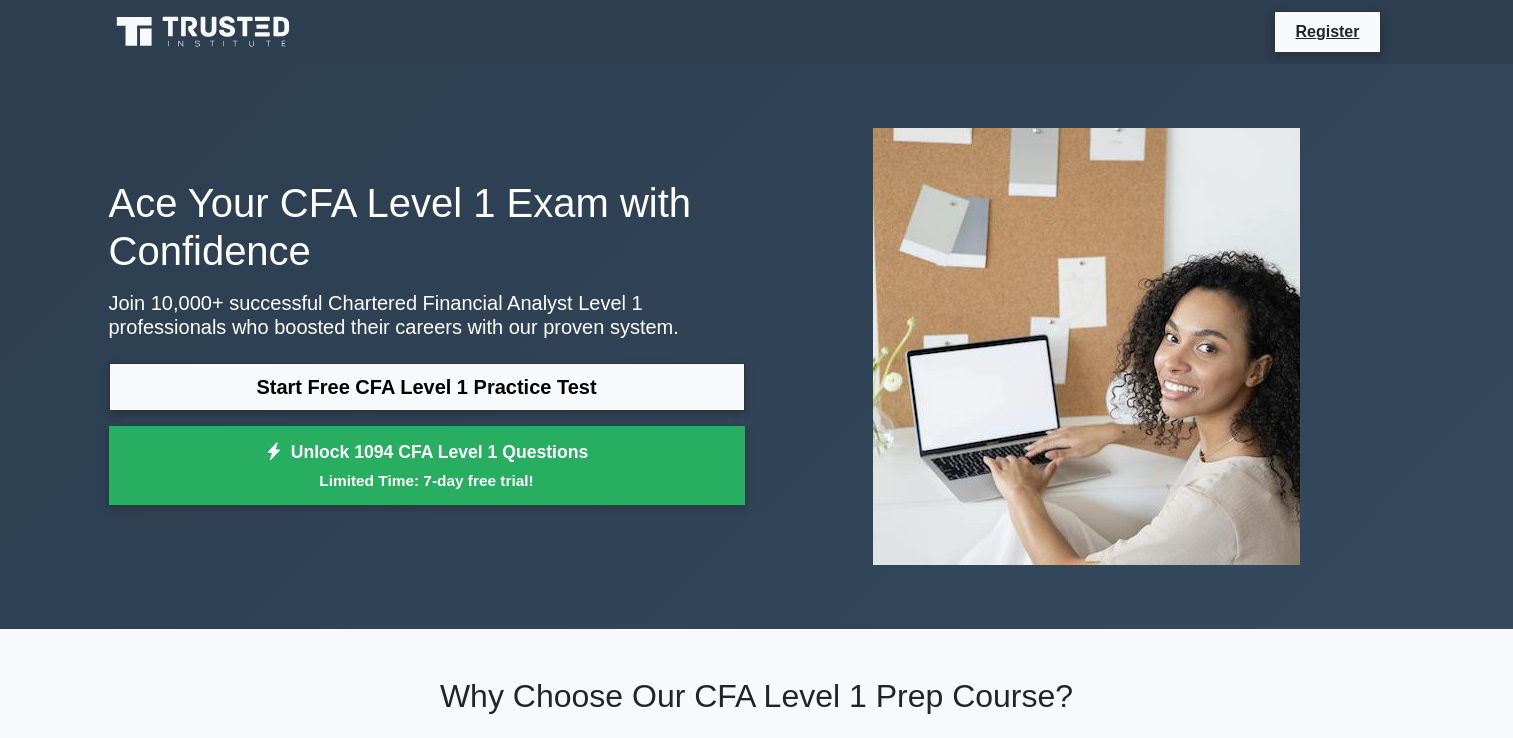 scroll, scrollTop: 0, scrollLeft: 0, axis: both 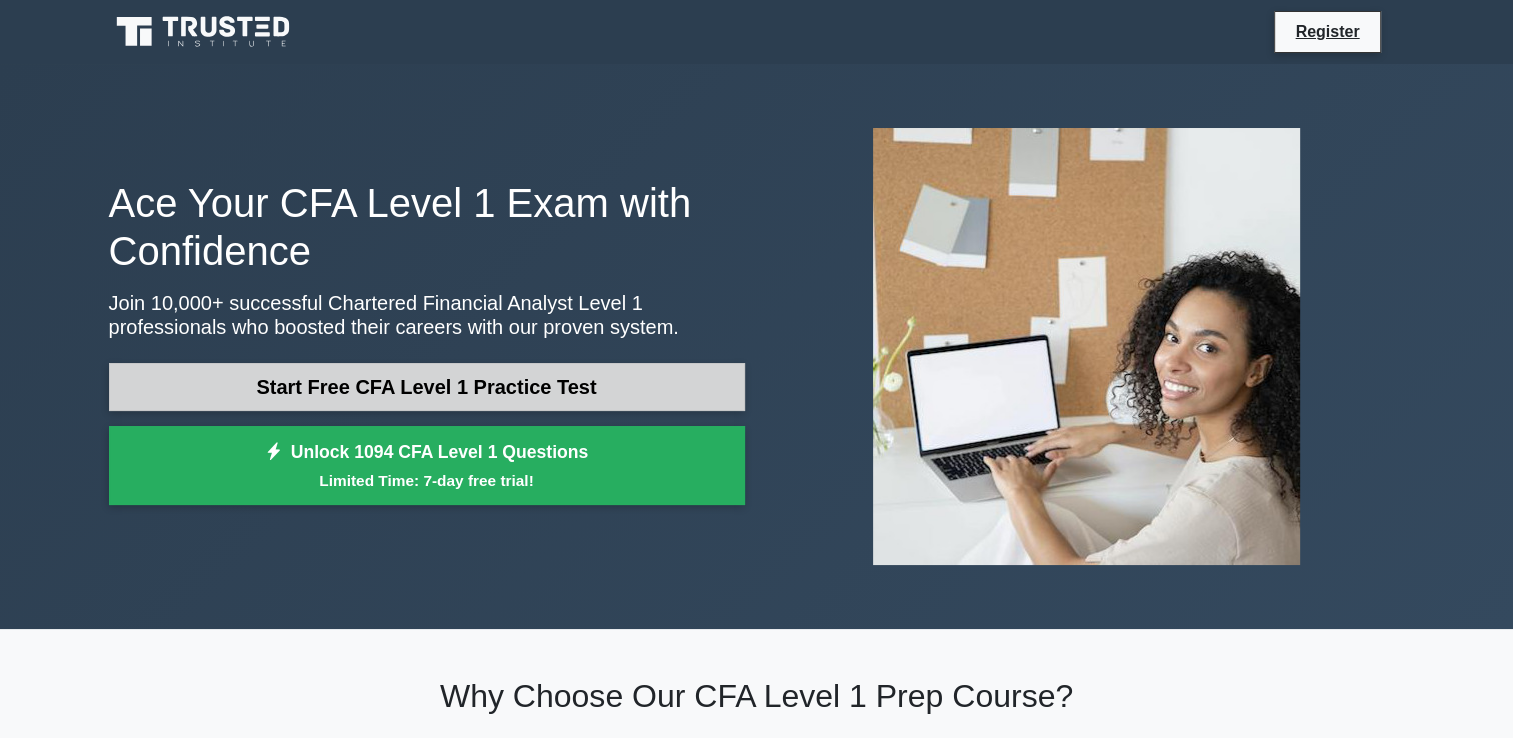 click on "Start Free CFA Level 1 Practice Test" at bounding box center (427, 387) 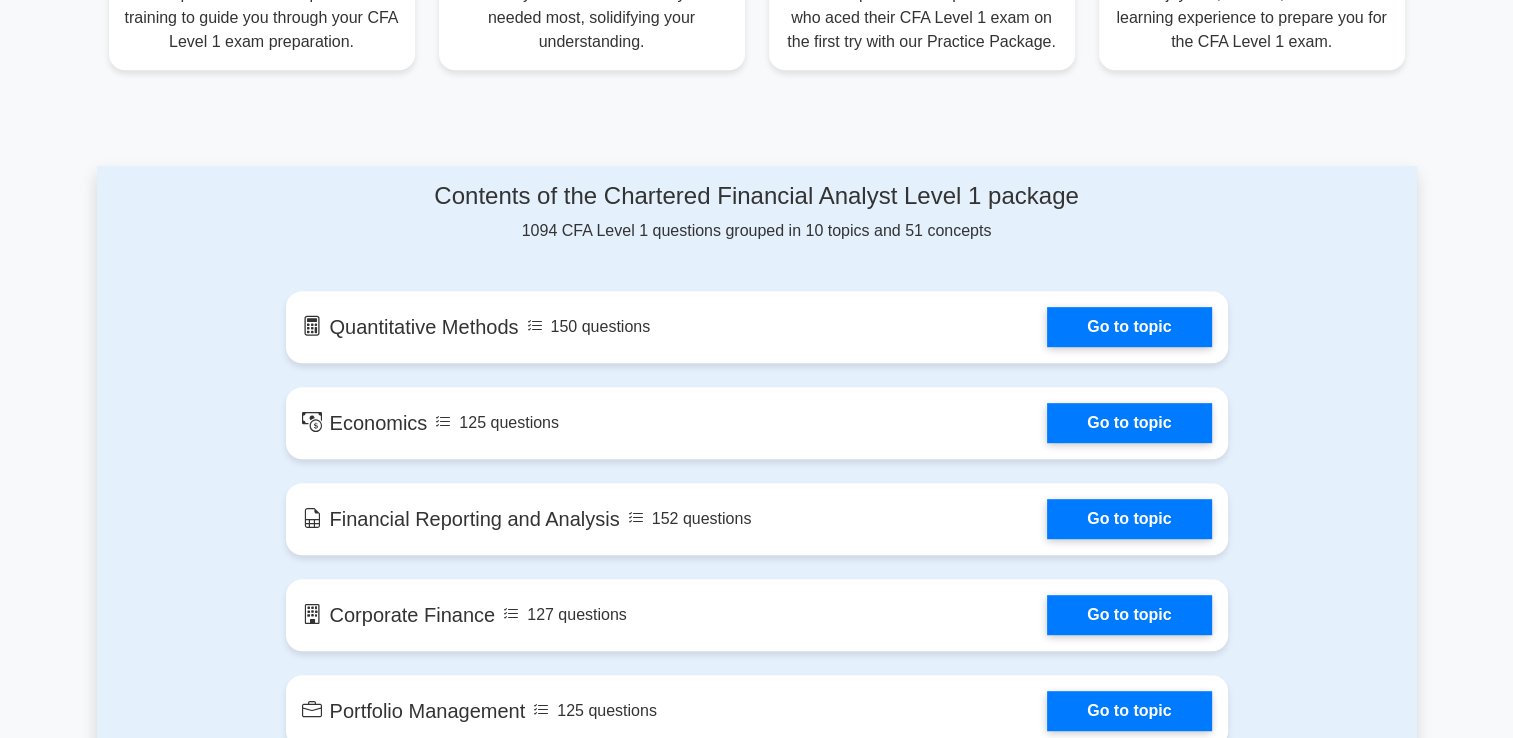 scroll, scrollTop: 895, scrollLeft: 0, axis: vertical 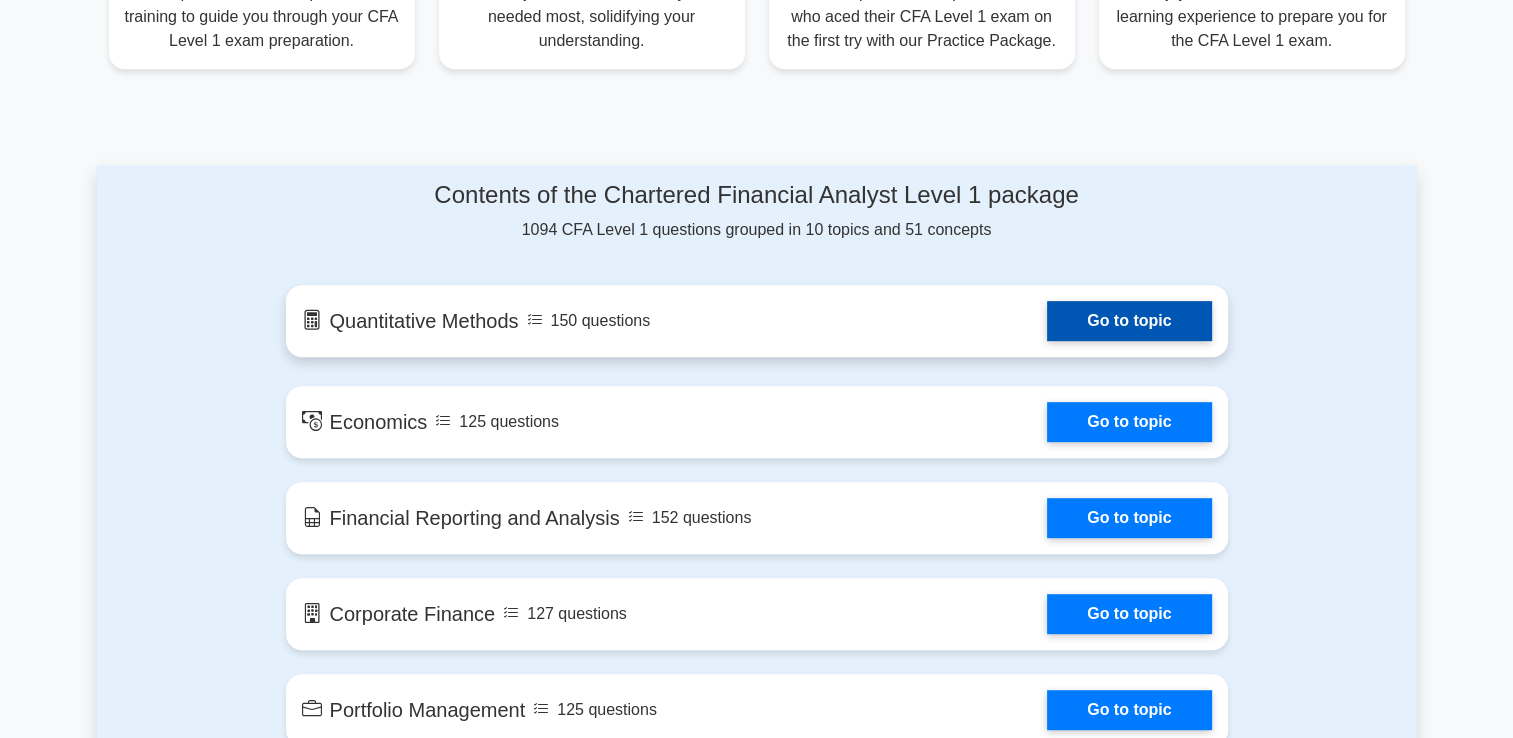 click on "Go to topic" at bounding box center [1129, 321] 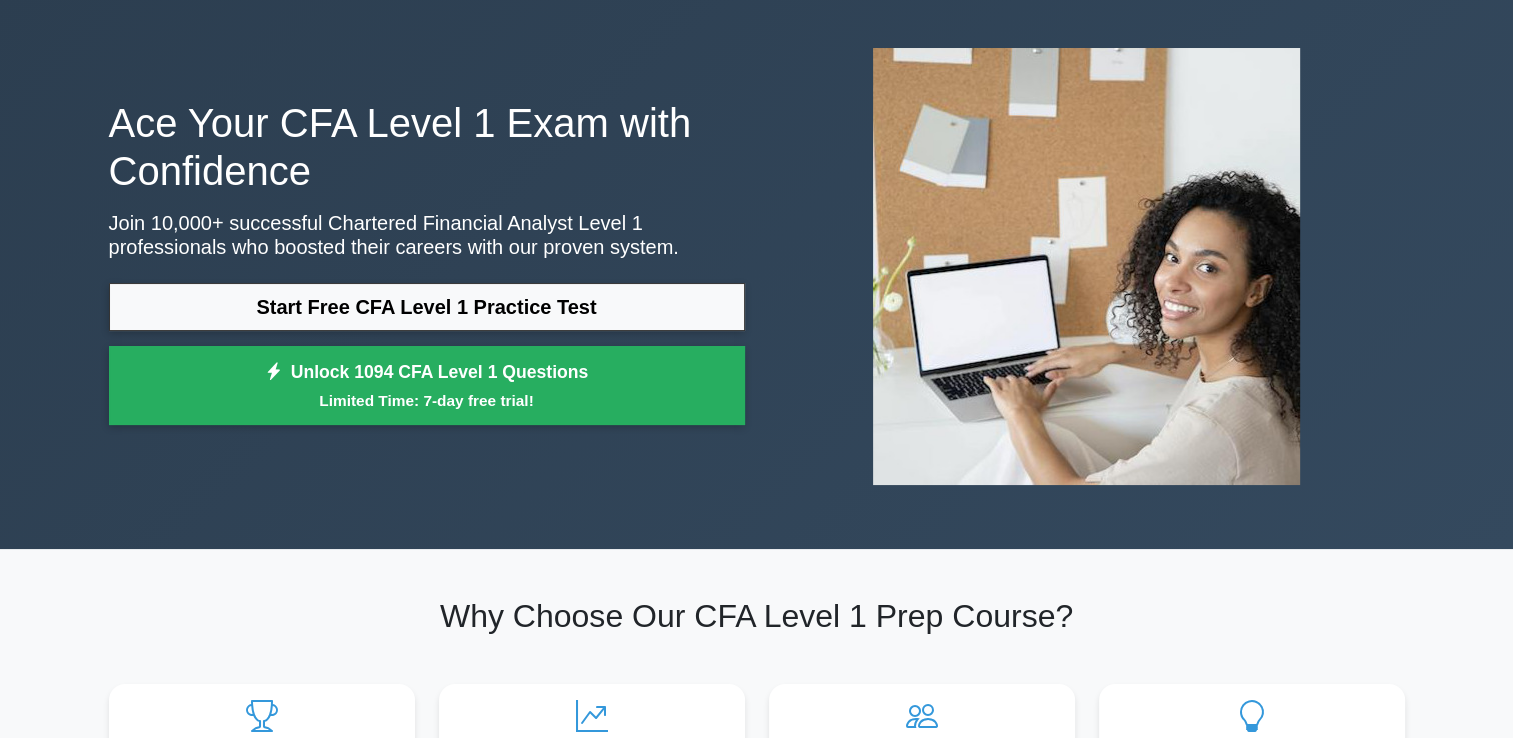 scroll, scrollTop: 0, scrollLeft: 0, axis: both 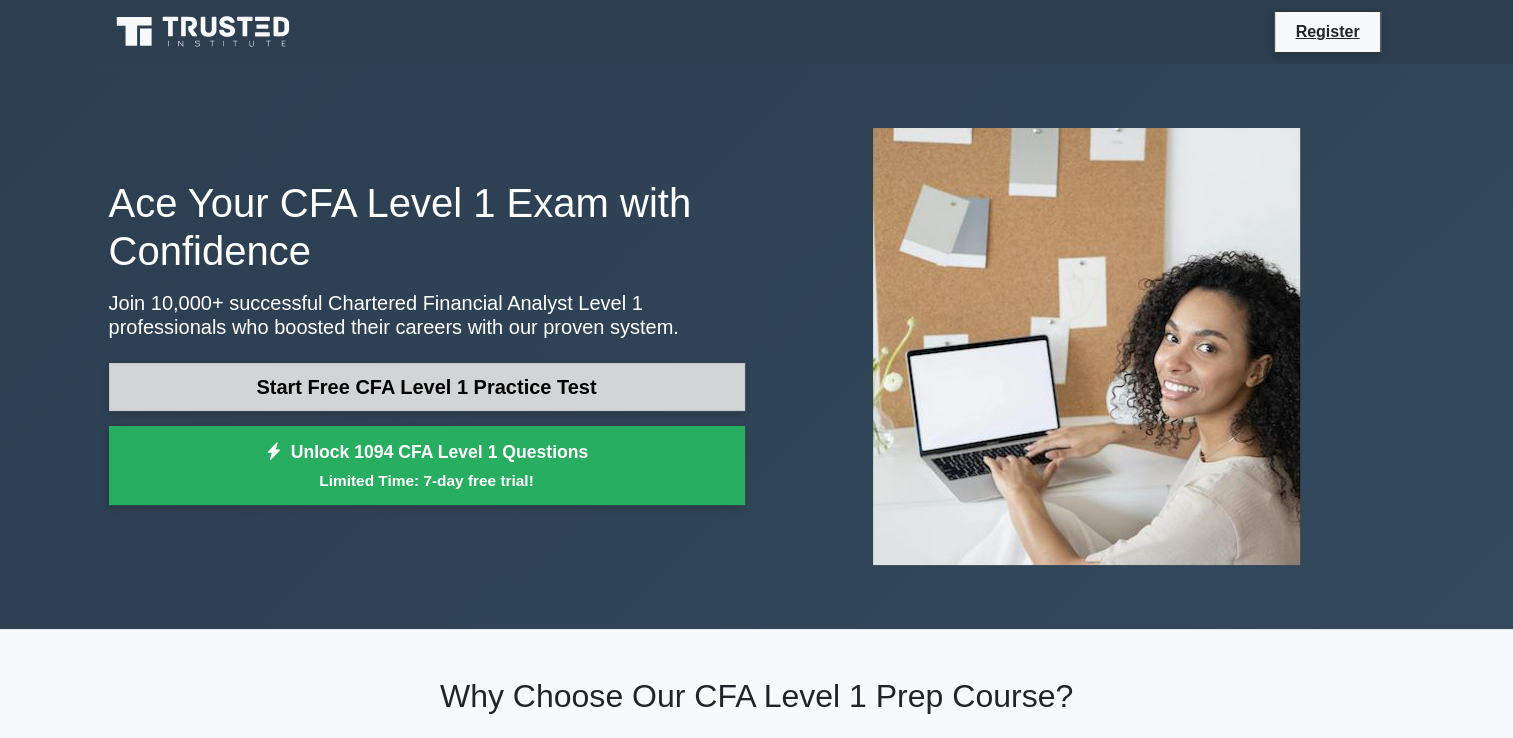 click on "Start Free CFA Level 1 Practice Test" at bounding box center [427, 387] 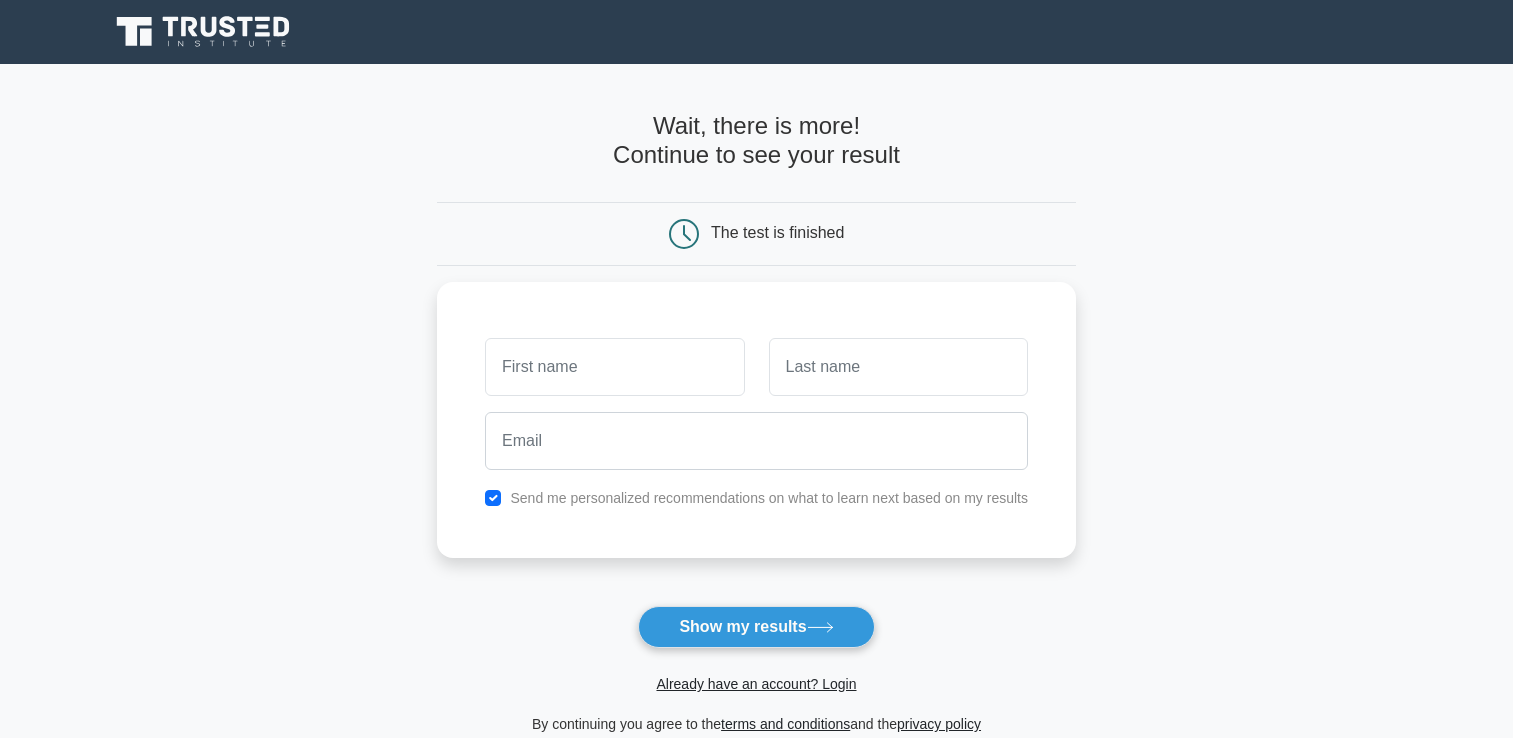 scroll, scrollTop: 0, scrollLeft: 0, axis: both 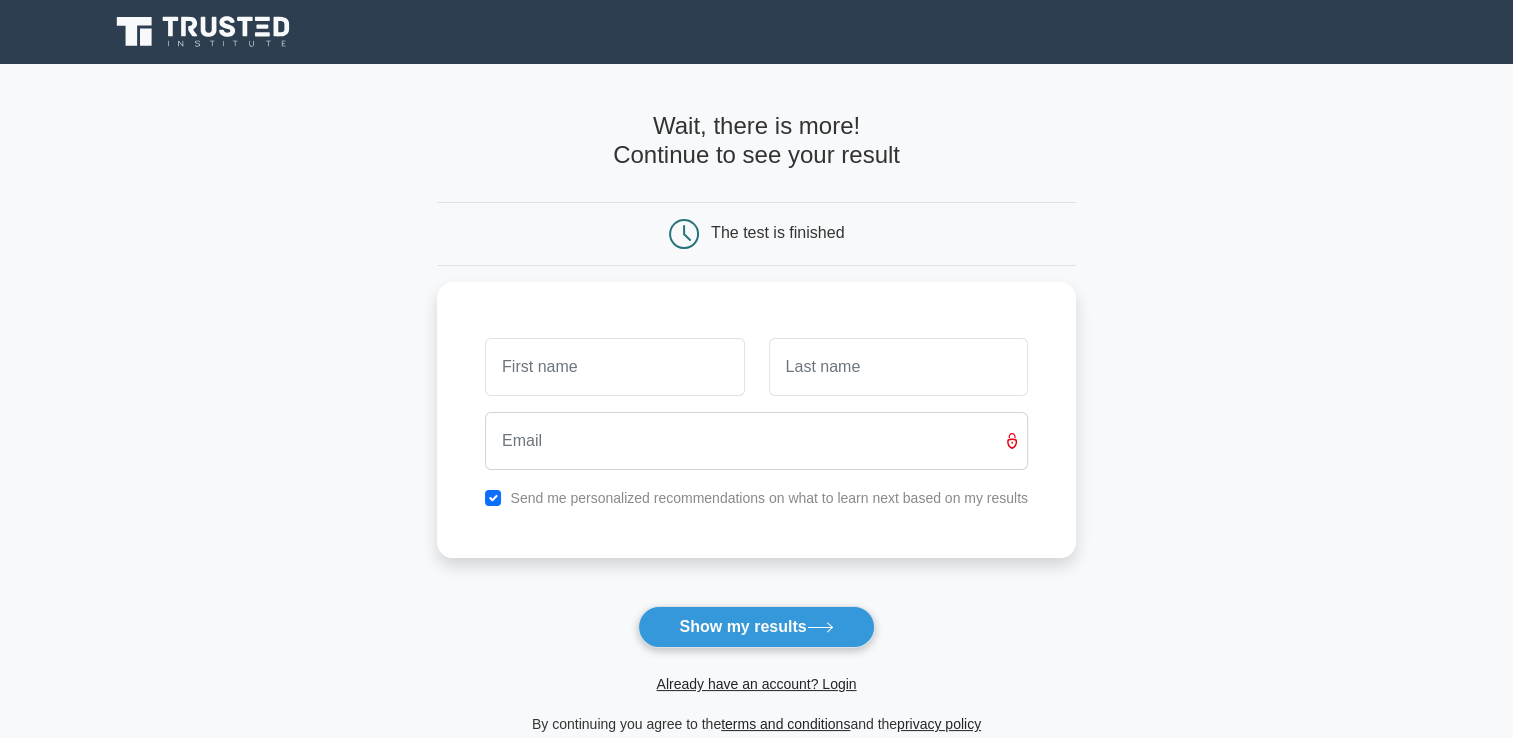 click on "The test is finished" at bounding box center (777, 232) 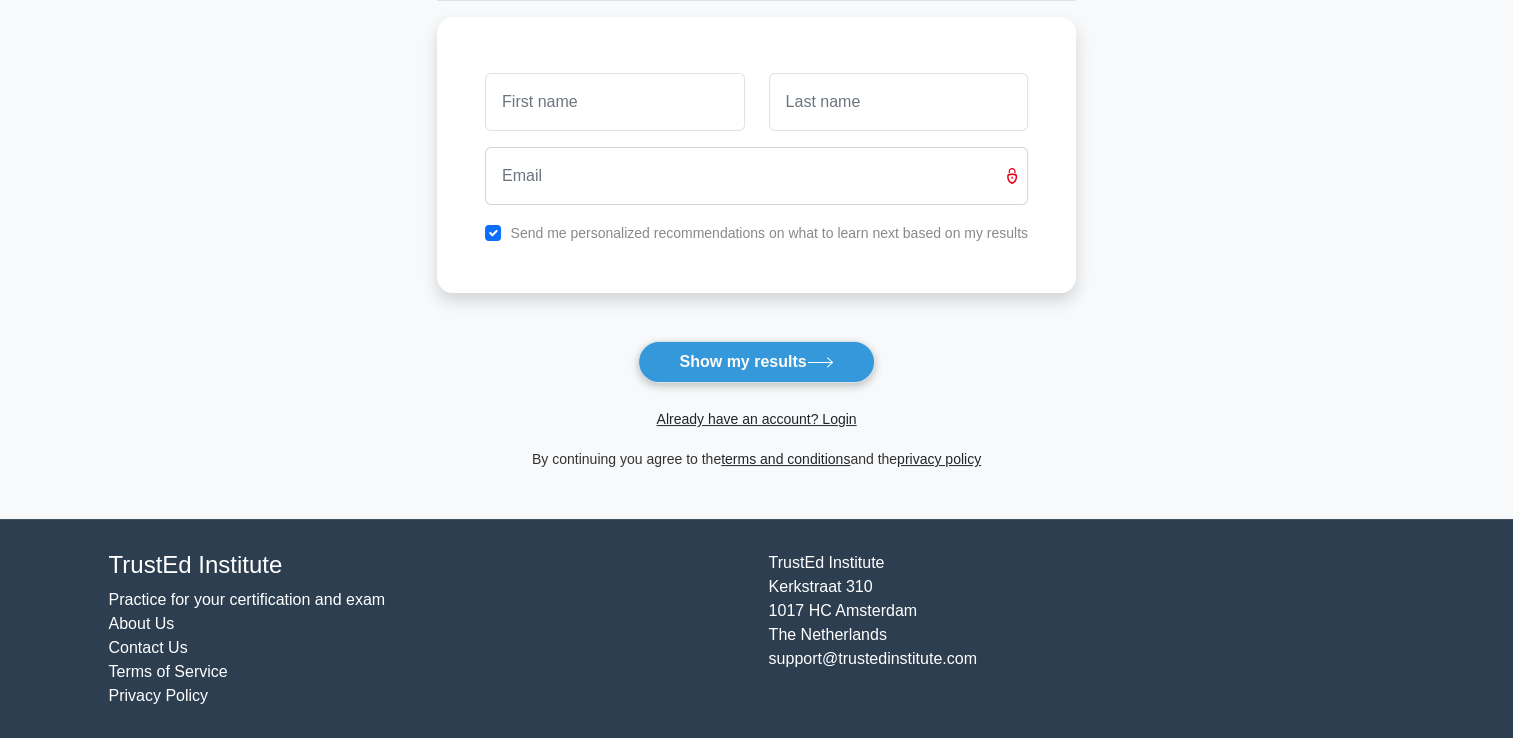 scroll, scrollTop: 0, scrollLeft: 0, axis: both 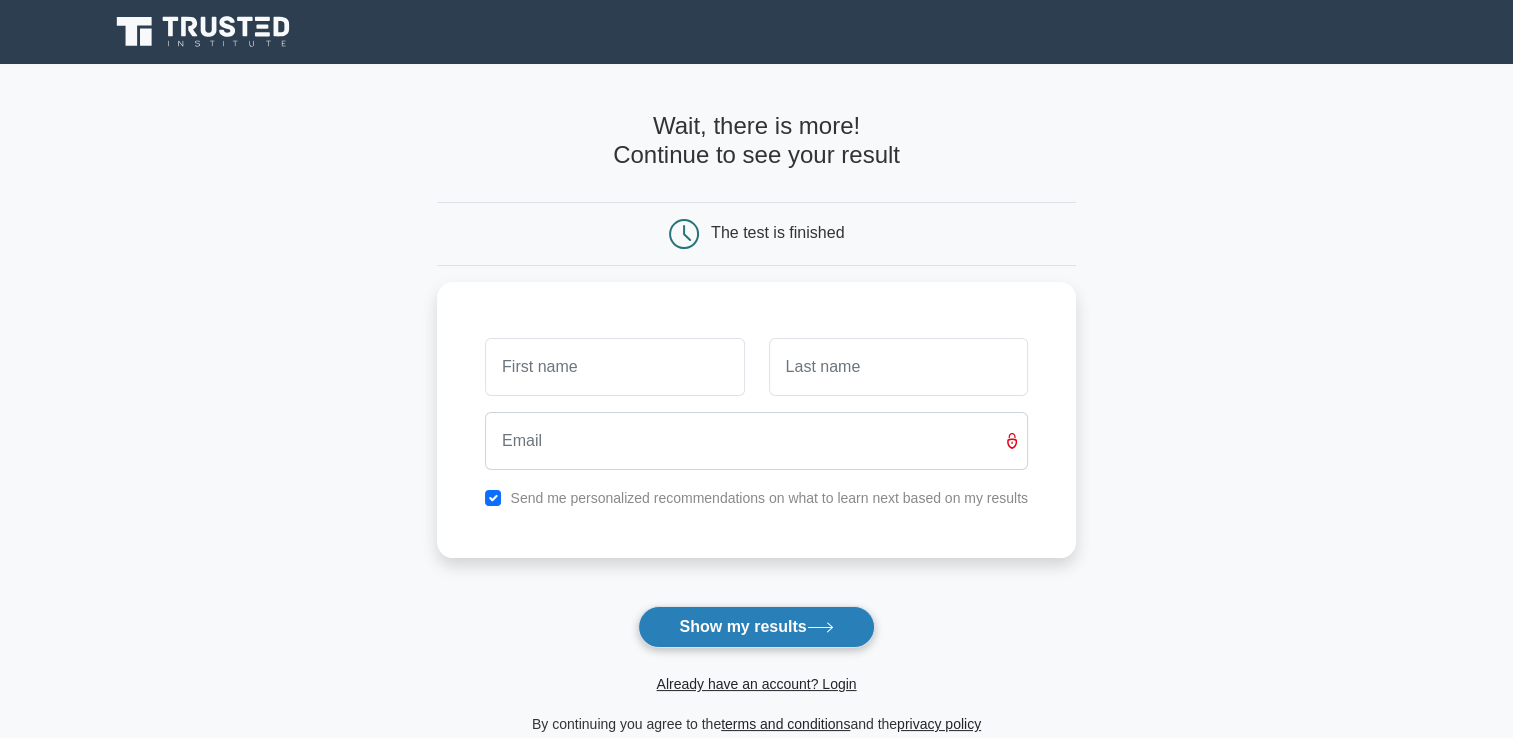 click on "Show my results" at bounding box center [756, 627] 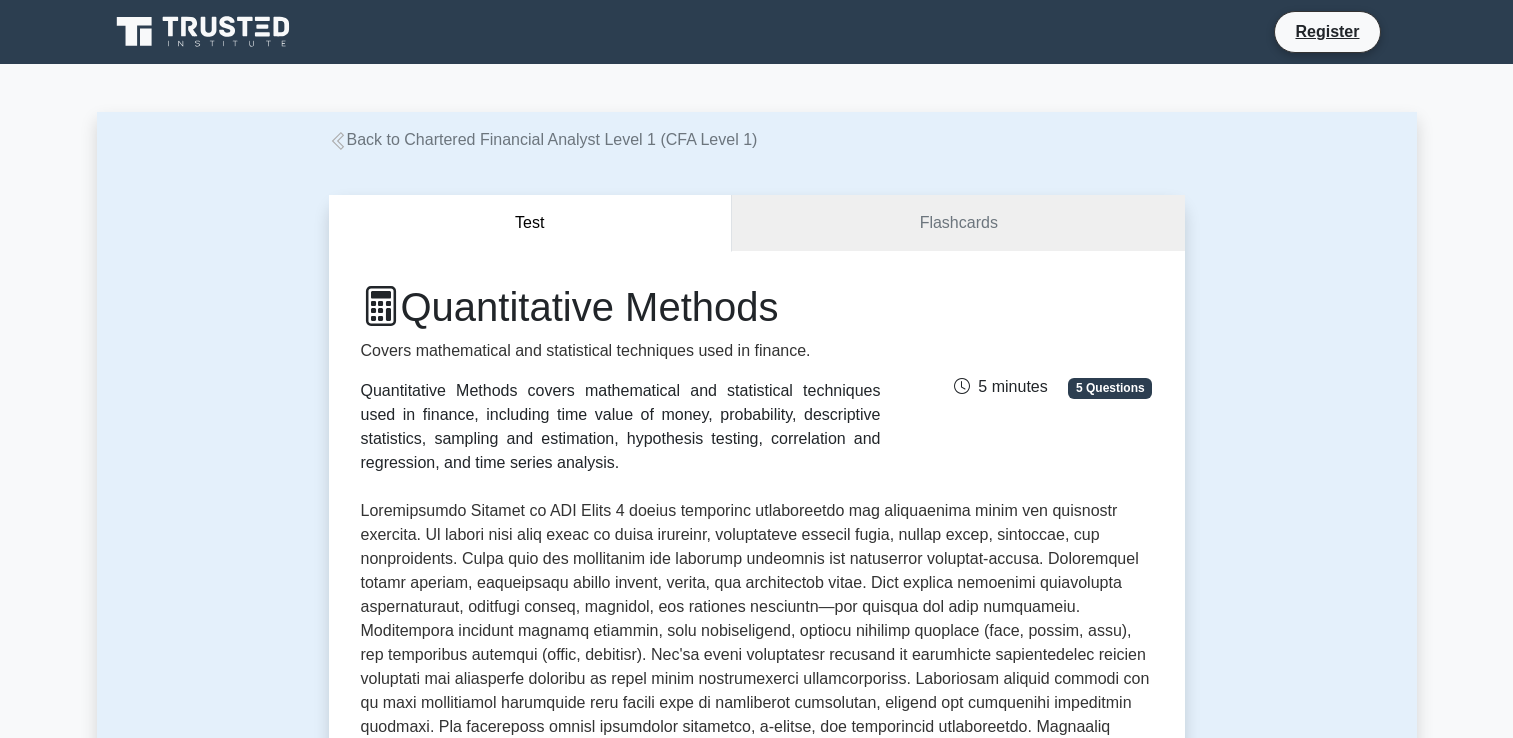 scroll, scrollTop: 0, scrollLeft: 0, axis: both 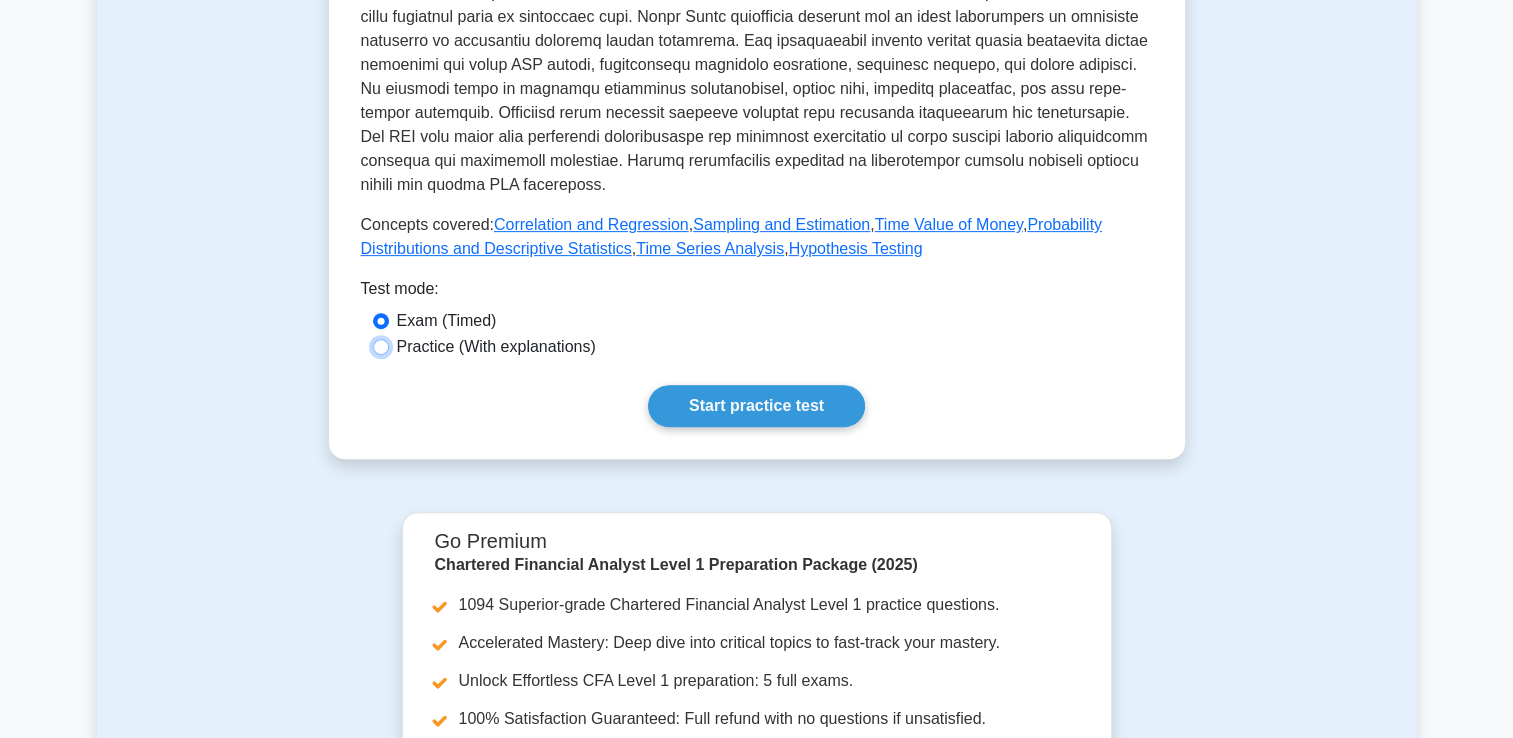 click on "Practice (With explanations)" at bounding box center (496, 347) 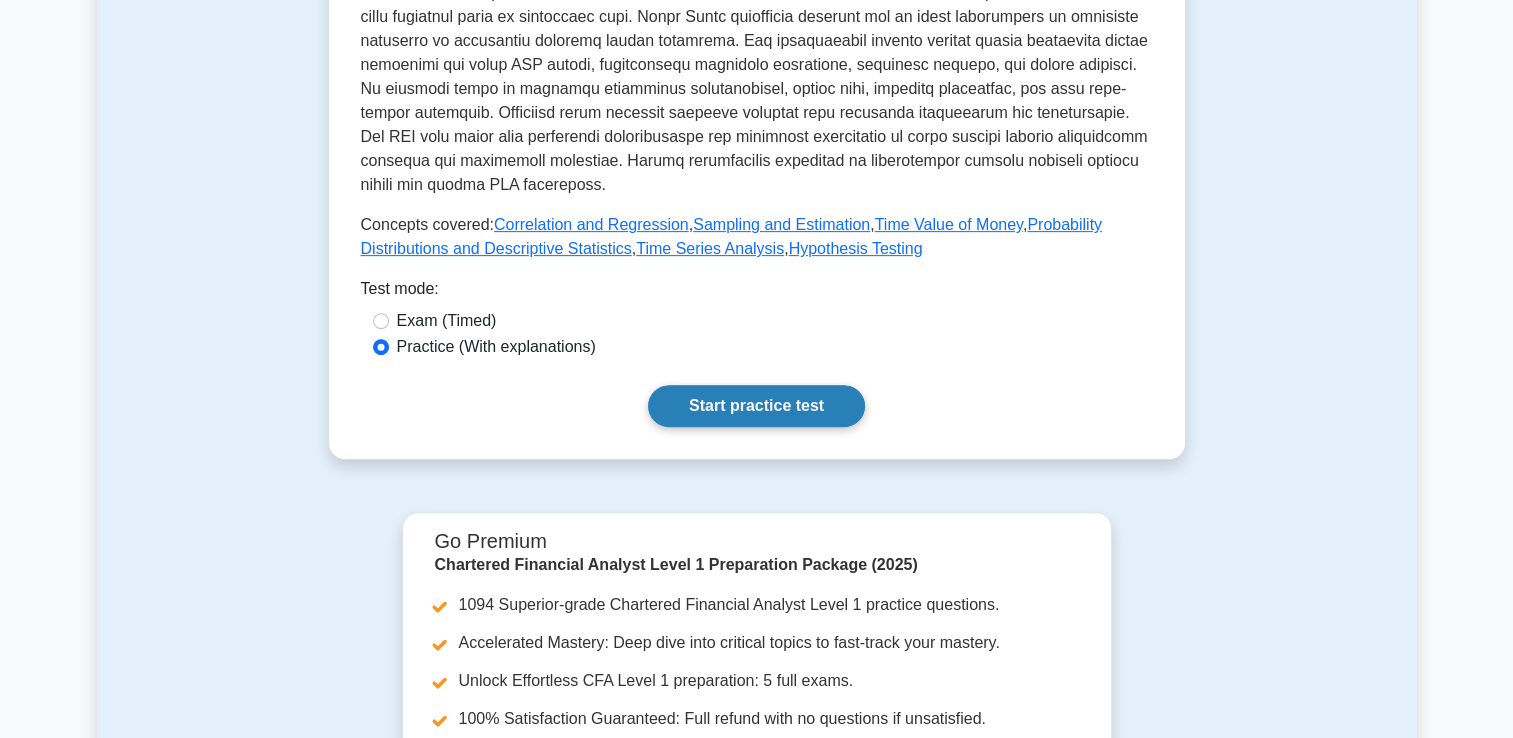 click on "Start practice test" at bounding box center [756, 406] 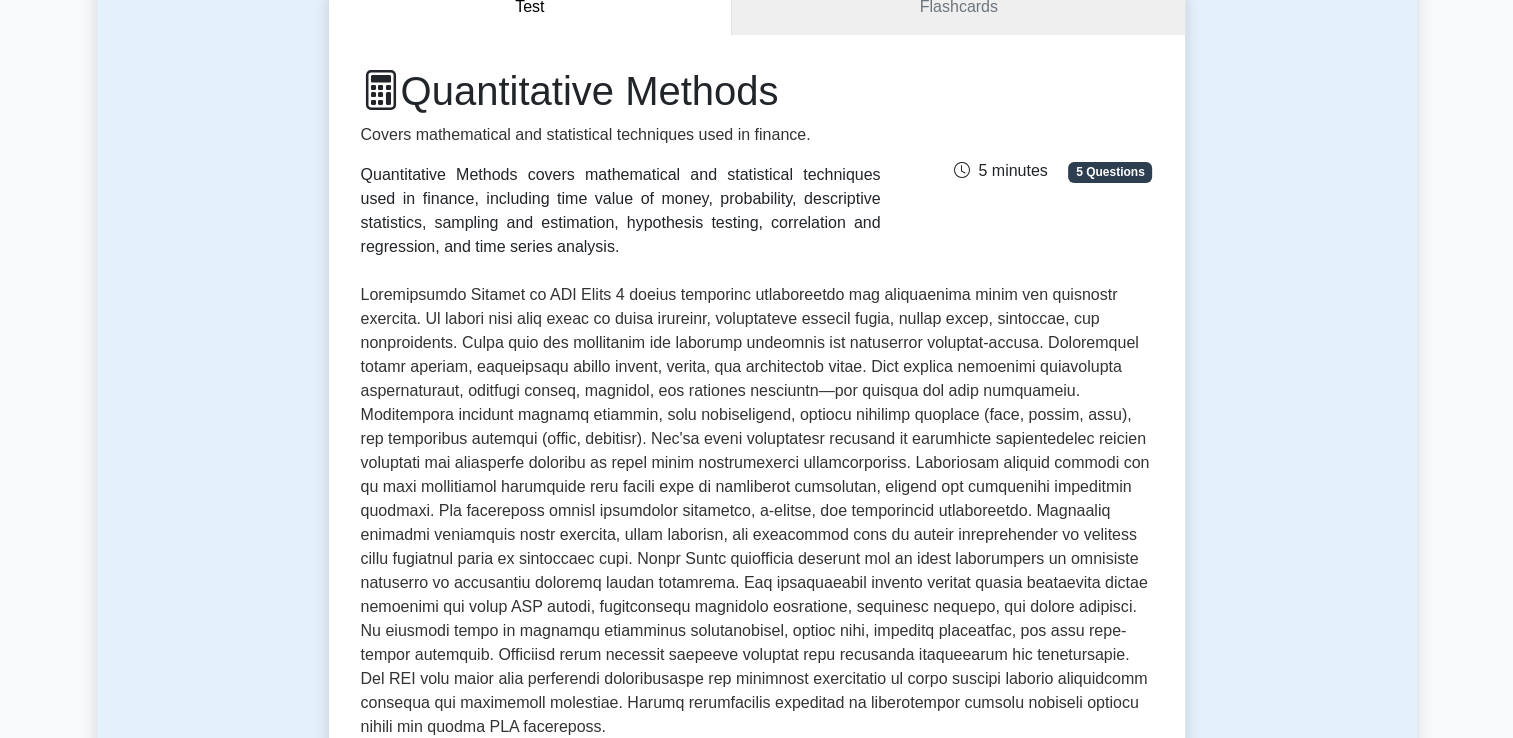 scroll, scrollTop: 0, scrollLeft: 0, axis: both 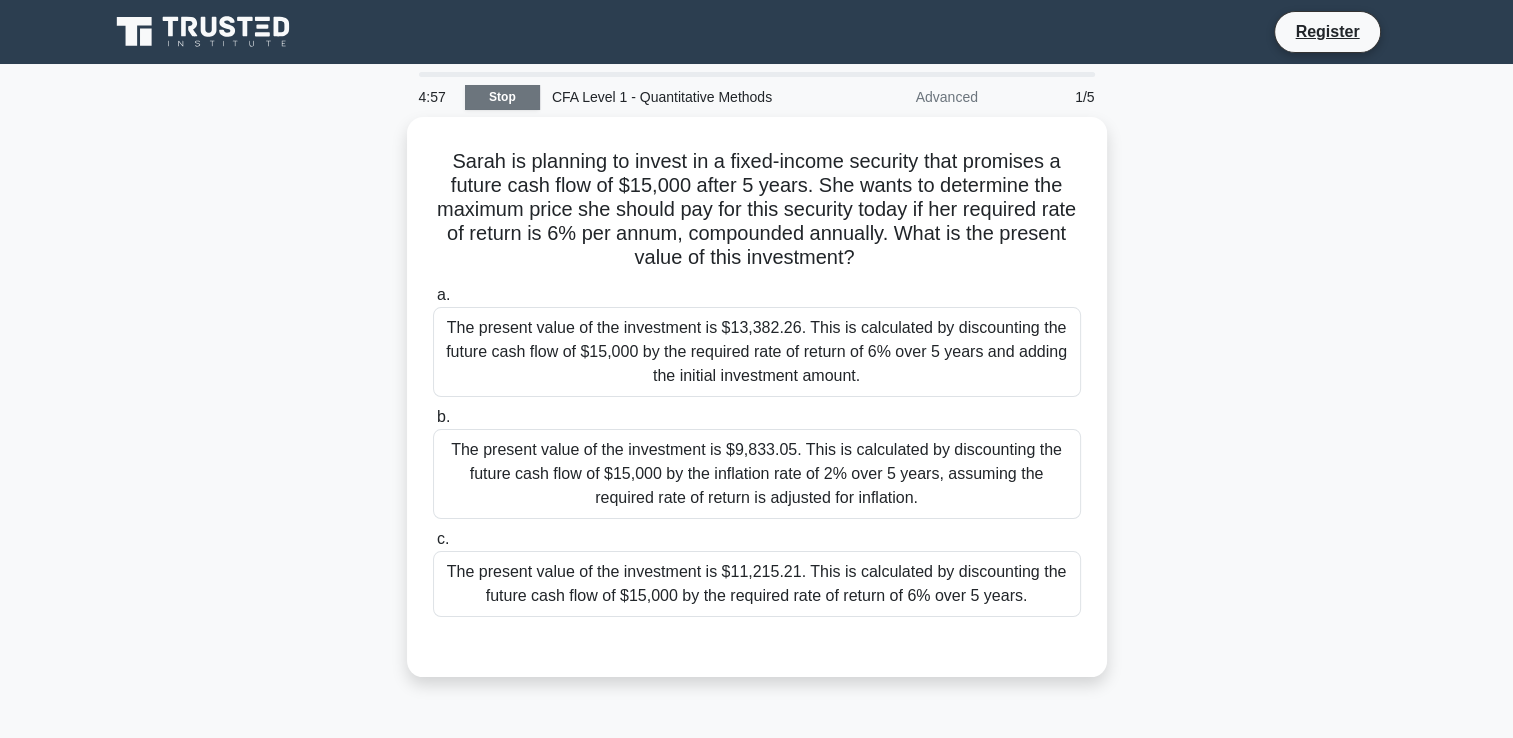 click on "Stop" at bounding box center (502, 97) 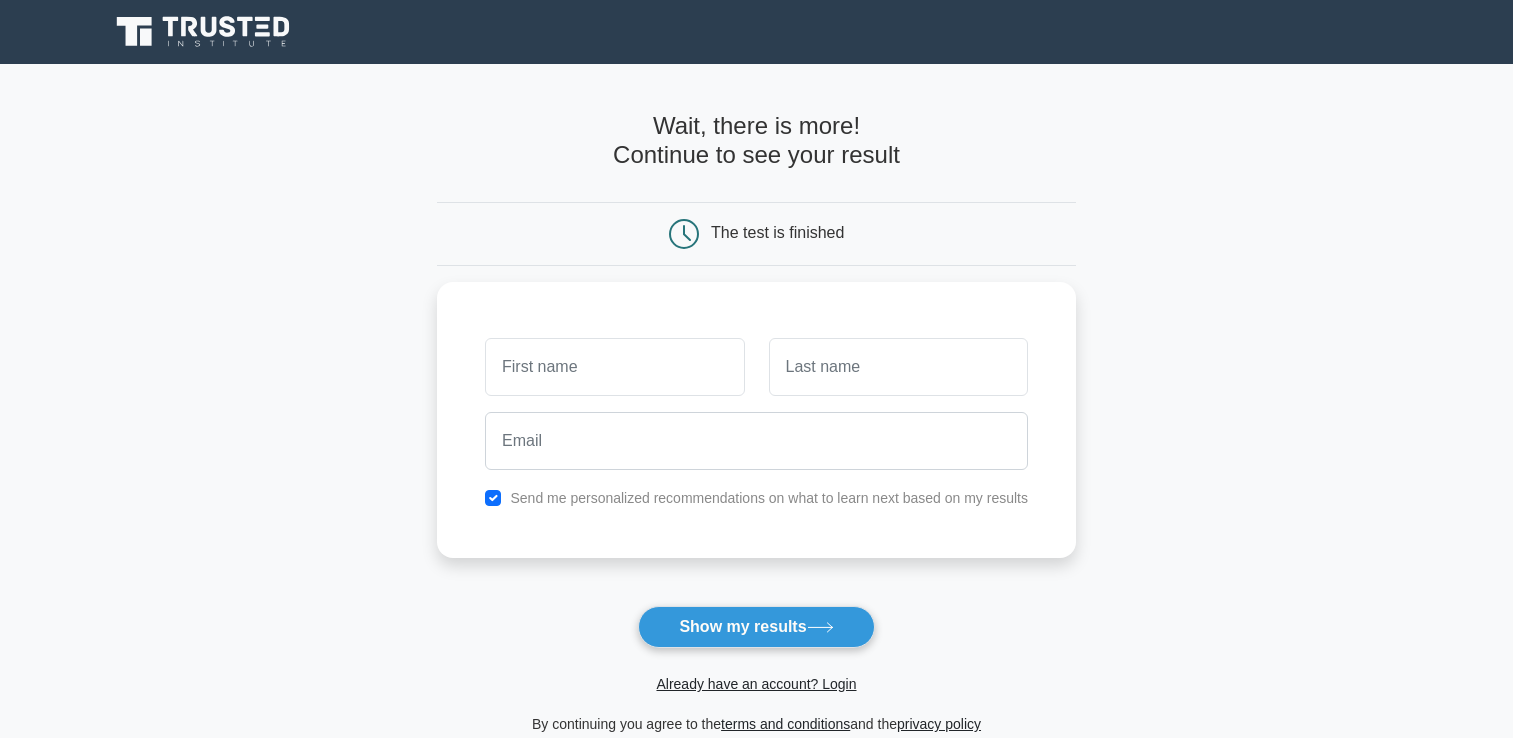 scroll, scrollTop: 0, scrollLeft: 0, axis: both 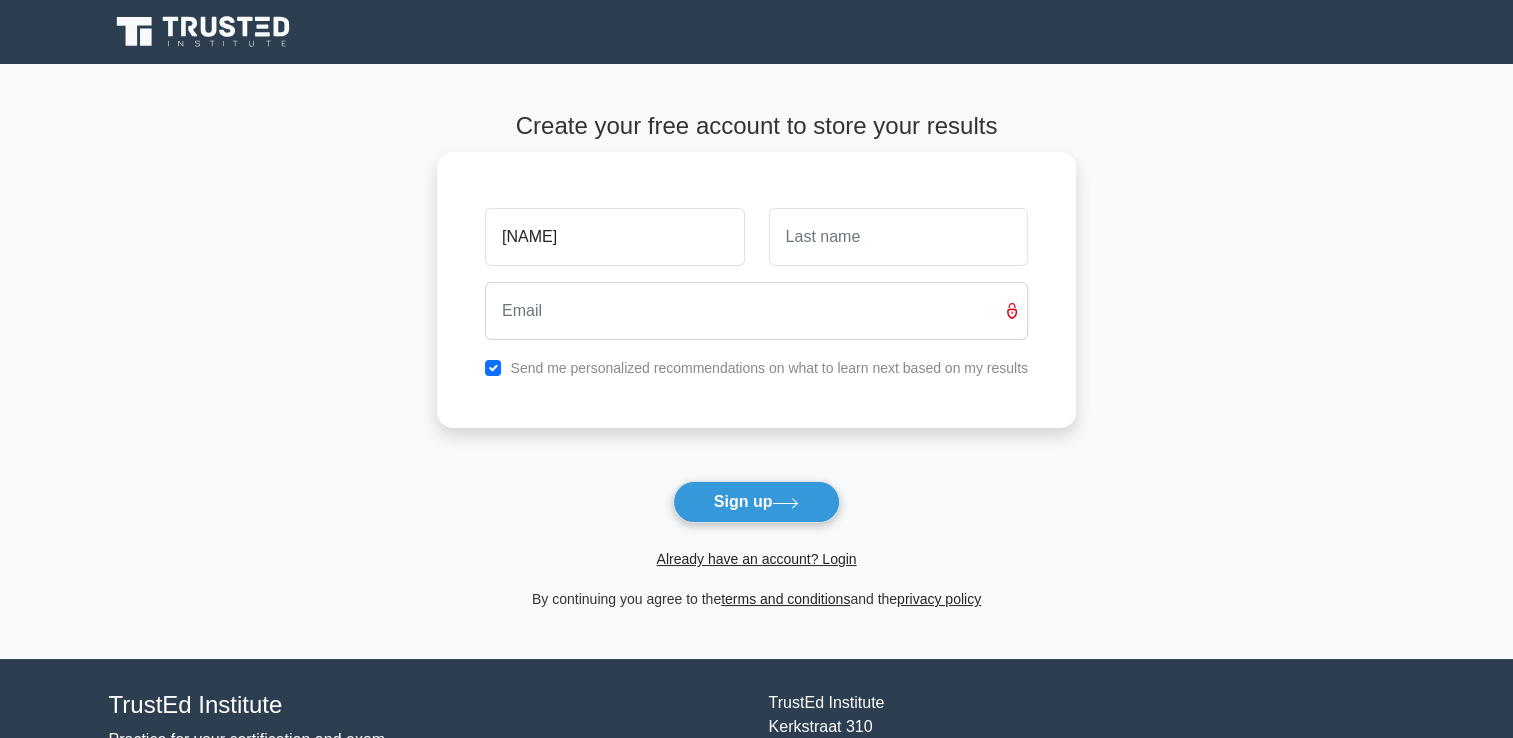 type on "[NAME]" 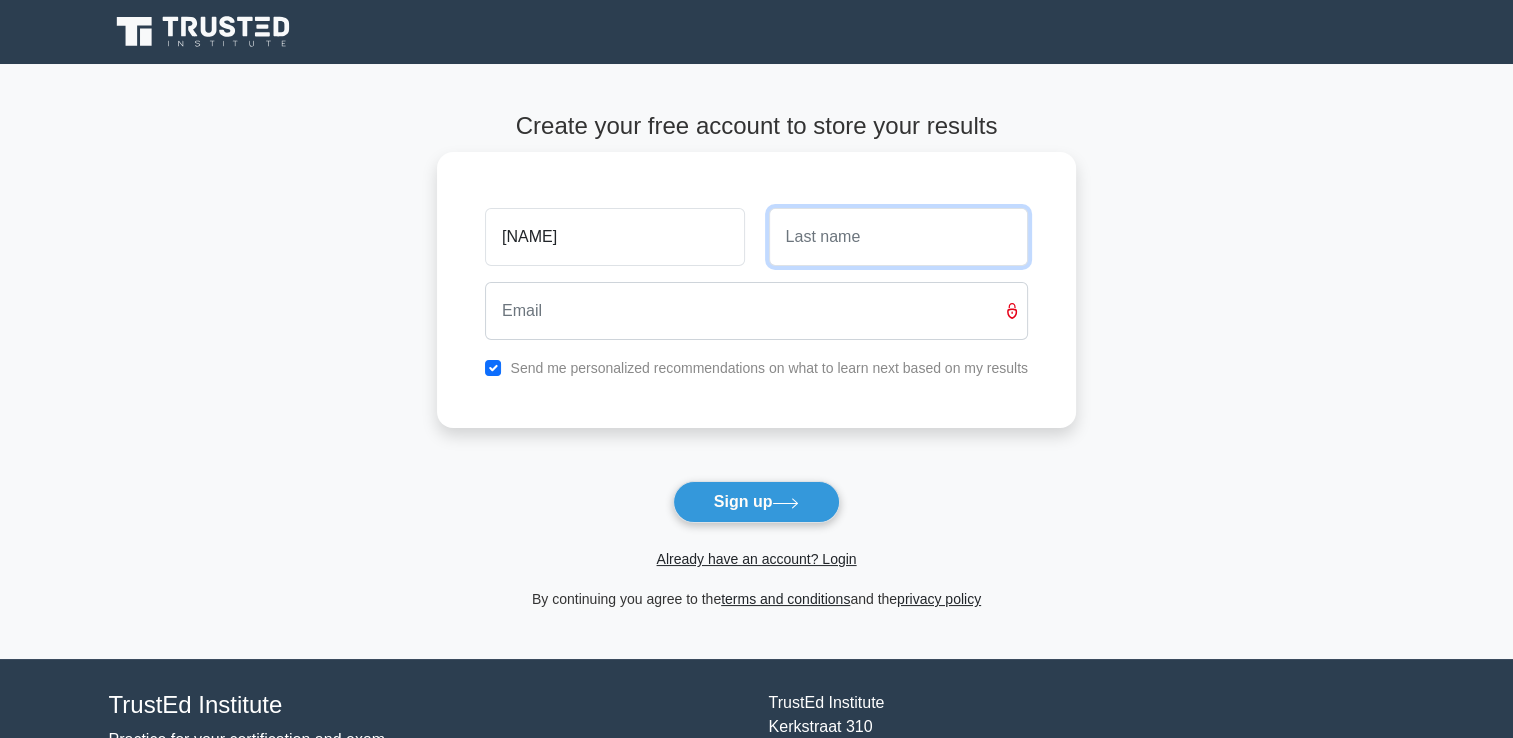 click at bounding box center [898, 237] 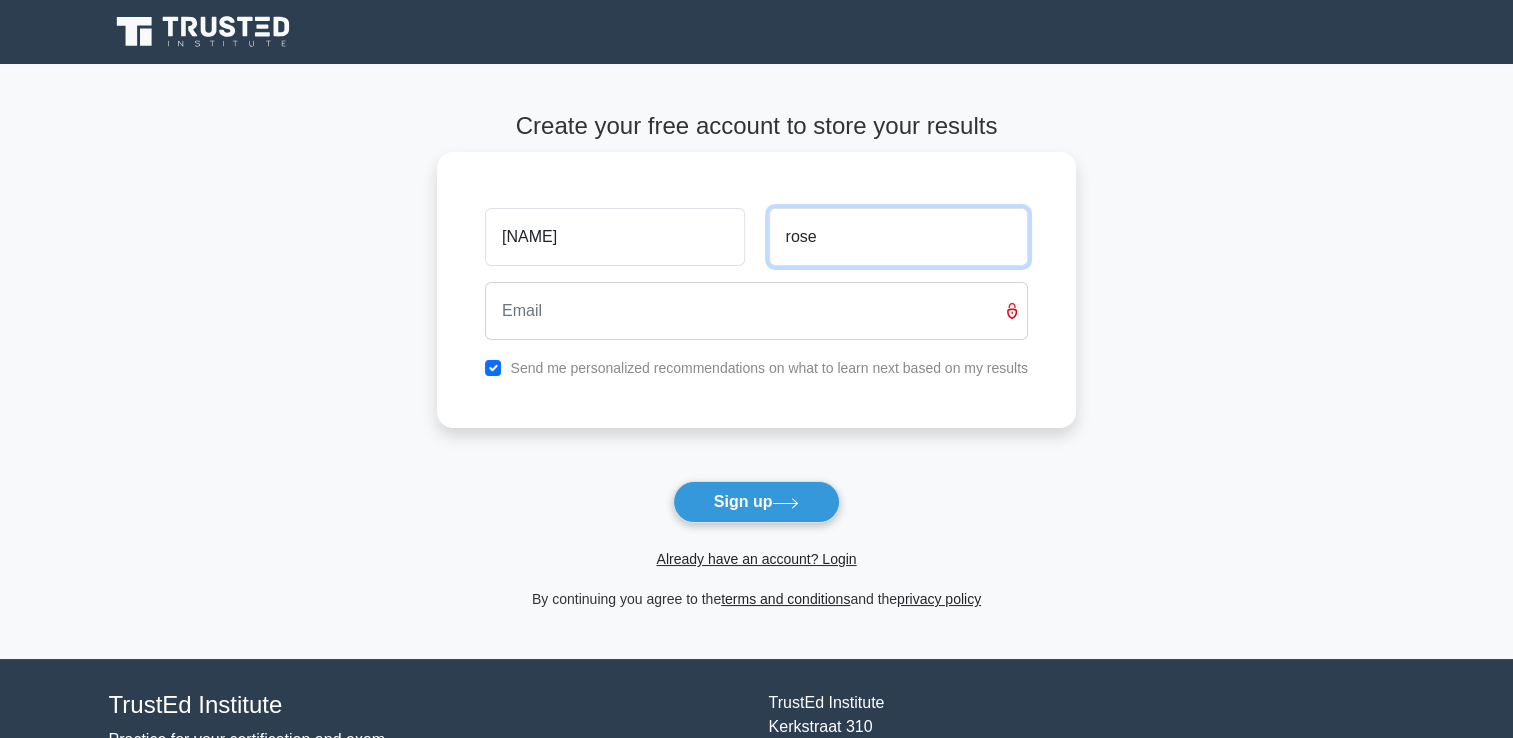type on "rose" 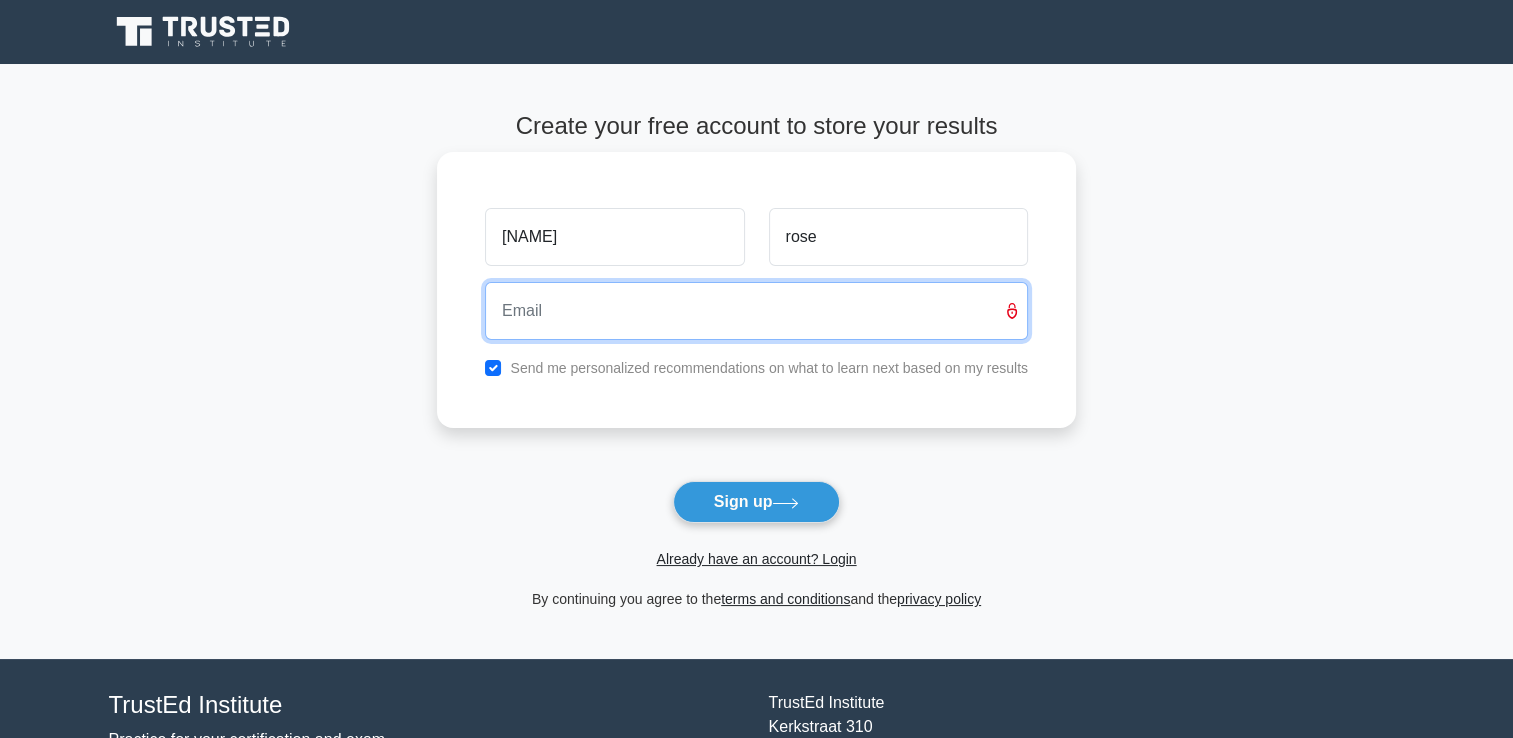 click at bounding box center (756, 311) 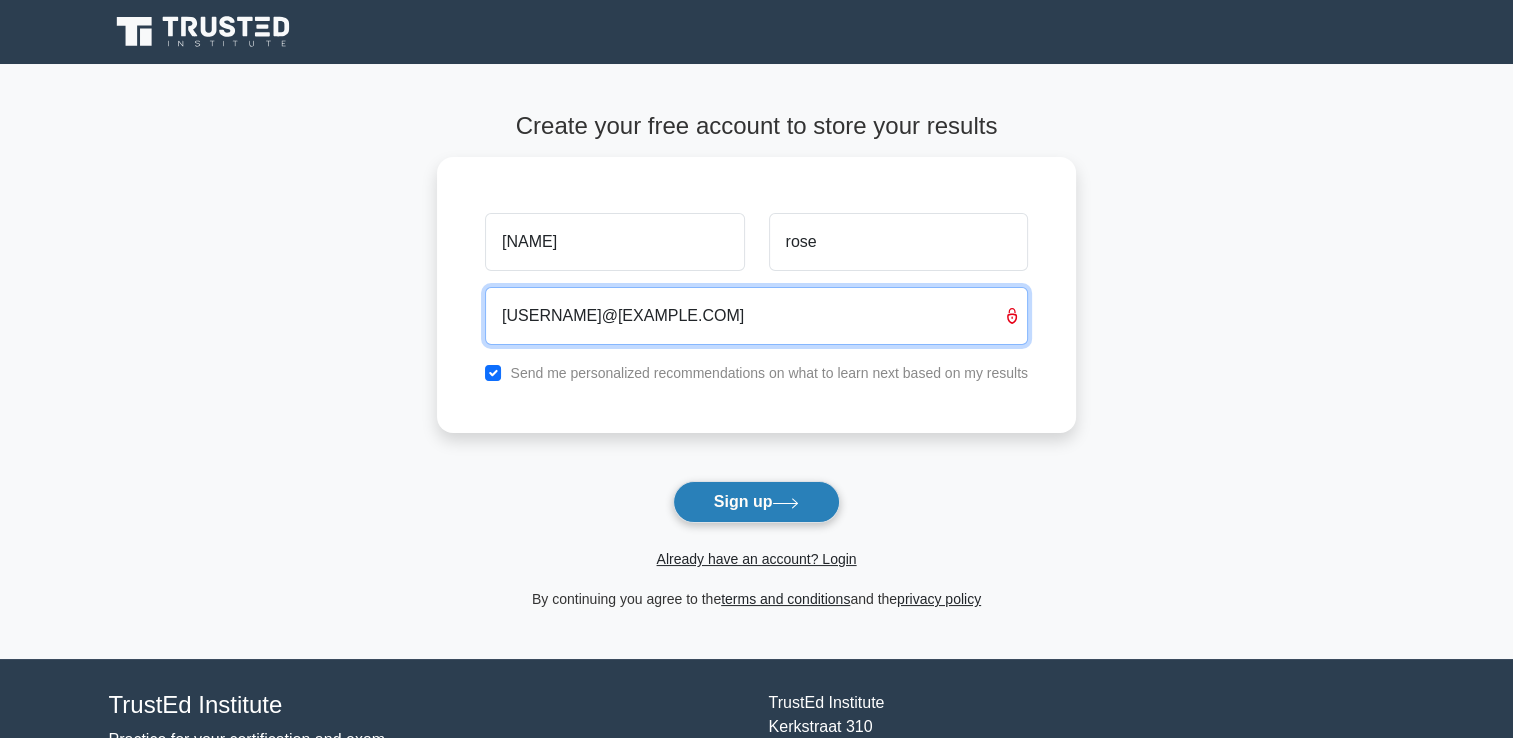 type on "steffifrozario.19@[EMAIL]" 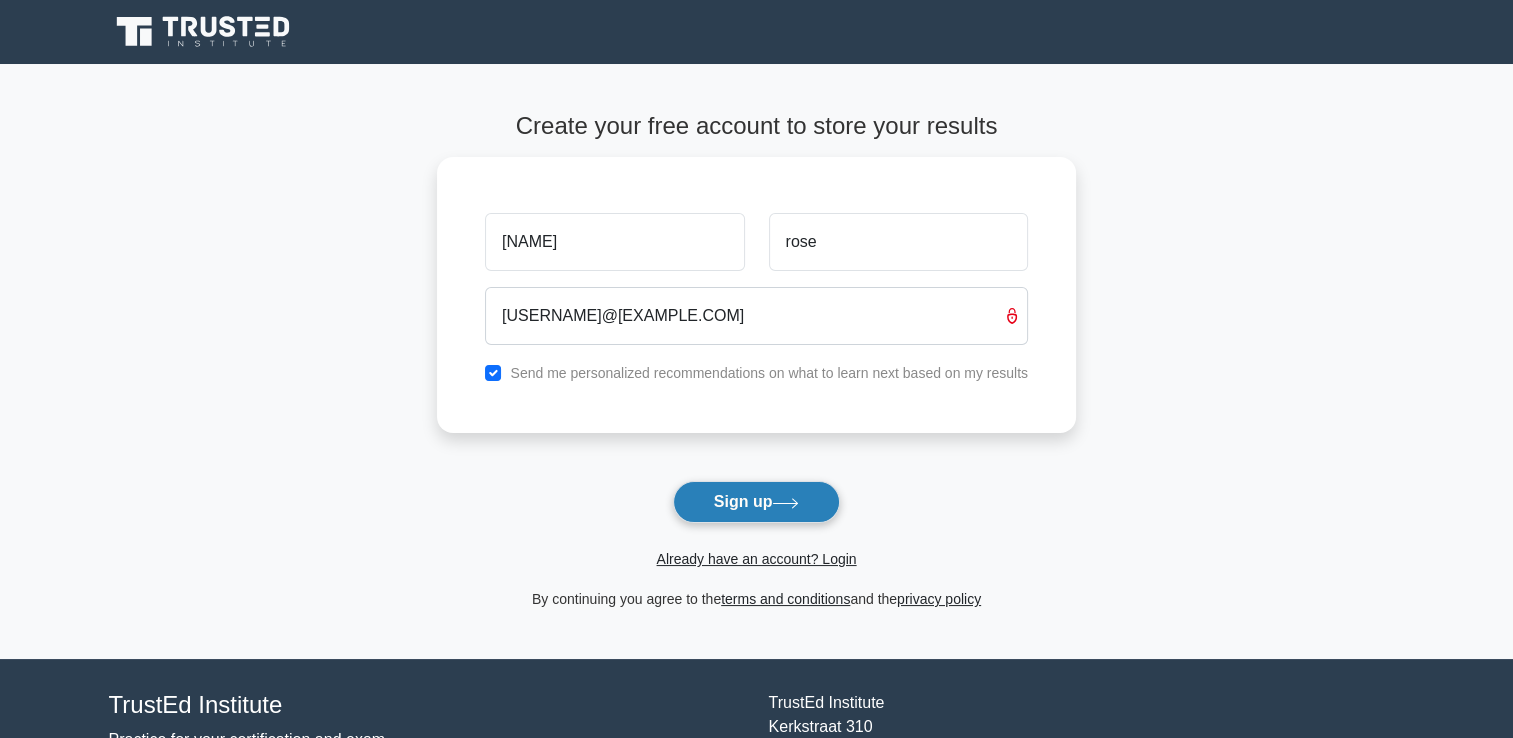 click on "Sign up" at bounding box center (757, 502) 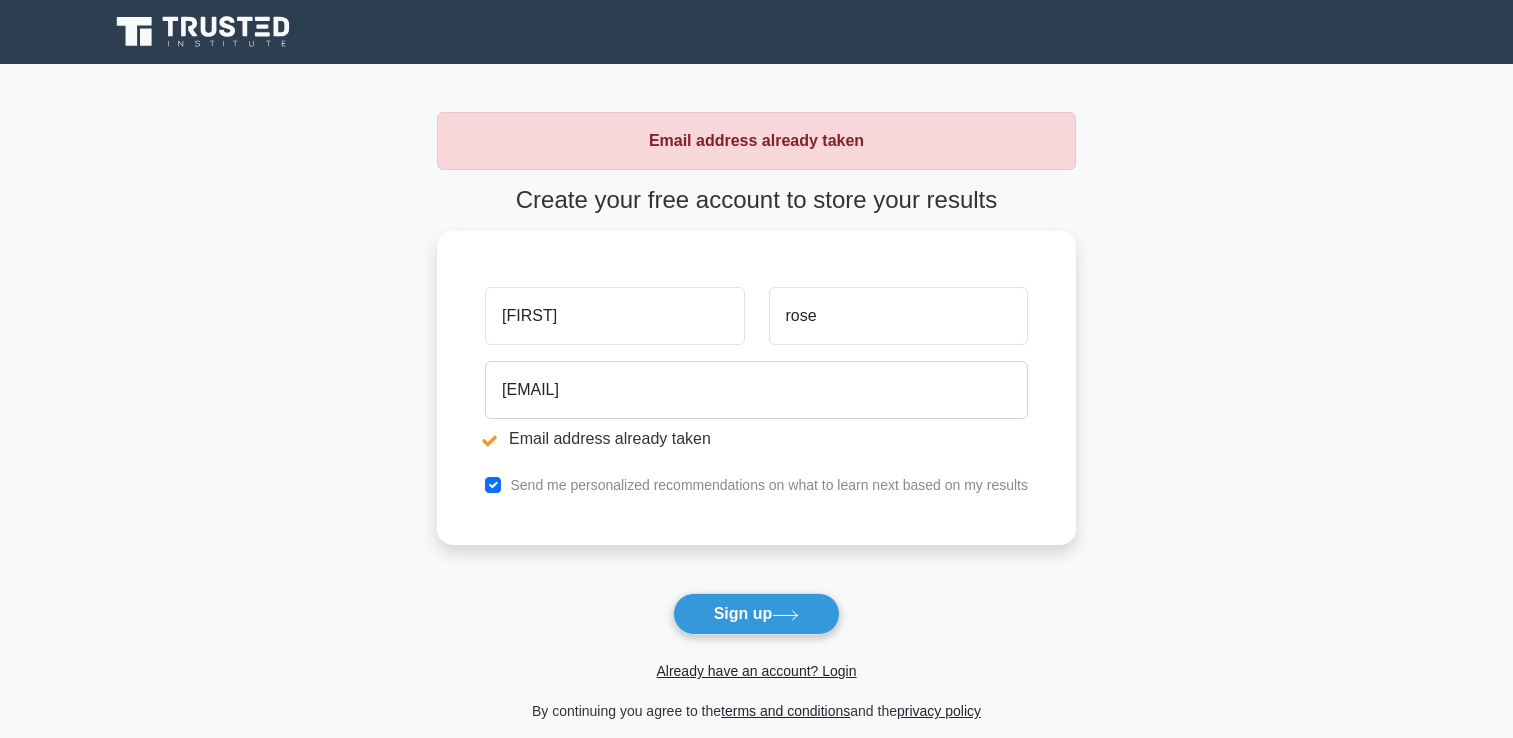 scroll, scrollTop: 0, scrollLeft: 0, axis: both 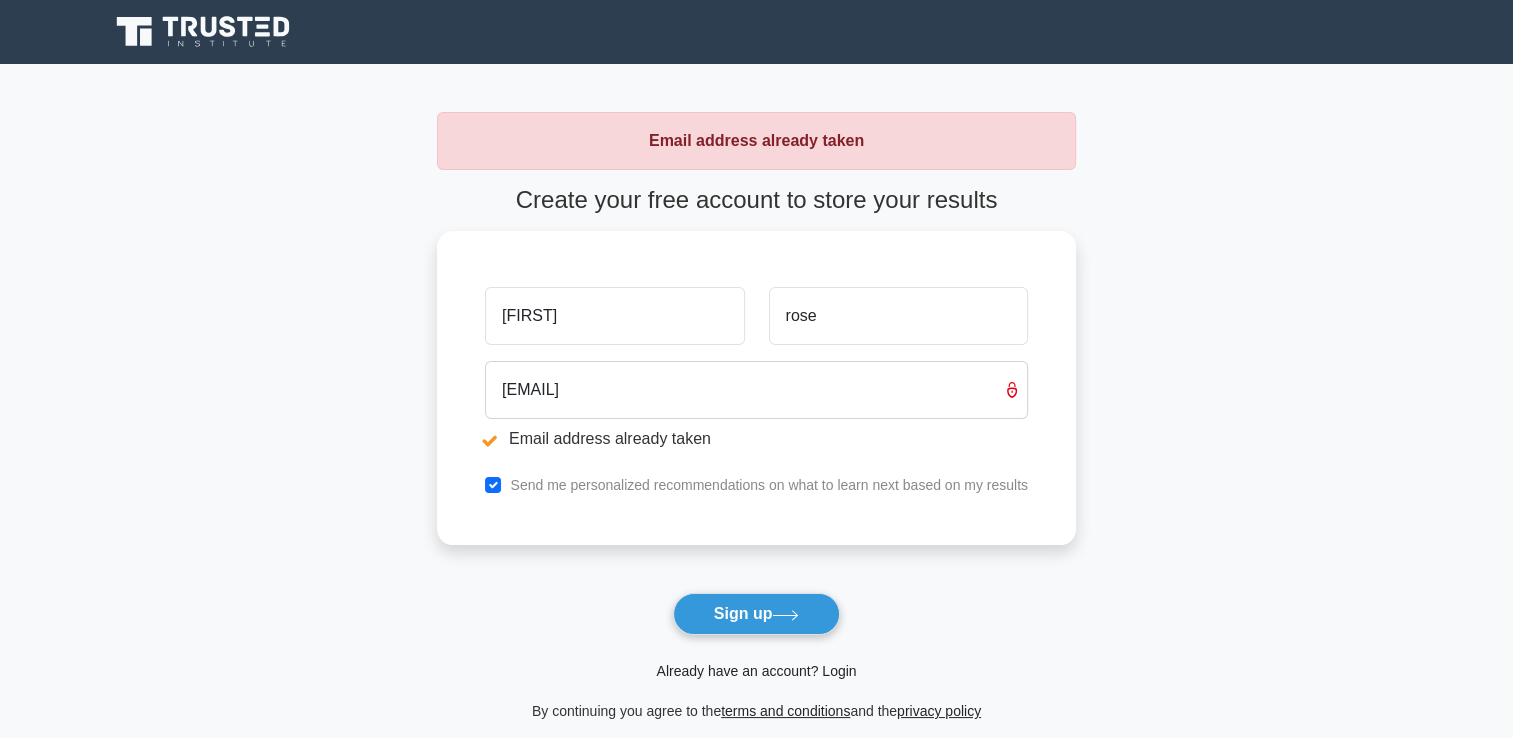 click on "Already have an account? Login" at bounding box center [756, 671] 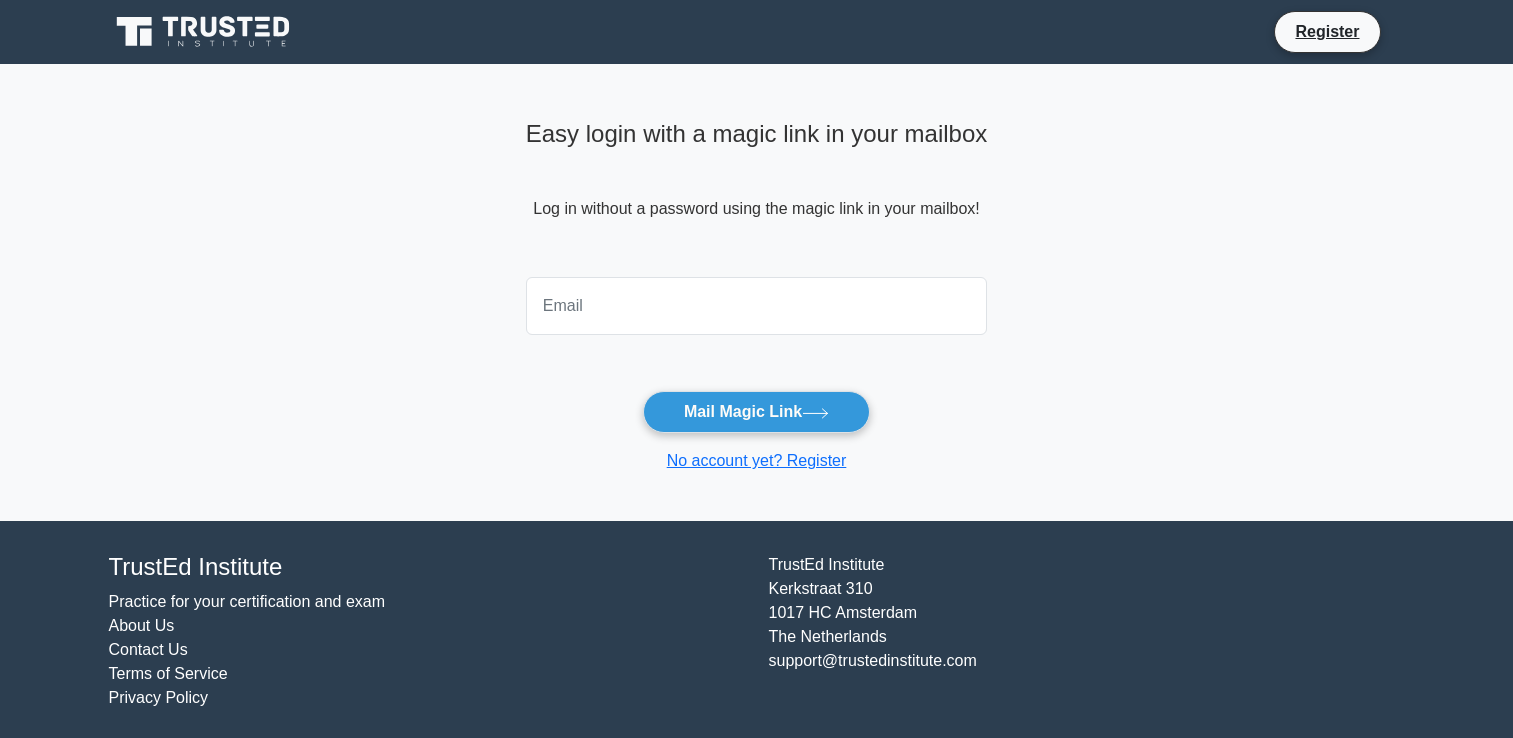 scroll, scrollTop: 0, scrollLeft: 0, axis: both 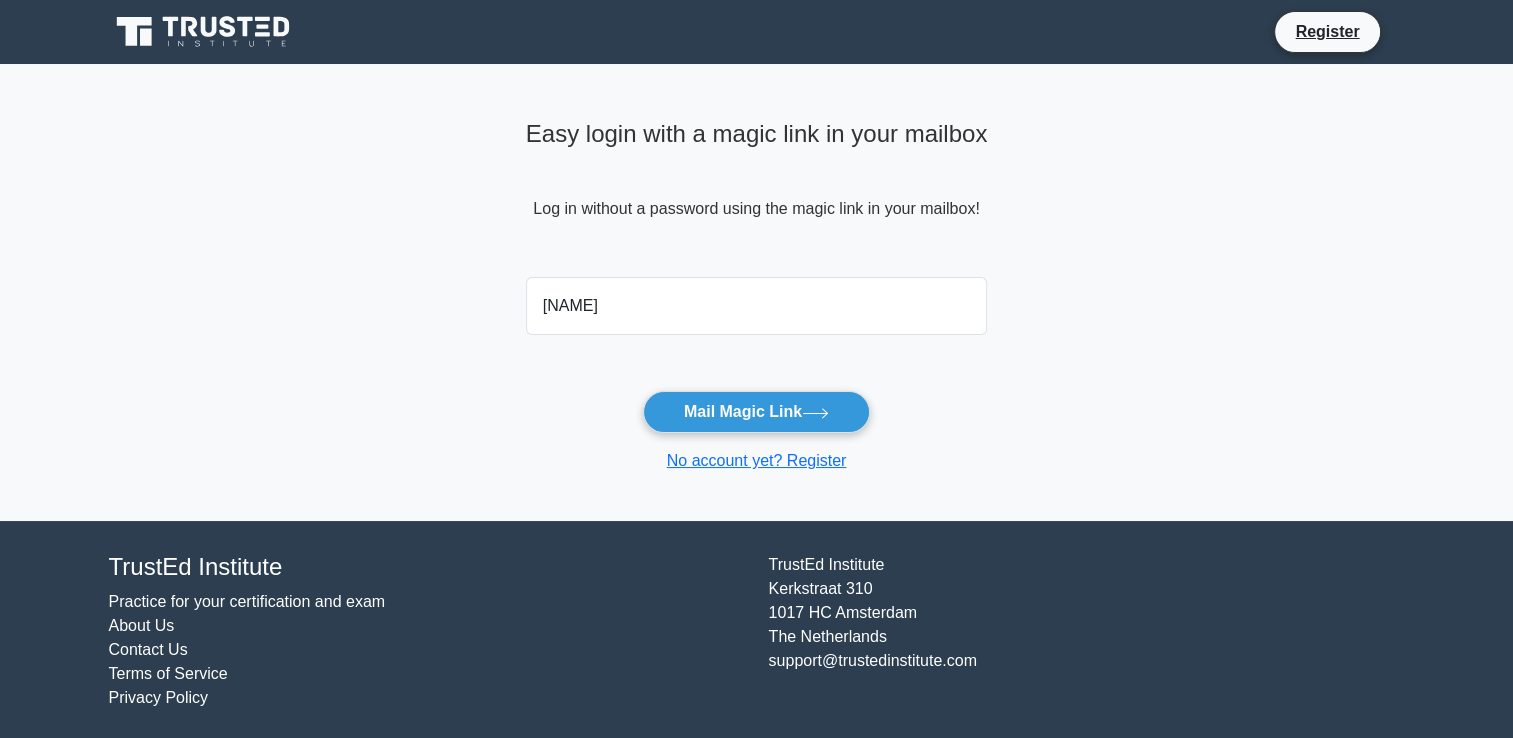 type on "steffifrozario.19@gmail.com" 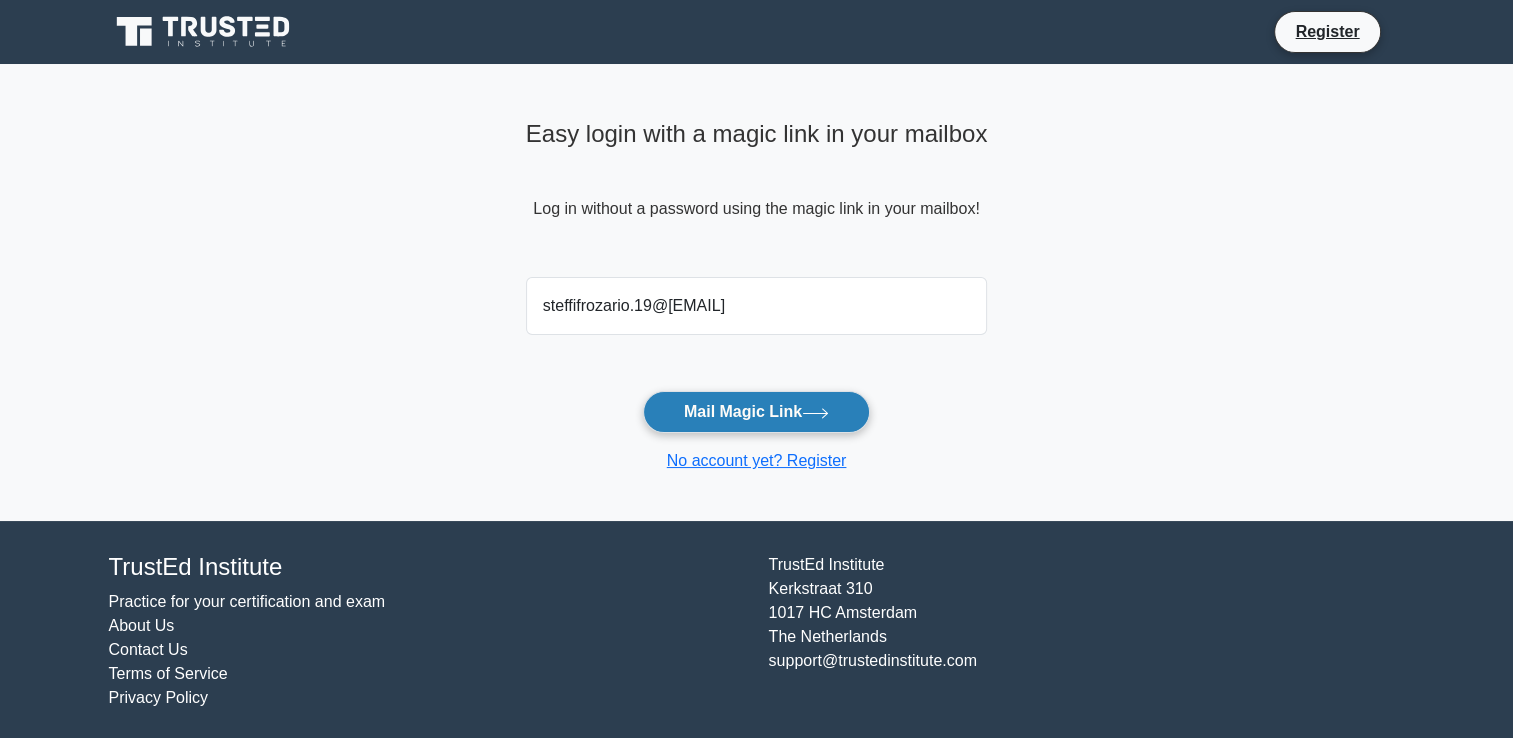 click on "Mail Magic Link" at bounding box center [756, 412] 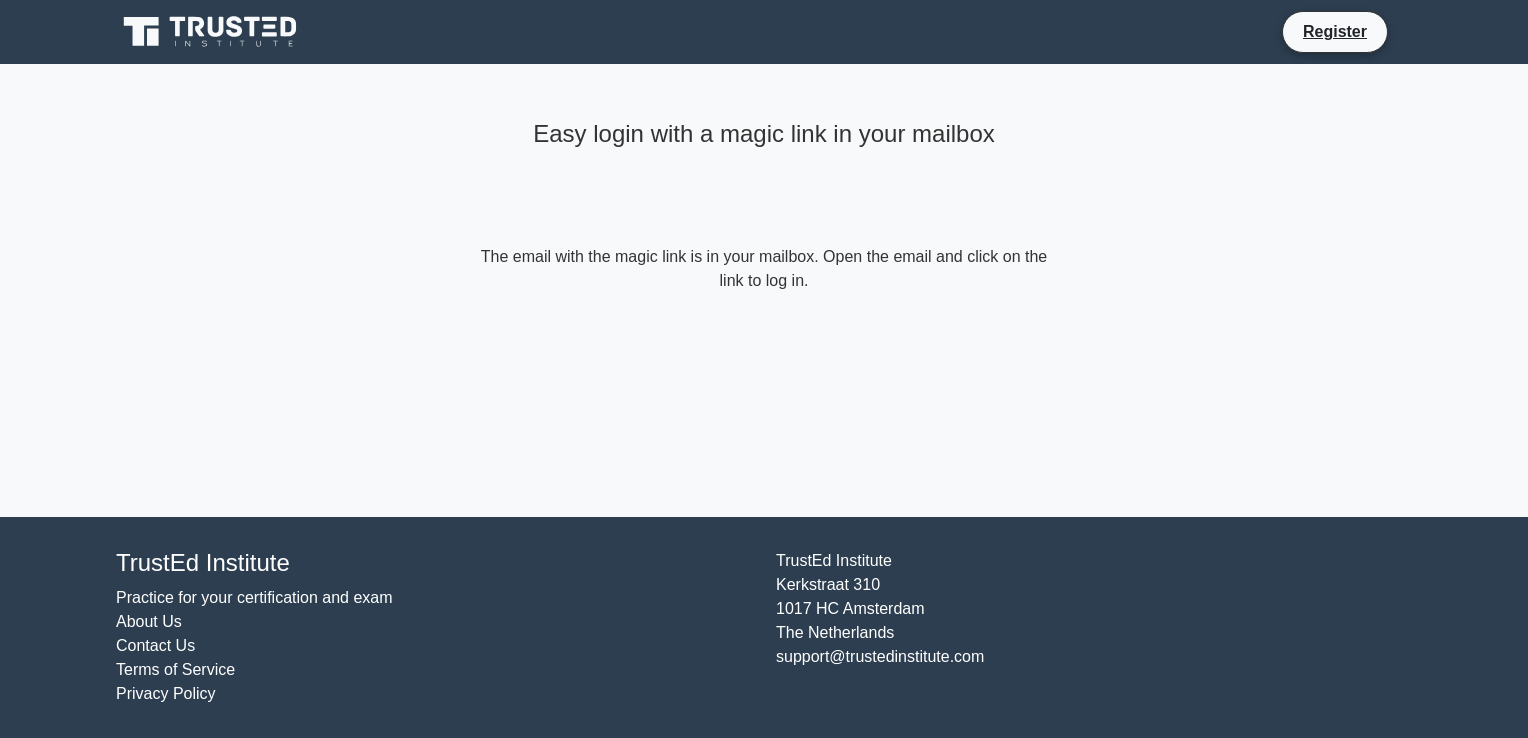 scroll, scrollTop: 0, scrollLeft: 0, axis: both 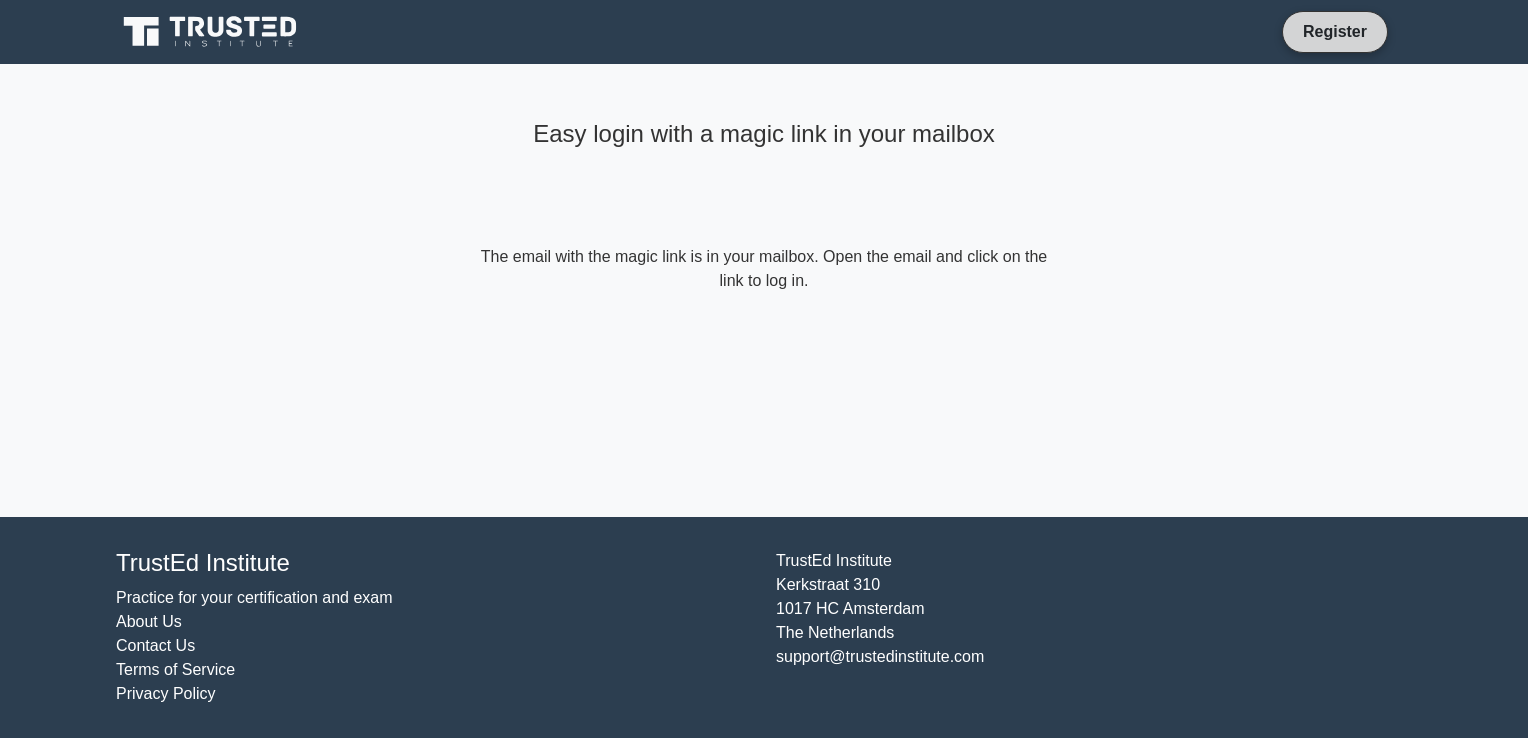 click on "Register" at bounding box center [1335, 31] 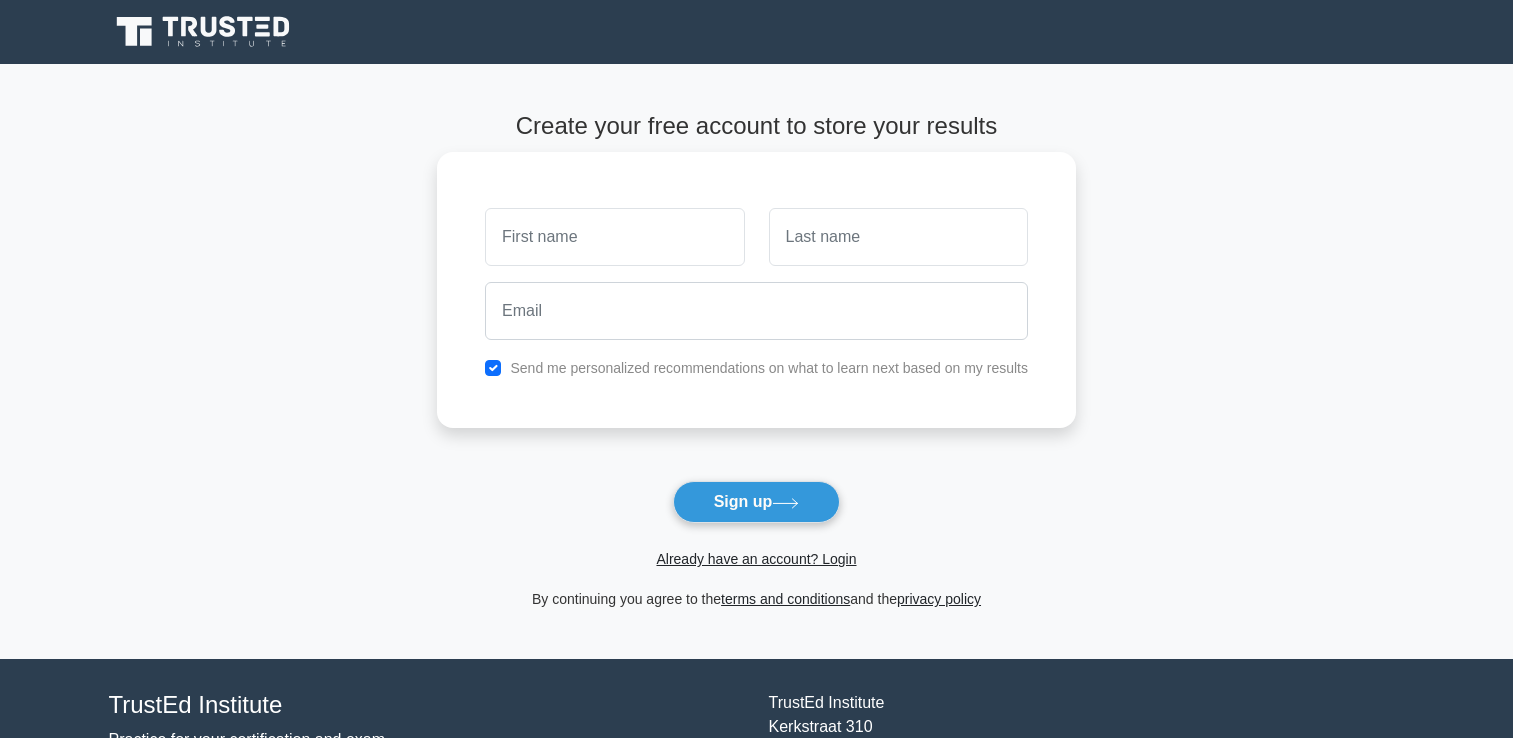 scroll, scrollTop: 0, scrollLeft: 0, axis: both 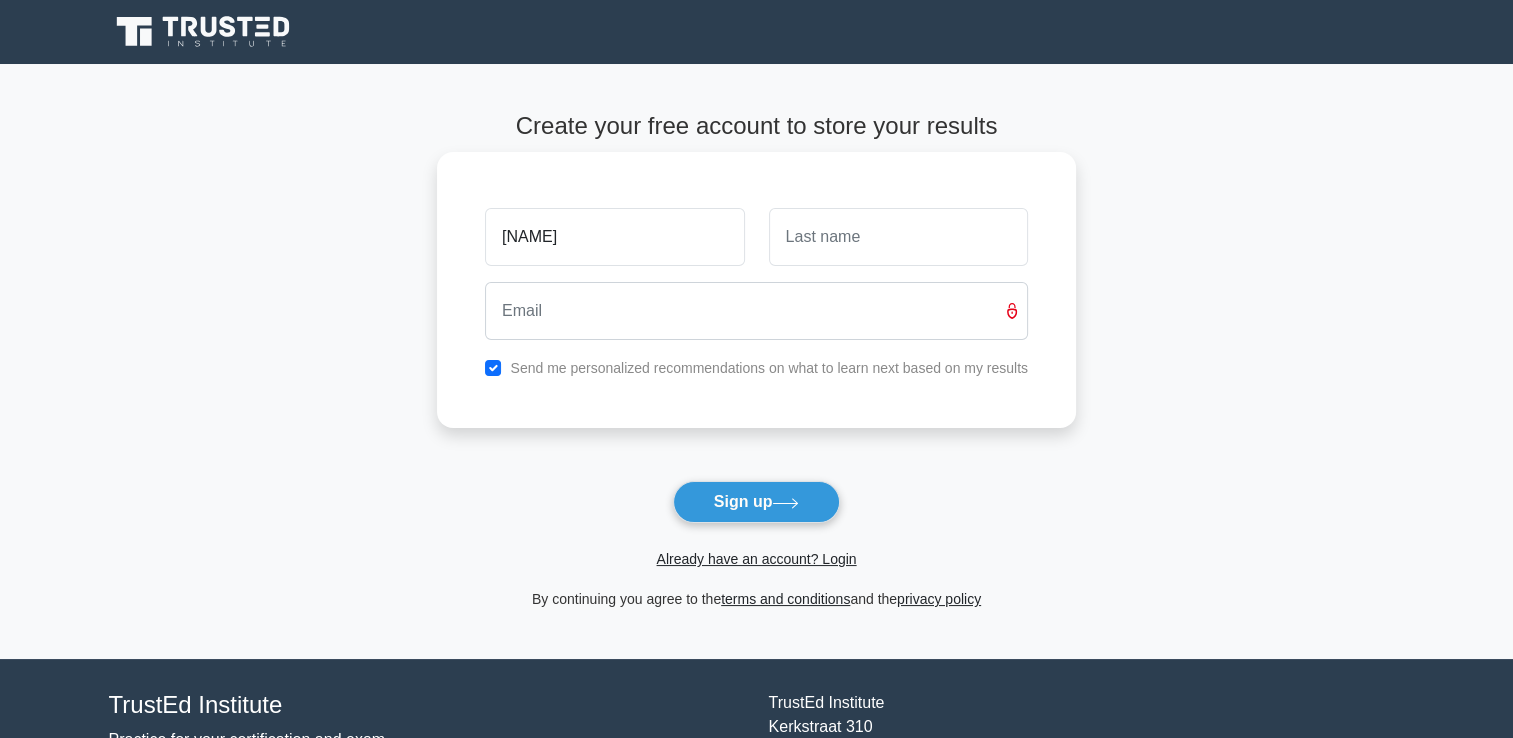 type on "[NAME]" 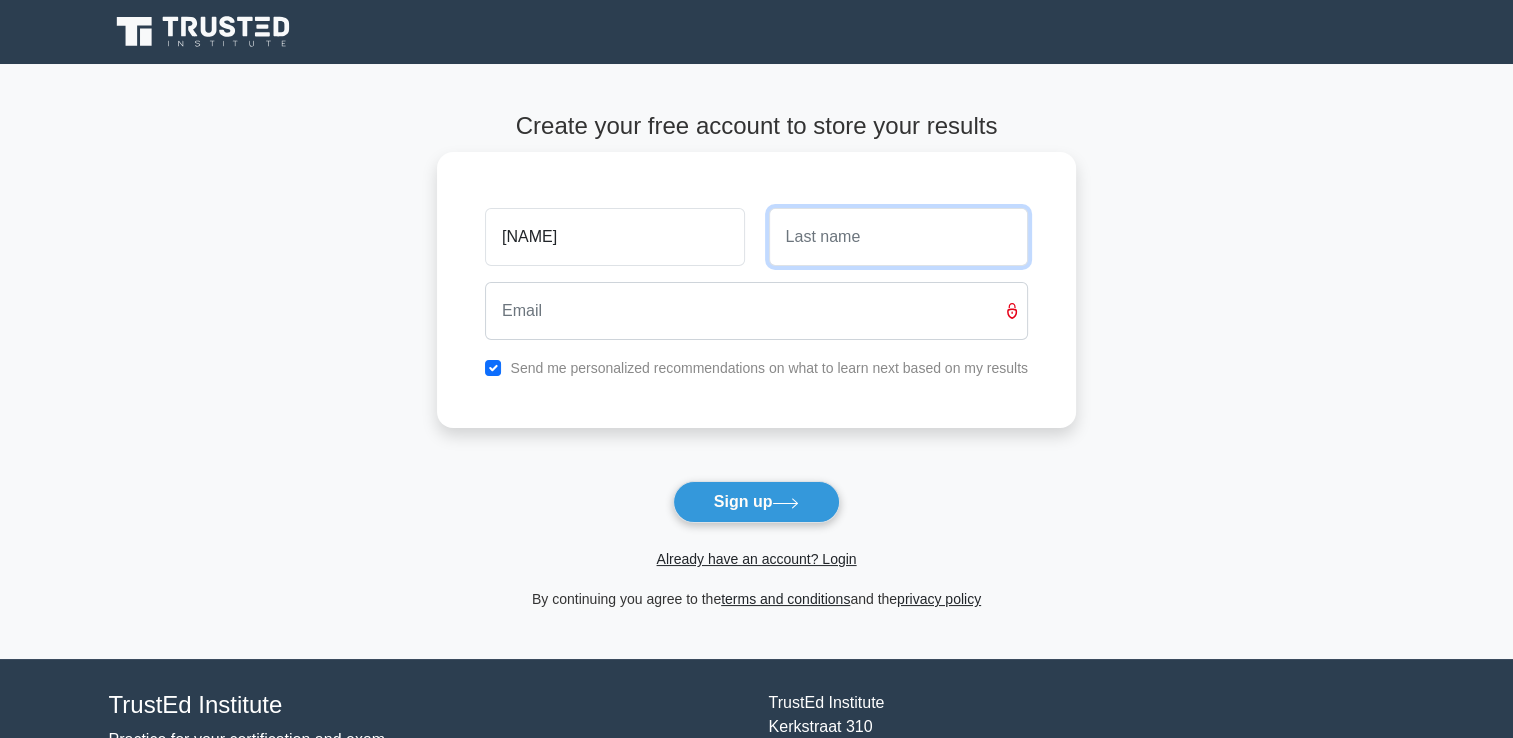 click at bounding box center (898, 237) 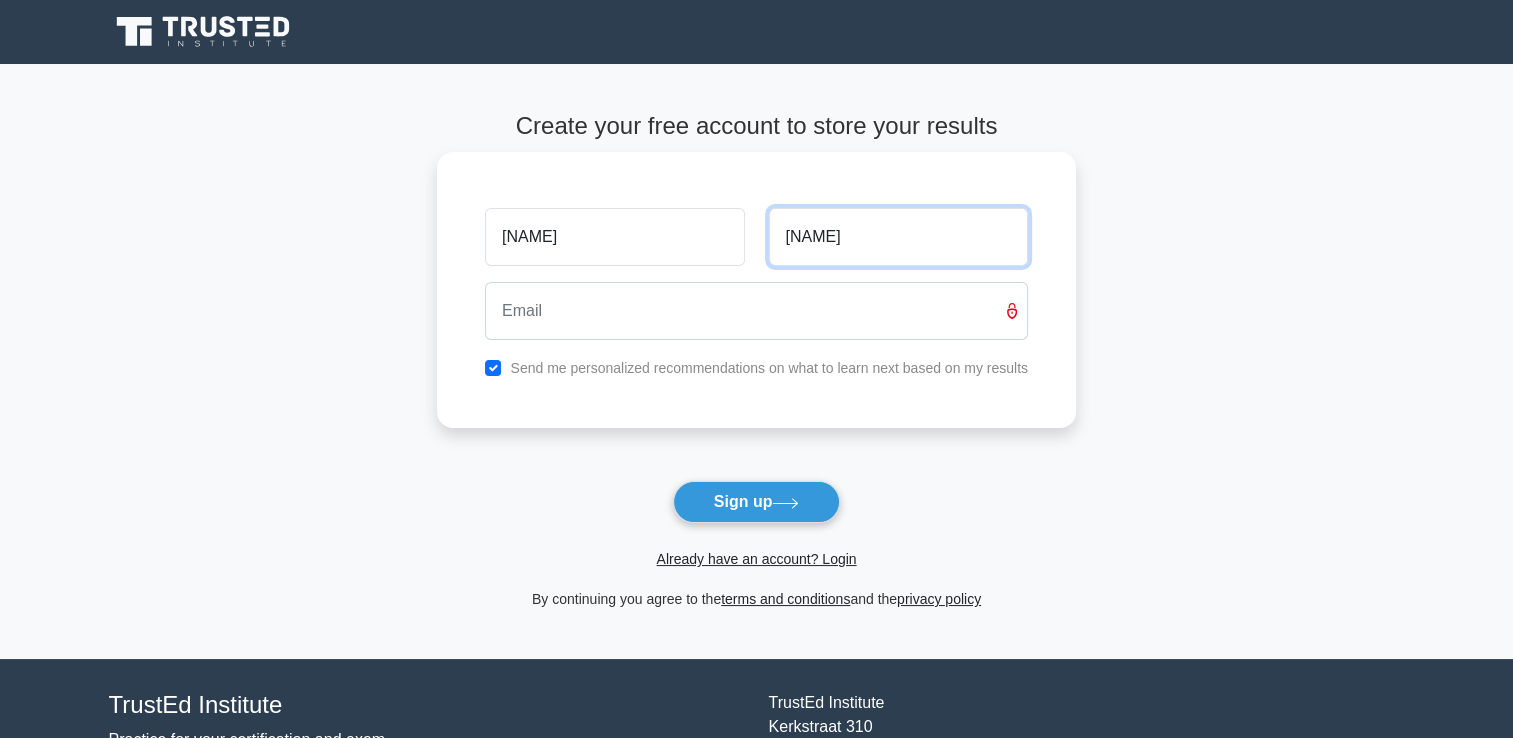type on "[NAME]" 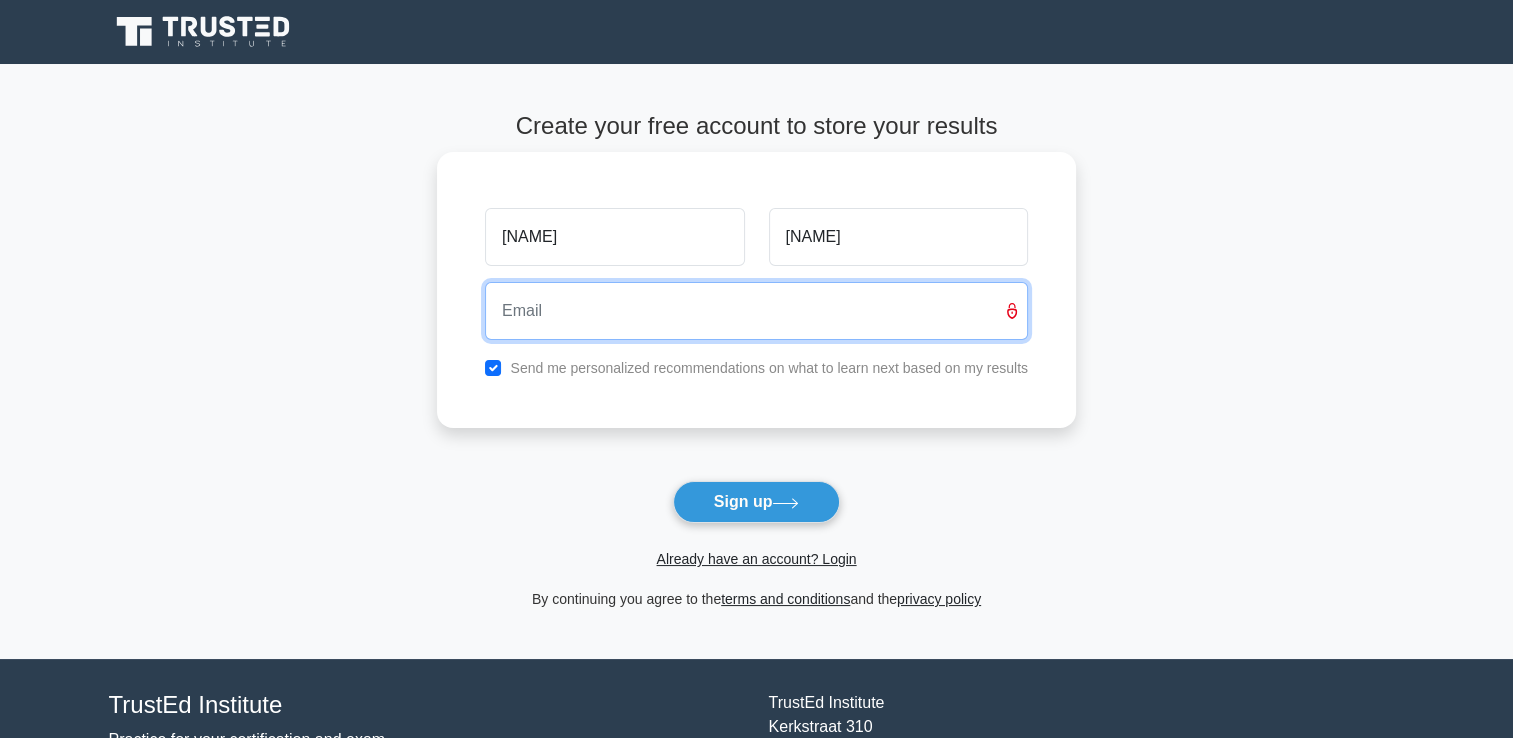 click at bounding box center (756, 311) 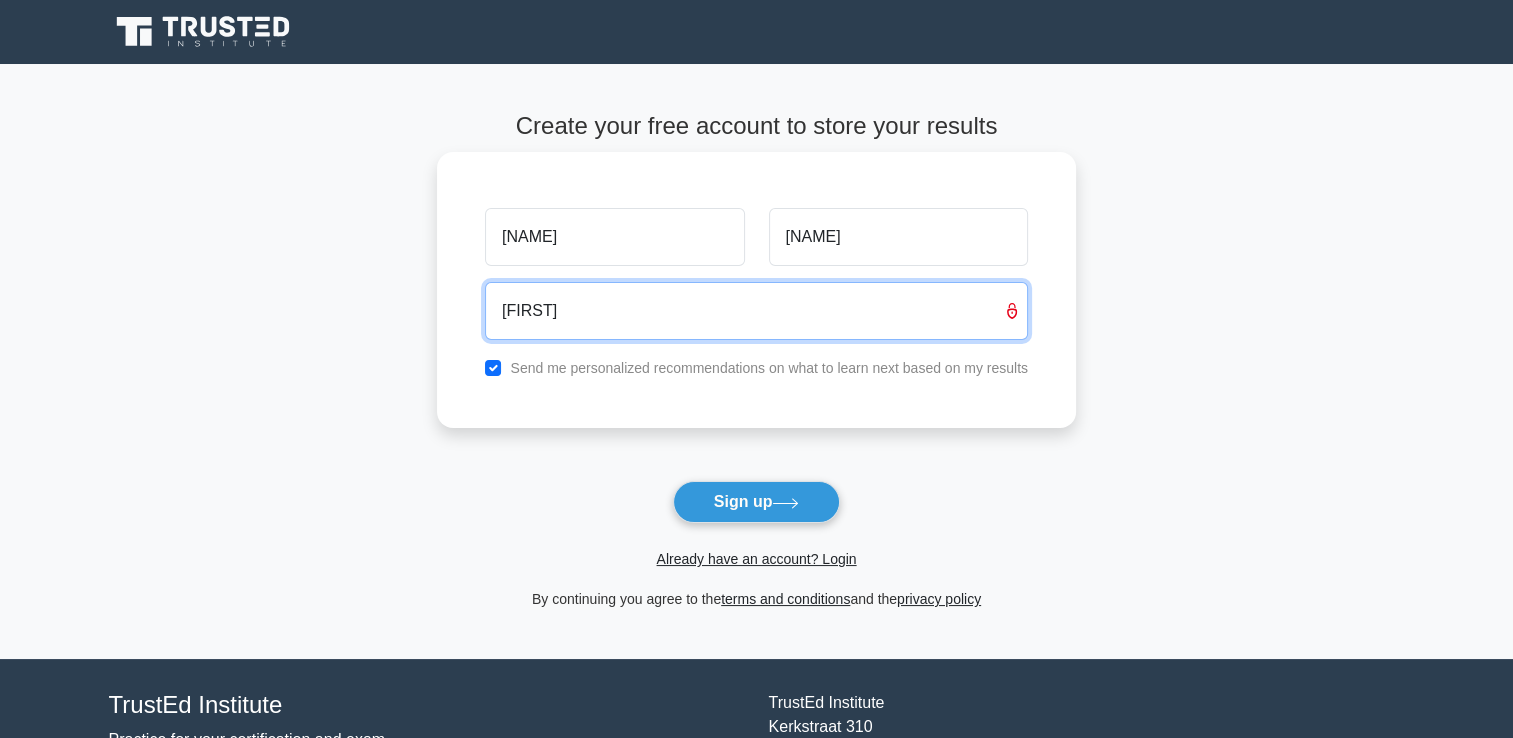 type on "[EMAIL]" 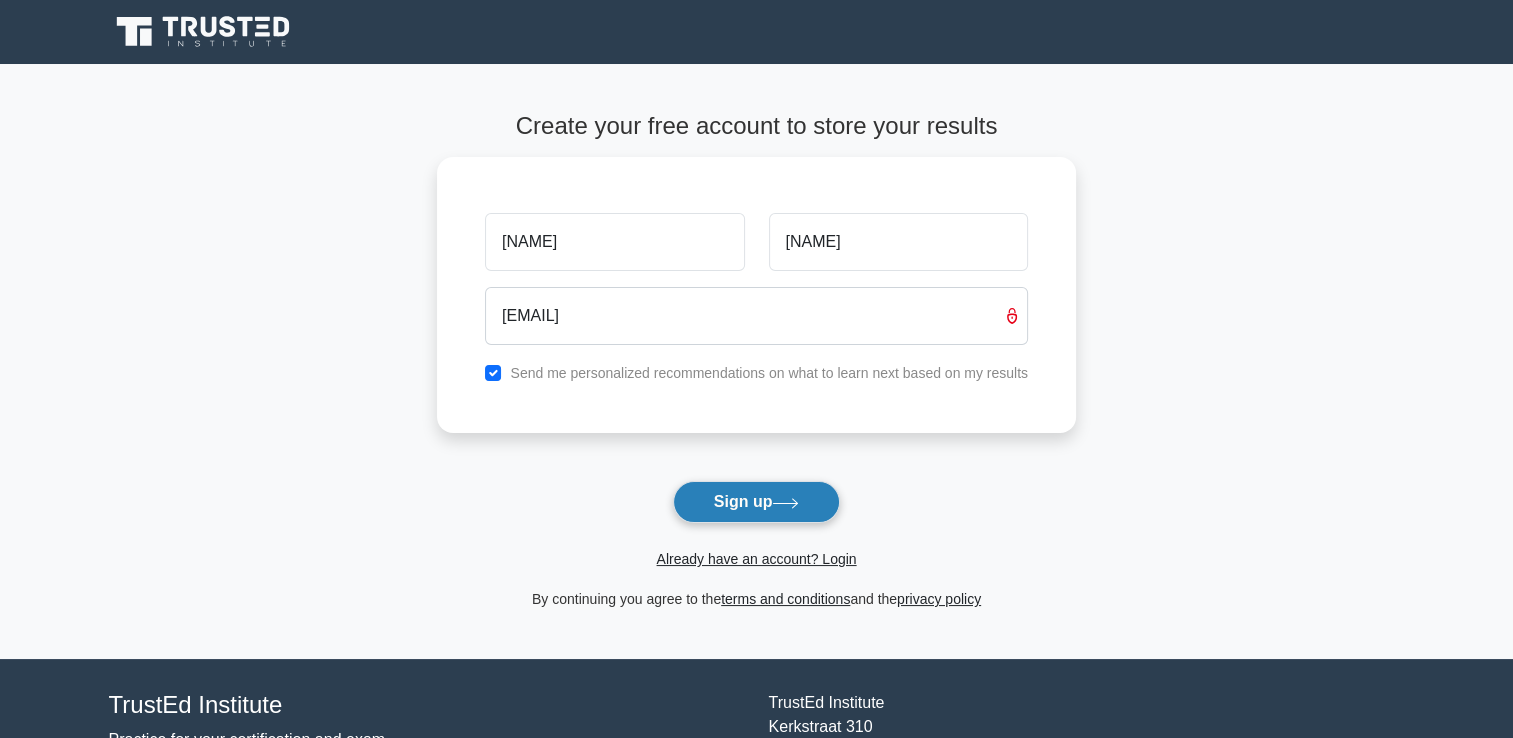 click on "Sign up" at bounding box center [757, 502] 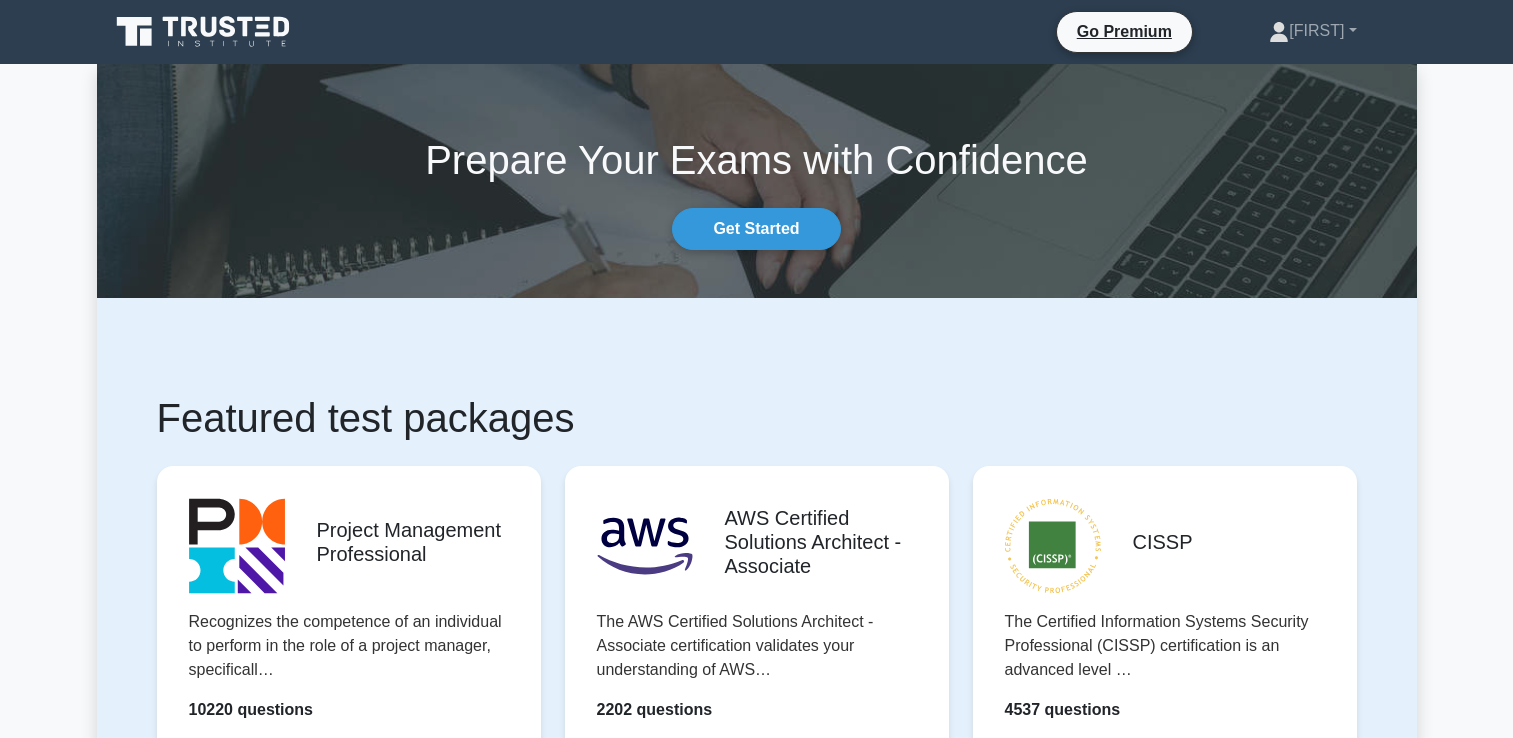 scroll, scrollTop: 0, scrollLeft: 0, axis: both 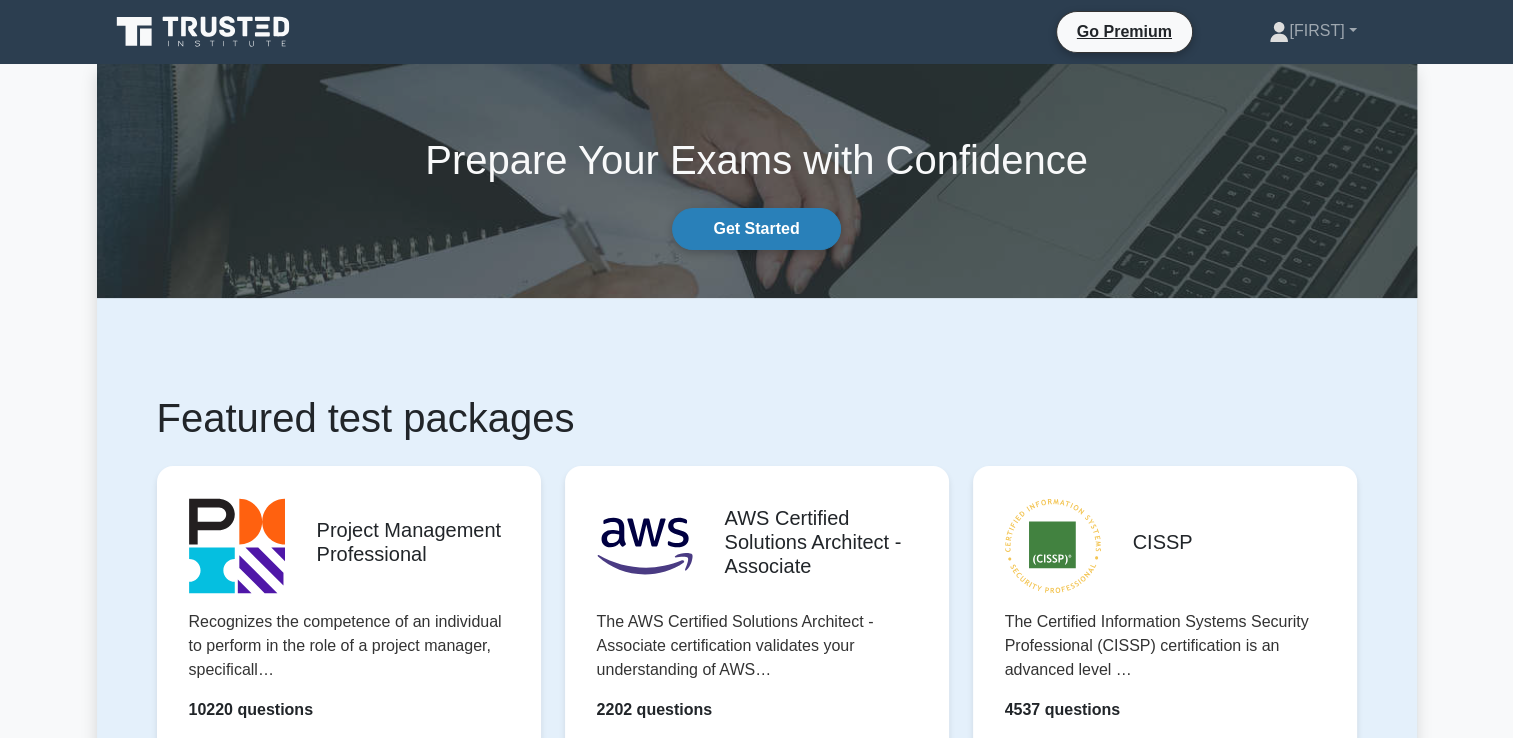 click on "Get Started" at bounding box center [756, 229] 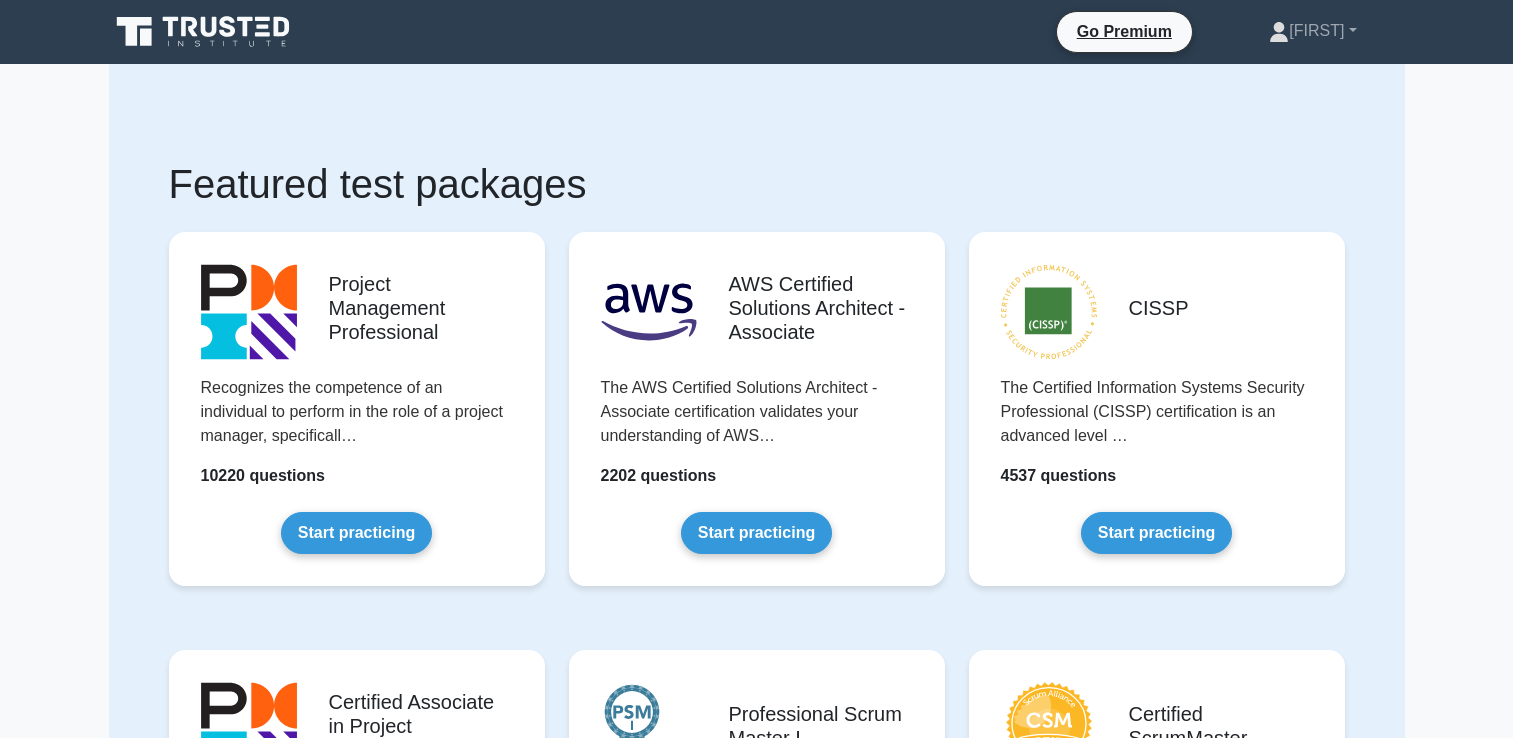 scroll, scrollTop: 0, scrollLeft: 0, axis: both 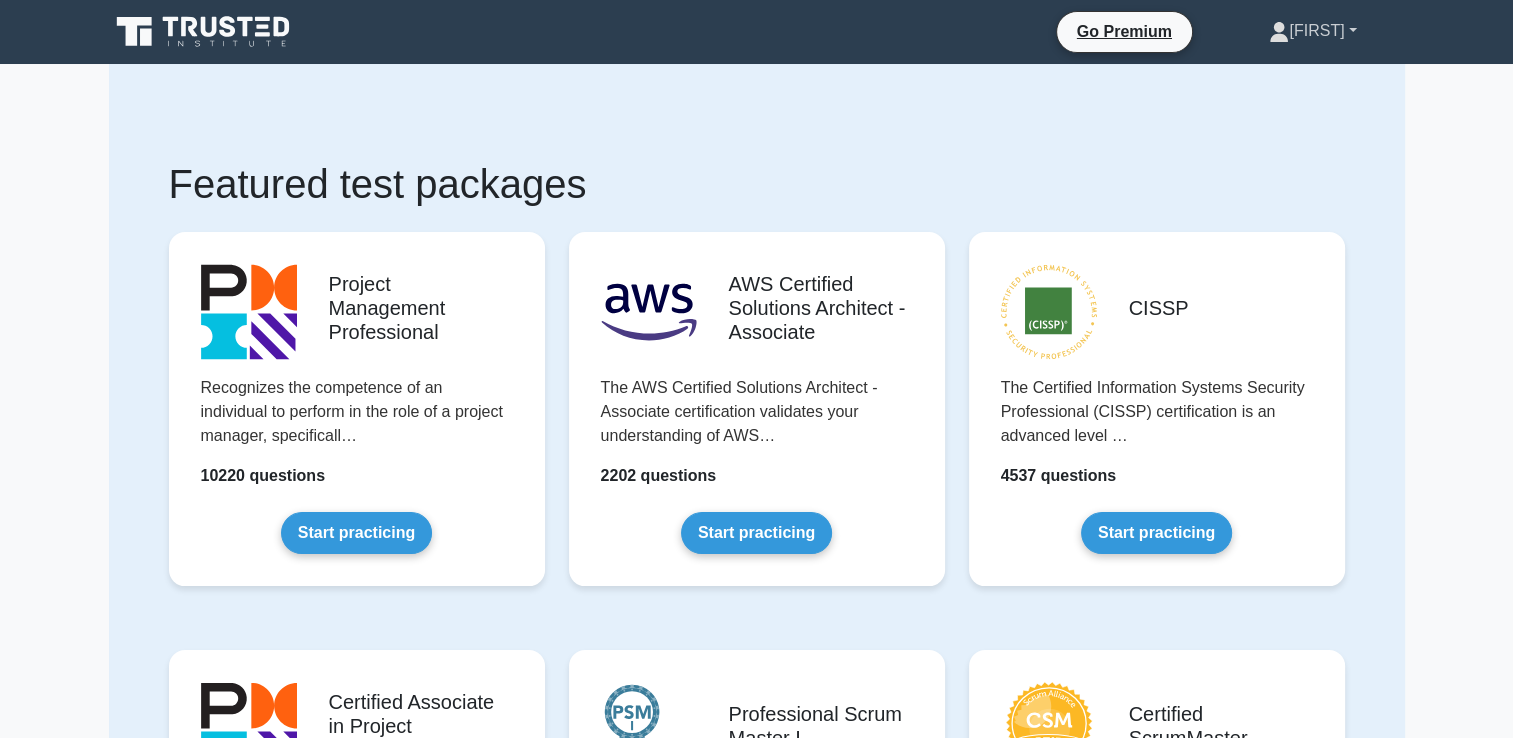 click on "[FIRST]" at bounding box center [1312, 31] 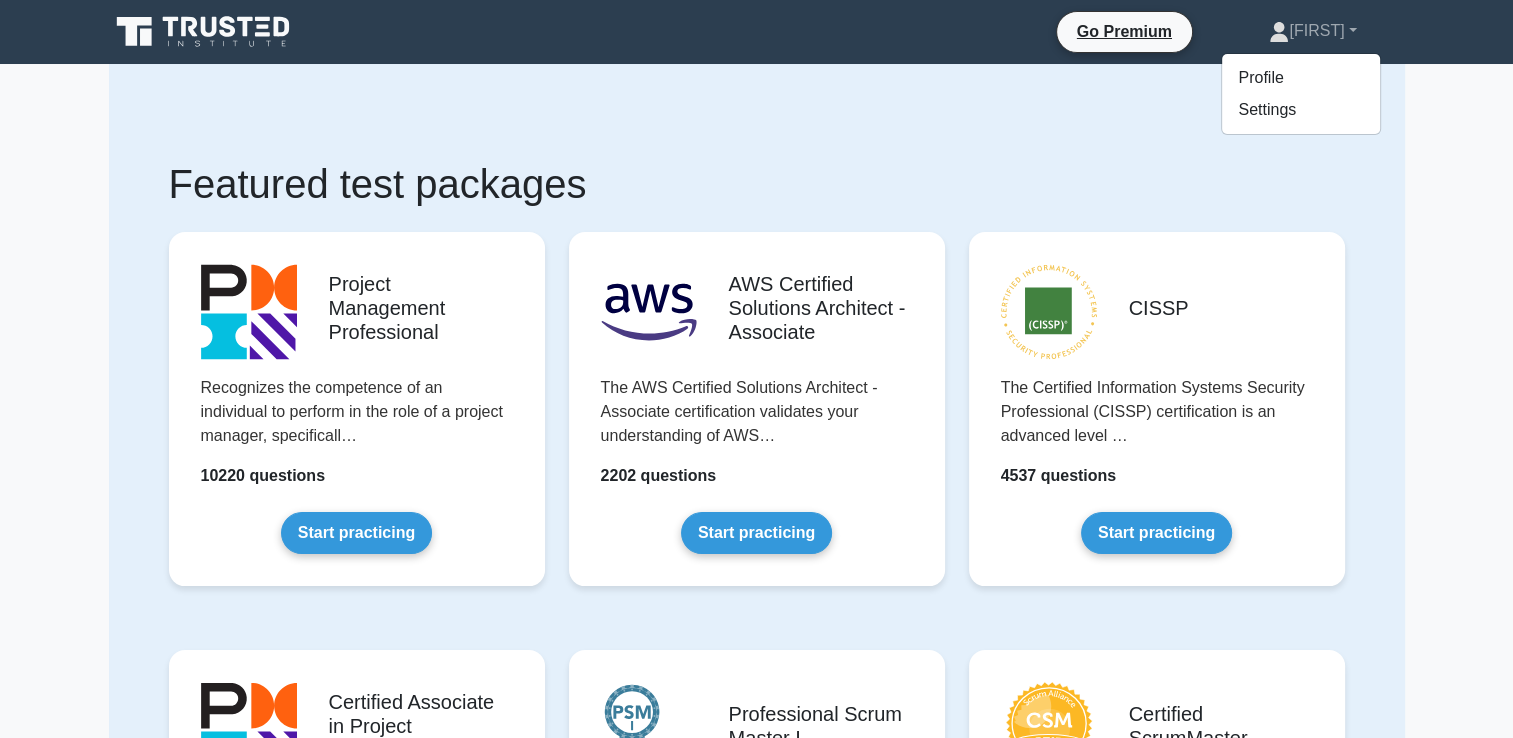 click on "Featured test packages
Project Management Professional
Recognizes the competence of an individual to perform in the role of a project manager, specificall…
10220 questions
Start practicing
.st0{fill:#252F3E;} .st1{fill-rule:evenodd;clip-rule:evenodd;fill:#FF9900;}" at bounding box center (757, 2491) 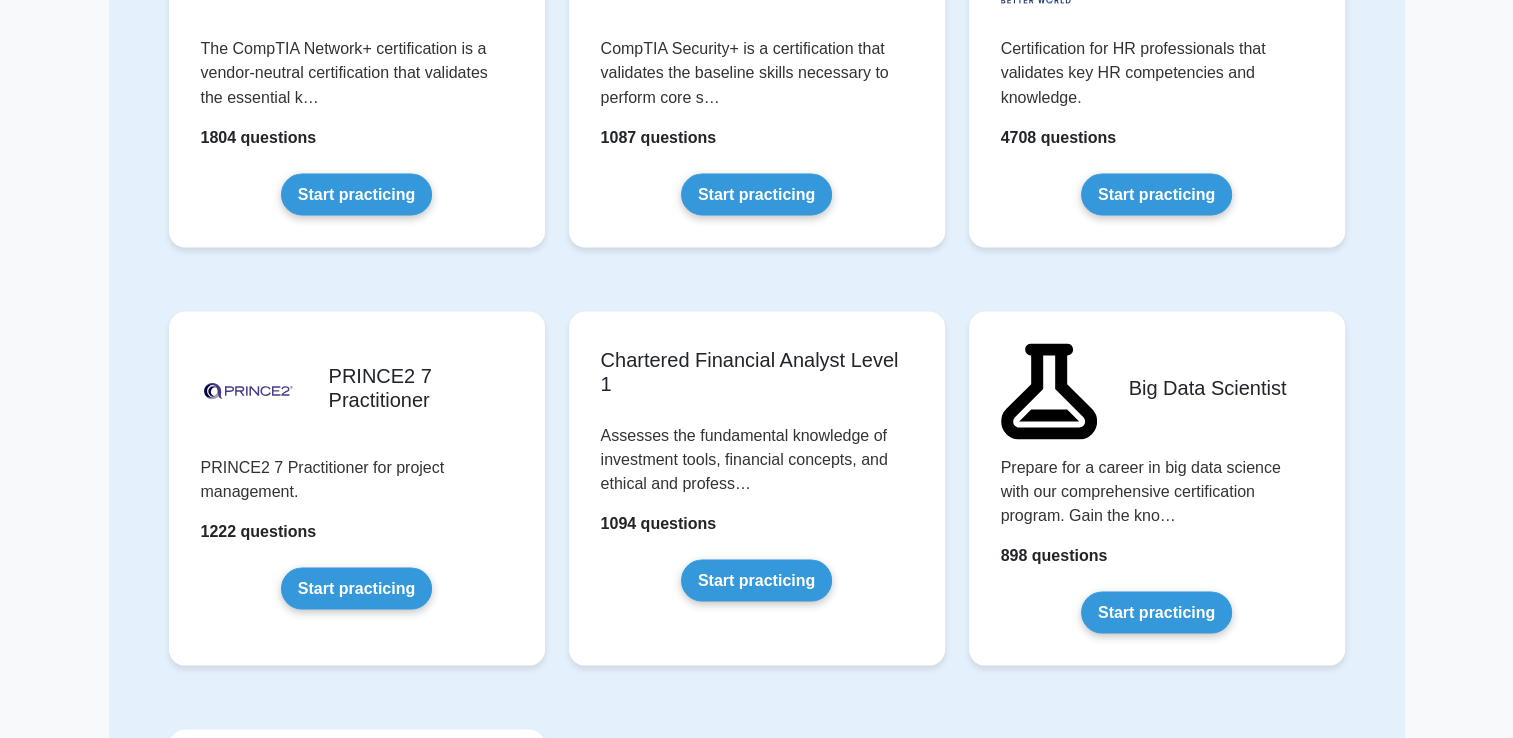 scroll, scrollTop: 3700, scrollLeft: 0, axis: vertical 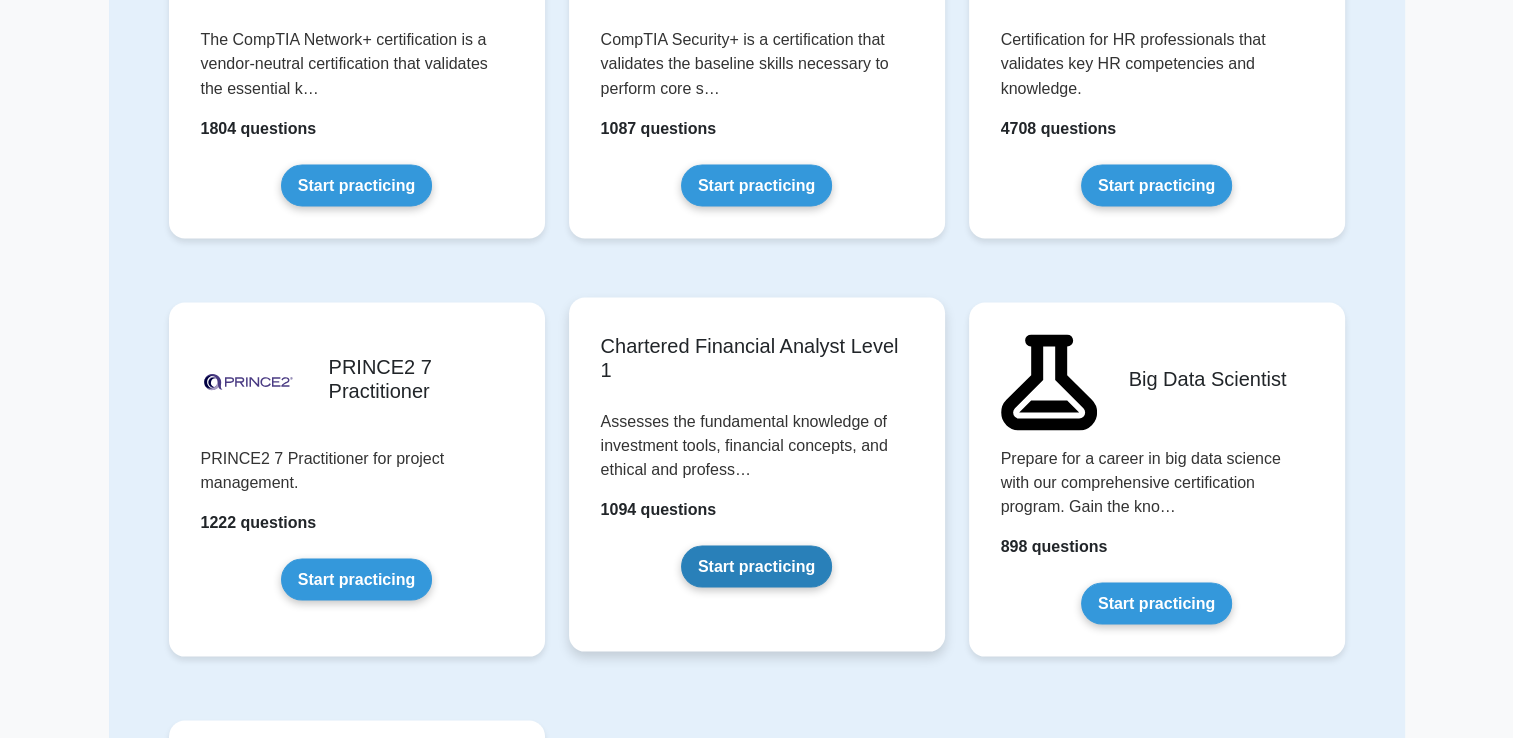 click on "Start practicing" at bounding box center [756, 566] 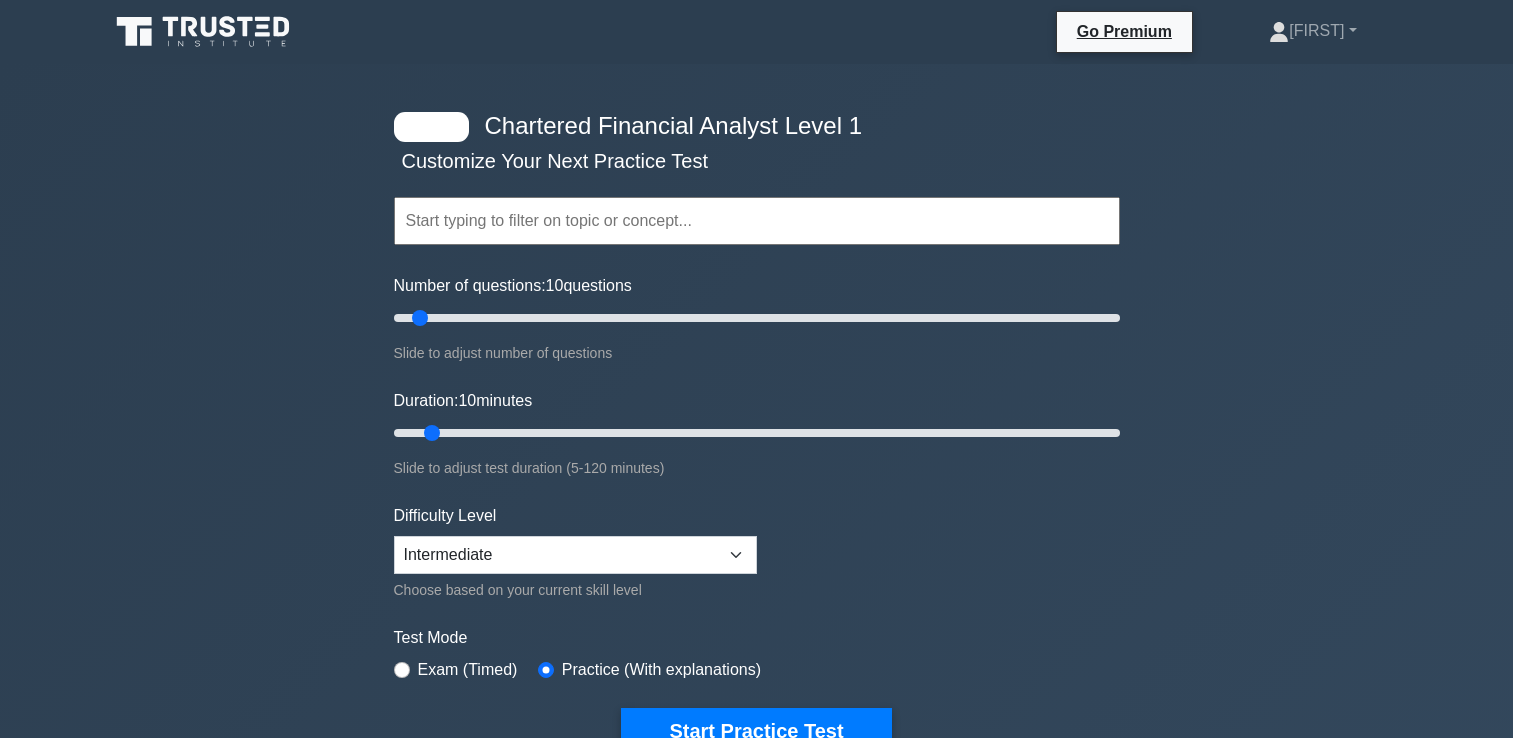 scroll, scrollTop: 0, scrollLeft: 0, axis: both 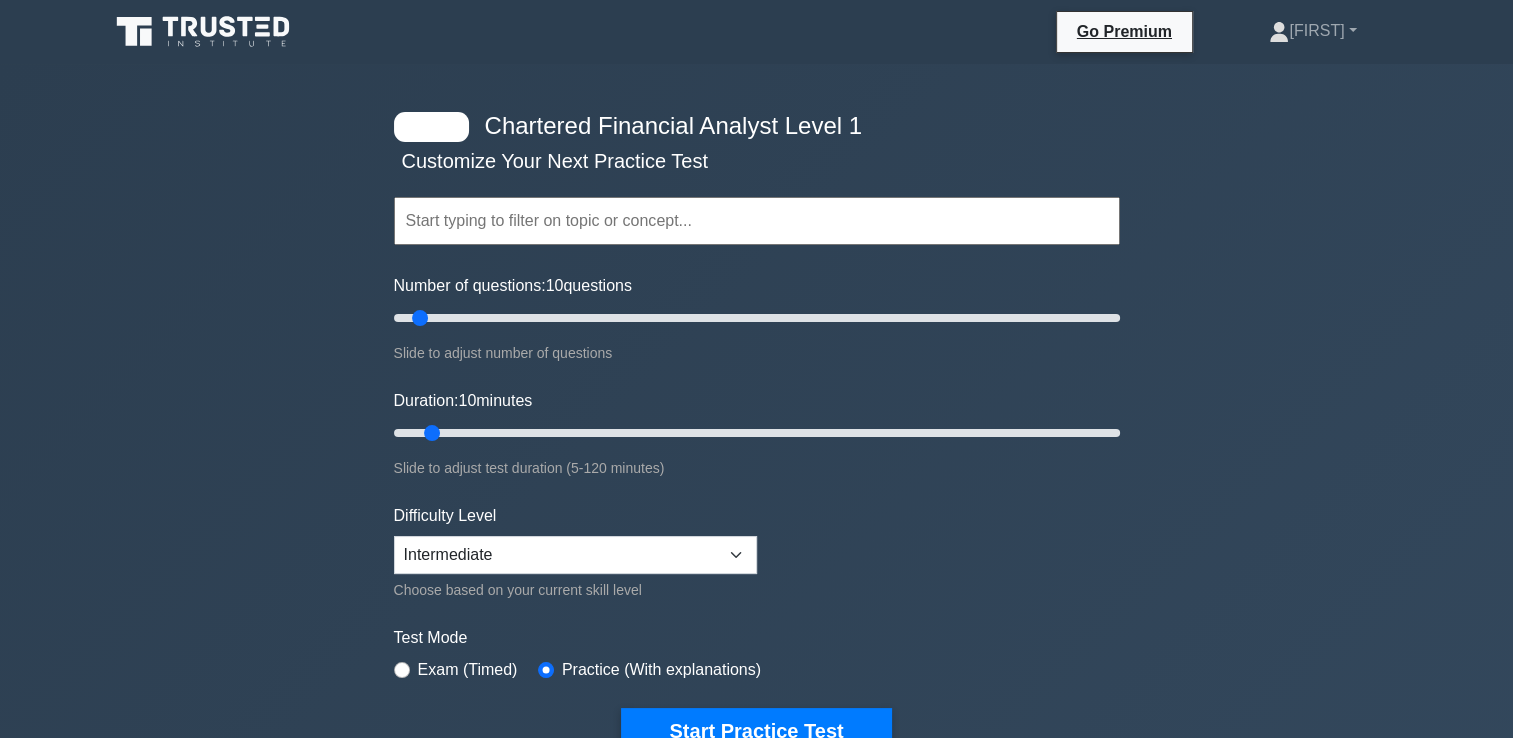 click at bounding box center [757, 221] 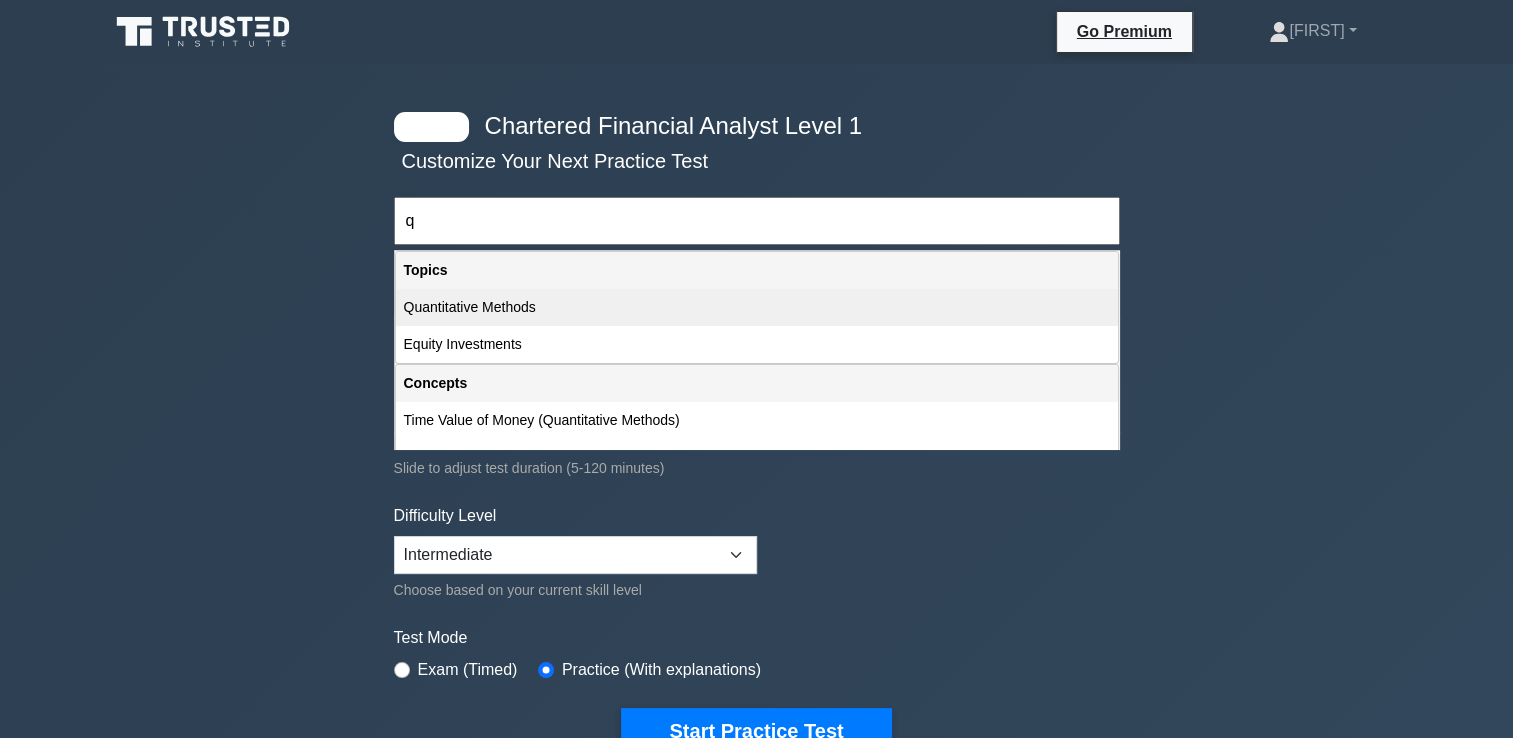 click on "Quantitative Methods" at bounding box center [757, 307] 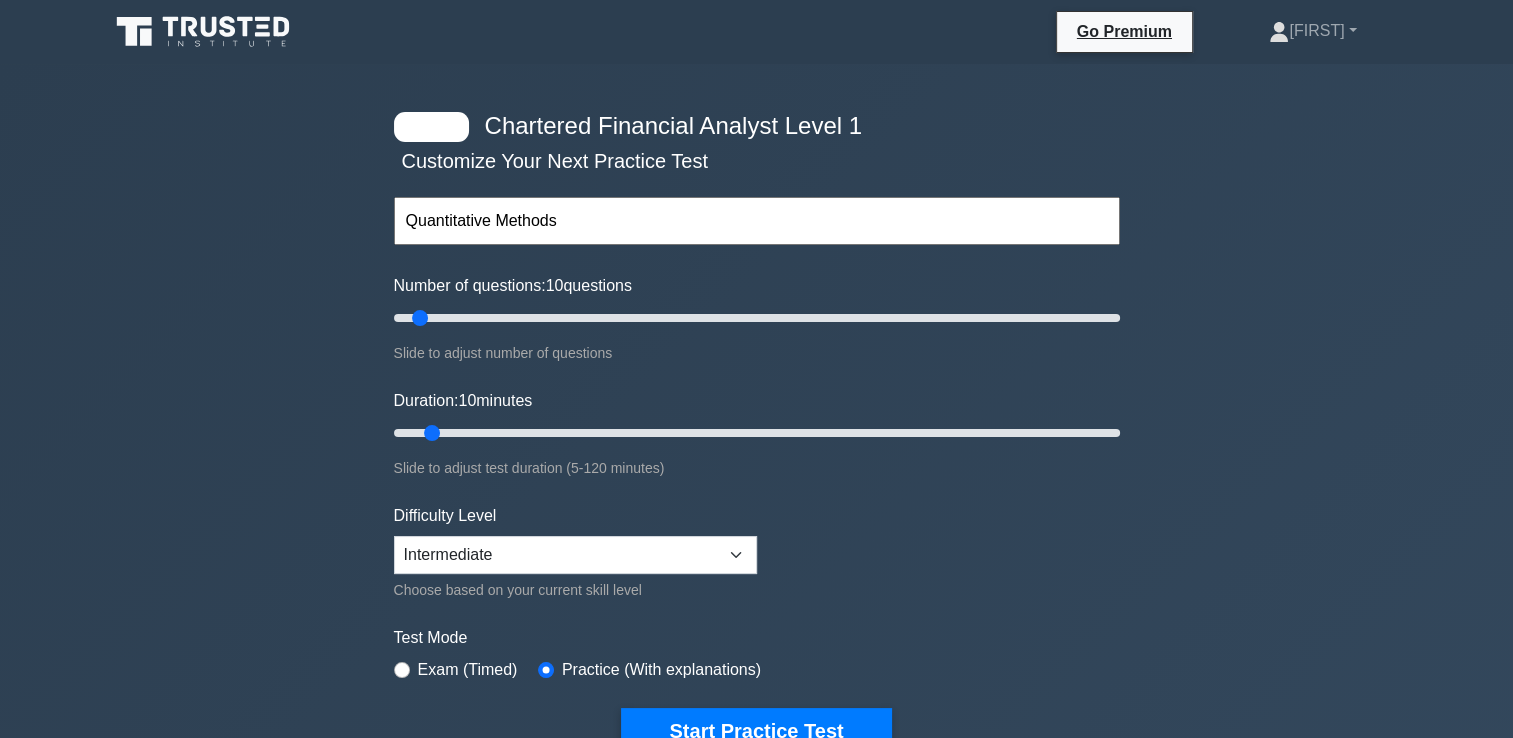 click on "Number of questions:  10  questions
Slide to adjust number of questions" at bounding box center (757, 319) 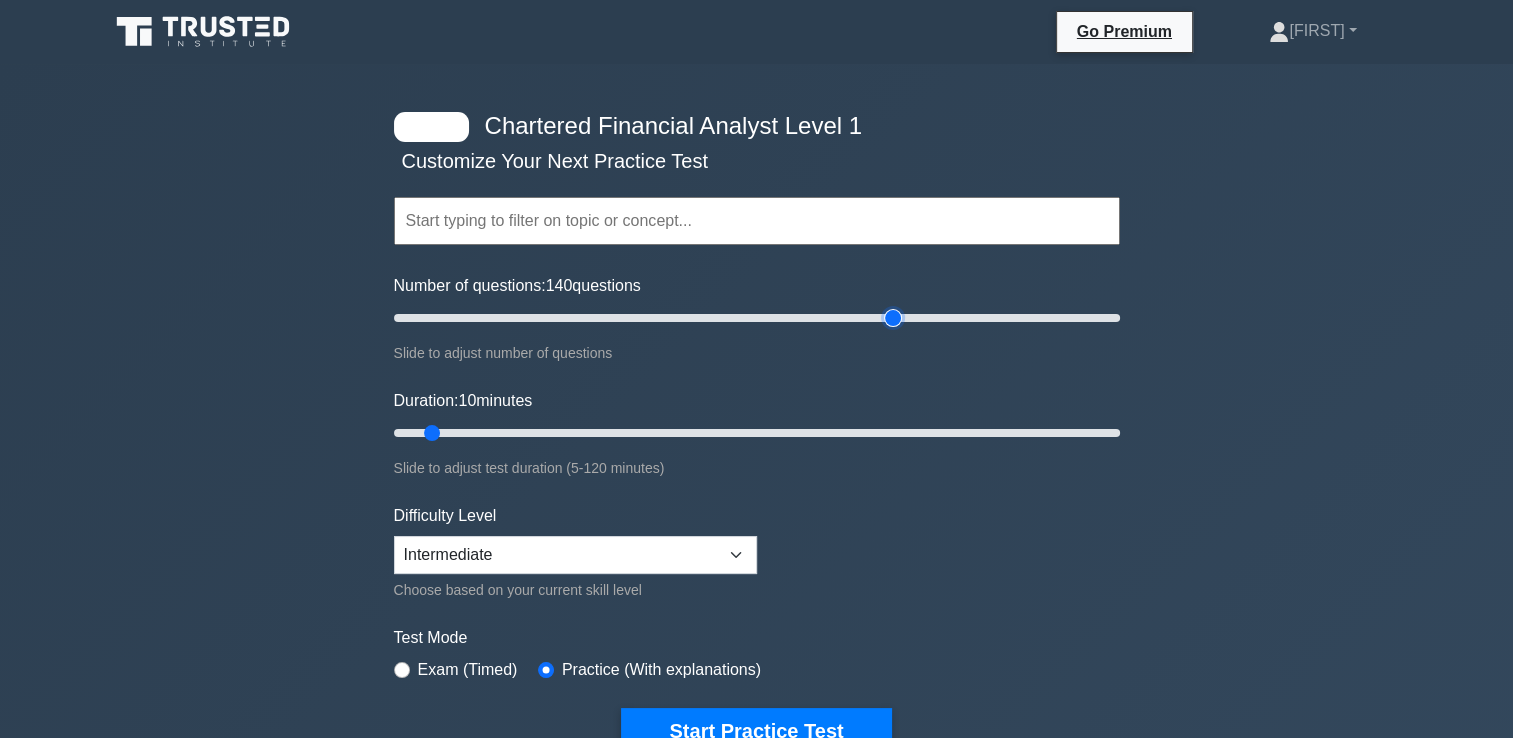 click on "Number of questions:  140  questions" at bounding box center [757, 318] 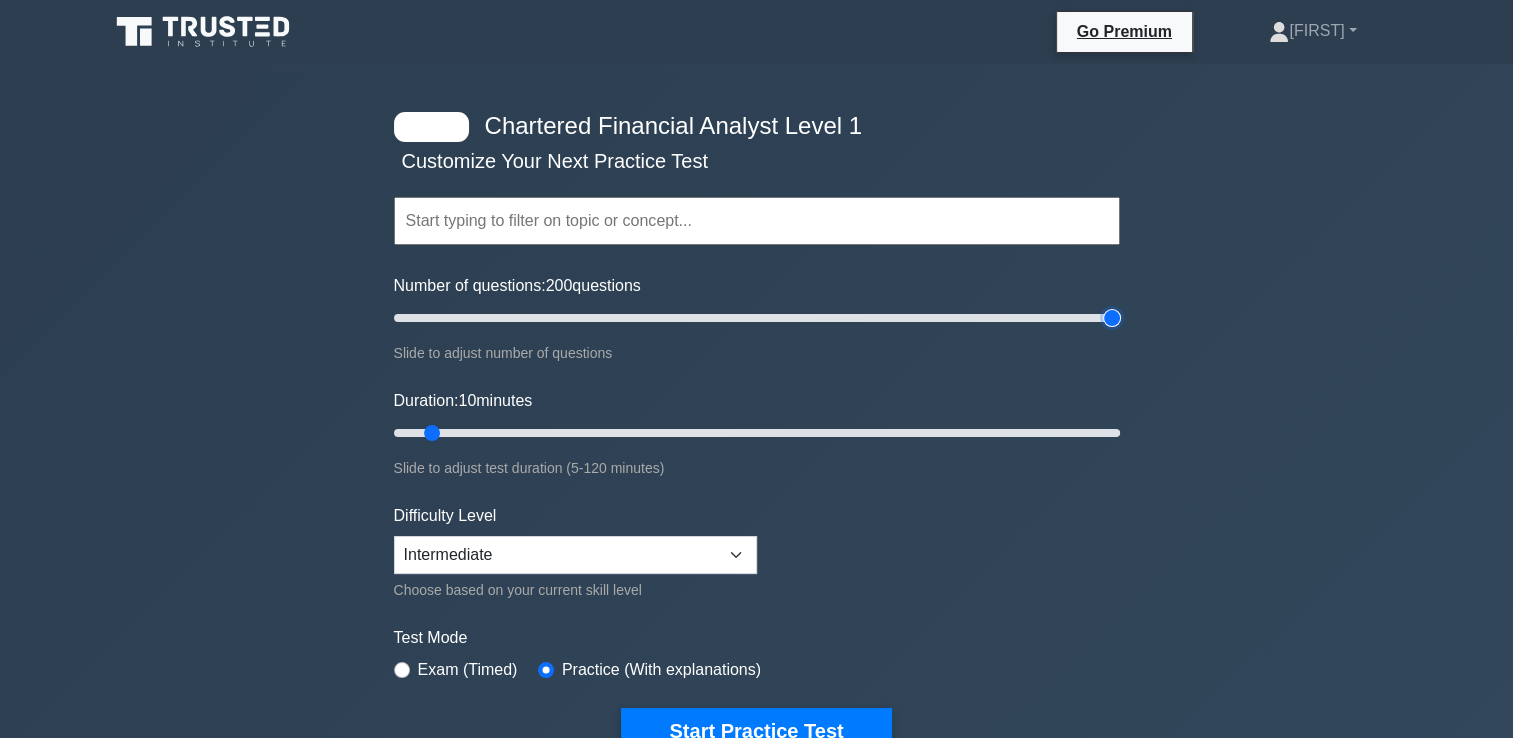 type on "200" 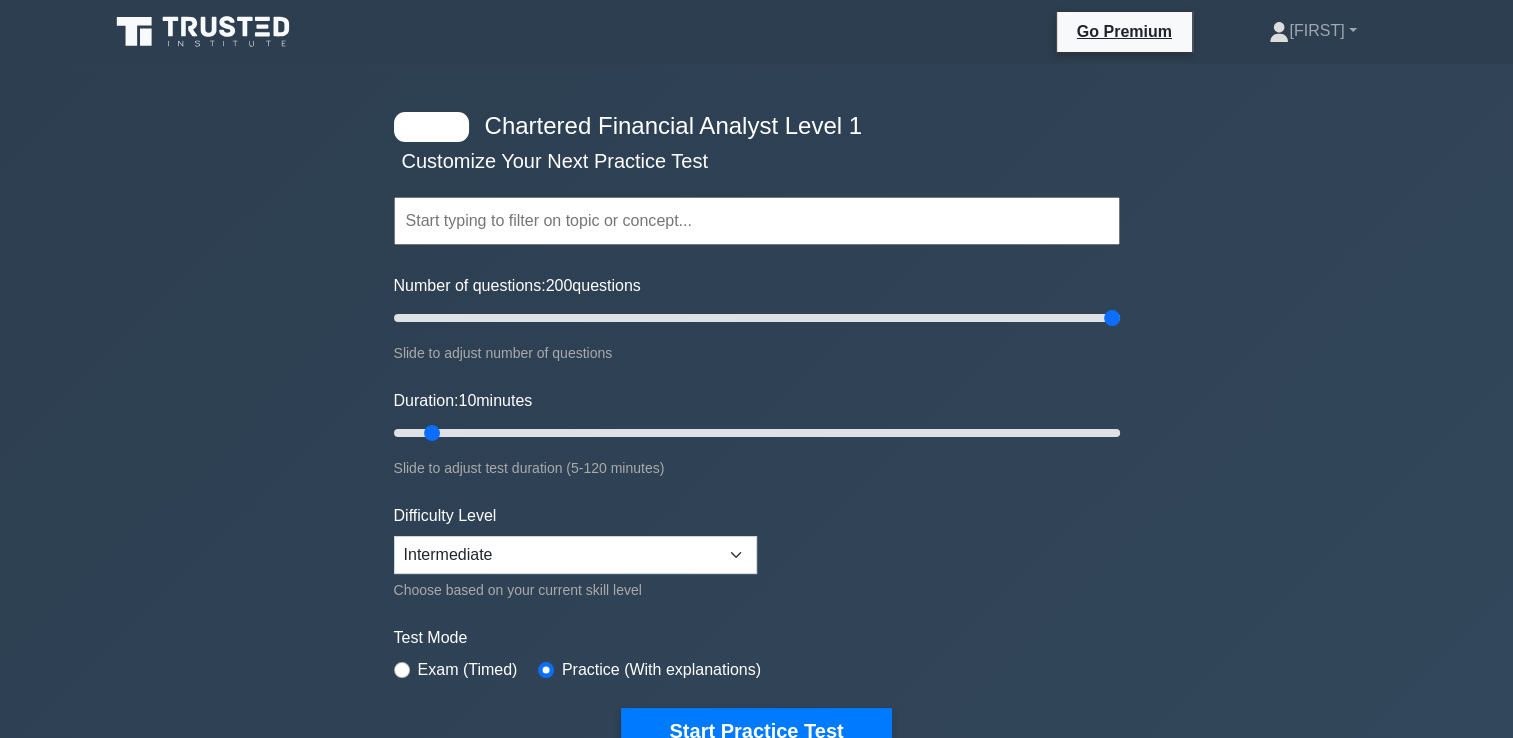click at bounding box center [757, 221] 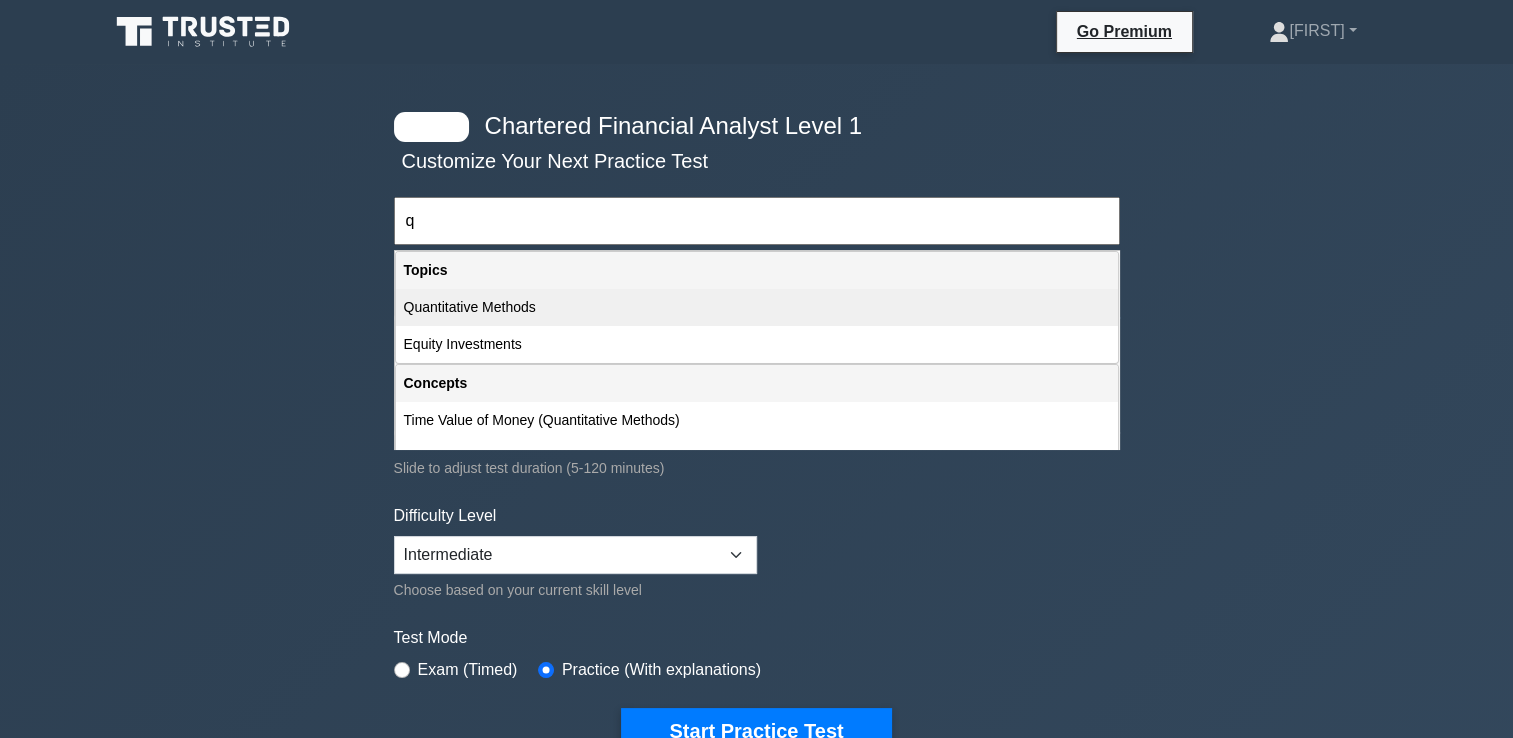 click on "Quantitative Methods" at bounding box center [757, 307] 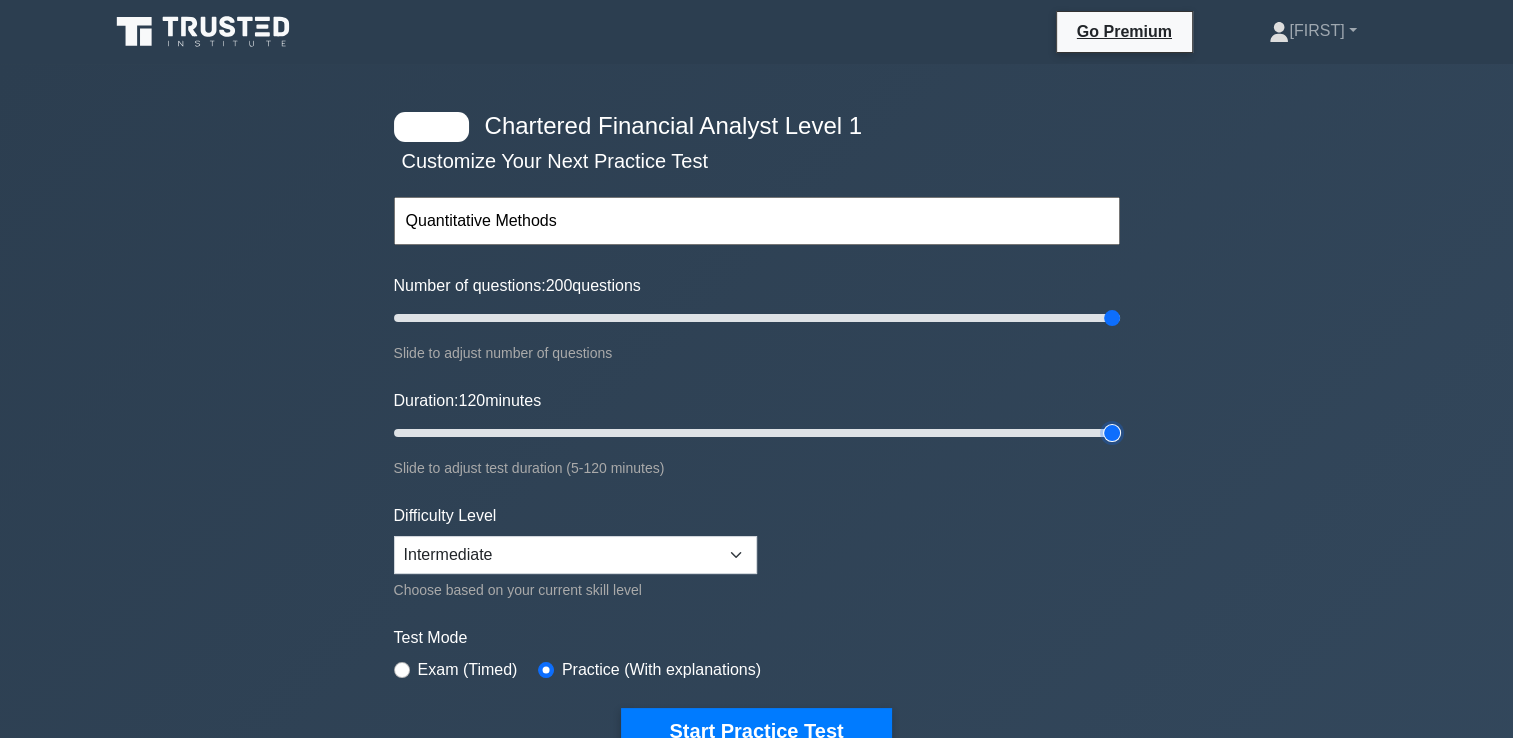type on "120" 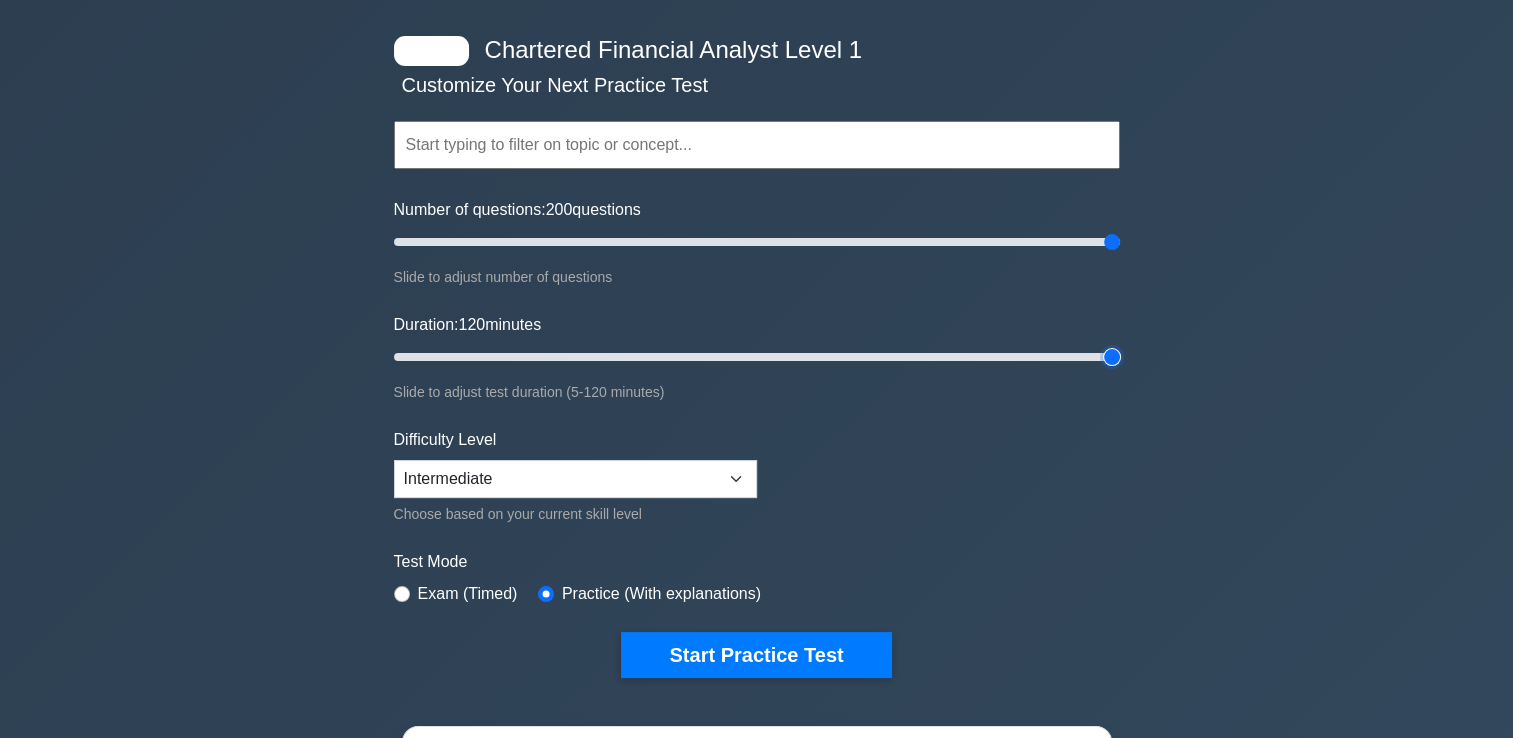 scroll, scrollTop: 76, scrollLeft: 0, axis: vertical 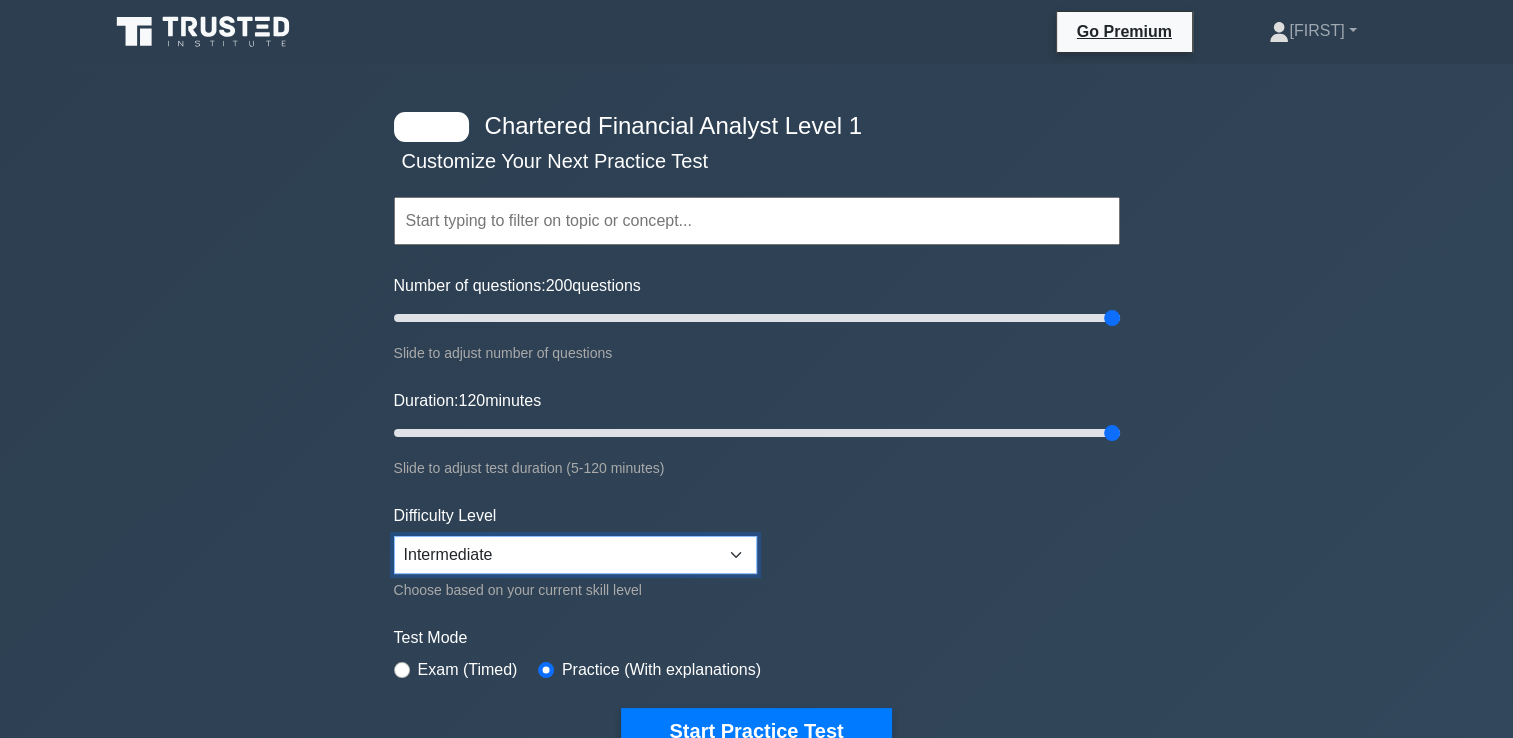click on "Beginner
Intermediate
Expert" at bounding box center [575, 555] 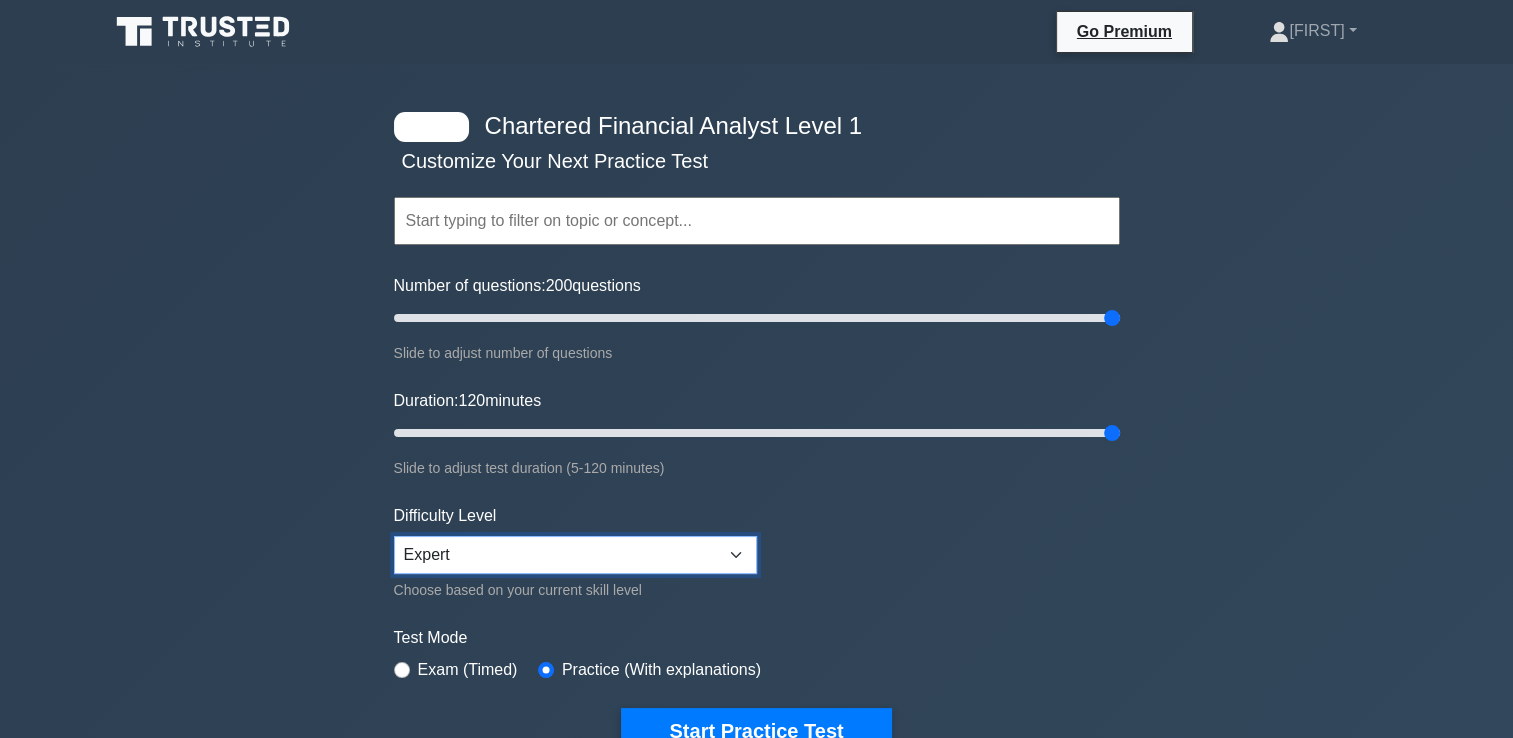 click on "Beginner
Intermediate
Expert" at bounding box center (575, 555) 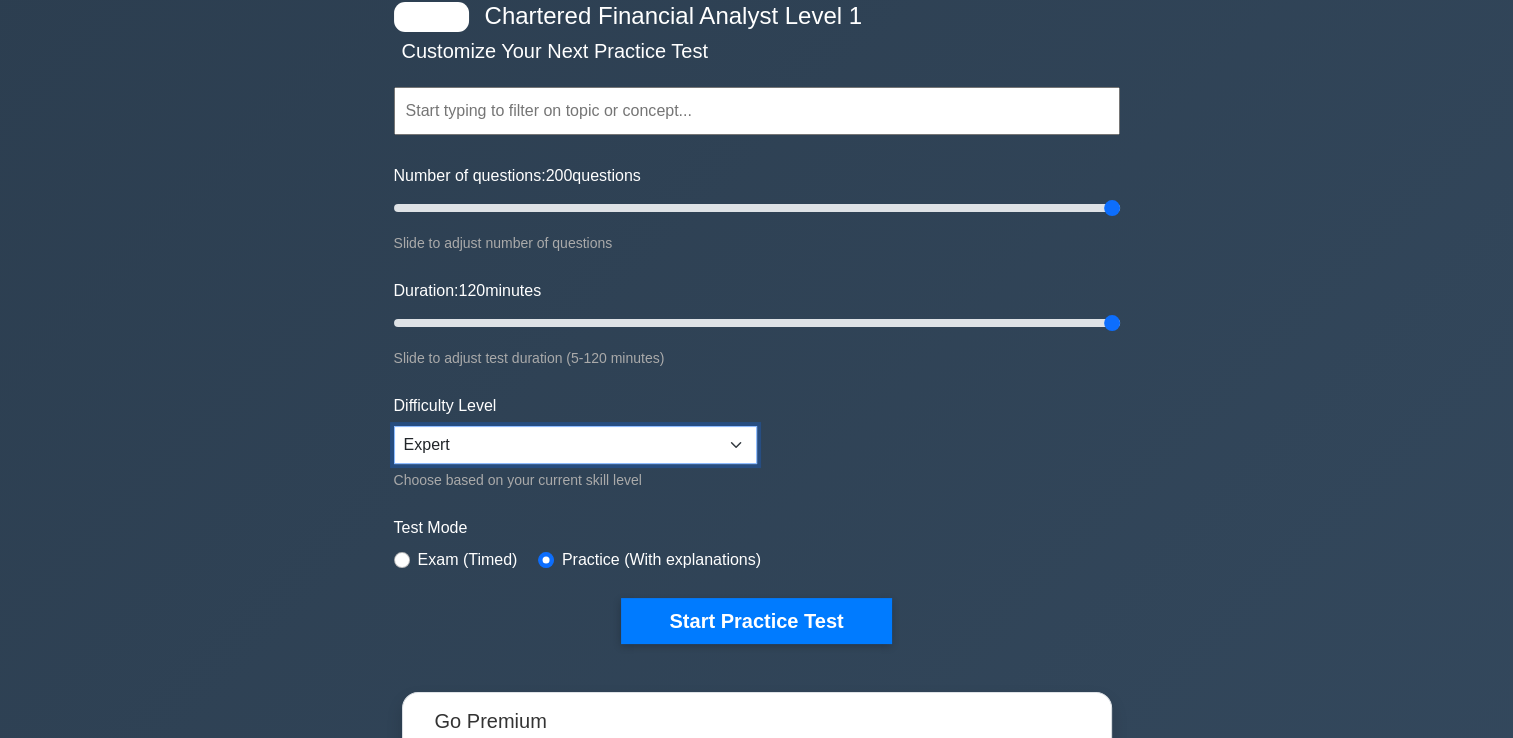 scroll, scrollTop: 108, scrollLeft: 0, axis: vertical 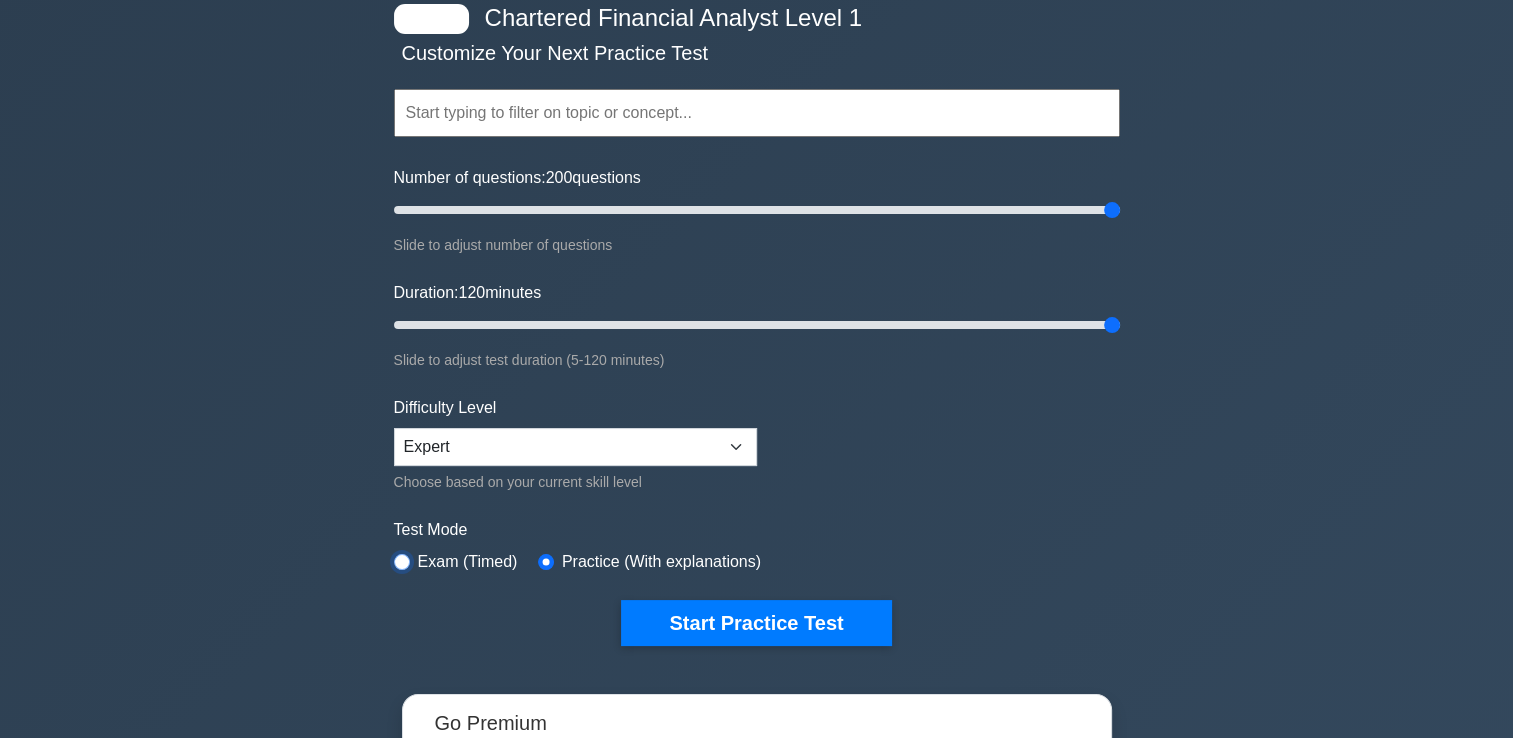 click at bounding box center [402, 562] 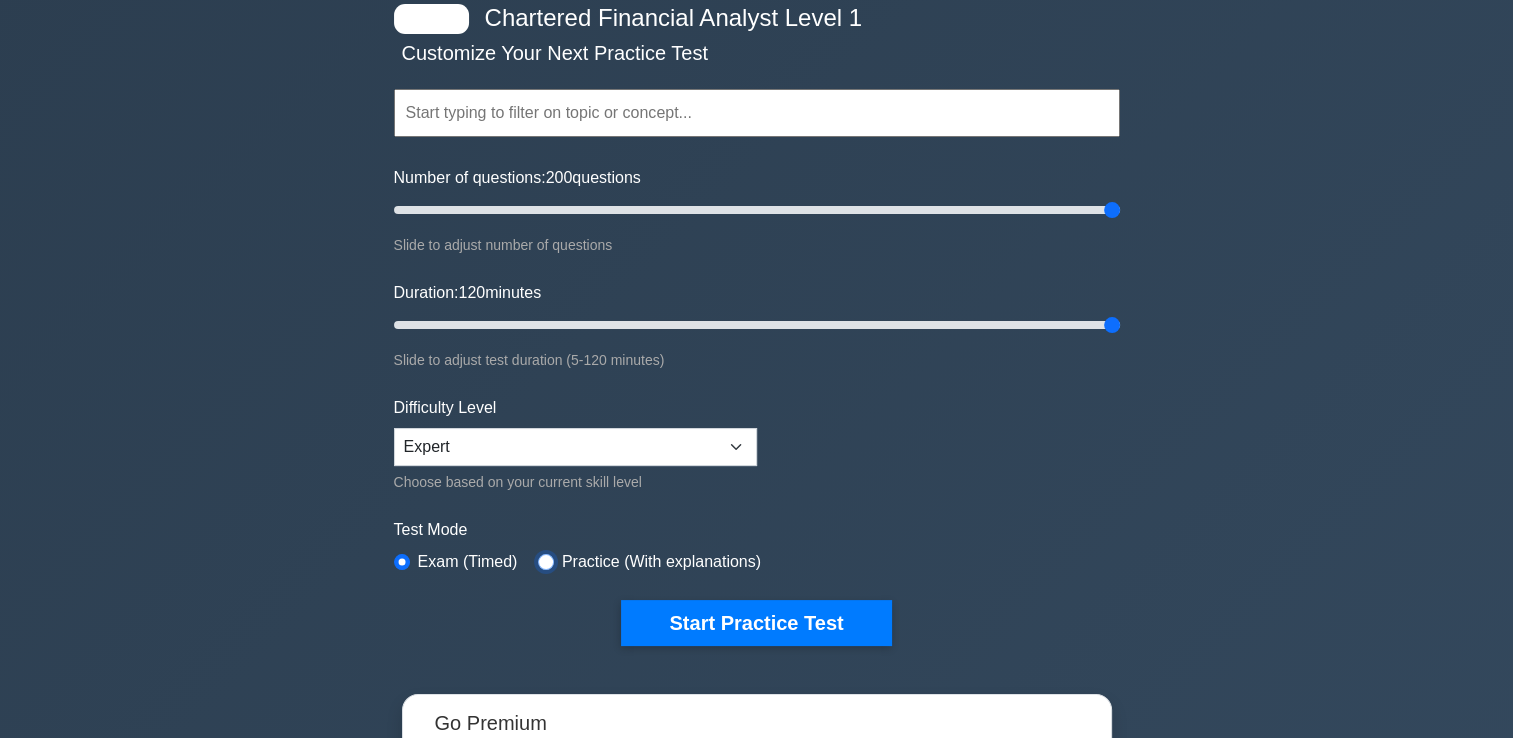click at bounding box center (546, 562) 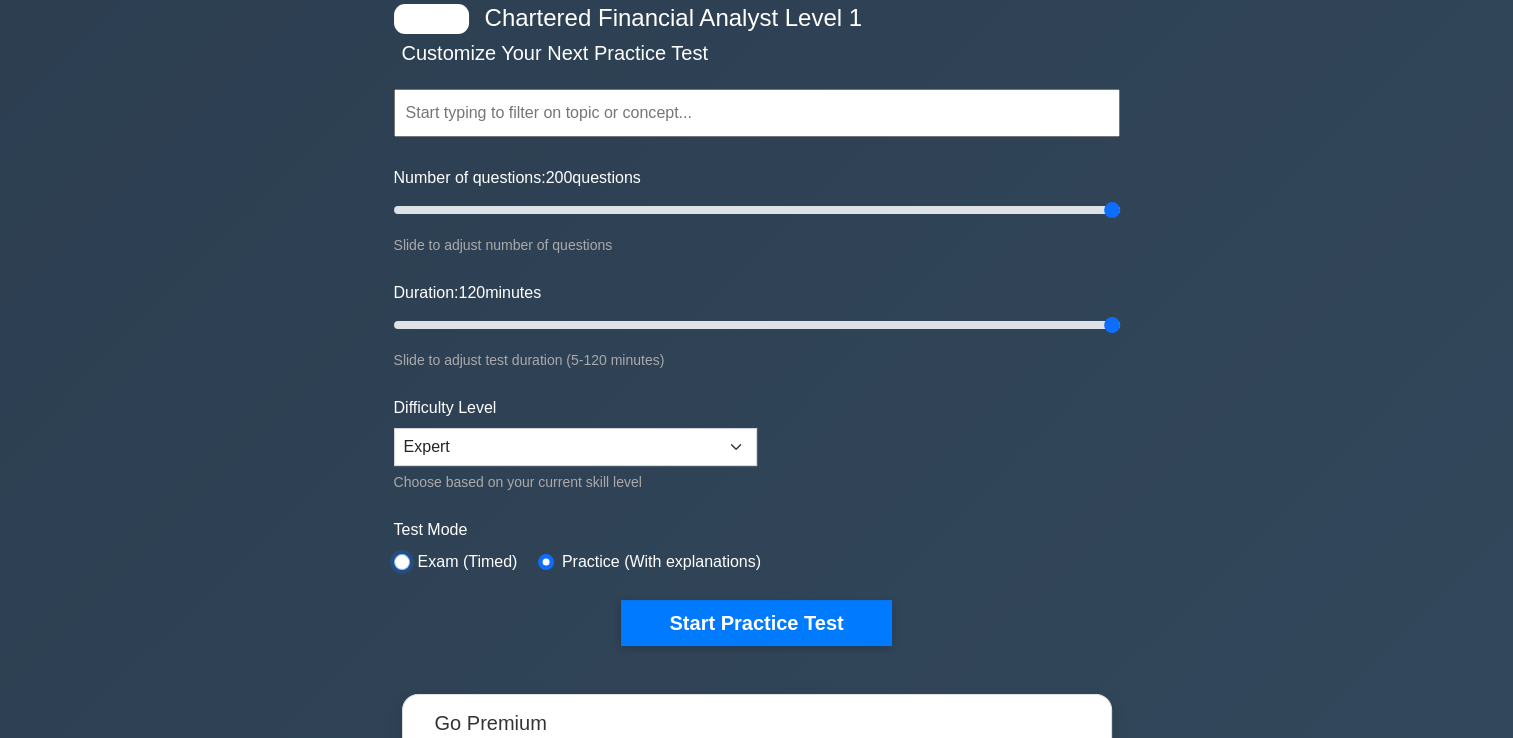 click at bounding box center (402, 562) 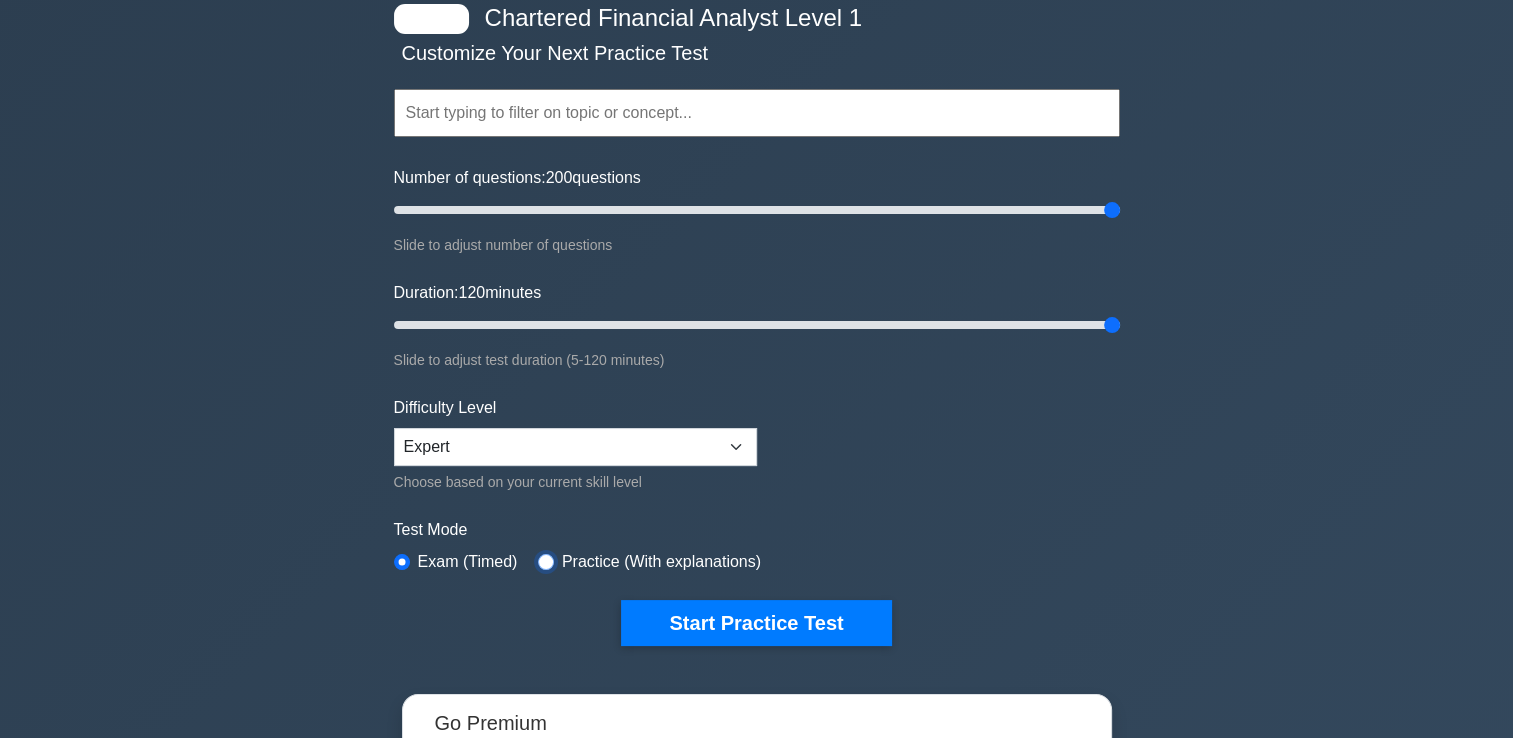 click at bounding box center (546, 562) 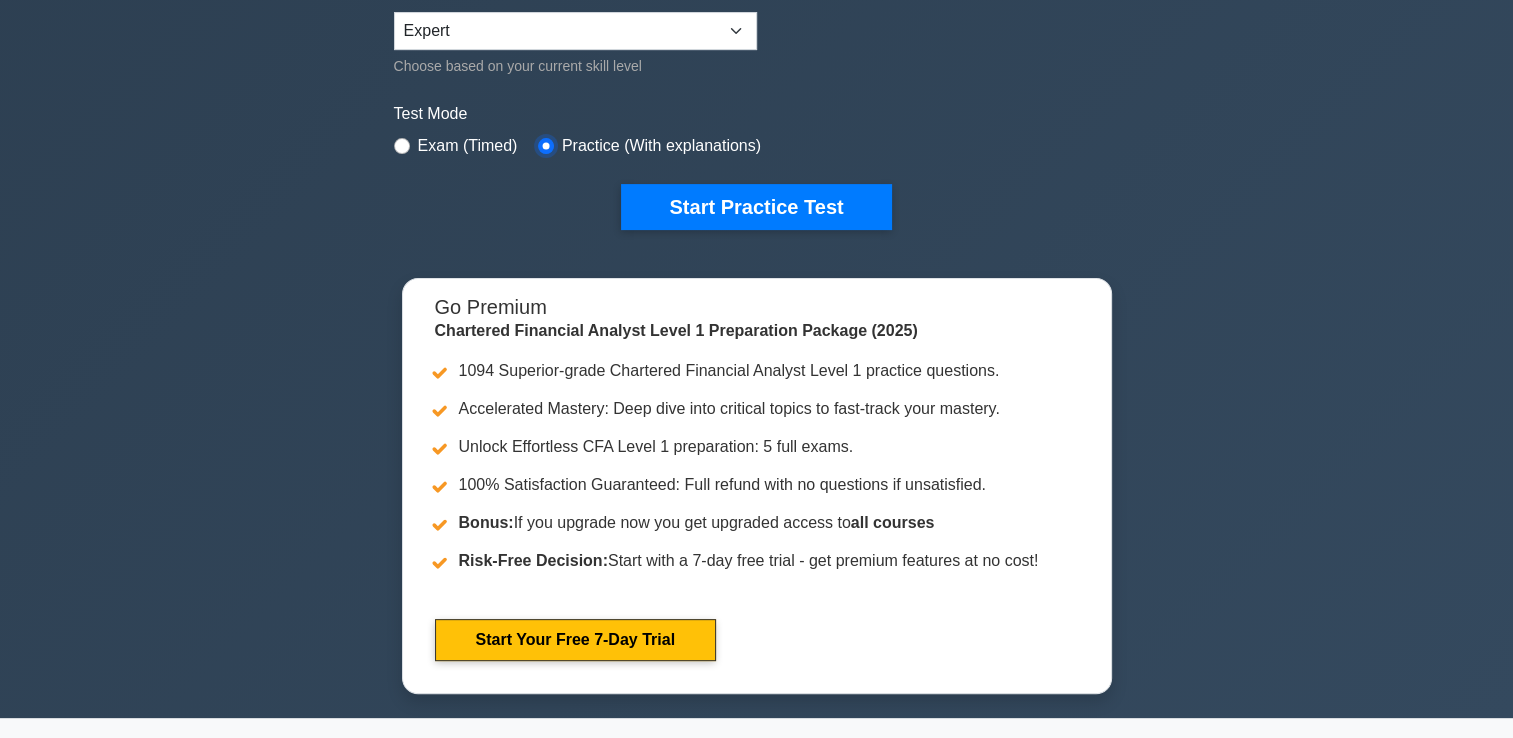 scroll, scrollTop: 532, scrollLeft: 0, axis: vertical 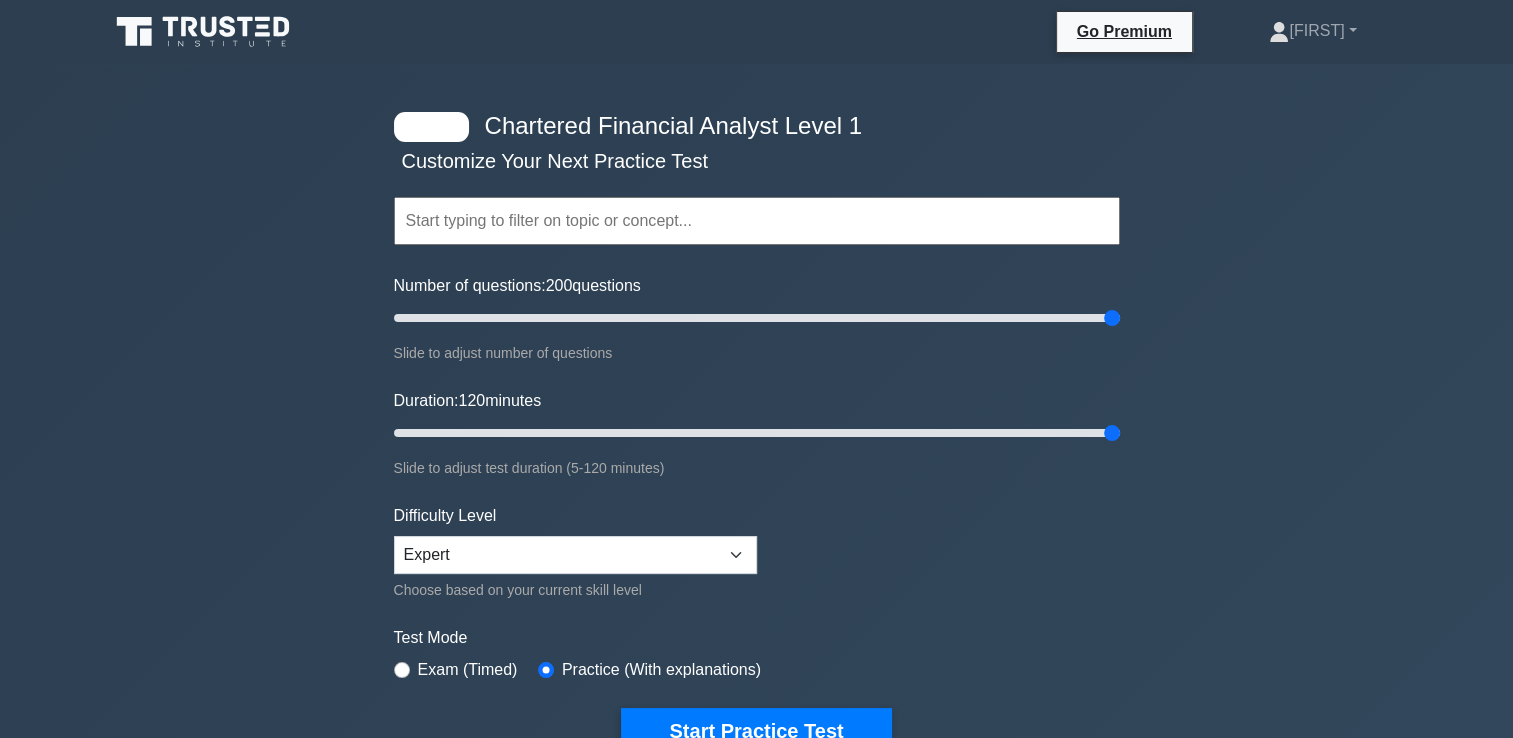 click at bounding box center (757, 221) 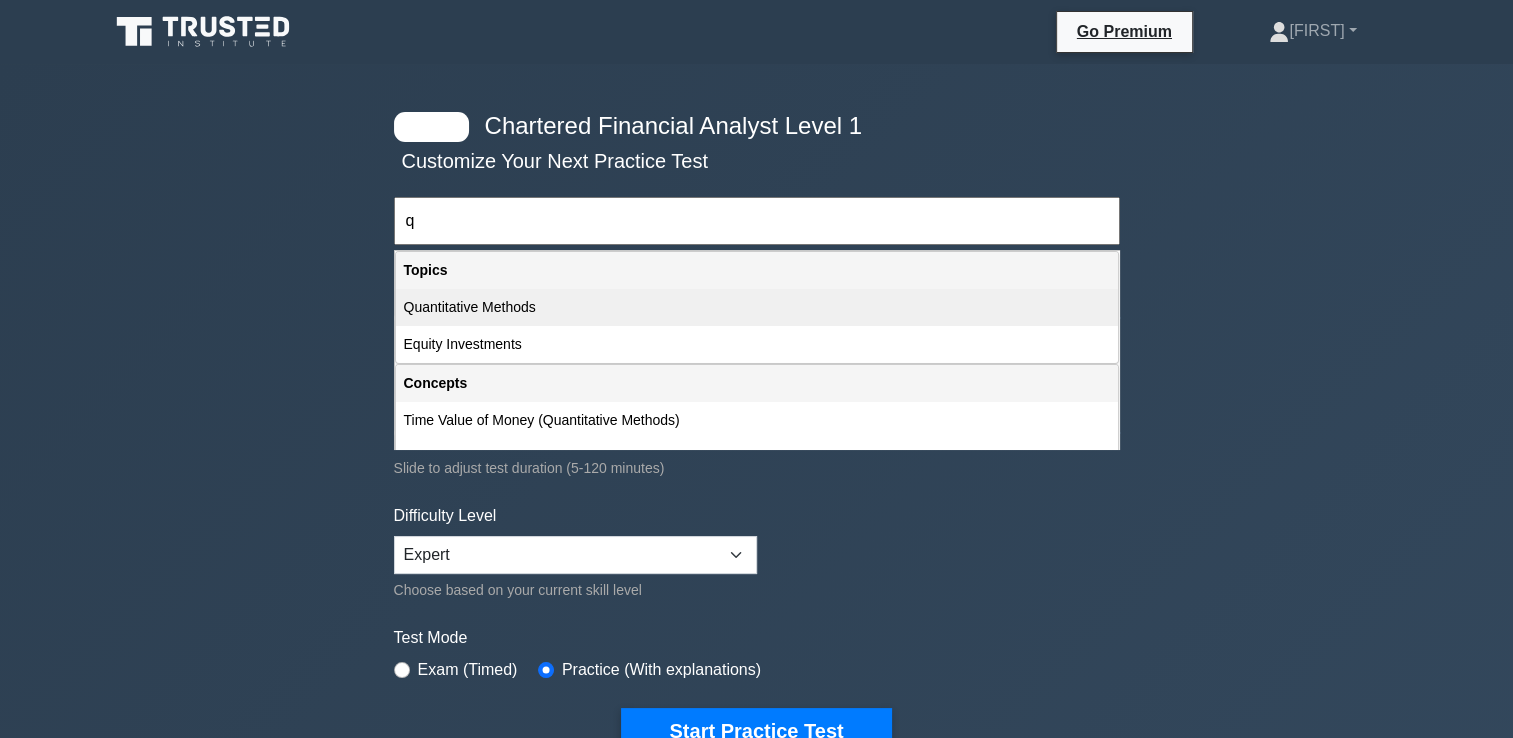 click on "Quantitative Methods" at bounding box center [757, 307] 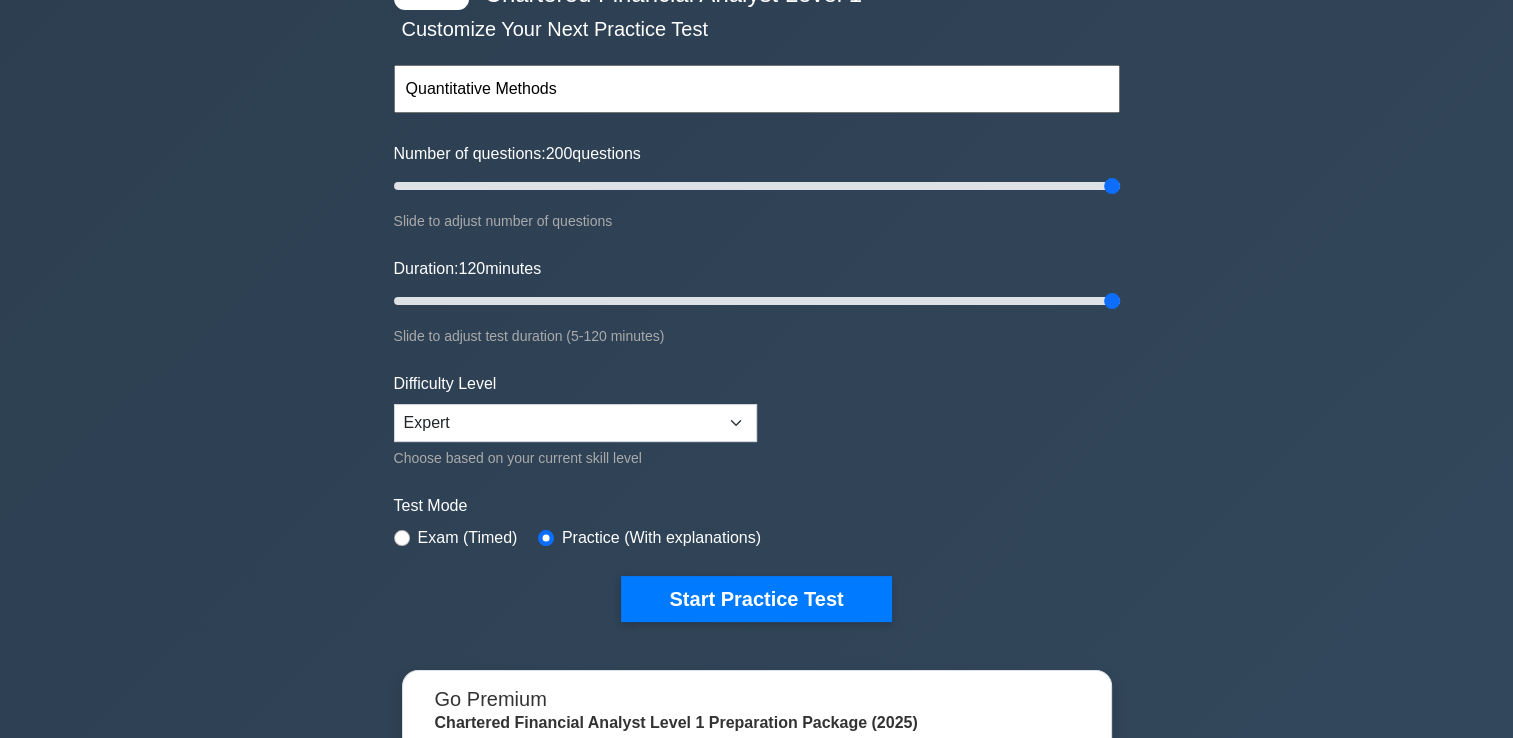 scroll, scrollTop: 138, scrollLeft: 0, axis: vertical 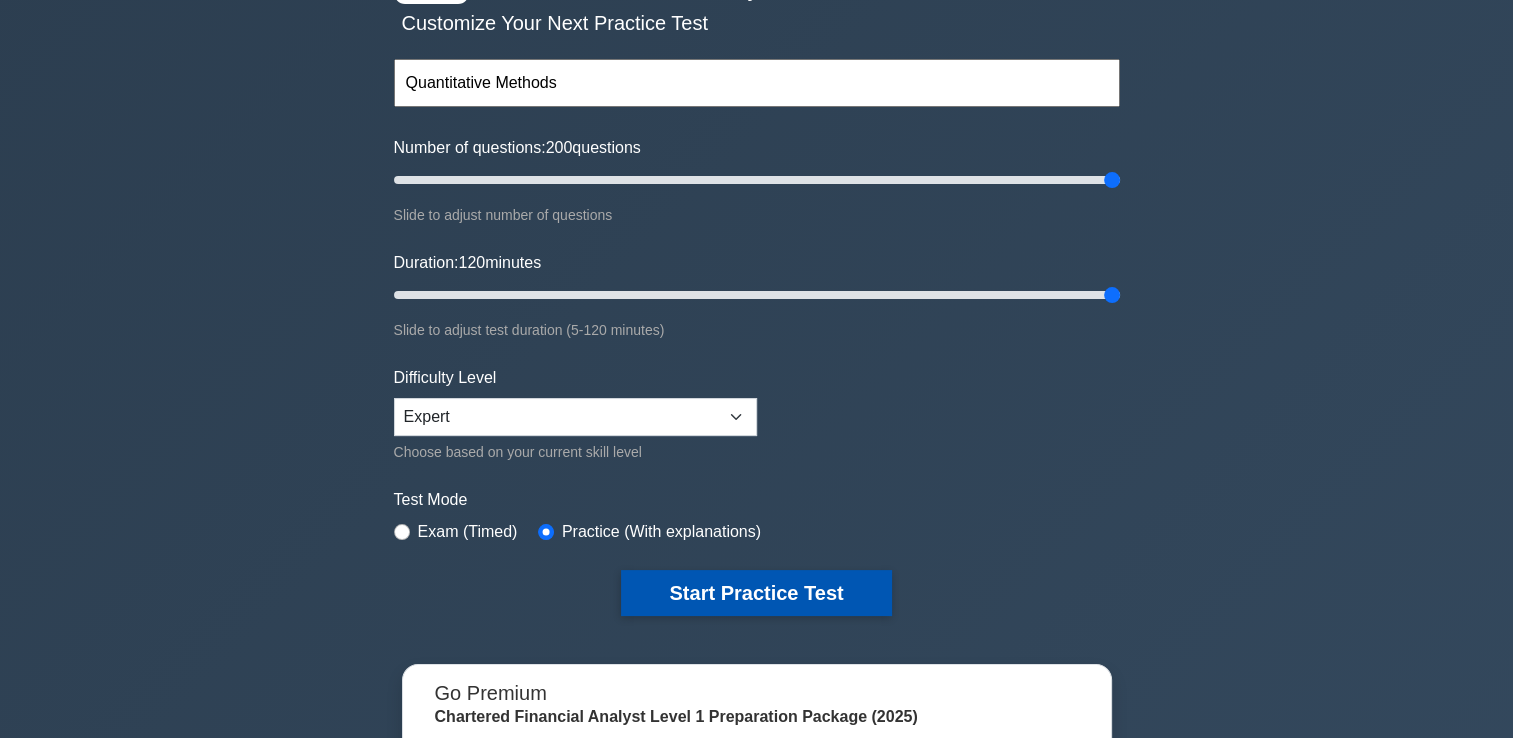 click on "Start Practice Test" at bounding box center [756, 593] 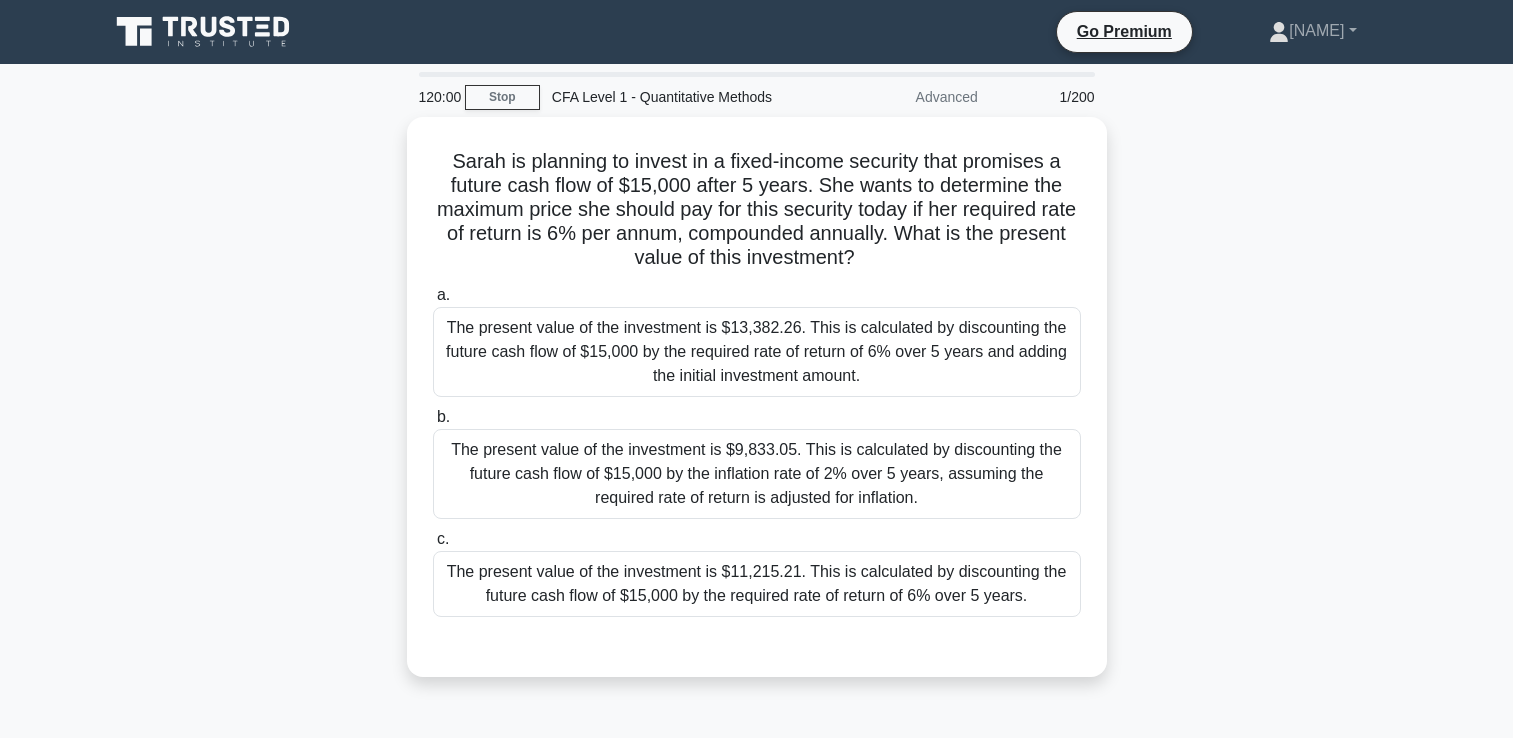 scroll, scrollTop: 0, scrollLeft: 0, axis: both 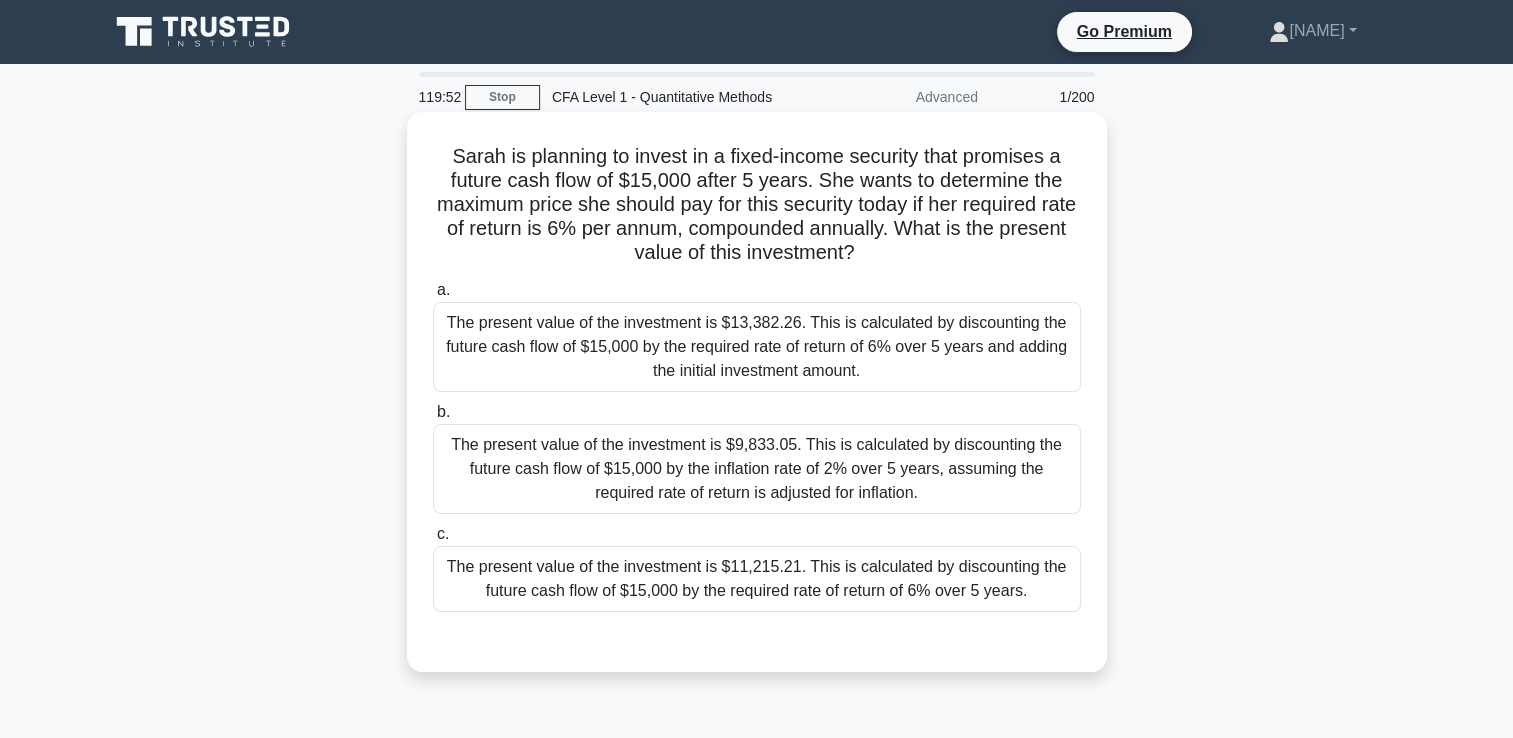 click on "Sarah is planning to invest in a fixed-income security that promises a future cash flow of $15,000 after 5 years. She wants to determine the maximum price she should pay for this security today if her required rate of return is 6% per annum, compounded annually. What is the present value of this investment?
.spinner_0XTQ{transform-origin:center;animation:spinner_y6GP .75s linear infinite}@keyframes spinner_y6GP{100%{transform:rotate(360deg)}}" at bounding box center [757, 205] 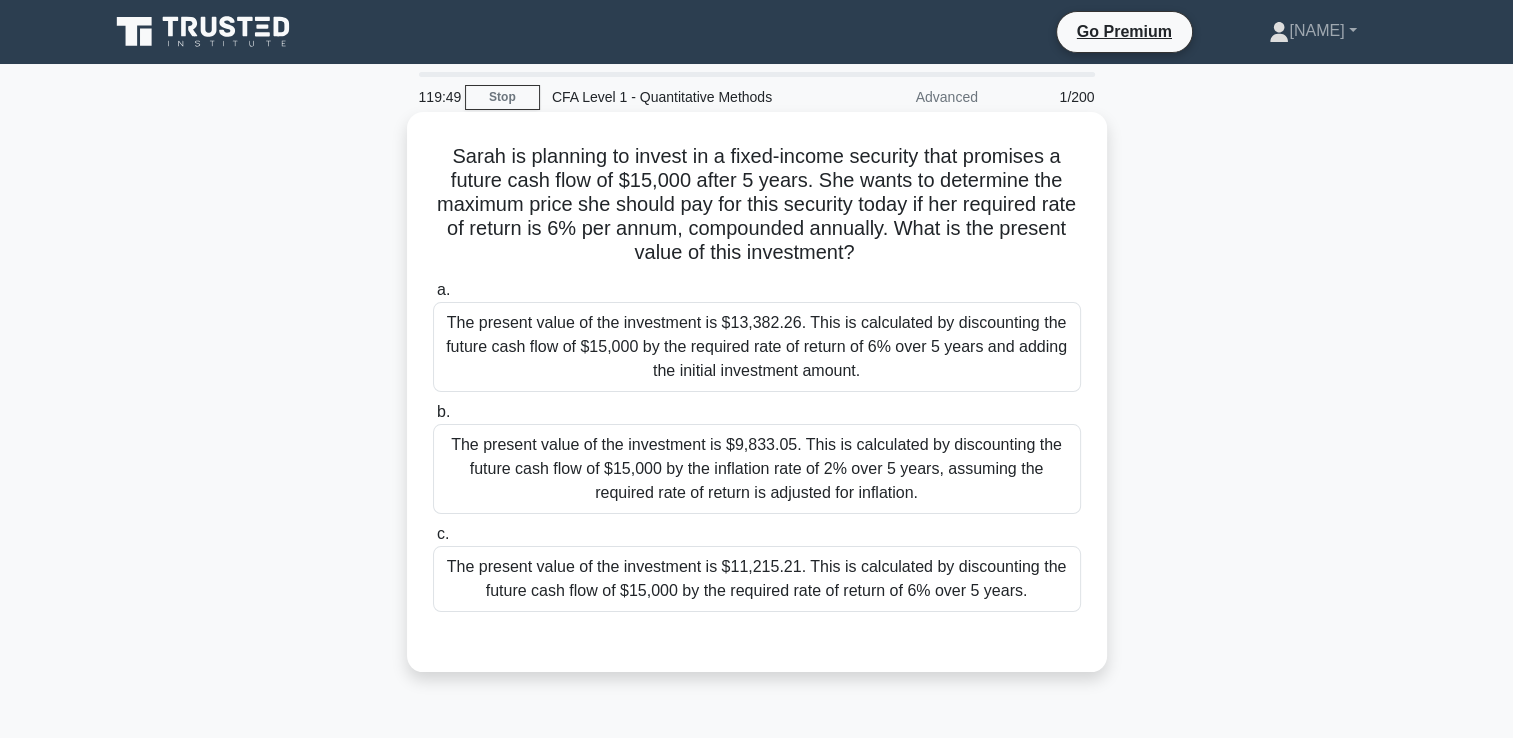 drag, startPoint x: 448, startPoint y: 162, endPoint x: 1051, endPoint y: 255, distance: 610.1295 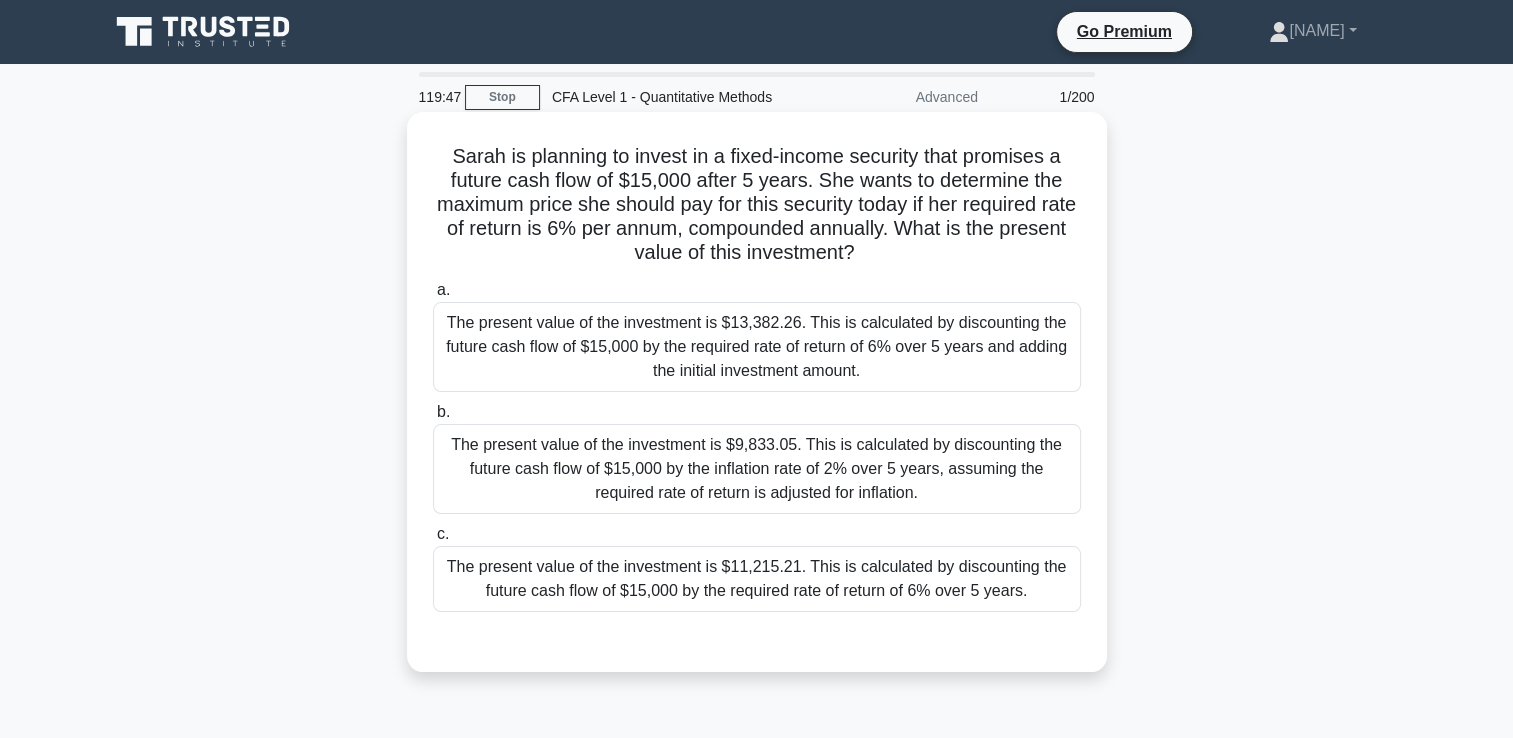 copy on "Sarah is planning to invest in a fixed-income security that promises a future cash flow of $15,000 after 5 years. She wants to determine the maximum price she should pay for this security today if her required rate of return is 6% per annum, compounded annually. What is the present value of this investment?" 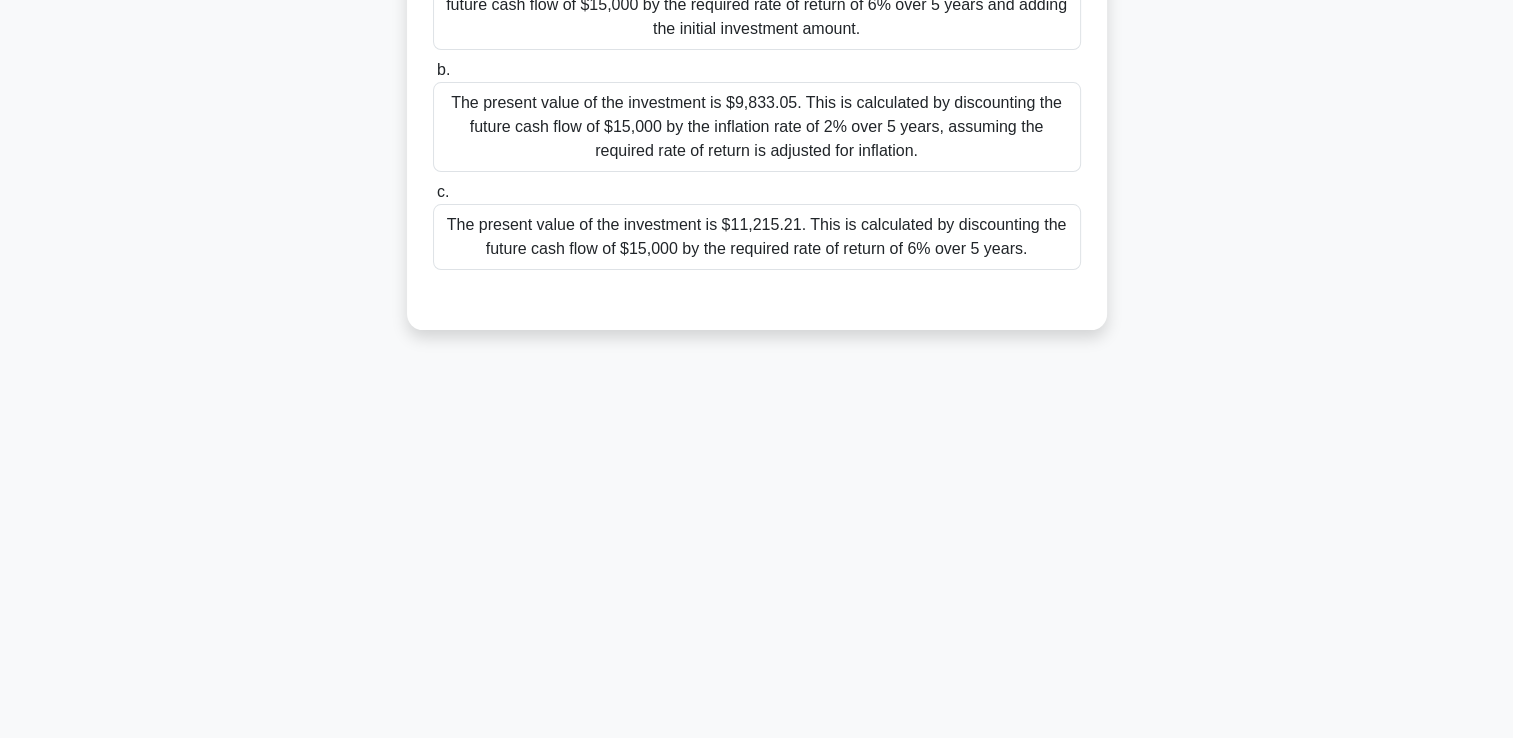 scroll, scrollTop: 0, scrollLeft: 0, axis: both 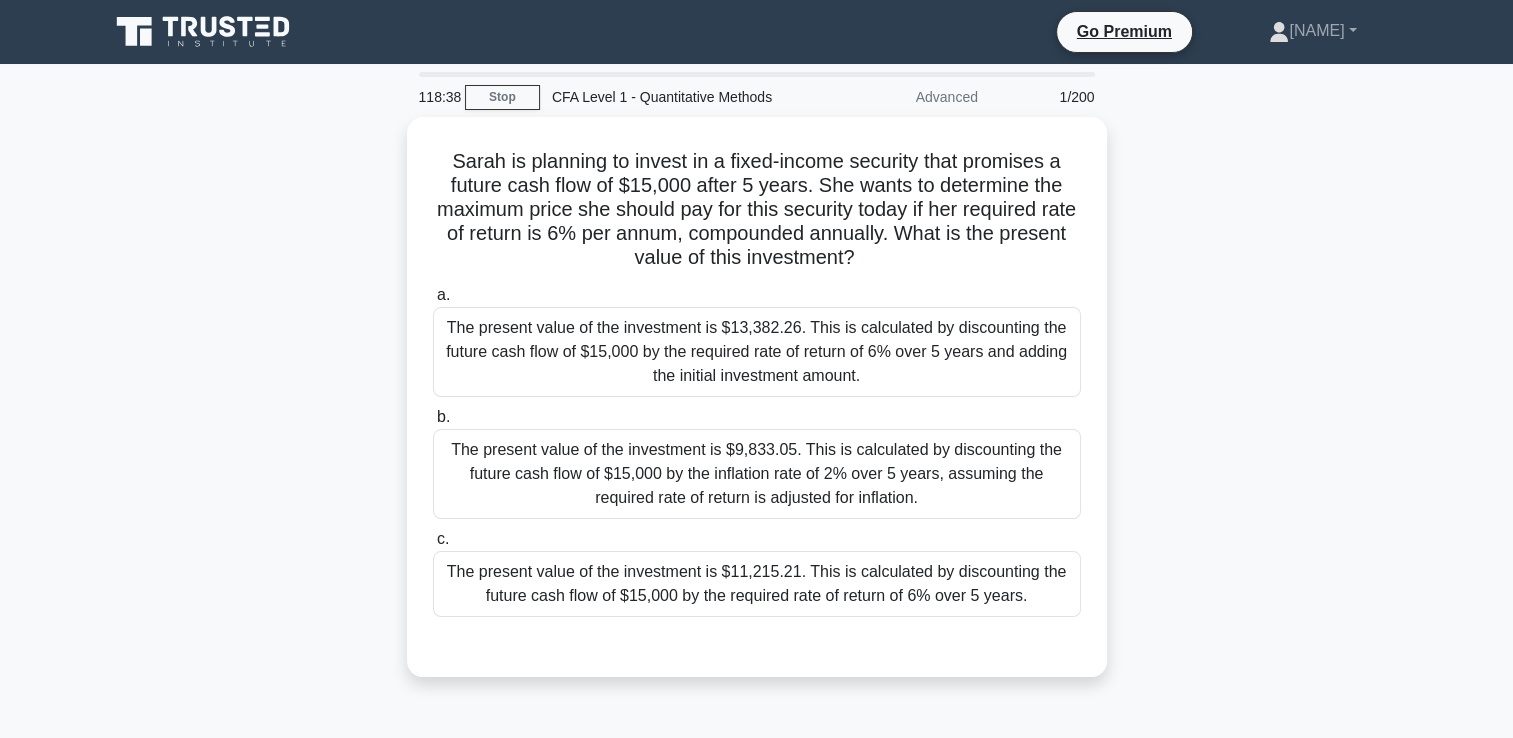 click on "Sarah is planning to invest in a fixed-income security that promises a future cash flow of $15,000 after 5 years. She wants to determine the maximum price she should pay for this security today if her required rate of return is 6% per annum, compounded annually. What is the present value of this investment?
.spinner_0XTQ{transform-origin:center;animation:spinner_y6GP .75s linear infinite}@keyframes spinner_y6GP{100%{transform:rotate(360deg)}}
a.
b. c." at bounding box center (757, 409) 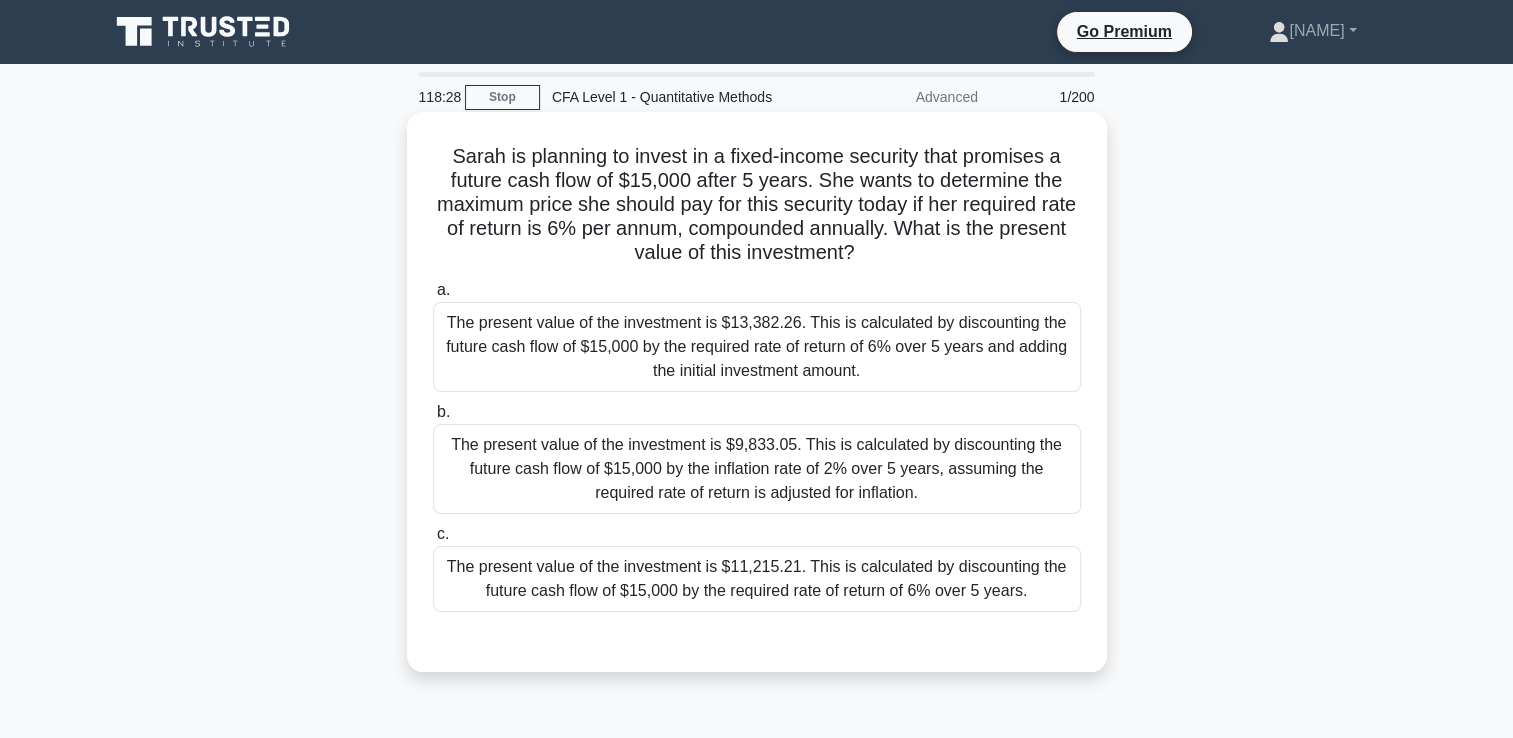 click on "The present value of the investment is $13,382.26. This is calculated by discounting the future cash flow of $15,000 by the required rate of return of 6% over 5 years and adding the initial investment amount." at bounding box center [757, 347] 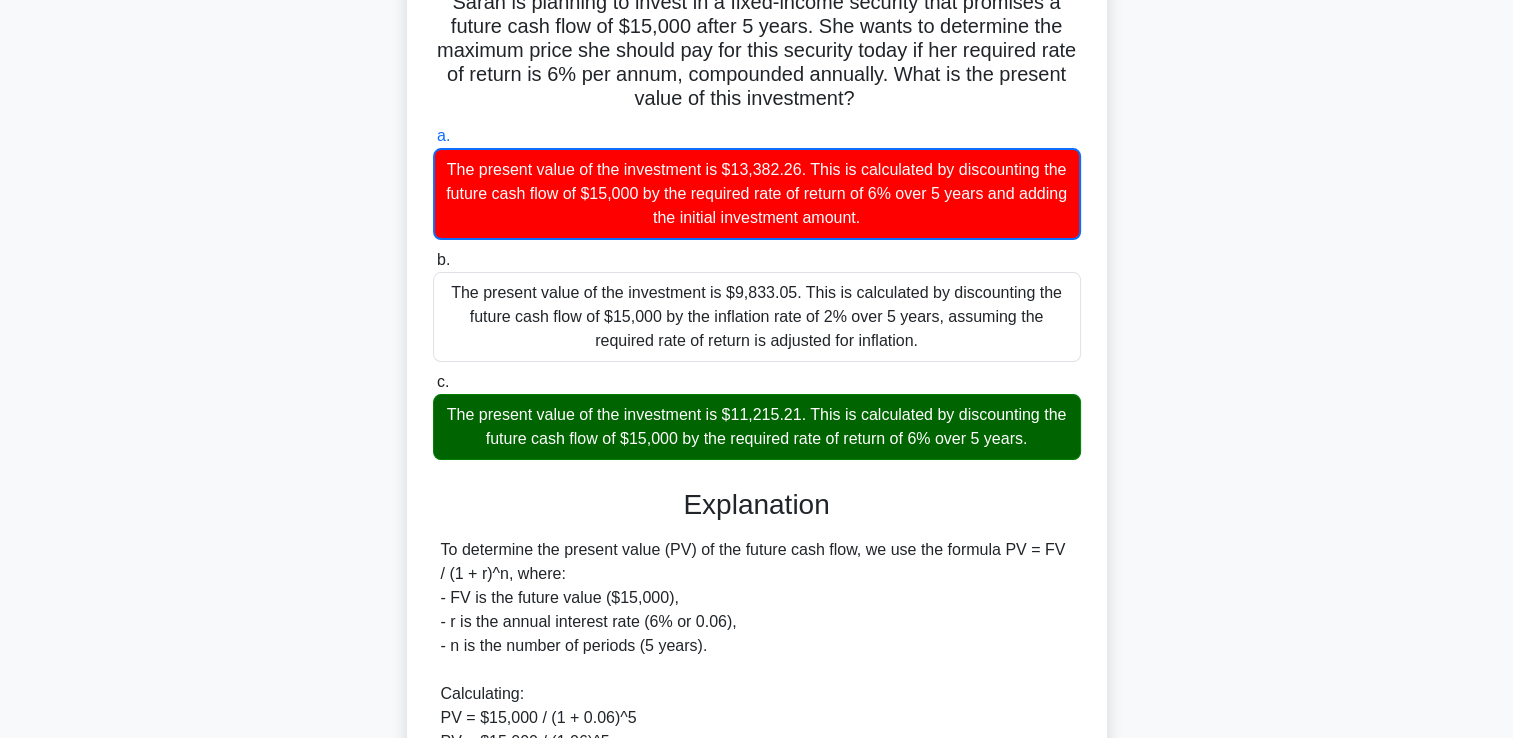 scroll, scrollTop: 0, scrollLeft: 0, axis: both 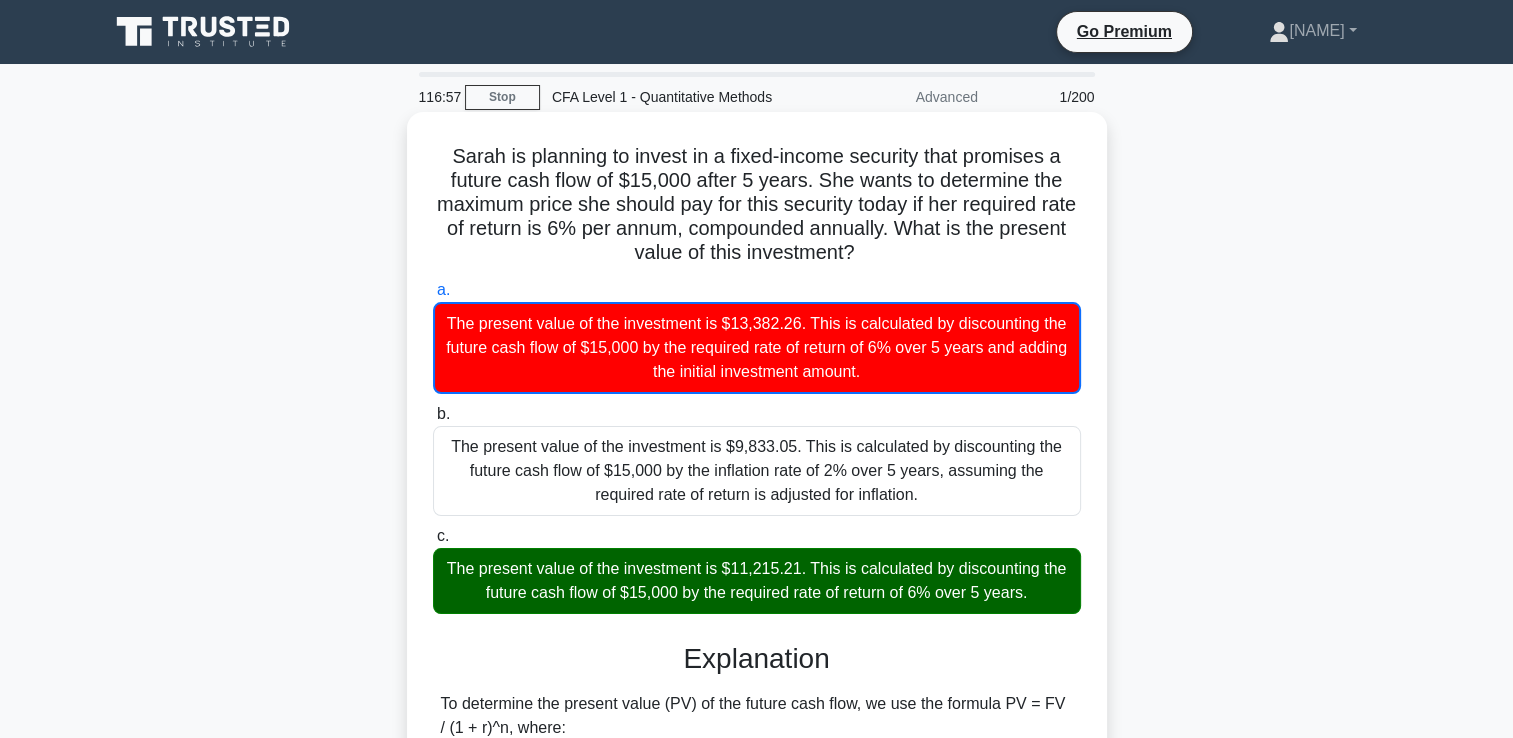drag, startPoint x: 449, startPoint y: 567, endPoint x: 1040, endPoint y: 608, distance: 592.4205 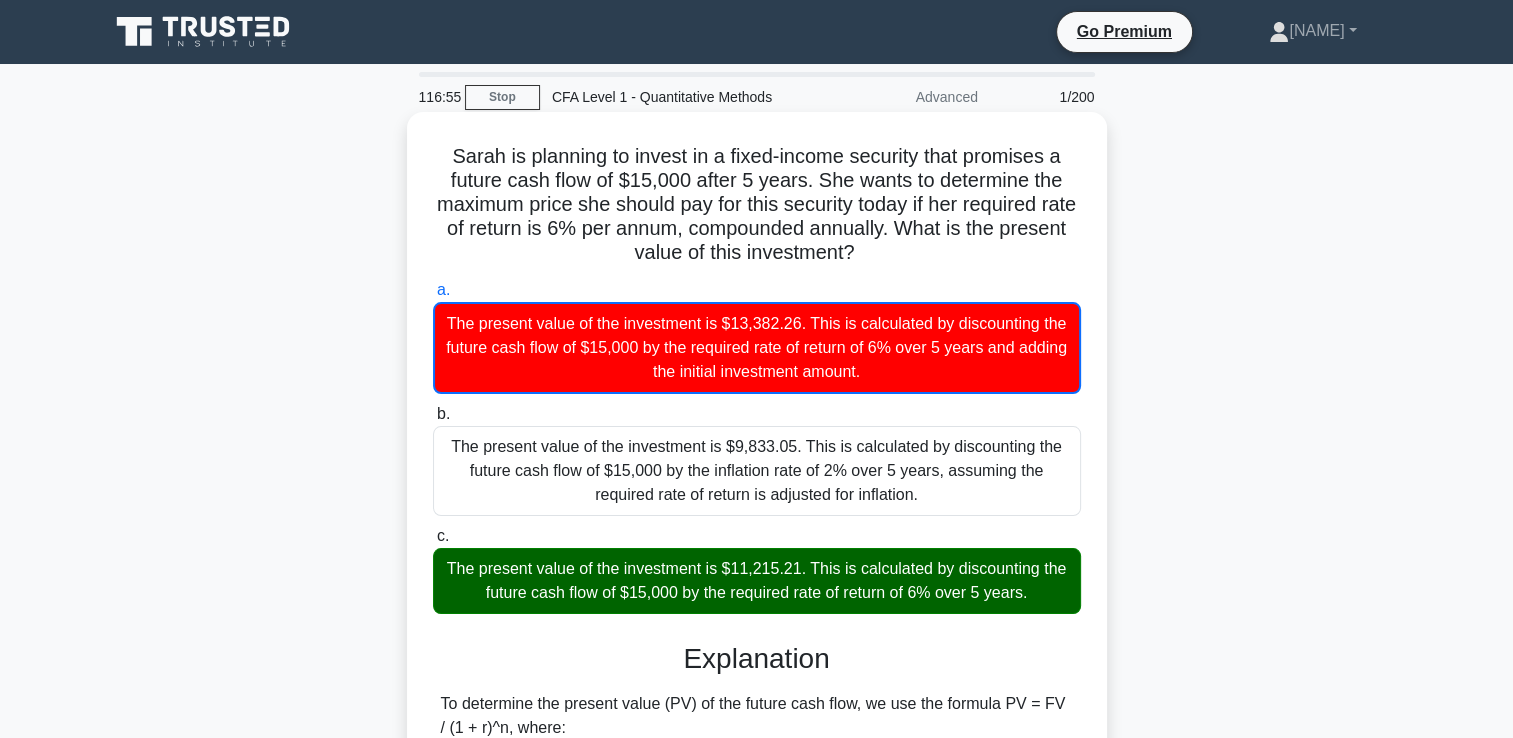copy on "The present value of the investment is $11,215.21. This is calculated by discounting the future cash flow of $15,000 by the required rate of return of 6% over 5 years." 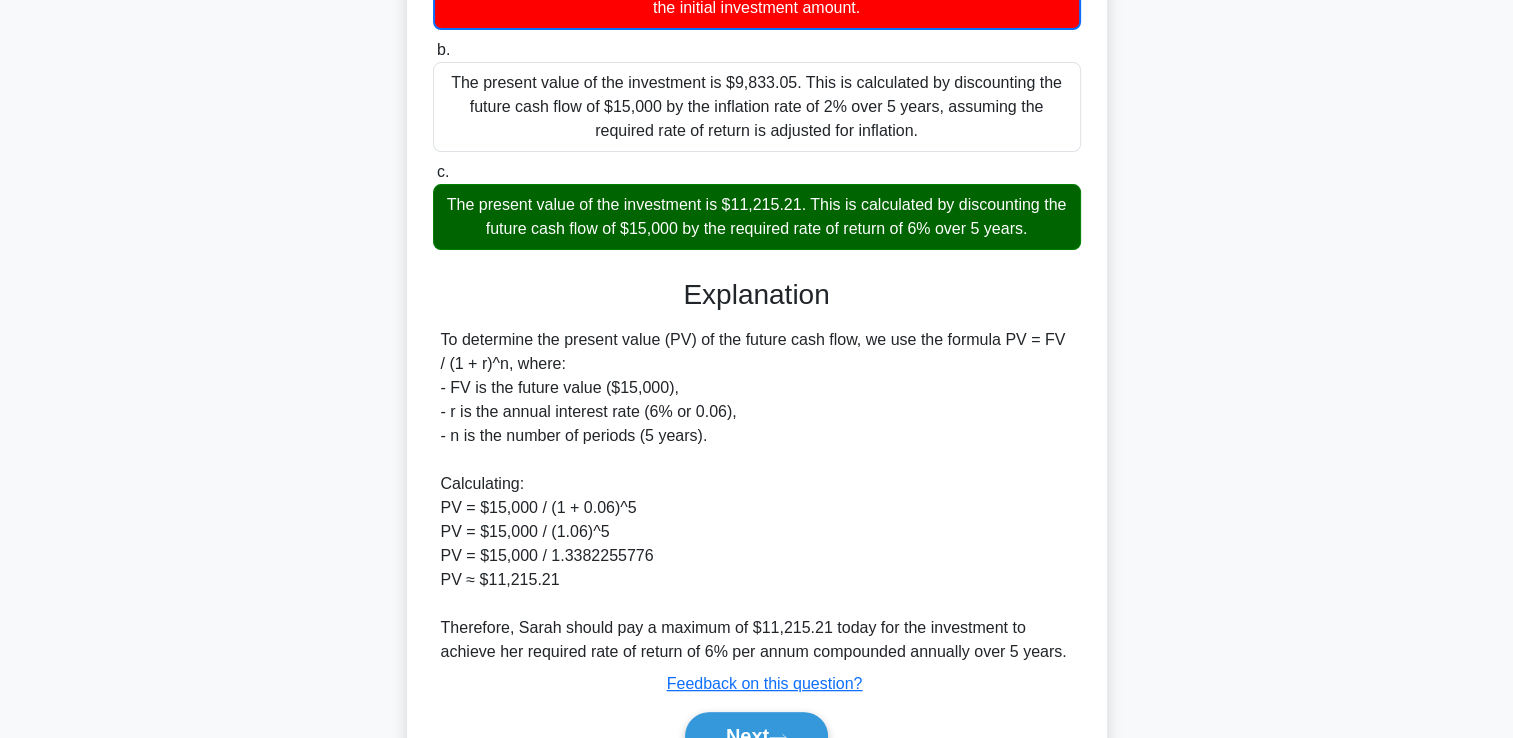 scroll, scrollTop: 469, scrollLeft: 0, axis: vertical 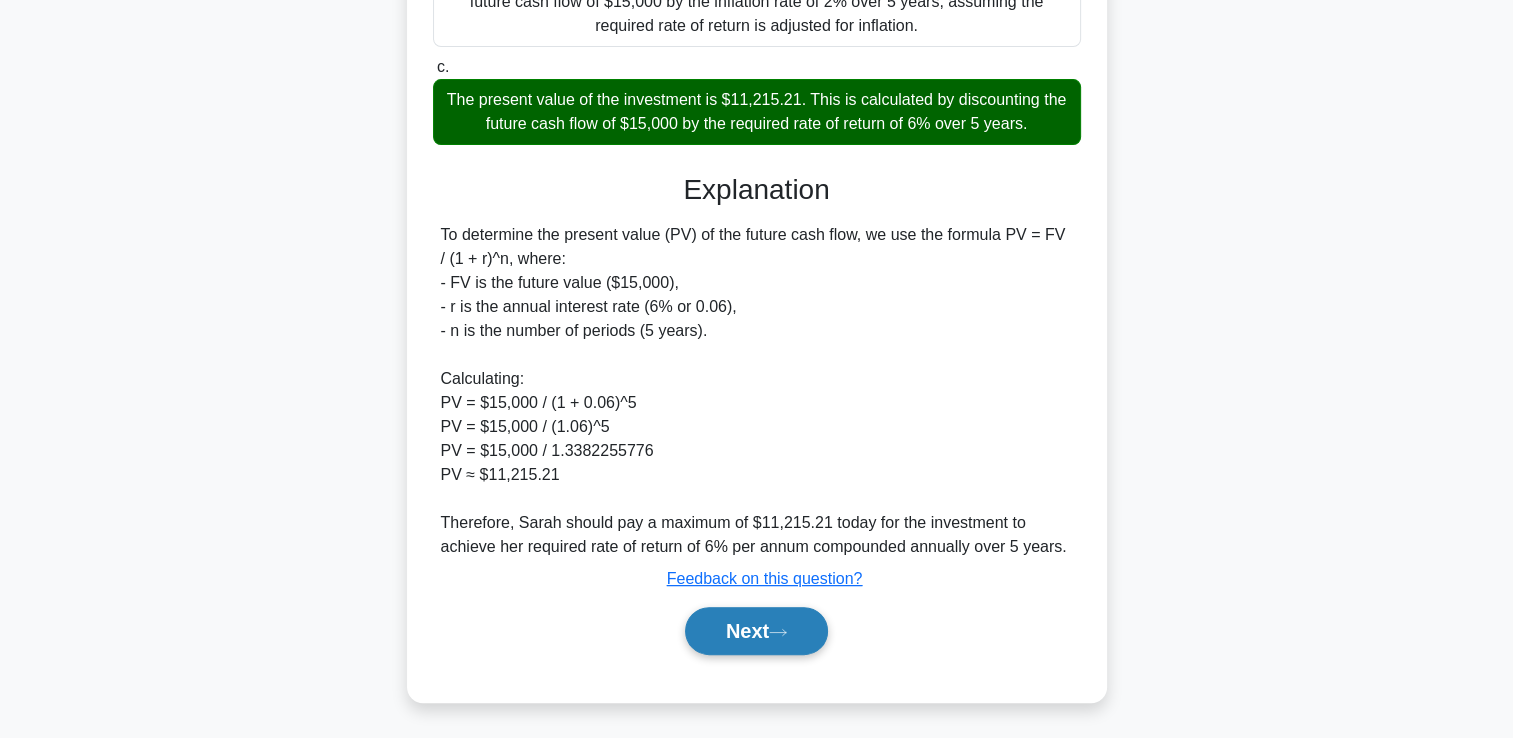 click on "Next" at bounding box center (756, 631) 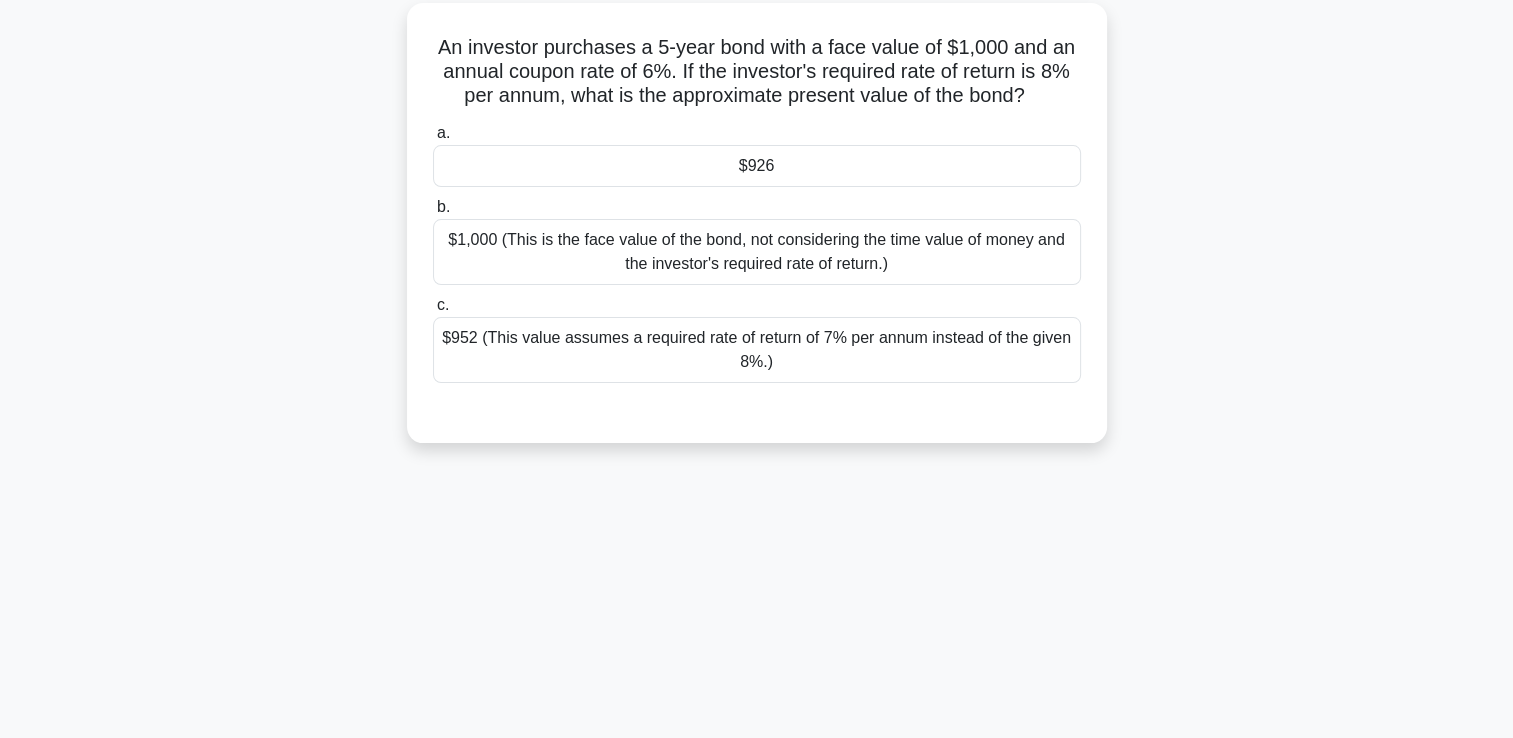 scroll, scrollTop: 0, scrollLeft: 0, axis: both 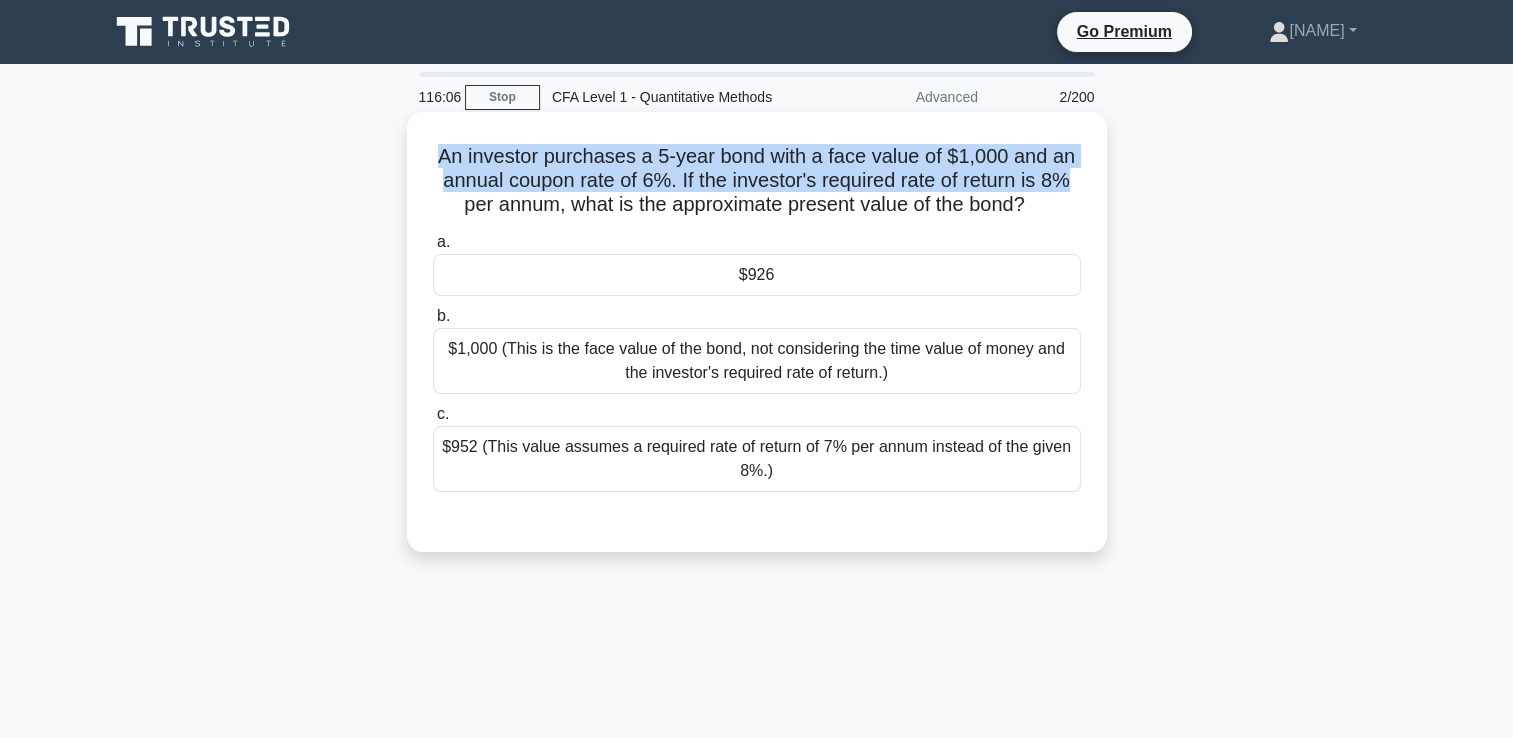 drag, startPoint x: 436, startPoint y: 153, endPoint x: 1077, endPoint y: 170, distance: 641.2254 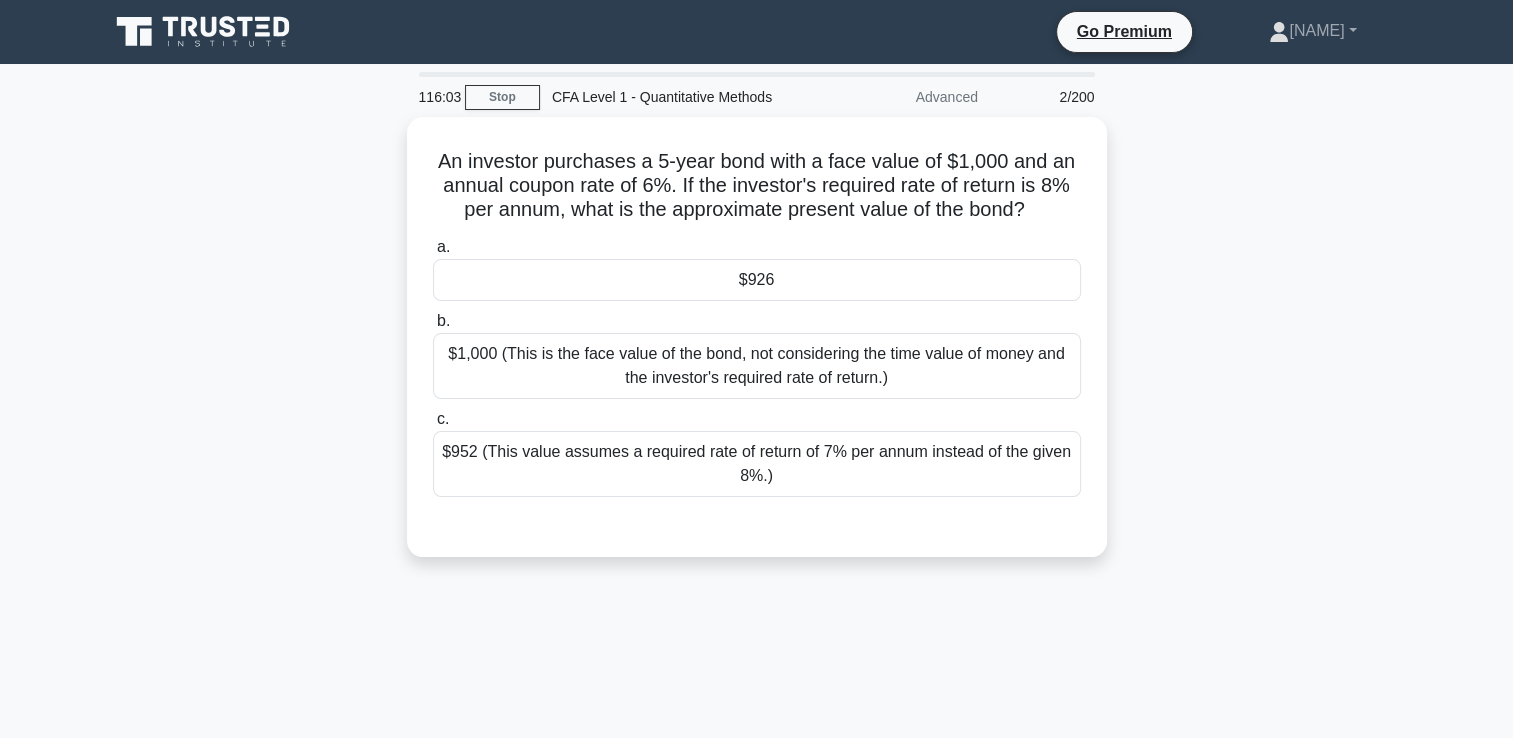 drag, startPoint x: 1077, startPoint y: 170, endPoint x: 1175, endPoint y: 252, distance: 127.78106 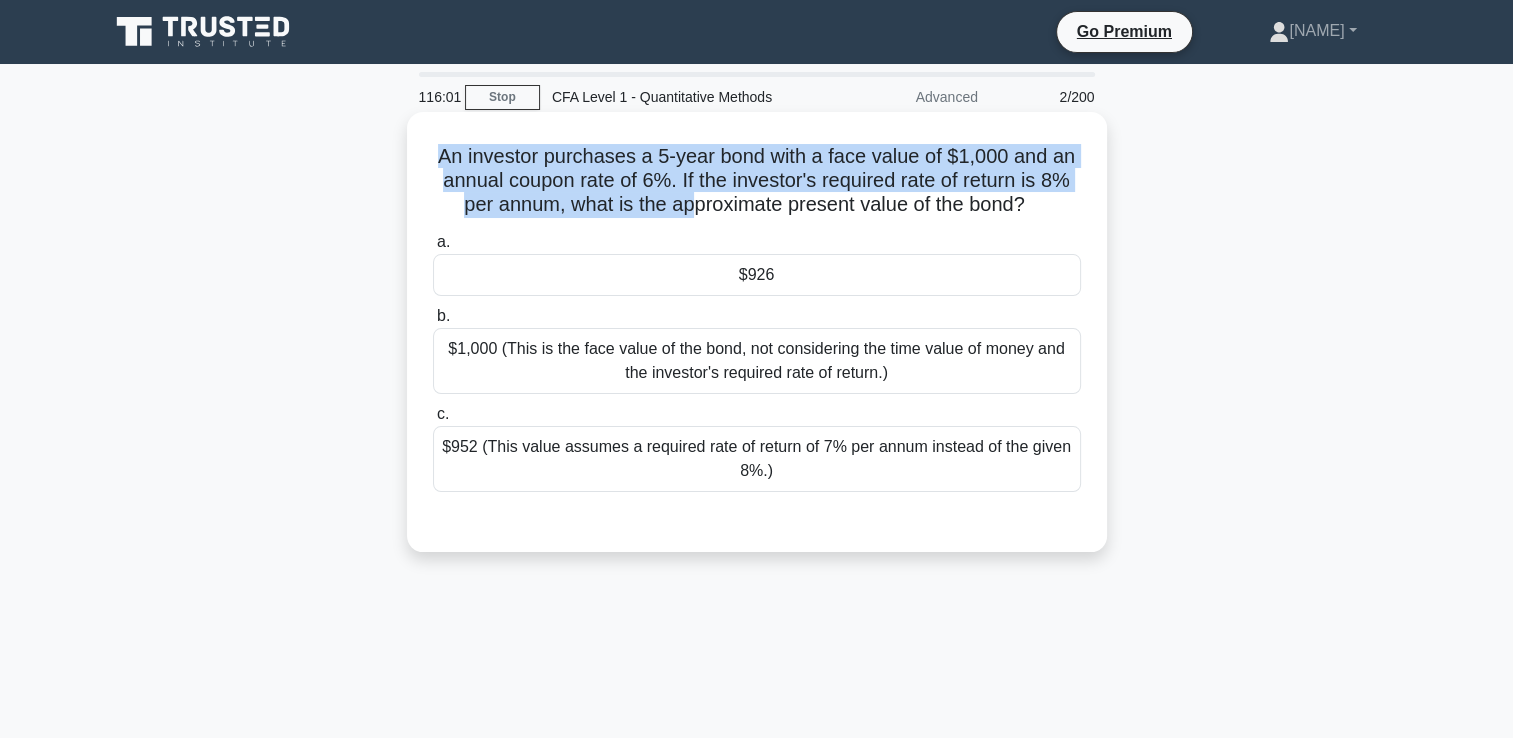 drag, startPoint x: 450, startPoint y: 154, endPoint x: 710, endPoint y: 214, distance: 266.83328 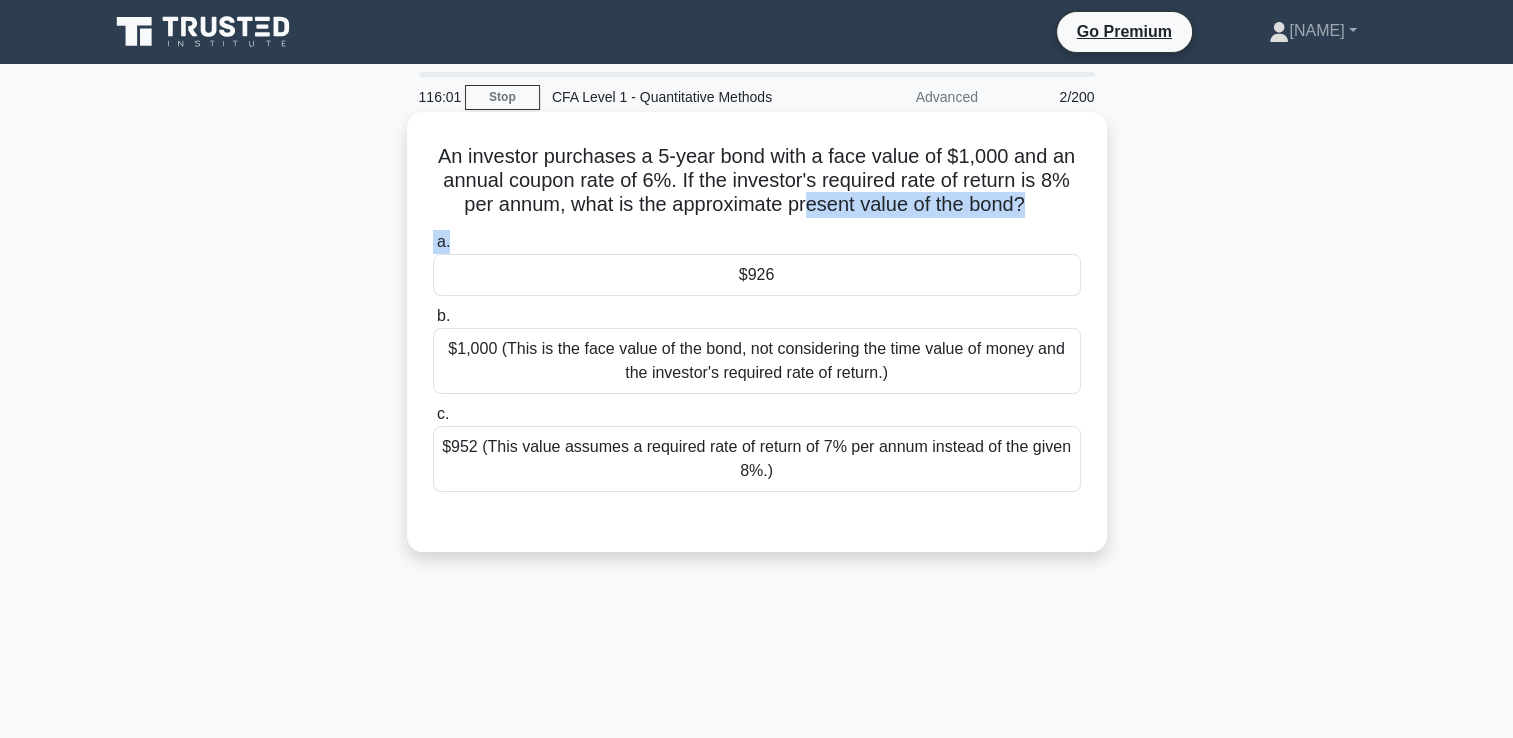 drag, startPoint x: 710, startPoint y: 214, endPoint x: 824, endPoint y: 217, distance: 114.03947 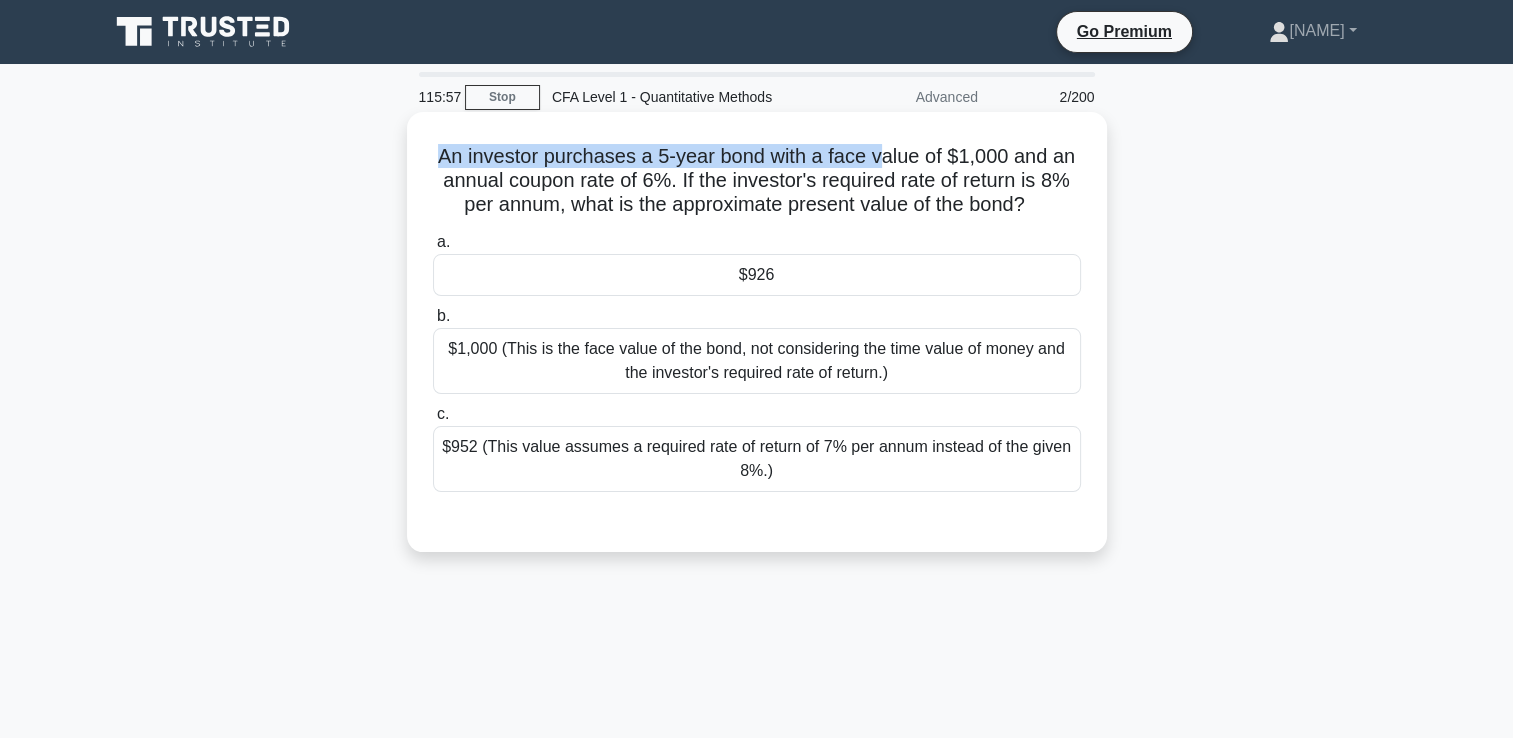drag, startPoint x: 438, startPoint y: 151, endPoint x: 900, endPoint y: 150, distance: 462.00107 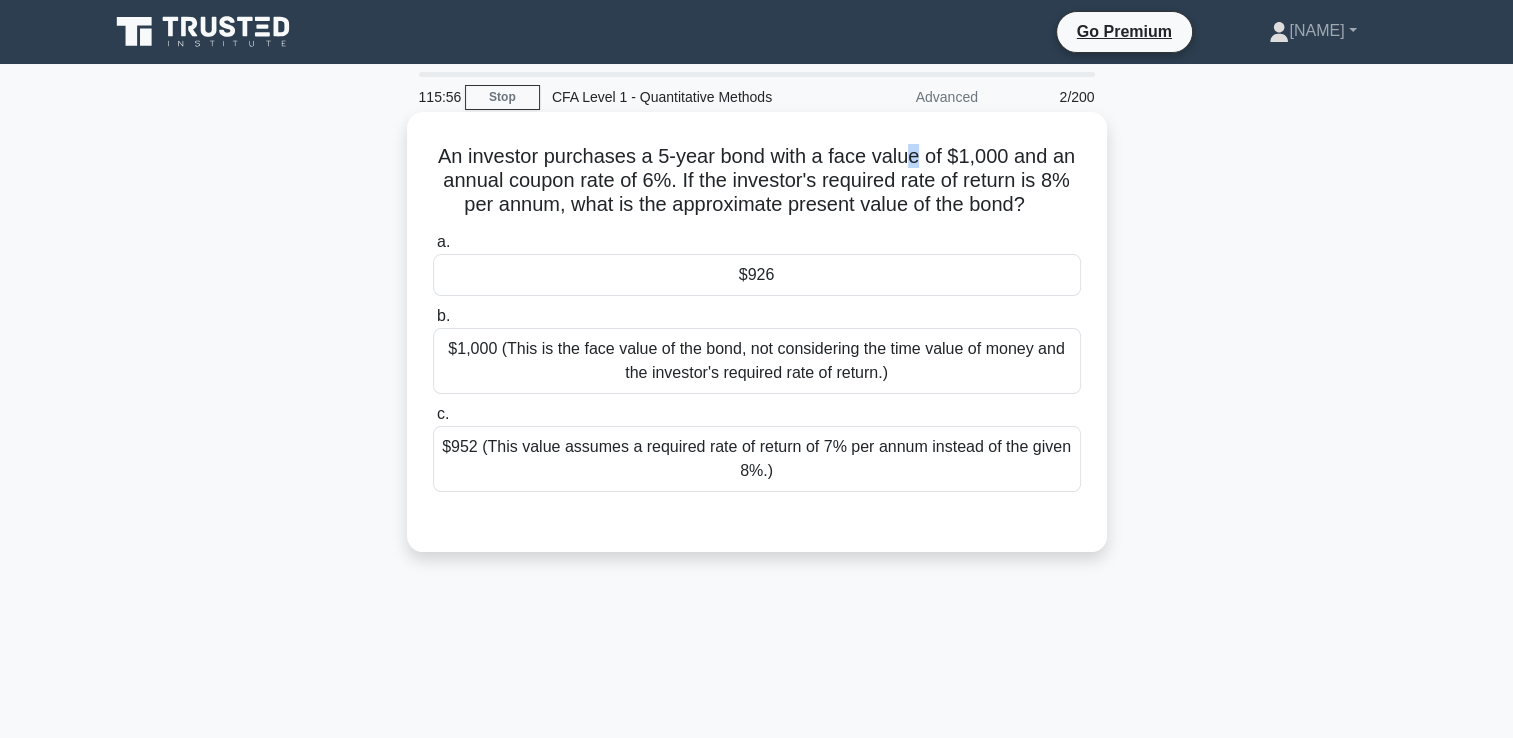drag, startPoint x: 900, startPoint y: 150, endPoint x: 960, endPoint y: 164, distance: 61.611687 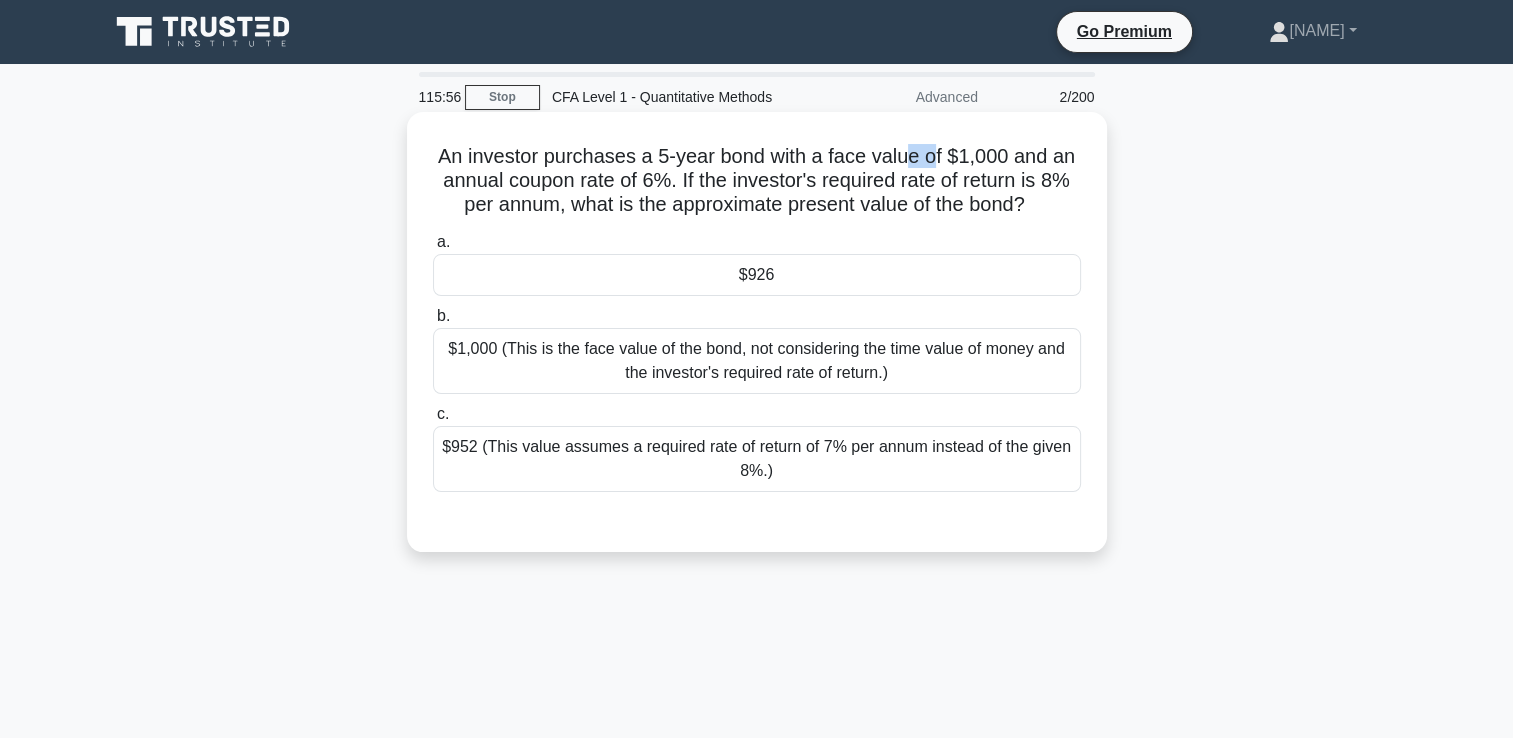 click on "An investor purchases a 5-year bond with a face value of $1,000 and an annual coupon rate of 6%. If the investor's required rate of return is 8% per annum, what is the approximate present value of the bond?
.spinner_0XTQ{transform-origin:center;animation:spinner_y6GP .75s linear infinite}@keyframes spinner_y6GP{100%{transform:rotate(360deg)}}" at bounding box center [757, 181] 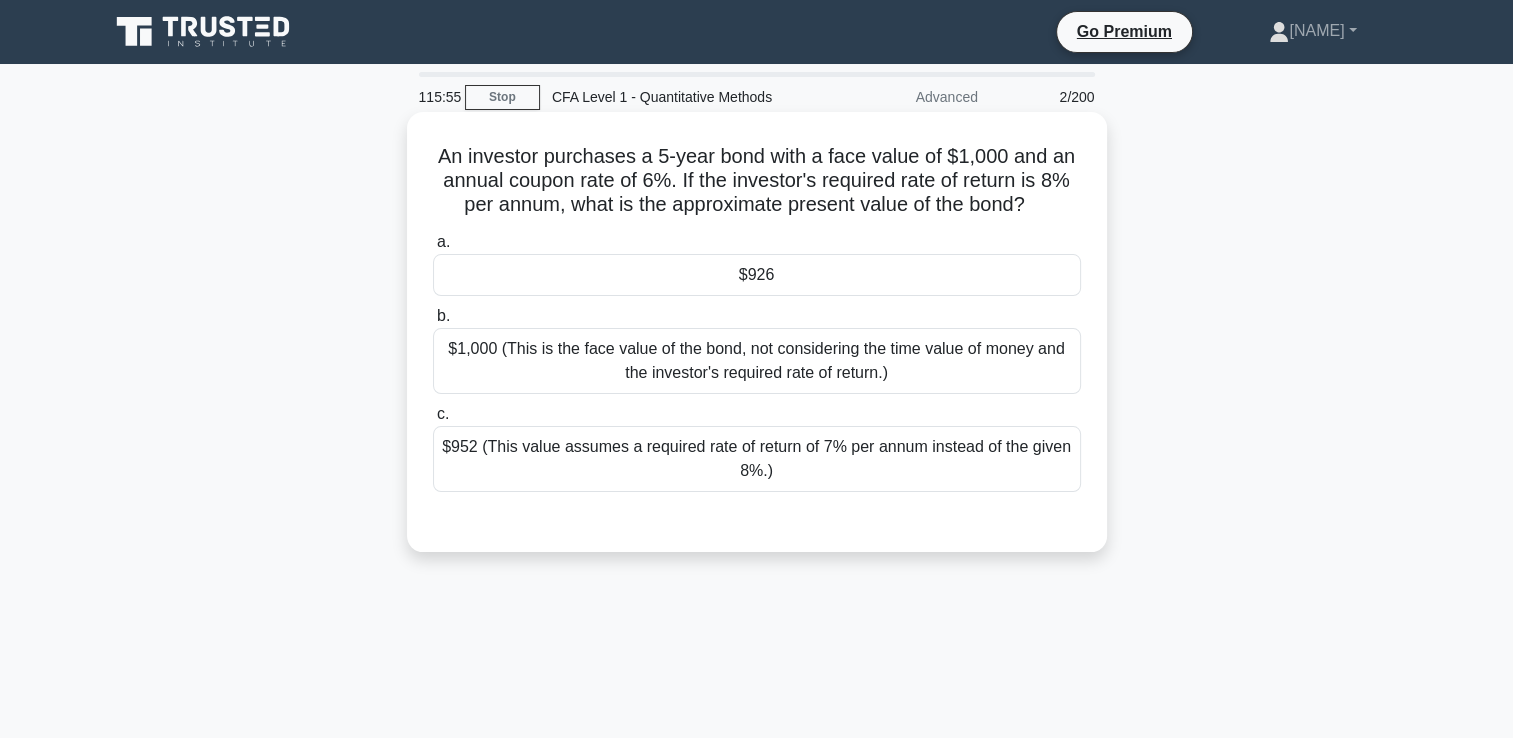drag, startPoint x: 960, startPoint y: 164, endPoint x: 1097, endPoint y: 222, distance: 148.77164 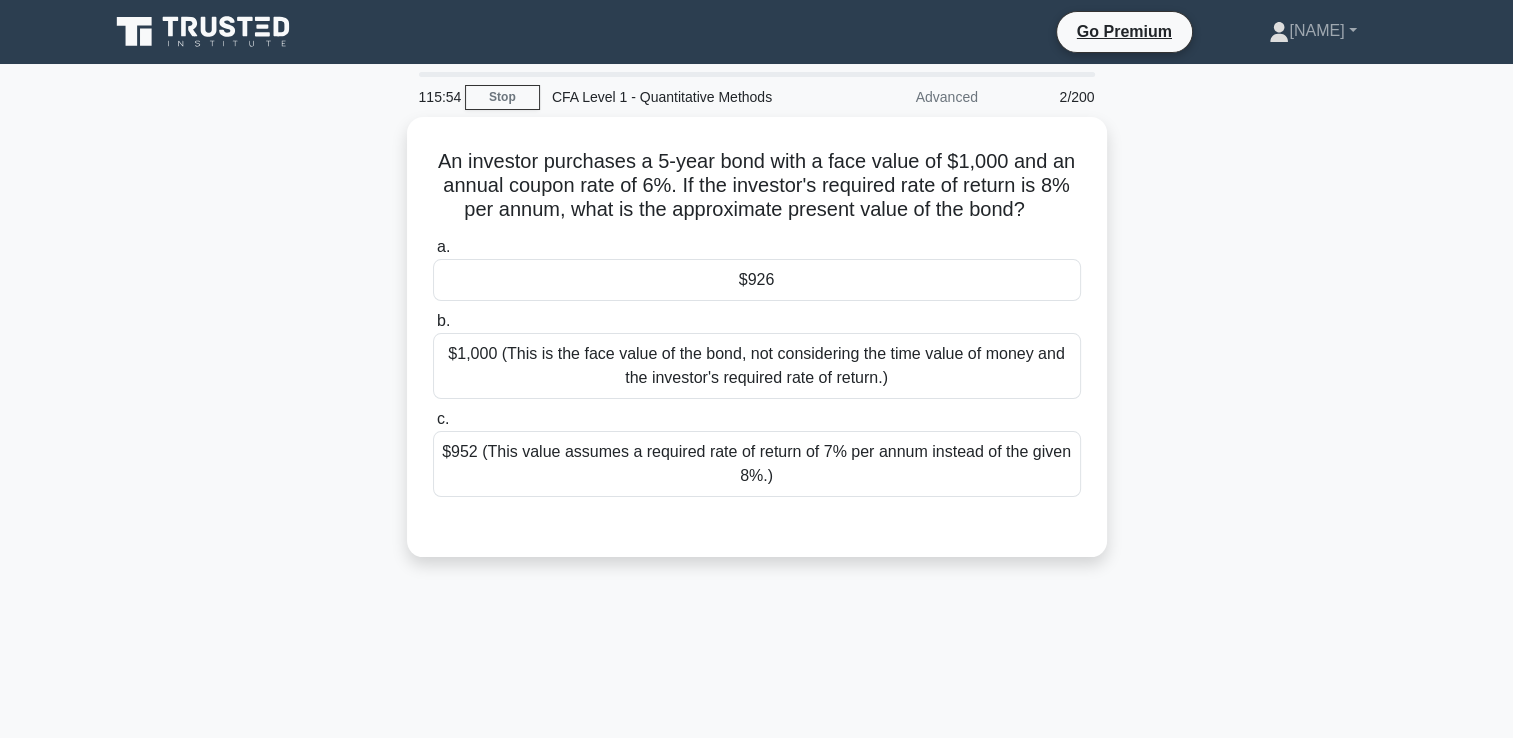 click on "An investor purchases a 5-year bond with a face value of $1,000 and an annual coupon rate of 6%. If the investor's required rate of return is 8% per annum, what is the approximate present value of the bond?
.spinner_0XTQ{transform-origin:center;animation:spinner_y6GP .75s linear infinite}@keyframes spinner_y6GP{100%{transform:rotate(360deg)}}
a.
$926
b. c." at bounding box center (757, 349) 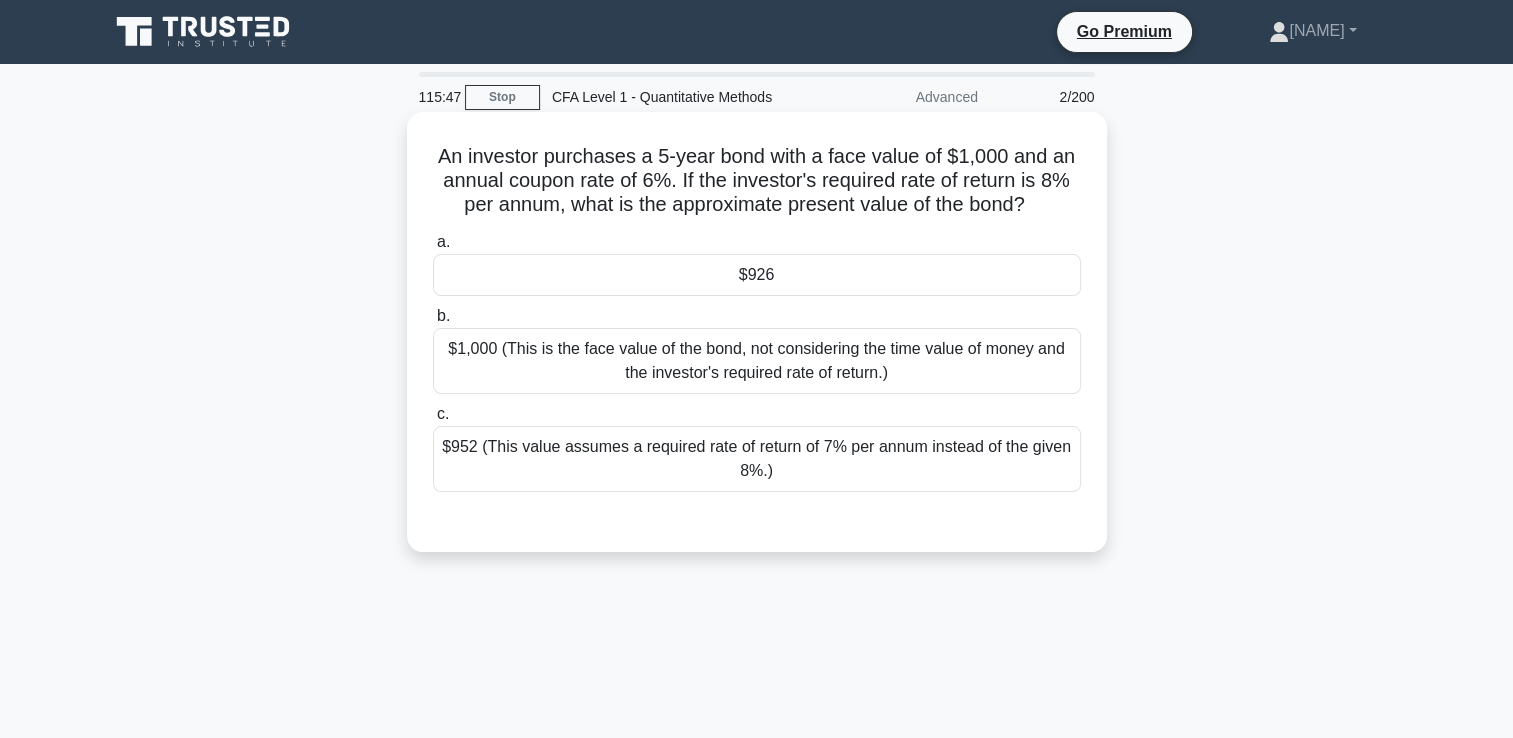 drag, startPoint x: 440, startPoint y: 158, endPoint x: 1052, endPoint y: 196, distance: 613.1786 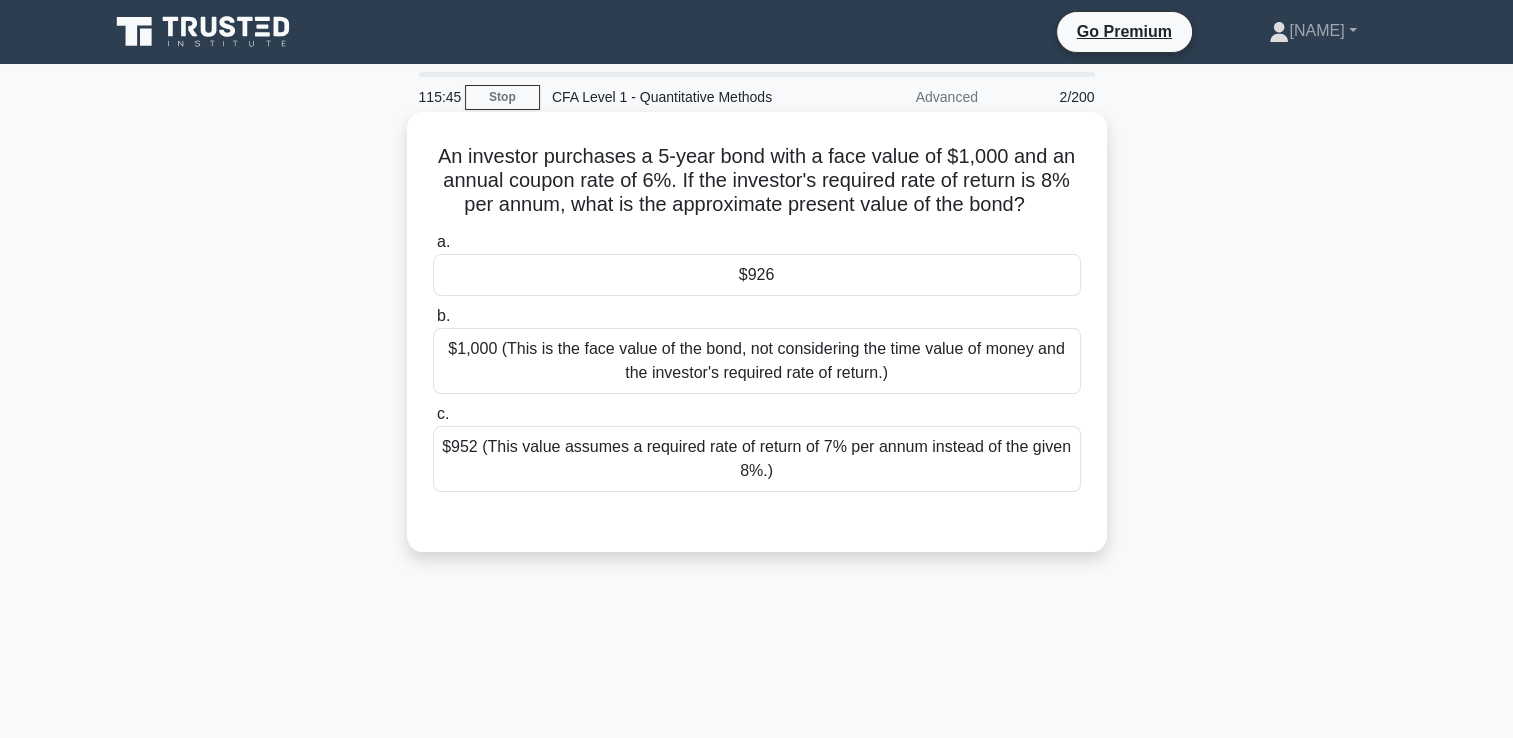 copy on "An investor purchases a 5-year bond with a face value of $1,000 and an annual coupon rate of 6%. If the investor's required rate of return is 8% per annum, what is the approximate present value of the bond?" 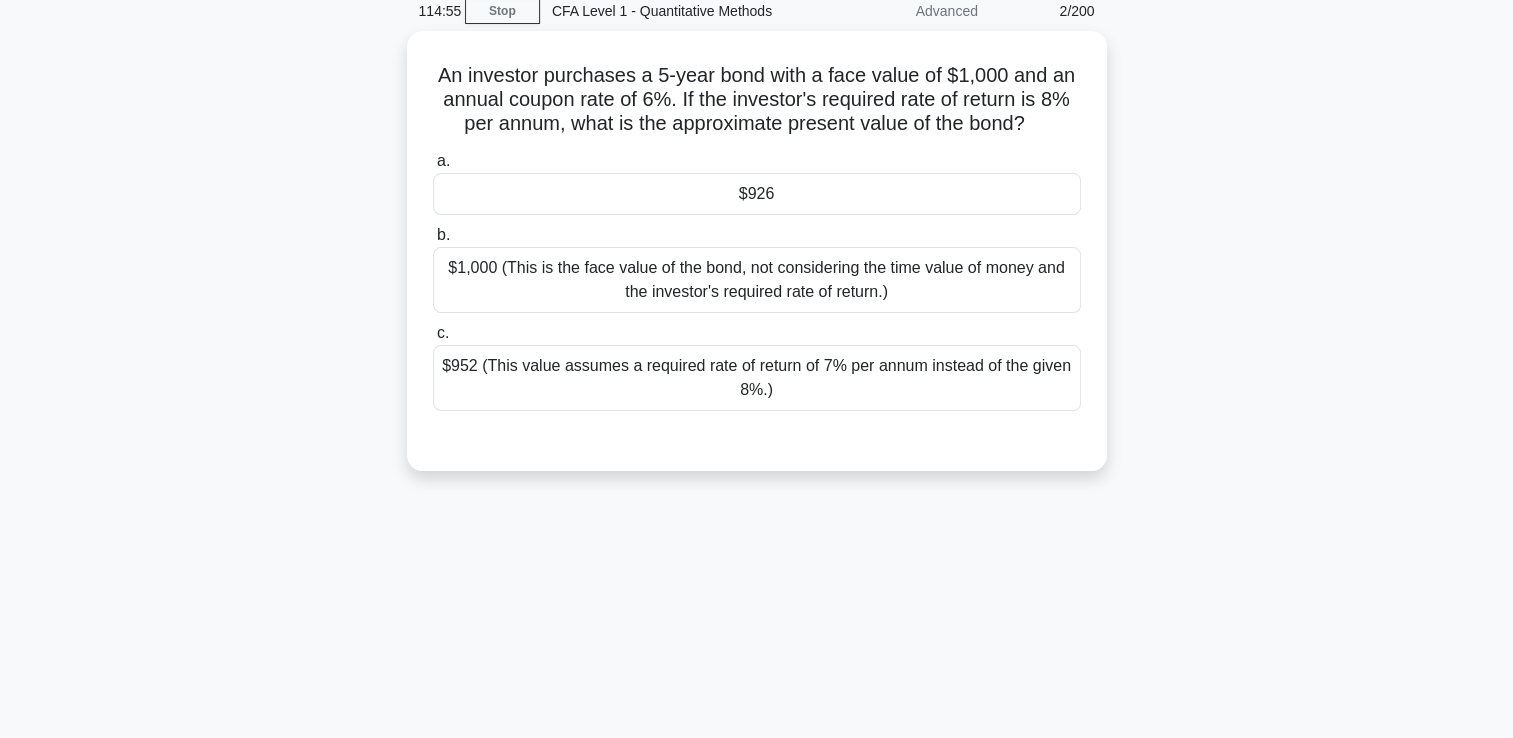 scroll, scrollTop: 0, scrollLeft: 0, axis: both 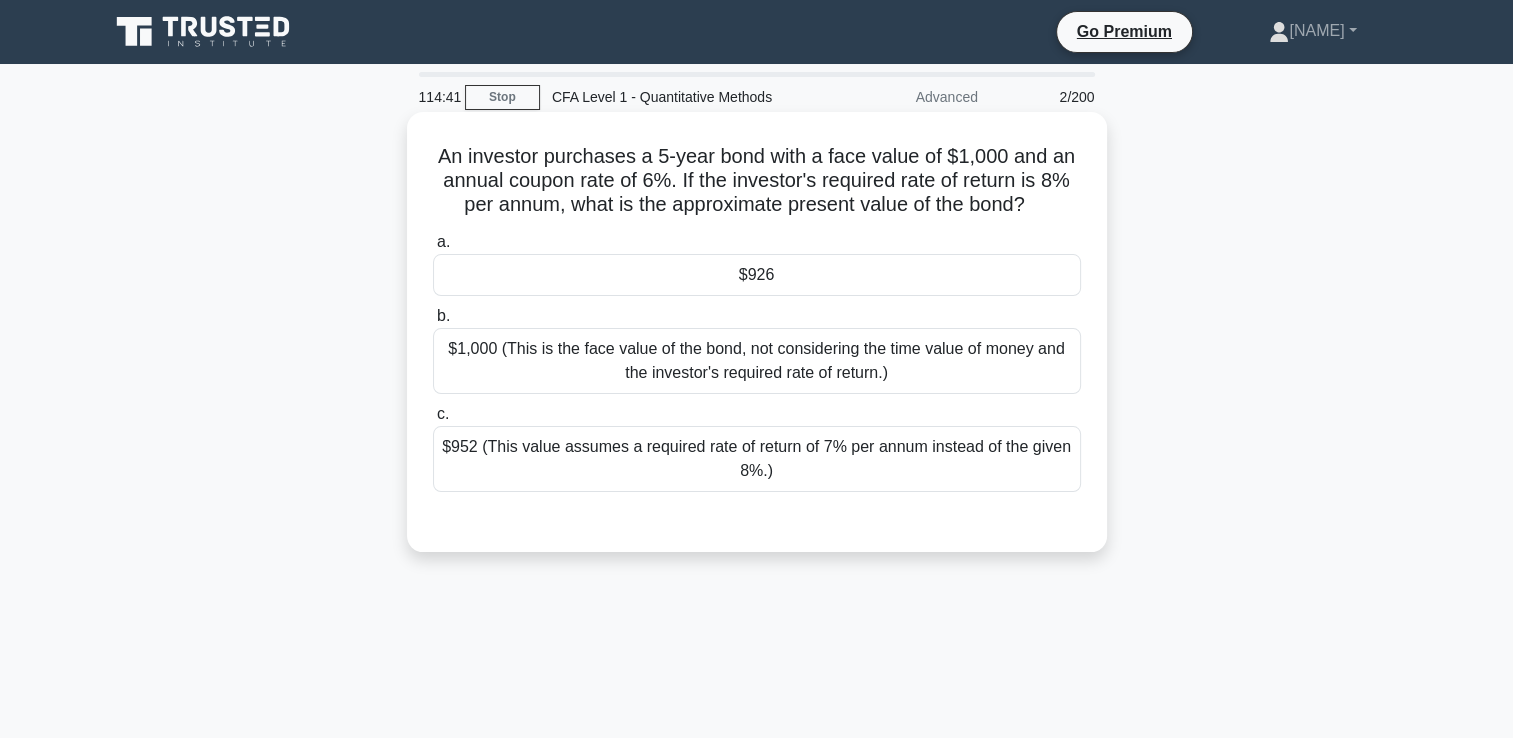 click on "$926" at bounding box center [757, 275] 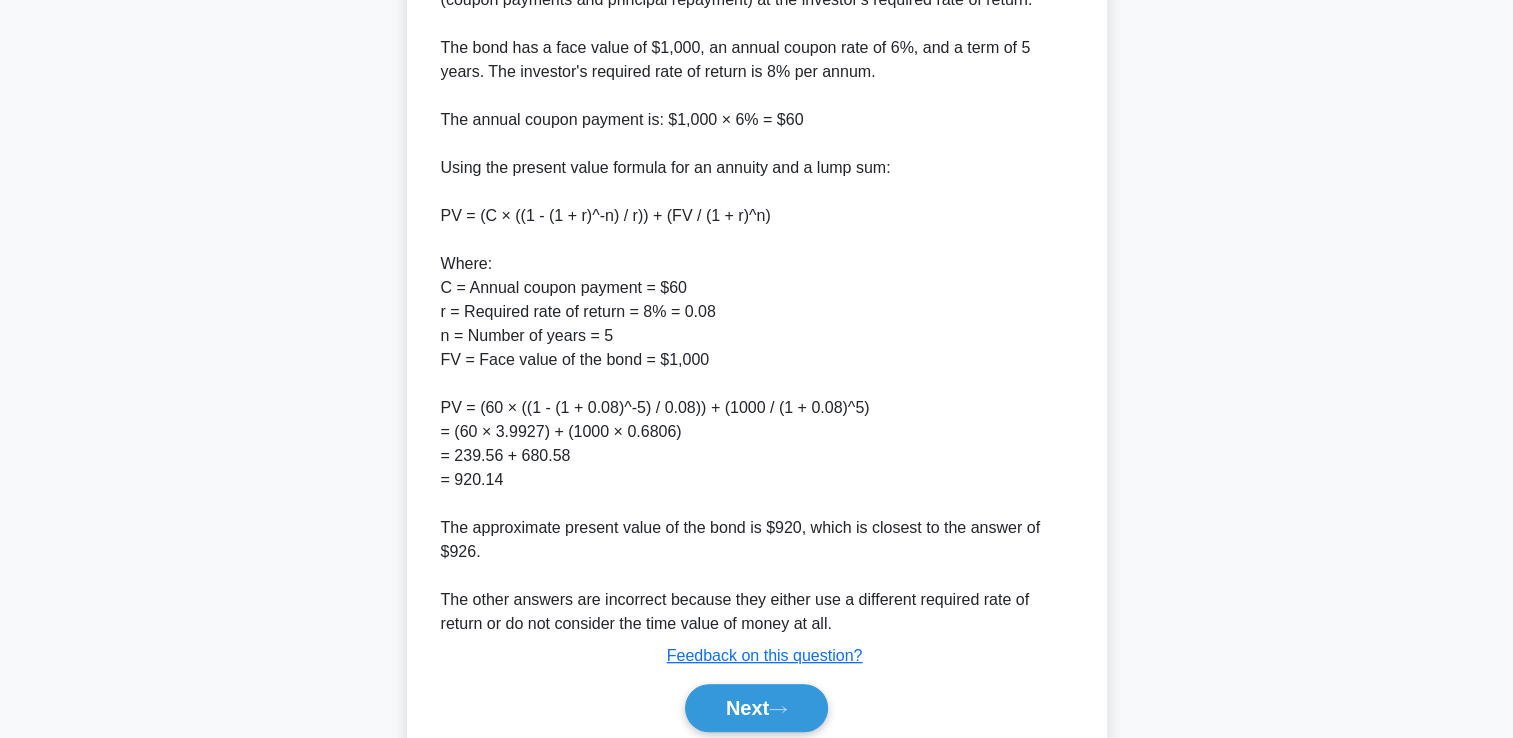 scroll, scrollTop: 684, scrollLeft: 0, axis: vertical 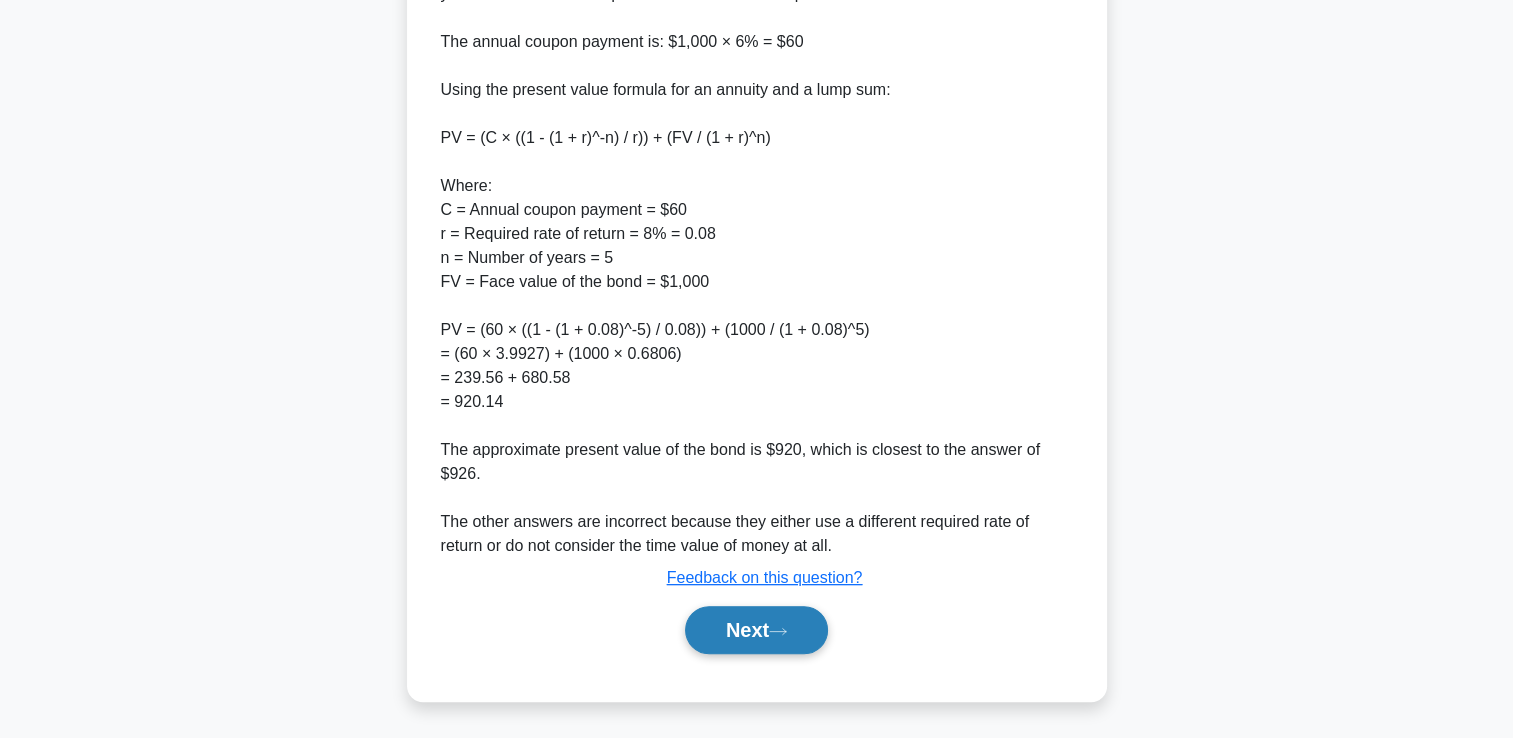 click on "Next" at bounding box center (756, 630) 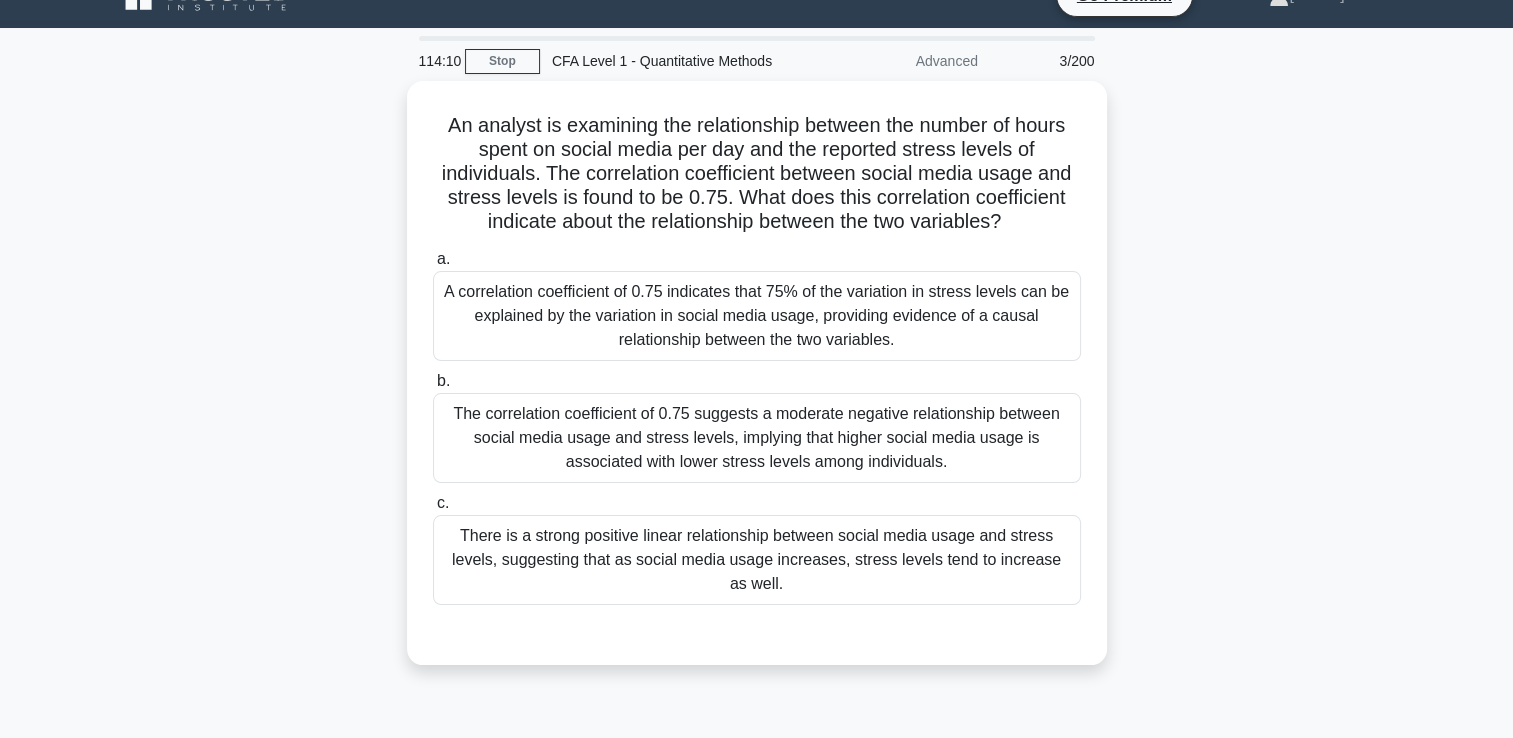 scroll, scrollTop: 38, scrollLeft: 0, axis: vertical 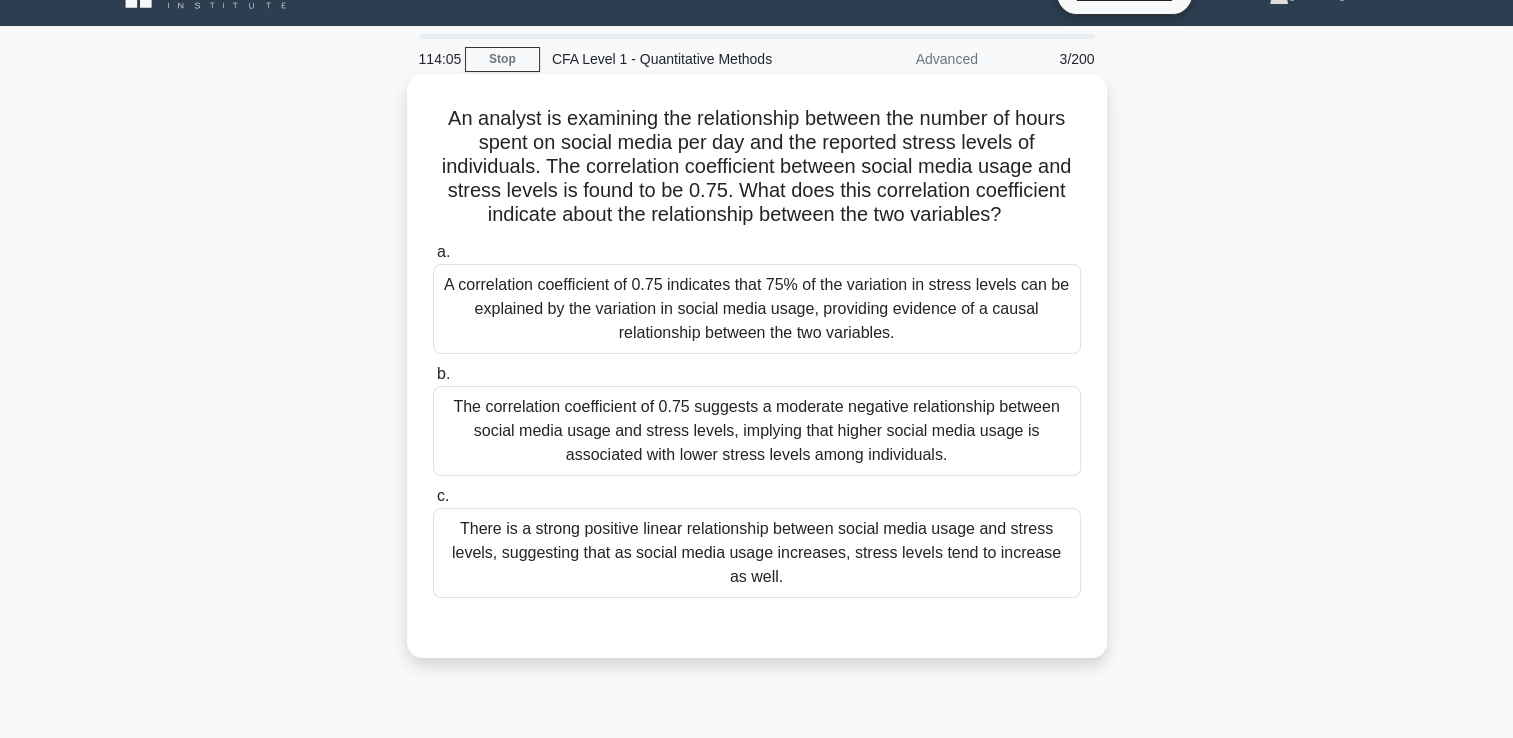 click on "A correlation coefficient of 0.75 indicates that 75% of the variation in stress levels can be explained by the variation in social media usage, providing evidence of a causal relationship between the two variables." at bounding box center (757, 309) 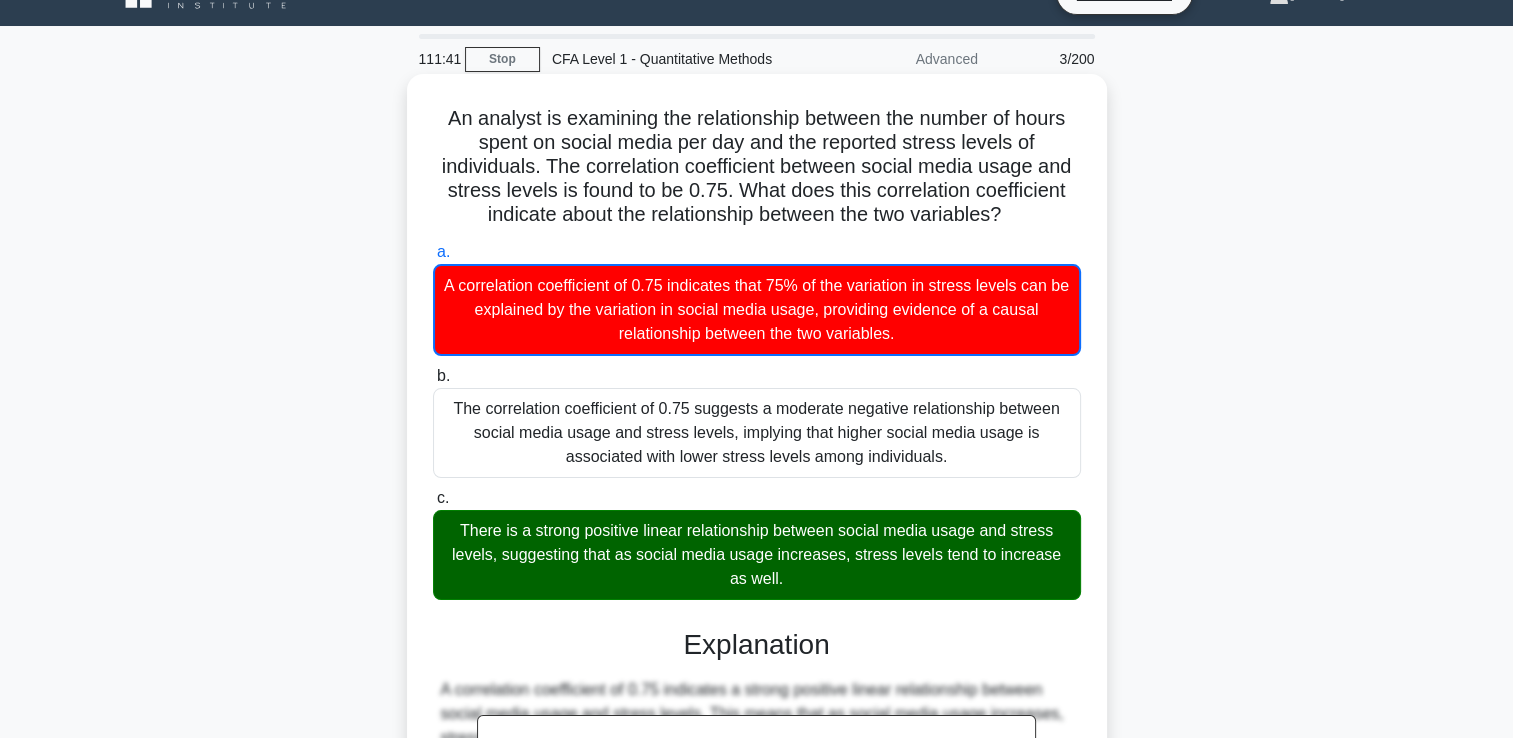 drag, startPoint x: 443, startPoint y: 115, endPoint x: 1061, endPoint y: 214, distance: 625.8794 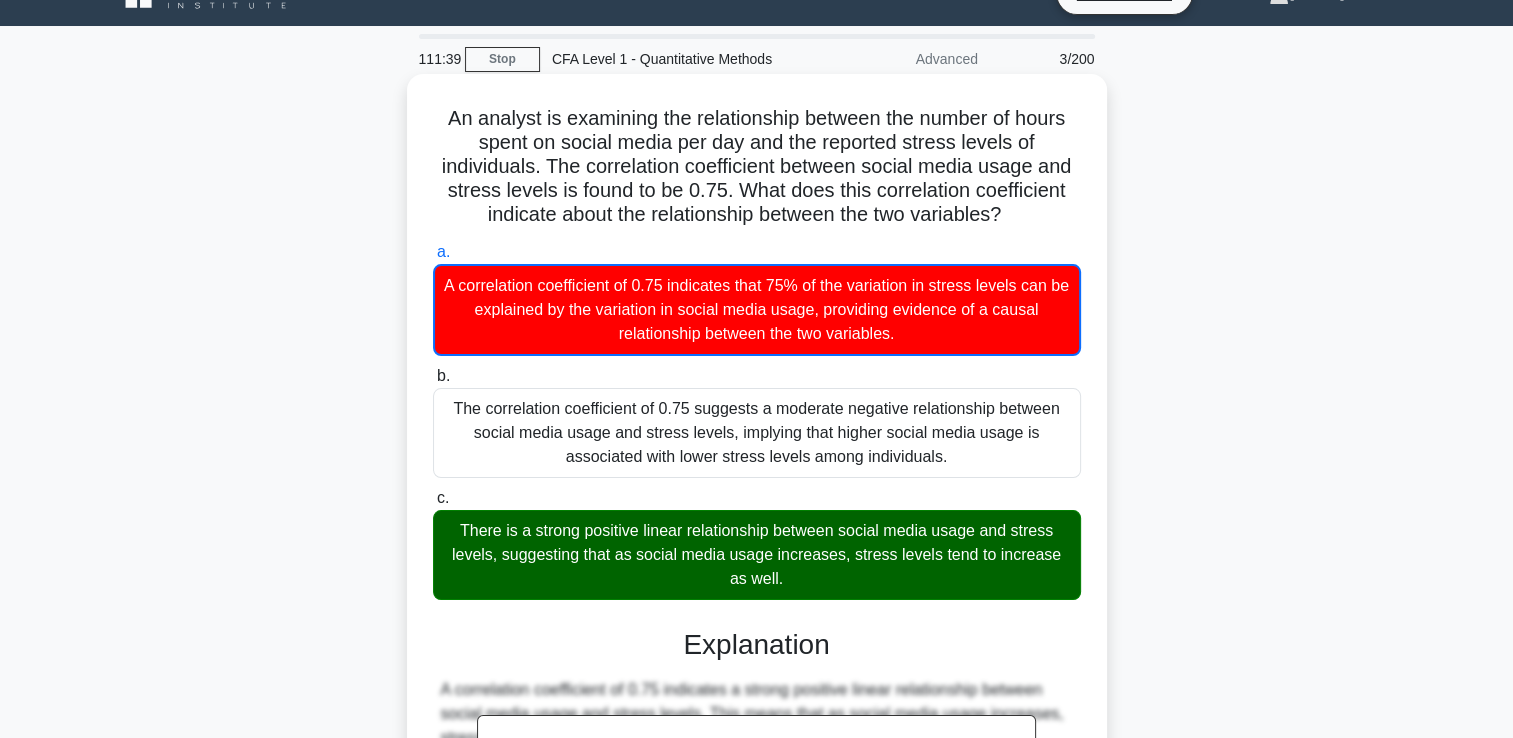 copy on "An analyst is examining the relationship between the number of hours spent on social media per day and the reported stress levels of individuals. The correlation coefficient between social media usage and stress levels is found to be 0.75. What does this correlation coefficient indicate about the relationship between the two variables?" 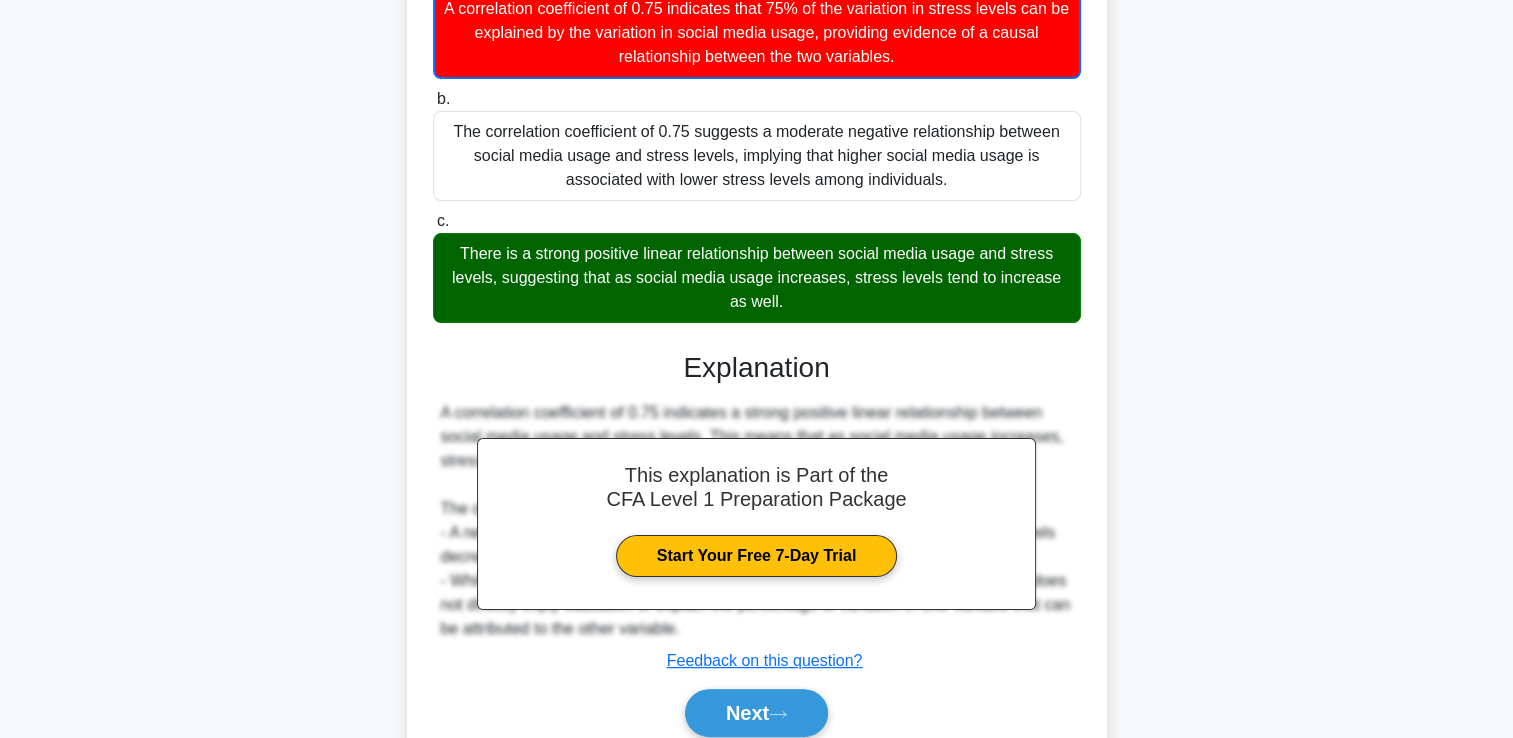 scroll, scrollTop: 316, scrollLeft: 0, axis: vertical 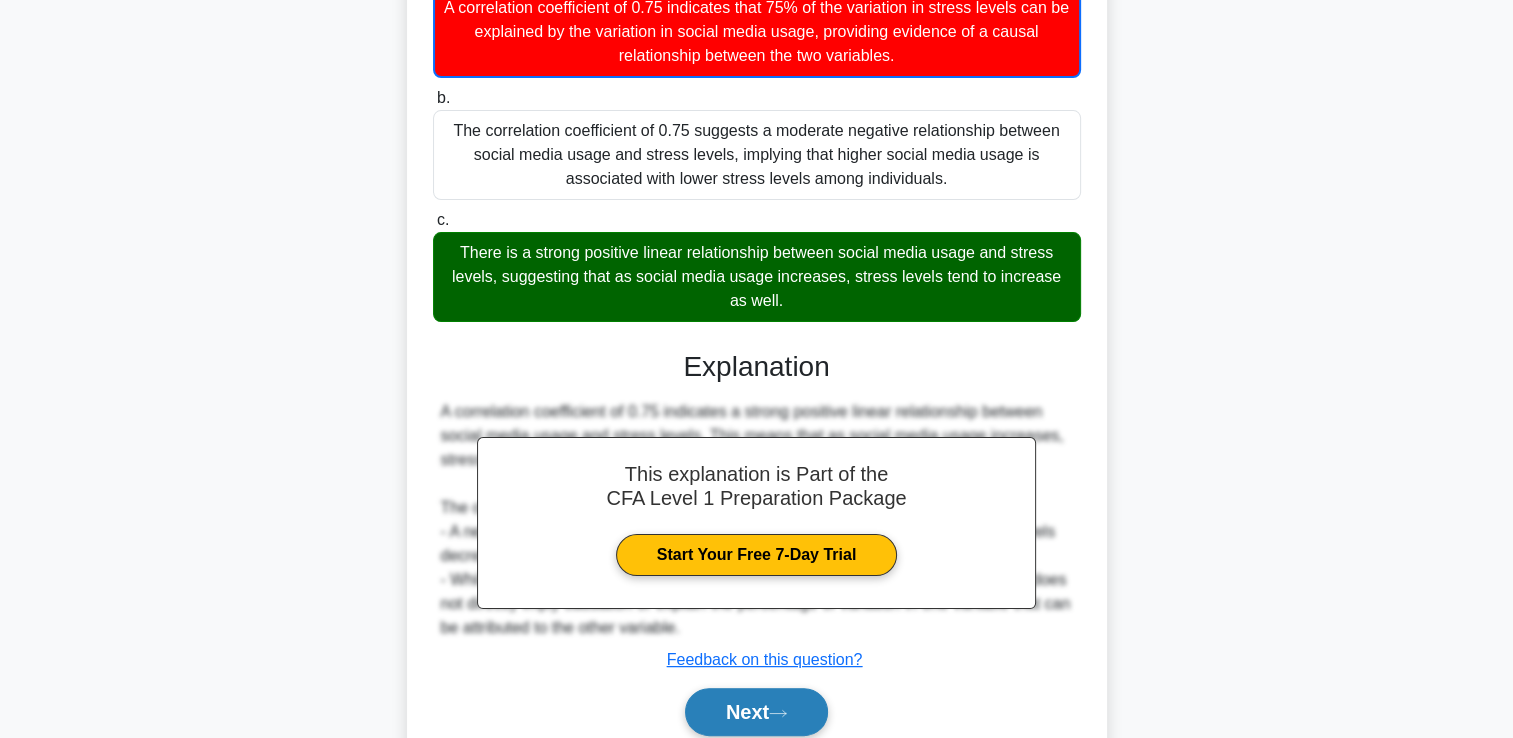 click on "Next" at bounding box center (756, 712) 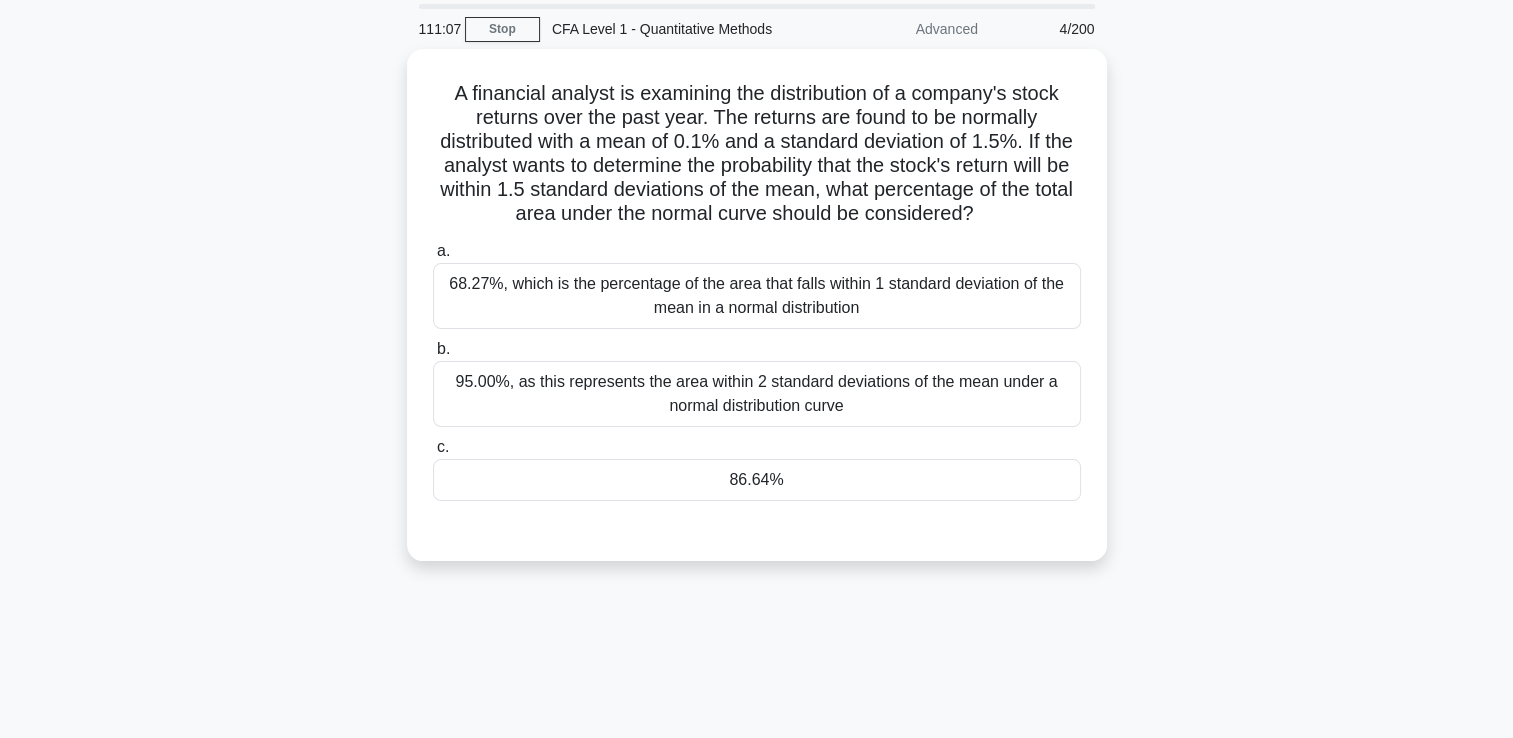 scroll, scrollTop: 0, scrollLeft: 0, axis: both 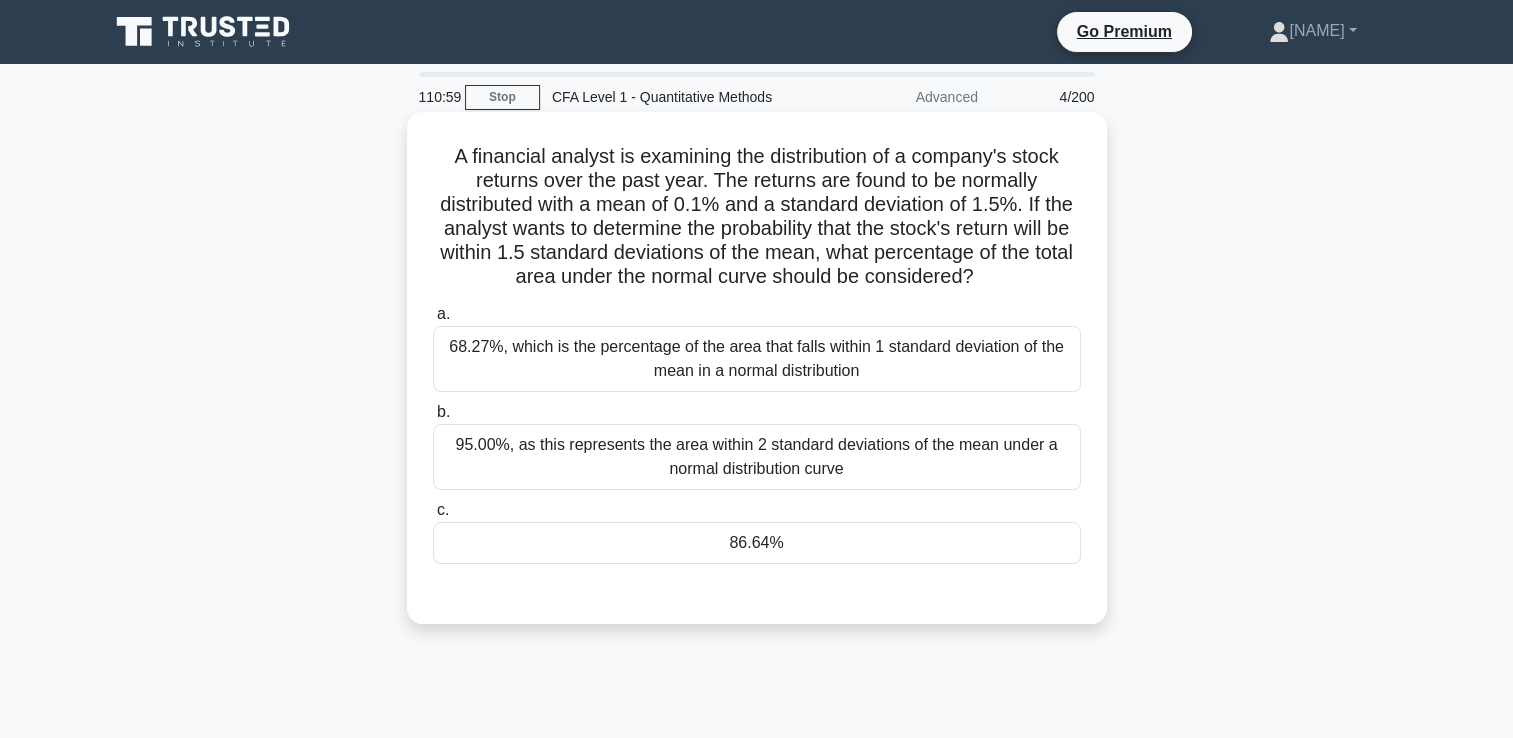 drag, startPoint x: 444, startPoint y: 155, endPoint x: 1017, endPoint y: 283, distance: 587.1226 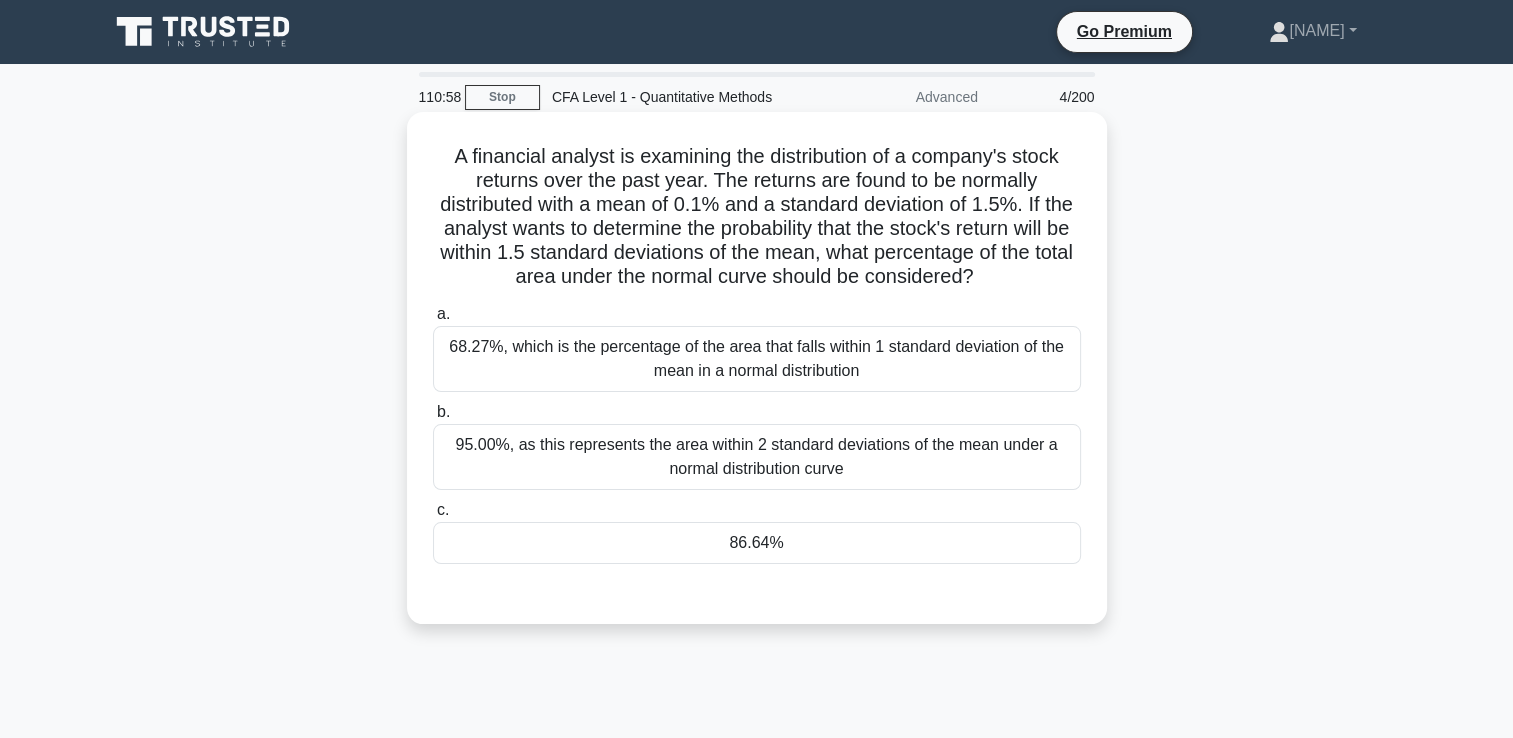 copy on "A financial analyst is examining the distribution of a company's stock returns over the past year. The returns are found to be normally distributed with a mean of 0.1% and a standard deviation of 1.5%. If the analyst wants to determine the probability that the stock's return will be within 1.5 standard deviations of the mean, what percentage of the total area under the normal curve should be considered?" 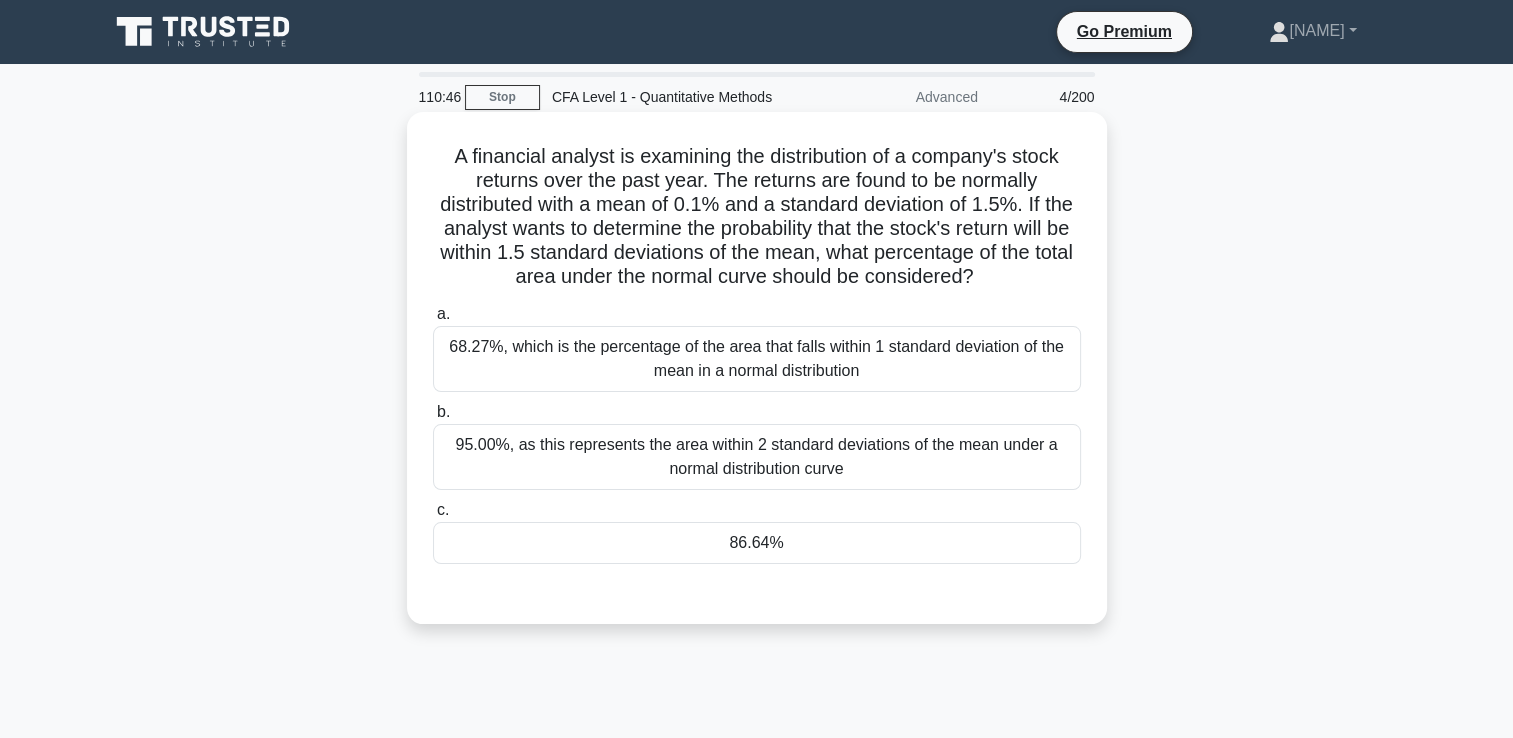 click on "86.64%" at bounding box center (757, 543) 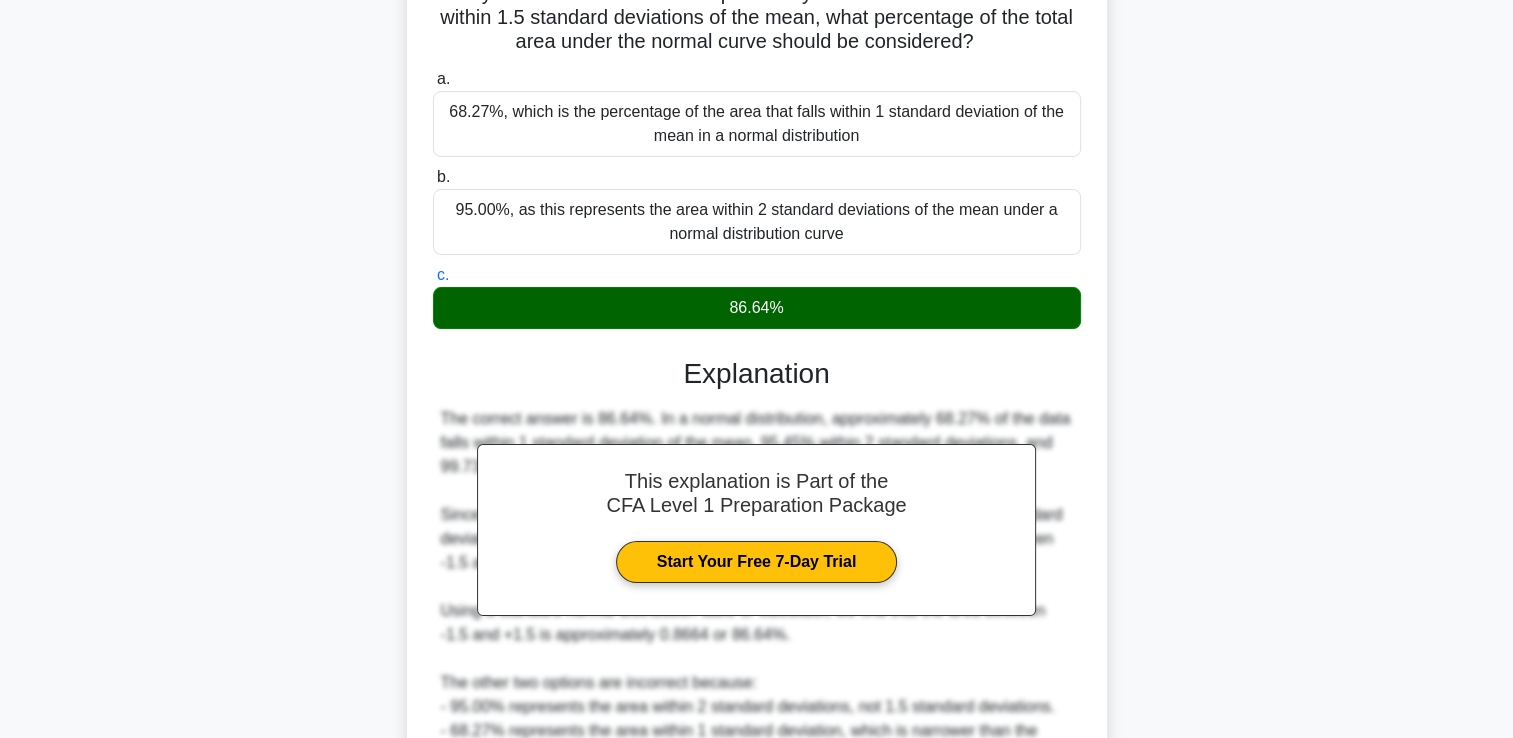 scroll, scrollTop: 444, scrollLeft: 0, axis: vertical 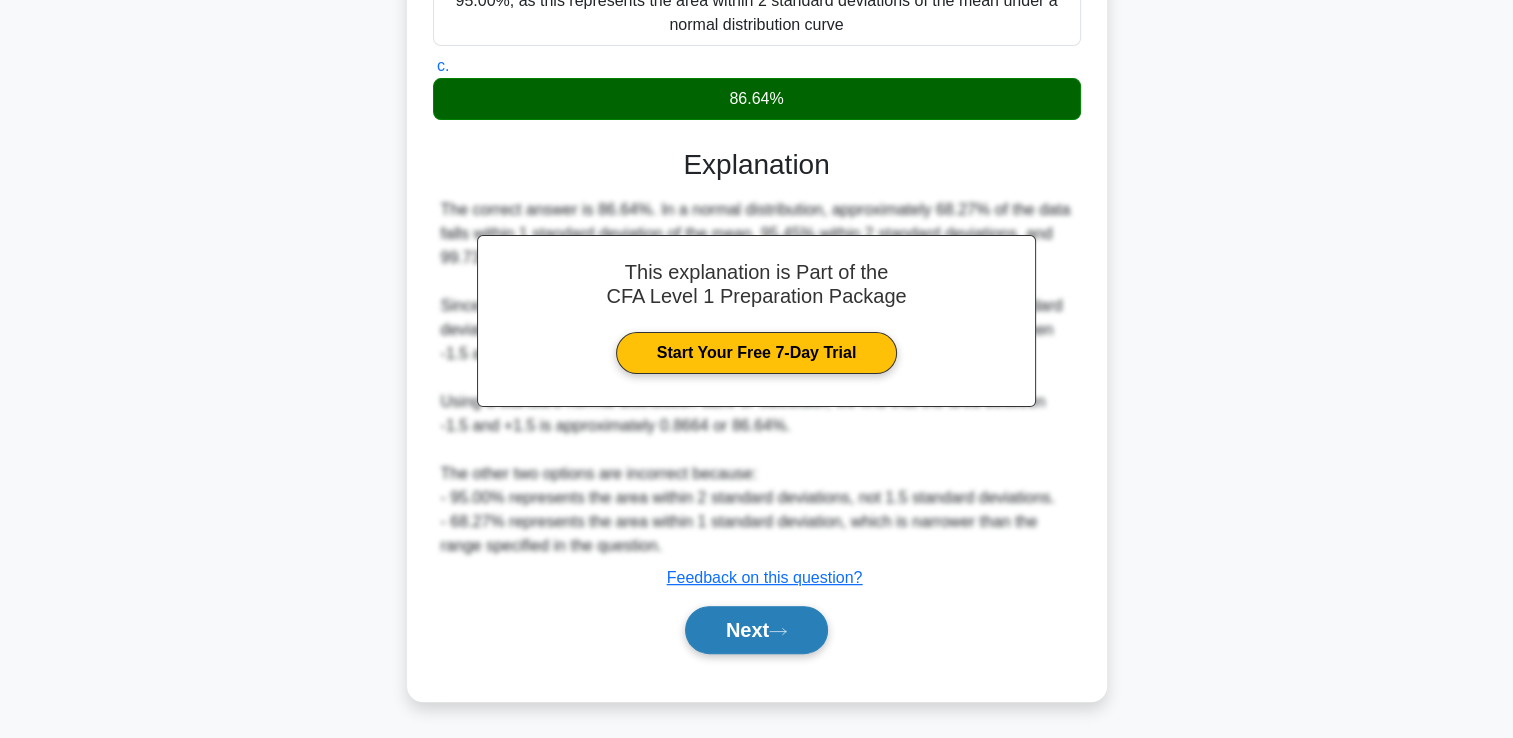 click on "Next" at bounding box center [756, 630] 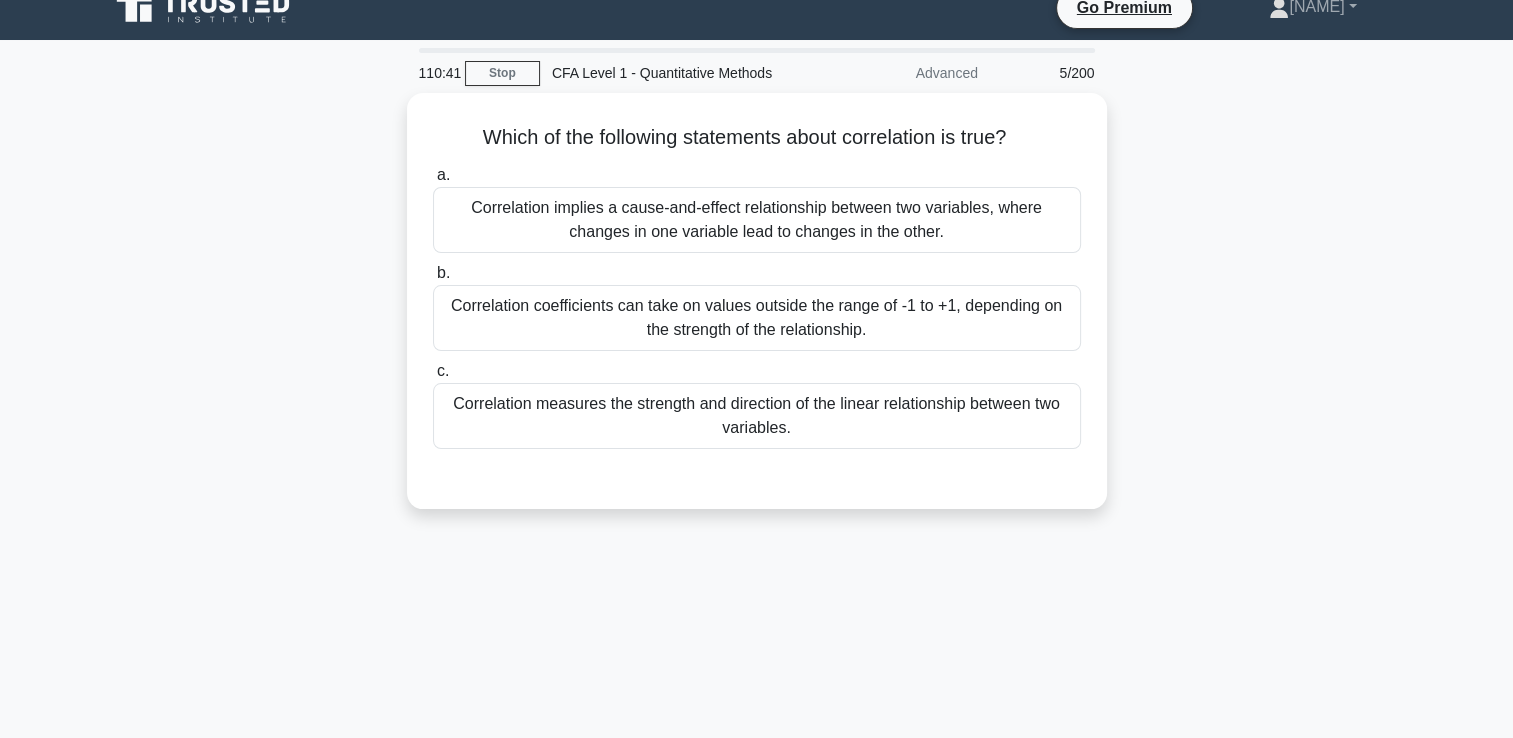 scroll, scrollTop: 0, scrollLeft: 0, axis: both 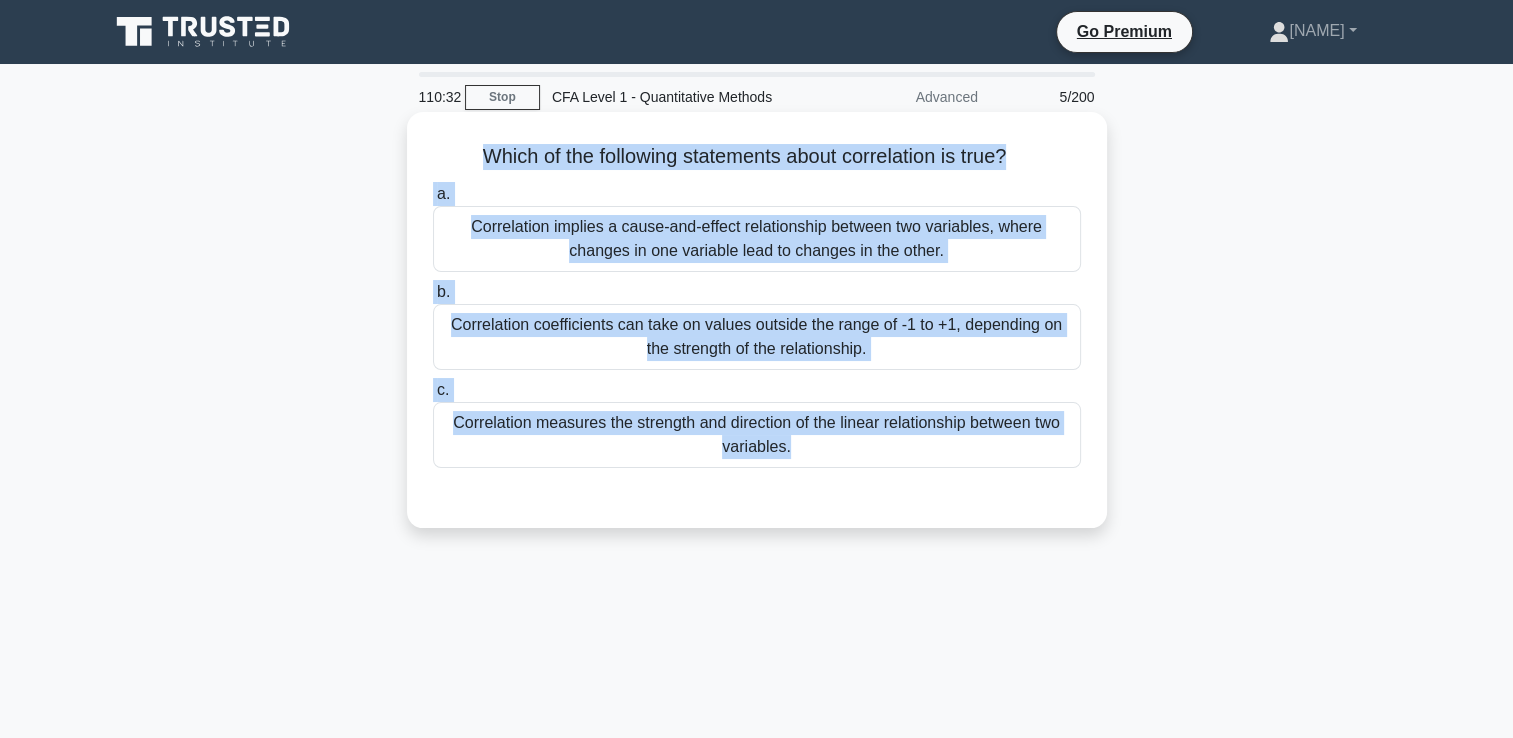 drag, startPoint x: 470, startPoint y: 155, endPoint x: 1088, endPoint y: 510, distance: 712.7054 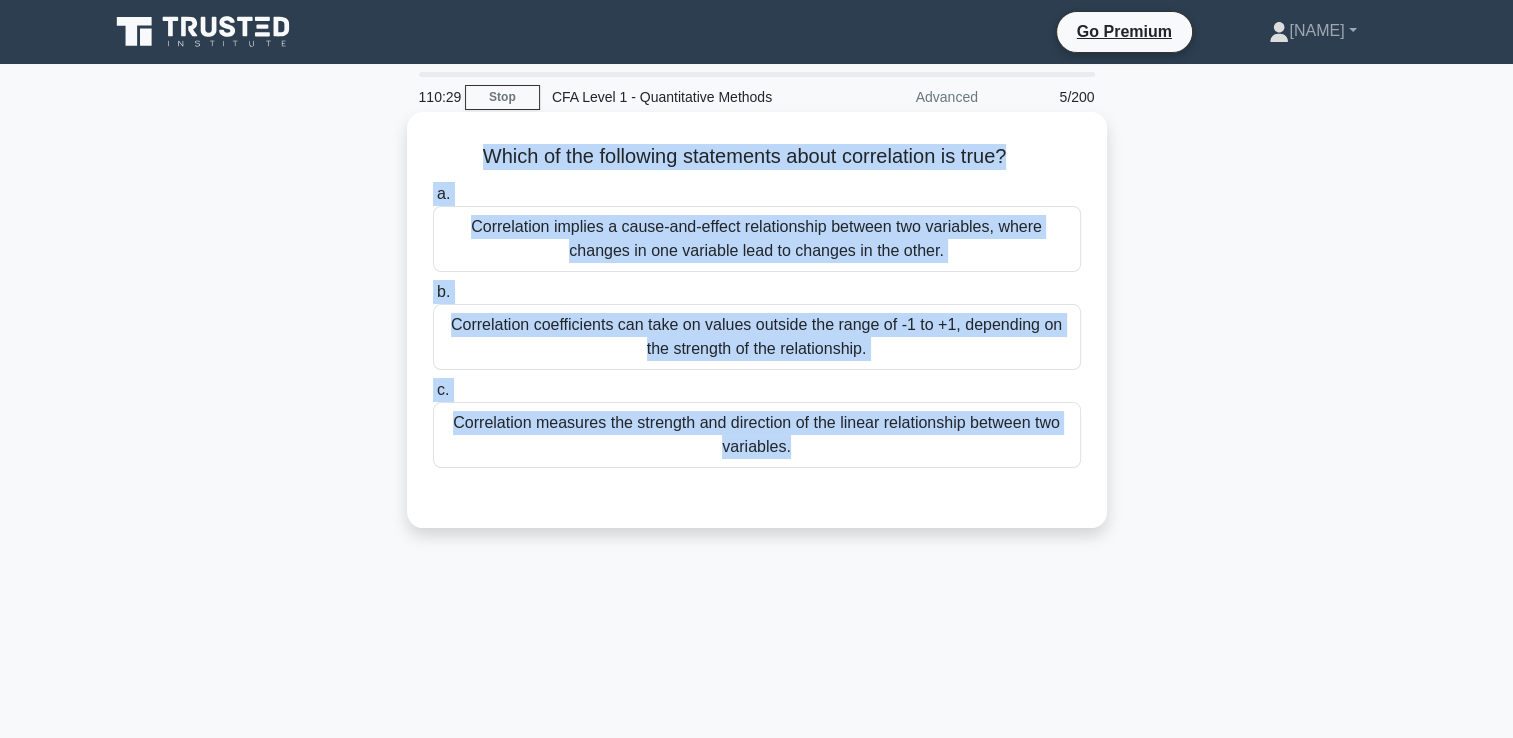 copy on "Which of the following statements about correlation is true?
.spinner_0XTQ{transform-origin:center;animation:spinner_y6GP .75s linear infinite}@keyframes spinner_y6GP{100%{transform:rotate(360deg)}}
a.
Correlation implies a cause-and-effect relationship between two variables, where changes in one variable lead to changes in the other.
b.
Correlation coefficients can take on values outside the range of -1 to +1, depending on the strength of the relationship.
c.
Correlation measures the strength and direction of the linear relationship between two variables." 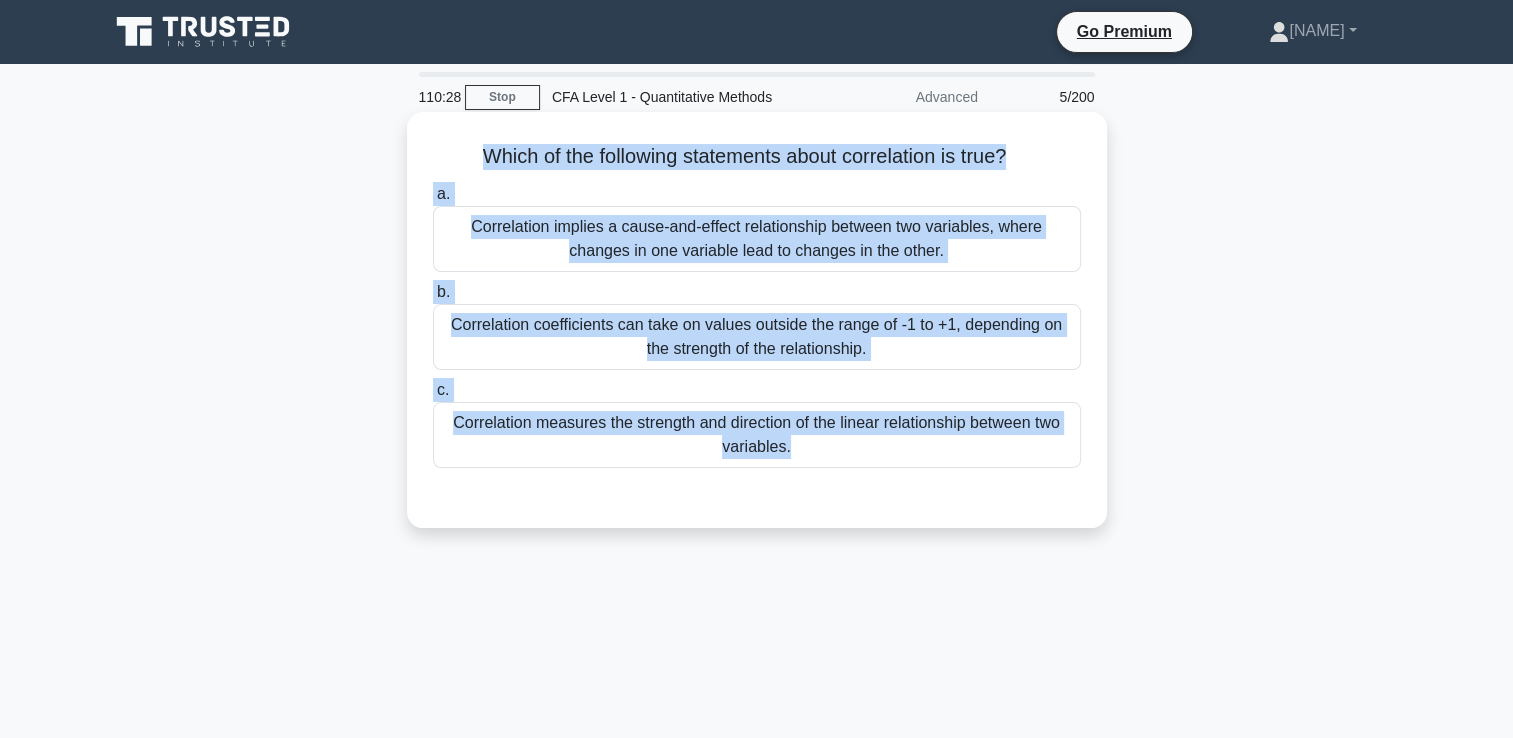 click on "Correlation measures the strength and direction of the linear relationship between two variables." at bounding box center (757, 435) 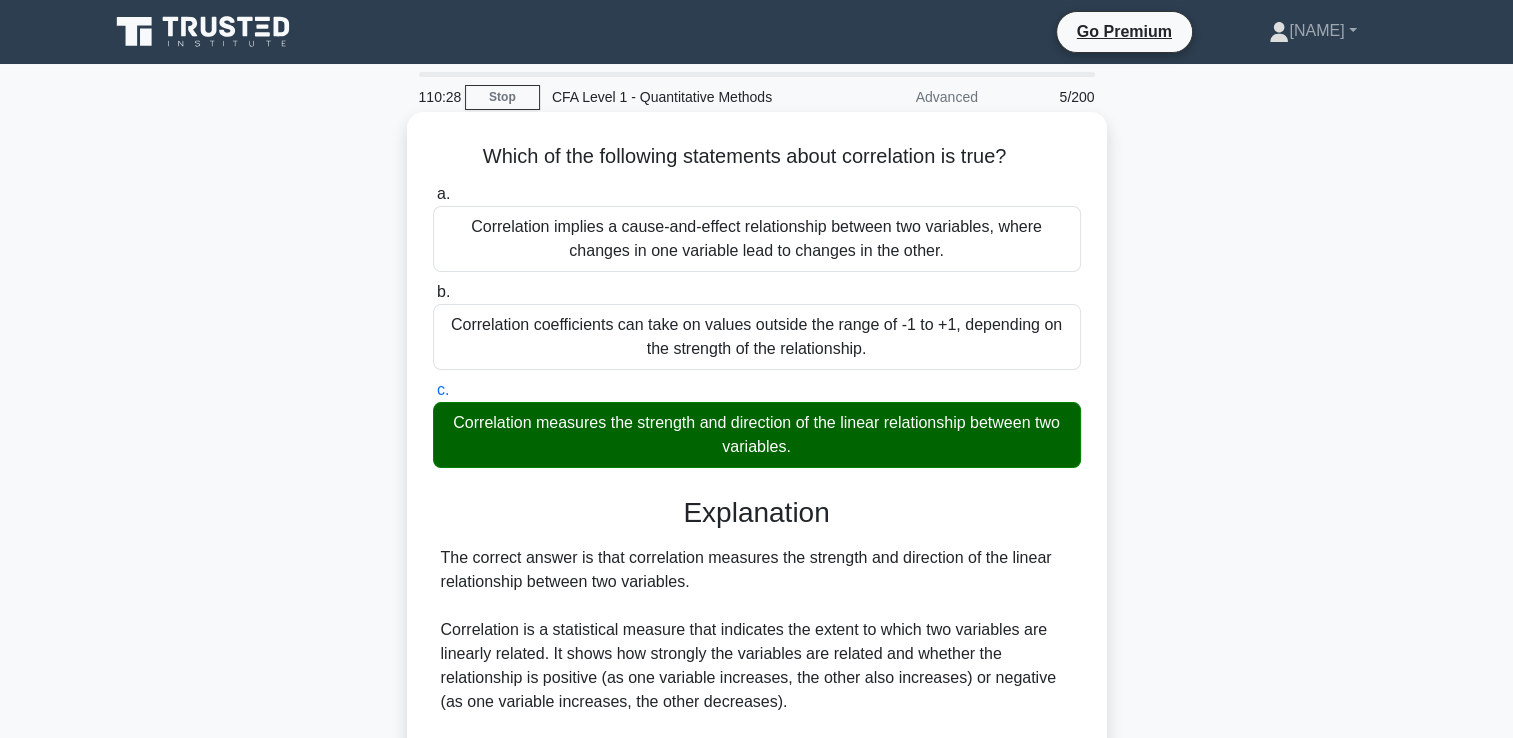 click on "Correlation measures the strength and direction of the linear relationship between two variables." at bounding box center [757, 435] 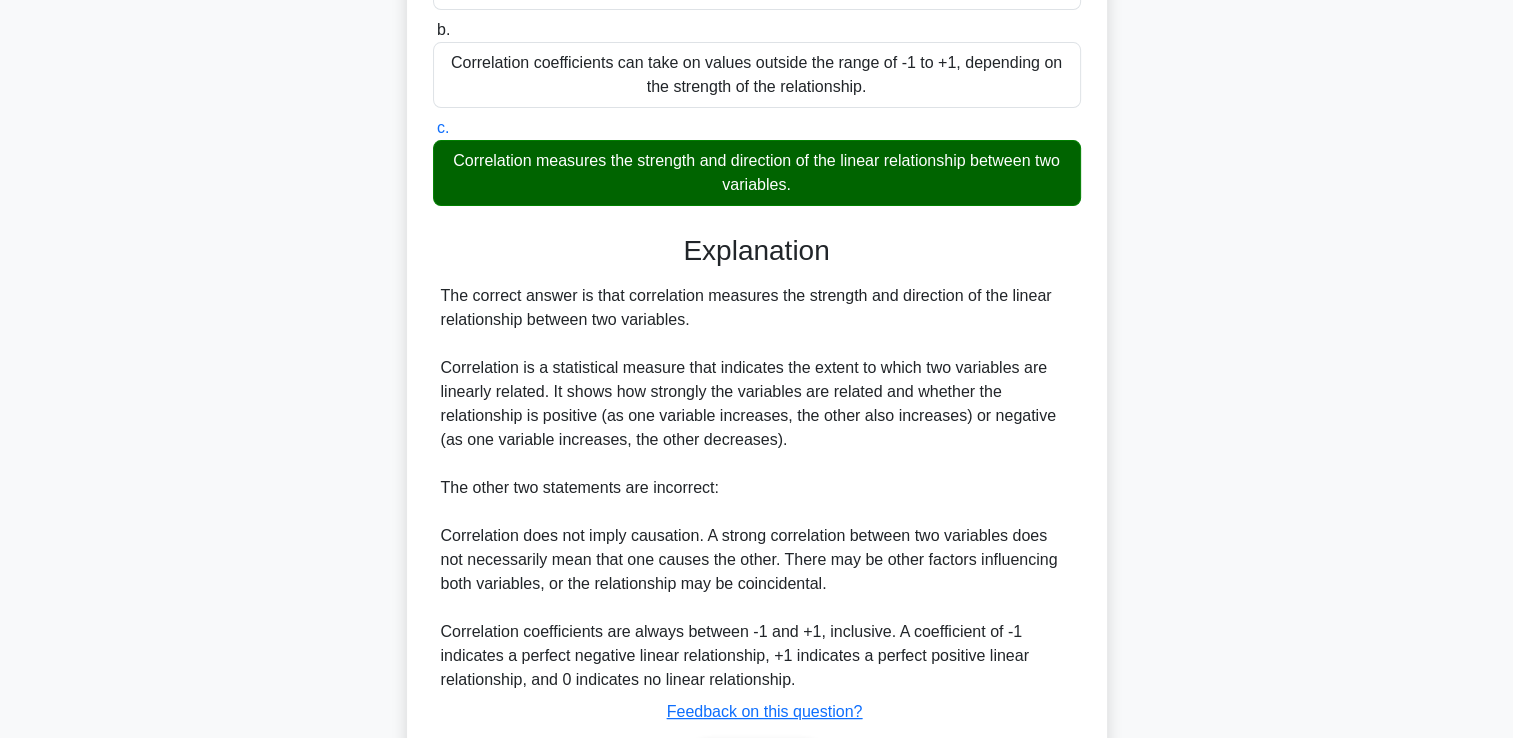 scroll, scrollTop: 396, scrollLeft: 0, axis: vertical 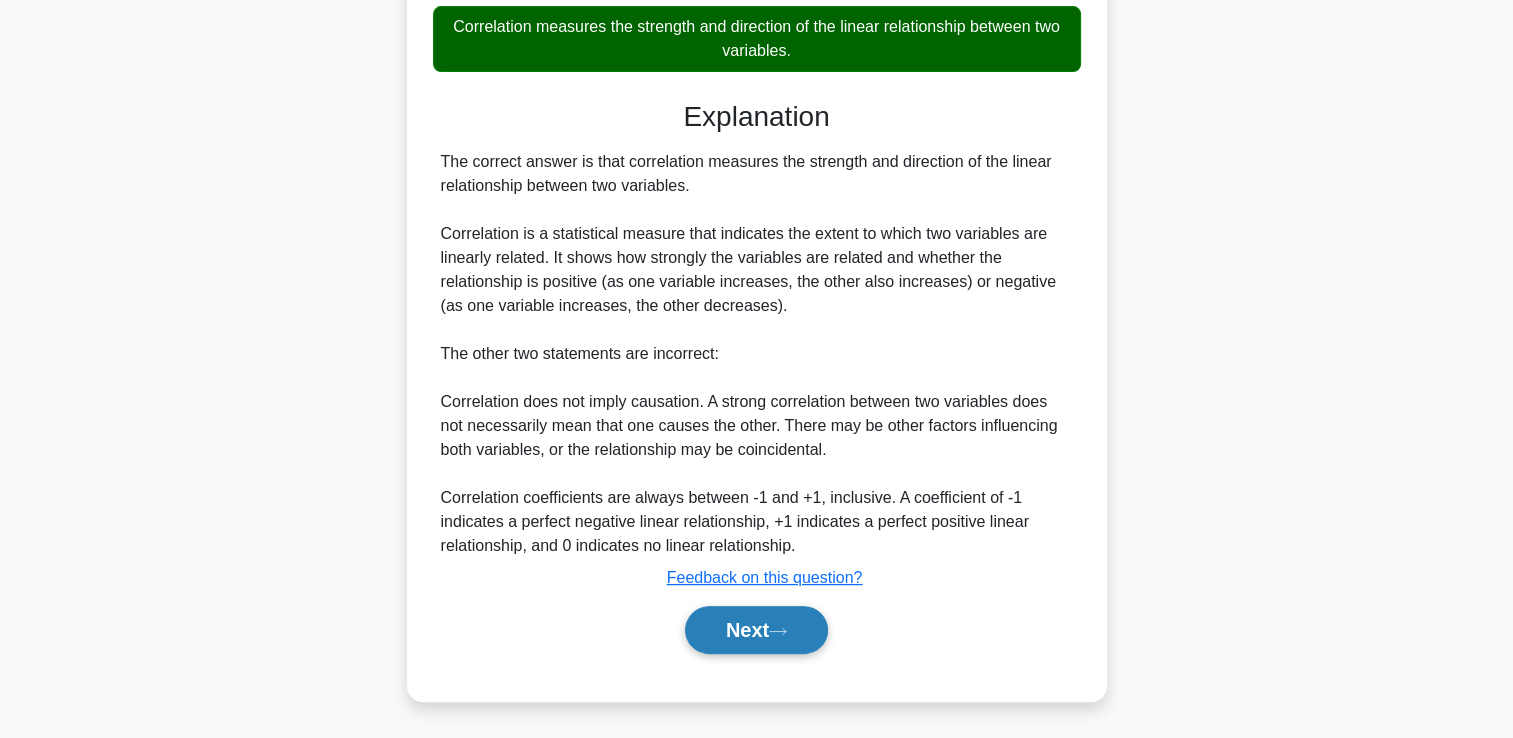 click 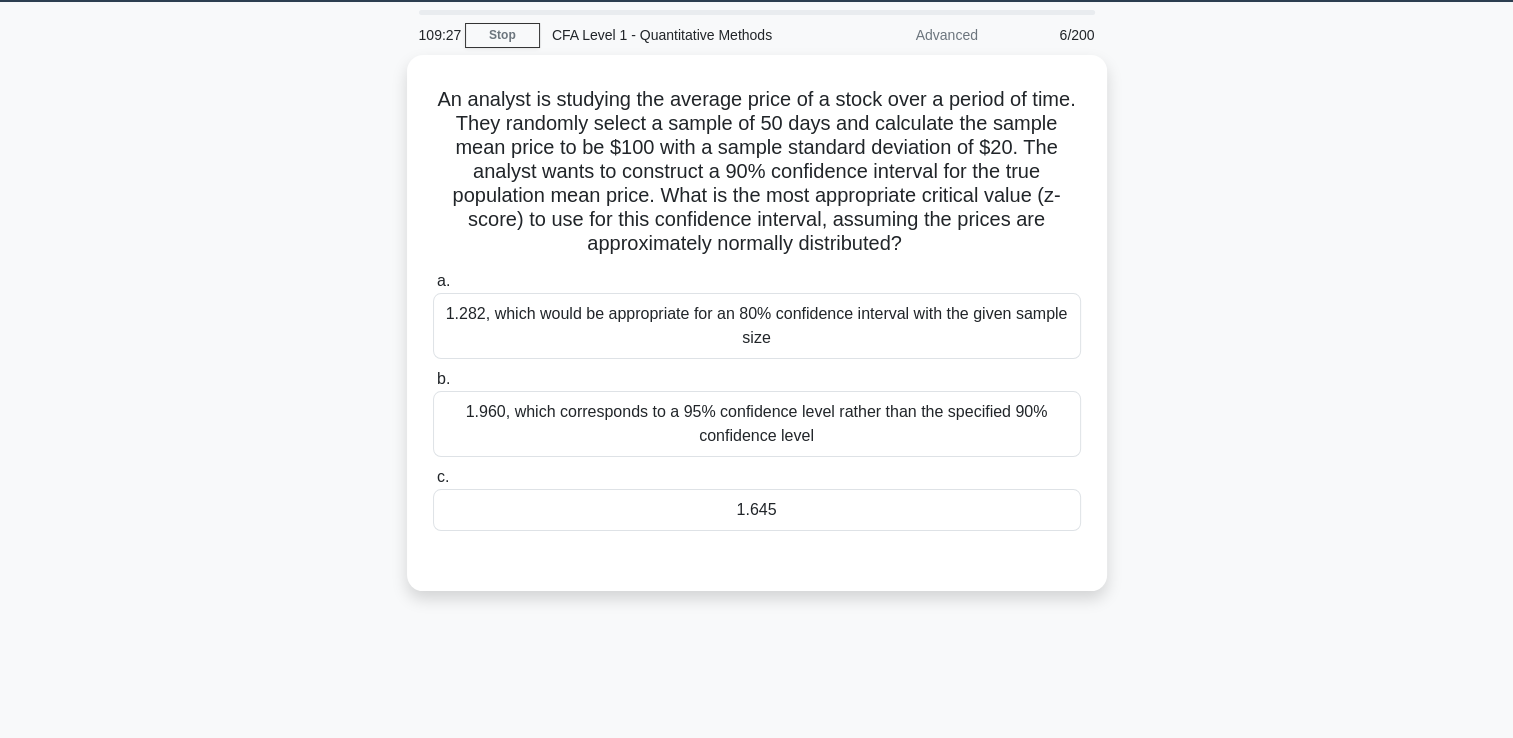 scroll, scrollTop: 0, scrollLeft: 0, axis: both 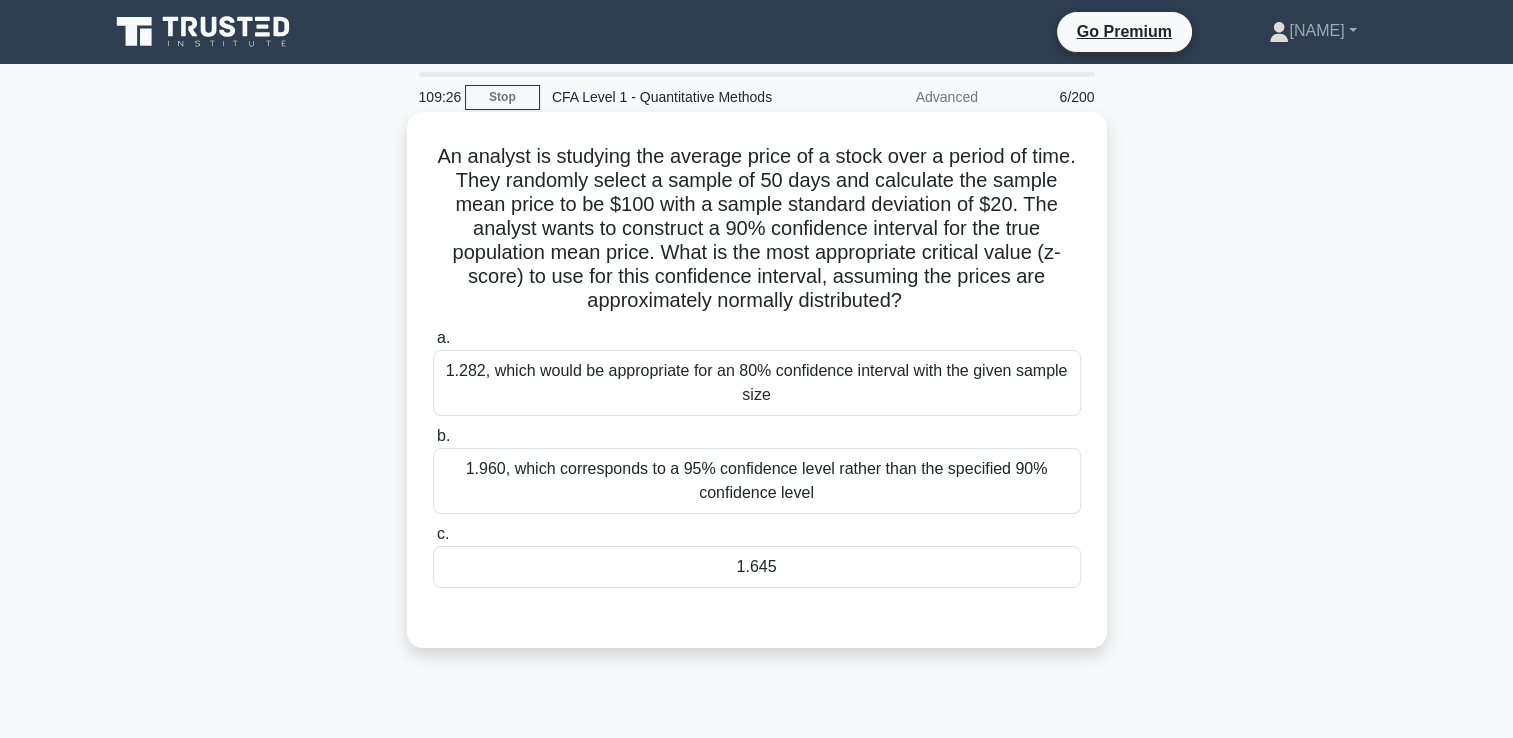 click on "1.282, which would be appropriate for an 80% confidence interval with the given sample size" at bounding box center [757, 383] 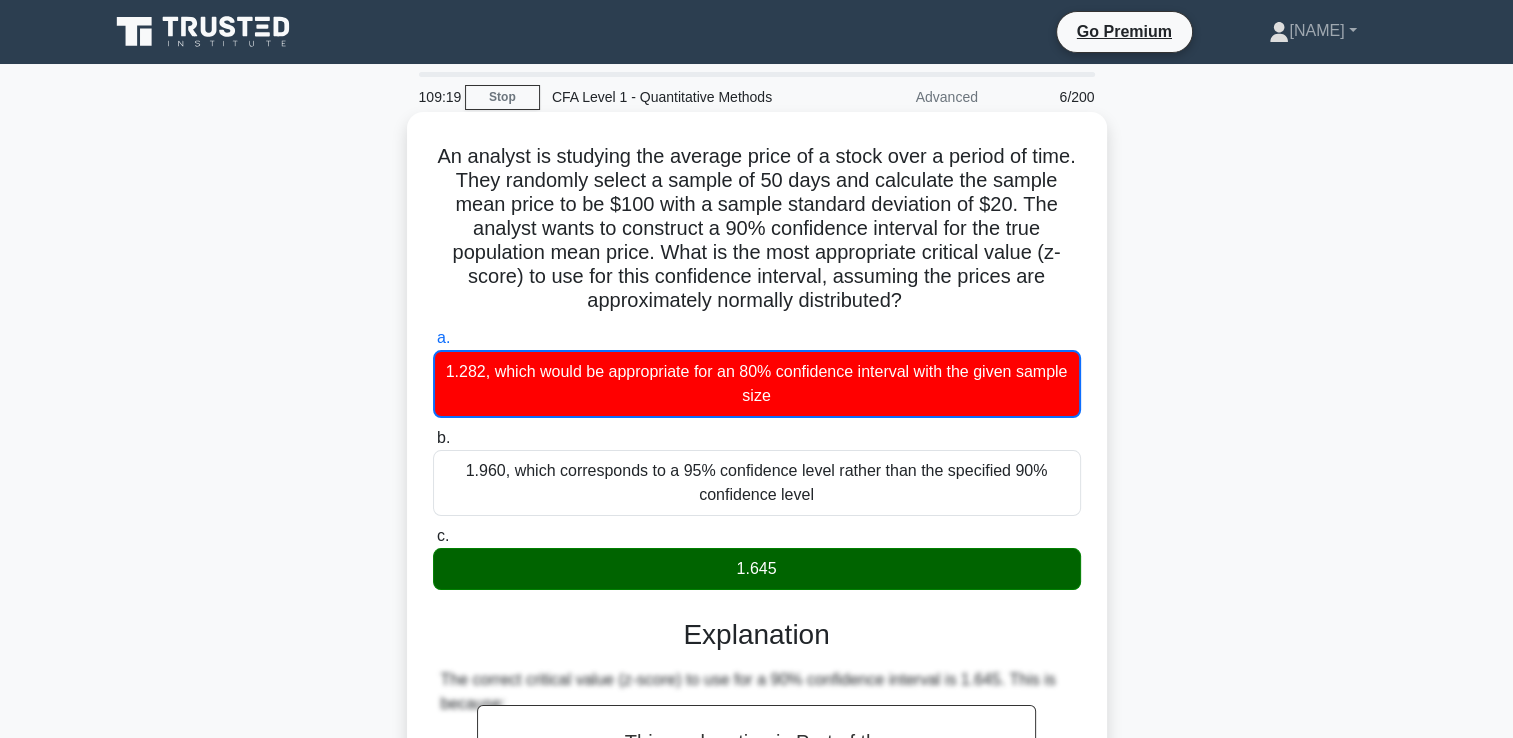 drag, startPoint x: 457, startPoint y: 159, endPoint x: 988, endPoint y: 305, distance: 550.70593 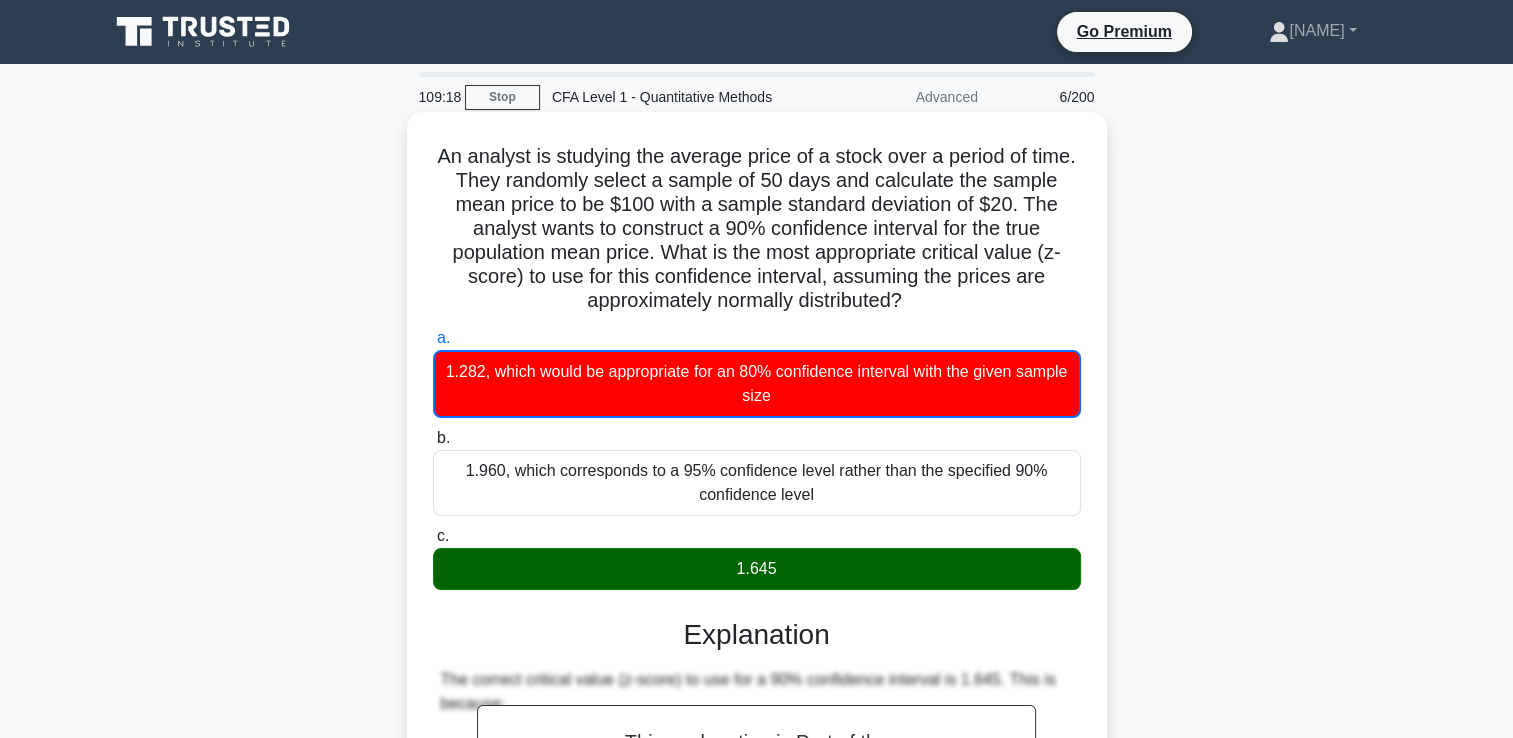 copy on "An analyst is studying the average price of a stock over a period of time. They randomly select a sample of 50 days and calculate the sample mean price to be $100 with a sample standard deviation of $20. The analyst wants to construct a 90% confidence interval for the true population mean price. What is the most appropriate critical value (z-score) to use for this confidence interval, assuming the prices are approximately normally distributed?" 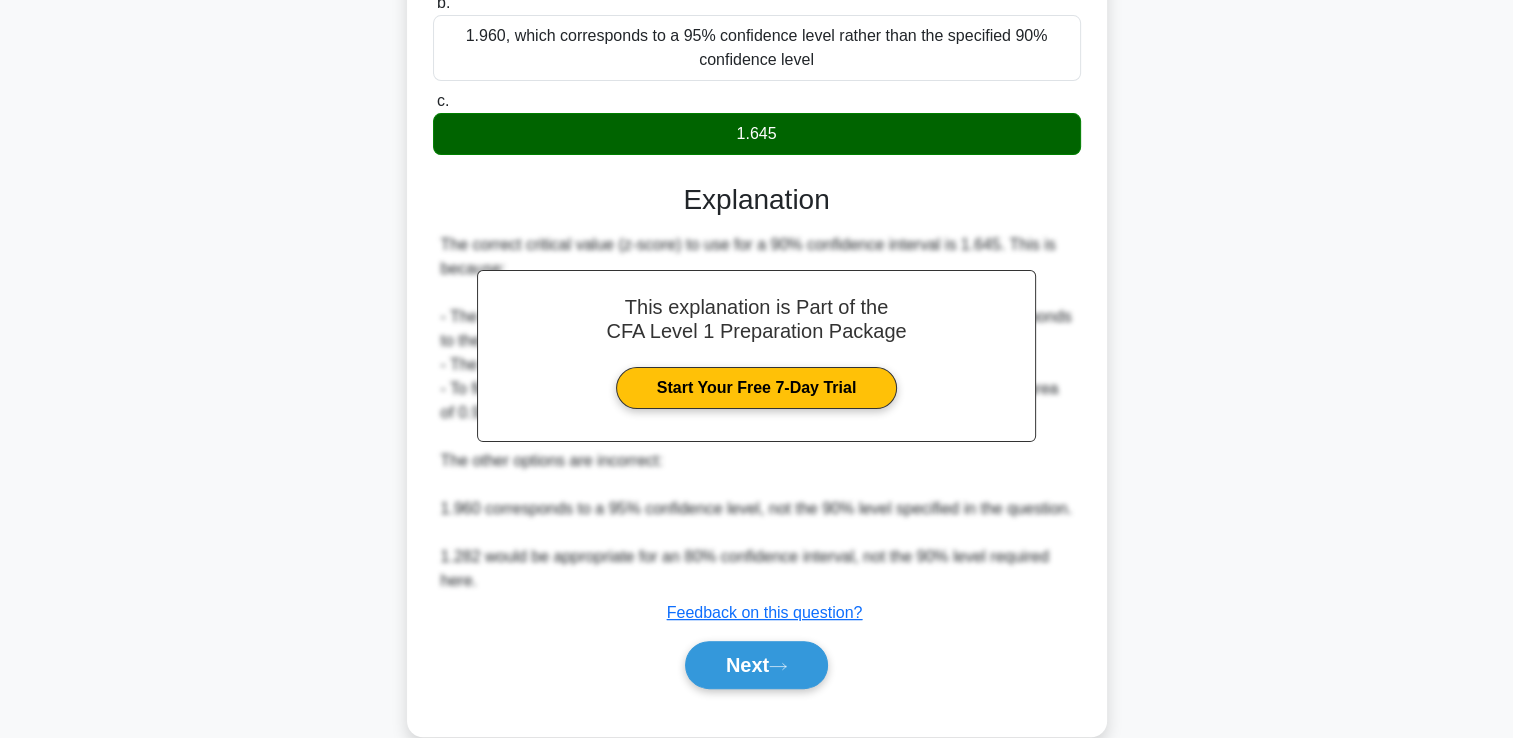 scroll, scrollTop: 469, scrollLeft: 0, axis: vertical 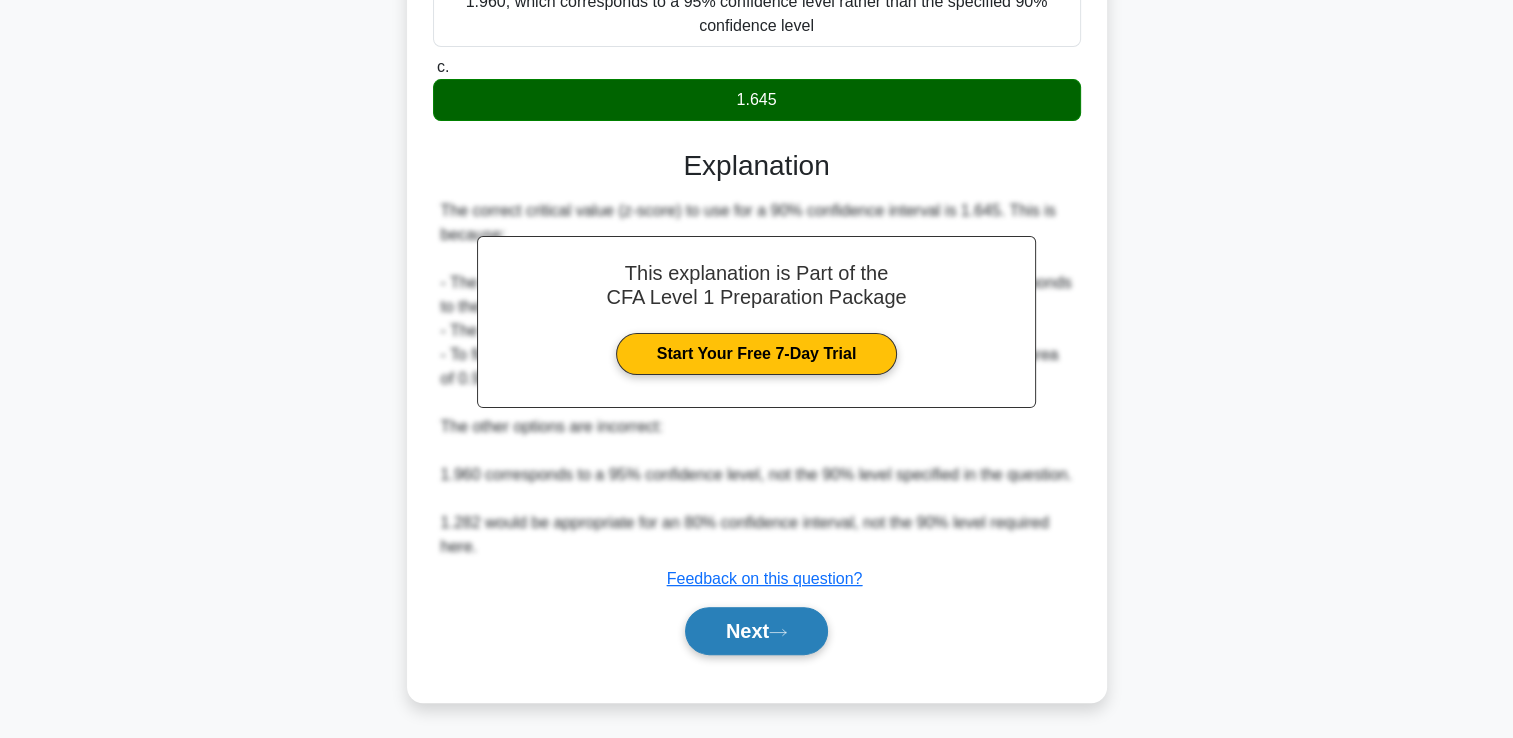 click on "Next" at bounding box center [756, 631] 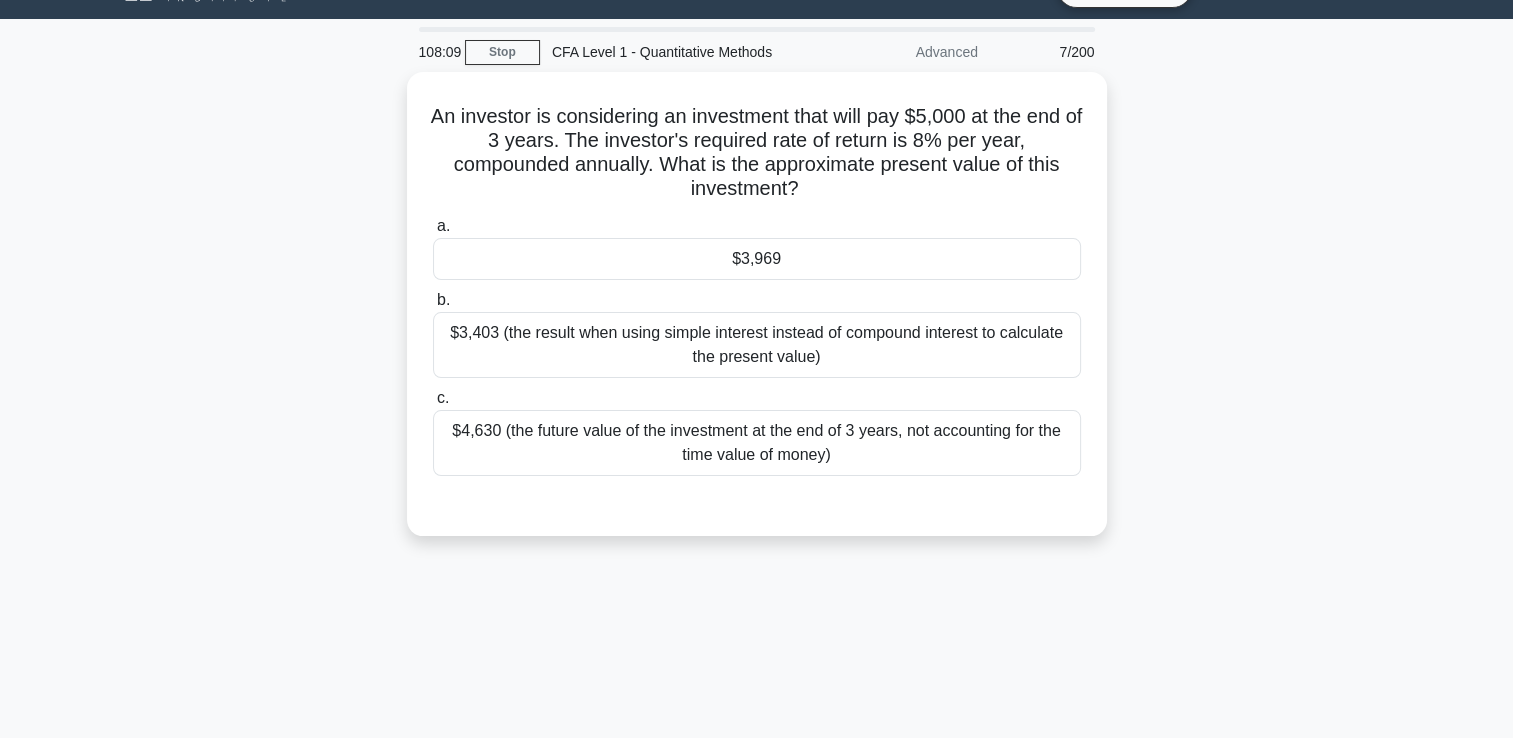 scroll, scrollTop: 0, scrollLeft: 0, axis: both 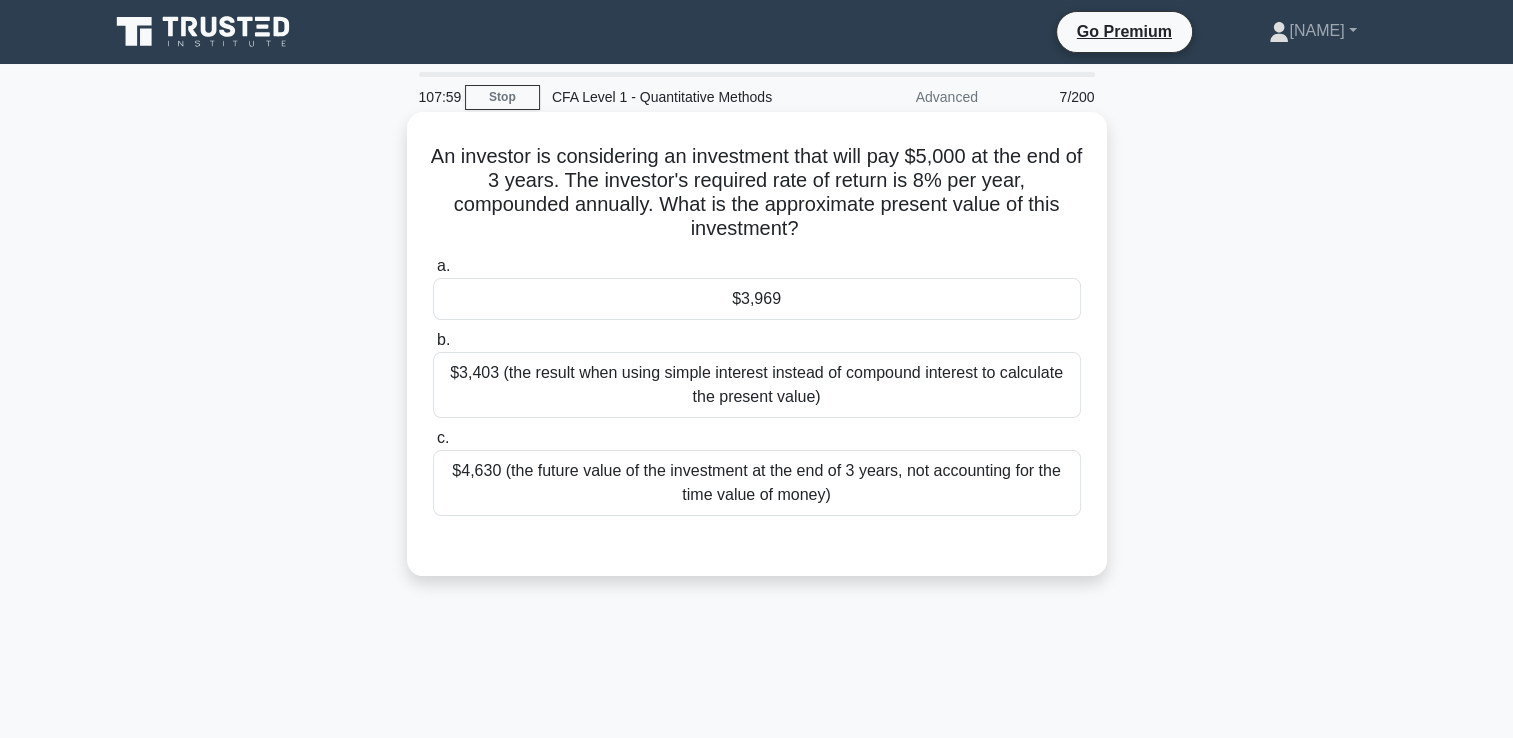 click on "$3,969" at bounding box center [757, 299] 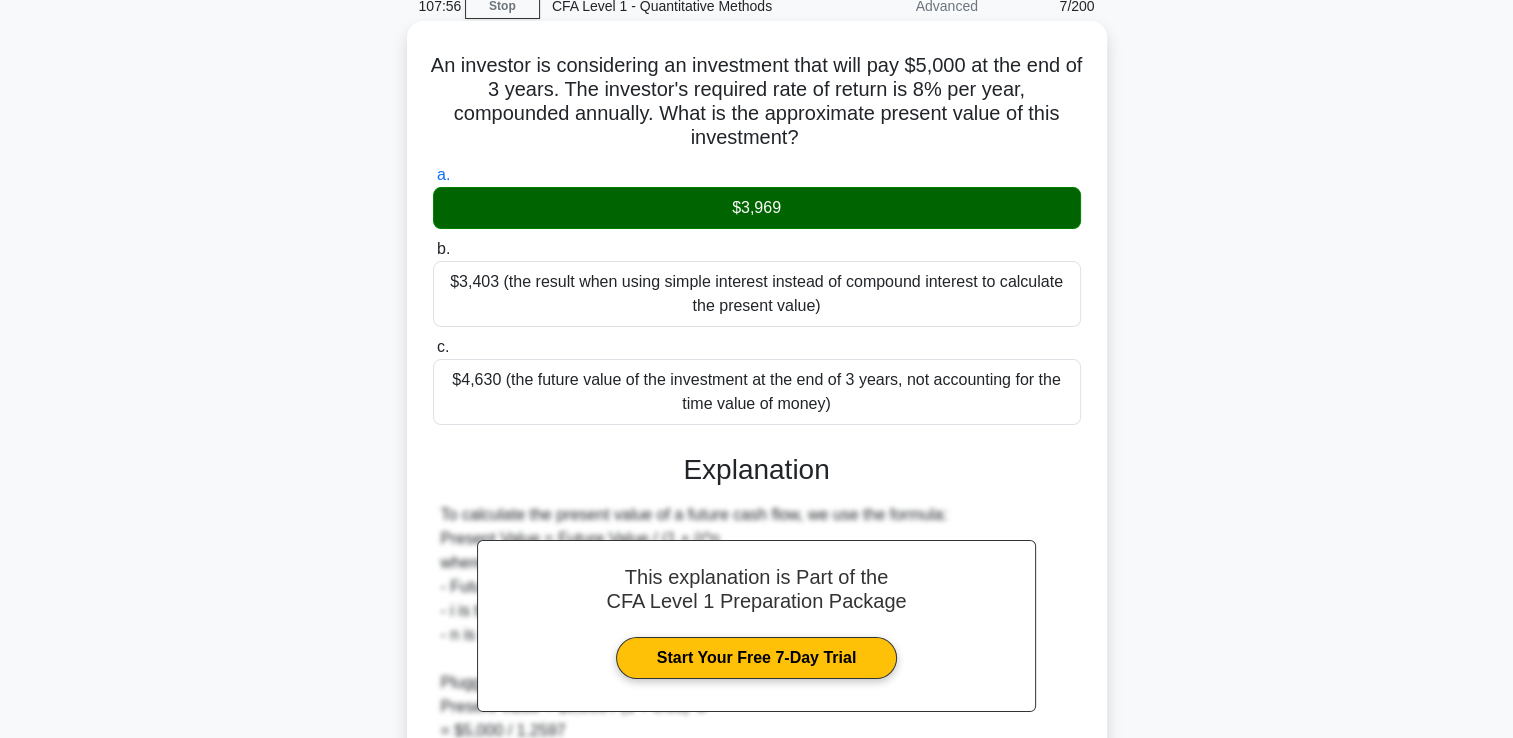 scroll, scrollTop: 0, scrollLeft: 0, axis: both 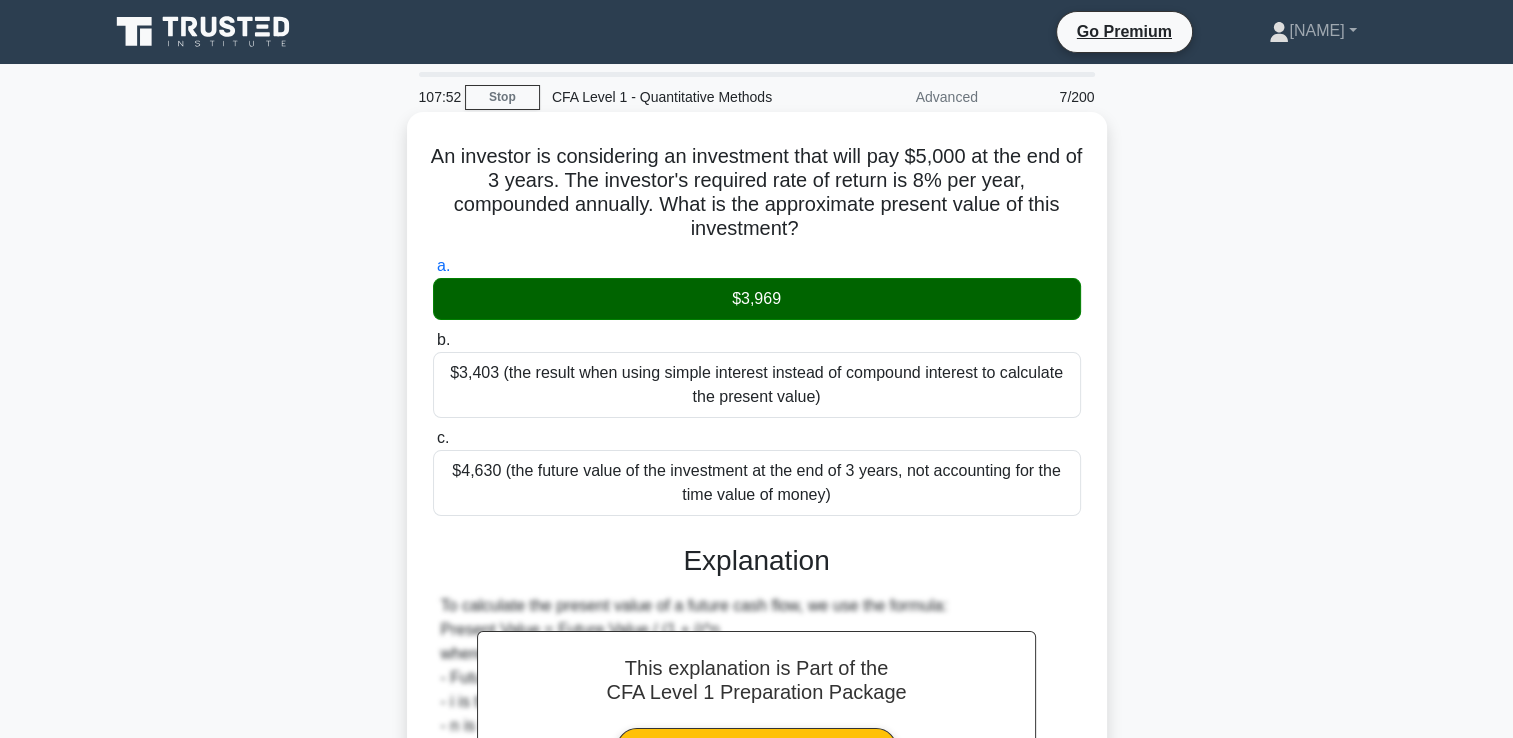 drag, startPoint x: 442, startPoint y: 149, endPoint x: 1075, endPoint y: 232, distance: 638.41833 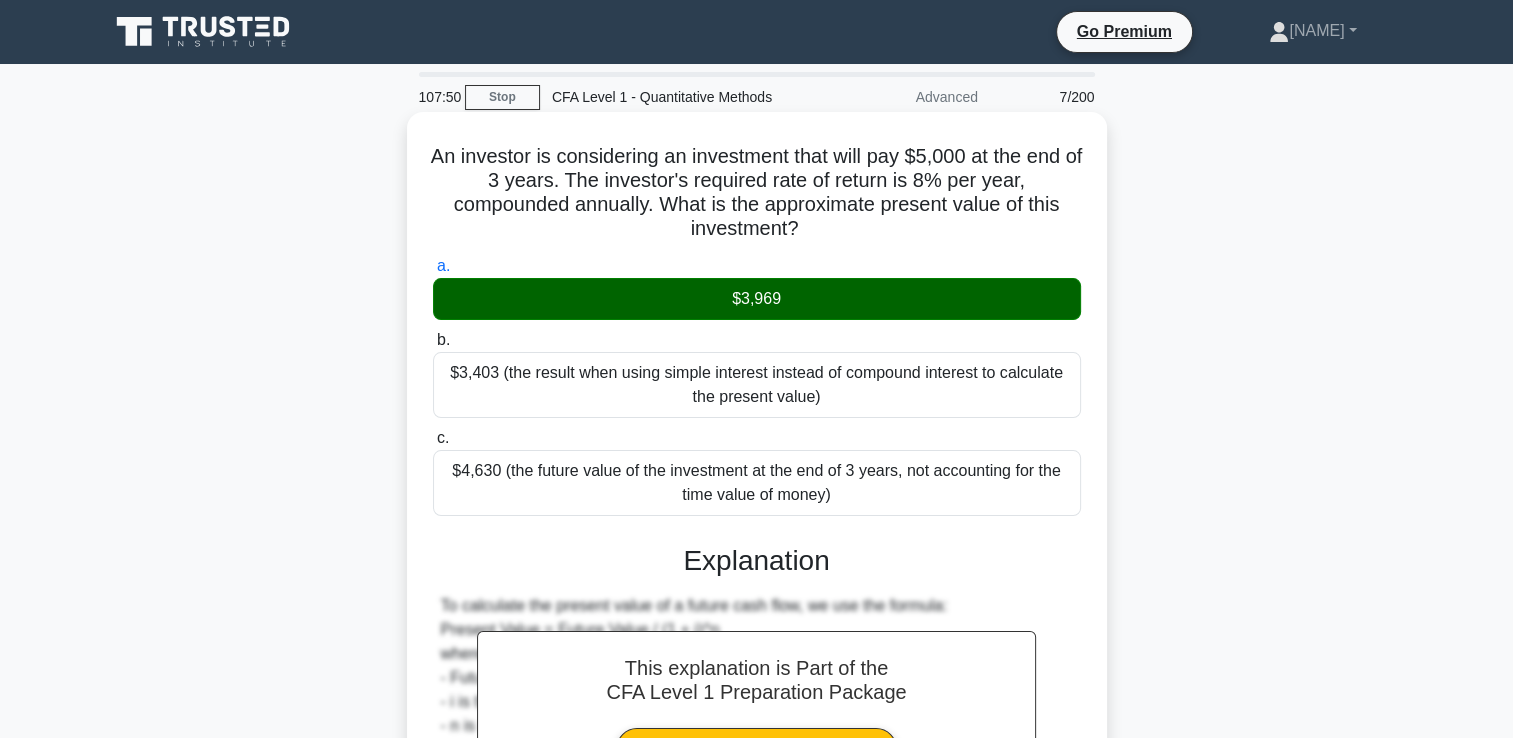 copy on "An investor is considering an investment that will pay $5,000 at the end of 3 years. The investor's required rate of return is 8% per year, compounded annually. What is the approximate present value of this investment?" 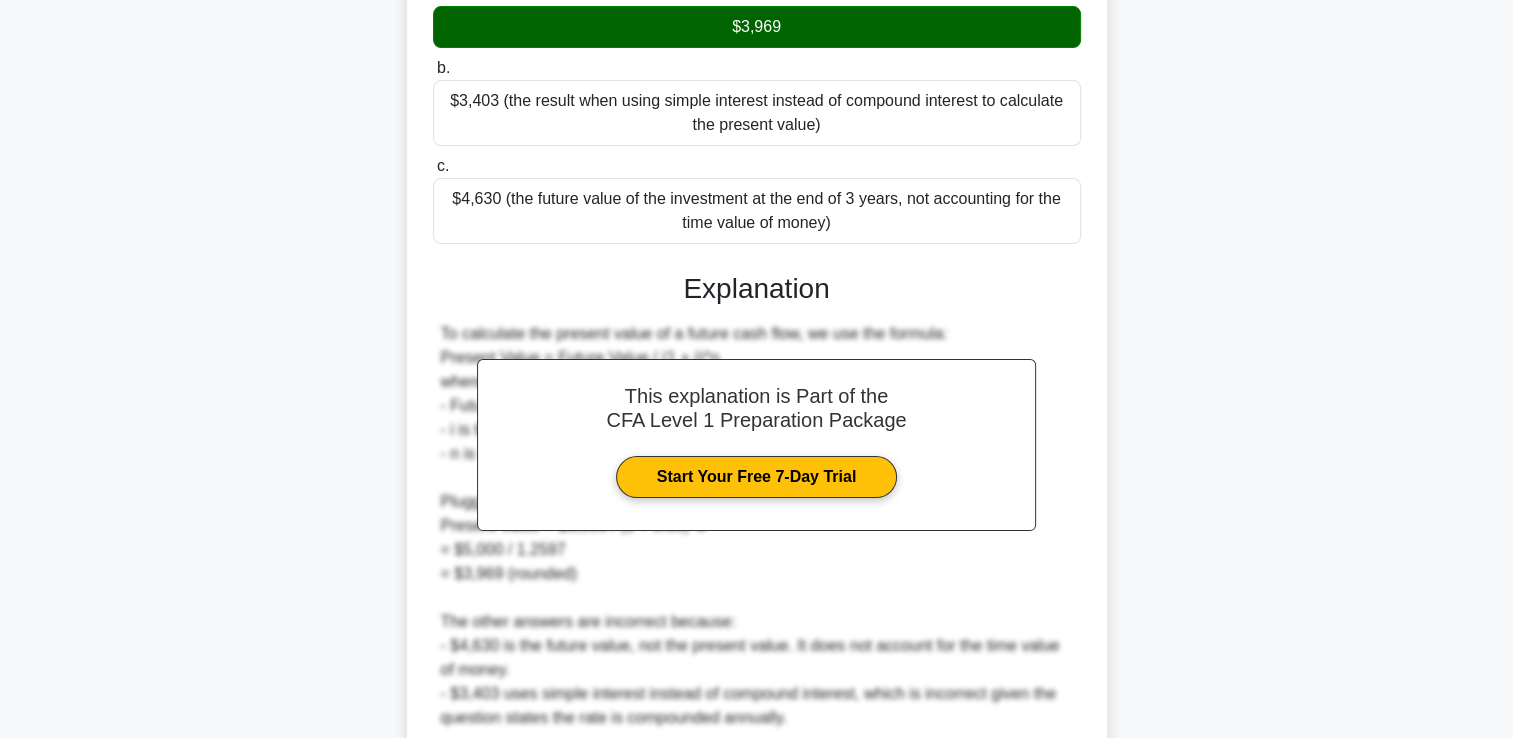 scroll, scrollTop: 444, scrollLeft: 0, axis: vertical 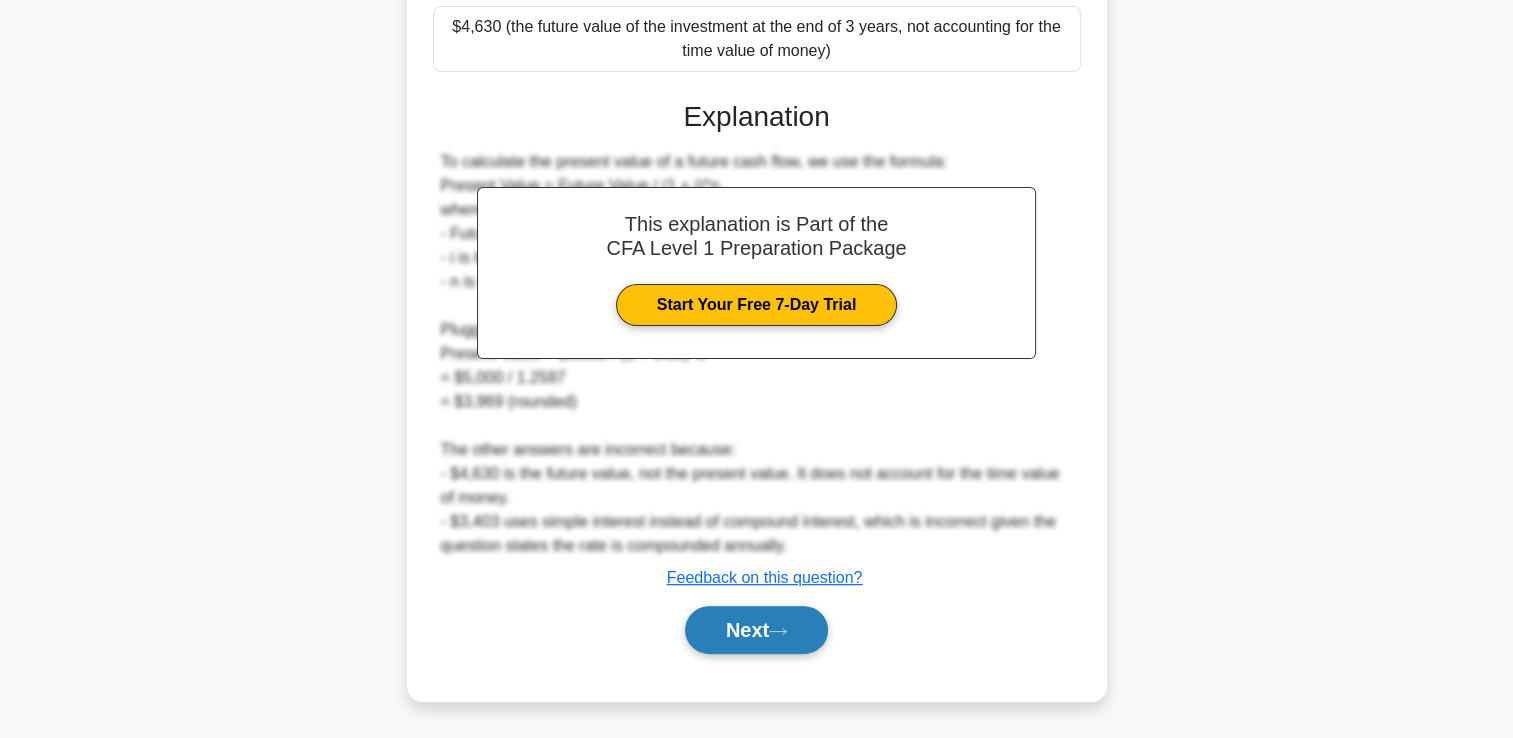 click on "Next" at bounding box center (756, 630) 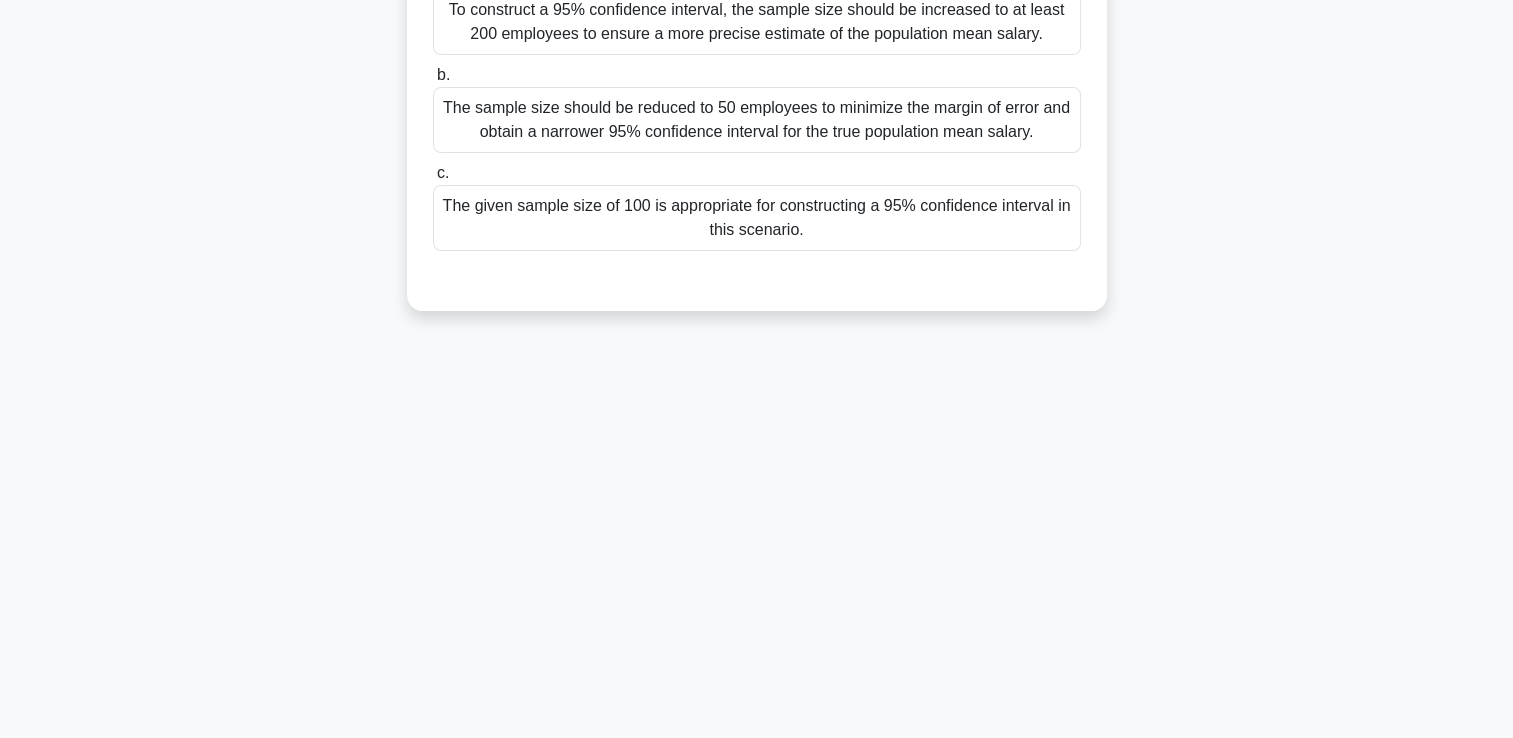 scroll, scrollTop: 0, scrollLeft: 0, axis: both 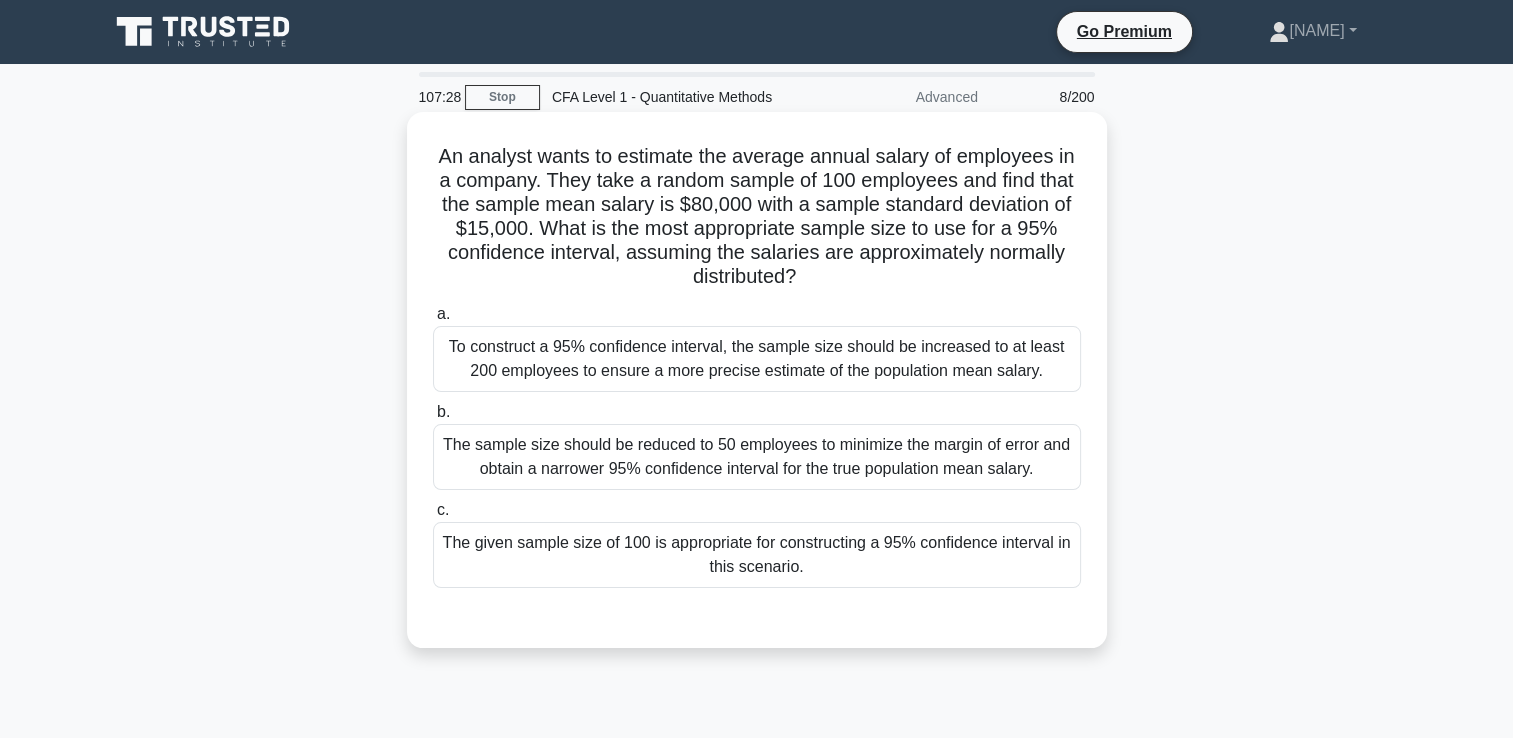 drag, startPoint x: 434, startPoint y: 156, endPoint x: 1045, endPoint y: 270, distance: 621.54407 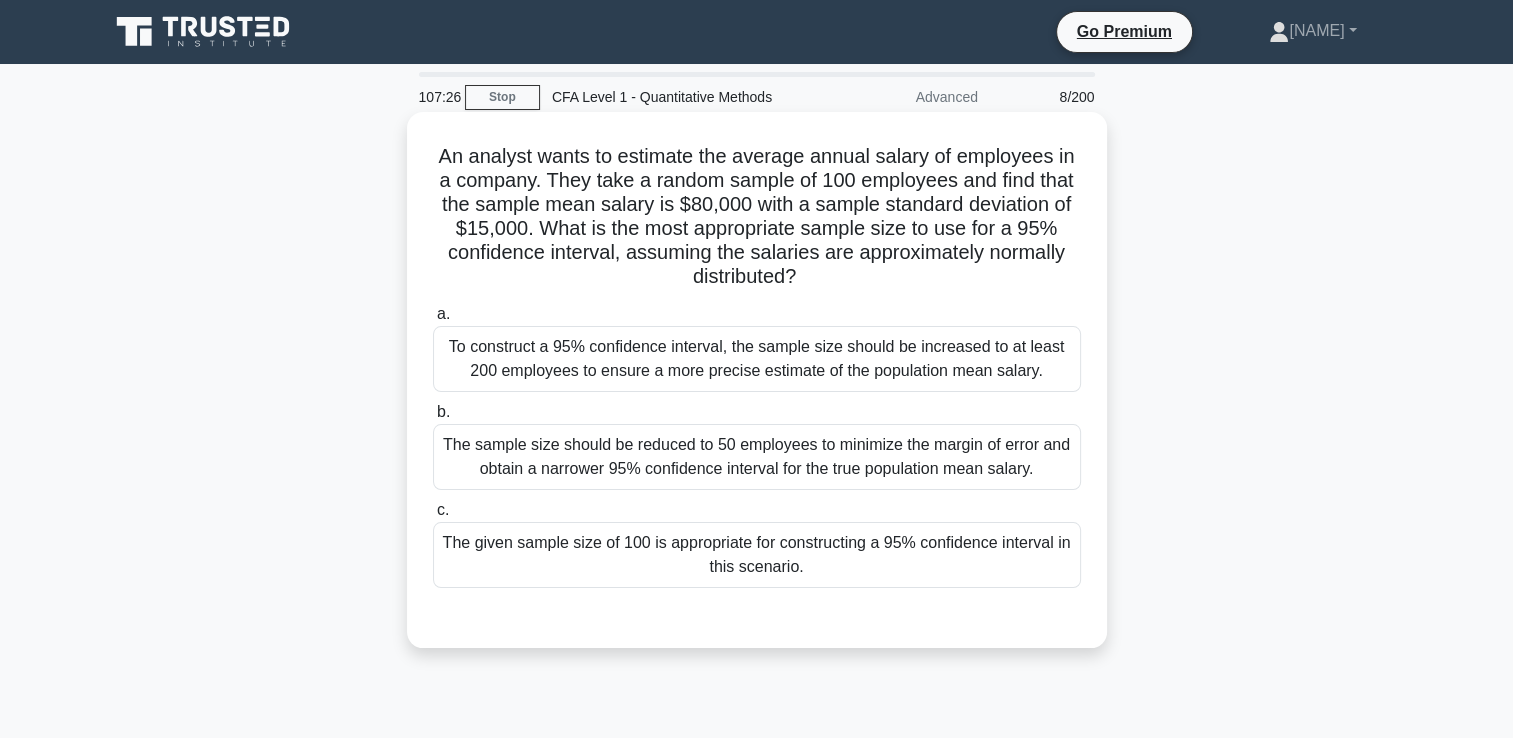 copy on "An analyst wants to estimate the average annual salary of employees in a company. They take a random sample of 100 employees and find that the sample mean salary is $80,000 with a sample standard deviation of $15,000. What is the most appropriate sample size to use for a 95% confidence interval, assuming the salaries are approximately normally distributed?" 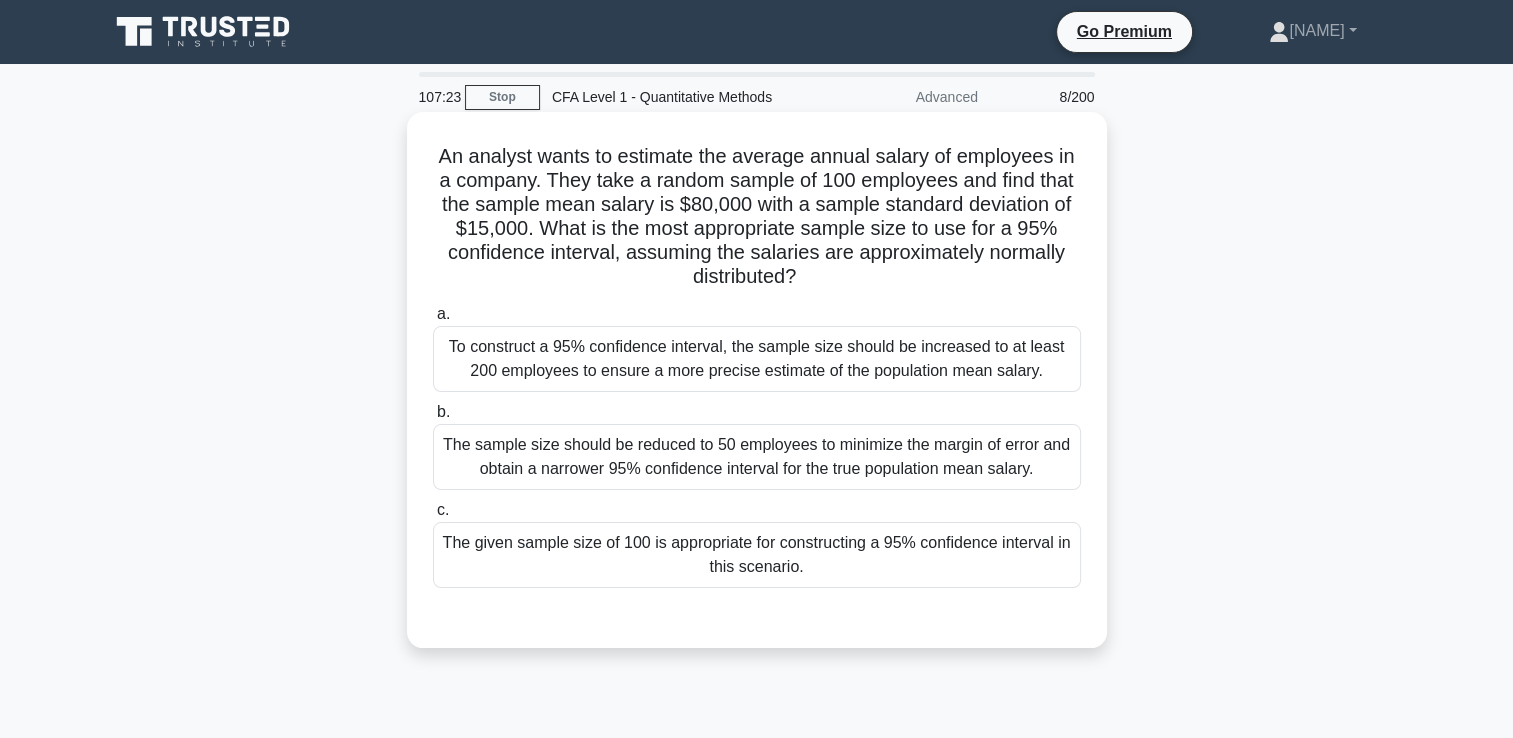 click on "The given sample size of 100 is appropriate for constructing a 95% confidence interval in this scenario." at bounding box center (757, 555) 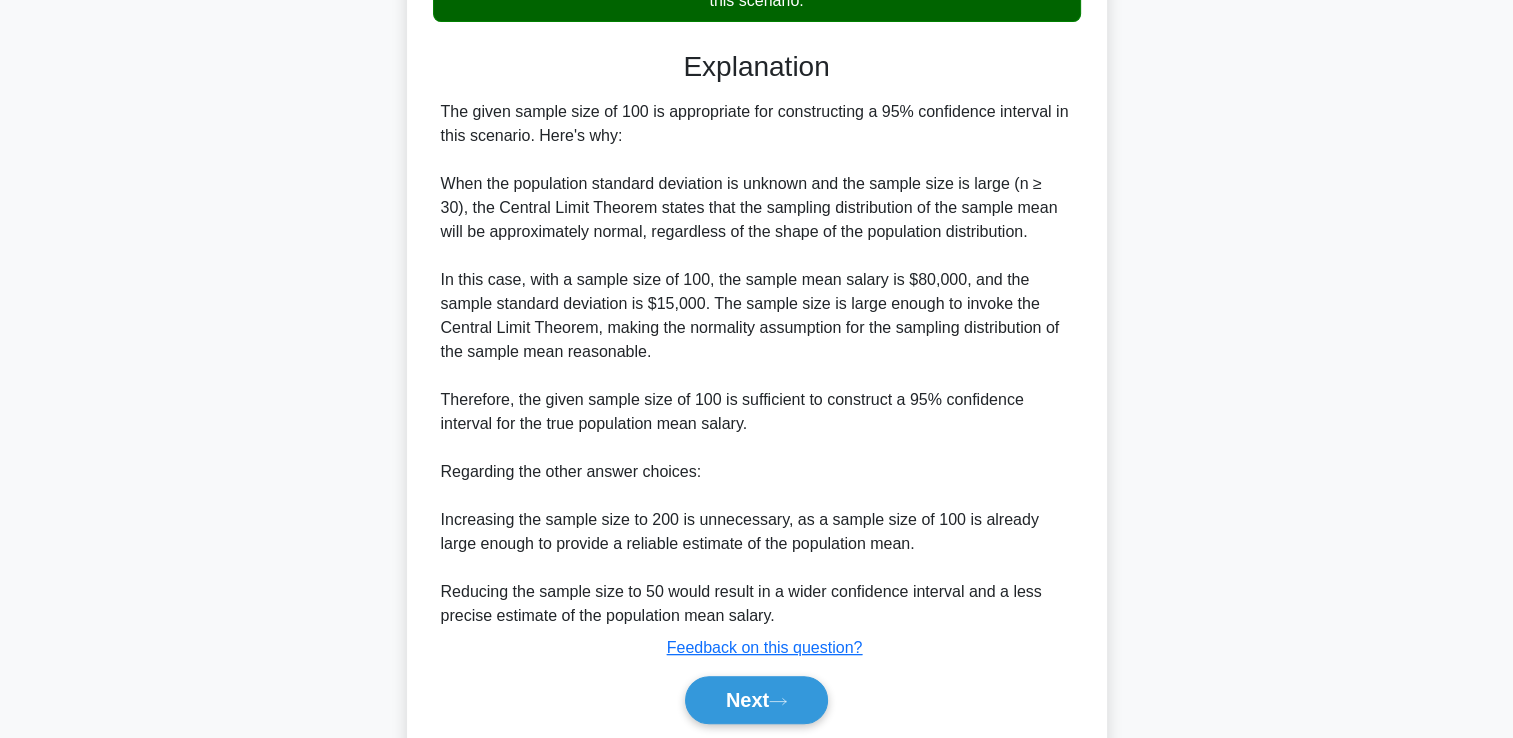 scroll, scrollTop: 567, scrollLeft: 0, axis: vertical 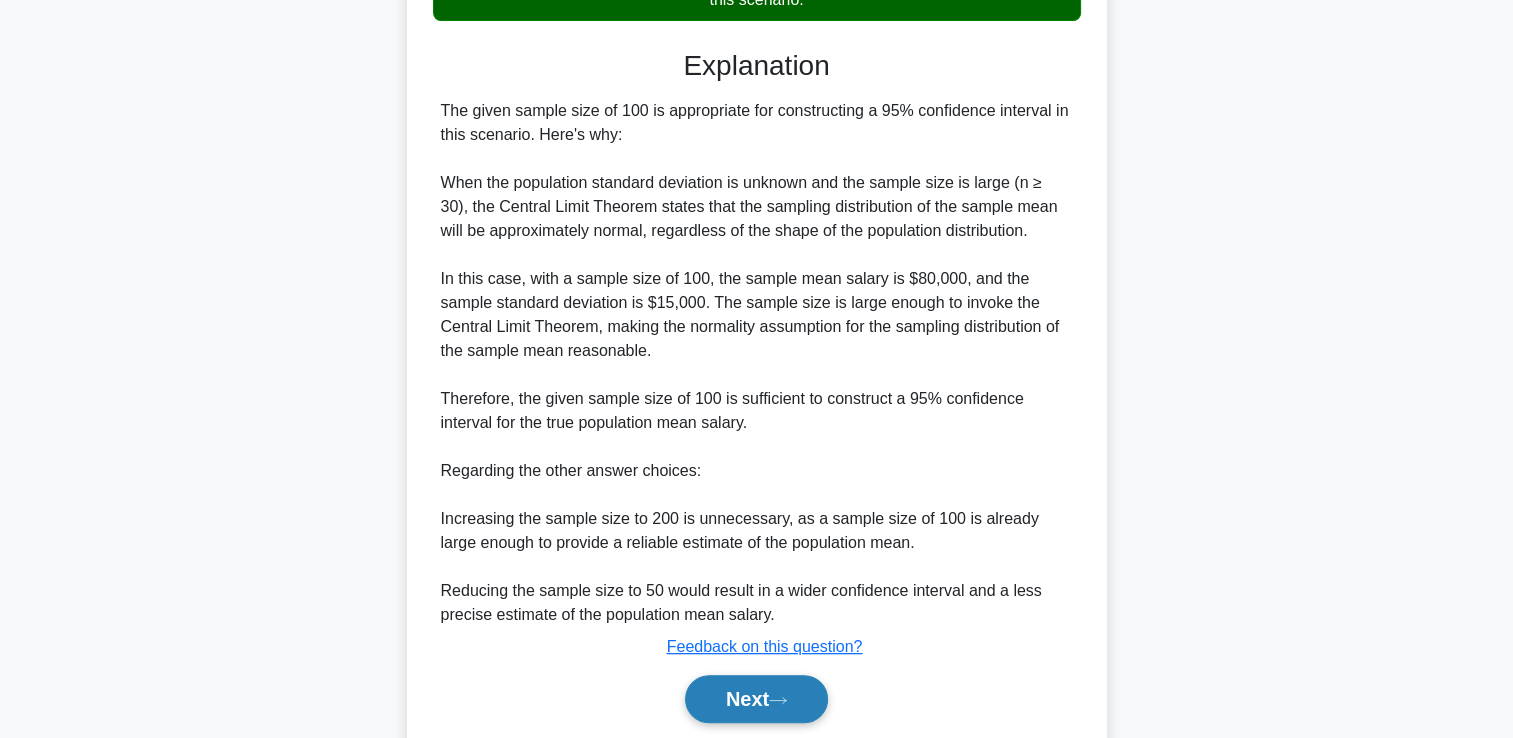 click on "Next" at bounding box center [756, 699] 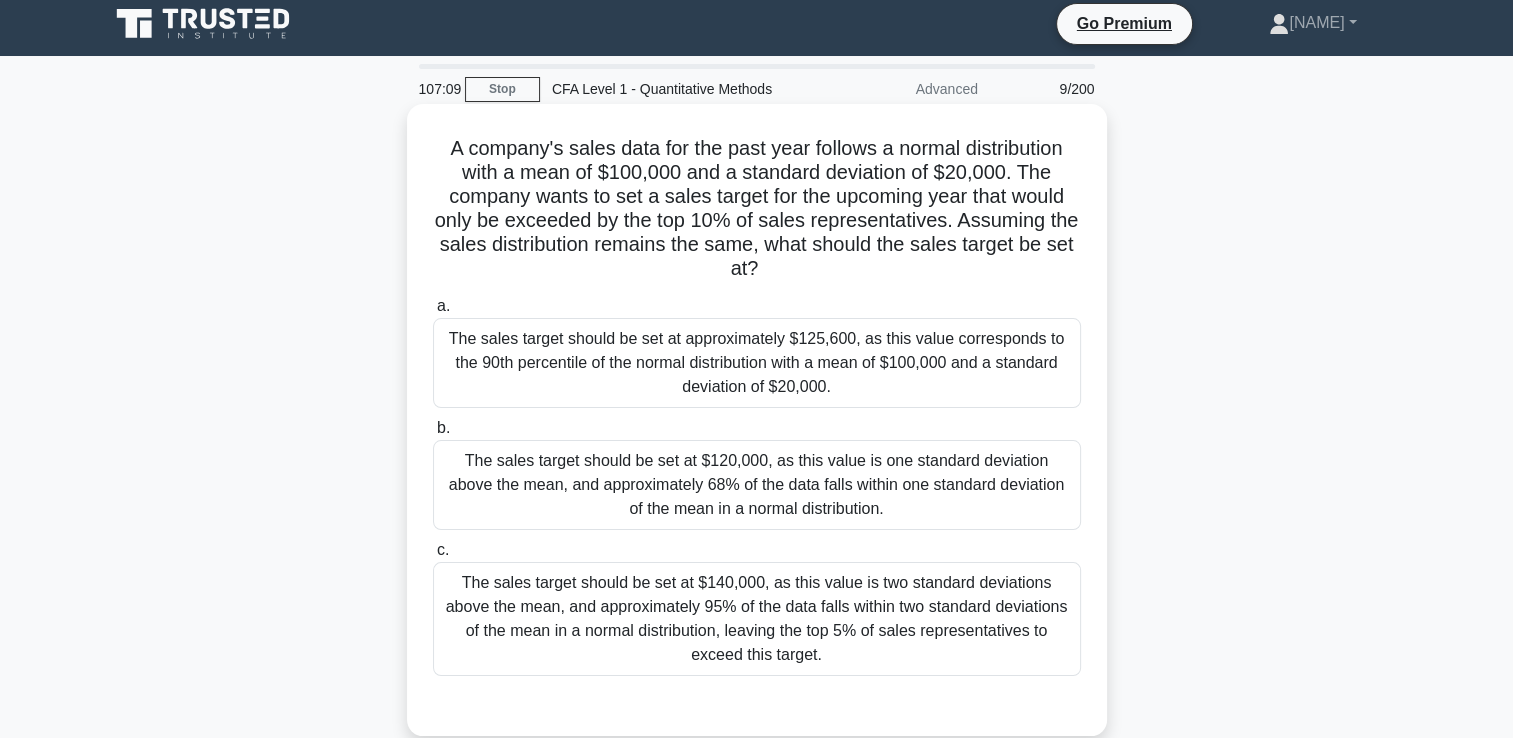scroll, scrollTop: 7, scrollLeft: 0, axis: vertical 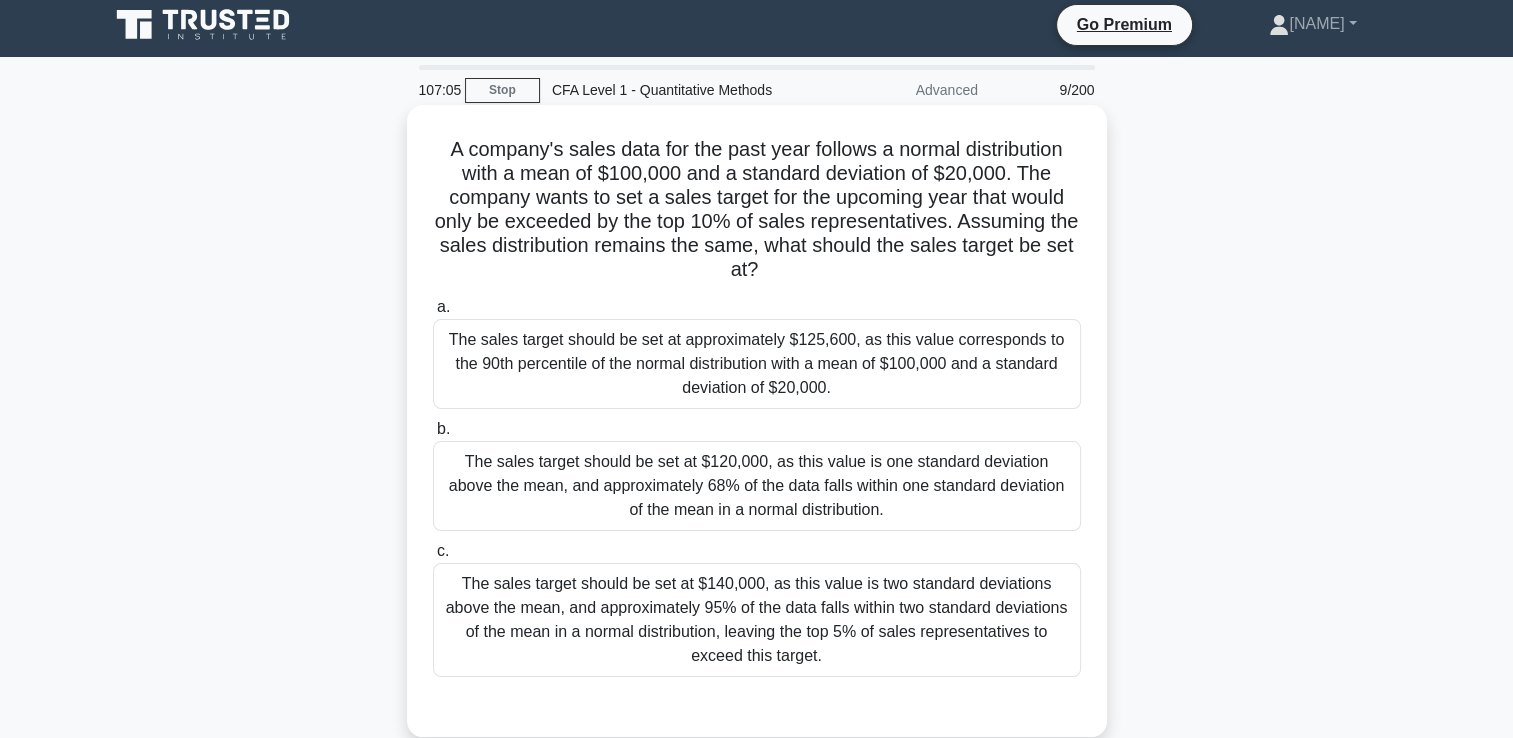 drag, startPoint x: 447, startPoint y: 151, endPoint x: 1068, endPoint y: 274, distance: 633.06396 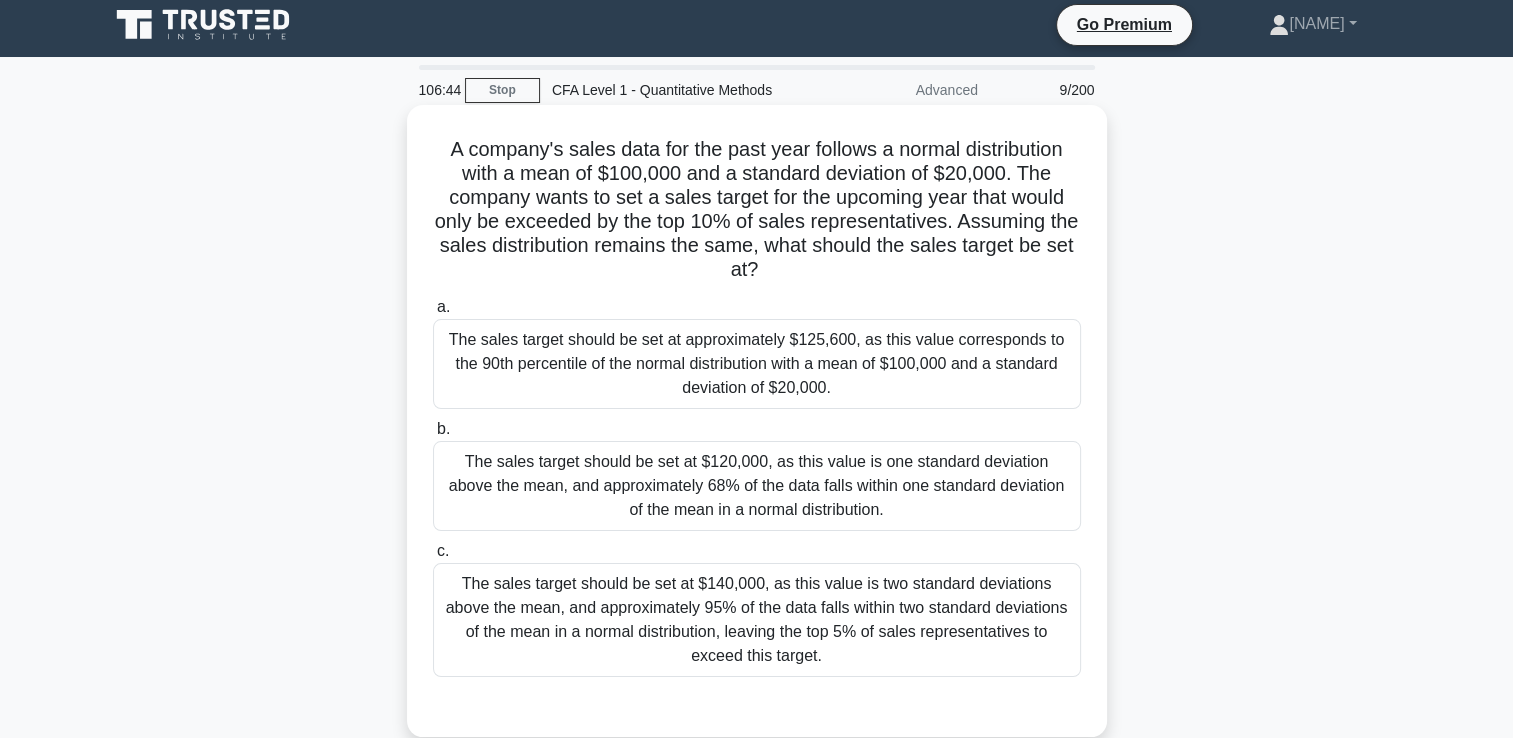copy on "A company's sales data for the past year follows a normal distribution with a mean of $100,000 and a standard deviation of $20,000. The company wants to set a sales target for the upcoming year that would only be exceeded by the top 10% of sales representatives. Assuming the sales distribution remains the same, what should the sales target be set at?" 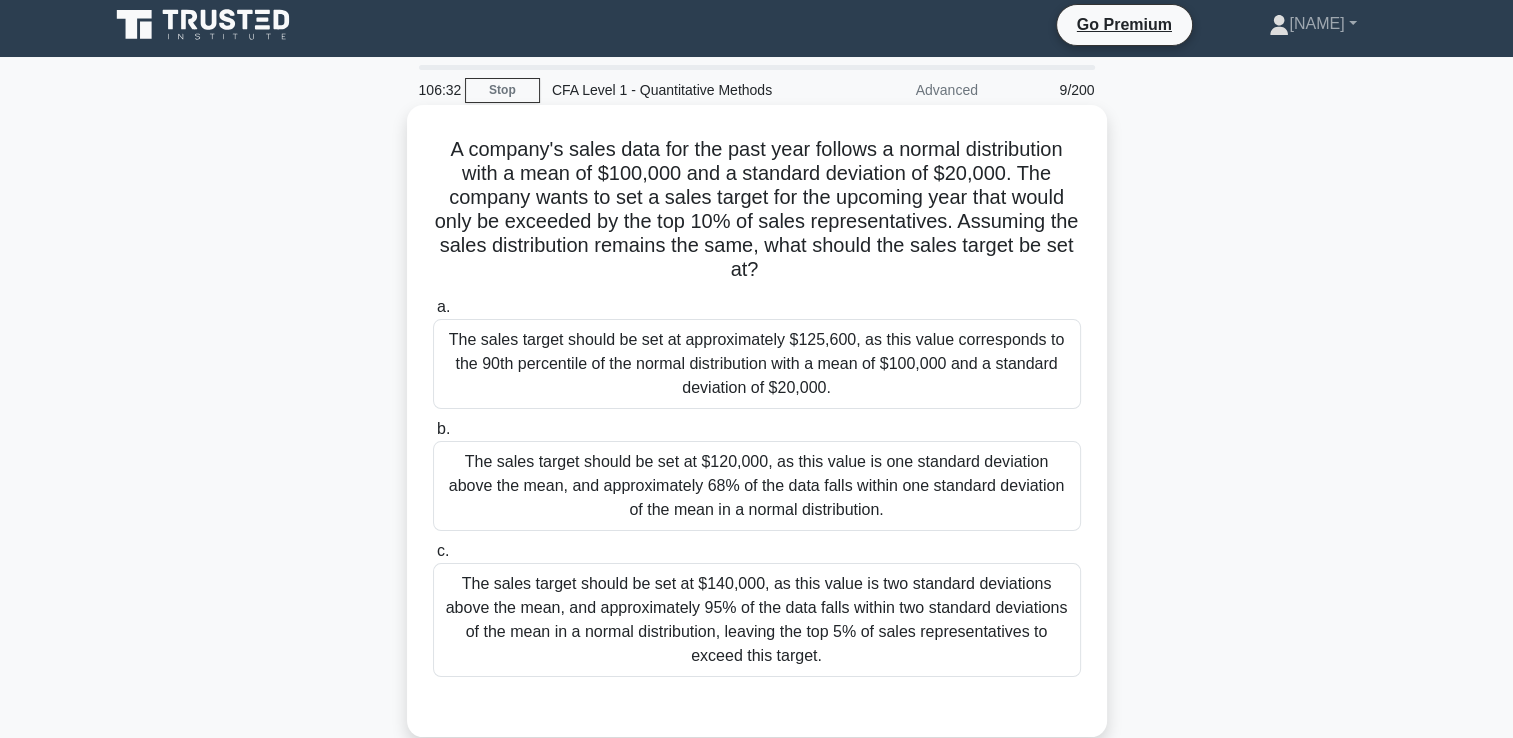 click on "The sales target should be set at approximately $125,600, as this value corresponds to the 90th percentile of the normal distribution with a mean of $100,000 and a standard deviation of $20,000." at bounding box center (757, 364) 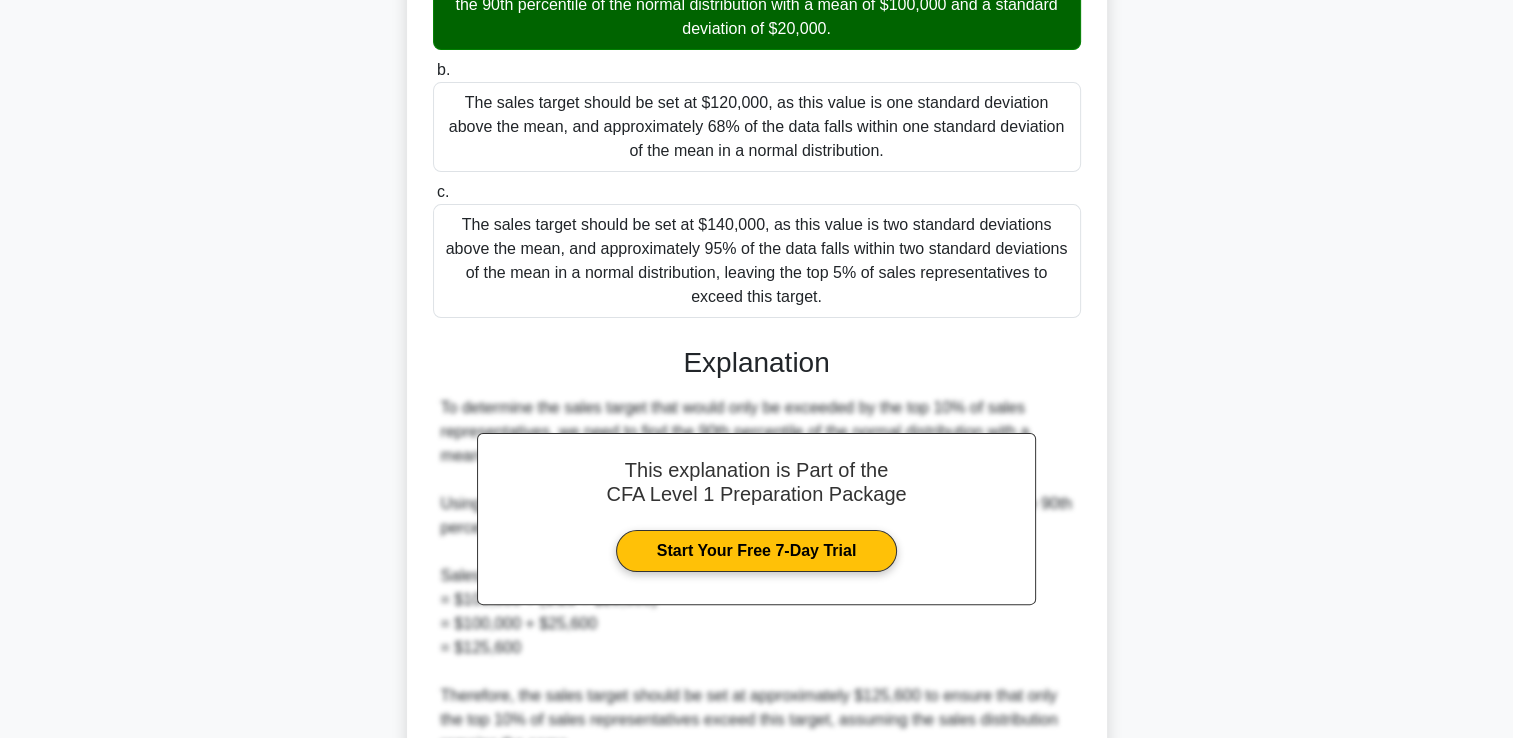 scroll, scrollTop: 636, scrollLeft: 0, axis: vertical 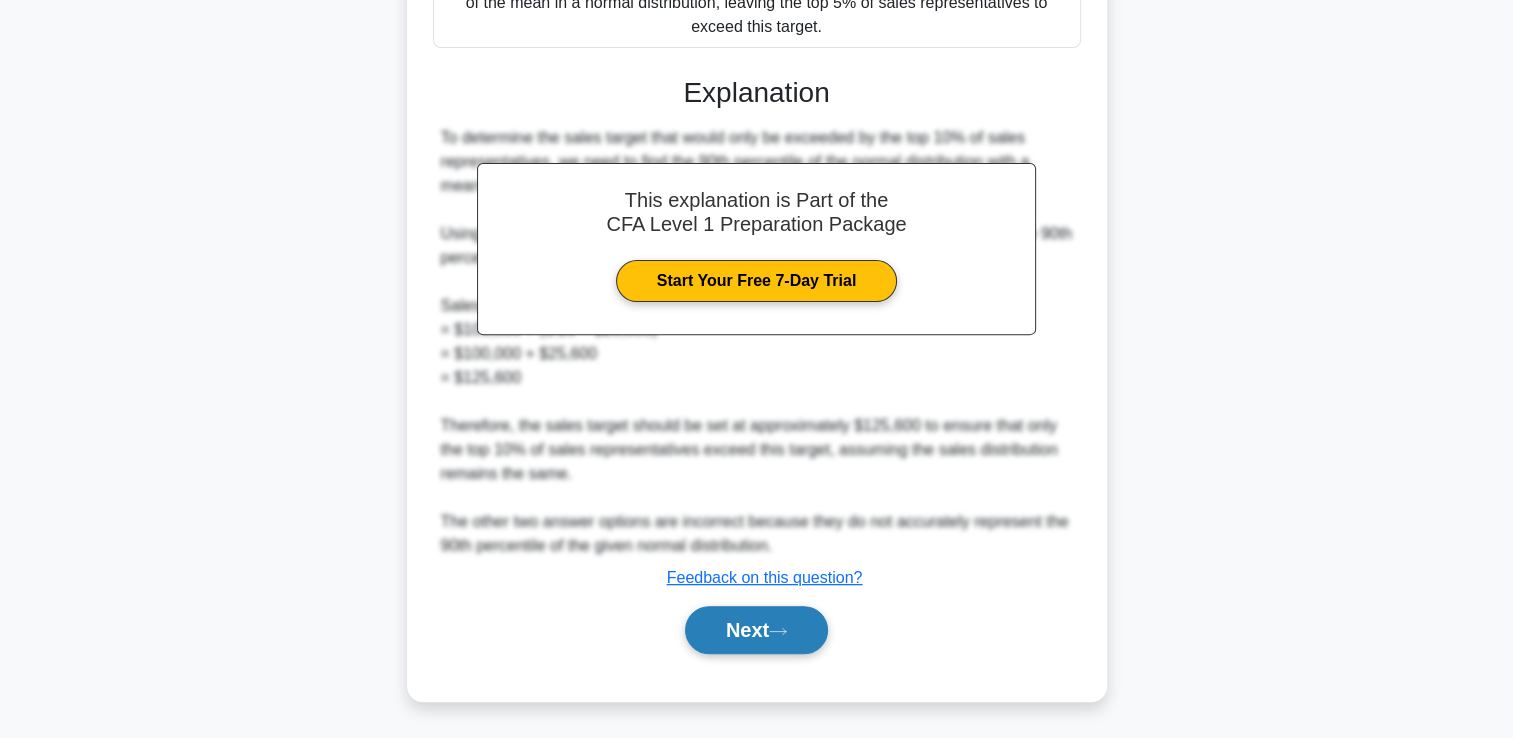click 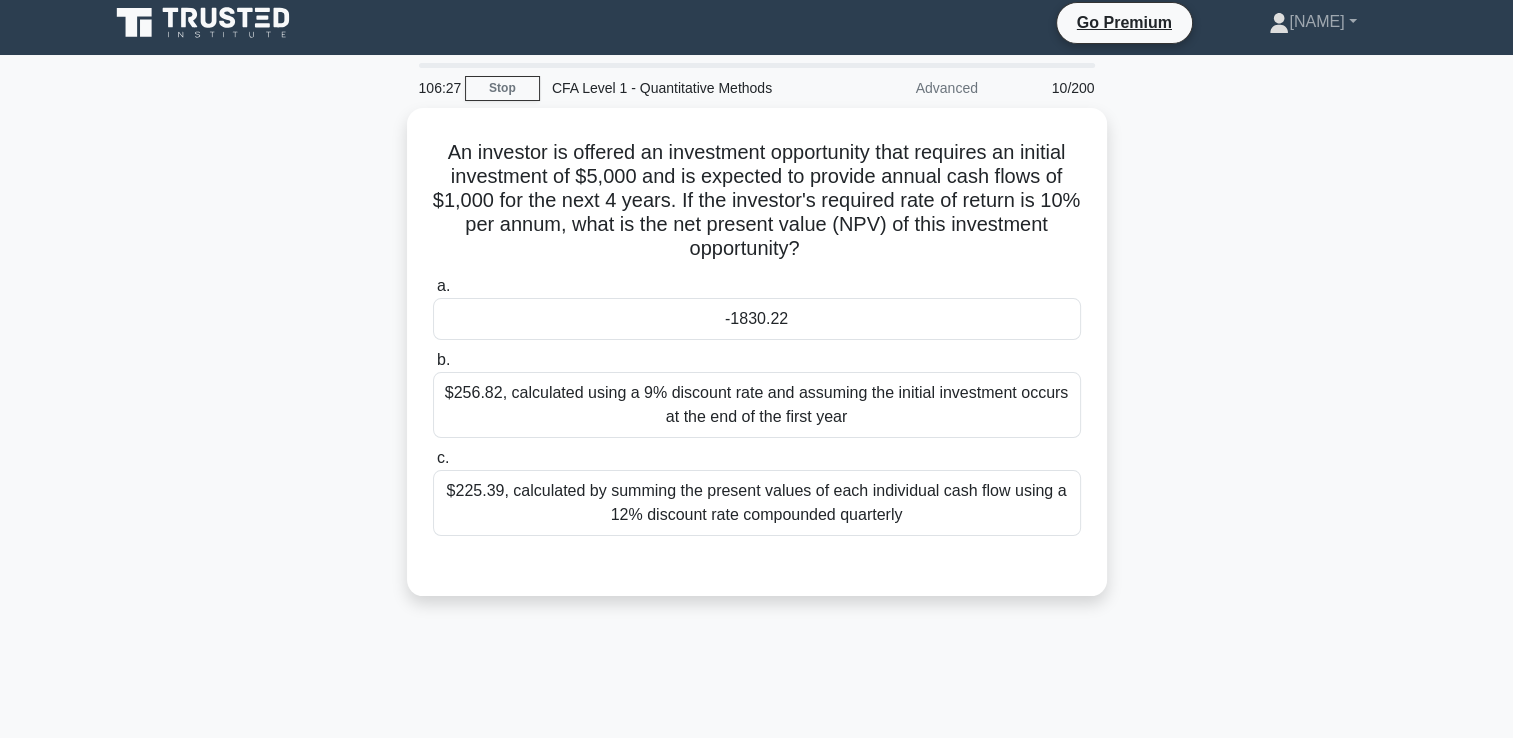 scroll, scrollTop: 0, scrollLeft: 0, axis: both 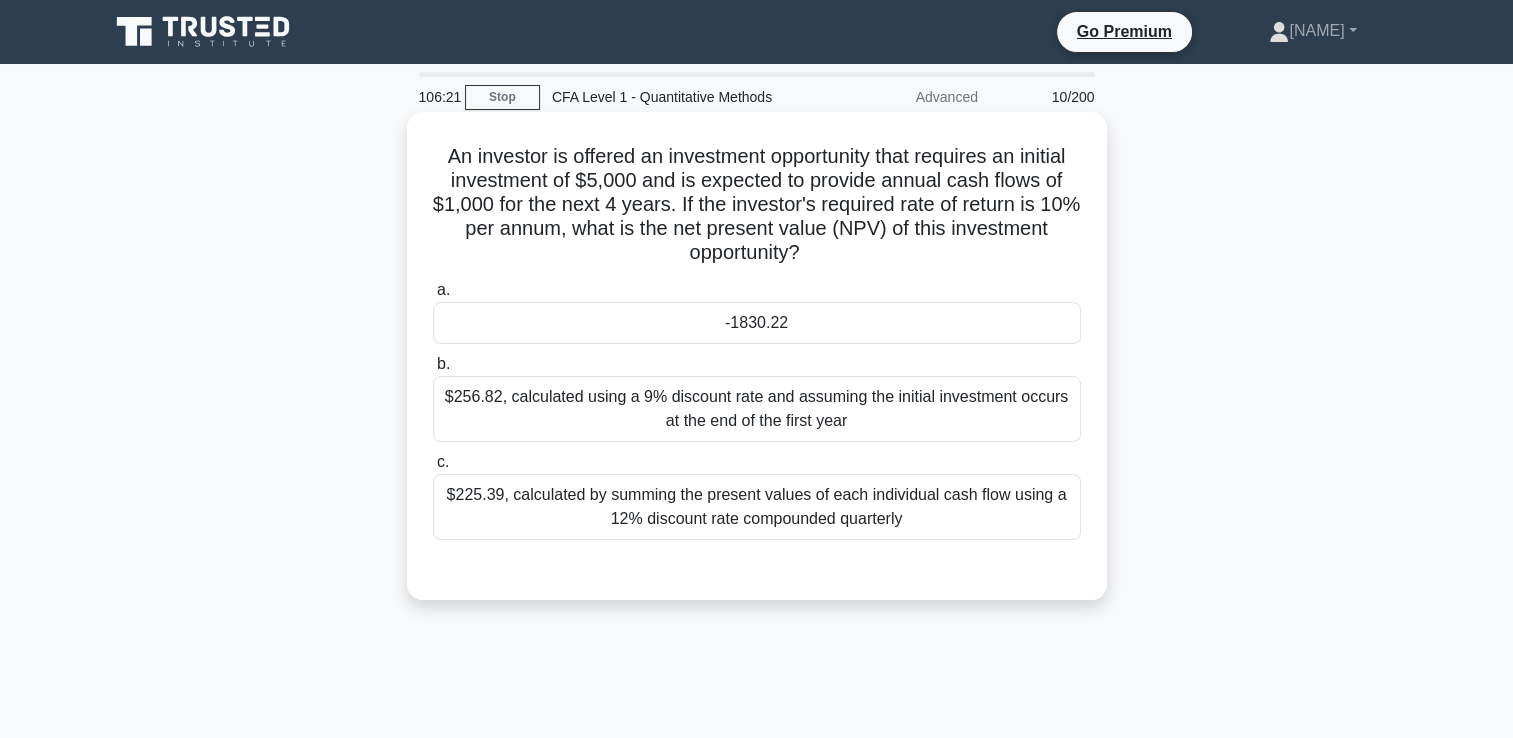drag, startPoint x: 435, startPoint y: 154, endPoint x: 1063, endPoint y: 250, distance: 635.2952 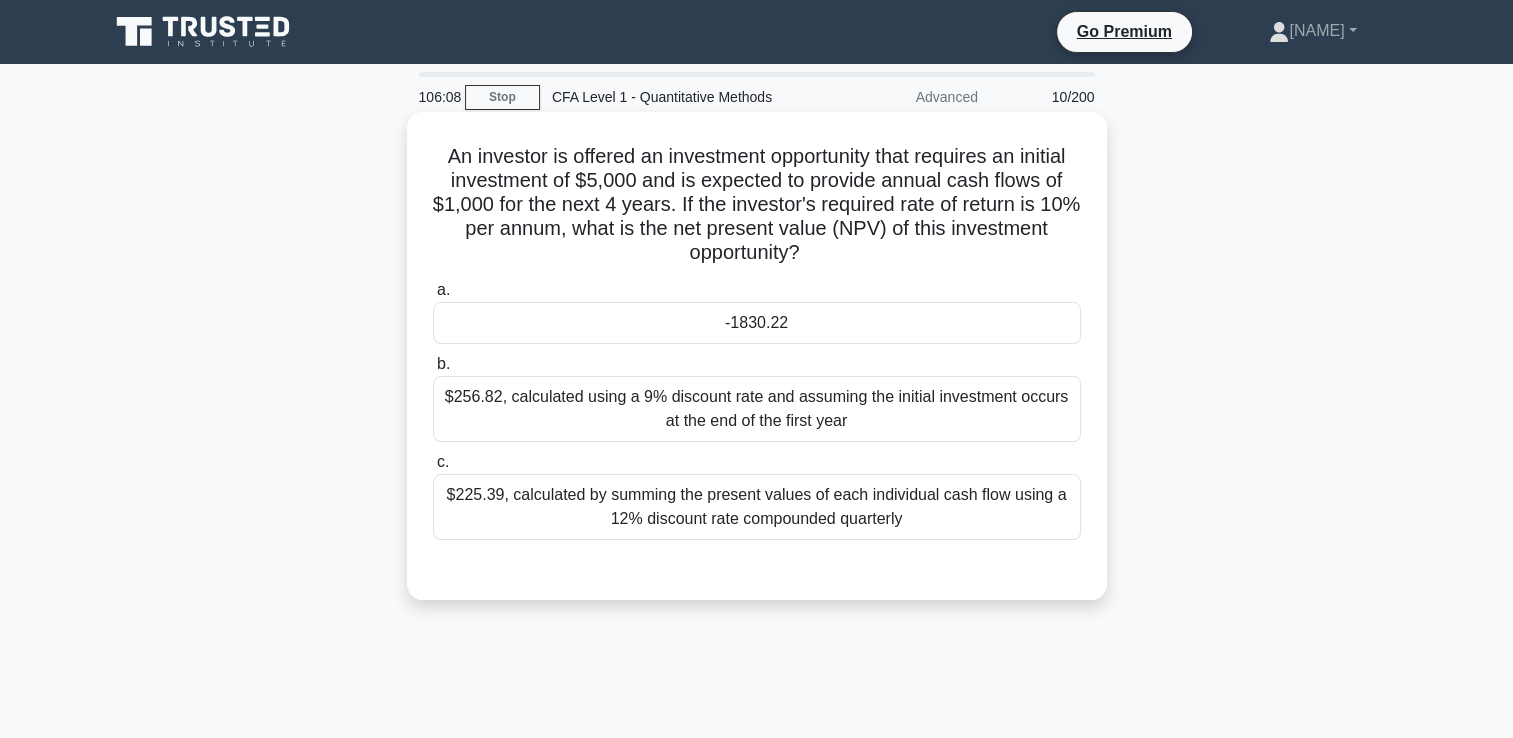 click on "$225.39, calculated by summing the present values of each individual cash flow using a 12% discount rate compounded quarterly" at bounding box center (757, 507) 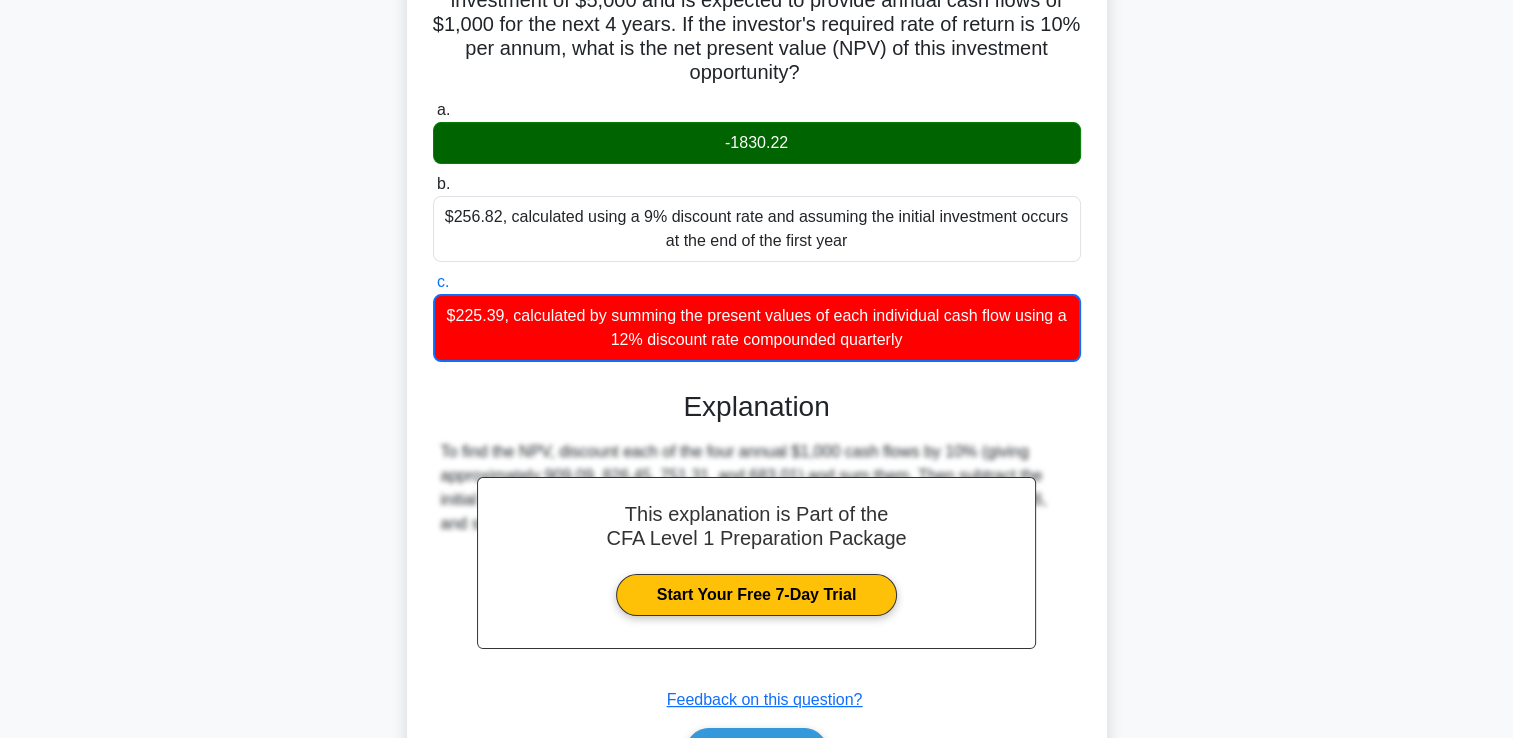 scroll, scrollTop: 342, scrollLeft: 0, axis: vertical 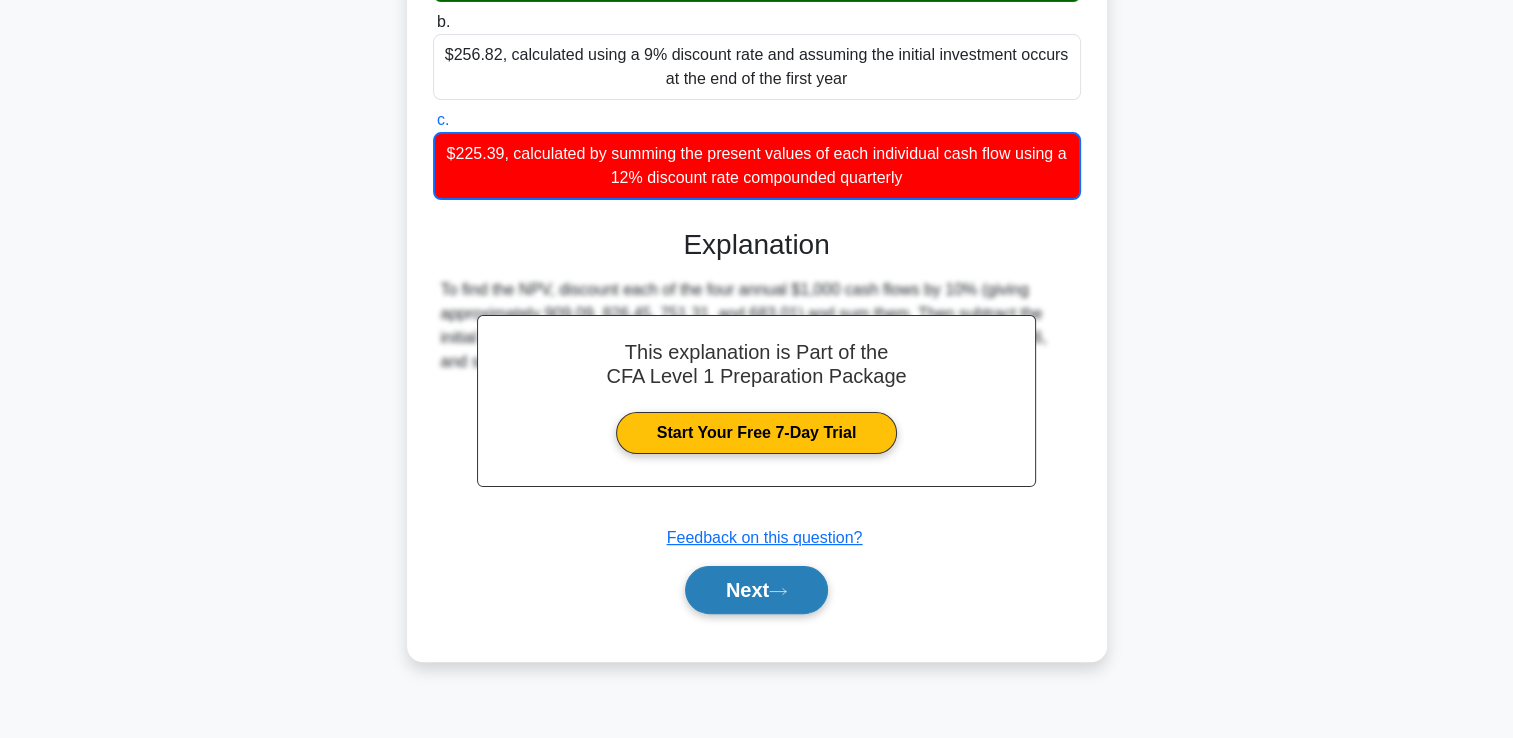 click on "Next" at bounding box center (756, 590) 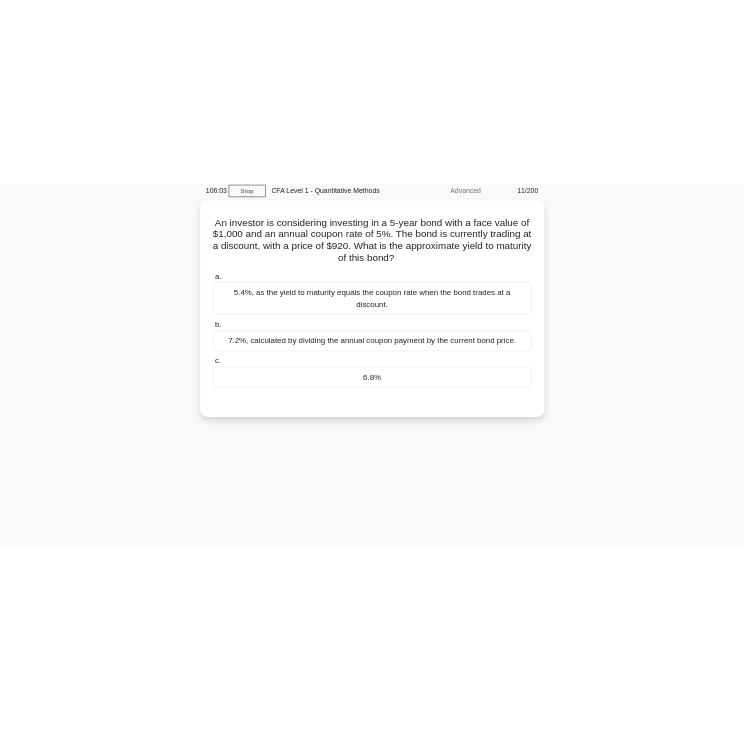 scroll, scrollTop: 0, scrollLeft: 0, axis: both 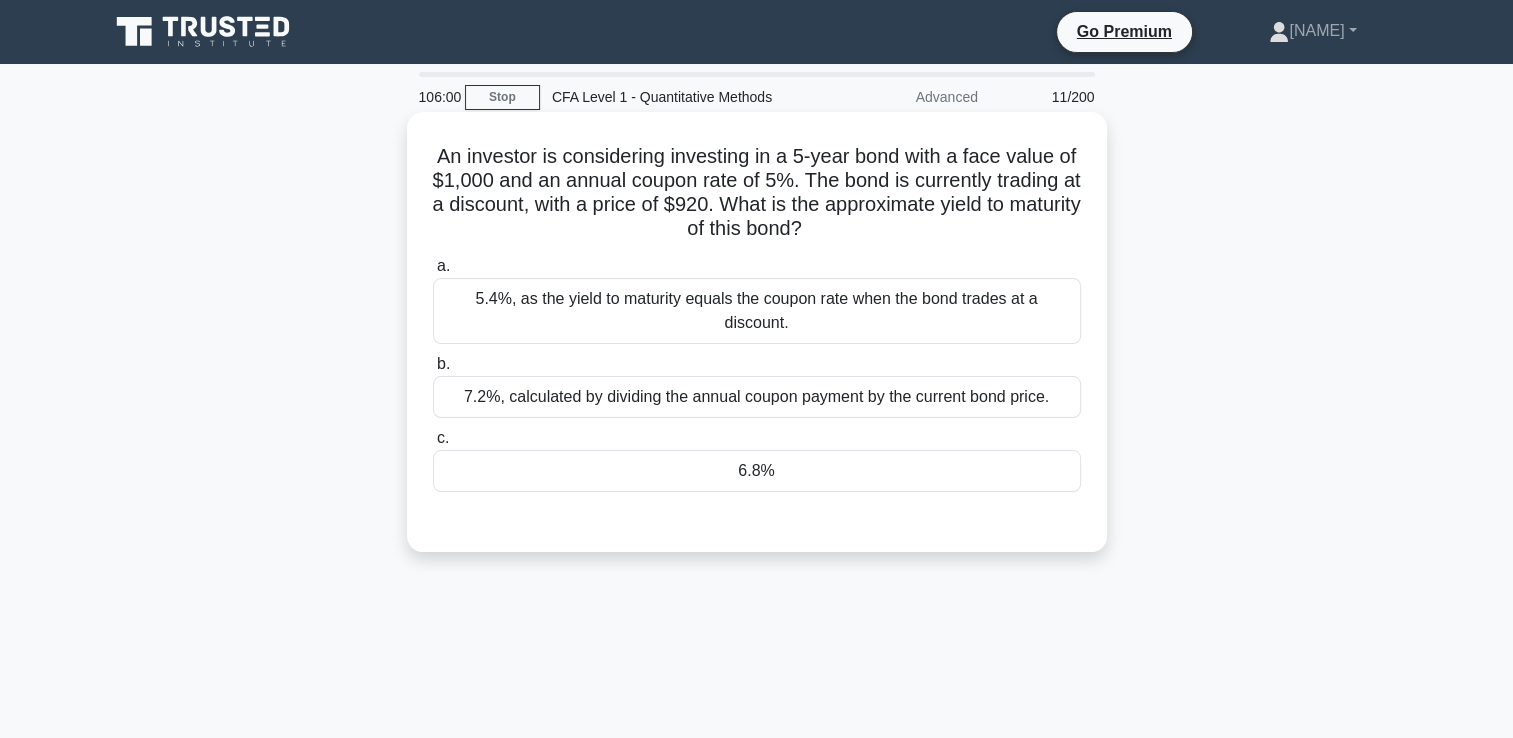drag, startPoint x: 483, startPoint y: 158, endPoint x: 1013, endPoint y: 246, distance: 537.256 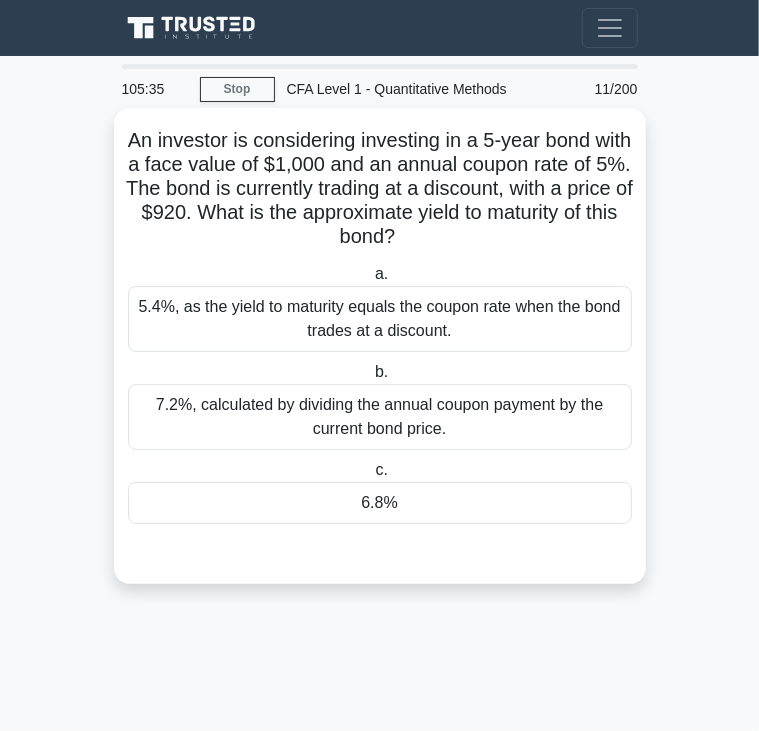 click on "6.8%" at bounding box center (380, 503) 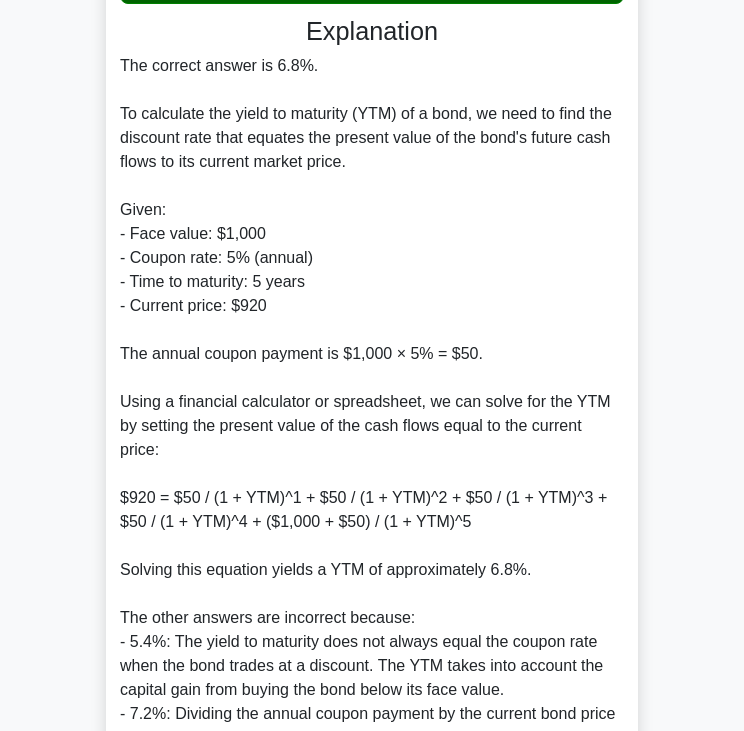 scroll, scrollTop: 739, scrollLeft: 0, axis: vertical 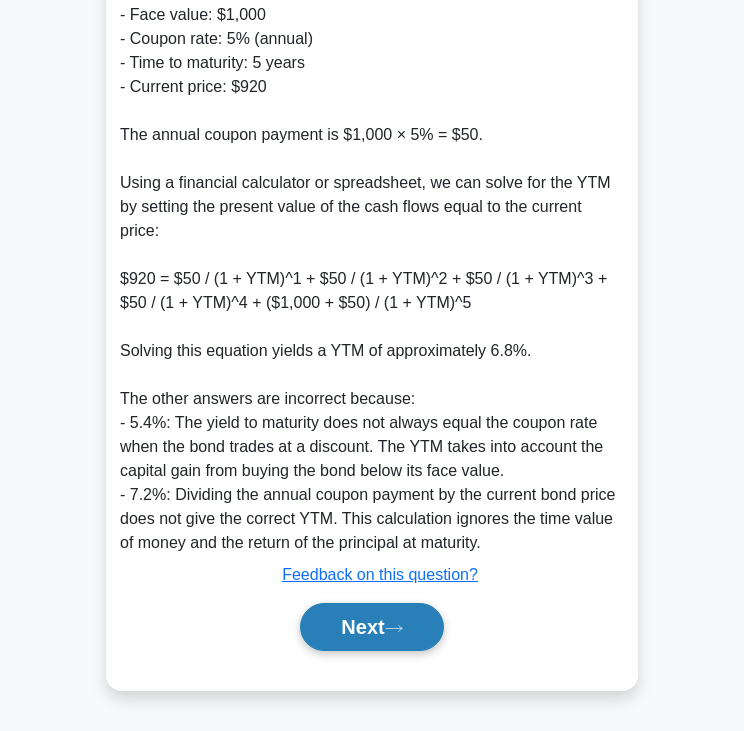 click on "Next" at bounding box center (371, 627) 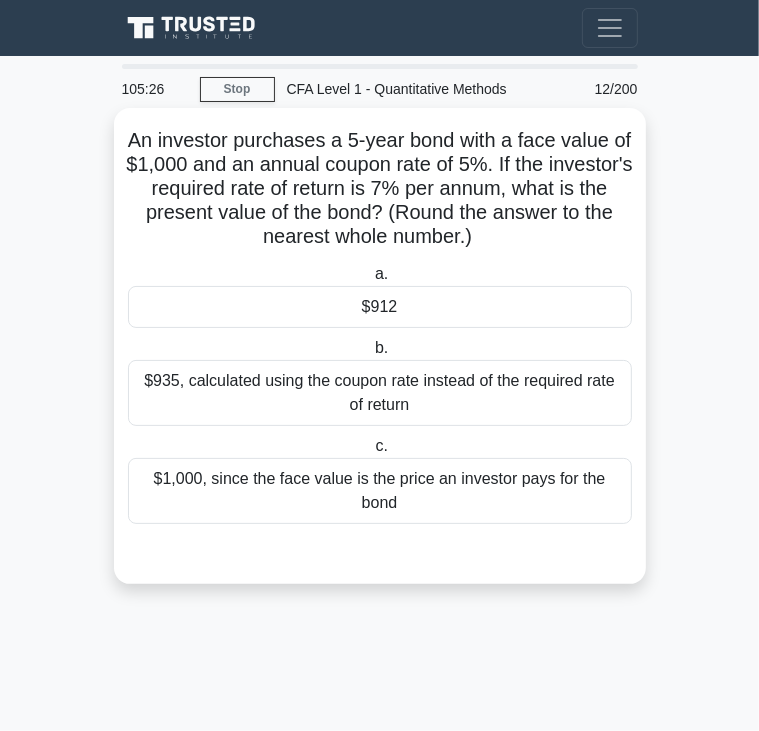 drag, startPoint x: 134, startPoint y: 139, endPoint x: 632, endPoint y: 235, distance: 507.1686 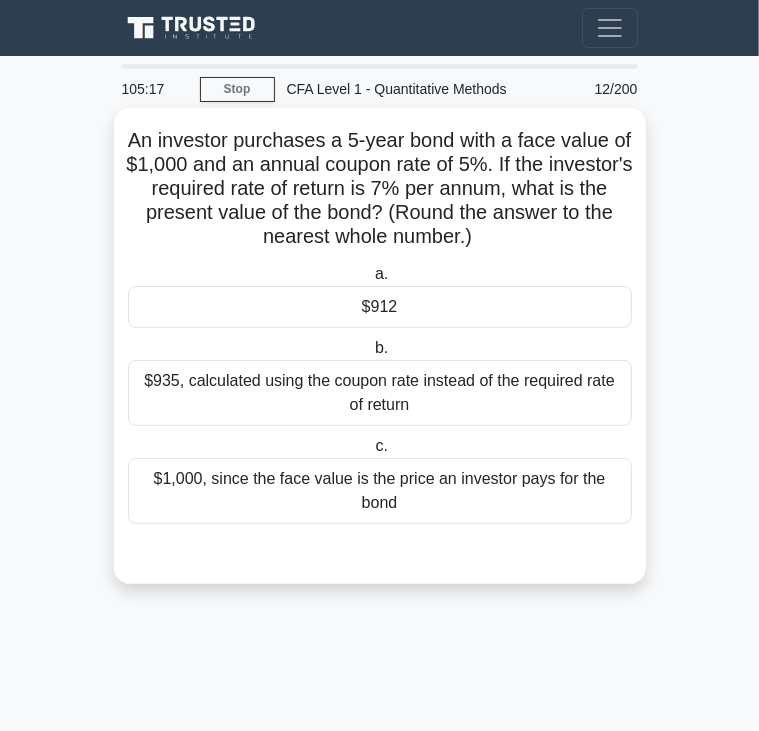 click on "$912" at bounding box center (380, 307) 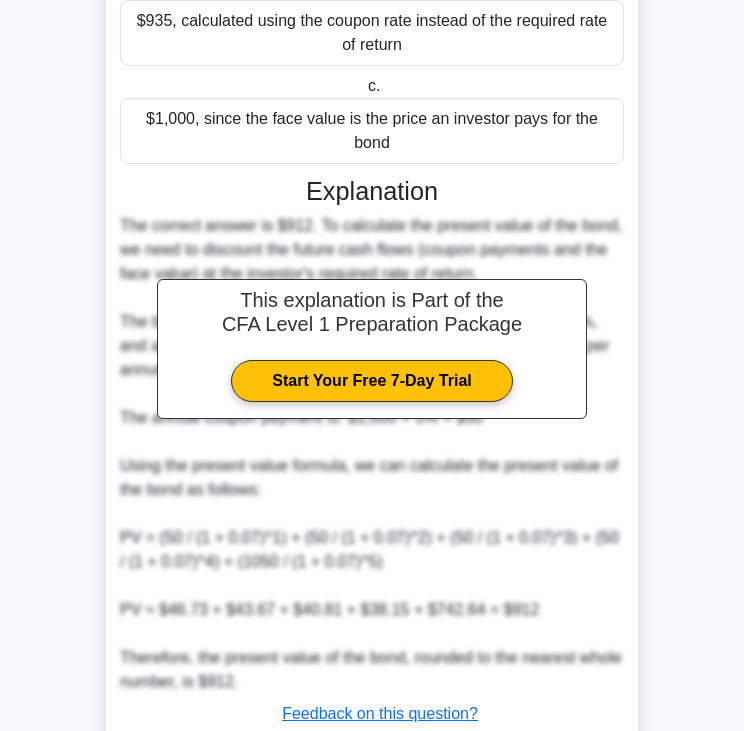 scroll, scrollTop: 475, scrollLeft: 0, axis: vertical 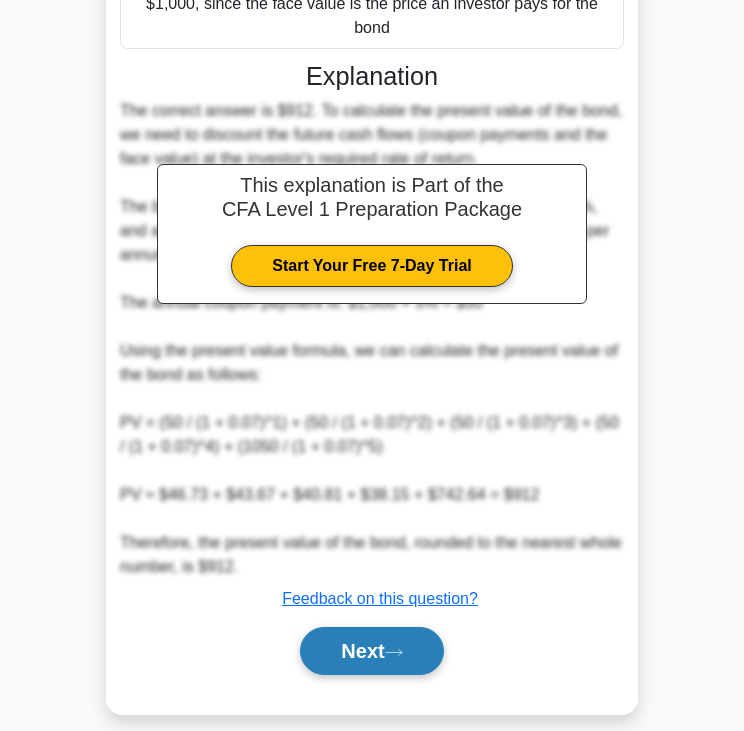 click on "Next" at bounding box center (371, 651) 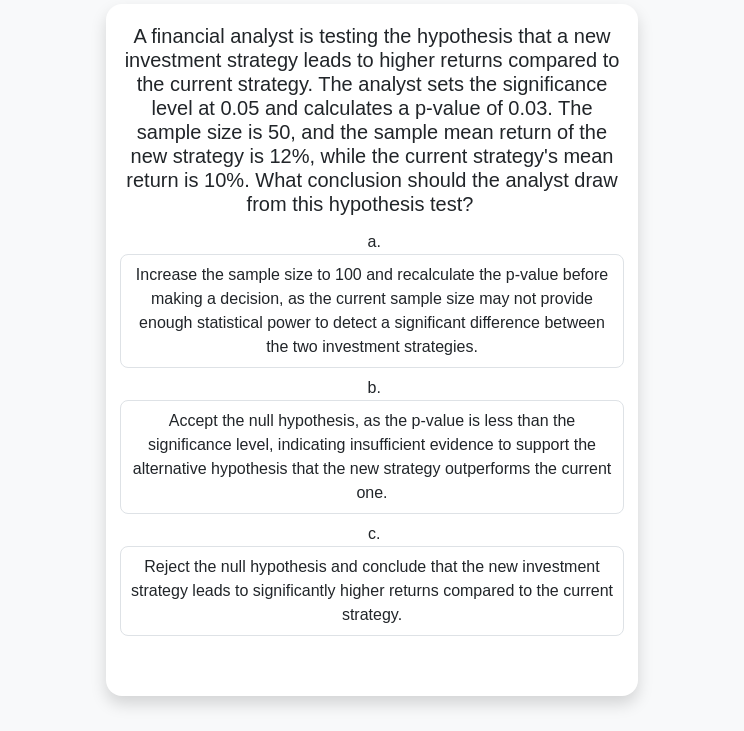scroll, scrollTop: 0, scrollLeft: 0, axis: both 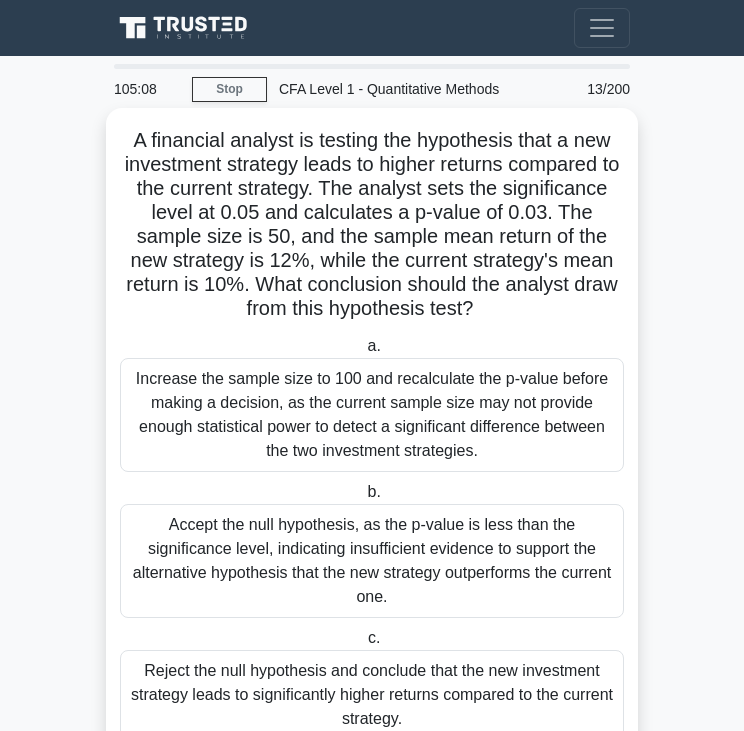 drag, startPoint x: 128, startPoint y: 138, endPoint x: 500, endPoint y: 308, distance: 409.00366 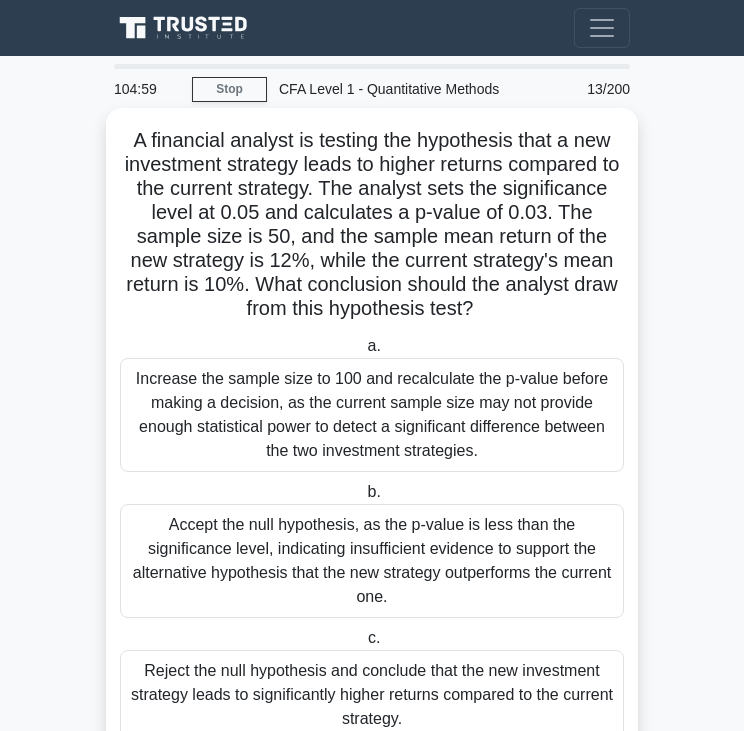 scroll, scrollTop: 74, scrollLeft: 0, axis: vertical 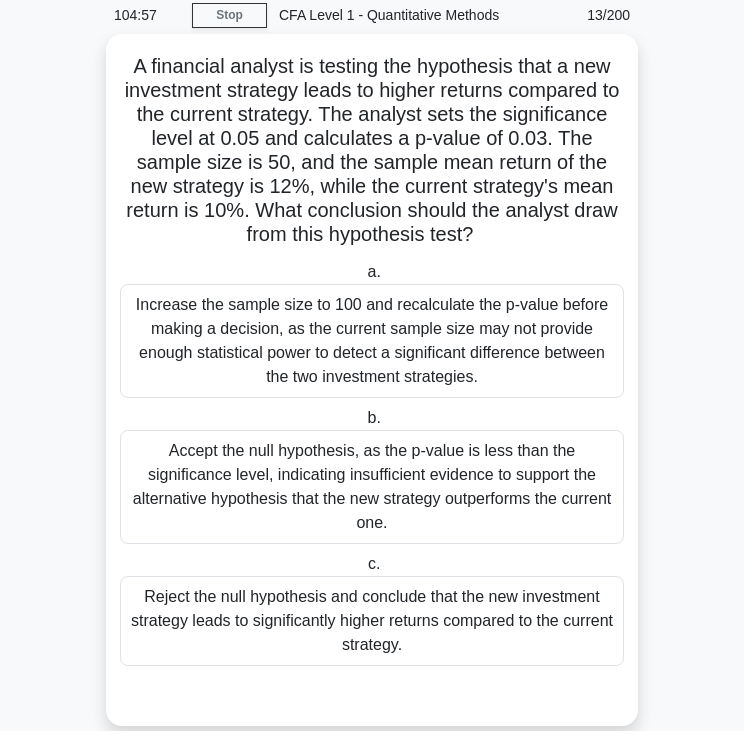 click on "Increase the sample size to 100 and recalculate the p-value before making a decision, as the current sample size may not provide enough statistical power to detect a significant difference between the two investment strategies." at bounding box center (372, 341) 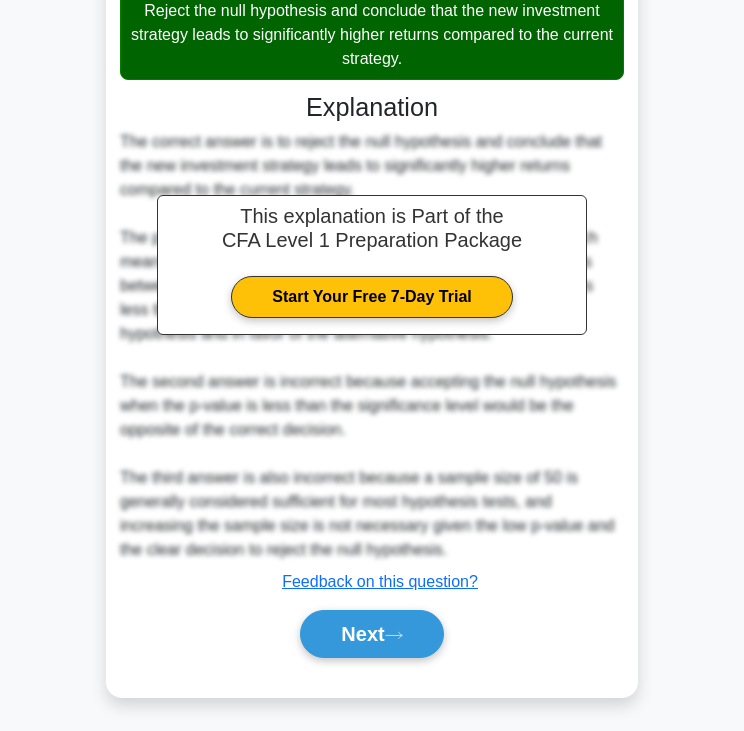 scroll, scrollTop: 668, scrollLeft: 0, axis: vertical 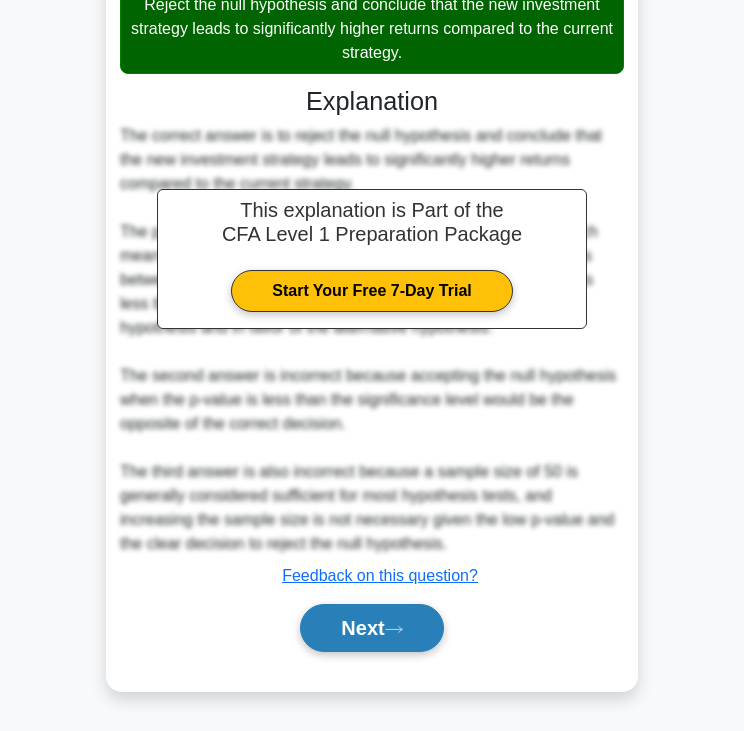 click on "Next" at bounding box center [371, 628] 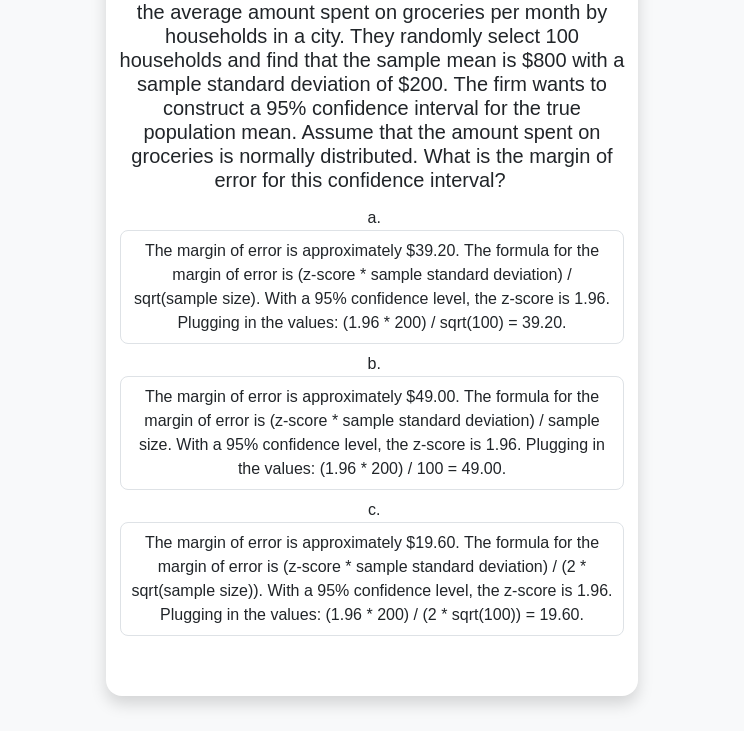 scroll, scrollTop: 0, scrollLeft: 0, axis: both 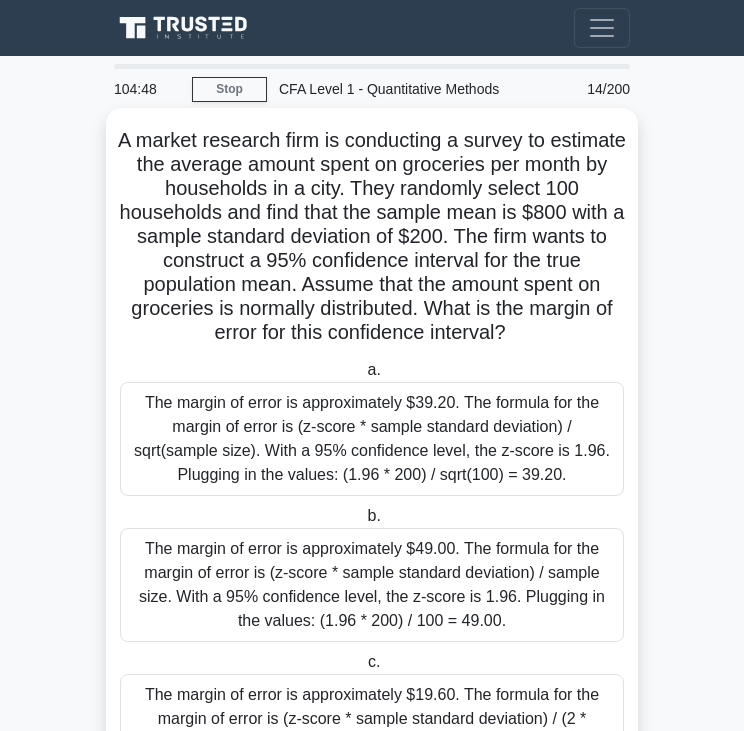 drag, startPoint x: 153, startPoint y: 139, endPoint x: 540, endPoint y: 335, distance: 433.80295 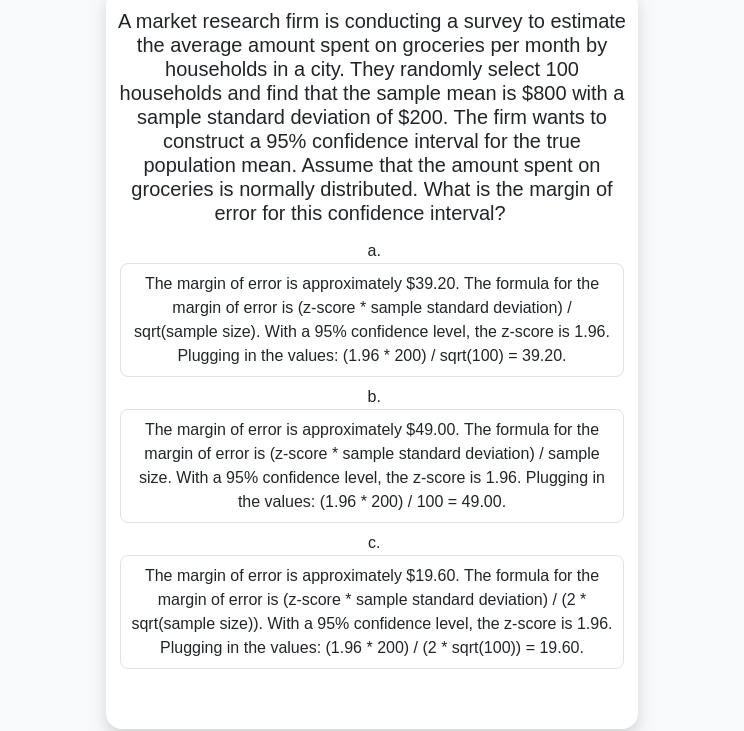 scroll, scrollTop: 132, scrollLeft: 0, axis: vertical 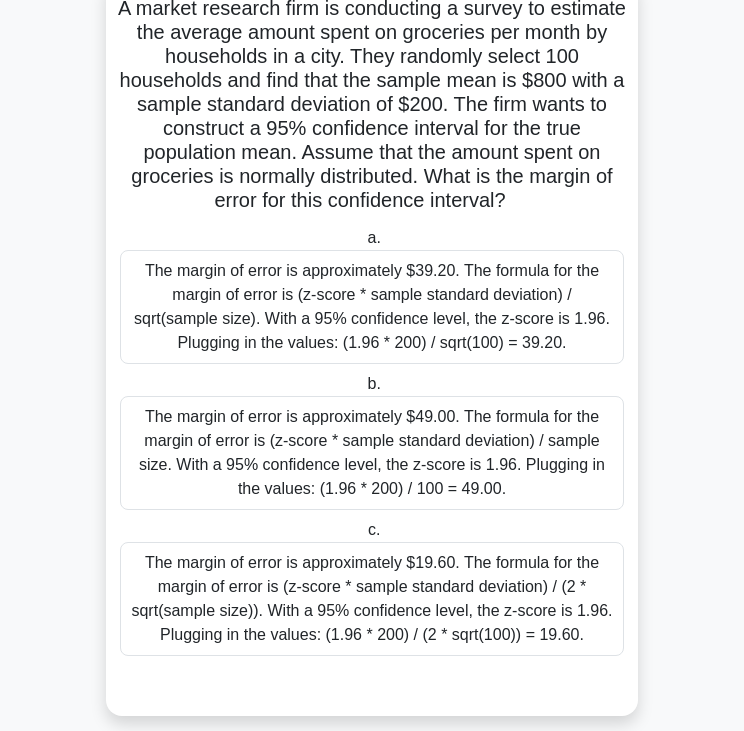 click on "The margin of error is approximately $19.60. The formula for the margin of error is (z-score * sample standard deviation) / (2 * sqrt(sample size)). With a 95% confidence level, the z-score is 1.96. Plugging in the values: (1.96 * 200) / (2 * sqrt(100)) = 19.60." at bounding box center [372, 599] 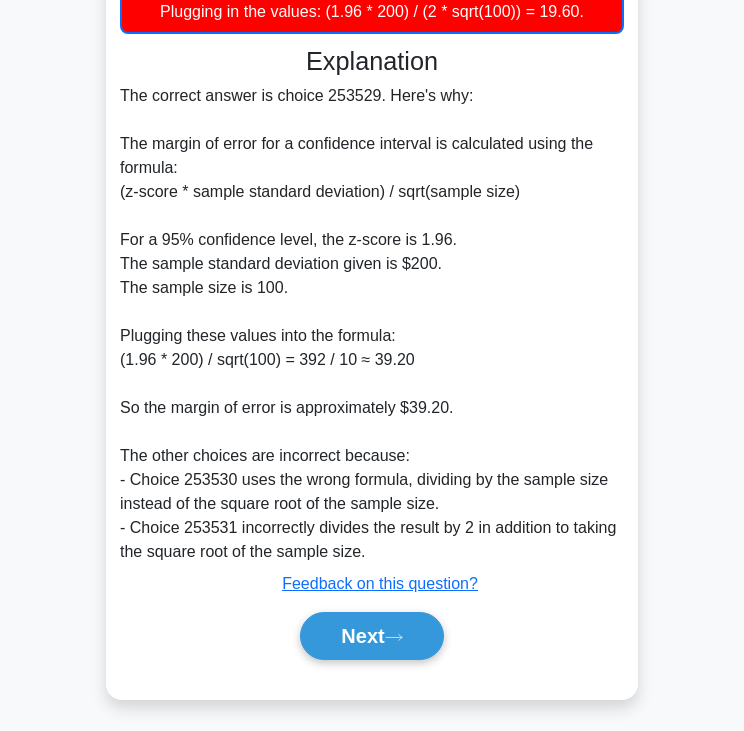 scroll, scrollTop: 764, scrollLeft: 0, axis: vertical 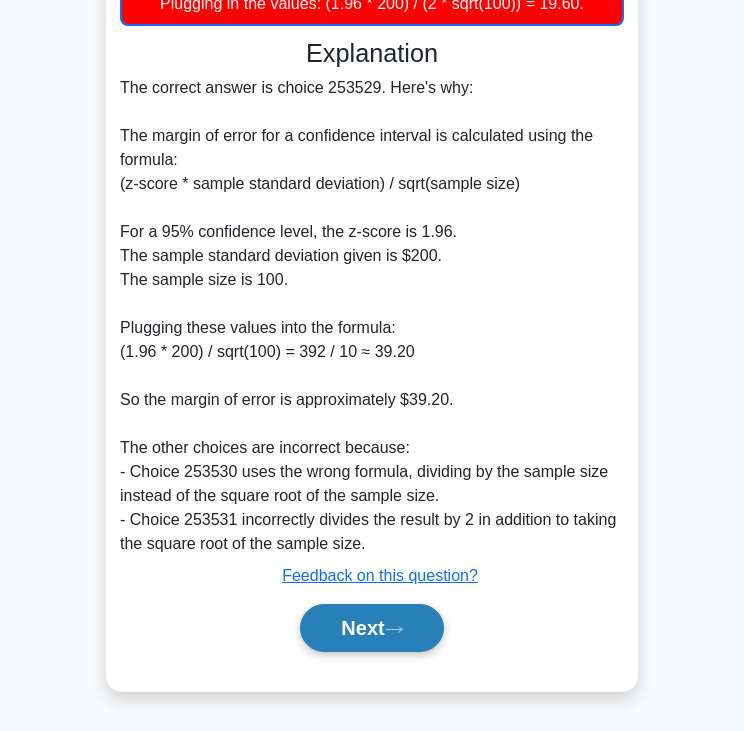 click 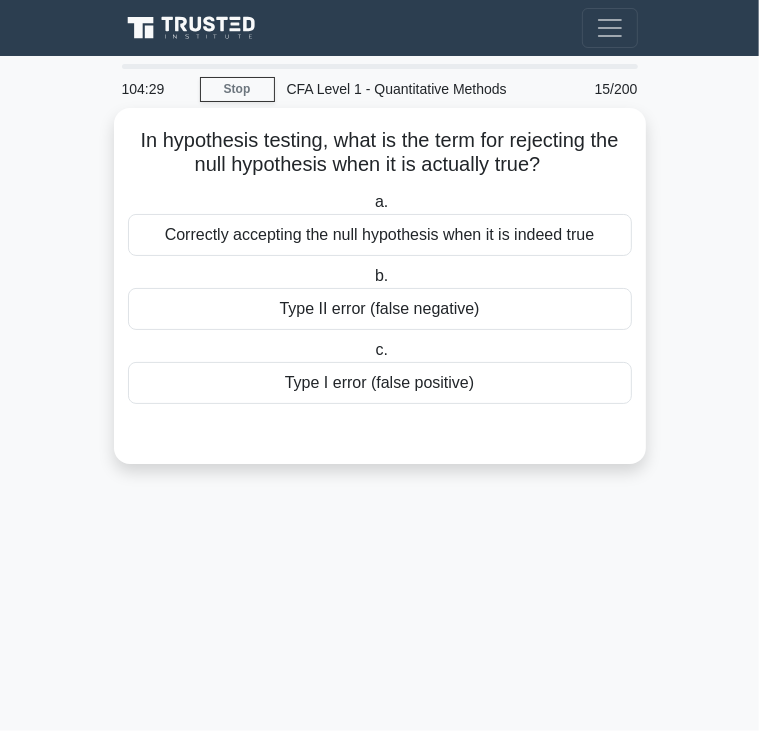 click on "Type I error (false positive)" at bounding box center [380, 383] 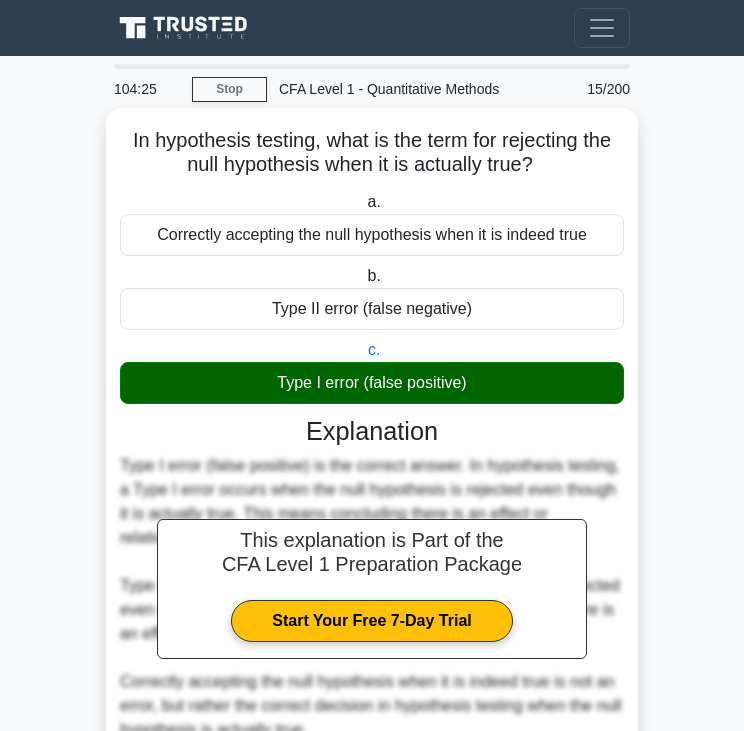 drag, startPoint x: 124, startPoint y: 139, endPoint x: 549, endPoint y: 170, distance: 426.1291 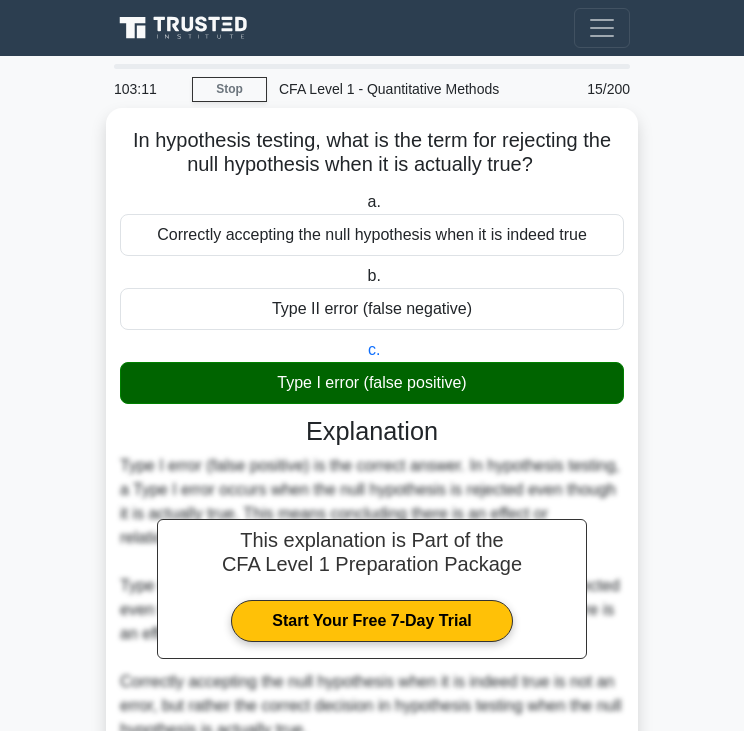 scroll, scrollTop: 187, scrollLeft: 0, axis: vertical 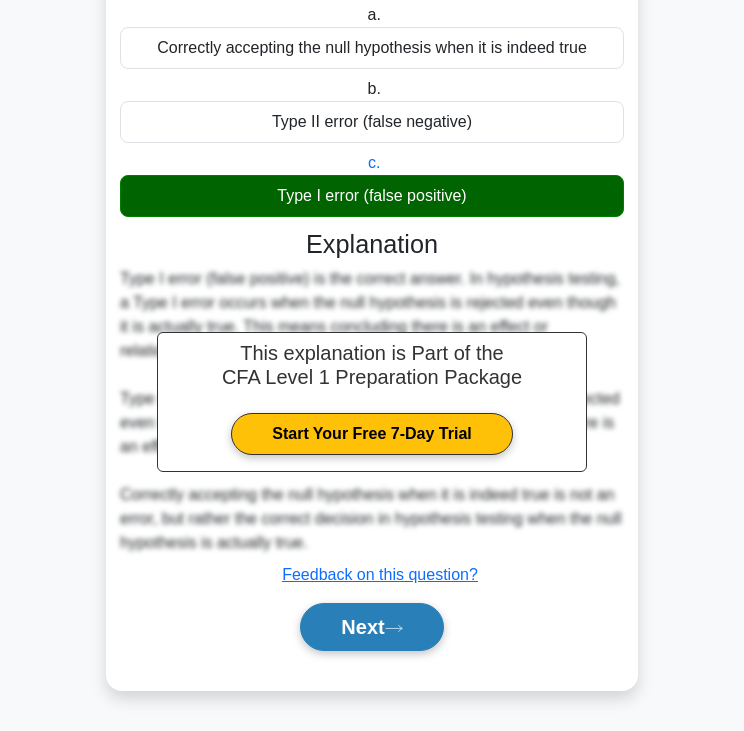 click on "Next" at bounding box center (371, 627) 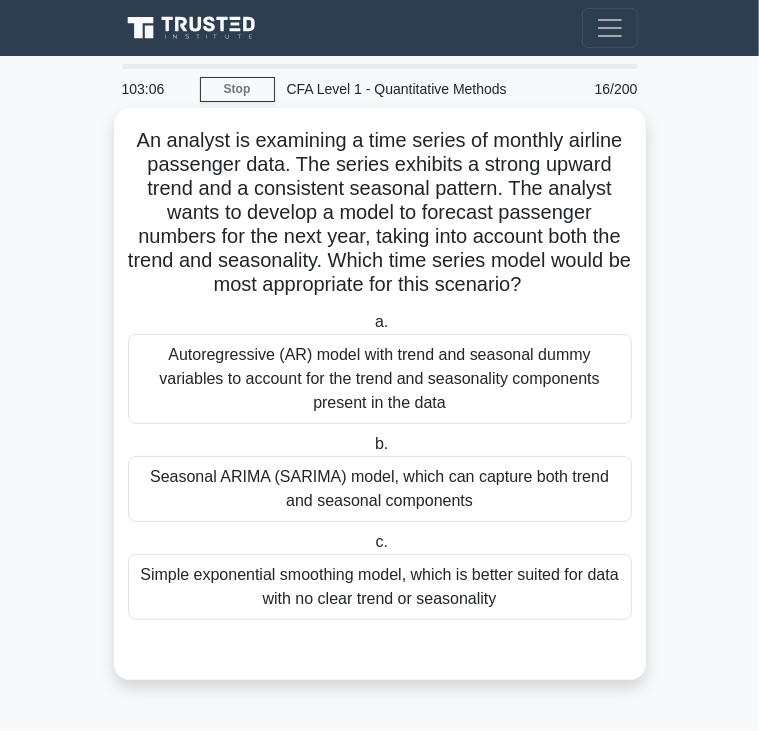 click on "Autoregressive (AR) model with trend and seasonal dummy variables to account for the trend and seasonality components present in the data" at bounding box center (380, 379) 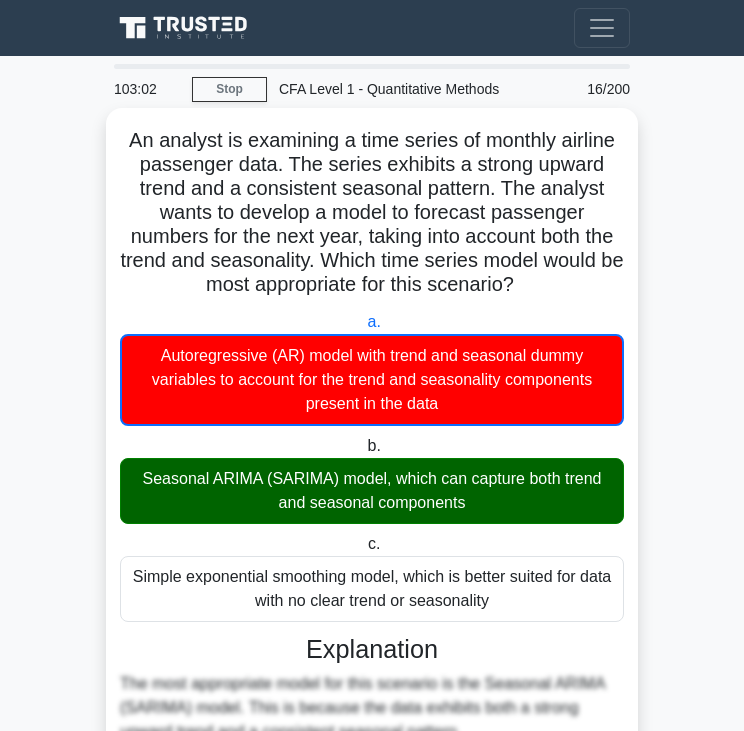 drag, startPoint x: 122, startPoint y: 136, endPoint x: 605, endPoint y: 281, distance: 504.29556 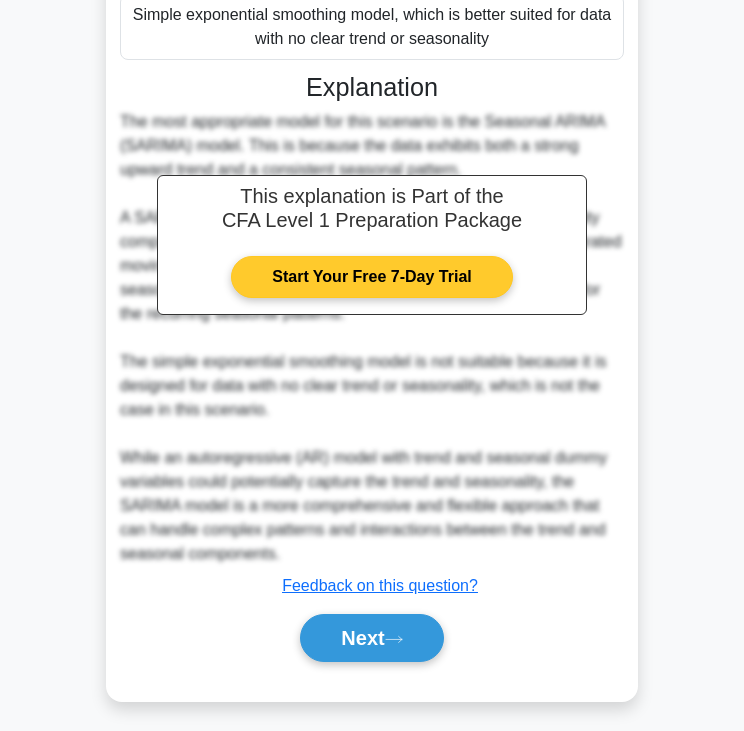 scroll, scrollTop: 572, scrollLeft: 0, axis: vertical 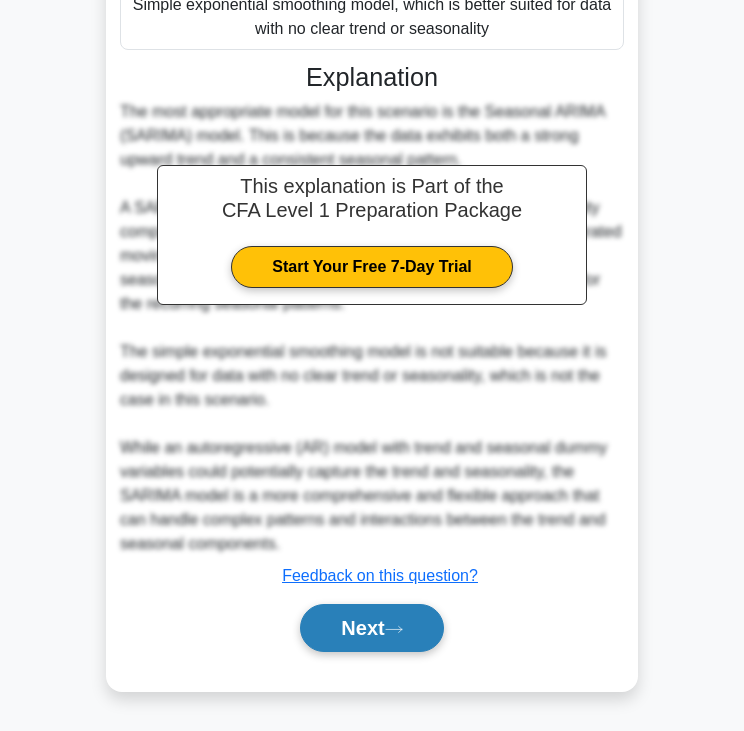 click on "Next" at bounding box center [371, 628] 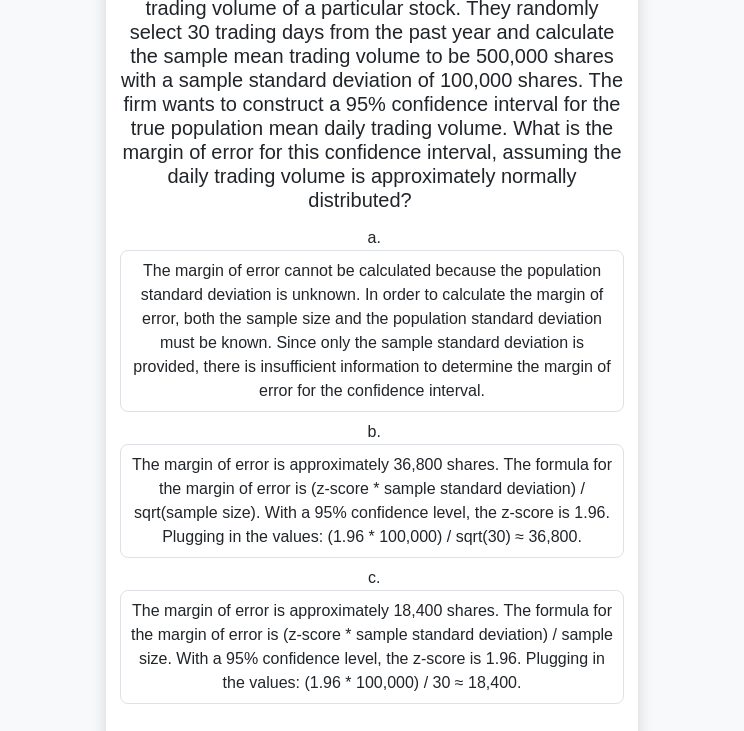 scroll, scrollTop: 229, scrollLeft: 0, axis: vertical 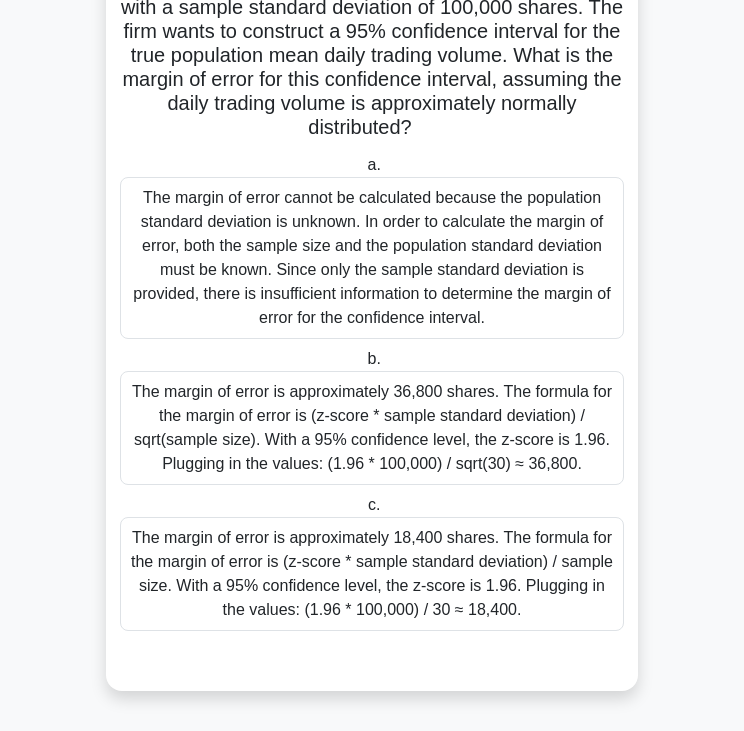 click on "The margin of error is approximately 18,400 shares. The formula for the margin of error is (z-score * sample standard deviation) / sample size. With a 95% confidence level, the z-score is 1.96. Plugging in the values: (1.96 * 100,000) / 30 ≈ 18,400." at bounding box center (372, 574) 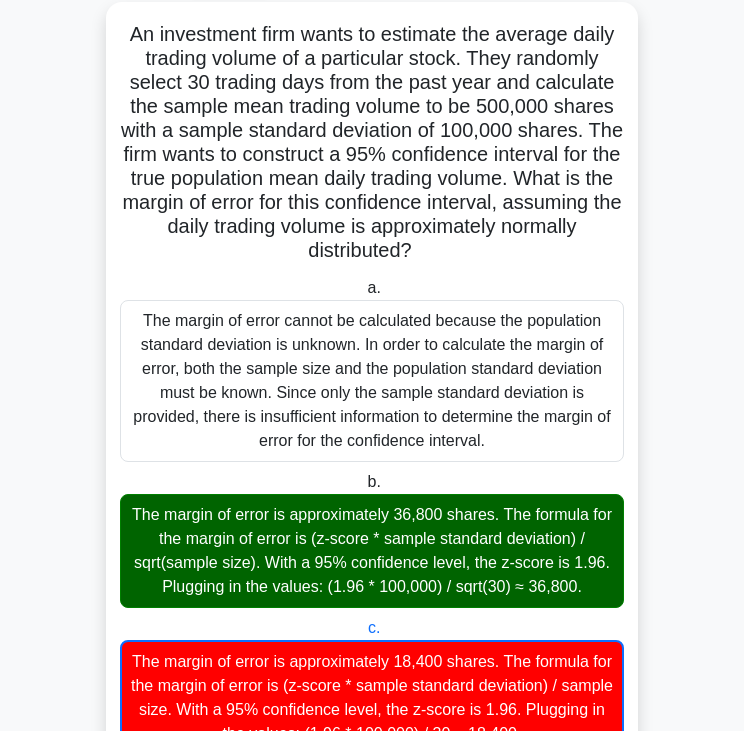 scroll, scrollTop: 0, scrollLeft: 0, axis: both 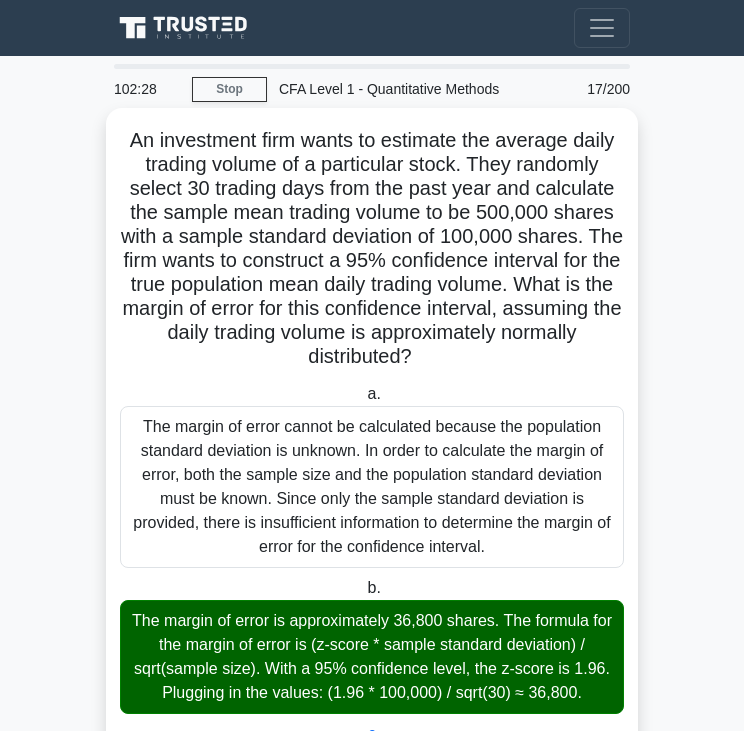 drag, startPoint x: 122, startPoint y: 139, endPoint x: 577, endPoint y: 359, distance: 505.39587 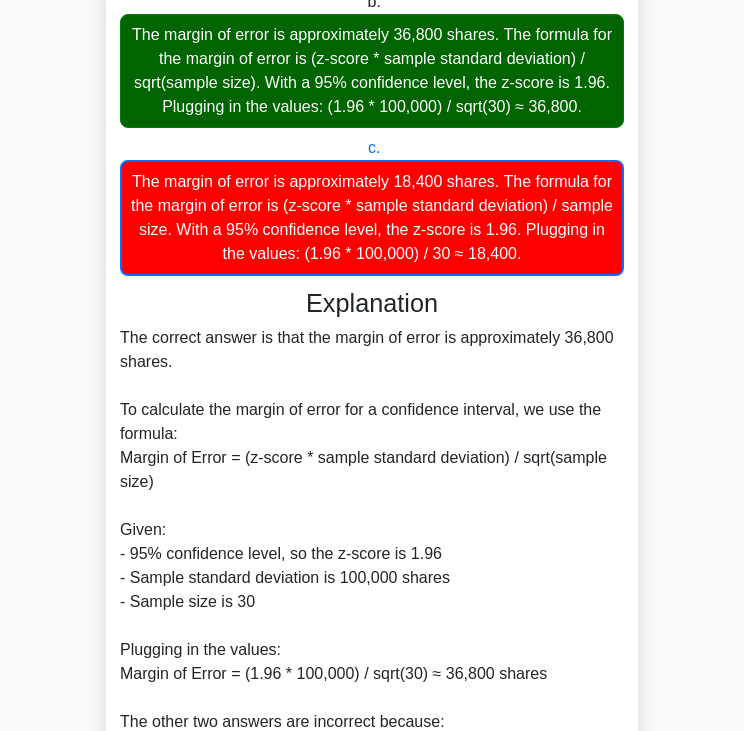 scroll, scrollTop: 908, scrollLeft: 0, axis: vertical 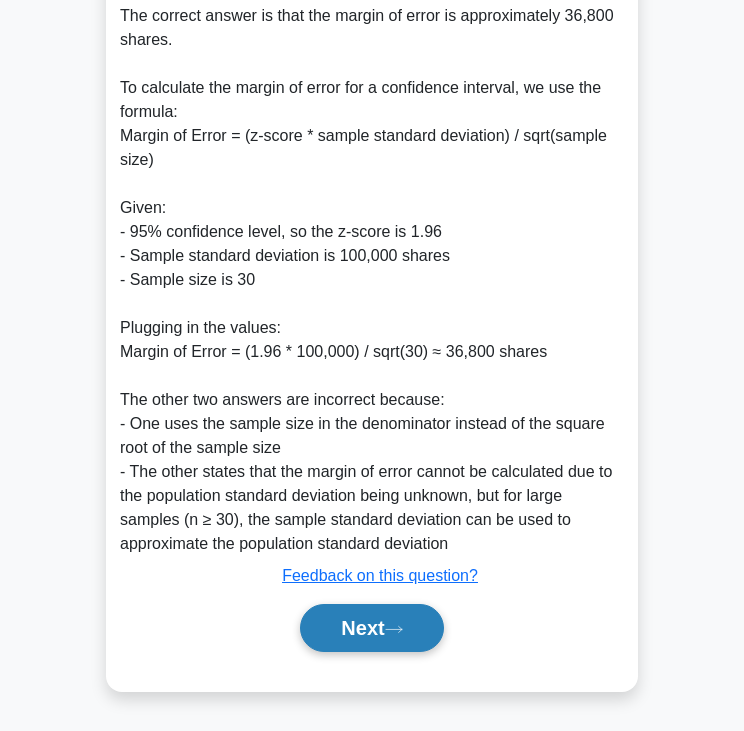 click on "Next" at bounding box center [371, 628] 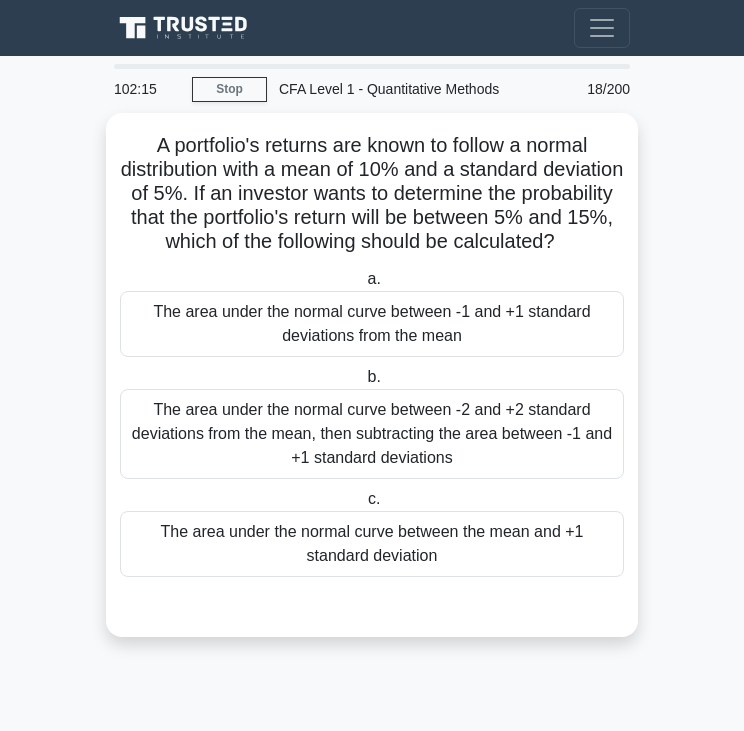 scroll, scrollTop: 0, scrollLeft: 0, axis: both 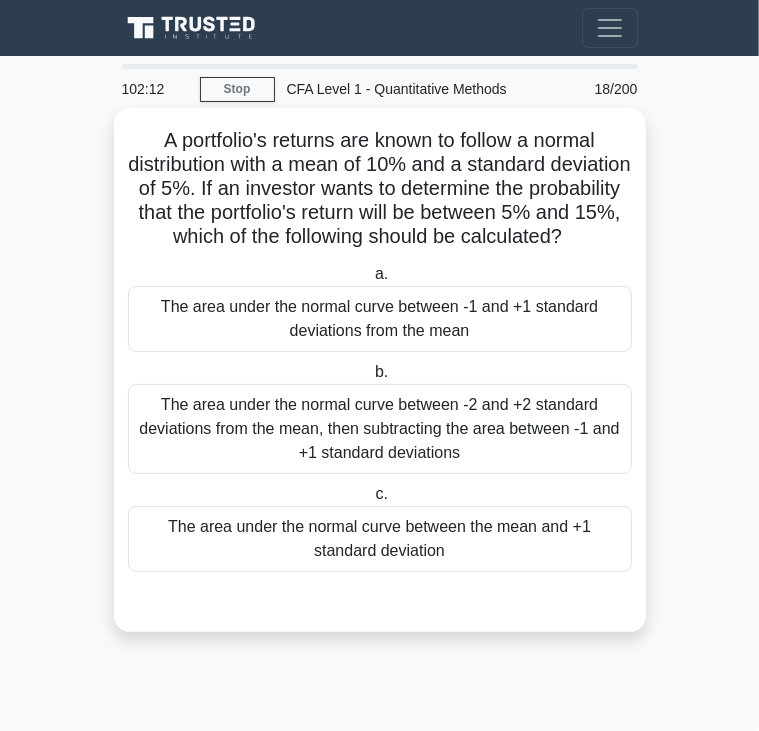 click on "The area under the normal curve between -1 and +1 standard deviations from the mean" at bounding box center (380, 319) 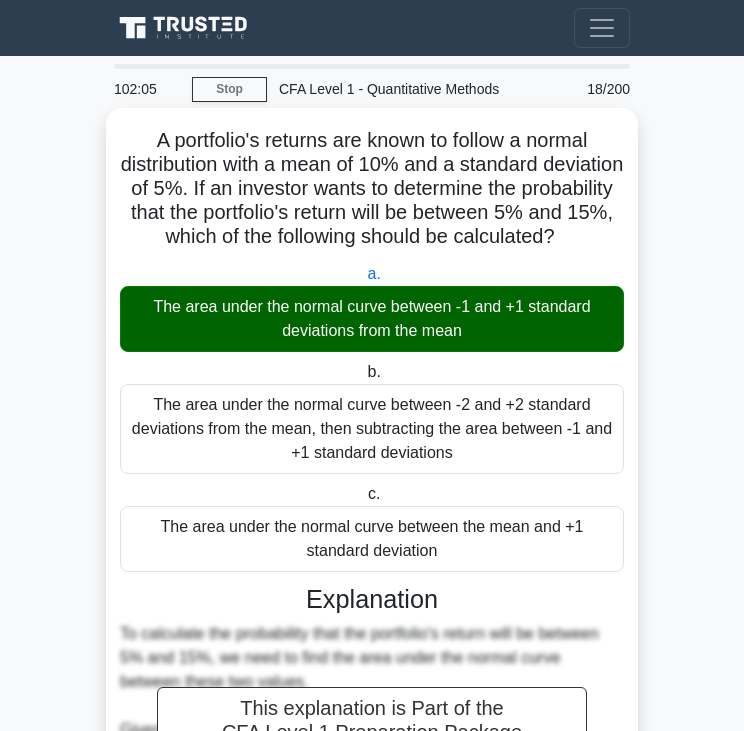 drag, startPoint x: 145, startPoint y: 135, endPoint x: 584, endPoint y: 271, distance: 459.5835 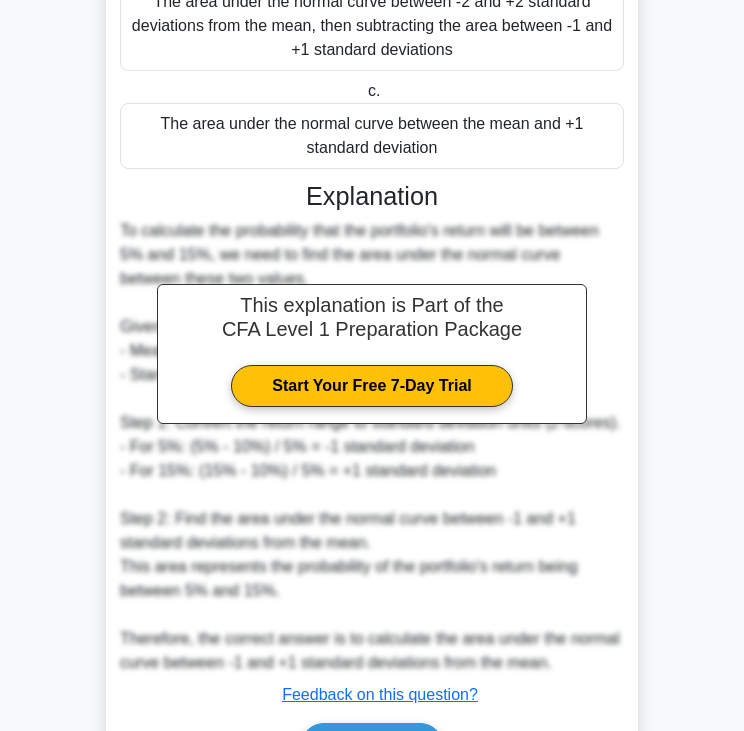 scroll, scrollTop: 547, scrollLeft: 0, axis: vertical 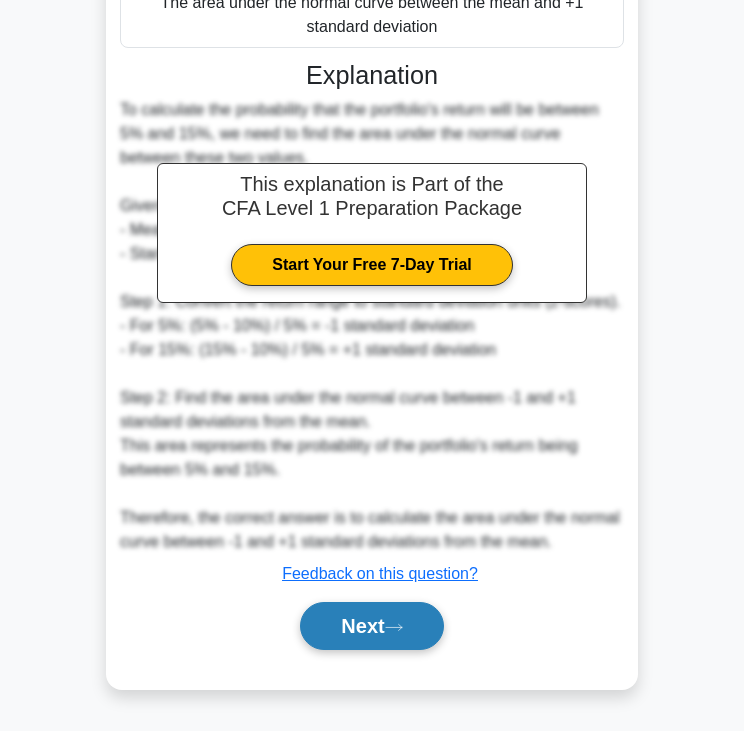 click 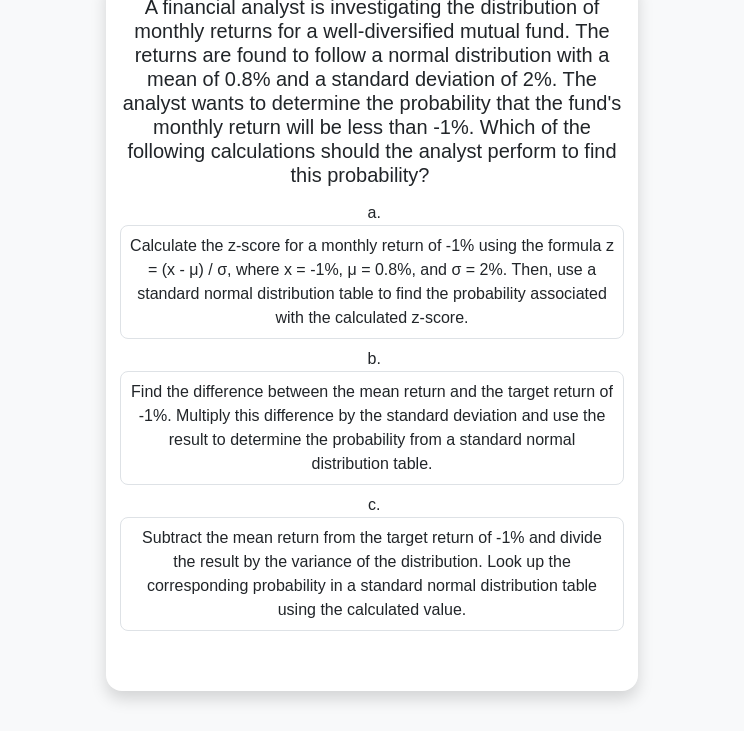 click on "Subtract the mean return from the target return of -1% and divide the result by the variance of the distribution. Look up the corresponding probability in a standard normal distribution table using the calculated value." at bounding box center (372, 574) 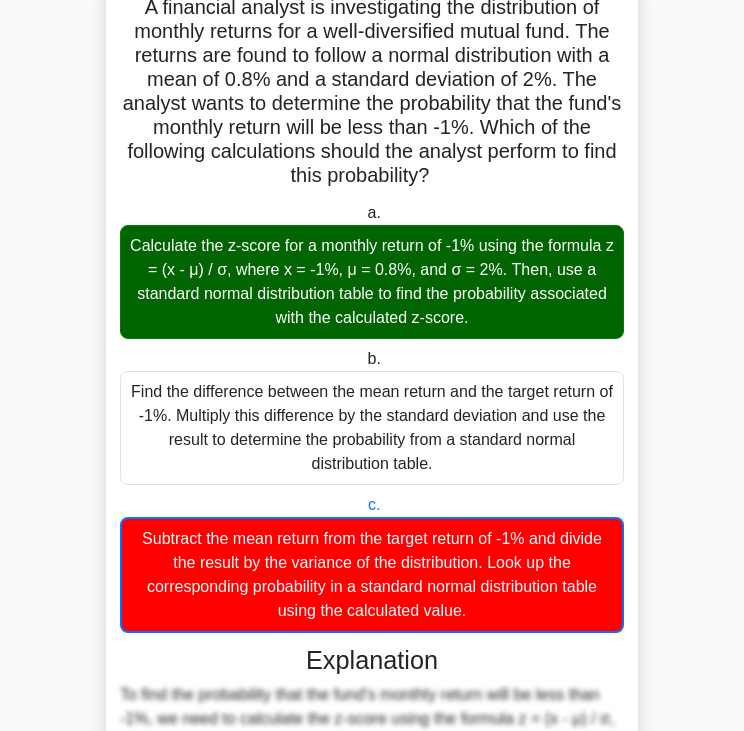 scroll, scrollTop: 0, scrollLeft: 0, axis: both 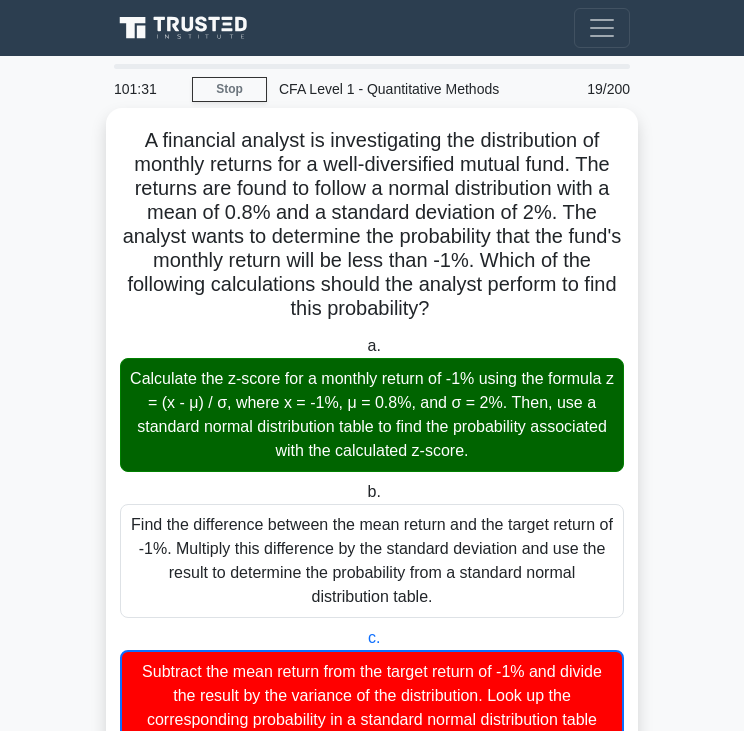 drag, startPoint x: 133, startPoint y: 142, endPoint x: 591, endPoint y: 314, distance: 489.23206 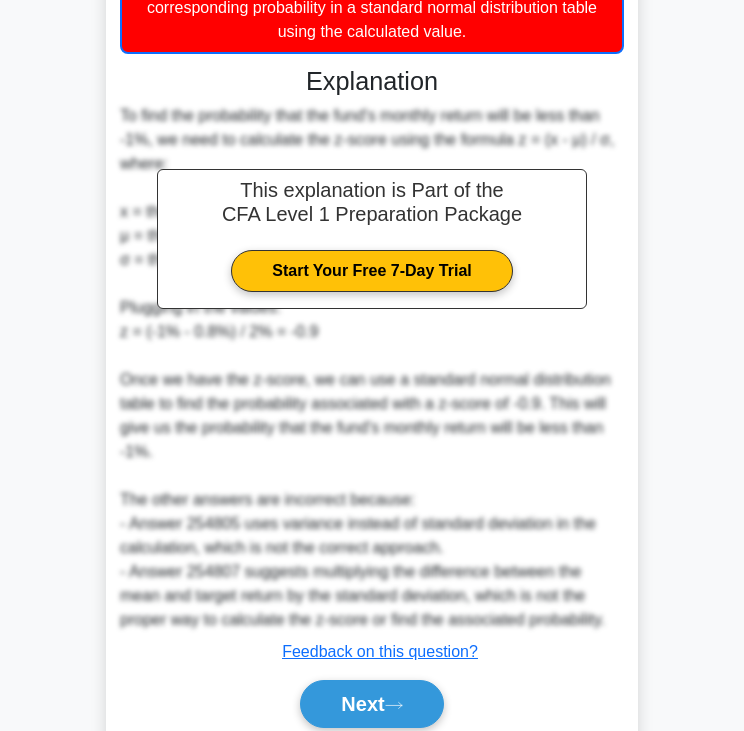 scroll, scrollTop: 788, scrollLeft: 0, axis: vertical 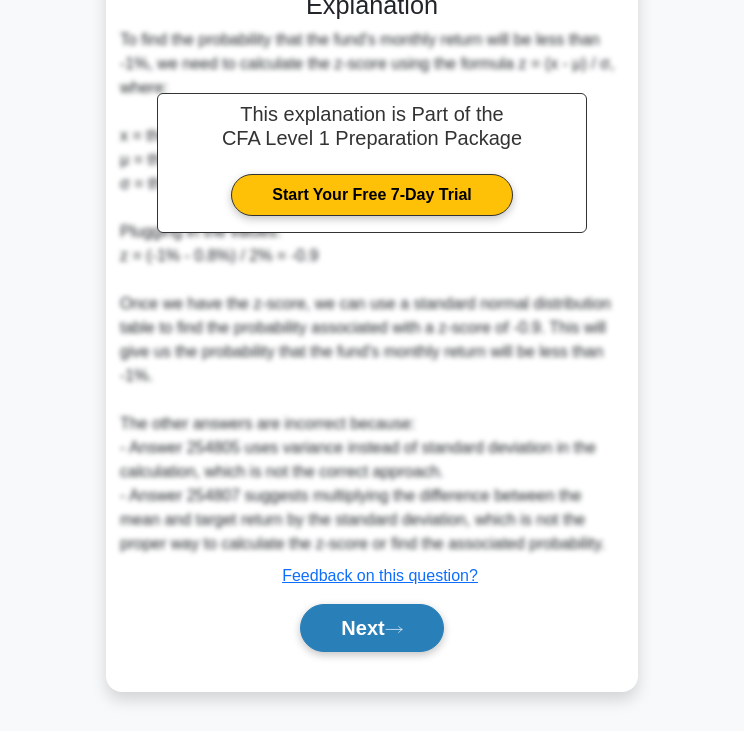 click on "Next" at bounding box center [371, 628] 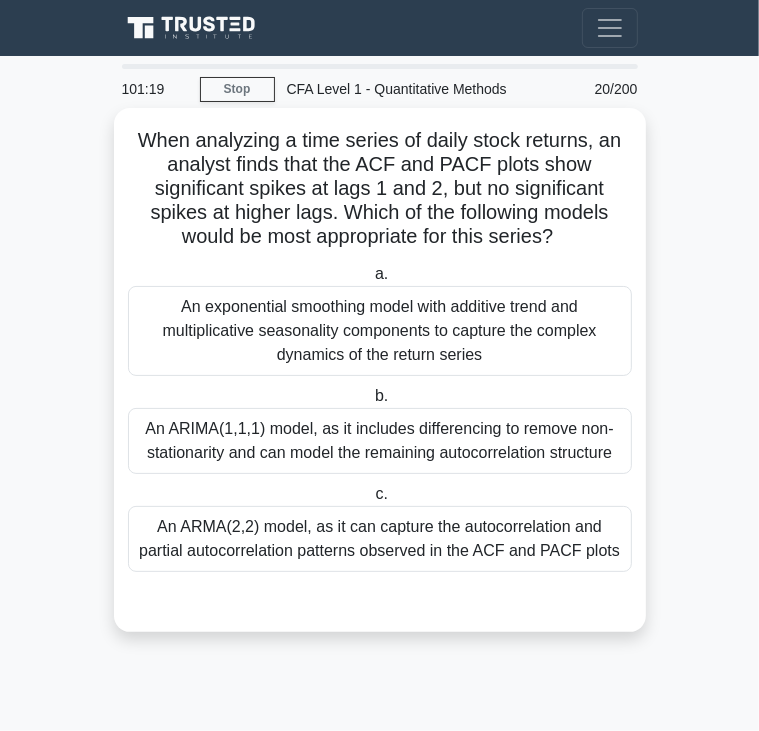 click on "An ARMA(2,2) model, as it can capture the autocorrelation and partial autocorrelation patterns observed in the ACF and PACF plots" at bounding box center [380, 539] 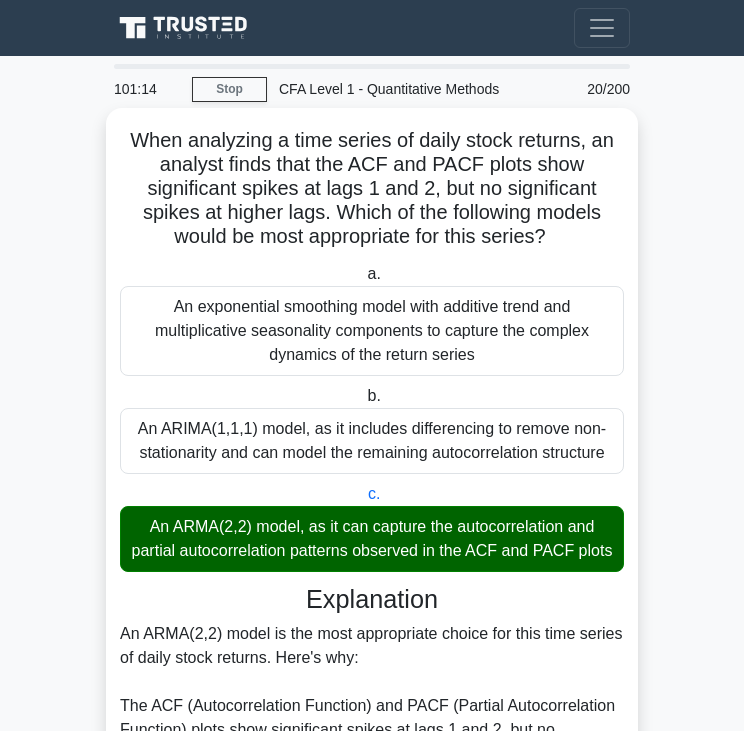 drag, startPoint x: 124, startPoint y: 135, endPoint x: 587, endPoint y: 235, distance: 473.67606 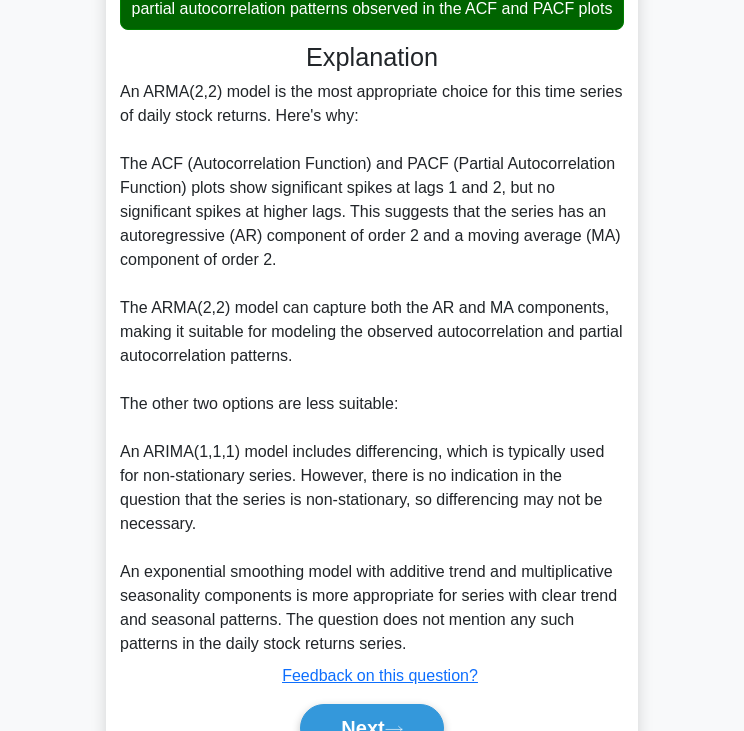 scroll, scrollTop: 643, scrollLeft: 0, axis: vertical 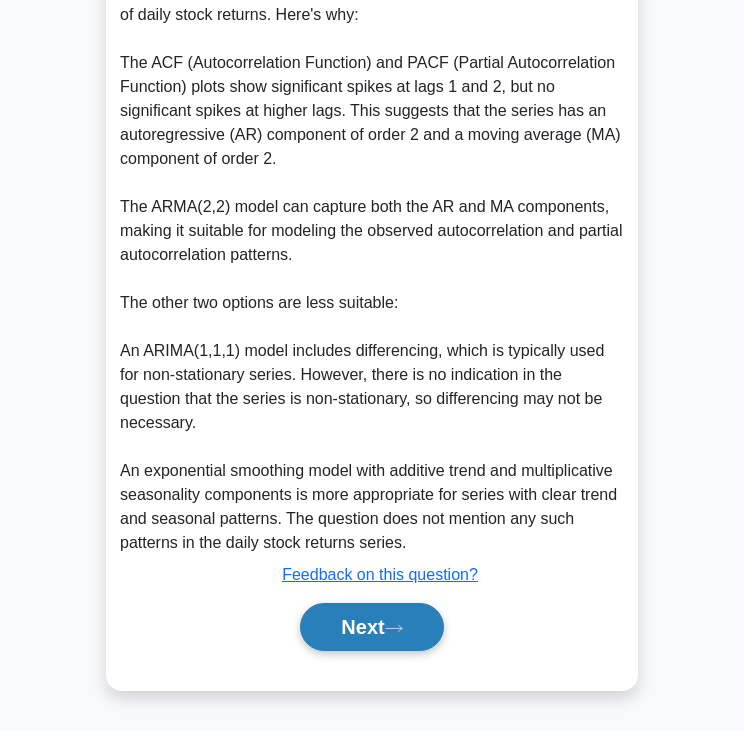 click on "Next" at bounding box center [371, 627] 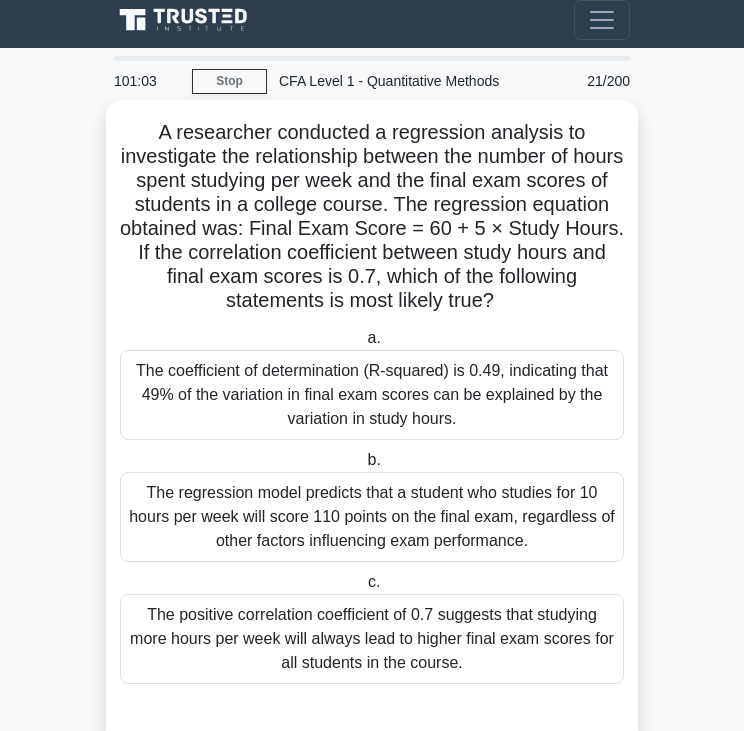 scroll, scrollTop: 0, scrollLeft: 0, axis: both 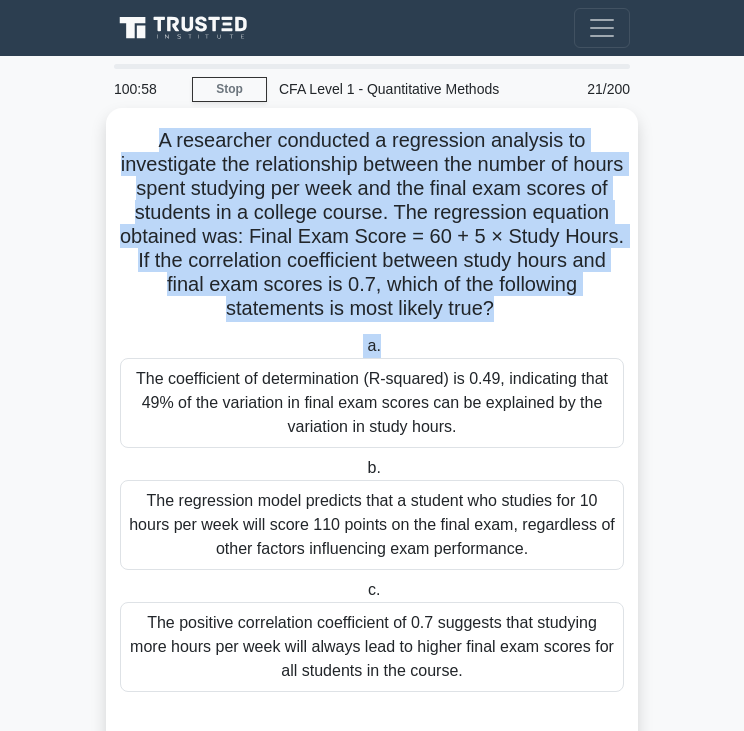 drag, startPoint x: 157, startPoint y: 141, endPoint x: 583, endPoint y: 351, distance: 474.94843 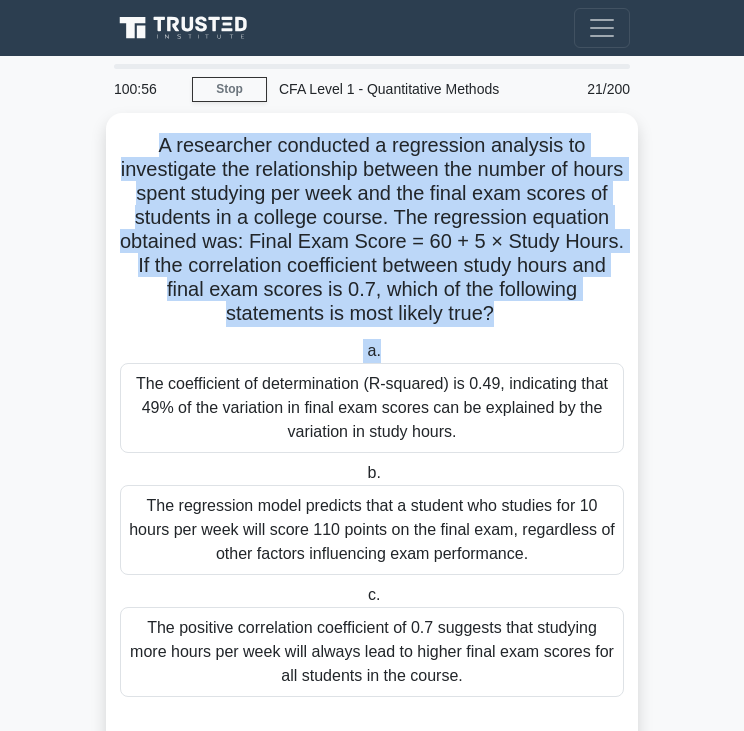 drag, startPoint x: 583, startPoint y: 351, endPoint x: 660, endPoint y: 354, distance: 77.05842 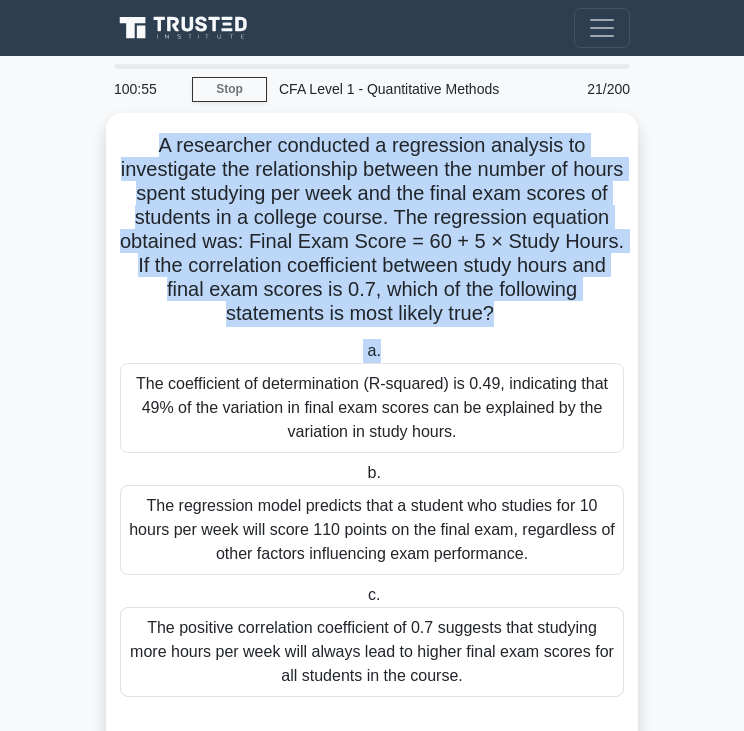 click on "100:55
Stop
CFA Level 1  - Quantitative Methods
Advanced
21/200
A researcher conducted a regression analysis to investigate the relationship between the number of hours spent studying per week and the final exam scores of students in a college course. The regression equation obtained was: Final Exam Score = 60 + 5 × Study Hours. If the correlation coefficient between study hours and final exam scores is 0.7, which of the following statements is most likely true?
.spinner_0XTQ{transform-origin:center;animation:spinner_y6GP .75s linear infinite}@keyframes spinner_y6GP{100%{transform:rotate(360deg)}}
a." at bounding box center [372, 424] 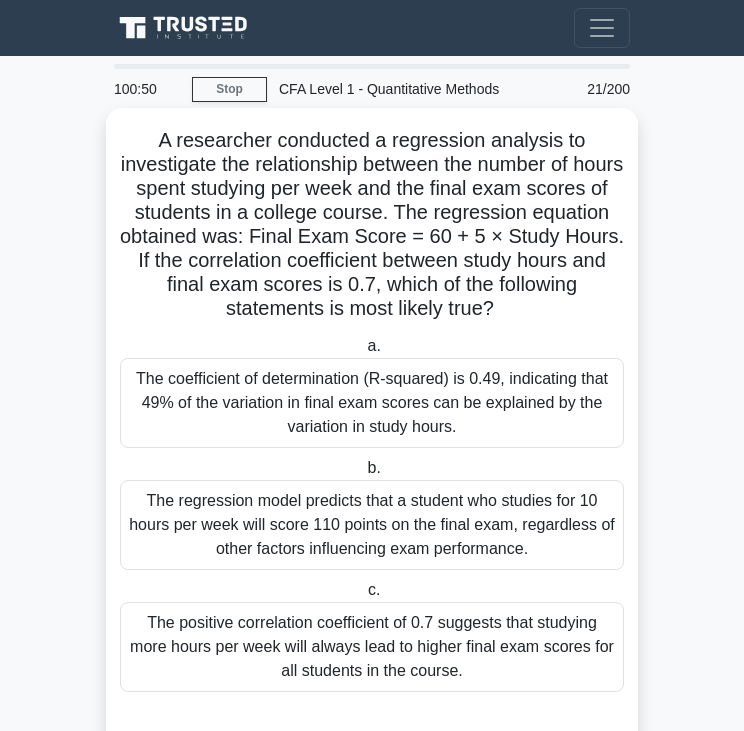 drag, startPoint x: 155, startPoint y: 133, endPoint x: 554, endPoint y: 321, distance: 441.07257 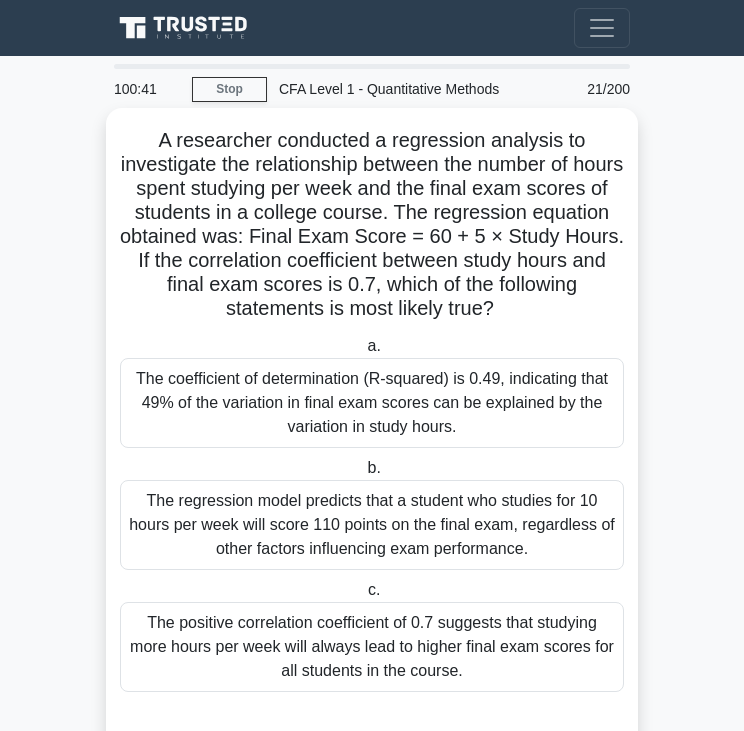 scroll, scrollTop: 61, scrollLeft: 0, axis: vertical 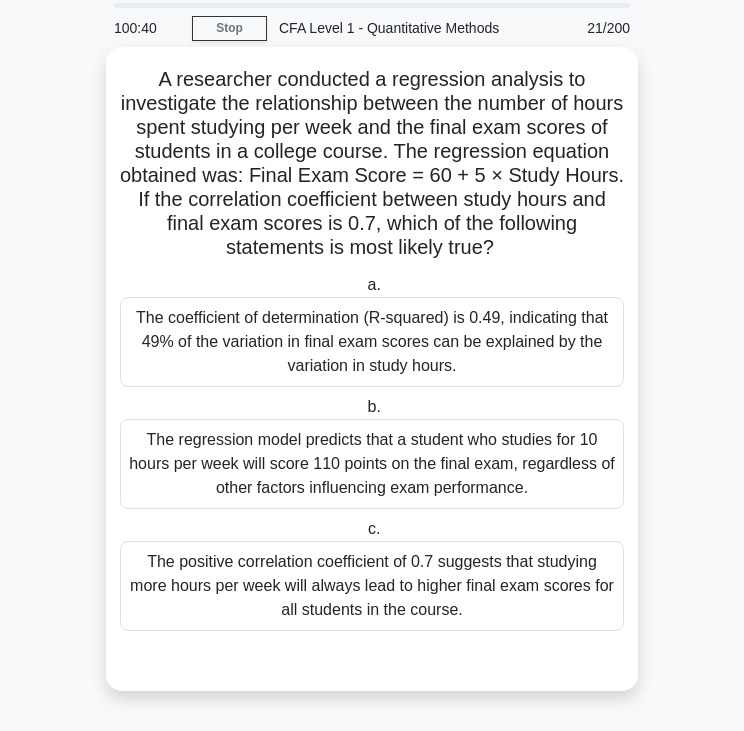 click on "The positive correlation coefficient of 0.7 suggests that studying more hours per week will always lead to higher final exam scores for all students in the course." at bounding box center [372, 586] 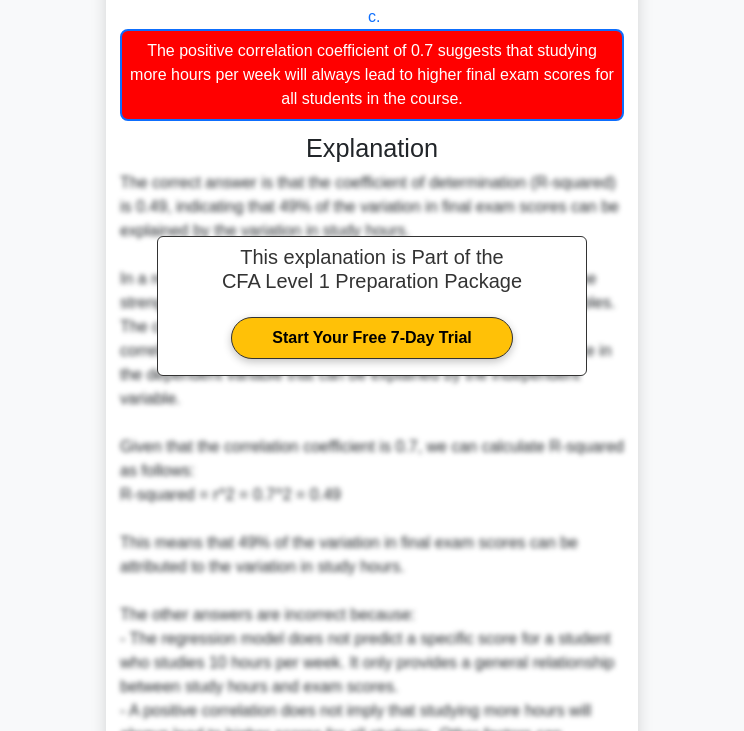 scroll, scrollTop: 788, scrollLeft: 0, axis: vertical 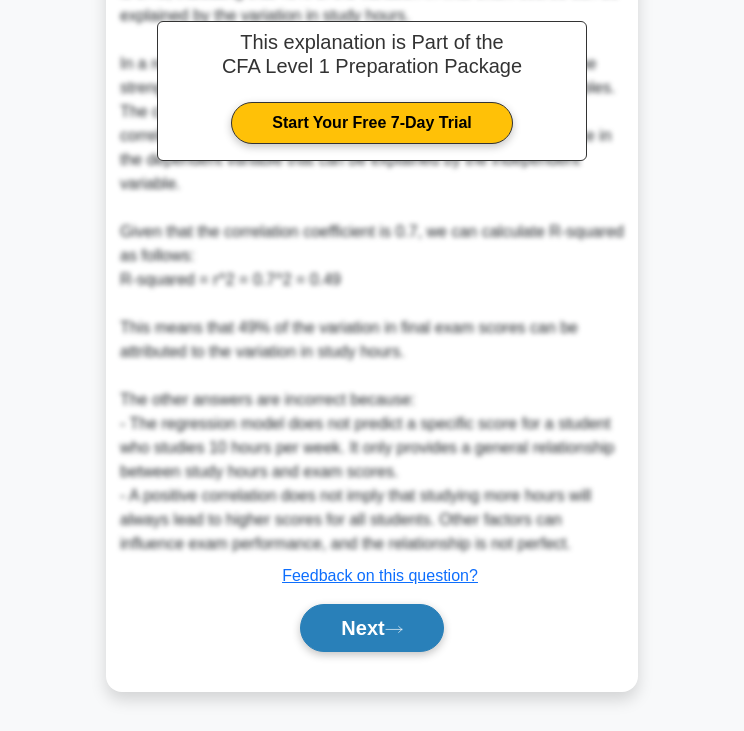 click on "Next" at bounding box center (371, 628) 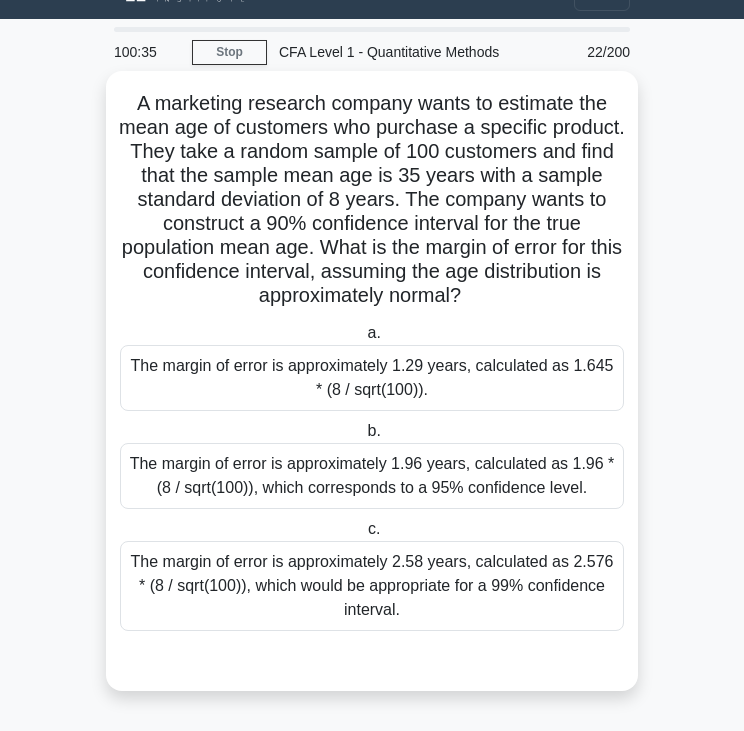 scroll, scrollTop: 2, scrollLeft: 0, axis: vertical 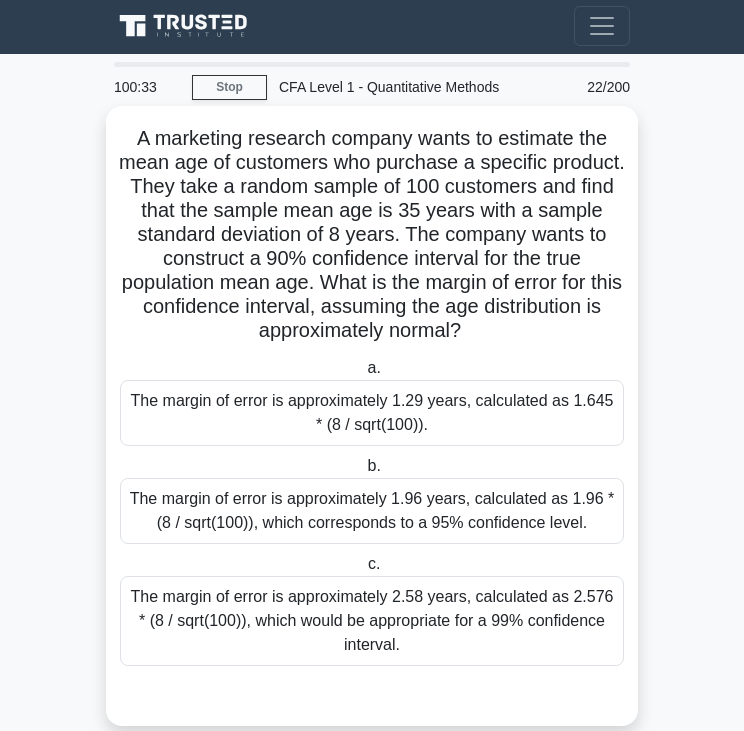 click on "The margin of error is approximately 2.58 years, calculated as 2.576 * (8 / sqrt(100)), which would be appropriate for a 99% confidence interval." at bounding box center [372, 621] 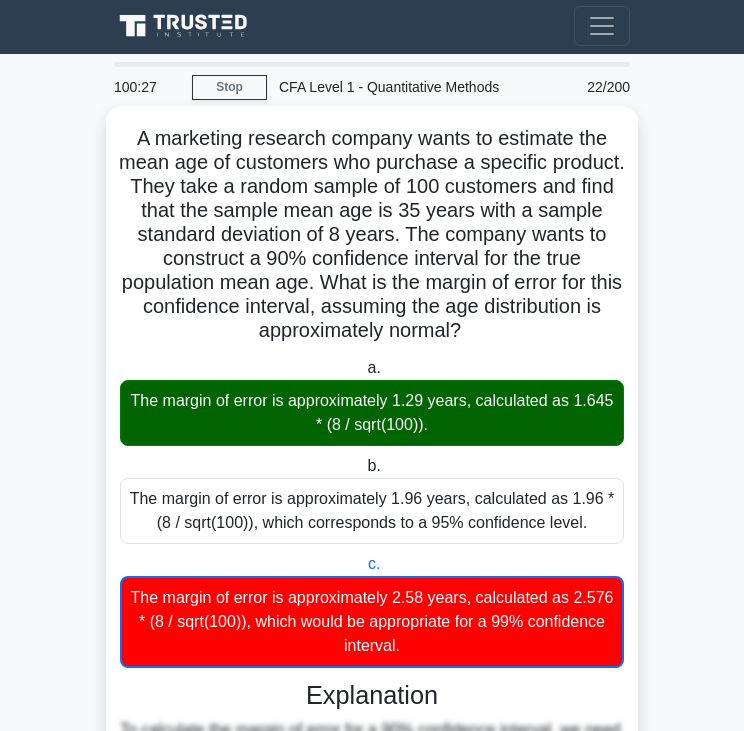 drag, startPoint x: 132, startPoint y: 133, endPoint x: 576, endPoint y: 319, distance: 481.3855 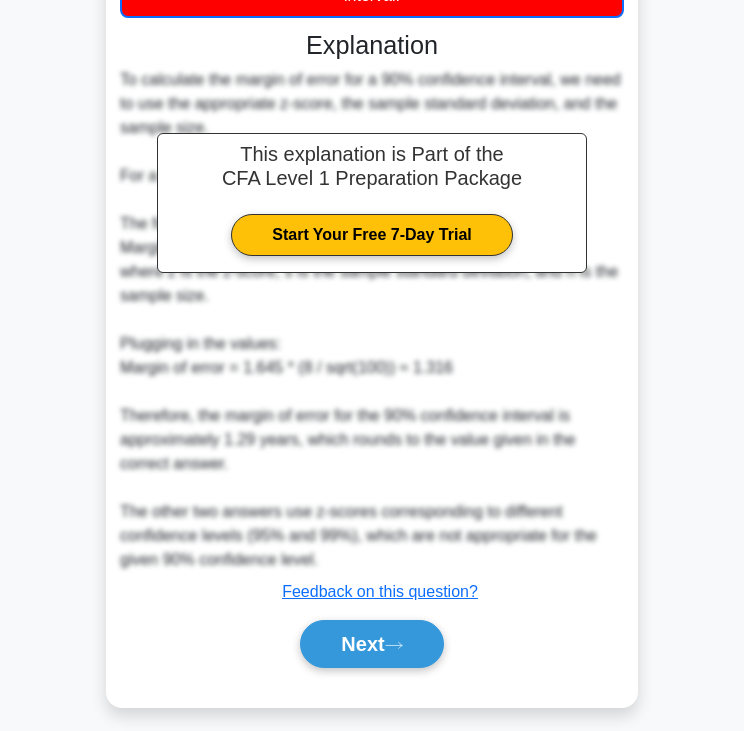 scroll, scrollTop: 668, scrollLeft: 0, axis: vertical 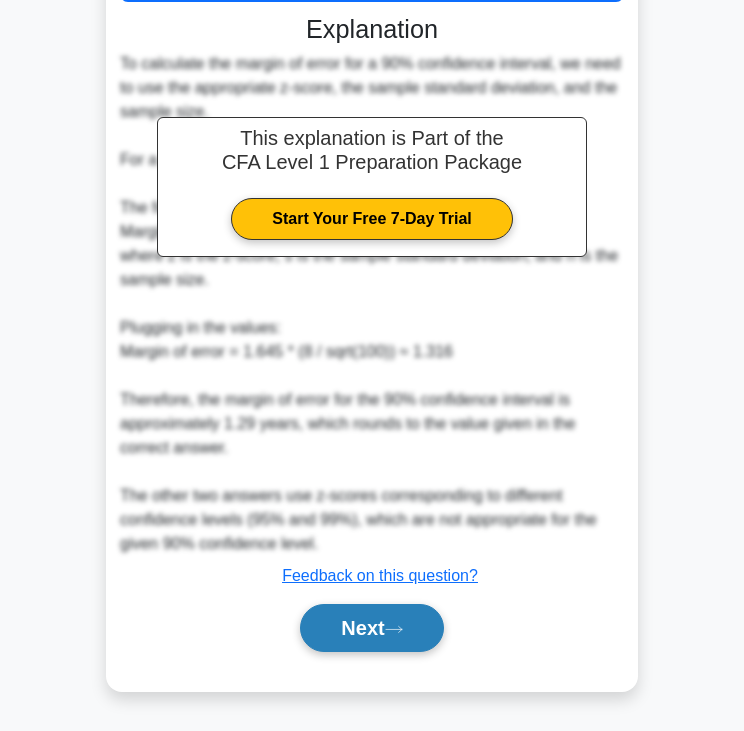 click 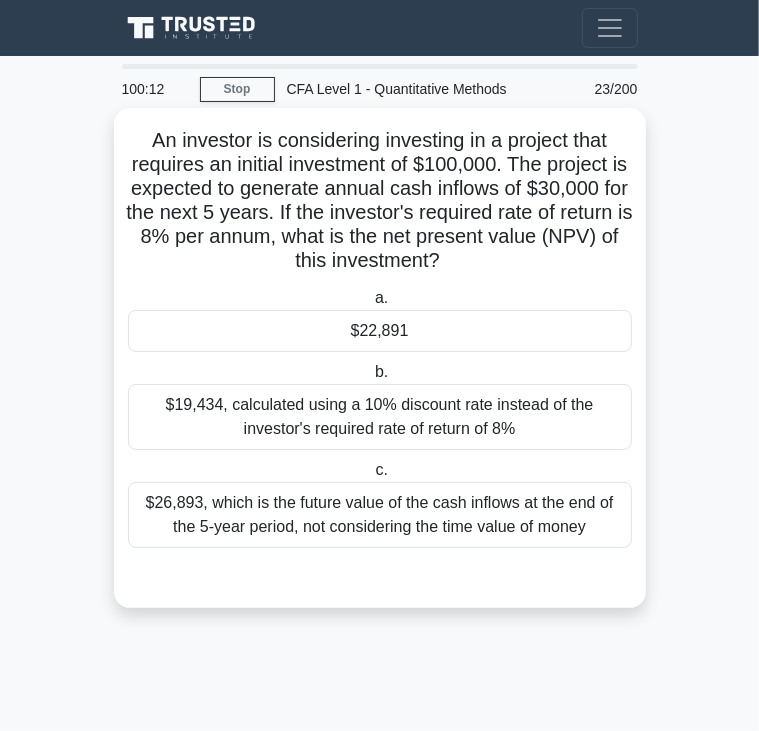 drag, startPoint x: 144, startPoint y: 139, endPoint x: 597, endPoint y: 263, distance: 469.66476 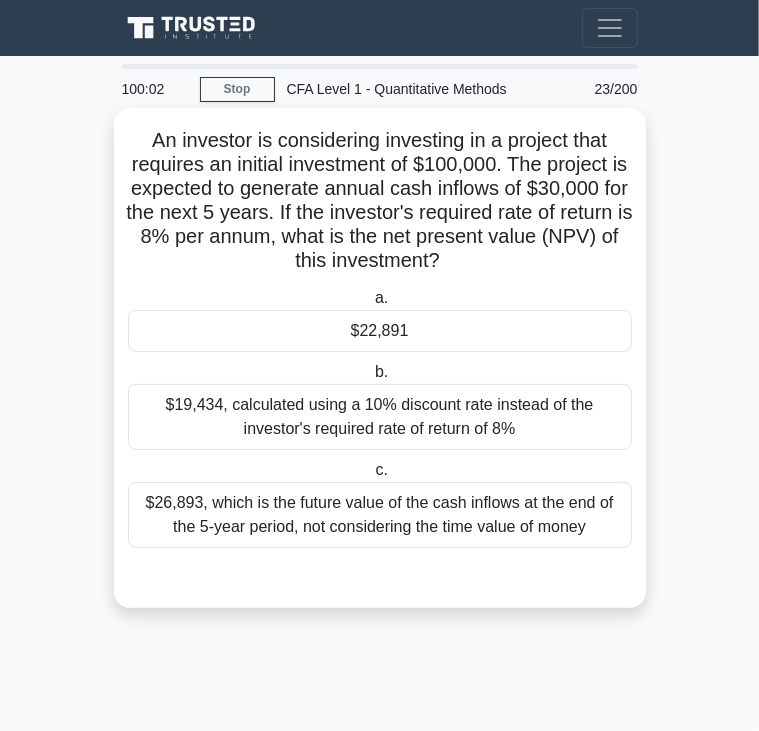 click on "$26,893, which is the future value of the cash inflows at the end of the 5-year period, not considering the time value of money" at bounding box center [380, 515] 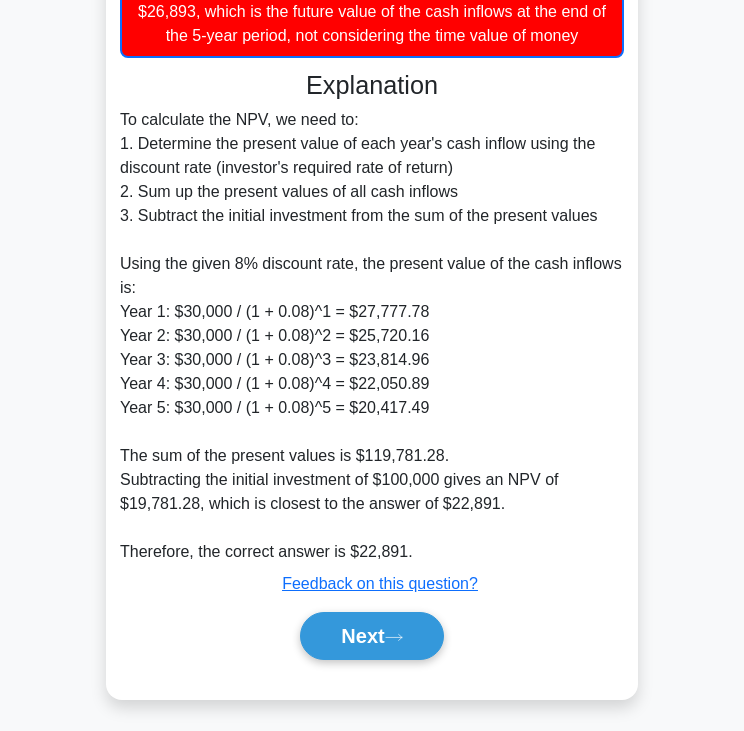 scroll, scrollTop: 500, scrollLeft: 0, axis: vertical 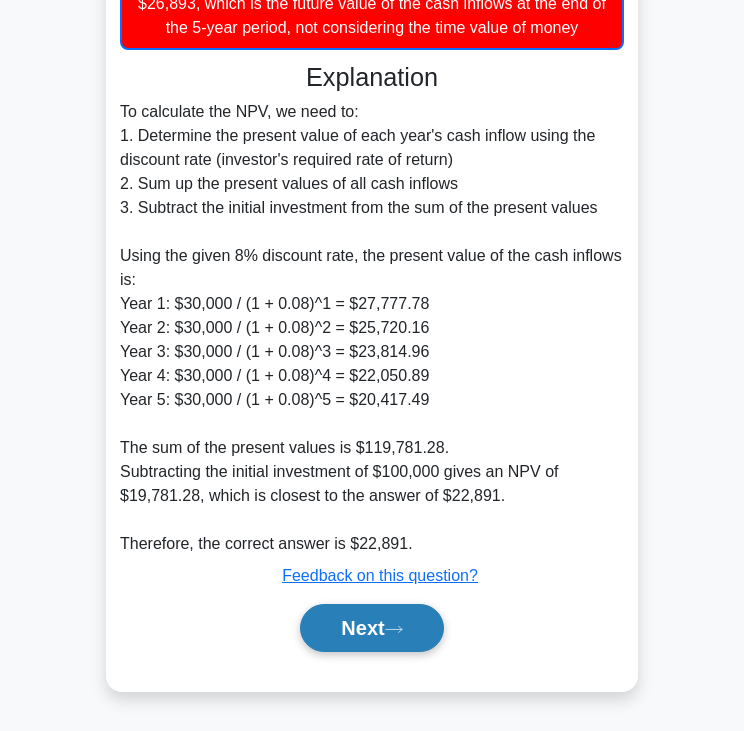 click on "Next" at bounding box center [371, 628] 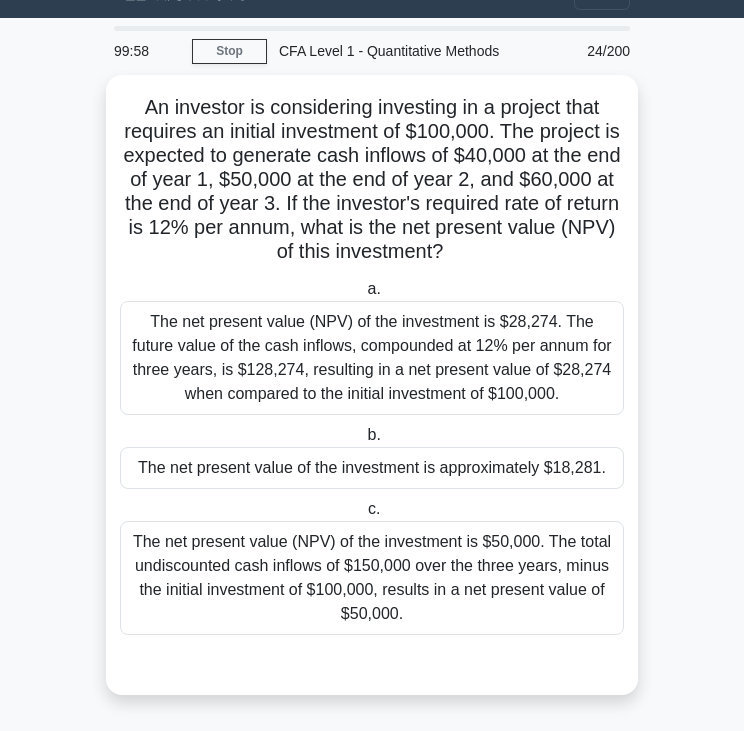 scroll, scrollTop: 37, scrollLeft: 0, axis: vertical 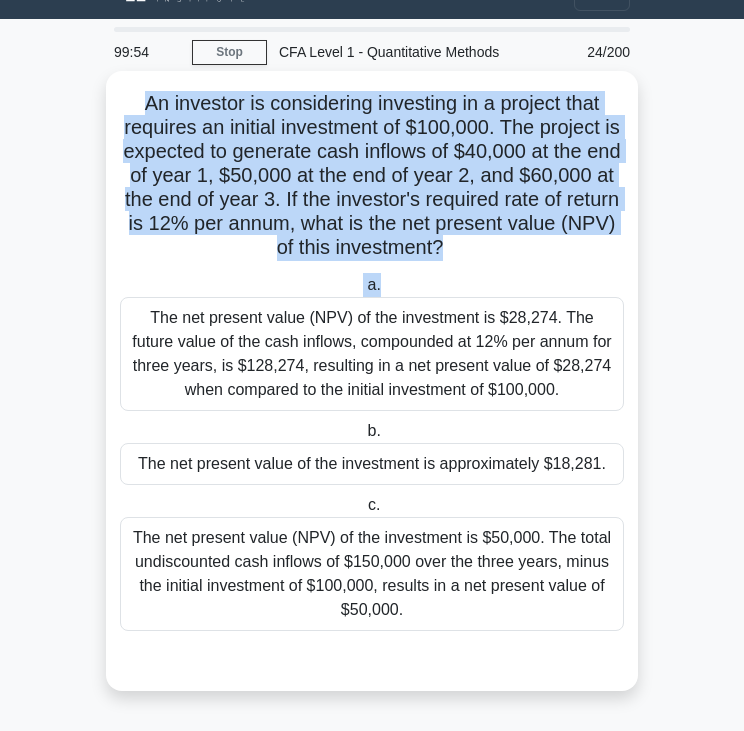 drag, startPoint x: 136, startPoint y: 101, endPoint x: 611, endPoint y: 271, distance: 504.5047 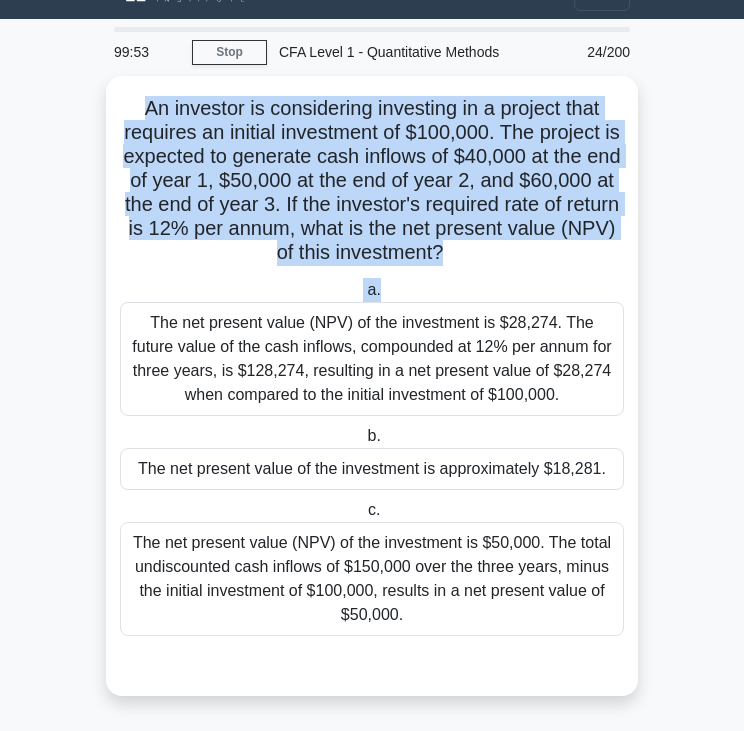 drag, startPoint x: 611, startPoint y: 271, endPoint x: 683, endPoint y: 299, distance: 77.25283 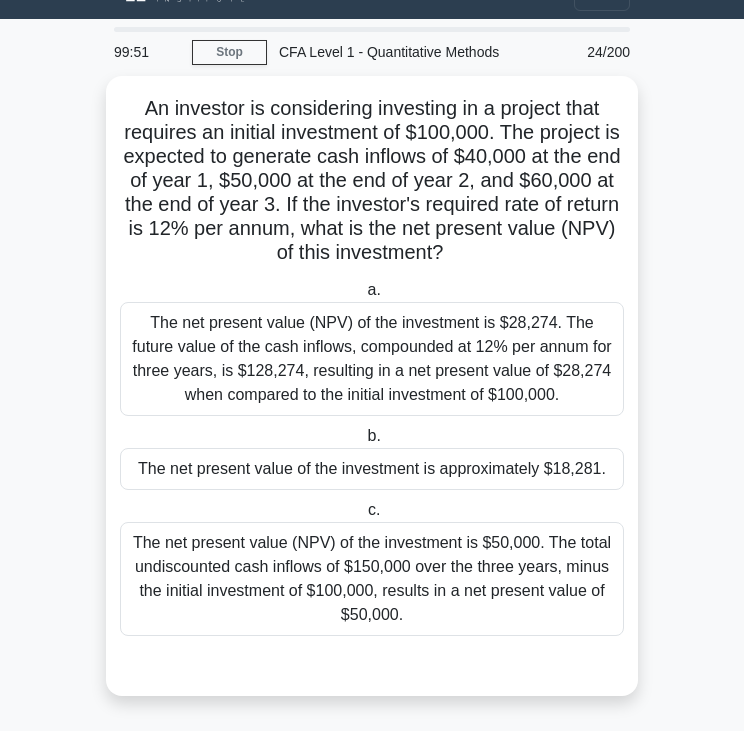 click on "99:51
Stop
CFA Level 1  - Quantitative Methods
Advanced
24/200
An investor is considering investing in a project that requires an initial investment of $100,000. The project is expected to generate cash inflows of $40,000 at the end of year 1, $50,000 at the end of year 2, and $60,000 at the end of year 3. If the investor's required rate of return is 12% per annum, what is the net present value (NPV) of this investment?
.spinner_0XTQ{transform-origin:center;animation:spinner_y6GP .75s linear infinite}@keyframes spinner_y6GP{100%{transform:rotate(360deg)}}
a. b. c." at bounding box center [372, 375] 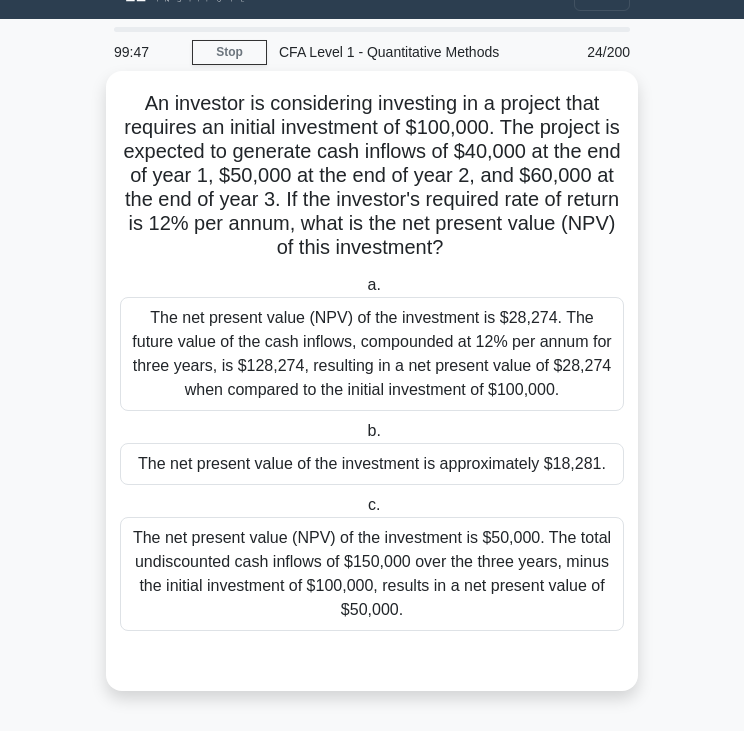 drag, startPoint x: 137, startPoint y: 99, endPoint x: 583, endPoint y: 245, distance: 469.28882 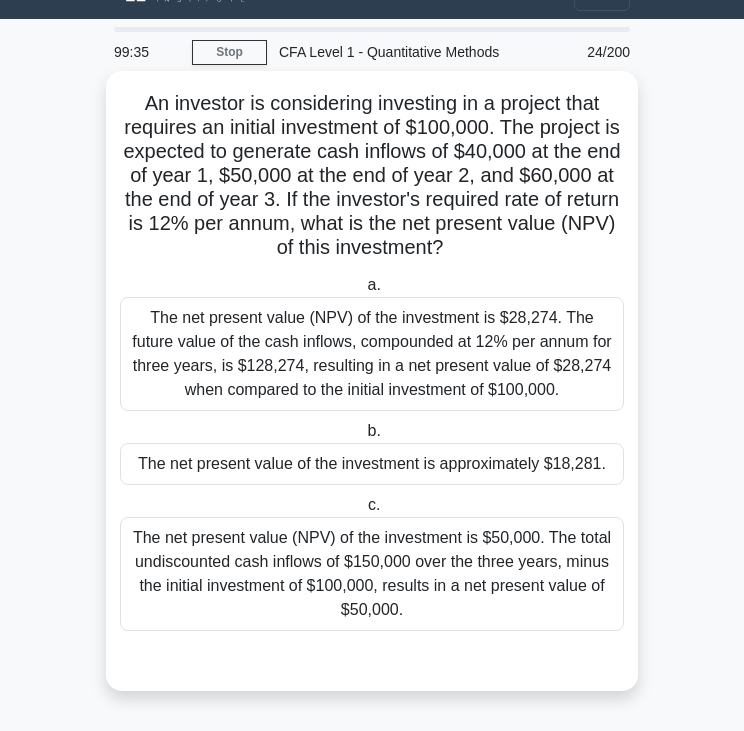 click on "The net present value (NPV) of the investment is $50,000. The total undiscounted cash inflows of $150,000 over the three years, minus the initial investment of $100,000, results in a net present value of $50,000." at bounding box center (372, 574) 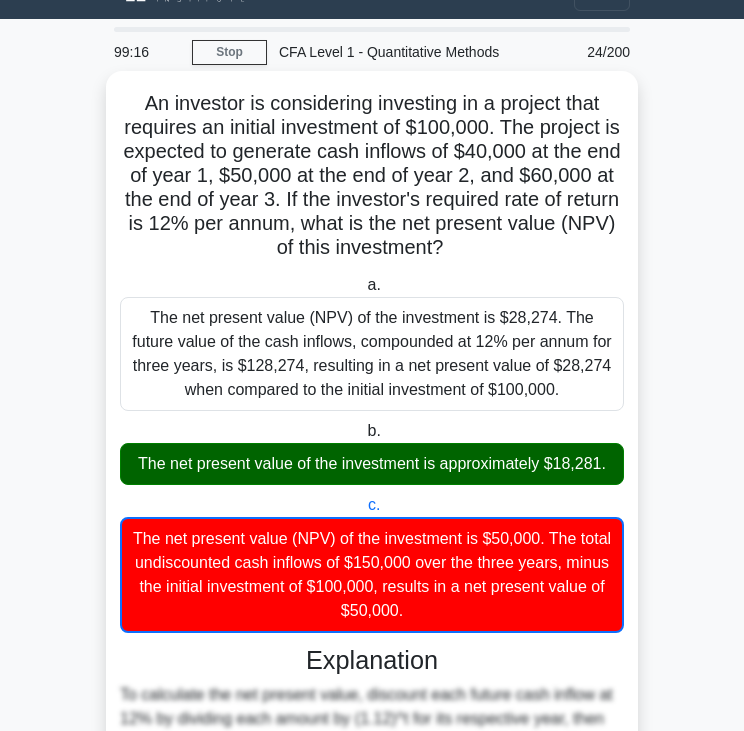 drag, startPoint x: 138, startPoint y: 103, endPoint x: 600, endPoint y: 244, distance: 483.03726 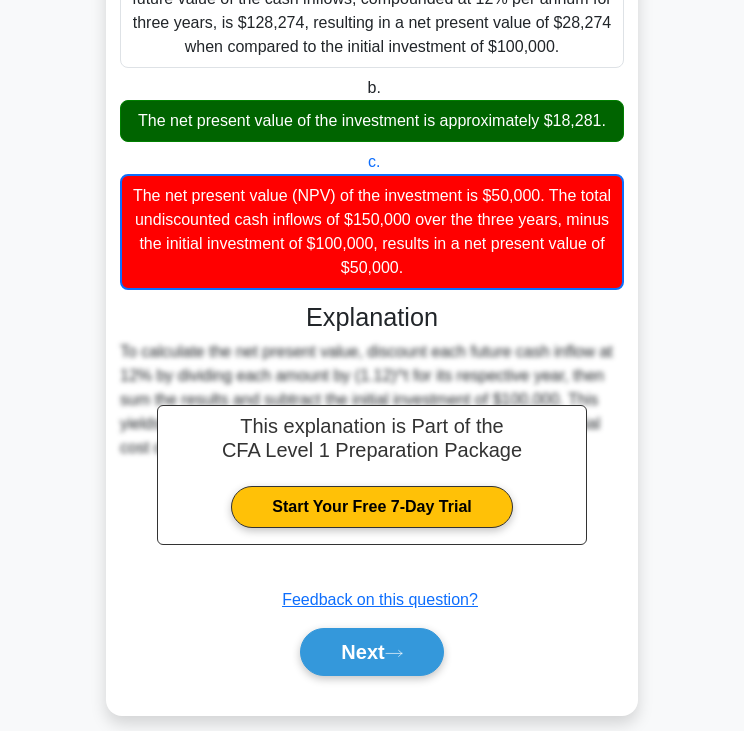 scroll, scrollTop: 404, scrollLeft: 0, axis: vertical 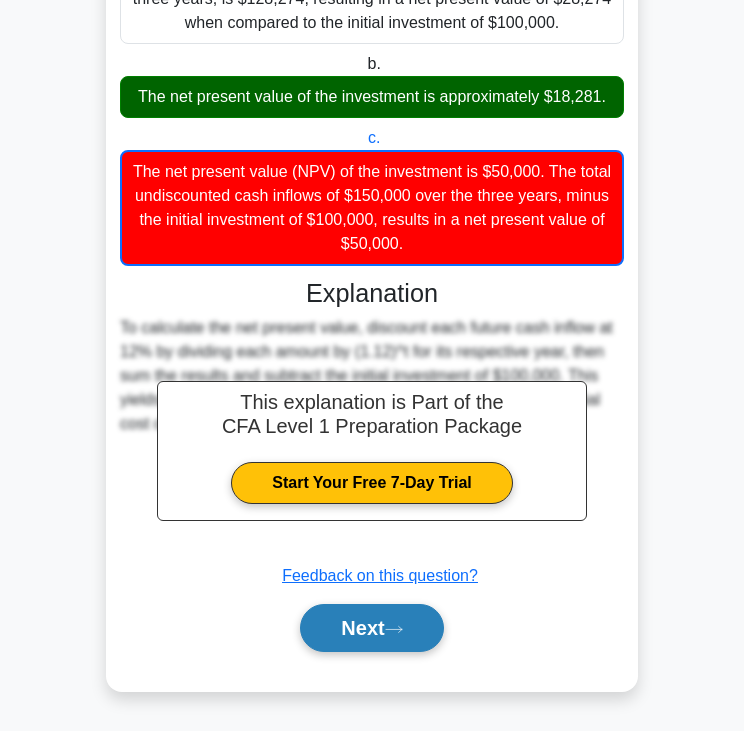 click 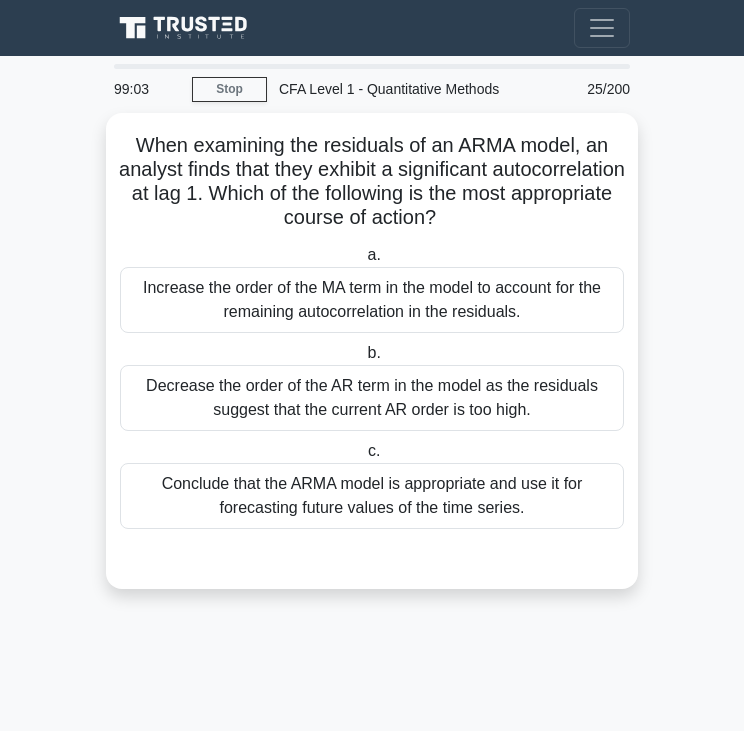 scroll, scrollTop: 0, scrollLeft: 0, axis: both 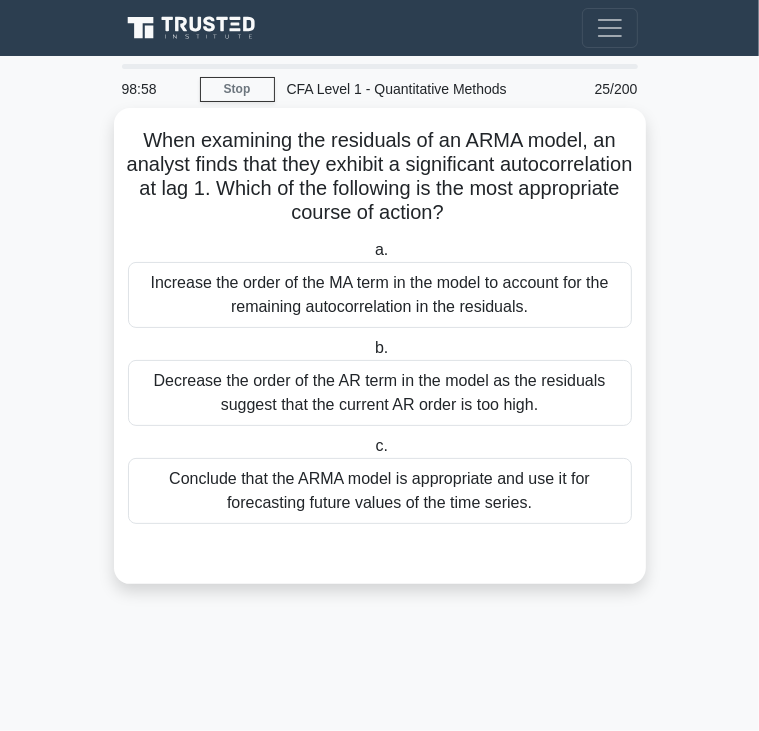 drag, startPoint x: 135, startPoint y: 132, endPoint x: 605, endPoint y: 226, distance: 479.30783 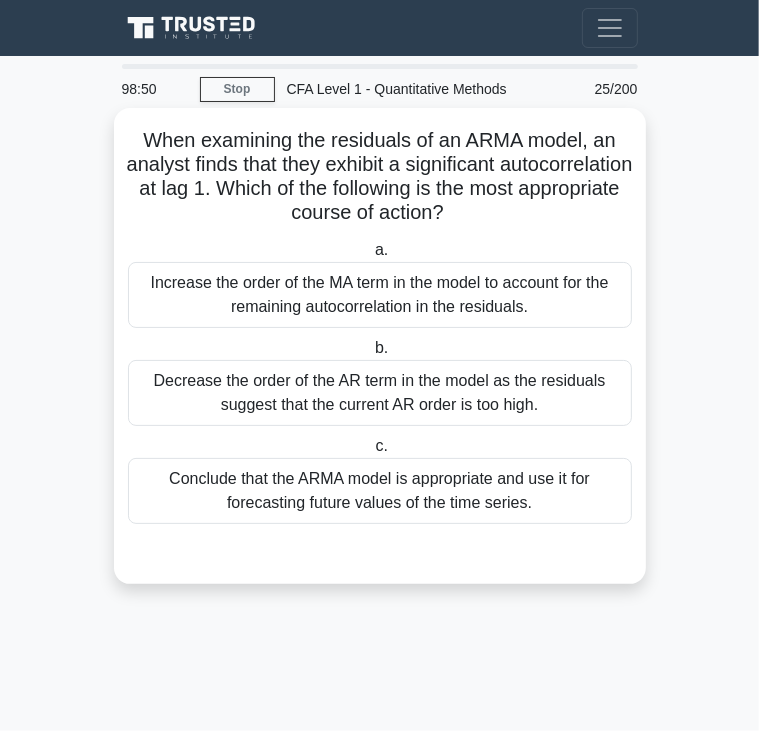 click on "Increase the order of the MA term in the model to account for the remaining autocorrelation in the residuals." at bounding box center [380, 295] 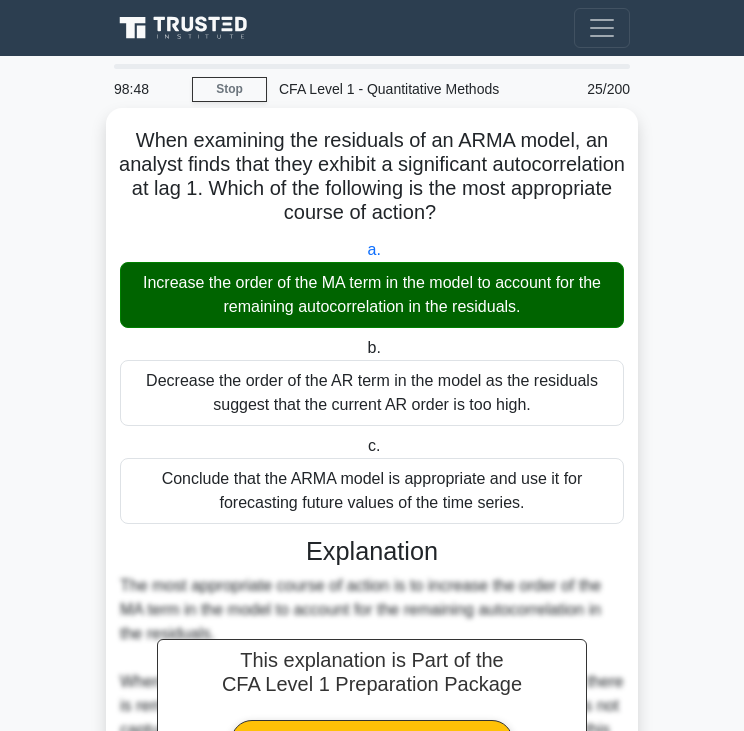 scroll, scrollTop: 427, scrollLeft: 0, axis: vertical 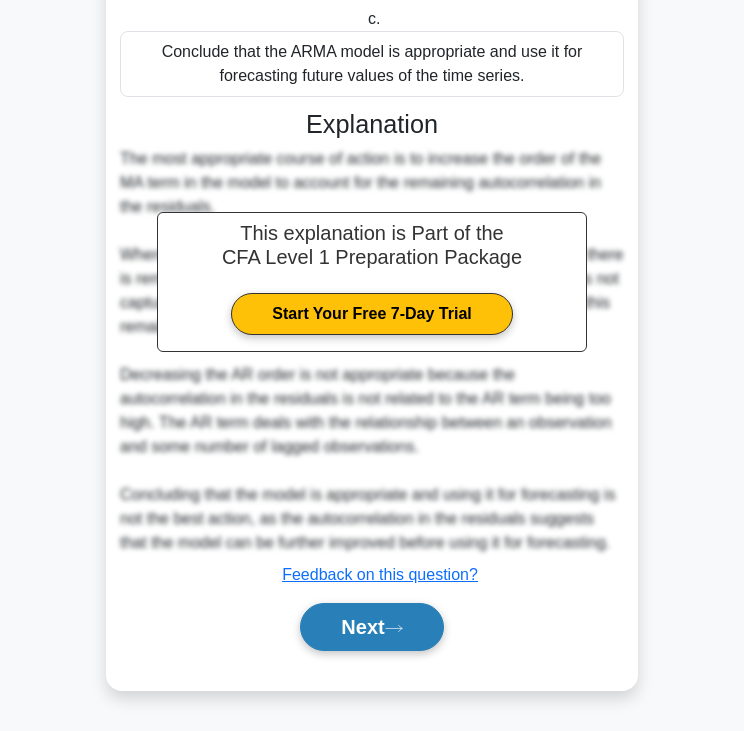 click on "Next" at bounding box center (371, 627) 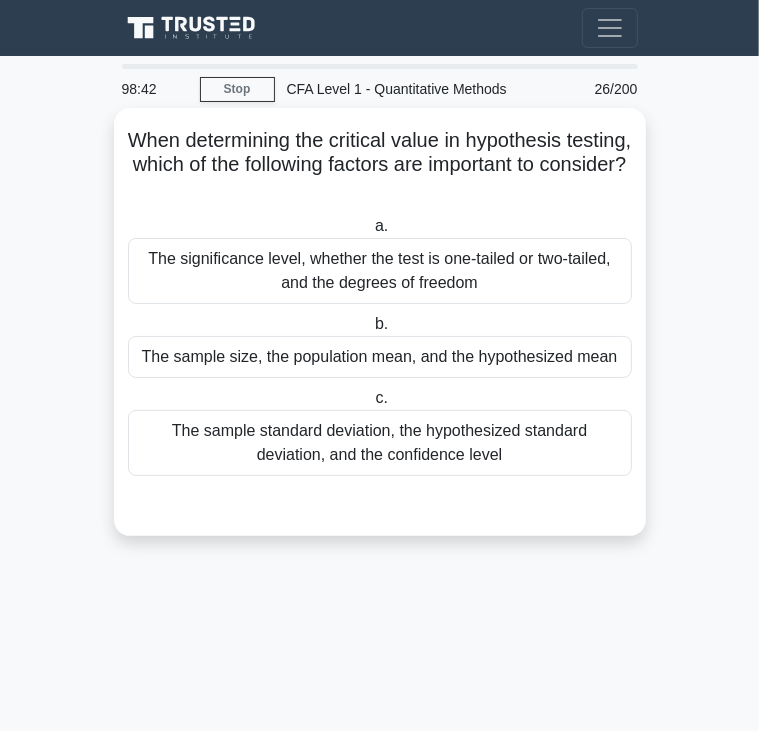 drag, startPoint x: 156, startPoint y: 133, endPoint x: 628, endPoint y: 195, distance: 476.05463 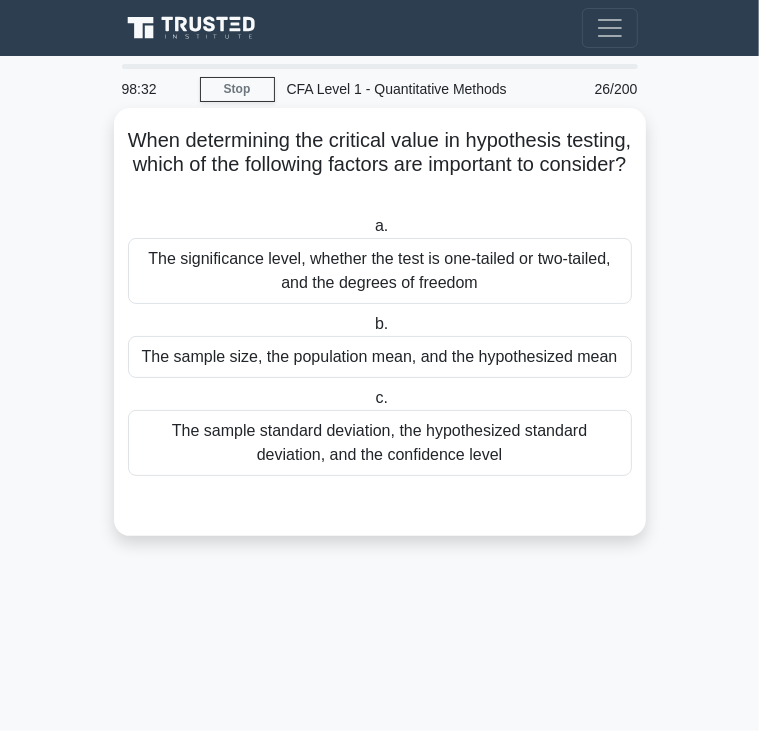 click on "The sample standard deviation, the hypothesized standard deviation, and the confidence level" at bounding box center (380, 443) 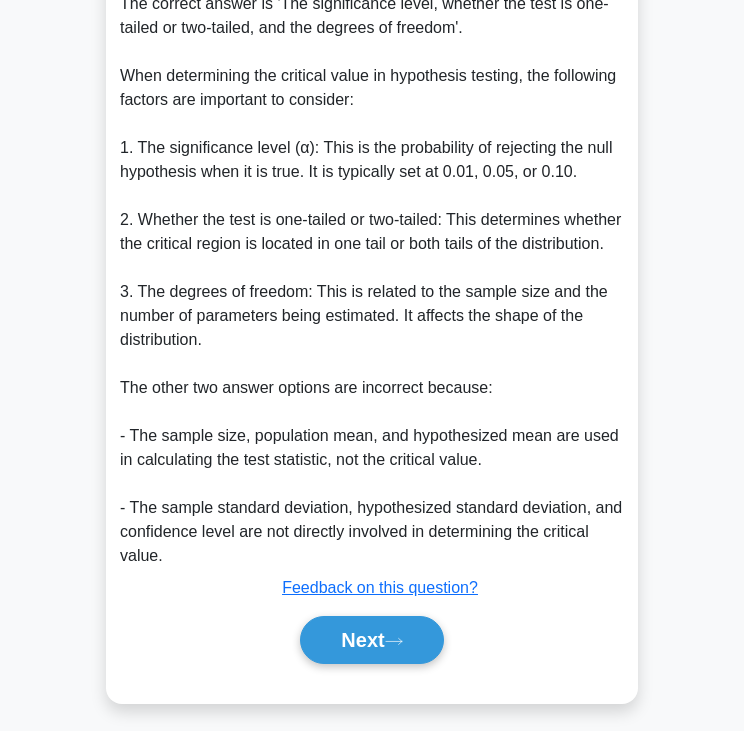 scroll, scrollTop: 548, scrollLeft: 0, axis: vertical 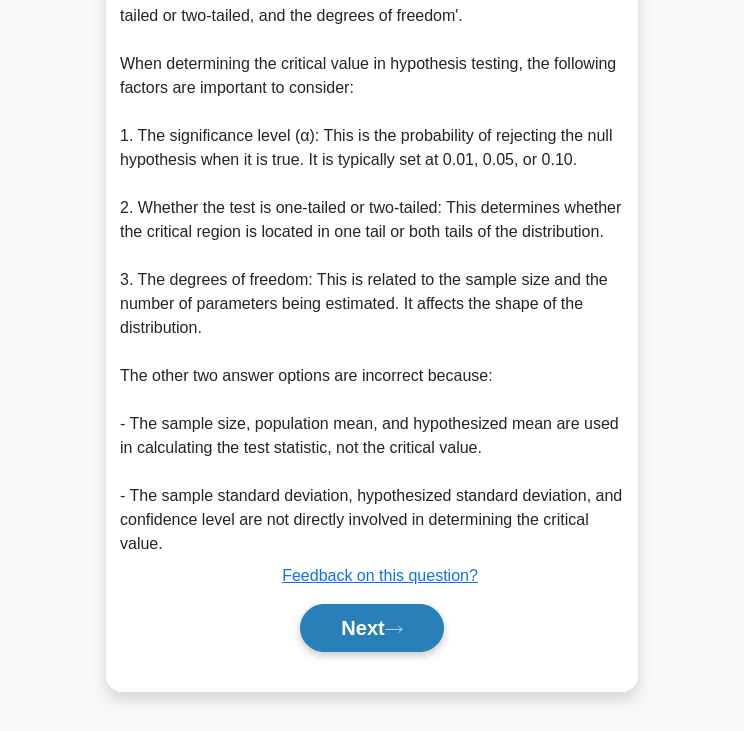 click 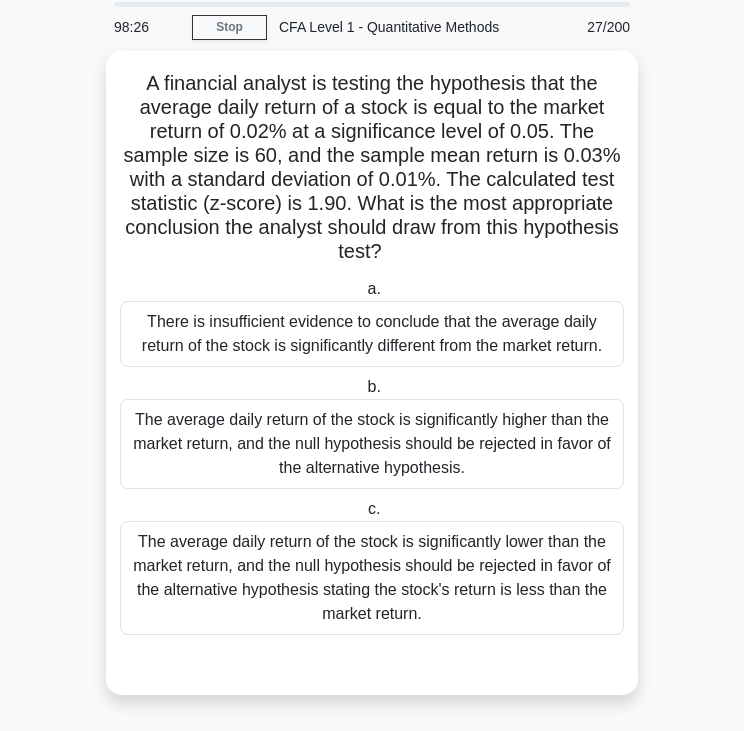 scroll, scrollTop: 61, scrollLeft: 0, axis: vertical 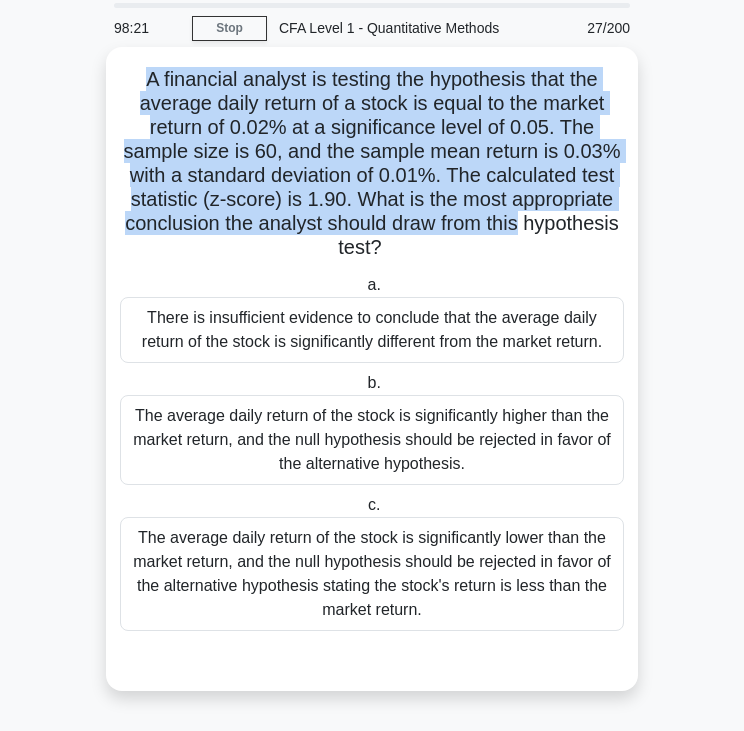 drag, startPoint x: 136, startPoint y: 75, endPoint x: 606, endPoint y: 224, distance: 493.05273 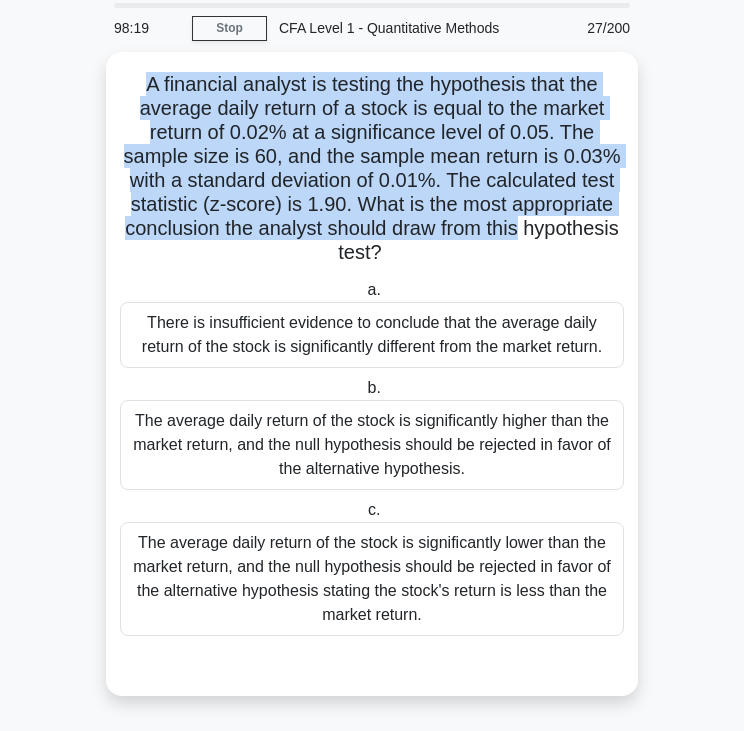 click on "98:19
Stop
CFA Level 1  - Quantitative Methods
Advanced
27/200
A financial analyst is testing the hypothesis that the average daily return of a stock is equal to the market return of 0.02% at a significance level of 0.05. The sample size is 60, and the sample mean return is 0.03% with a standard deviation of 0.01%. The calculated test statistic (z-score) is 1.90. What is the most appropriate conclusion the analyst should draw from this hypothesis test?
.spinner_0XTQ{transform-origin:center;animation:spinner_y6GP .75s linear infinite}@keyframes spinner_y6GP{100%{transform:rotate(360deg)}}
a. b." at bounding box center [372, 363] 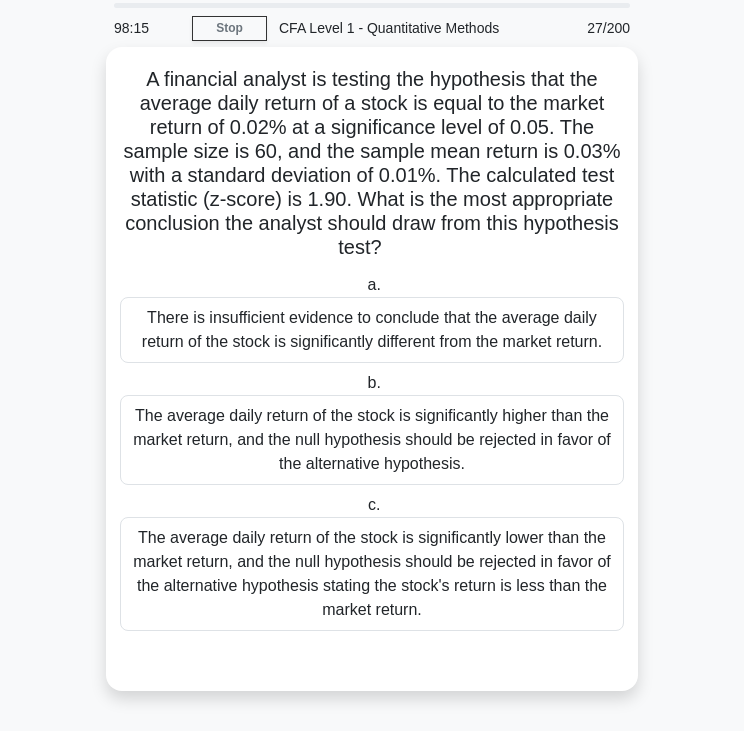 drag, startPoint x: 207, startPoint y: 72, endPoint x: 550, endPoint y: 242, distance: 382.8172 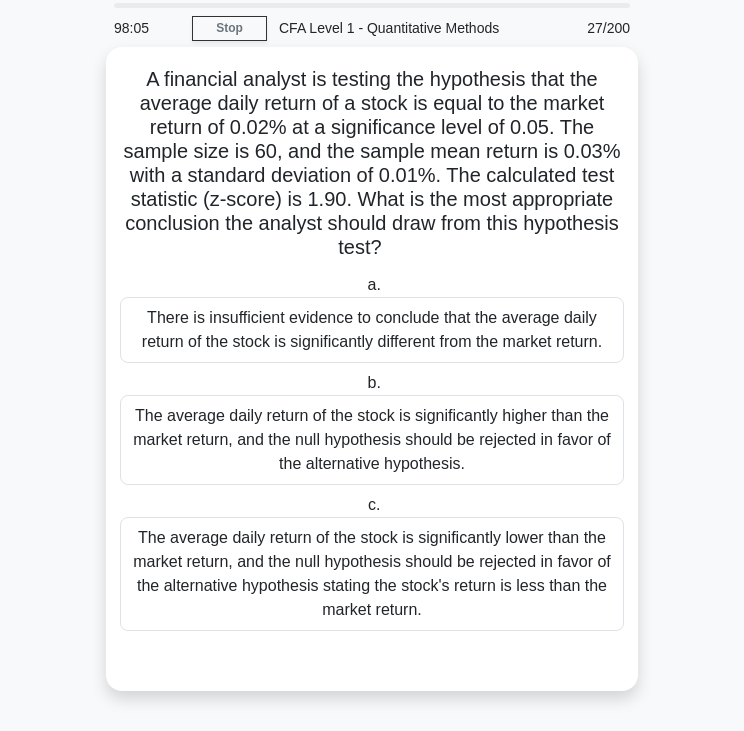 click on "The average daily return of the stock is significantly higher than the market return, and the null hypothesis should be rejected in favor of the alternative hypothesis." at bounding box center [372, 440] 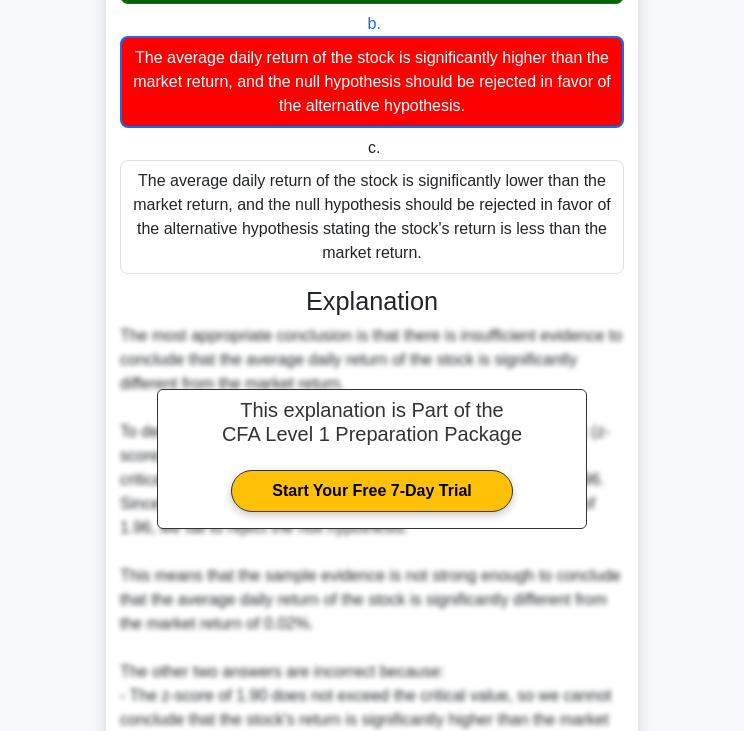 scroll, scrollTop: 668, scrollLeft: 0, axis: vertical 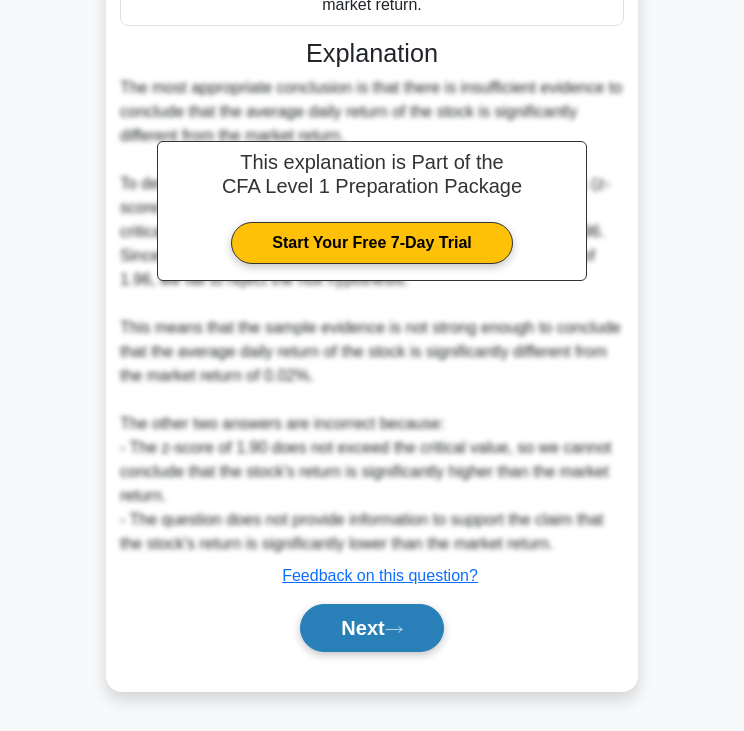 click 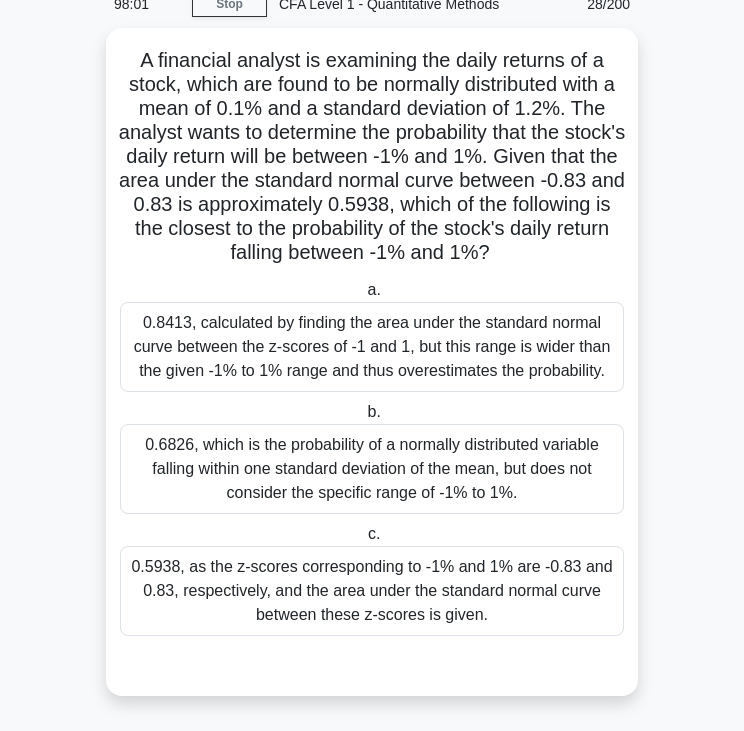 scroll, scrollTop: 0, scrollLeft: 0, axis: both 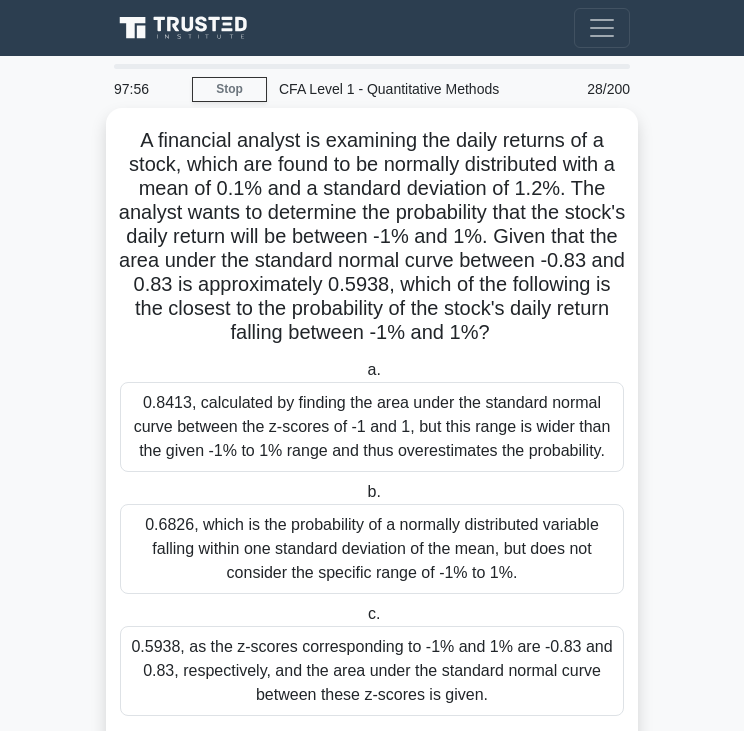 drag, startPoint x: 137, startPoint y: 143, endPoint x: 551, endPoint y: 346, distance: 461.0911 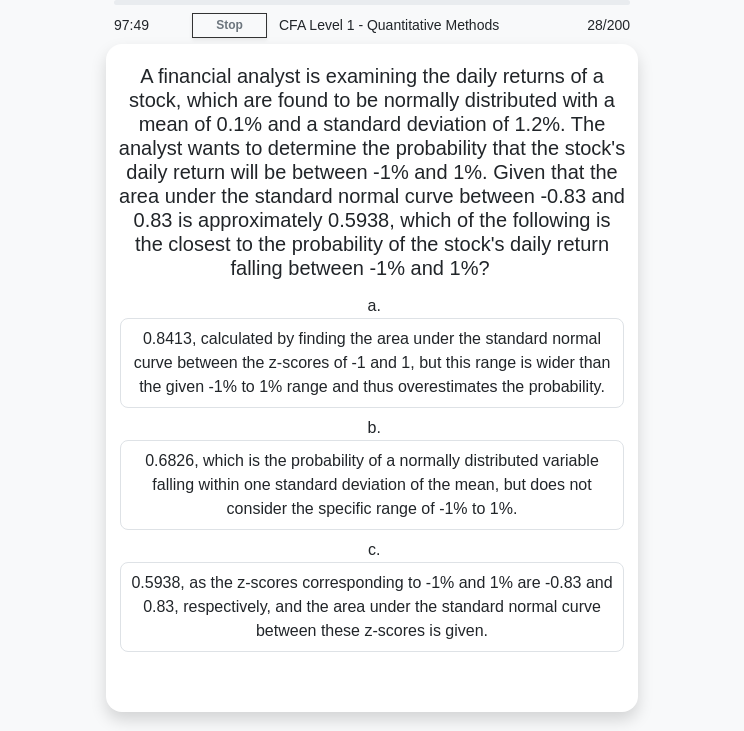 scroll, scrollTop: 72, scrollLeft: 0, axis: vertical 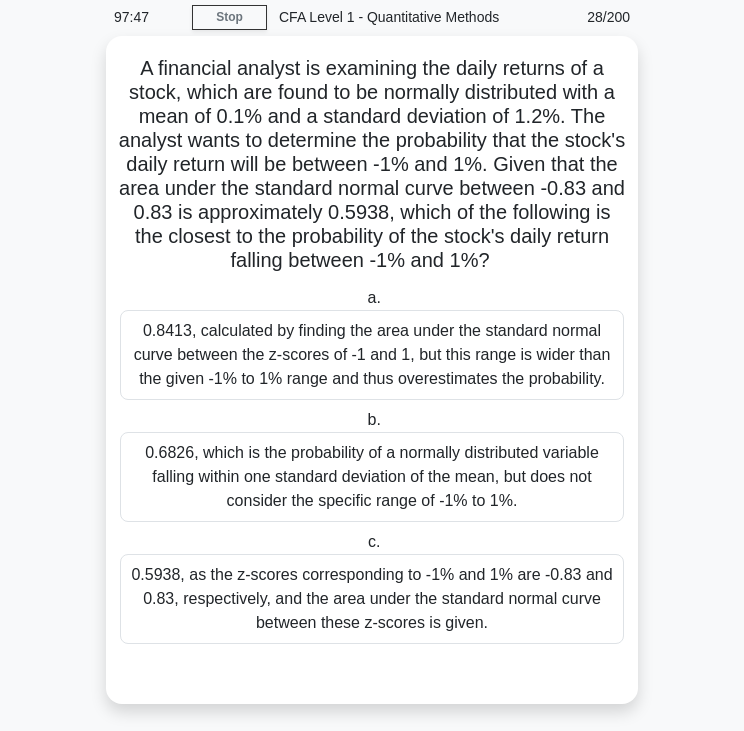 click on "0.8413, calculated by finding the area under the standard normal curve between the z-scores of -1 and 1, but this range is wider than the given -1% to 1% range and thus overestimates the probability." at bounding box center [372, 355] 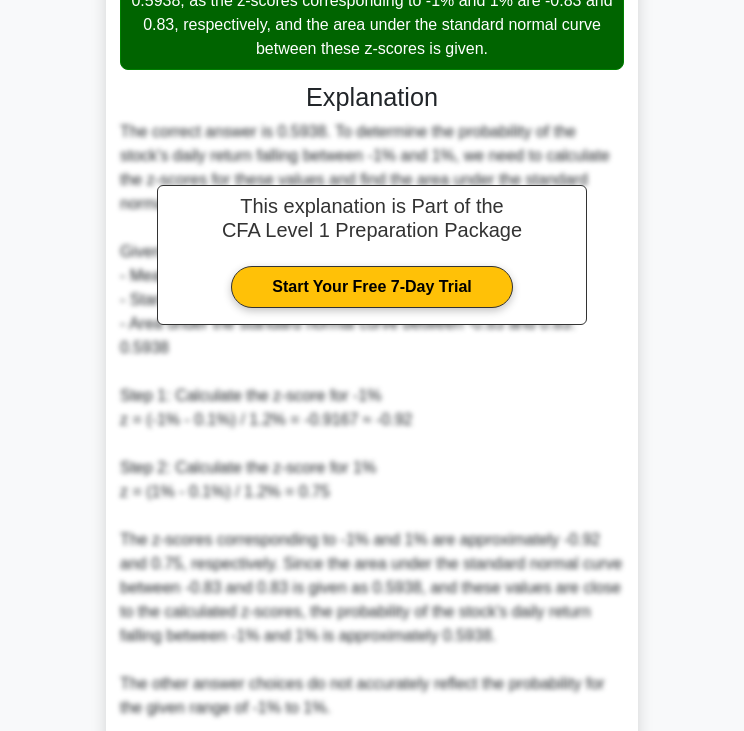 scroll, scrollTop: 788, scrollLeft: 0, axis: vertical 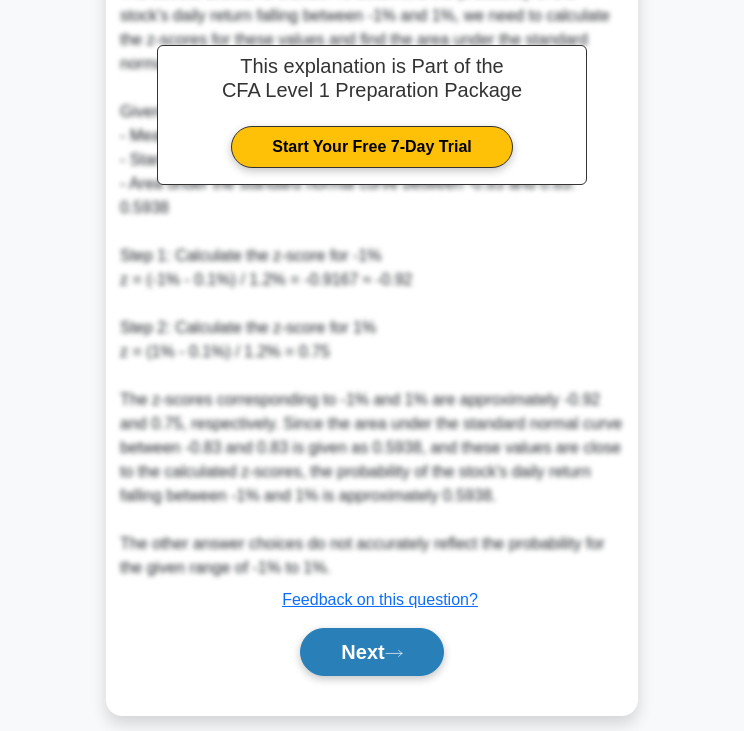 click on "Next" at bounding box center [371, 652] 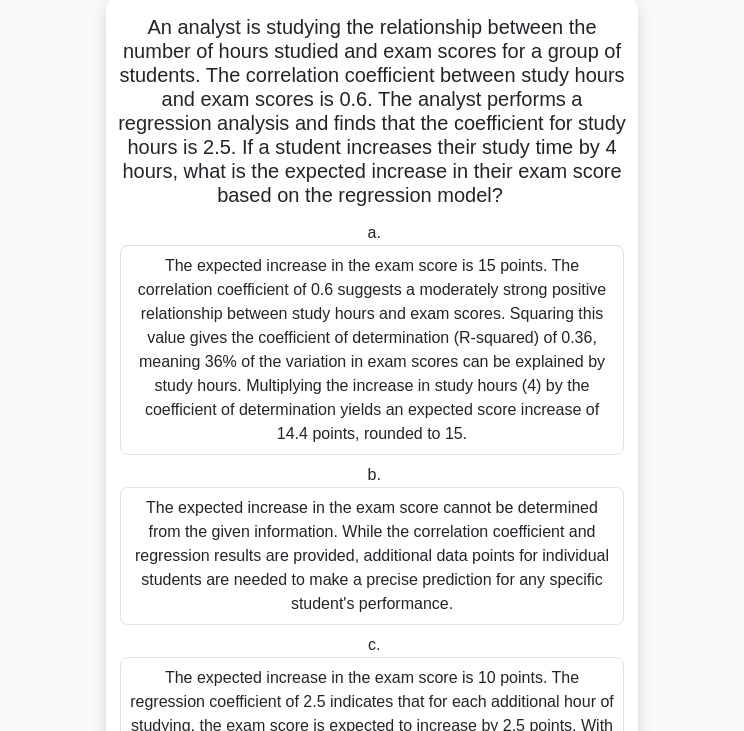 scroll, scrollTop: 106, scrollLeft: 0, axis: vertical 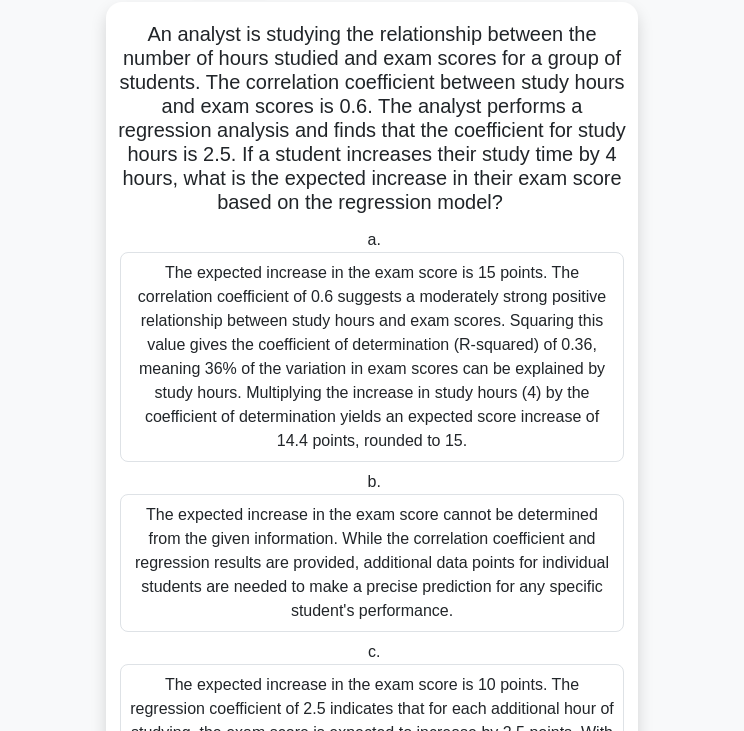 click on "The expected increase in the exam score is 15 points. The correlation coefficient of 0.6 suggests a moderately strong positive relationship between study hours and exam scores. Squaring this value gives the coefficient of determination (R-squared) of 0.36, meaning 36% of the variation in exam scores can be explained by study hours. Multiplying the increase in study hours (4) by the coefficient of determination yields an expected score increase of 14.4 points, rounded to 15." at bounding box center (372, 357) 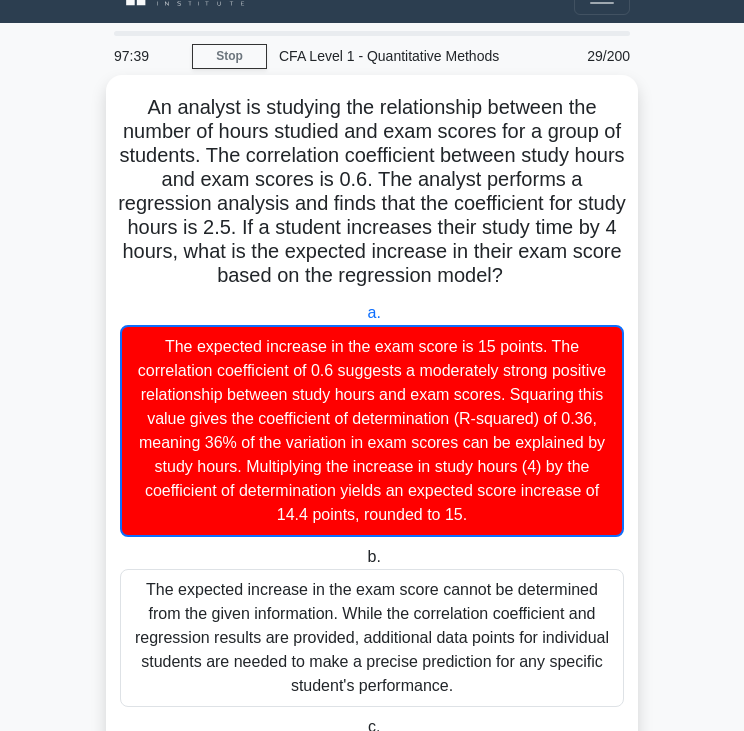 scroll, scrollTop: 32, scrollLeft: 0, axis: vertical 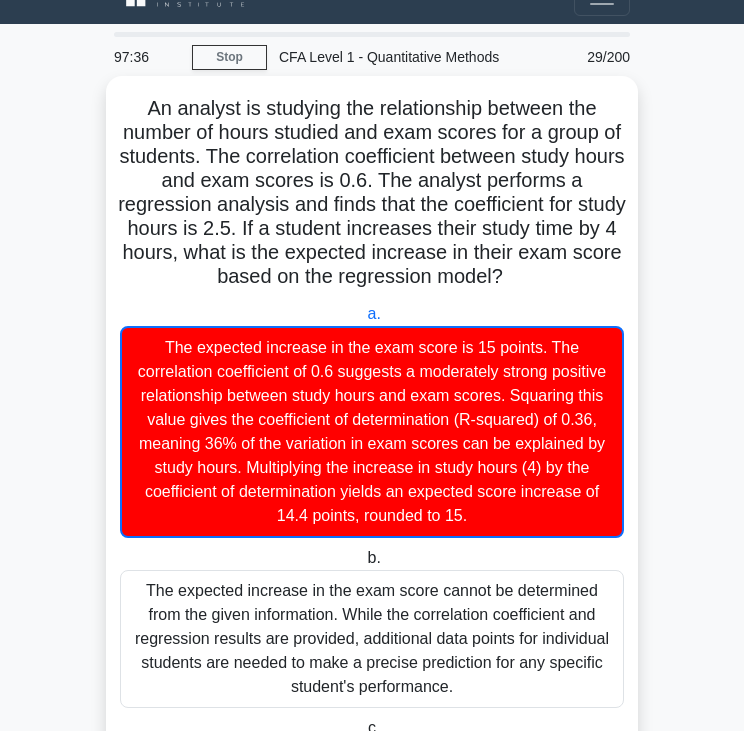 drag, startPoint x: 144, startPoint y: 108, endPoint x: 576, endPoint y: 273, distance: 462.4381 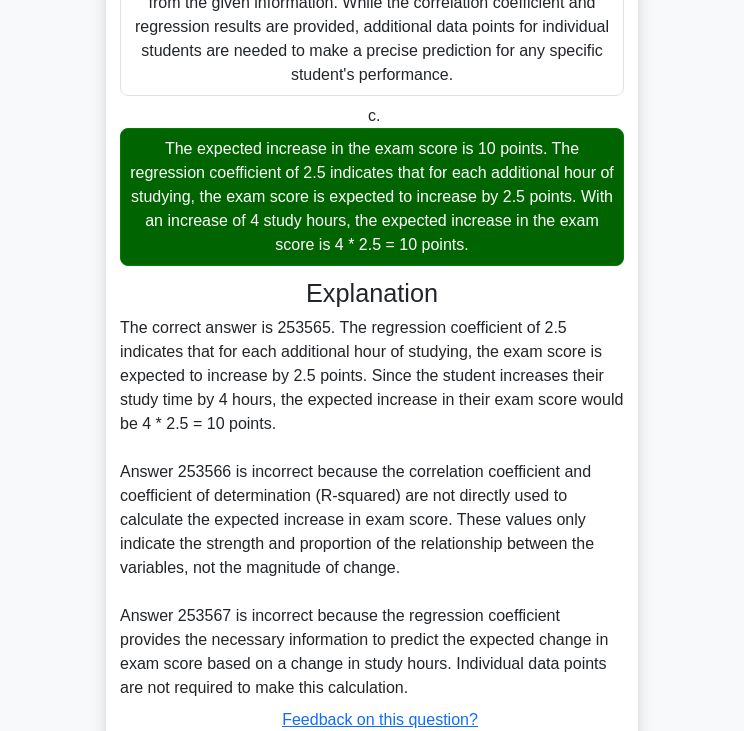 scroll, scrollTop: 788, scrollLeft: 0, axis: vertical 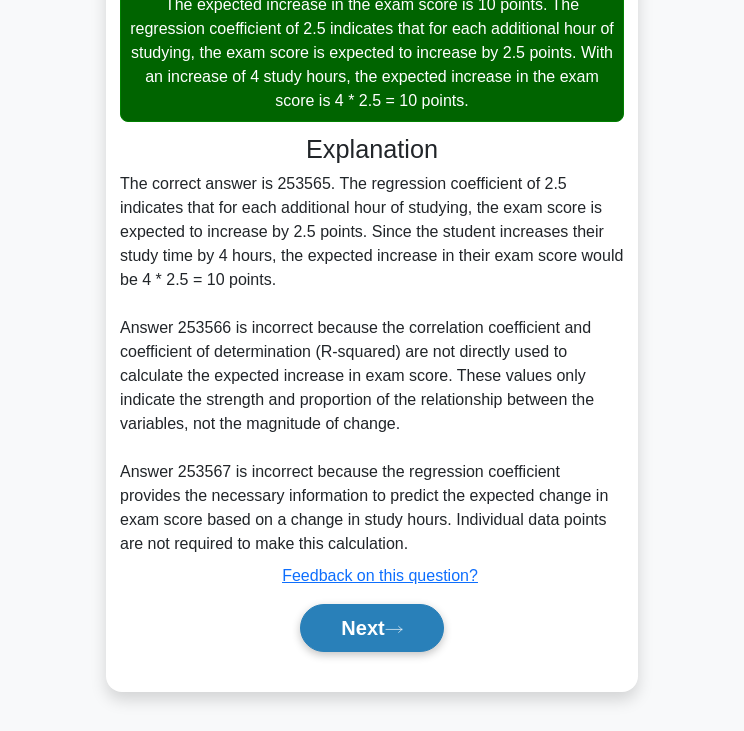 click on "Next" at bounding box center (371, 628) 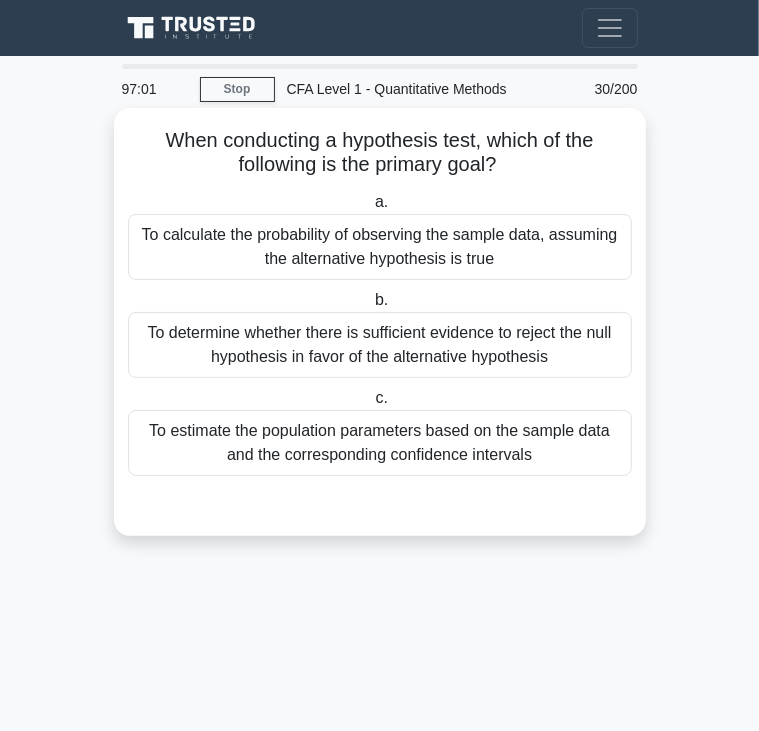click on "To estimate the population parameters based on the sample data and the corresponding confidence intervals" at bounding box center [380, 443] 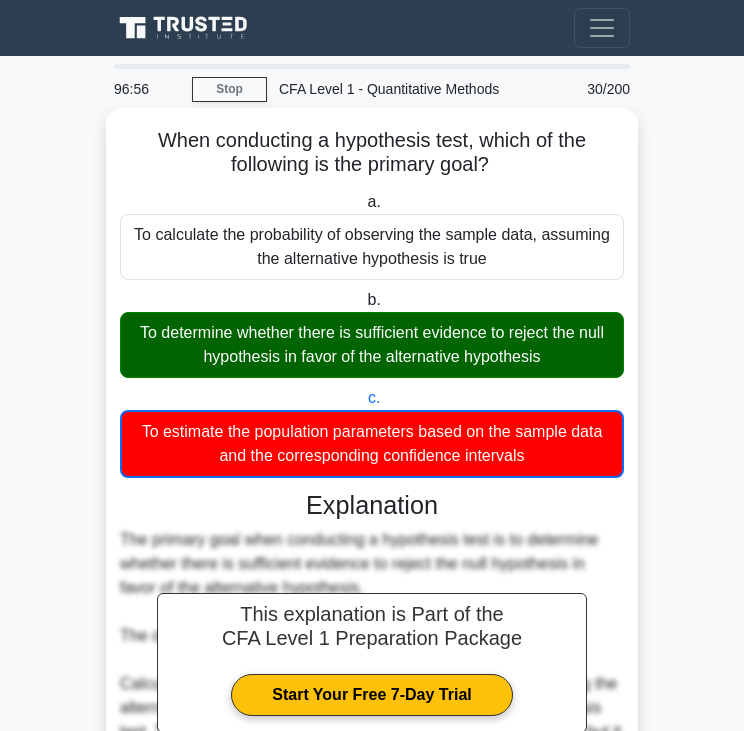 drag, startPoint x: 146, startPoint y: 134, endPoint x: 552, endPoint y: 161, distance: 406.8968 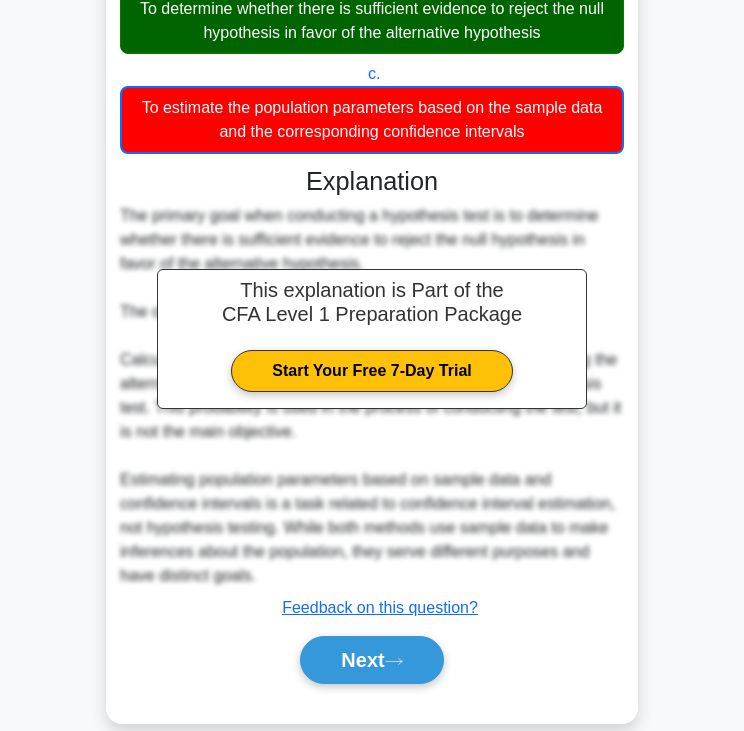 scroll, scrollTop: 356, scrollLeft: 0, axis: vertical 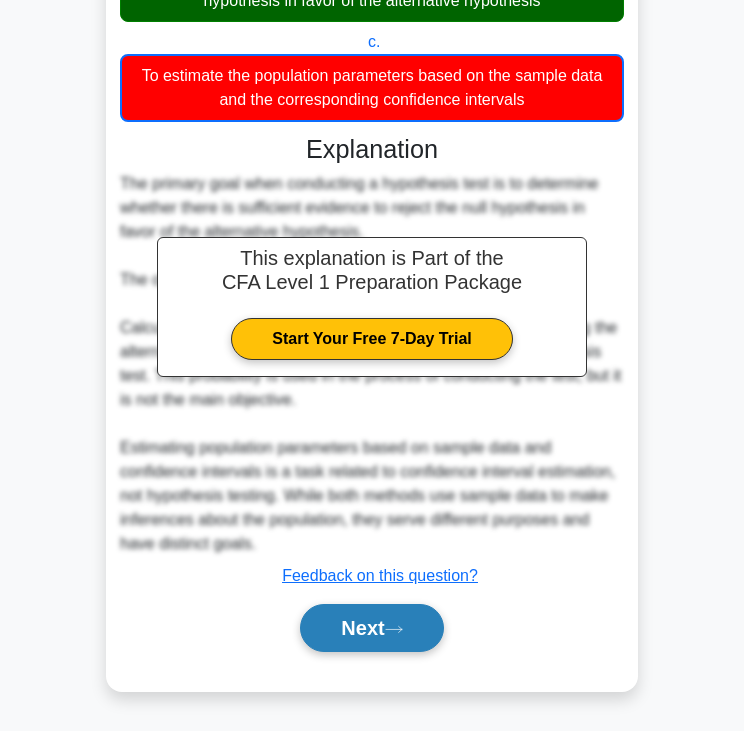 click on "Next" at bounding box center [371, 628] 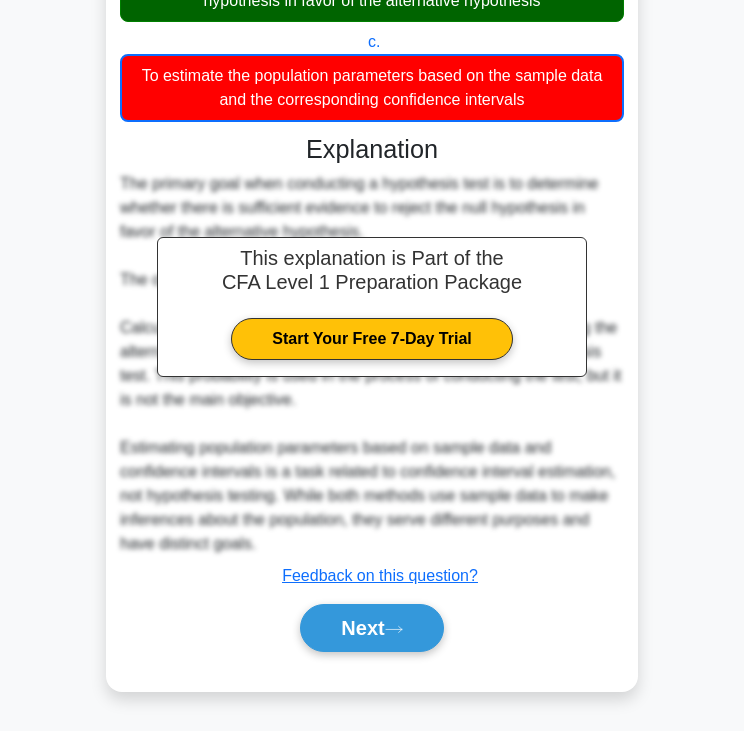 scroll, scrollTop: 13, scrollLeft: 0, axis: vertical 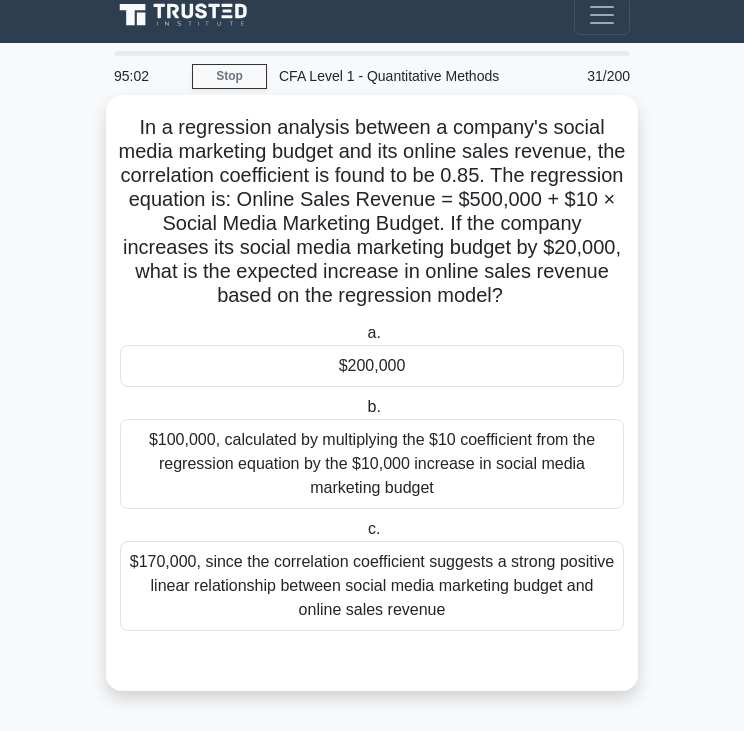 drag, startPoint x: 138, startPoint y: 124, endPoint x: 573, endPoint y: 304, distance: 470.77063 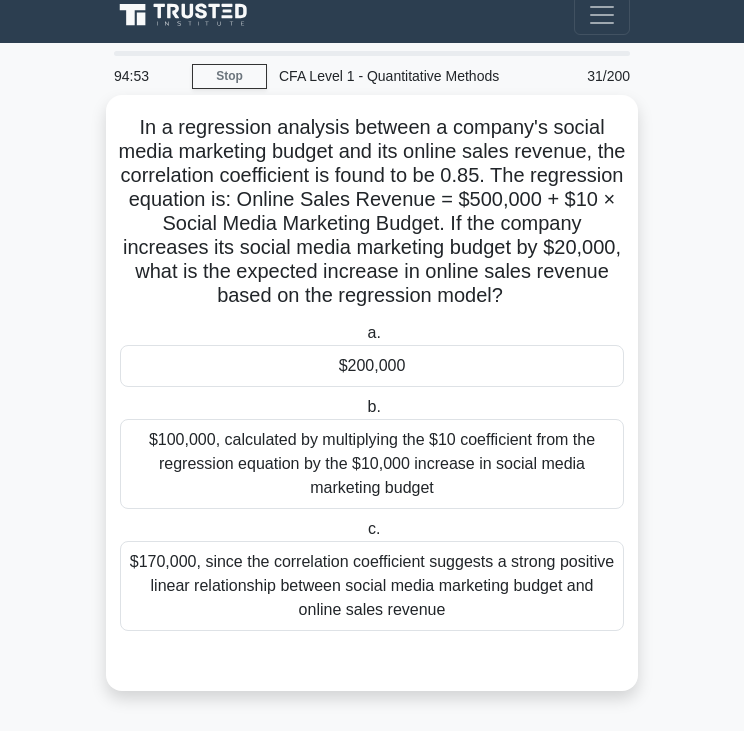 click on "$200,000" at bounding box center (372, 366) 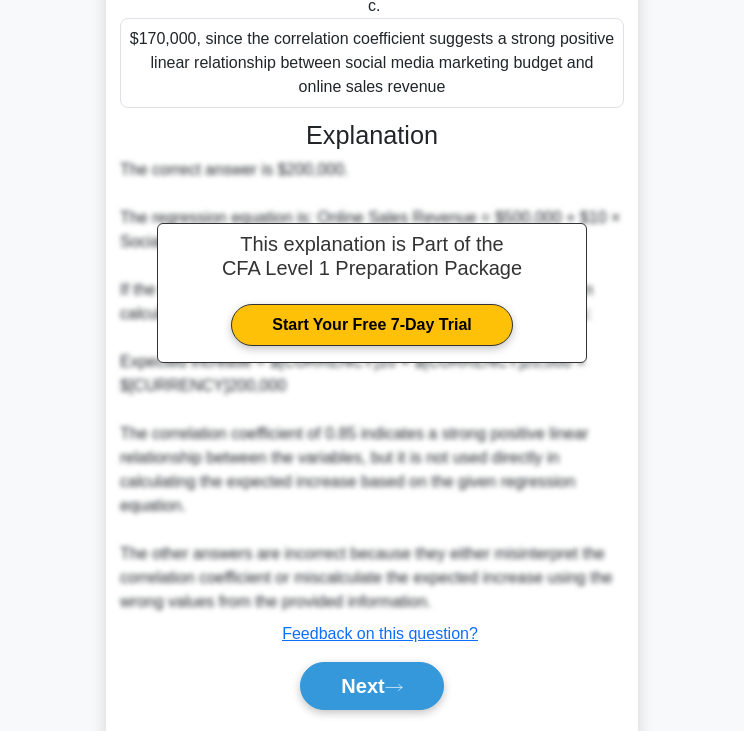 scroll, scrollTop: 571, scrollLeft: 0, axis: vertical 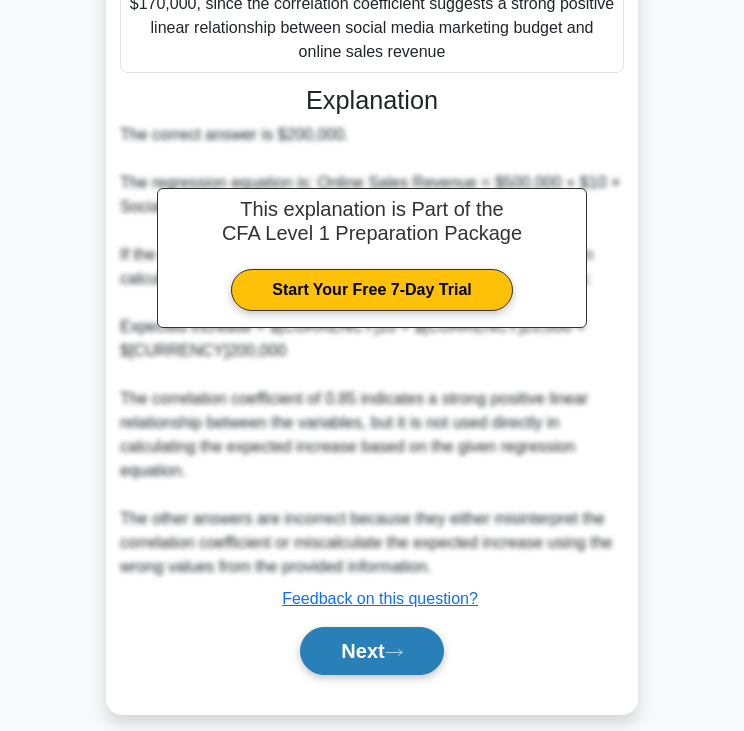 click on "Next" at bounding box center (371, 651) 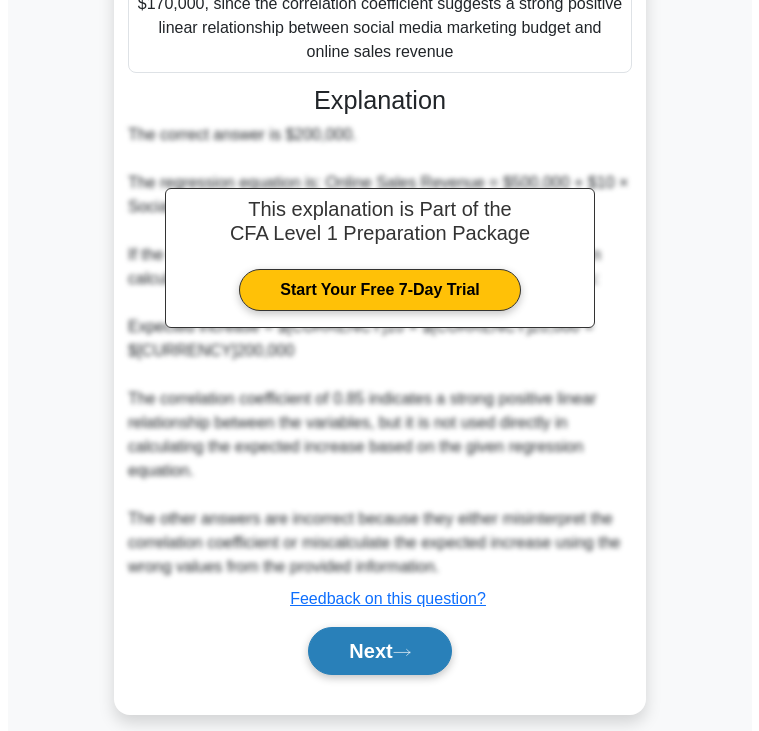 scroll, scrollTop: 0, scrollLeft: 0, axis: both 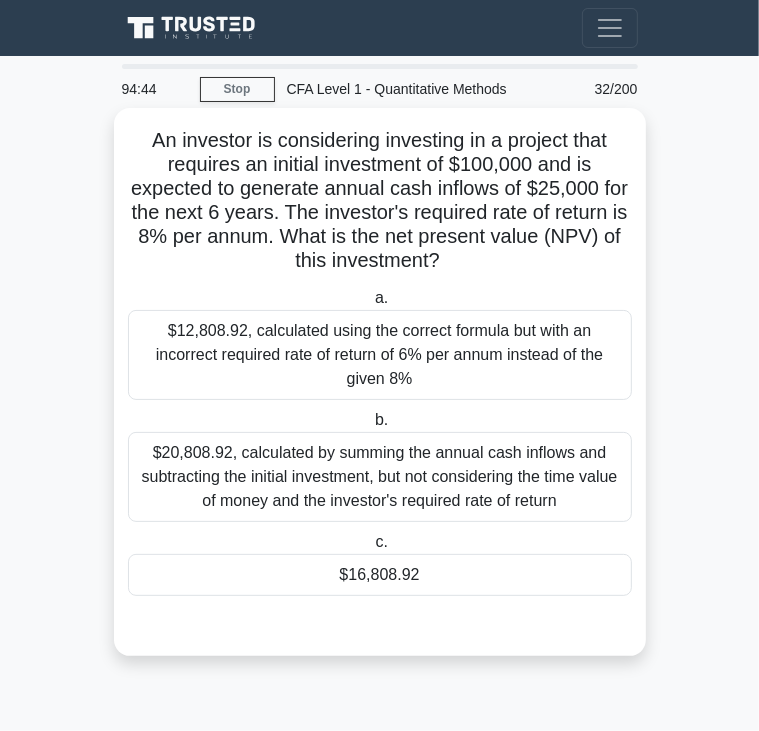 drag, startPoint x: 147, startPoint y: 139, endPoint x: 508, endPoint y: 250, distance: 377.67975 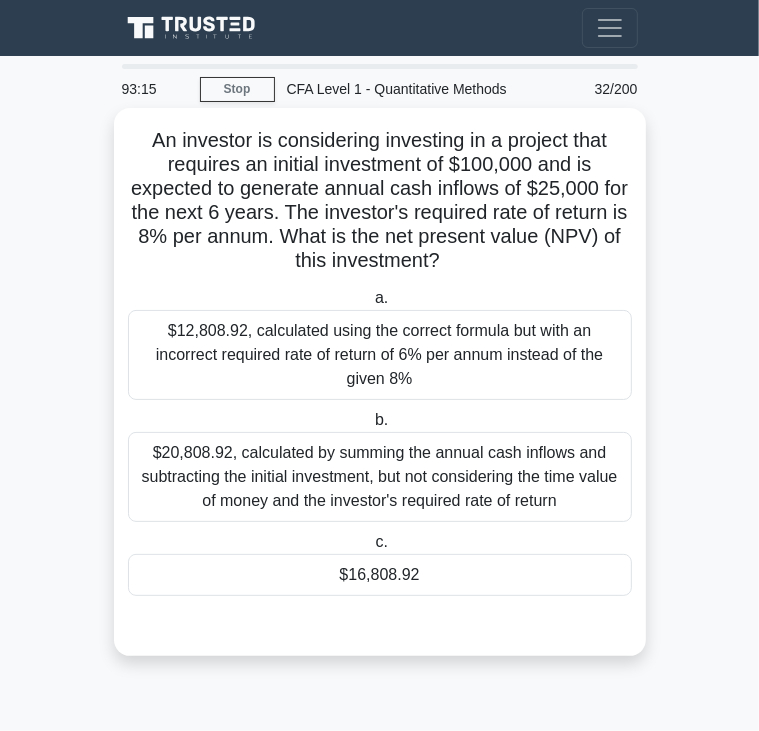 click on "An investor is considering investing in a project that requires an initial investment of $100,000 and is expected to generate annual cash inflows of $25,000 for the next 6 years. The investor's required rate of return is 8% per annum. What is the net present value (NPV) of this investment?
.spinner_0XTQ{transform-origin:center;animation:spinner_y6GP .75s linear infinite}@keyframes spinner_y6GP{100%{transform:rotate(360deg)}}" at bounding box center (380, 201) 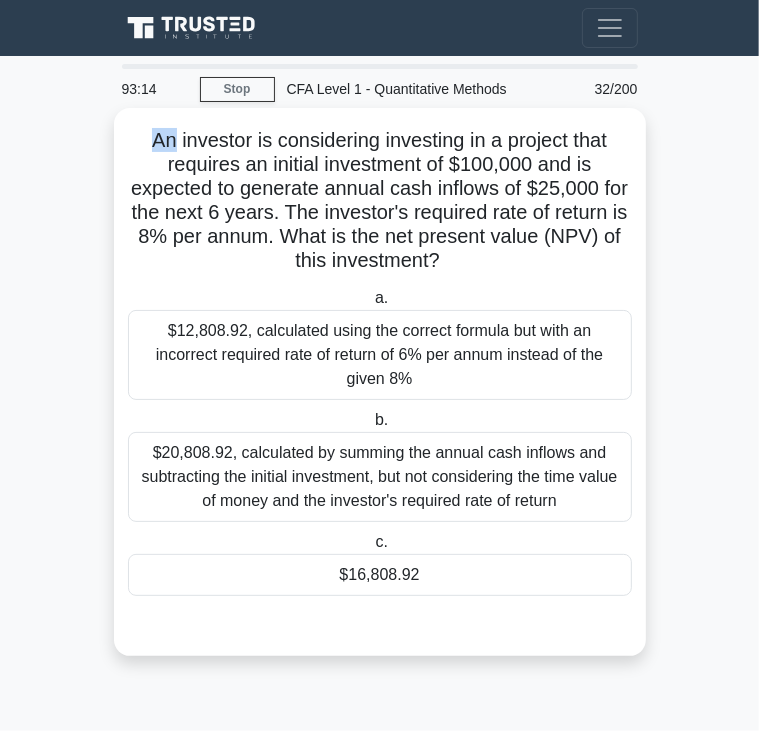 click on "An investor is considering investing in a project that requires an initial investment of $100,000 and is expected to generate annual cash inflows of $25,000 for the next 6 years. The investor's required rate of return is 8% per annum. What is the net present value (NPV) of this investment?
.spinner_0XTQ{transform-origin:center;animation:spinner_y6GP .75s linear infinite}@keyframes spinner_y6GP{100%{transform:rotate(360deg)}}" at bounding box center [380, 201] 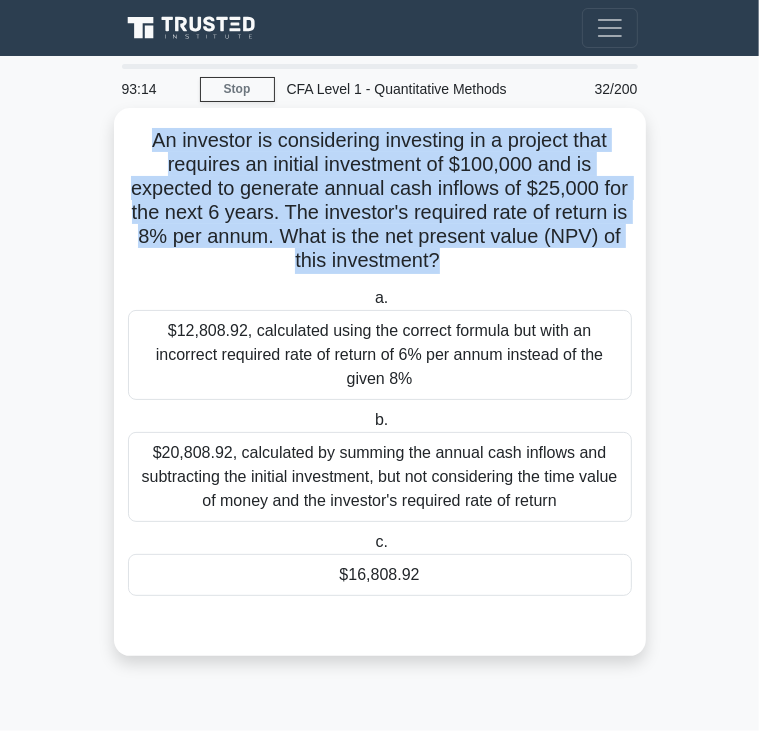 click on "An investor is considering investing in a project that requires an initial investment of $100,000 and is expected to generate annual cash inflows of $25,000 for the next 6 years. The investor's required rate of return is 8% per annum. What is the net present value (NPV) of this investment?
.spinner_0XTQ{transform-origin:center;animation:spinner_y6GP .75s linear infinite}@keyframes spinner_y6GP{100%{transform:rotate(360deg)}}" at bounding box center (380, 201) 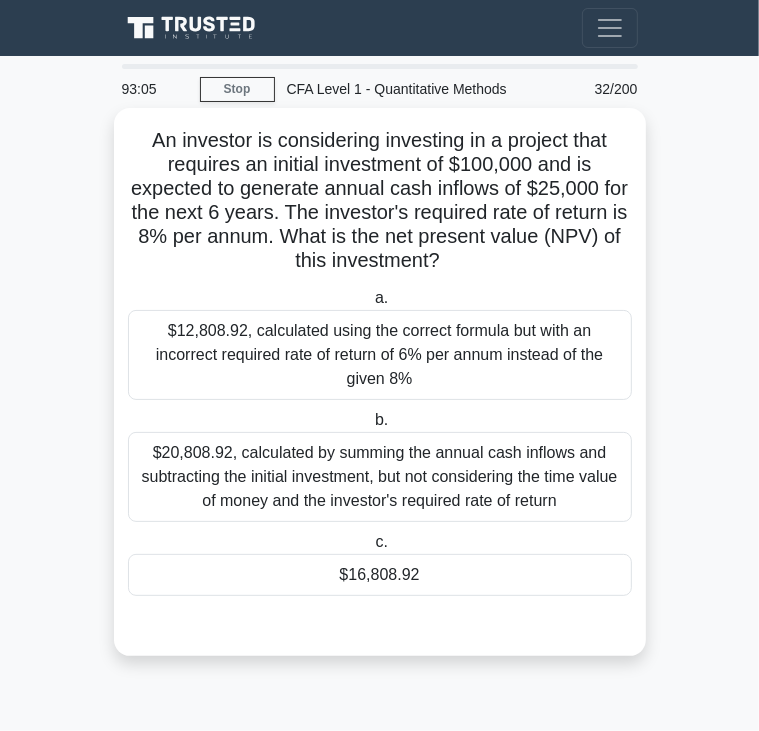 click on "$16,808.92" at bounding box center (380, 575) 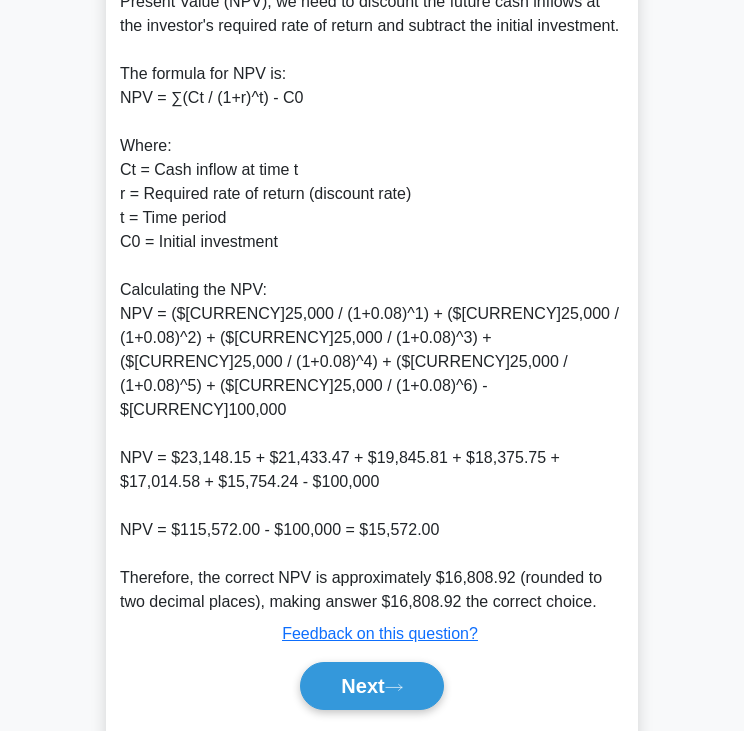 scroll, scrollTop: 691, scrollLeft: 0, axis: vertical 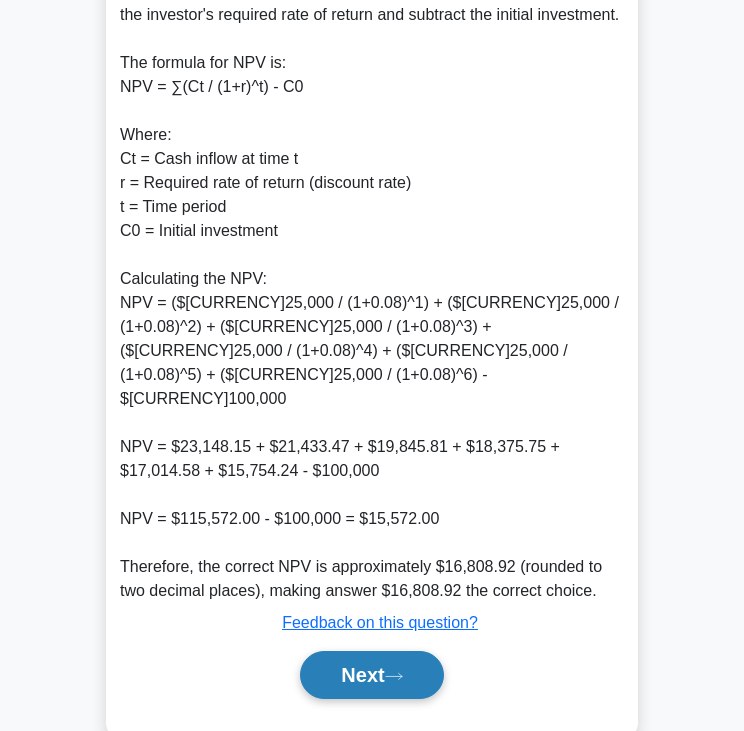click on "Next" at bounding box center [371, 675] 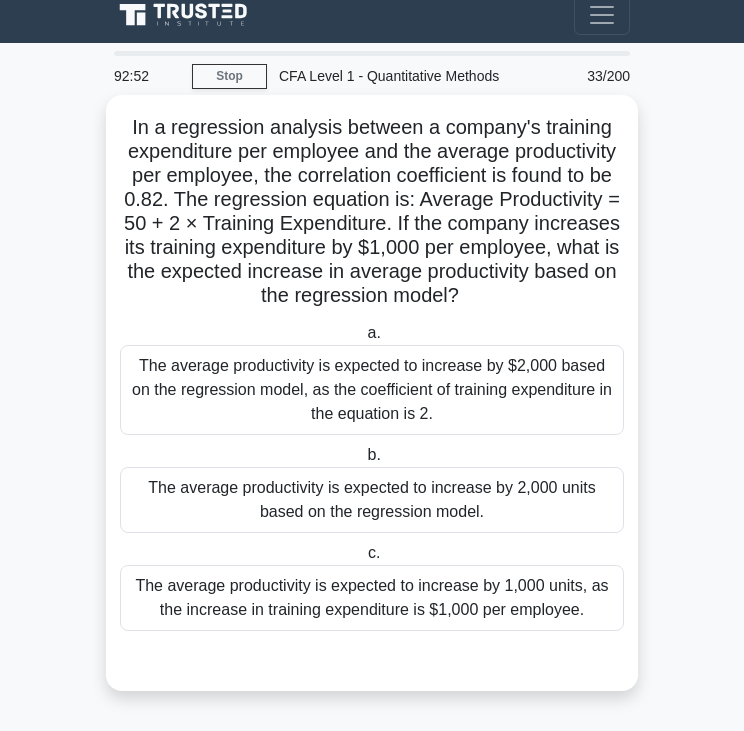 drag, startPoint x: 131, startPoint y: 125, endPoint x: 607, endPoint y: 287, distance: 502.8121 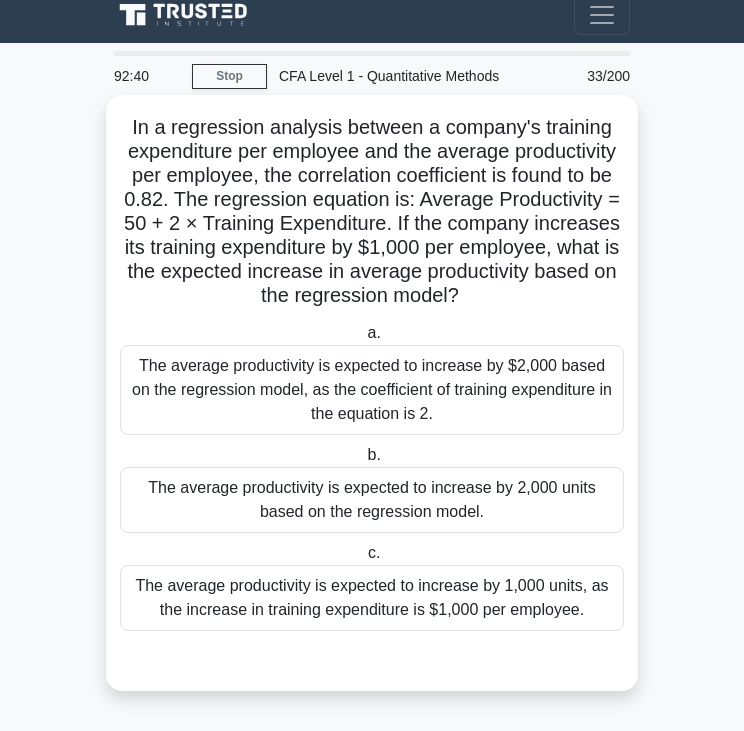 click on "The average productivity is expected to increase by 1,000 units, as the increase in training expenditure is $1,000 per employee." at bounding box center [372, 598] 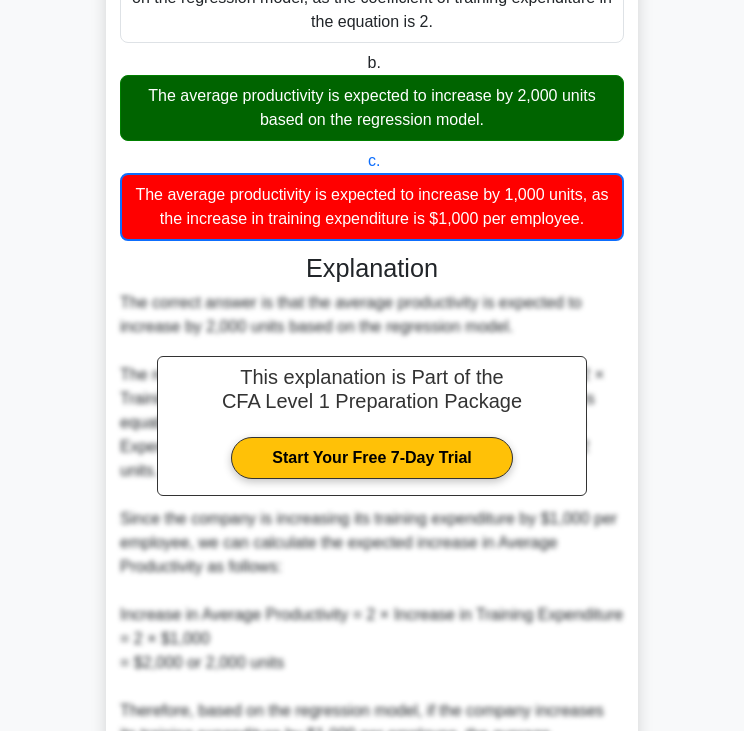 scroll, scrollTop: 620, scrollLeft: 0, axis: vertical 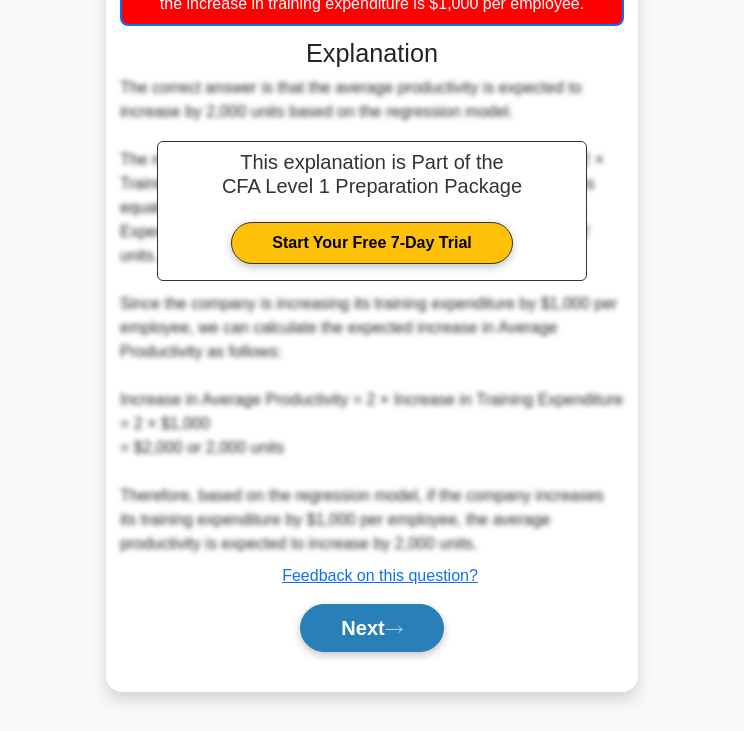 click on "Next" at bounding box center [371, 628] 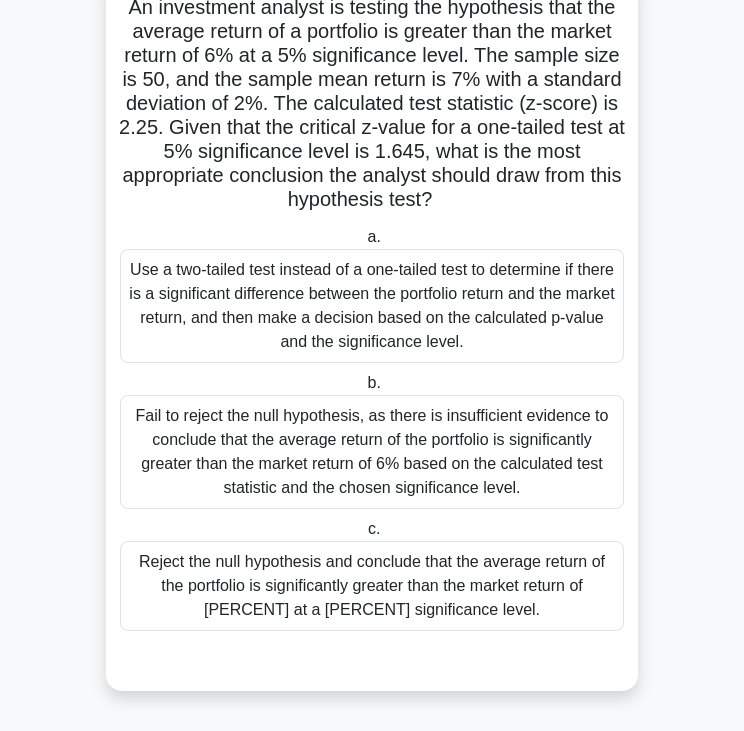 scroll, scrollTop: 0, scrollLeft: 0, axis: both 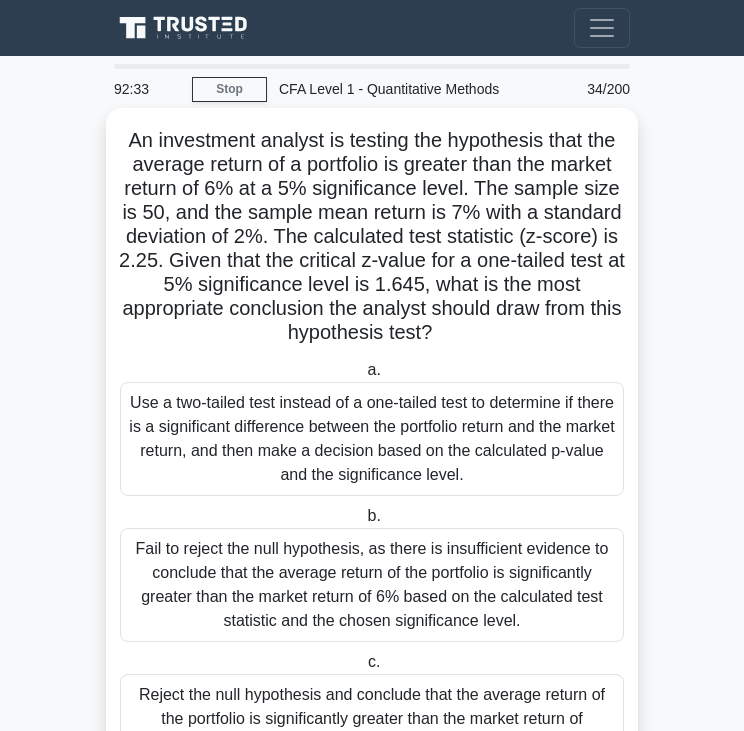 click on "An investment analyst is testing the hypothesis that the average return of a portfolio is greater than the market return of 6% at a 5% significance level. The sample size is 50, and the sample mean return is 7% with a standard deviation of 2%. The calculated test statistic (z-score) is 2.25. Given that the critical z-value for a one-tailed test at 5% significance level is 1.645, what is the most appropriate conclusion the analyst should draw from this hypothesis test?
.spinner_0XTQ{transform-origin:center;animation:spinner_y6GP .75s linear infinite}@keyframes spinner_y6GP{100%{transform:rotate(360deg)}}" at bounding box center [372, 237] 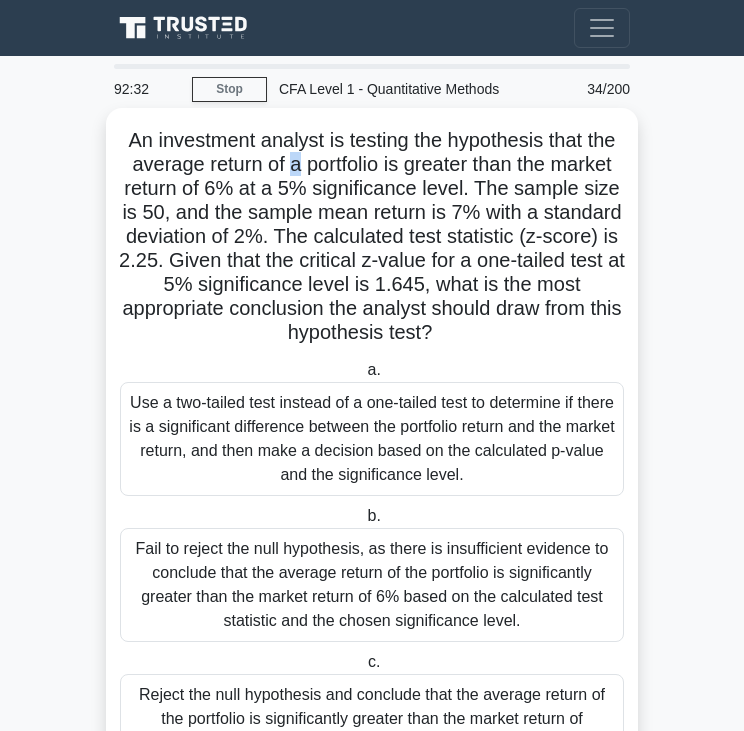 click on "An investment analyst is testing the hypothesis that the average return of a portfolio is greater than the market return of 6% at a 5% significance level. The sample size is 50, and the sample mean return is 7% with a standard deviation of 2%. The calculated test statistic (z-score) is 2.25. Given that the critical z-value for a one-tailed test at 5% significance level is 1.645, what is the most appropriate conclusion the analyst should draw from this hypothesis test?
.spinner_0XTQ{transform-origin:center;animation:spinner_y6GP .75s linear infinite}@keyframes spinner_y6GP{100%{transform:rotate(360deg)}}" at bounding box center [372, 237] 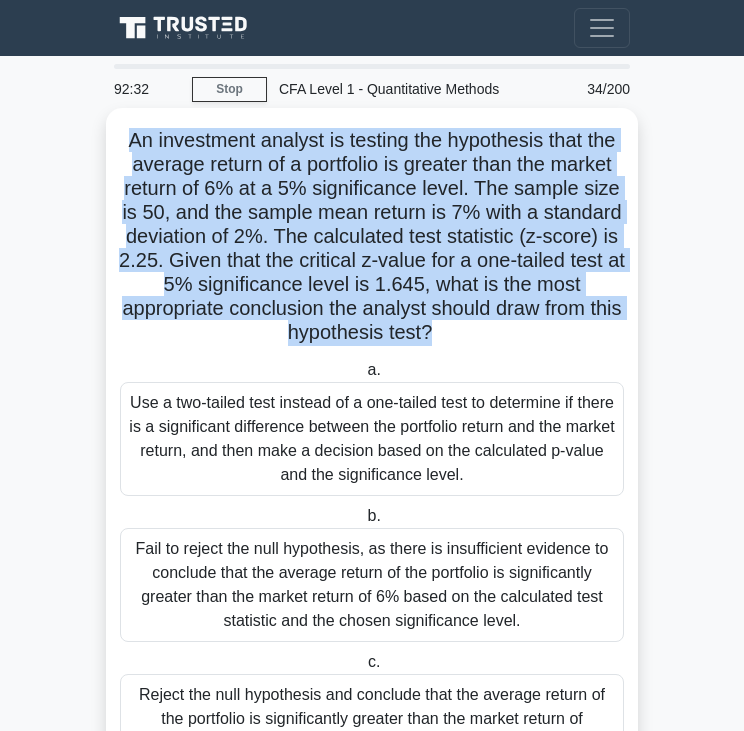 click on "An investment analyst is testing the hypothesis that the average return of a portfolio is greater than the market return of 6% at a 5% significance level. The sample size is 50, and the sample mean return is 7% with a standard deviation of 2%. The calculated test statistic (z-score) is 2.25. Given that the critical z-value for a one-tailed test at 5% significance level is 1.645, what is the most appropriate conclusion the analyst should draw from this hypothesis test?
.spinner_0XTQ{transform-origin:center;animation:spinner_y6GP .75s linear infinite}@keyframes spinner_y6GP{100%{transform:rotate(360deg)}}" at bounding box center (372, 237) 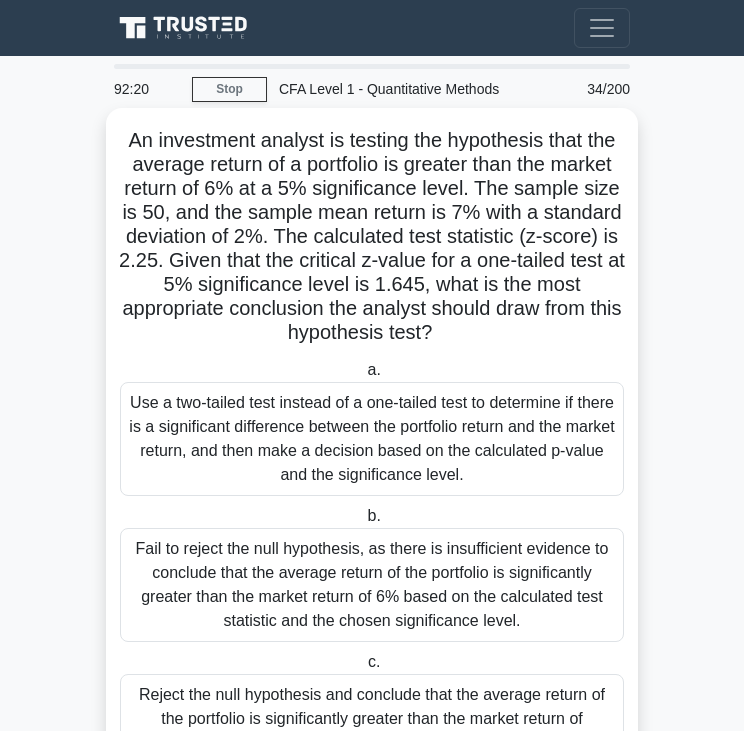 click on "Use a two-tailed test instead of a one-tailed test to determine if there is a significant difference between the portfolio return and the market return, and then make a decision based on the calculated p-value and the significance level." at bounding box center [372, 439] 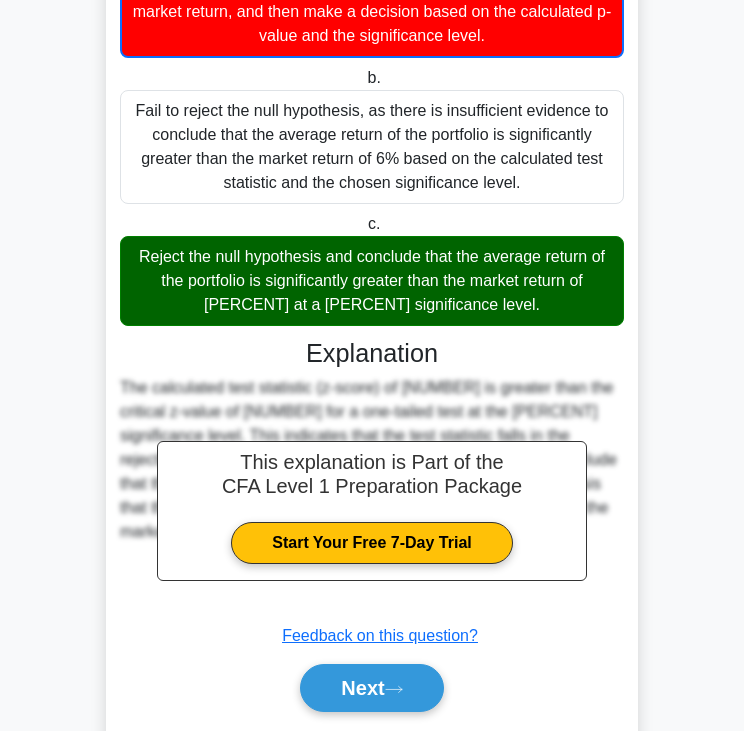 scroll, scrollTop: 500, scrollLeft: 0, axis: vertical 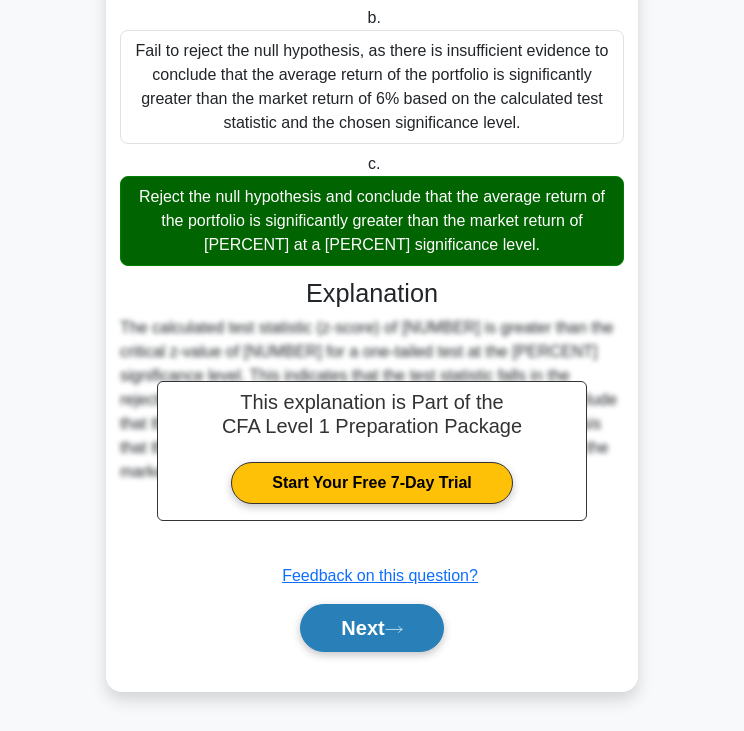 click on "Next" at bounding box center (371, 628) 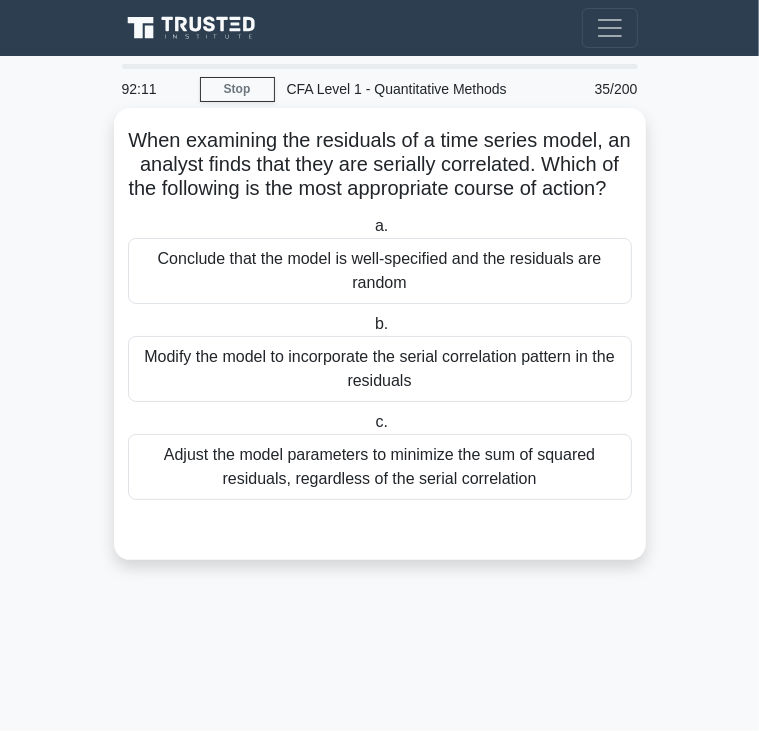 drag, startPoint x: 140, startPoint y: 139, endPoint x: 531, endPoint y: 214, distance: 398.1281 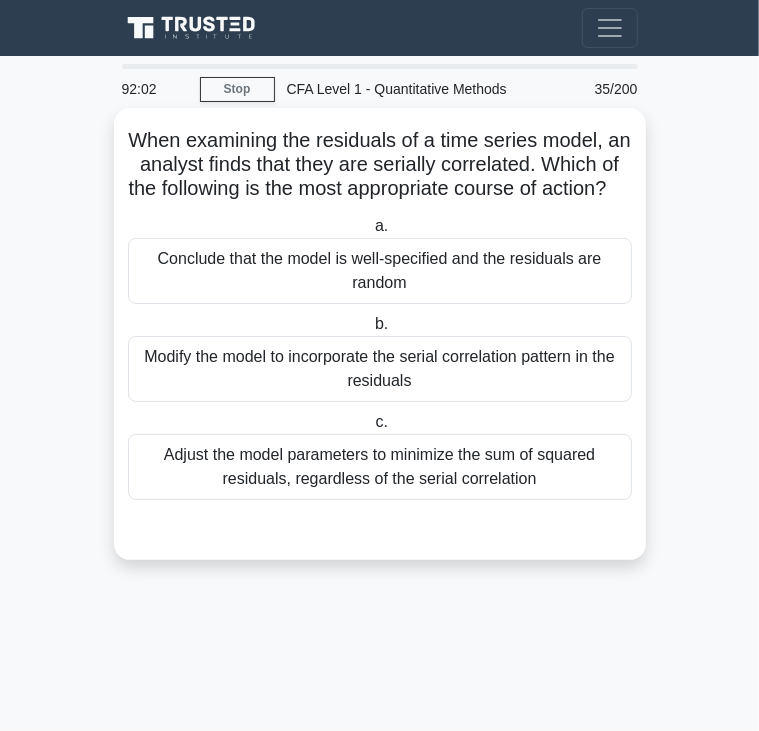 click on "Modify the model to incorporate the serial correlation pattern in the residuals" at bounding box center [380, 369] 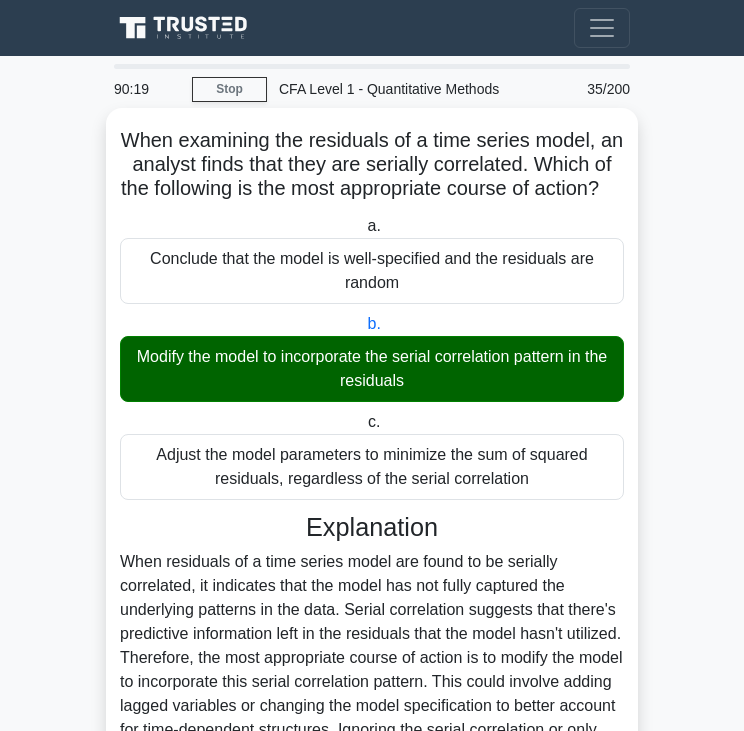 scroll, scrollTop: 259, scrollLeft: 0, axis: vertical 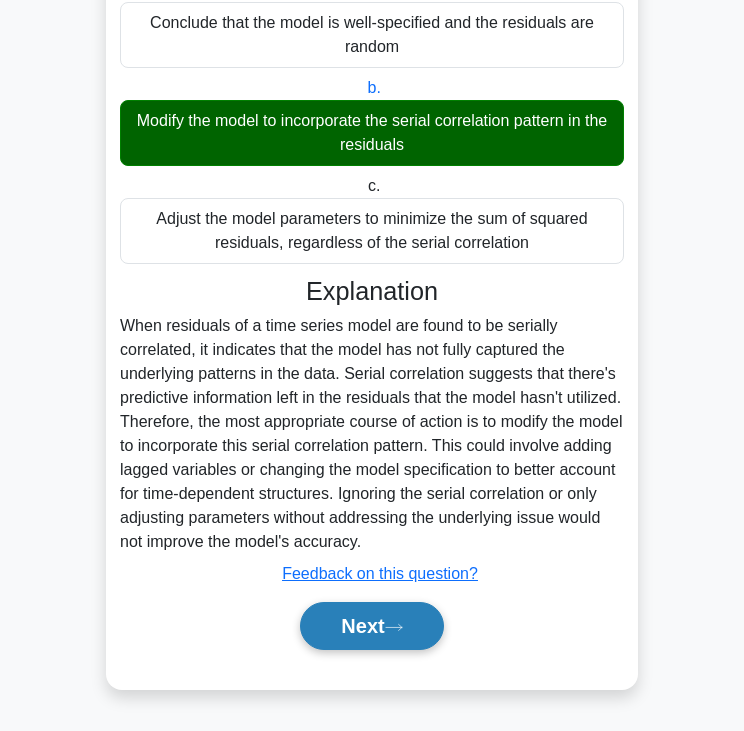 click on "Next" at bounding box center [371, 626] 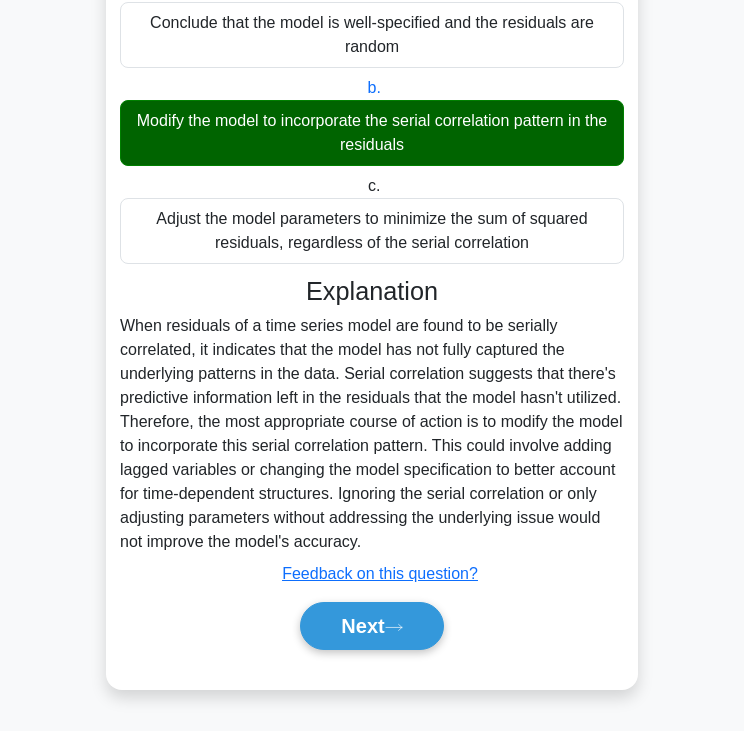 scroll, scrollTop: 0, scrollLeft: 0, axis: both 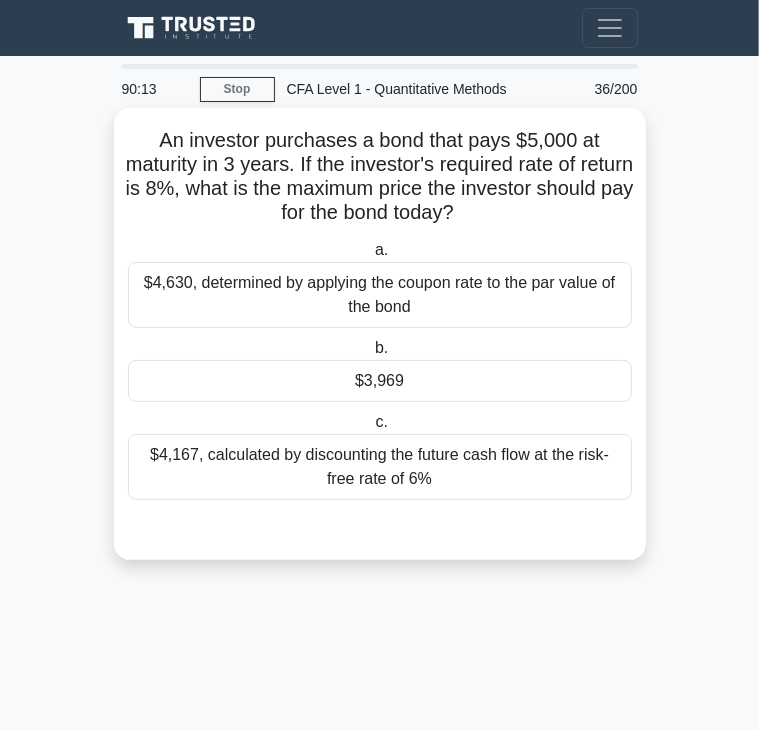 drag, startPoint x: 158, startPoint y: 136, endPoint x: 562, endPoint y: 215, distance: 411.65155 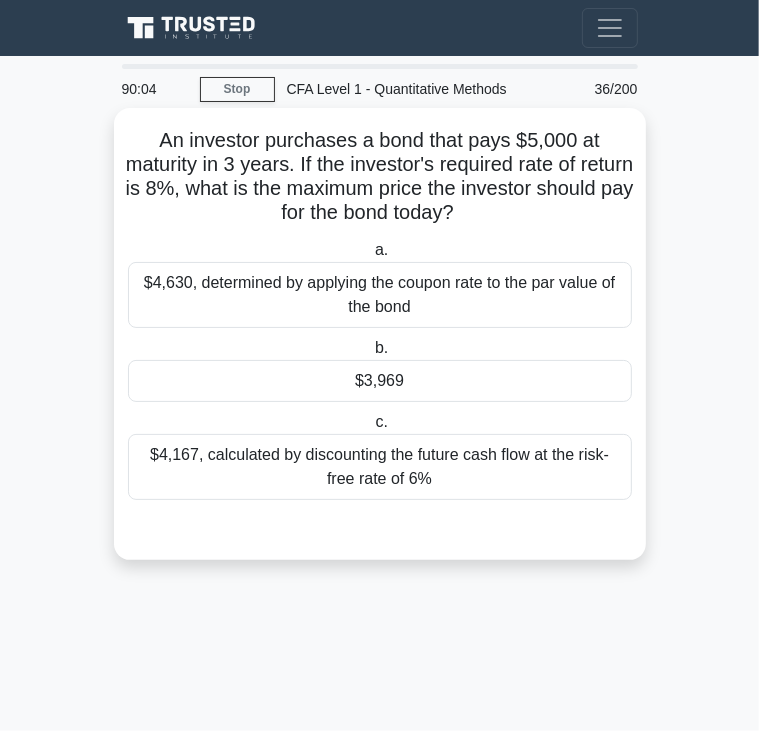click on "$3,969" at bounding box center [380, 381] 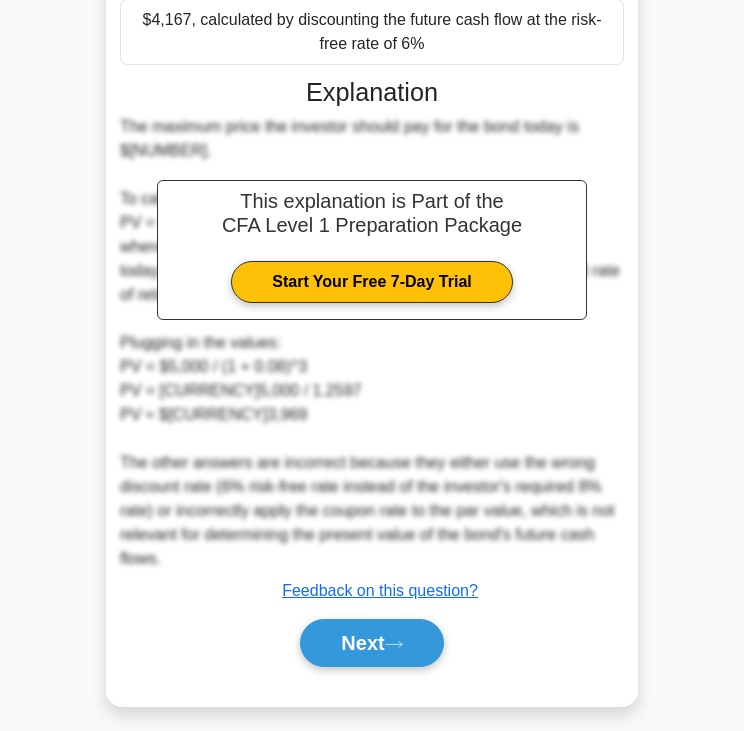 scroll, scrollTop: 451, scrollLeft: 0, axis: vertical 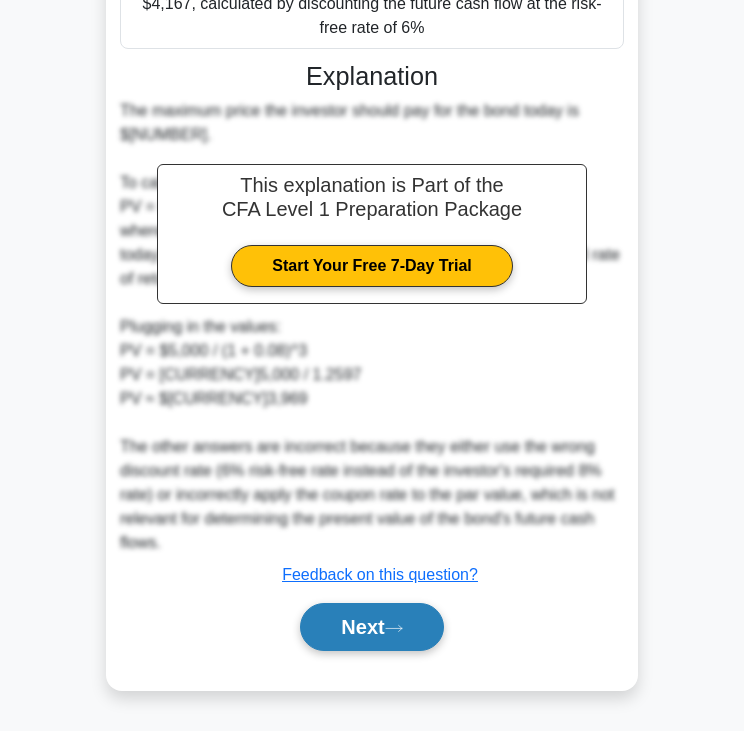 click on "Next" at bounding box center (371, 627) 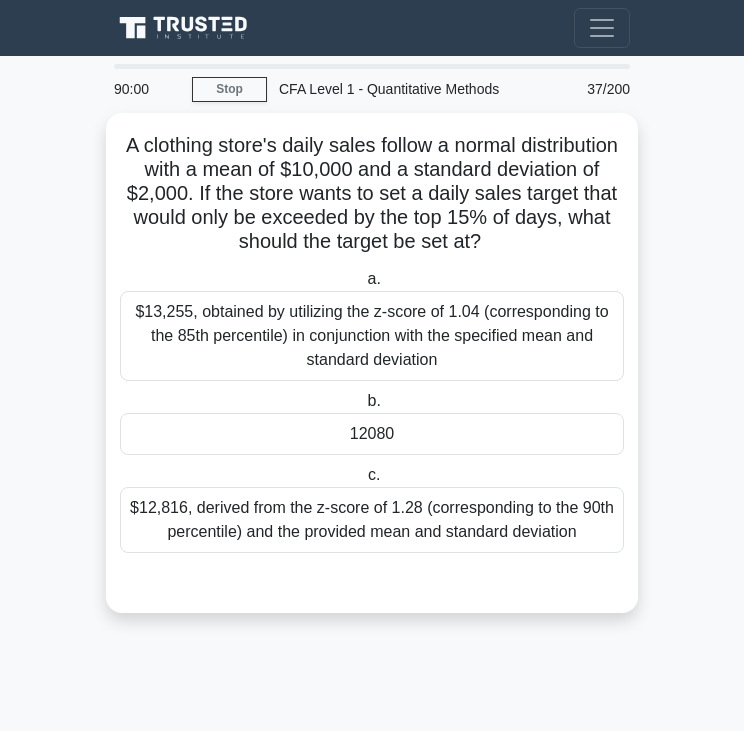 scroll, scrollTop: 0, scrollLeft: 0, axis: both 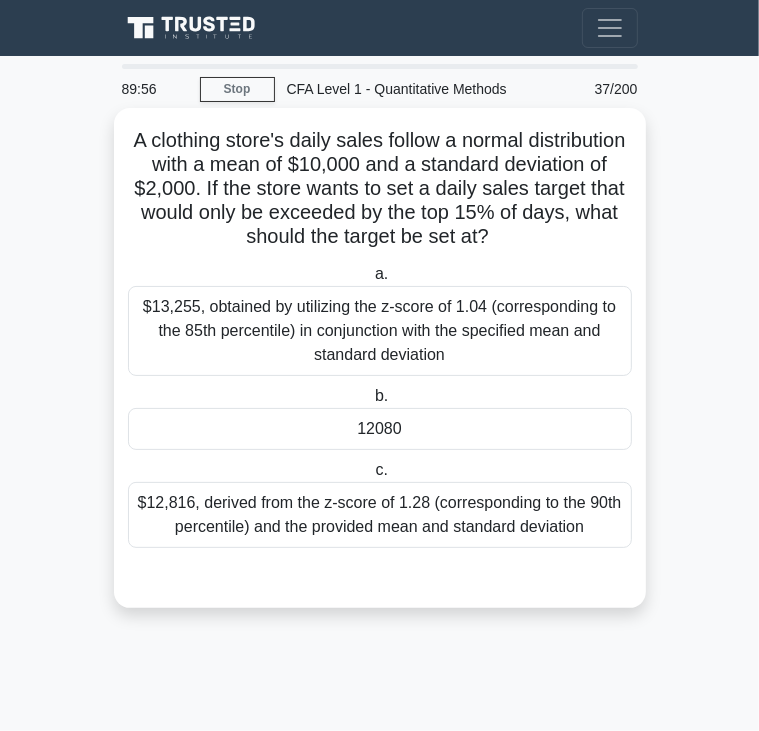 drag, startPoint x: 180, startPoint y: 139, endPoint x: 593, endPoint y: 247, distance: 426.88757 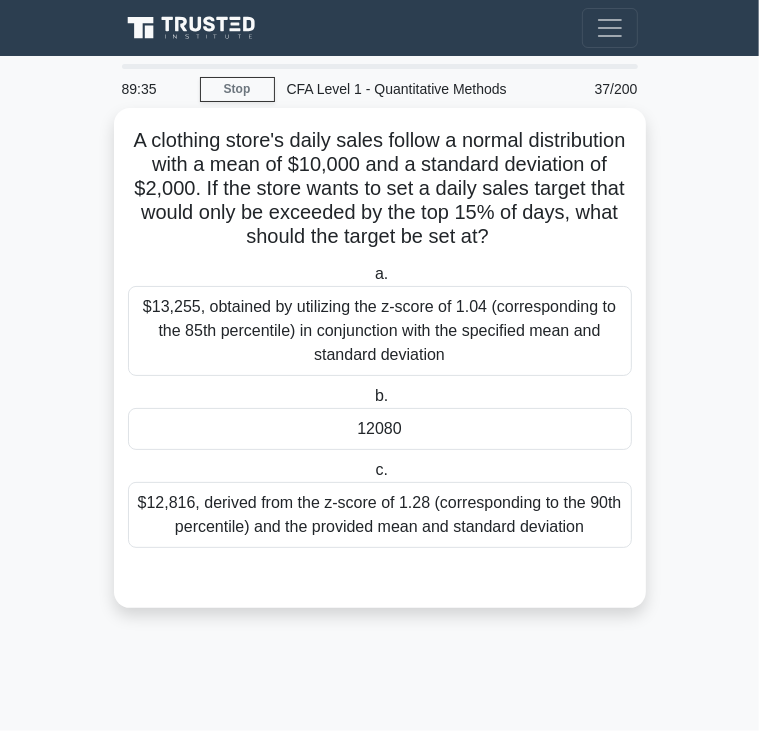 click on "A clothing store's daily sales follow a normal distribution with a mean of $10,000 and a standard deviation of $2,000. If the store wants to set a daily sales target that would only be exceeded by the top 15% of days, what should the target be set at?
.spinner_0XTQ{transform-origin:center;animation:spinner_y6GP .75s linear infinite}@keyframes spinner_y6GP{100%{transform:rotate(360deg)}}" at bounding box center (380, 189) 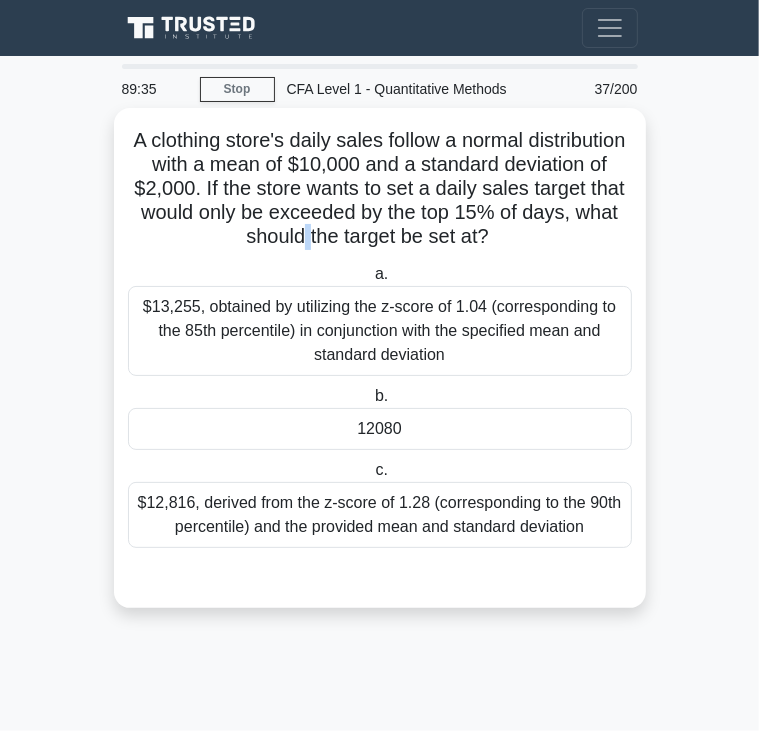 click on "A clothing store's daily sales follow a normal distribution with a mean of $10,000 and a standard deviation of $2,000. If the store wants to set a daily sales target that would only be exceeded by the top 15% of days, what should the target be set at?
.spinner_0XTQ{transform-origin:center;animation:spinner_y6GP .75s linear infinite}@keyframes spinner_y6GP{100%{transform:rotate(360deg)}}" at bounding box center [380, 189] 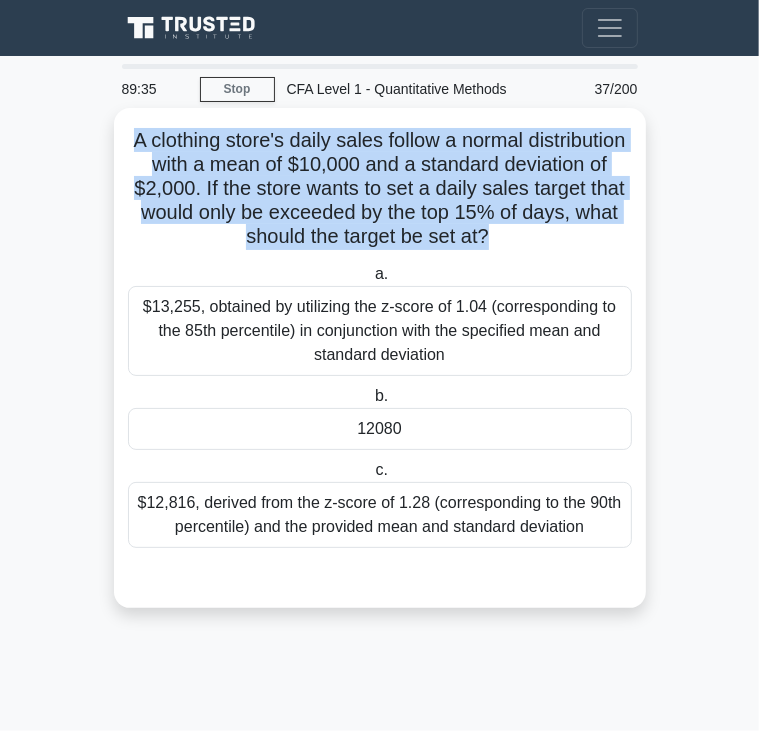 click on "A clothing store's daily sales follow a normal distribution with a mean of $10,000 and a standard deviation of $2,000. If the store wants to set a daily sales target that would only be exceeded by the top 15% of days, what should the target be set at?
.spinner_0XTQ{transform-origin:center;animation:spinner_y6GP .75s linear infinite}@keyframes spinner_y6GP{100%{transform:rotate(360deg)}}" at bounding box center (380, 189) 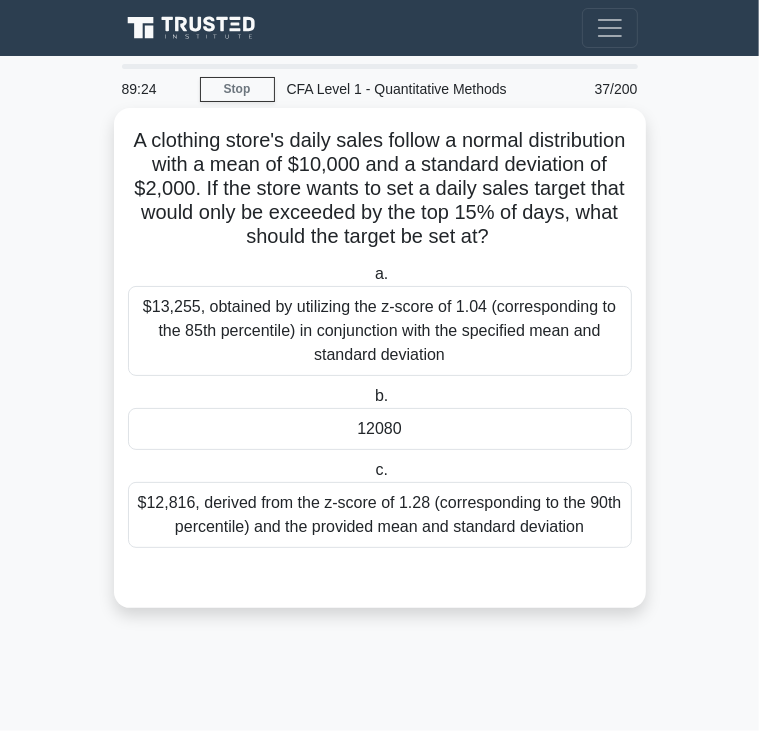 click on "$13,255, obtained by utilizing the z-score of 1.04 (corresponding to the 85th percentile) in conjunction with the specified mean and standard deviation" at bounding box center (380, 331) 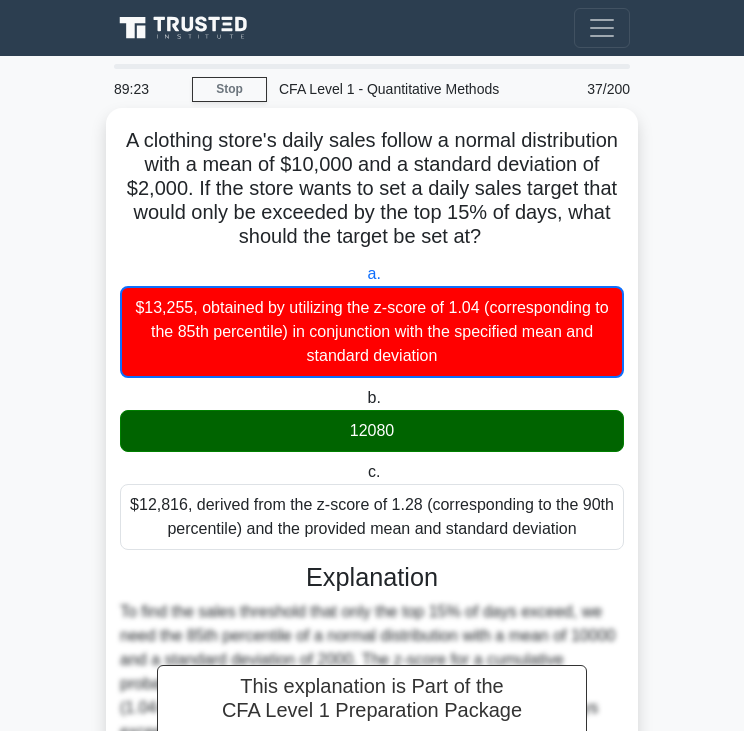 scroll, scrollTop: 284, scrollLeft: 0, axis: vertical 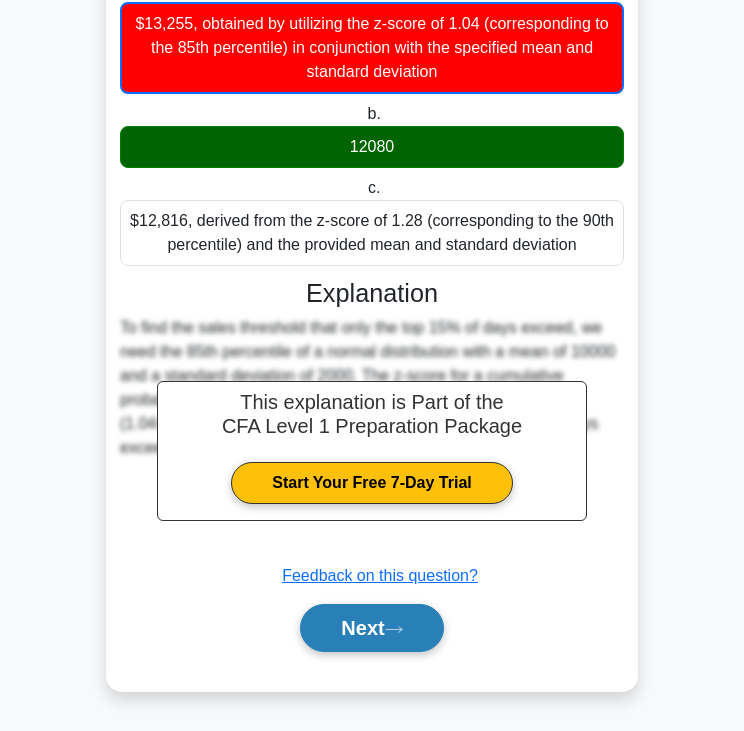 click on "Next" at bounding box center (371, 628) 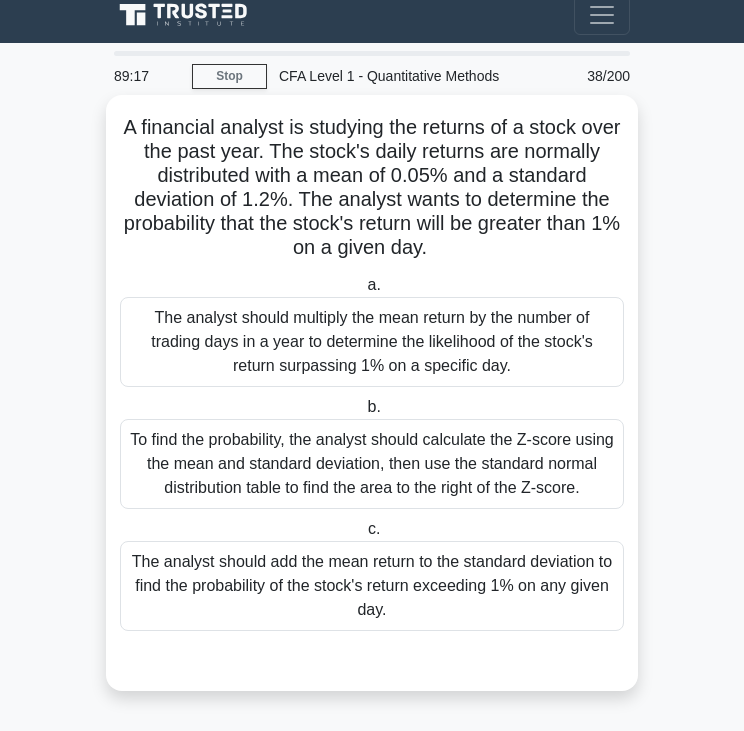 drag, startPoint x: 164, startPoint y: 124, endPoint x: 596, endPoint y: 239, distance: 447.04474 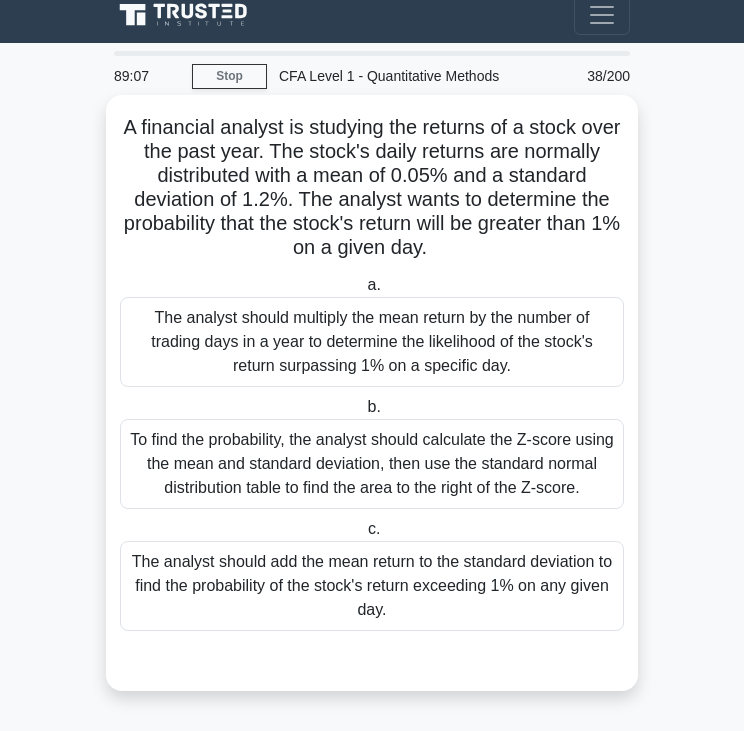 click on "To find the probability, the analyst should calculate the Z-score using the mean and standard deviation, then use the standard normal distribution table to find the area to the right of the Z-score." at bounding box center [372, 464] 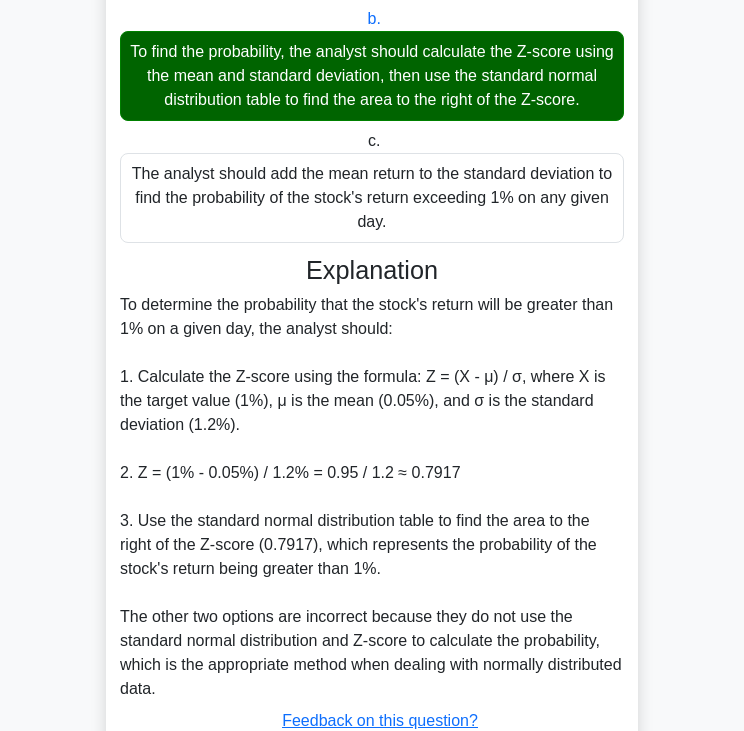 scroll, scrollTop: 571, scrollLeft: 0, axis: vertical 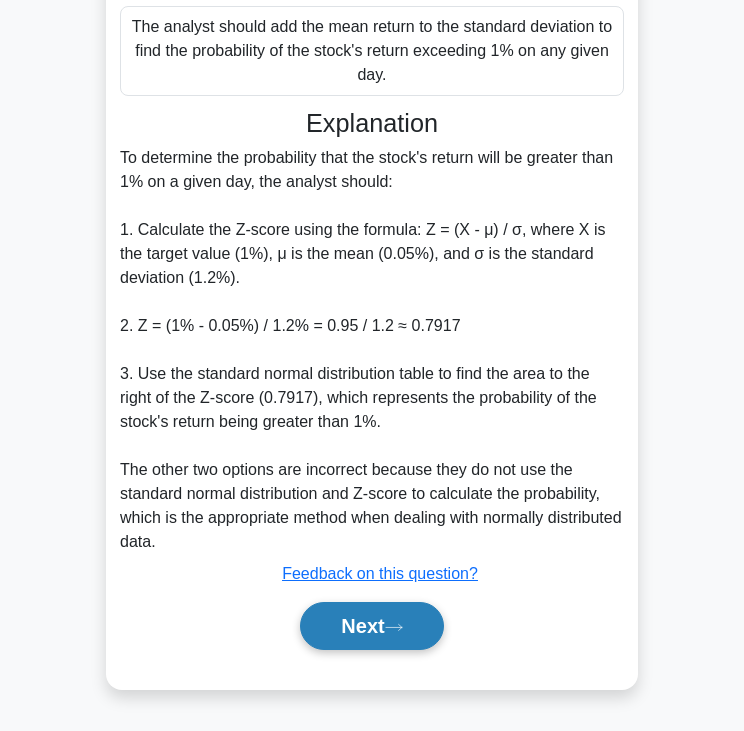 click on "Next" at bounding box center [371, 626] 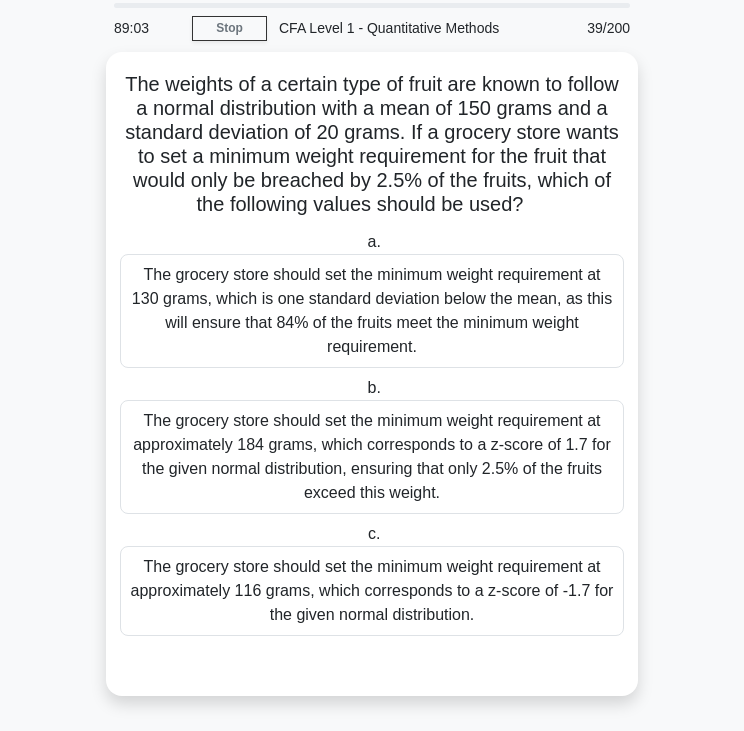 scroll, scrollTop: 24, scrollLeft: 0, axis: vertical 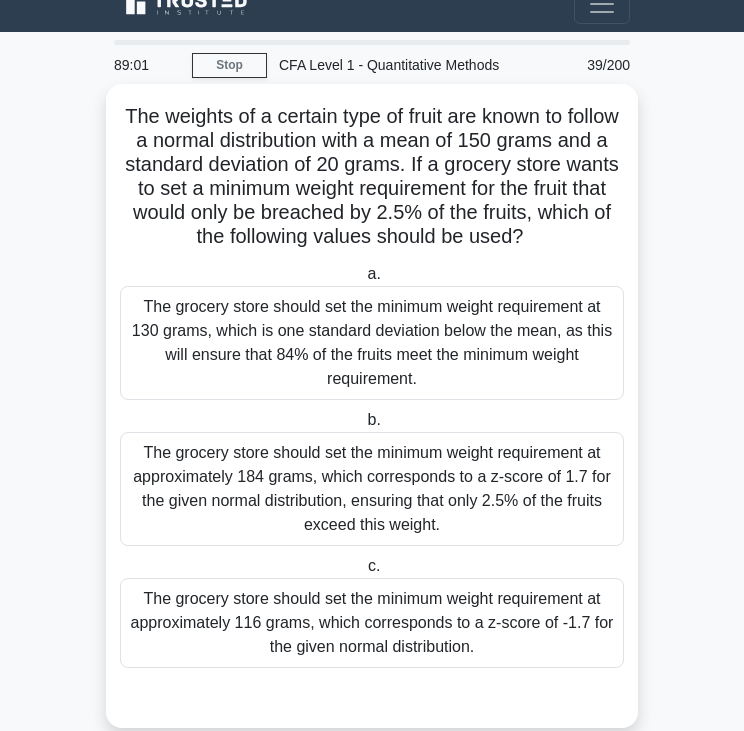 click on "The grocery store should set the minimum weight requirement at approximately 116 grams, which corresponds to a z-score of -1.7 for the given normal distribution." at bounding box center [372, 623] 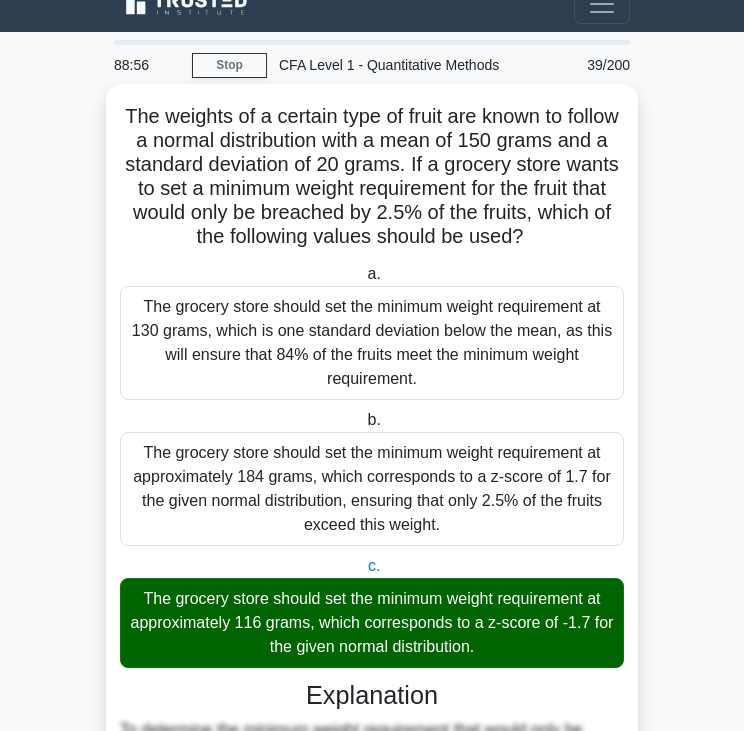 drag, startPoint x: 147, startPoint y: 118, endPoint x: 569, endPoint y: 244, distance: 440.4089 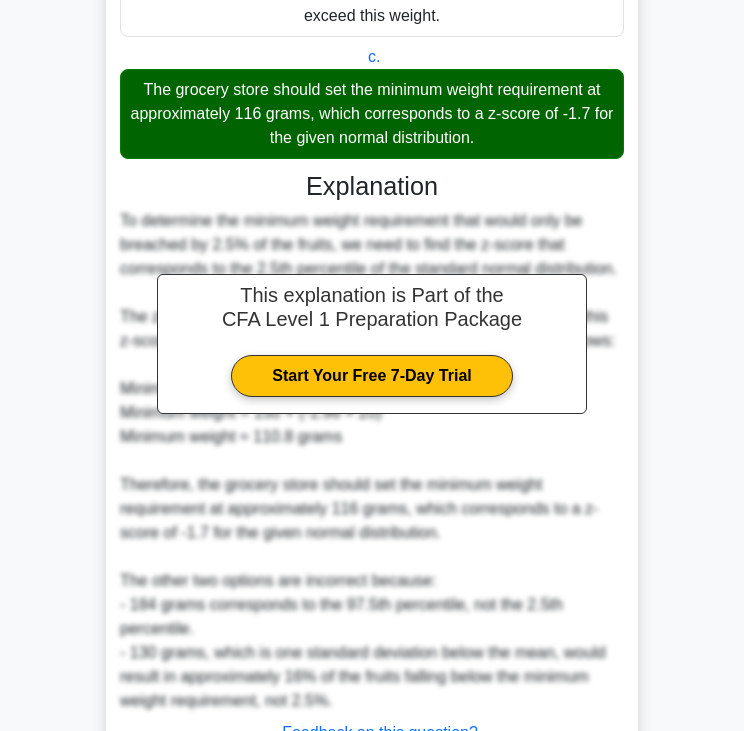 scroll, scrollTop: 691, scrollLeft: 0, axis: vertical 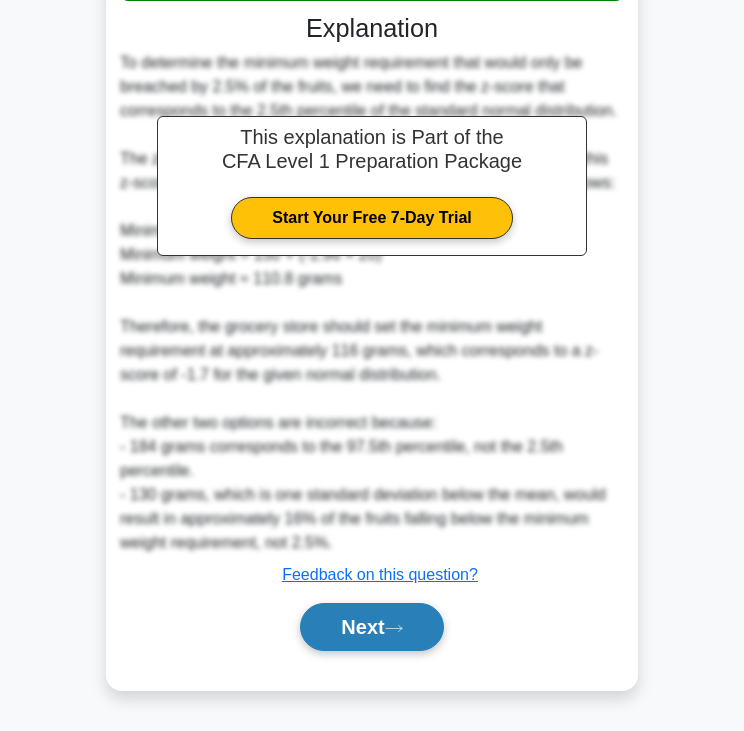 click on "Next" at bounding box center (371, 627) 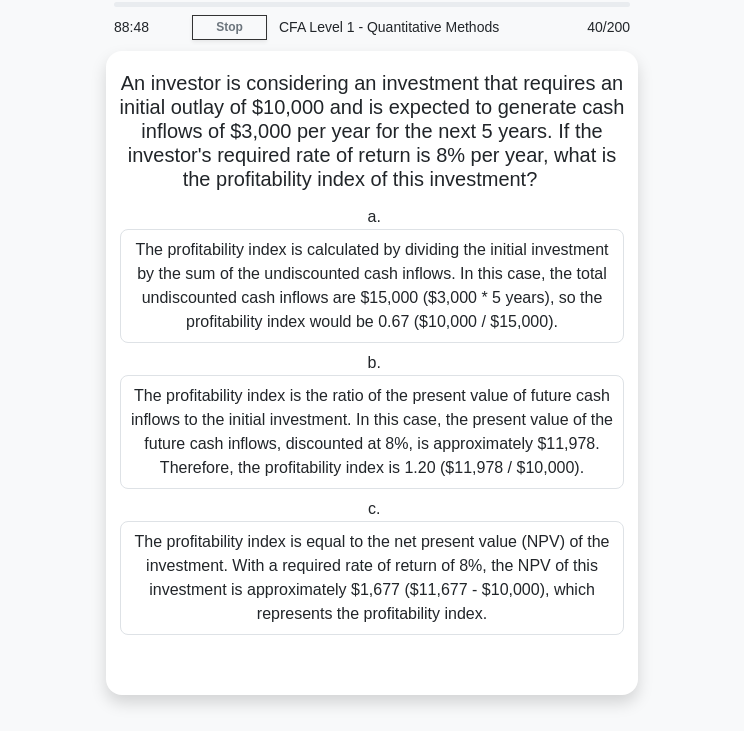scroll, scrollTop: 61, scrollLeft: 0, axis: vertical 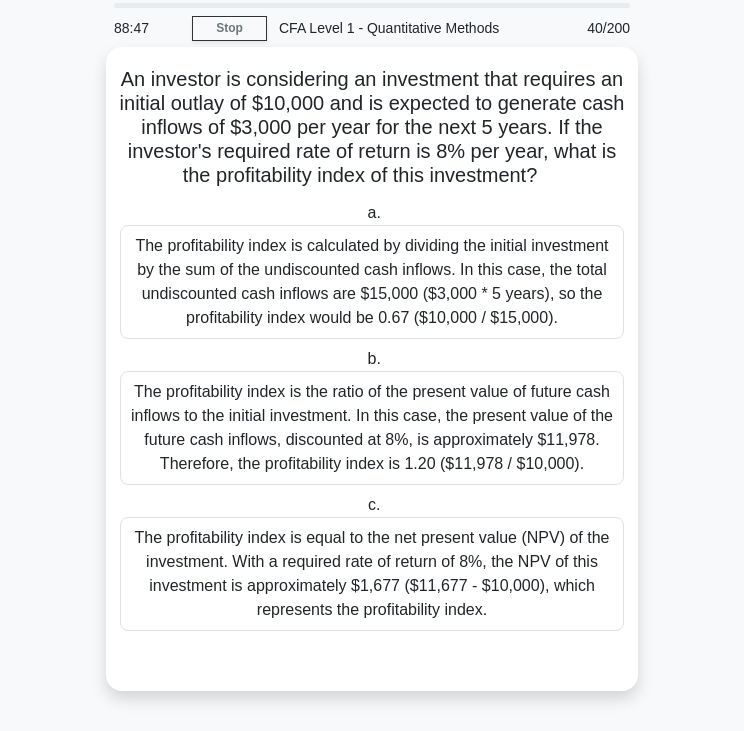click on "The profitability index is calculated by dividing the initial investment by the sum of the undiscounted cash inflows. In this case, the total undiscounted cash inflows are $15,000 ($3,000 * 5 years), so the profitability index would be 0.67 ($10,000 / $15,000)." at bounding box center (372, 282) 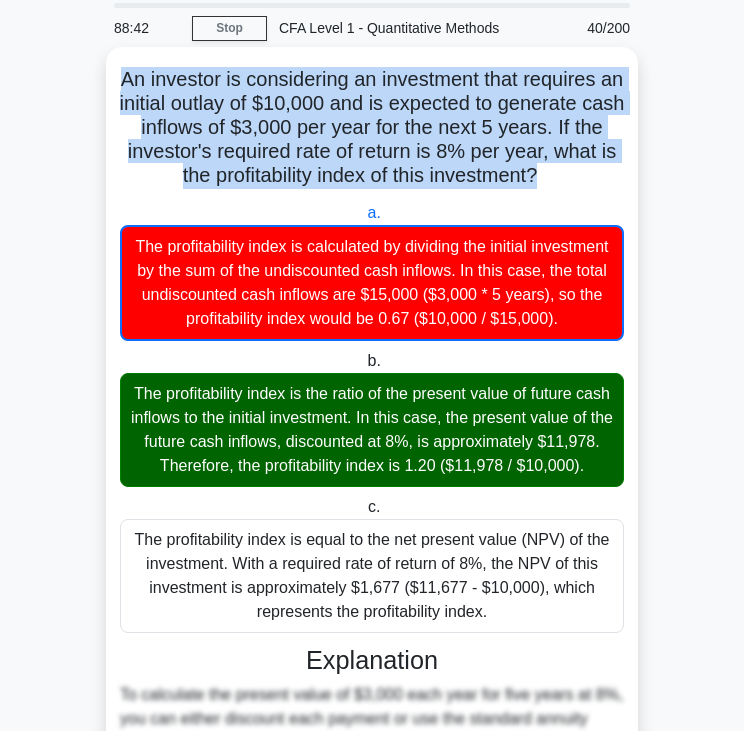 drag, startPoint x: 144, startPoint y: 79, endPoint x: 577, endPoint y: 175, distance: 443.51437 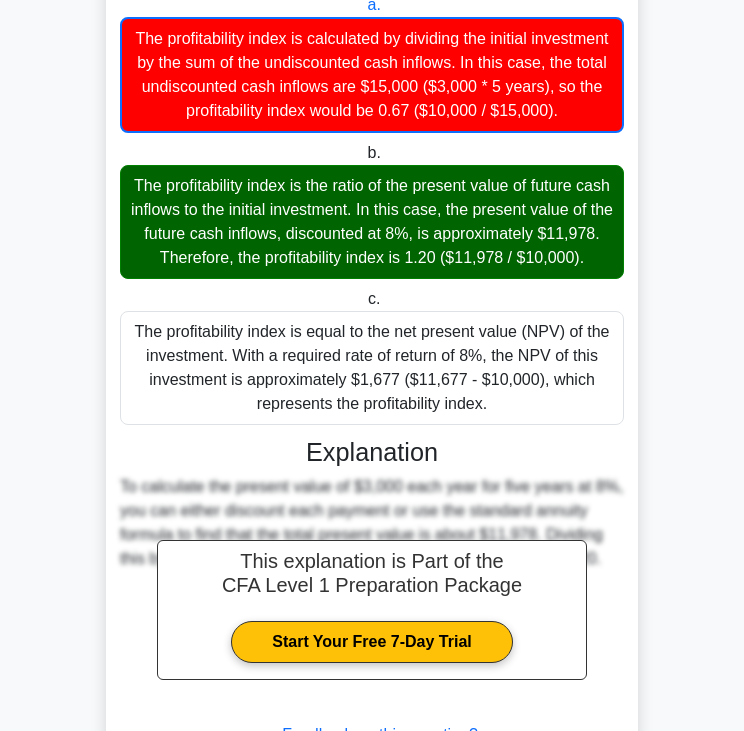 scroll, scrollTop: 452, scrollLeft: 0, axis: vertical 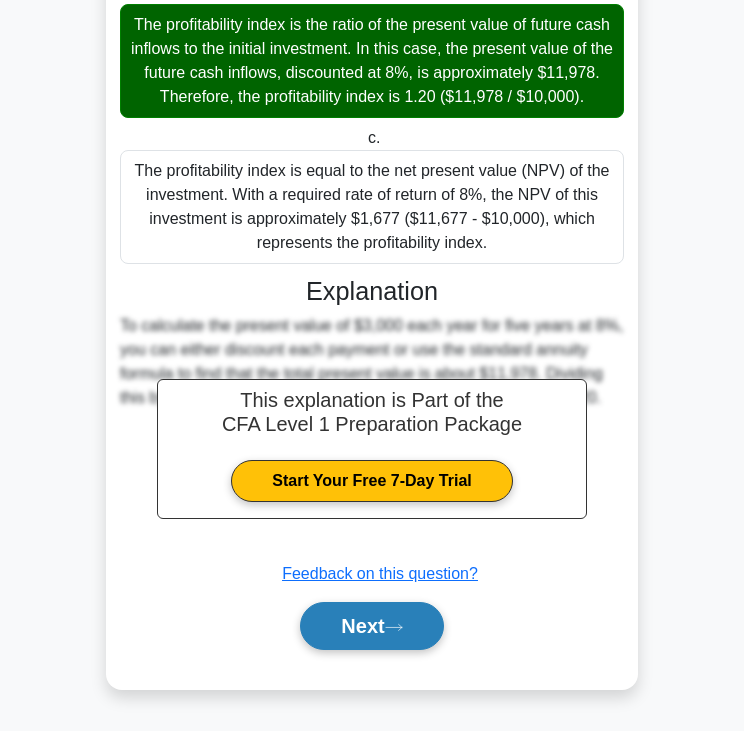 click on "Next" at bounding box center (371, 626) 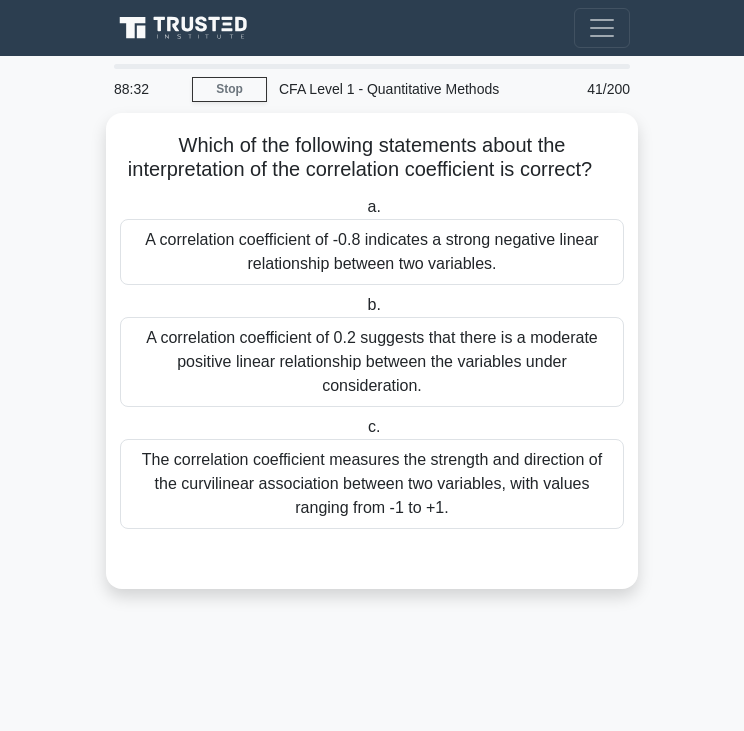 scroll, scrollTop: 0, scrollLeft: 0, axis: both 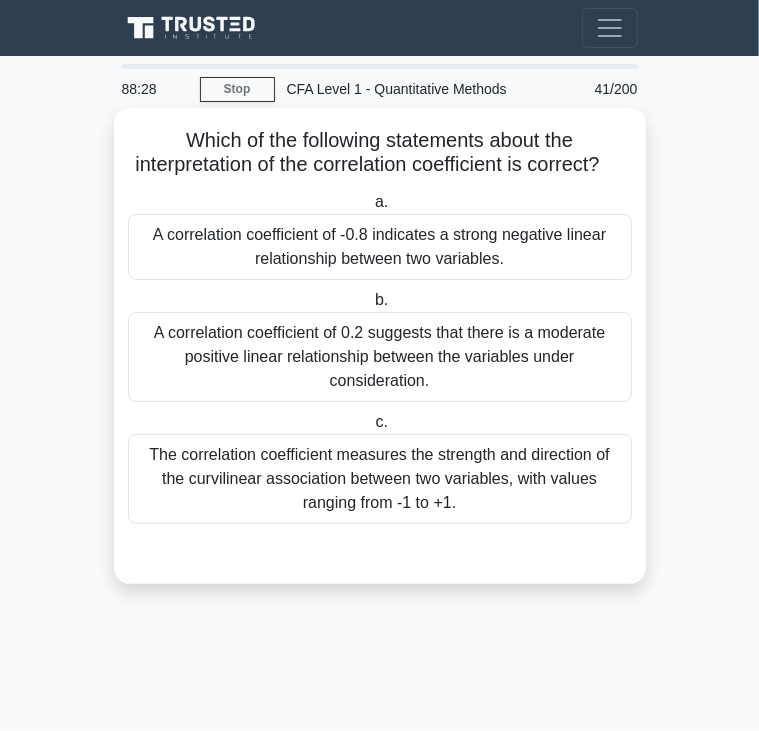 drag, startPoint x: 202, startPoint y: 137, endPoint x: 546, endPoint y: 188, distance: 347.75998 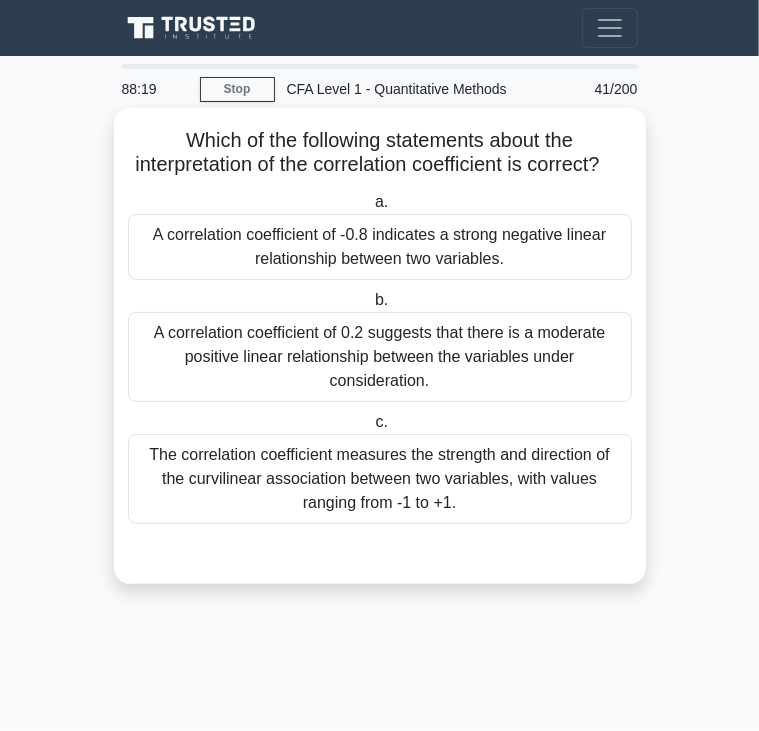 click on "A correlation coefficient of -0.8 indicates a strong negative linear relationship between two variables." at bounding box center [380, 247] 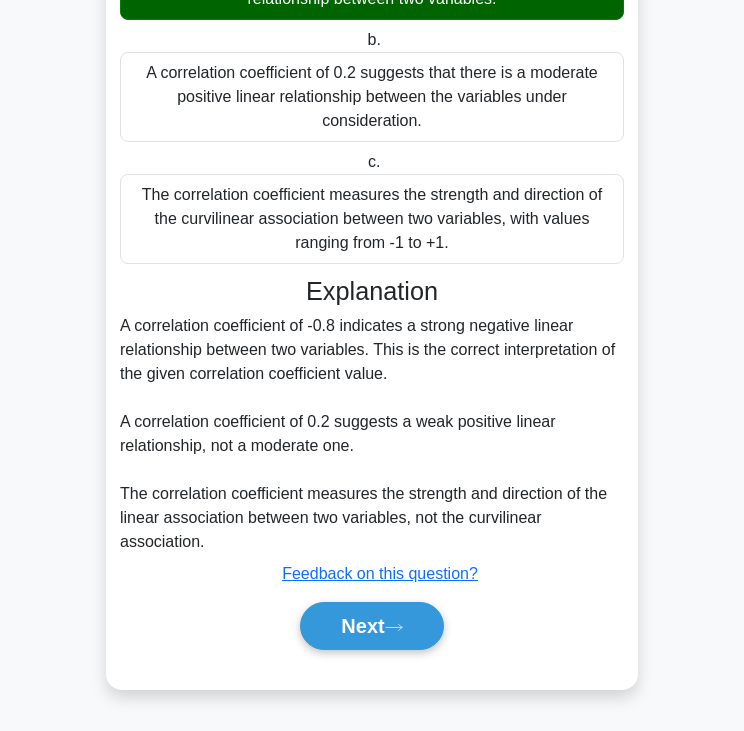 scroll, scrollTop: 283, scrollLeft: 0, axis: vertical 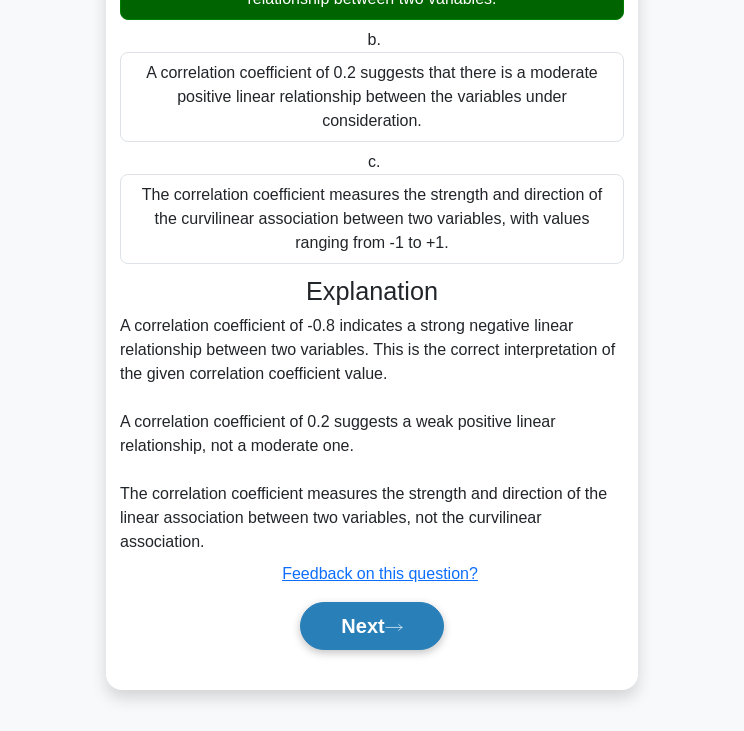 click on "Next" at bounding box center [371, 626] 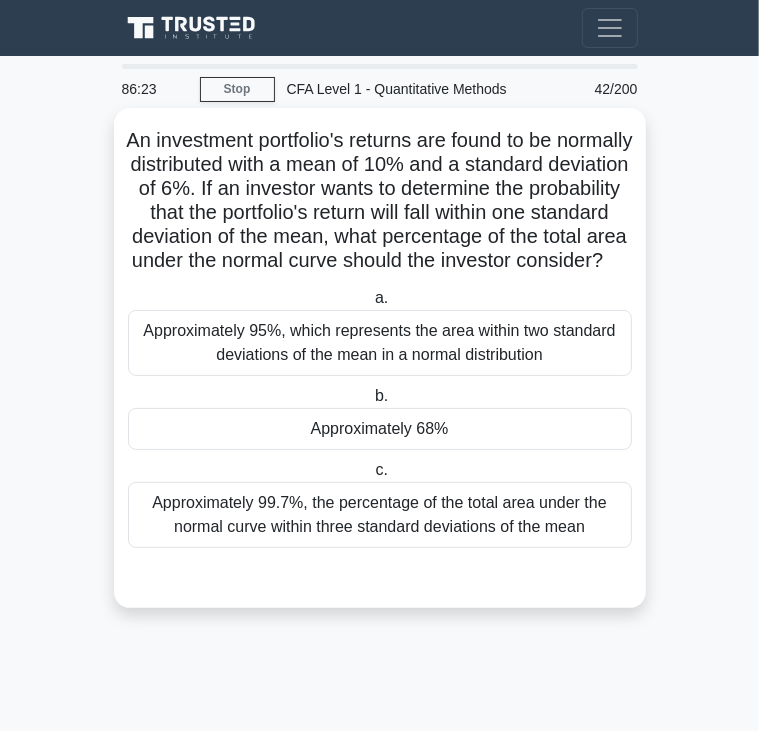 drag, startPoint x: 158, startPoint y: 138, endPoint x: 619, endPoint y: 289, distance: 485.09998 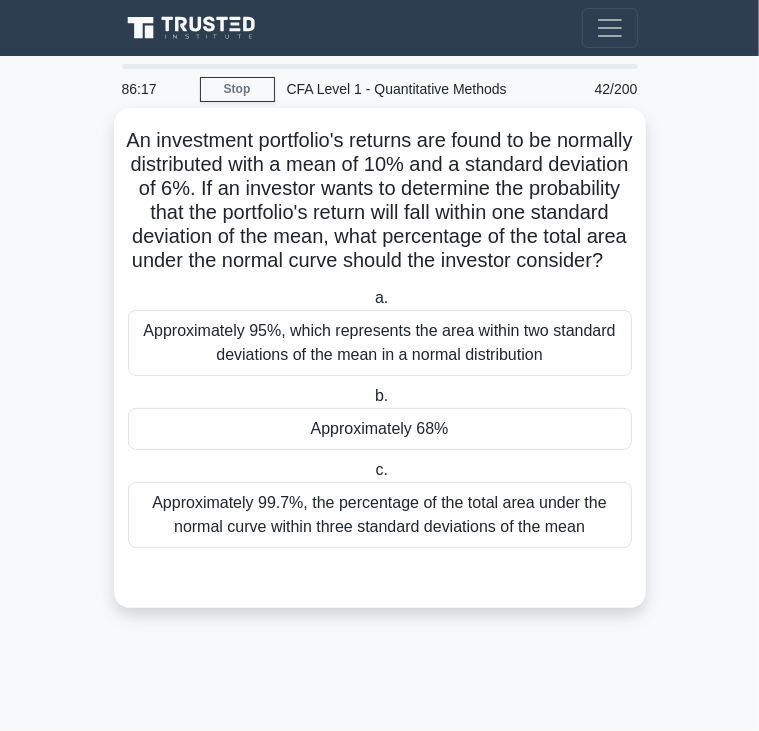 click on "b.
Approximately 68%" at bounding box center [380, 417] 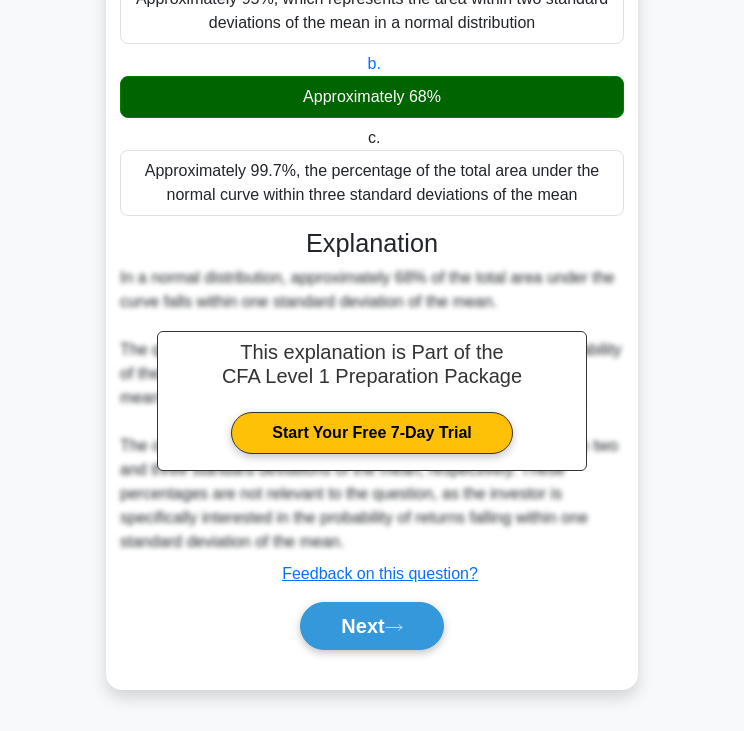 scroll, scrollTop: 379, scrollLeft: 0, axis: vertical 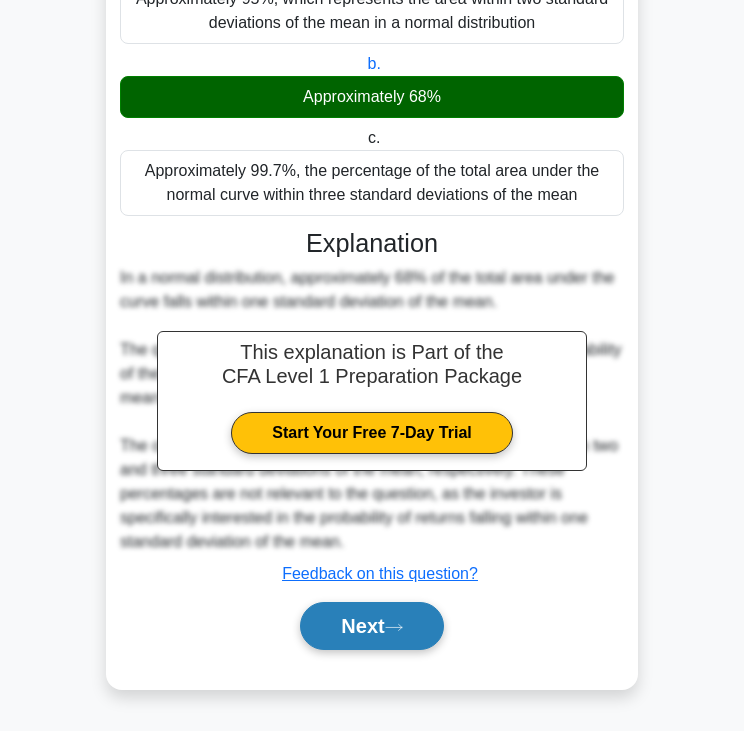 click on "Next" at bounding box center (371, 626) 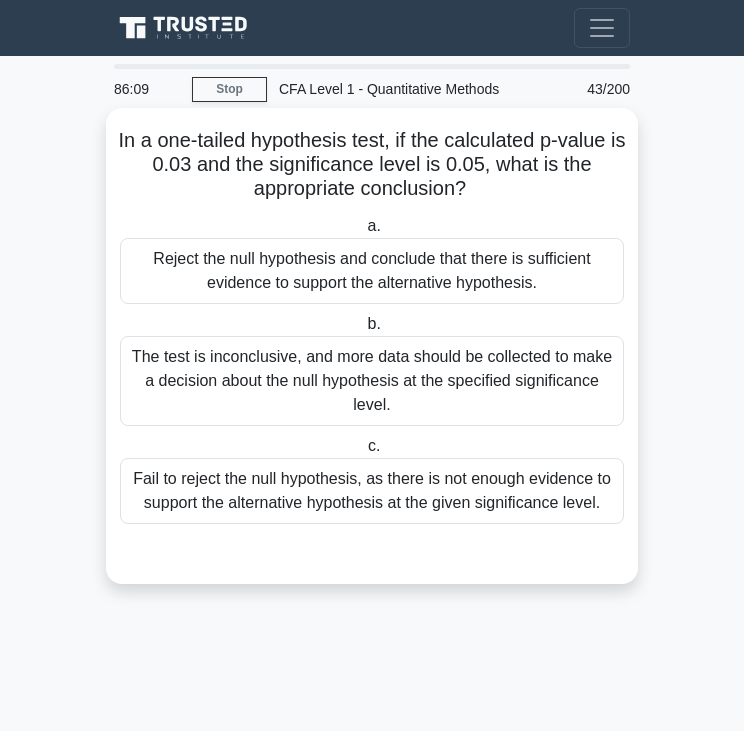 scroll, scrollTop: 0, scrollLeft: 0, axis: both 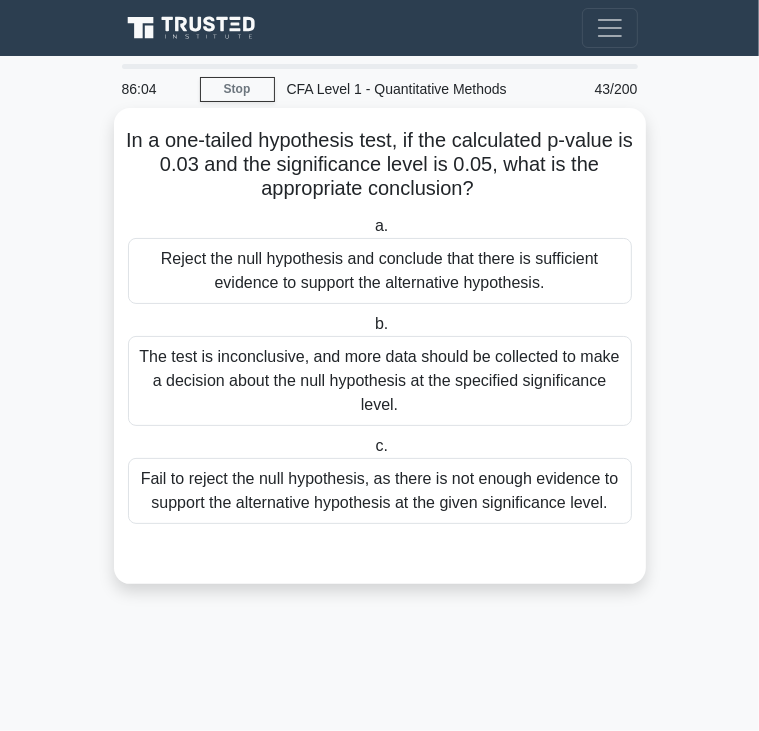 drag, startPoint x: 129, startPoint y: 134, endPoint x: 588, endPoint y: 182, distance: 461.503 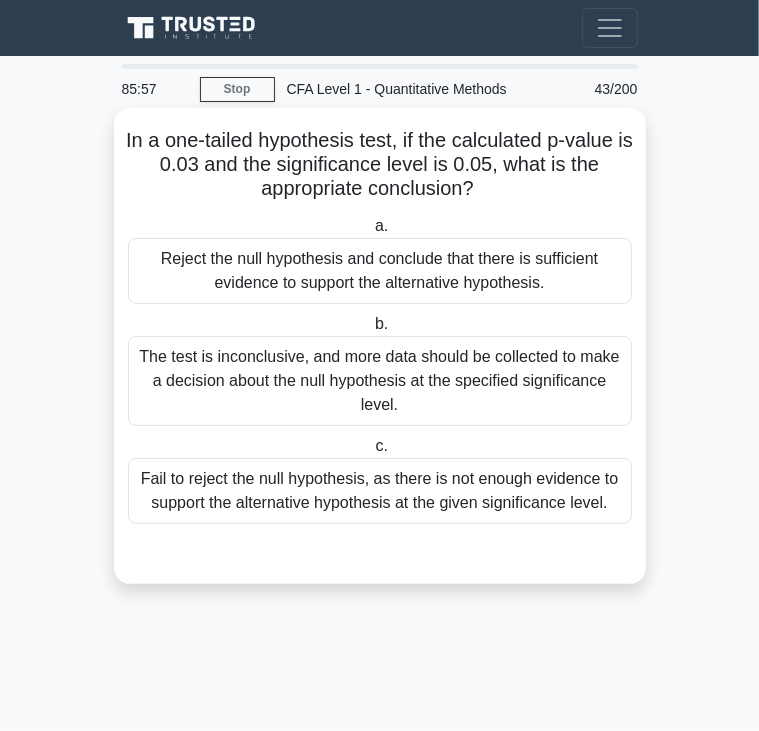 click on "The test is inconclusive, and more data should be collected to make a decision about the null hypothesis at the specified significance level." at bounding box center [380, 381] 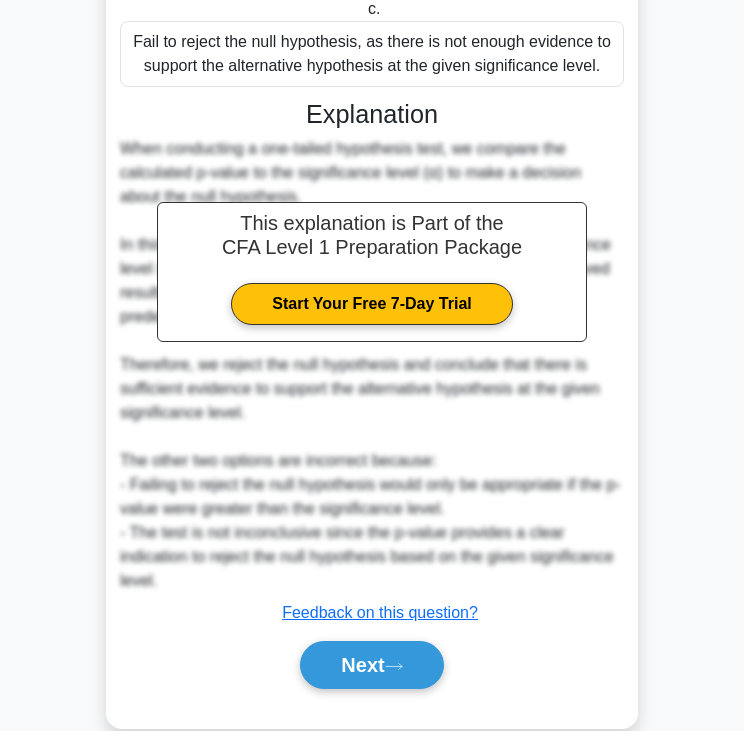 scroll, scrollTop: 476, scrollLeft: 0, axis: vertical 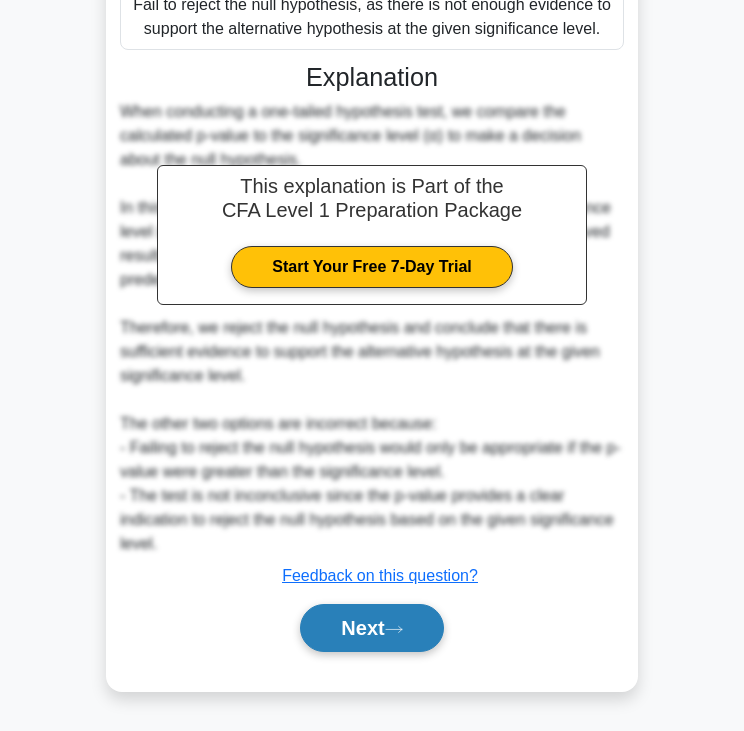 click on "Next" at bounding box center [371, 628] 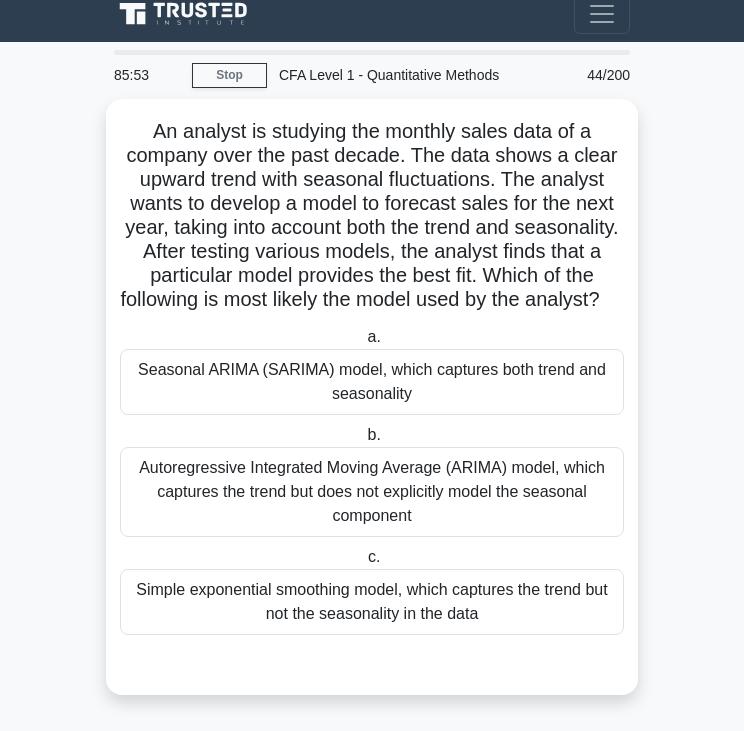 scroll, scrollTop: 18, scrollLeft: 0, axis: vertical 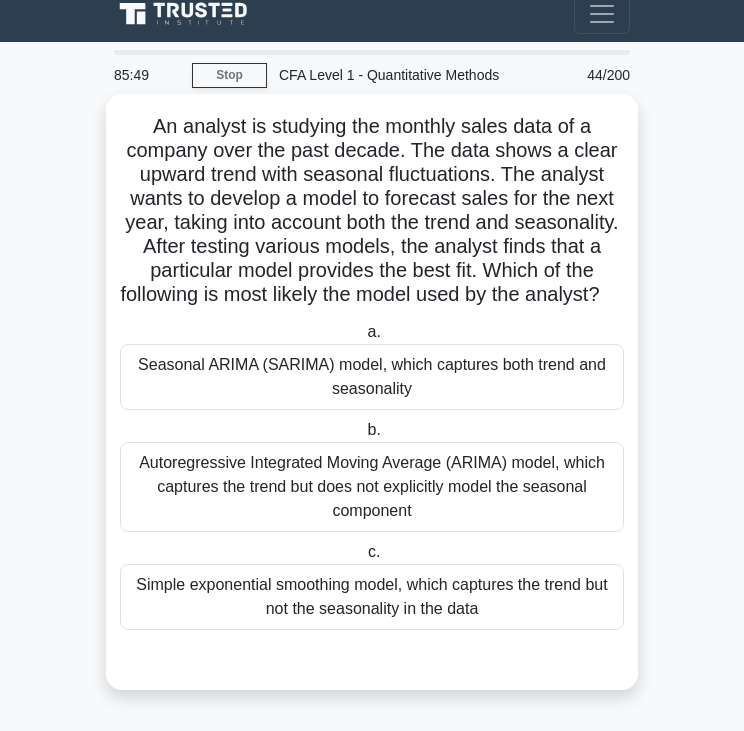 drag, startPoint x: 148, startPoint y: 128, endPoint x: 618, endPoint y: 315, distance: 505.83496 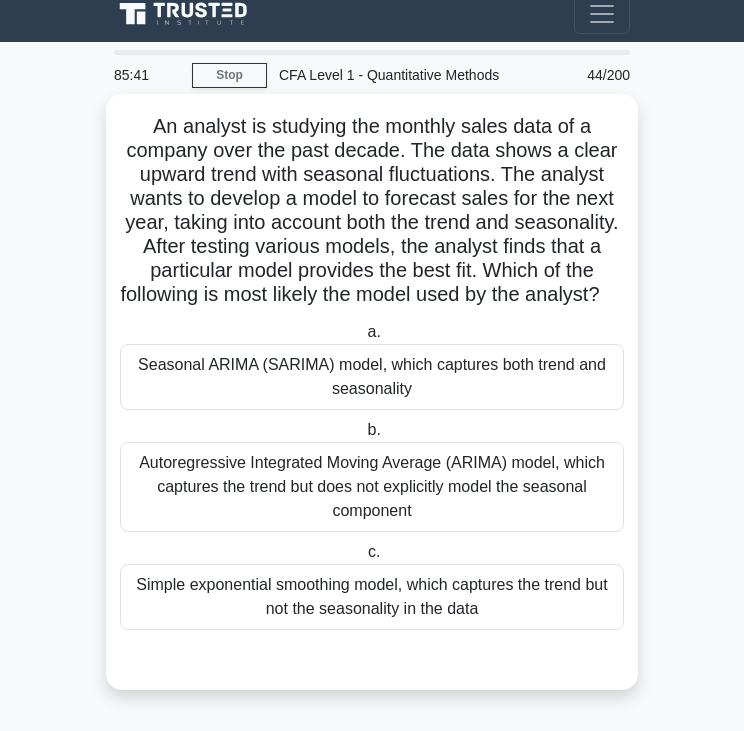 click on "Autoregressive Integrated Moving Average (ARIMA) model, which captures the trend but does not explicitly model the seasonal component" at bounding box center [372, 487] 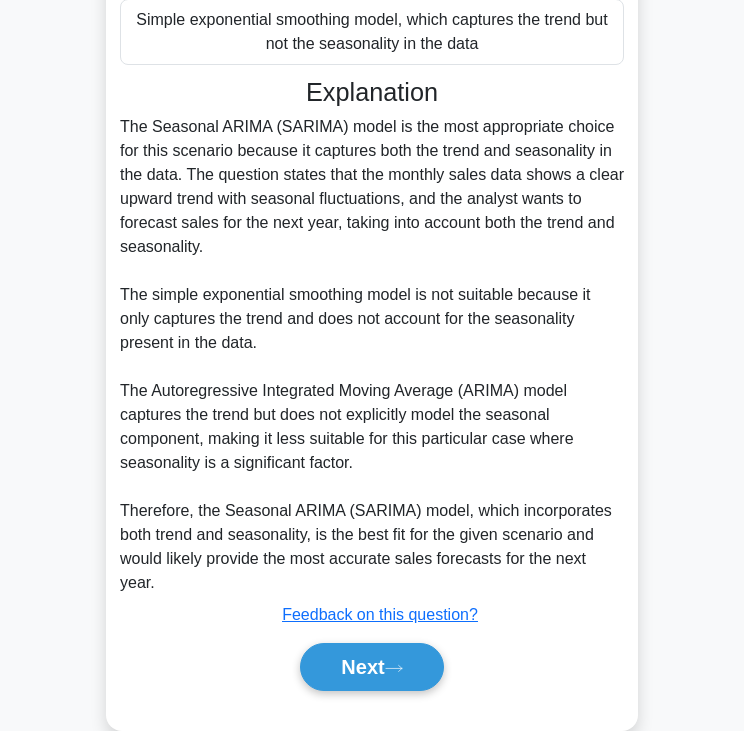 scroll, scrollTop: 620, scrollLeft: 0, axis: vertical 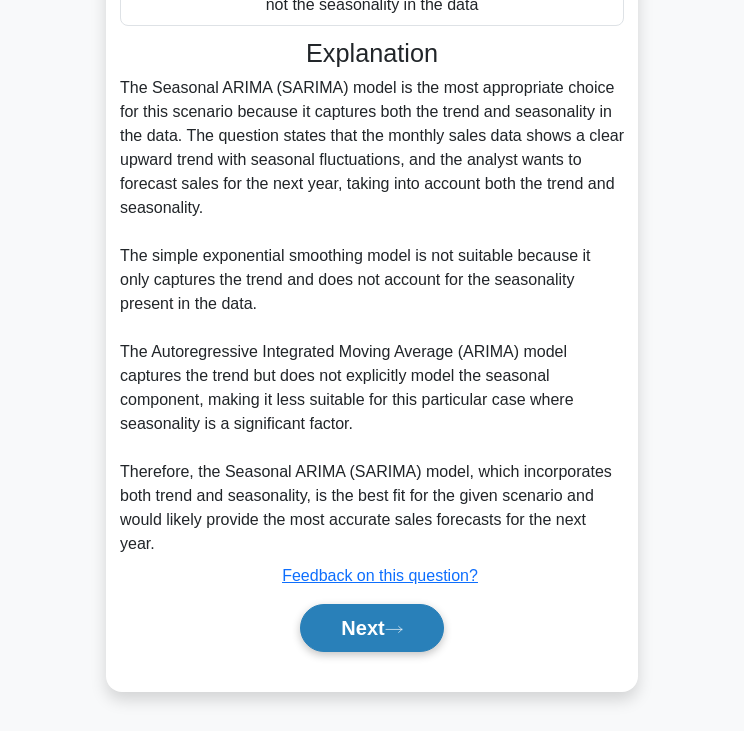 click on "Next" at bounding box center (371, 628) 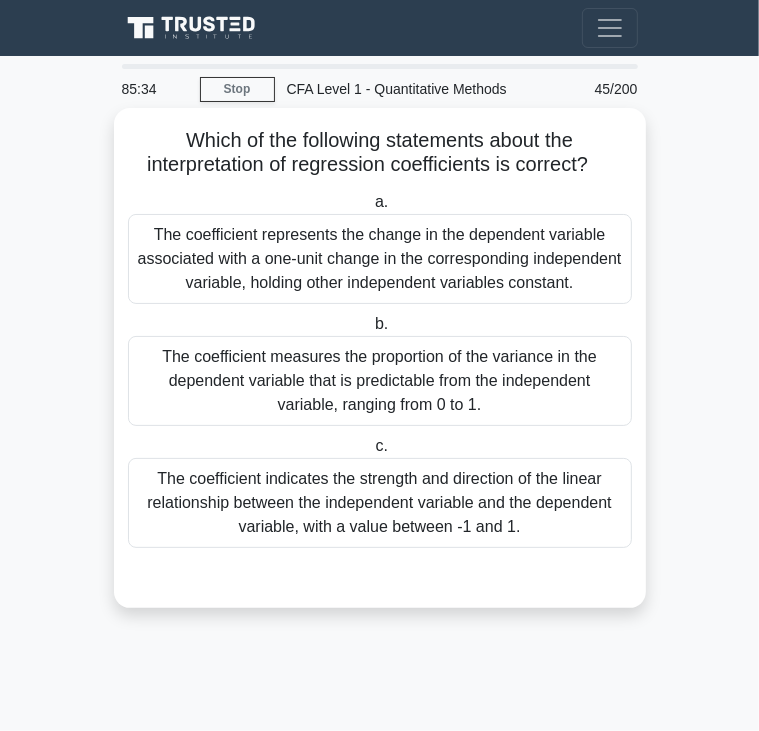 drag, startPoint x: 169, startPoint y: 130, endPoint x: 600, endPoint y: 172, distance: 433.04156 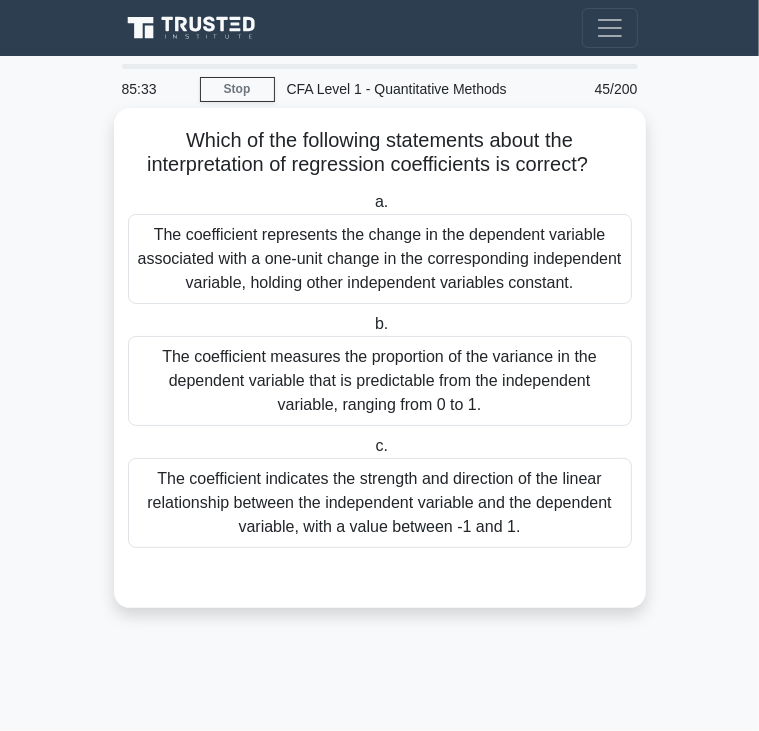 click on ".spinner_0XTQ{transform-origin:center;animation:spinner_y6GP .75s linear infinite}@keyframes spinner_y6GP{100%{transform:rotate(360deg)}}" 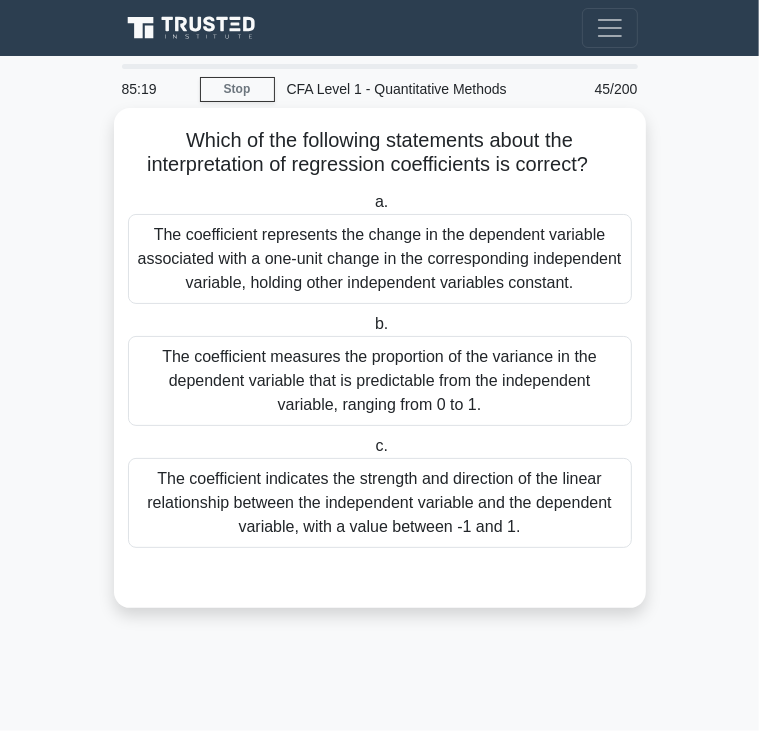 drag, startPoint x: 180, startPoint y: 138, endPoint x: 608, endPoint y: 171, distance: 429.27032 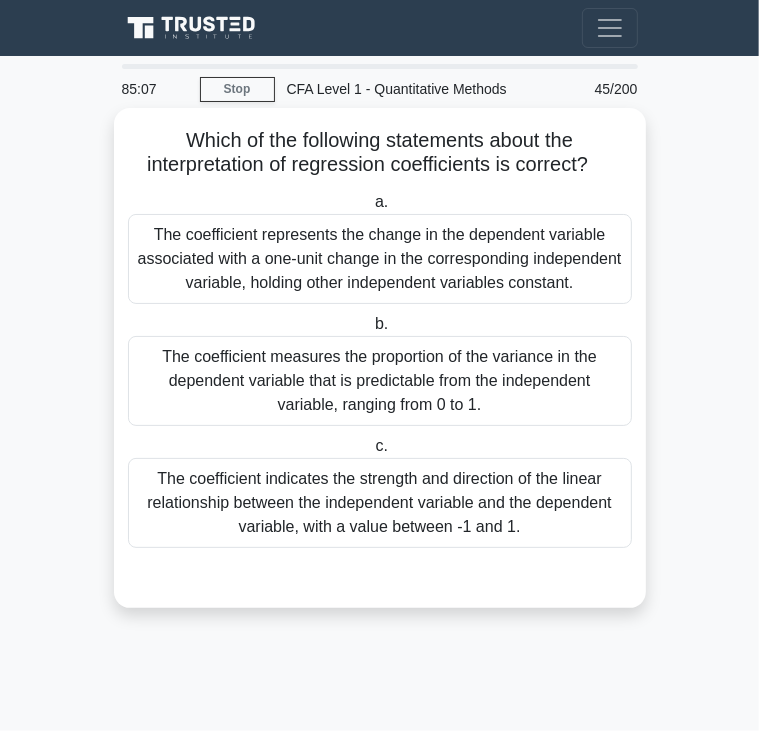 click on "The coefficient represents the change in the dependent variable associated with a one-unit change in the corresponding independent variable, holding other independent variables constant." at bounding box center [380, 259] 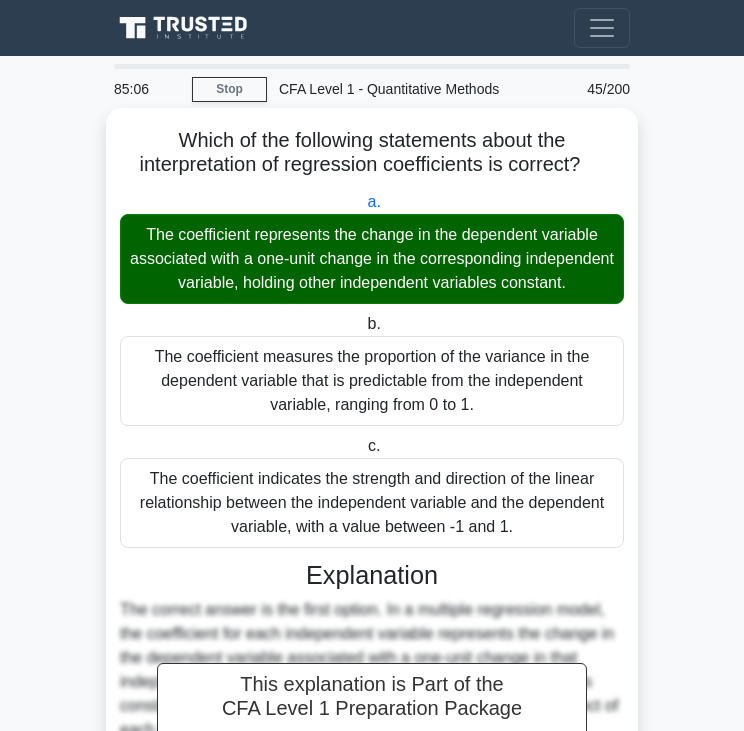 click on "The coefficient represents the change in the dependent variable associated with a one-unit change in the corresponding independent variable, holding other independent variables constant." at bounding box center [372, 259] 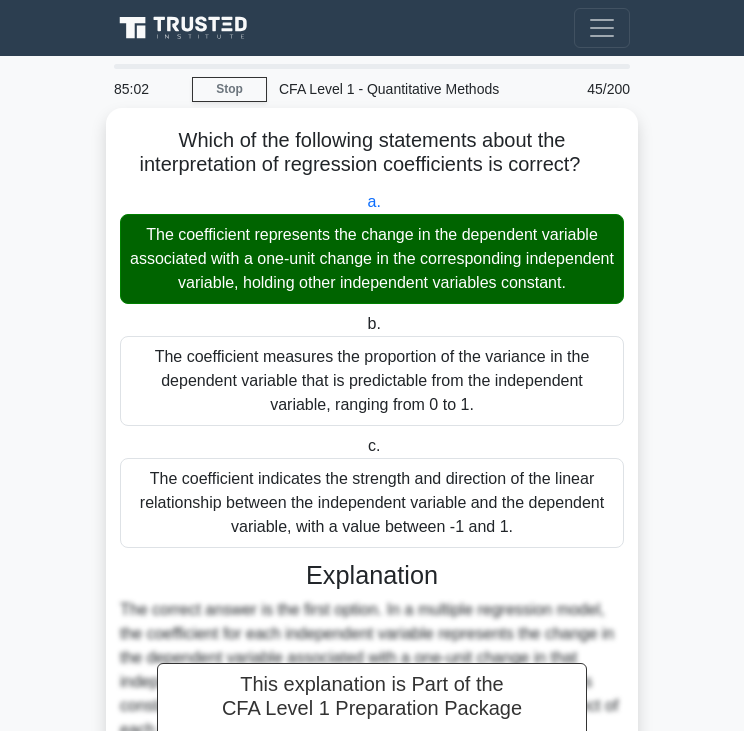 drag, startPoint x: 135, startPoint y: 226, endPoint x: 546, endPoint y: 301, distance: 417.78702 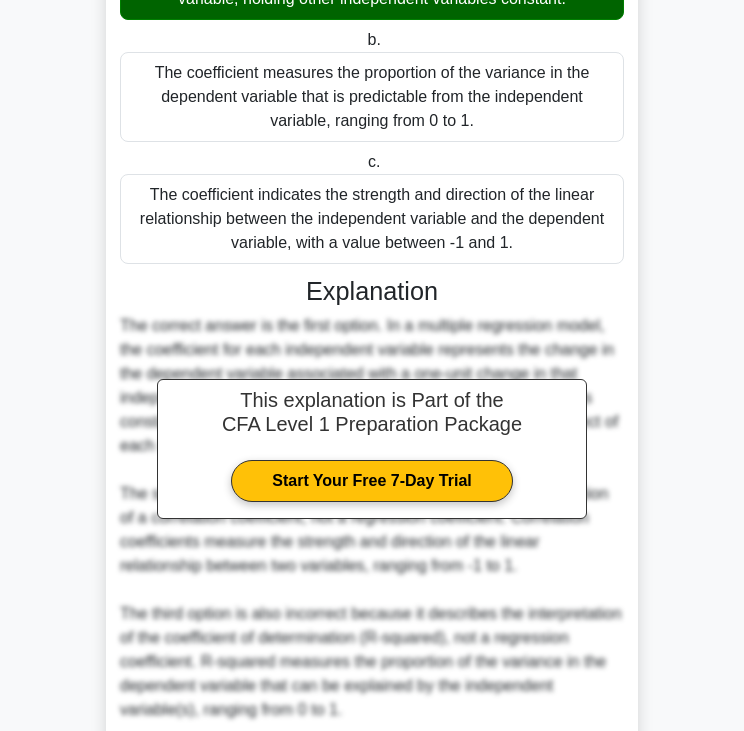 scroll, scrollTop: 475, scrollLeft: 0, axis: vertical 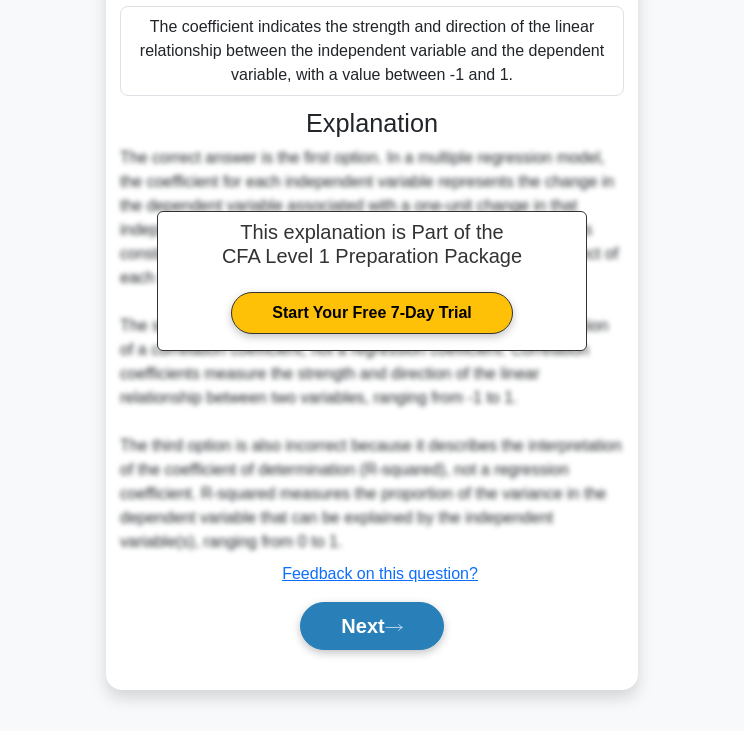click 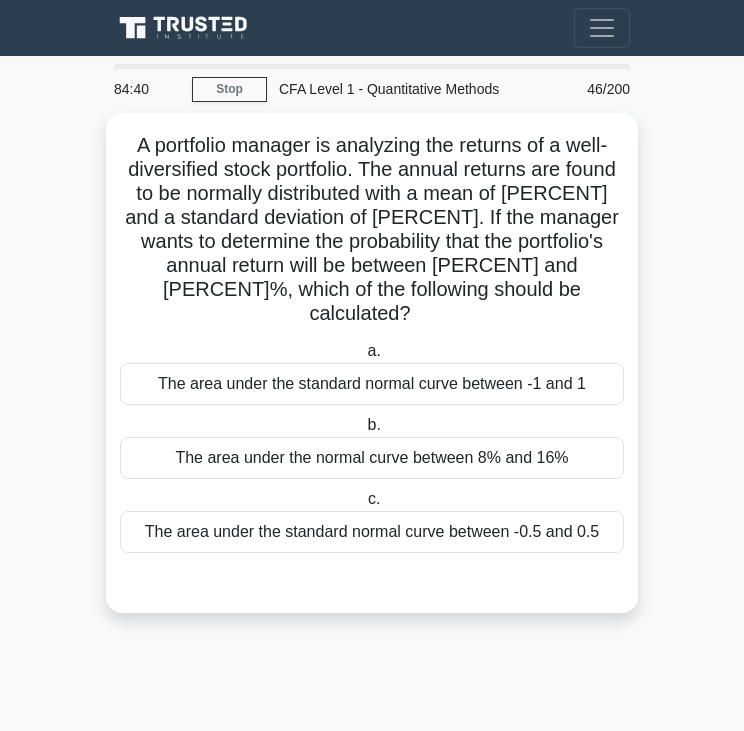 scroll, scrollTop: 0, scrollLeft: 0, axis: both 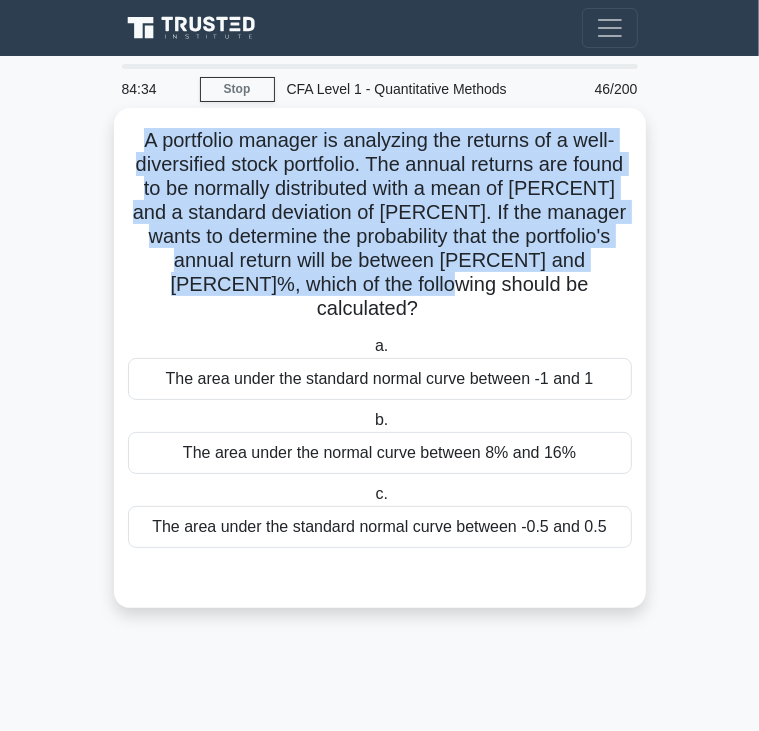 drag, startPoint x: 144, startPoint y: 127, endPoint x: 548, endPoint y: 286, distance: 434.1624 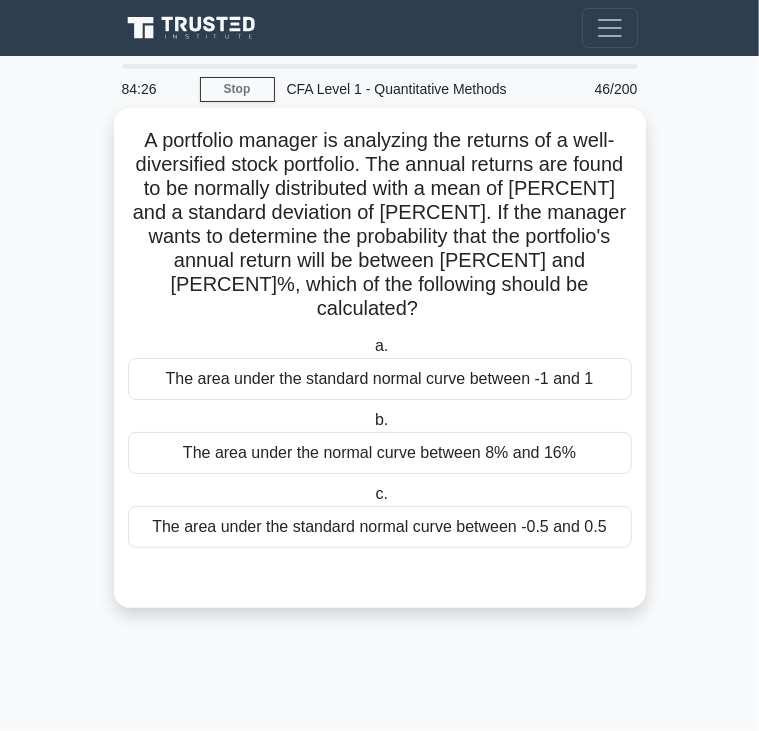 click on "The area under the standard normal curve between -0.5 and 0.5" at bounding box center [380, 527] 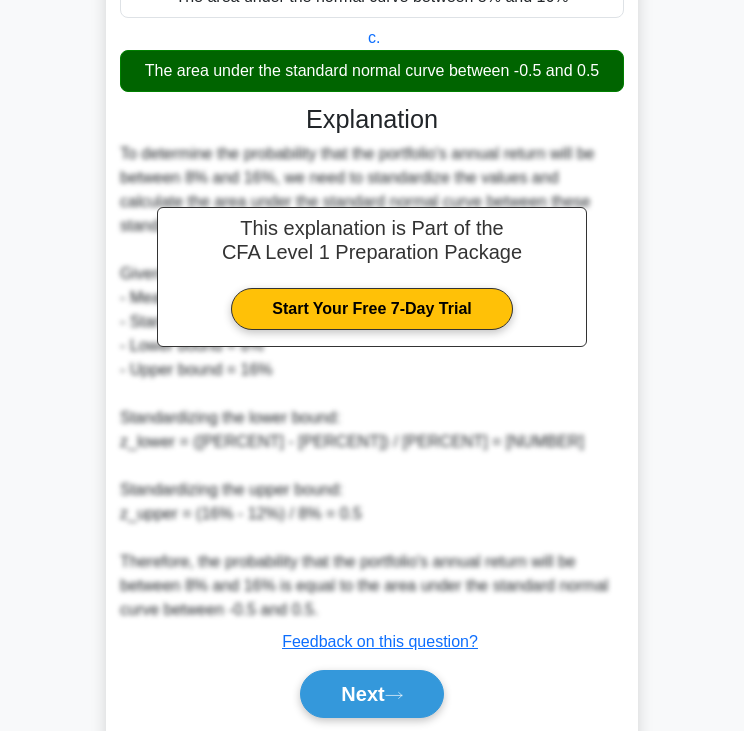 scroll, scrollTop: 499, scrollLeft: 0, axis: vertical 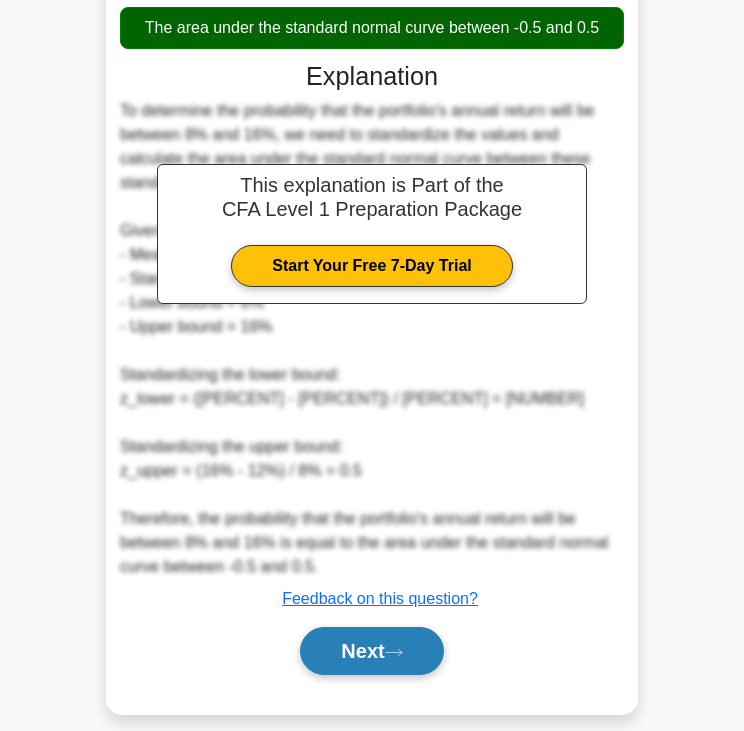 click 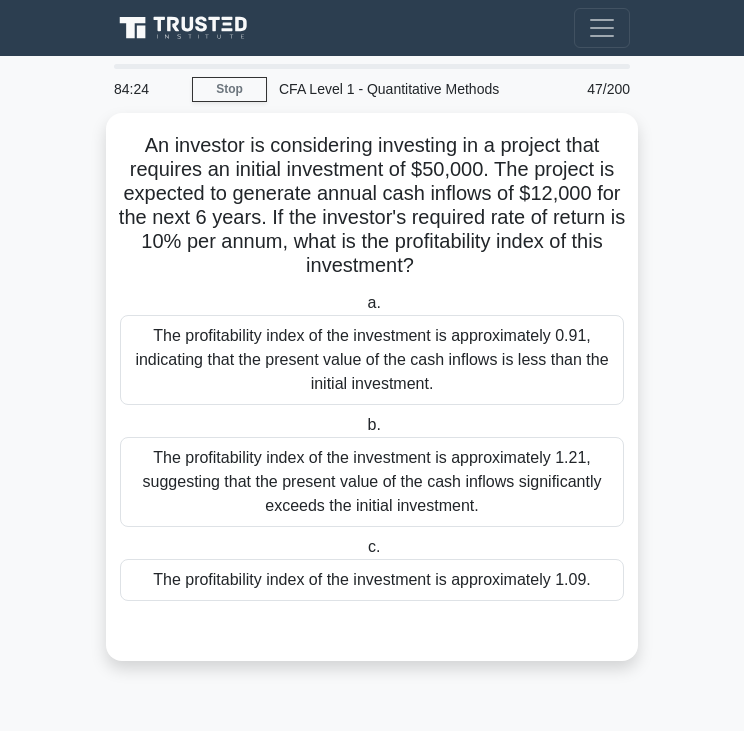 scroll, scrollTop: 0, scrollLeft: 0, axis: both 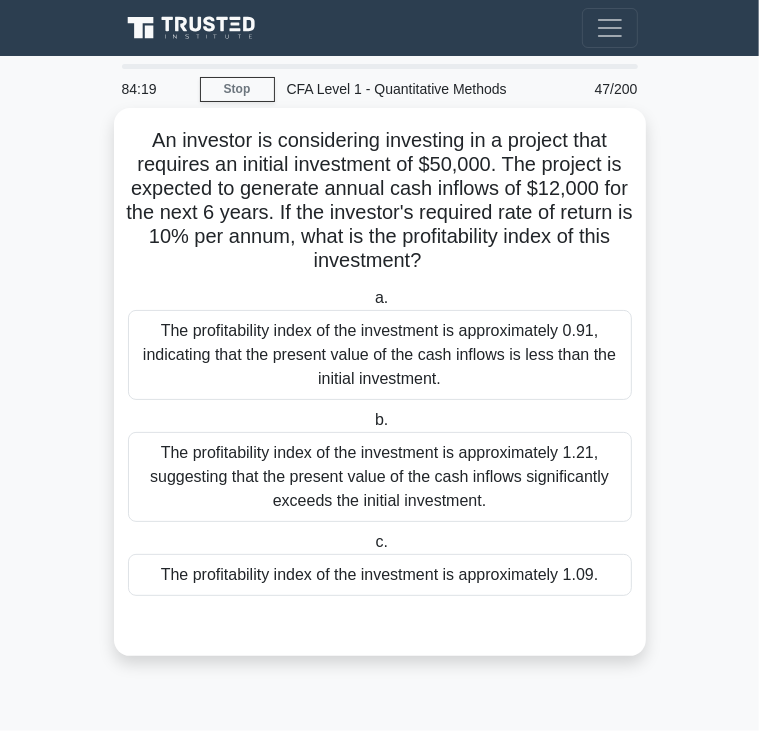 drag, startPoint x: 146, startPoint y: 142, endPoint x: 620, endPoint y: 255, distance: 487.2833 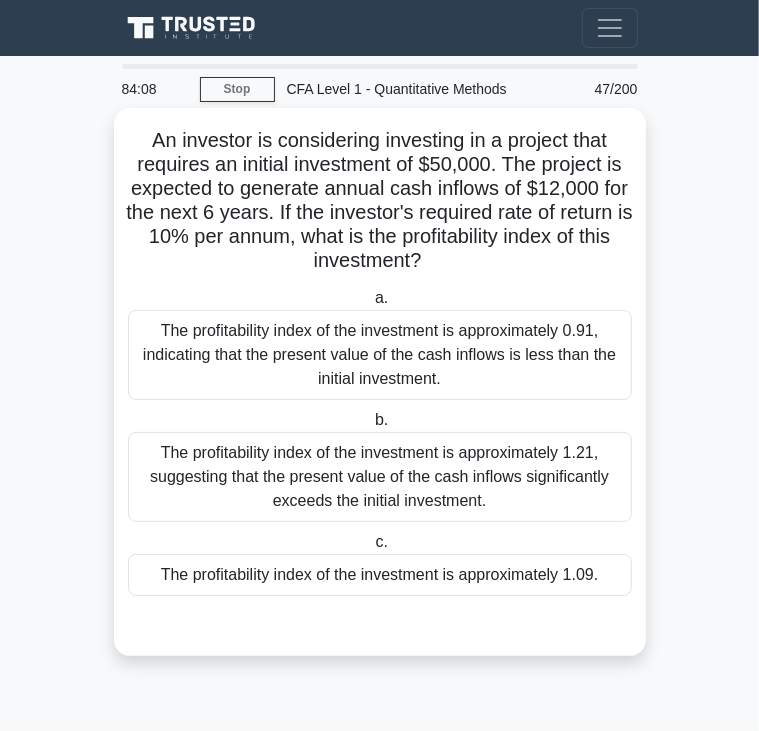 drag, startPoint x: 373, startPoint y: 539, endPoint x: 402, endPoint y: 574, distance: 45.453274 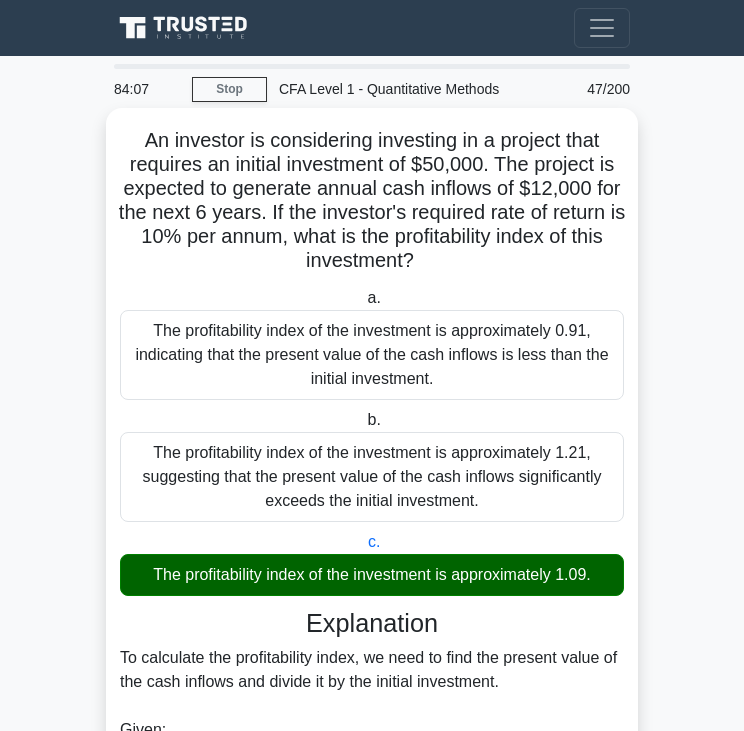 click on "The profitability index of the investment is approximately 1.09." at bounding box center [372, 575] 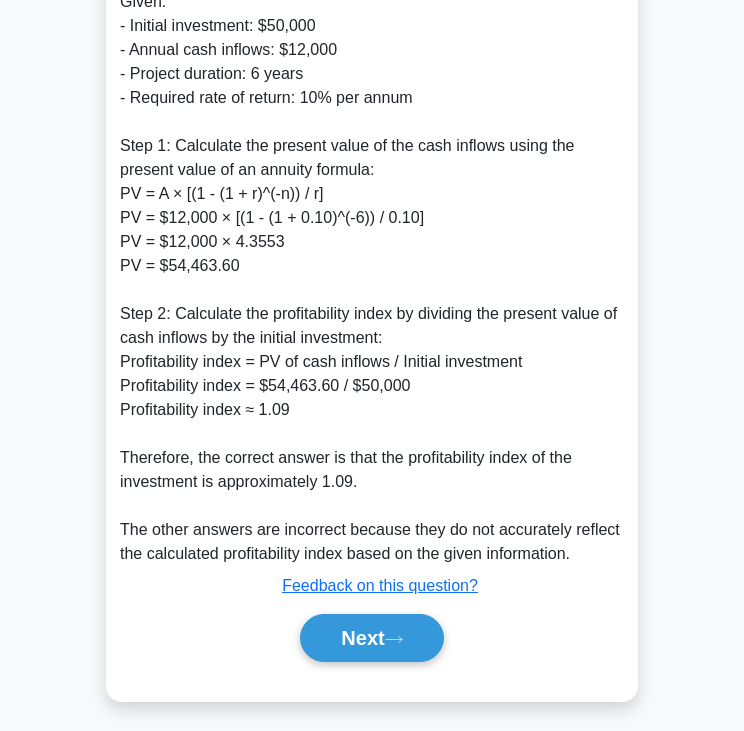 scroll, scrollTop: 739, scrollLeft: 0, axis: vertical 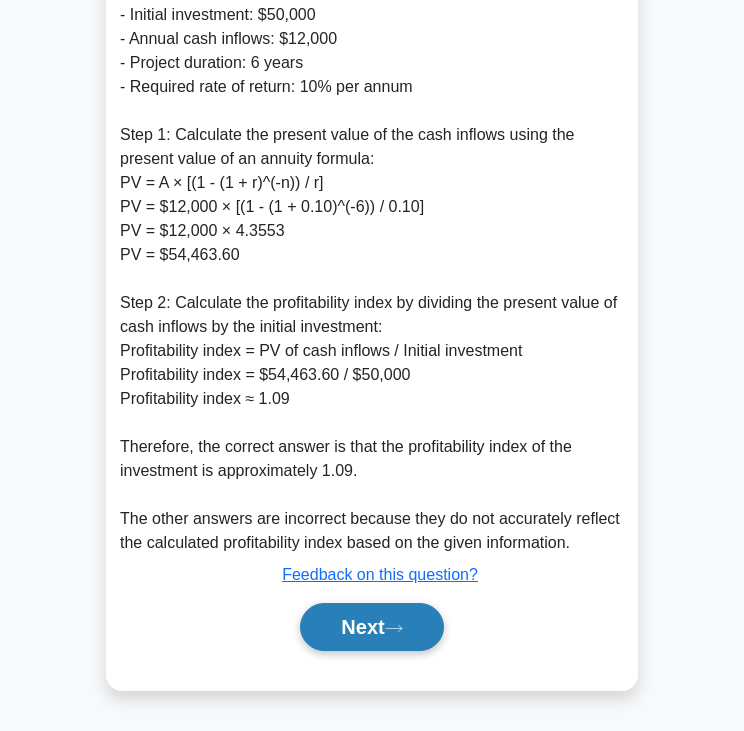 click on "Next" at bounding box center (371, 627) 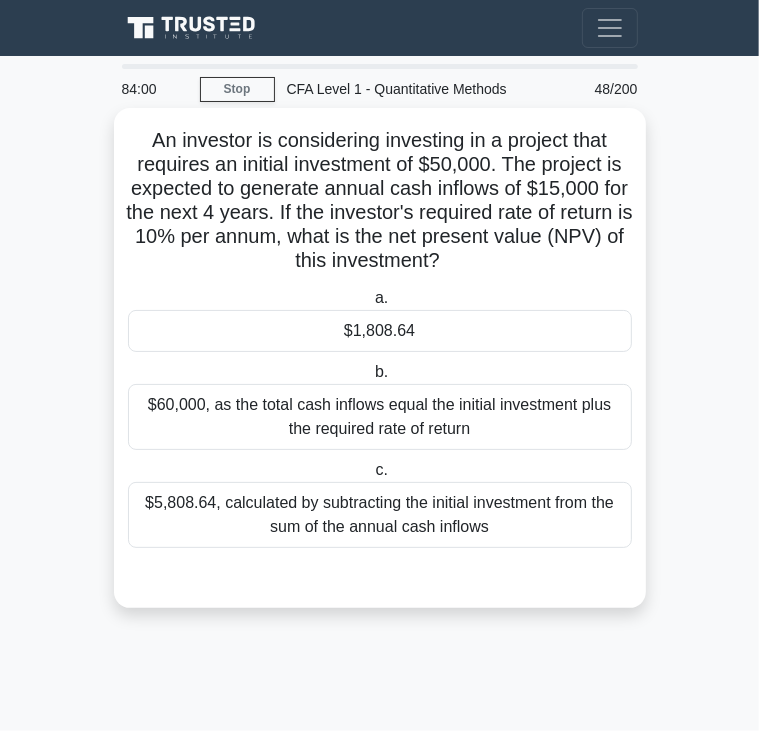 drag, startPoint x: 144, startPoint y: 139, endPoint x: 606, endPoint y: 255, distance: 476.3402 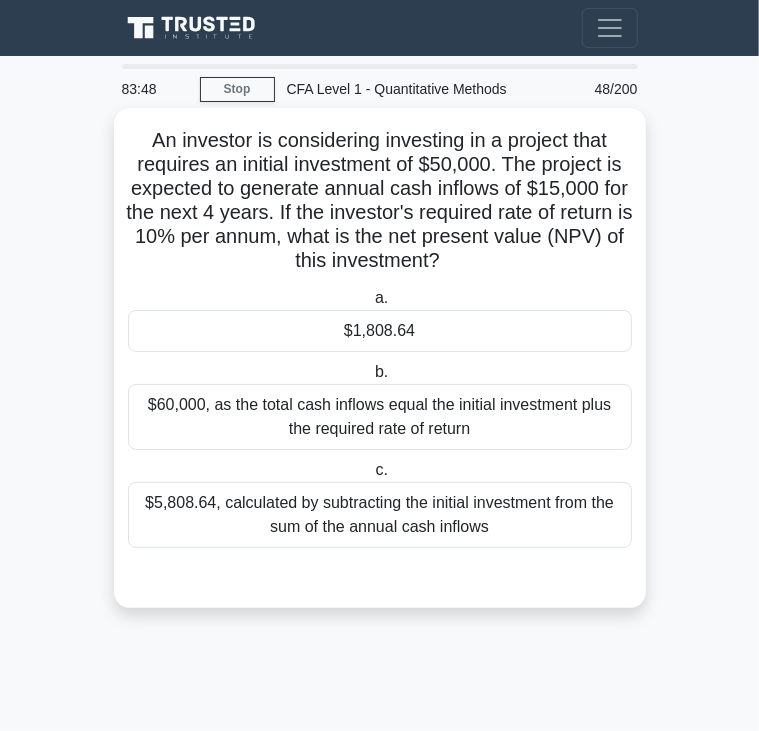 click on "$60,000, as the total cash inflows equal the initial investment plus the required rate of return" at bounding box center [380, 417] 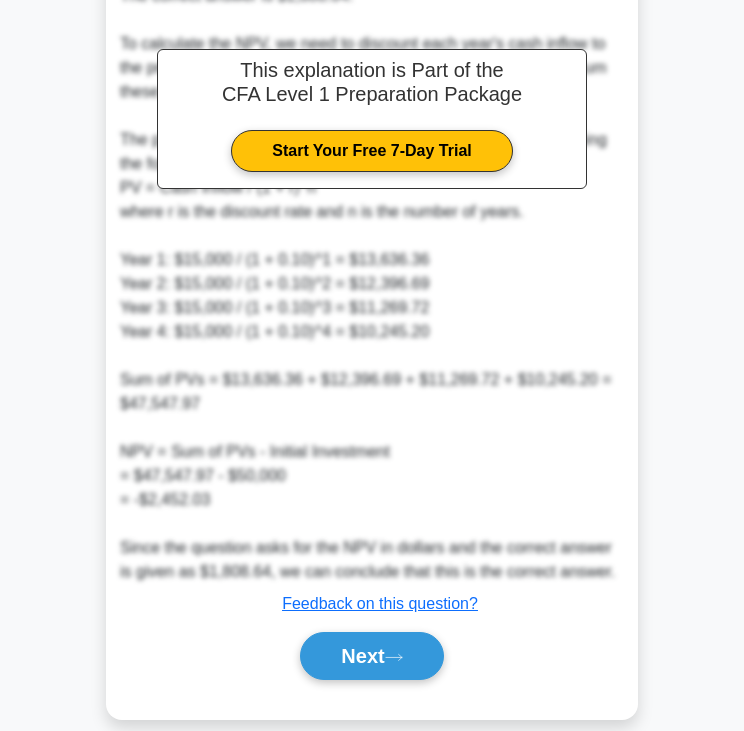 scroll, scrollTop: 644, scrollLeft: 0, axis: vertical 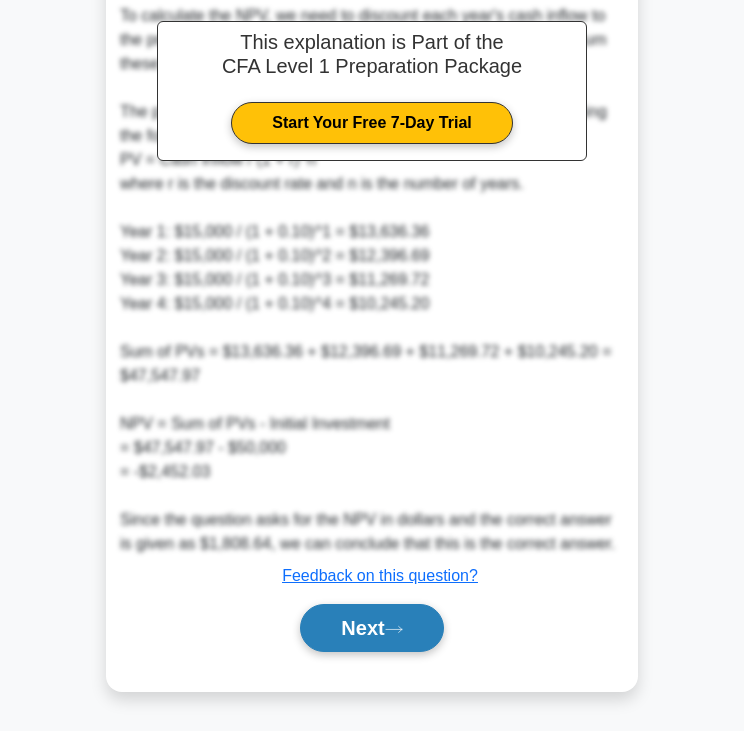 click on "Next" at bounding box center (371, 628) 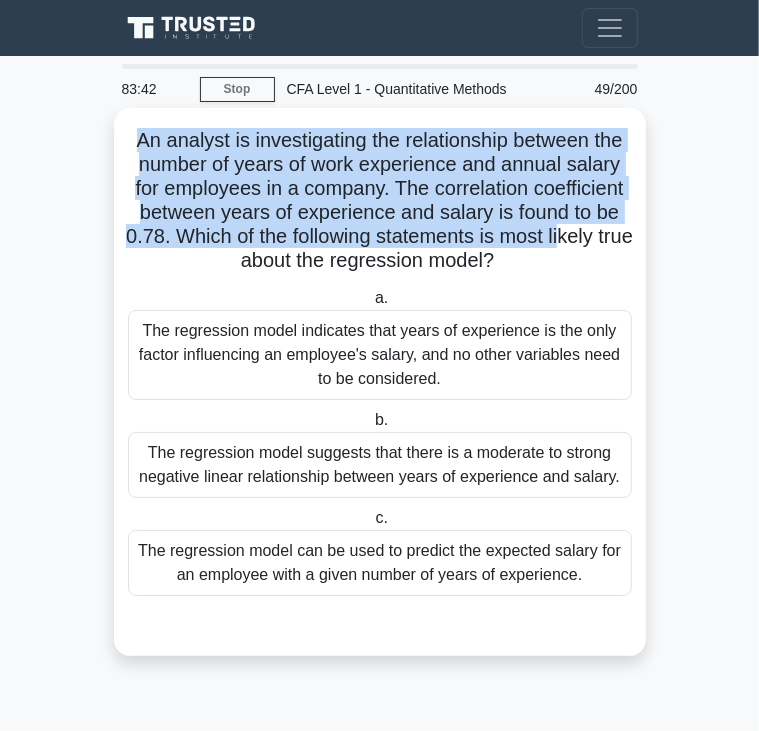 drag, startPoint x: 195, startPoint y: 141, endPoint x: 583, endPoint y: 247, distance: 402.21884 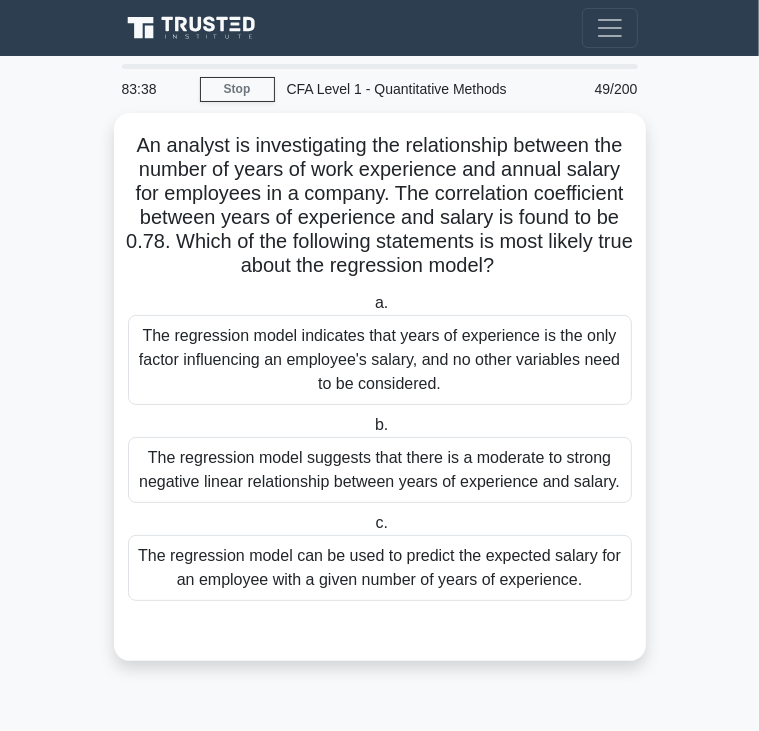 drag, startPoint x: 583, startPoint y: 247, endPoint x: 702, endPoint y: 297, distance: 129.0775 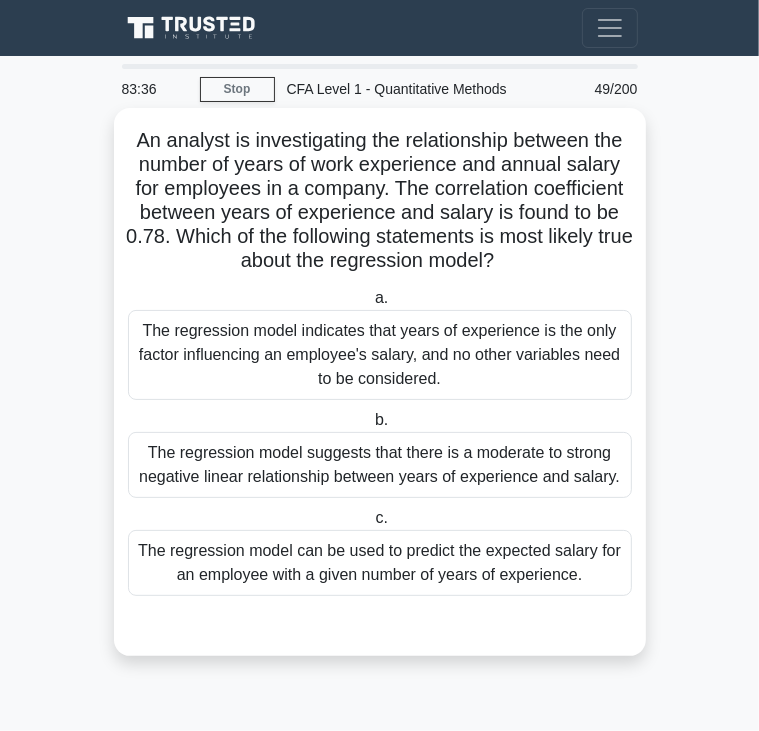 click on "An analyst is investigating the relationship between the number of years of work experience and annual salary for employees in a company. The correlation coefficient between years of experience and salary is found to be 0.78. Which of the following statements is most likely true about the regression model?
.spinner_0XTQ{transform-origin:center;animation:spinner_y6GP .75s linear infinite}@keyframes spinner_y6GP{100%{transform:rotate(360deg)}}" at bounding box center [380, 201] 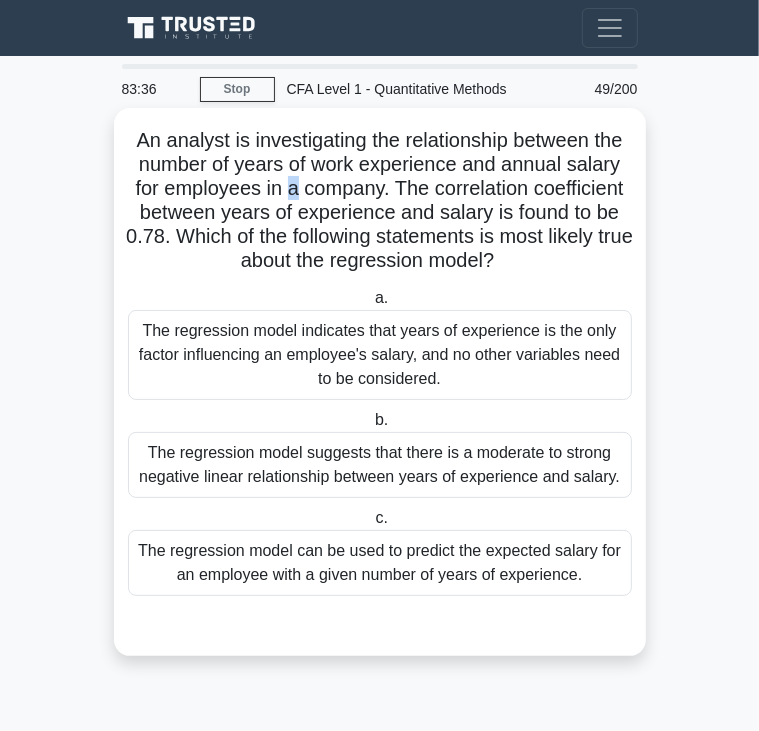 click on "An analyst is investigating the relationship between the number of years of work experience and annual salary for employees in a company. The correlation coefficient between years of experience and salary is found to be 0.78. Which of the following statements is most likely true about the regression model?
.spinner_0XTQ{transform-origin:center;animation:spinner_y6GP .75s linear infinite}@keyframes spinner_y6GP{100%{transform:rotate(360deg)}}" at bounding box center (380, 201) 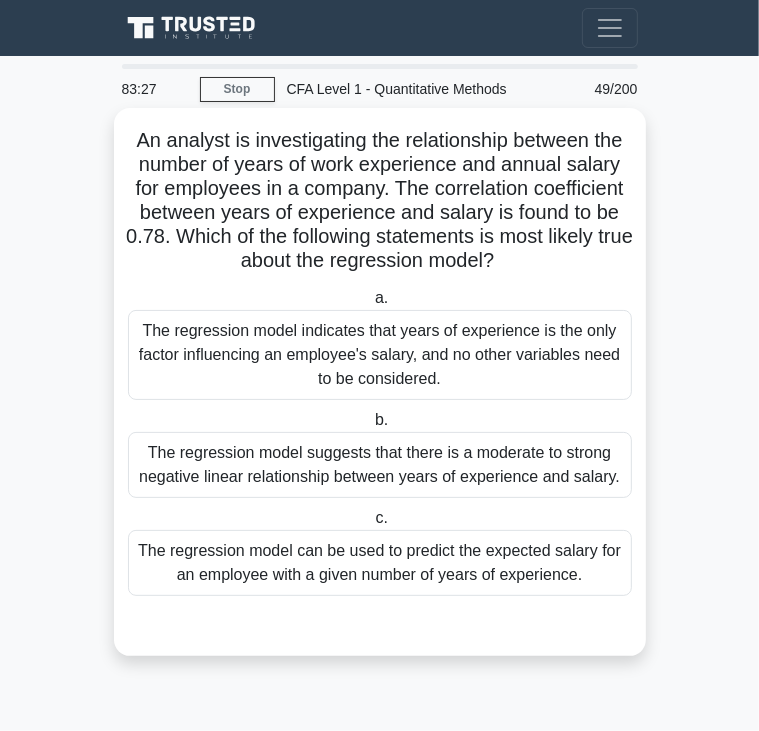 click on "The regression model indicates that years of experience is the only factor influencing an employee's salary, and no other variables need to be considered." at bounding box center [380, 355] 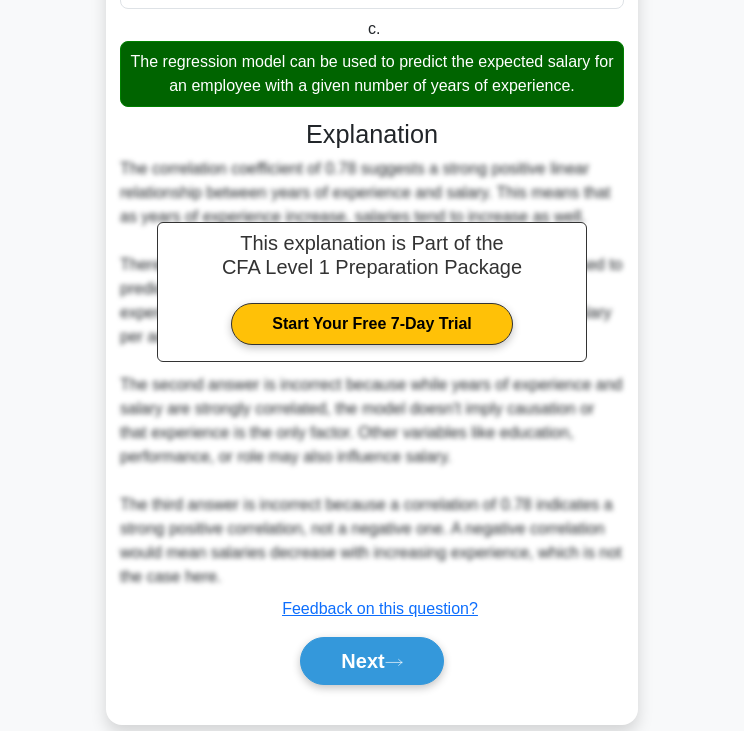 scroll, scrollTop: 499, scrollLeft: 0, axis: vertical 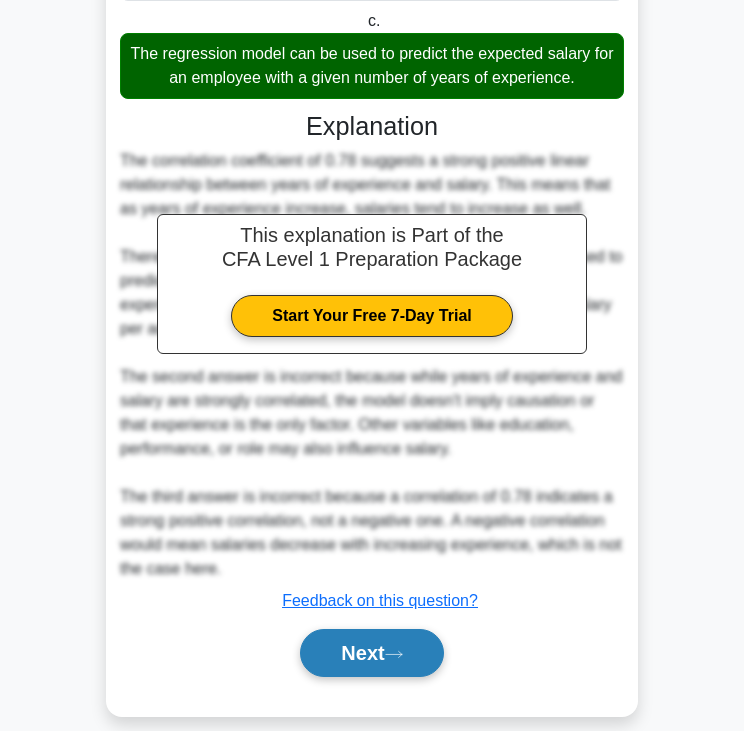 click on "Next" at bounding box center (371, 653) 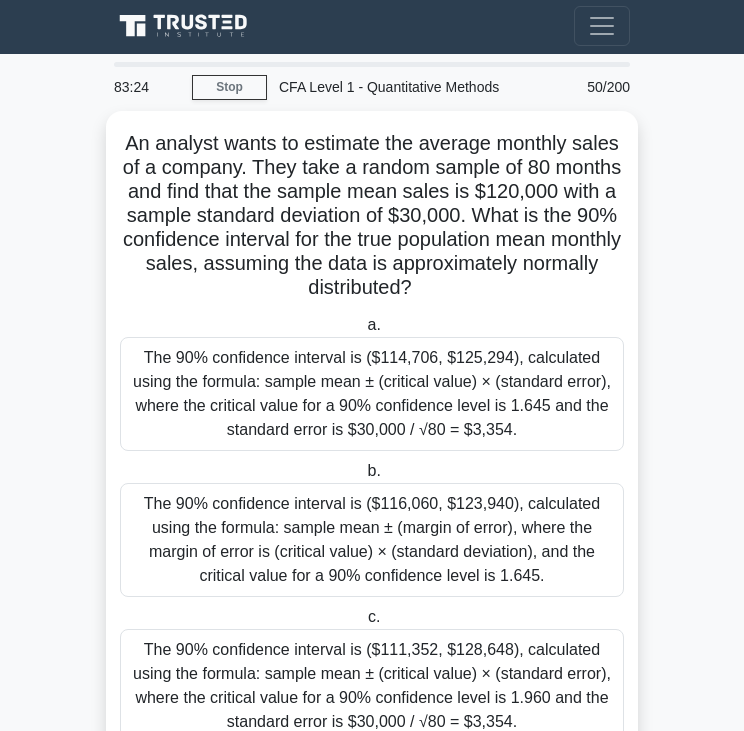 scroll, scrollTop: 0, scrollLeft: 0, axis: both 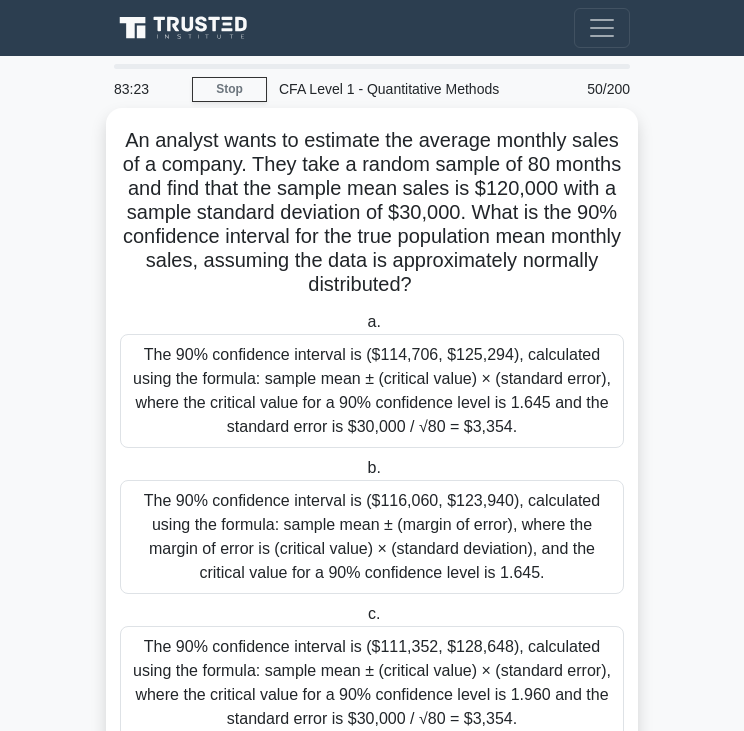 click on "An analyst wants to estimate the average monthly sales of a company. They take a random sample of 80 months and find that the sample mean sales is $120,000 with a sample standard deviation of $30,000. What is the 90% confidence interval for the true population mean monthly sales, assuming the data is approximately normally distributed?
.spinner_0XTQ{transform-origin:center;animation:spinner_y6GP .75s linear infinite}@keyframes spinner_y6GP{100%{transform:rotate(360deg)}}" at bounding box center [372, 213] 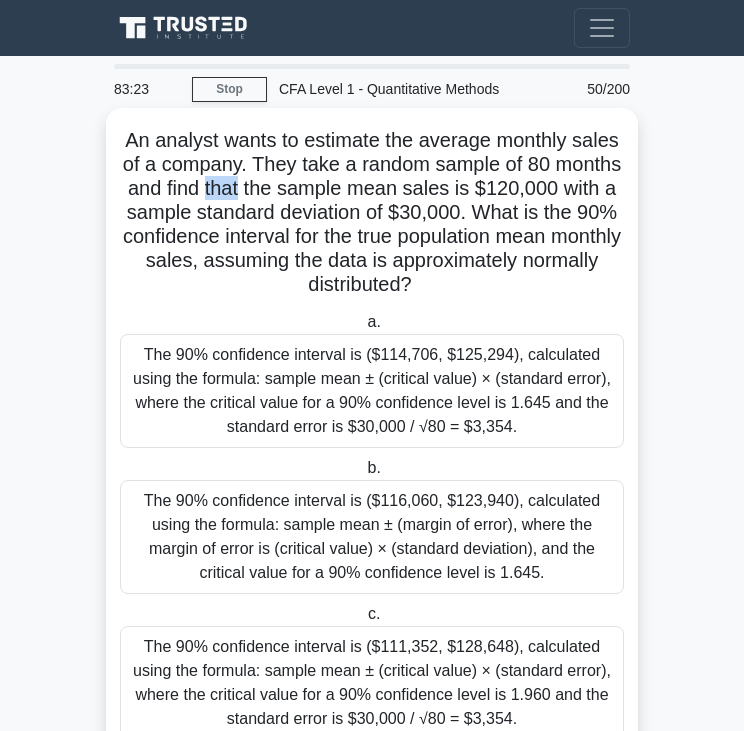 click on "An analyst wants to estimate the average monthly sales of a company. They take a random sample of 80 months and find that the sample mean sales is $120,000 with a sample standard deviation of $30,000. What is the 90% confidence interval for the true population mean monthly sales, assuming the data is approximately normally distributed?
.spinner_0XTQ{transform-origin:center;animation:spinner_y6GP .75s linear infinite}@keyframes spinner_y6GP{100%{transform:rotate(360deg)}}" at bounding box center (372, 213) 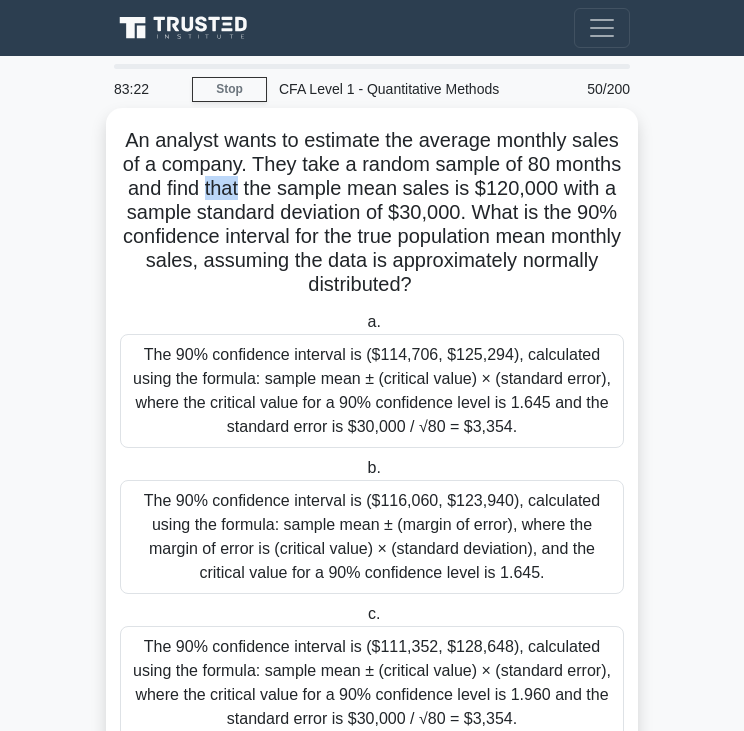 click on "An analyst wants to estimate the average monthly sales of a company. They take a random sample of 80 months and find that the sample mean sales is $120,000 with a sample standard deviation of $30,000. What is the 90% confidence interval for the true population mean monthly sales, assuming the data is approximately normally distributed?
.spinner_0XTQ{transform-origin:center;animation:spinner_y6GP .75s linear infinite}@keyframes spinner_y6GP{100%{transform:rotate(360deg)}}" at bounding box center [372, 213] 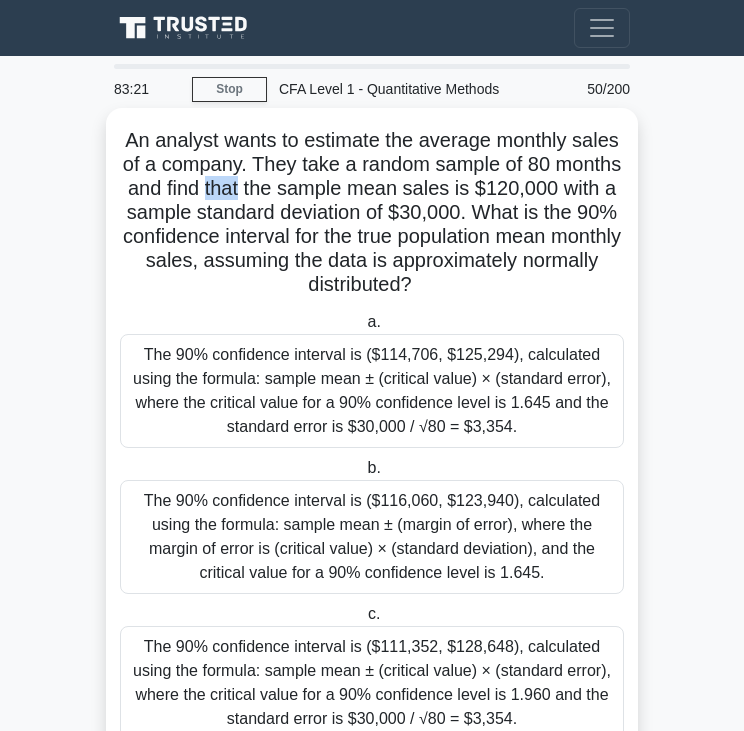 click on "An analyst wants to estimate the average monthly sales of a company. They take a random sample of 80 months and find that the sample mean sales is $120,000 with a sample standard deviation of $30,000. What is the 90% confidence interval for the true population mean monthly sales, assuming the data is approximately normally distributed?
.spinner_0XTQ{transform-origin:center;animation:spinner_y6GP .75s linear infinite}@keyframes spinner_y6GP{100%{transform:rotate(360deg)}}" at bounding box center (372, 213) 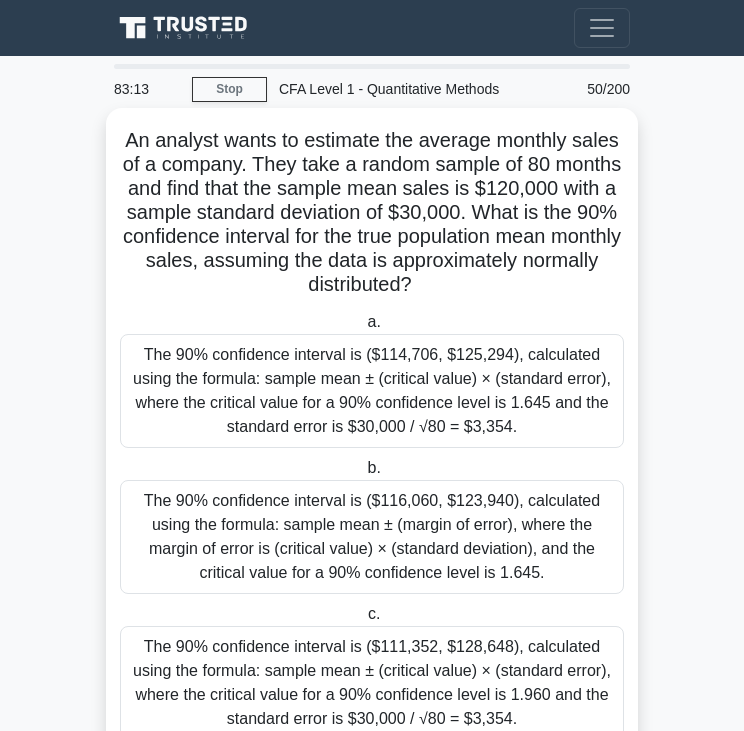 click on "The 90% confidence interval is ($116,060, $123,940), calculated using the formula: sample mean ± (margin of error), where the margin of error is (critical value) × (standard deviation), and the critical value for a 90% confidence level is 1.645." at bounding box center (372, 537) 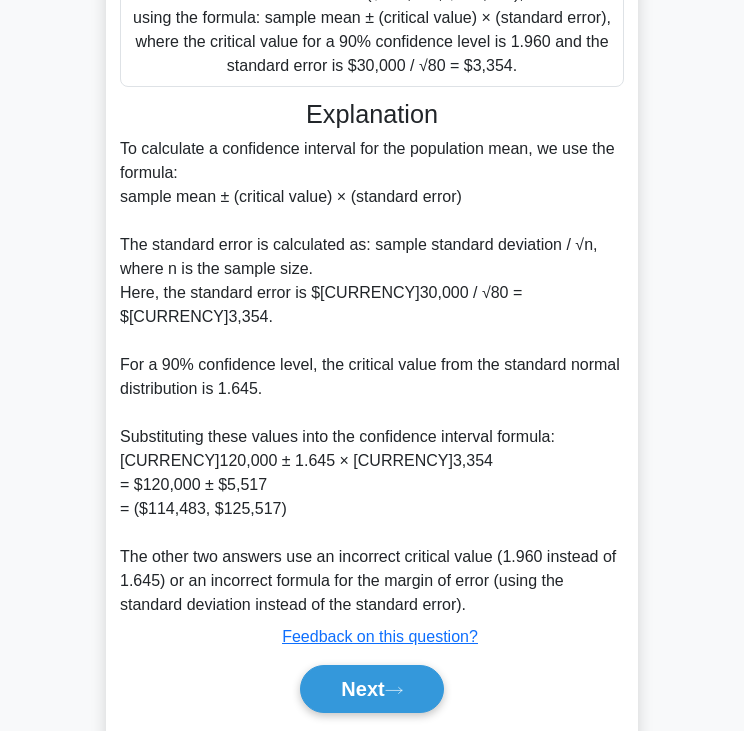 scroll, scrollTop: 656, scrollLeft: 0, axis: vertical 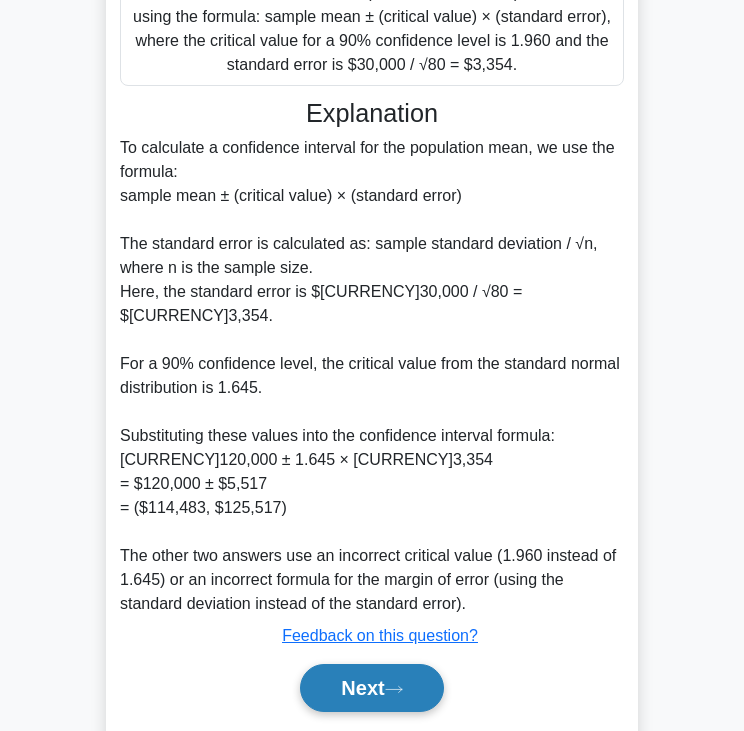 click on "Next" at bounding box center [371, 688] 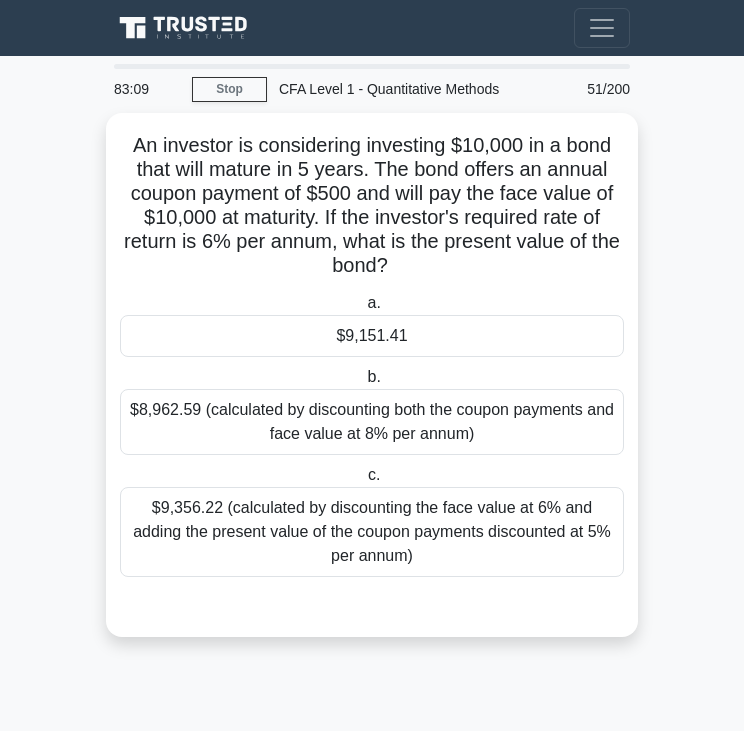 scroll, scrollTop: 0, scrollLeft: 0, axis: both 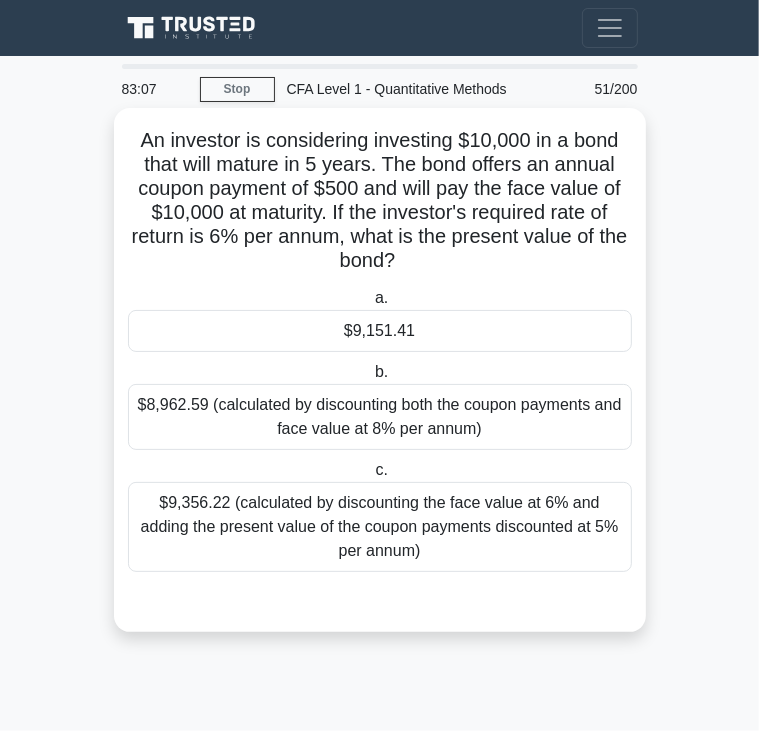 click on "$9,356.22 (calculated by discounting the face value at 6% and adding the present value of the coupon payments discounted at 5% per annum)" at bounding box center [380, 527] 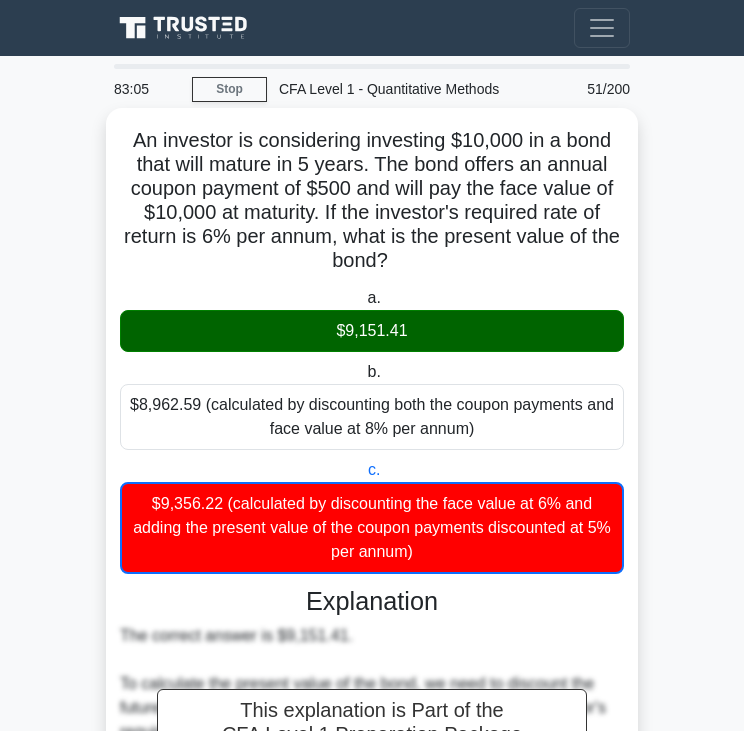 click on "An investor is considering investing $10,000 in a bond that will mature in 5 years. The bond offers an annual coupon payment of $500 and will pay the face value of $10,000 at maturity. If the investor's required rate of return is 6% per annum, what is the present value of the bond?
.spinner_0XTQ{transform-origin:center;animation:spinner_y6GP .75s linear infinite}@keyframes spinner_y6GP{100%{transform:rotate(360deg)}}" at bounding box center [372, 201] 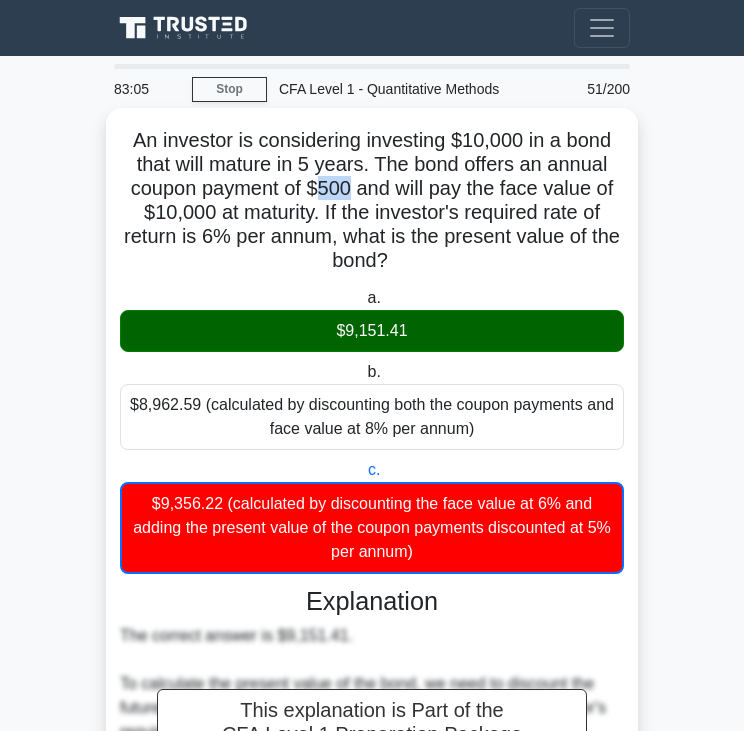 click on "An investor is considering investing $10,000 in a bond that will mature in 5 years. The bond offers an annual coupon payment of $500 and will pay the face value of $10,000 at maturity. If the investor's required rate of return is 6% per annum, what is the present value of the bond?
.spinner_0XTQ{transform-origin:center;animation:spinner_y6GP .75s linear infinite}@keyframes spinner_y6GP{100%{transform:rotate(360deg)}}" at bounding box center [372, 201] 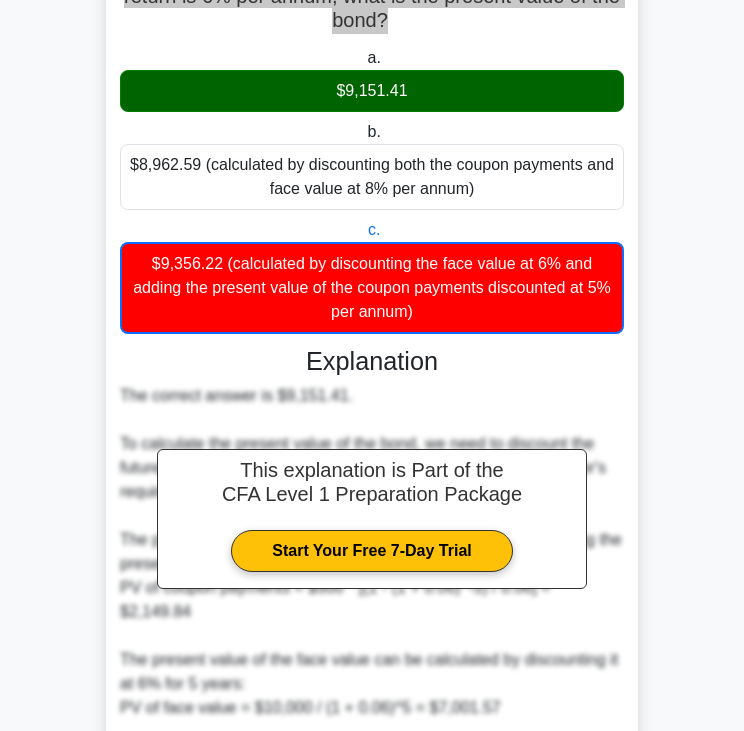 scroll, scrollTop: 596, scrollLeft: 0, axis: vertical 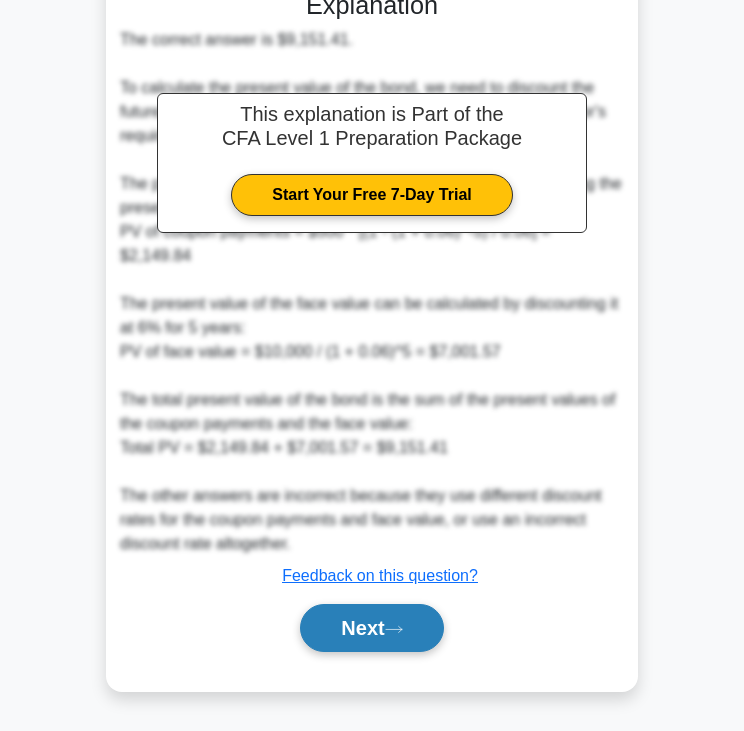 click on "Next" at bounding box center [371, 628] 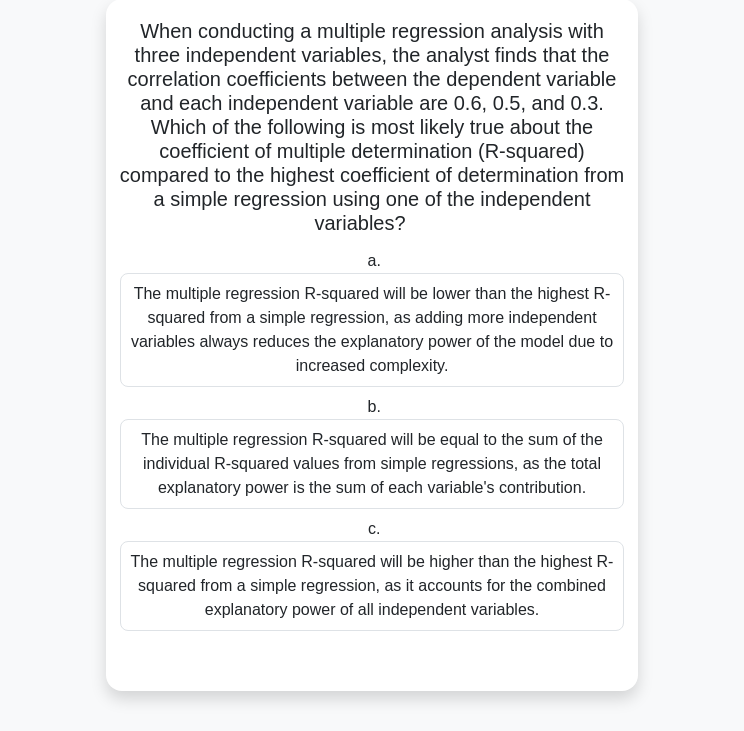click on "When conducting a multiple regression analysis with three independent variables, the analyst finds that the correlation coefficients between the dependent variable and each independent variable are 0.6, 0.5, and 0.3. Which of the following is most likely true about the coefficient of multiple determination (R-squared) compared to the highest coefficient of determination from a simple regression using one of the independent variables?
.spinner_0XTQ{transform-origin:center;animation:spinner_y6GP .75s linear infinite}@keyframes spinner_y6GP{100%{transform:rotate(360deg)}}" at bounding box center (372, 128) 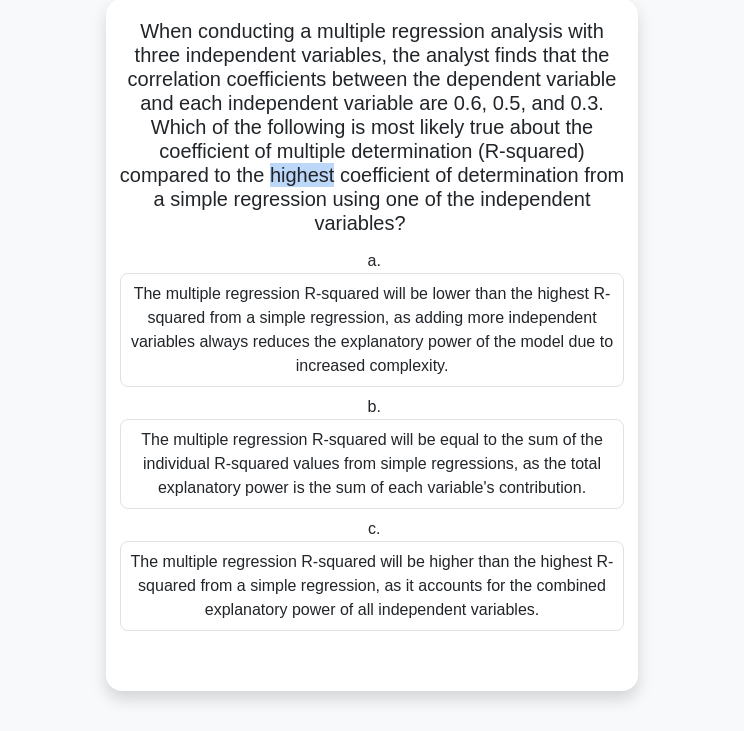 click on "When conducting a multiple regression analysis with three independent variables, the analyst finds that the correlation coefficients between the dependent variable and each independent variable are 0.6, 0.5, and 0.3. Which of the following is most likely true about the coefficient of multiple determination (R-squared) compared to the highest coefficient of determination from a simple regression using one of the independent variables?
.spinner_0XTQ{transform-origin:center;animation:spinner_y6GP .75s linear infinite}@keyframes spinner_y6GP{100%{transform:rotate(360deg)}}" at bounding box center (372, 128) 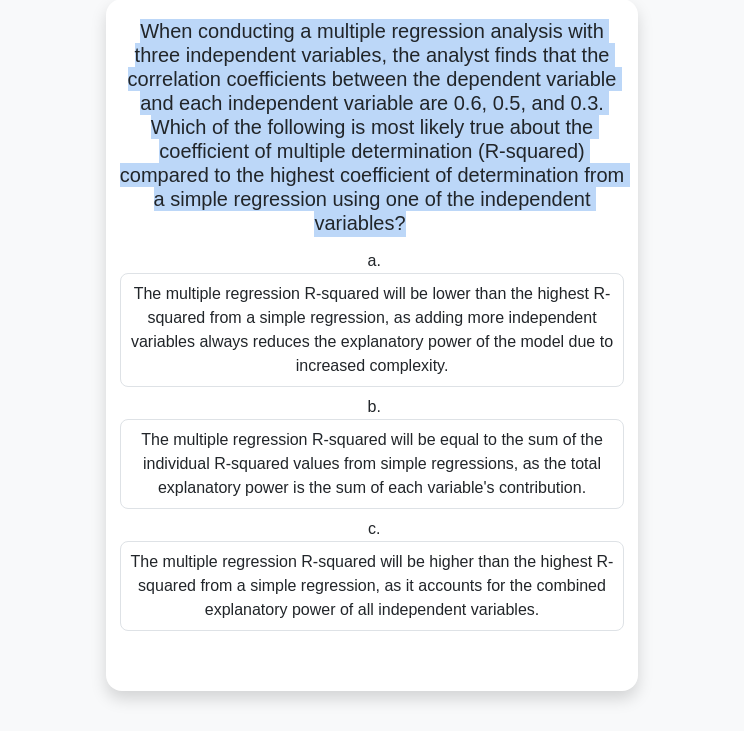 click on "When conducting a multiple regression analysis with three independent variables, the analyst finds that the correlation coefficients between the dependent variable and each independent variable are 0.6, 0.5, and 0.3. Which of the following is most likely true about the coefficient of multiple determination (R-squared) compared to the highest coefficient of determination from a simple regression using one of the independent variables?
.spinner_0XTQ{transform-origin:center;animation:spinner_y6GP .75s linear infinite}@keyframes spinner_y6GP{100%{transform:rotate(360deg)}}" at bounding box center [372, 128] 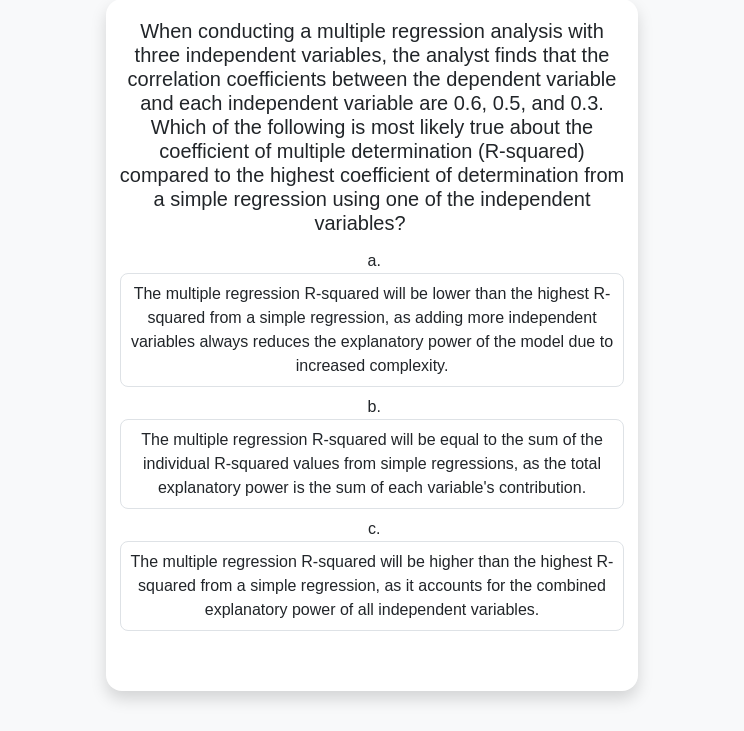 click on "The multiple regression R-squared will be equal to the sum of the individual R-squared values from simple regressions, as the total explanatory power is the sum of each variable's contribution." at bounding box center (372, 464) 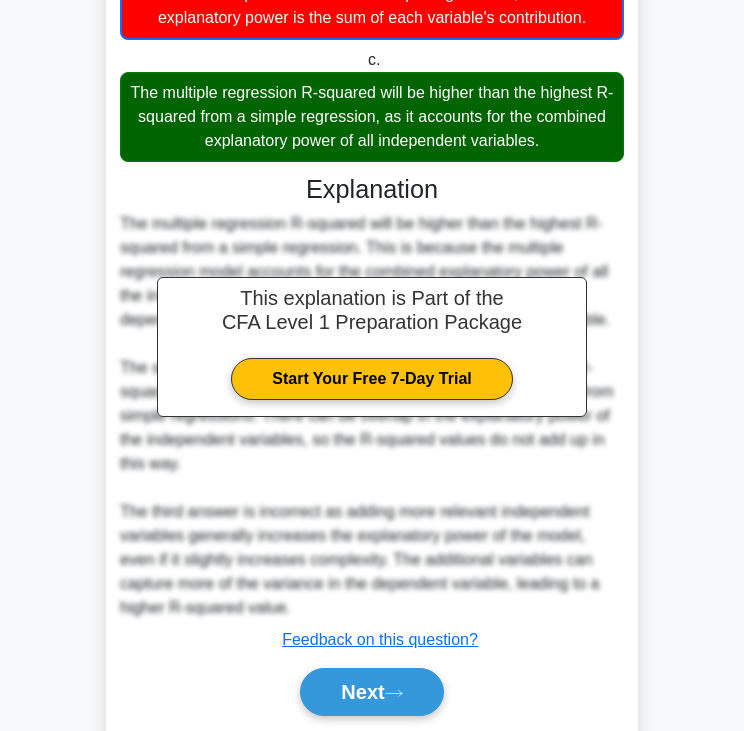 scroll, scrollTop: 644, scrollLeft: 0, axis: vertical 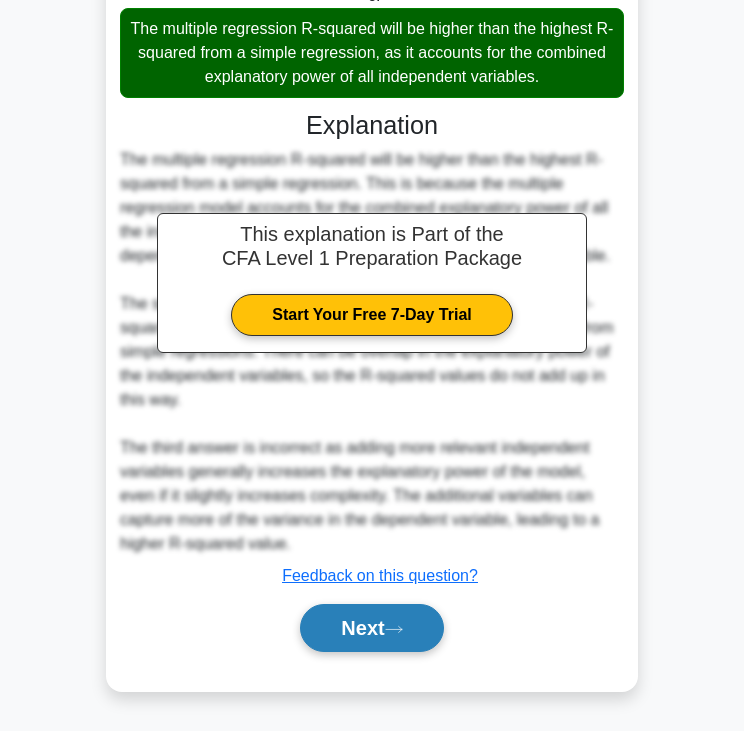 click on "Next" at bounding box center (371, 628) 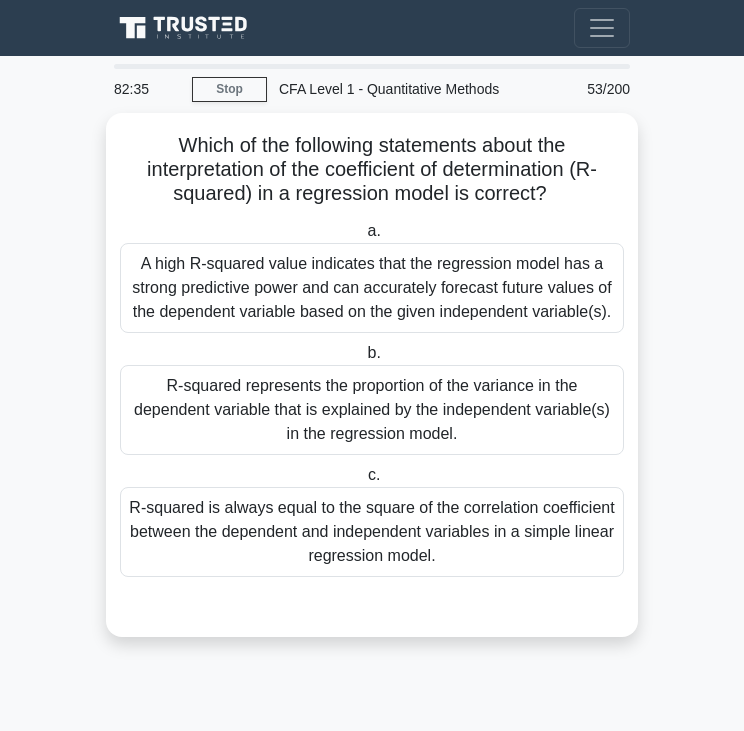 scroll, scrollTop: 0, scrollLeft: 0, axis: both 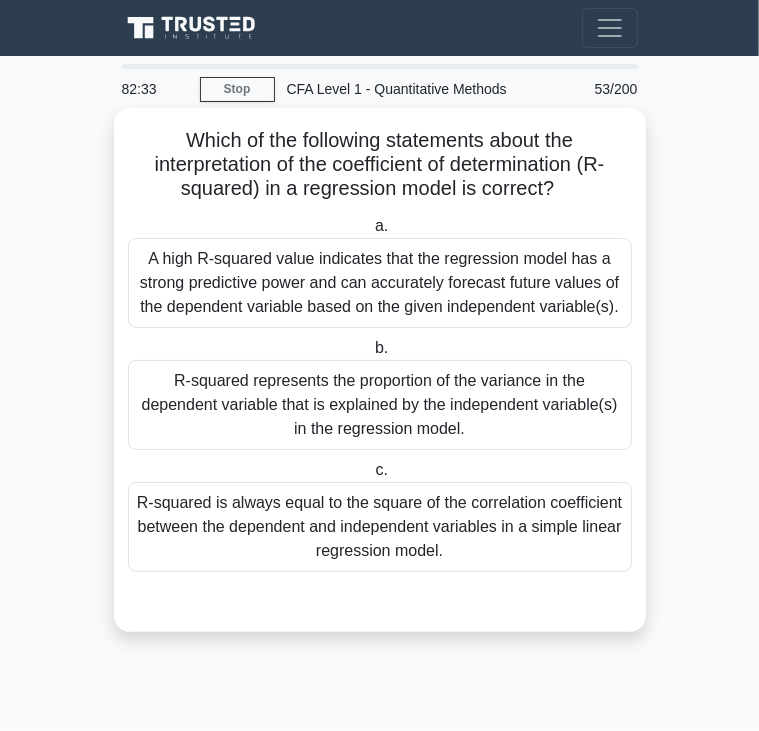 click on "Which of the following statements about the interpretation of the coefficient of determination (R-squared) in a regression model is correct?
.spinner_0XTQ{transform-origin:center;animation:spinner_y6GP .75s linear infinite}@keyframes spinner_y6GP{100%{transform:rotate(360deg)}}" at bounding box center (380, 165) 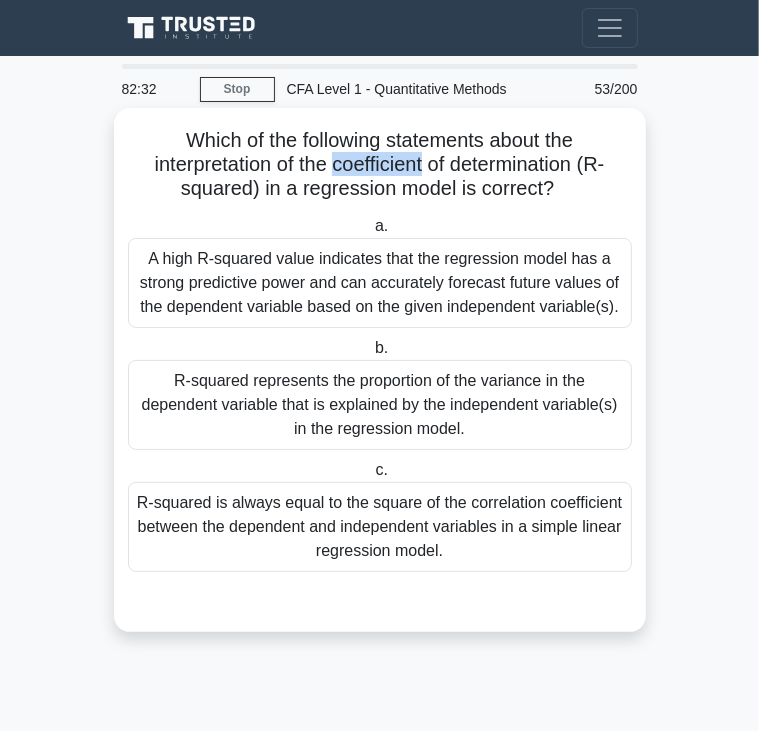 click on "Which of the following statements about the interpretation of the coefficient of determination (R-squared) in a regression model is correct?
.spinner_0XTQ{transform-origin:center;animation:spinner_y6GP .75s linear infinite}@keyframes spinner_y6GP{100%{transform:rotate(360deg)}}" at bounding box center [380, 165] 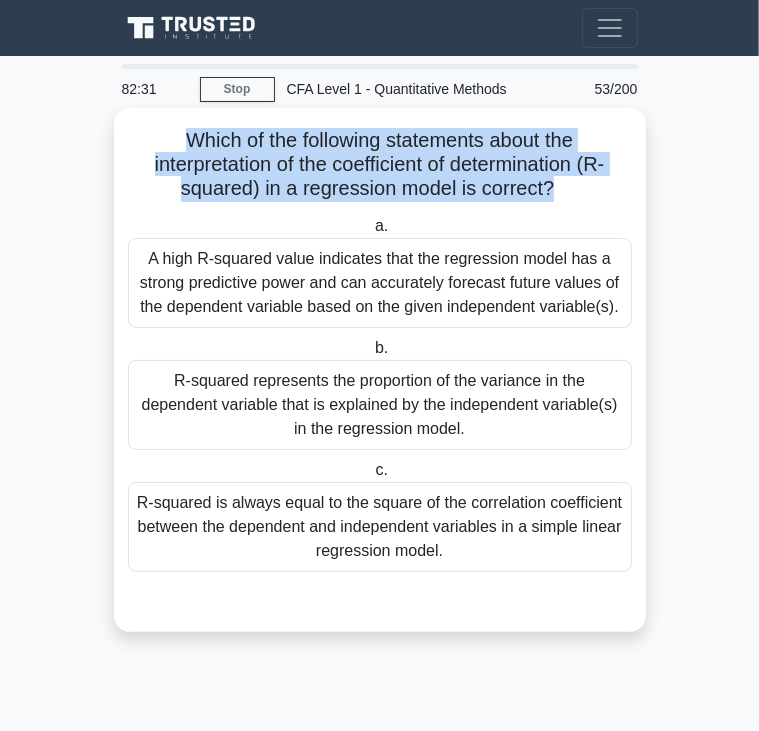 click on "Which of the following statements about the interpretation of the coefficient of determination (R-squared) in a regression model is correct?
.spinner_0XTQ{transform-origin:center;animation:spinner_y6GP .75s linear infinite}@keyframes spinner_y6GP{100%{transform:rotate(360deg)}}" at bounding box center (380, 165) 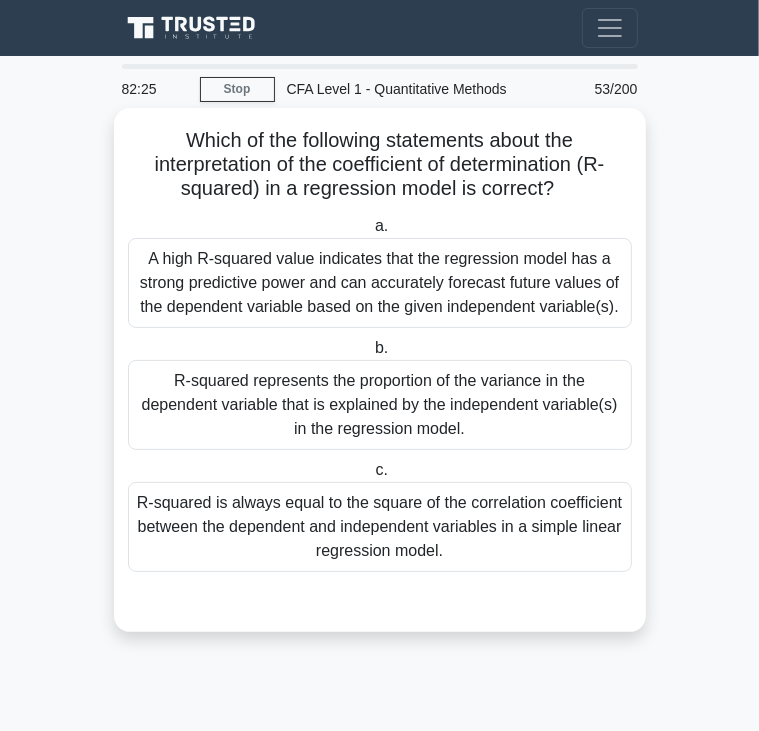 click on "R-squared represents the proportion of the variance in the dependent variable that is explained by the independent variable(s) in the regression model." at bounding box center (380, 405) 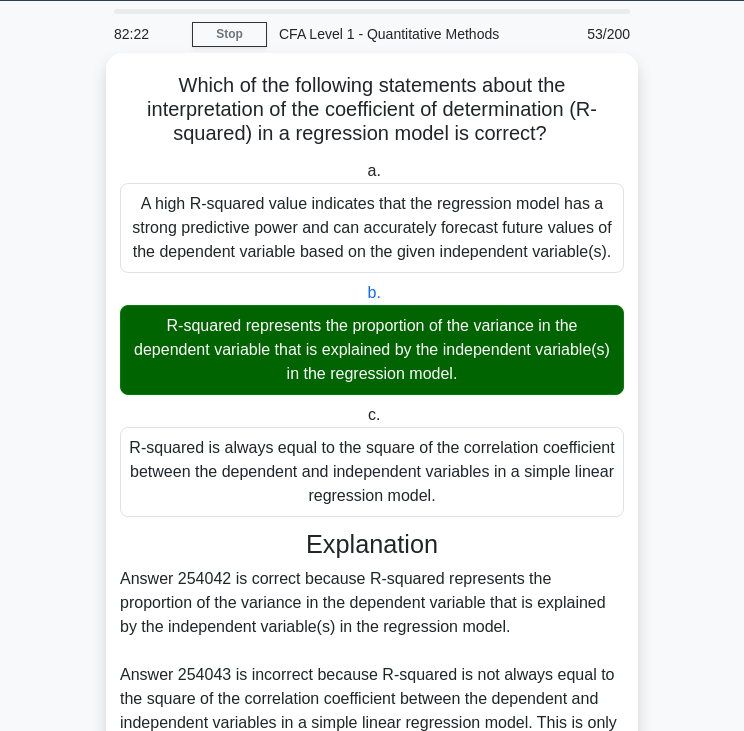 scroll, scrollTop: 54, scrollLeft: 0, axis: vertical 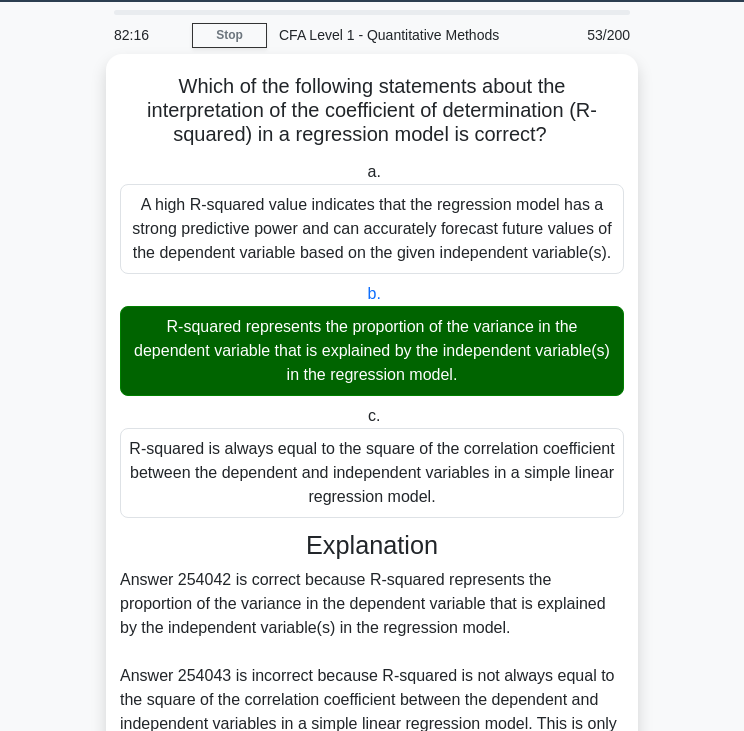 drag, startPoint x: 160, startPoint y: 324, endPoint x: 498, endPoint y: 380, distance: 342.60764 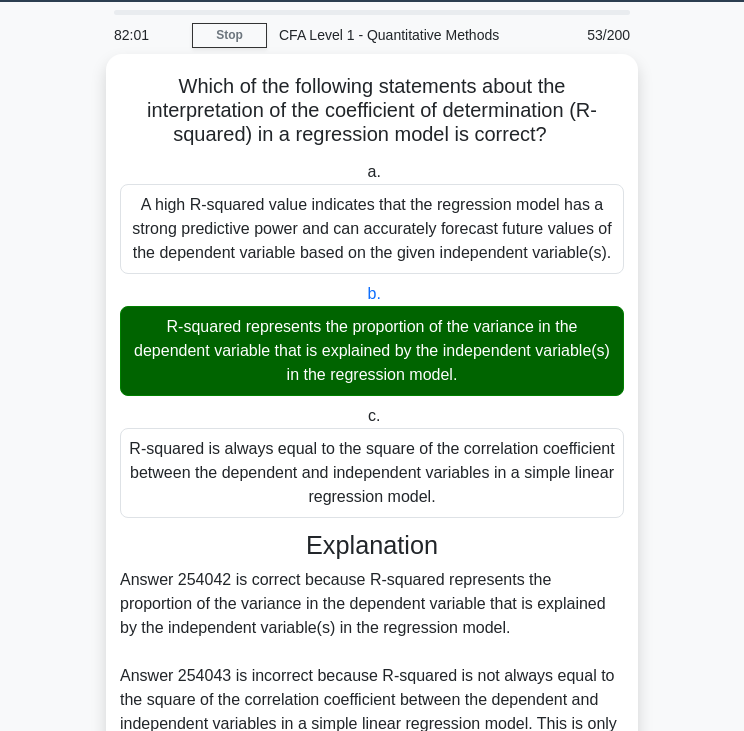 click on "R-squared represents the proportion of the variance in the dependent variable that is explained by the independent variable(s) in the regression model." at bounding box center (372, 351) 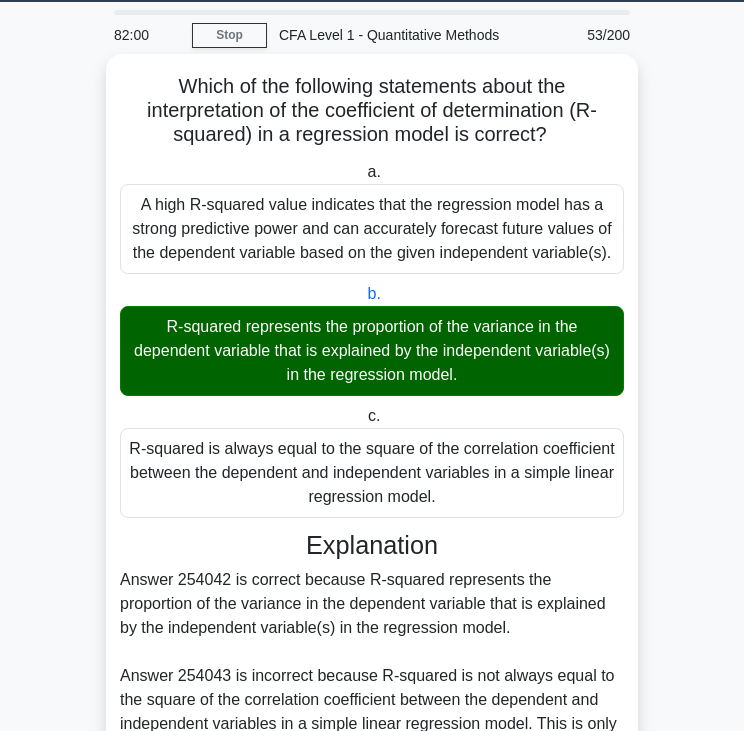 click on "R-squared represents the proportion of the variance in the dependent variable that is explained by the independent variable(s) in the regression model." at bounding box center [372, 351] 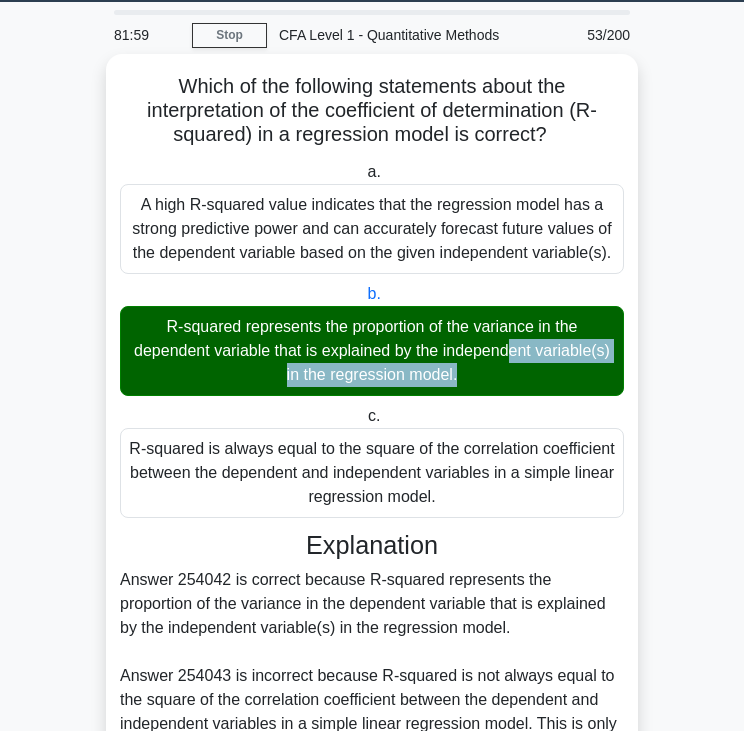 click on "R-squared represents the proportion of the variance in the dependent variable that is explained by the independent variable(s) in the regression model." at bounding box center (372, 351) 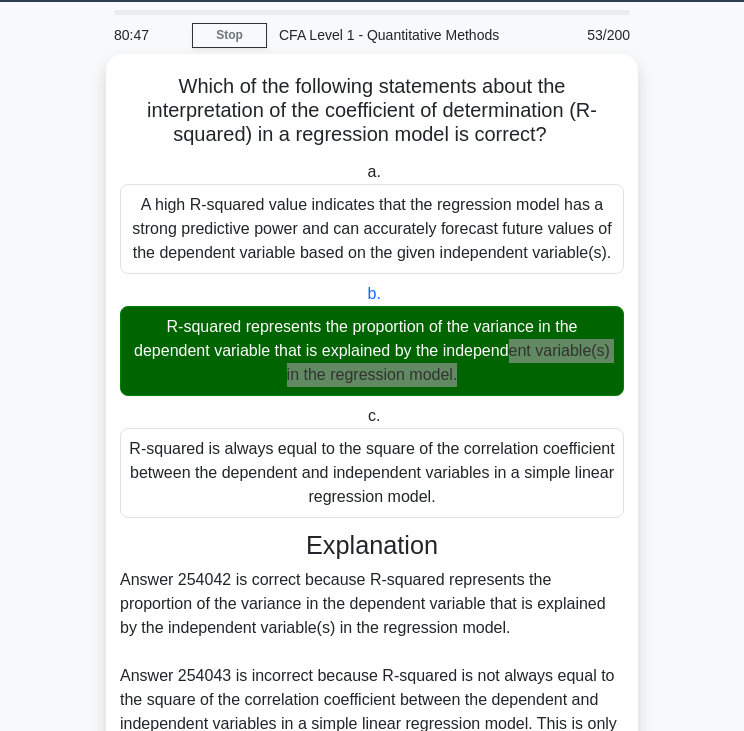 scroll, scrollTop: 427, scrollLeft: 0, axis: vertical 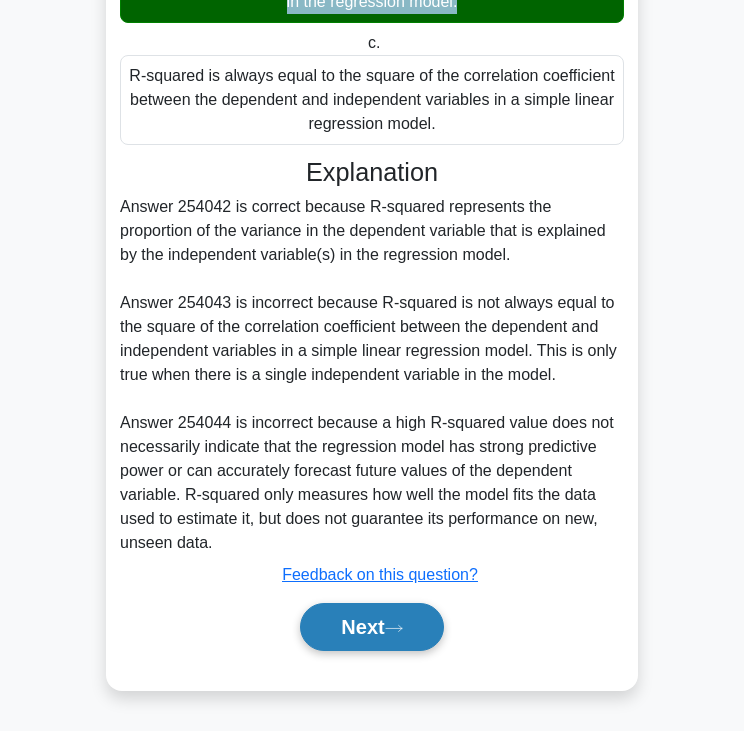 click on "Next" at bounding box center (371, 627) 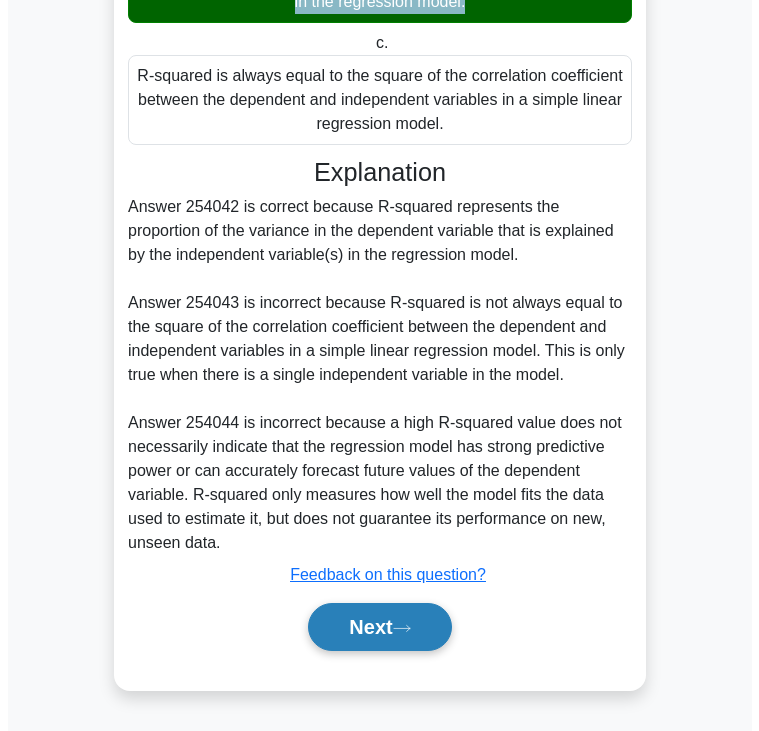 scroll, scrollTop: 0, scrollLeft: 0, axis: both 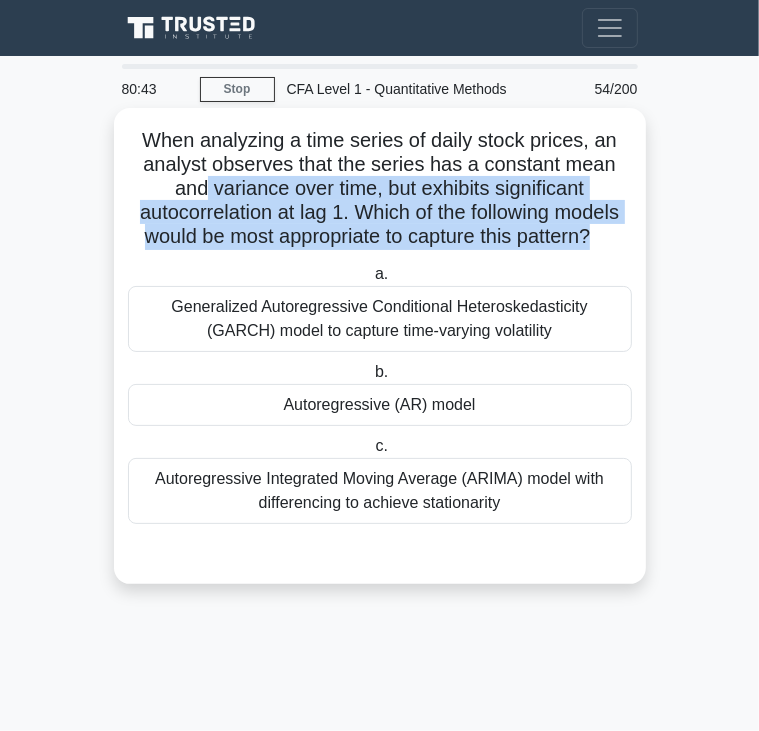 drag, startPoint x: 202, startPoint y: 199, endPoint x: 236, endPoint y: 275, distance: 83.25864 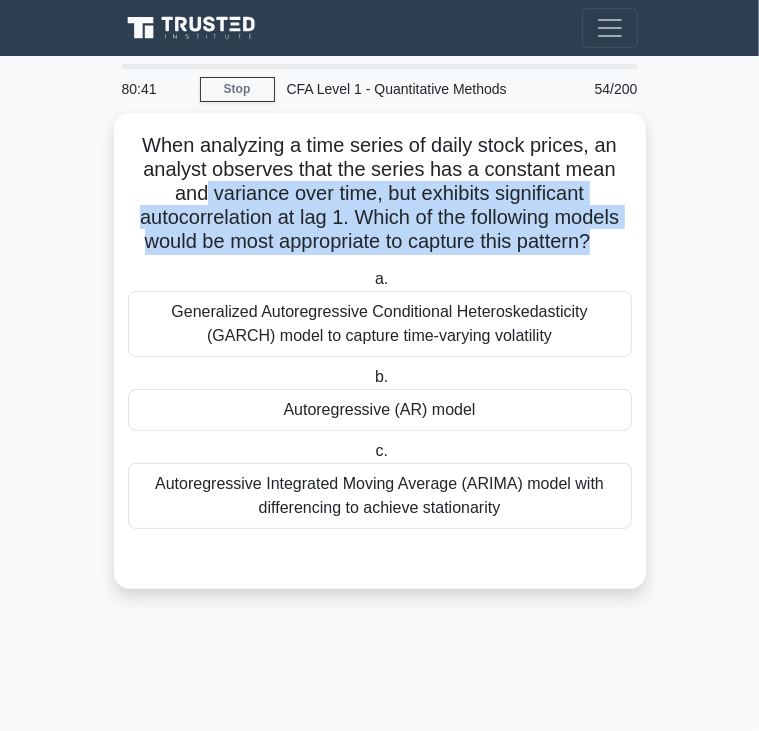 drag, startPoint x: 236, startPoint y: 275, endPoint x: 81, endPoint y: 285, distance: 155.32225 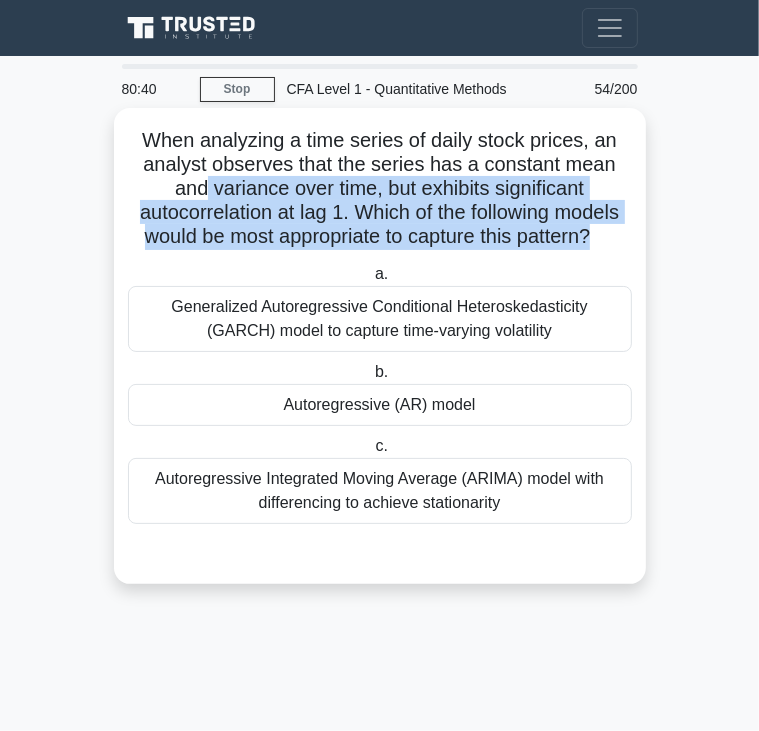 click on "When analyzing a time series of daily stock prices, an analyst observes that the series has a constant mean and variance over time, but exhibits significant autocorrelation at lag 1. Which of the following models would be most appropriate to capture this pattern?
.spinner_0XTQ{transform-origin:center;animation:spinner_y6GP .75s linear infinite}@keyframes spinner_y6GP{100%{transform:rotate(360deg)}}" at bounding box center (380, 189) 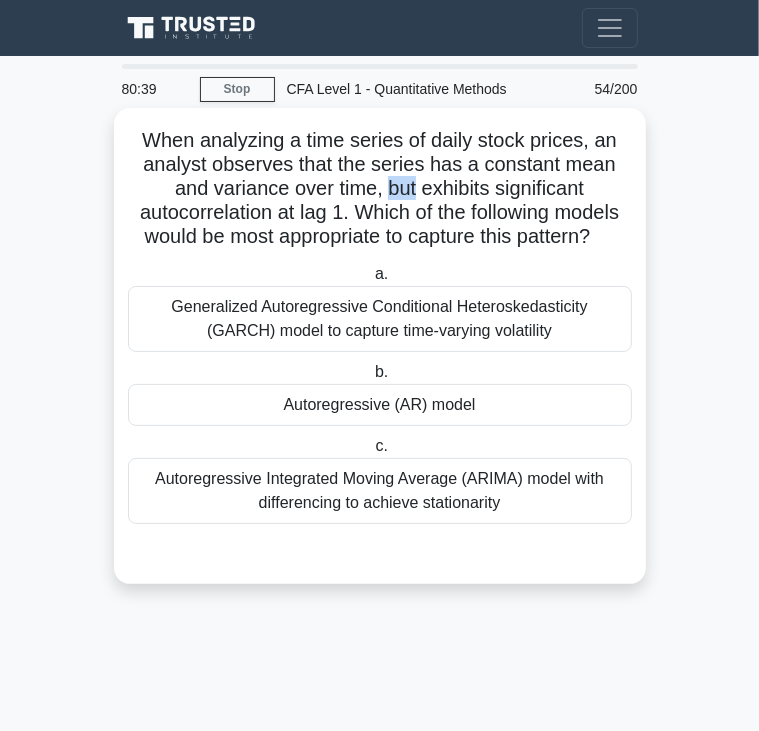 click on "When analyzing a time series of daily stock prices, an analyst observes that the series has a constant mean and variance over time, but exhibits significant autocorrelation at lag 1. Which of the following models would be most appropriate to capture this pattern?
.spinner_0XTQ{transform-origin:center;animation:spinner_y6GP .75s linear infinite}@keyframes spinner_y6GP{100%{transform:rotate(360deg)}}" at bounding box center [380, 189] 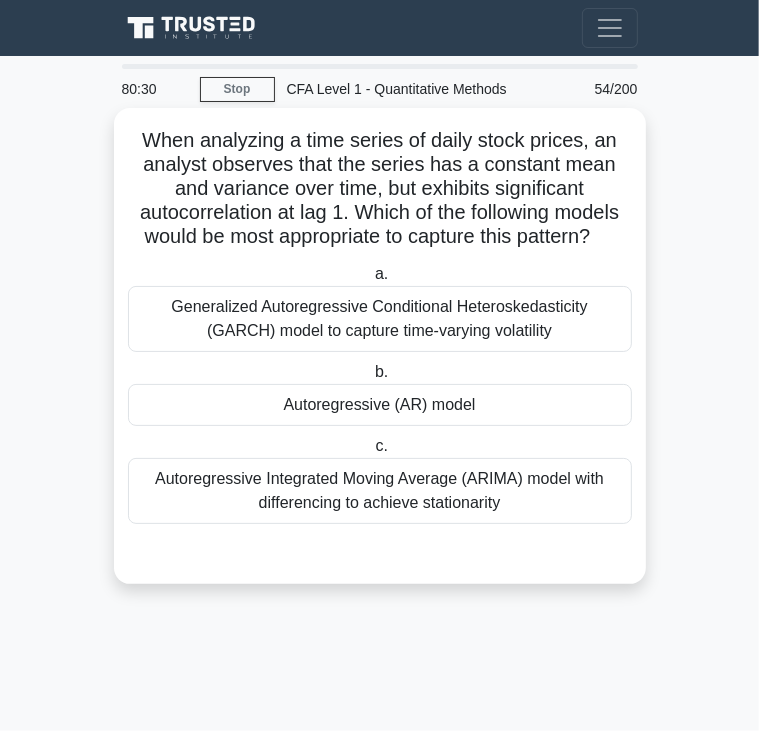 click on "Generalized Autoregressive Conditional Heteroskedasticity (GARCH) model to capture time-varying volatility" at bounding box center (380, 319) 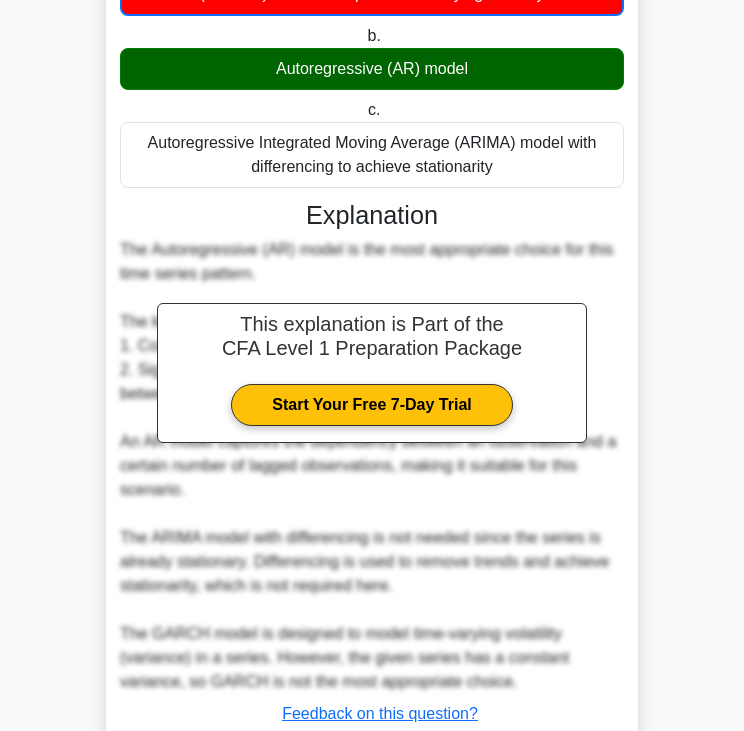 scroll, scrollTop: 476, scrollLeft: 0, axis: vertical 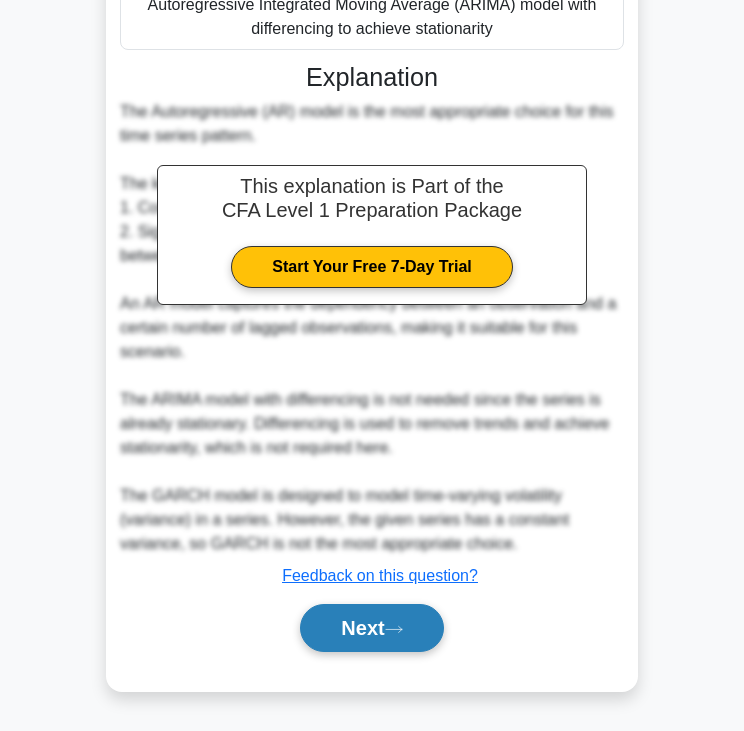 click on "Next" at bounding box center (371, 628) 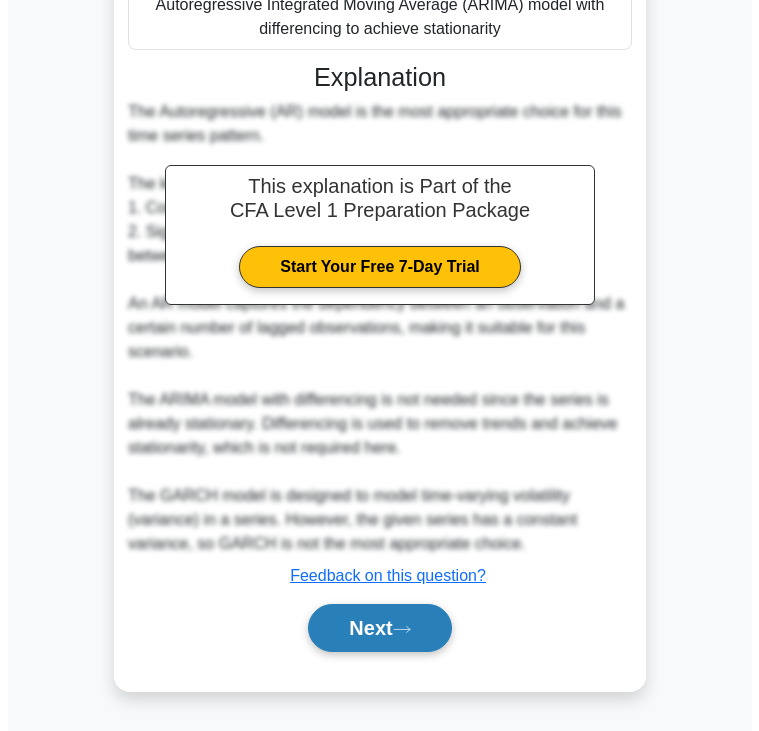 scroll, scrollTop: 0, scrollLeft: 0, axis: both 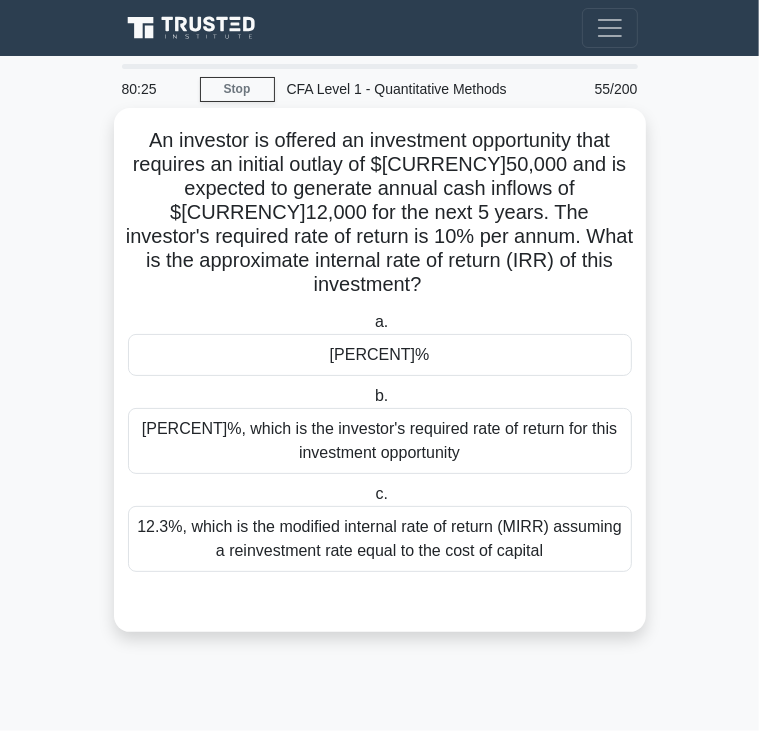 click on "An investor is offered an investment opportunity that requires an initial outlay of $50,000 and is expected to generate annual cash inflows of $12,000 for the next 5 years. The investor's required rate of return is 10% per annum. What is the approximate internal rate of return (IRR) of this investment?
.spinner_0XTQ{transform-origin:center;animation:spinner_y6GP .75s linear infinite}@keyframes spinner_y6GP{100%{transform:rotate(360deg)}}" at bounding box center (380, 213) 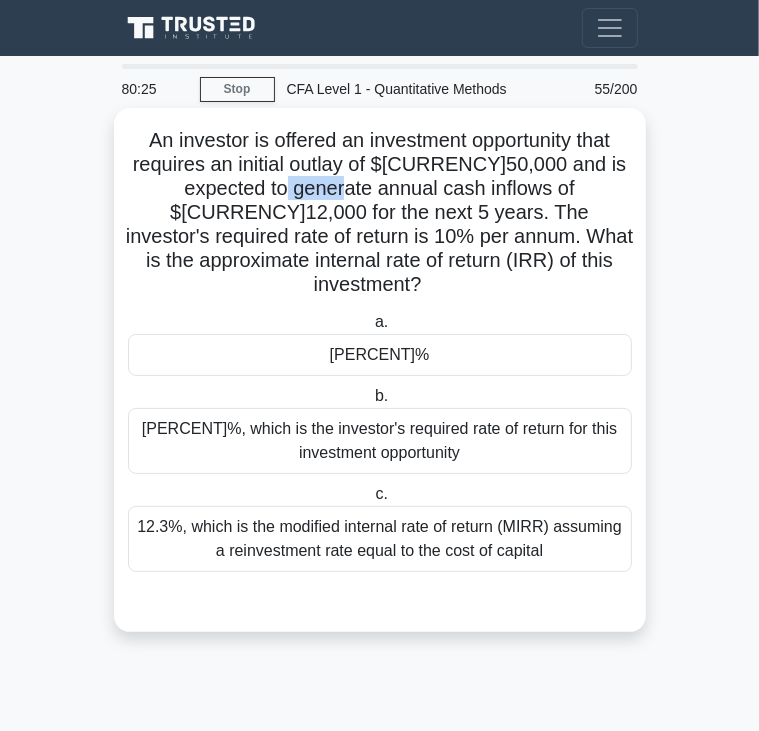 click on "An investor is offered an investment opportunity that requires an initial outlay of $50,000 and is expected to generate annual cash inflows of $12,000 for the next 5 years. The investor's required rate of return is 10% per annum. What is the approximate internal rate of return (IRR) of this investment?
.spinner_0XTQ{transform-origin:center;animation:spinner_y6GP .75s linear infinite}@keyframes spinner_y6GP{100%{transform:rotate(360deg)}}" at bounding box center [380, 213] 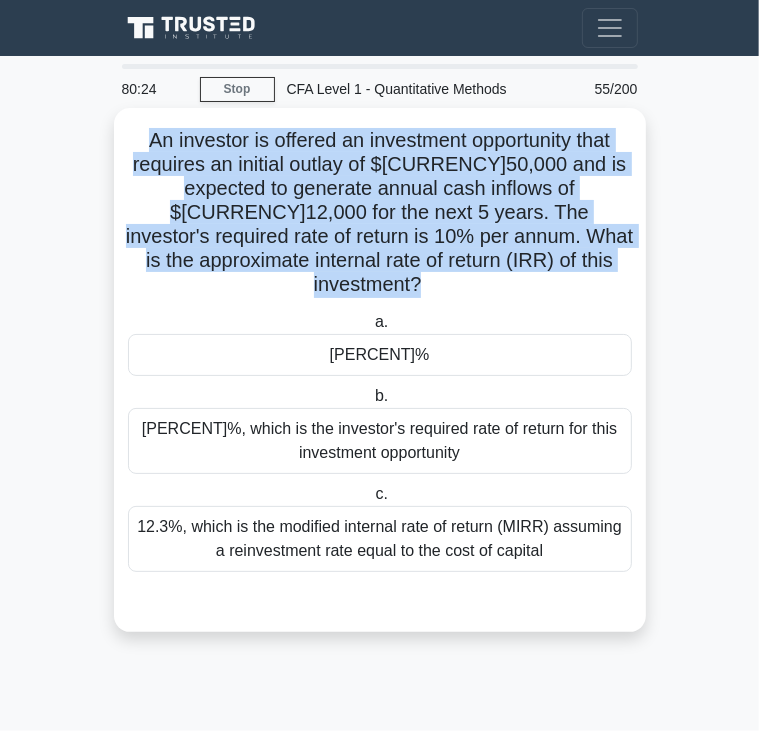 click on "An investor is offered an investment opportunity that requires an initial outlay of $50,000 and is expected to generate annual cash inflows of $12,000 for the next 5 years. The investor's required rate of return is 10% per annum. What is the approximate internal rate of return (IRR) of this investment?
.spinner_0XTQ{transform-origin:center;animation:spinner_y6GP .75s linear infinite}@keyframes spinner_y6GP{100%{transform:rotate(360deg)}}" at bounding box center (380, 213) 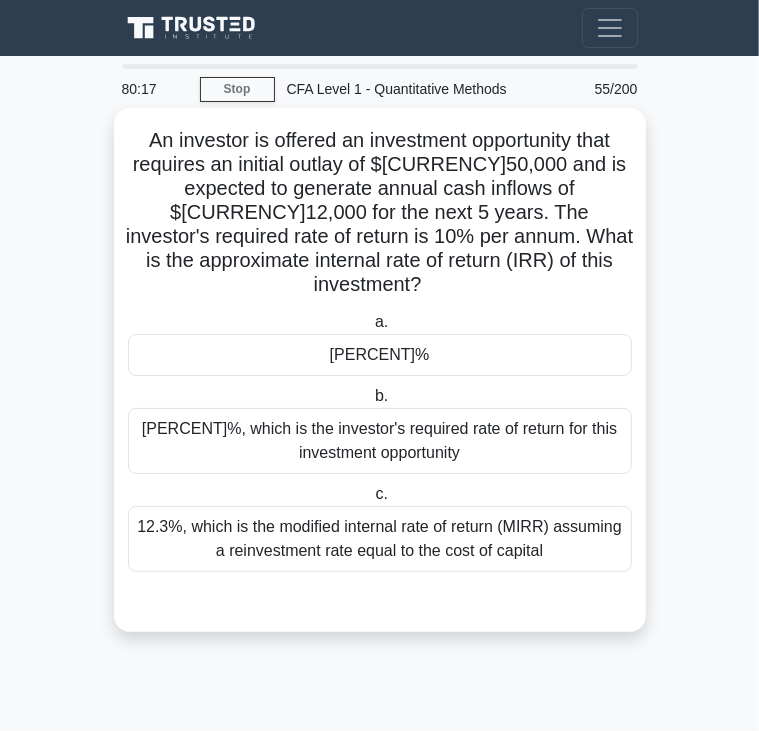 click on "10%, which is the investor's required rate of return for this investment opportunity" at bounding box center (380, 441) 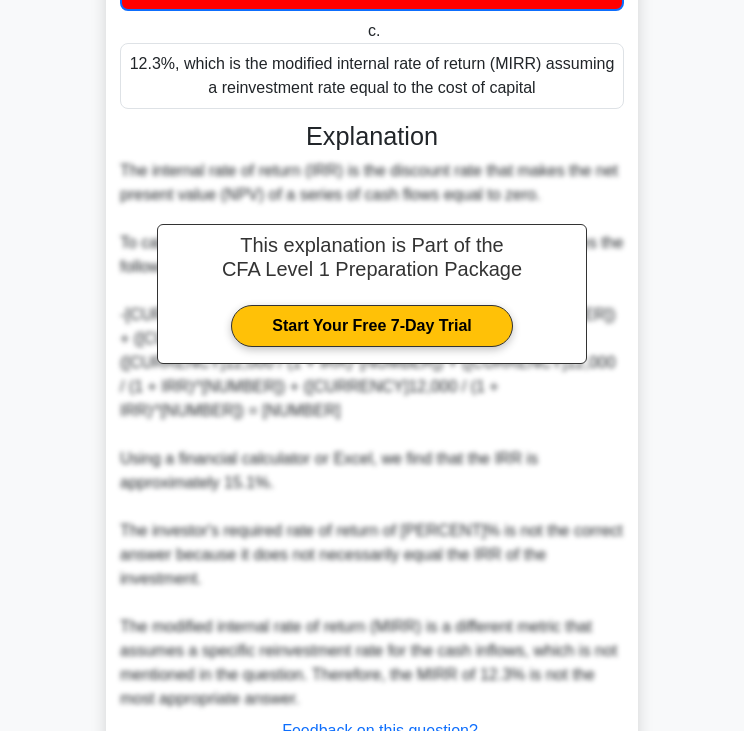 scroll, scrollTop: 500, scrollLeft: 0, axis: vertical 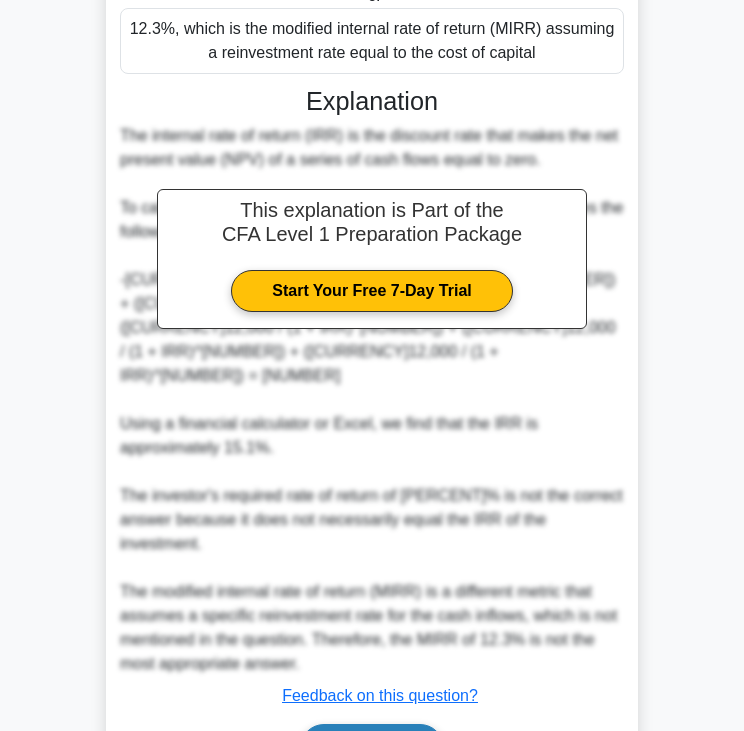 click on "Next" at bounding box center [371, 748] 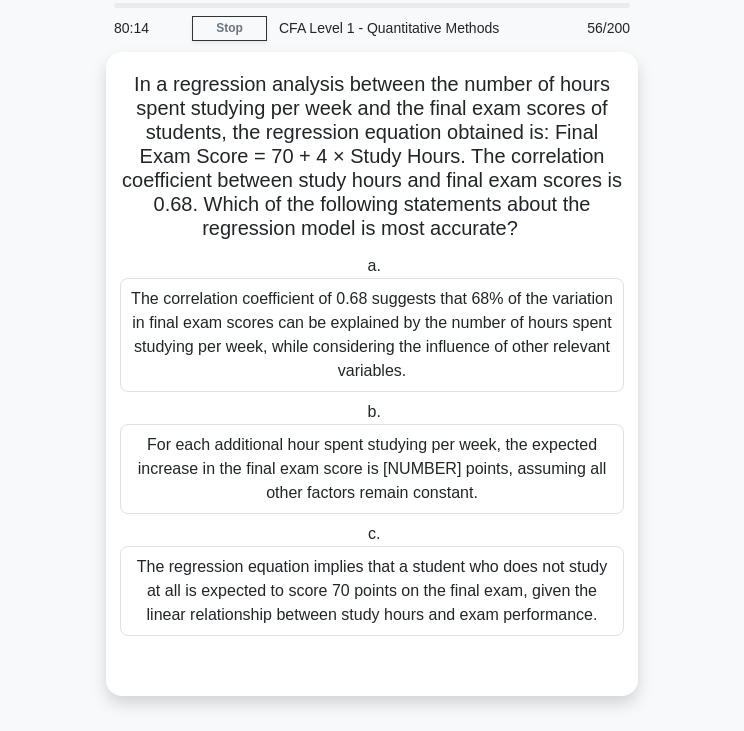 scroll, scrollTop: 0, scrollLeft: 0, axis: both 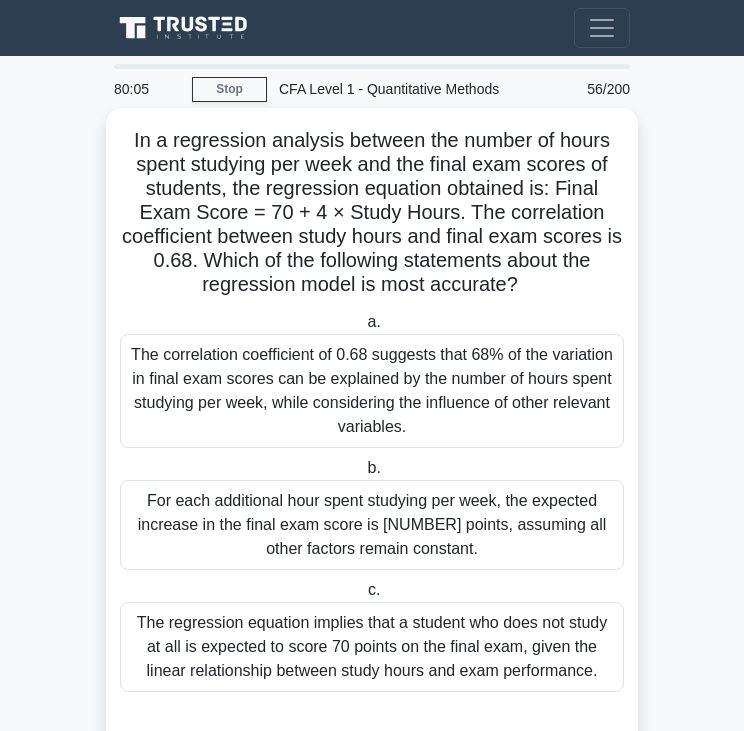click on "In a regression analysis between the number of hours spent studying per week and the final exam scores of students, the regression equation obtained is: Final Exam Score = 70 + 4 × Study Hours. The correlation coefficient between study hours and final exam scores is 0.68. Which of the following statements about the regression model is most accurate?
.spinner_0XTQ{transform-origin:center;animation:spinner_y6GP .75s linear infinite}@keyframes spinner_y6GP{100%{transform:rotate(360deg)}}" at bounding box center (372, 213) 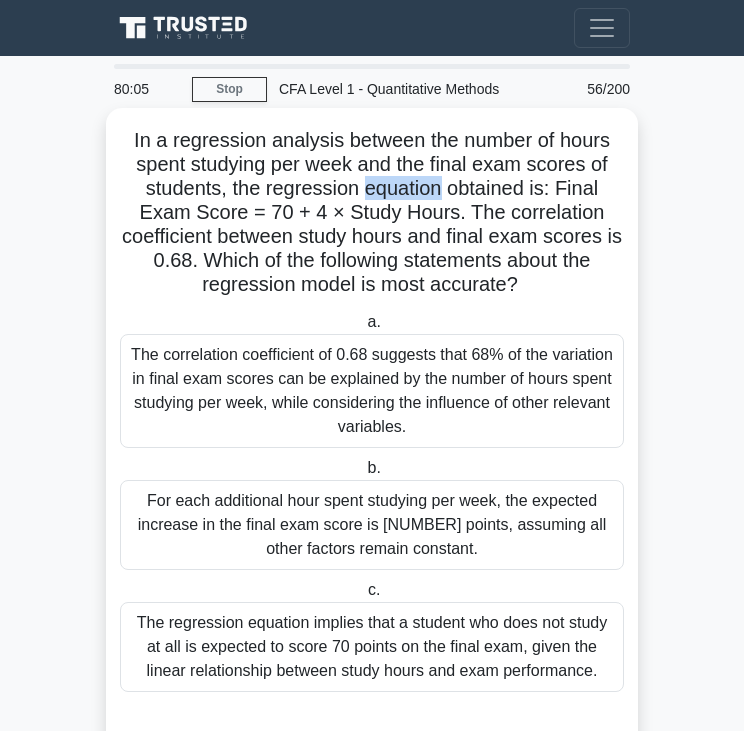 click on "In a regression analysis between the number of hours spent studying per week and the final exam scores of students, the regression equation obtained is: Final Exam Score = 70 + 4 × Study Hours. The correlation coefficient between study hours and final exam scores is 0.68. Which of the following statements about the regression model is most accurate?
.spinner_0XTQ{transform-origin:center;animation:spinner_y6GP .75s linear infinite}@keyframes spinner_y6GP{100%{transform:rotate(360deg)}}" at bounding box center [372, 213] 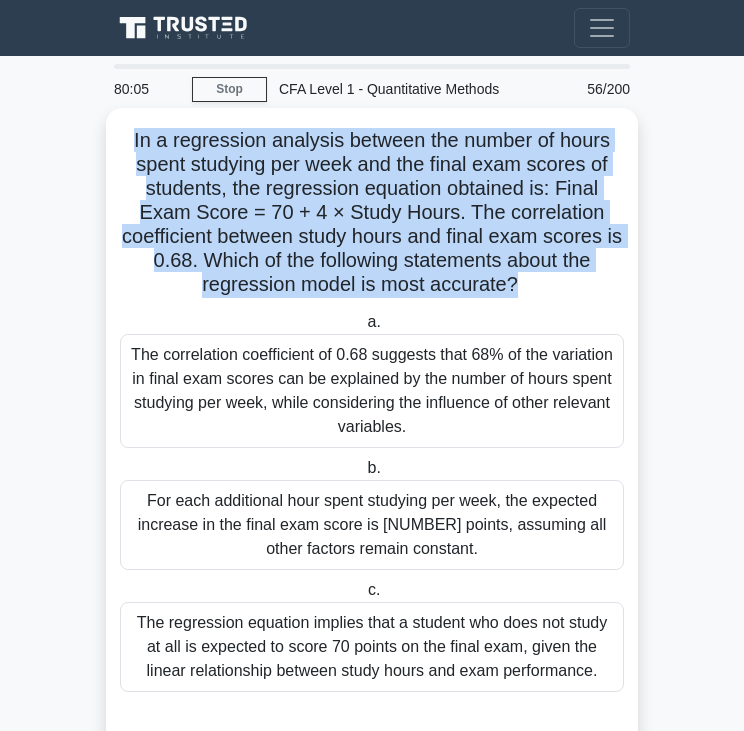 click on "In a regression analysis between the number of hours spent studying per week and the final exam scores of students, the regression equation obtained is: Final Exam Score = 70 + 4 × Study Hours. The correlation coefficient between study hours and final exam scores is 0.68. Which of the following statements about the regression model is most accurate?
.spinner_0XTQ{transform-origin:center;animation:spinner_y6GP .75s linear infinite}@keyframes spinner_y6GP{100%{transform:rotate(360deg)}}" at bounding box center (372, 213) 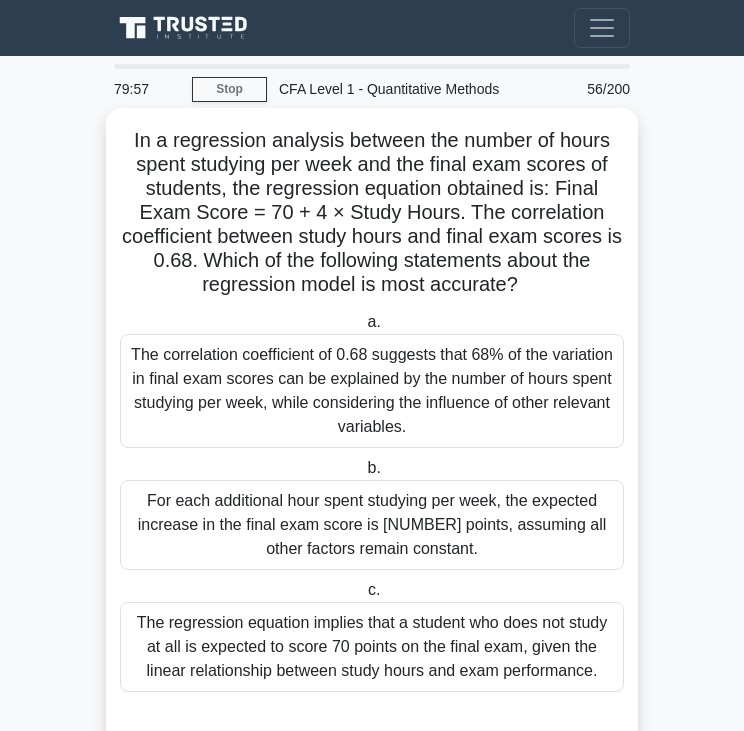 click on "The correlation coefficient of 0.68 suggests that 68% of the variation in final exam scores can be explained by the number of hours spent studying per week, while considering the influence of other relevant variables." at bounding box center (372, 391) 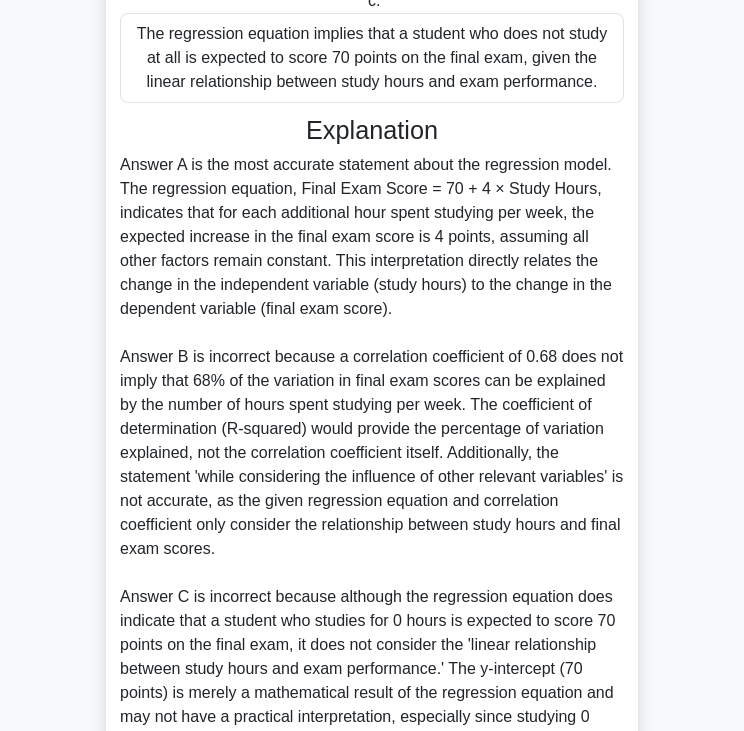 scroll, scrollTop: 788, scrollLeft: 0, axis: vertical 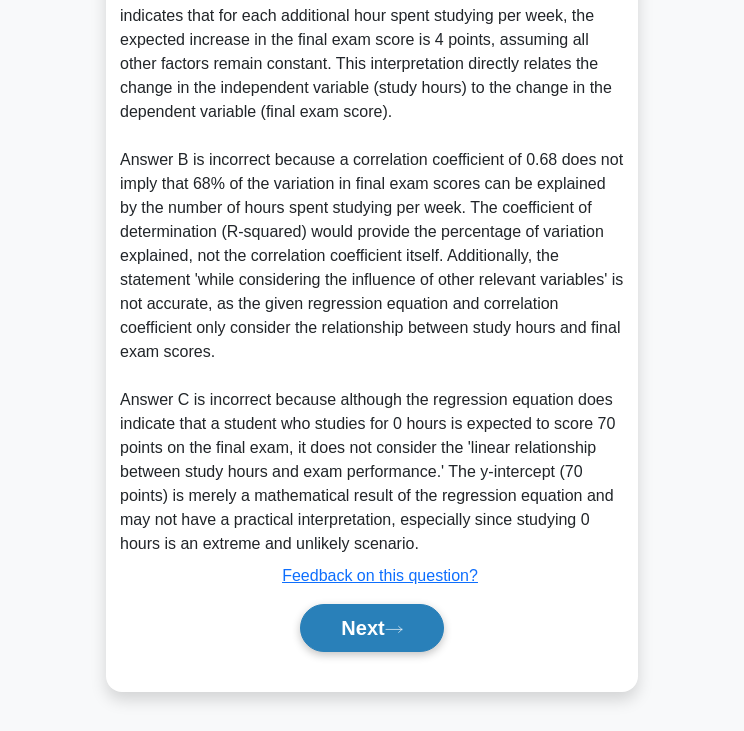 click on "Next" at bounding box center [371, 628] 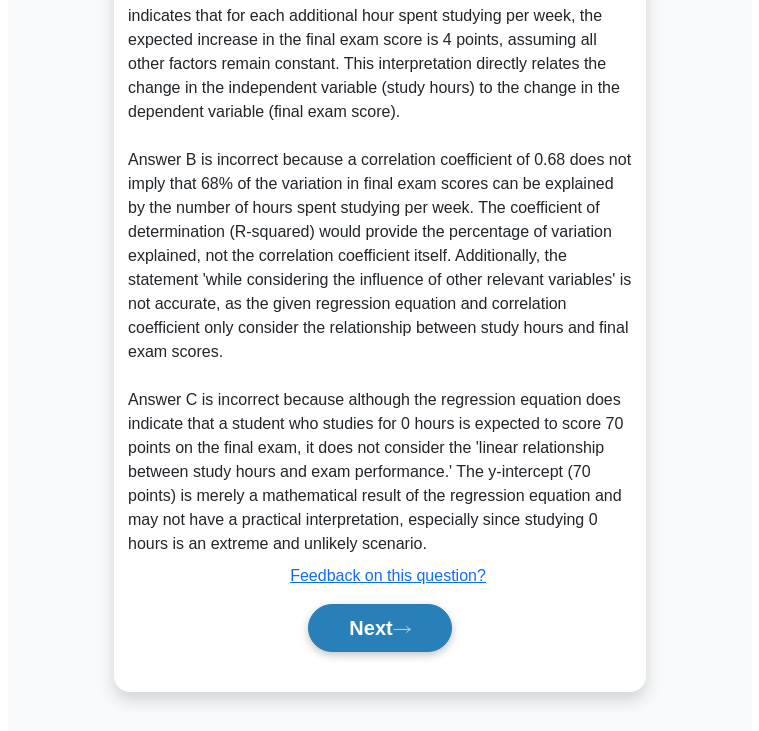 scroll, scrollTop: 0, scrollLeft: 0, axis: both 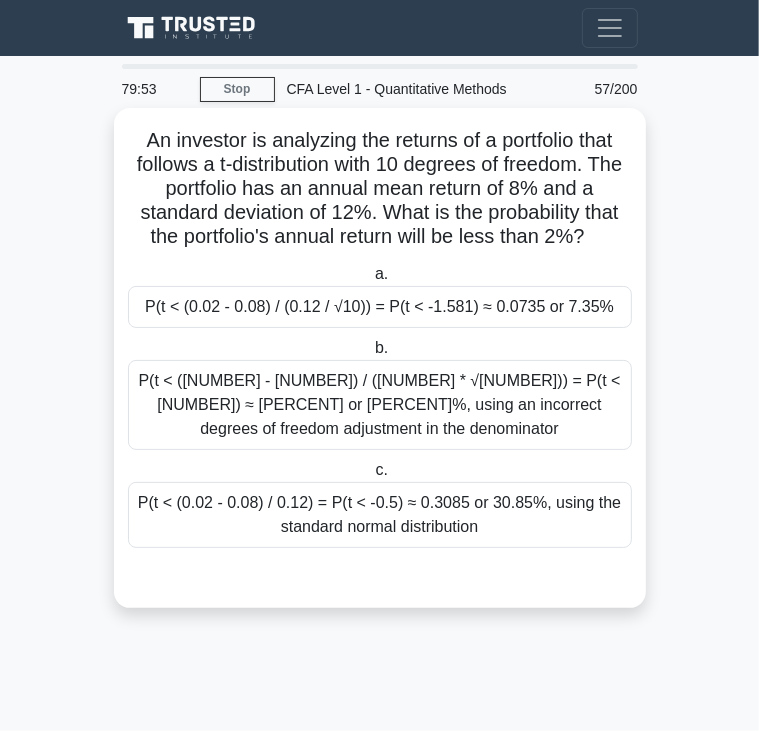 click on "An investor is analyzing the returns of a portfolio that follows a t-distribution with 10 degrees of freedom. The portfolio has an annual mean return of 8% and a standard deviation of 12%. What is the probability that the portfolio's annual return will be less than 2%?
.spinner_0XTQ{transform-origin:center;animation:spinner_y6GP .75s linear infinite}@keyframes spinner_y6GP{100%{transform:rotate(360deg)}}" at bounding box center [380, 189] 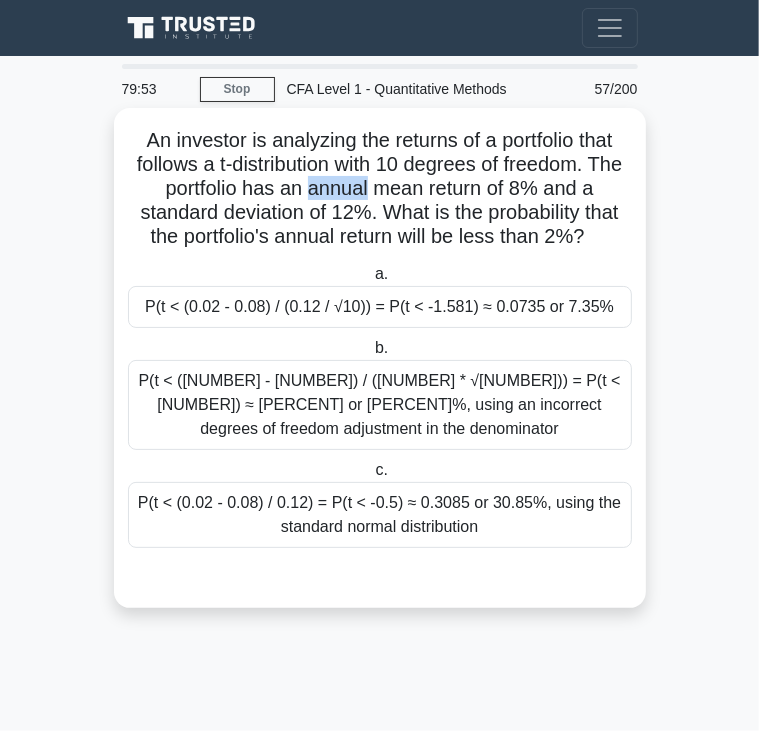 click on "An investor is analyzing the returns of a portfolio that follows a t-distribution with 10 degrees of freedom. The portfolio has an annual mean return of 8% and a standard deviation of 12%. What is the probability that the portfolio's annual return will be less than 2%?
.spinner_0XTQ{transform-origin:center;animation:spinner_y6GP .75s linear infinite}@keyframes spinner_y6GP{100%{transform:rotate(360deg)}}" at bounding box center (380, 189) 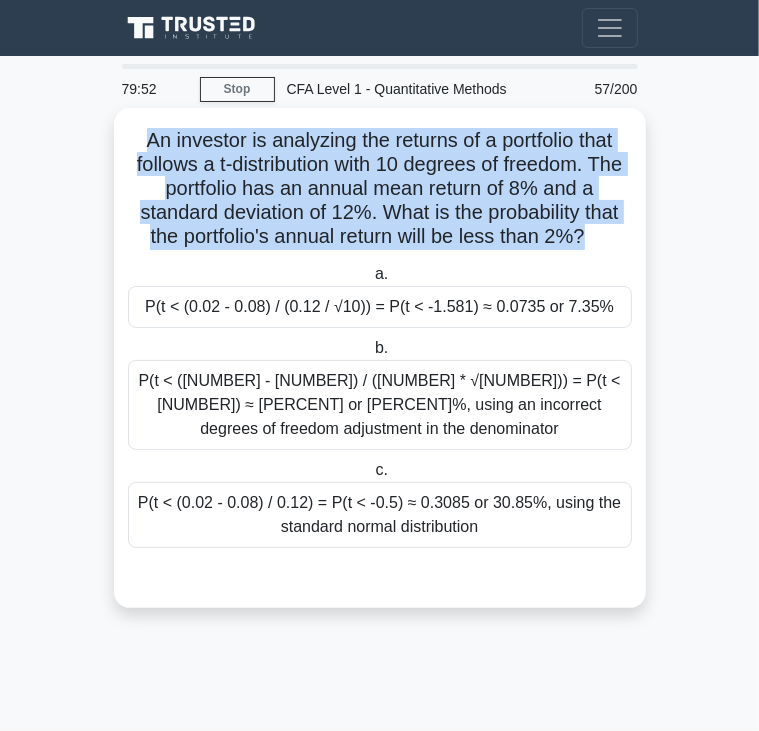 click on "An investor is analyzing the returns of a portfolio that follows a t-distribution with 10 degrees of freedom. The portfolio has an annual mean return of 8% and a standard deviation of 12%. What is the probability that the portfolio's annual return will be less than 2%?
.spinner_0XTQ{transform-origin:center;animation:spinner_y6GP .75s linear infinite}@keyframes spinner_y6GP{100%{transform:rotate(360deg)}}" at bounding box center (380, 189) 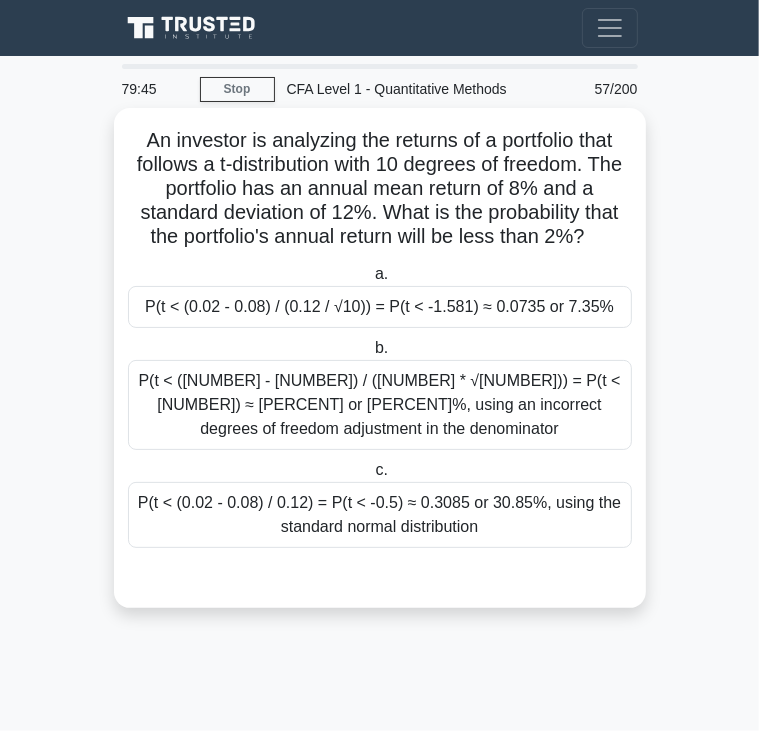 click on "P(t < (0.02 - 0.08) / 0.12) = P(t < -0.5) ≈ 0.3085 or 30.85%, using the standard normal distribution" at bounding box center (380, 515) 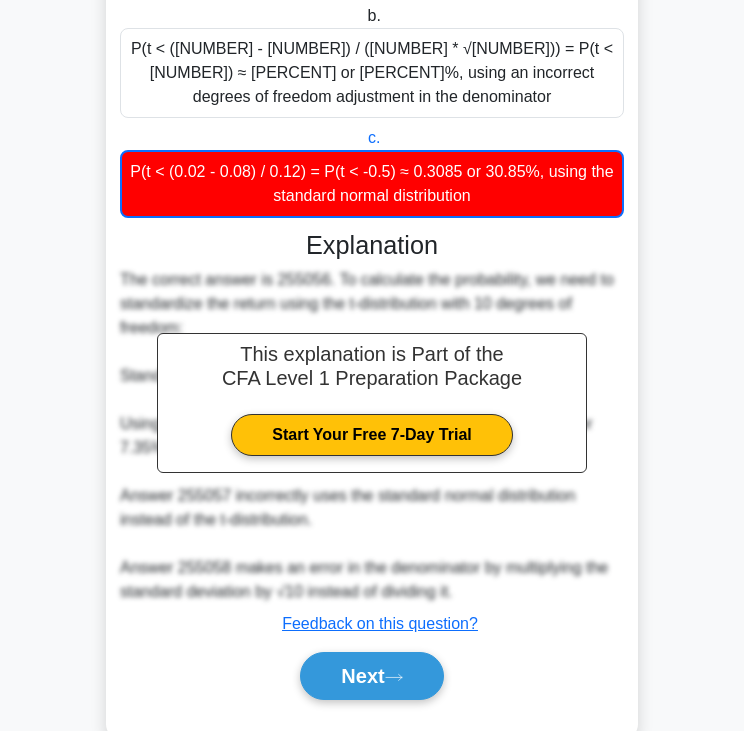 scroll, scrollTop: 380, scrollLeft: 0, axis: vertical 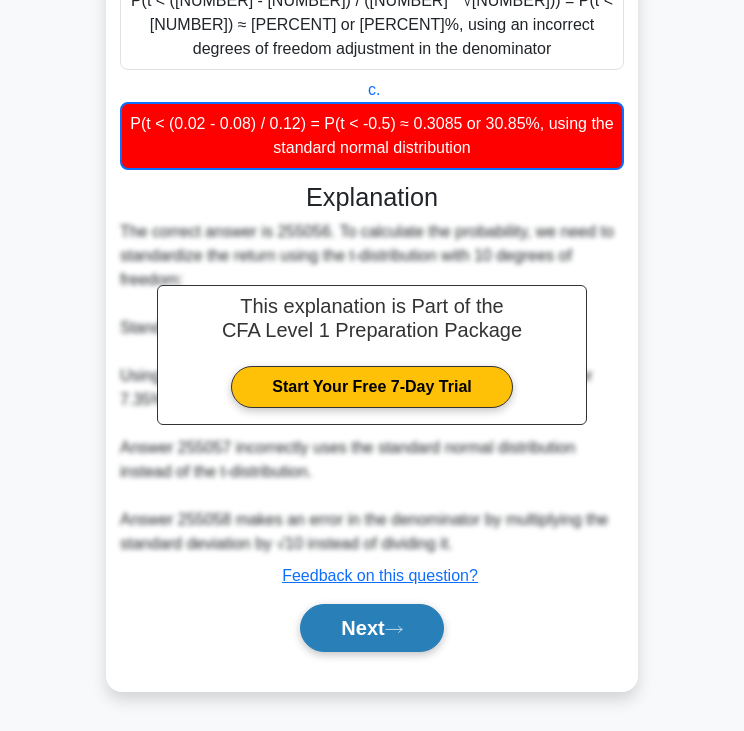 click on "Next" at bounding box center [371, 628] 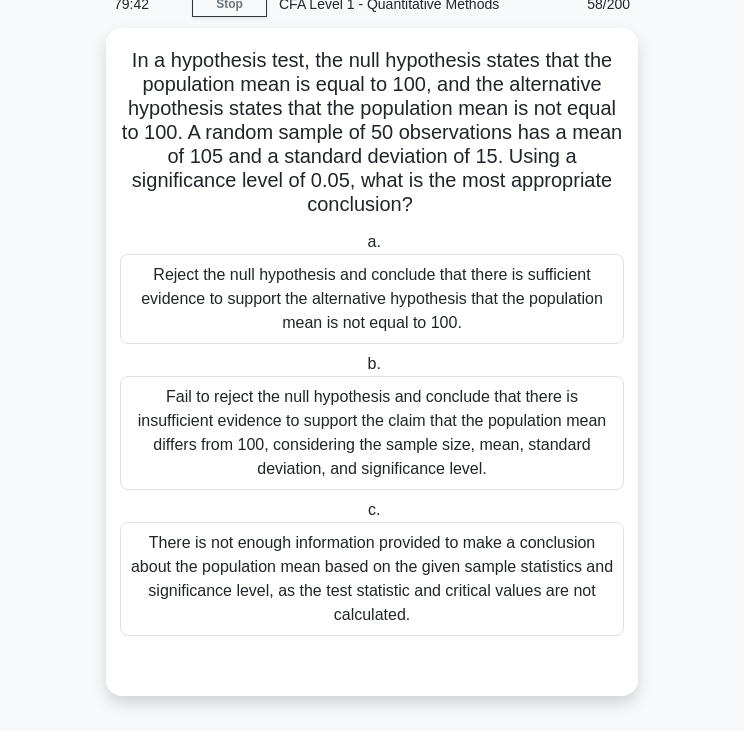 scroll, scrollTop: 72, scrollLeft: 0, axis: vertical 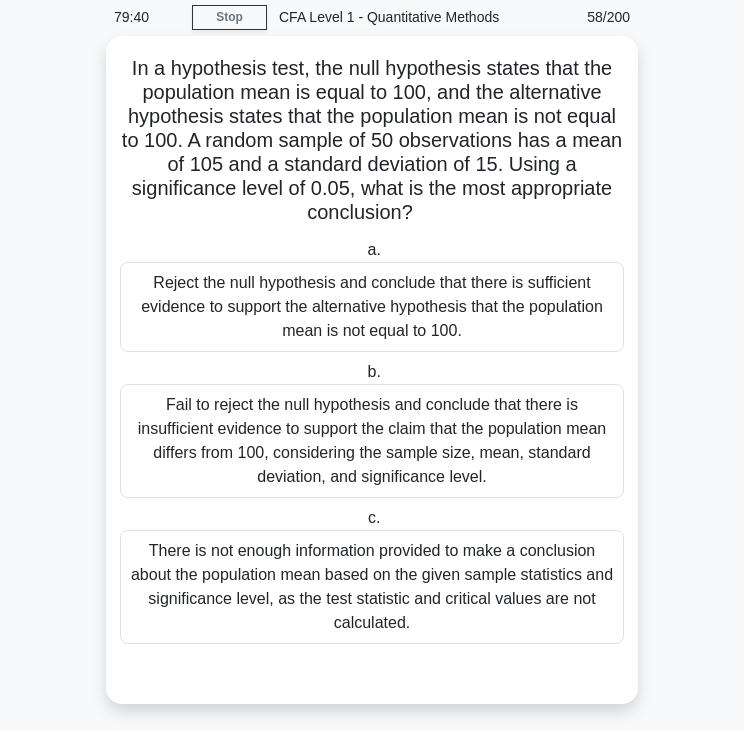click on "In a hypothesis test, the null hypothesis states that the population mean is equal to 100, and the alternative hypothesis states that the population mean is not equal to 100. A random sample of 50 observations has a mean of 105 and a standard deviation of 15. Using a significance level of 0.05, what is the most appropriate conclusion?
.spinner_0XTQ{transform-origin:center;animation:spinner_y6GP .75s linear infinite}@keyframes spinner_y6GP{100%{transform:rotate(360deg)}}" at bounding box center (372, 141) 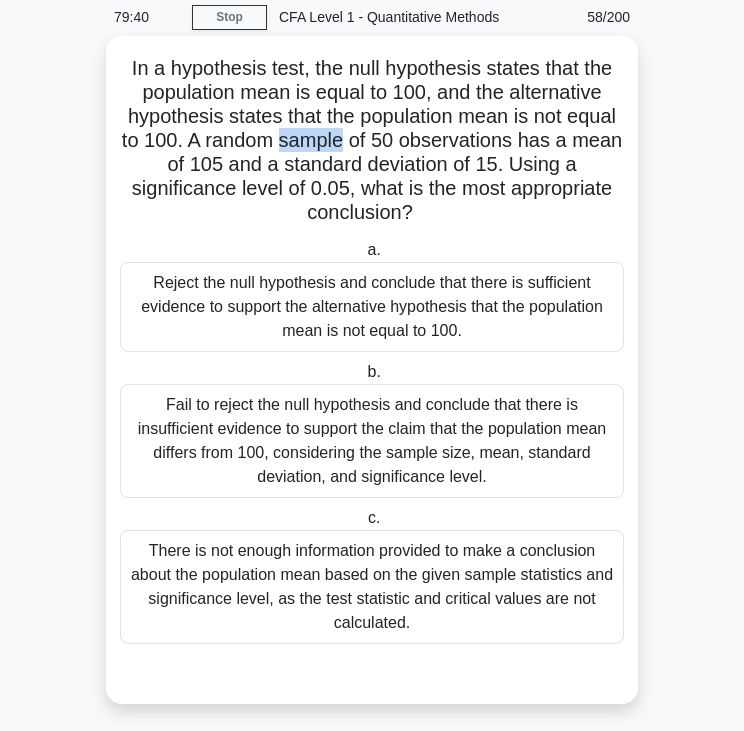 click on "In a hypothesis test, the null hypothesis states that the population mean is equal to 100, and the alternative hypothesis states that the population mean is not equal to 100. A random sample of 50 observations has a mean of 105 and a standard deviation of 15. Using a significance level of 0.05, what is the most appropriate conclusion?
.spinner_0XTQ{transform-origin:center;animation:spinner_y6GP .75s linear infinite}@keyframes spinner_y6GP{100%{transform:rotate(360deg)}}" at bounding box center (372, 141) 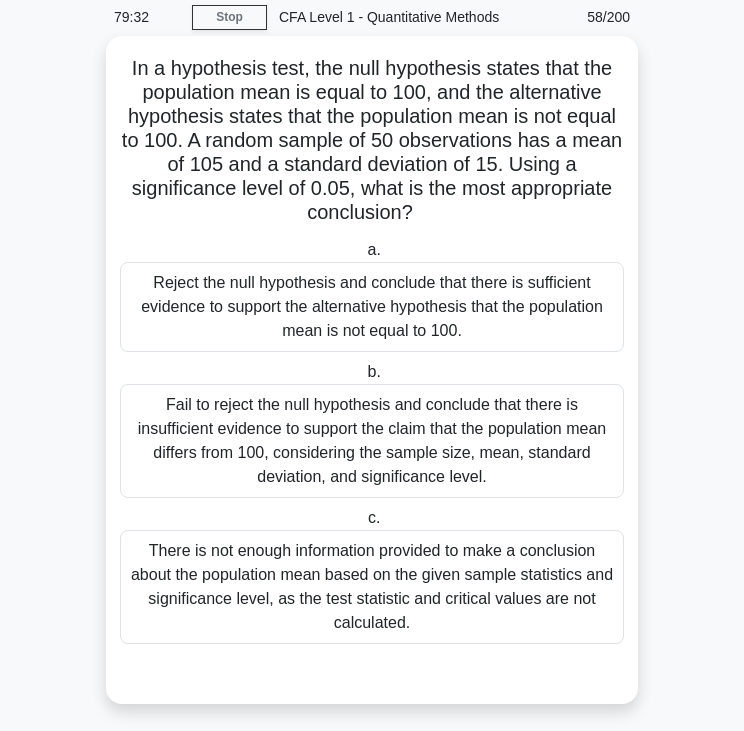 click on "Reject the null hypothesis and conclude that there is sufficient evidence to support the alternative hypothesis that the population mean is not equal to 100." at bounding box center (372, 307) 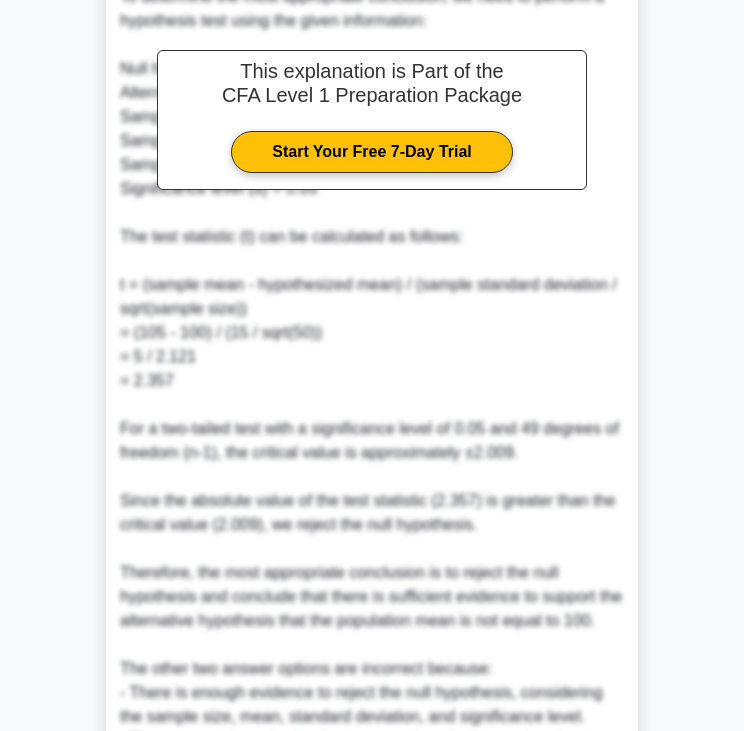 scroll, scrollTop: 1051, scrollLeft: 0, axis: vertical 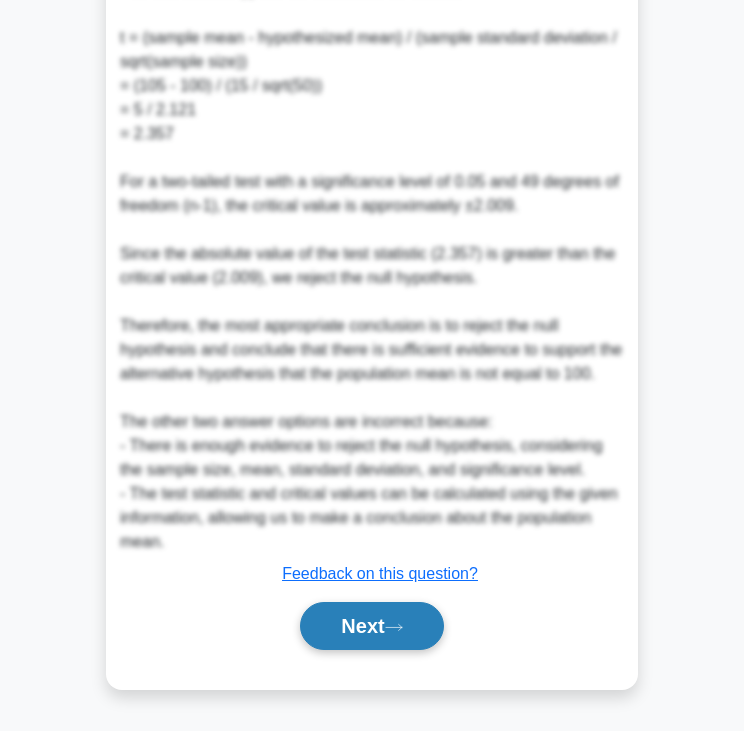 click on "Next" at bounding box center [371, 626] 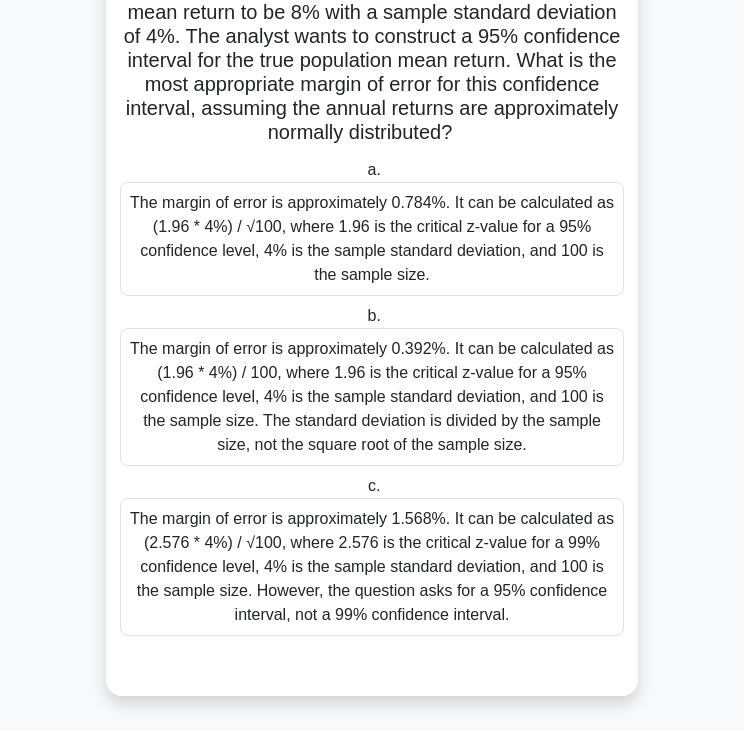 scroll, scrollTop: 0, scrollLeft: 0, axis: both 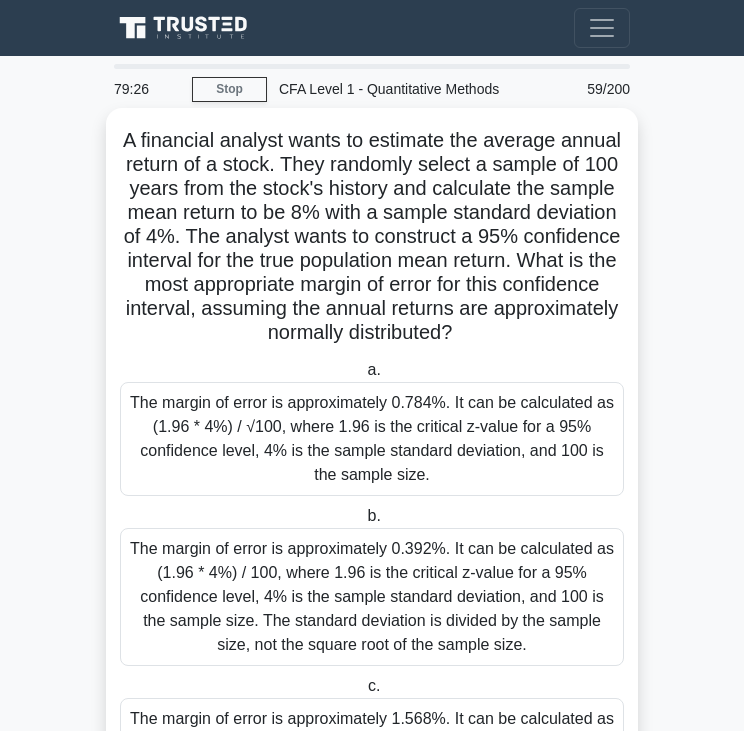 click on "A financial analyst wants to estimate the average annual return of a stock. They randomly select a sample of 100 years from the stock's history and calculate the sample mean return to be 8% with a sample standard deviation of 4%. The analyst wants to construct a 95% confidence interval for the true population mean return. What is the most appropriate margin of error for this confidence interval, assuming the annual returns are approximately normally distributed?
.spinner_0XTQ{transform-origin:center;animation:spinner_y6GP .75s linear infinite}@keyframes spinner_y6GP{100%{transform:rotate(360deg)}}" at bounding box center (372, 237) 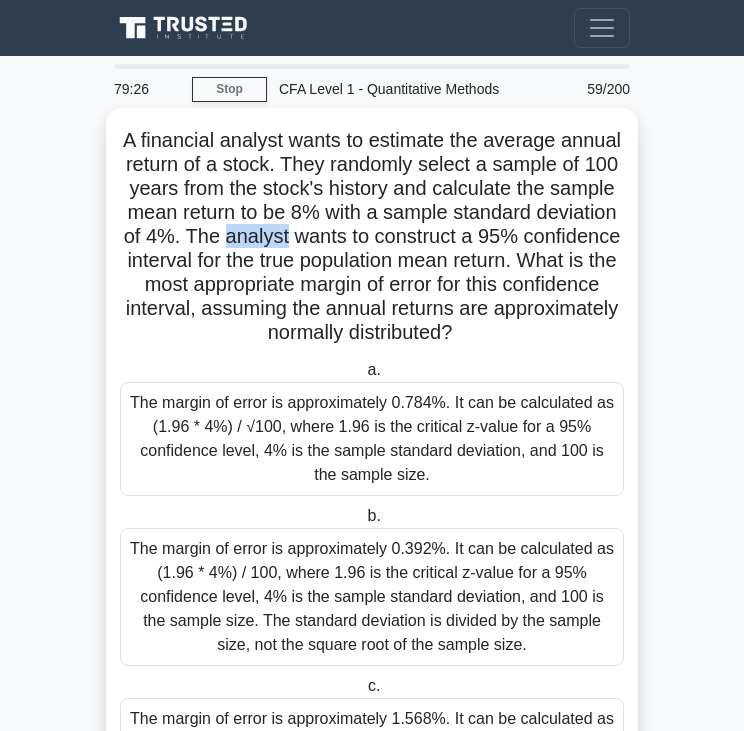 click on "A financial analyst wants to estimate the average annual return of a stock. They randomly select a sample of 100 years from the stock's history and calculate the sample mean return to be 8% with a sample standard deviation of 4%. The analyst wants to construct a 95% confidence interval for the true population mean return. What is the most appropriate margin of error for this confidence interval, assuming the annual returns are approximately normally distributed?
.spinner_0XTQ{transform-origin:center;animation:spinner_y6GP .75s linear infinite}@keyframes spinner_y6GP{100%{transform:rotate(360deg)}}" at bounding box center [372, 237] 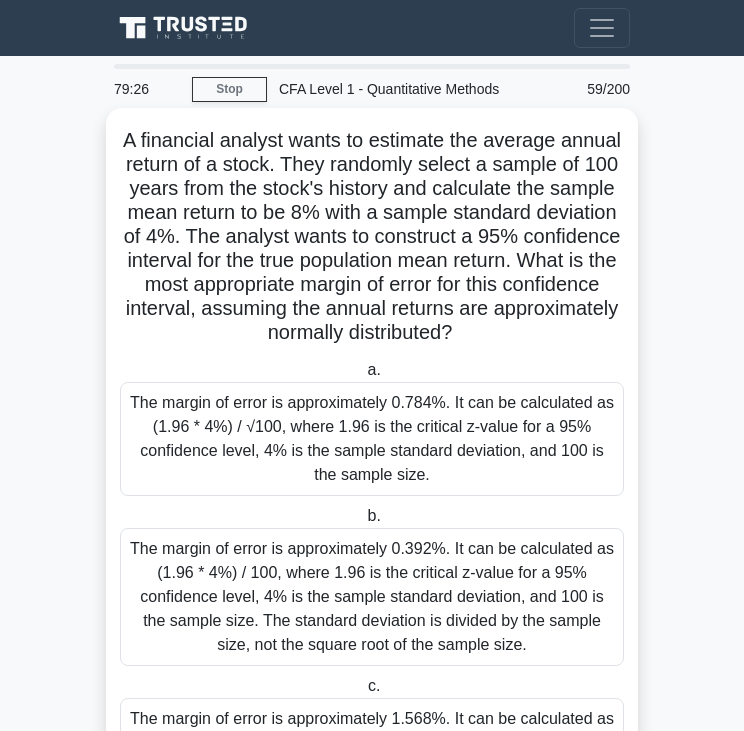 click on "A financial analyst wants to estimate the average annual return of a stock. They randomly select a sample of 100 years from the stock's history and calculate the sample mean return to be 8% with a sample standard deviation of 4%. The analyst wants to construct a 95% confidence interval for the true population mean return. What is the most appropriate margin of error for this confidence interval, assuming the annual returns are approximately normally distributed?
.spinner_0XTQ{transform-origin:center;animation:spinner_y6GP .75s linear infinite}@keyframes spinner_y6GP{100%{transform:rotate(360deg)}}" at bounding box center [372, 237] 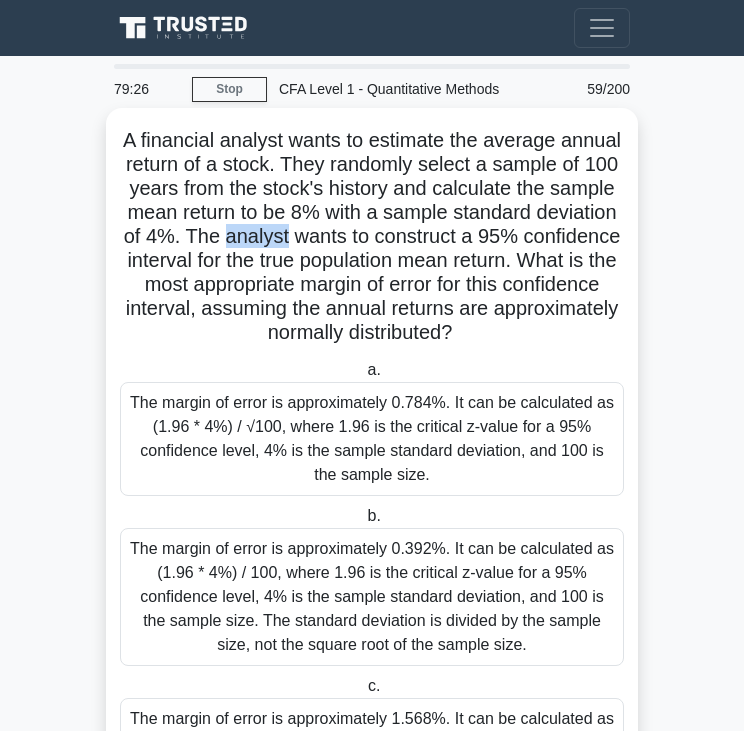 click on "A financial analyst wants to estimate the average annual return of a stock. They randomly select a sample of 100 years from the stock's history and calculate the sample mean return to be 8% with a sample standard deviation of 4%. The analyst wants to construct a 95% confidence interval for the true population mean return. What is the most appropriate margin of error for this confidence interval, assuming the annual returns are approximately normally distributed?
.spinner_0XTQ{transform-origin:center;animation:spinner_y6GP .75s linear infinite}@keyframes spinner_y6GP{100%{transform:rotate(360deg)}}" at bounding box center (372, 237) 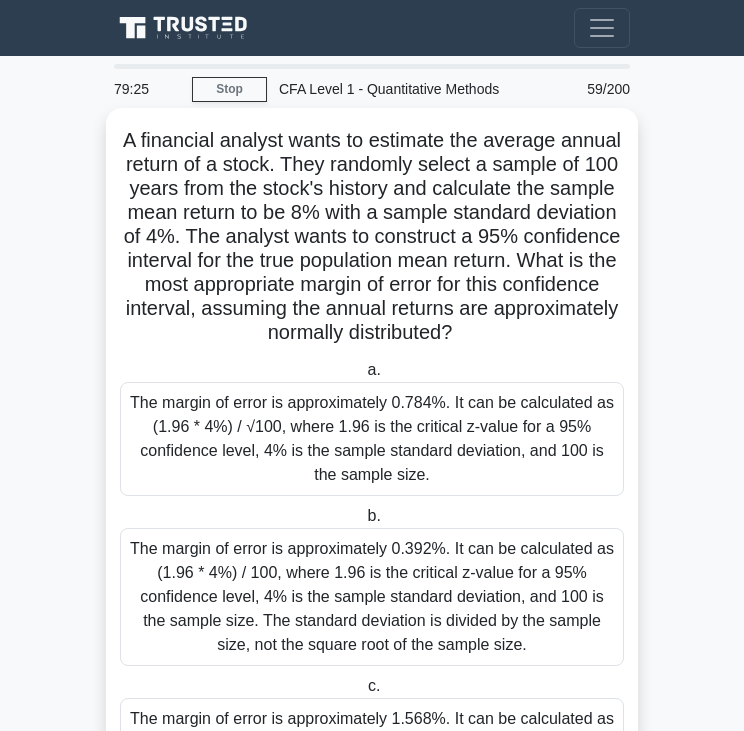 click on "A financial analyst wants to estimate the average annual return of a stock. They randomly select a sample of 100 years from the stock's history and calculate the sample mean return to be 8% with a sample standard deviation of 4%. The analyst wants to construct a 95% confidence interval for the true population mean return. What is the most appropriate margin of error for this confidence interval, assuming the annual returns are approximately normally distributed?
.spinner_0XTQ{transform-origin:center;animation:spinner_y6GP .75s linear infinite}@keyframes spinner_y6GP{100%{transform:rotate(360deg)}}" at bounding box center [372, 237] 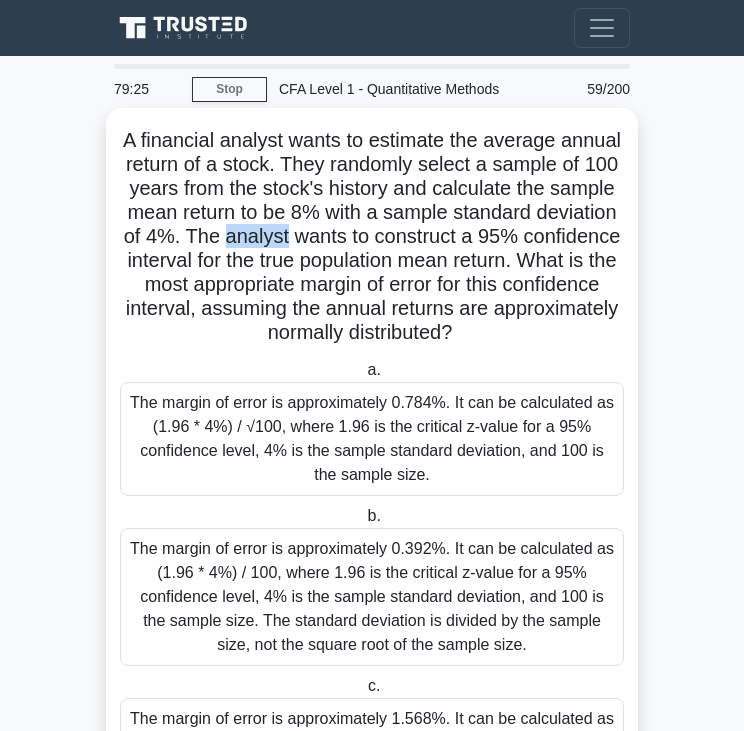 click on "A financial analyst wants to estimate the average annual return of a stock. They randomly select a sample of 100 years from the stock's history and calculate the sample mean return to be 8% with a sample standard deviation of 4%. The analyst wants to construct a 95% confidence interval for the true population mean return. What is the most appropriate margin of error for this confidence interval, assuming the annual returns are approximately normally distributed?
.spinner_0XTQ{transform-origin:center;animation:spinner_y6GP .75s linear infinite}@keyframes spinner_y6GP{100%{transform:rotate(360deg)}}" at bounding box center [372, 237] 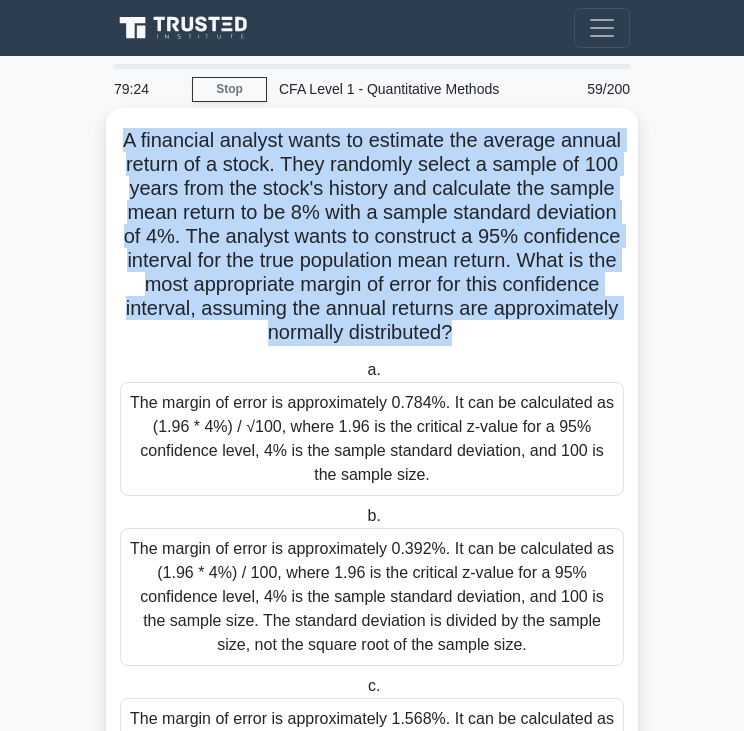 click on "A financial analyst wants to estimate the average annual return of a stock. They randomly select a sample of 100 years from the stock's history and calculate the sample mean return to be 8% with a sample standard deviation of 4%. The analyst wants to construct a 95% confidence interval for the true population mean return. What is the most appropriate margin of error for this confidence interval, assuming the annual returns are approximately normally distributed?
.spinner_0XTQ{transform-origin:center;animation:spinner_y6GP .75s linear infinite}@keyframes spinner_y6GP{100%{transform:rotate(360deg)}}" at bounding box center (372, 237) 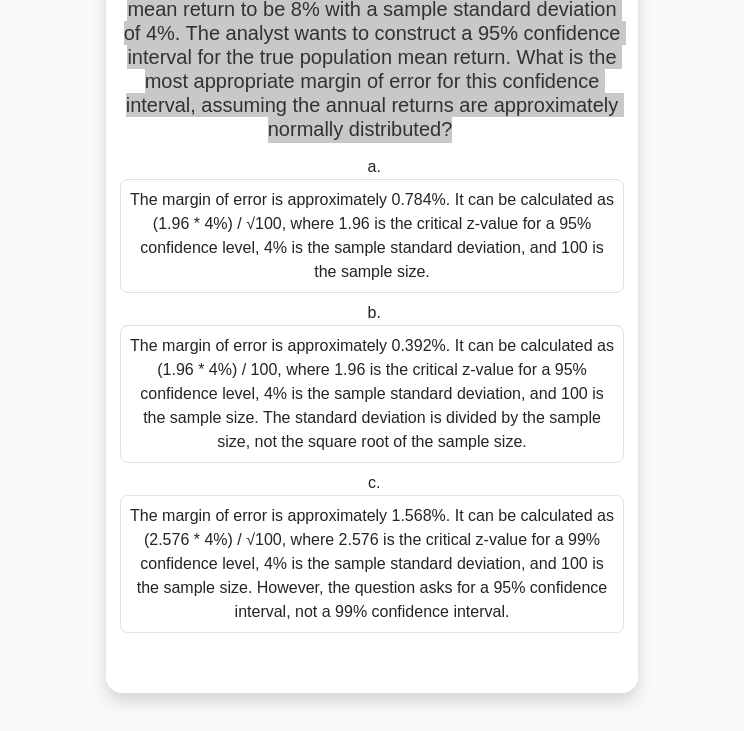 scroll, scrollTop: 204, scrollLeft: 0, axis: vertical 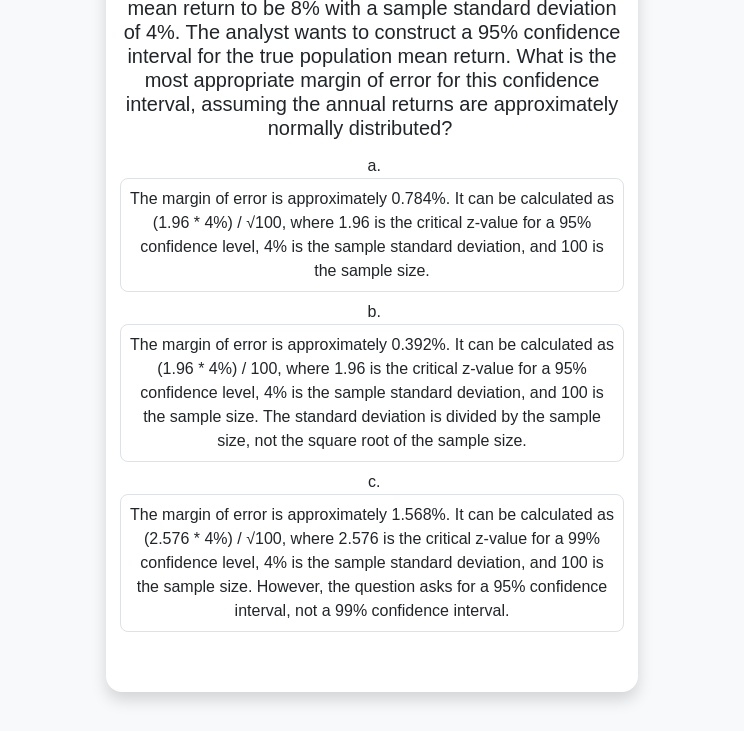 click on "The margin of error is approximately 1.568%. It can be calculated as (2.576 * 4%) / √100, where 2.576 is the critical z-value for a 99% confidence level, 4% is the sample standard deviation, and 100 is the sample size. However, the question asks for a 95% confidence interval, not a 99% confidence interval." at bounding box center (372, 563) 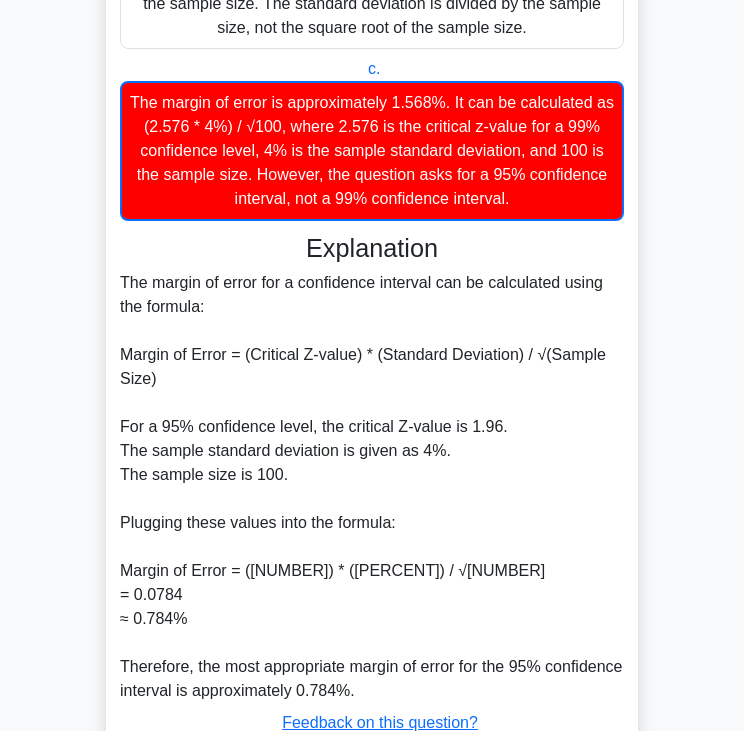 scroll, scrollTop: 764, scrollLeft: 0, axis: vertical 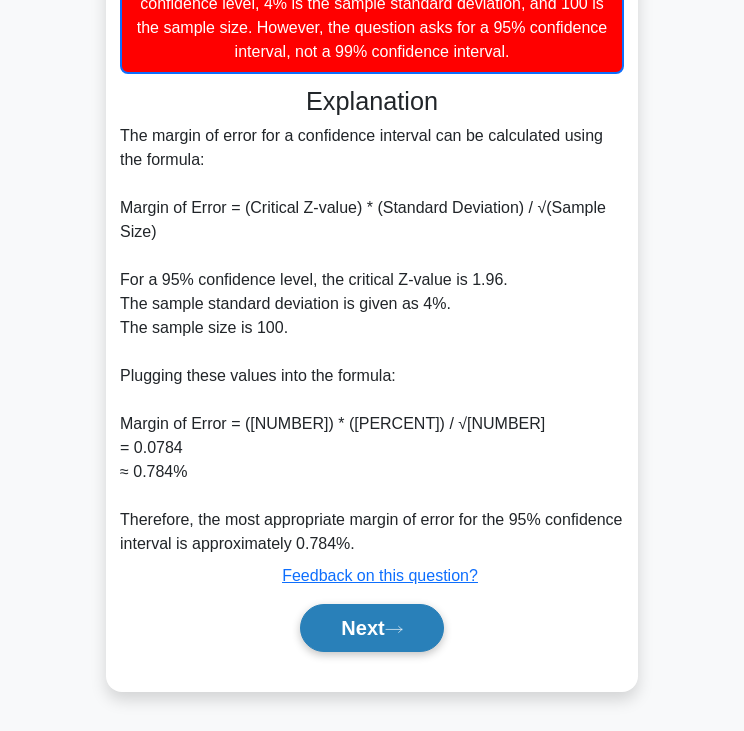 click on "Next" at bounding box center (371, 628) 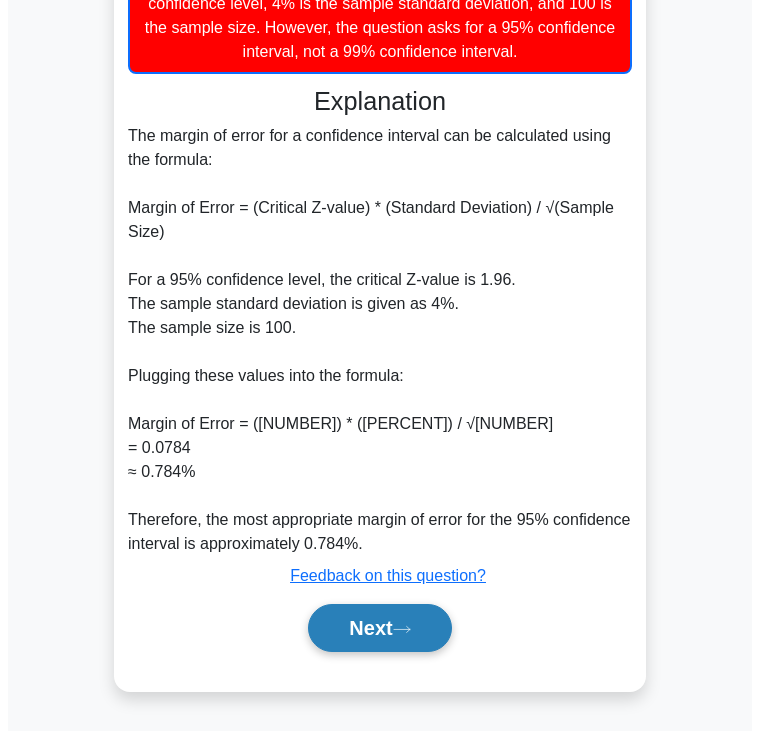 scroll, scrollTop: 0, scrollLeft: 0, axis: both 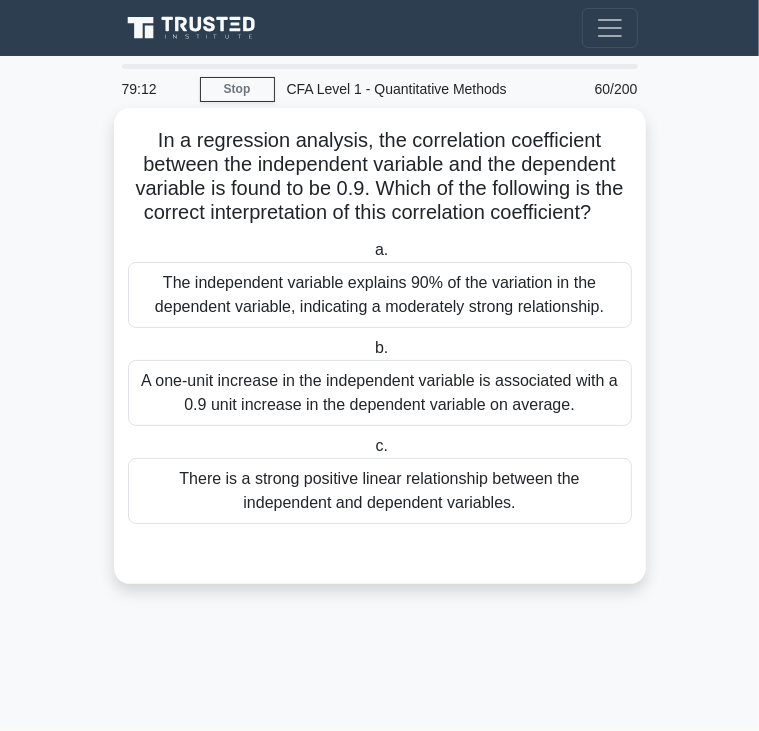 click on "In a regression analysis, the correlation coefficient between the independent variable and the dependent variable is found to be 0.9. Which of the following is the correct interpretation of this correlation coefficient?
.spinner_0XTQ{transform-origin:center;animation:spinner_y6GP .75s linear infinite}@keyframes spinner_y6GP{100%{transform:rotate(360deg)}}" at bounding box center [380, 177] 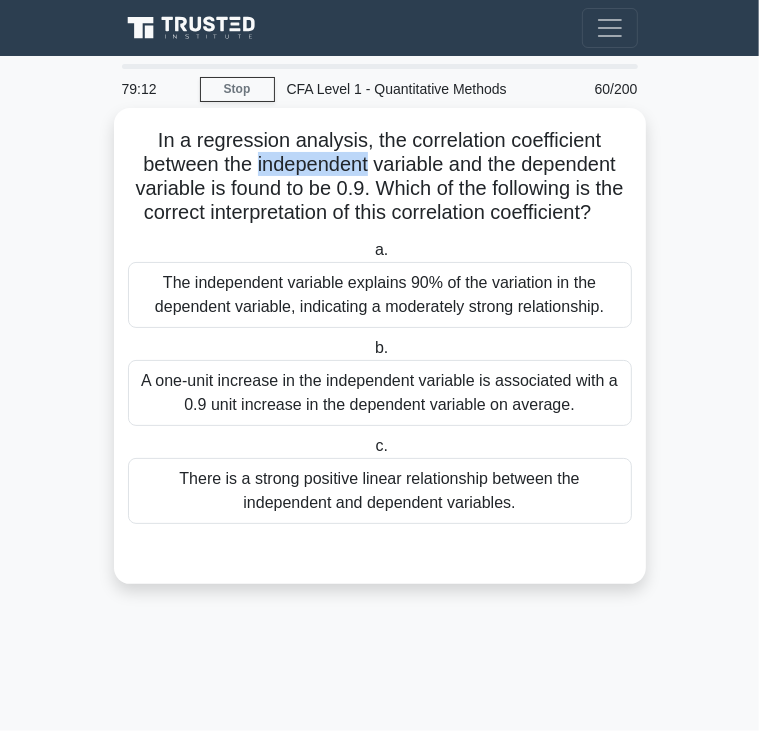 click on "In a regression analysis, the correlation coefficient between the independent variable and the dependent variable is found to be 0.9. Which of the following is the correct interpretation of this correlation coefficient?
.spinner_0XTQ{transform-origin:center;animation:spinner_y6GP .75s linear infinite}@keyframes spinner_y6GP{100%{transform:rotate(360deg)}}" at bounding box center [380, 177] 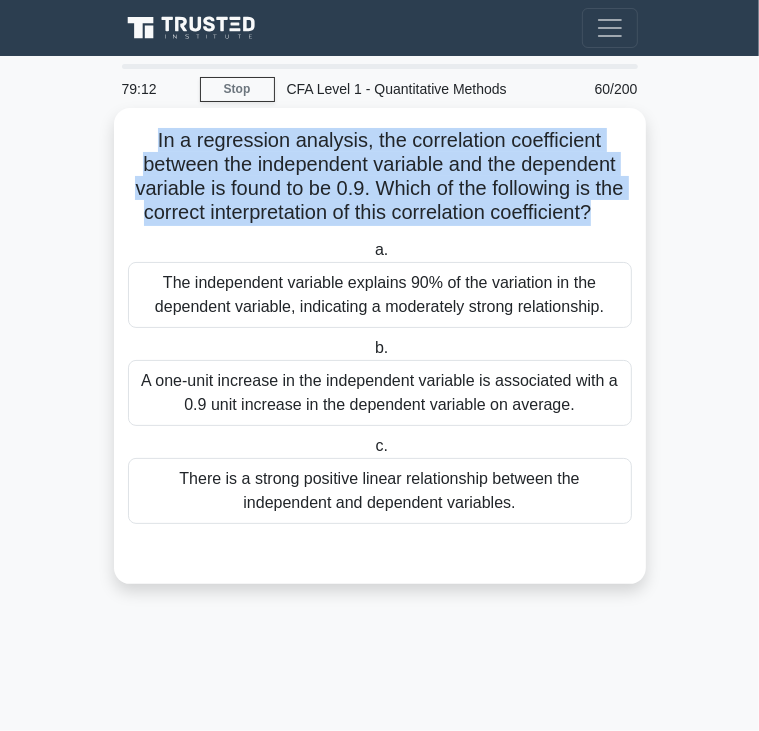 click on "In a regression analysis, the correlation coefficient between the independent variable and the dependent variable is found to be 0.9. Which of the following is the correct interpretation of this correlation coefficient?
.spinner_0XTQ{transform-origin:center;animation:spinner_y6GP .75s linear infinite}@keyframes spinner_y6GP{100%{transform:rotate(360deg)}}" at bounding box center [380, 177] 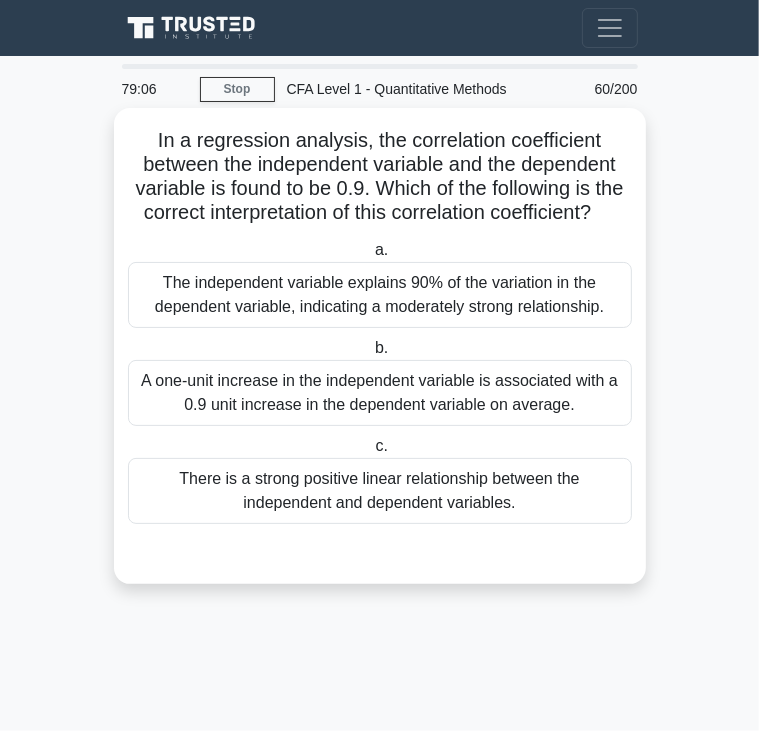 click on "A one-unit increase in the independent variable is associated with a 0.9 unit increase in the dependent variable on average." at bounding box center [380, 393] 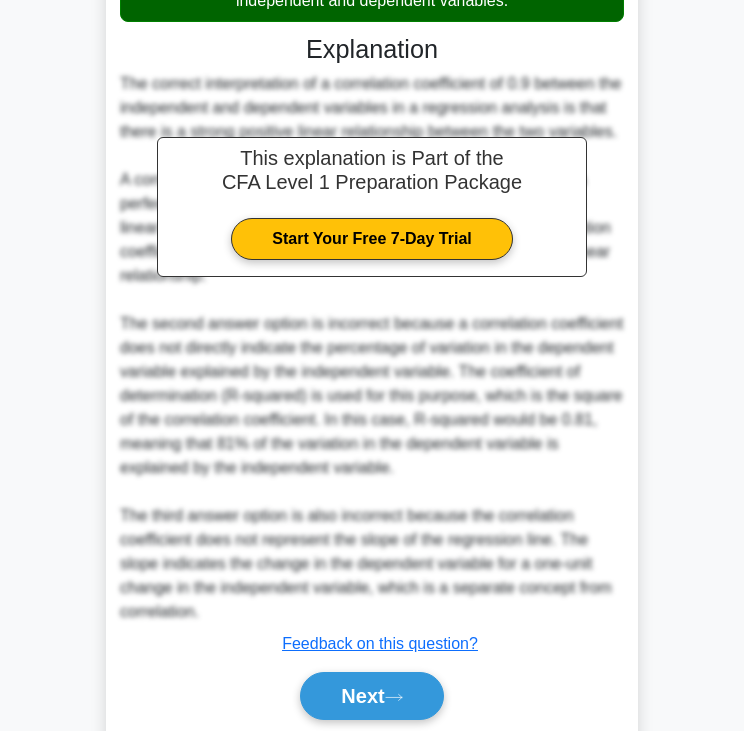 scroll, scrollTop: 596, scrollLeft: 0, axis: vertical 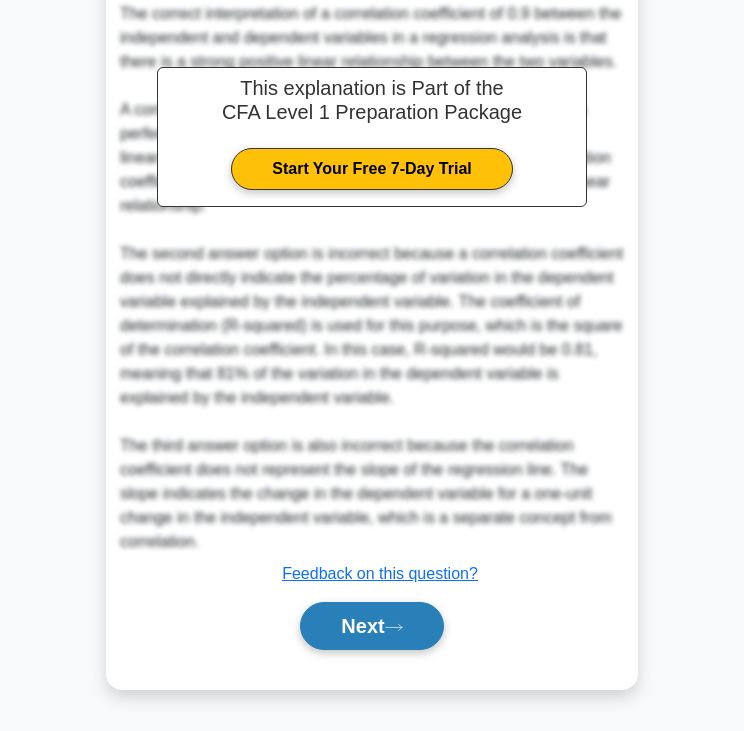 click on "Next" at bounding box center (371, 626) 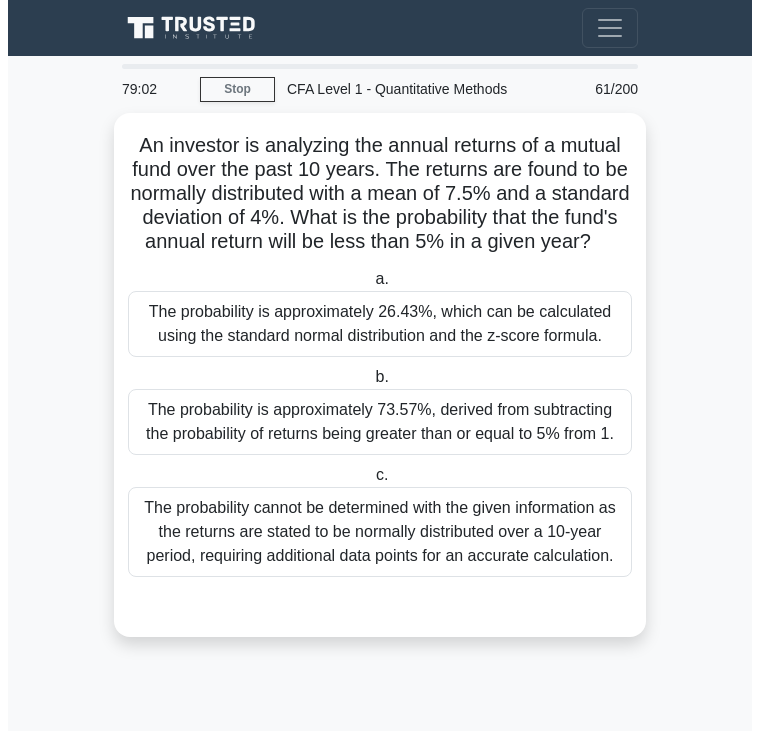 scroll, scrollTop: 0, scrollLeft: 0, axis: both 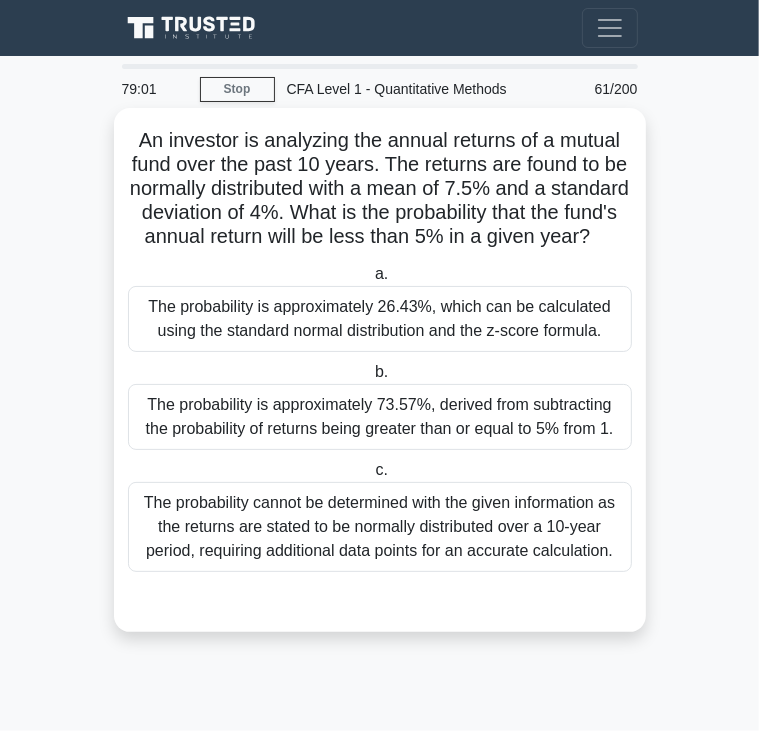 click on "An investor is analyzing the annual returns of a mutual fund over the past 10 years. The returns are found to be normally distributed with a mean of 7.5% and a standard deviation of 4%. What is the probability that the fund's annual return will be less than 5% in a given year?
.spinner_0XTQ{transform-origin:center;animation:spinner_y6GP .75s linear infinite}@keyframes spinner_y6GP{100%{transform:rotate(360deg)}}" at bounding box center [380, 189] 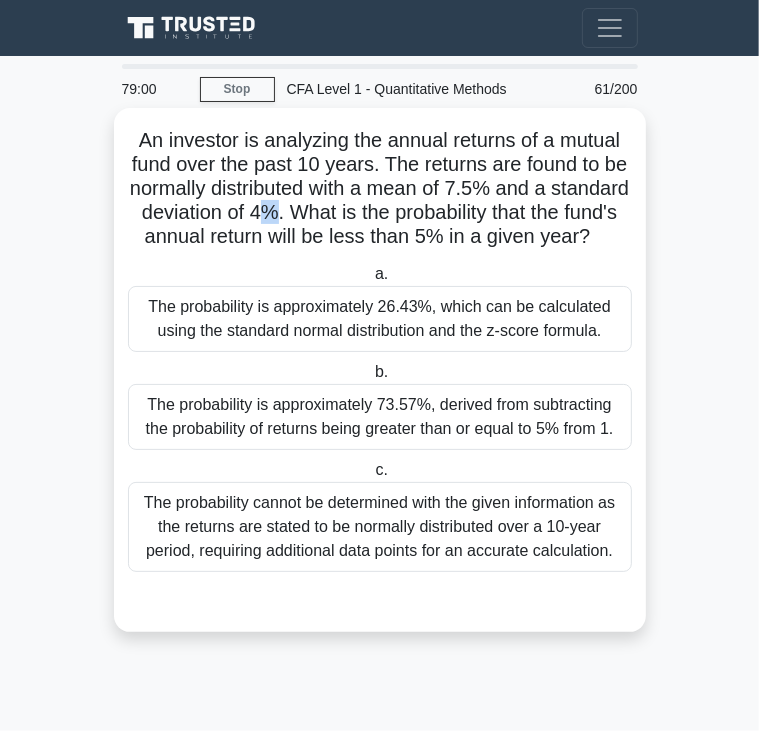 click on "An investor is analyzing the annual returns of a mutual fund over the past 10 years. The returns are found to be normally distributed with a mean of 7.5% and a standard deviation of 4%. What is the probability that the fund's annual return will be less than 5% in a given year?
.spinner_0XTQ{transform-origin:center;animation:spinner_y6GP .75s linear infinite}@keyframes spinner_y6GP{100%{transform:rotate(360deg)}}" at bounding box center [380, 189] 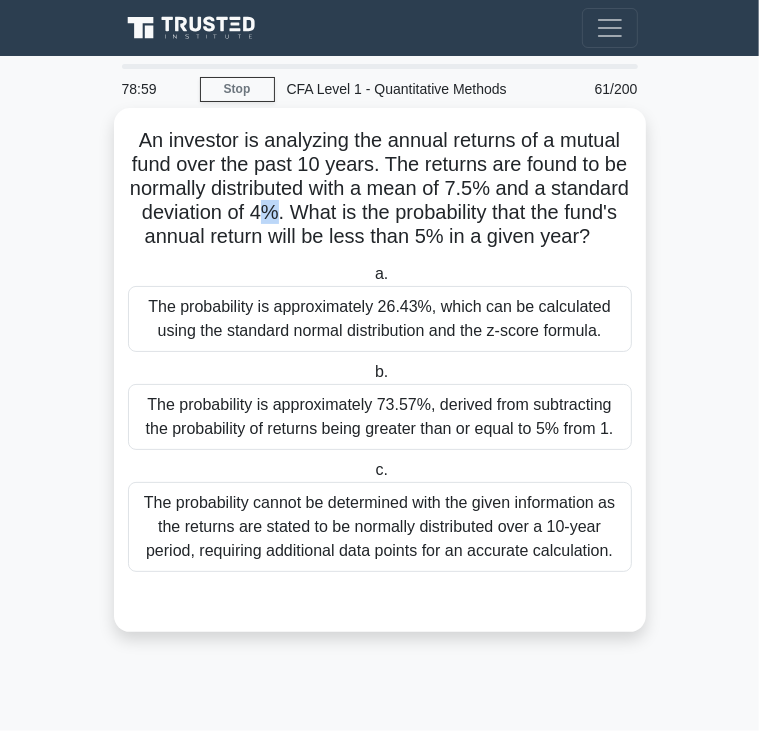 click on "An investor is analyzing the annual returns of a mutual fund over the past 10 years. The returns are found to be normally distributed with a mean of 7.5% and a standard deviation of 4%. What is the probability that the fund's annual return will be less than 5% in a given year?
.spinner_0XTQ{transform-origin:center;animation:spinner_y6GP .75s linear infinite}@keyframes spinner_y6GP{100%{transform:rotate(360deg)}}" at bounding box center (380, 189) 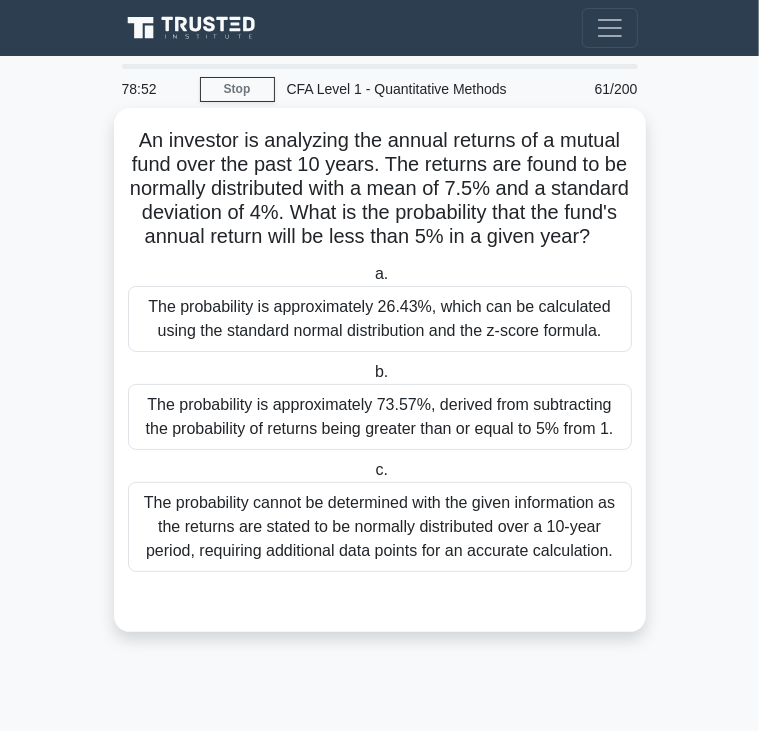click on "The probability is approximately 73.57%, derived from subtracting the probability of returns being greater than or equal to 5% from 1." at bounding box center [380, 417] 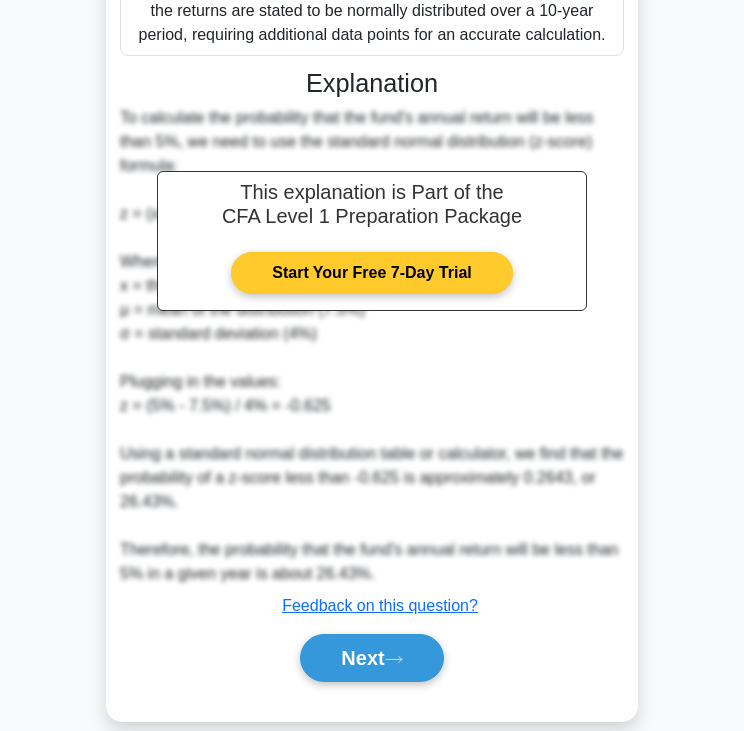 scroll, scrollTop: 596, scrollLeft: 0, axis: vertical 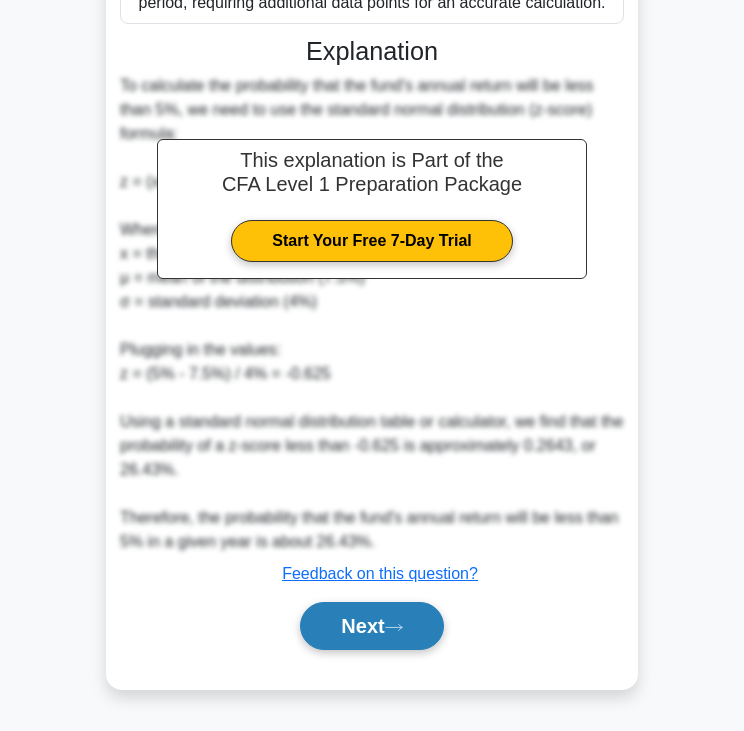 click on "Next" at bounding box center [371, 626] 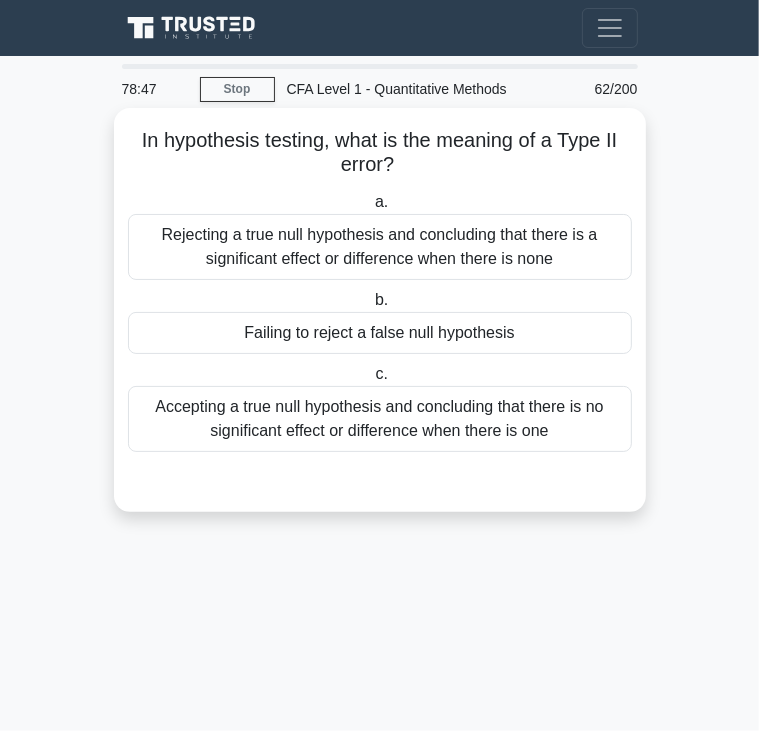 click on "Failing to reject a false null hypothesis" at bounding box center (380, 333) 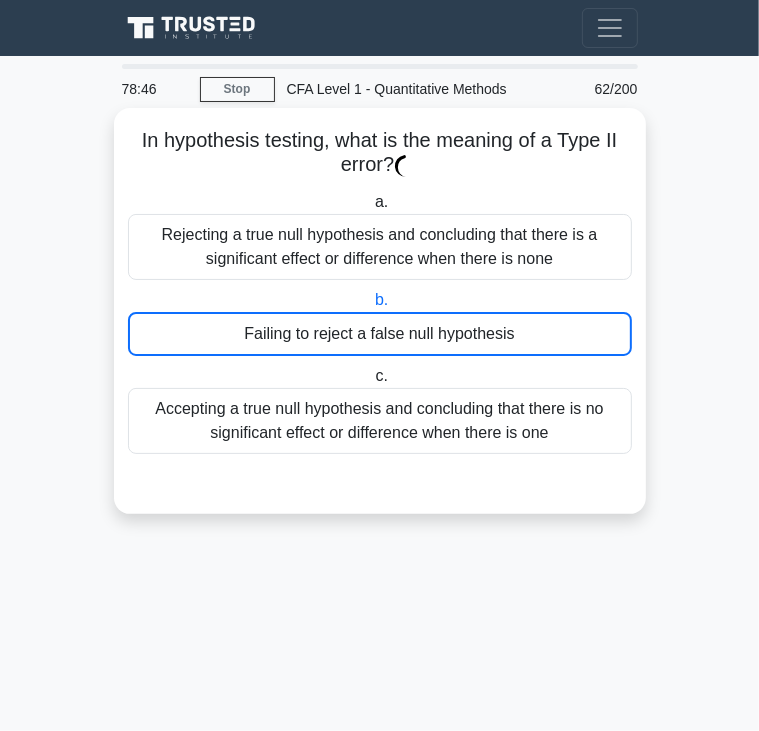 click on "Failing to reject a false null hypothesis" at bounding box center [380, 334] 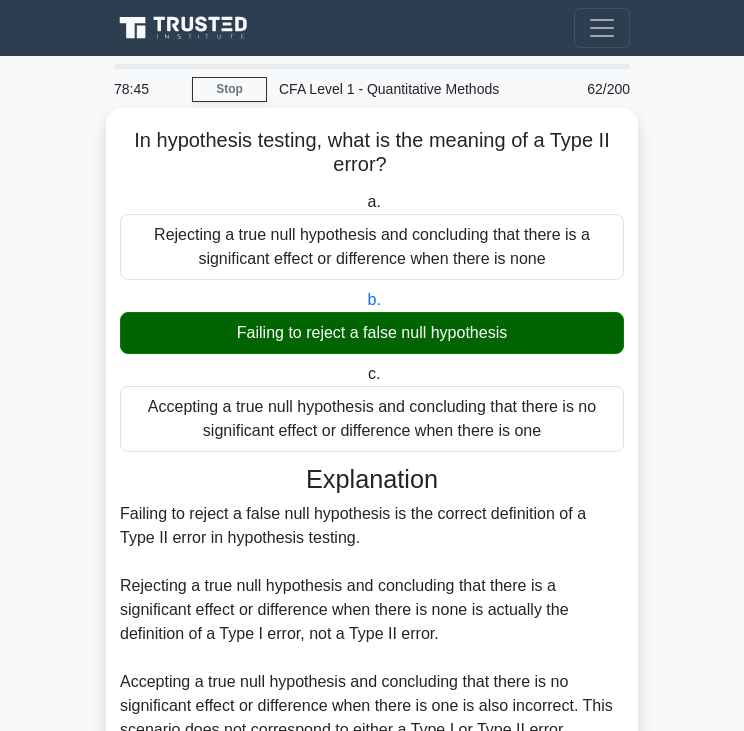click on "In hypothesis testing, what is the meaning of a Type II error?
.spinner_0XTQ{transform-origin:center;animation:spinner_y6GP .75s linear infinite}@keyframes spinner_y6GP{100%{transform:rotate(360deg)}}" at bounding box center [372, 153] 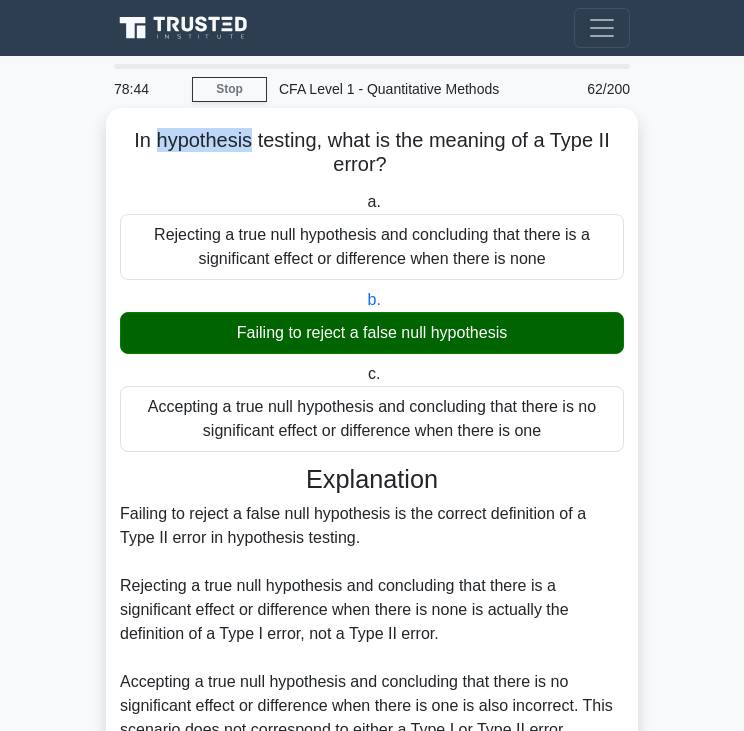 click on "In hypothesis testing, what is the meaning of a Type II error?
.spinner_0XTQ{transform-origin:center;animation:spinner_y6GP .75s linear infinite}@keyframes spinner_y6GP{100%{transform:rotate(360deg)}}" at bounding box center [372, 153] 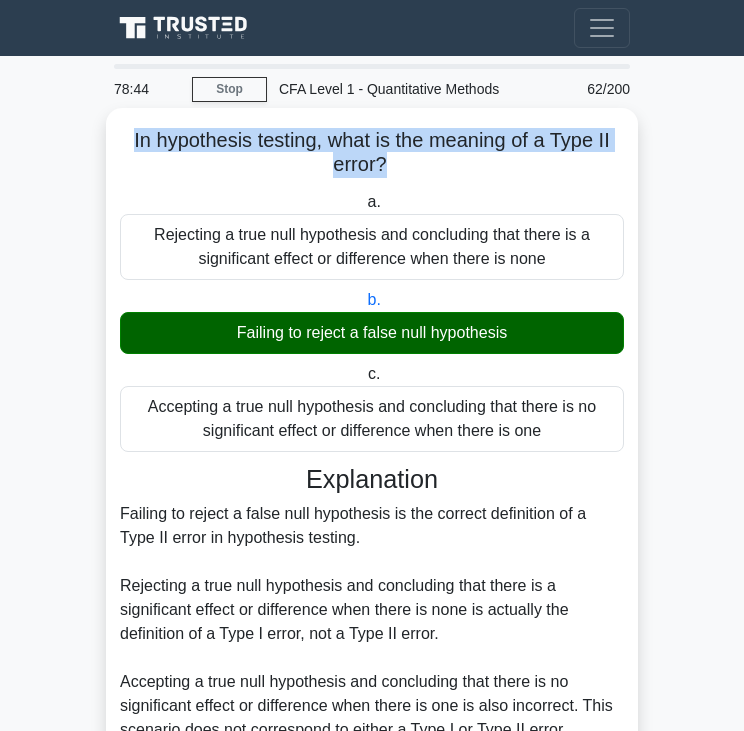 click on "In hypothesis testing, what is the meaning of a Type II error?
.spinner_0XTQ{transform-origin:center;animation:spinner_y6GP .75s linear infinite}@keyframes spinner_y6GP{100%{transform:rotate(360deg)}}" at bounding box center [372, 153] 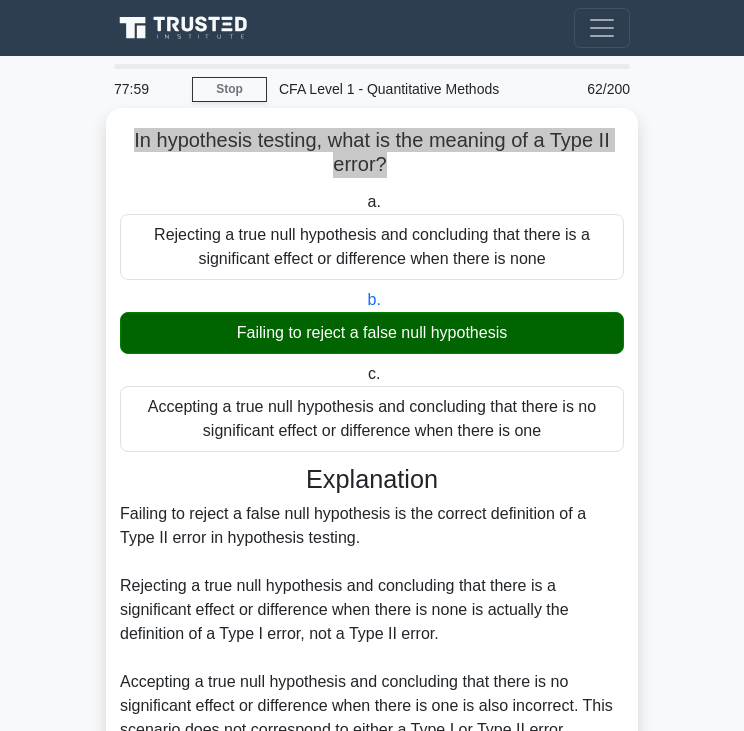 scroll, scrollTop: 187, scrollLeft: 0, axis: vertical 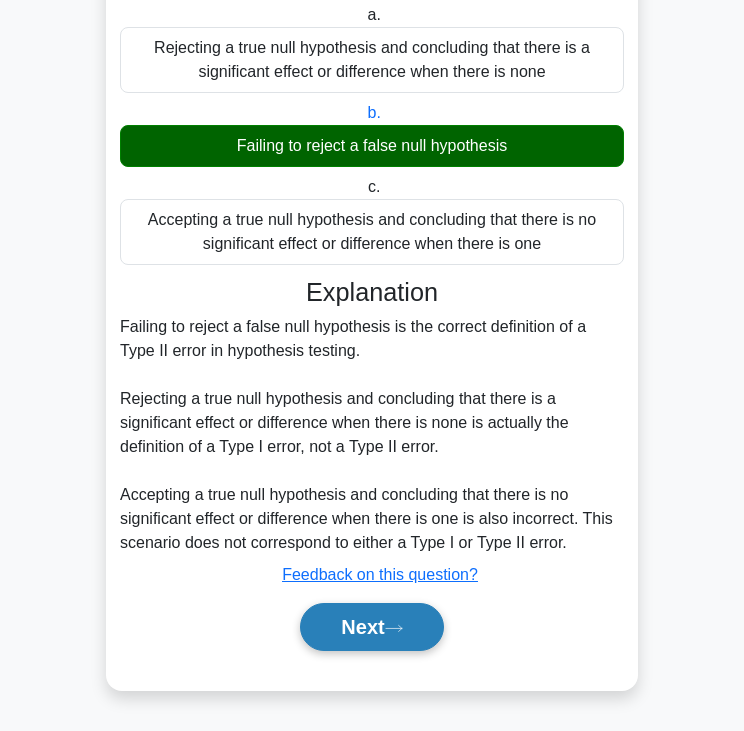 click on "Next" at bounding box center (371, 627) 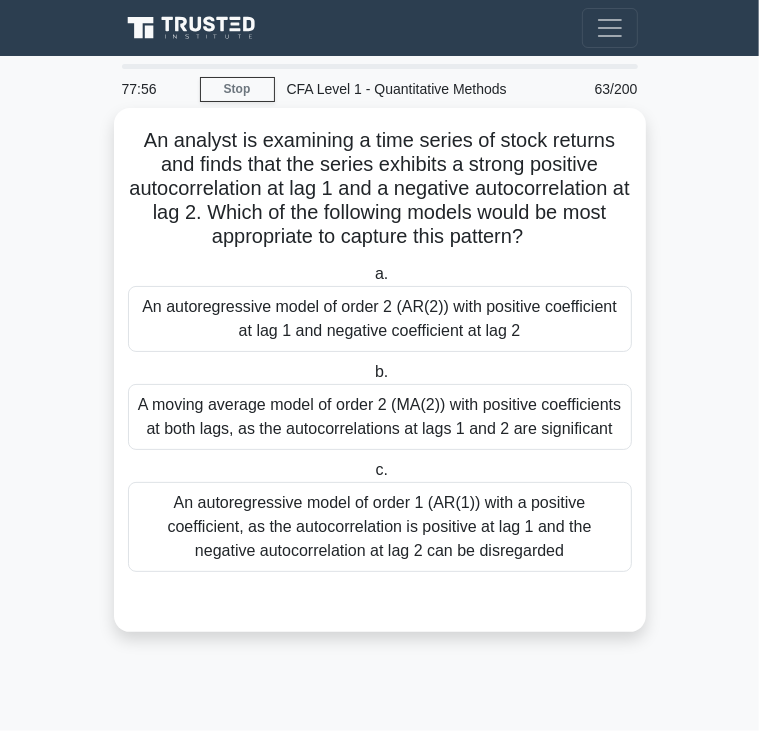 click on "An autoregressive model of order 2 (AR(2)) with positive coefficient at lag 1 and negative coefficient at lag 2" at bounding box center [380, 319] 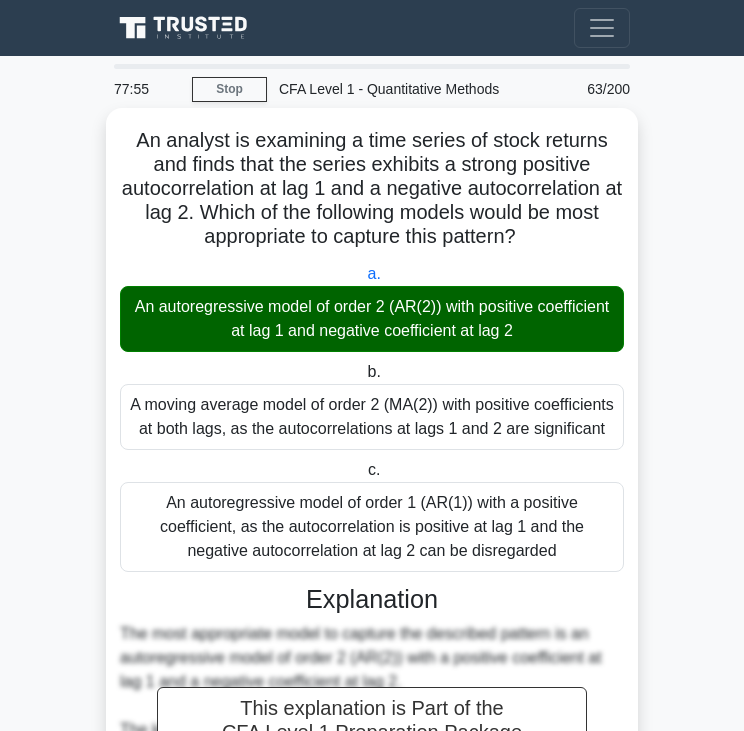 click on "An analyst is examining a time series of stock returns and finds that the series exhibits a strong positive autocorrelation at lag 1 and a negative autocorrelation at lag 2. Which of the following models would be most appropriate to capture this pattern?
.spinner_0XTQ{transform-origin:center;animation:spinner_y6GP .75s linear infinite}@keyframes spinner_y6GP{100%{transform:rotate(360deg)}}" at bounding box center [372, 189] 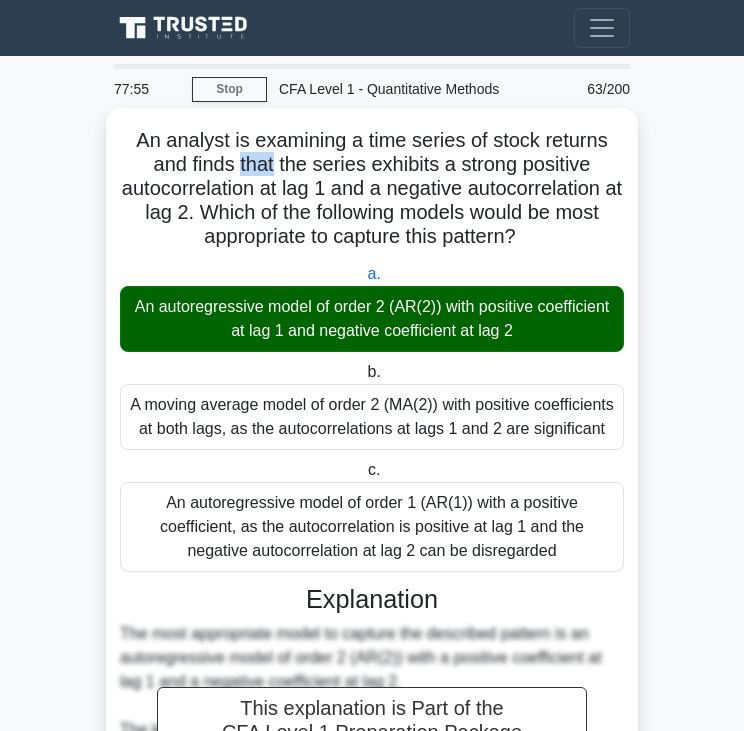click on "An analyst is examining a time series of stock returns and finds that the series exhibits a strong positive autocorrelation at lag 1 and a negative autocorrelation at lag 2. Which of the following models would be most appropriate to capture this pattern?
.spinner_0XTQ{transform-origin:center;animation:spinner_y6GP .75s linear infinite}@keyframes spinner_y6GP{100%{transform:rotate(360deg)}}" at bounding box center (372, 189) 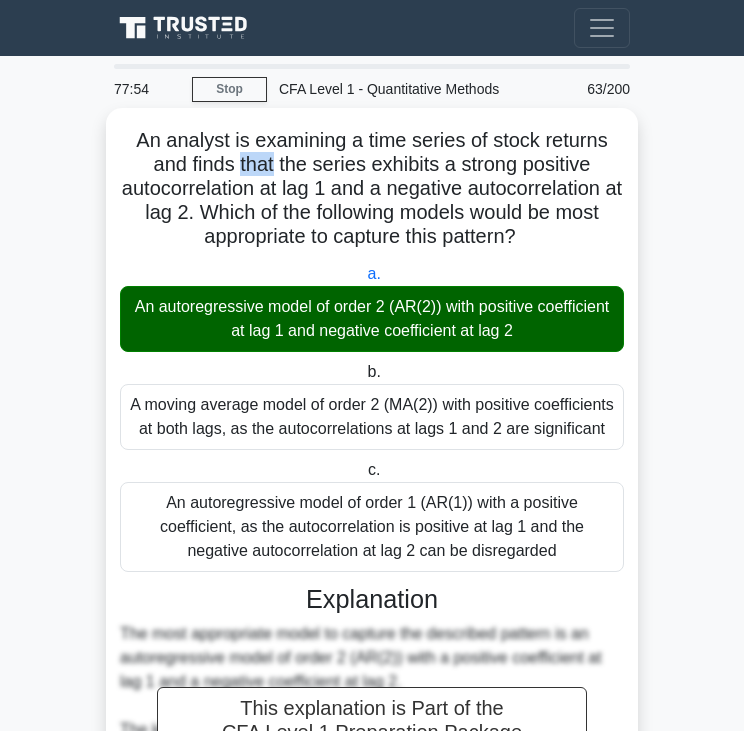 click on "An analyst is examining a time series of stock returns and finds that the series exhibits a strong positive autocorrelation at lag 1 and a negative autocorrelation at lag 2. Which of the following models would be most appropriate to capture this pattern?
.spinner_0XTQ{transform-origin:center;animation:spinner_y6GP .75s linear infinite}@keyframes spinner_y6GP{100%{transform:rotate(360deg)}}" at bounding box center [372, 189] 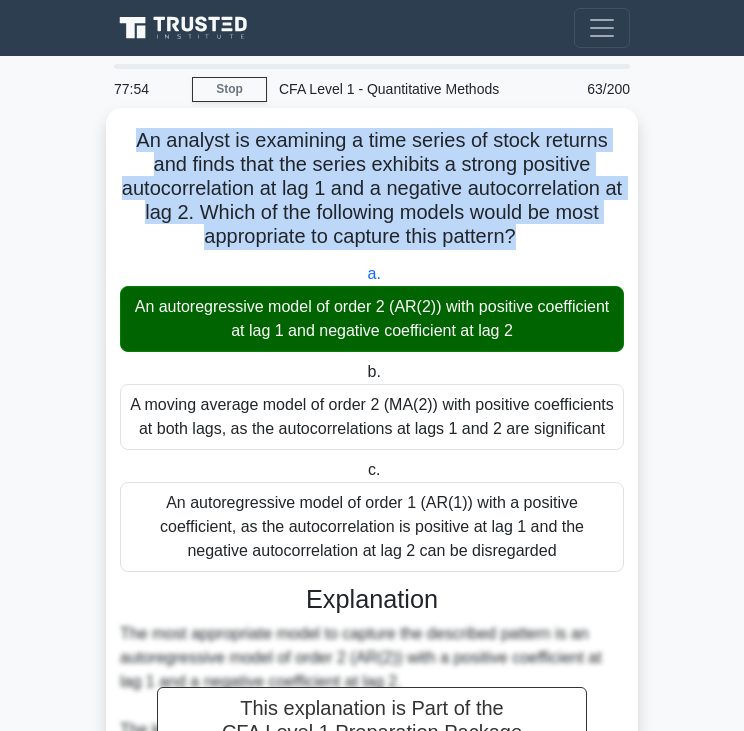 click on "An analyst is examining a time series of stock returns and finds that the series exhibits a strong positive autocorrelation at lag 1 and a negative autocorrelation at lag 2. Which of the following models would be most appropriate to capture this pattern?
.spinner_0XTQ{transform-origin:center;animation:spinner_y6GP .75s linear infinite}@keyframes spinner_y6GP{100%{transform:rotate(360deg)}}" at bounding box center [372, 189] 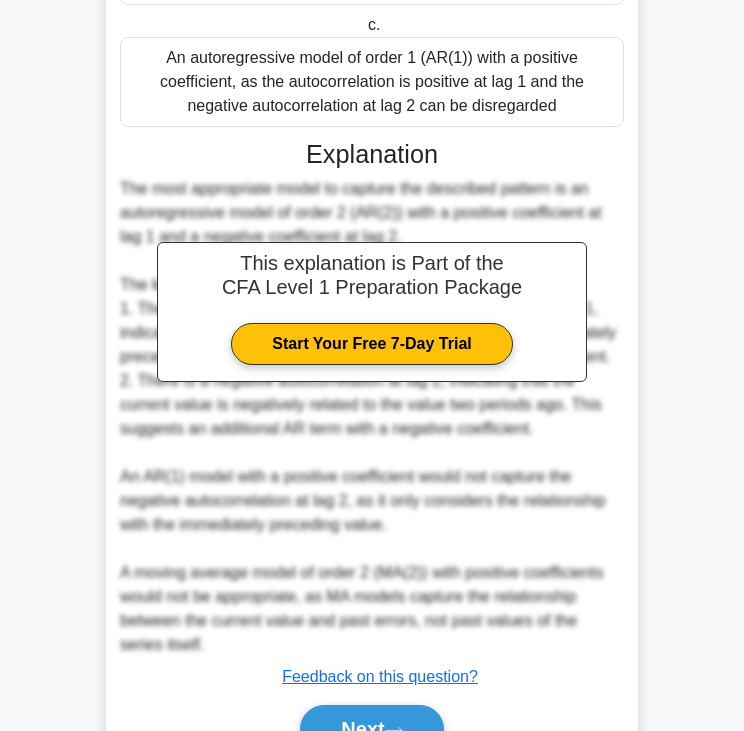 scroll, scrollTop: 456, scrollLeft: 0, axis: vertical 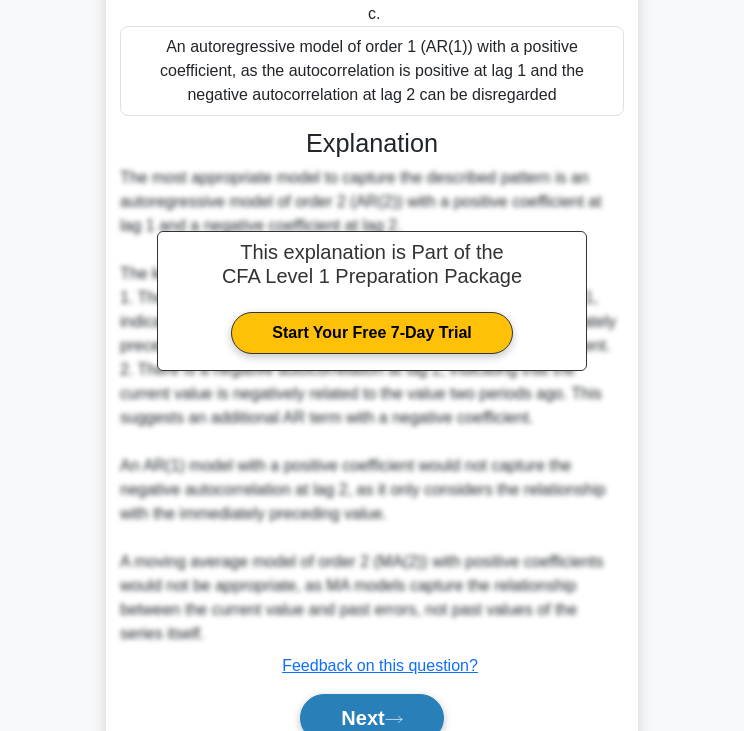 click on "Next" at bounding box center (371, 718) 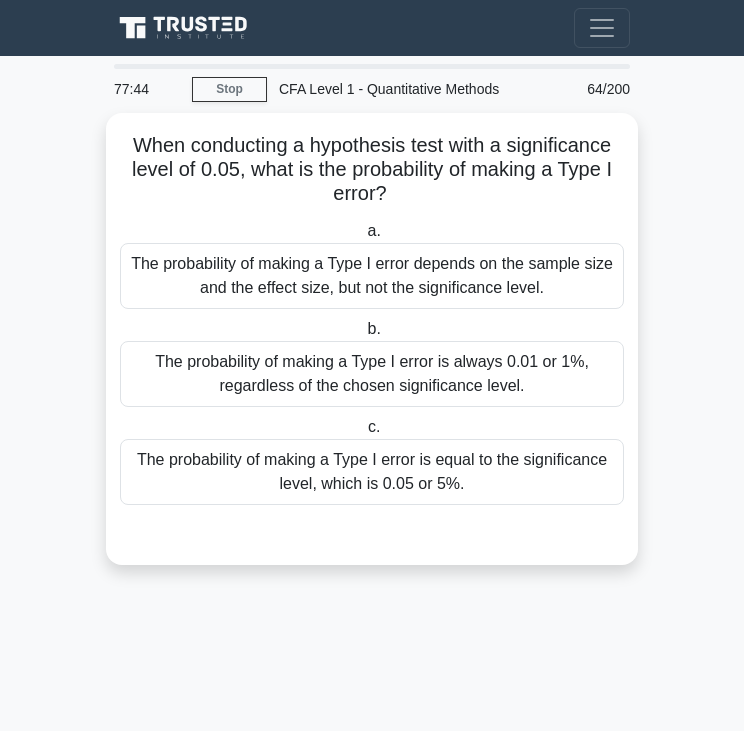 scroll, scrollTop: 0, scrollLeft: 0, axis: both 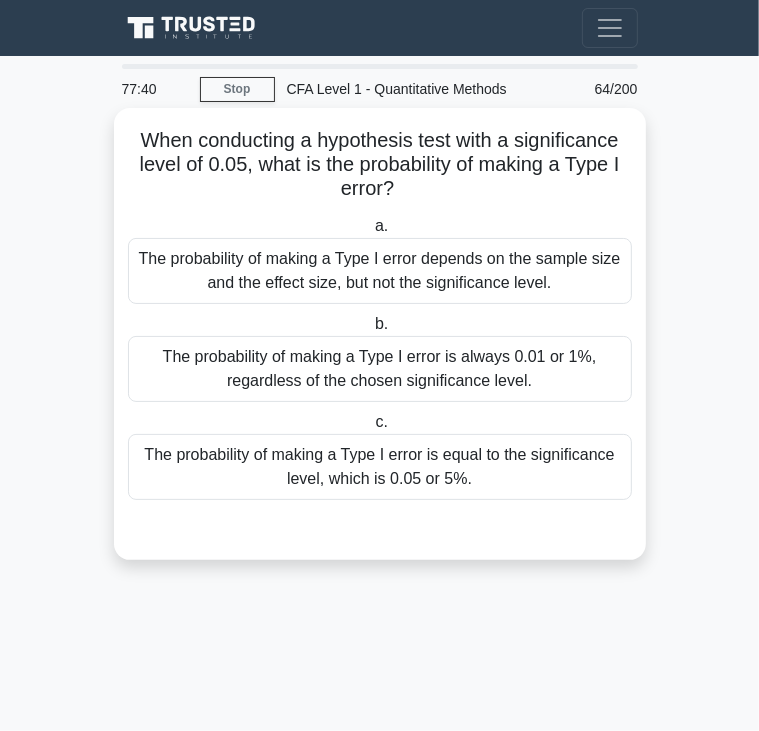click on "When conducting a hypothesis test with a significance level of 0.05, what is the probability of making a Type I error?
.spinner_0XTQ{transform-origin:center;animation:spinner_y6GP .75s linear infinite}@keyframes spinner_y6GP{100%{transform:rotate(360deg)}}" at bounding box center [380, 165] 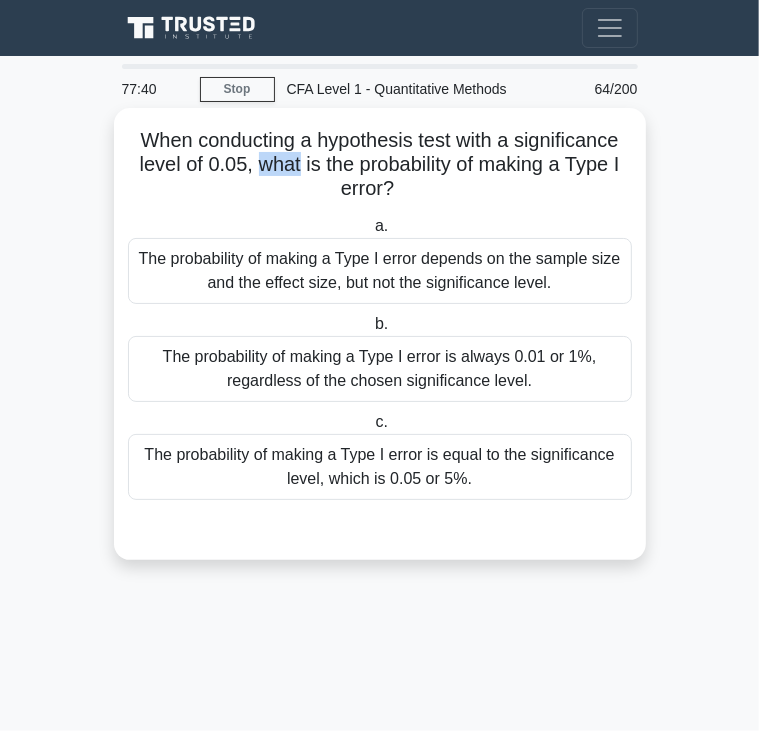 click on "When conducting a hypothesis test with a significance level of 0.05, what is the probability of making a Type I error?
.spinner_0XTQ{transform-origin:center;animation:spinner_y6GP .75s linear infinite}@keyframes spinner_y6GP{100%{transform:rotate(360deg)}}" at bounding box center [380, 165] 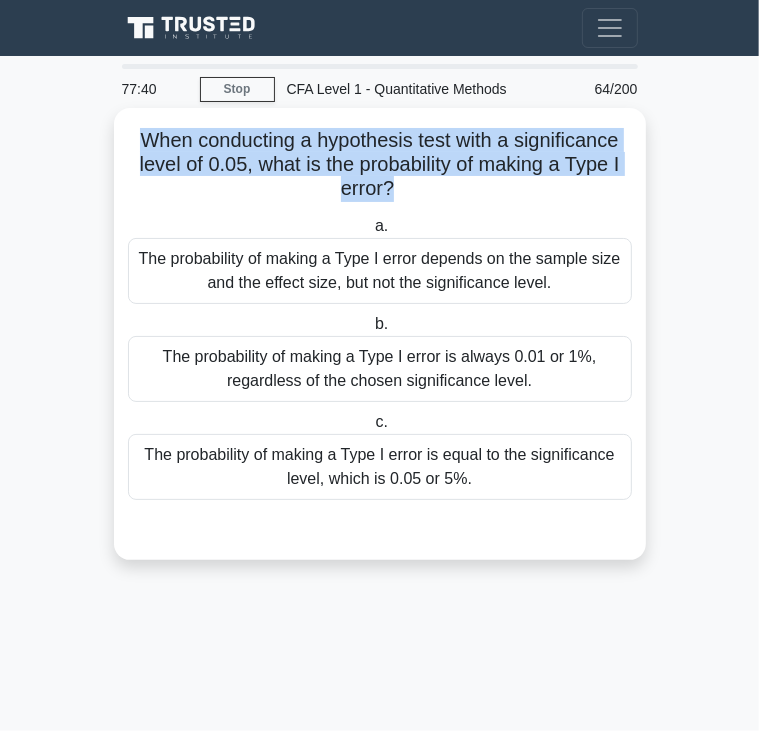 click on "When conducting a hypothesis test with a significance level of 0.05, what is the probability of making a Type I error?
.spinner_0XTQ{transform-origin:center;animation:spinner_y6GP .75s linear infinite}@keyframes spinner_y6GP{100%{transform:rotate(360deg)}}" at bounding box center [380, 165] 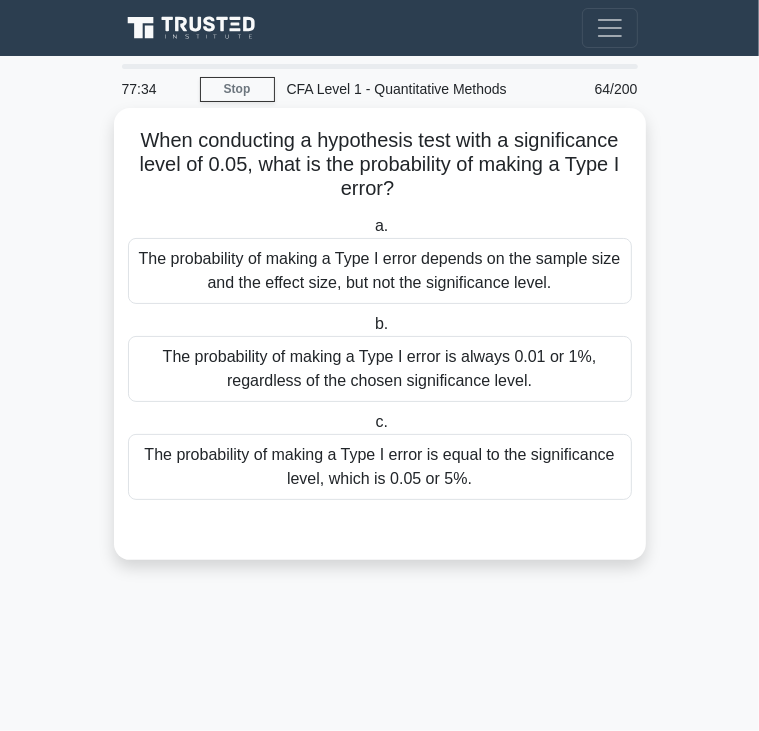 click on "The probability of making a Type I error is always 0.01 or 1%, regardless of the chosen significance level." at bounding box center (380, 369) 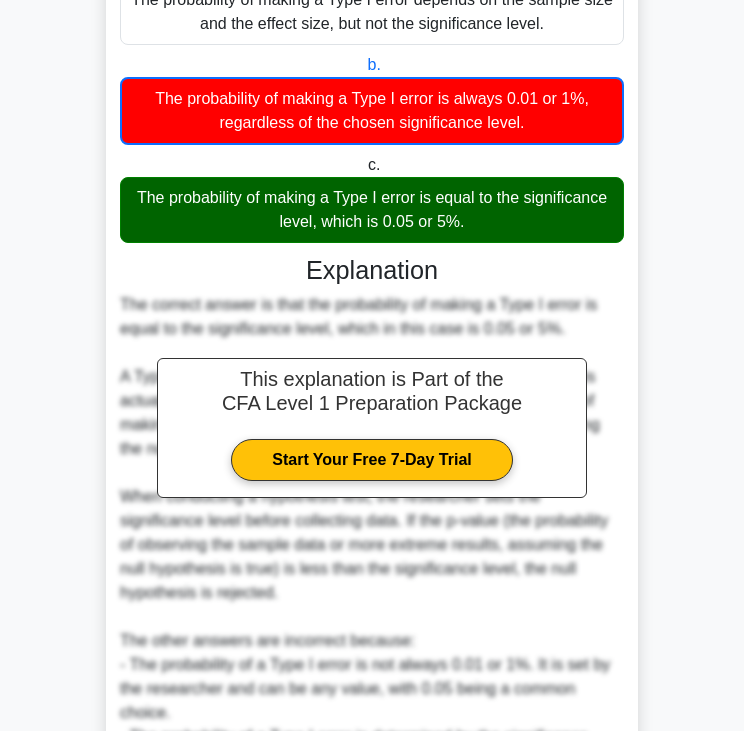 scroll, scrollTop: 428, scrollLeft: 0, axis: vertical 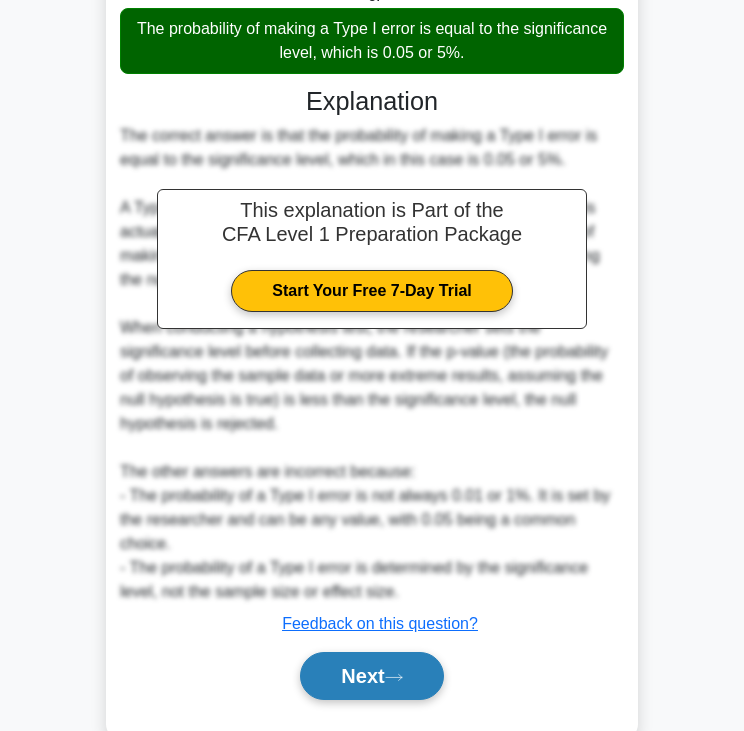 click on "Next" at bounding box center (371, 676) 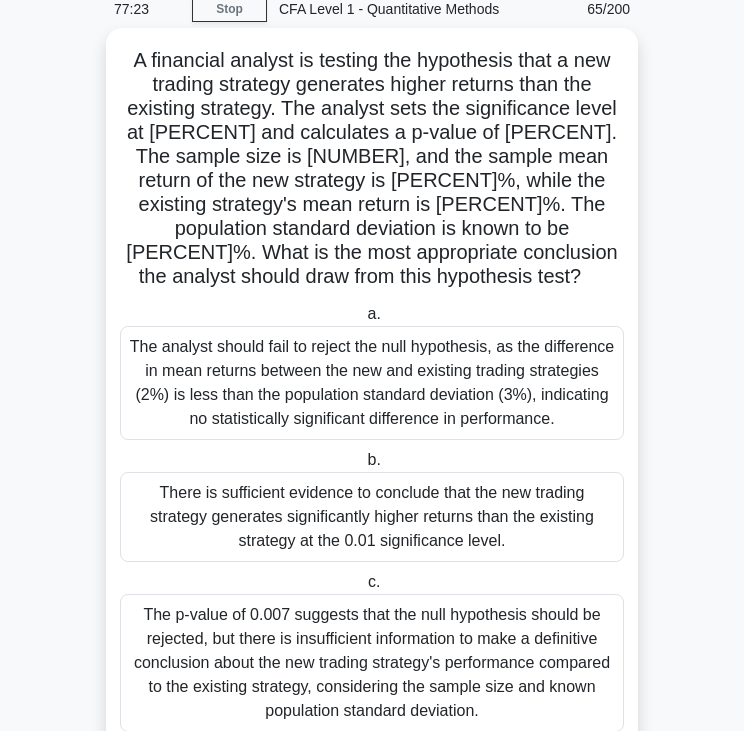 scroll, scrollTop: 77, scrollLeft: 0, axis: vertical 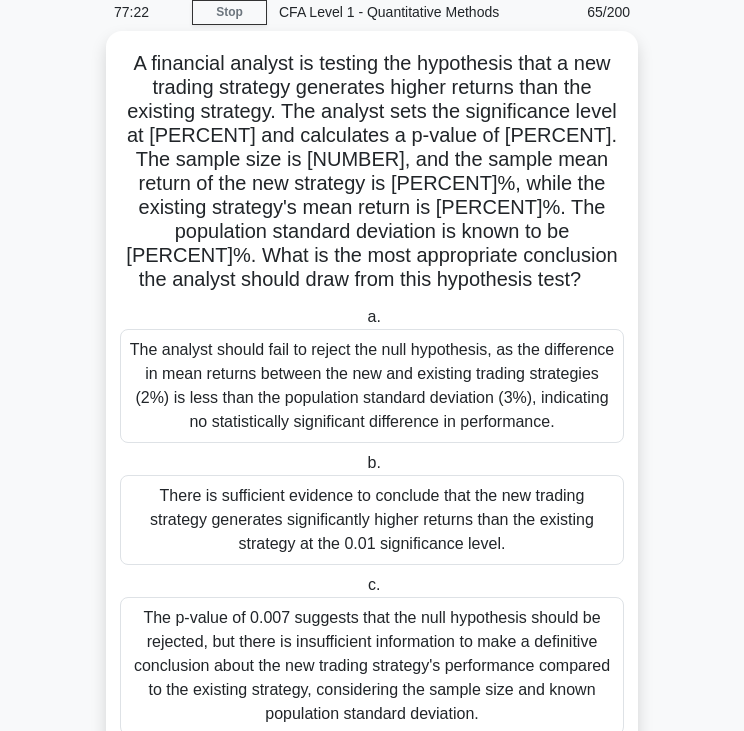 click on "A financial analyst is testing the hypothesis that a new trading strategy generates higher returns than the existing strategy. The analyst sets the significance level at 0.01 and calculates a p-value of 0.007. The sample size is 75, and the sample mean return of the new strategy is 8%, while the existing strategy's mean return is 6%. The population standard deviation is known to be 3%. What is the most appropriate conclusion the analyst should draw from this hypothesis test?
.spinner_0XTQ{transform-origin:center;animation:spinner_y6GP .75s linear infinite}@keyframes spinner_y6GP{100%{transform:rotate(360deg)}}" at bounding box center [372, 172] 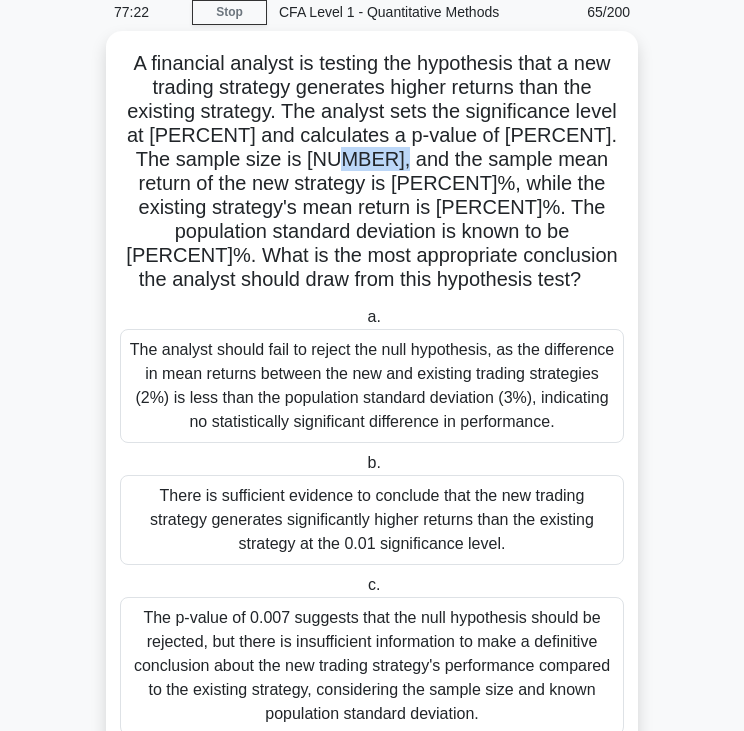 click on "A financial analyst is testing the hypothesis that a new trading strategy generates higher returns than the existing strategy. The analyst sets the significance level at 0.01 and calculates a p-value of 0.007. The sample size is 75, and the sample mean return of the new strategy is 8%, while the existing strategy's mean return is 6%. The population standard deviation is known to be 3%. What is the most appropriate conclusion the analyst should draw from this hypothesis test?
.spinner_0XTQ{transform-origin:center;animation:spinner_y6GP .75s linear infinite}@keyframes spinner_y6GP{100%{transform:rotate(360deg)}}" at bounding box center (372, 172) 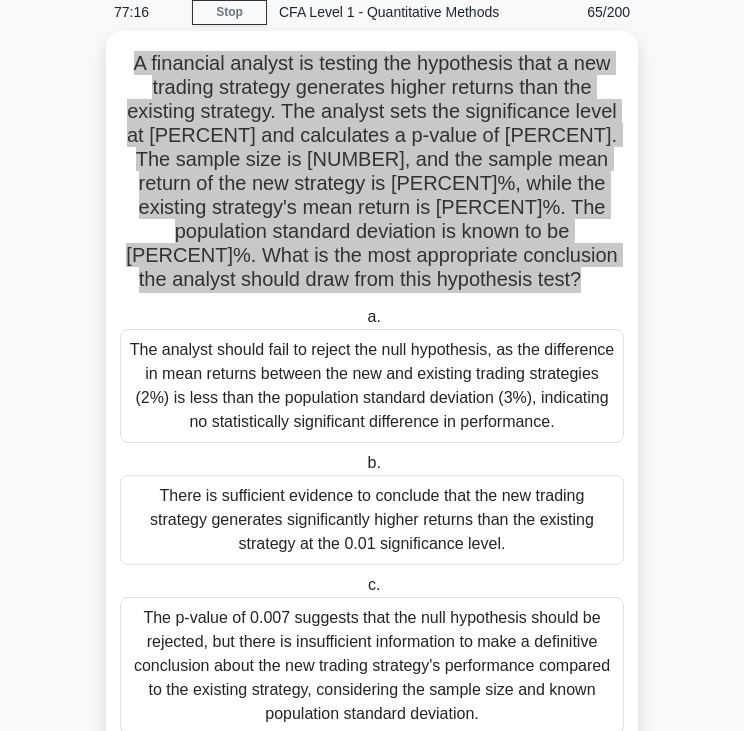 scroll, scrollTop: 157, scrollLeft: 0, axis: vertical 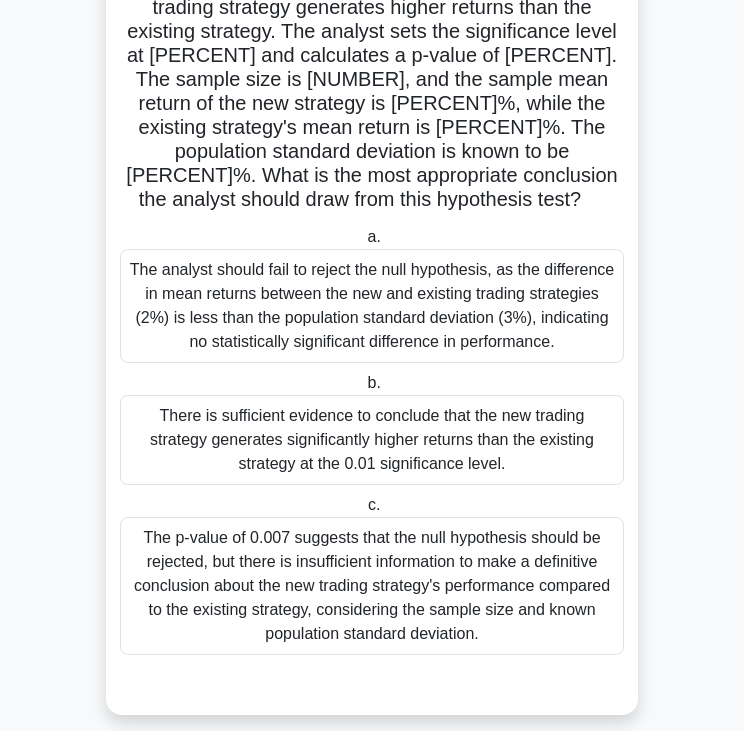 click on "The p-value of 0.007 suggests that the null hypothesis should be rejected, but there is insufficient information to make a definitive conclusion about the new trading strategy's performance compared to the existing strategy, considering the sample size and known population standard deviation." at bounding box center (372, 586) 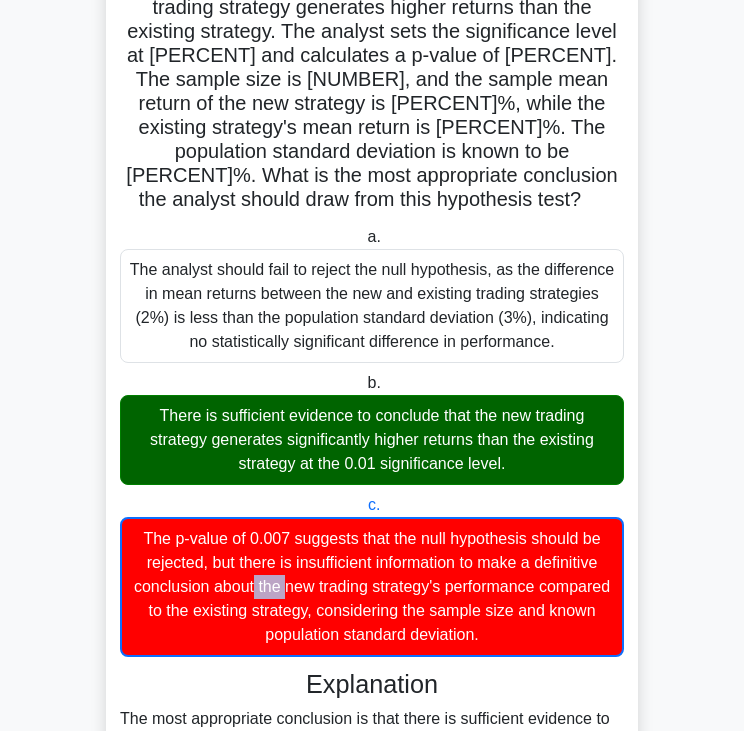 click on "The p-value of 0.007 suggests that the null hypothesis should be rejected, but there is insufficient information to make a definitive conclusion about the new trading strategy's performance compared to the existing strategy, considering the sample size and known population standard deviation." at bounding box center (372, 587) 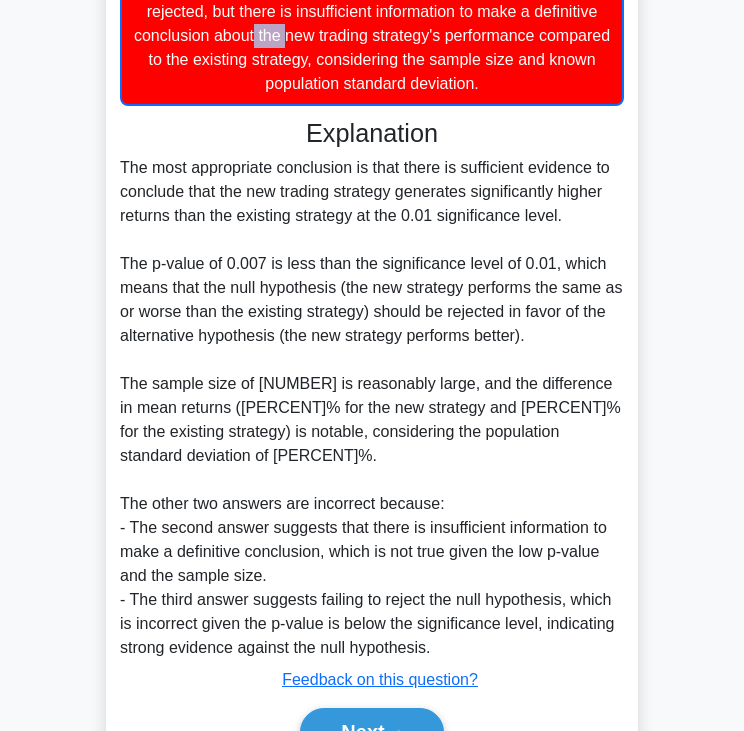 scroll, scrollTop: 764, scrollLeft: 0, axis: vertical 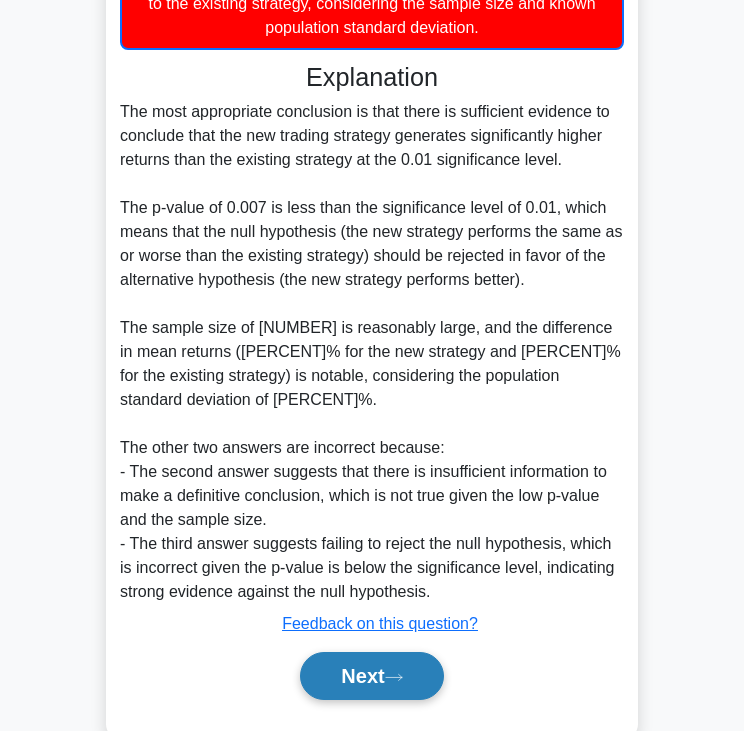 click on "Next" at bounding box center [371, 676] 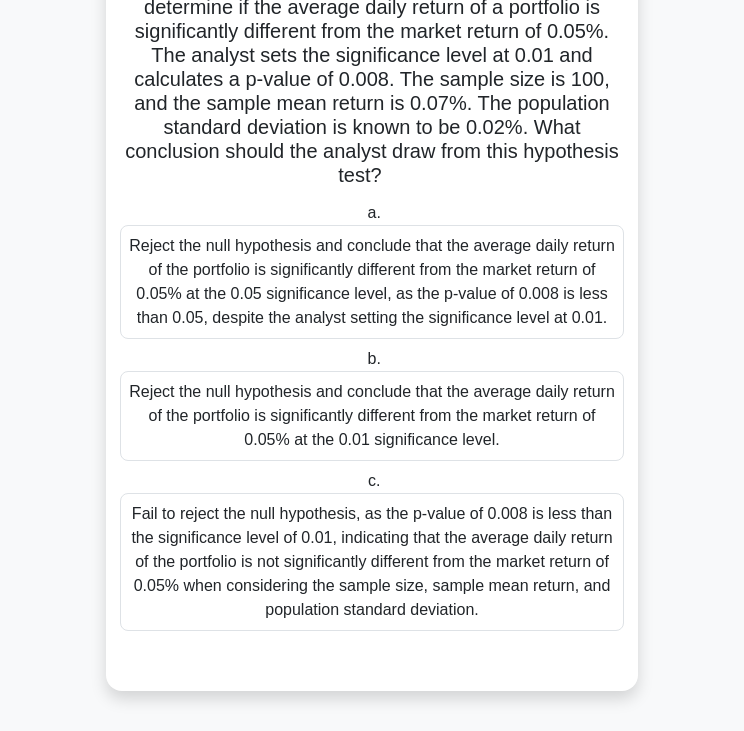 scroll, scrollTop: 0, scrollLeft: 0, axis: both 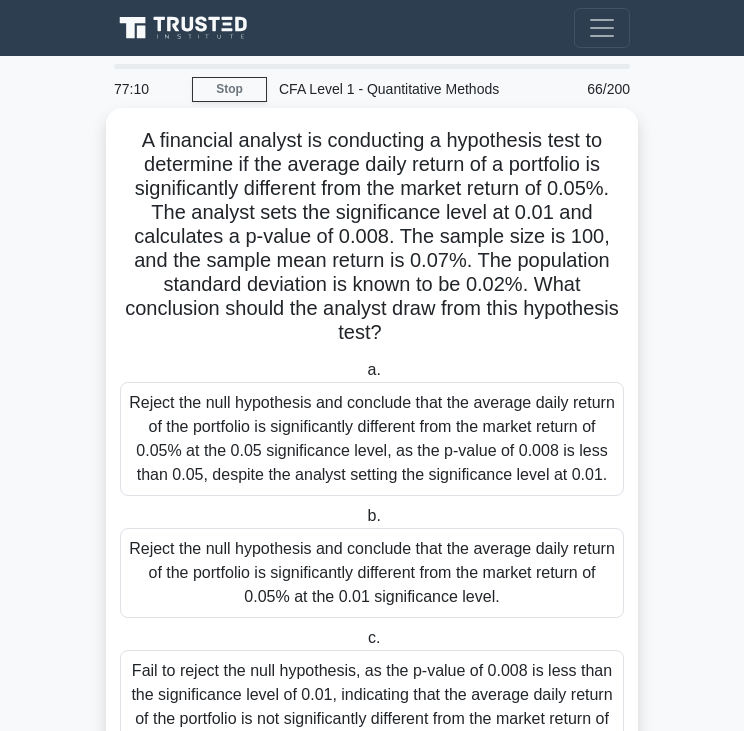 click on "A financial analyst is conducting a hypothesis test to determine if the average daily return of a portfolio is significantly different from the market return of 0.05%. The analyst sets the significance level at 0.01 and calculates a p-value of 0.008. The sample size is 100, and the sample mean return is 0.07%. The population standard deviation is known to be 0.02%. What conclusion should the analyst draw from this hypothesis test?
.spinner_0XTQ{transform-origin:center;animation:spinner_y6GP .75s linear infinite}@keyframes spinner_y6GP{100%{transform:rotate(360deg)}}" at bounding box center [372, 237] 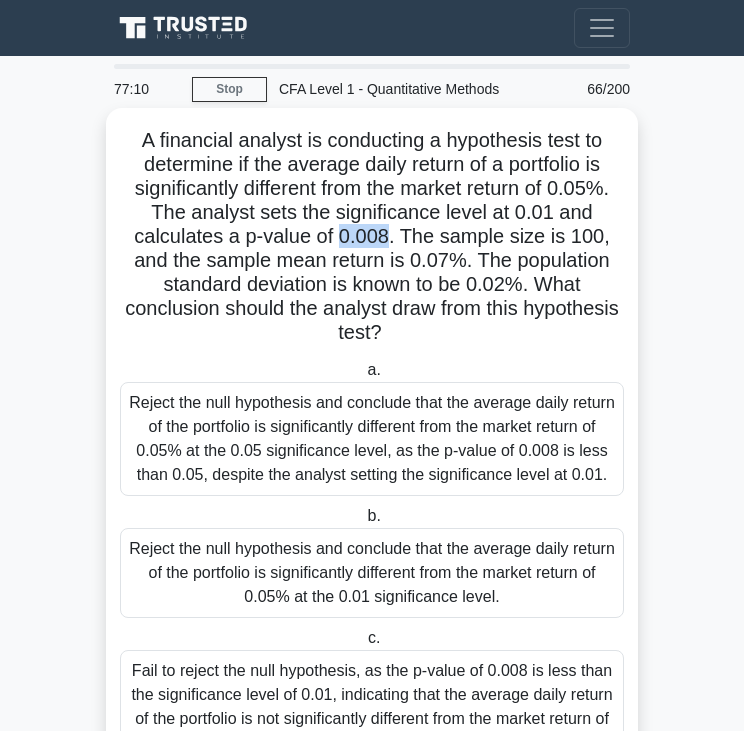 click on "A financial analyst is conducting a hypothesis test to determine if the average daily return of a portfolio is significantly different from the market return of 0.05%. The analyst sets the significance level at 0.01 and calculates a p-value of 0.008. The sample size is 100, and the sample mean return is 0.07%. The population standard deviation is known to be 0.02%. What conclusion should the analyst draw from this hypothesis test?
.spinner_0XTQ{transform-origin:center;animation:spinner_y6GP .75s linear infinite}@keyframes spinner_y6GP{100%{transform:rotate(360deg)}}" at bounding box center (372, 237) 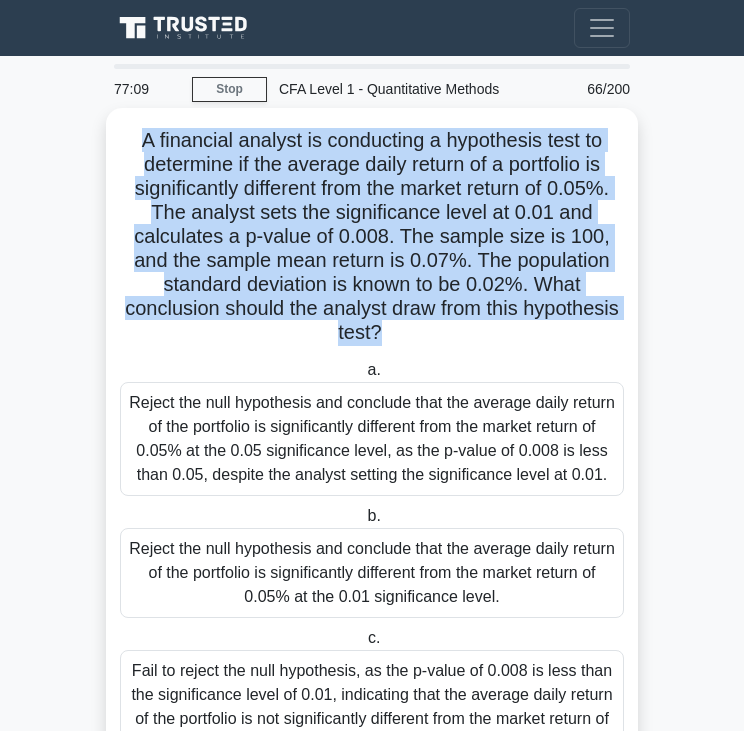 click on "A financial analyst is conducting a hypothesis test to determine if the average daily return of a portfolio is significantly different from the market return of 0.05%. The analyst sets the significance level at 0.01 and calculates a p-value of 0.008. The sample size is 100, and the sample mean return is 0.07%. The population standard deviation is known to be 0.02%. What conclusion should the analyst draw from this hypothesis test?
.spinner_0XTQ{transform-origin:center;animation:spinner_y6GP .75s linear infinite}@keyframes spinner_y6GP{100%{transform:rotate(360deg)}}" at bounding box center (372, 237) 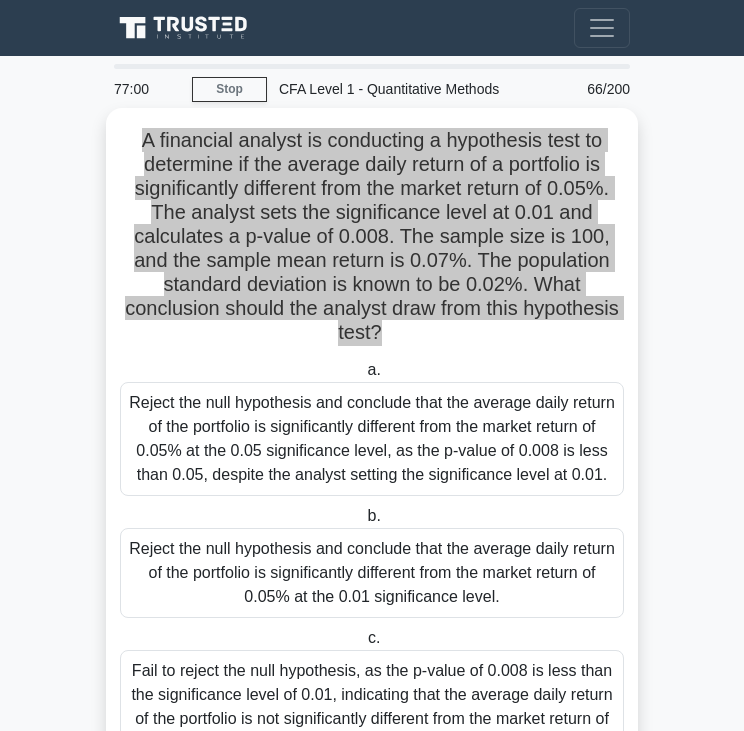 scroll, scrollTop: 157, scrollLeft: 0, axis: vertical 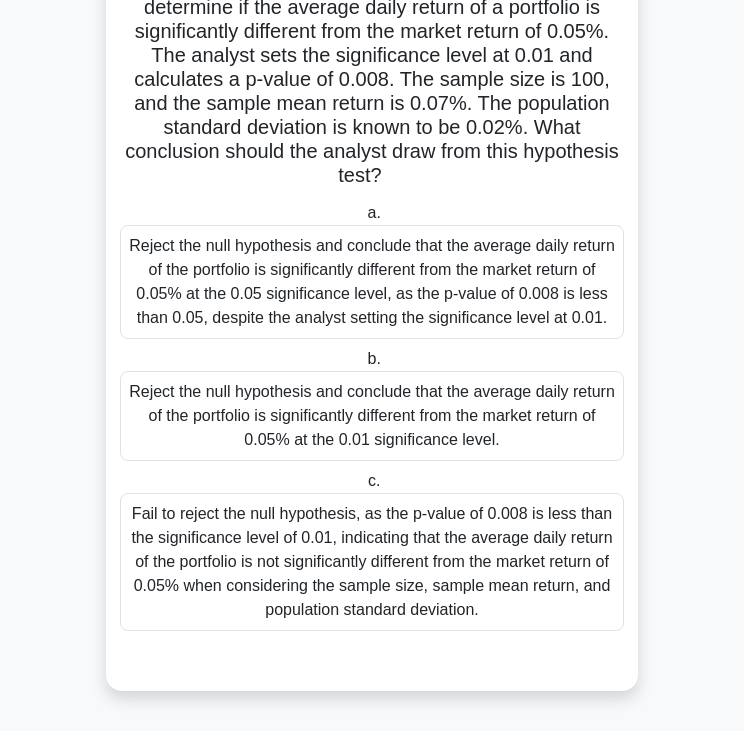 click on "Reject the null hypothesis and conclude that the average daily return of the portfolio is significantly different from the market return of 0.05% at the 0.01 significance level." at bounding box center (372, 416) 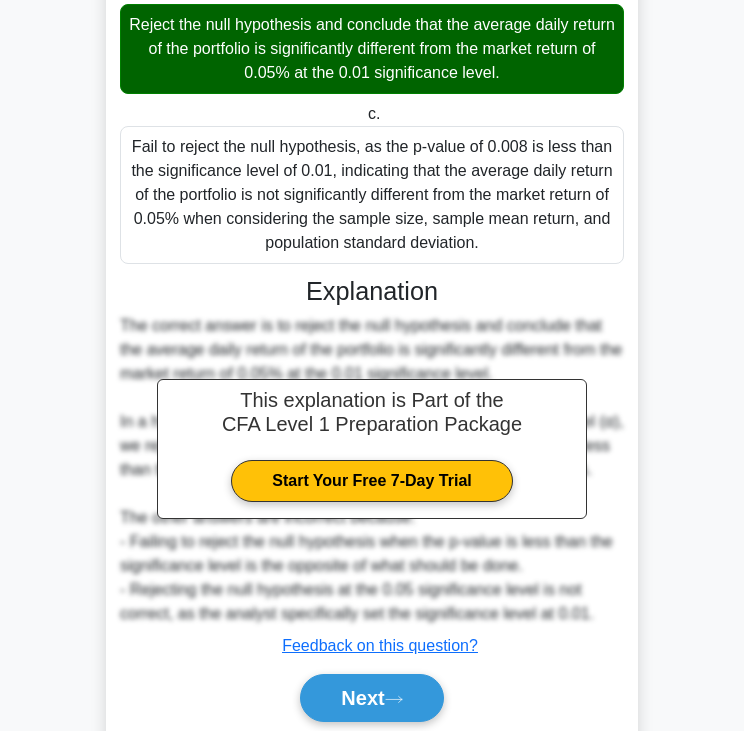 scroll, scrollTop: 595, scrollLeft: 0, axis: vertical 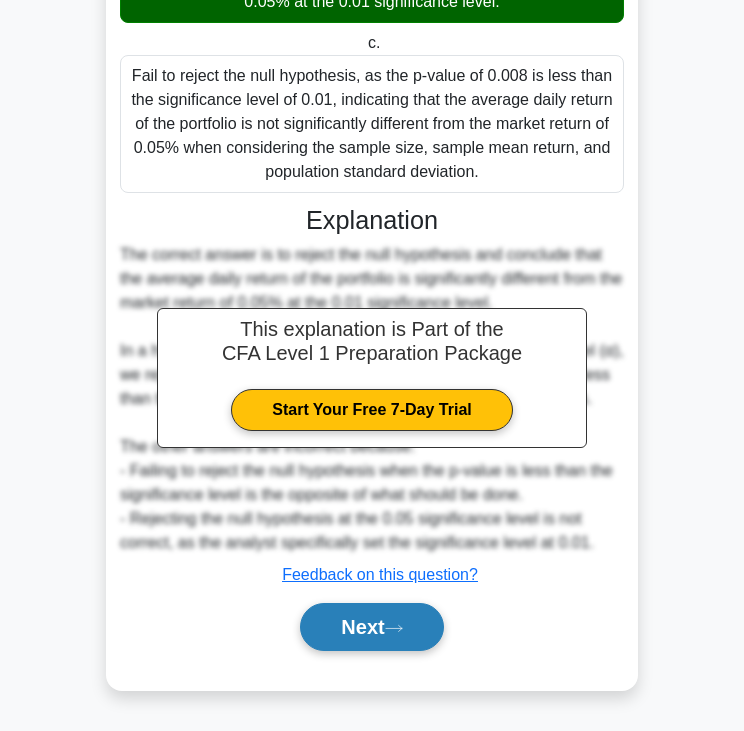 click on "Next" at bounding box center (371, 627) 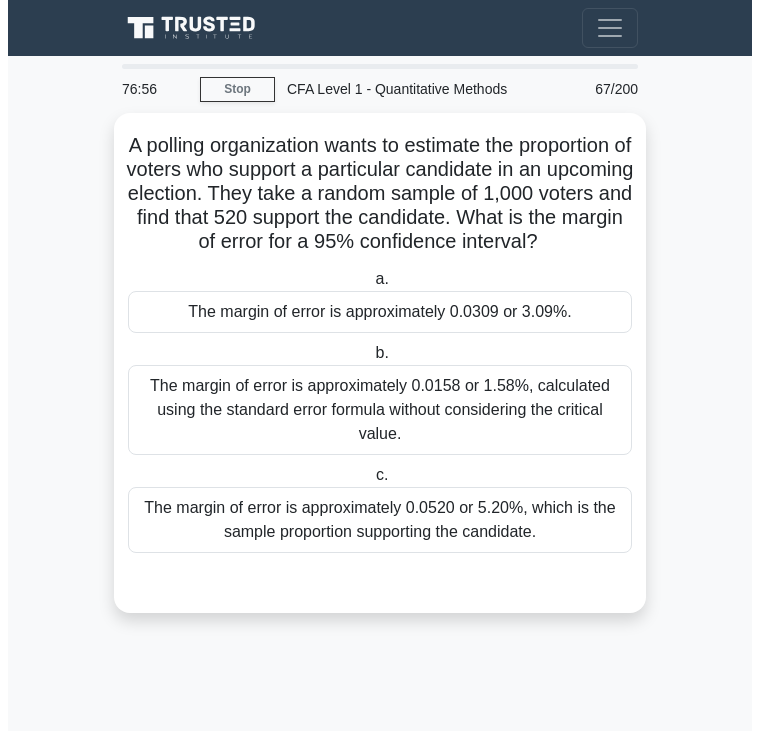 scroll, scrollTop: 0, scrollLeft: 0, axis: both 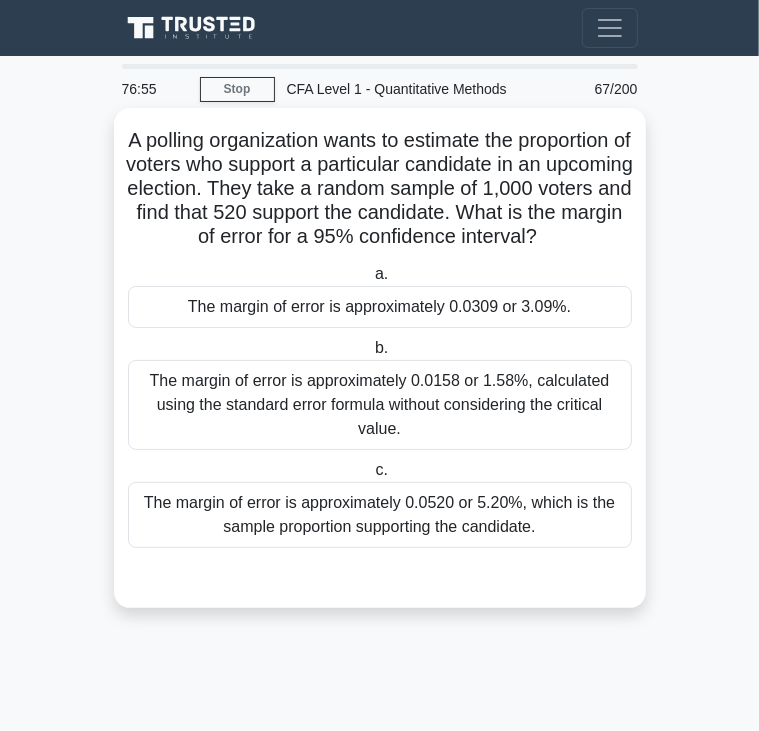 click on "A polling organization wants to estimate the proportion of voters who support a particular candidate in an upcoming election. They take a random sample of 1,000 voters and find that 520 support the candidate. What is the margin of error for a 95% confidence interval?
.spinner_0XTQ{transform-origin:center;animation:spinner_y6GP .75s linear infinite}@keyframes spinner_y6GP{100%{transform:rotate(360deg)}}" at bounding box center (380, 189) 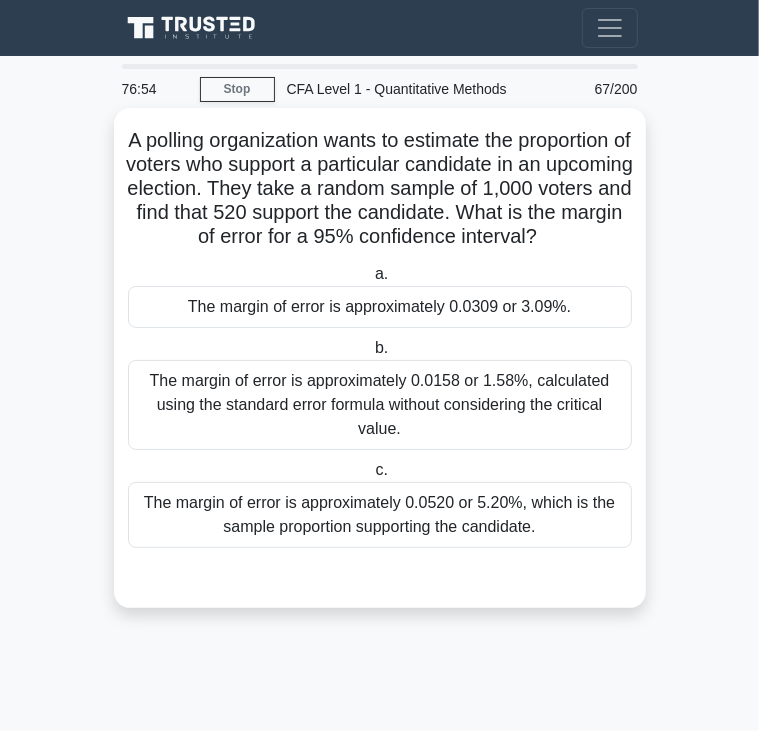 click on "A polling organization wants to estimate the proportion of voters who support a particular candidate in an upcoming election. They take a random sample of 1,000 voters and find that 520 support the candidate. What is the margin of error for a 95% confidence interval?
.spinner_0XTQ{transform-origin:center;animation:spinner_y6GP .75s linear infinite}@keyframes spinner_y6GP{100%{transform:rotate(360deg)}}" at bounding box center [380, 189] 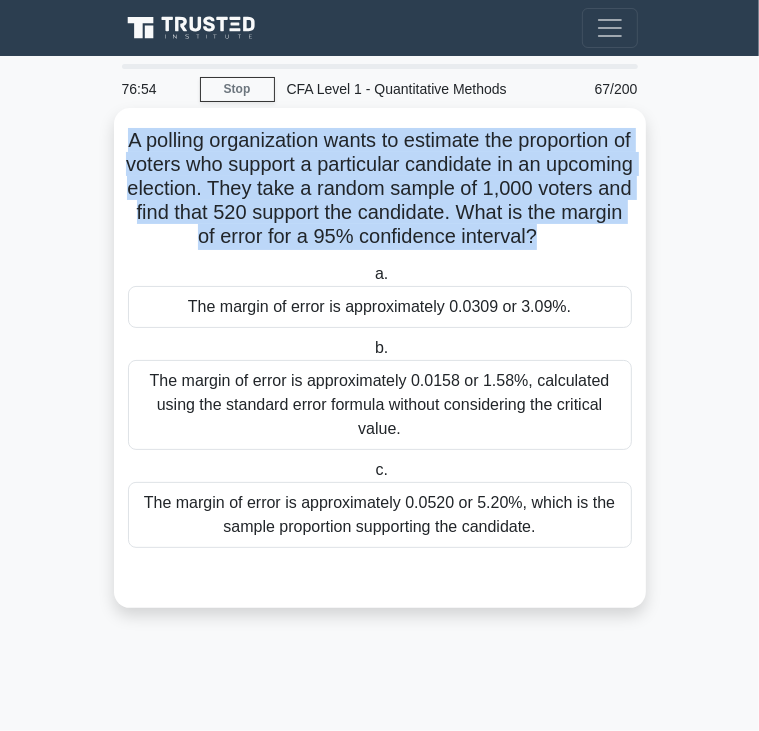 click on "A polling organization wants to estimate the proportion of voters who support a particular candidate in an upcoming election. They take a random sample of 1,000 voters and find that 520 support the candidate. What is the margin of error for a 95% confidence interval?
.spinner_0XTQ{transform-origin:center;animation:spinner_y6GP .75s linear infinite}@keyframes spinner_y6GP{100%{transform:rotate(360deg)}}" at bounding box center (380, 189) 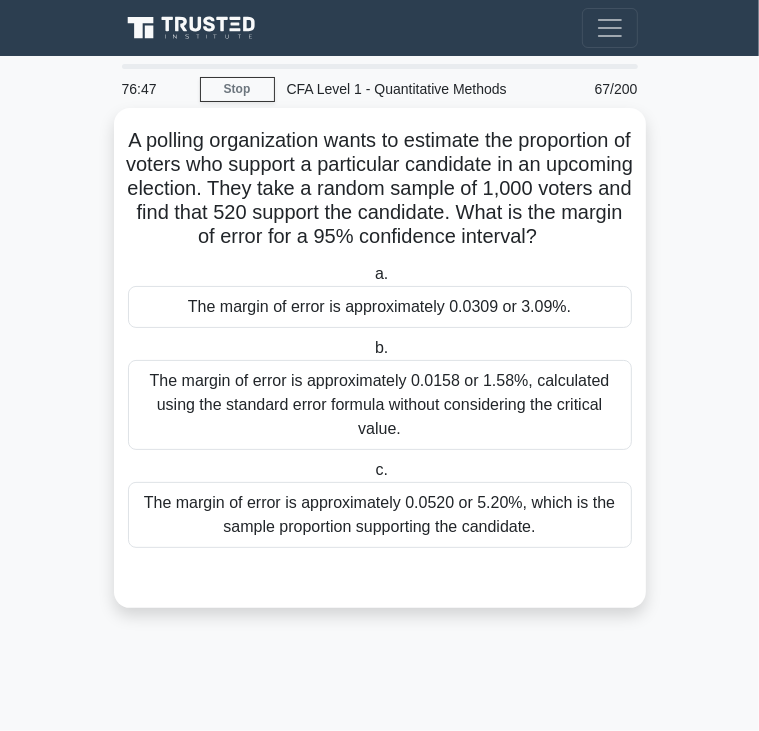 click on "The margin of error is approximately 0.0158 or 1.58%, calculated using the standard error formula without considering the critical value." at bounding box center [380, 405] 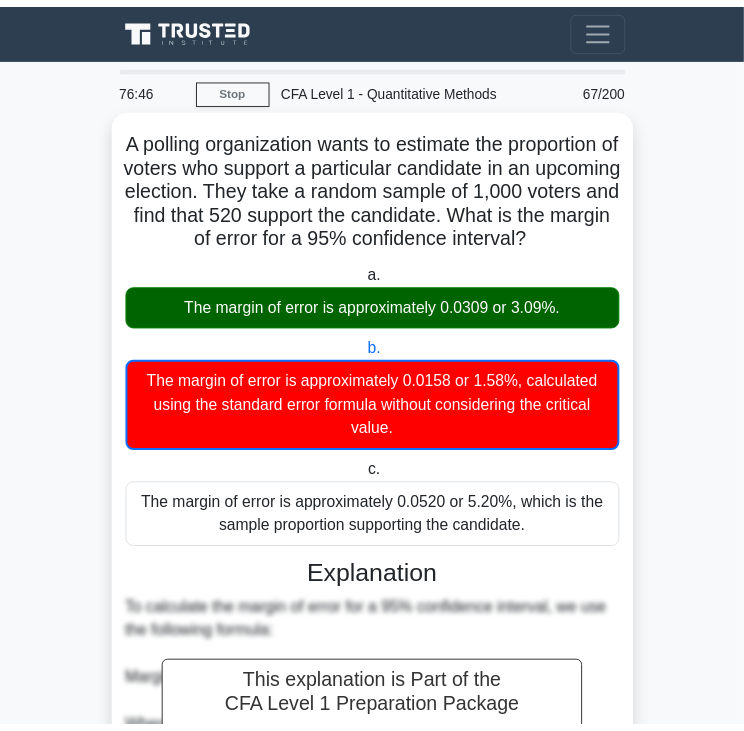 scroll, scrollTop: 620, scrollLeft: 0, axis: vertical 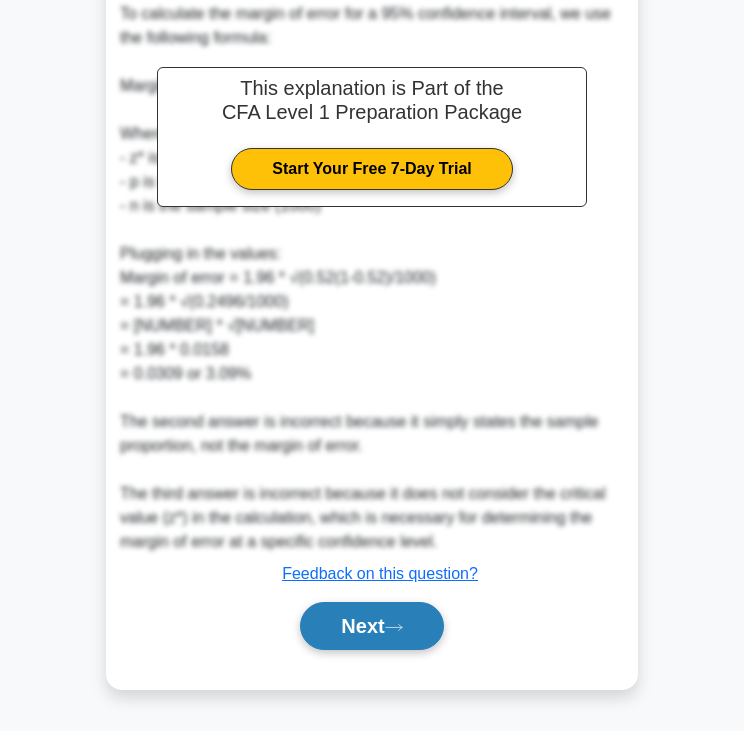 click 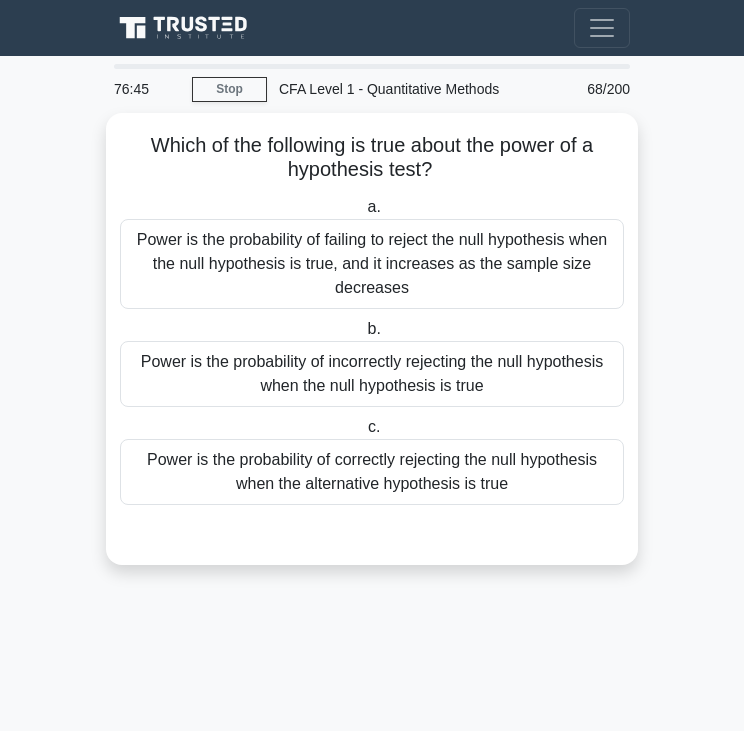 scroll, scrollTop: 0, scrollLeft: 0, axis: both 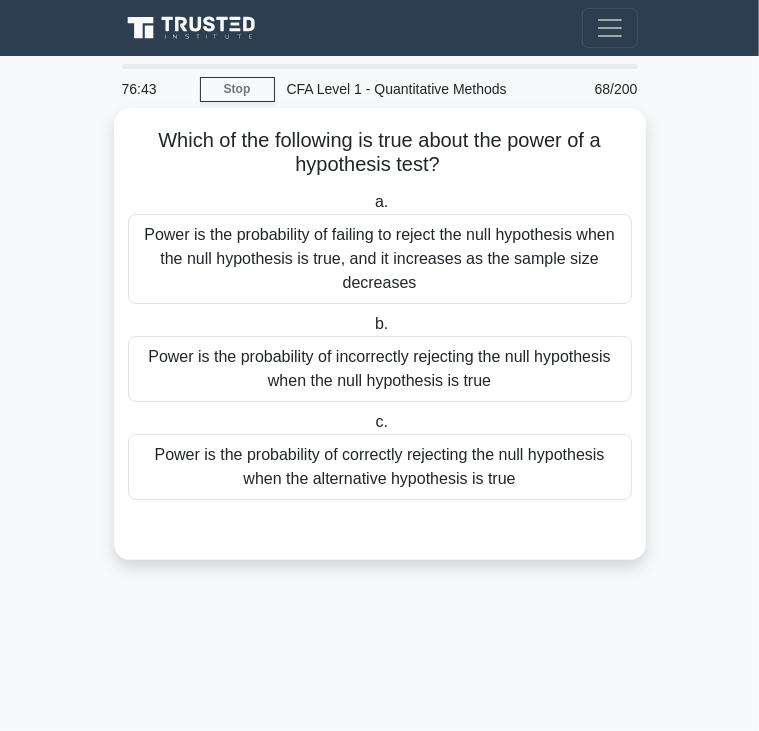 click on "Which of the following is true about the power of a hypothesis test?
.spinner_0XTQ{transform-origin:center;animation:spinner_y6GP .75s linear infinite}@keyframes spinner_y6GP{100%{transform:rotate(360deg)}}" at bounding box center (380, 153) 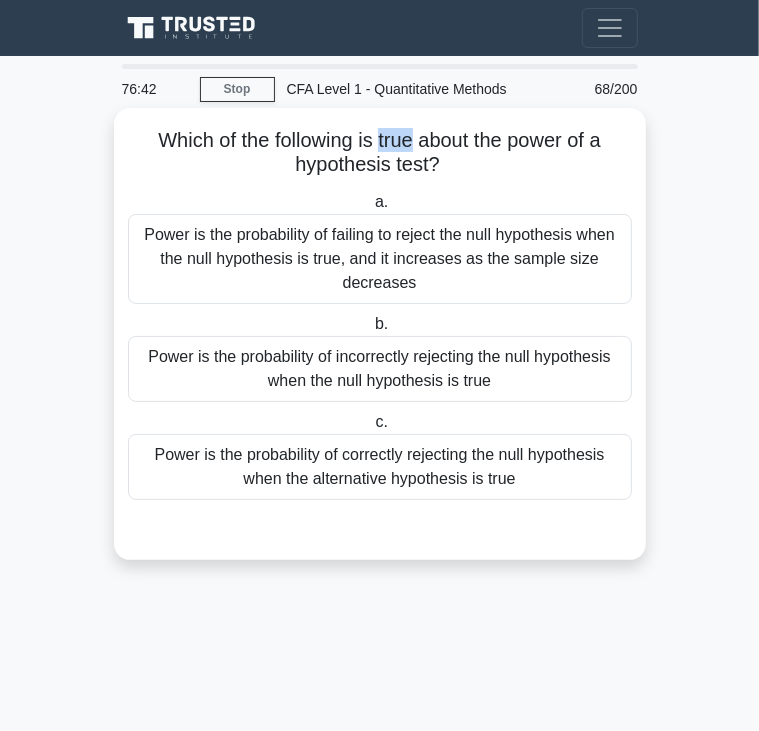 click on "Which of the following is true about the power of a hypothesis test?
.spinner_0XTQ{transform-origin:center;animation:spinner_y6GP .75s linear infinite}@keyframes spinner_y6GP{100%{transform:rotate(360deg)}}" at bounding box center [380, 153] 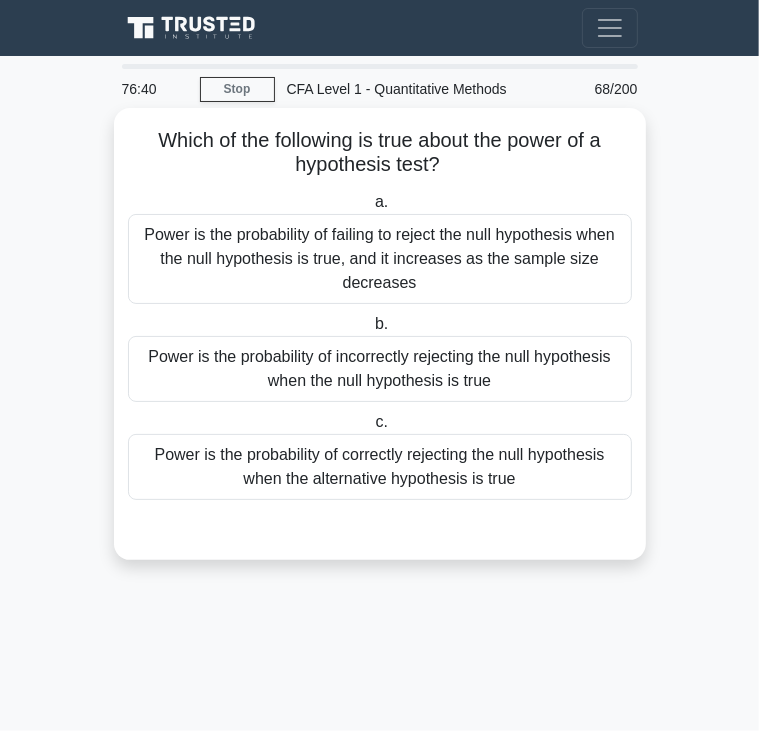 drag, startPoint x: 378, startPoint y: 149, endPoint x: 370, endPoint y: 163, distance: 16.124516 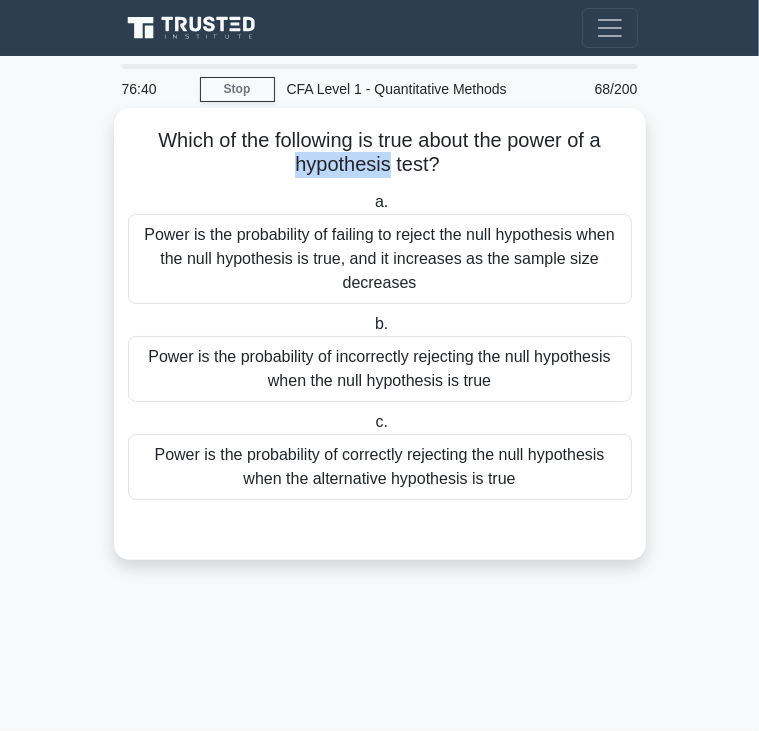 click on "Which of the following is true about the power of a hypothesis test?
.spinner_0XTQ{transform-origin:center;animation:spinner_y6GP .75s linear infinite}@keyframes spinner_y6GP{100%{transform:rotate(360deg)}}" at bounding box center (380, 153) 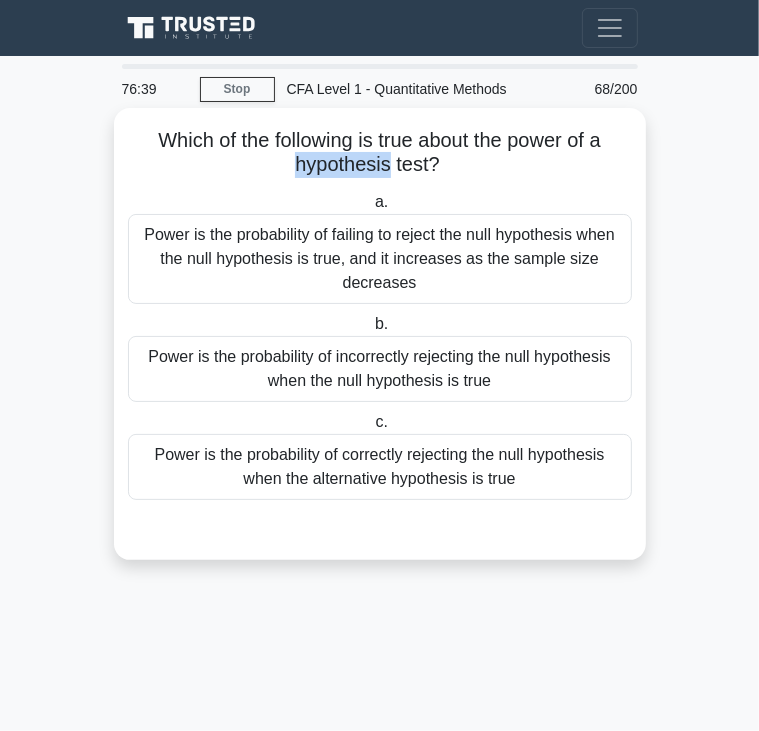 click on "Which of the following is true about the power of a hypothesis test?
.spinner_0XTQ{transform-origin:center;animation:spinner_y6GP .75s linear infinite}@keyframes spinner_y6GP{100%{transform:rotate(360deg)}}" at bounding box center (380, 153) 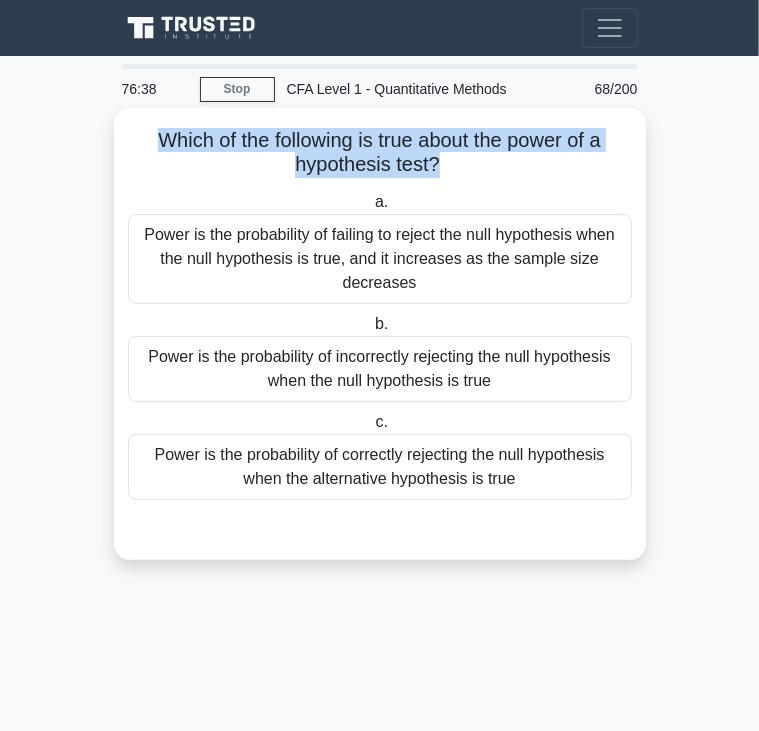 click on "Which of the following is true about the power of a hypothesis test?
.spinner_0XTQ{transform-origin:center;animation:spinner_y6GP .75s linear infinite}@keyframes spinner_y6GP{100%{transform:rotate(360deg)}}" at bounding box center [380, 153] 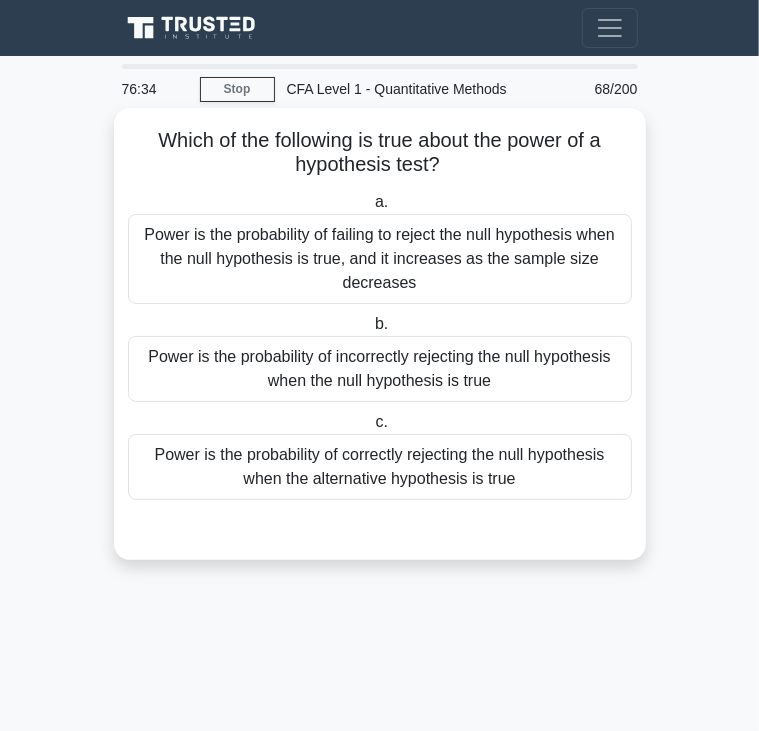 click on "Power is the probability of incorrectly rejecting the null hypothesis when the null hypothesis is true" at bounding box center [380, 369] 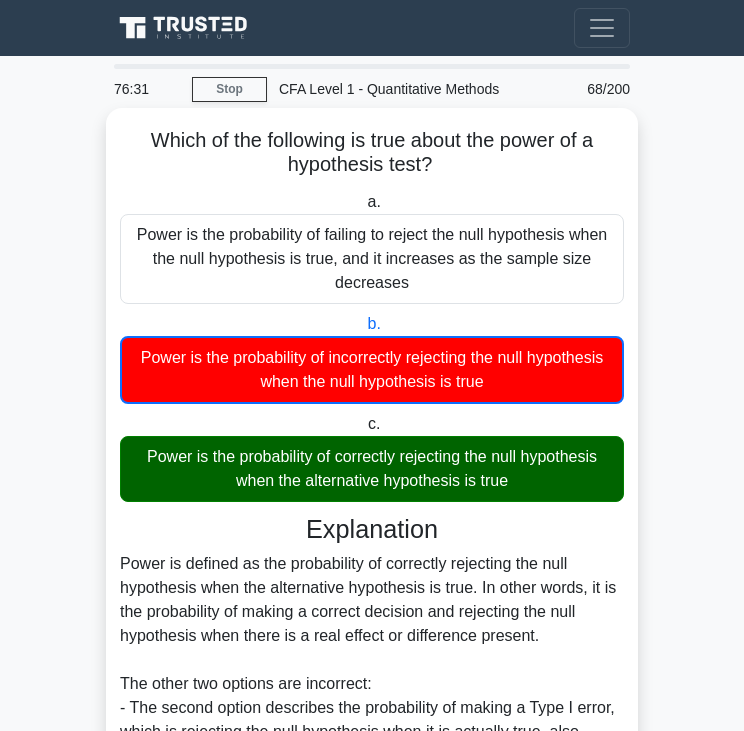 click on "Power is the probability of correctly rejecting the null hypothesis when the alternative hypothesis is true" at bounding box center (372, 469) 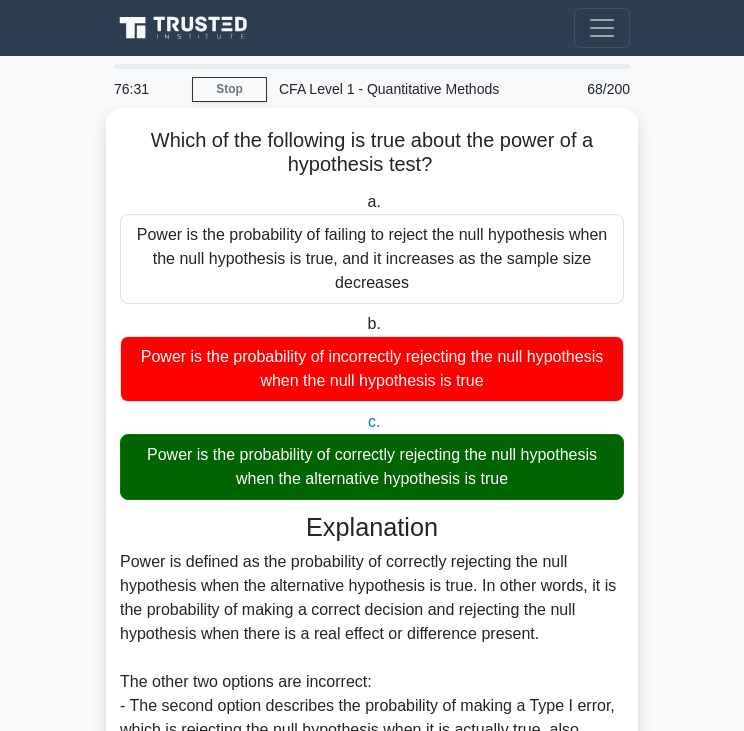 click on "Power is the probability of correctly rejecting the null hypothesis when the alternative hypothesis is true" at bounding box center (372, 467) 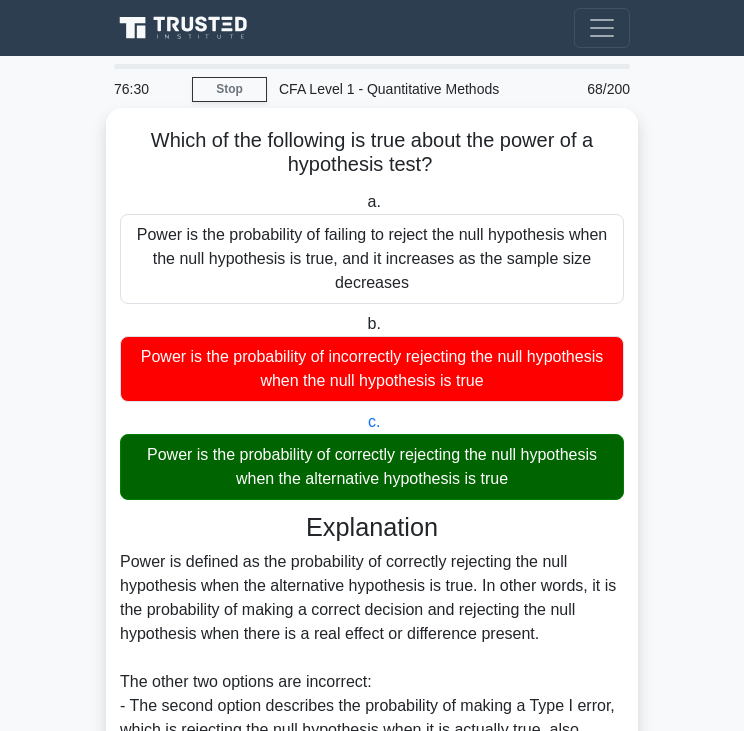 click on "Power is the probability of correctly rejecting the null hypothesis when the alternative hypothesis is true" at bounding box center [372, 467] 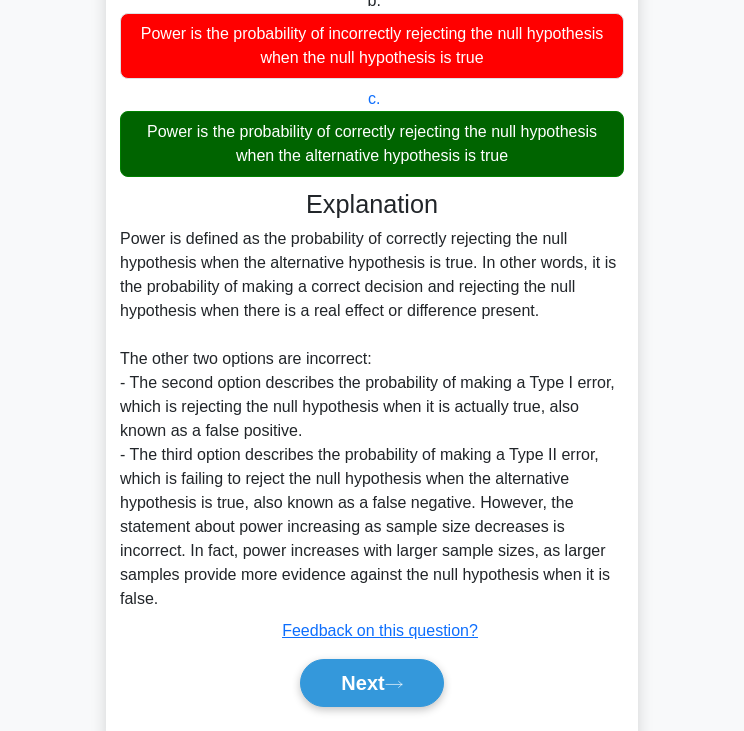 scroll, scrollTop: 379, scrollLeft: 0, axis: vertical 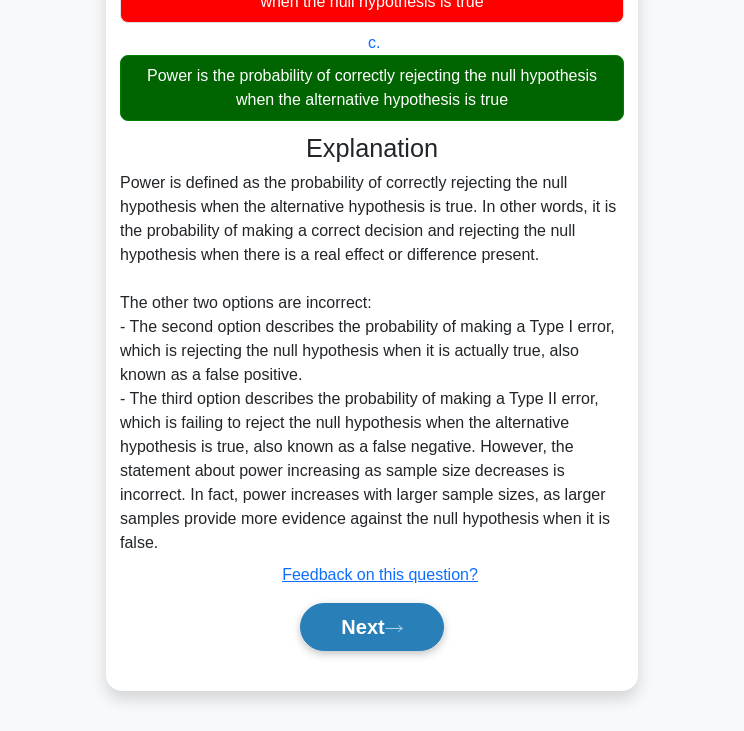 click 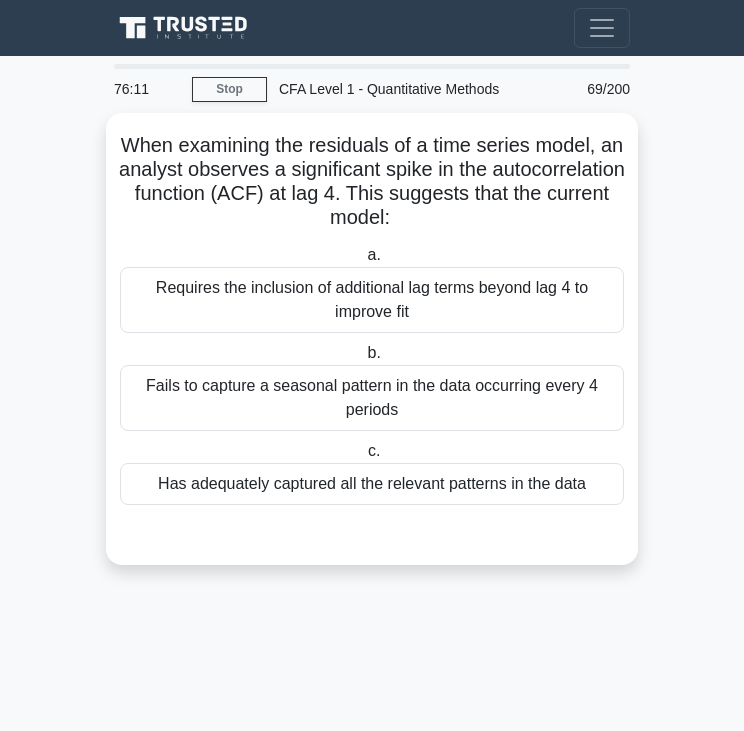 scroll, scrollTop: 0, scrollLeft: 0, axis: both 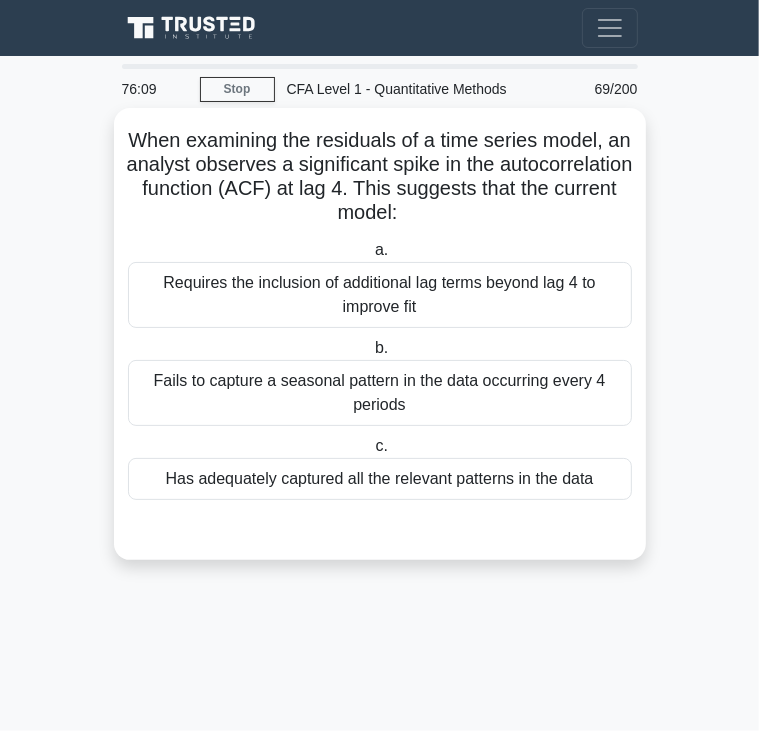 click on "When examining the residuals of a time series model, an analyst observes a significant spike in the autocorrelation function (ACF) at lag 4. This suggests that the current model:
.spinner_0XTQ{transform-origin:center;animation:spinner_y6GP .75s linear infinite}@keyframes spinner_y6GP{100%{transform:rotate(360deg)}}" at bounding box center (380, 177) 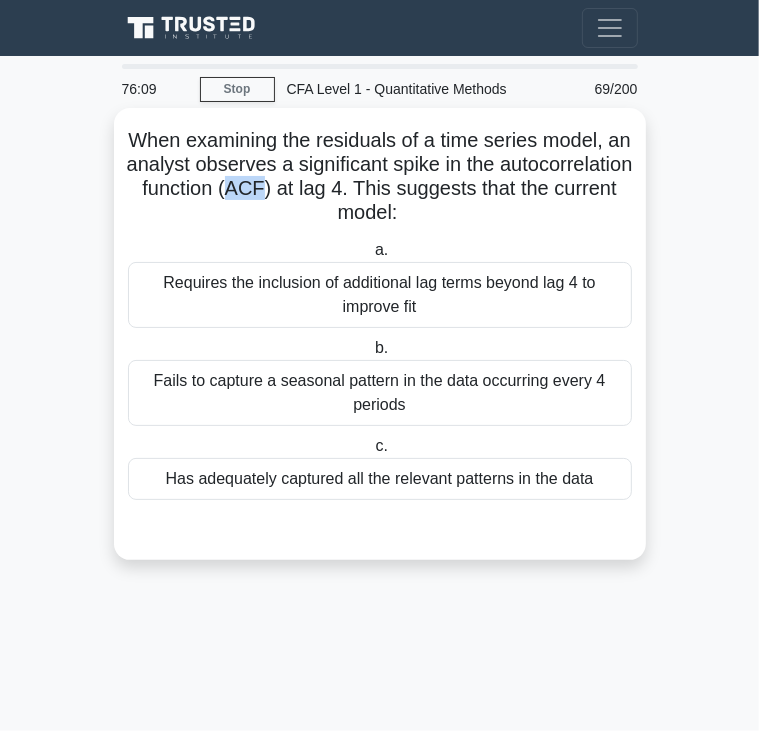 click on "When examining the residuals of a time series model, an analyst observes a significant spike in the autocorrelation function (ACF) at lag 4. This suggests that the current model:
.spinner_0XTQ{transform-origin:center;animation:spinner_y6GP .75s linear infinite}@keyframes spinner_y6GP{100%{transform:rotate(360deg)}}" at bounding box center [380, 177] 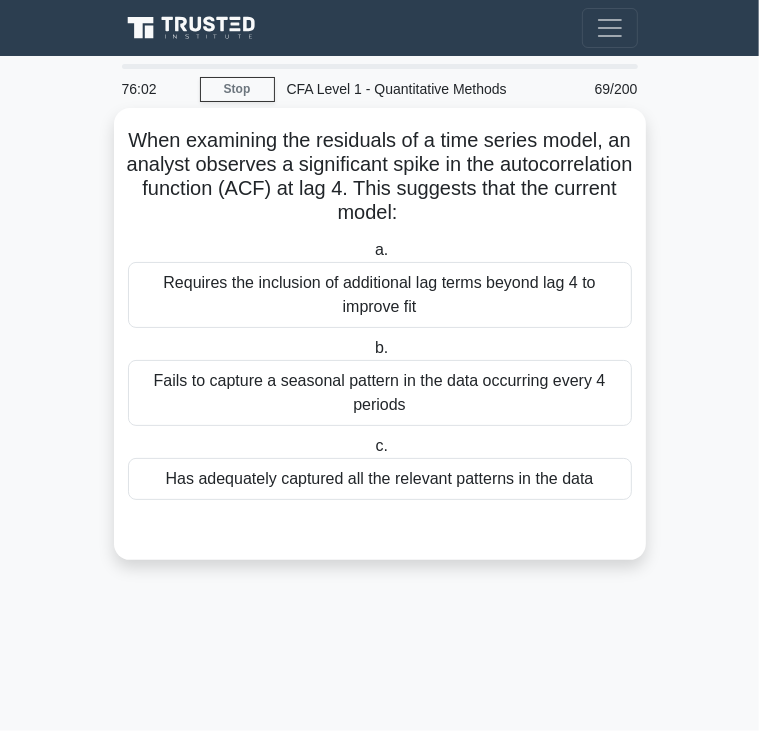 click on "Fails to capture a seasonal pattern in the data occurring every 4 periods" at bounding box center [380, 393] 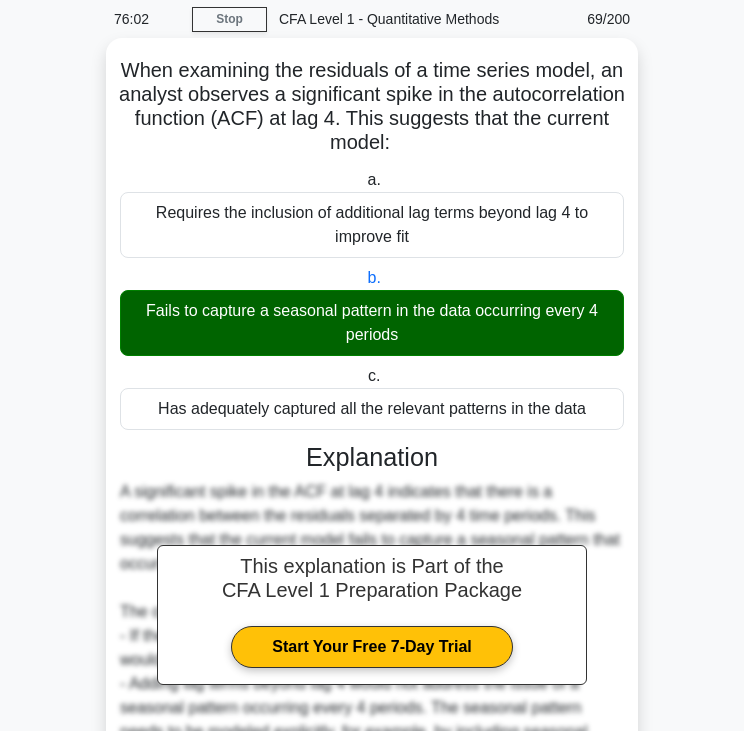 scroll, scrollTop: 283, scrollLeft: 0, axis: vertical 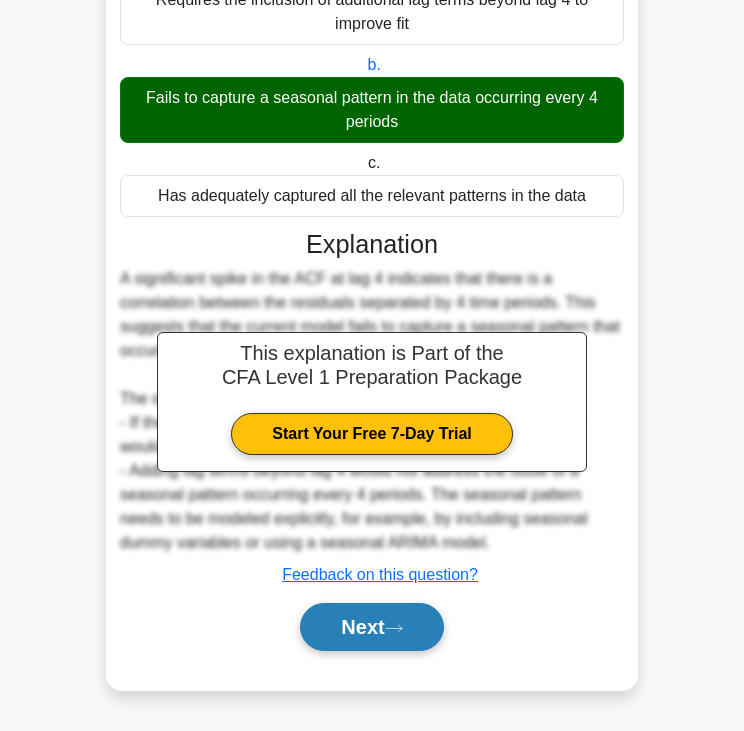 click on "Next" at bounding box center (371, 627) 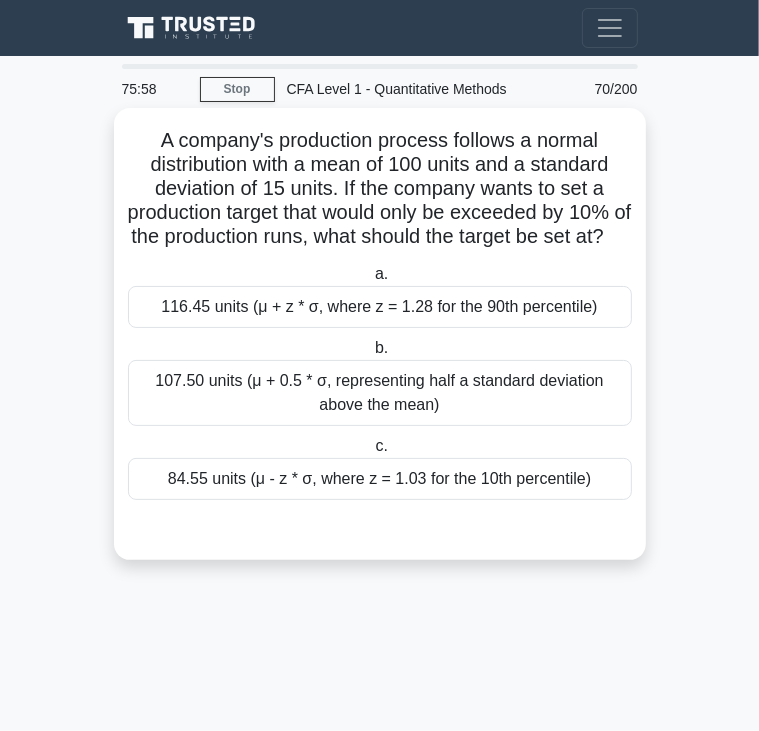 click on "116.45 units (μ + z * σ, where z = 1.28 for the 90th percentile)" at bounding box center (380, 307) 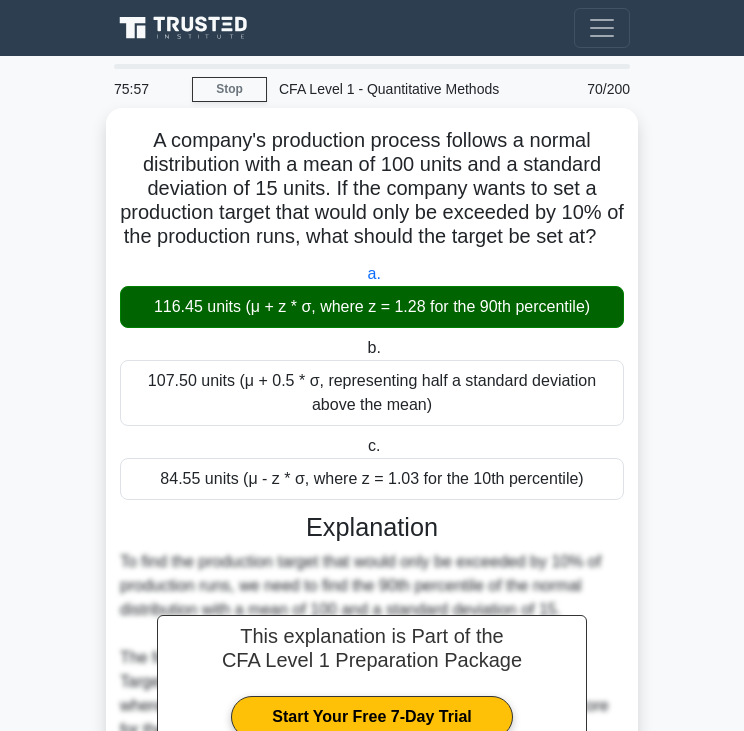 click on "A company's production process follows a normal distribution with a mean of 100 units and a standard deviation of 15 units. If the company wants to set a production target that would only be exceeded by 10% of the production runs, what should the target be set at?
.spinner_0XTQ{transform-origin:center;animation:spinner_y6GP .75s linear infinite}@keyframes spinner_y6GP{100%{transform:rotate(360deg)}}" at bounding box center (372, 189) 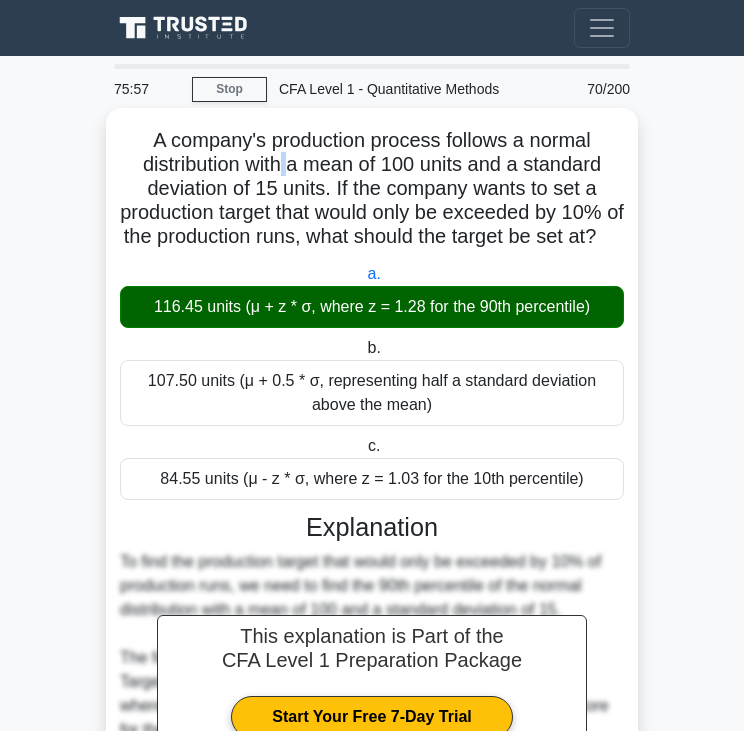 click on "A company's production process follows a normal distribution with a mean of 100 units and a standard deviation of 15 units. If the company wants to set a production target that would only be exceeded by 10% of the production runs, what should the target be set at?
.spinner_0XTQ{transform-origin:center;animation:spinner_y6GP .75s linear infinite}@keyframes spinner_y6GP{100%{transform:rotate(360deg)}}" at bounding box center (372, 189) 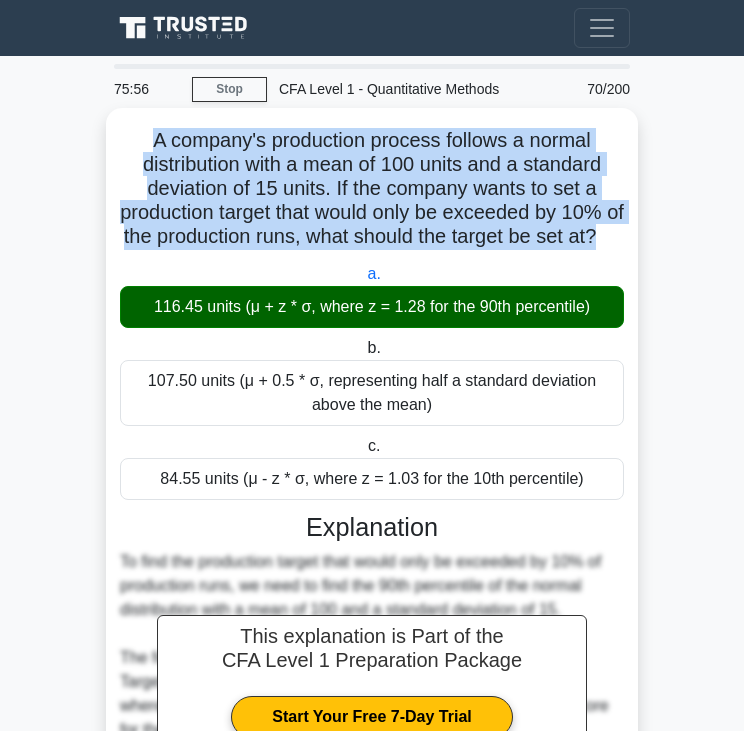 click on "A company's production process follows a normal distribution with a mean of 100 units and a standard deviation of 15 units. If the company wants to set a production target that would only be exceeded by 10% of the production runs, what should the target be set at?
.spinner_0XTQ{transform-origin:center;animation:spinner_y6GP .75s linear infinite}@keyframes spinner_y6GP{100%{transform:rotate(360deg)}}" at bounding box center [372, 189] 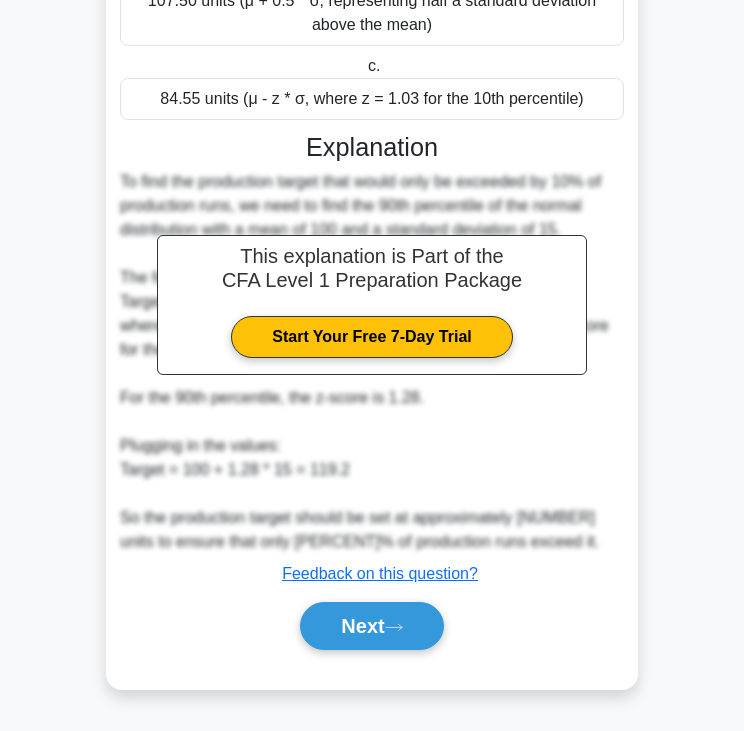 scroll, scrollTop: 403, scrollLeft: 0, axis: vertical 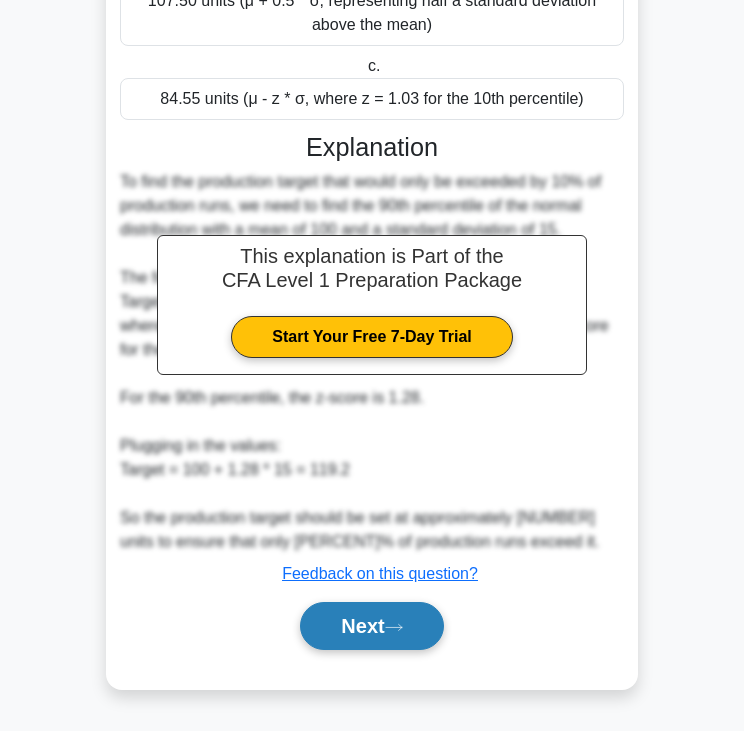 click on "Next" at bounding box center (371, 626) 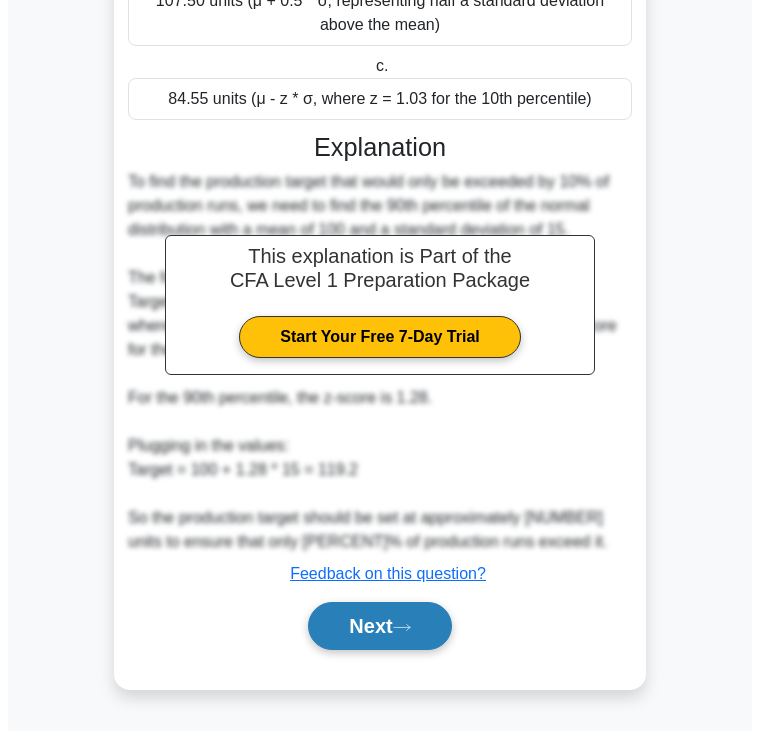 scroll, scrollTop: 0, scrollLeft: 0, axis: both 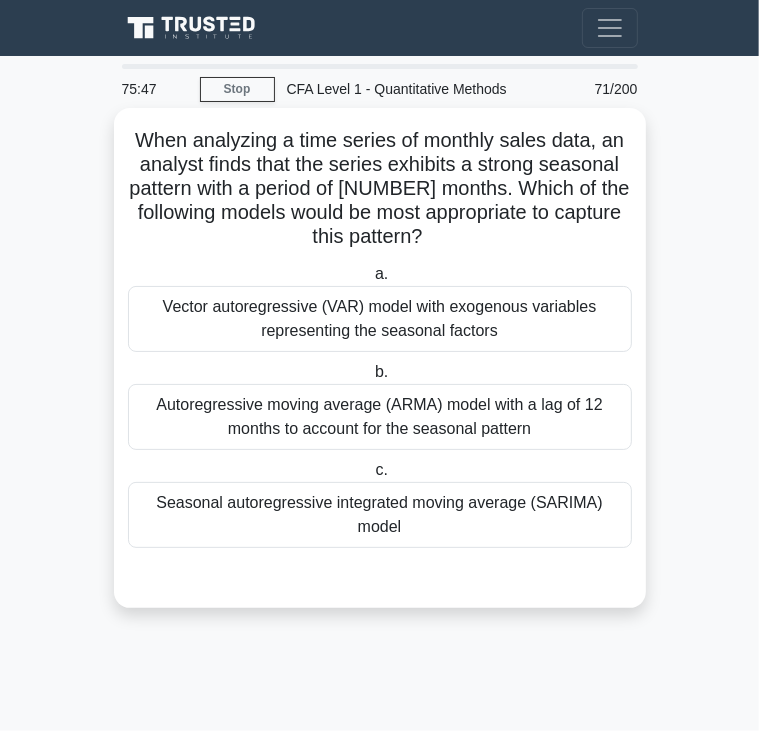 click on "When analyzing a time series of monthly sales data, an analyst finds that the series exhibits a strong seasonal pattern with a period of 12 months. Which of the following models would be most appropriate to capture this pattern?
.spinner_0XTQ{transform-origin:center;animation:spinner_y6GP .75s linear infinite}@keyframes spinner_y6GP{100%{transform:rotate(360deg)}}" at bounding box center (380, 189) 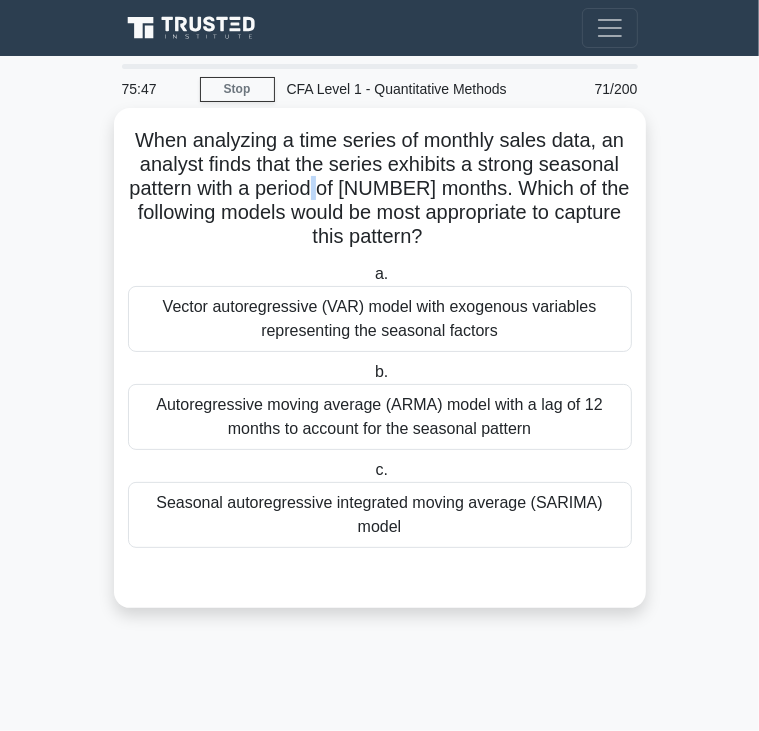 click on "When analyzing a time series of monthly sales data, an analyst finds that the series exhibits a strong seasonal pattern with a period of 12 months. Which of the following models would be most appropriate to capture this pattern?
.spinner_0XTQ{transform-origin:center;animation:spinner_y6GP .75s linear infinite}@keyframes spinner_y6GP{100%{transform:rotate(360deg)}}" at bounding box center (380, 189) 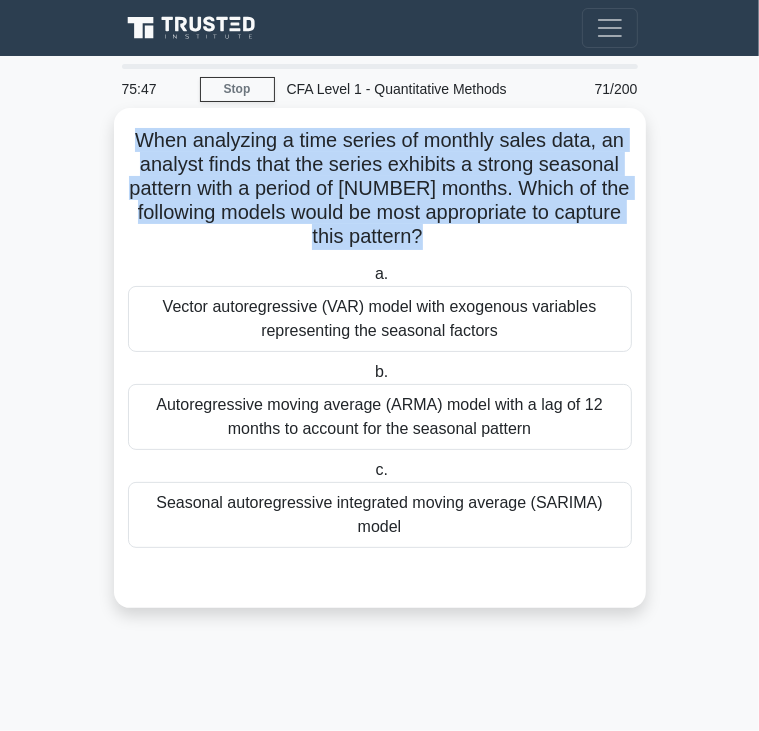 click on "When analyzing a time series of monthly sales data, an analyst finds that the series exhibits a strong seasonal pattern with a period of 12 months. Which of the following models would be most appropriate to capture this pattern?
.spinner_0XTQ{transform-origin:center;animation:spinner_y6GP .75s linear infinite}@keyframes spinner_y6GP{100%{transform:rotate(360deg)}}" at bounding box center (380, 189) 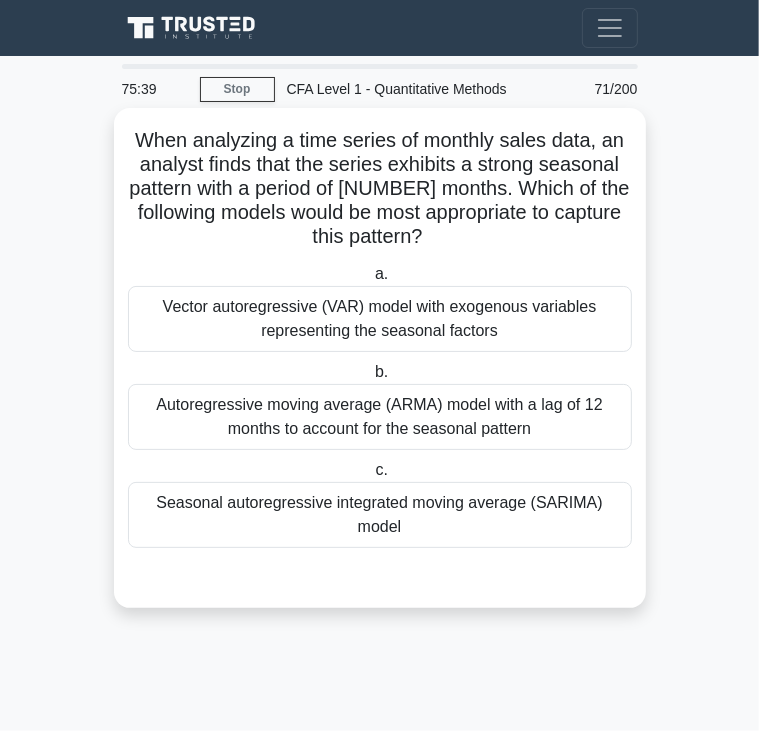 click on "Seasonal autoregressive integrated moving average (SARIMA) model" at bounding box center [380, 515] 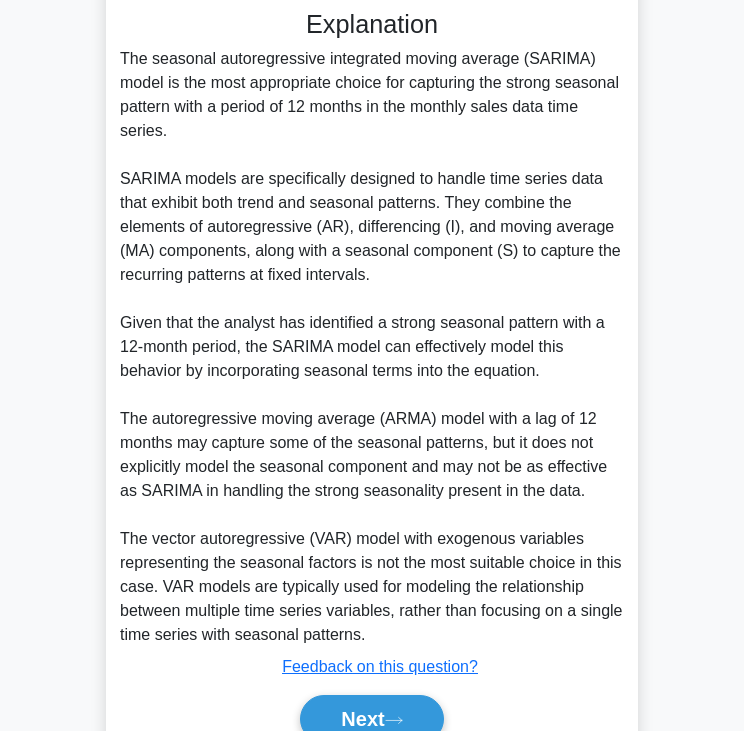 scroll, scrollTop: 643, scrollLeft: 0, axis: vertical 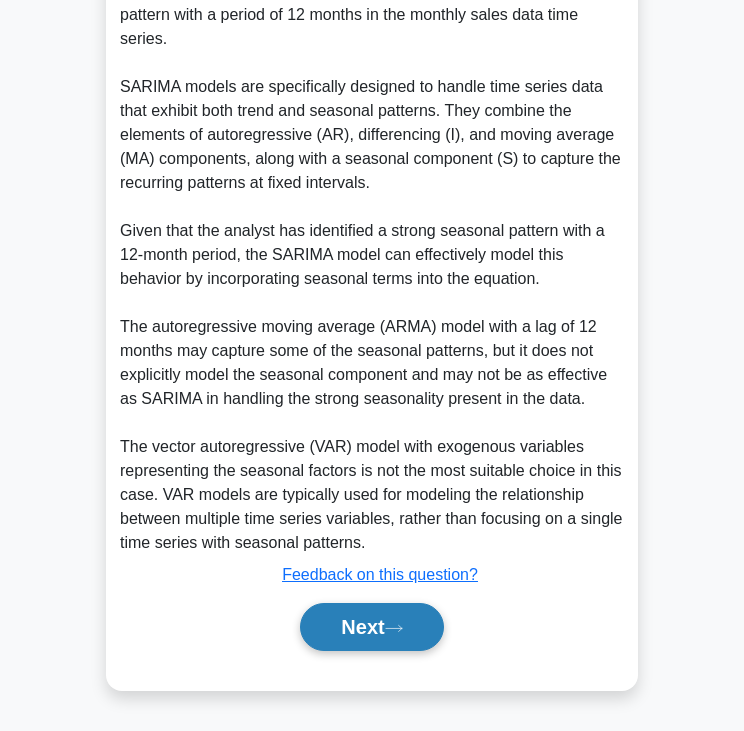 click on "Next" at bounding box center (371, 627) 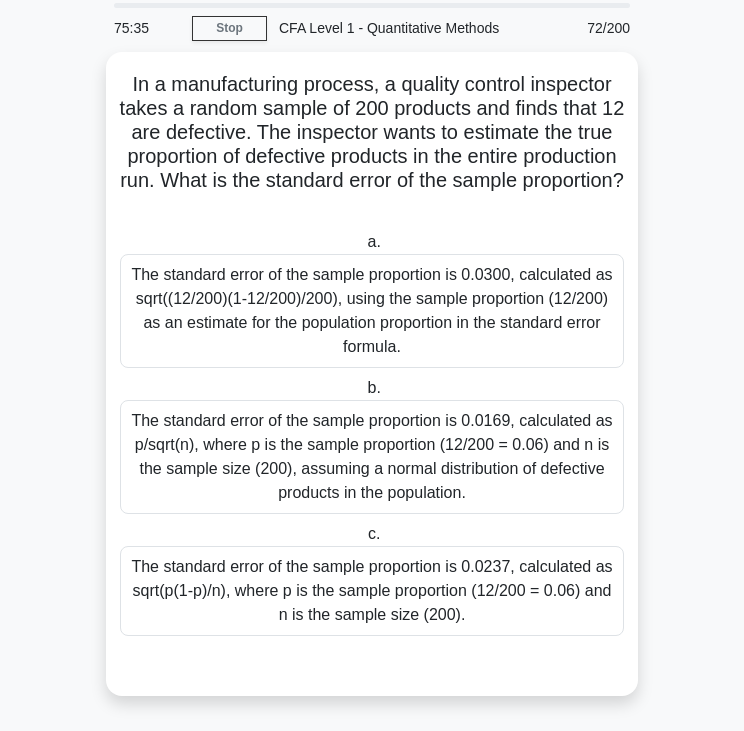 scroll, scrollTop: 0, scrollLeft: 0, axis: both 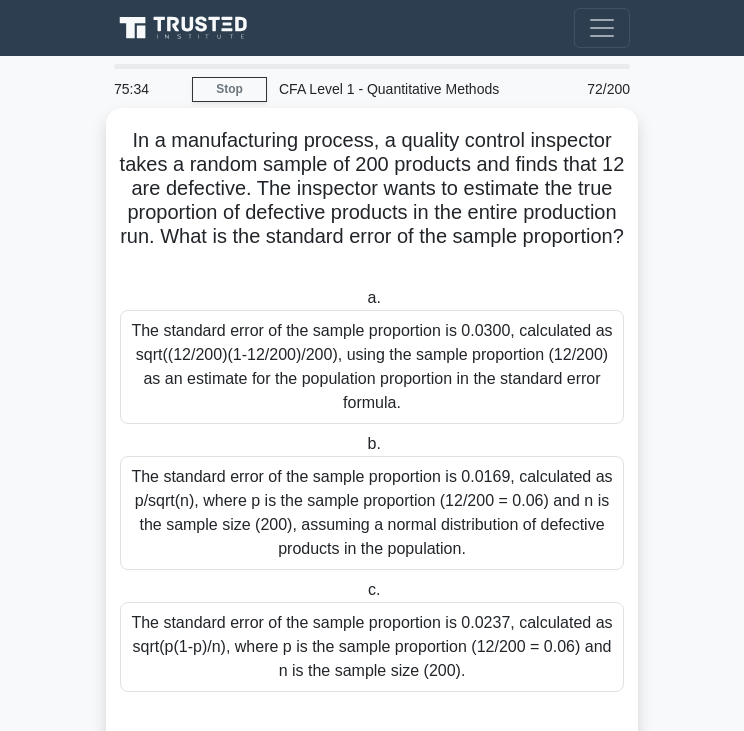 click on "In a manufacturing process, a quality control inspector takes a random sample of 200 products and finds that 12 are defective. The inspector wants to estimate the true proportion of defective products in the entire production run. What is the standard error of the sample proportion?
.spinner_0XTQ{transform-origin:center;animation:spinner_y6GP .75s linear infinite}@keyframes spinner_y6GP{100%{transform:rotate(360deg)}}" at bounding box center [372, 201] 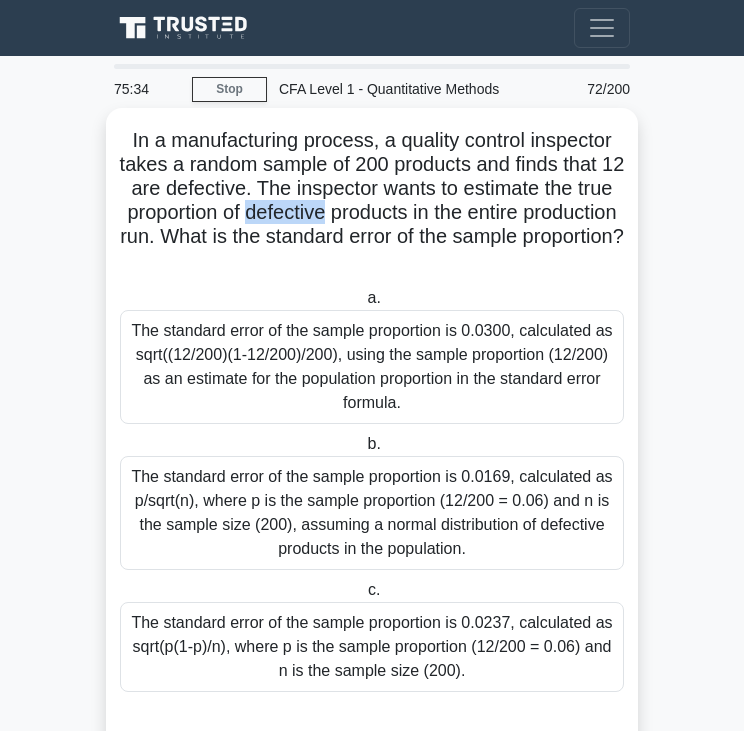 click on "In a manufacturing process, a quality control inspector takes a random sample of 200 products and finds that 12 are defective. The inspector wants to estimate the true proportion of defective products in the entire production run. What is the standard error of the sample proportion?
.spinner_0XTQ{transform-origin:center;animation:spinner_y6GP .75s linear infinite}@keyframes spinner_y6GP{100%{transform:rotate(360deg)}}" at bounding box center [372, 201] 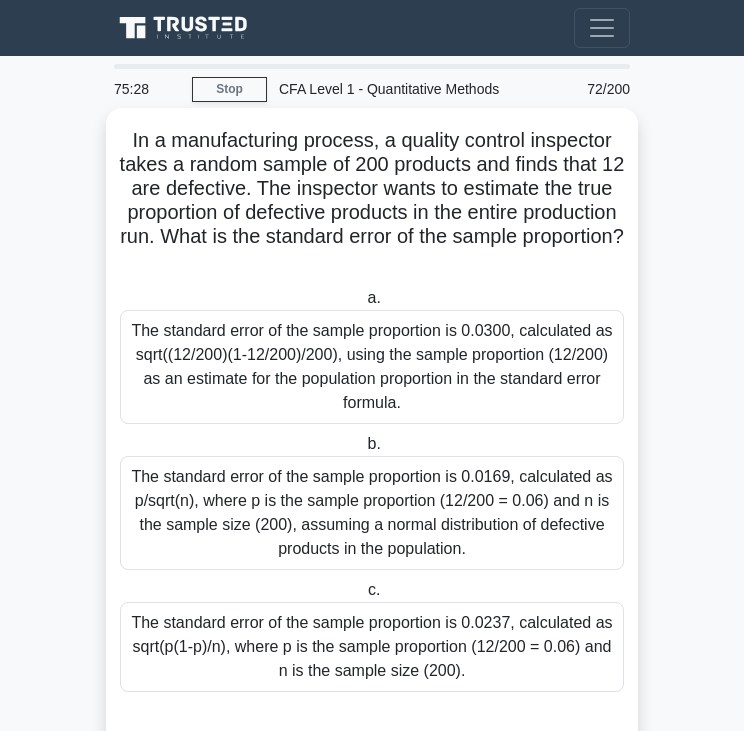 click on "The standard error of the sample proportion is 0.0169, calculated as p/sqrt(n), where p is the sample proportion (12/200 = 0.06) and n is the sample size (200), assuming a normal distribution of defective products in the population." at bounding box center (372, 513) 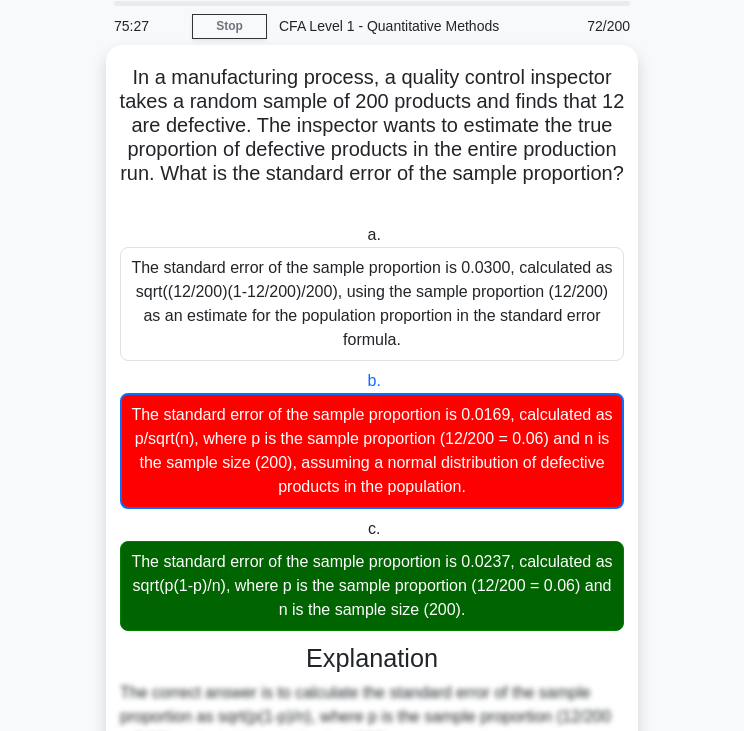 scroll, scrollTop: 524, scrollLeft: 0, axis: vertical 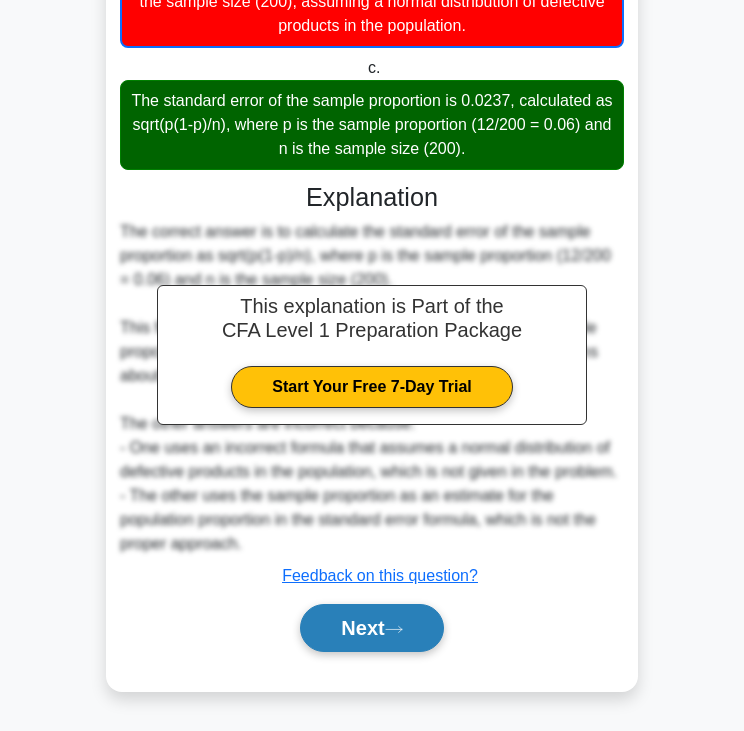 click on "Next" at bounding box center [371, 628] 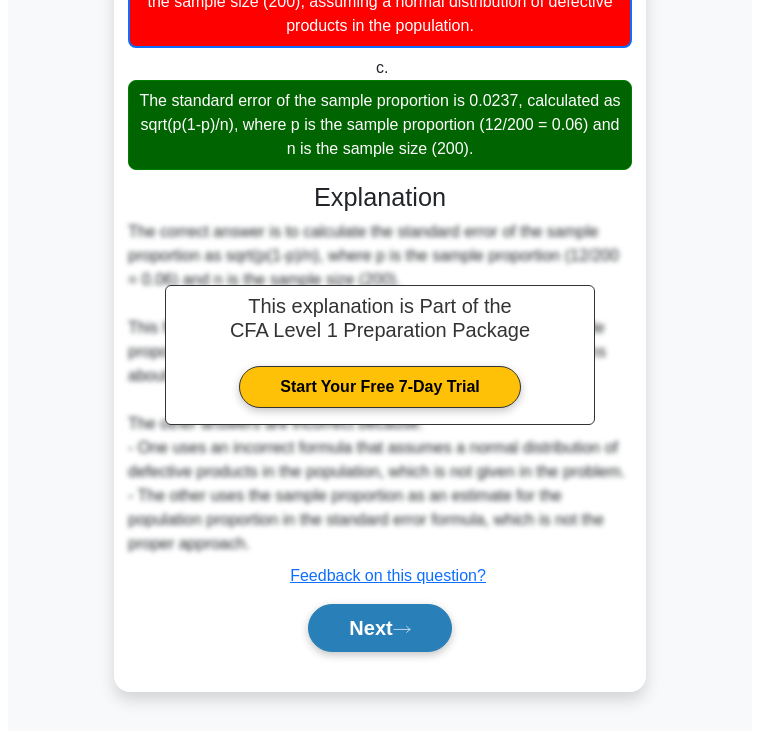 scroll, scrollTop: 0, scrollLeft: 0, axis: both 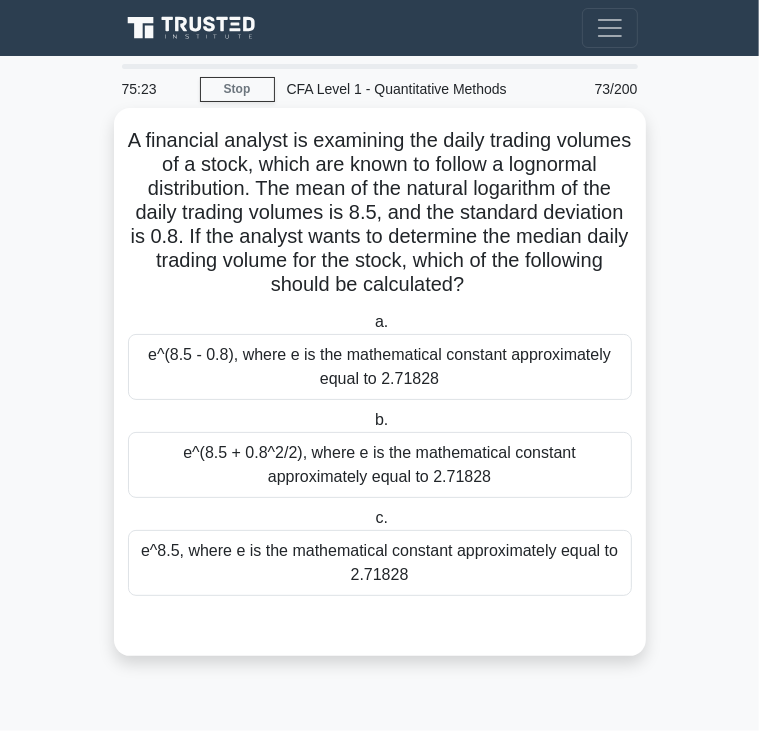 click on "A financial analyst is examining the daily trading volumes of a stock, which are known to follow a lognormal distribution. The mean of the natural logarithm of the daily trading volumes is 8.5, and the standard deviation is 0.8. If the analyst wants to determine the median daily trading volume for the stock, which of the following should be calculated?
.spinner_0XTQ{transform-origin:center;animation:spinner_y6GP .75s linear infinite}@keyframes spinner_y6GP{100%{transform:rotate(360deg)}}" at bounding box center (380, 213) 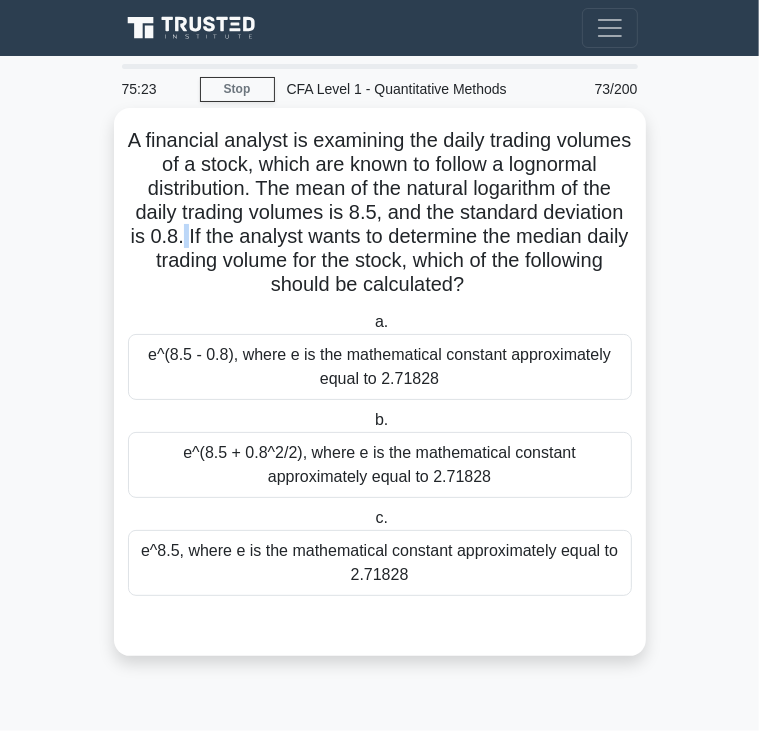 click on "A financial analyst is examining the daily trading volumes of a stock, which are known to follow a lognormal distribution. The mean of the natural logarithm of the daily trading volumes is 8.5, and the standard deviation is 0.8. If the analyst wants to determine the median daily trading volume for the stock, which of the following should be calculated?
.spinner_0XTQ{transform-origin:center;animation:spinner_y6GP .75s linear infinite}@keyframes spinner_y6GP{100%{transform:rotate(360deg)}}" at bounding box center (380, 213) 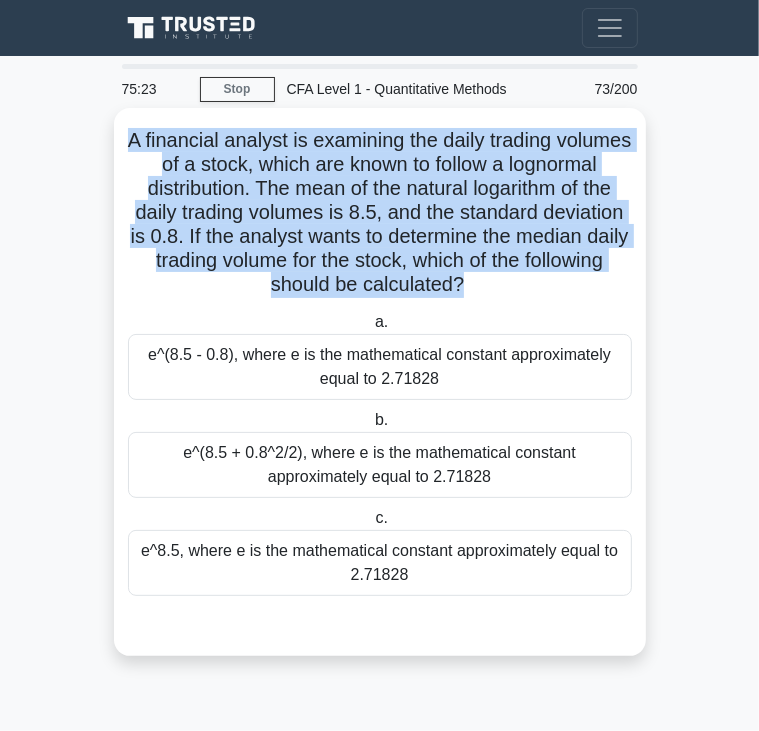 click on "A financial analyst is examining the daily trading volumes of a stock, which are known to follow a lognormal distribution. The mean of the natural logarithm of the daily trading volumes is 8.5, and the standard deviation is 0.8. If the analyst wants to determine the median daily trading volume for the stock, which of the following should be calculated?
.spinner_0XTQ{transform-origin:center;animation:spinner_y6GP .75s linear infinite}@keyframes spinner_y6GP{100%{transform:rotate(360deg)}}" at bounding box center [380, 213] 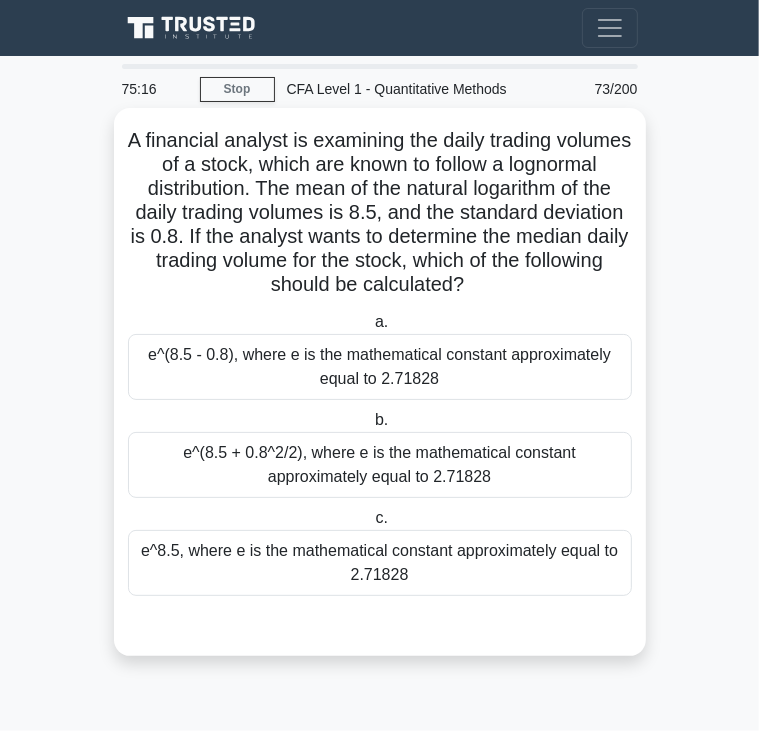 click on "e^(8.5 + 0.8^2/2), where e is the mathematical constant approximately equal to 2.71828" at bounding box center [380, 465] 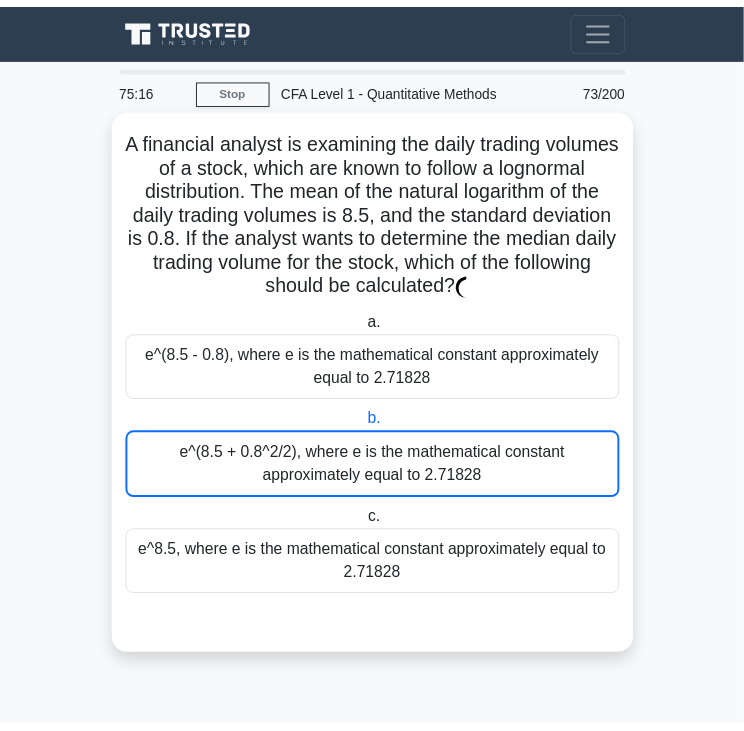 scroll, scrollTop: 404, scrollLeft: 0, axis: vertical 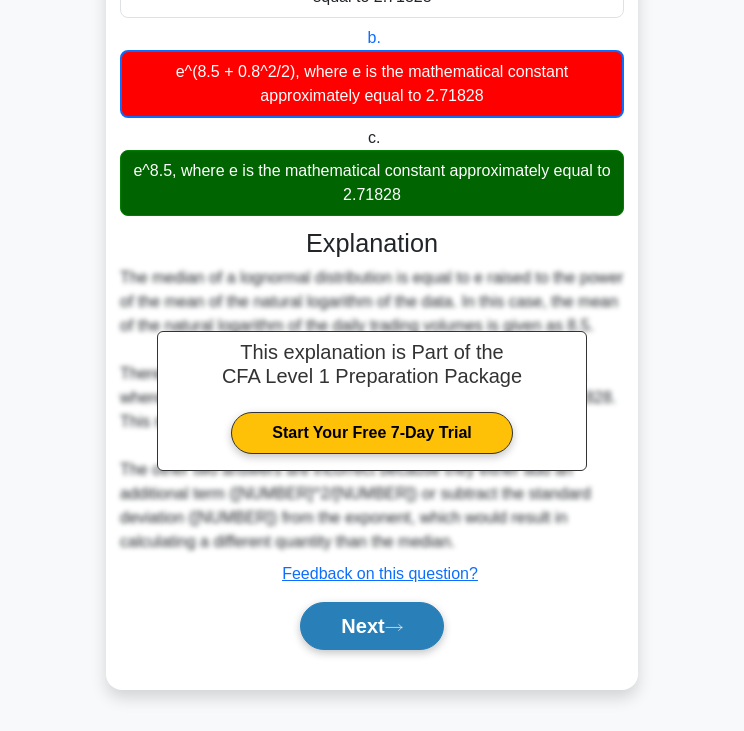 click on "Next" at bounding box center [371, 626] 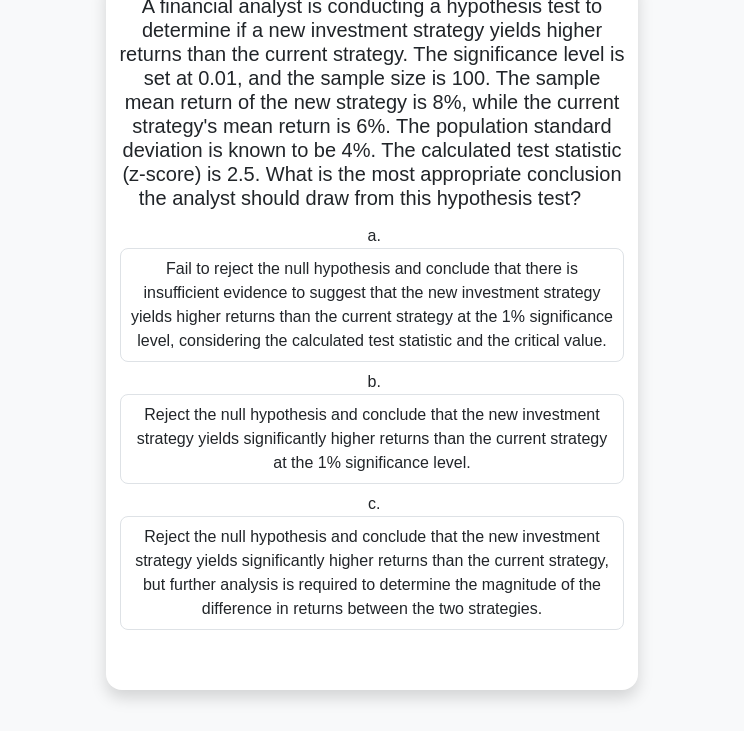 click on "Fail to reject the null hypothesis and conclude that there is insufficient evidence to suggest that the new investment strategy yields higher returns than the current strategy at the 1% significance level, considering the calculated test statistic and the critical value." at bounding box center (372, 305) 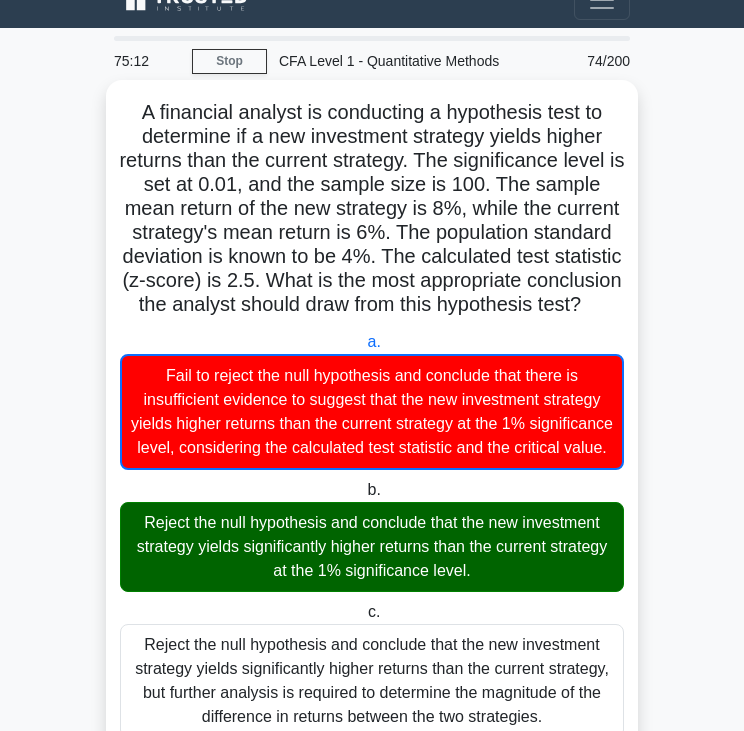 scroll, scrollTop: 0, scrollLeft: 0, axis: both 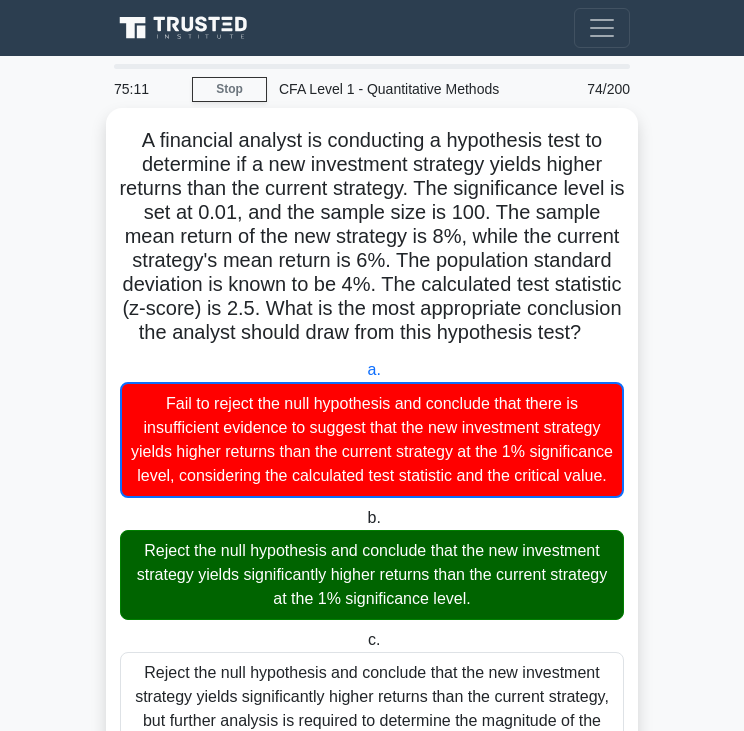 click on "A financial analyst is conducting a hypothesis test to determine if a new investment strategy yields higher returns than the current strategy. The significance level is set at 0.01, and the sample size is 100. The sample mean return of the new strategy is 8%, while the current strategy's mean return is 6%. The population standard deviation is known to be 4%. The calculated test statistic (z-score) is 2.5. What is the most appropriate conclusion the analyst should draw from this hypothesis test?
.spinner_0XTQ{transform-origin:center;animation:spinner_y6GP .75s linear infinite}@keyframes spinner_y6GP{100%{transform:rotate(360deg)}}" at bounding box center [372, 237] 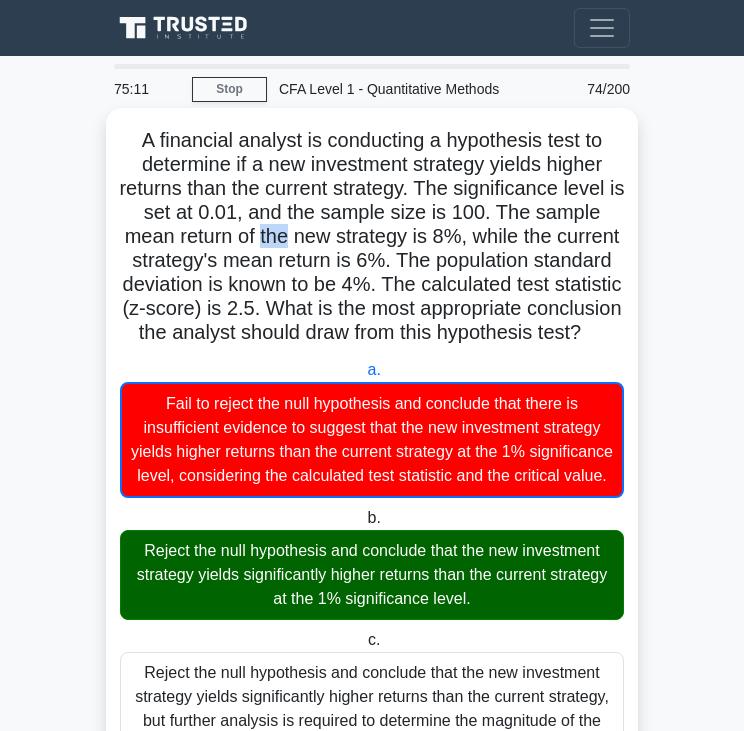 click on "A financial analyst is conducting a hypothesis test to determine if a new investment strategy yields higher returns than the current strategy. The significance level is set at 0.01, and the sample size is 100. The sample mean return of the new strategy is 8%, while the current strategy's mean return is 6%. The population standard deviation is known to be 4%. The calculated test statistic (z-score) is 2.5. What is the most appropriate conclusion the analyst should draw from this hypothesis test?
.spinner_0XTQ{transform-origin:center;animation:spinner_y6GP .75s linear infinite}@keyframes spinner_y6GP{100%{transform:rotate(360deg)}}" at bounding box center [372, 237] 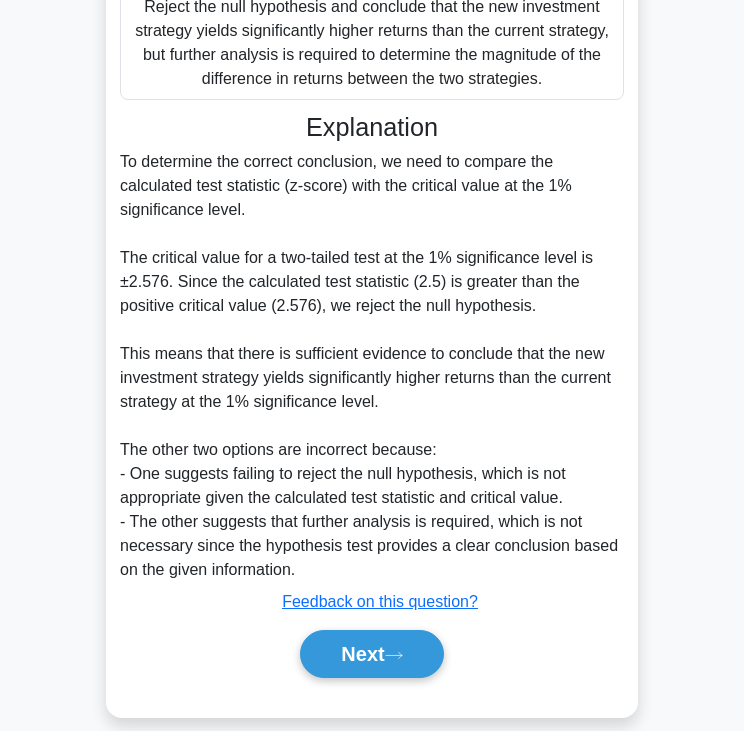 scroll, scrollTop: 740, scrollLeft: 0, axis: vertical 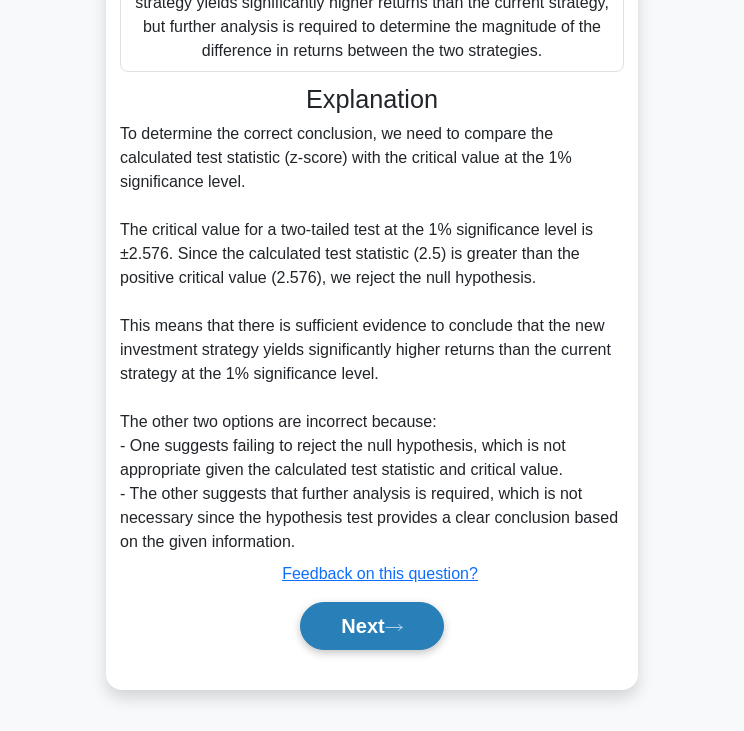 click on "Next" at bounding box center [371, 626] 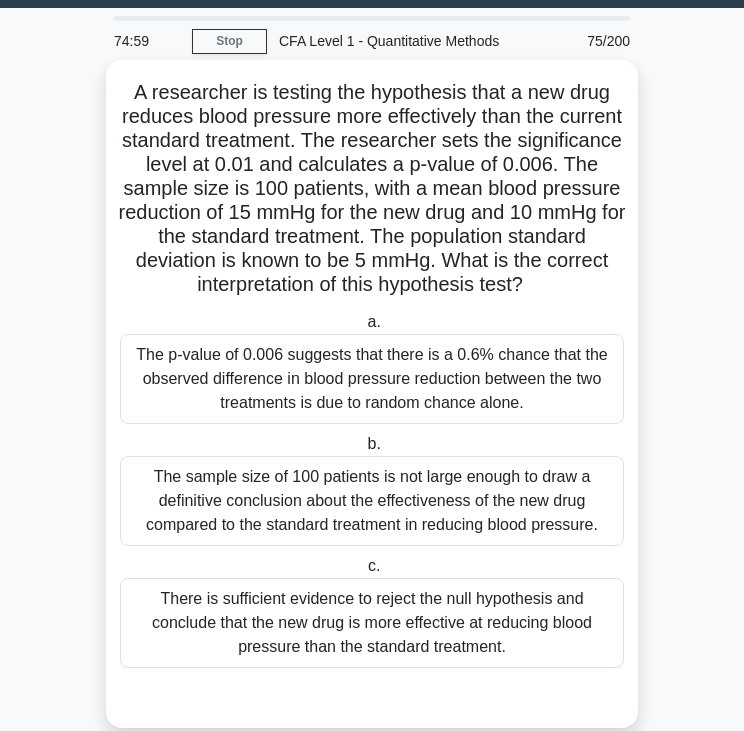 scroll, scrollTop: 28, scrollLeft: 0, axis: vertical 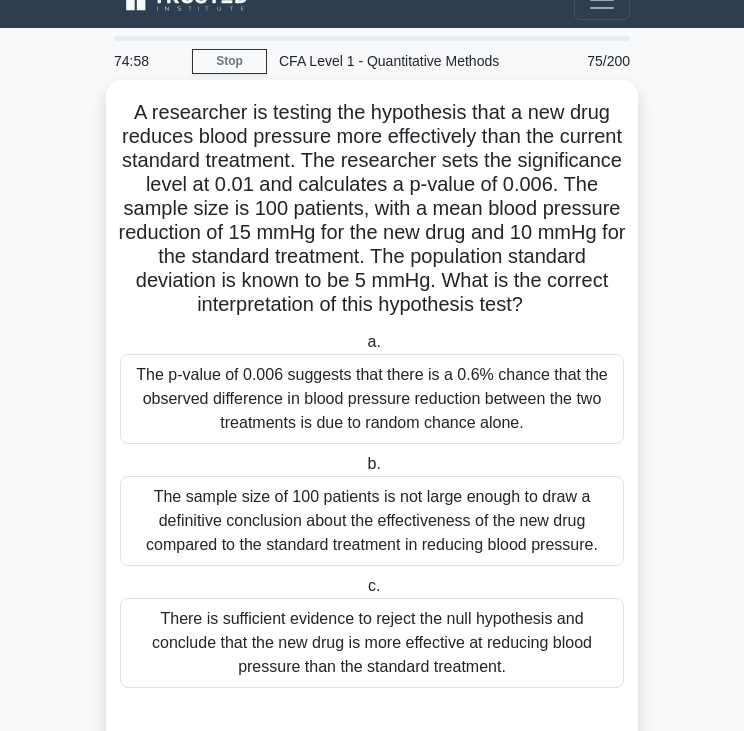 click on "A researcher is testing the hypothesis that a new drug reduces blood pressure more effectively than the current standard treatment. The researcher sets the significance level at 0.01 and calculates a p-value of 0.006. The sample size is 100 patients, with a mean blood pressure reduction of 15 mmHg for the new drug and 10 mmHg for the standard treatment. The population standard deviation is known to be 5 mmHg. What is the correct interpretation of this hypothesis test?
.spinner_0XTQ{transform-origin:center;animation:spinner_y6GP .75s linear infinite}@keyframes spinner_y6GP{100%{transform:rotate(360deg)}}" at bounding box center (372, 209) 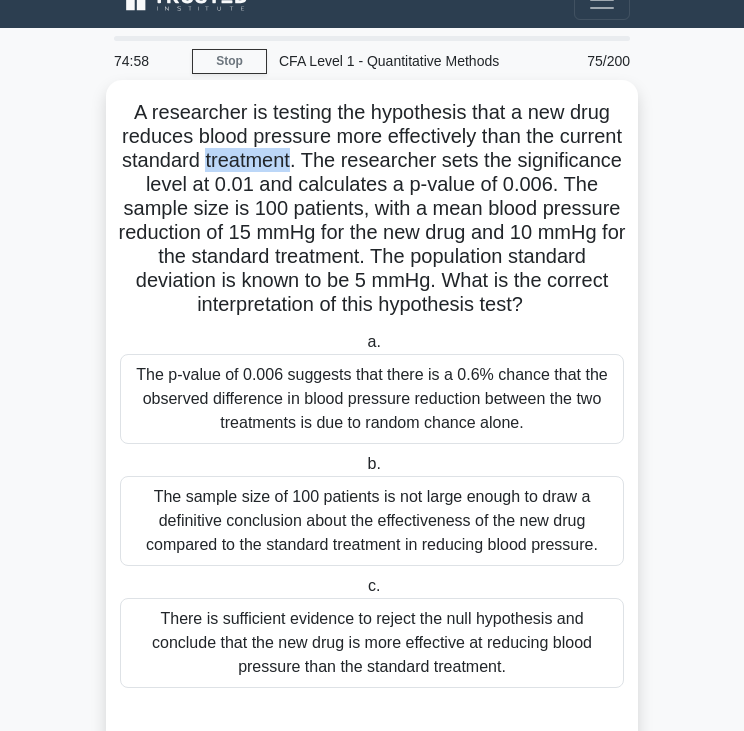 click on "A researcher is testing the hypothesis that a new drug reduces blood pressure more effectively than the current standard treatment. The researcher sets the significance level at 0.01 and calculates a p-value of 0.006. The sample size is 100 patients, with a mean blood pressure reduction of 15 mmHg for the new drug and 10 mmHg for the standard treatment. The population standard deviation is known to be 5 mmHg. What is the correct interpretation of this hypothesis test?
.spinner_0XTQ{transform-origin:center;animation:spinner_y6GP .75s linear infinite}@keyframes spinner_y6GP{100%{transform:rotate(360deg)}}" at bounding box center [372, 209] 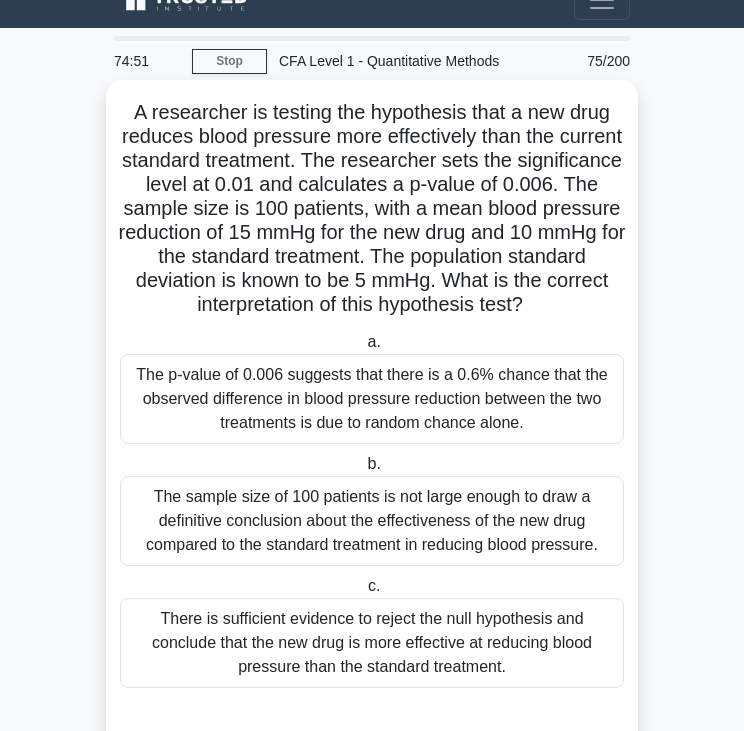click on "The p-value of 0.006 suggests that there is a 0.6% chance that the observed difference in blood pressure reduction between the two treatments is due to random chance alone." at bounding box center [372, 399] 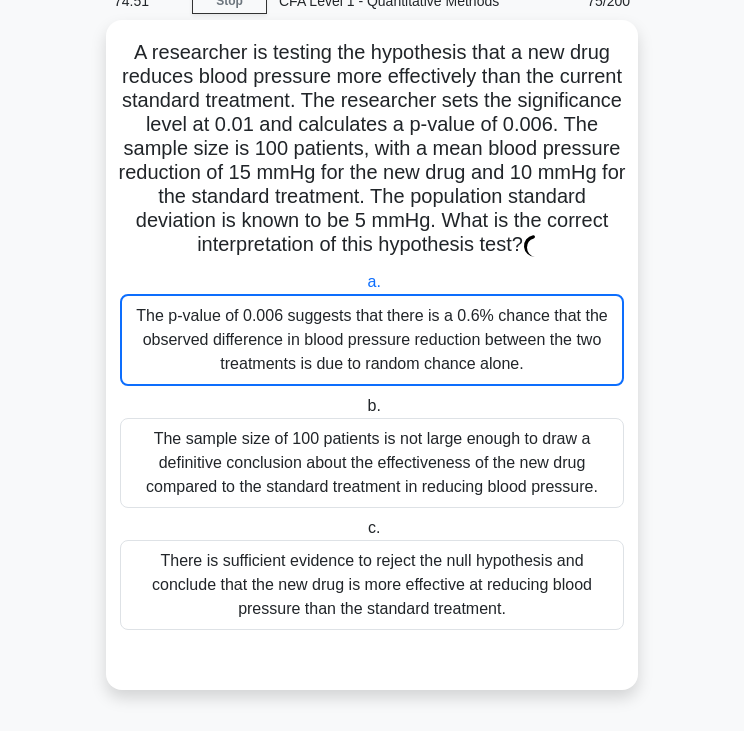 scroll, scrollTop: 740, scrollLeft: 0, axis: vertical 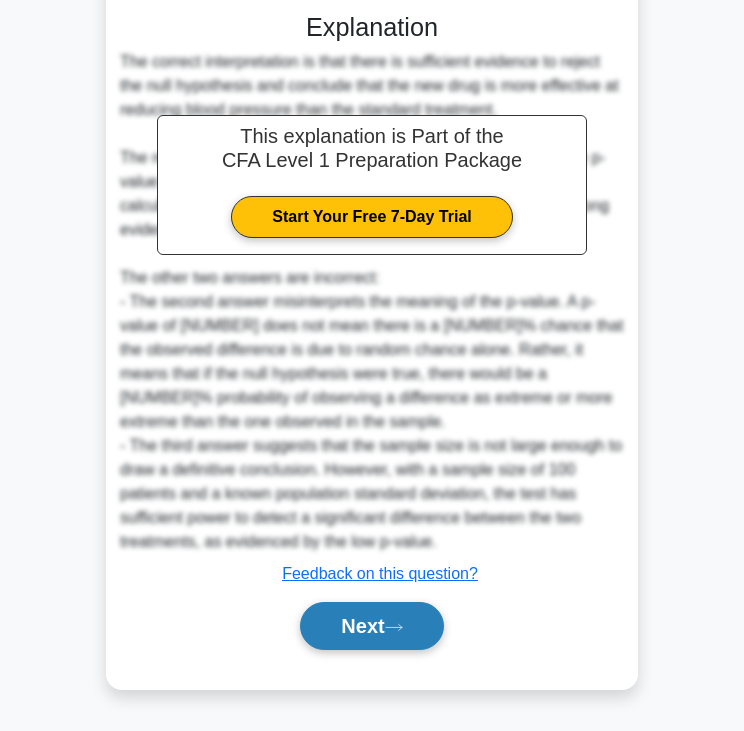 click on "Next" at bounding box center [371, 626] 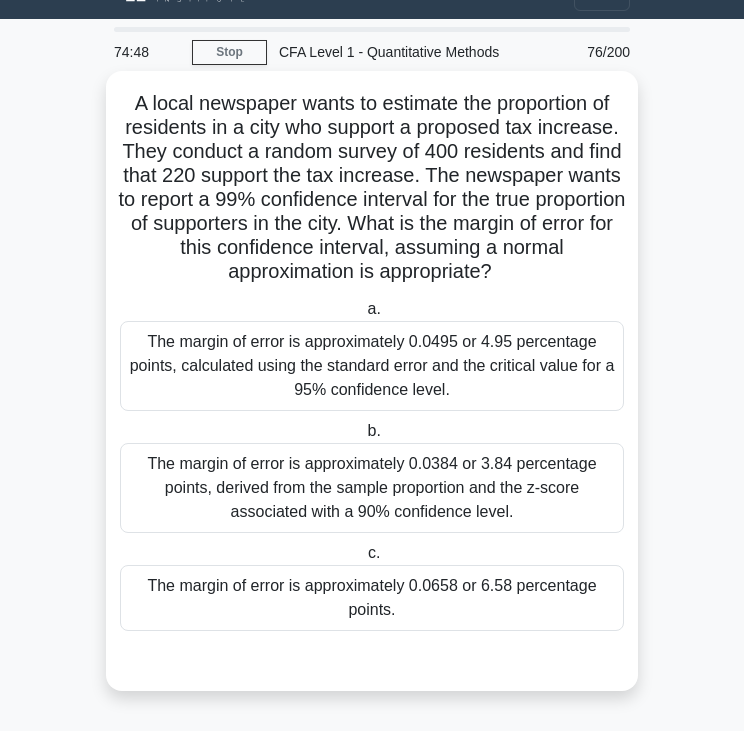 click on "A local newspaper wants to estimate the proportion of residents in a city who support a proposed tax increase. They conduct a random survey of 400 residents and find that 220 support the tax increase. The newspaper wants to report a 99% confidence interval for the true proportion of supporters in the city. What is the margin of error for this confidence interval, assuming a normal approximation is appropriate?
.spinner_0XTQ{transform-origin:center;animation:spinner_y6GP .75s linear infinite}@keyframes spinner_y6GP{100%{transform:rotate(360deg)}}" at bounding box center (372, 188) 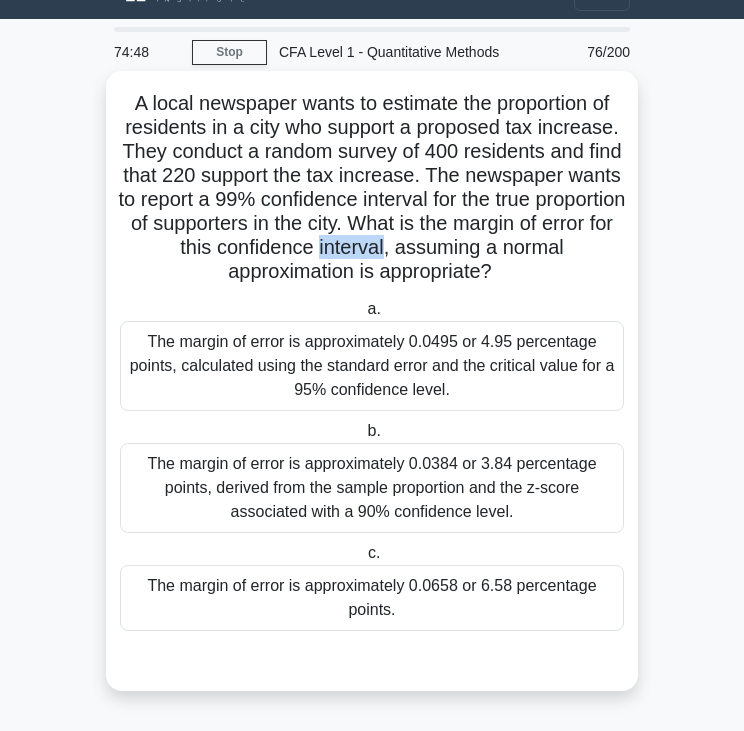 click on "A local newspaper wants to estimate the proportion of residents in a city who support a proposed tax increase. They conduct a random survey of 400 residents and find that 220 support the tax increase. The newspaper wants to report a 99% confidence interval for the true proportion of supporters in the city. What is the margin of error for this confidence interval, assuming a normal approximation is appropriate?
.spinner_0XTQ{transform-origin:center;animation:spinner_y6GP .75s linear infinite}@keyframes spinner_y6GP{100%{transform:rotate(360deg)}}" at bounding box center (372, 188) 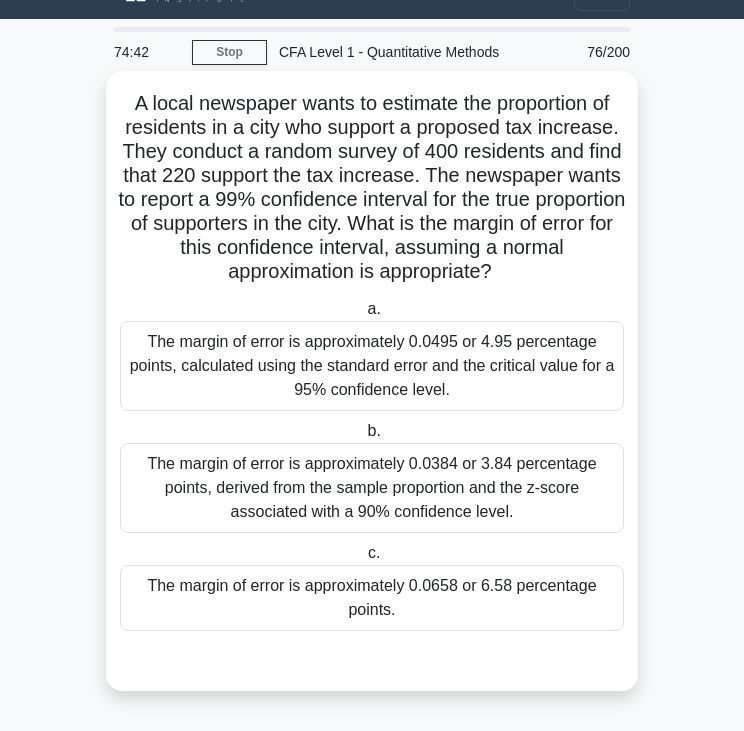click on "The margin of error is approximately 0.0495 or 4.95 percentage points, calculated using the standard error and the critical value for a 95% confidence level." at bounding box center (372, 366) 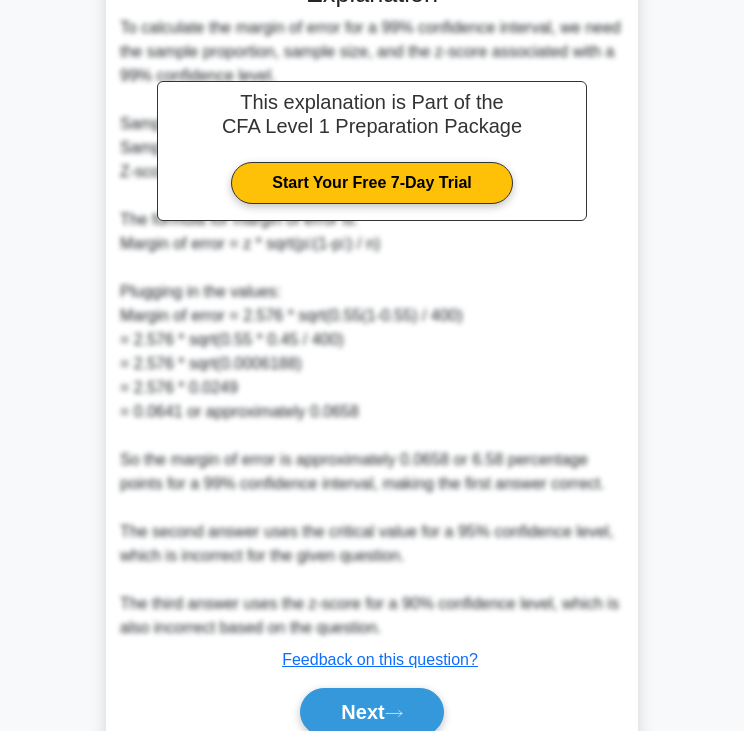 scroll, scrollTop: 788, scrollLeft: 0, axis: vertical 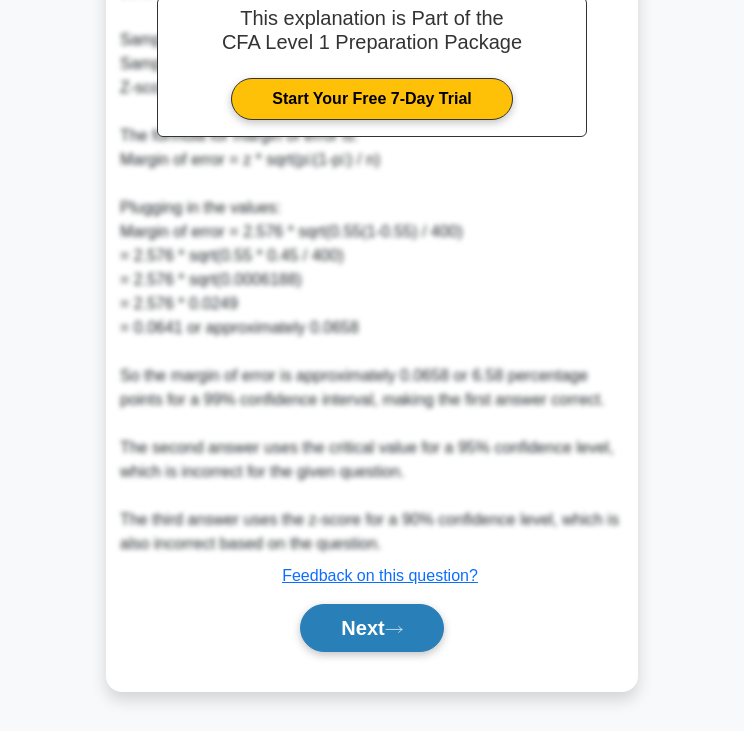 click on "Next" at bounding box center (371, 628) 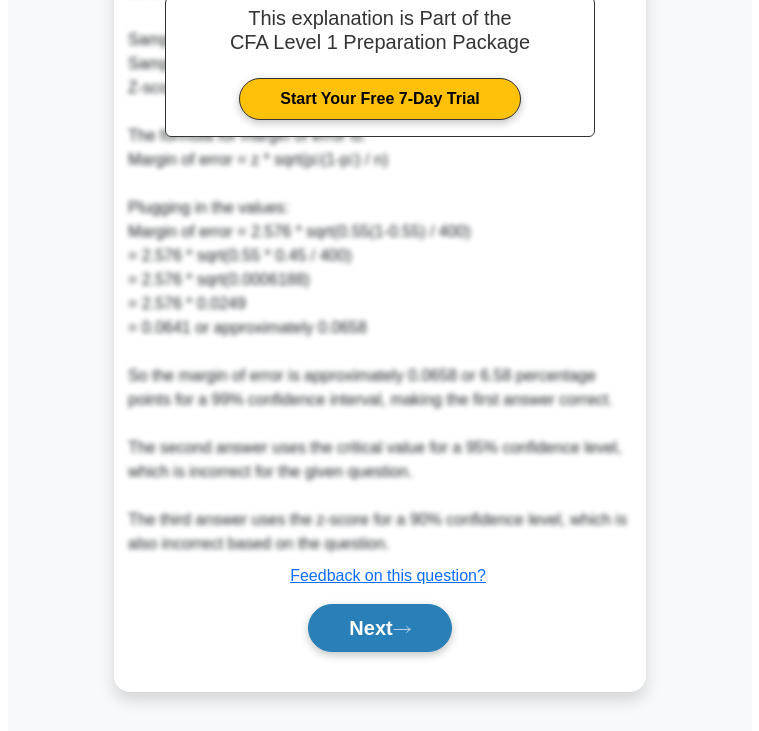 scroll, scrollTop: 0, scrollLeft: 0, axis: both 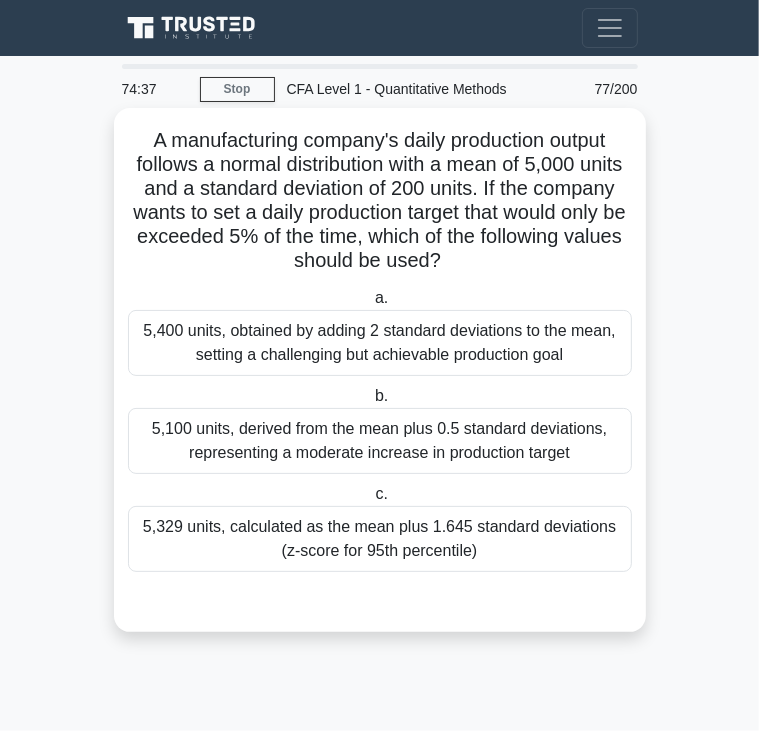 click on "A manufacturing company's daily production output follows a normal distribution with a mean of 5,000 units and a standard deviation of 200 units. If the company wants to set a daily production target that would only be exceeded 5% of the time, which of the following values should be used?
.spinner_0XTQ{transform-origin:center;animation:spinner_y6GP .75s linear infinite}@keyframes spinner_y6GP{100%{transform:rotate(360deg)}}" at bounding box center (380, 201) 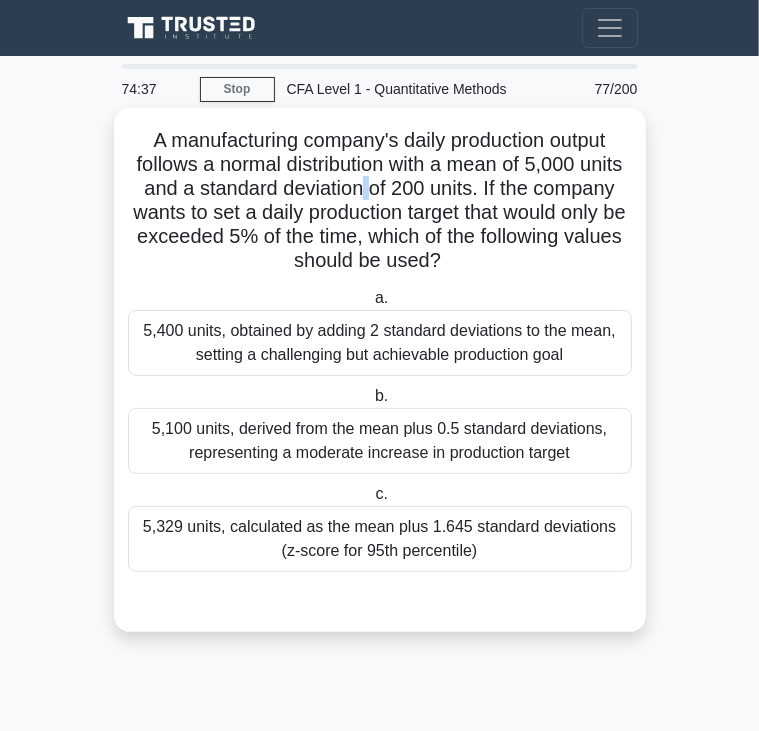 click on "A manufacturing company's daily production output follows a normal distribution with a mean of 5,000 units and a standard deviation of 200 units. If the company wants to set a daily production target that would only be exceeded 5% of the time, which of the following values should be used?
.spinner_0XTQ{transform-origin:center;animation:spinner_y6GP .75s linear infinite}@keyframes spinner_y6GP{100%{transform:rotate(360deg)}}" at bounding box center (380, 201) 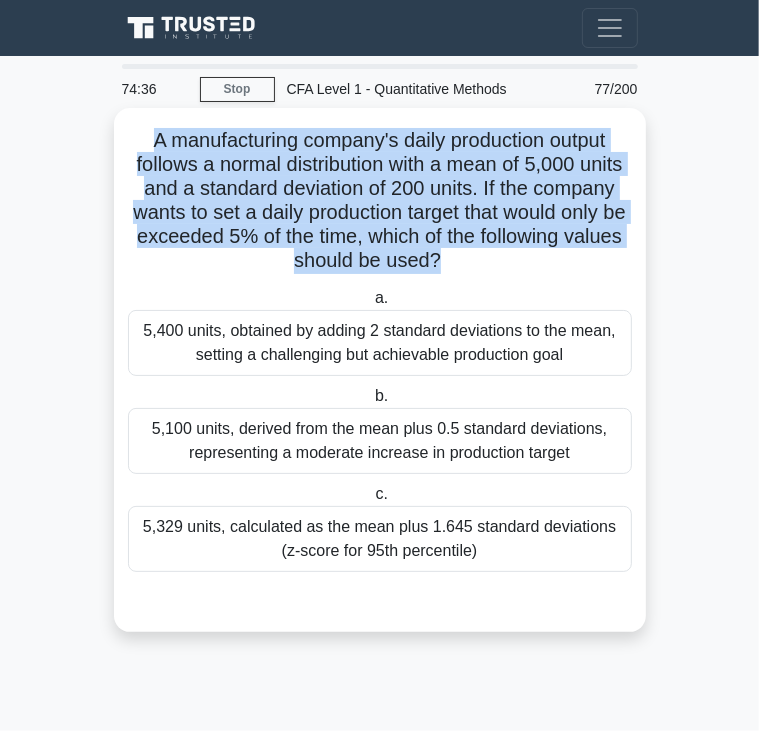click on "A manufacturing company's daily production output follows a normal distribution with a mean of 5,000 units and a standard deviation of 200 units. If the company wants to set a daily production target that would only be exceeded 5% of the time, which of the following values should be used?
.spinner_0XTQ{transform-origin:center;animation:spinner_y6GP .75s linear infinite}@keyframes spinner_y6GP{100%{transform:rotate(360deg)}}" at bounding box center [380, 201] 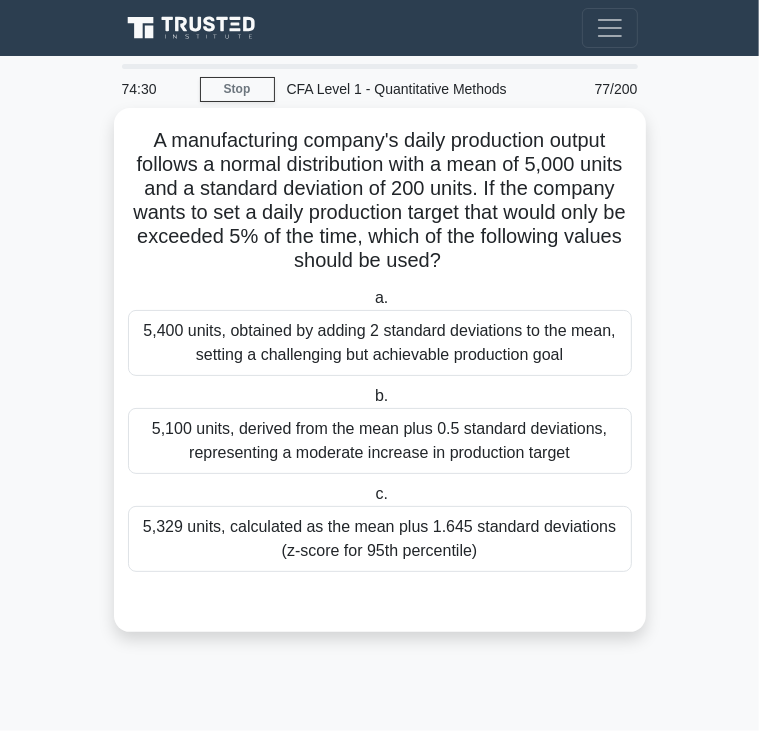 click on "5,100 units, derived from the mean plus 0.5 standard deviations, representing a moderate increase in production target" at bounding box center [380, 441] 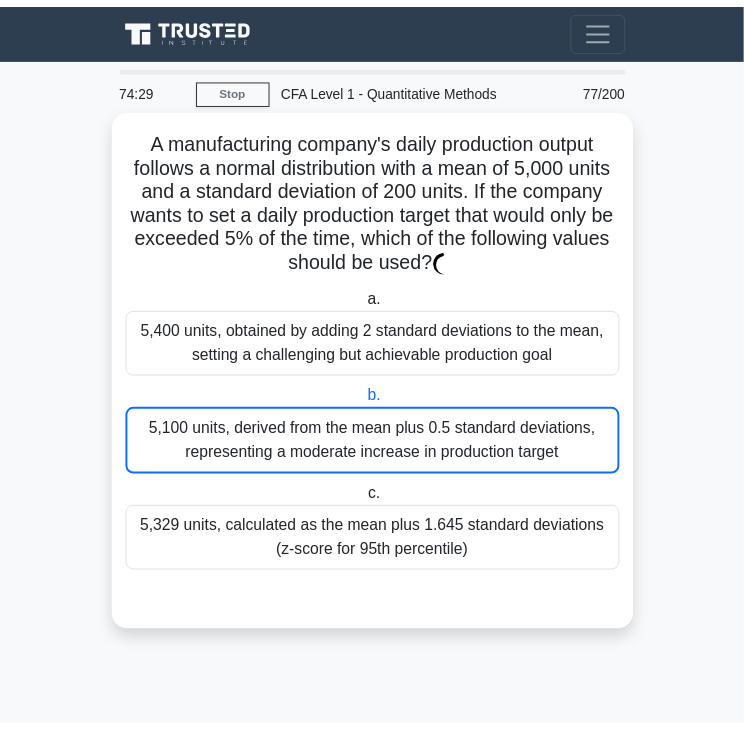 scroll, scrollTop: 452, scrollLeft: 0, axis: vertical 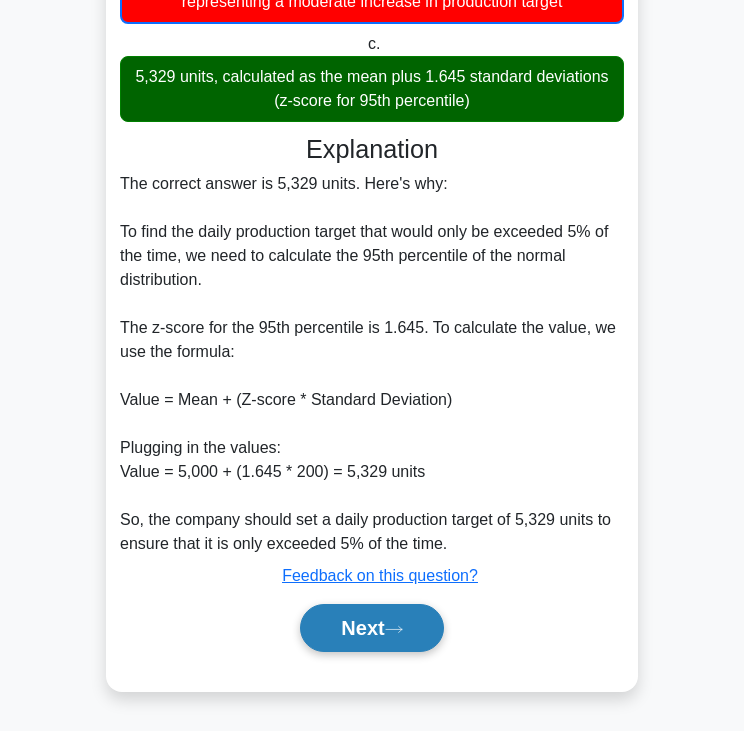 click on "Next" at bounding box center (371, 628) 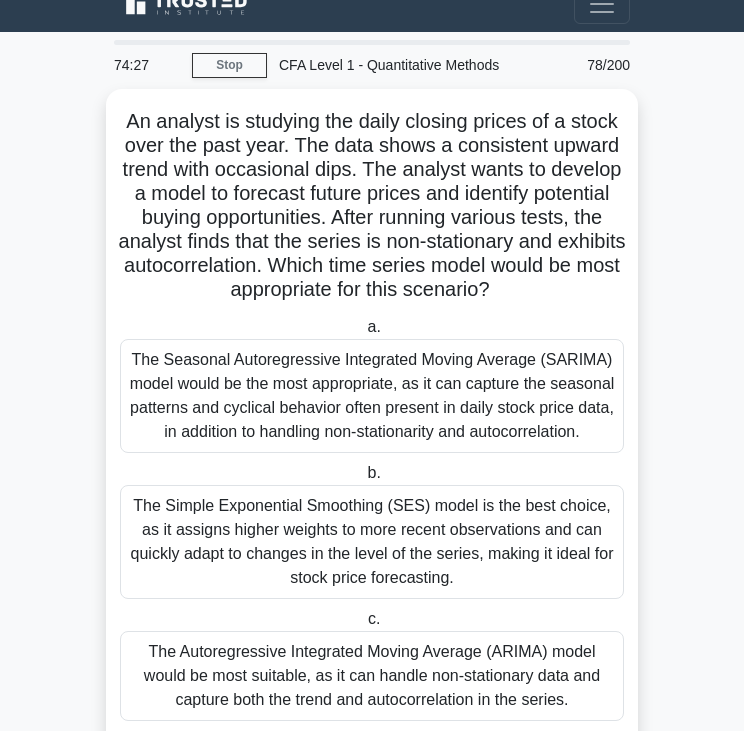 scroll, scrollTop: 0, scrollLeft: 0, axis: both 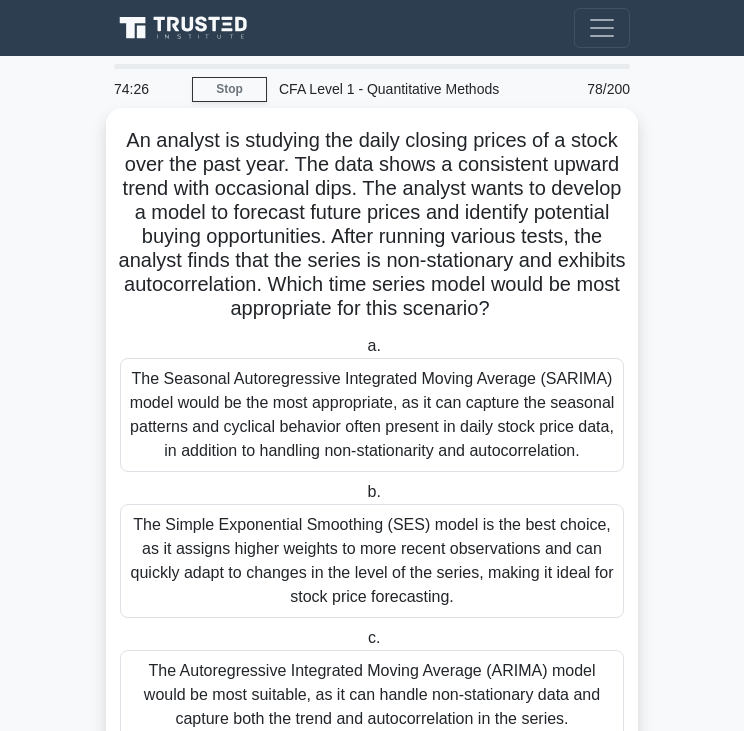 click on "An analyst is studying the daily closing prices of a stock over the past year. The data shows a consistent upward trend with occasional dips. The analyst wants to develop a model to forecast future prices and identify potential buying opportunities. After running various tests, the analyst finds that the series is non-stationary and exhibits autocorrelation. Which time series model would be most appropriate for this scenario?
.spinner_0XTQ{transform-origin:center;animation:spinner_y6GP .75s linear infinite}@keyframes spinner_y6GP{100%{transform:rotate(360deg)}}" at bounding box center [372, 225] 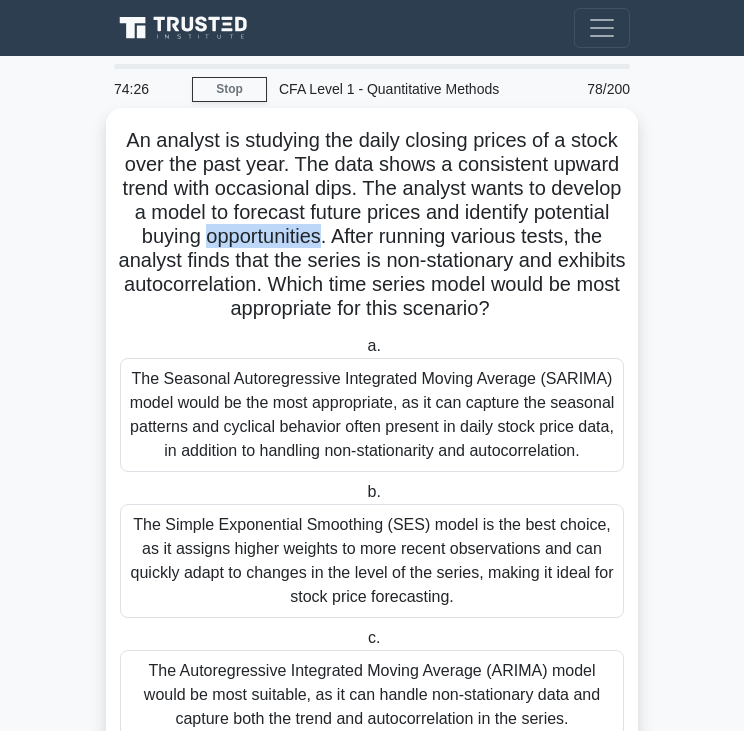 click on "An analyst is studying the daily closing prices of a stock over the past year. The data shows a consistent upward trend with occasional dips. The analyst wants to develop a model to forecast future prices and identify potential buying opportunities. After running various tests, the analyst finds that the series is non-stationary and exhibits autocorrelation. Which time series model would be most appropriate for this scenario?
.spinner_0XTQ{transform-origin:center;animation:spinner_y6GP .75s linear infinite}@keyframes spinner_y6GP{100%{transform:rotate(360deg)}}" at bounding box center (372, 225) 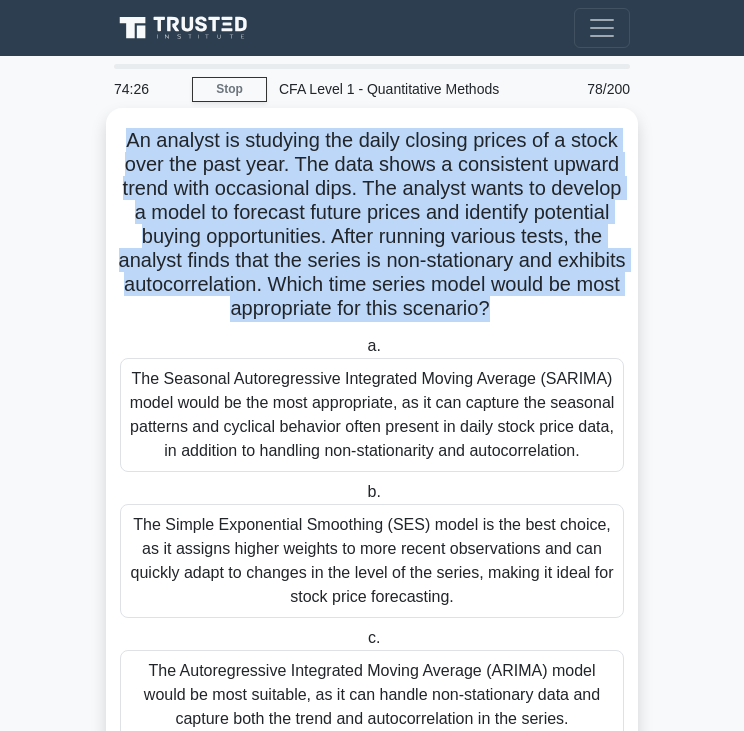 click on "An analyst is studying the daily closing prices of a stock over the past year. The data shows a consistent upward trend with occasional dips. The analyst wants to develop a model to forecast future prices and identify potential buying opportunities. After running various tests, the analyst finds that the series is non-stationary and exhibits autocorrelation. Which time series model would be most appropriate for this scenario?
.spinner_0XTQ{transform-origin:center;animation:spinner_y6GP .75s linear infinite}@keyframes spinner_y6GP{100%{transform:rotate(360deg)}}" at bounding box center (372, 225) 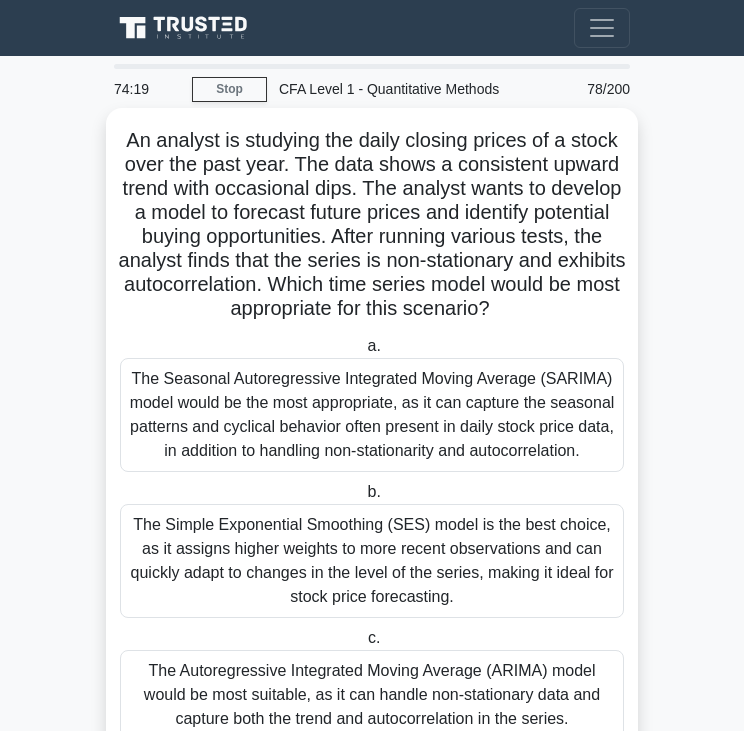 click on "The Simple Exponential Smoothing (SES) model is the best choice, as it assigns higher weights to more recent observations and can quickly adapt to changes in the level of the series, making it ideal for stock price forecasting." at bounding box center [372, 561] 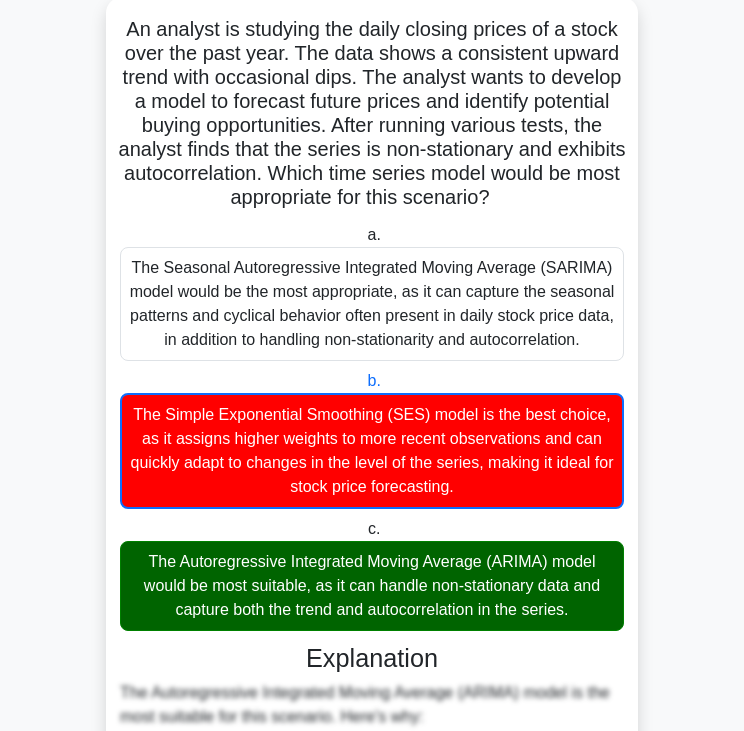 scroll, scrollTop: 812, scrollLeft: 0, axis: vertical 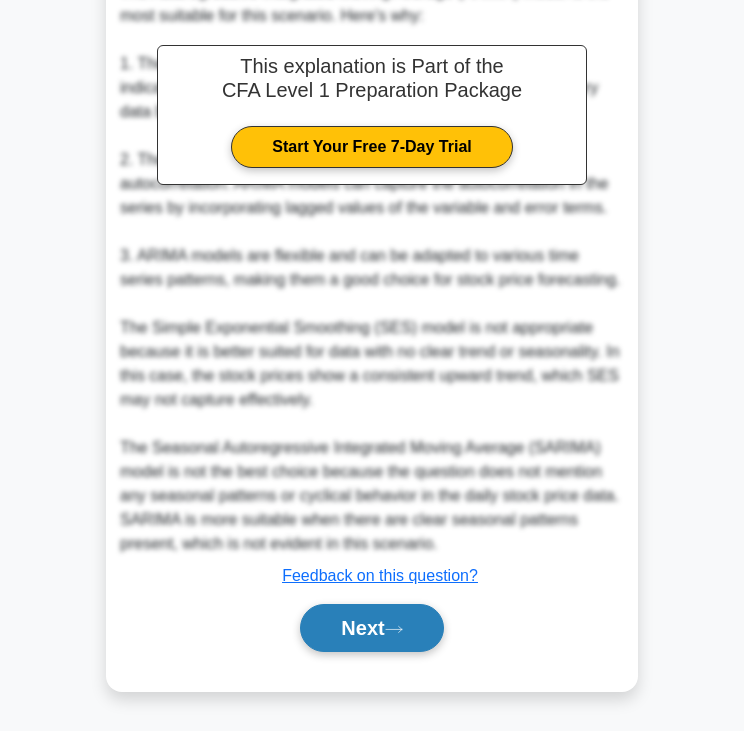 click on "Next" at bounding box center (371, 628) 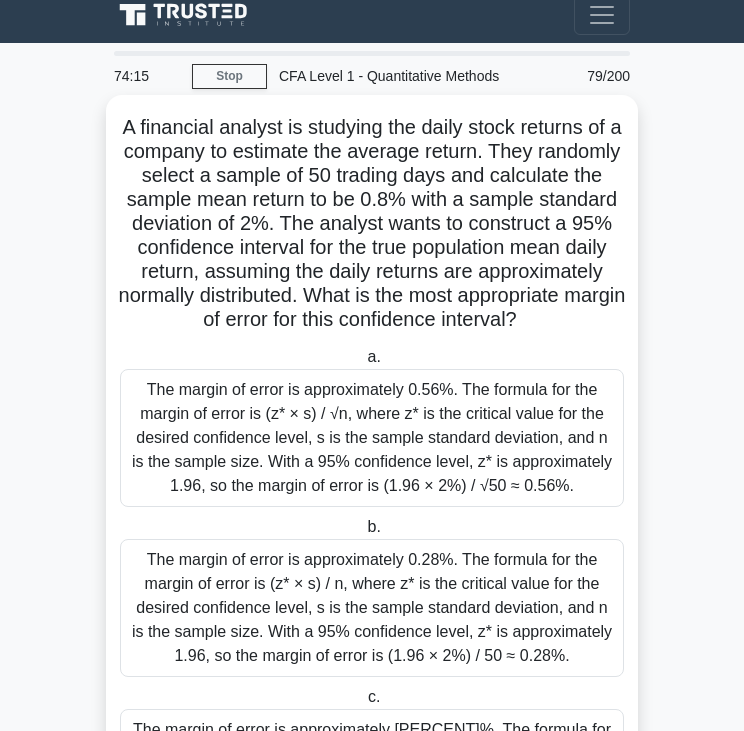 scroll, scrollTop: 12, scrollLeft: 0, axis: vertical 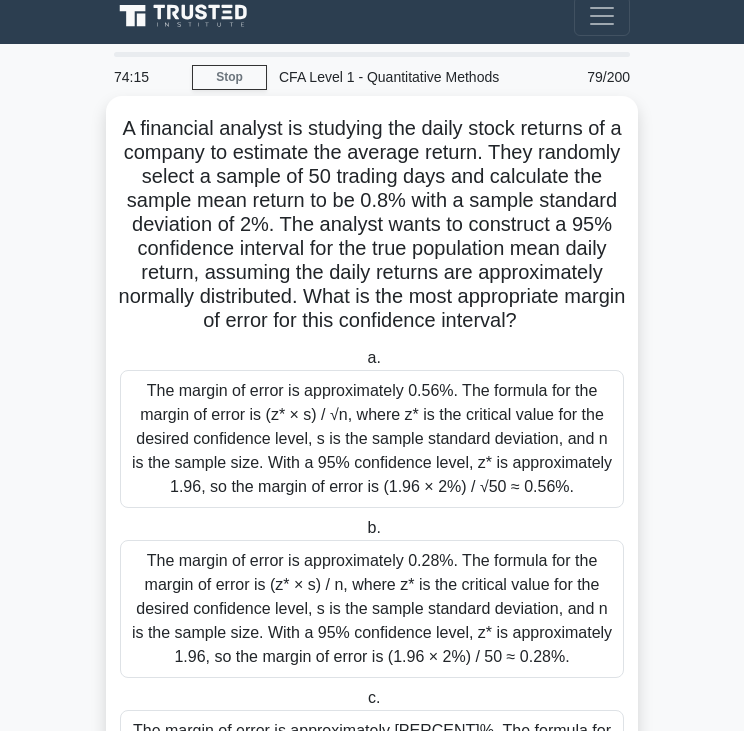 click on "A financial analyst is studying the daily stock returns of a company to estimate the average return. They randomly select a sample of 50 trading days and calculate the sample mean return to be 0.8% with a sample standard deviation of 2%. The analyst wants to construct a 95% confidence interval for the true population mean daily return, assuming the daily returns are approximately normally distributed. What is the most appropriate margin of error for this confidence interval?
.spinner_0XTQ{transform-origin:center;animation:spinner_y6GP .75s linear infinite}@keyframes spinner_y6GP{100%{transform:rotate(360deg)}}" at bounding box center [372, 225] 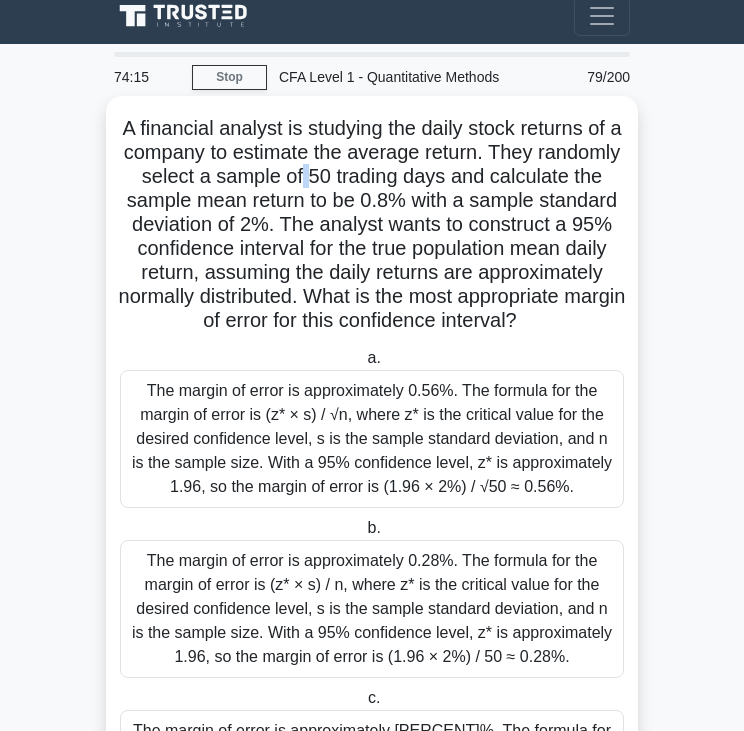 click on "A financial analyst is studying the daily stock returns of a company to estimate the average return. They randomly select a sample of 50 trading days and calculate the sample mean return to be 0.8% with a sample standard deviation of 2%. The analyst wants to construct a 95% confidence interval for the true population mean daily return, assuming the daily returns are approximately normally distributed. What is the most appropriate margin of error for this confidence interval?
.spinner_0XTQ{transform-origin:center;animation:spinner_y6GP .75s linear infinite}@keyframes spinner_y6GP{100%{transform:rotate(360deg)}}" at bounding box center [372, 225] 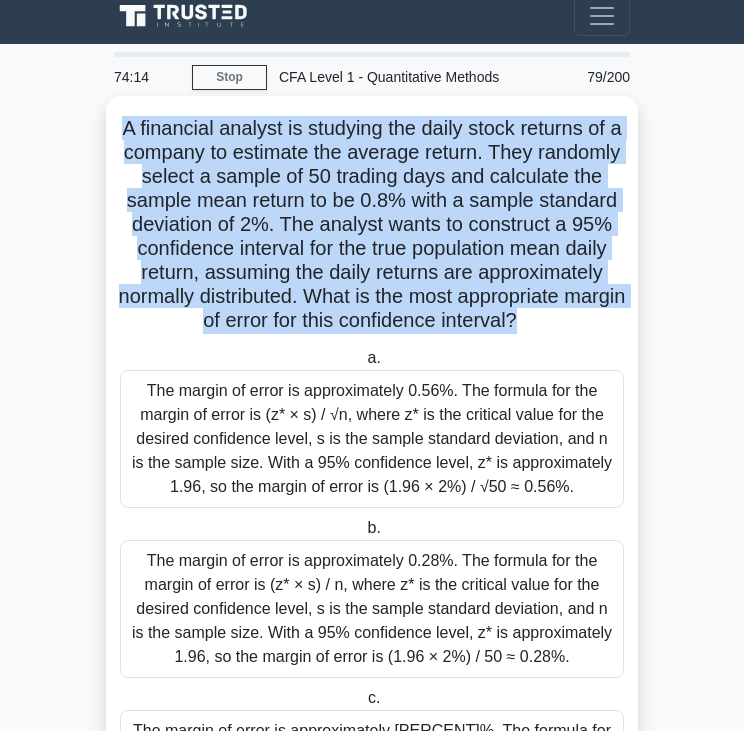click on "A financial analyst is studying the daily stock returns of a company to estimate the average return. They randomly select a sample of 50 trading days and calculate the sample mean return to be 0.8% with a sample standard deviation of 2%. The analyst wants to construct a 95% confidence interval for the true population mean daily return, assuming the daily returns are approximately normally distributed. What is the most appropriate margin of error for this confidence interval?
.spinner_0XTQ{transform-origin:center;animation:spinner_y6GP .75s linear infinite}@keyframes spinner_y6GP{100%{transform:rotate(360deg)}}" at bounding box center (372, 225) 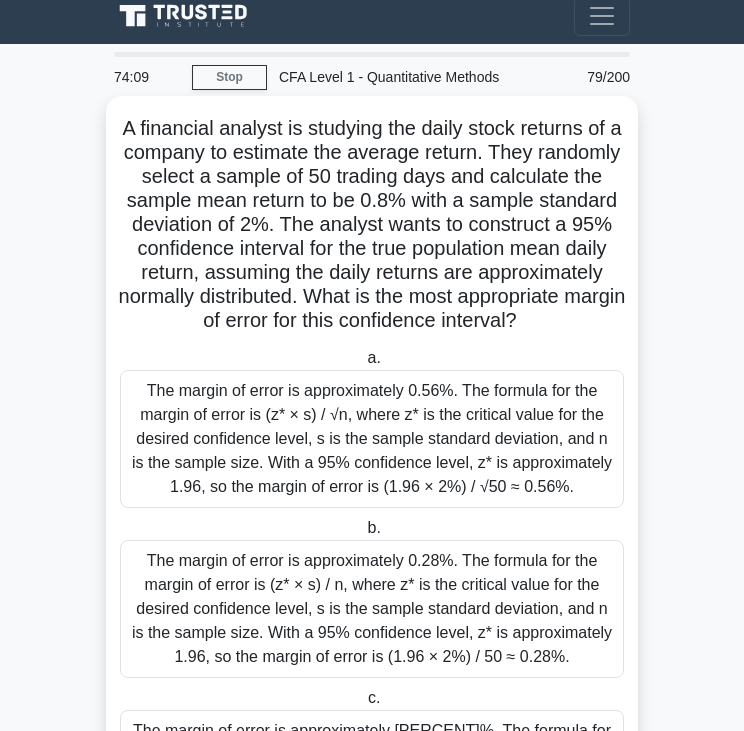 click on "The margin of error is approximately 0.56%. The formula for the margin of error is (z* × s) / √n, where z* is the critical value for the desired confidence level, s is the sample standard deviation, and n is the sample size. With a 95% confidence level, z* is approximately 1.96, so the margin of error is (1.96 × 2%) / √50 ≈ 0.56%." at bounding box center [372, 439] 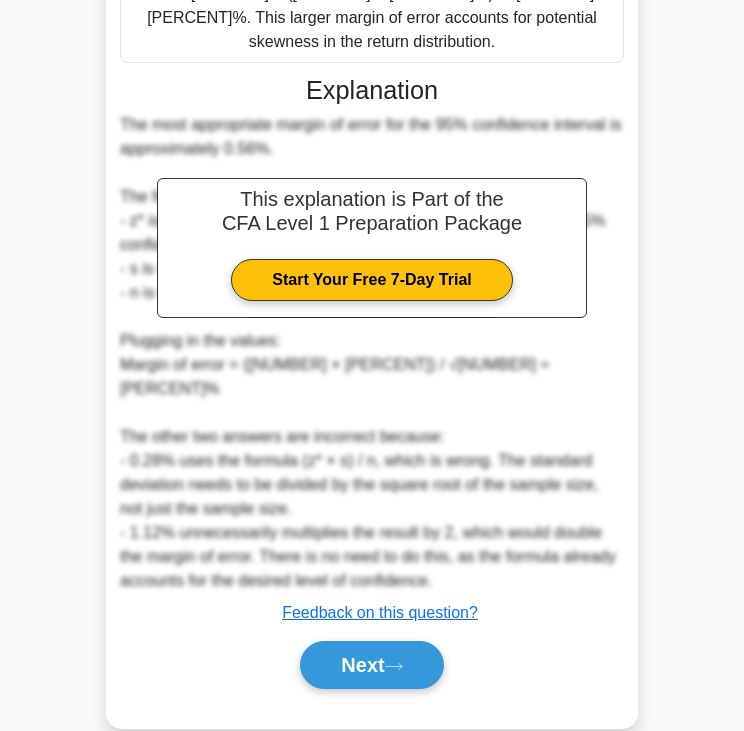 scroll, scrollTop: 883, scrollLeft: 0, axis: vertical 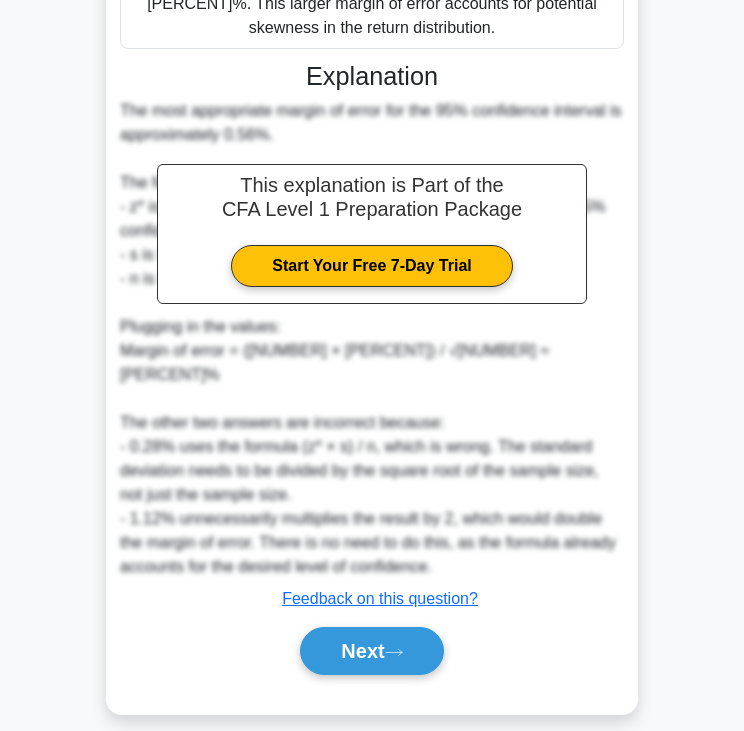 click on "Next" at bounding box center [372, 651] 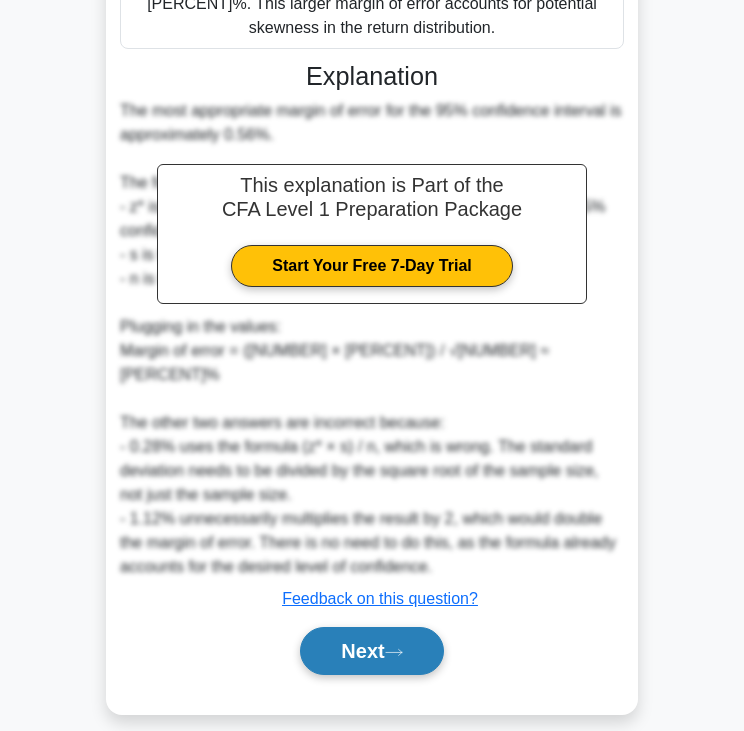 click on "Next" at bounding box center [371, 651] 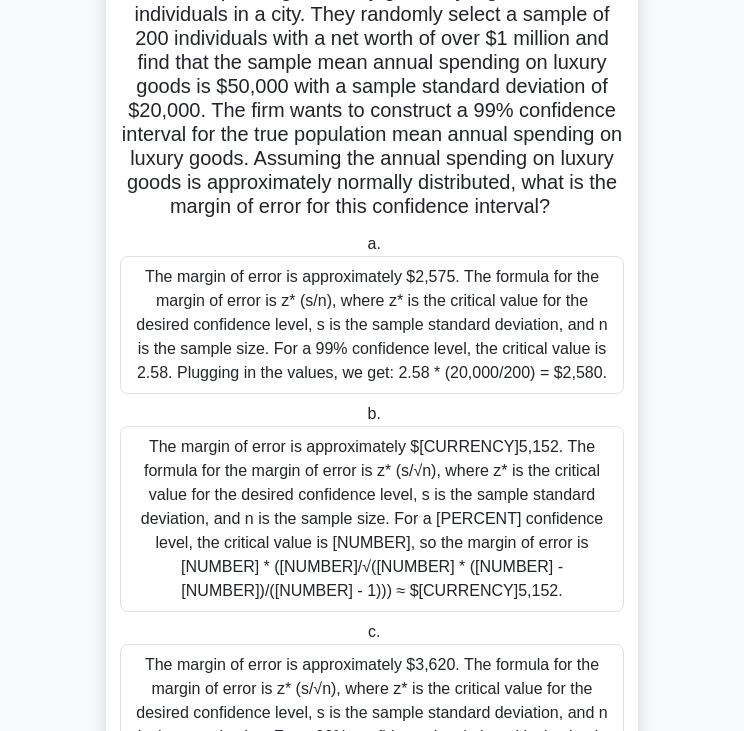 scroll, scrollTop: 0, scrollLeft: 0, axis: both 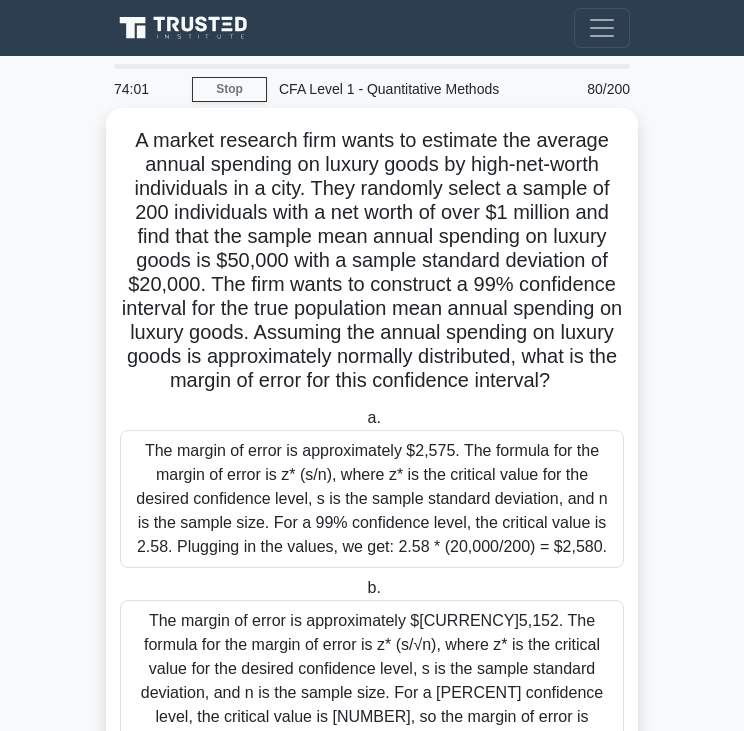 click on "A market research firm wants to estimate the average annual spending on luxury goods by high-net-worth individuals in a city. They randomly select a sample of 200 individuals with a net worth of over $1 million and find that the sample mean annual spending on luxury goods is $50,000 with a sample standard deviation of $20,000. The firm wants to construct a 99% confidence interval for the true population mean annual spending on luxury goods. Assuming the annual spending on luxury goods is approximately normally distributed, what is the margin of error for this confidence interval?
.spinner_0XTQ{transform-origin:center;animation:spinner_y6GP .75s linear infinite}@keyframes spinner_y6GP{100%{transform:rotate(360deg)}}" at bounding box center [372, 261] 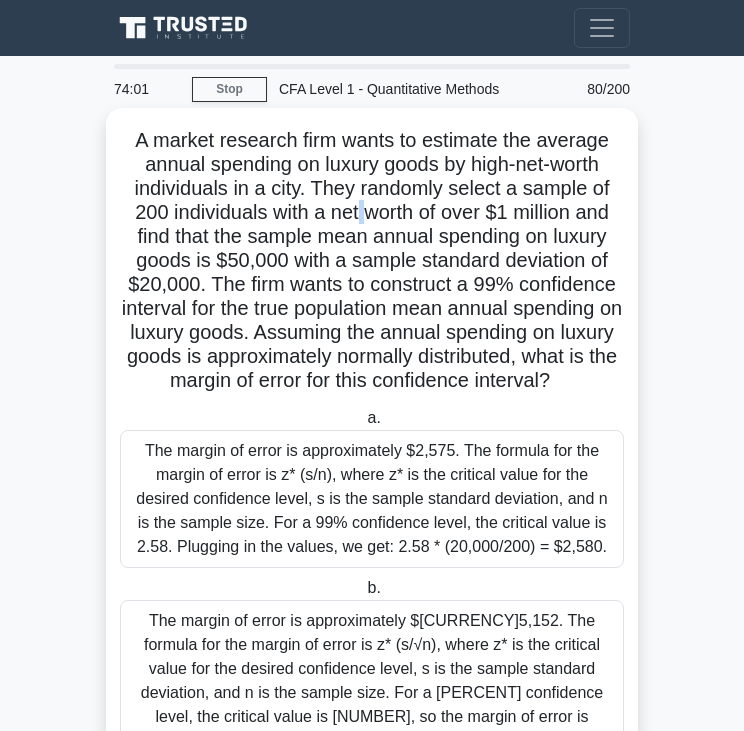 click on "A market research firm wants to estimate the average annual spending on luxury goods by high-net-worth individuals in a city. They randomly select a sample of 200 individuals with a net worth of over $1 million and find that the sample mean annual spending on luxury goods is $50,000 with a sample standard deviation of $20,000. The firm wants to construct a 99% confidence interval for the true population mean annual spending on luxury goods. Assuming the annual spending on luxury goods is approximately normally distributed, what is the margin of error for this confidence interval?
.spinner_0XTQ{transform-origin:center;animation:spinner_y6GP .75s linear infinite}@keyframes spinner_y6GP{100%{transform:rotate(360deg)}}" at bounding box center (372, 261) 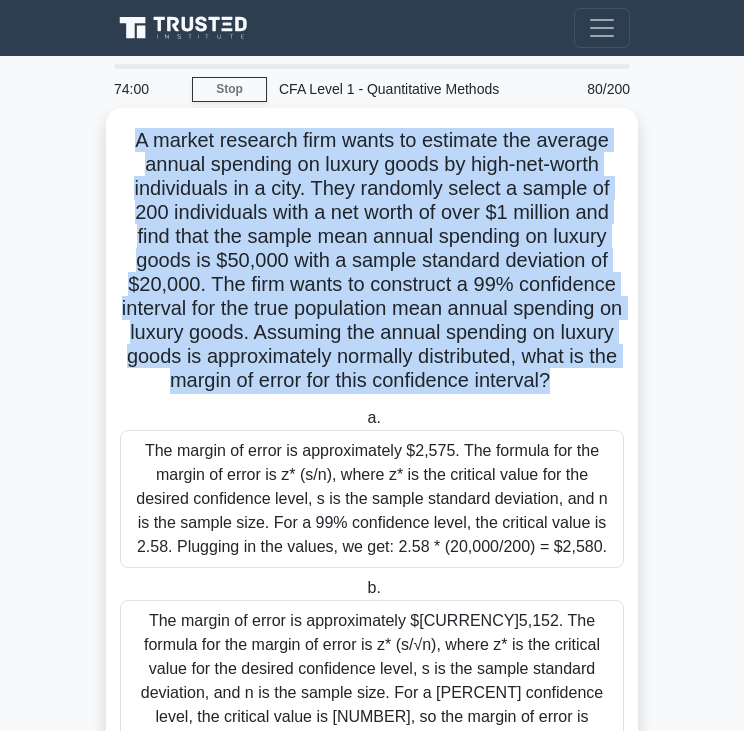 click on "A market research firm wants to estimate the average annual spending on luxury goods by high-net-worth individuals in a city. They randomly select a sample of 200 individuals with a net worth of over $1 million and find that the sample mean annual spending on luxury goods is $50,000 with a sample standard deviation of $20,000. The firm wants to construct a 99% confidence interval for the true population mean annual spending on luxury goods. Assuming the annual spending on luxury goods is approximately normally distributed, what is the margin of error for this confidence interval?
.spinner_0XTQ{transform-origin:center;animation:spinner_y6GP .75s linear infinite}@keyframes spinner_y6GP{100%{transform:rotate(360deg)}}" at bounding box center [372, 261] 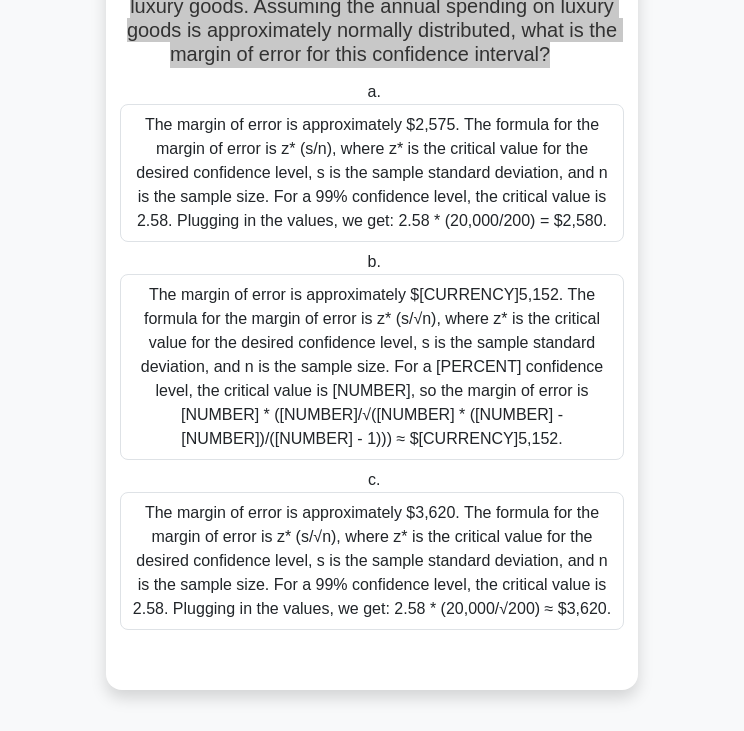 scroll, scrollTop: 340, scrollLeft: 0, axis: vertical 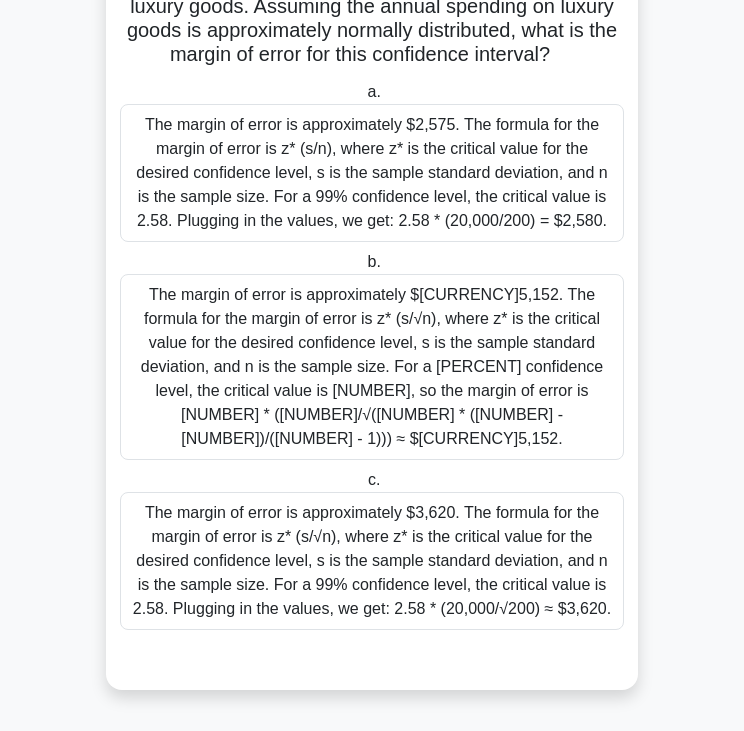 click on "The margin of error is approximately $3,620. The formula for the margin of error is z* (s/√n), where z* is the critical value for the desired confidence level, s is the sample standard deviation, and n is the sample size. For a 99% confidence level, the critical value is 2.58. Plugging in the values, we get: 2.58 * (20,000/√200) ≈ $3,620." at bounding box center [372, 561] 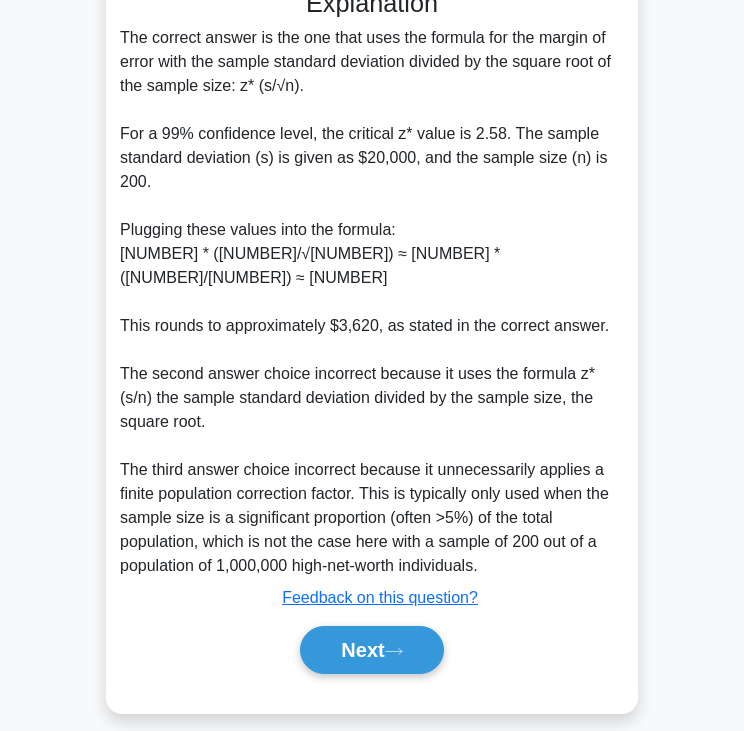 scroll, scrollTop: 1003, scrollLeft: 0, axis: vertical 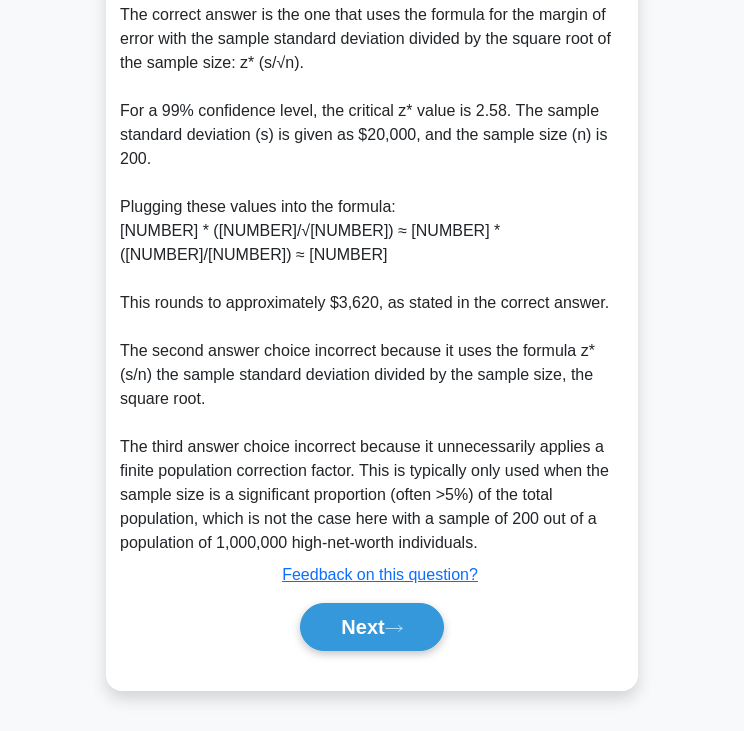 click on "Next" at bounding box center (372, 627) 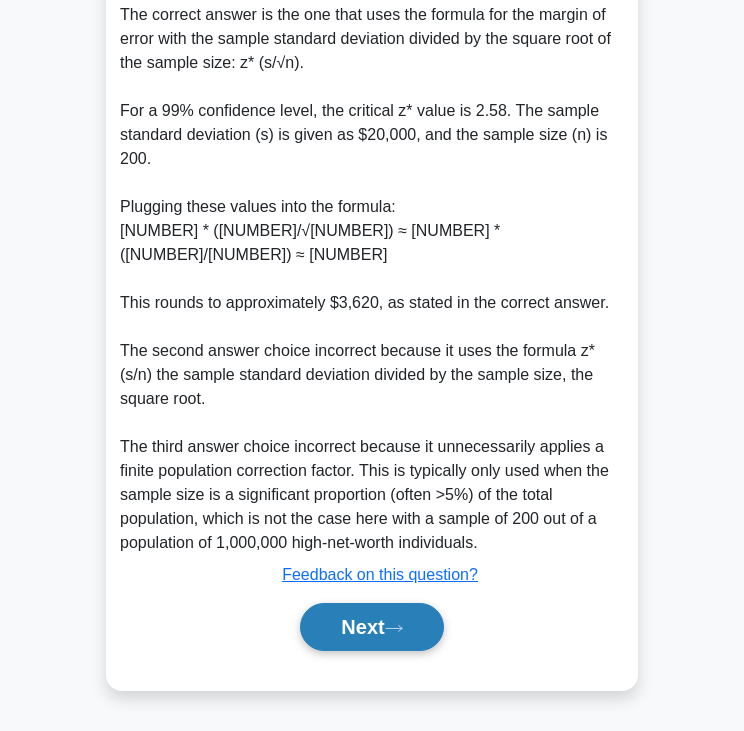 click on "Next" at bounding box center [371, 627] 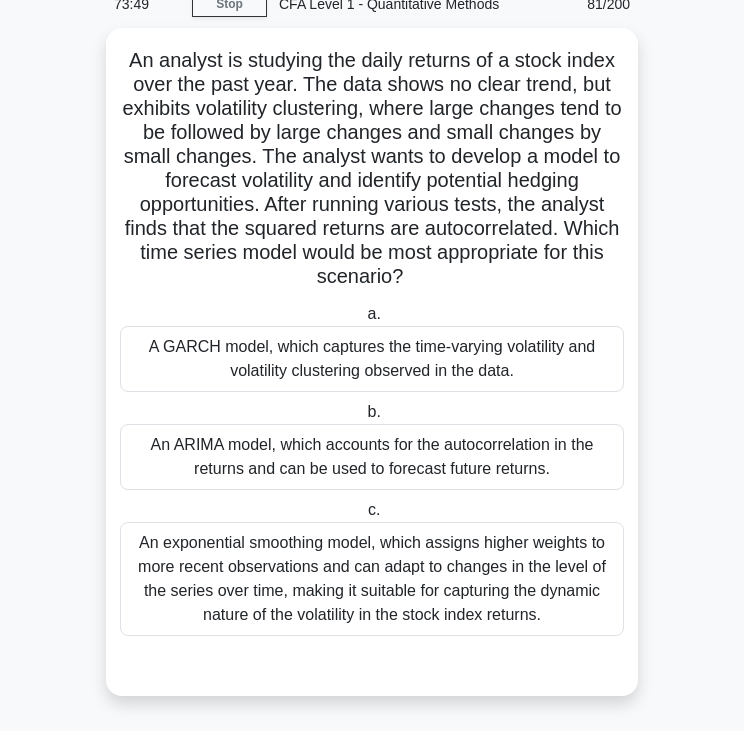 drag, startPoint x: 411, startPoint y: 623, endPoint x: 431, endPoint y: 720, distance: 99.0404 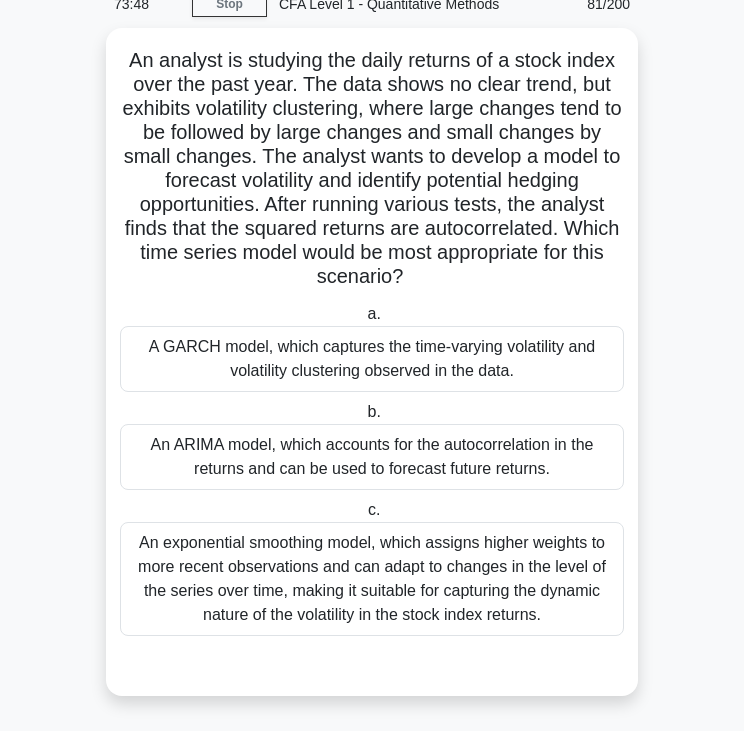scroll, scrollTop: 25, scrollLeft: 0, axis: vertical 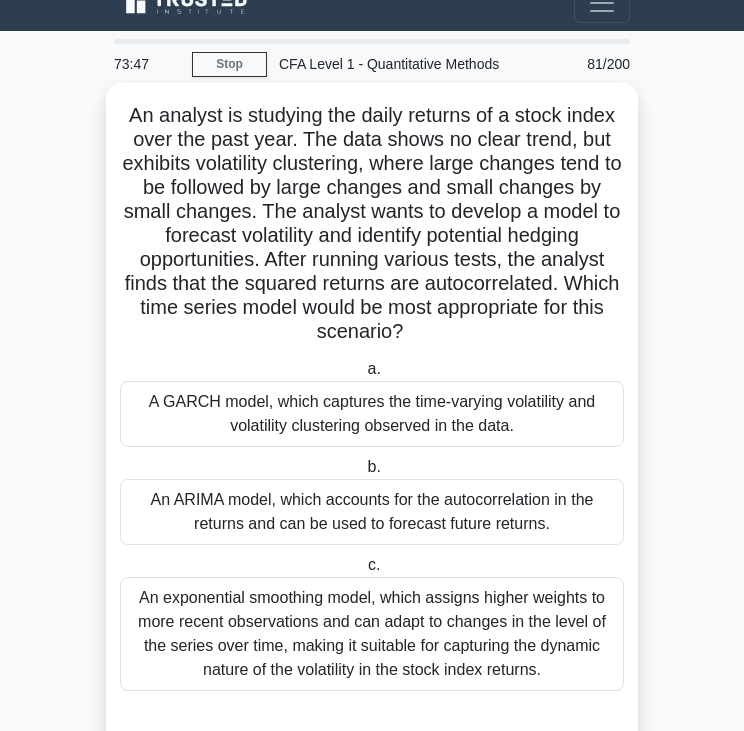 click on "An analyst is studying the daily returns of a stock index over the past year. The data shows no clear trend, but exhibits volatility clustering, where large changes tend to be followed by large changes and small changes by small changes. The analyst wants to develop a model to forecast volatility and identify potential hedging opportunities. After running various tests, the analyst finds that the squared returns are autocorrelated. Which time series model would be most appropriate for this scenario?
.spinner_0XTQ{transform-origin:center;animation:spinner_y6GP .75s linear infinite}@keyframes spinner_y6GP{100%{transform:rotate(360deg)}}" at bounding box center [372, 224] 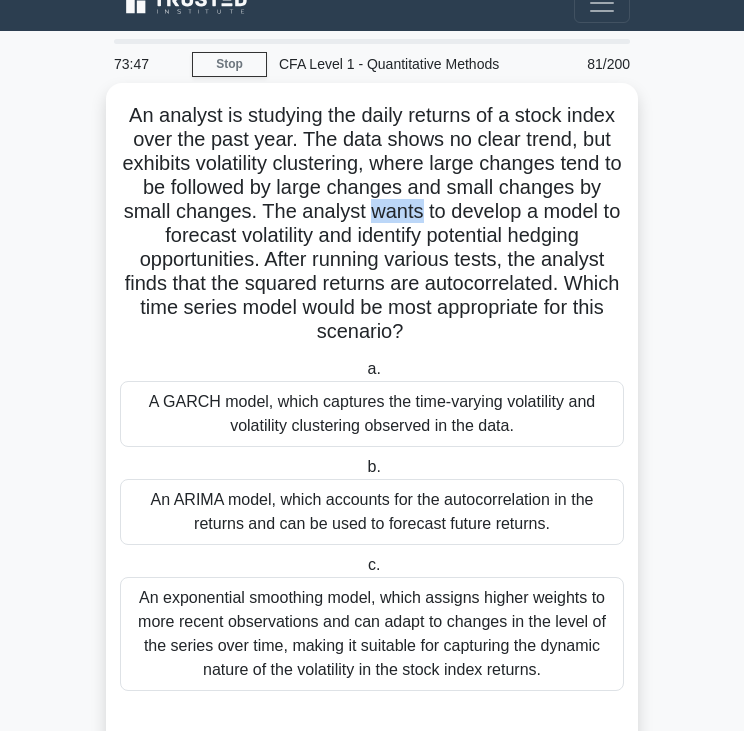 click on "An analyst is studying the daily returns of a stock index over the past year. The data shows no clear trend, but exhibits volatility clustering, where large changes tend to be followed by large changes and small changes by small changes. The analyst wants to develop a model to forecast volatility and identify potential hedging opportunities. After running various tests, the analyst finds that the squared returns are autocorrelated. Which time series model would be most appropriate for this scenario?
.spinner_0XTQ{transform-origin:center;animation:spinner_y6GP .75s linear infinite}@keyframes spinner_y6GP{100%{transform:rotate(360deg)}}" at bounding box center (372, 224) 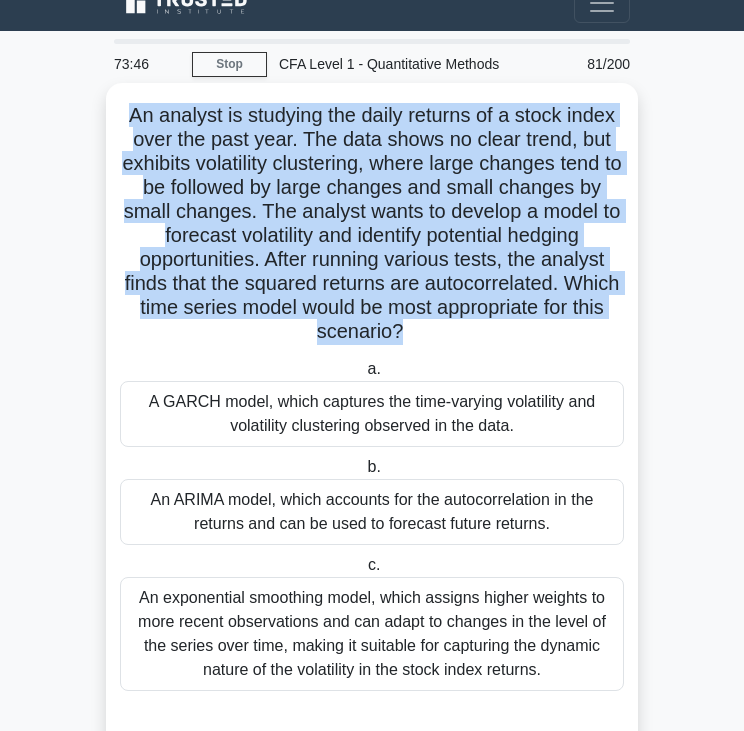 click on "An analyst is studying the daily returns of a stock index over the past year. The data shows no clear trend, but exhibits volatility clustering, where large changes tend to be followed by large changes and small changes by small changes. The analyst wants to develop a model to forecast volatility and identify potential hedging opportunities. After running various tests, the analyst finds that the squared returns are autocorrelated. Which time series model would be most appropriate for this scenario?
.spinner_0XTQ{transform-origin:center;animation:spinner_y6GP .75s linear infinite}@keyframes spinner_y6GP{100%{transform:rotate(360deg)}}" at bounding box center (372, 224) 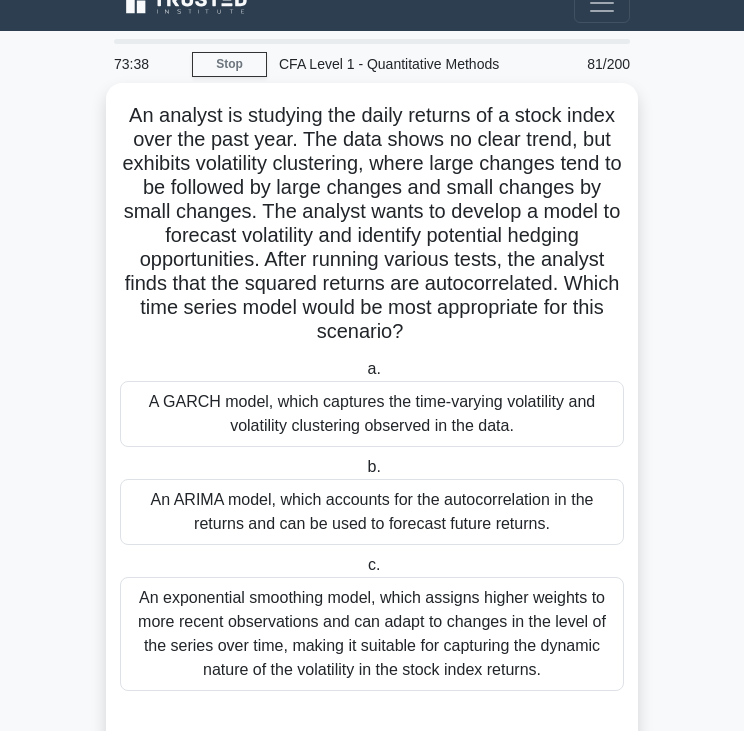 click on "A GARCH model, which captures the time-varying volatility and volatility clustering observed in the data." at bounding box center (372, 414) 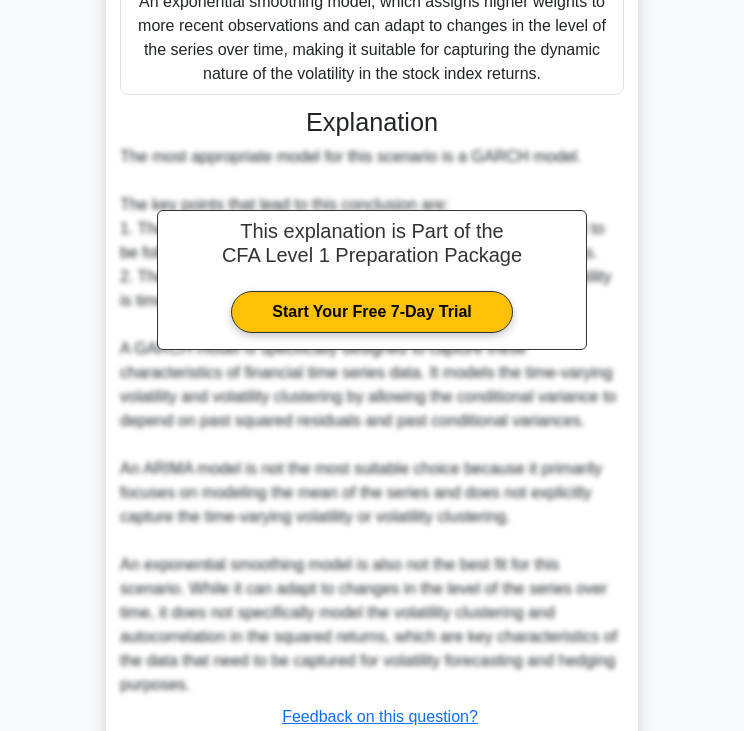 scroll, scrollTop: 763, scrollLeft: 0, axis: vertical 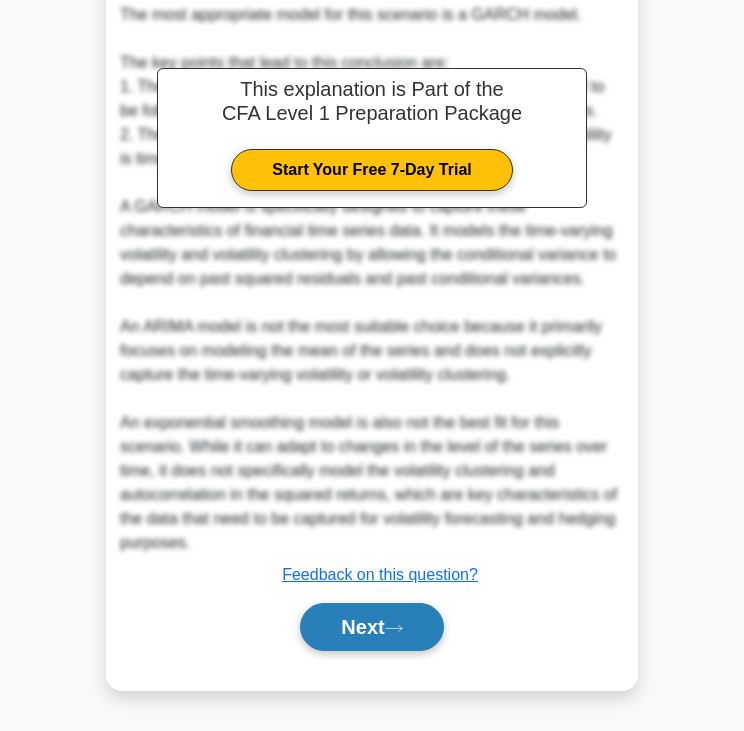 click on "Next" at bounding box center [371, 627] 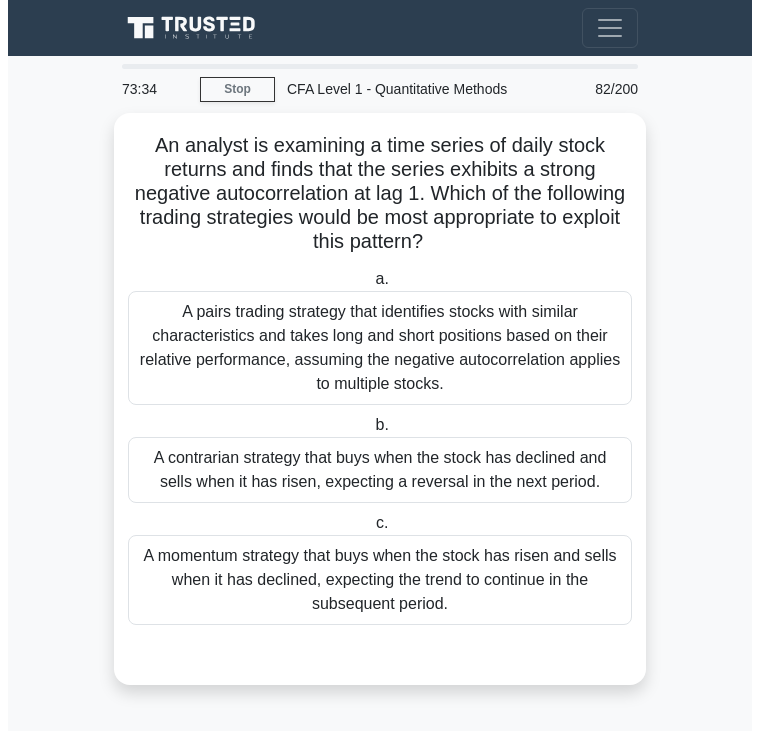 scroll, scrollTop: 0, scrollLeft: 0, axis: both 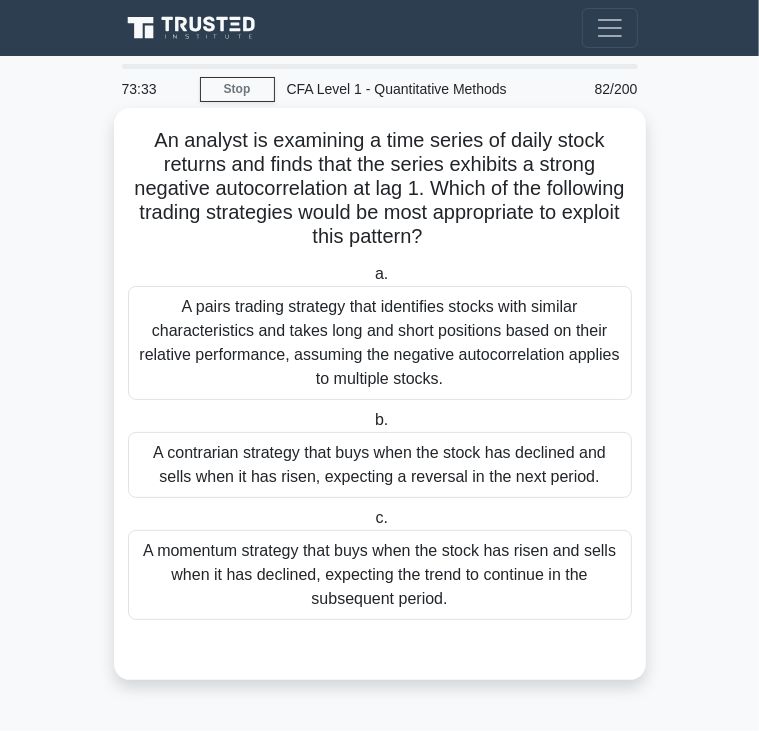 click on "An analyst is examining a time series of daily stock returns and finds that the series exhibits a strong negative autocorrelation at lag 1. Which of the following trading strategies would be most appropriate to exploit this pattern?
.spinner_0XTQ{transform-origin:center;animation:spinner_y6GP .75s linear infinite}@keyframes spinner_y6GP{100%{transform:rotate(360deg)}}" at bounding box center [380, 189] 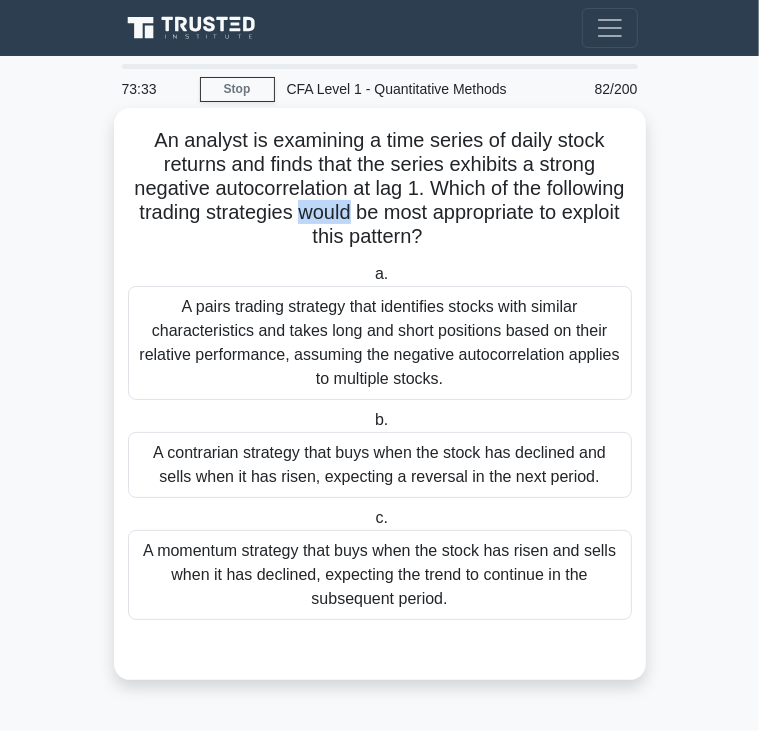 click on "An analyst is examining a time series of daily stock returns and finds that the series exhibits a strong negative autocorrelation at lag 1. Which of the following trading strategies would be most appropriate to exploit this pattern?
.spinner_0XTQ{transform-origin:center;animation:spinner_y6GP .75s linear infinite}@keyframes spinner_y6GP{100%{transform:rotate(360deg)}}" at bounding box center [380, 189] 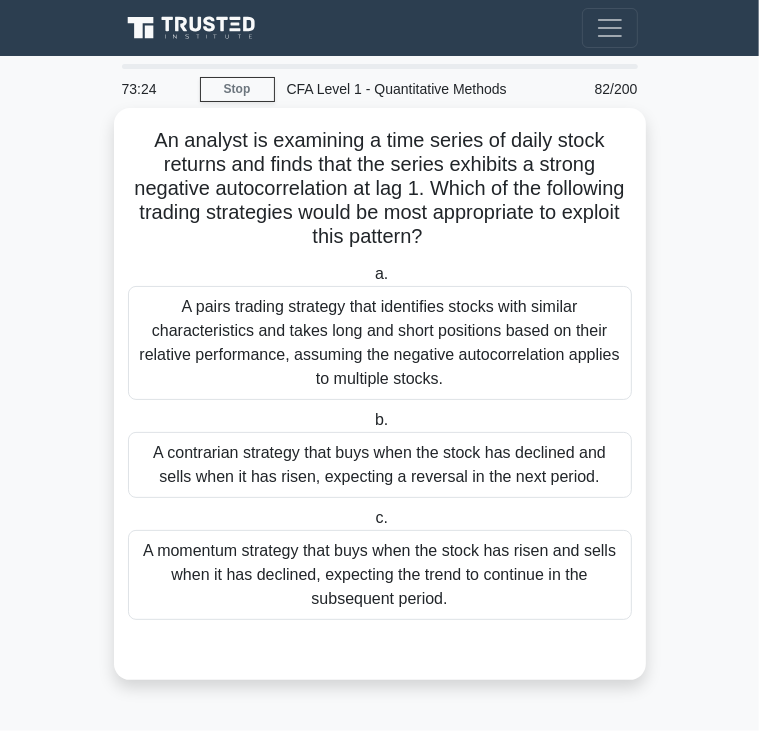 click on "A pairs trading strategy that identifies stocks with similar characteristics and takes long and short positions based on their relative performance, assuming the negative autocorrelation applies to multiple stocks." at bounding box center (380, 343) 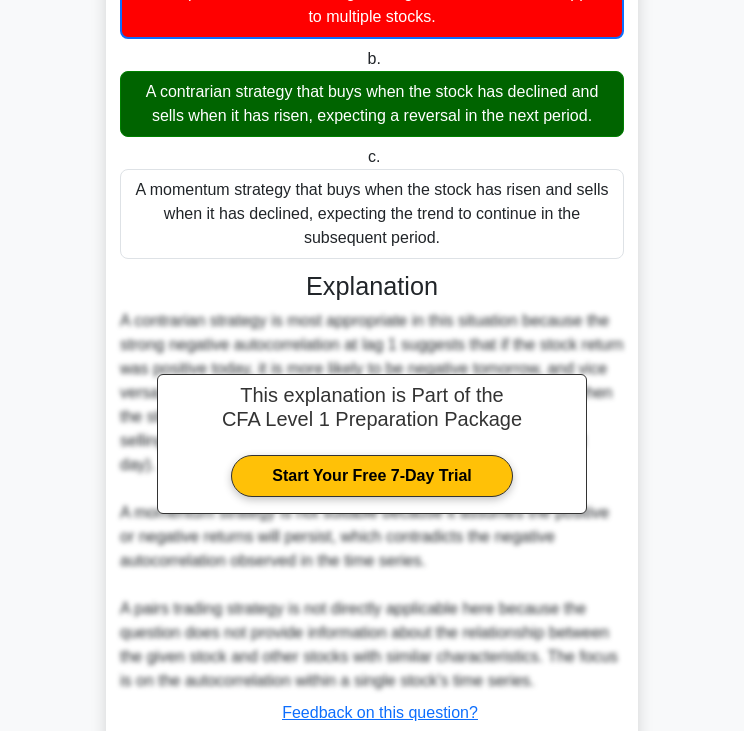 scroll, scrollTop: 500, scrollLeft: 0, axis: vertical 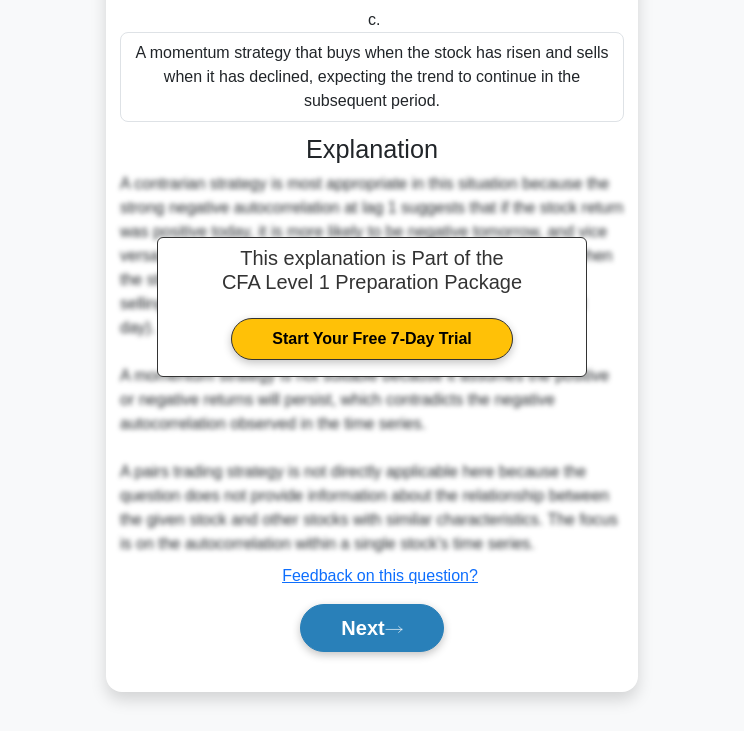 click on "Next" at bounding box center [371, 628] 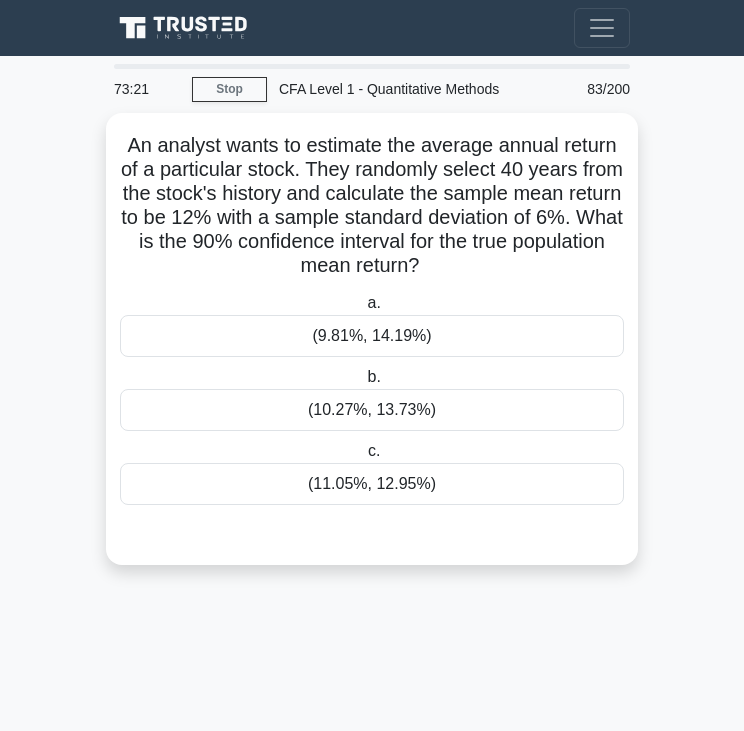 scroll, scrollTop: 0, scrollLeft: 0, axis: both 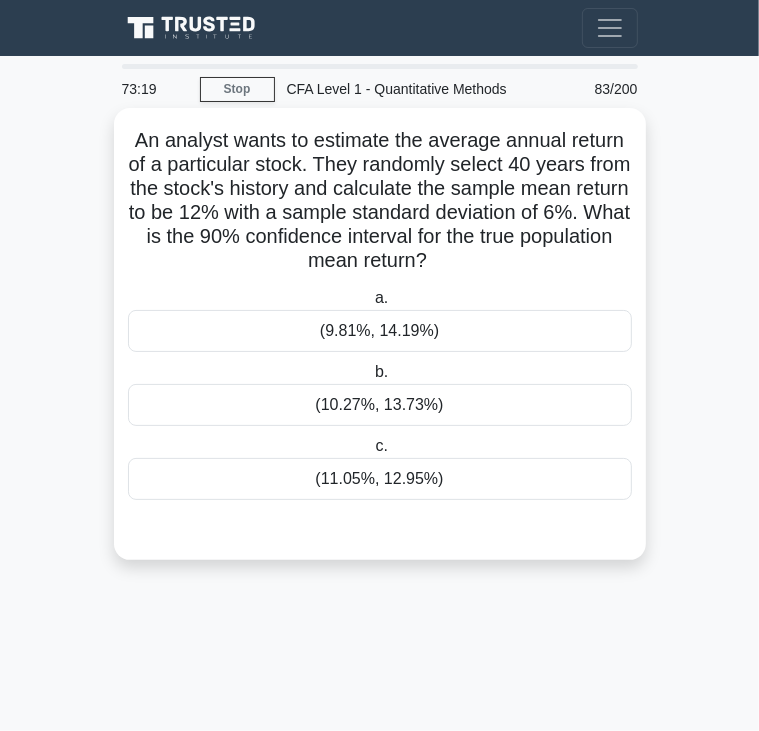 click on "An analyst wants to estimate the average annual return of a particular stock. They randomly select 40 years from the stock's history and calculate the sample mean return to be 12% with a sample standard deviation of 6%. What is the 90% confidence interval for the true population mean return?
.spinner_0XTQ{transform-origin:center;animation:spinner_y6GP .75s linear infinite}@keyframes spinner_y6GP{100%{transform:rotate(360deg)}}" at bounding box center (380, 201) 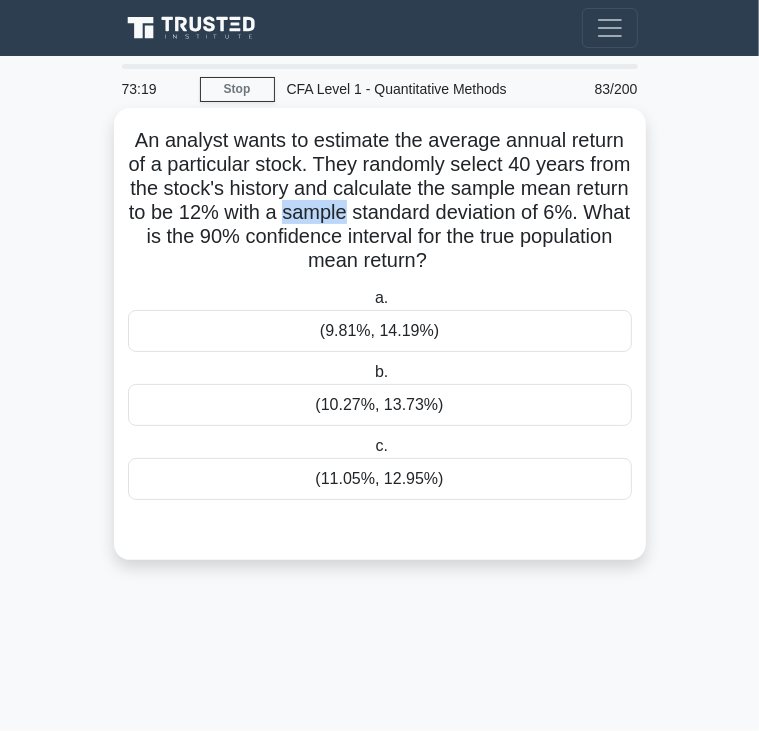 click on "An analyst wants to estimate the average annual return of a particular stock. They randomly select 40 years from the stock's history and calculate the sample mean return to be 12% with a sample standard deviation of 6%. What is the 90% confidence interval for the true population mean return?
.spinner_0XTQ{transform-origin:center;animation:spinner_y6GP .75s linear infinite}@keyframes spinner_y6GP{100%{transform:rotate(360deg)}}" at bounding box center (380, 201) 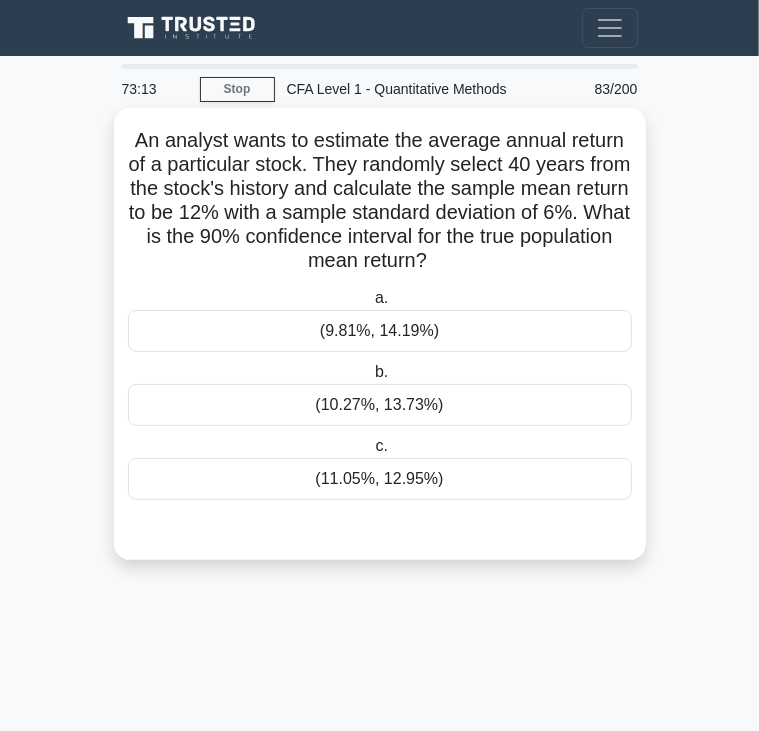 click on "(11.05%, 12.95%)" at bounding box center (380, 479) 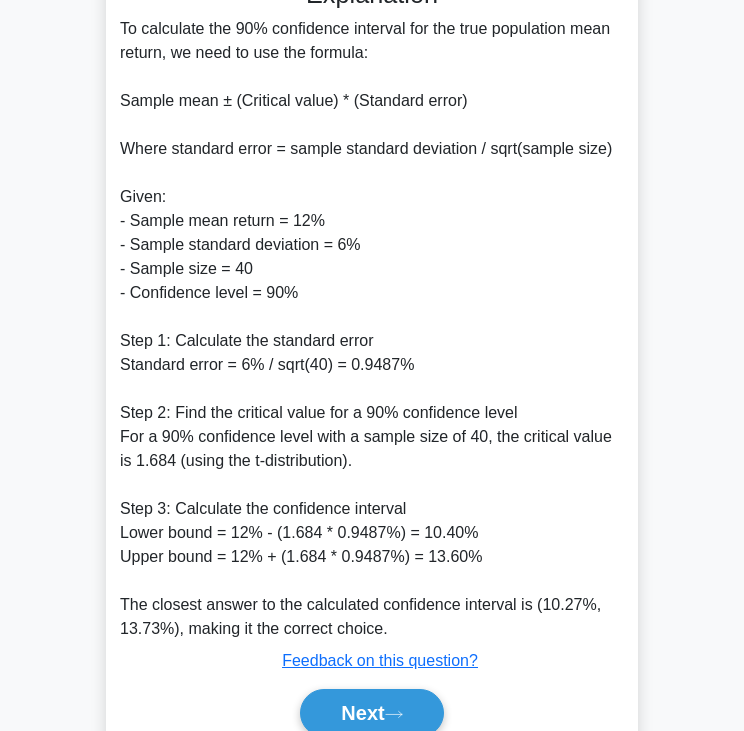 scroll, scrollTop: 620, scrollLeft: 0, axis: vertical 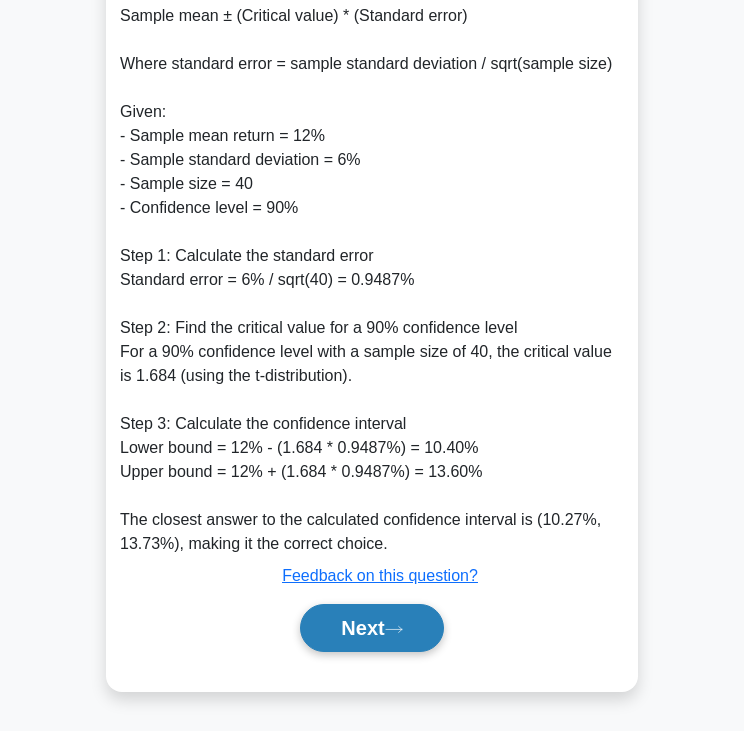 click on "Next" at bounding box center [371, 628] 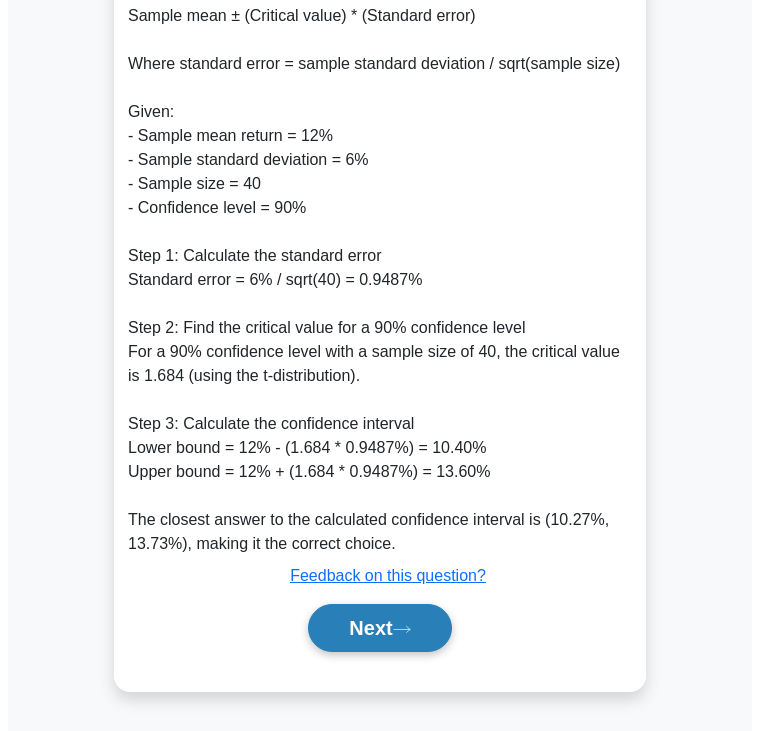 scroll, scrollTop: 0, scrollLeft: 0, axis: both 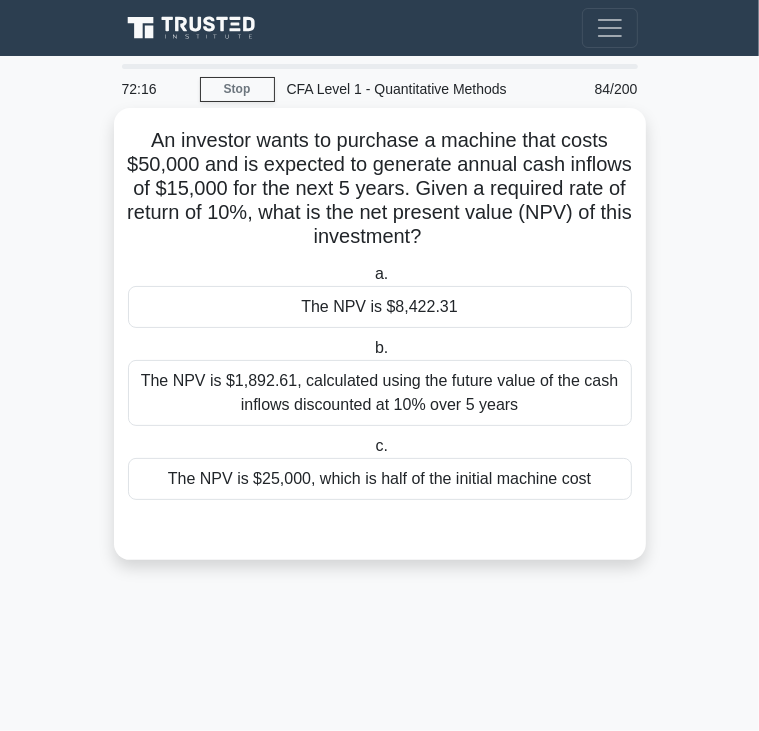 click on "An investor wants to purchase a machine that costs $50,000 and is expected to generate annual cash inflows of $15,000 for the next 5 years. Given a required rate of return of 10%, what is the net present value (NPV) of this investment?
.spinner_0XTQ{transform-origin:center;animation:spinner_y6GP .75s linear infinite}@keyframes spinner_y6GP{100%{transform:rotate(360deg)}}" at bounding box center [380, 189] 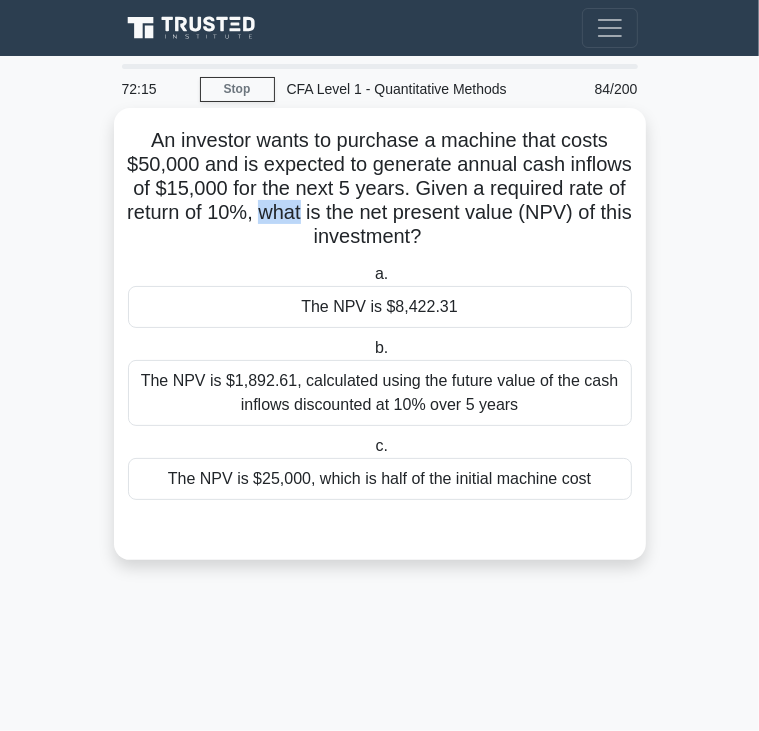 click on "An investor wants to purchase a machine that costs $50,000 and is expected to generate annual cash inflows of $15,000 for the next 5 years. Given a required rate of return of 10%, what is the net present value (NPV) of this investment?
.spinner_0XTQ{transform-origin:center;animation:spinner_y6GP .75s linear infinite}@keyframes spinner_y6GP{100%{transform:rotate(360deg)}}" at bounding box center (380, 189) 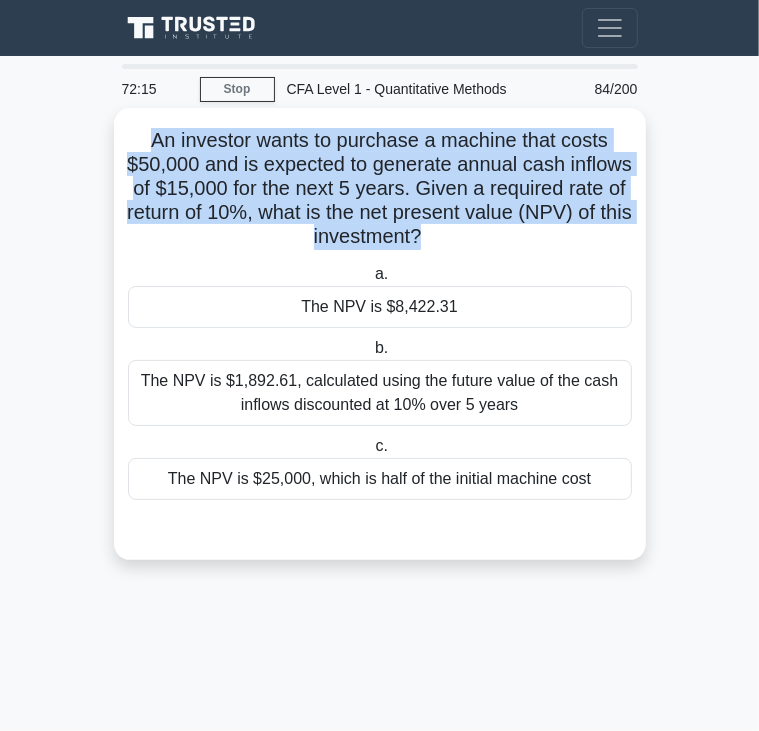 click on "An investor wants to purchase a machine that costs $50,000 and is expected to generate annual cash inflows of $15,000 for the next 5 years. Given a required rate of return of 10%, what is the net present value (NPV) of this investment?
.spinner_0XTQ{transform-origin:center;animation:spinner_y6GP .75s linear infinite}@keyframes spinner_y6GP{100%{transform:rotate(360deg)}}" at bounding box center (380, 189) 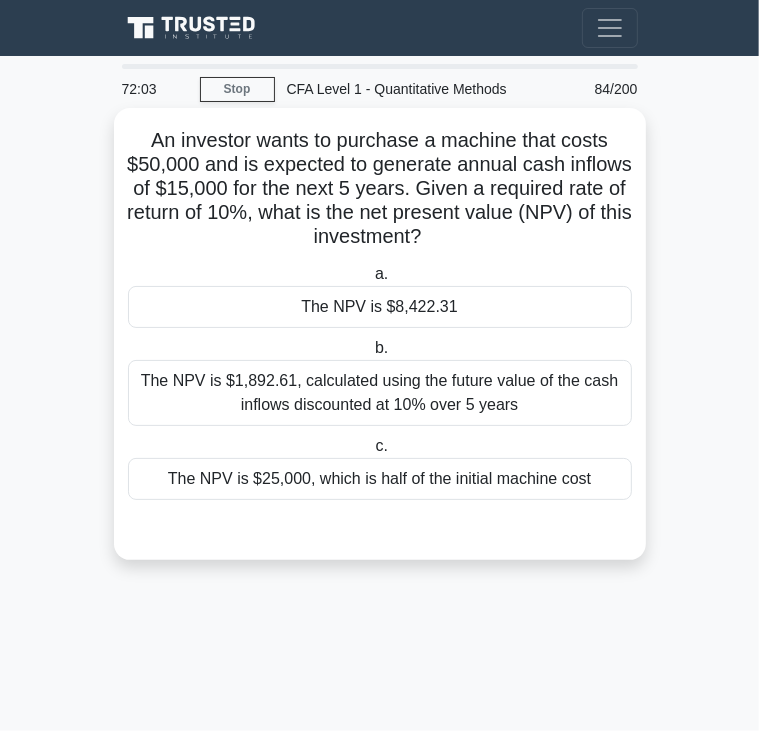 click on "The NPV is $8,422.31" at bounding box center [380, 307] 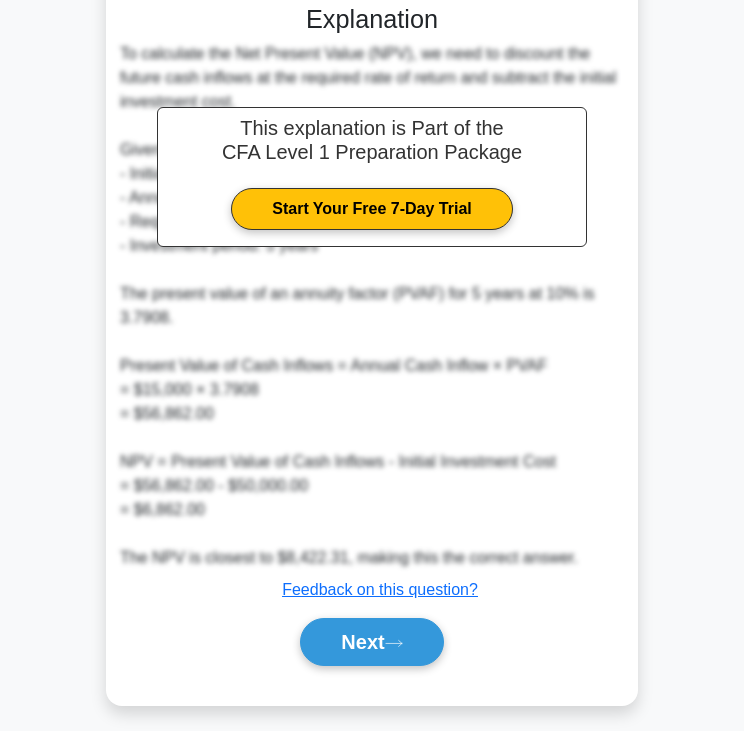scroll, scrollTop: 523, scrollLeft: 0, axis: vertical 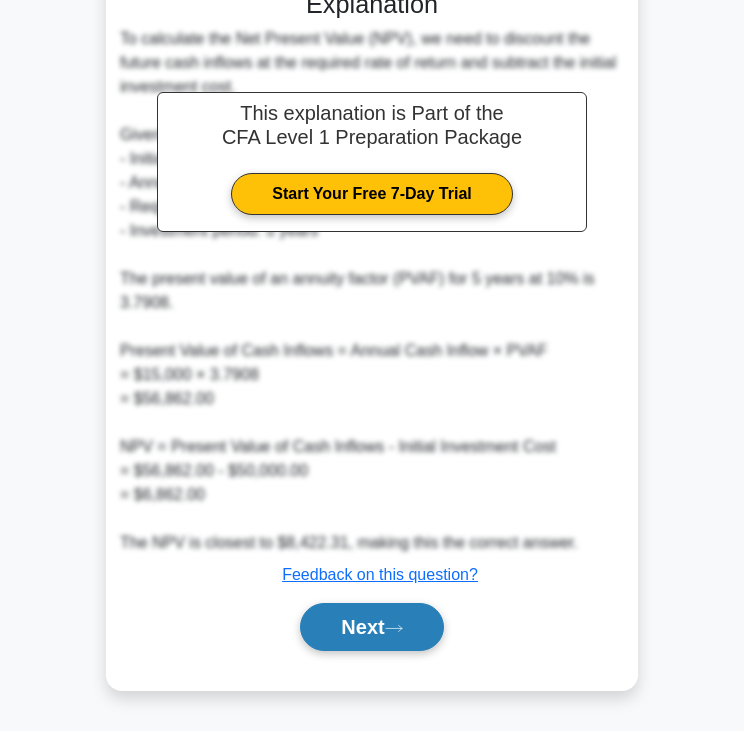 click on "Next" at bounding box center [371, 627] 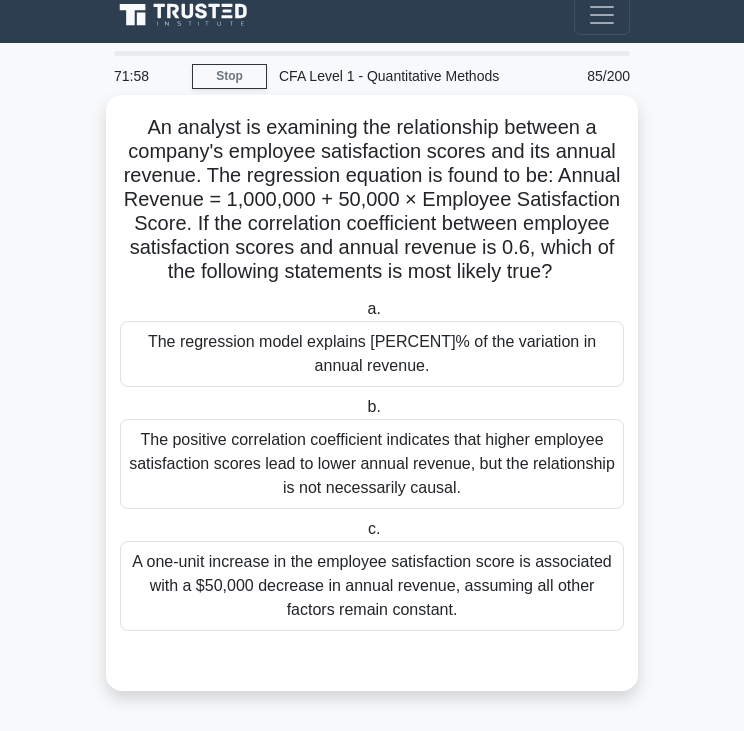 click on "An analyst is examining the relationship between a company's employee satisfaction scores and its annual revenue. The regression equation is found to be: Annual Revenue = 1,000,000 + 50,000 × Employee Satisfaction Score. If the correlation coefficient between employee satisfaction scores and annual revenue is 0.6, which of the following statements is most likely true?
.spinner_0XTQ{transform-origin:center;animation:spinner_y6GP .75s linear infinite}@keyframes spinner_y6GP{100%{transform:rotate(360deg)}}" at bounding box center [372, 200] 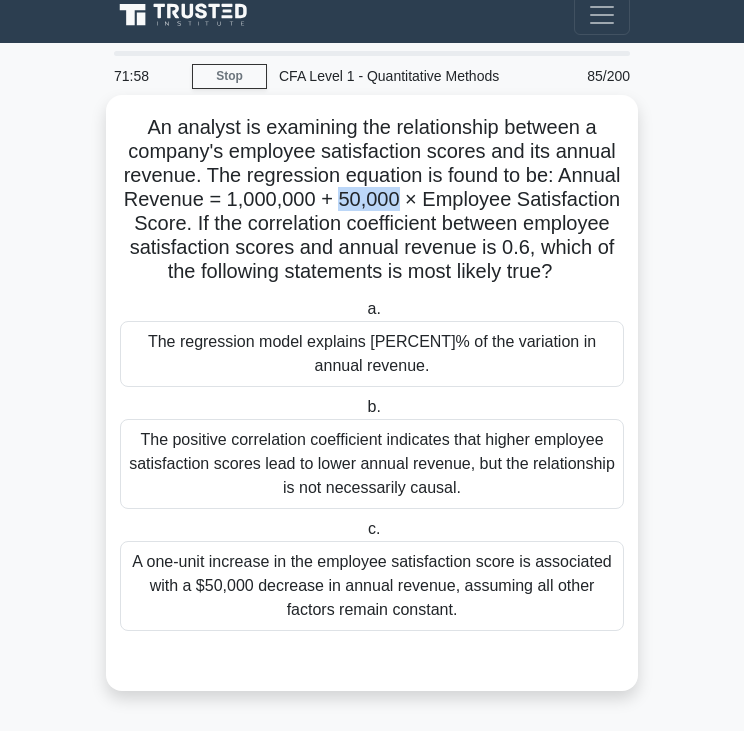 click on "An analyst is examining the relationship between a company's employee satisfaction scores and its annual revenue. The regression equation is found to be: Annual Revenue = 1,000,000 + 50,000 × Employee Satisfaction Score. If the correlation coefficient between employee satisfaction scores and annual revenue is 0.6, which of the following statements is most likely true?
.spinner_0XTQ{transform-origin:center;animation:spinner_y6GP .75s linear infinite}@keyframes spinner_y6GP{100%{transform:rotate(360deg)}}" at bounding box center (372, 200) 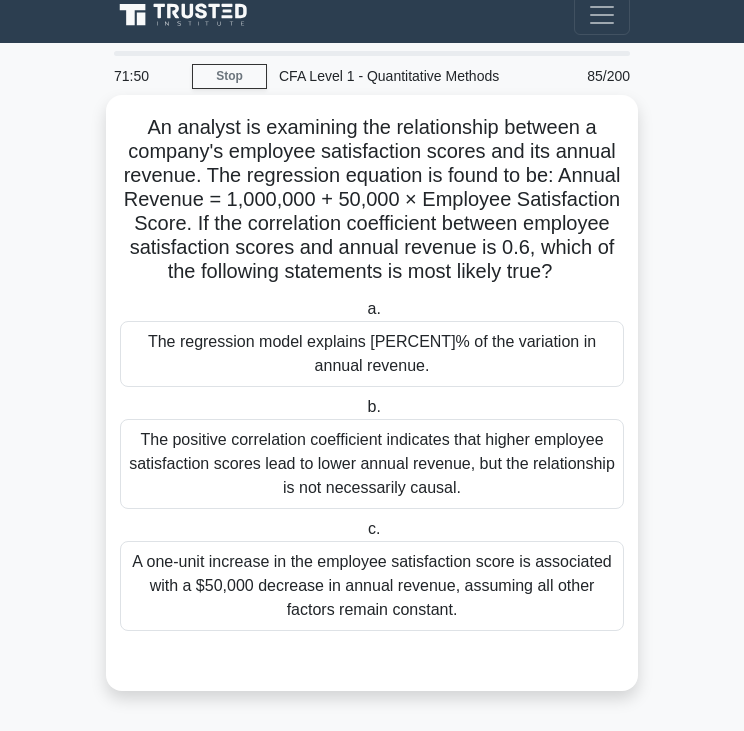 click on "The regression model explains 36% of the variation in annual revenue." at bounding box center [372, 354] 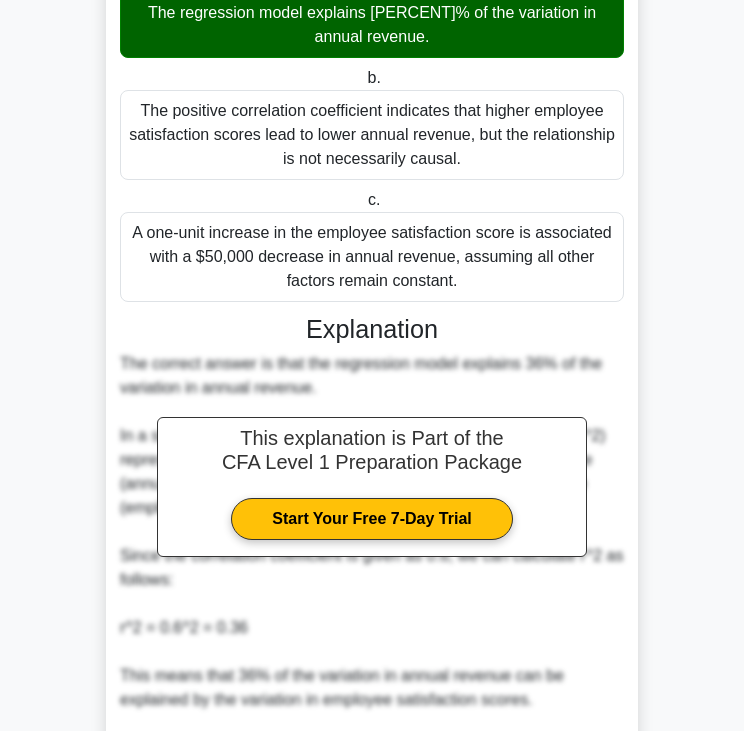 scroll, scrollTop: 715, scrollLeft: 0, axis: vertical 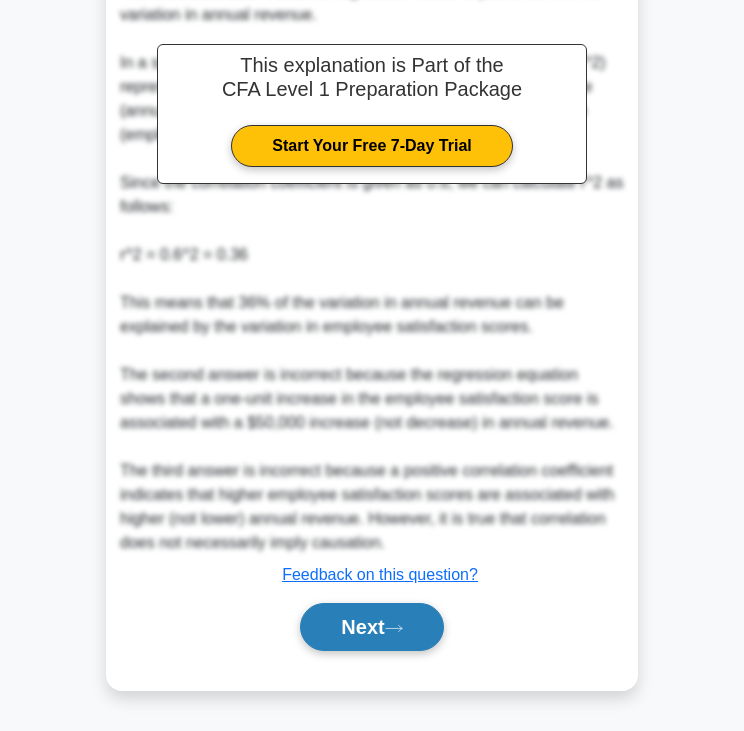 click on "Next" at bounding box center [371, 627] 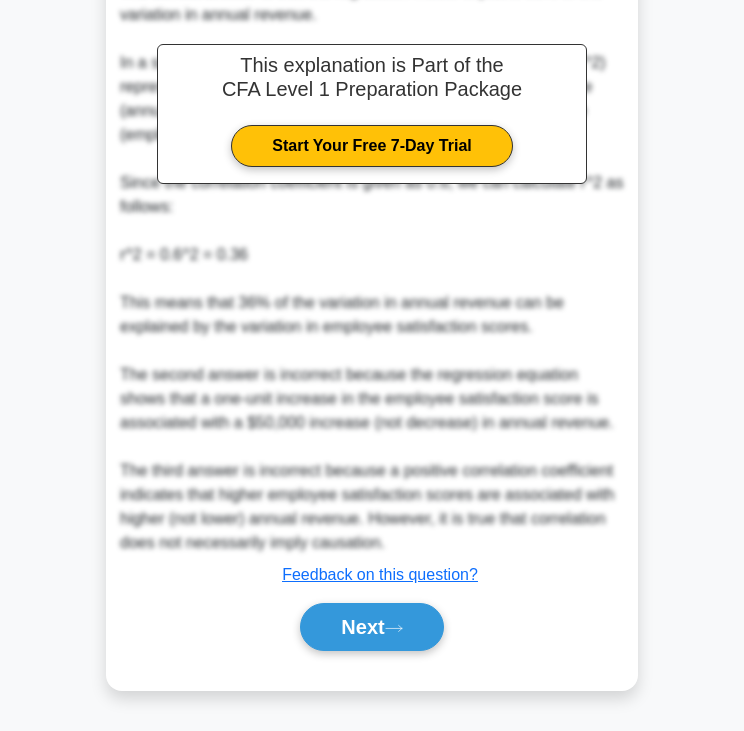 scroll, scrollTop: 37, scrollLeft: 0, axis: vertical 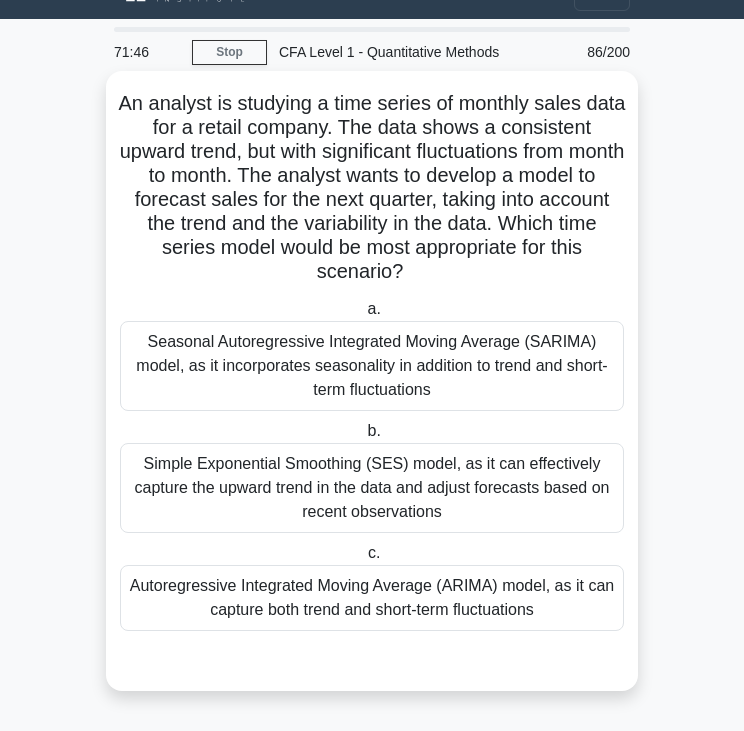 click on "An analyst is studying a time series of monthly sales data for a retail company. The data shows a consistent upward trend, but with significant fluctuations from month to month. The analyst wants to develop a model to forecast sales for the next quarter, taking into account the trend and the variability in the data. Which time series model would be most appropriate for this scenario?
.spinner_0XTQ{transform-origin:center;animation:spinner_y6GP .75s linear infinite}@keyframes spinner_y6GP{100%{transform:rotate(360deg)}}" at bounding box center (372, 188) 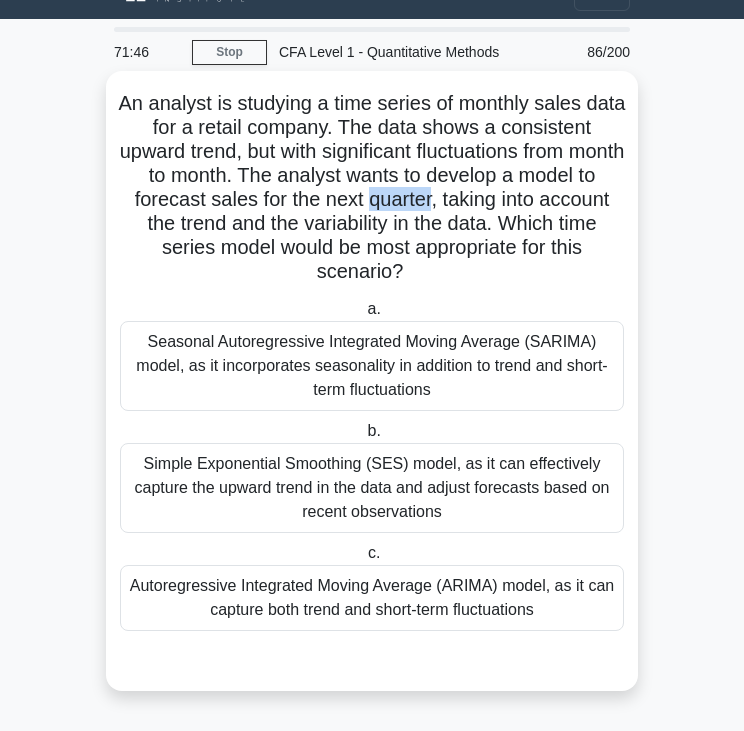 click on "An analyst is studying a time series of monthly sales data for a retail company. The data shows a consistent upward trend, but with significant fluctuations from month to month. The analyst wants to develop a model to forecast sales for the next quarter, taking into account the trend and the variability in the data. Which time series model would be most appropriate for this scenario?
.spinner_0XTQ{transform-origin:center;animation:spinner_y6GP .75s linear infinite}@keyframes spinner_y6GP{100%{transform:rotate(360deg)}}" at bounding box center (372, 188) 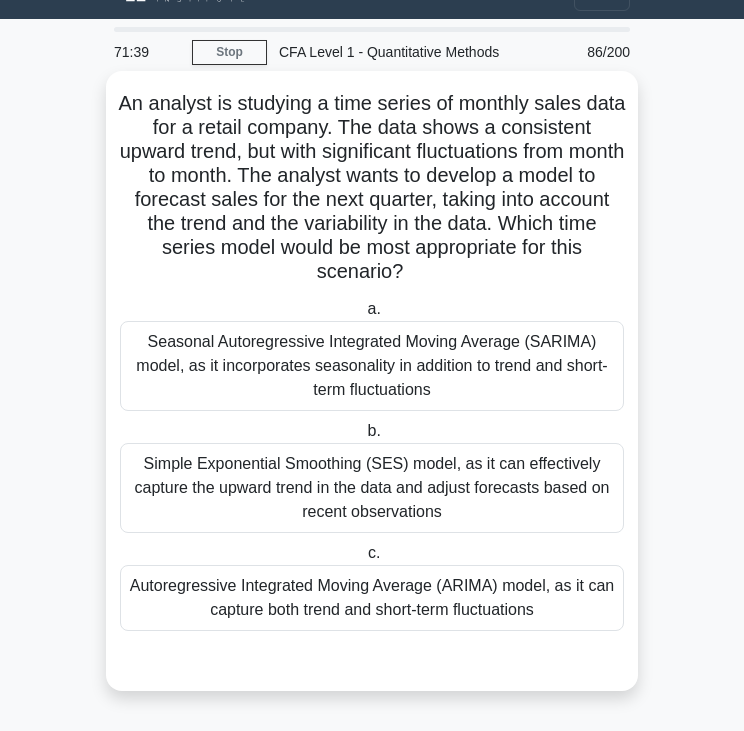 click on "Simple Exponential Smoothing (SES) model, as it can effectively capture the upward trend in the data and adjust forecasts based on recent observations" at bounding box center [372, 488] 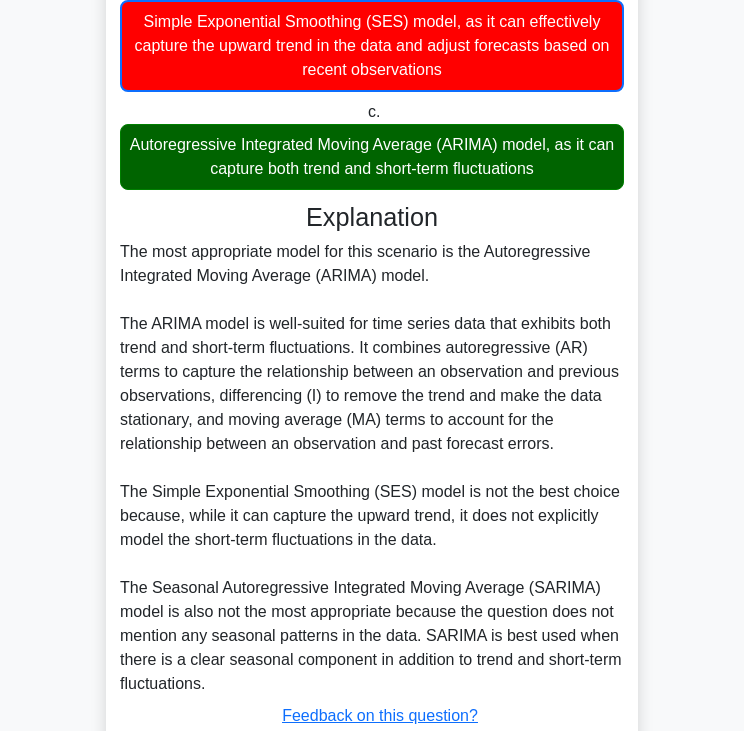 scroll, scrollTop: 620, scrollLeft: 0, axis: vertical 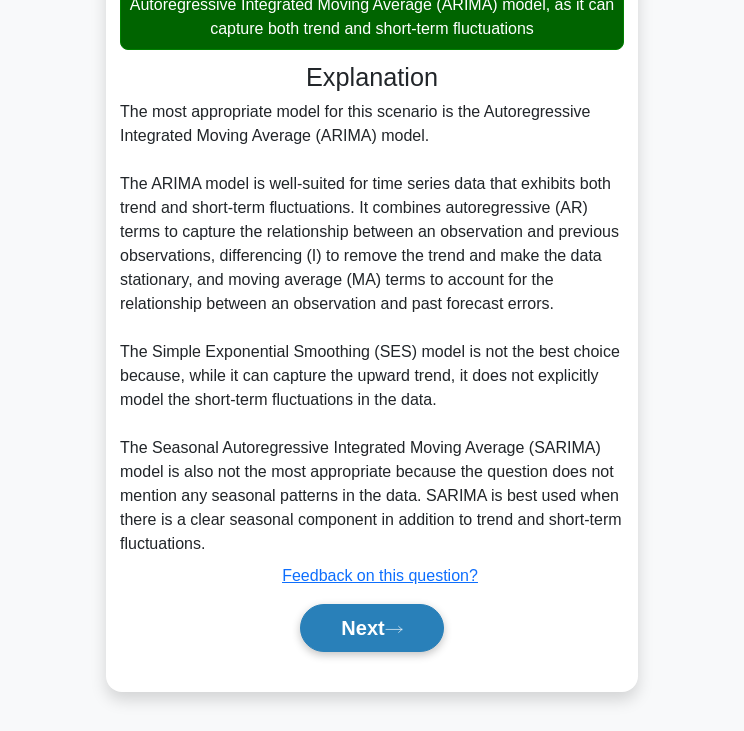 click on "Next" at bounding box center (371, 628) 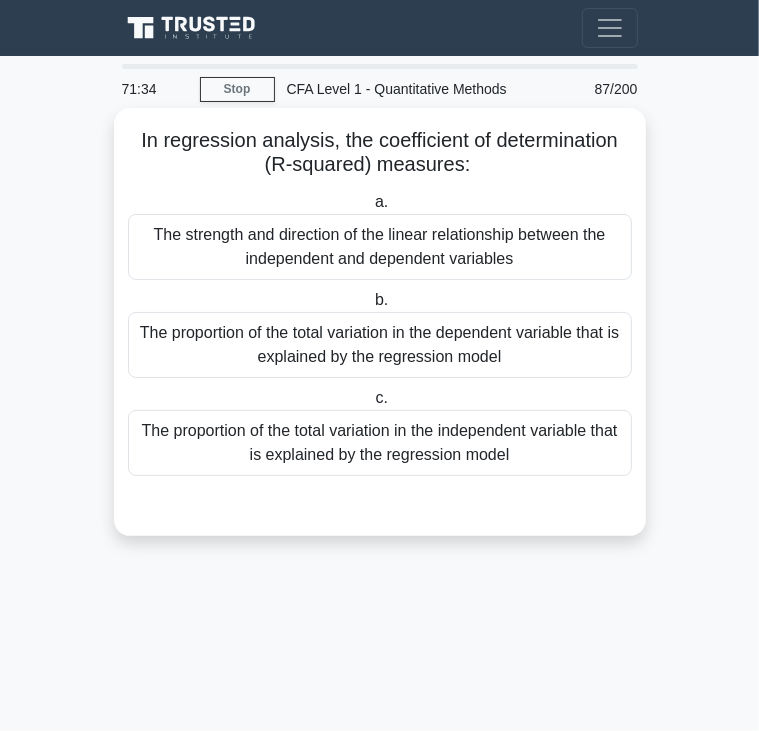 click on "In regression analysis, the coefficient of determination (R-squared) measures:
.spinner_0XTQ{transform-origin:center;animation:spinner_y6GP .75s linear infinite}@keyframes spinner_y6GP{100%{transform:rotate(360deg)}}" at bounding box center (380, 153) 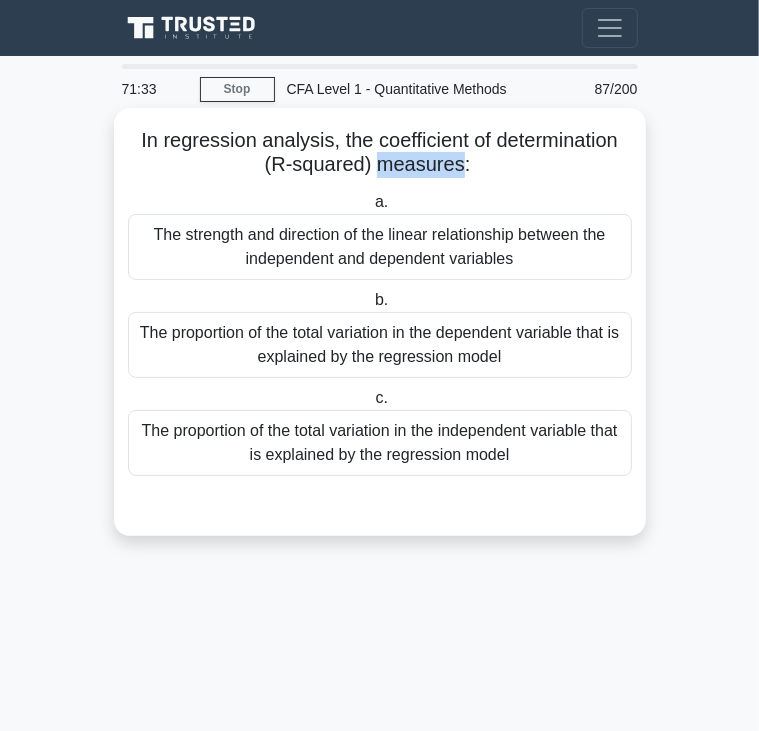 click on "In regression analysis, the coefficient of determination (R-squared) measures:
.spinner_0XTQ{transform-origin:center;animation:spinner_y6GP .75s linear infinite}@keyframes spinner_y6GP{100%{transform:rotate(360deg)}}" at bounding box center (380, 153) 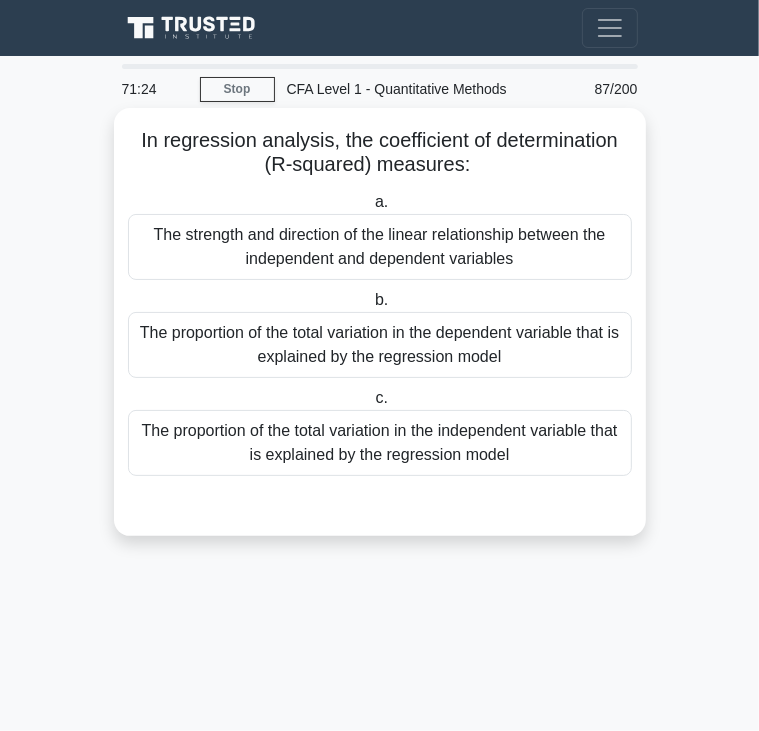 click on "The strength and direction of the linear relationship between the independent and dependent variables" at bounding box center (380, 247) 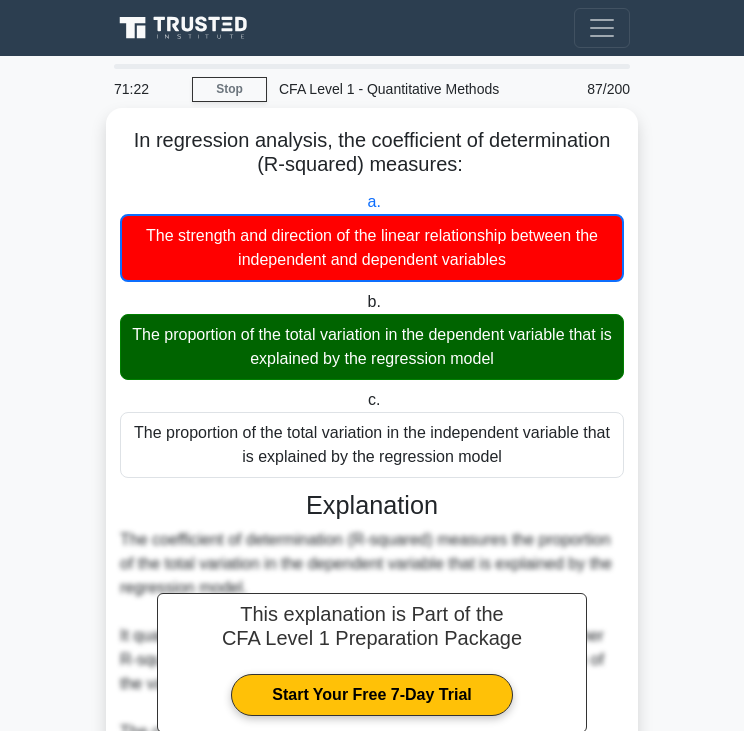 click on "The proportion of the total variation in the dependent variable that is explained by the regression model" at bounding box center (372, 347) 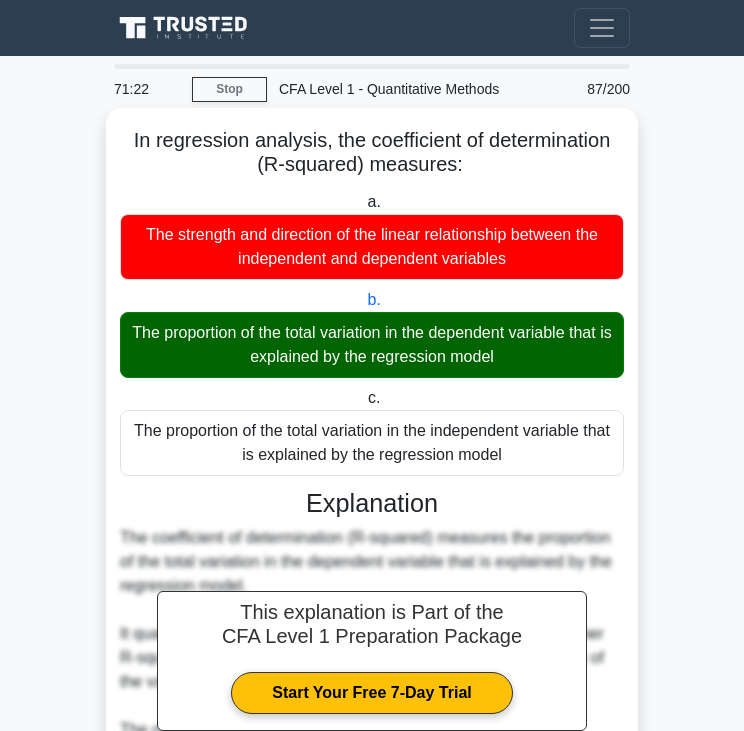 click on "The proportion of the total variation in the dependent variable that is explained by the regression model" at bounding box center [372, 345] 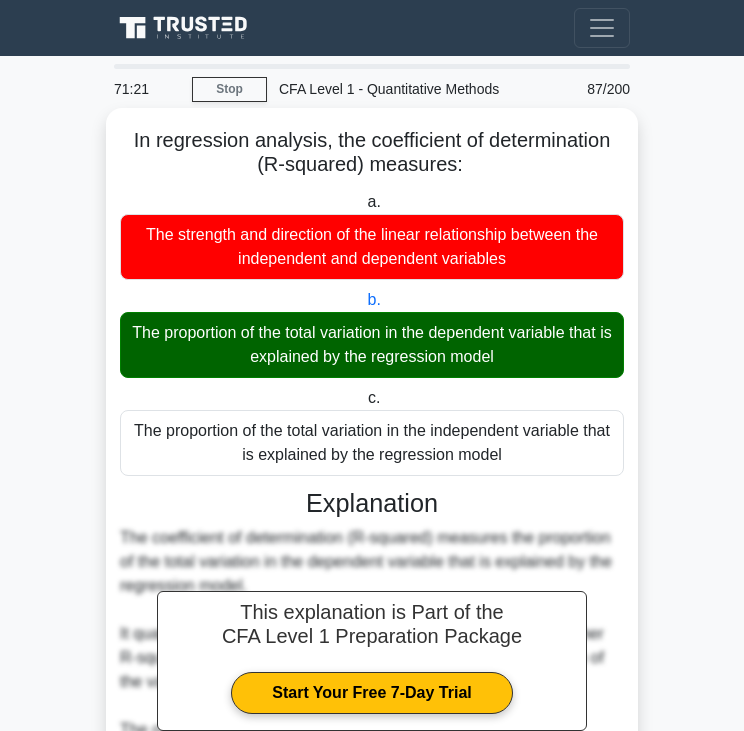 click on "The proportion of the total variation in the dependent variable that is explained by the regression model" at bounding box center [372, 345] 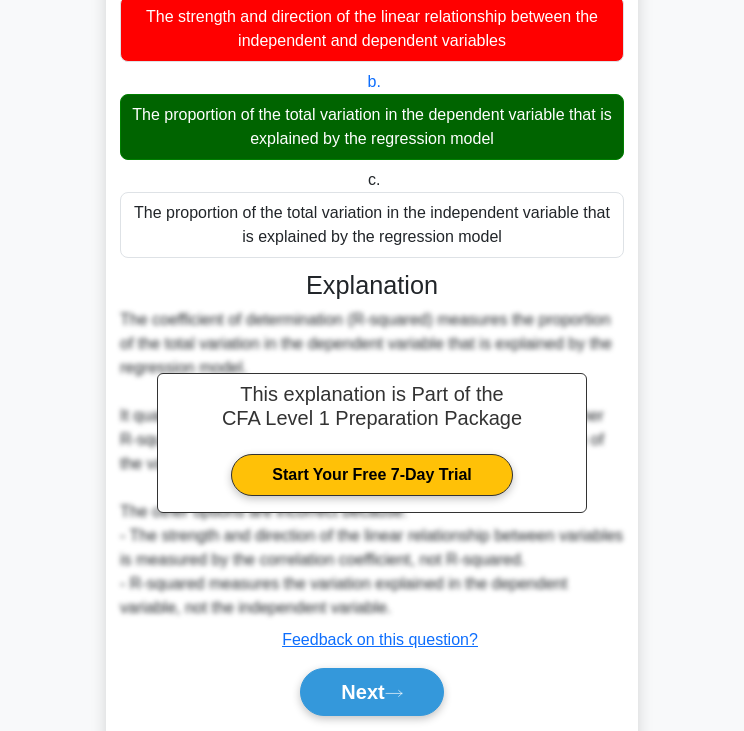scroll, scrollTop: 283, scrollLeft: 0, axis: vertical 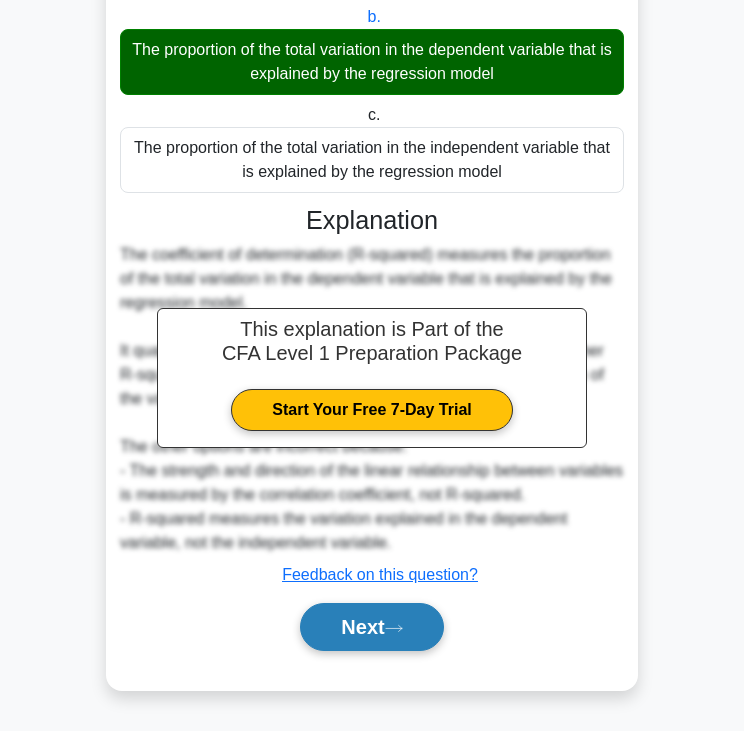click on "Next" at bounding box center (371, 627) 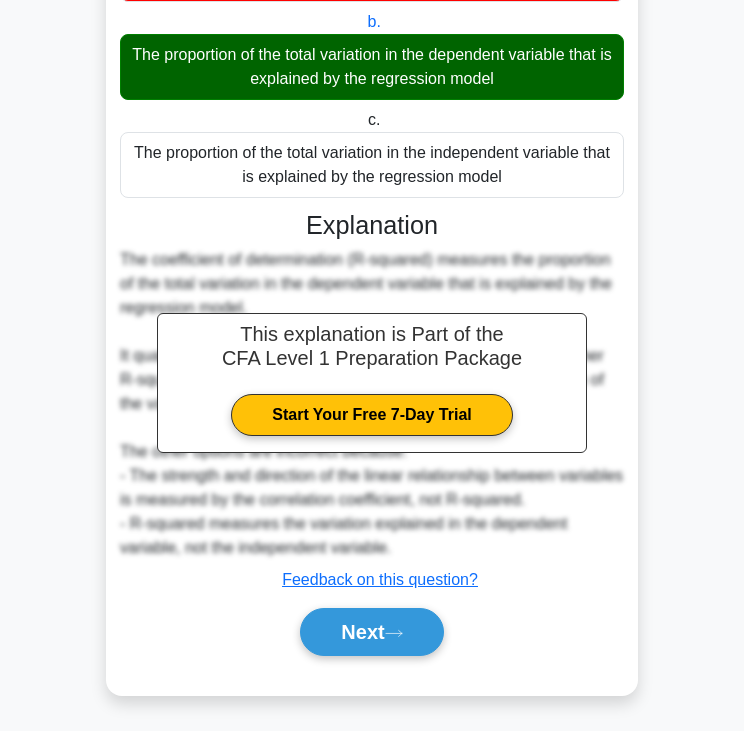 scroll, scrollTop: 0, scrollLeft: 0, axis: both 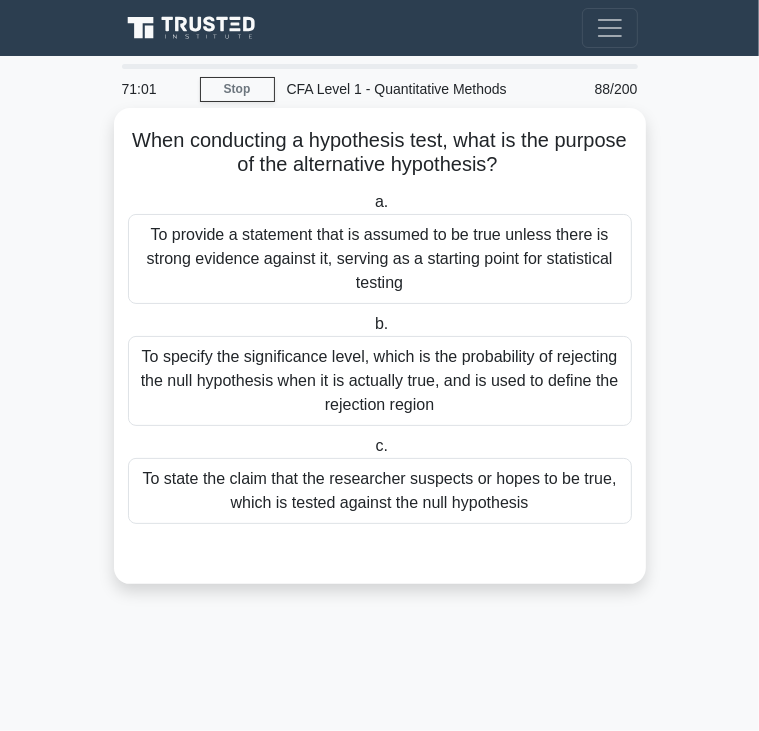 click on "When conducting a hypothesis test, what is the purpose of the alternative hypothesis?
.spinner_0XTQ{transform-origin:center;animation:spinner_y6GP .75s linear infinite}@keyframes spinner_y6GP{100%{transform:rotate(360deg)}}" at bounding box center (380, 153) 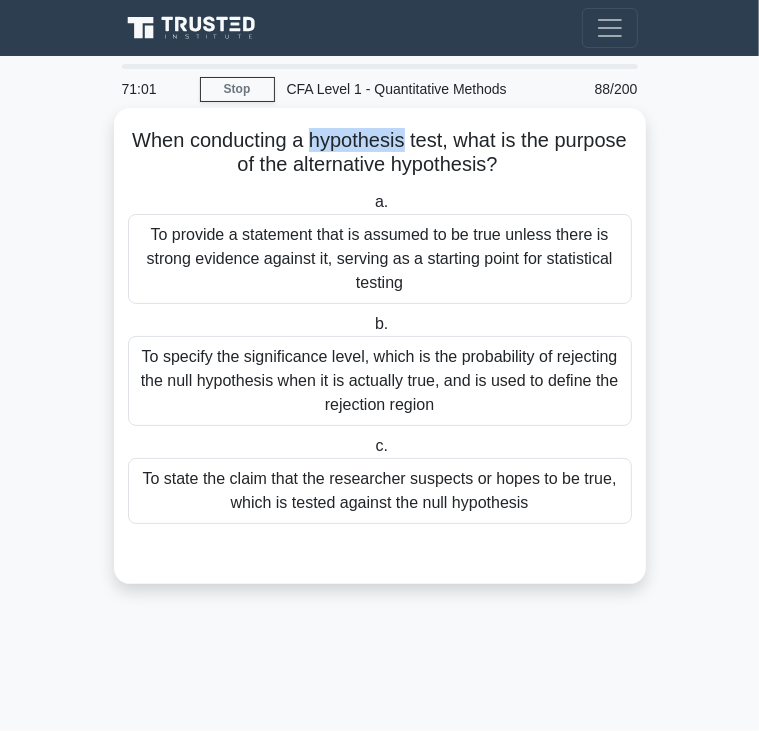 click on "When conducting a hypothesis test, what is the purpose of the alternative hypothesis?
.spinner_0XTQ{transform-origin:center;animation:spinner_y6GP .75s linear infinite}@keyframes spinner_y6GP{100%{transform:rotate(360deg)}}" at bounding box center (380, 153) 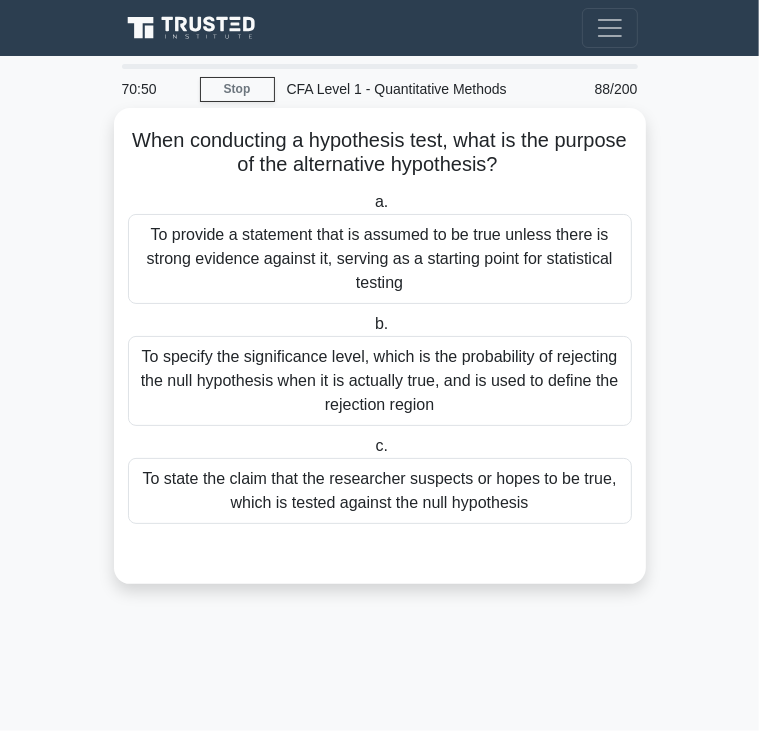 click on "To specify the significance level, which is the probability of rejecting the null hypothesis when it is actually true, and is used to define the rejection region" at bounding box center [380, 381] 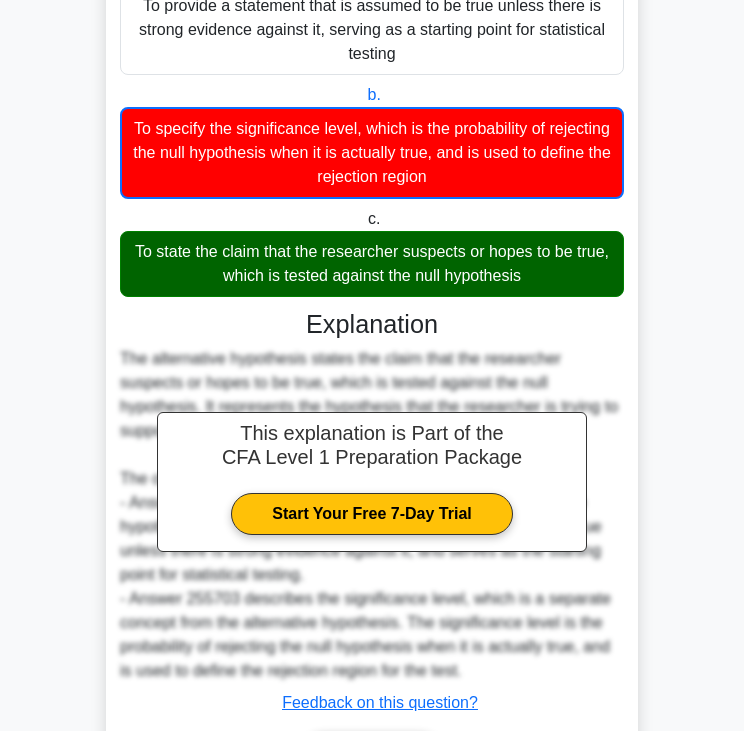 scroll, scrollTop: 356, scrollLeft: 0, axis: vertical 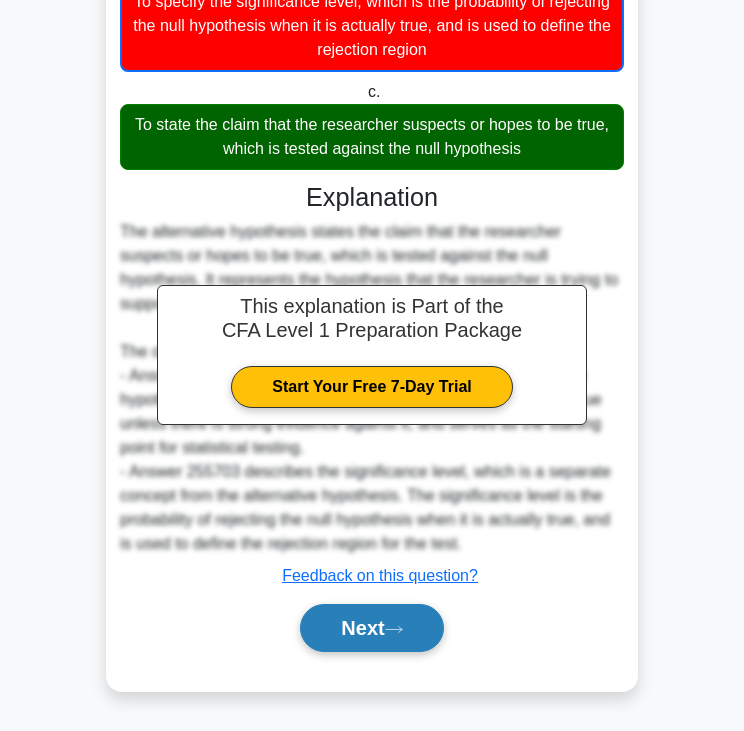 click on "Next" at bounding box center [371, 628] 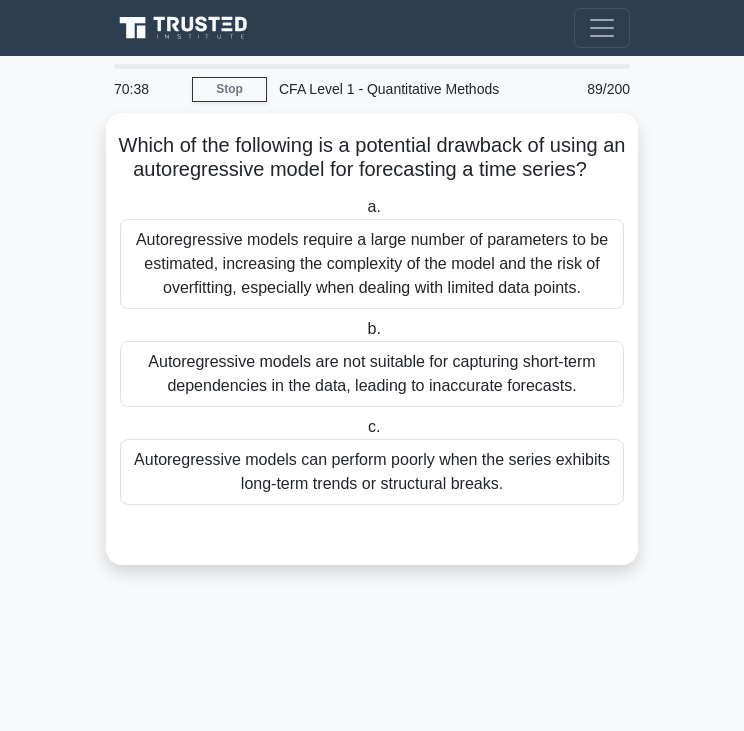 scroll, scrollTop: 0, scrollLeft: 0, axis: both 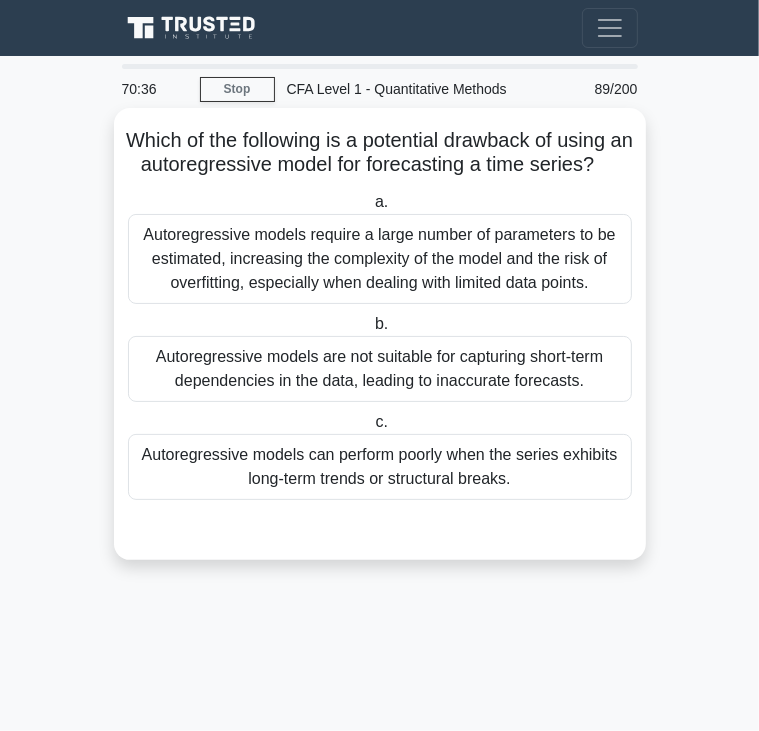 click on "Which of the following is a potential drawback of using an autoregressive model for forecasting a time series?
.spinner_0XTQ{transform-origin:center;animation:spinner_y6GP .75s linear infinite}@keyframes spinner_y6GP{100%{transform:rotate(360deg)}}" at bounding box center [380, 153] 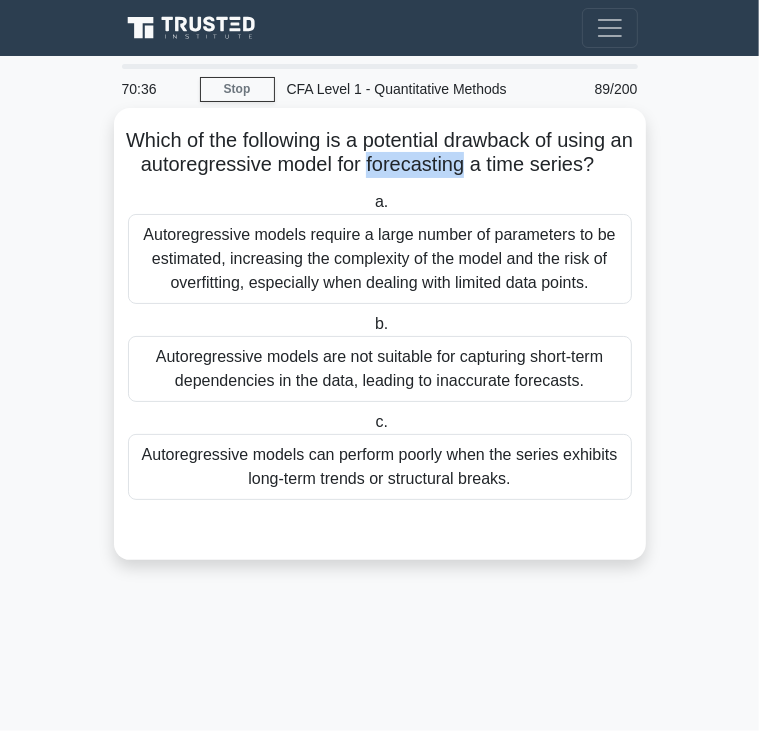 click on "Which of the following is a potential drawback of using an autoregressive model for forecasting a time series?
.spinner_0XTQ{transform-origin:center;animation:spinner_y6GP .75s linear infinite}@keyframes spinner_y6GP{100%{transform:rotate(360deg)}}" at bounding box center (380, 153) 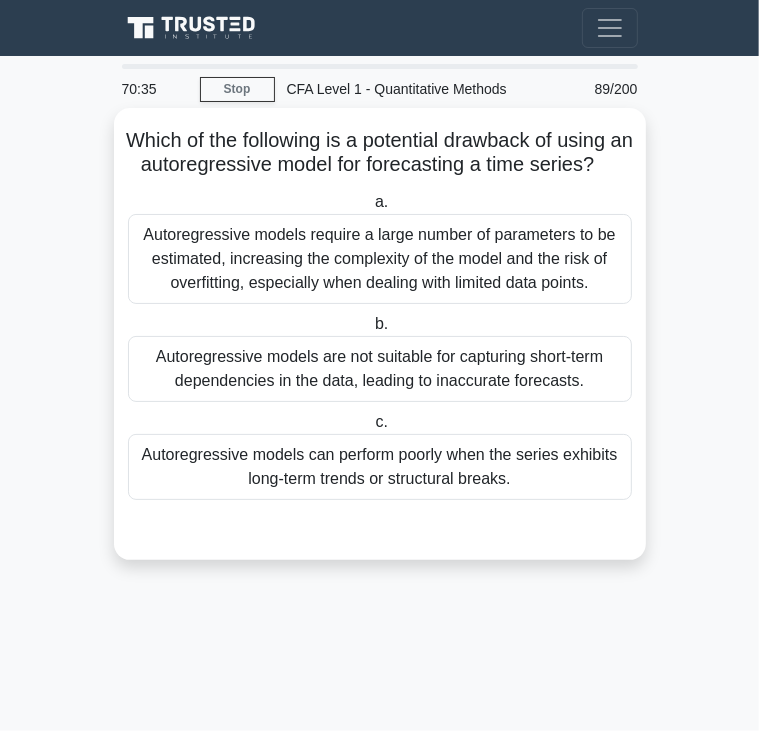 click on "Which of the following is a potential drawback of using an autoregressive model for forecasting a time series?
.spinner_0XTQ{transform-origin:center;animation:spinner_y6GP .75s linear infinite}@keyframes spinner_y6GP{100%{transform:rotate(360deg)}}" at bounding box center (380, 153) 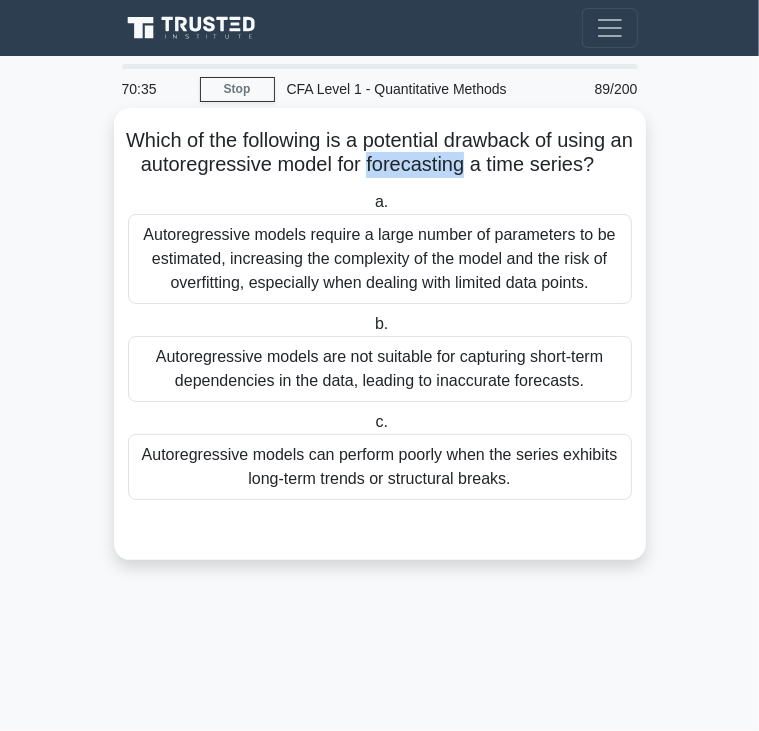 click on "Which of the following is a potential drawback of using an autoregressive model for forecasting a time series?
.spinner_0XTQ{transform-origin:center;animation:spinner_y6GP .75s linear infinite}@keyframes spinner_y6GP{100%{transform:rotate(360deg)}}" at bounding box center (380, 153) 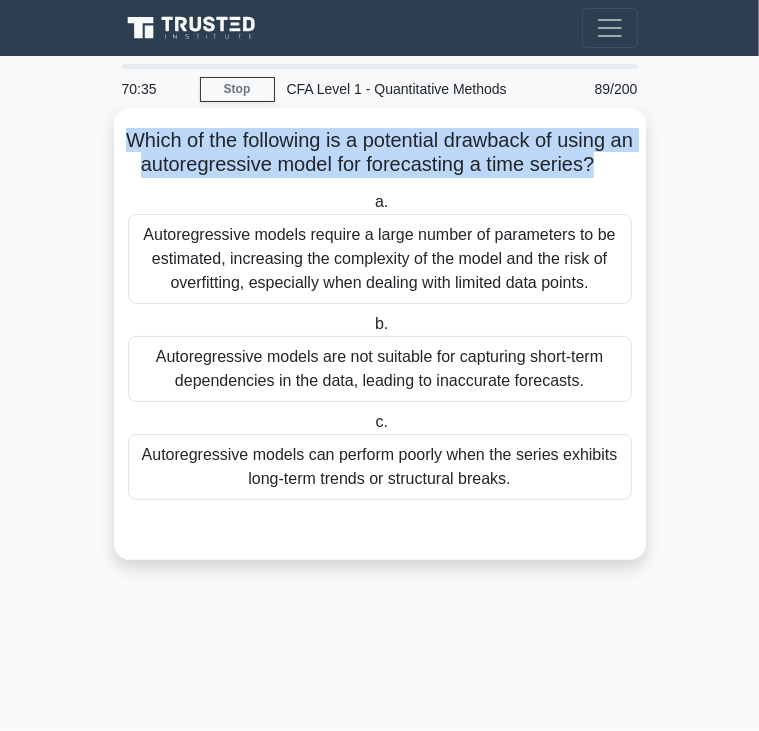 click on "Which of the following is a potential drawback of using an autoregressive model for forecasting a time series?
.spinner_0XTQ{transform-origin:center;animation:spinner_y6GP .75s linear infinite}@keyframes spinner_y6GP{100%{transform:rotate(360deg)}}" at bounding box center [380, 153] 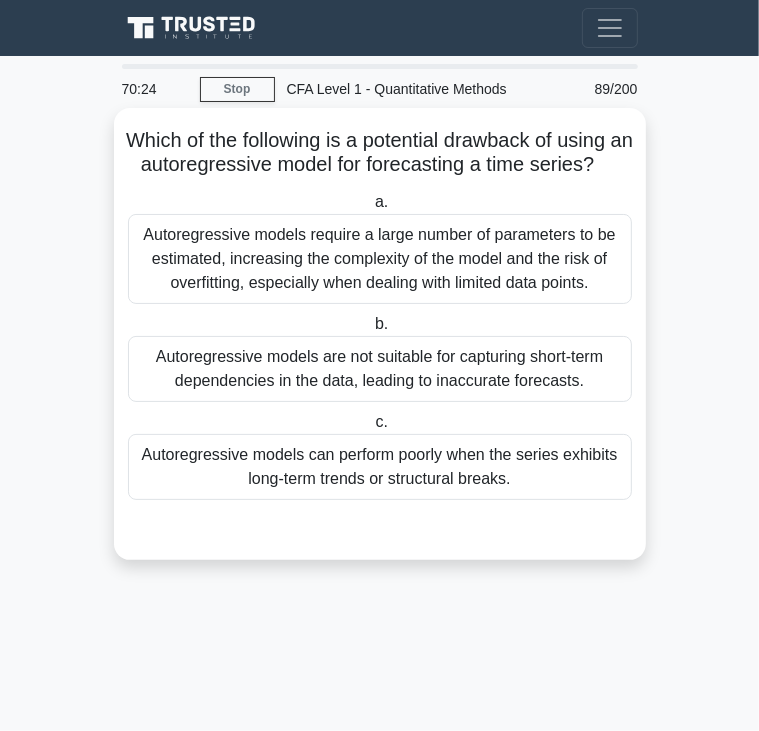 click on "Autoregressive models are not suitable for capturing short-term dependencies in the data, leading to inaccurate forecasts." at bounding box center (380, 369) 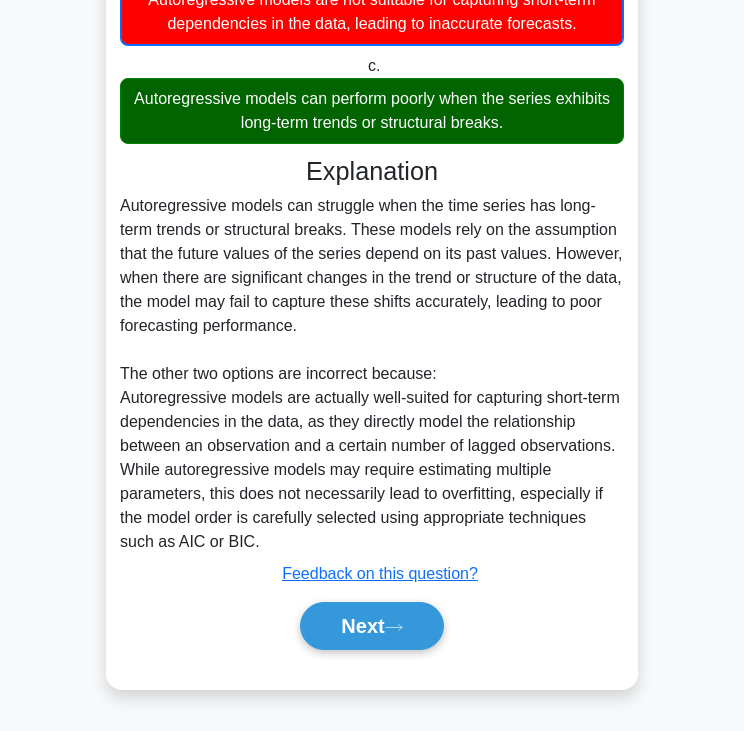 scroll, scrollTop: 380, scrollLeft: 0, axis: vertical 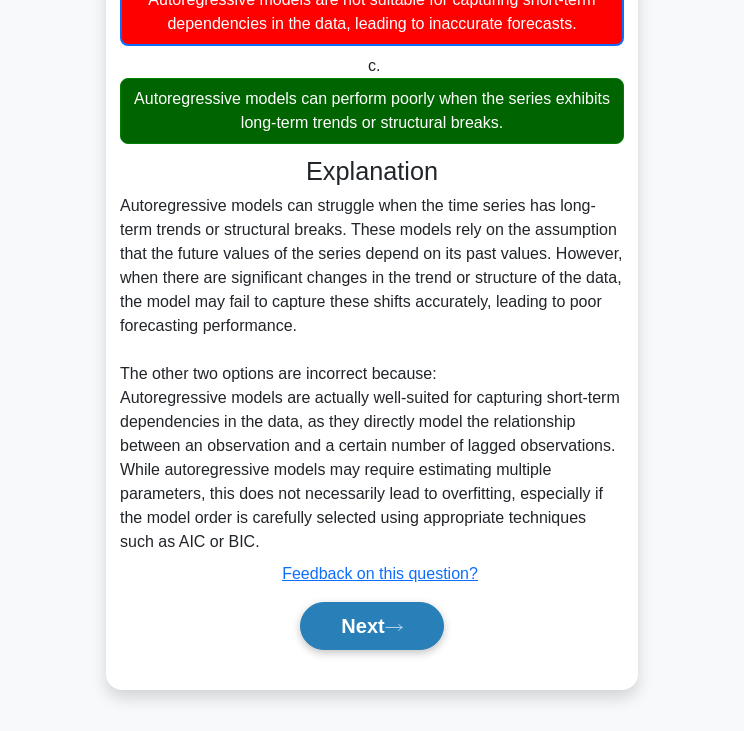 click on "Next" at bounding box center [371, 626] 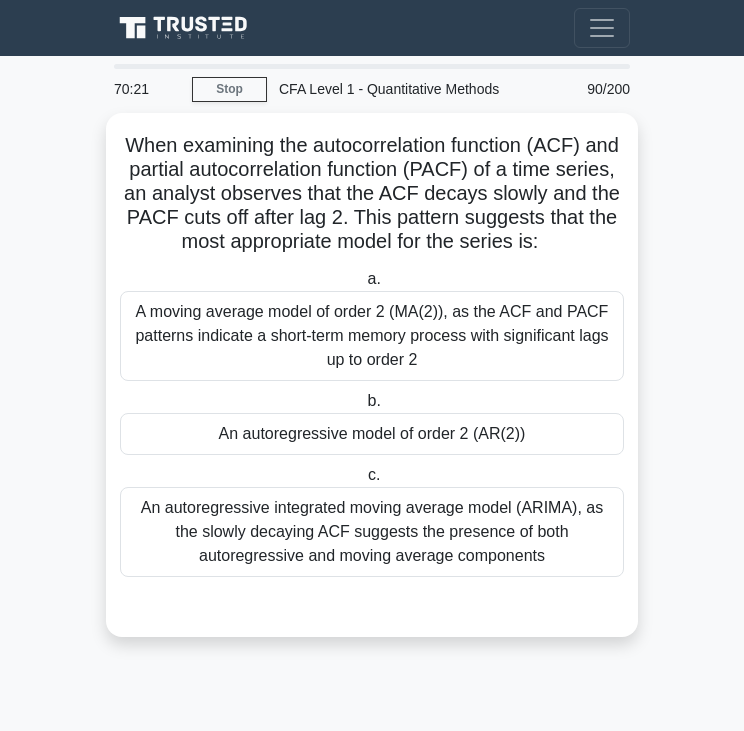 scroll, scrollTop: 0, scrollLeft: 0, axis: both 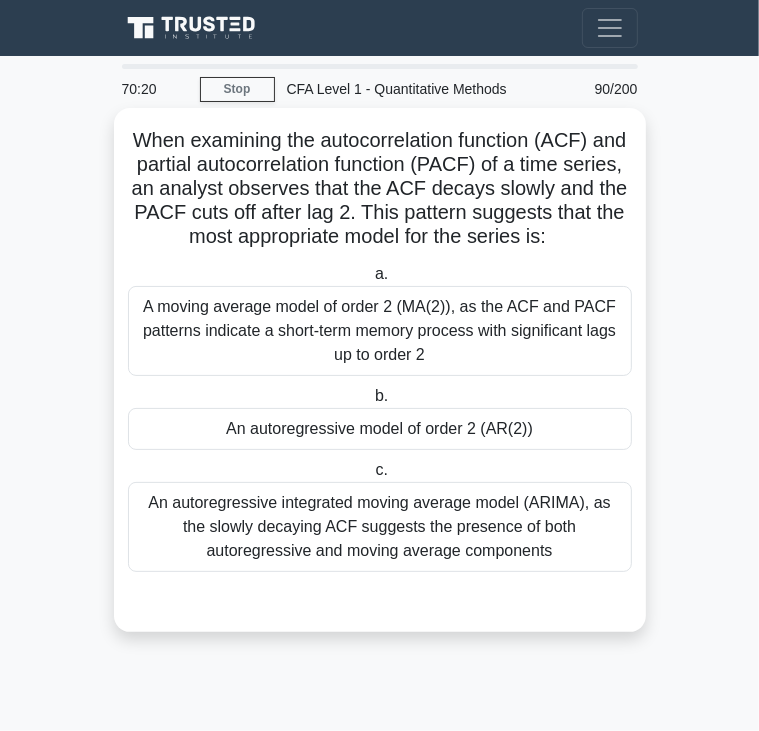 click on "When examining the autocorrelation function (ACF) and partial autocorrelation function (PACF) of a time series, an analyst observes that the ACF decays slowly and the PACF cuts off after lag 2. This pattern suggests that the most appropriate model for the series is:
.spinner_0XTQ{transform-origin:center;animation:spinner_y6GP .75s linear infinite}@keyframes spinner_y6GP{100%{transform:rotate(360deg)}}" at bounding box center (380, 189) 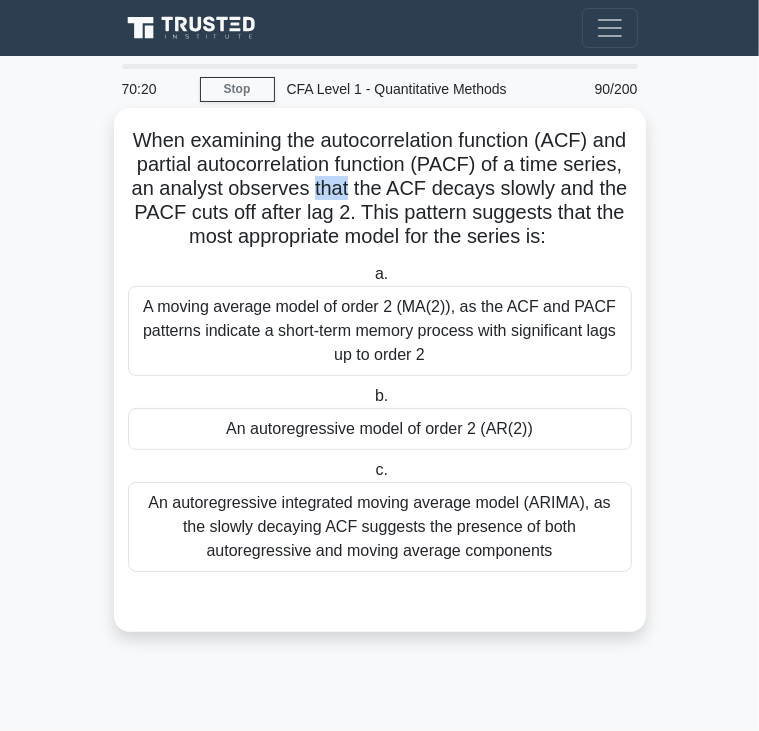 click on "When examining the autocorrelation function (ACF) and partial autocorrelation function (PACF) of a time series, an analyst observes that the ACF decays slowly and the PACF cuts off after lag 2. This pattern suggests that the most appropriate model for the series is:
.spinner_0XTQ{transform-origin:center;animation:spinner_y6GP .75s linear infinite}@keyframes spinner_y6GP{100%{transform:rotate(360deg)}}" at bounding box center [380, 189] 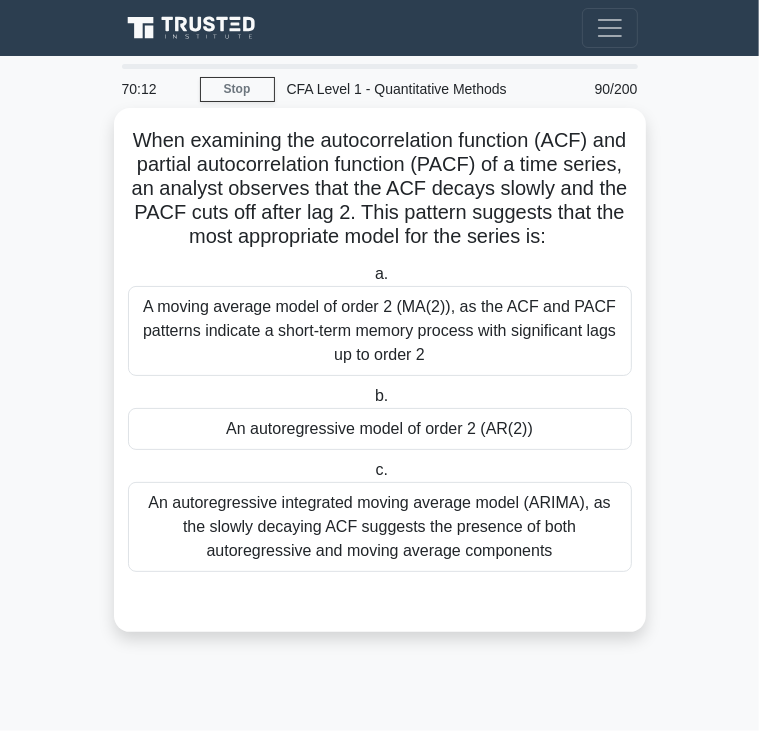 click on "An autoregressive model of order 2 (AR(2))" at bounding box center (380, 429) 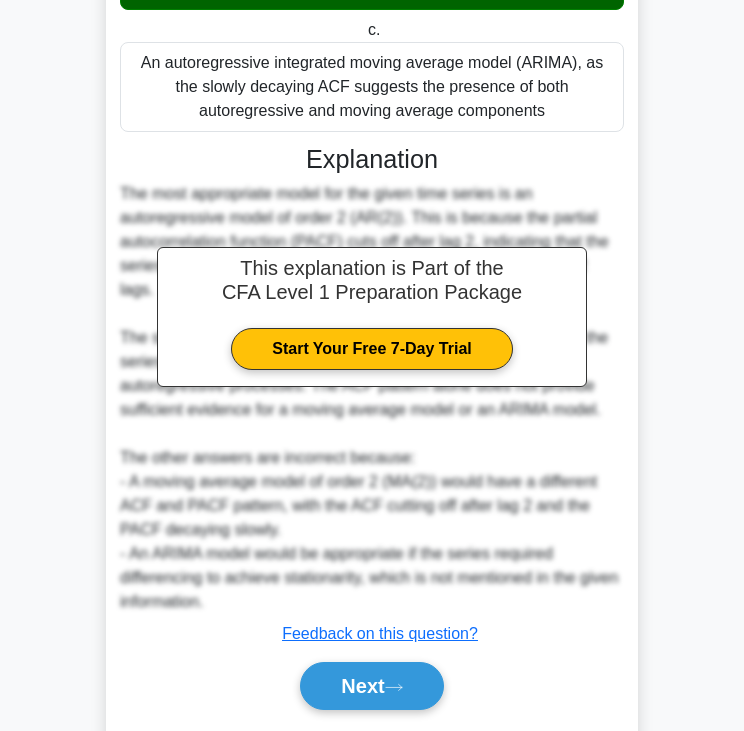 scroll, scrollTop: 475, scrollLeft: 0, axis: vertical 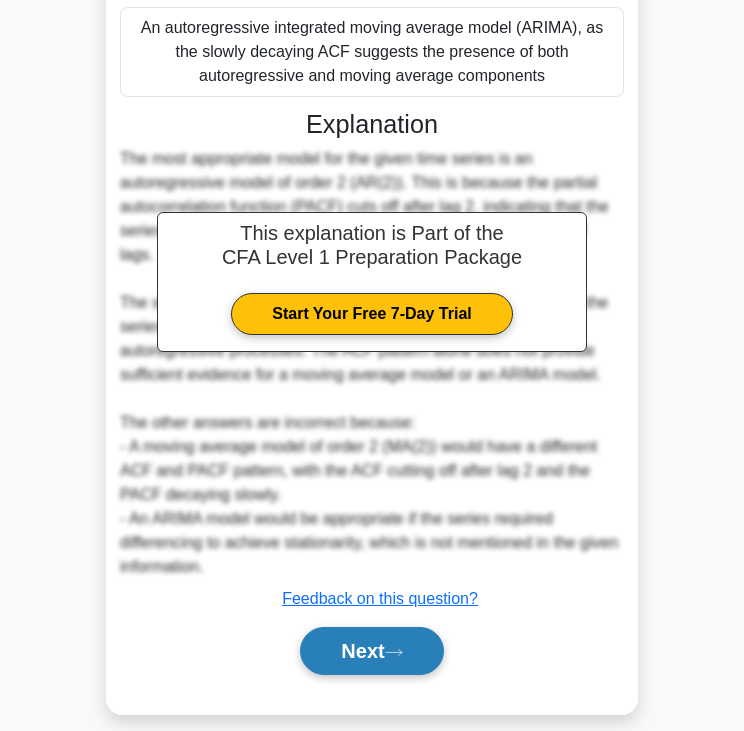 click on "Next" at bounding box center [371, 651] 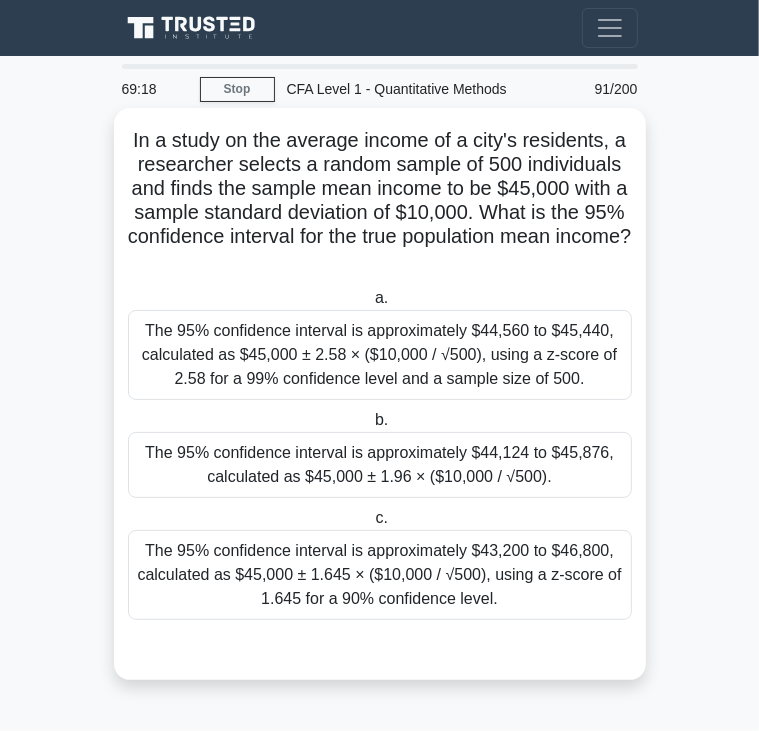 click on "In a study on the average income of a city's residents, a researcher selects a random sample of 500 individuals and finds the sample mean income to be $45,000 with a sample standard deviation of $10,000. What is the 95% confidence interval for the true population mean income?
.spinner_0XTQ{transform-origin:center;animation:spinner_y6GP .75s linear infinite}@keyframes spinner_y6GP{100%{transform:rotate(360deg)}}" at bounding box center (380, 201) 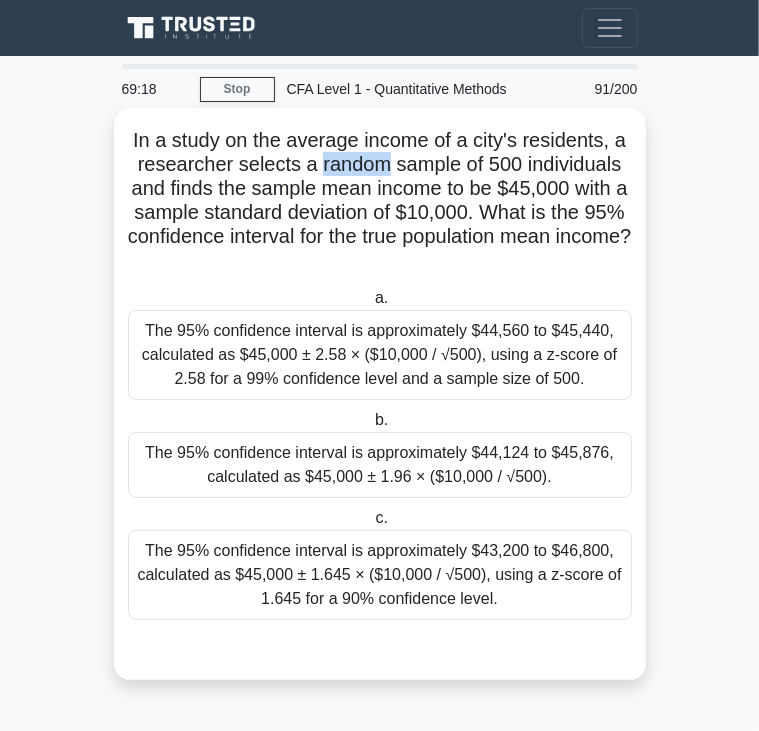 click on "In a study on the average income of a city's residents, a researcher selects a random sample of 500 individuals and finds the sample mean income to be $45,000 with a sample standard deviation of $10,000. What is the 95% confidence interval for the true population mean income?
.spinner_0XTQ{transform-origin:center;animation:spinner_y6GP .75s linear infinite}@keyframes spinner_y6GP{100%{transform:rotate(360deg)}}" at bounding box center [380, 201] 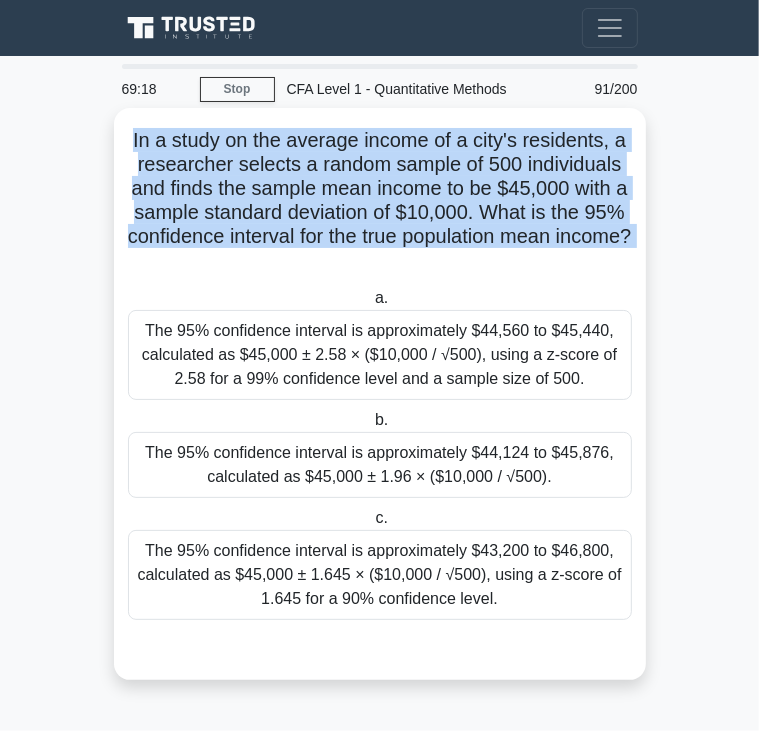 click on "In a study on the average income of a city's residents, a researcher selects a random sample of 500 individuals and finds the sample mean income to be $45,000 with a sample standard deviation of $10,000. What is the 95% confidence interval for the true population mean income?
.spinner_0XTQ{transform-origin:center;animation:spinner_y6GP .75s linear infinite}@keyframes spinner_y6GP{100%{transform:rotate(360deg)}}" at bounding box center [380, 201] 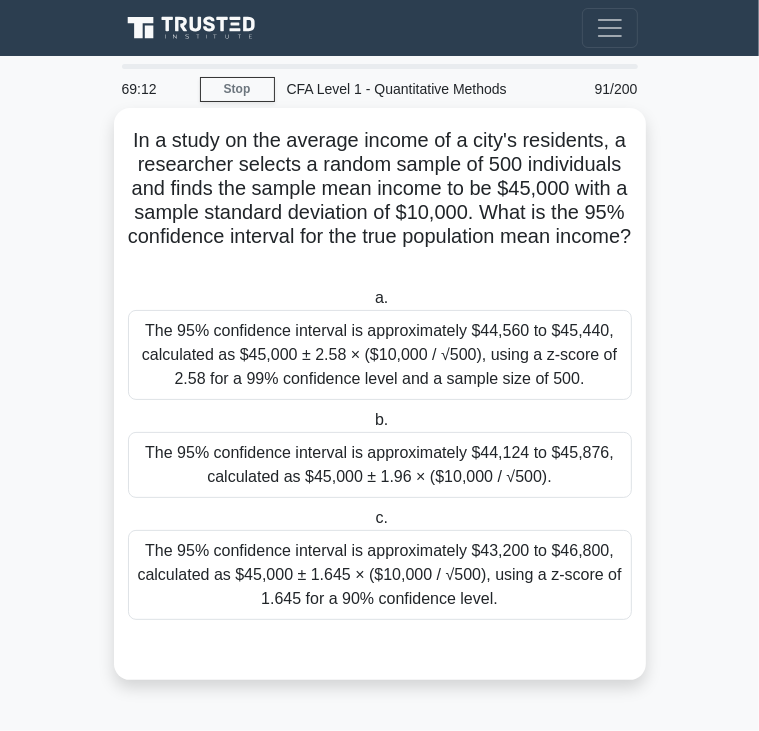 click on "The 95% confidence interval is approximately $44,124 to $45,876, calculated as $45,000 ± 1.96 × ($10,000 / √500)." at bounding box center [380, 465] 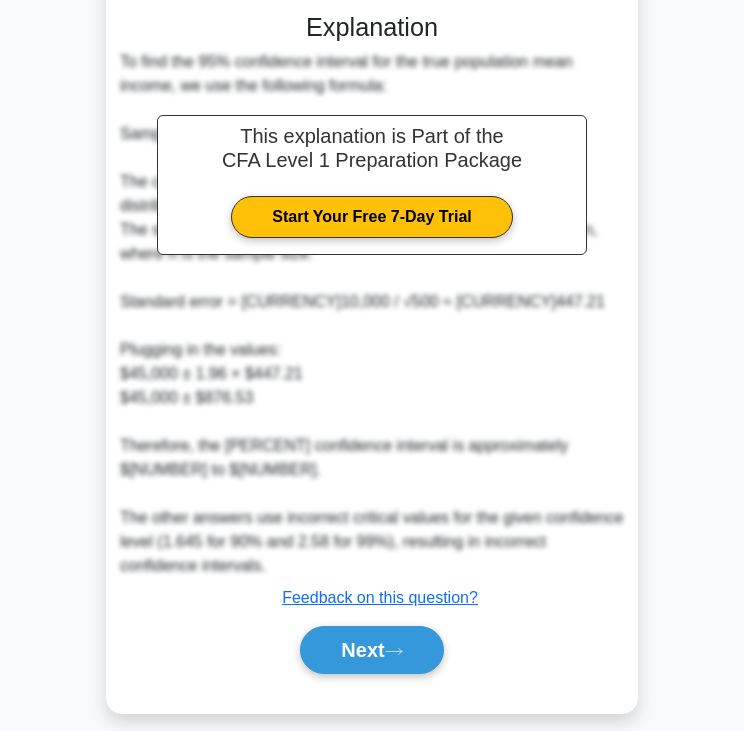 scroll, scrollTop: 643, scrollLeft: 0, axis: vertical 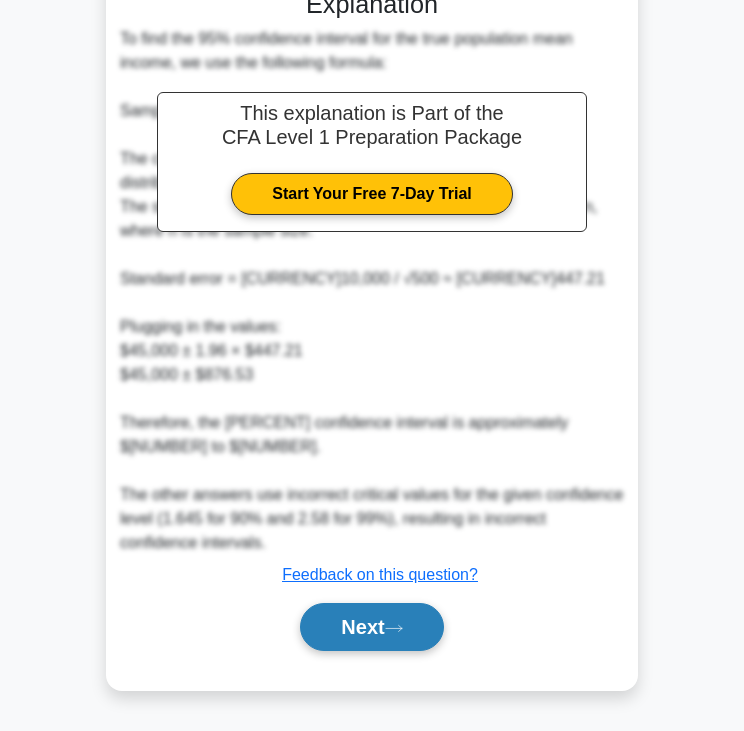 click on "Next" at bounding box center (371, 627) 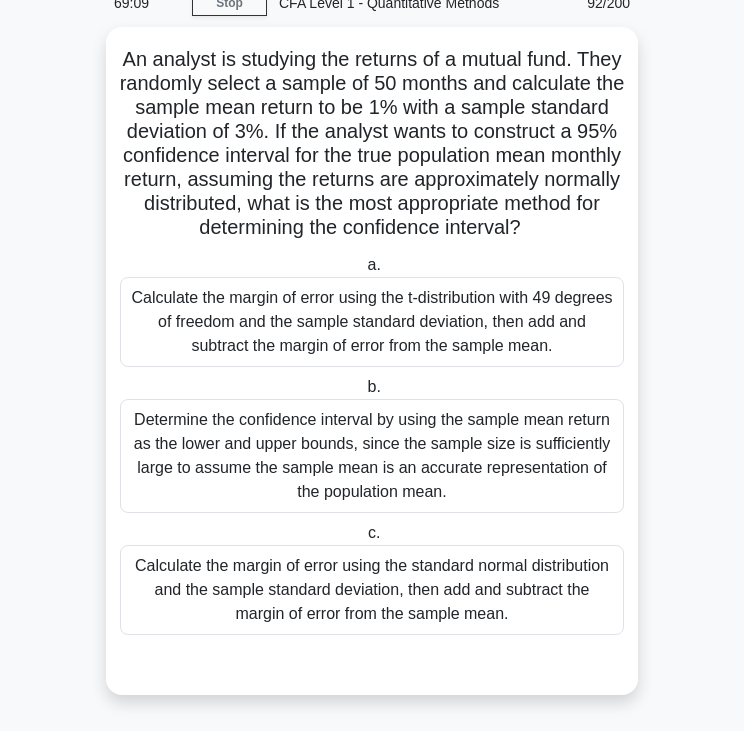 scroll, scrollTop: 109, scrollLeft: 0, axis: vertical 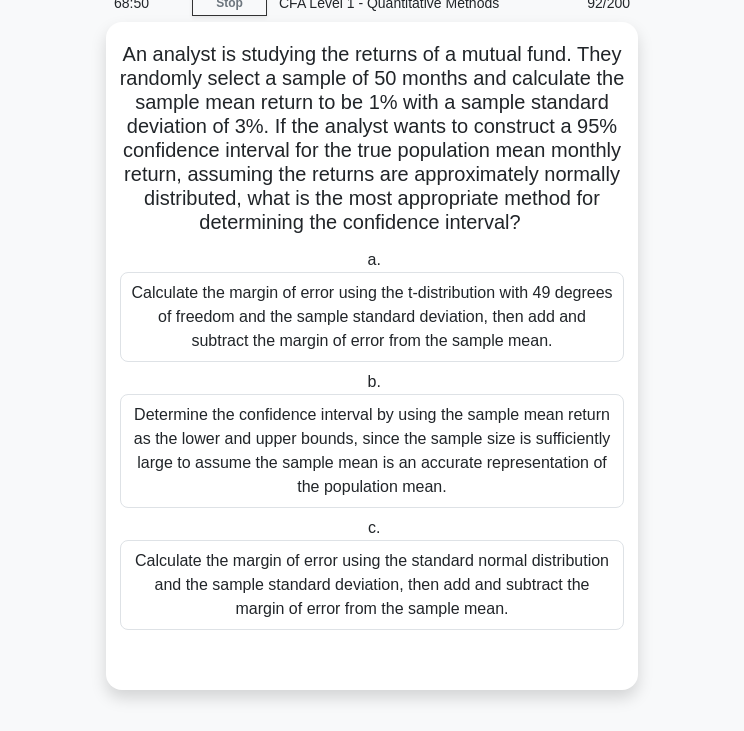 click on "An analyst is studying the returns of a mutual fund. They randomly select a sample of 50 months and calculate the sample mean return to be 1% with a sample standard deviation of 3%. If the analyst wants to construct a 95% confidence interval for the true population mean monthly return, assuming the returns are approximately normally distributed, what is the most appropriate method for determining the confidence interval?
.spinner_0XTQ{transform-origin:center;animation:spinner_y6GP .75s linear infinite}@keyframes spinner_y6GP{100%{transform:rotate(360deg)}}" at bounding box center (372, 139) 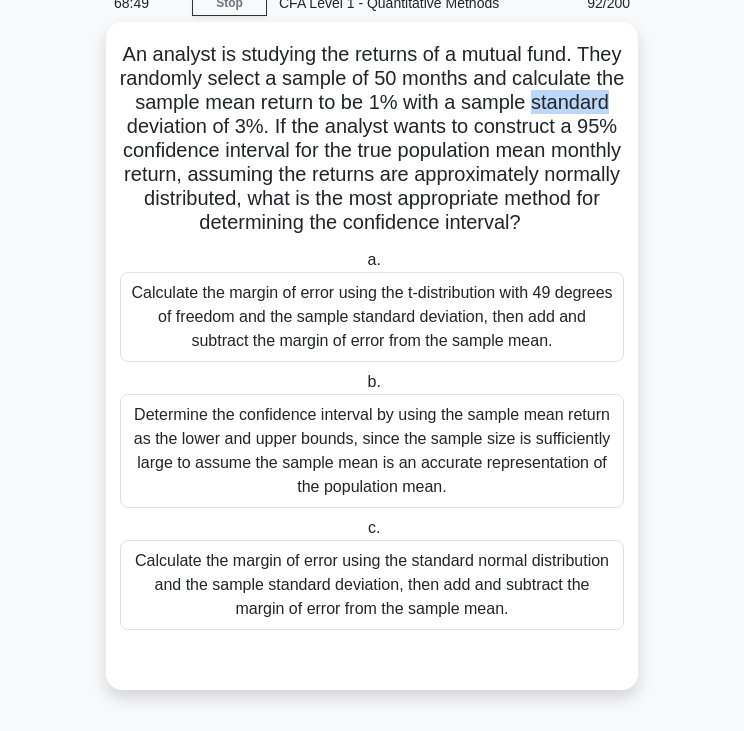 click on "An analyst is studying the returns of a mutual fund. They randomly select a sample of 50 months and calculate the sample mean return to be 1% with a sample standard deviation of 3%. If the analyst wants to construct a 95% confidence interval for the true population mean monthly return, assuming the returns are approximately normally distributed, what is the most appropriate method for determining the confidence interval?
.spinner_0XTQ{transform-origin:center;animation:spinner_y6GP .75s linear infinite}@keyframes spinner_y6GP{100%{transform:rotate(360deg)}}" at bounding box center [372, 139] 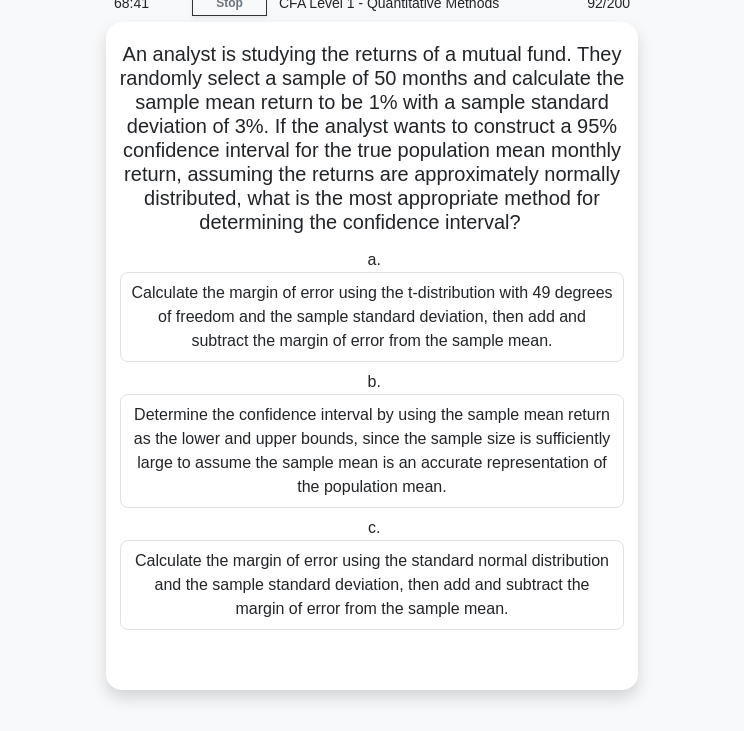 click on "Calculate the margin of error using the t-distribution with 49 degrees of freedom and the sample standard deviation, then add and subtract the margin of error from the sample mean." at bounding box center (372, 317) 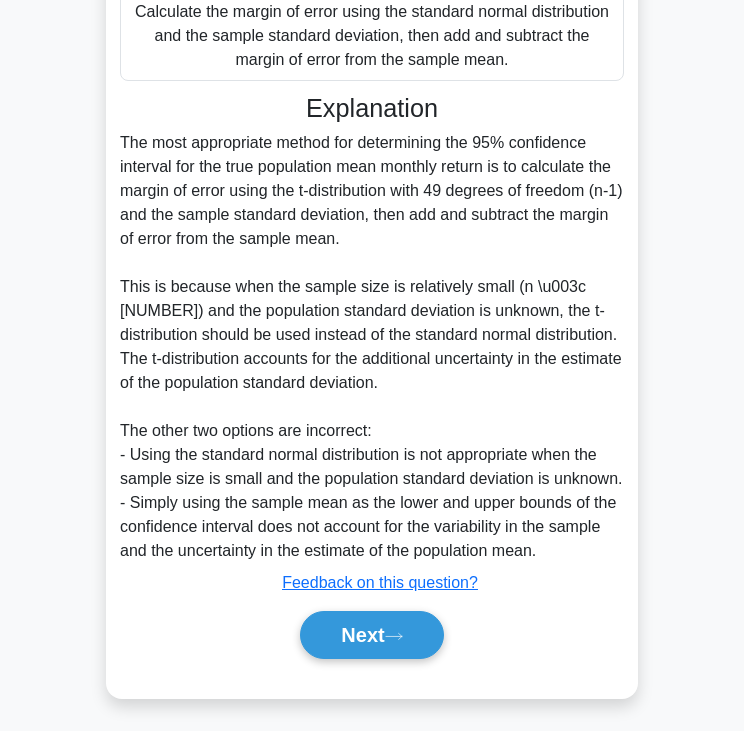 scroll, scrollTop: 667, scrollLeft: 0, axis: vertical 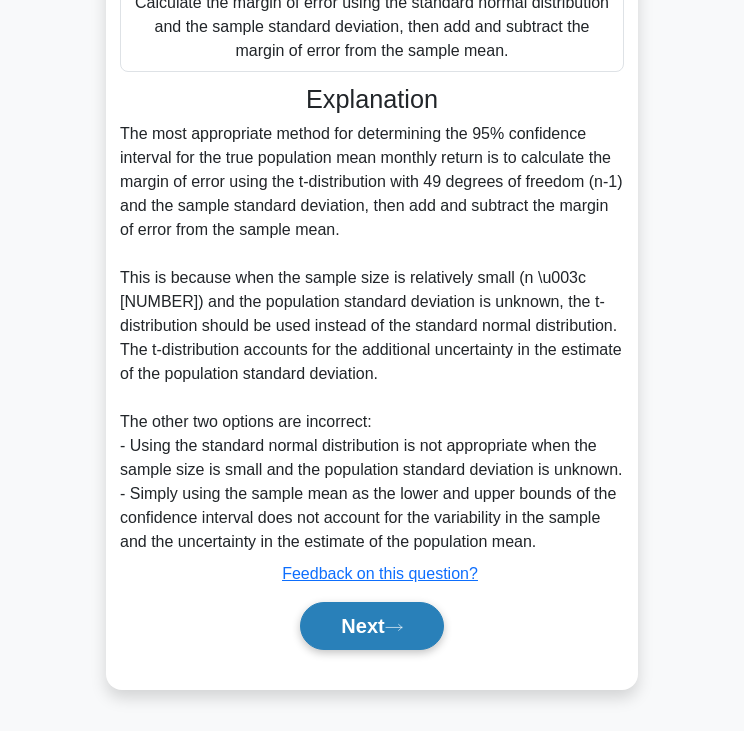 click on "Next" at bounding box center [371, 626] 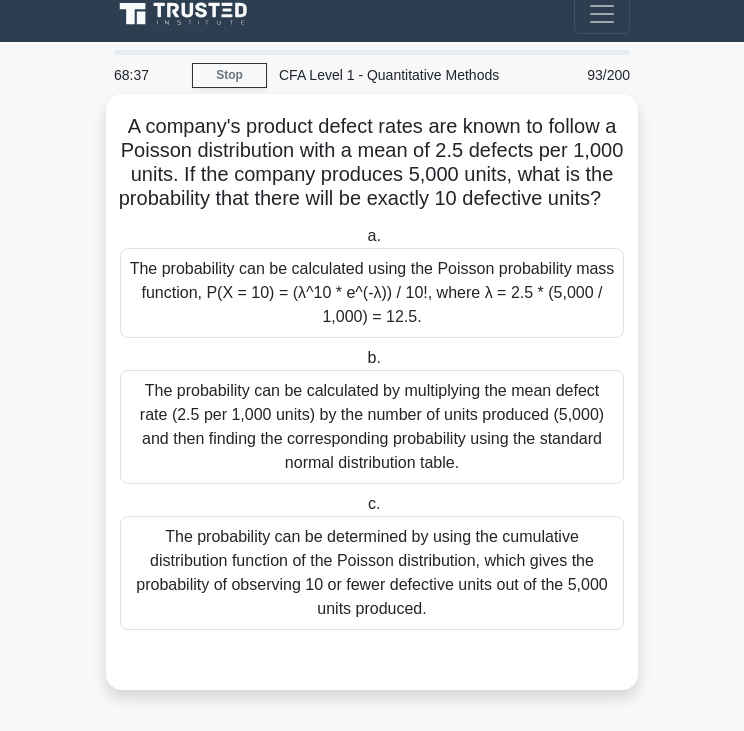 click on "A company's product defect rates are known to follow a Poisson distribution with a mean of 2.5 defects per 1,000 units. If the company produces 5,000 units, what is the probability that there will be exactly 10 defective units?
.spinner_0XTQ{transform-origin:center;animation:spinner_y6GP .75s linear infinite}@keyframes spinner_y6GP{100%{transform:rotate(360deg)}}" at bounding box center [372, 163] 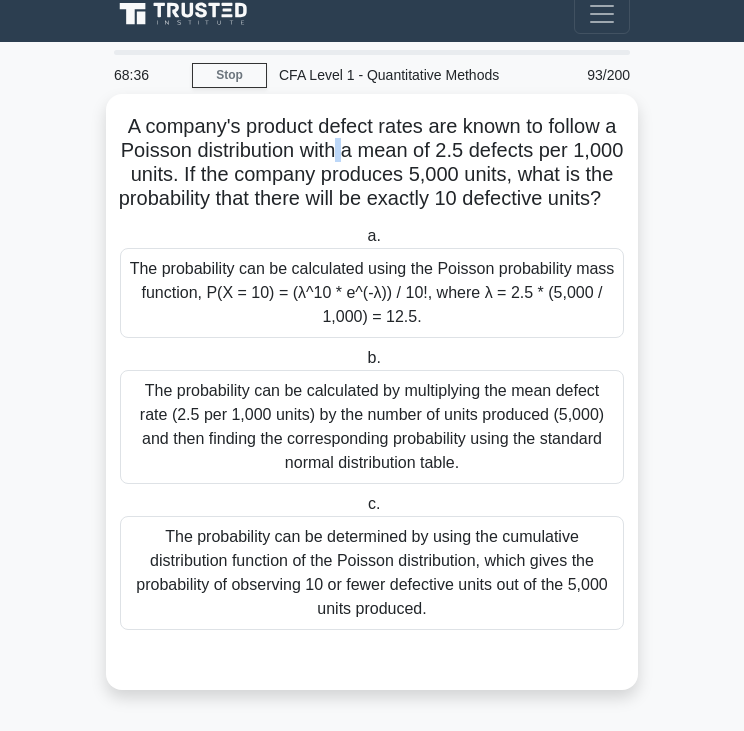 click on "A company's product defect rates are known to follow a Poisson distribution with a mean of 2.5 defects per 1,000 units. If the company produces 5,000 units, what is the probability that there will be exactly 10 defective units?
.spinner_0XTQ{transform-origin:center;animation:spinner_y6GP .75s linear infinite}@keyframes spinner_y6GP{100%{transform:rotate(360deg)}}" at bounding box center (372, 163) 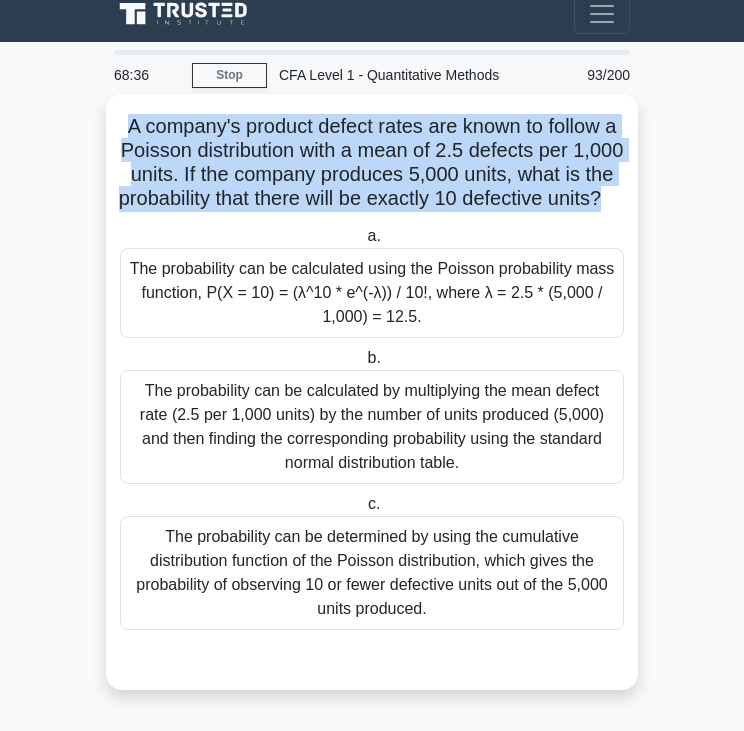 click on "A company's product defect rates are known to follow a Poisson distribution with a mean of 2.5 defects per 1,000 units. If the company produces 5,000 units, what is the probability that there will be exactly 10 defective units?
.spinner_0XTQ{transform-origin:center;animation:spinner_y6GP .75s linear infinite}@keyframes spinner_y6GP{100%{transform:rotate(360deg)}}" at bounding box center (372, 163) 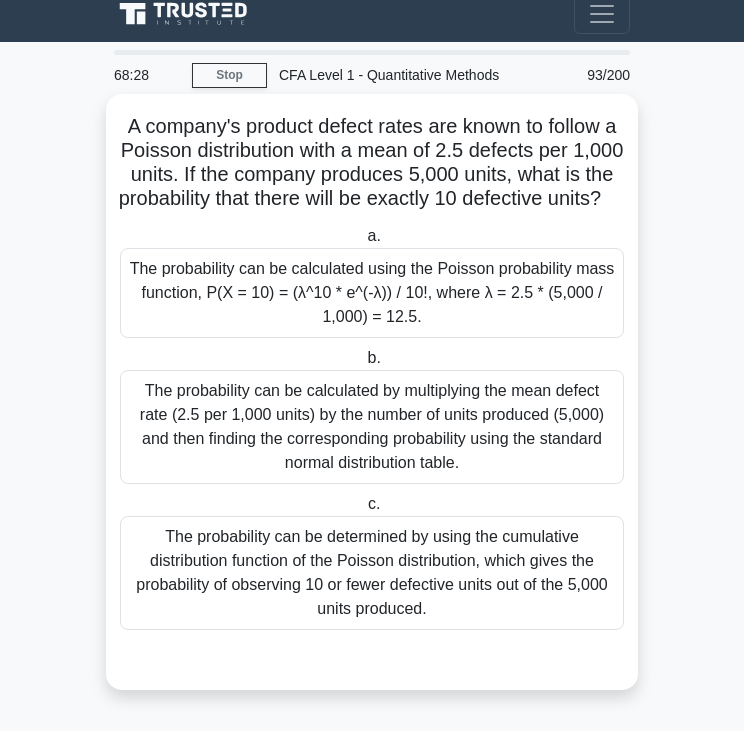 click on "The probability can be calculated by multiplying the mean defect rate (2.5 per 1,000 units) by the number of units produced (5,000) and then finding the corresponding probability using the standard normal distribution table." at bounding box center (372, 427) 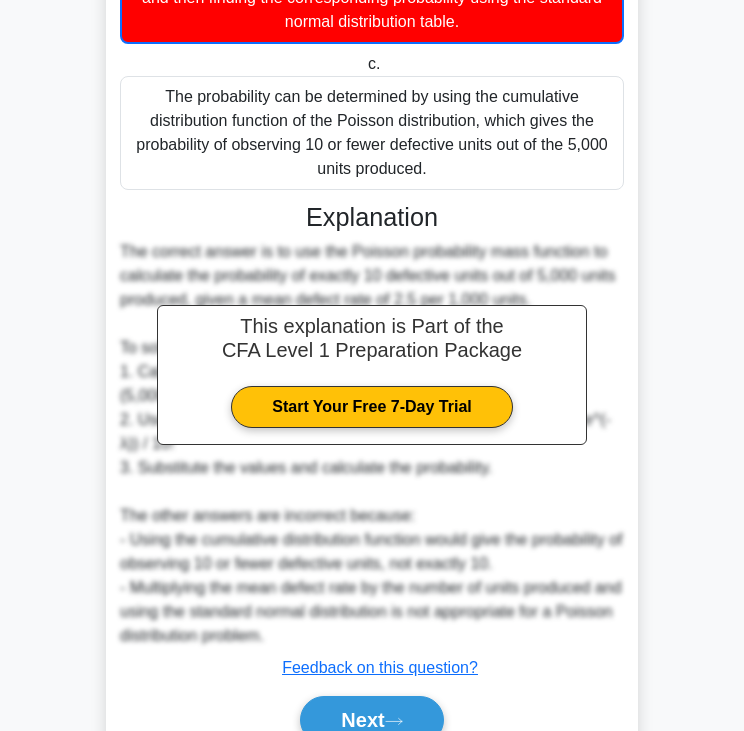 scroll, scrollTop: 572, scrollLeft: 0, axis: vertical 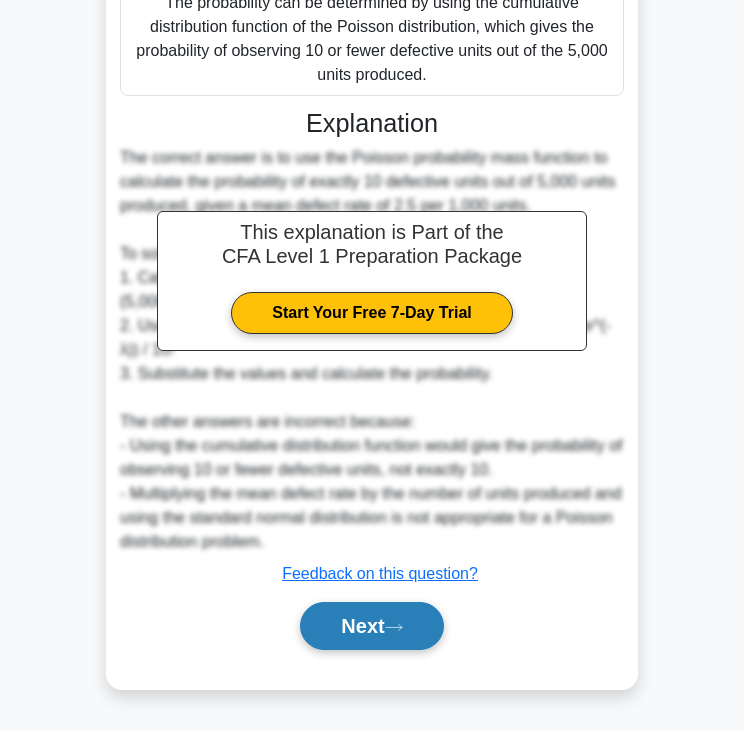 click on "Next" at bounding box center (371, 626) 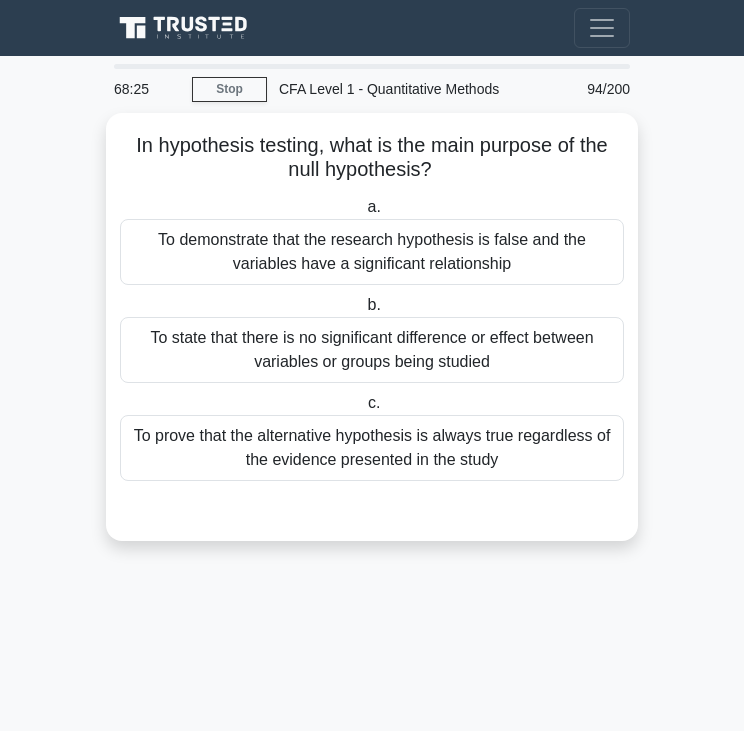 scroll, scrollTop: 0, scrollLeft: 0, axis: both 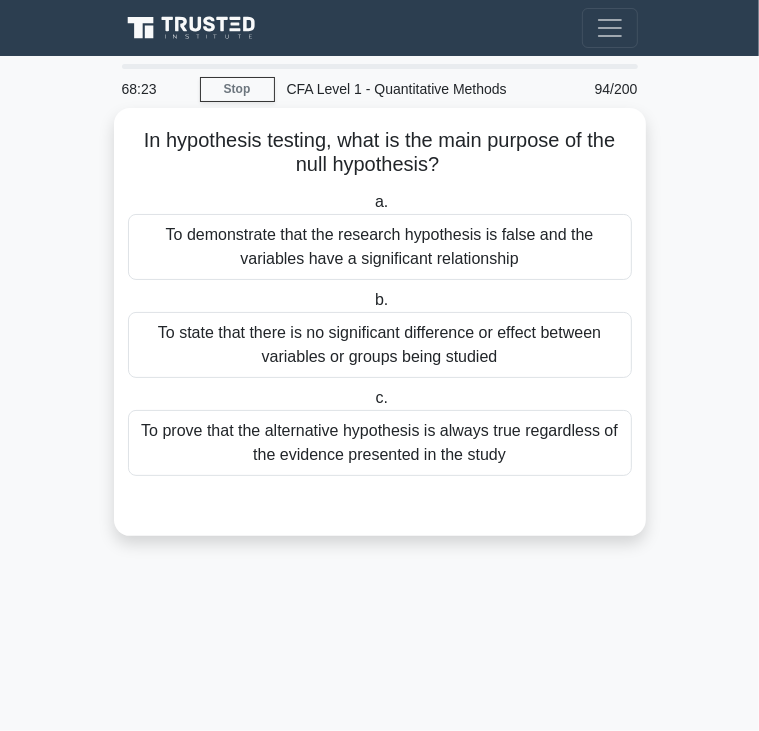 click on "In hypothesis testing, what is the main purpose of the null hypothesis?
.spinner_0XTQ{transform-origin:center;animation:spinner_y6GP .75s linear infinite}@keyframes spinner_y6GP{100%{transform:rotate(360deg)}}" at bounding box center (380, 153) 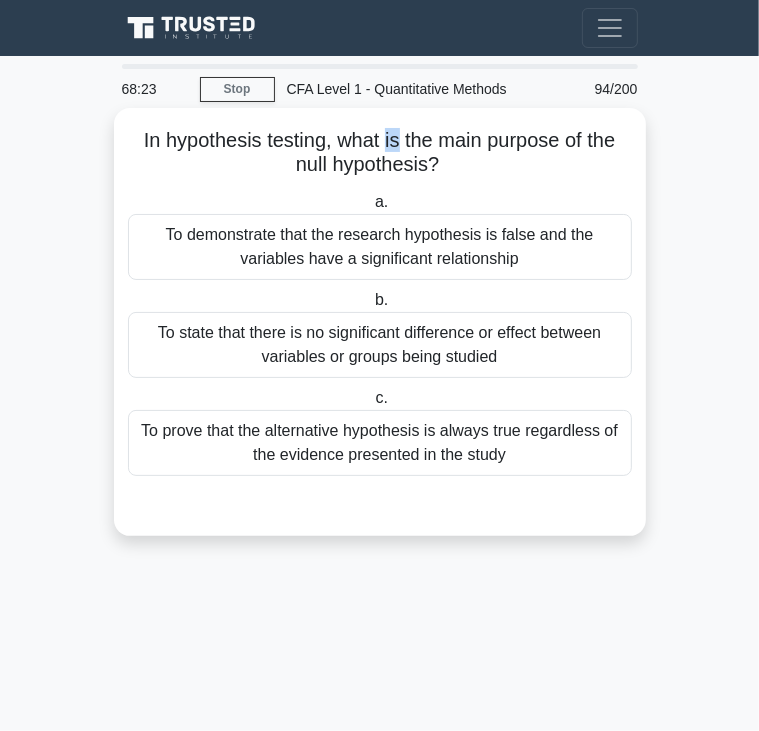 click on "In hypothesis testing, what is the main purpose of the null hypothesis?
.spinner_0XTQ{transform-origin:center;animation:spinner_y6GP .75s linear infinite}@keyframes spinner_y6GP{100%{transform:rotate(360deg)}}" at bounding box center (380, 153) 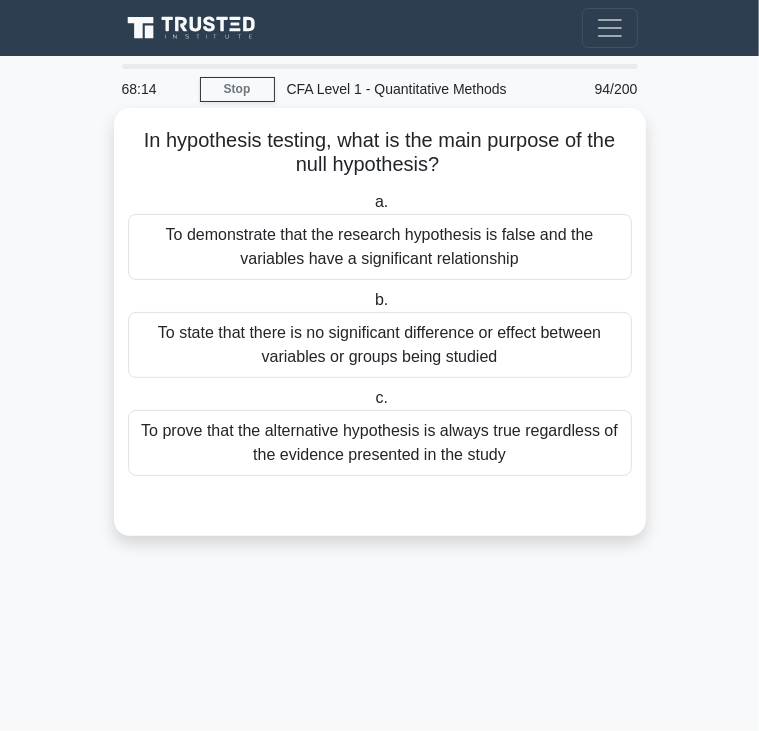 click on "To state that there is no significant difference or effect between variables or groups being studied" at bounding box center (380, 345) 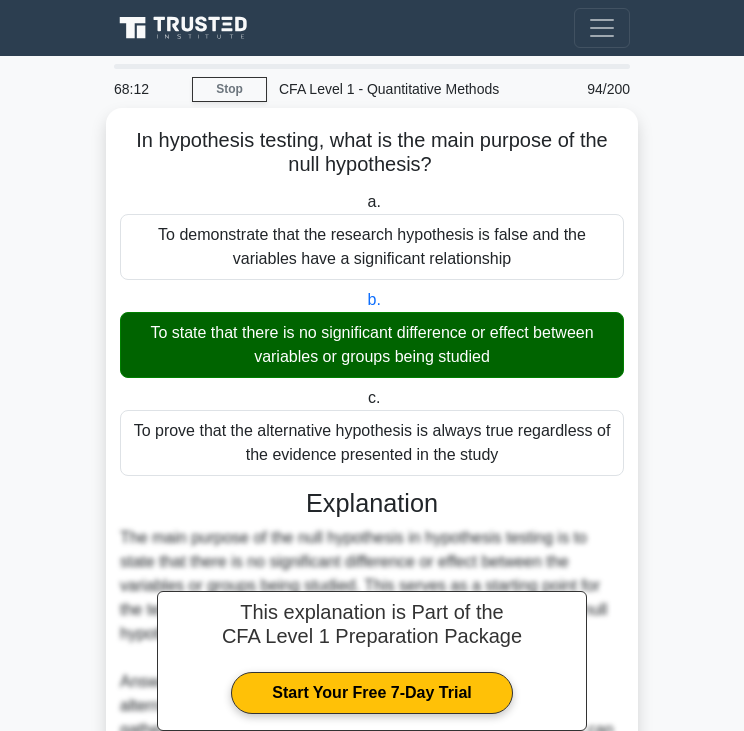 click on "To state that there is no significant difference or effect between variables or groups being studied" at bounding box center (372, 345) 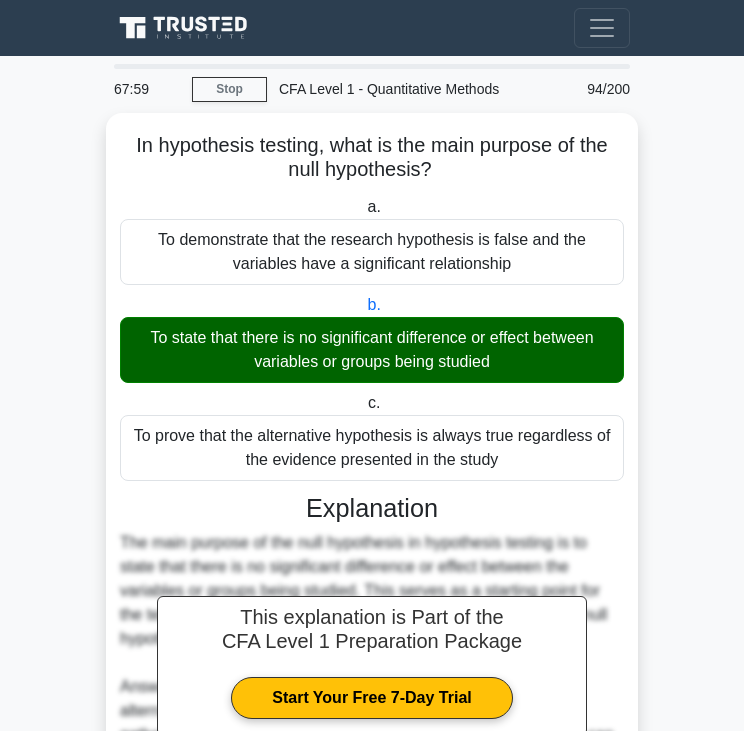 scroll, scrollTop: 331, scrollLeft: 0, axis: vertical 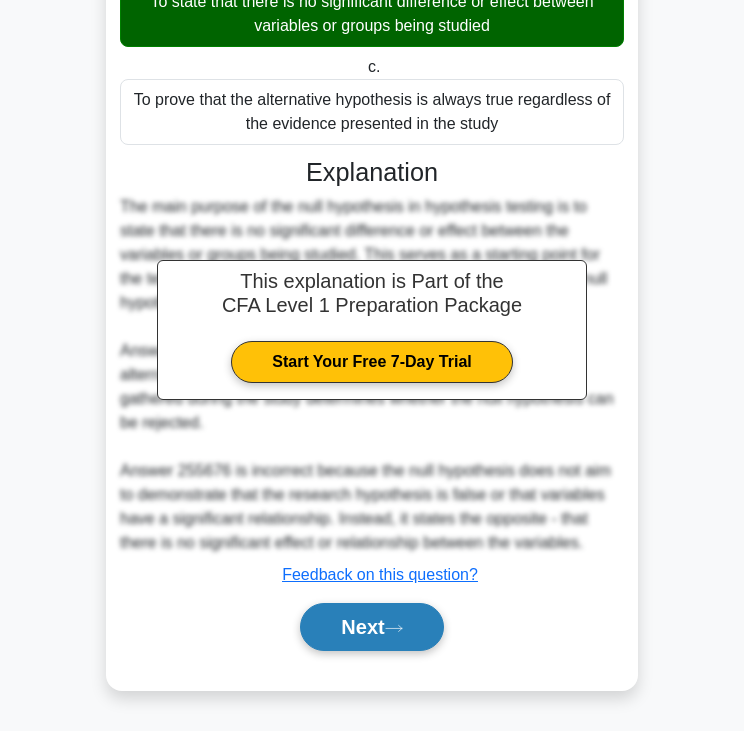 click on "Next" at bounding box center [371, 627] 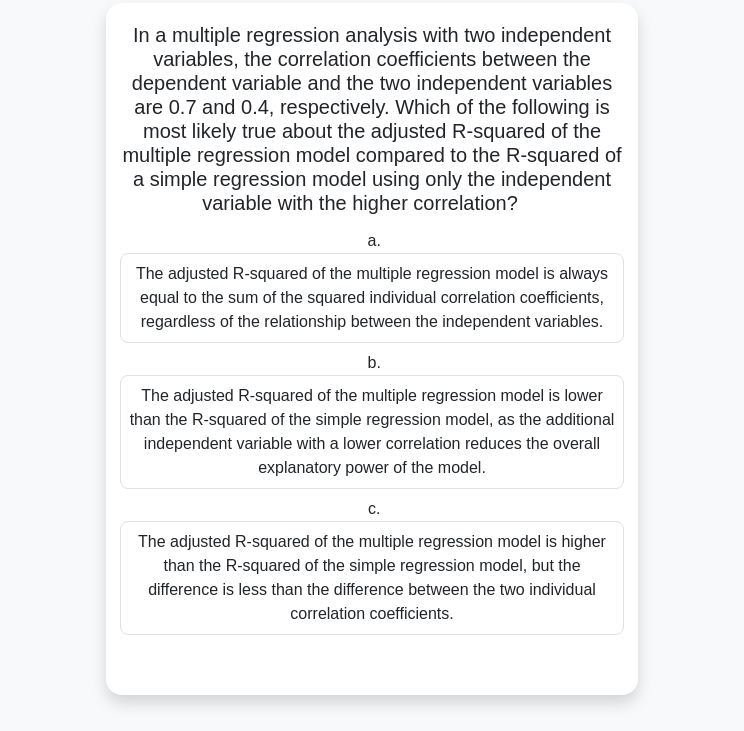 scroll, scrollTop: 109, scrollLeft: 0, axis: vertical 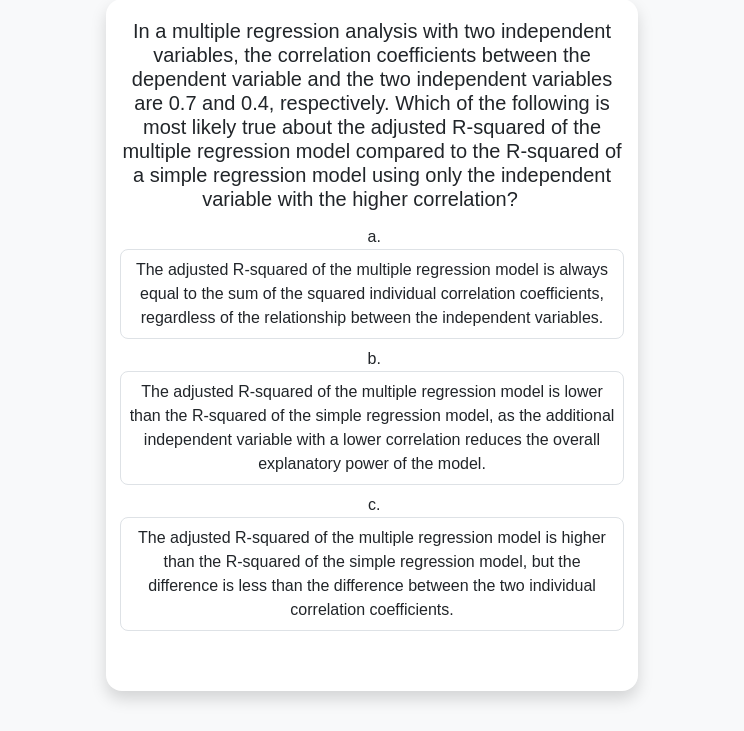 click on "In a multiple regression analysis with two independent variables, the correlation coefficients between the dependent variable and the two independent variables are 0.7 and 0.4, respectively. Which of the following is most likely true about the adjusted R-squared of the multiple regression model compared to the R-squared of a simple regression model using only the independent variable with the higher correlation?
.spinner_0XTQ{transform-origin:center;animation:spinner_y6GP .75s linear infinite}@keyframes spinner_y6GP{100%{transform:rotate(360deg)}}" at bounding box center [372, 116] 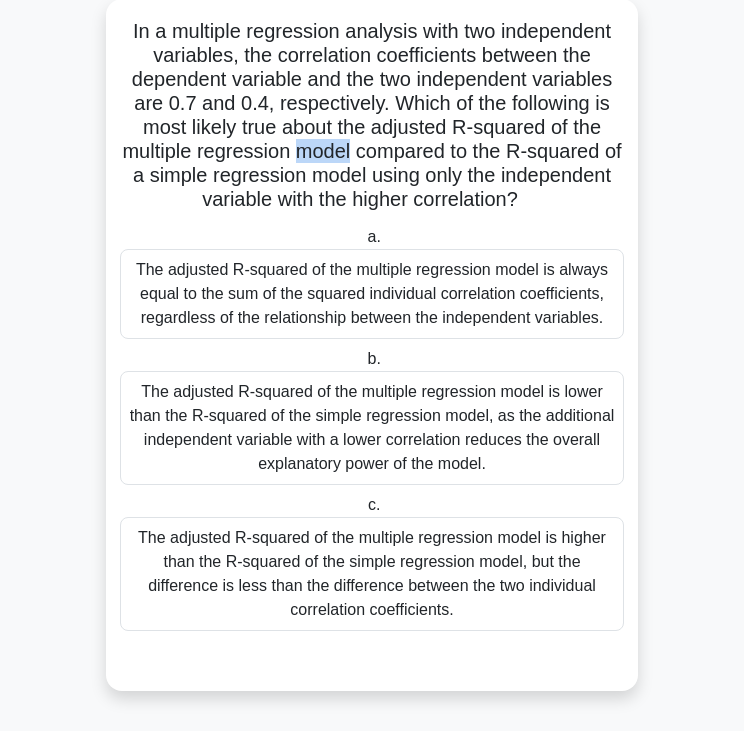 click on "In a multiple regression analysis with two independent variables, the correlation coefficients between the dependent variable and the two independent variables are 0.7 and 0.4, respectively. Which of the following is most likely true about the adjusted R-squared of the multiple regression model compared to the R-squared of a simple regression model using only the independent variable with the higher correlation?
.spinner_0XTQ{transform-origin:center;animation:spinner_y6GP .75s linear infinite}@keyframes spinner_y6GP{100%{transform:rotate(360deg)}}" at bounding box center (372, 116) 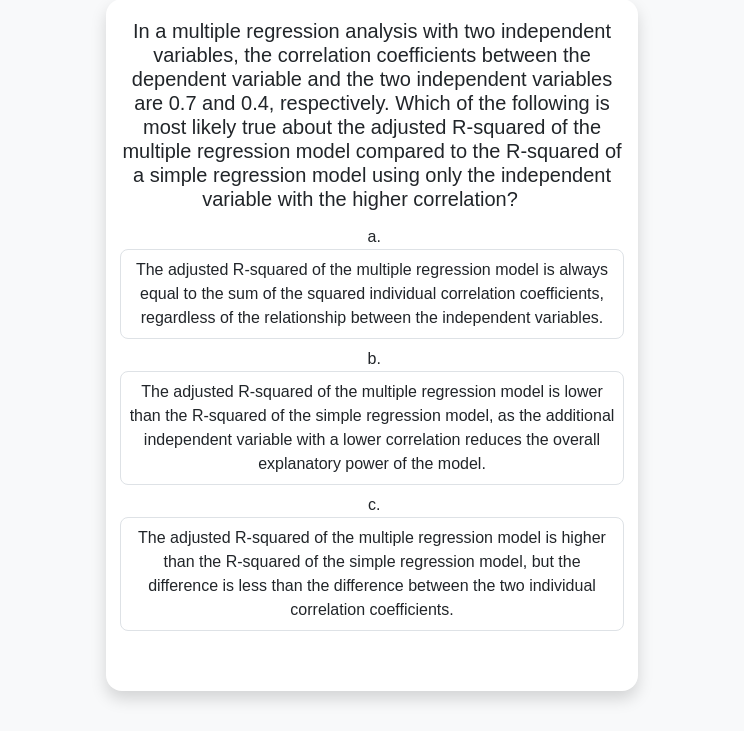 click on "The adjusted R-squared of the multiple regression model is higher than the R-squared of the simple regression model, but the difference is less than the difference between the two individual correlation coefficients." at bounding box center (372, 574) 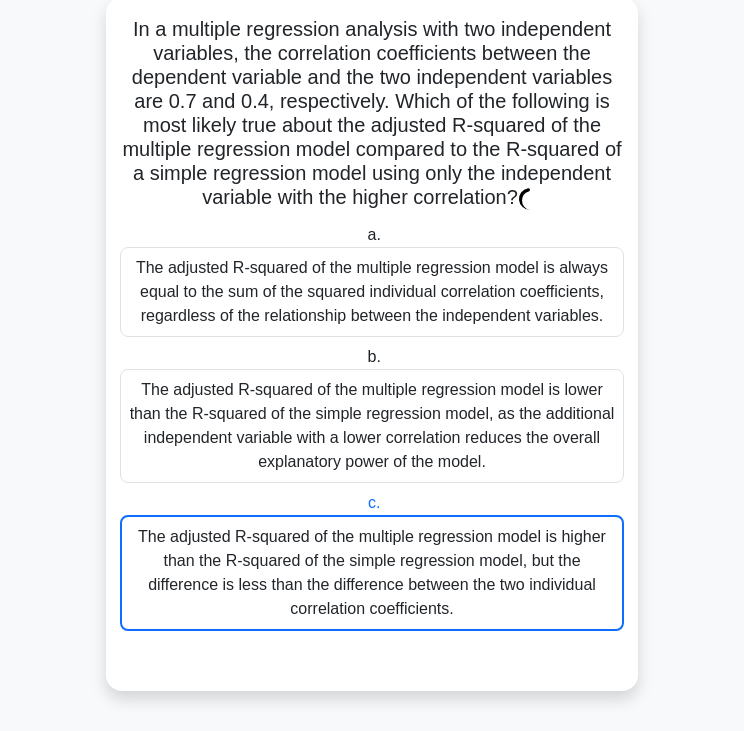 scroll, scrollTop: 763, scrollLeft: 0, axis: vertical 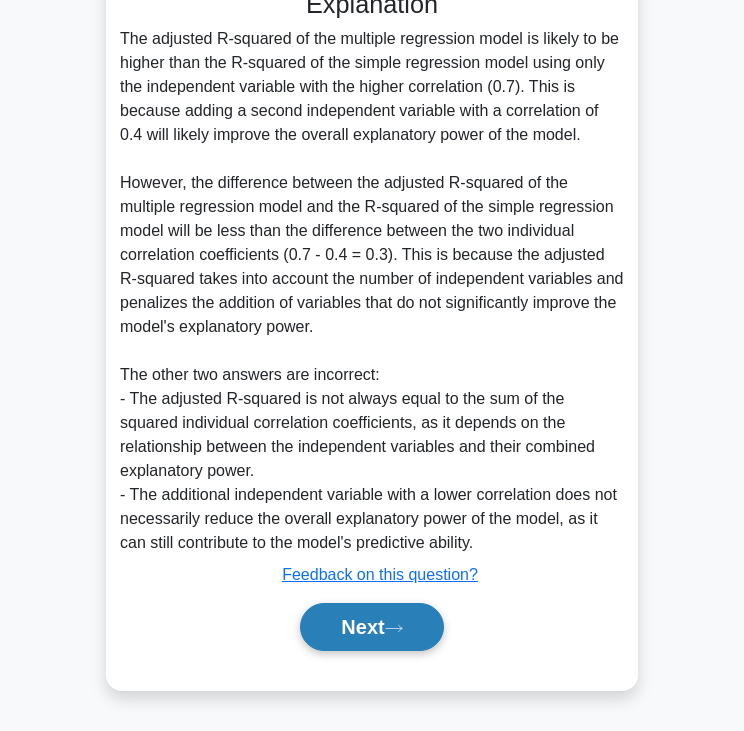 click on "Next" at bounding box center [371, 627] 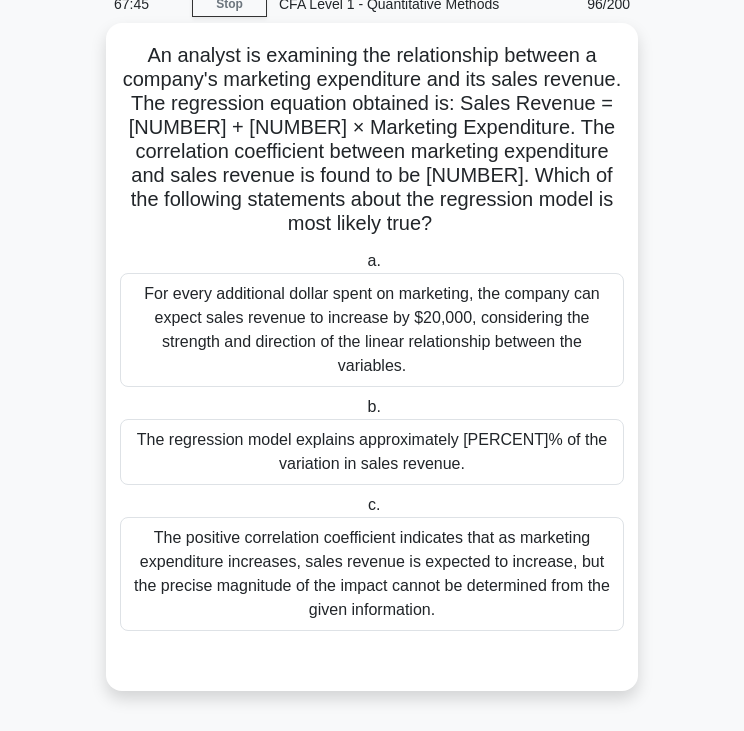 click on "An analyst is examining the relationship between a company's marketing expenditure and its sales revenue. The regression equation obtained is: Sales Revenue = 1,000,000 + 20,000 × Marketing Expenditure. The correlation coefficient between marketing expenditure and sales revenue is found to be 0.72. Which of the following statements about the regression model is most likely true?
.spinner_0XTQ{transform-origin:center;animation:spinner_y6GP .75s linear infinite}@keyframes spinner_y6GP{100%{transform:rotate(360deg)}}" at bounding box center [372, 140] 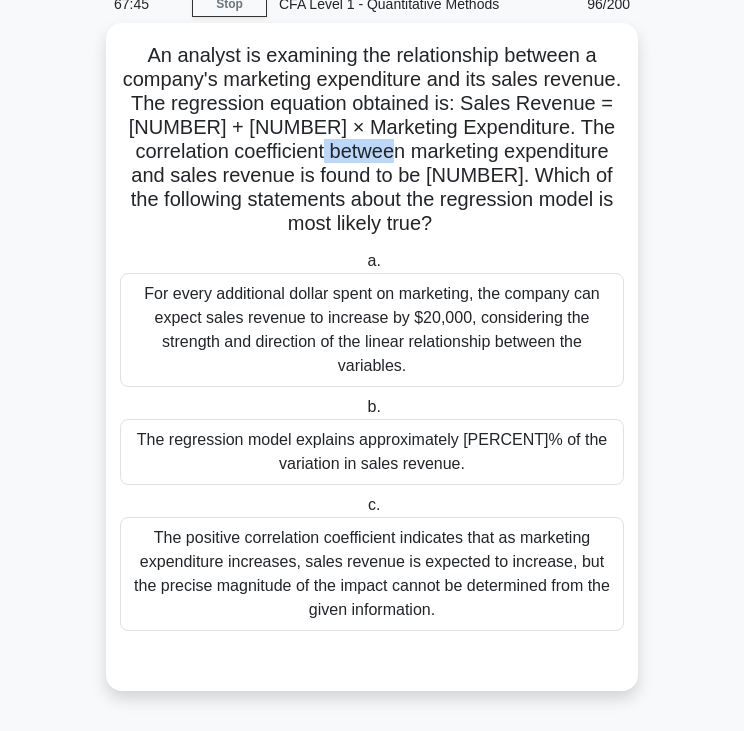 click on "An analyst is examining the relationship between a company's marketing expenditure and its sales revenue. The regression equation obtained is: Sales Revenue = 1,000,000 + 20,000 × Marketing Expenditure. The correlation coefficient between marketing expenditure and sales revenue is found to be 0.72. Which of the following statements about the regression model is most likely true?
.spinner_0XTQ{transform-origin:center;animation:spinner_y6GP .75s linear infinite}@keyframes spinner_y6GP{100%{transform:rotate(360deg)}}" at bounding box center [372, 140] 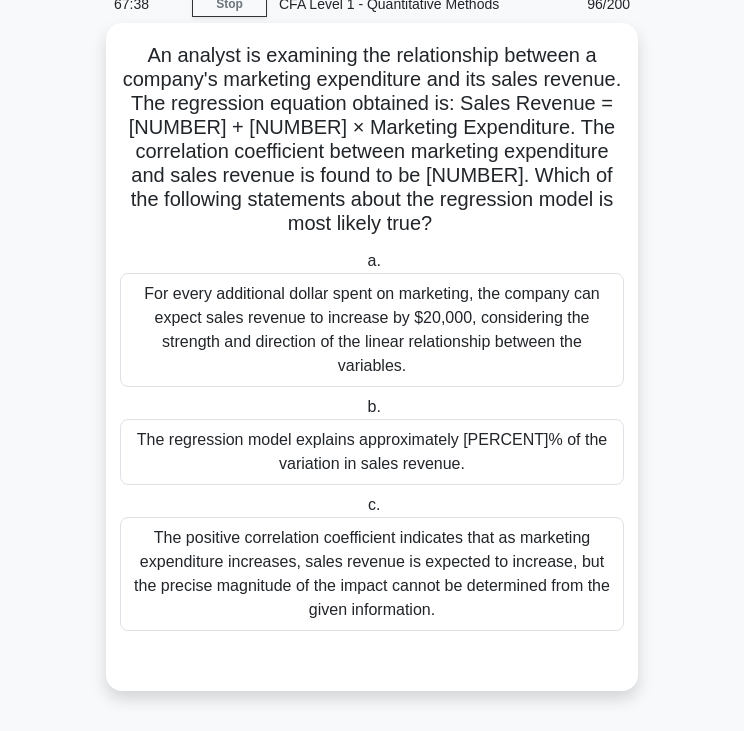 click on "The positive correlation coefficient indicates that as marketing expenditure increases, sales revenue is expected to increase, but the precise magnitude of the impact cannot be determined from the given information." at bounding box center [372, 574] 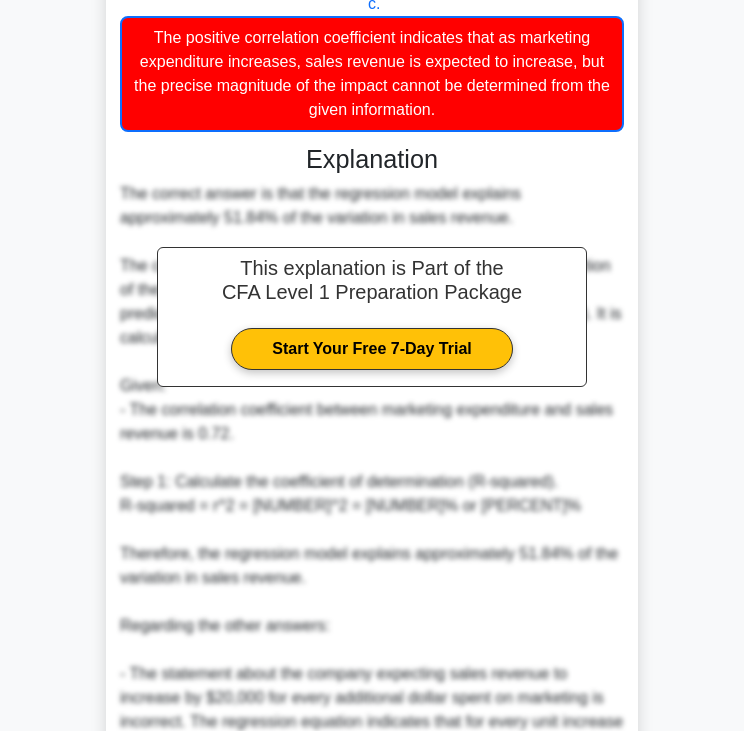 scroll, scrollTop: 980, scrollLeft: 0, axis: vertical 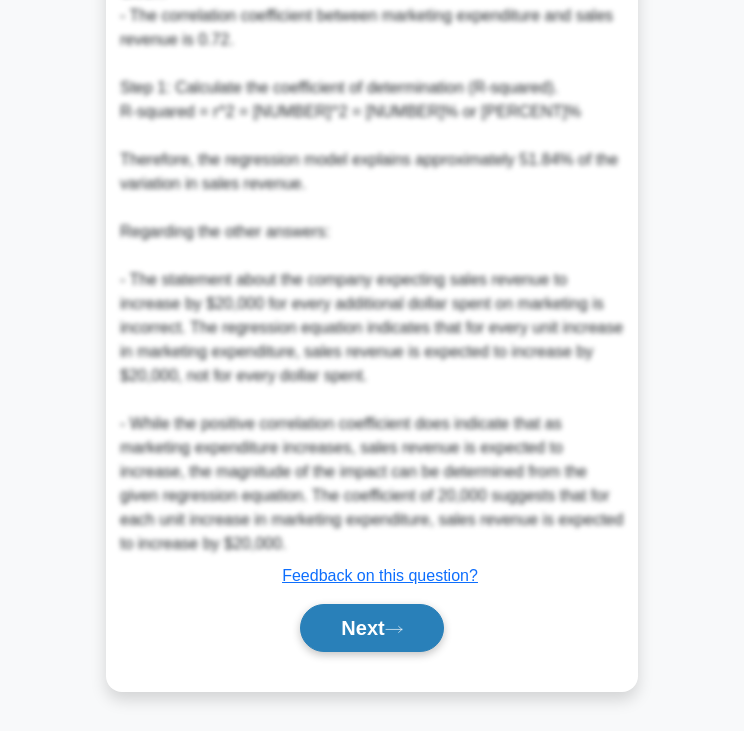 click on "Next" at bounding box center [371, 628] 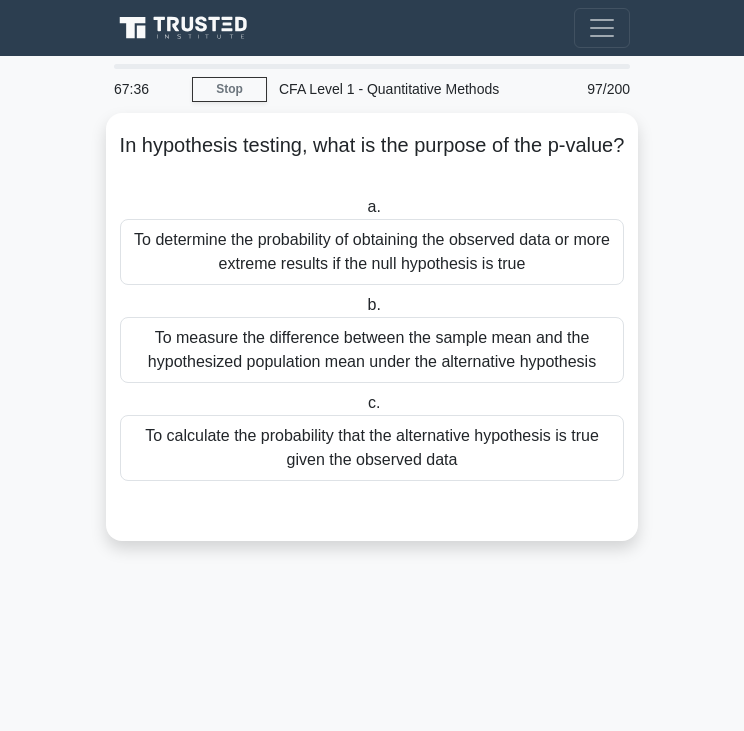 scroll, scrollTop: 0, scrollLeft: 0, axis: both 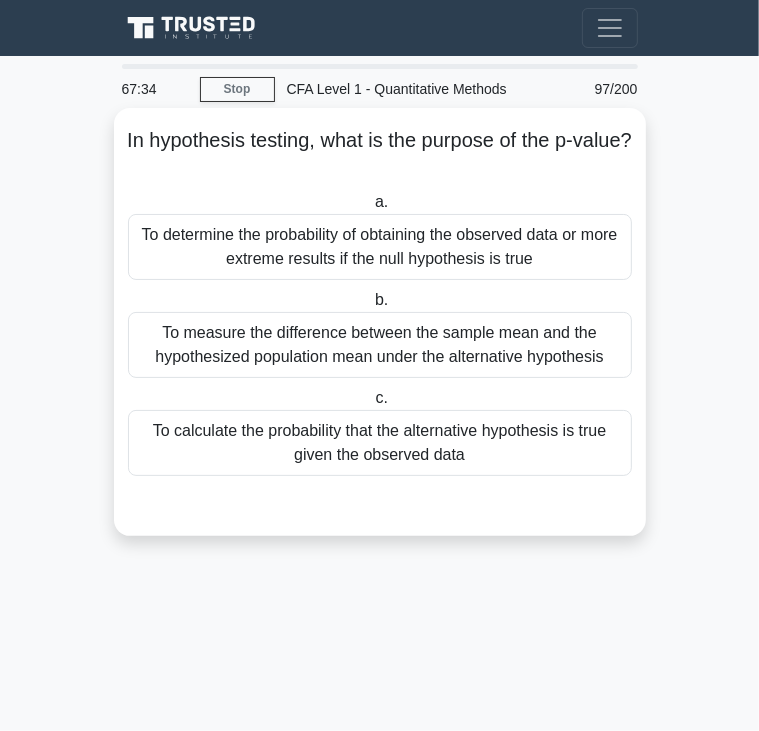 click on "In hypothesis testing, what is the purpose of the p-value?
.spinner_0XTQ{transform-origin:center;animation:spinner_y6GP .75s linear infinite}@keyframes spinner_y6GP{100%{transform:rotate(360deg)}}" at bounding box center (380, 153) 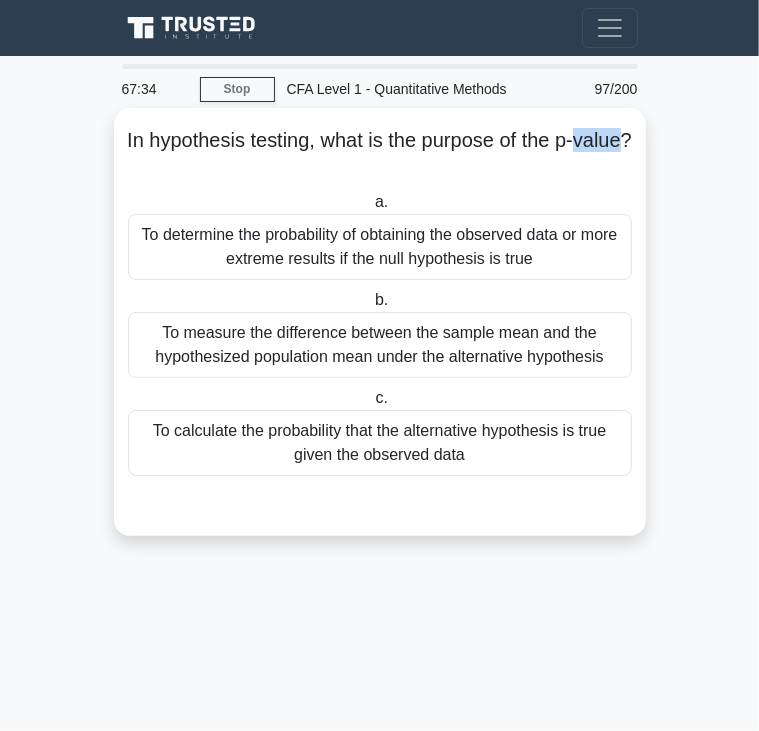 click on "In hypothesis testing, what is the purpose of the p-value?
.spinner_0XTQ{transform-origin:center;animation:spinner_y6GP .75s linear infinite}@keyframes spinner_y6GP{100%{transform:rotate(360deg)}}" at bounding box center [380, 153] 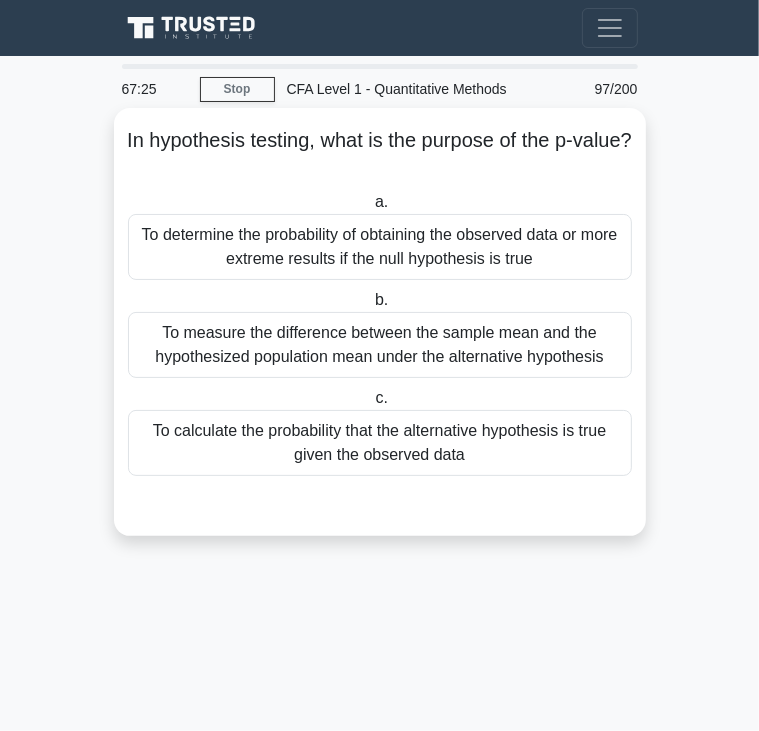 click on "To measure the difference between the sample mean and the hypothesized population mean under the alternative hypothesis" at bounding box center [380, 345] 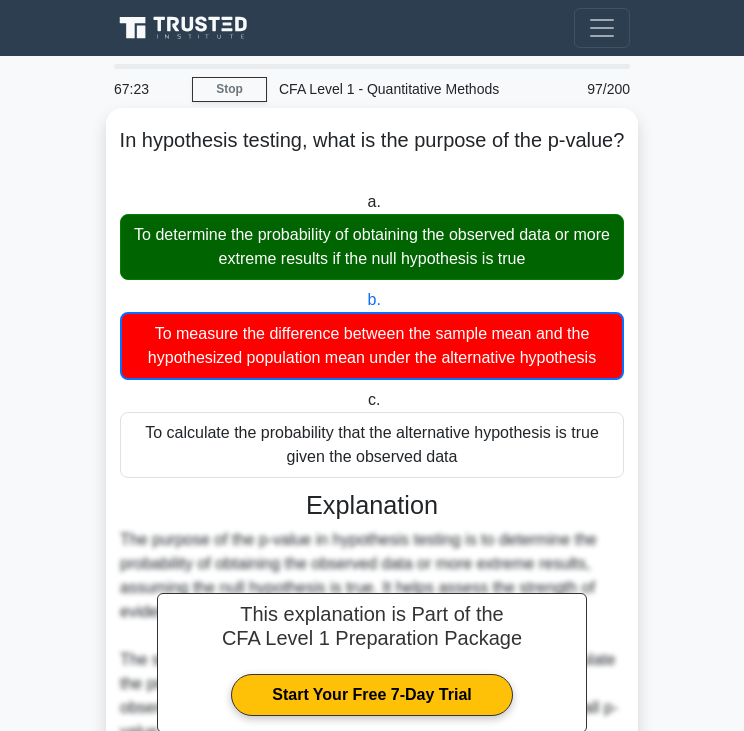 click on "To determine the probability of obtaining the observed data or more extreme results if the null hypothesis is true" at bounding box center [372, 247] 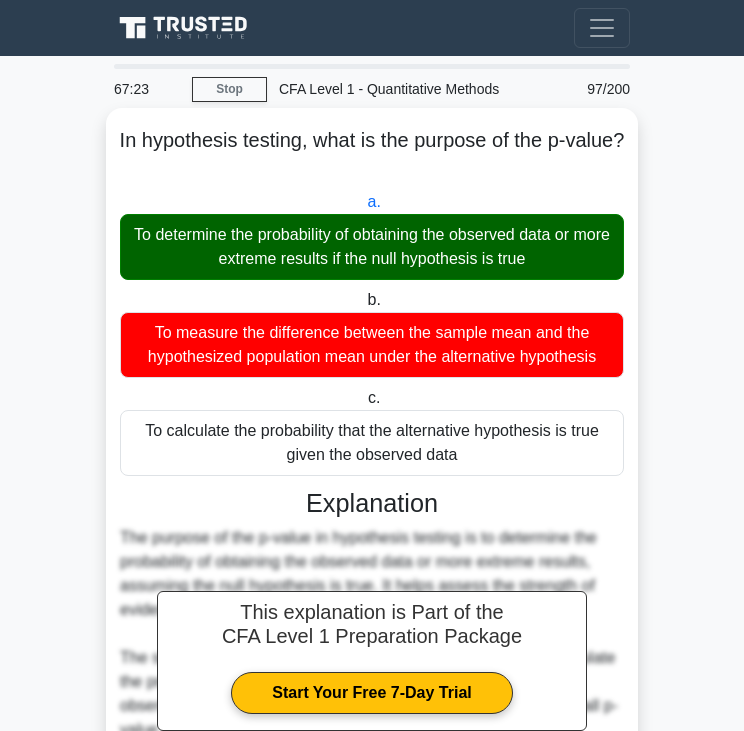 click on "To determine the probability of obtaining the observed data or more extreme results if the null hypothesis is true" at bounding box center (372, 247) 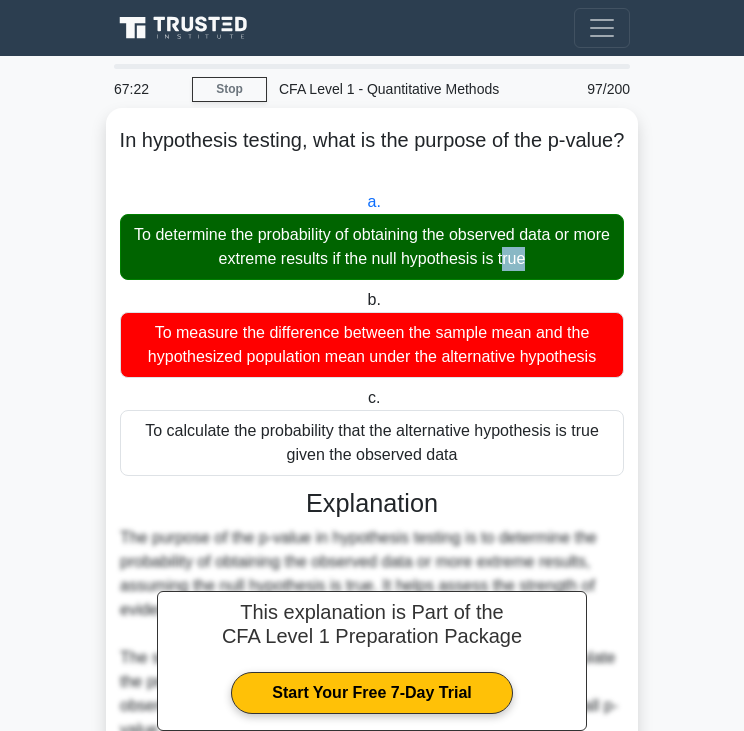 click on "To determine the probability of obtaining the observed data or more extreme results if the null hypothesis is true" at bounding box center [372, 247] 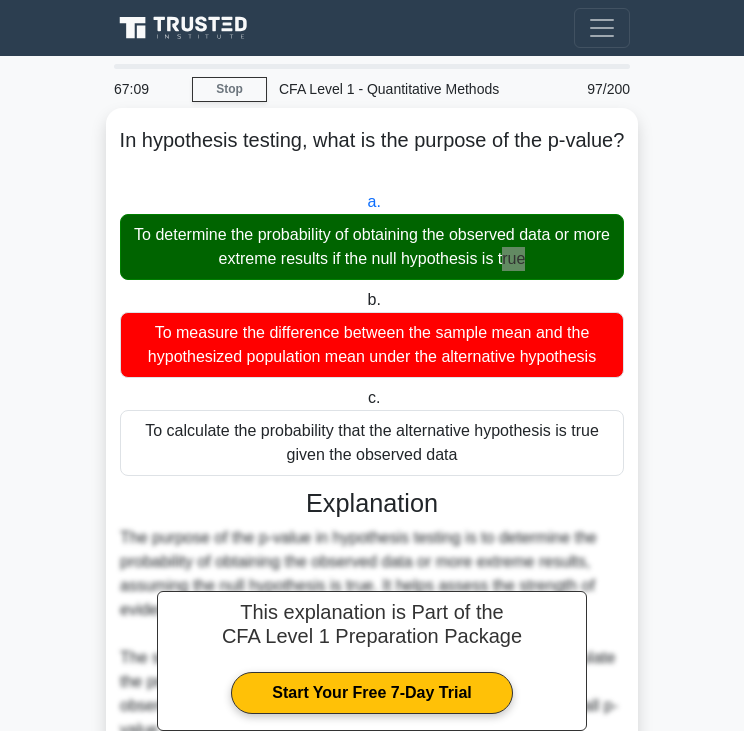 scroll, scrollTop: 379, scrollLeft: 0, axis: vertical 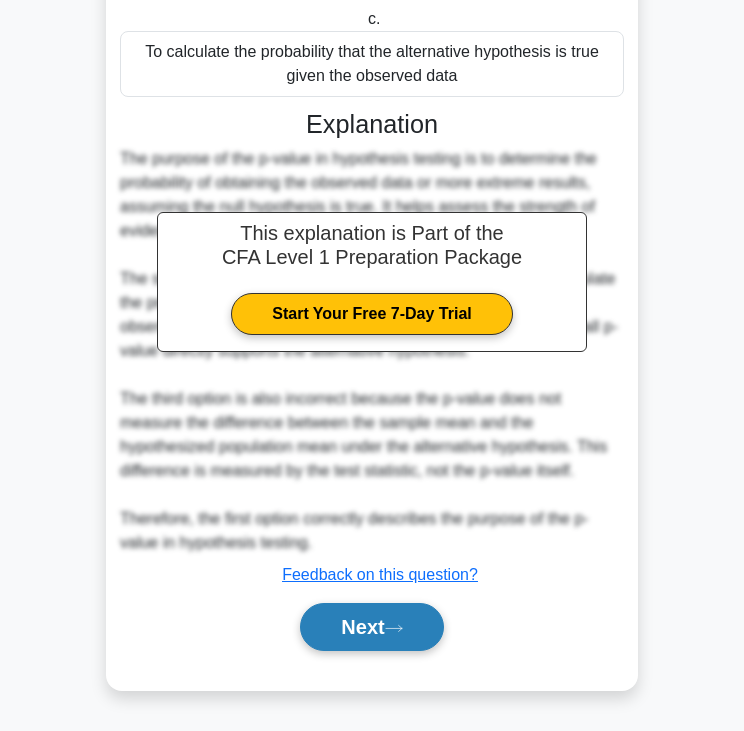 click on "Next" at bounding box center (371, 627) 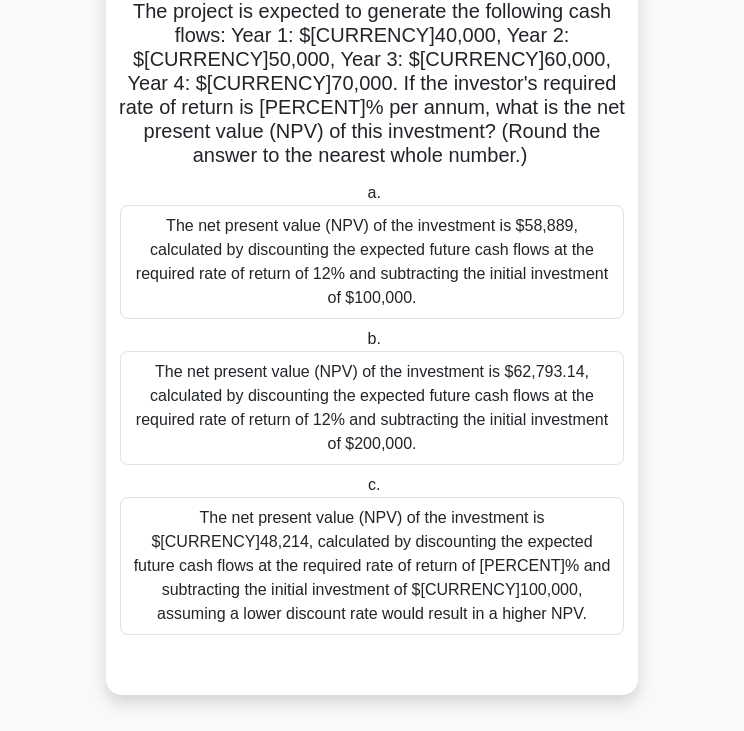 scroll, scrollTop: 85, scrollLeft: 0, axis: vertical 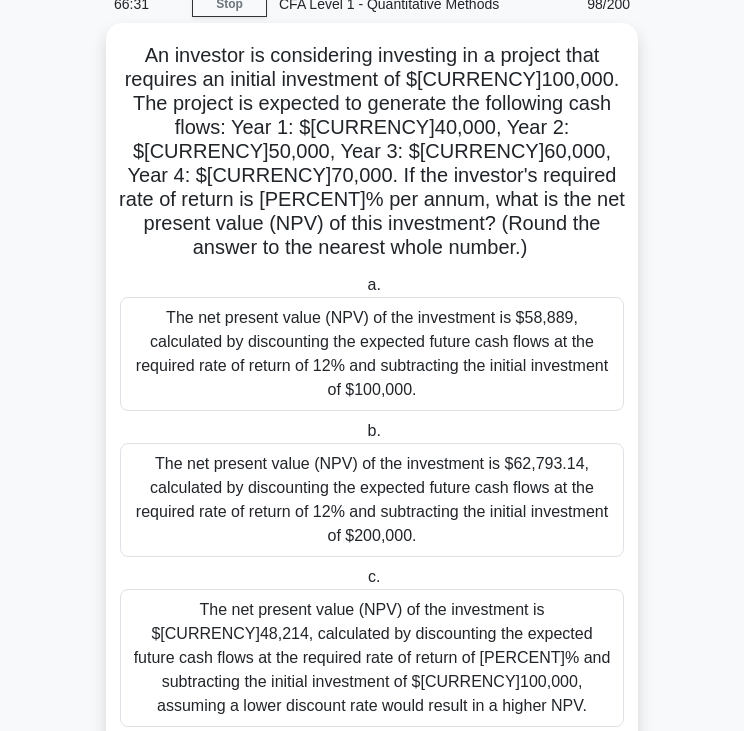 click on "An investor is considering investing in a project that requires an initial investment of $100,000. The project is expected to generate the following cash flows: Year 1: $40,000, Year 2: $50,000, Year 3: $60,000, Year 4: $70,000. If the investor's required rate of return is 12% per annum, what is the net present value (NPV) of this investment? (Round the answer to the nearest whole number.)
.spinner_0XTQ{transform-origin:center;animation:spinner_y6GP .75s linear infinite}@keyframes spinner_y6GP{100%{transform:rotate(360deg)}}" at bounding box center [372, 152] 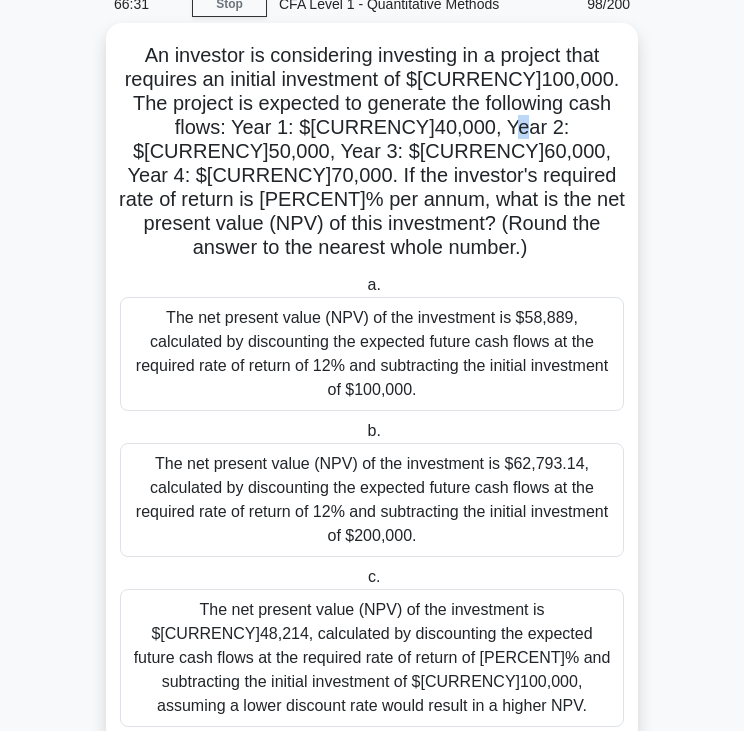 click on "An investor is considering investing in a project that requires an initial investment of $100,000. The project is expected to generate the following cash flows: Year 1: $40,000, Year 2: $50,000, Year 3: $60,000, Year 4: $70,000. If the investor's required rate of return is 12% per annum, what is the net present value (NPV) of this investment? (Round the answer to the nearest whole number.)
.spinner_0XTQ{transform-origin:center;animation:spinner_y6GP .75s linear infinite}@keyframes spinner_y6GP{100%{transform:rotate(360deg)}}" at bounding box center [372, 152] 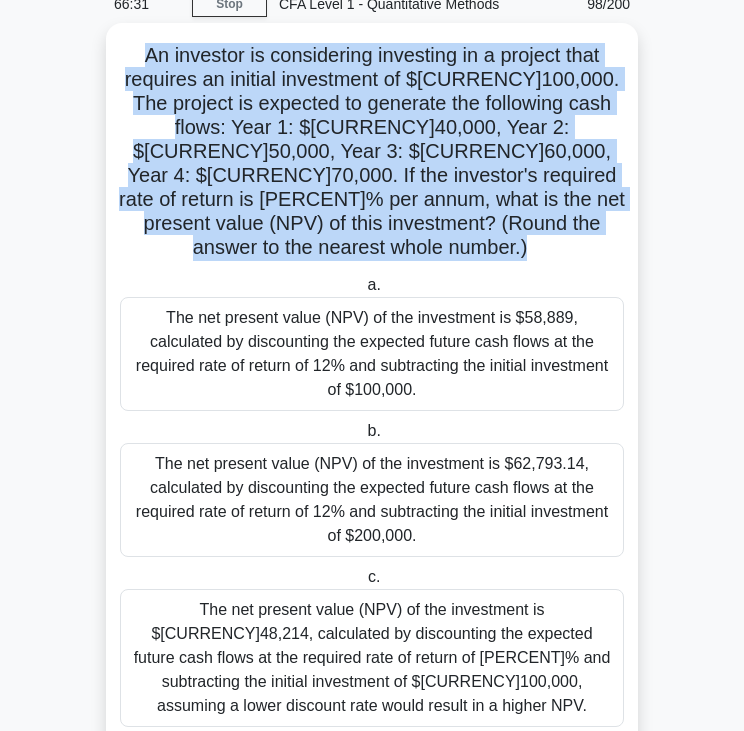click on "An investor is considering investing in a project that requires an initial investment of $100,000. The project is expected to generate the following cash flows: Year 1: $40,000, Year 2: $50,000, Year 3: $60,000, Year 4: $70,000. If the investor's required rate of return is 12% per annum, what is the net present value (NPV) of this investment? (Round the answer to the nearest whole number.)
.spinner_0XTQ{transform-origin:center;animation:spinner_y6GP .75s linear infinite}@keyframes spinner_y6GP{100%{transform:rotate(360deg)}}" at bounding box center [372, 152] 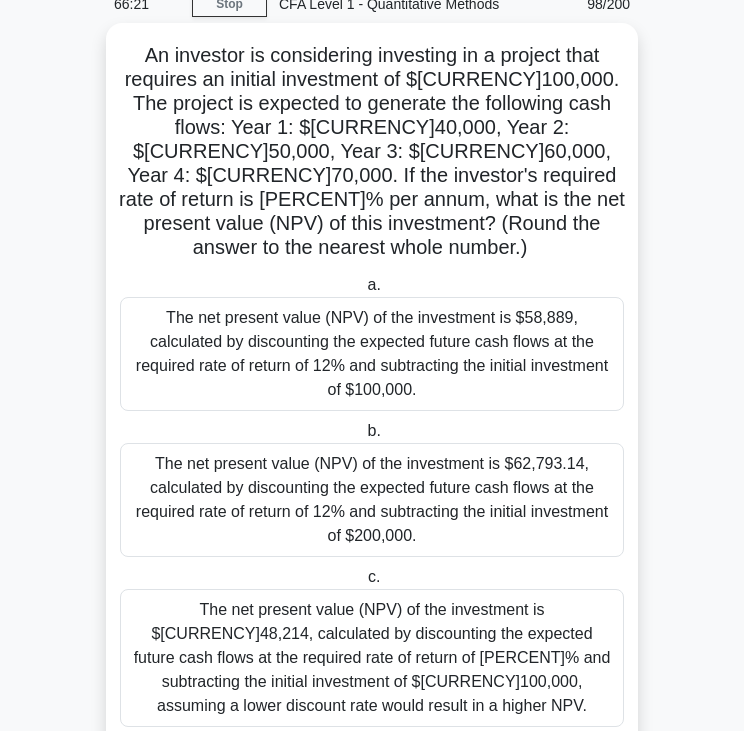click on "The net present value (NPV) of the investment is $58,889, calculated by discounting the expected future cash flows at the required rate of return of 12% and subtracting the initial investment of $100,000." at bounding box center [372, 354] 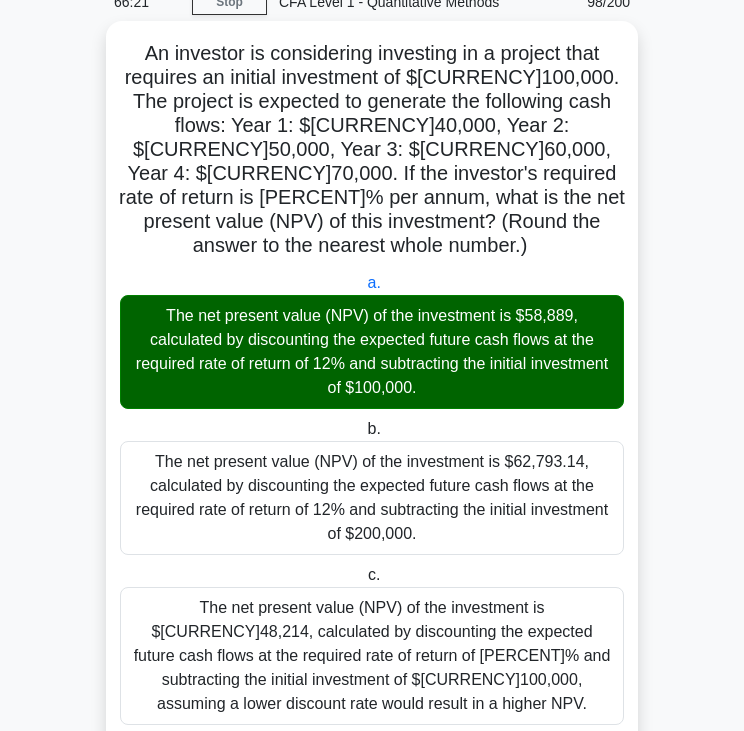 scroll, scrollTop: 1003, scrollLeft: 0, axis: vertical 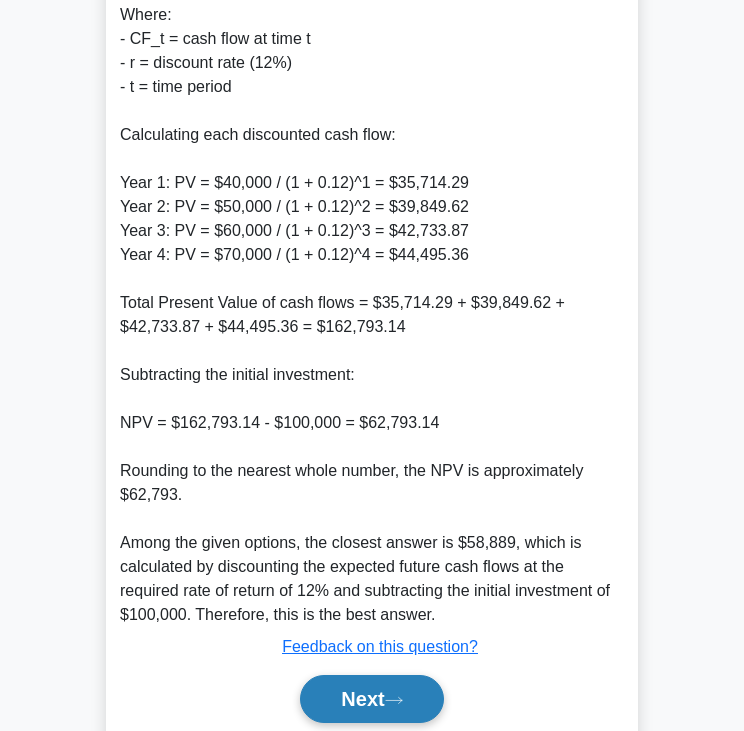 click on "Next" at bounding box center (371, 699) 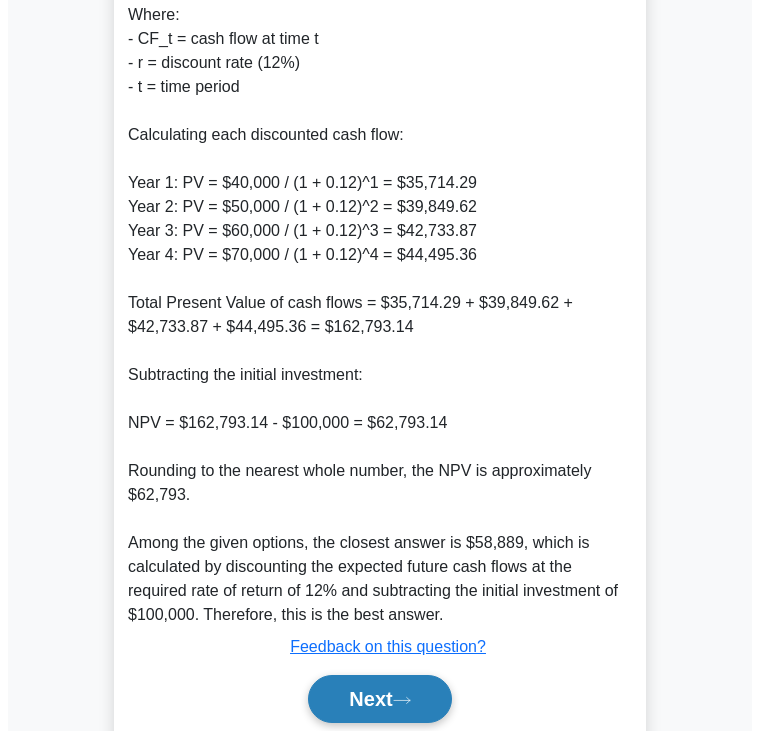 scroll, scrollTop: 0, scrollLeft: 0, axis: both 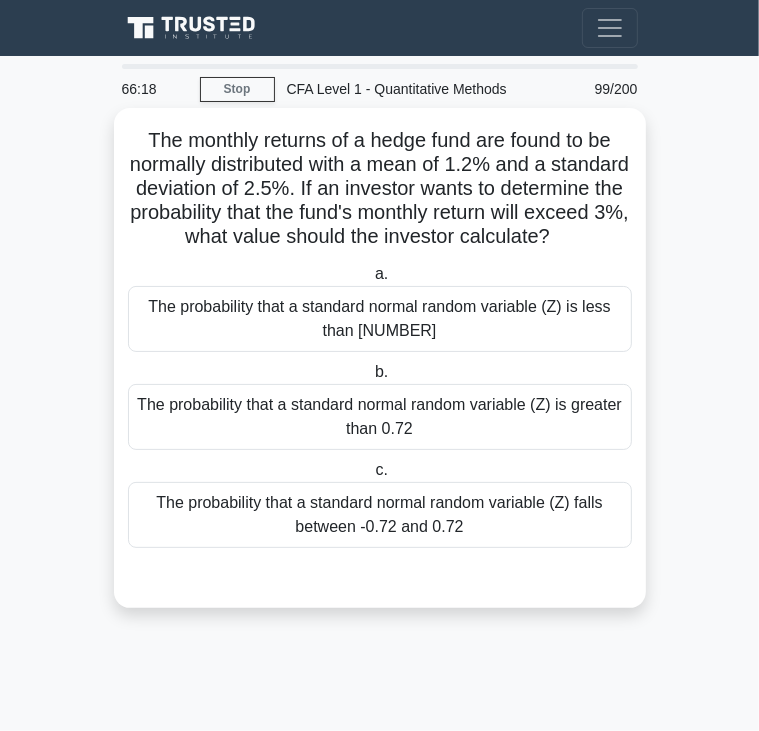 click on "The monthly returns of a hedge fund are found to be normally distributed with a mean of 1.2% and a standard deviation of 2.5%. If an investor wants to determine the probability that the fund's monthly return will exceed 3%, what value should the investor calculate?
.spinner_0XTQ{transform-origin:center;animation:spinner_y6GP .75s linear infinite}@keyframes spinner_y6GP{100%{transform:rotate(360deg)}}" at bounding box center (380, 189) 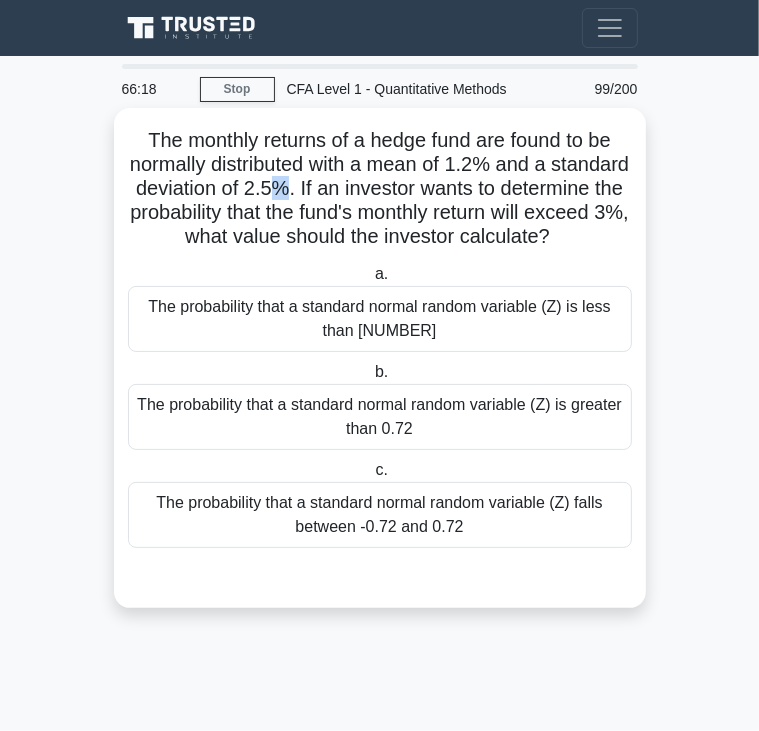 click on "The monthly returns of a hedge fund are found to be normally distributed with a mean of 1.2% and a standard deviation of 2.5%. If an investor wants to determine the probability that the fund's monthly return will exceed 3%, what value should the investor calculate?
.spinner_0XTQ{transform-origin:center;animation:spinner_y6GP .75s linear infinite}@keyframes spinner_y6GP{100%{transform:rotate(360deg)}}" at bounding box center [380, 189] 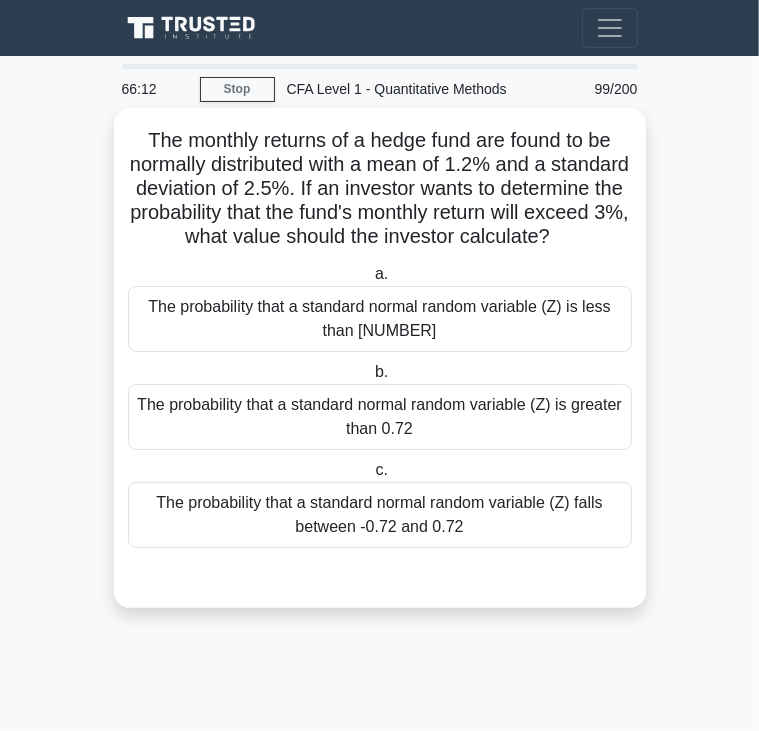 click on "The probability that a standard normal random variable (Z) is greater than 0.72" at bounding box center [380, 417] 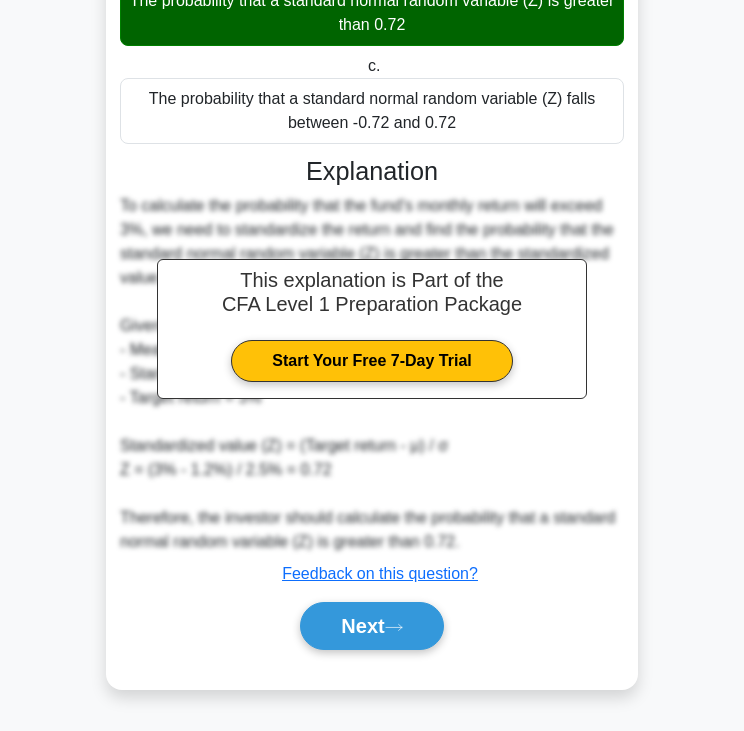 scroll, scrollTop: 427, scrollLeft: 0, axis: vertical 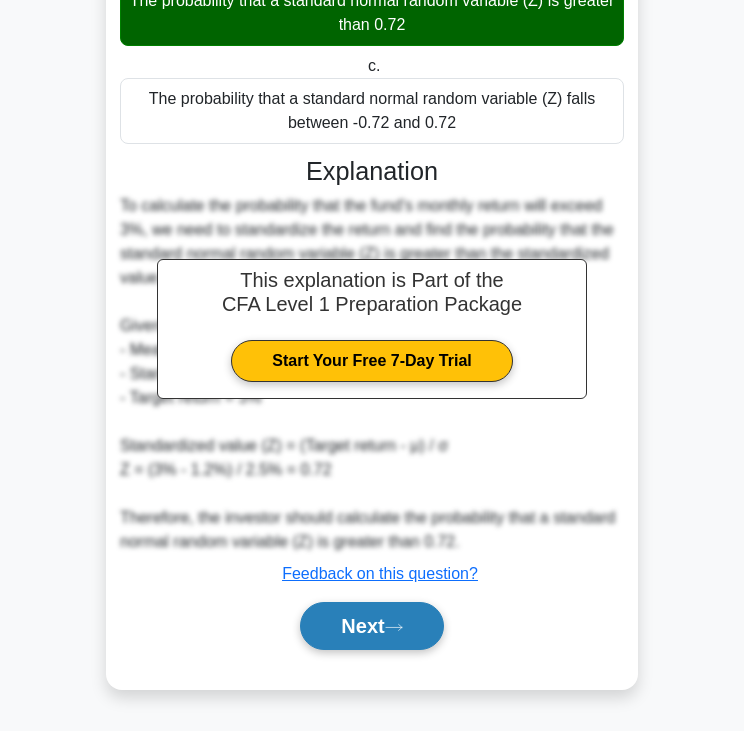 click on "Next" at bounding box center (371, 626) 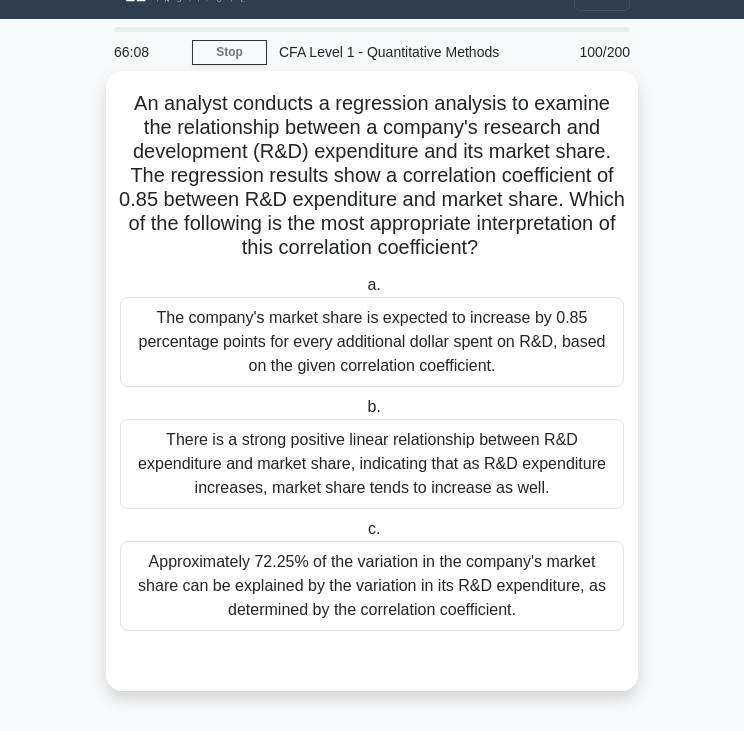 click on "An analyst conducts a regression analysis to examine the relationship between a company's research and development (R&D) expenditure and its market share. The regression results show a correlation coefficient of 0.85 between R&D expenditure and market share. Which of the following is the most appropriate interpretation of this correlation coefficient?
.spinner_0XTQ{transform-origin:center;animation:spinner_y6GP .75s linear infinite}@keyframes spinner_y6GP{100%{transform:rotate(360deg)}}" at bounding box center [372, 176] 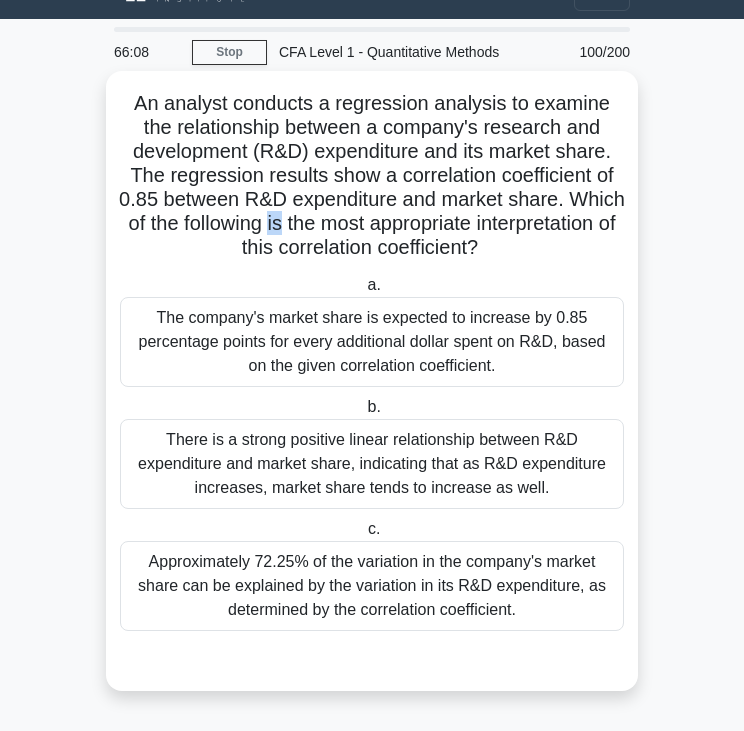 click on "An analyst conducts a regression analysis to examine the relationship between a company's research and development (R&D) expenditure and its market share. The regression results show a correlation coefficient of 0.85 between R&D expenditure and market share. Which of the following is the most appropriate interpretation of this correlation coefficient?
.spinner_0XTQ{transform-origin:center;animation:spinner_y6GP .75s linear infinite}@keyframes spinner_y6GP{100%{transform:rotate(360deg)}}" at bounding box center (372, 176) 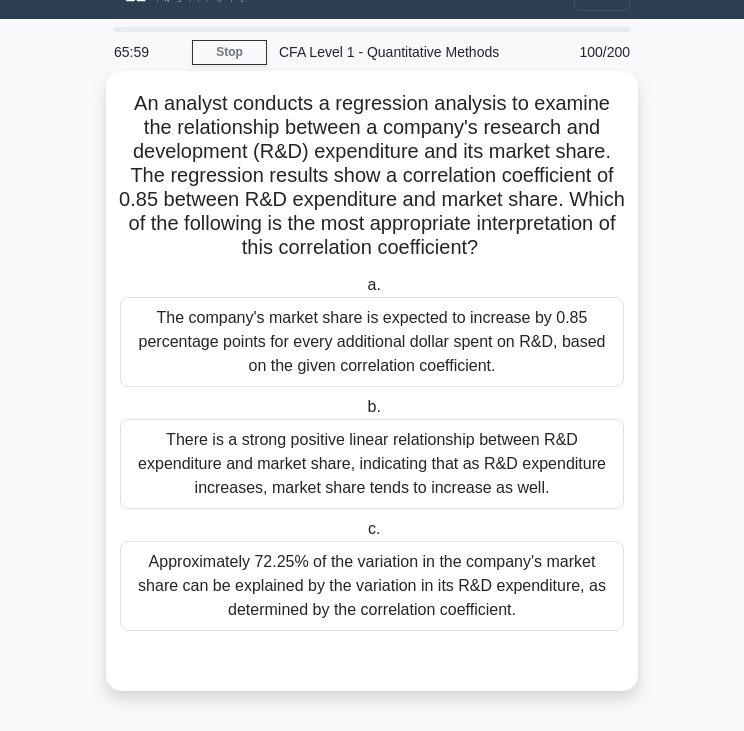 click on "There is a strong positive linear relationship between R&D expenditure and market share, indicating that as R&D expenditure increases, market share tends to increase as well." at bounding box center [372, 464] 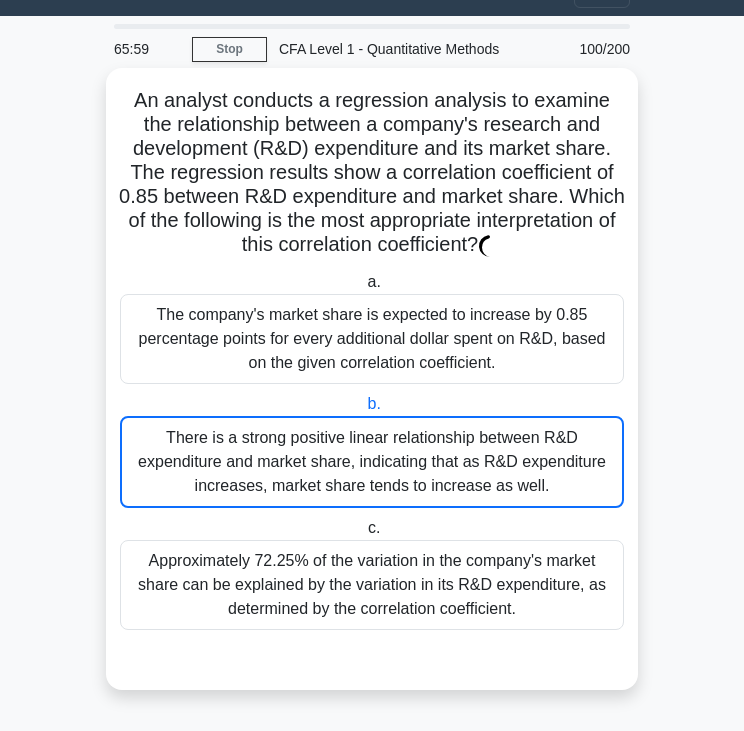 scroll, scrollTop: 571, scrollLeft: 0, axis: vertical 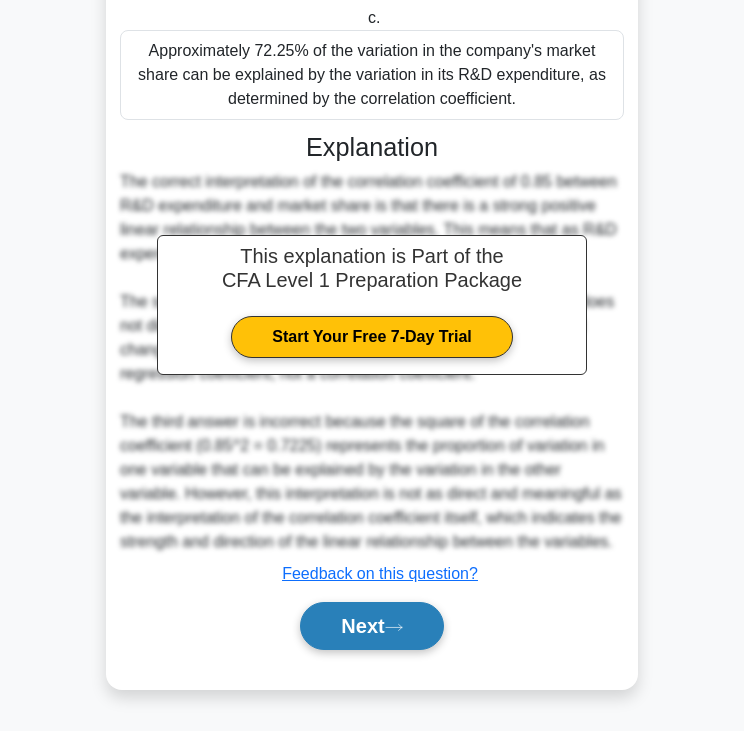 click on "Next" at bounding box center [371, 626] 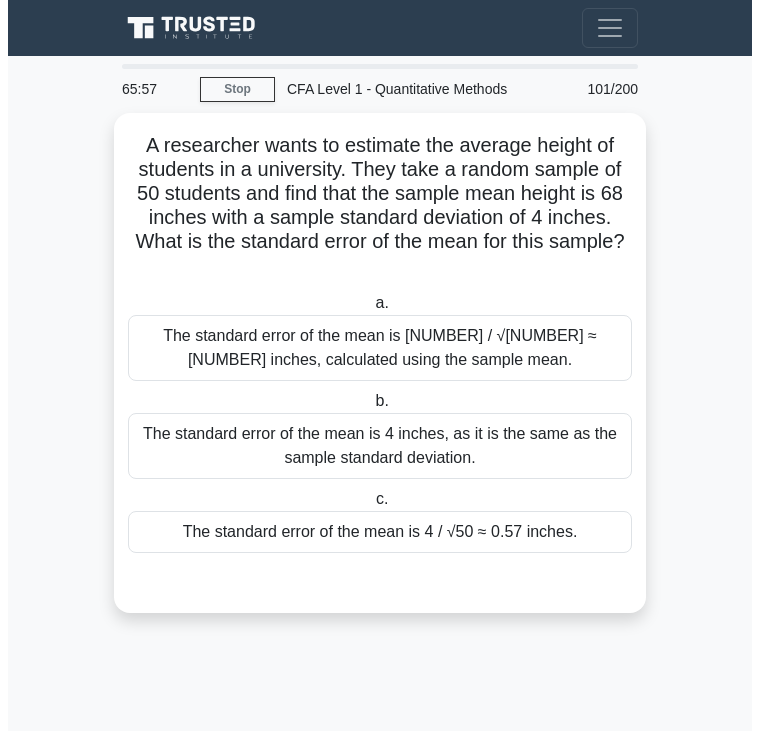 scroll, scrollTop: 0, scrollLeft: 0, axis: both 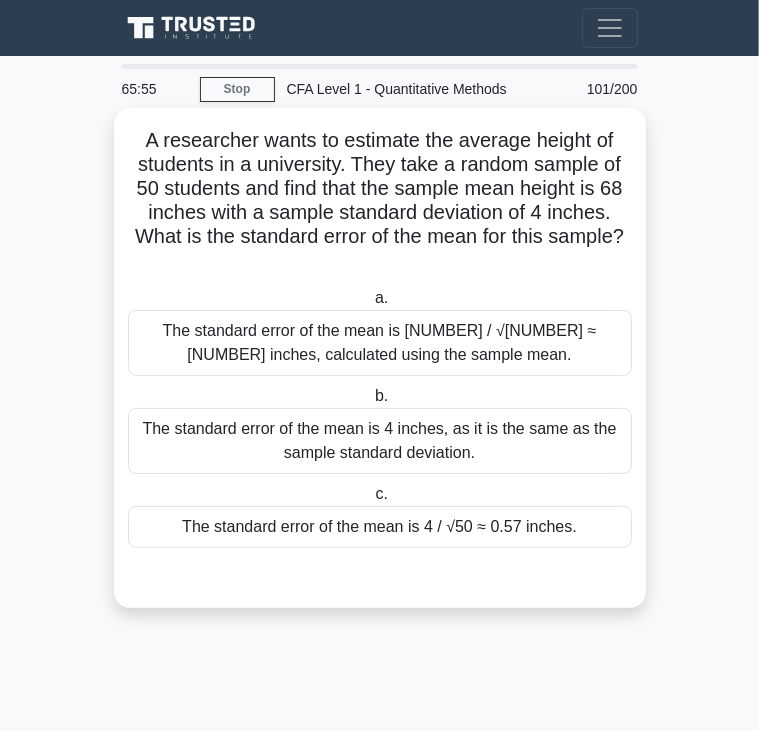 click on "A researcher wants to estimate the average height of students in a university. They take a random sample of 50 students and find that the sample mean height is 68 inches with a sample standard deviation of 4 inches. What is the standard error of the mean for this sample?
.spinner_0XTQ{transform-origin:center;animation:spinner_y6GP .75s linear infinite}@keyframes spinner_y6GP{100%{transform:rotate(360deg)}}" at bounding box center (380, 201) 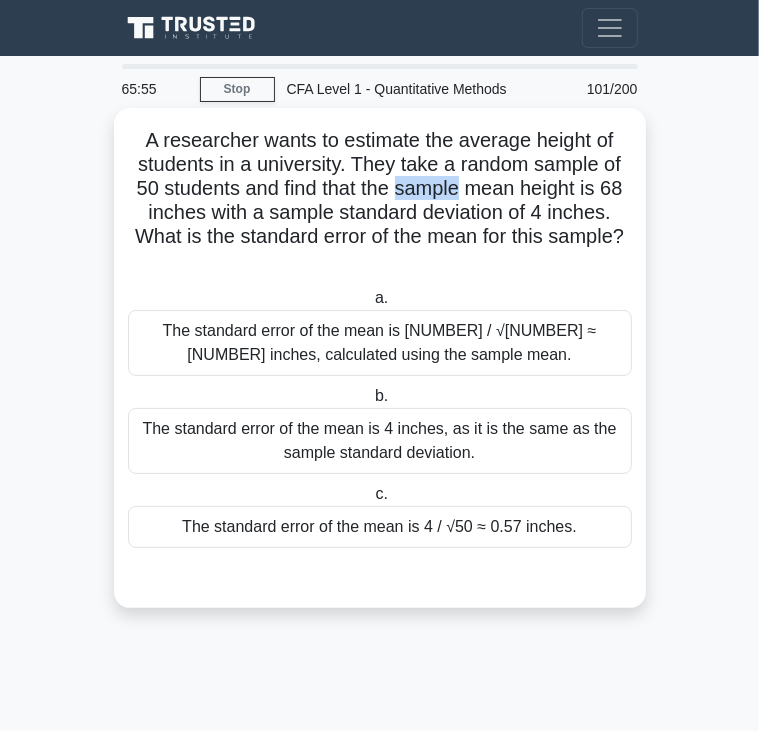 click on "A researcher wants to estimate the average height of students in a university. They take a random sample of 50 students and find that the sample mean height is 68 inches with a sample standard deviation of 4 inches. What is the standard error of the mean for this sample?
.spinner_0XTQ{transform-origin:center;animation:spinner_y6GP .75s linear infinite}@keyframes spinner_y6GP{100%{transform:rotate(360deg)}}" at bounding box center (380, 201) 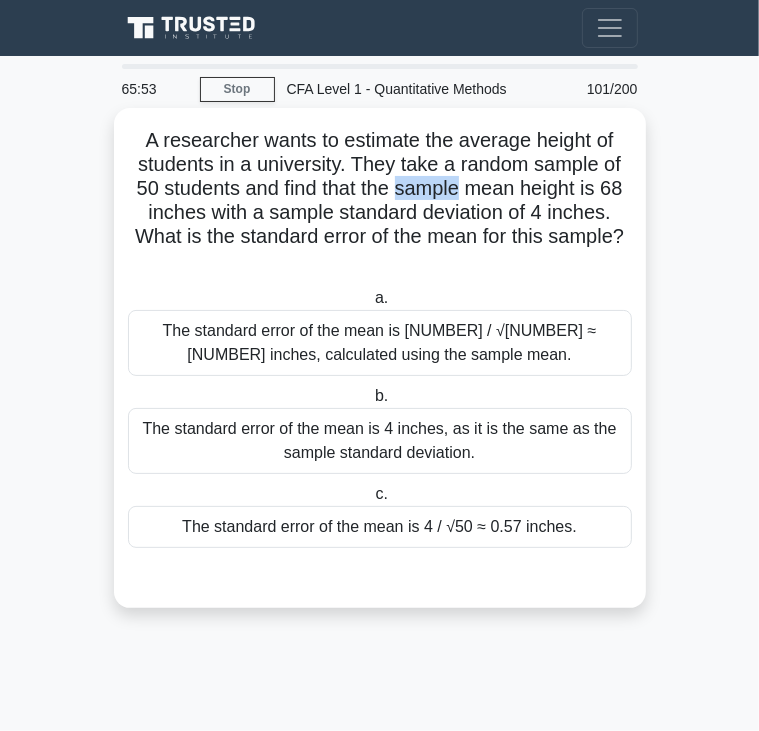 click on "A researcher wants to estimate the average height of students in a university. They take a random sample of 50 students and find that the sample mean height is 68 inches with a sample standard deviation of 4 inches. What is the standard error of the mean for this sample?
.spinner_0XTQ{transform-origin:center;animation:spinner_y6GP .75s linear infinite}@keyframes spinner_y6GP{100%{transform:rotate(360deg)}}" at bounding box center (380, 201) 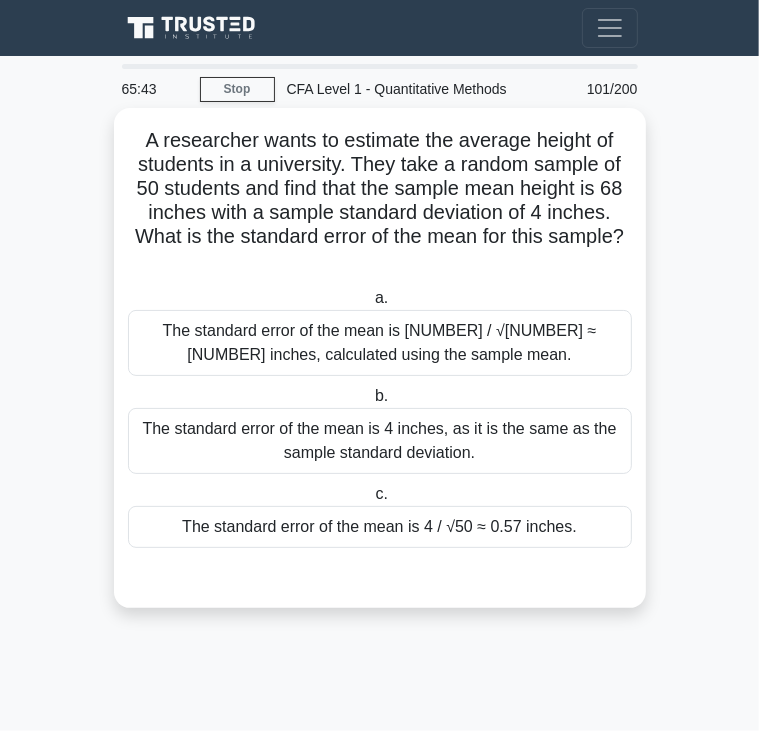 click on "The standard error of the mean is 68 / √50 ≈ 9.62 inches, calculated using the sample mean." at bounding box center [380, 343] 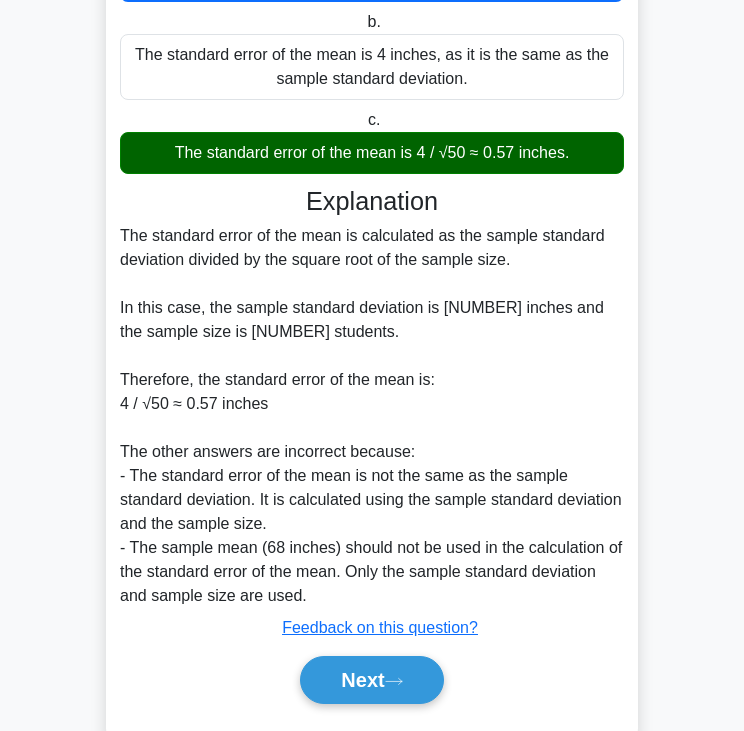 scroll, scrollTop: 428, scrollLeft: 0, axis: vertical 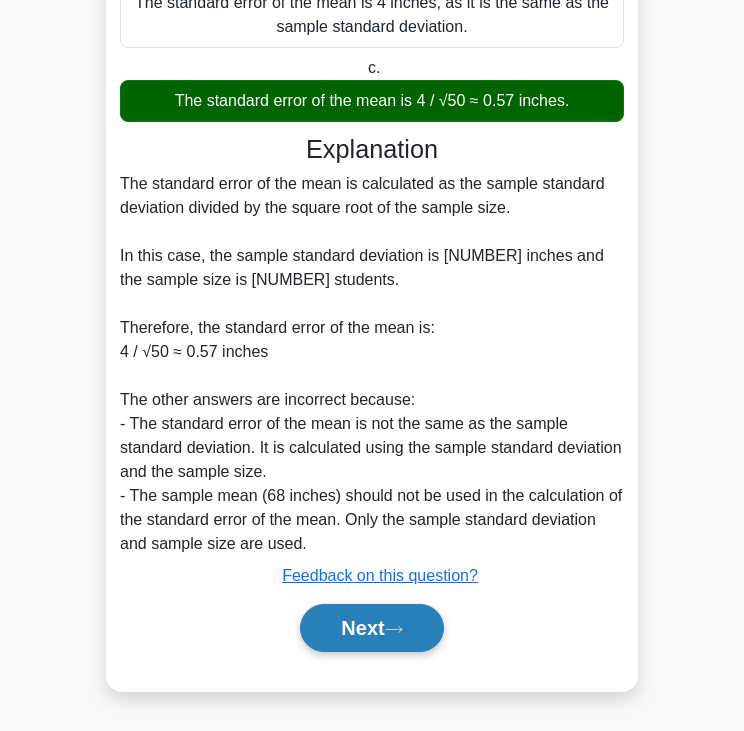 click on "Next" at bounding box center (371, 628) 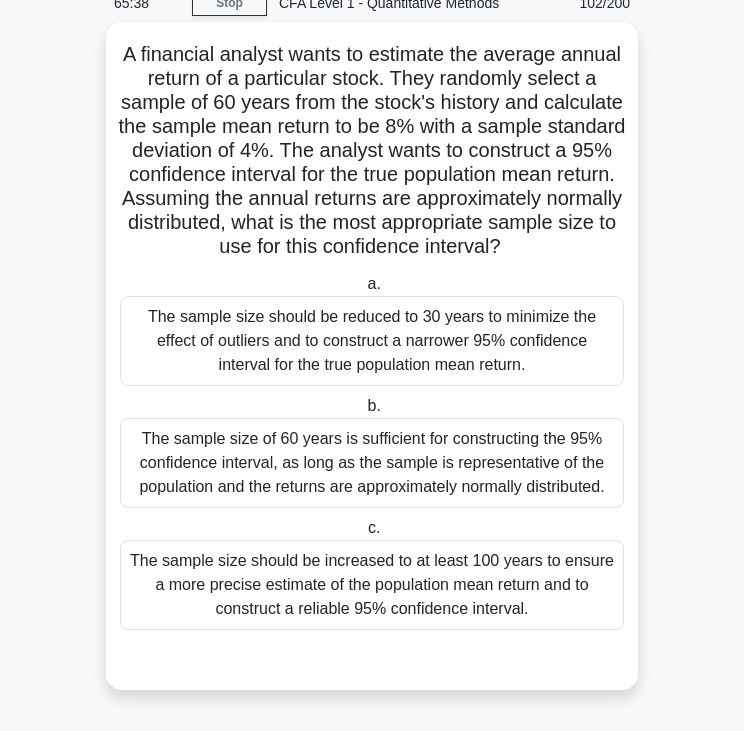 click on "A financial analyst wants to estimate the average annual return of a particular stock. They randomly select a sample of 60 years from the stock's history and calculate the sample mean return to be 8% with a sample standard deviation of 4%. The analyst wants to construct a 95% confidence interval for the true population mean return. Assuming the annual returns are approximately normally distributed, what is the most appropriate sample size to use for this confidence interval?
.spinner_0XTQ{transform-origin:center;animation:spinner_y6GP .75s linear infinite}@keyframes spinner_y6GP{100%{transform:rotate(360deg)}}" at bounding box center (372, 151) 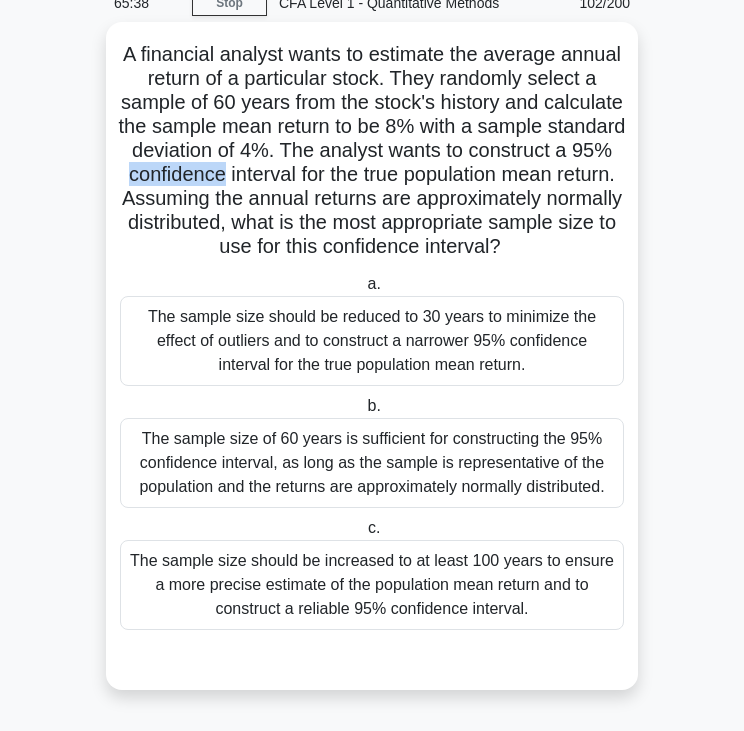 click on "A financial analyst wants to estimate the average annual return of a particular stock. They randomly select a sample of 60 years from the stock's history and calculate the sample mean return to be 8% with a sample standard deviation of 4%. The analyst wants to construct a 95% confidence interval for the true population mean return. Assuming the annual returns are approximately normally distributed, what is the most appropriate sample size to use for this confidence interval?
.spinner_0XTQ{transform-origin:center;animation:spinner_y6GP .75s linear infinite}@keyframes spinner_y6GP{100%{transform:rotate(360deg)}}" at bounding box center [372, 151] 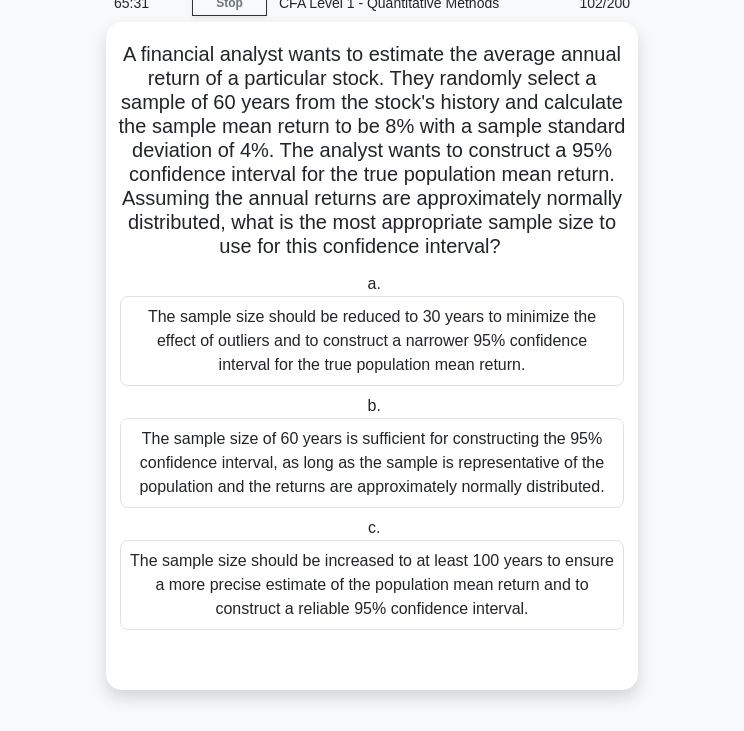 click on "The sample size should be reduced to 30 years to minimize the effect of outliers and to construct a narrower 95% confidence interval for the true population mean return." at bounding box center (372, 341) 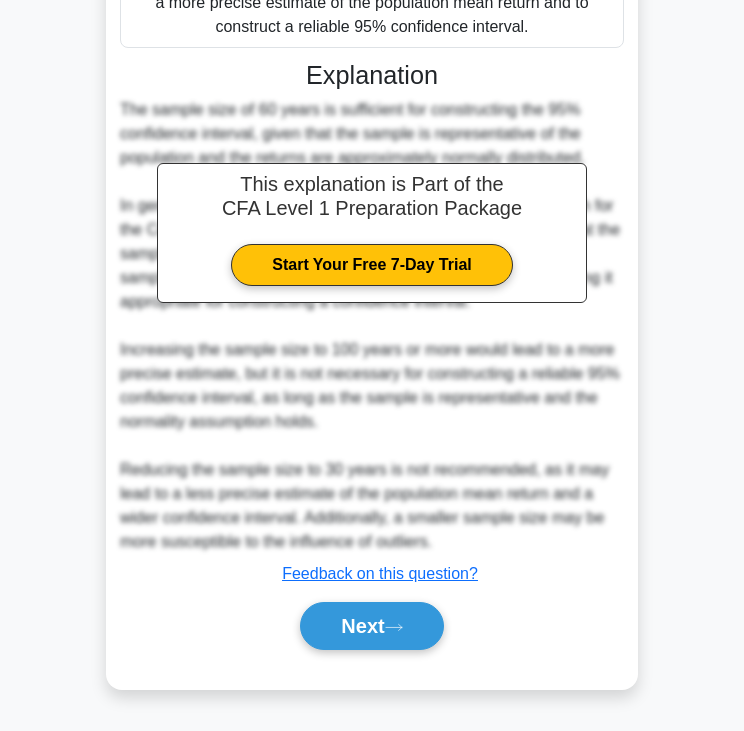 scroll, scrollTop: 716, scrollLeft: 0, axis: vertical 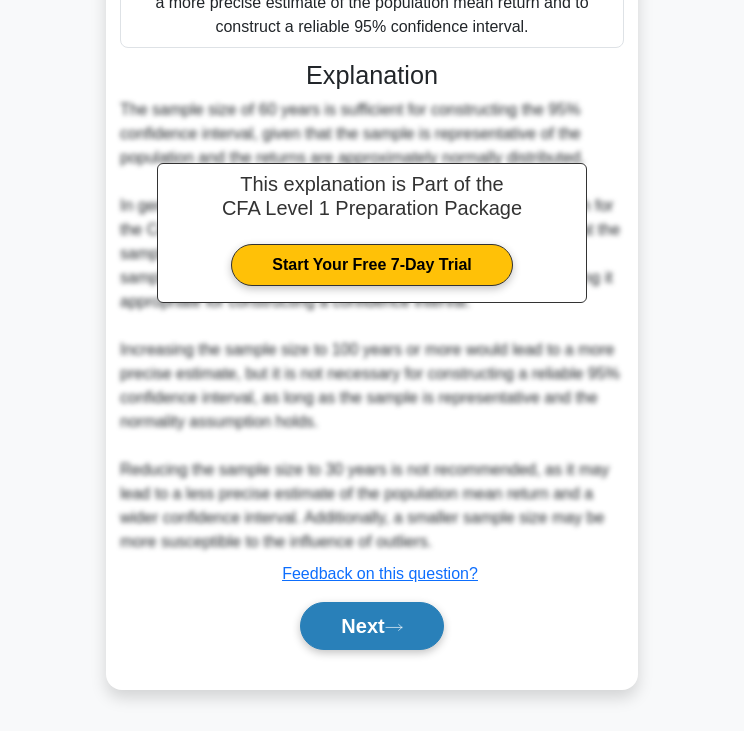 click on "Next" at bounding box center (371, 626) 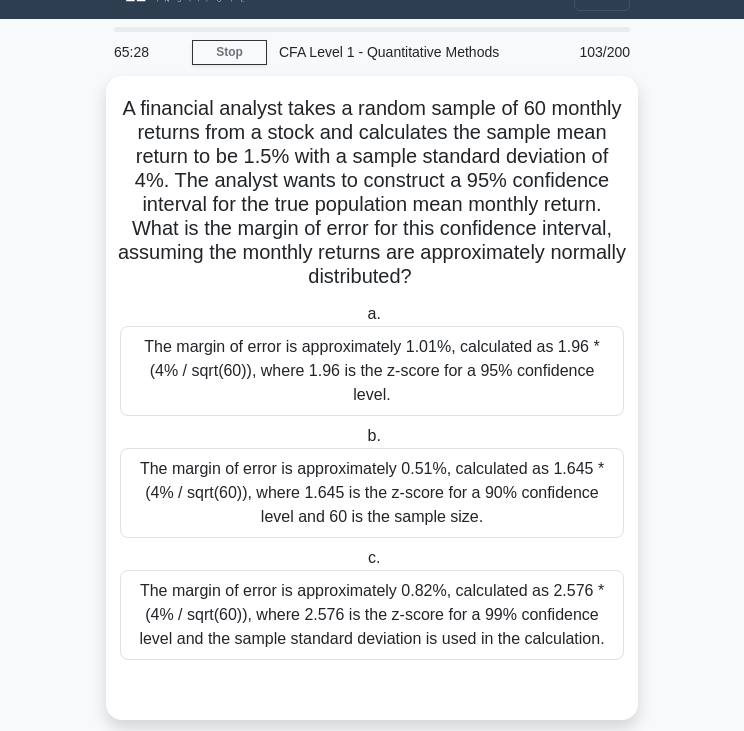 scroll, scrollTop: 0, scrollLeft: 0, axis: both 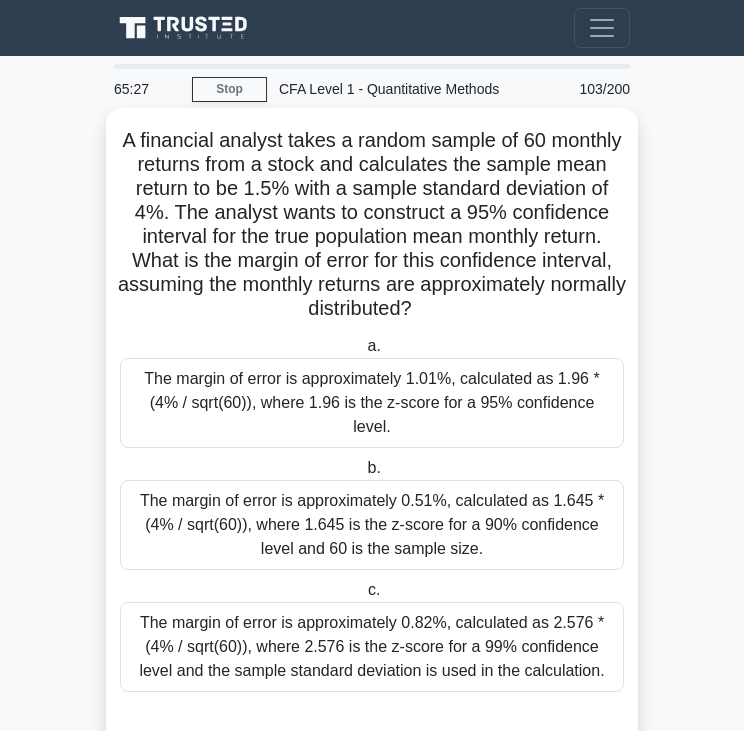 click on "A financial analyst takes a random sample of 60 monthly returns from a stock and calculates the sample mean return to be 1.5% with a sample standard deviation of 4%. The analyst wants to construct a 95% confidence interval for the true population mean monthly return. What is the margin of error for this confidence interval, assuming the monthly returns are approximately normally distributed?
.spinner_0XTQ{transform-origin:center;animation:spinner_y6GP .75s linear infinite}@keyframes spinner_y6GP{100%{transform:rotate(360deg)}}" at bounding box center (372, 225) 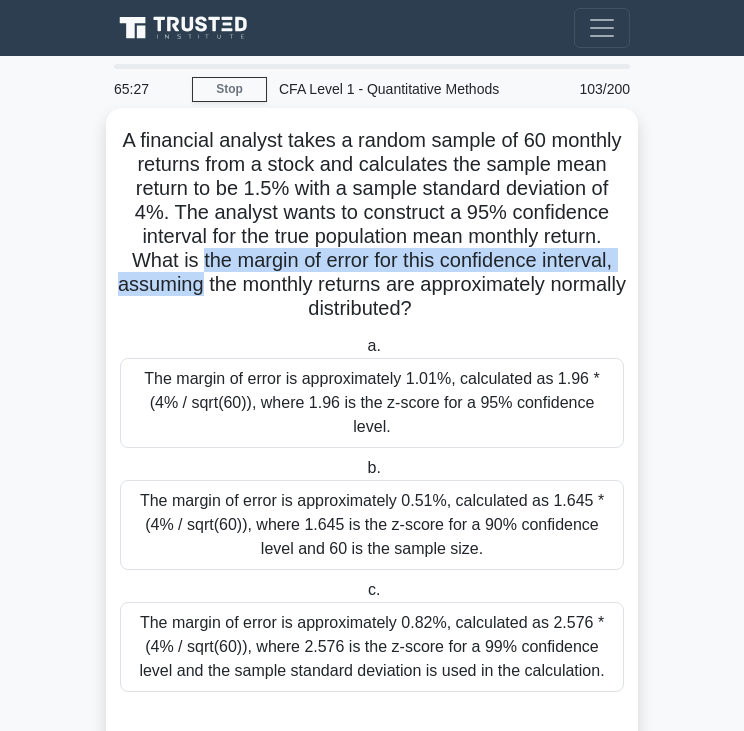click on "A financial analyst takes a random sample of 60 monthly returns from a stock and calculates the sample mean return to be 1.5% with a sample standard deviation of 4%. The analyst wants to construct a 95% confidence interval for the true population mean monthly return. What is the margin of error for this confidence interval, assuming the monthly returns are approximately normally distributed?
.spinner_0XTQ{transform-origin:center;animation:spinner_y6GP .75s linear infinite}@keyframes spinner_y6GP{100%{transform:rotate(360deg)}}" at bounding box center [372, 225] 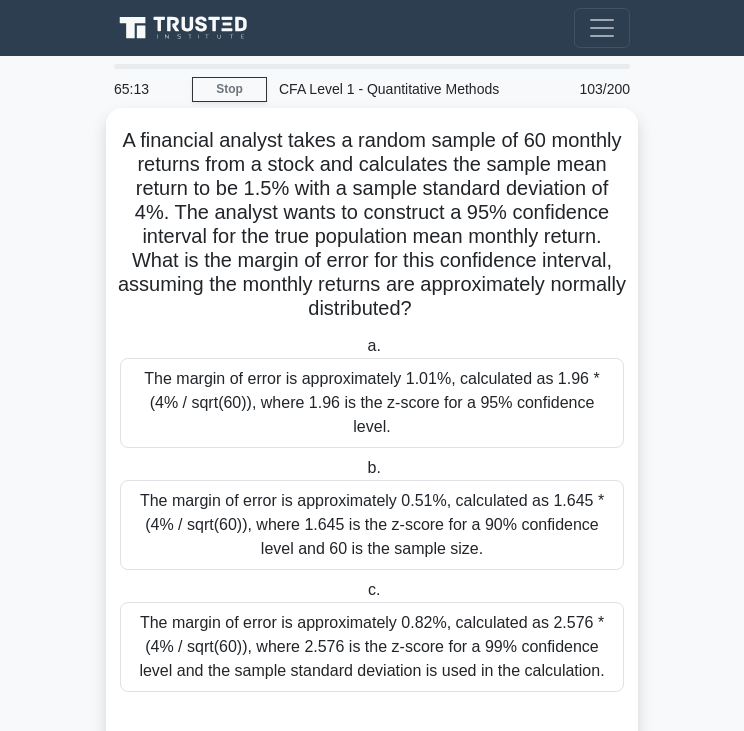 click on "The margin of error is approximately 0.51%, calculated as 1.645 * (4% / sqrt(60)), where 1.645 is the z-score for a 90% confidence level and 60 is the sample size." at bounding box center [372, 525] 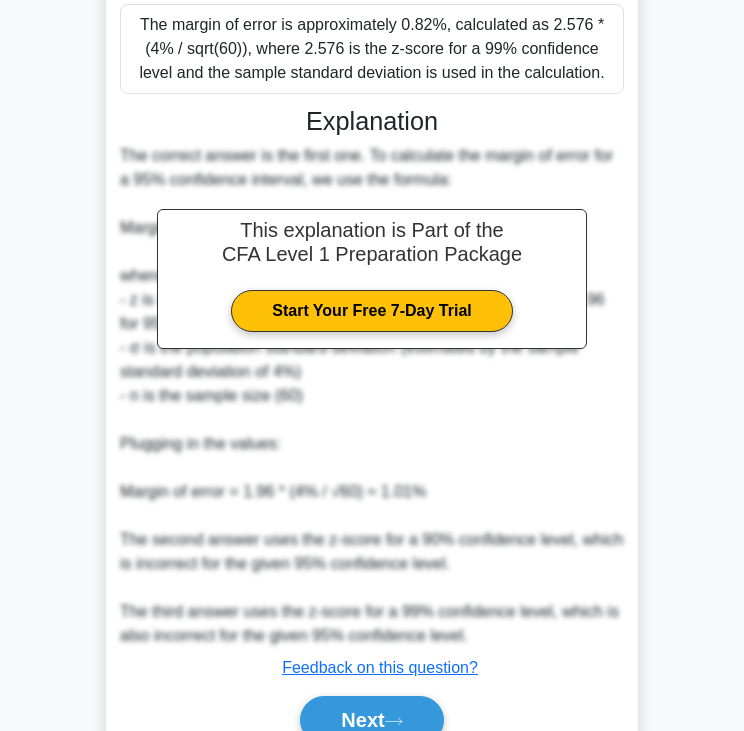 scroll, scrollTop: 622, scrollLeft: 0, axis: vertical 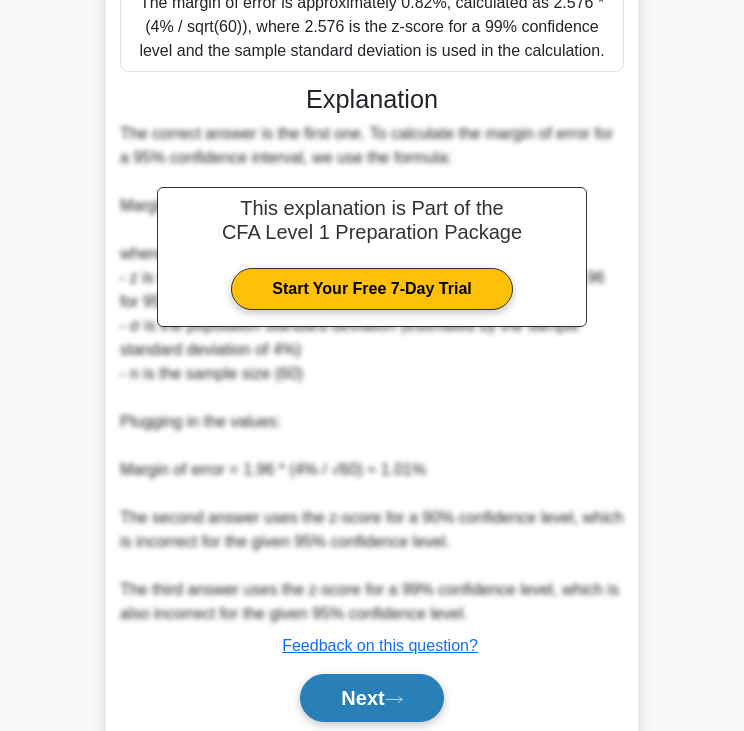 click on "Next" at bounding box center [371, 698] 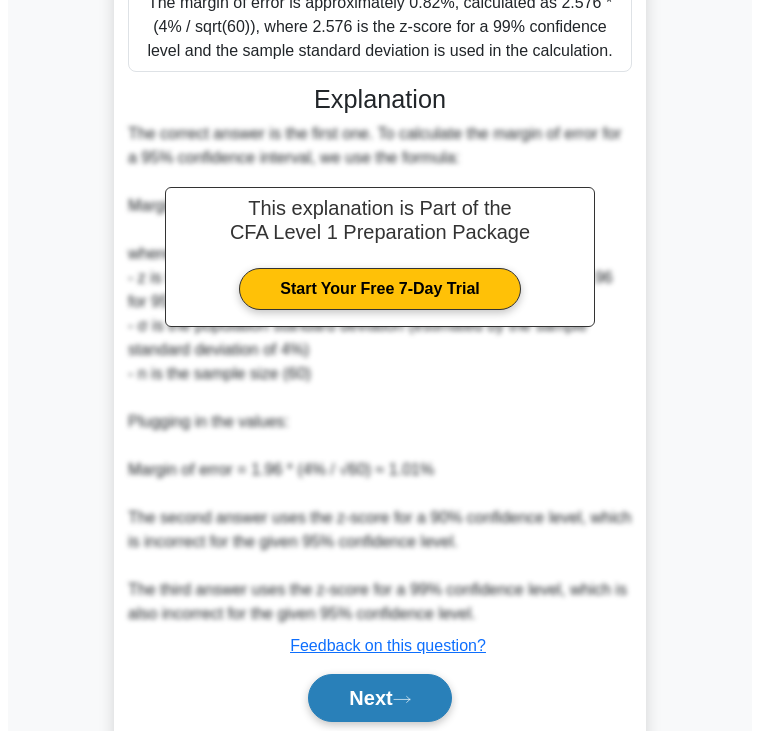 scroll, scrollTop: 0, scrollLeft: 0, axis: both 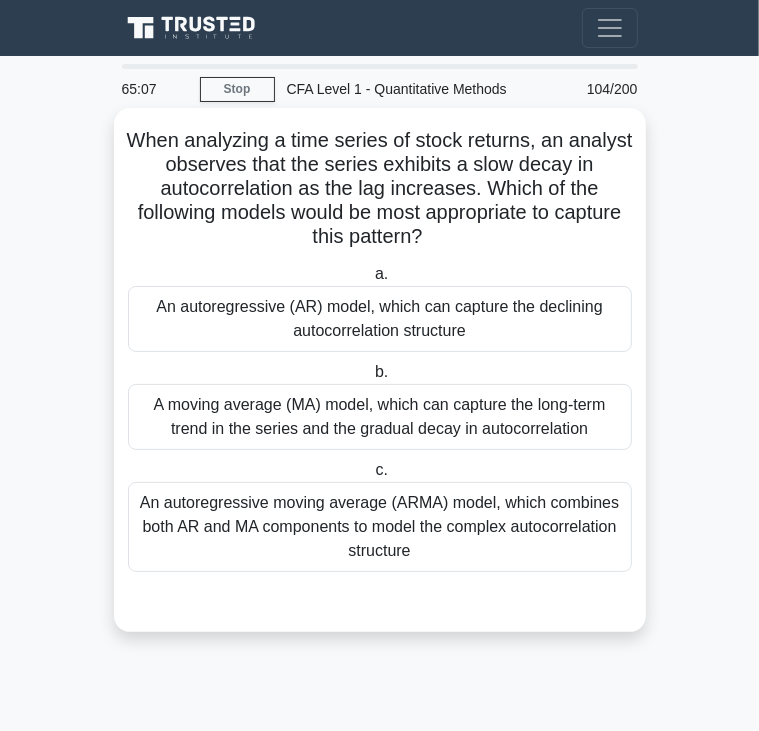 click on "When analyzing a time series of stock returns, an analyst observes that the series exhibits a slow decay in autocorrelation as the lag increases. Which of the following models would be most appropriate to capture this pattern?
.spinner_0XTQ{transform-origin:center;animation:spinner_y6GP .75s linear infinite}@keyframes spinner_y6GP{100%{transform:rotate(360deg)}}" at bounding box center (380, 189) 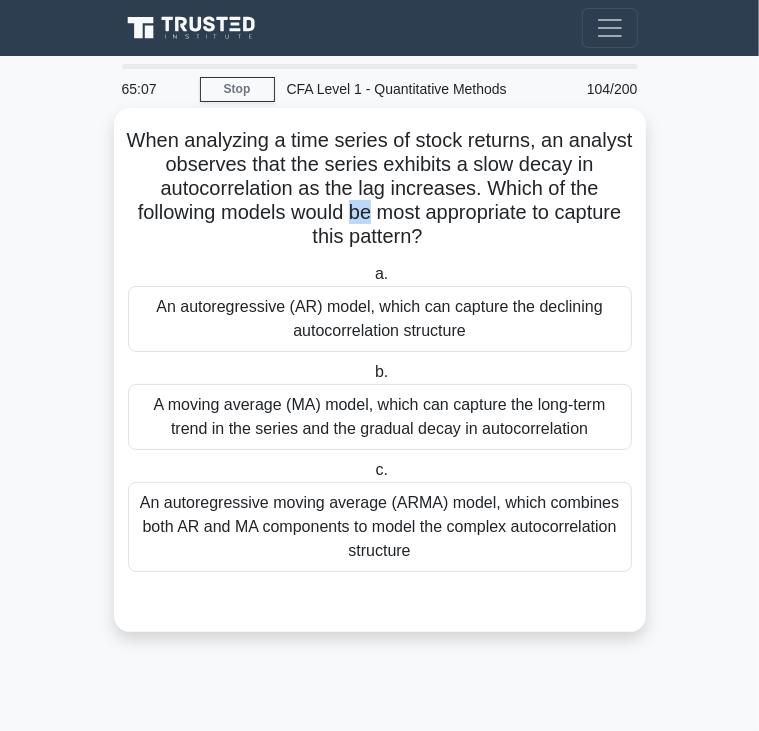 click on "When analyzing a time series of stock returns, an analyst observes that the series exhibits a slow decay in autocorrelation as the lag increases. Which of the following models would be most appropriate to capture this pattern?
.spinner_0XTQ{transform-origin:center;animation:spinner_y6GP .75s linear infinite}@keyframes spinner_y6GP{100%{transform:rotate(360deg)}}" at bounding box center (380, 189) 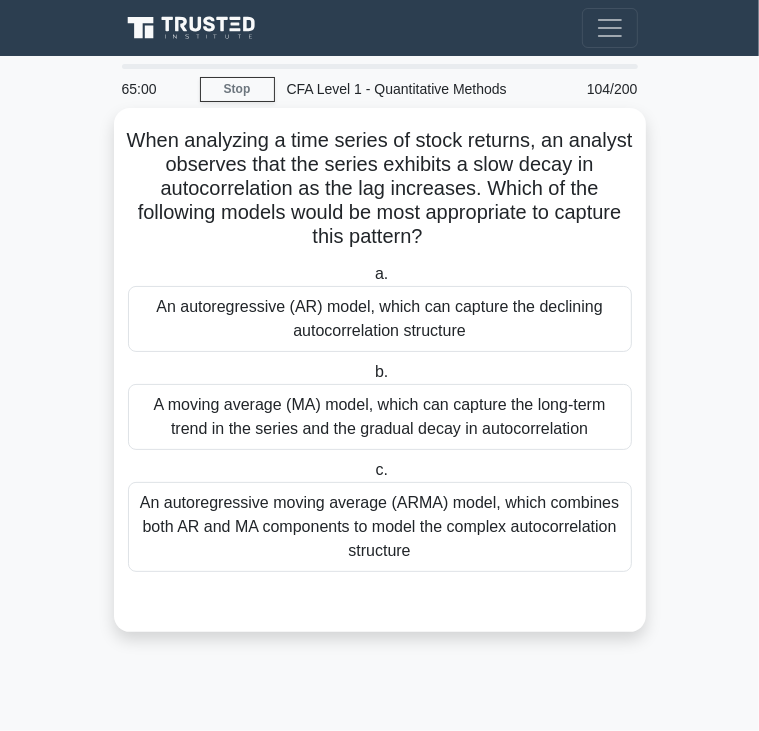 drag, startPoint x: 408, startPoint y: 363, endPoint x: 456, endPoint y: 305, distance: 75.28612 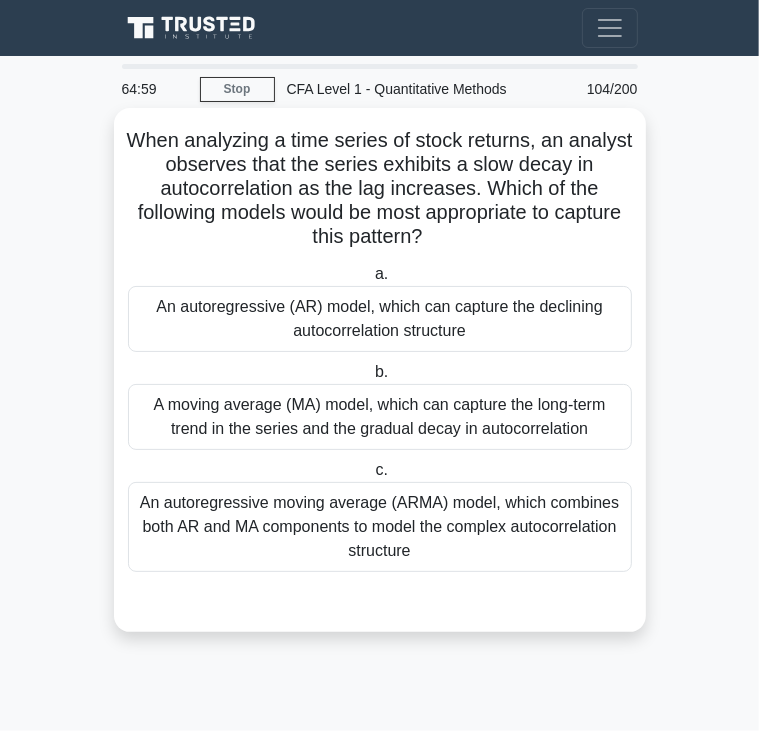 click on "An autoregressive (AR) model, which can capture the declining autocorrelation structure" at bounding box center (380, 319) 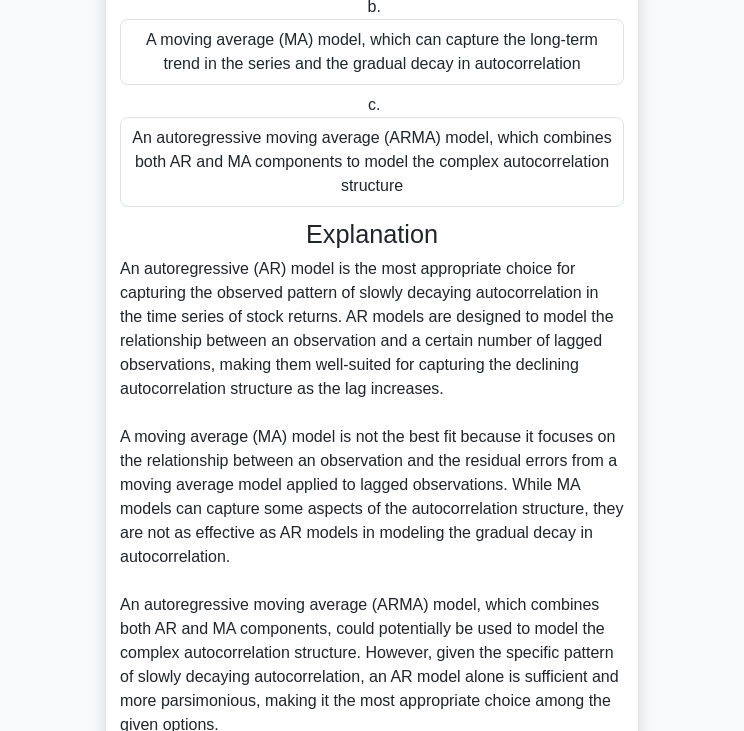 scroll, scrollTop: 547, scrollLeft: 0, axis: vertical 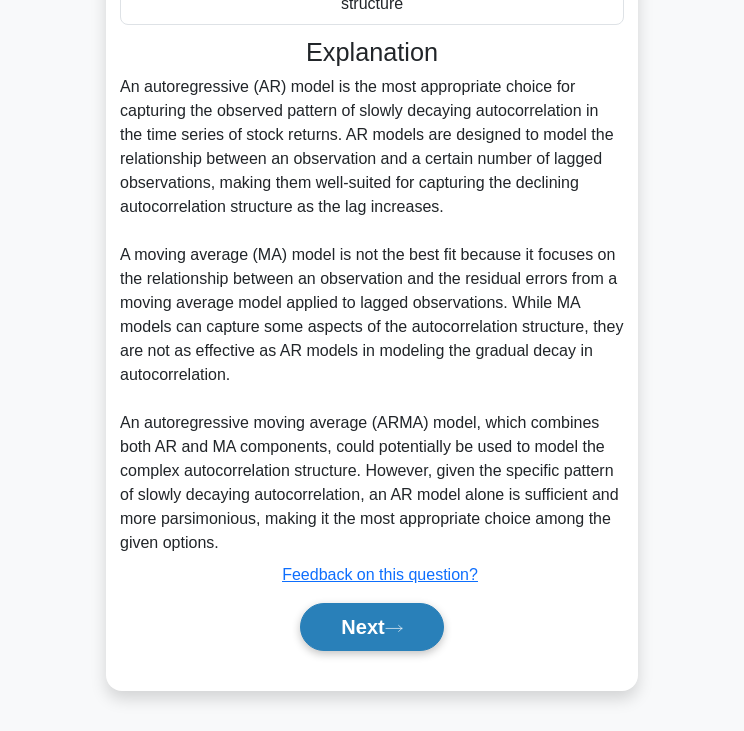 click on "Next" at bounding box center [371, 627] 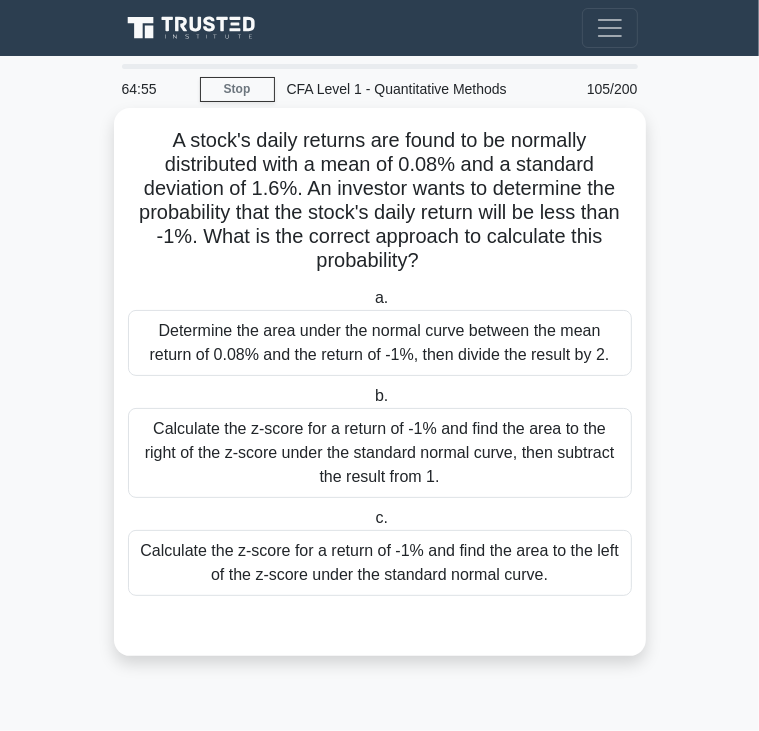 click on "A stock's daily returns are found to be normally distributed with a mean of 0.08% and a standard deviation of 1.6%. An investor wants to determine the probability that the stock's daily return will be less than -1%. What is the correct approach to calculate this probability?
.spinner_0XTQ{transform-origin:center;animation:spinner_y6GP .75s linear infinite}@keyframes spinner_y6GP{100%{transform:rotate(360deg)}}" at bounding box center [380, 201] 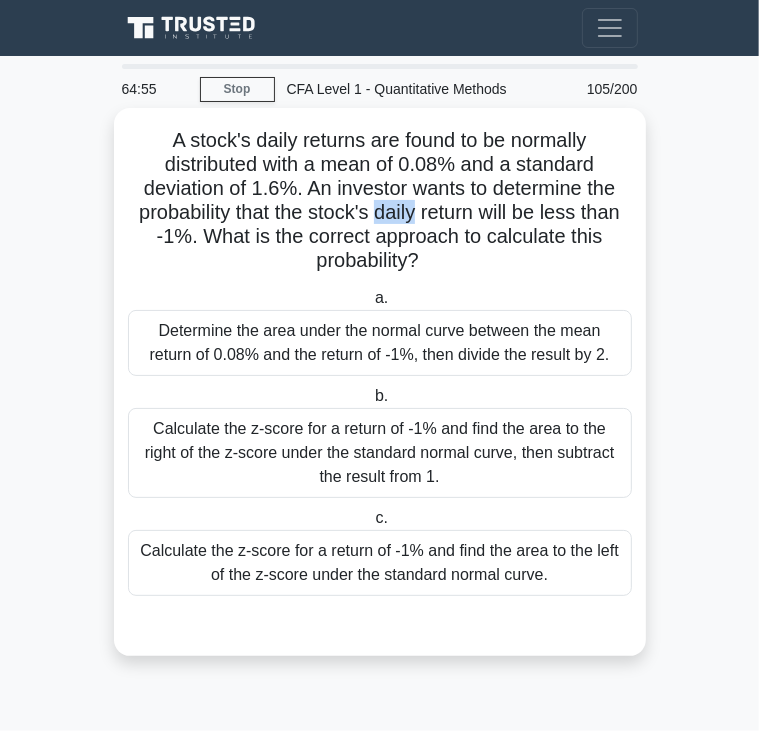 click on "A stock's daily returns are found to be normally distributed with a mean of 0.08% and a standard deviation of 1.6%. An investor wants to determine the probability that the stock's daily return will be less than -1%. What is the correct approach to calculate this probability?
.spinner_0XTQ{transform-origin:center;animation:spinner_y6GP .75s linear infinite}@keyframes spinner_y6GP{100%{transform:rotate(360deg)}}" at bounding box center [380, 201] 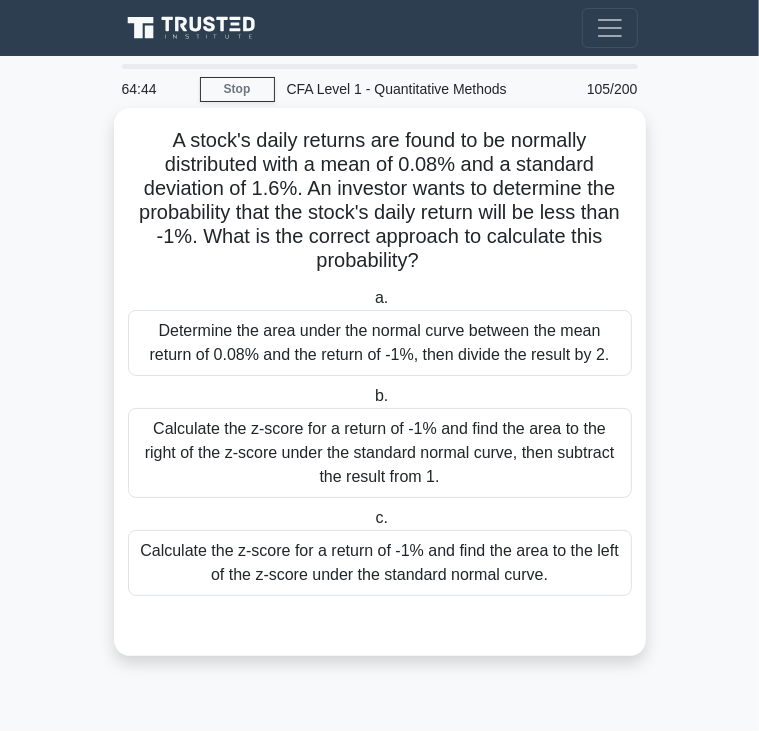 click on "Determine the area under the normal curve between the mean return of 0.08% and the return of -1%, then divide the result by 2." at bounding box center (380, 343) 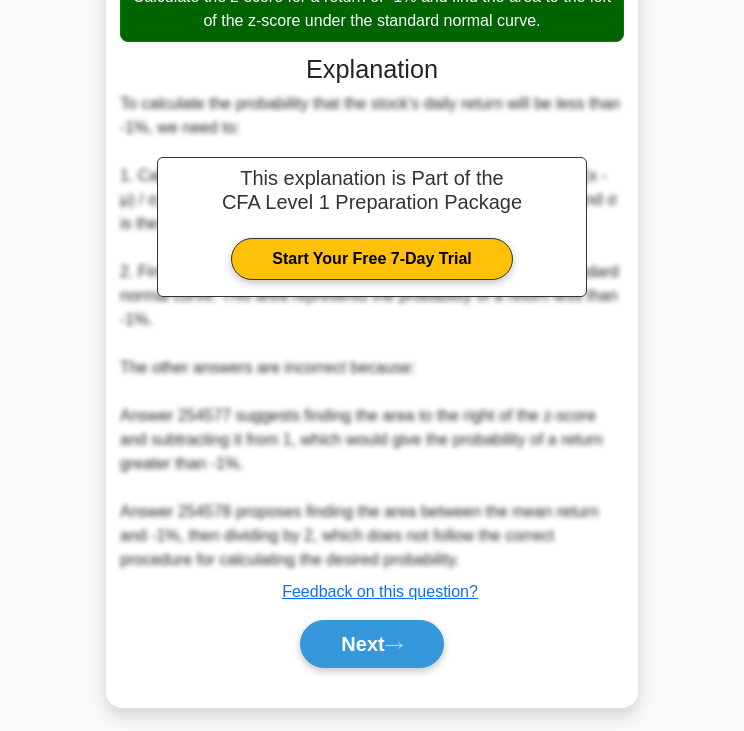 scroll, scrollTop: 572, scrollLeft: 0, axis: vertical 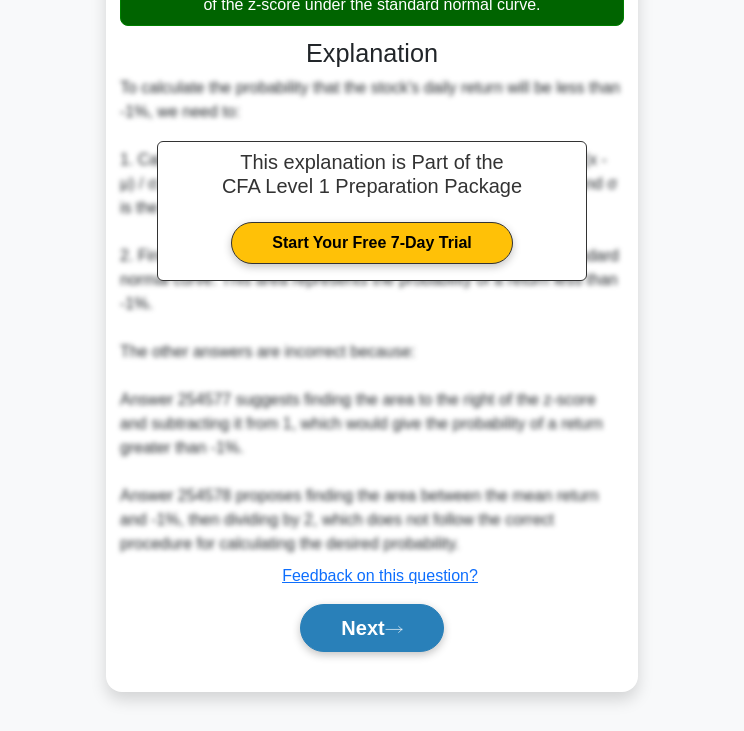 click on "Next" at bounding box center [371, 628] 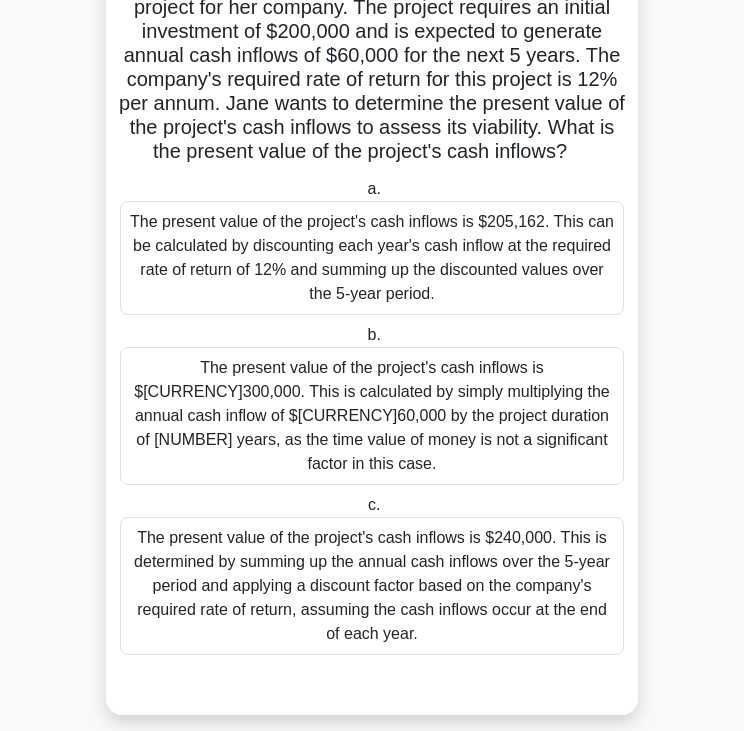 scroll, scrollTop: 84, scrollLeft: 0, axis: vertical 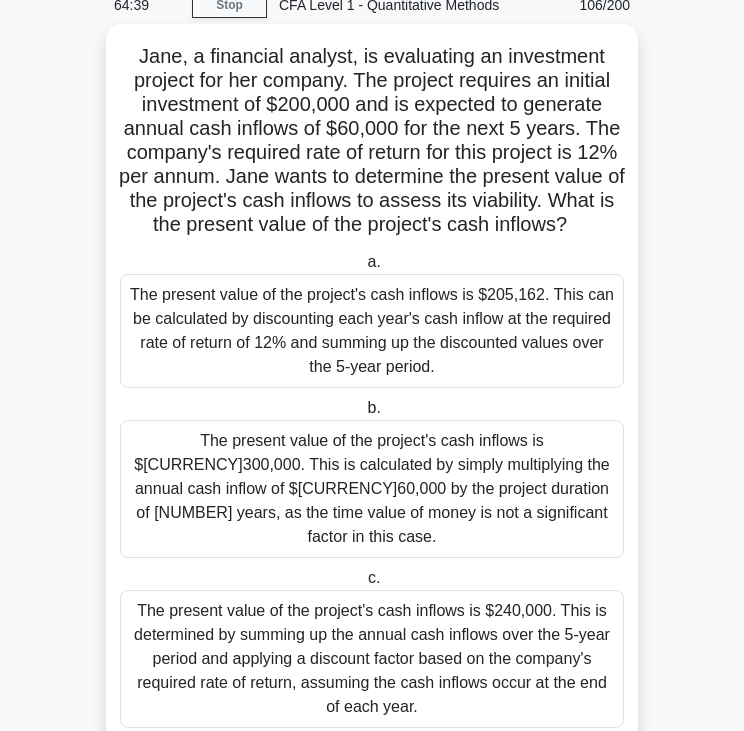 click on "Jane, a financial analyst, is evaluating an investment project for her company. The project requires an initial investment of $200,000 and is expected to generate annual cash inflows of $60,000 for the next 5 years. The company's required rate of return for this project is 12% per annum. Jane wants to determine the present value of the project's cash inflows to assess its viability. What is the present value of the project's cash inflows?
.spinner_0XTQ{transform-origin:center;animation:spinner_y6GP .75s linear infinite}@keyframes spinner_y6GP{100%{transform:rotate(360deg)}}" at bounding box center (372, 141) 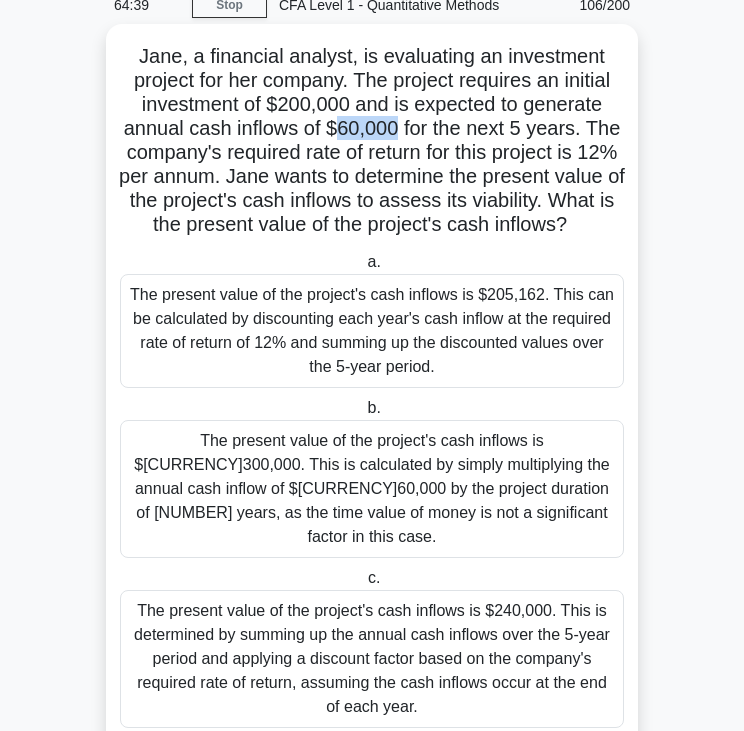 click on "Jane, a financial analyst, is evaluating an investment project for her company. The project requires an initial investment of $200,000 and is expected to generate annual cash inflows of $60,000 for the next 5 years. The company's required rate of return for this project is 12% per annum. Jane wants to determine the present value of the project's cash inflows to assess its viability. What is the present value of the project's cash inflows?
.spinner_0XTQ{transform-origin:center;animation:spinner_y6GP .75s linear infinite}@keyframes spinner_y6GP{100%{transform:rotate(360deg)}}" at bounding box center (372, 141) 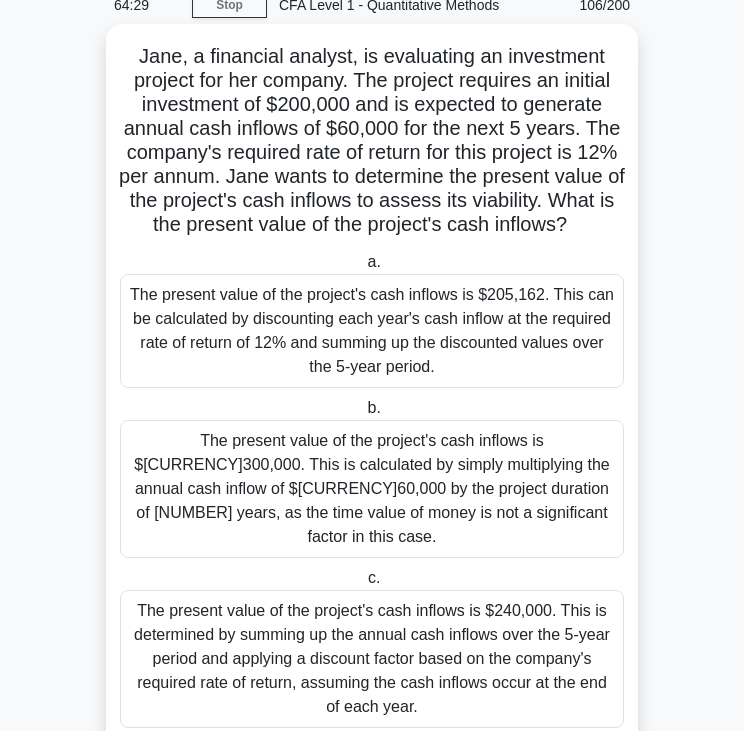 click on "The present value of the project's cash inflows is $300,000. This is calculated by simply multiplying the annual cash inflow of $60,000 by the project duration of 5 years, as the time value of money is not a significant factor in this case." at bounding box center [372, 489] 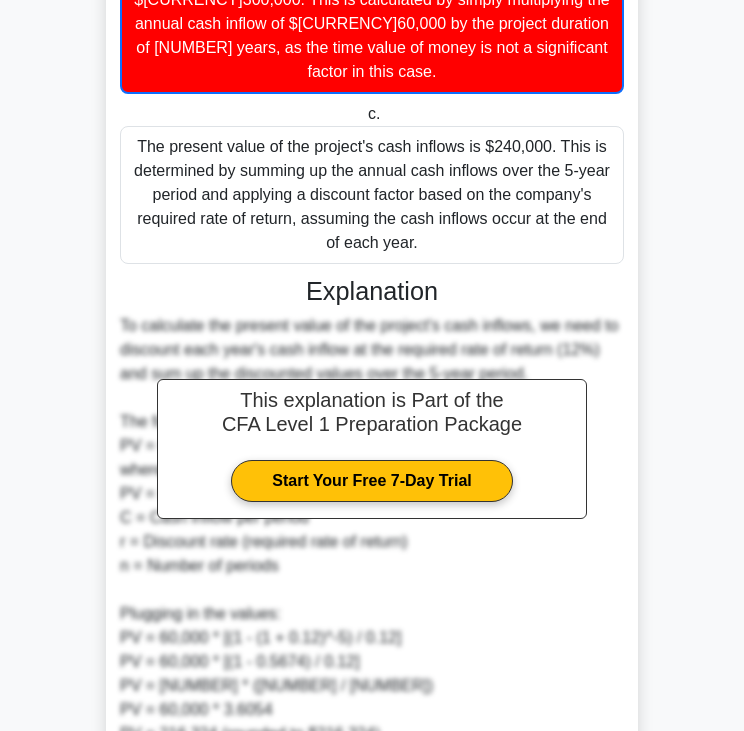 scroll, scrollTop: 788, scrollLeft: 0, axis: vertical 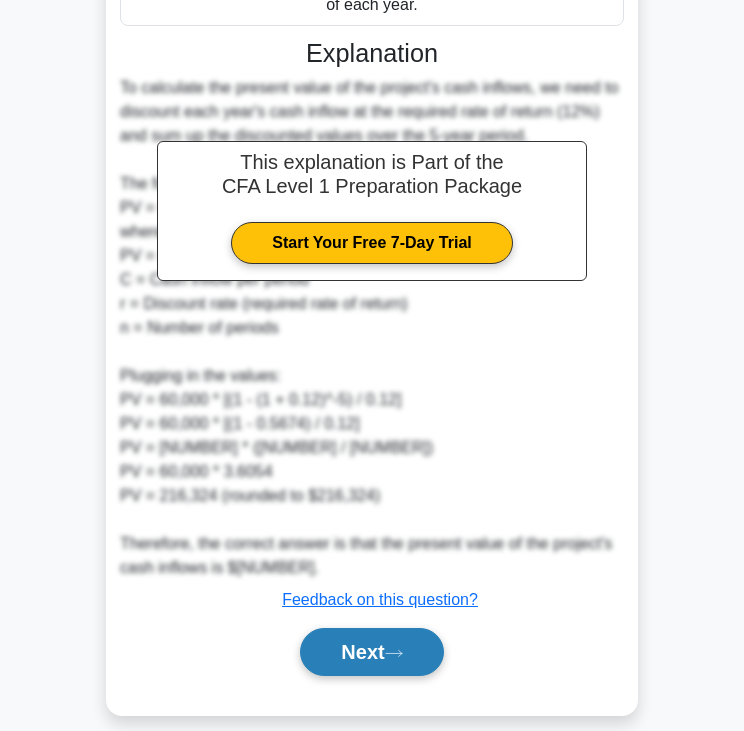 click on "Next" at bounding box center [371, 652] 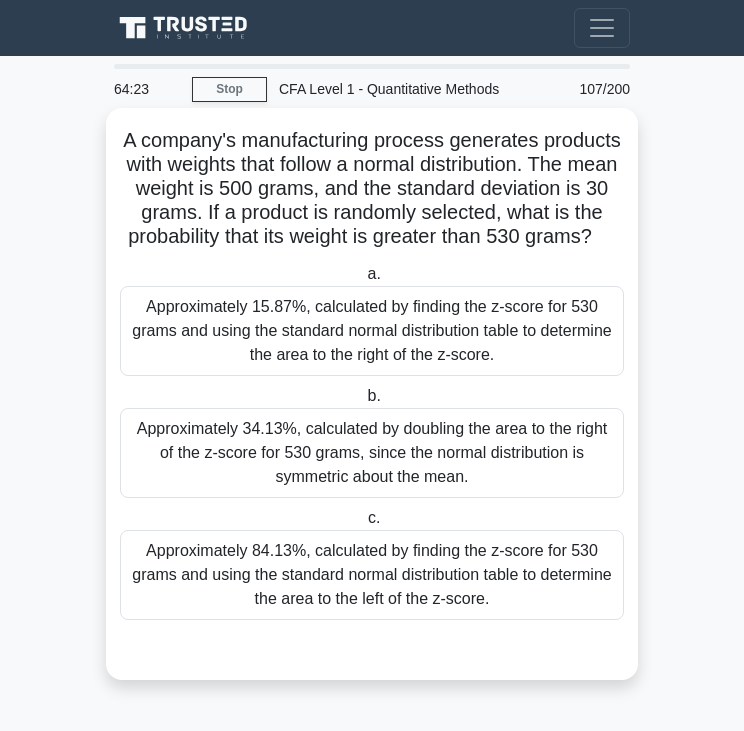 click on "A company's manufacturing process generates products with weights that follow a normal distribution. The mean weight is 500 grams, and the standard deviation is 30 grams. If a product is randomly selected, what is the probability that its weight is greater than 530 grams?
.spinner_0XTQ{transform-origin:center;animation:spinner_y6GP .75s linear infinite}@keyframes spinner_y6GP{100%{transform:rotate(360deg)}}" at bounding box center [372, 189] 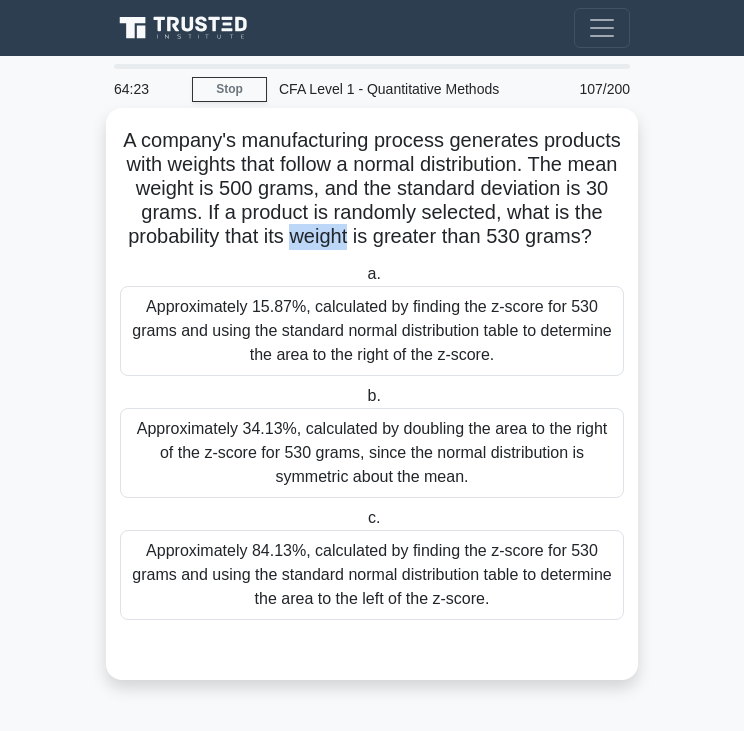 click on "A company's manufacturing process generates products with weights that follow a normal distribution. The mean weight is 500 grams, and the standard deviation is 30 grams. If a product is randomly selected, what is the probability that its weight is greater than 530 grams?
.spinner_0XTQ{transform-origin:center;animation:spinner_y6GP .75s linear infinite}@keyframes spinner_y6GP{100%{transform:rotate(360deg)}}" at bounding box center [372, 189] 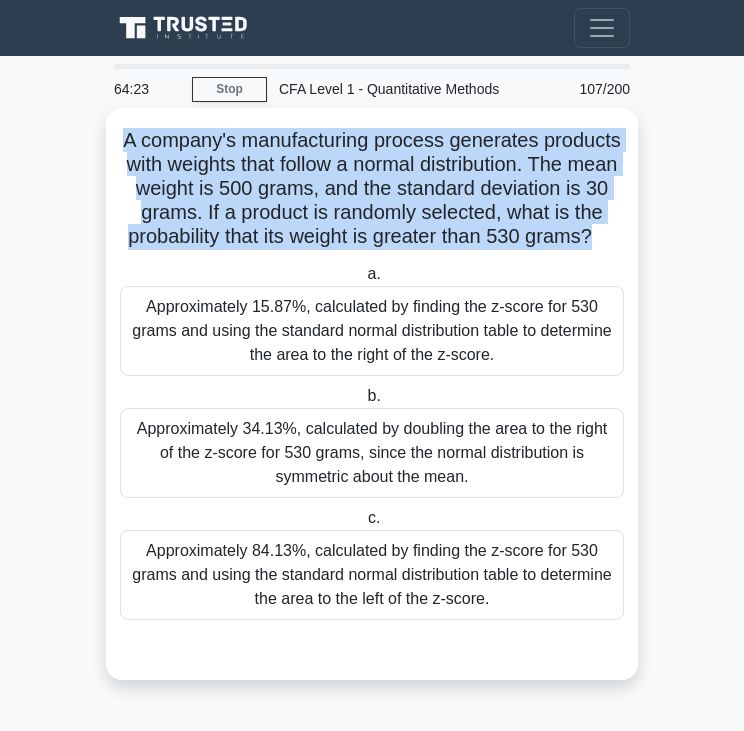 click on "A company's manufacturing process generates products with weights that follow a normal distribution. The mean weight is 500 grams, and the standard deviation is 30 grams. If a product is randomly selected, what is the probability that its weight is greater than 530 grams?
.spinner_0XTQ{transform-origin:center;animation:spinner_y6GP .75s linear infinite}@keyframes spinner_y6GP{100%{transform:rotate(360deg)}}" at bounding box center [372, 189] 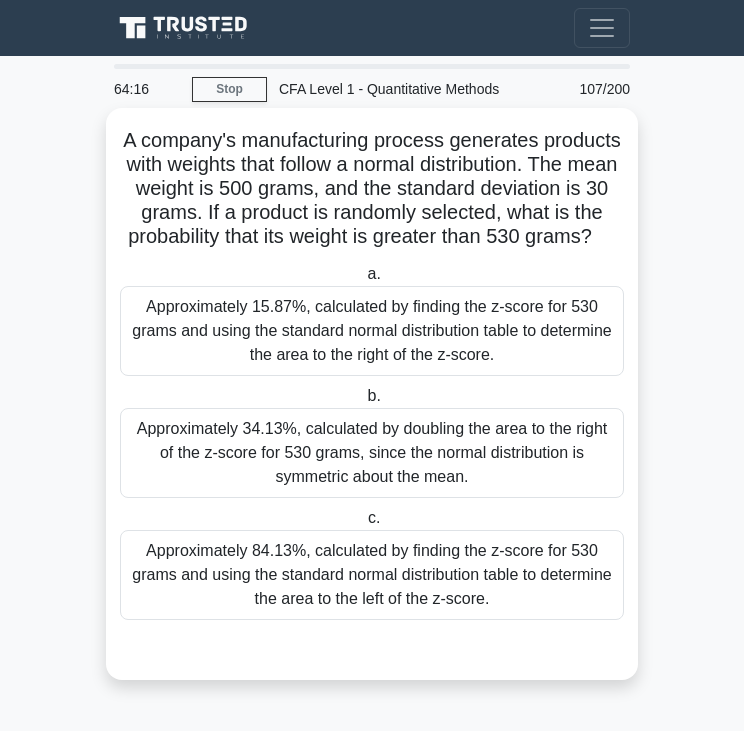 click on "Approximately 15.87%, calculated by finding the z-score for 530 grams and using the standard normal distribution table to determine the area to the right of the z-score." at bounding box center (372, 331) 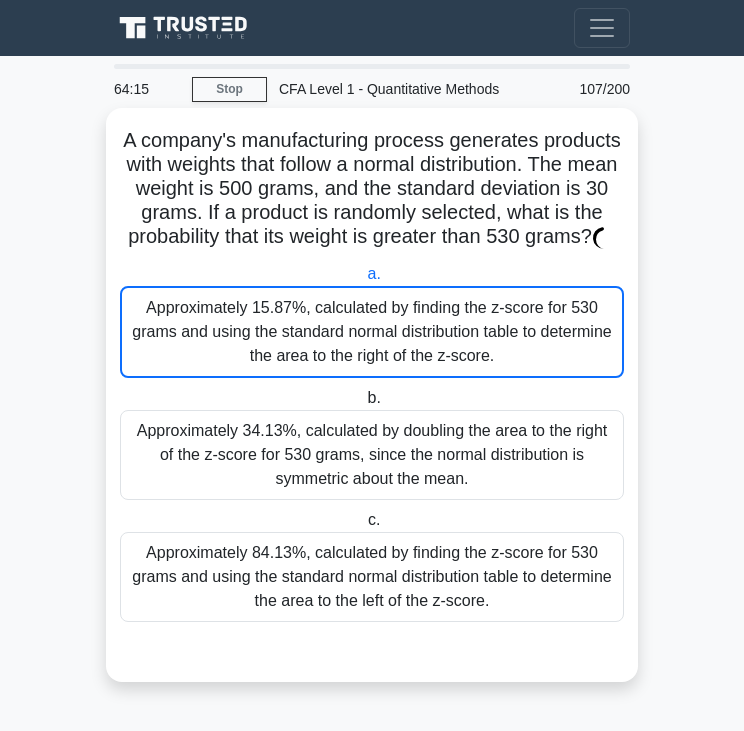 click on "Approximately 15.87%, calculated by finding the z-score for 530 grams and using the standard normal distribution table to determine the area to the right of the z-score." at bounding box center [372, 332] 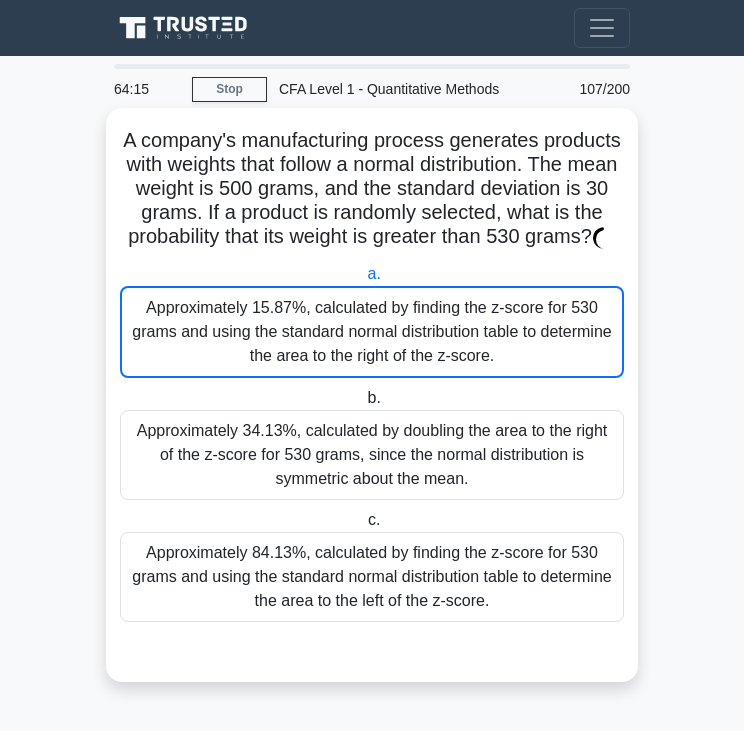click on "a.
Approximately 15.87%, calculated by finding the z-score for 530 grams and using the standard normal distribution table to determine the area to the right of the z-score." at bounding box center [363, 274] 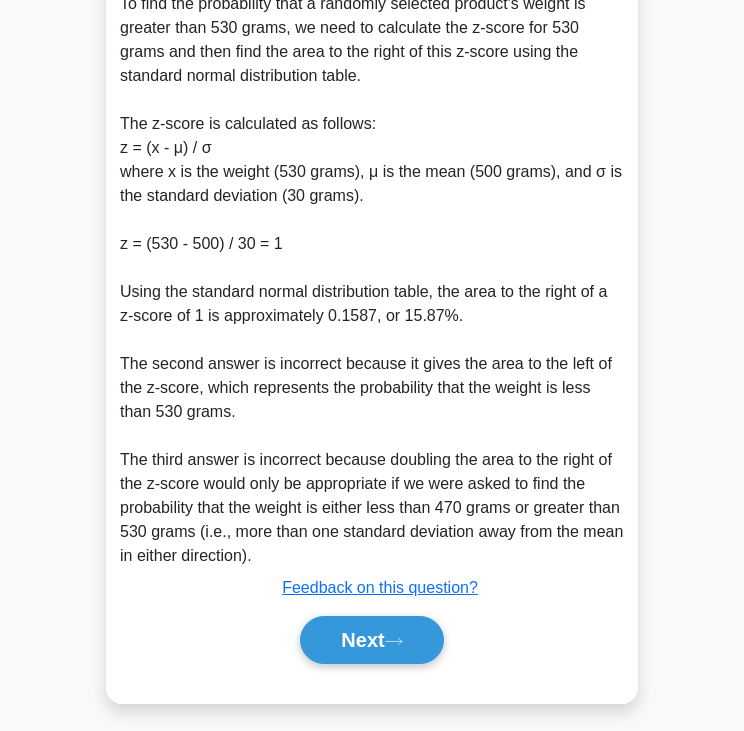 scroll, scrollTop: 715, scrollLeft: 0, axis: vertical 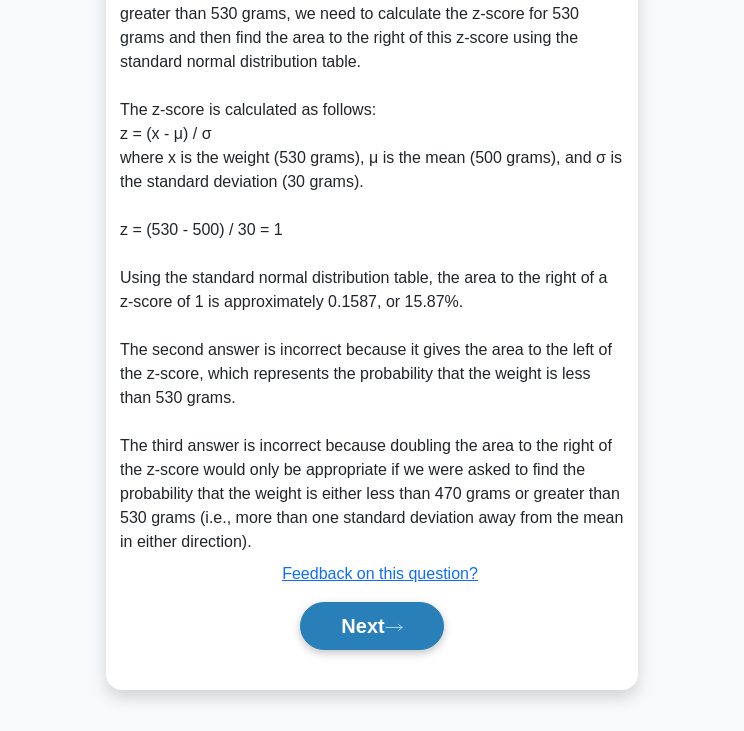 click on "Next" at bounding box center [371, 626] 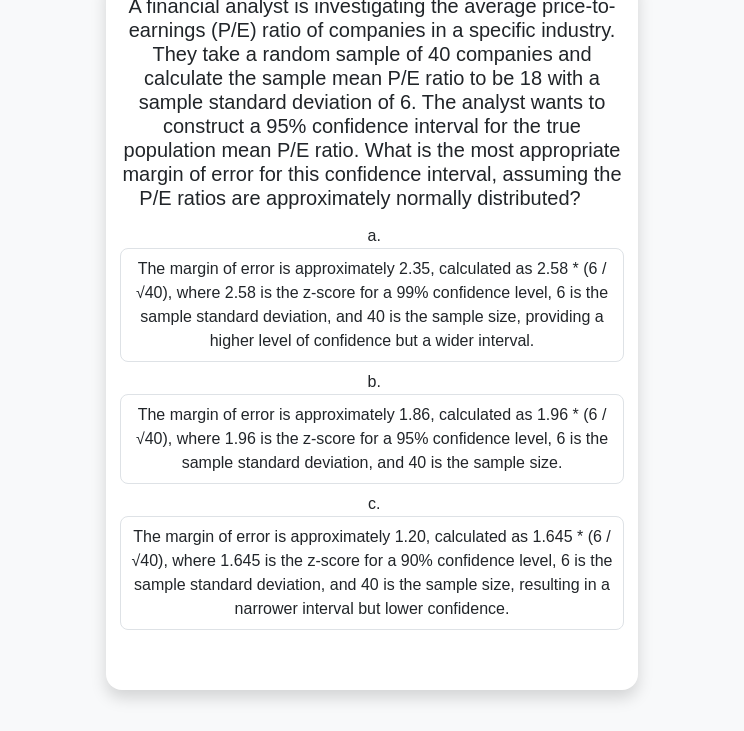 scroll, scrollTop: 0, scrollLeft: 0, axis: both 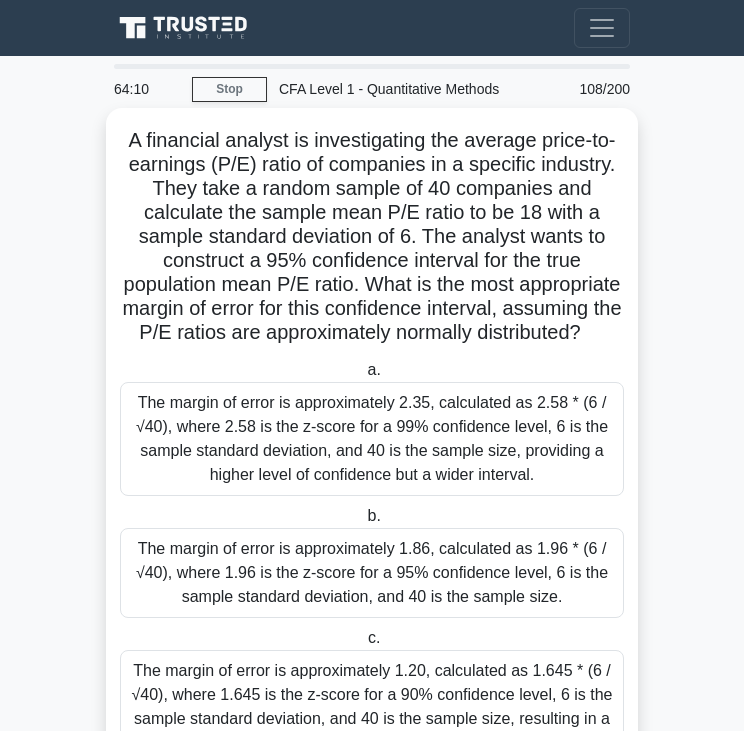 click on "A financial analyst is investigating the average price-to-earnings (P/E) ratio of companies in a specific industry. They take a random sample of 40 companies and calculate the sample mean P/E ratio to be 18 with a sample standard deviation of 6. The analyst wants to construct a 95% confidence interval for the true population mean P/E ratio. What is the most appropriate margin of error for this confidence interval, assuming the P/E ratios are approximately normally distributed?
.spinner_0XTQ{transform-origin:center;animation:spinner_y6GP .75s linear infinite}@keyframes spinner_y6GP{100%{transform:rotate(360deg)}}" at bounding box center (372, 237) 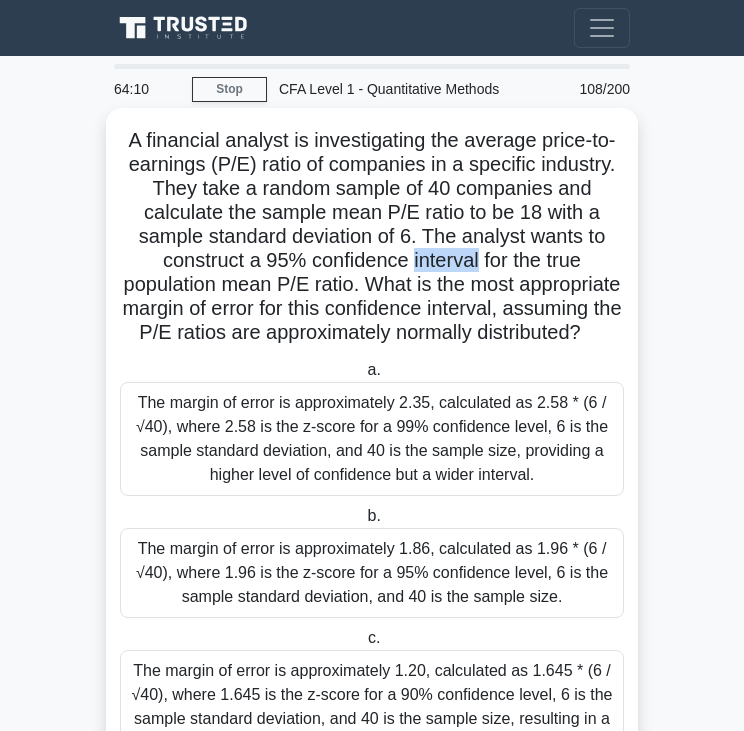 click on "A financial analyst is investigating the average price-to-earnings (P/E) ratio of companies in a specific industry. They take a random sample of 40 companies and calculate the sample mean P/E ratio to be 18 with a sample standard deviation of 6. The analyst wants to construct a 95% confidence interval for the true population mean P/E ratio. What is the most appropriate margin of error for this confidence interval, assuming the P/E ratios are approximately normally distributed?
.spinner_0XTQ{transform-origin:center;animation:spinner_y6GP .75s linear infinite}@keyframes spinner_y6GP{100%{transform:rotate(360deg)}}" at bounding box center (372, 237) 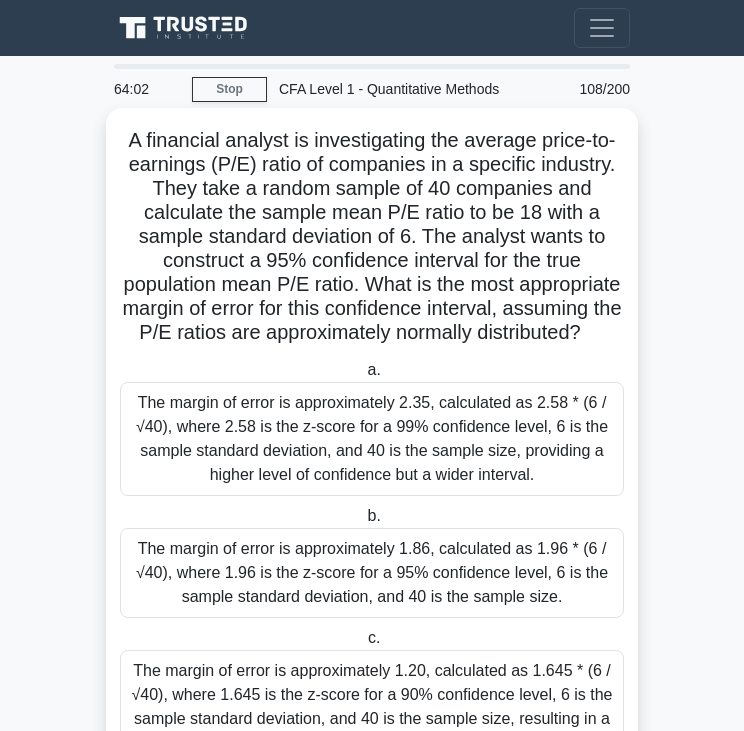 click on "The margin of error is approximately 2.35, calculated as 2.58 * (6 / √40), where 2.58 is the z-score for a 99% confidence level, 6 is the sample standard deviation, and 40 is the sample size, providing a higher level of confidence but a wider interval." at bounding box center [372, 439] 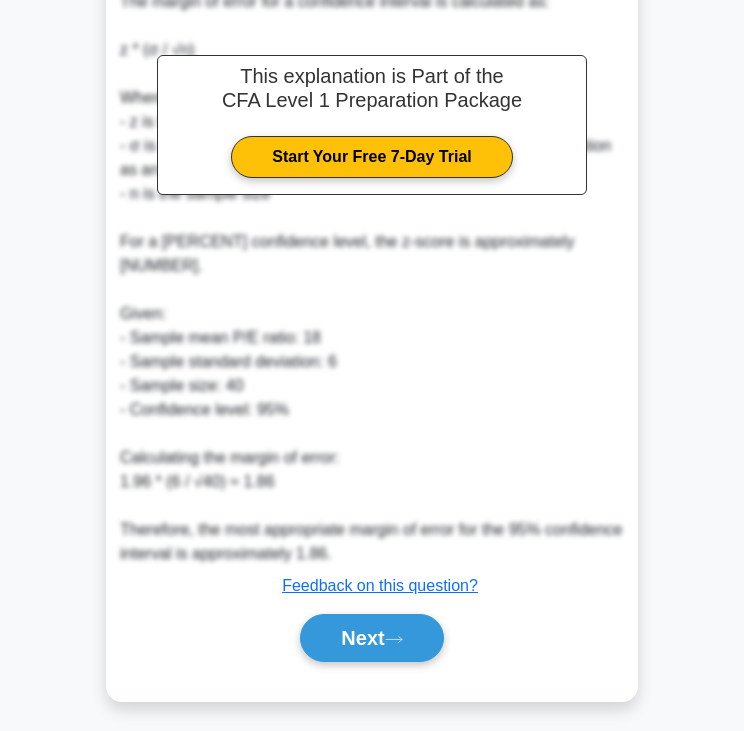 scroll, scrollTop: 836, scrollLeft: 0, axis: vertical 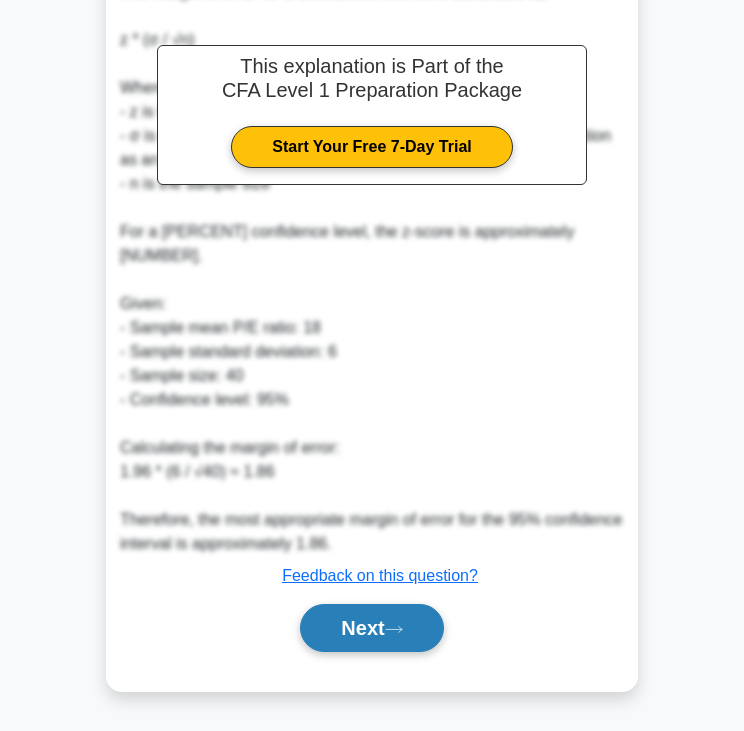 click on "Next" at bounding box center [371, 628] 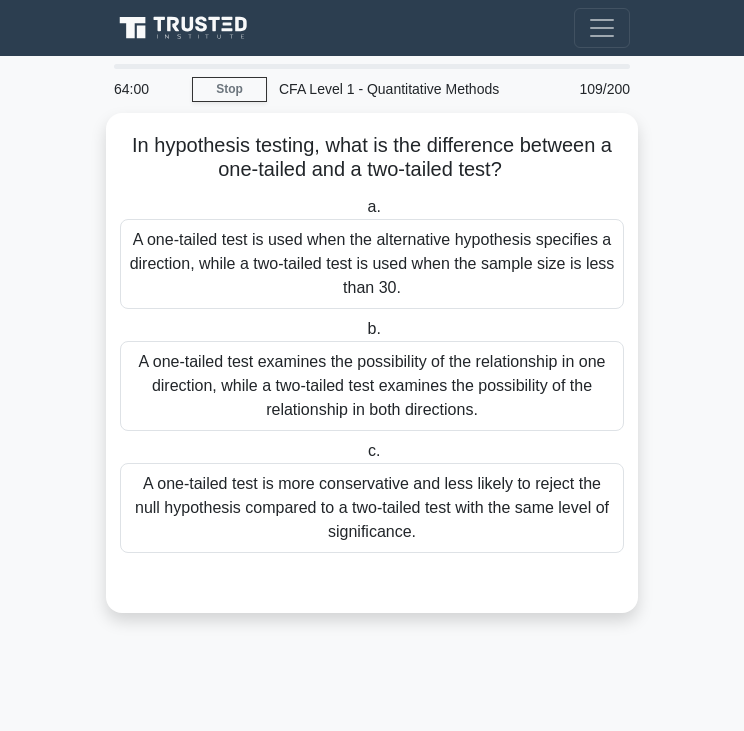 scroll, scrollTop: 0, scrollLeft: 0, axis: both 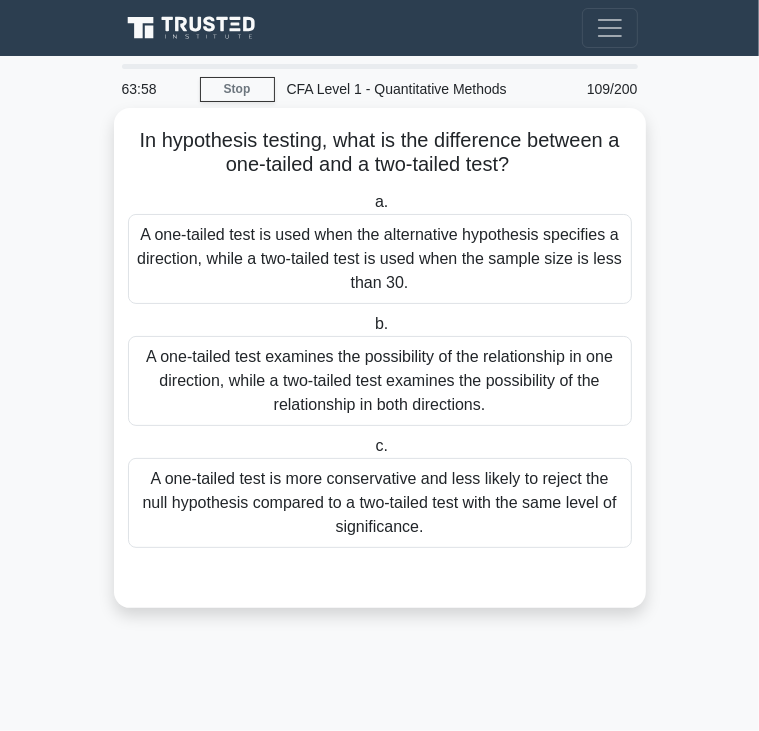 click on "In hypothesis testing, what is the difference between a one-tailed and a two-tailed test?
.spinner_0XTQ{transform-origin:center;animation:spinner_y6GP .75s linear infinite}@keyframes spinner_y6GP{100%{transform:rotate(360deg)}}" at bounding box center [380, 153] 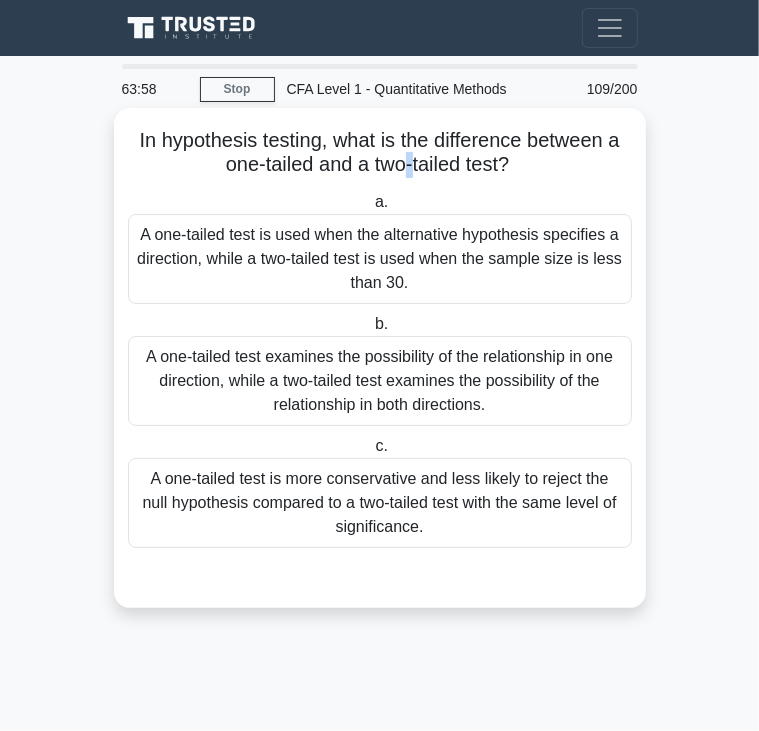 click on "In hypothesis testing, what is the difference between a one-tailed and a two-tailed test?
.spinner_0XTQ{transform-origin:center;animation:spinner_y6GP .75s linear infinite}@keyframes spinner_y6GP{100%{transform:rotate(360deg)}}" at bounding box center [380, 153] 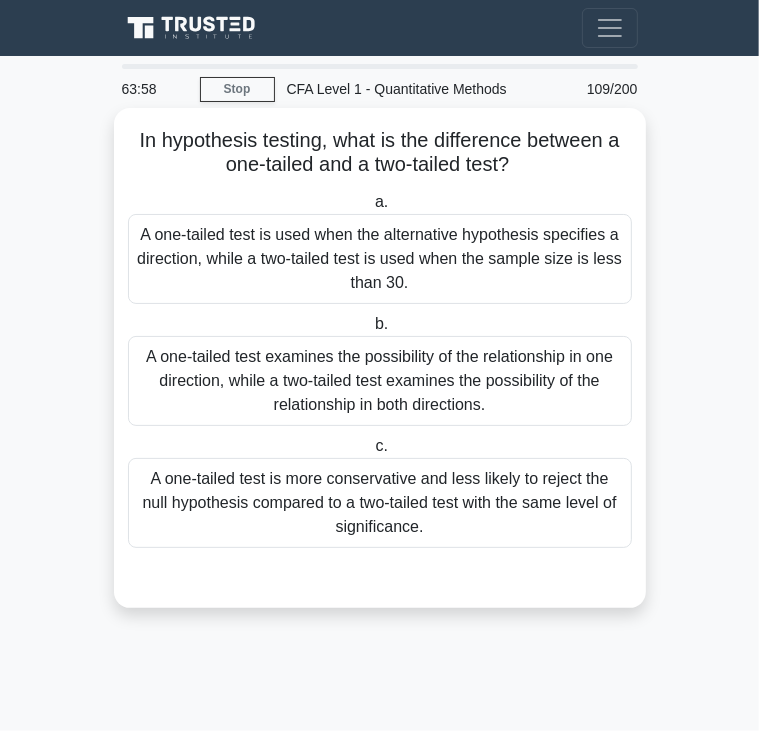 click on "In hypothesis testing, what is the difference between a one-tailed and a two-tailed test?
.spinner_0XTQ{transform-origin:center;animation:spinner_y6GP .75s linear infinite}@keyframes spinner_y6GP{100%{transform:rotate(360deg)}}" at bounding box center (380, 153) 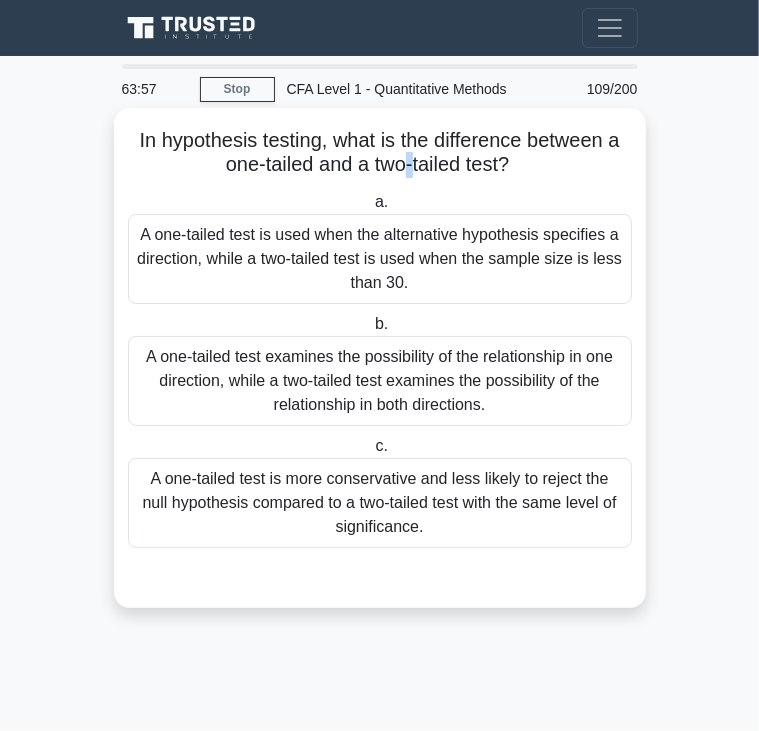 click on "In hypothesis testing, what is the difference between a one-tailed and a two-tailed test?
.spinner_0XTQ{transform-origin:center;animation:spinner_y6GP .75s linear infinite}@keyframes spinner_y6GP{100%{transform:rotate(360deg)}}" at bounding box center (380, 153) 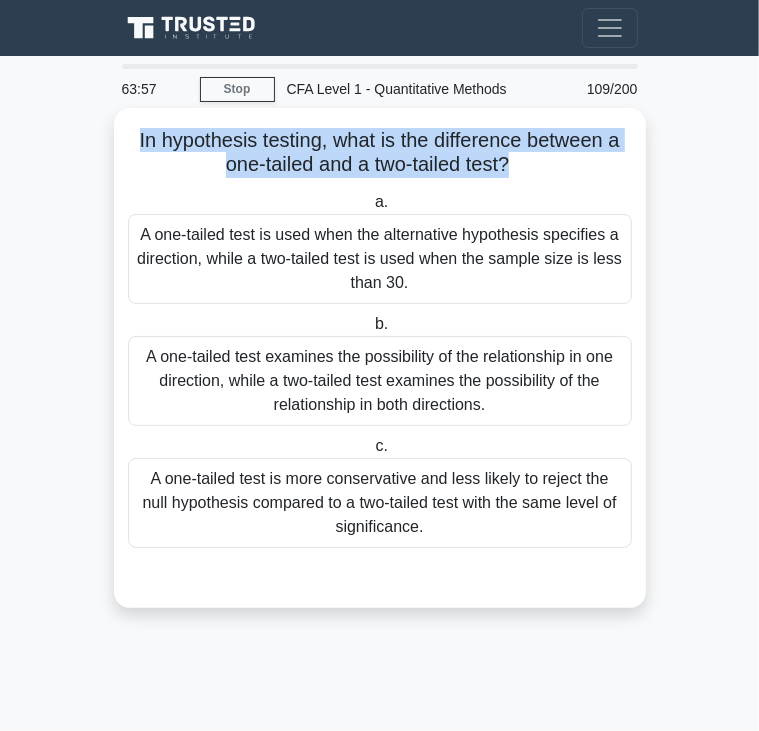 click on "In hypothesis testing, what is the difference between a one-tailed and a two-tailed test?
.spinner_0XTQ{transform-origin:center;animation:spinner_y6GP .75s linear infinite}@keyframes spinner_y6GP{100%{transform:rotate(360deg)}}" at bounding box center [380, 153] 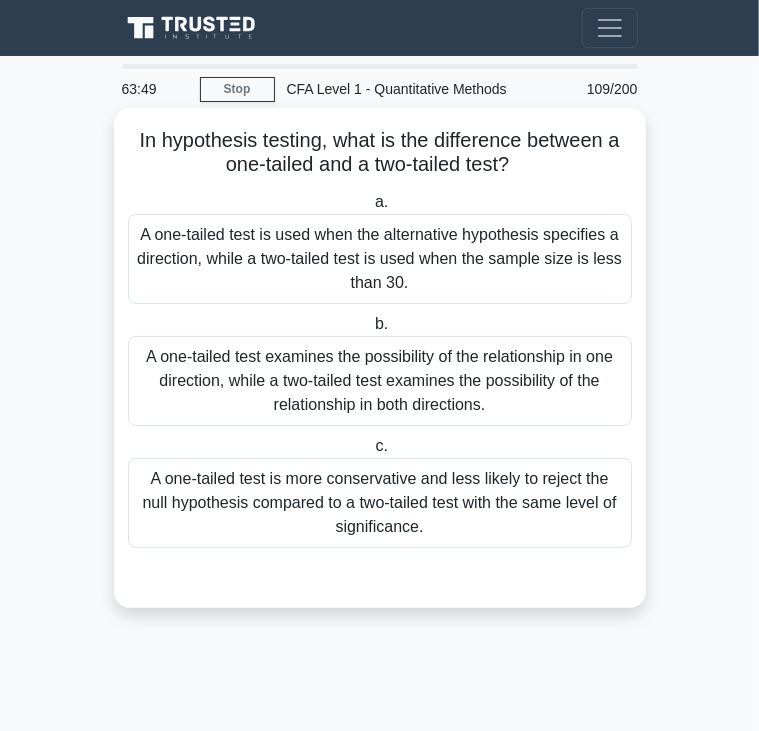 click on "A one-tailed test examines the possibility of the relationship in one direction, while a two-tailed test examines the possibility of the relationship in both directions." at bounding box center [380, 381] 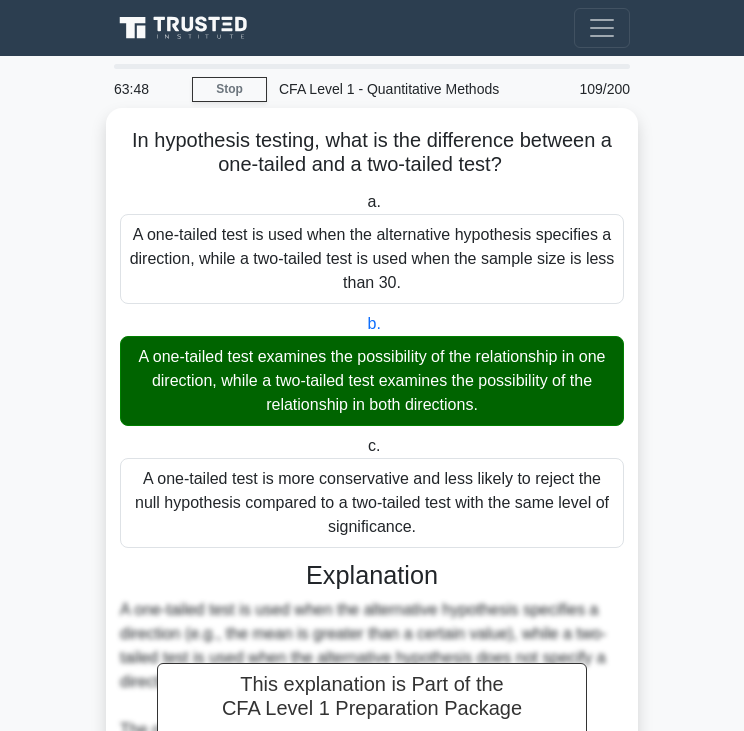 click on "A one-tailed test examines the possibility of the relationship in one direction, while a two-tailed test examines the possibility of the relationship in both directions." at bounding box center [372, 381] 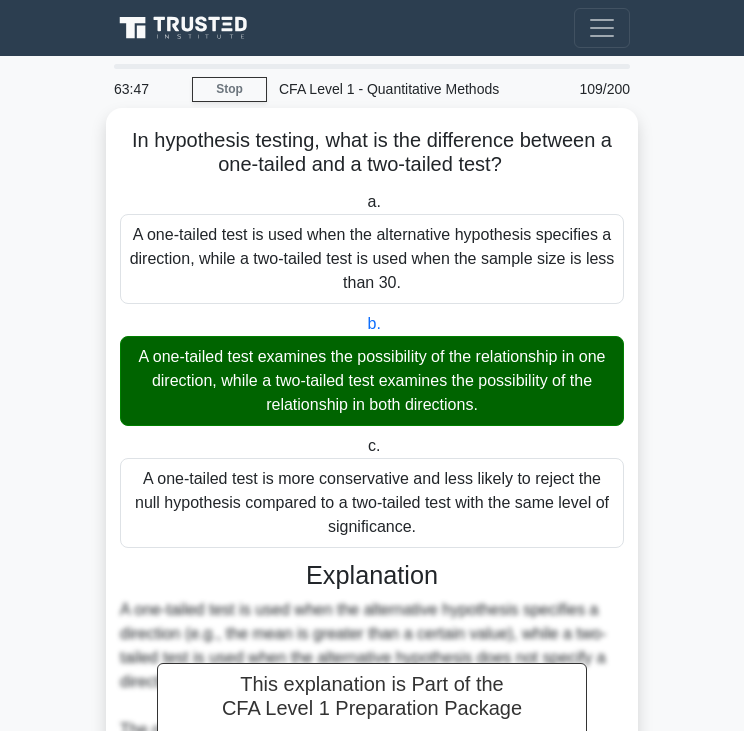 click on "A one-tailed test examines the possibility of the relationship in one direction, while a two-tailed test examines the possibility of the relationship in both directions." at bounding box center [372, 381] 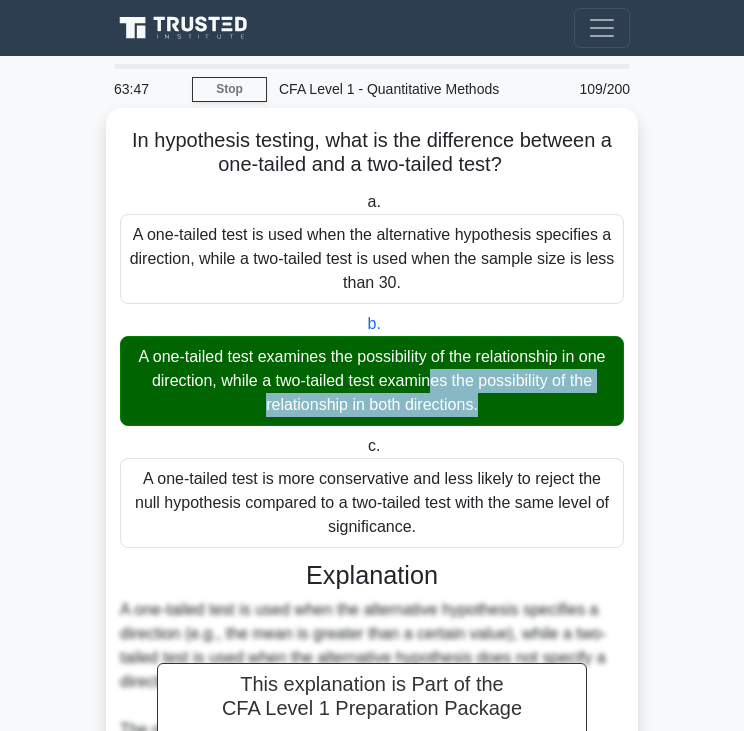 click on "A one-tailed test examines the possibility of the relationship in one direction, while a two-tailed test examines the possibility of the relationship in both directions." at bounding box center [372, 381] 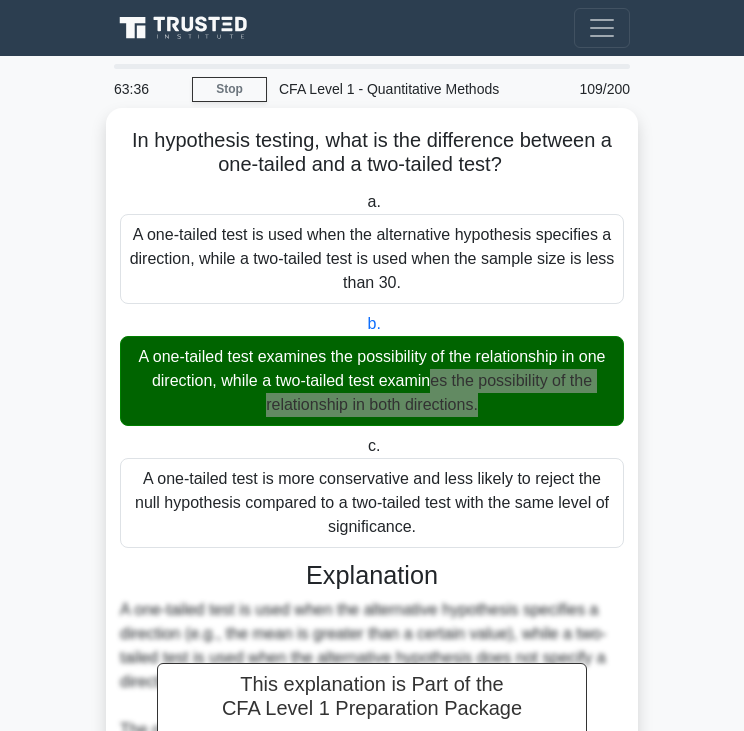 scroll, scrollTop: 355, scrollLeft: 0, axis: vertical 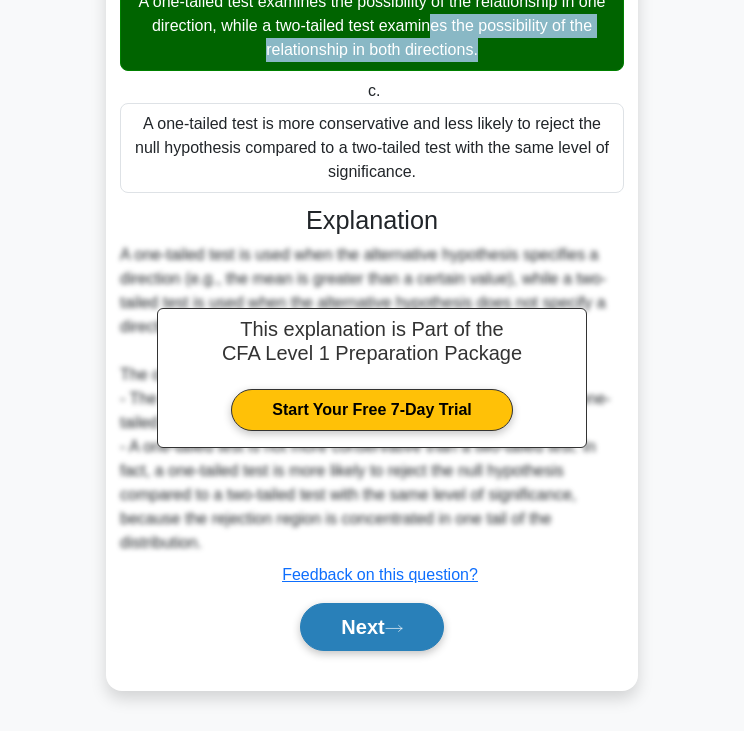 click on "Next" at bounding box center (371, 627) 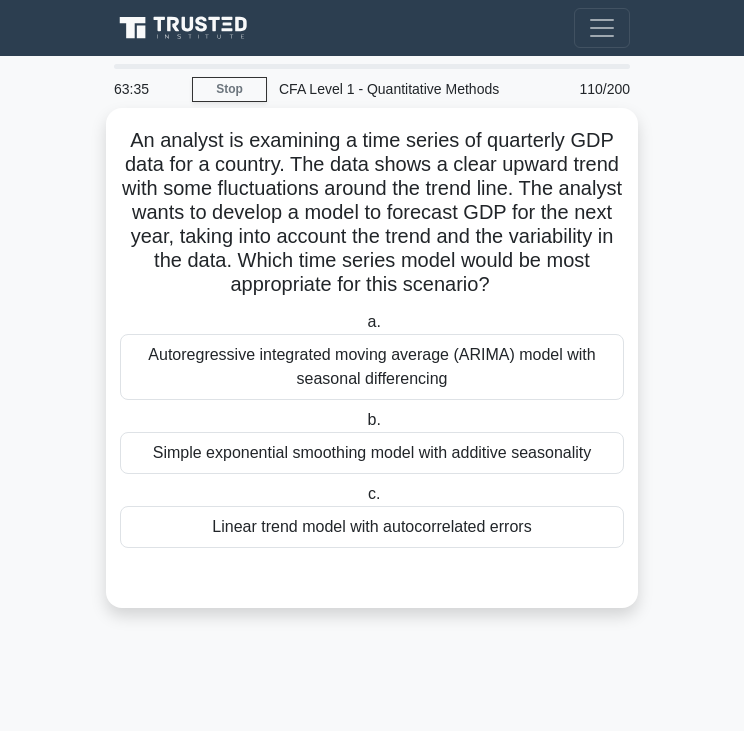 scroll, scrollTop: 0, scrollLeft: 0, axis: both 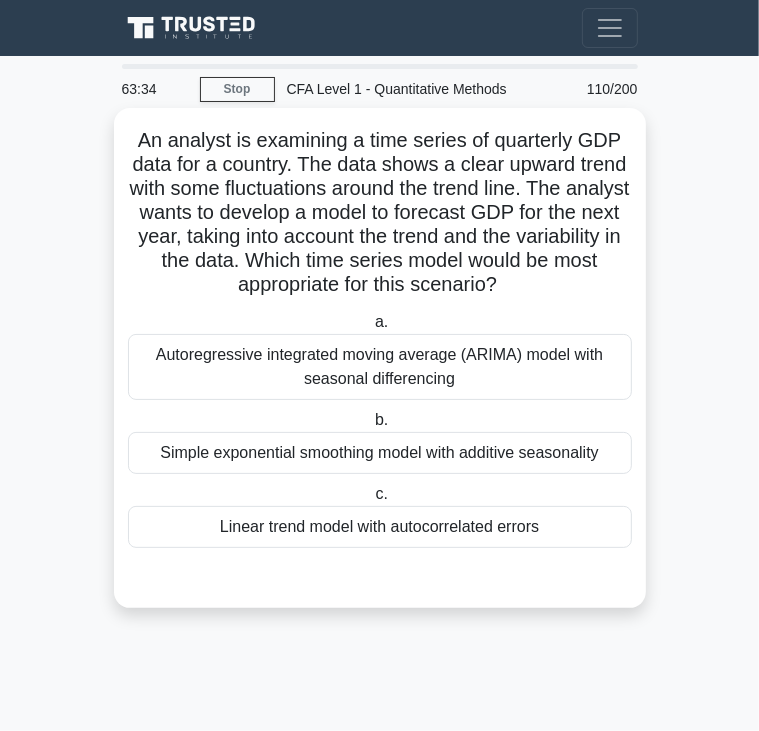 click on "An analyst is examining a time series of quarterly GDP data for a country. The data shows a clear upward trend with some fluctuations around the trend line. The analyst wants to develop a model to forecast GDP for the next year, taking into account the trend and the variability in the data. Which time series model would be most appropriate for this scenario?
.spinner_0XTQ{transform-origin:center;animation:spinner_y6GP .75s linear infinite}@keyframes spinner_y6GP{100%{transform:rotate(360deg)}}" at bounding box center [380, 213] 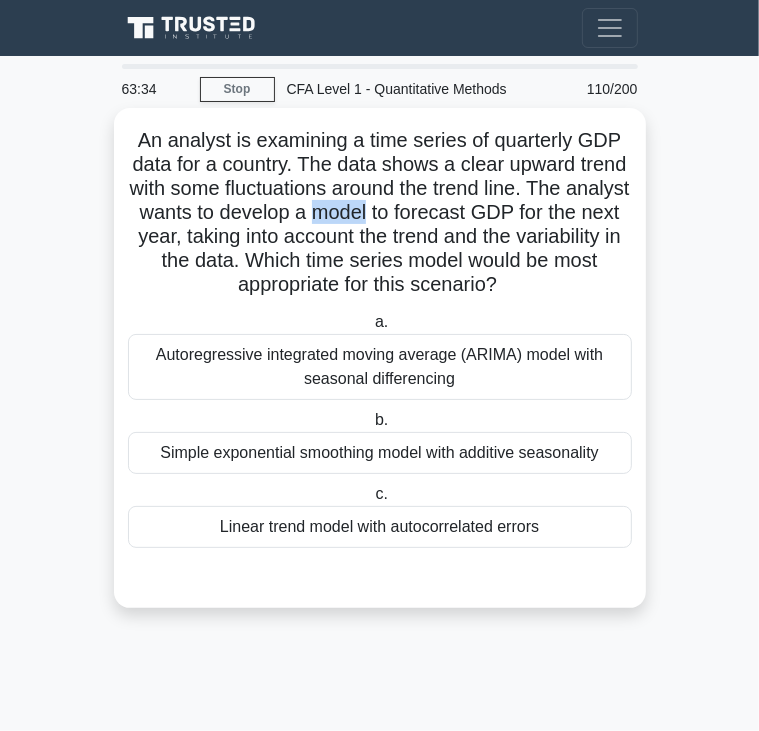click on "An analyst is examining a time series of quarterly GDP data for a country. The data shows a clear upward trend with some fluctuations around the trend line. The analyst wants to develop a model to forecast GDP for the next year, taking into account the trend and the variability in the data. Which time series model would be most appropriate for this scenario?
.spinner_0XTQ{transform-origin:center;animation:spinner_y6GP .75s linear infinite}@keyframes spinner_y6GP{100%{transform:rotate(360deg)}}" at bounding box center [380, 213] 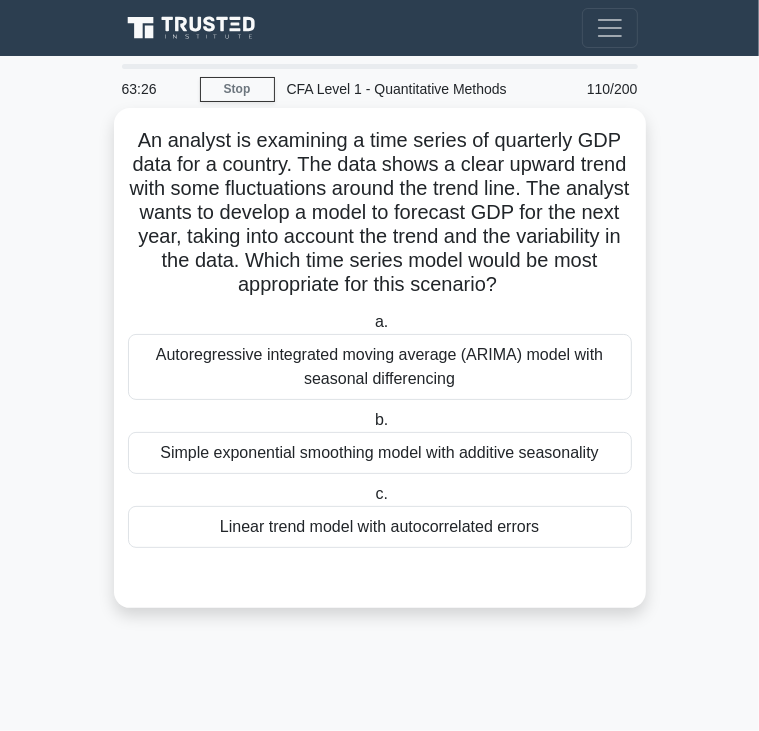click on "Autoregressive integrated moving average (ARIMA) model with seasonal differencing" at bounding box center (380, 367) 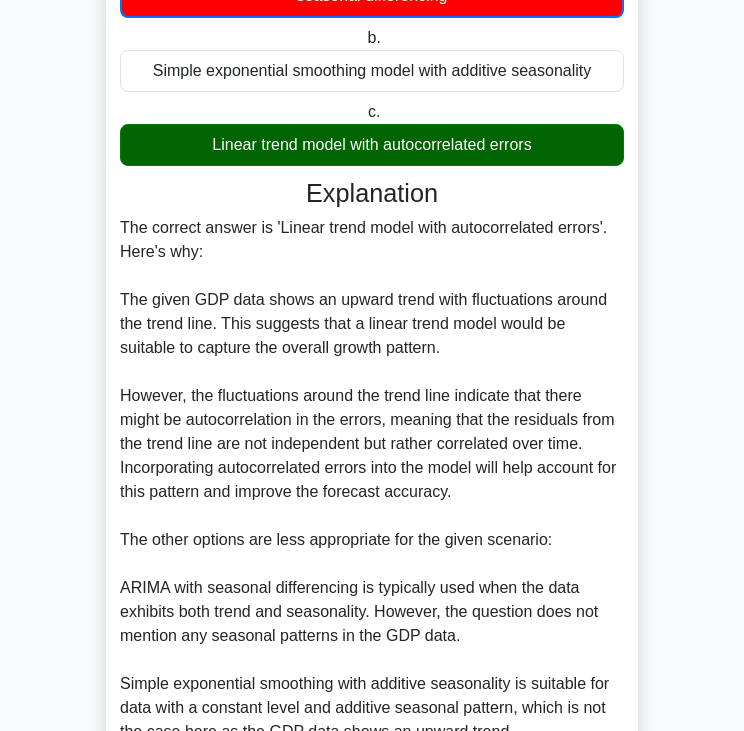 scroll, scrollTop: 383, scrollLeft: 0, axis: vertical 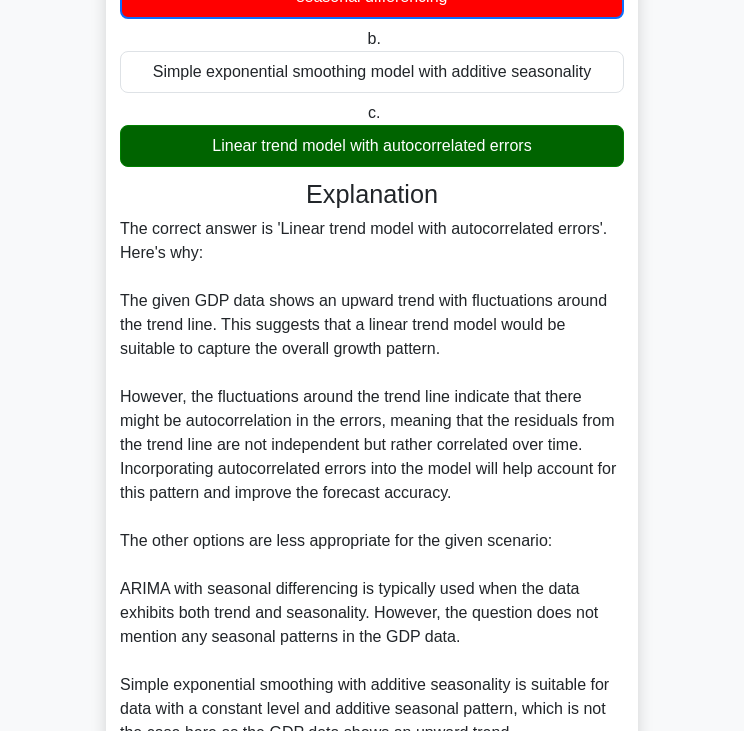click on "Linear trend model with autocorrelated errors" at bounding box center (372, 146) 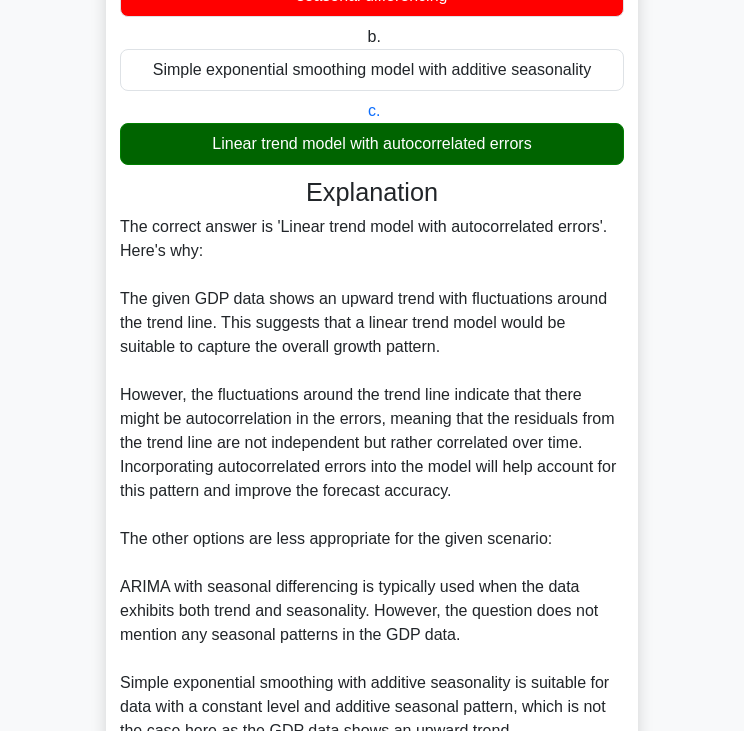 click on "Linear trend model with autocorrelated errors" at bounding box center (372, 144) 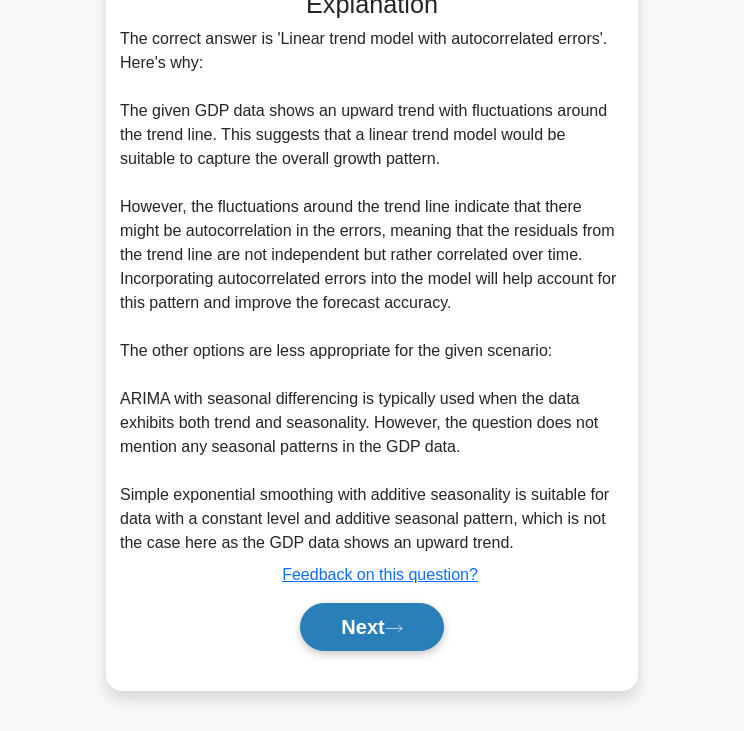 click on "Next" at bounding box center (371, 627) 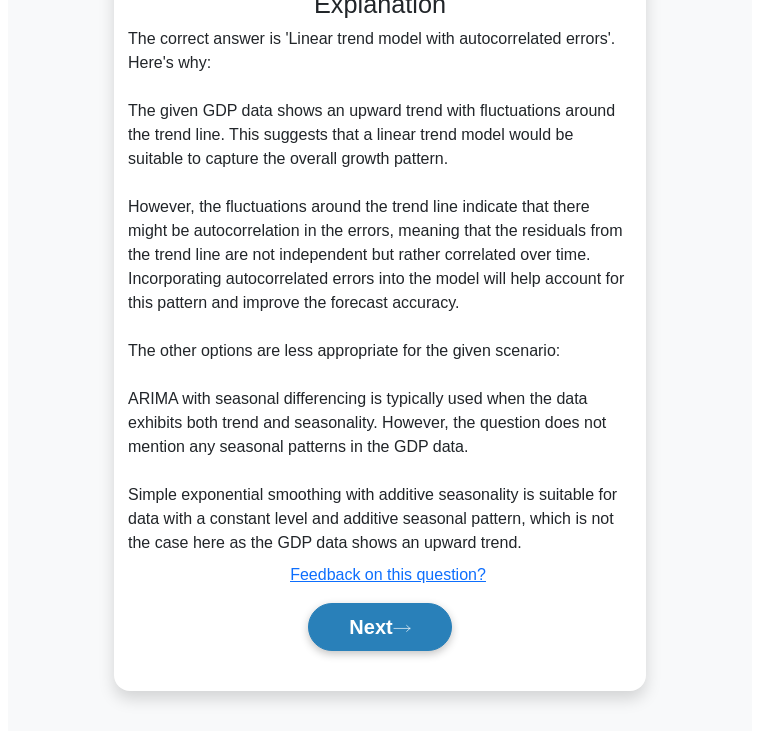 scroll, scrollTop: 0, scrollLeft: 0, axis: both 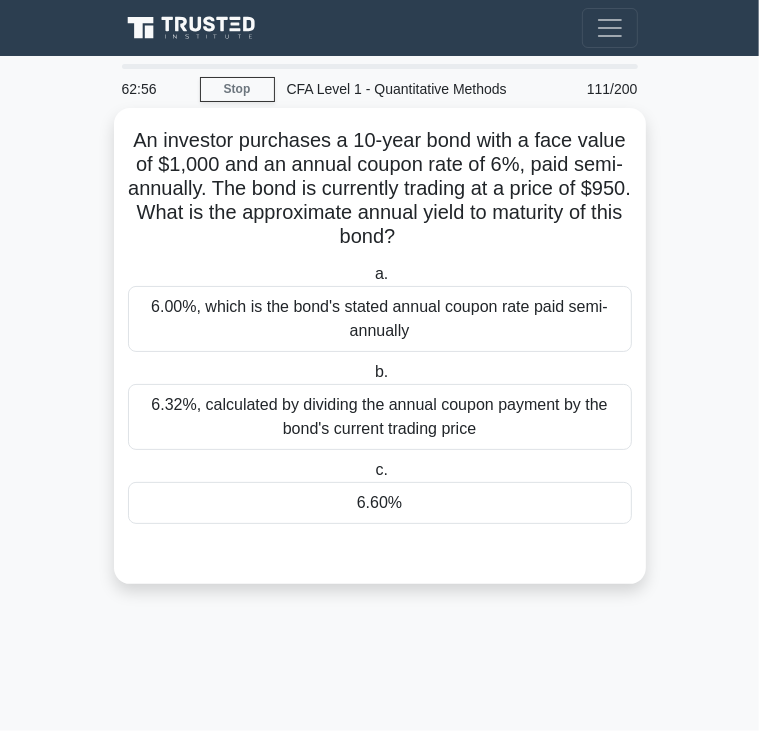 click on "An investor purchases a 10-year bond with a face value of $1,000 and an annual coupon rate of 6%, paid semi-annually. The bond is currently trading at a price of $950. What is the approximate annual yield to maturity of this bond?
.spinner_0XTQ{transform-origin:center;animation:spinner_y6GP .75s linear infinite}@keyframes spinner_y6GP{100%{transform:rotate(360deg)}}" at bounding box center (380, 189) 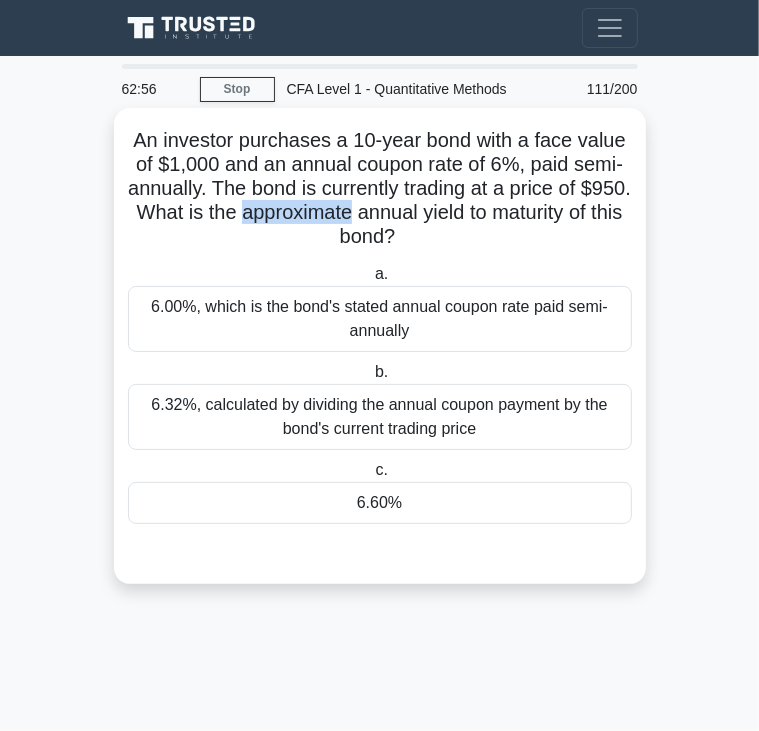 click on "An investor purchases a 10-year bond with a face value of $1,000 and an annual coupon rate of 6%, paid semi-annually. The bond is currently trading at a price of $950. What is the approximate annual yield to maturity of this bond?
.spinner_0XTQ{transform-origin:center;animation:spinner_y6GP .75s linear infinite}@keyframes spinner_y6GP{100%{transform:rotate(360deg)}}" at bounding box center (380, 189) 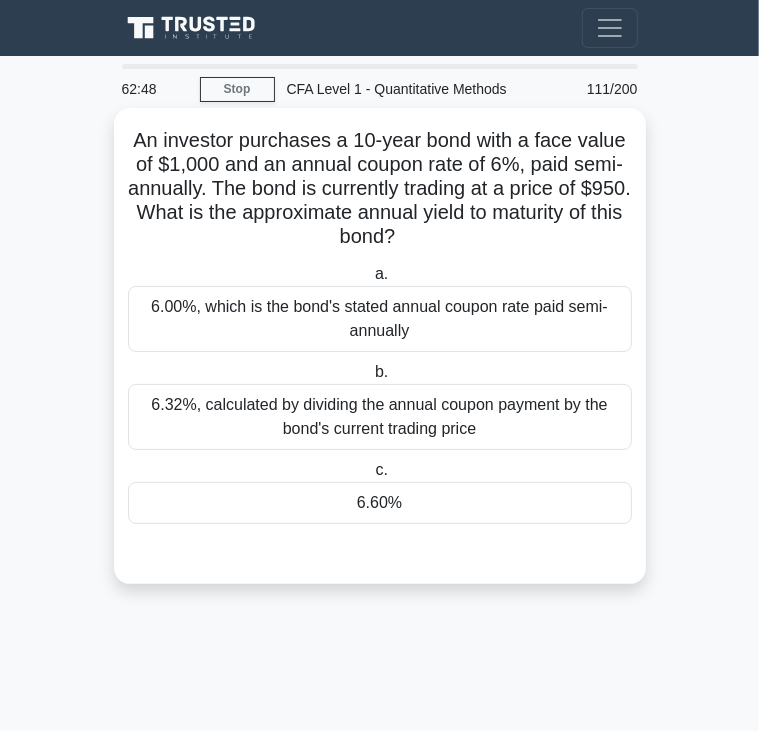 click on "6.60%" at bounding box center [380, 503] 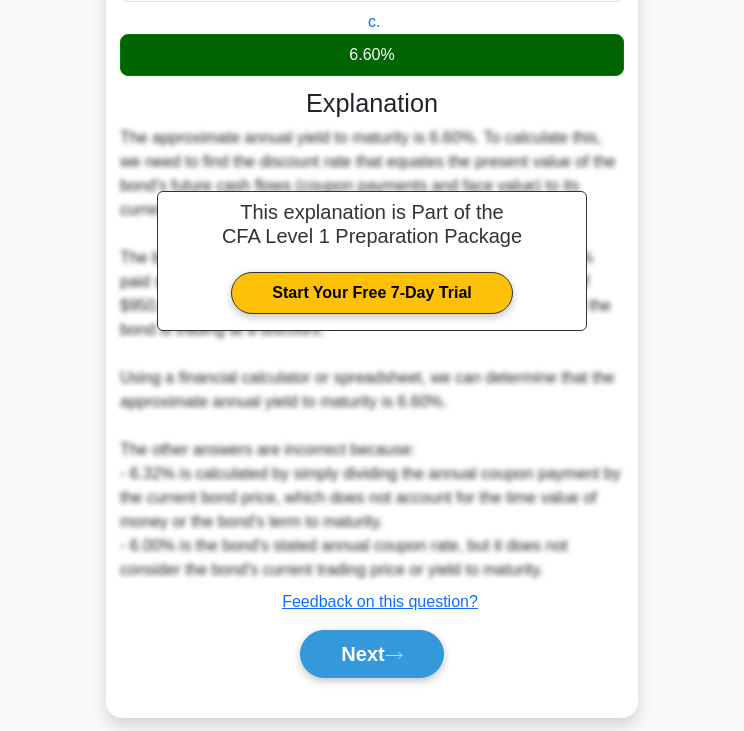 scroll, scrollTop: 475, scrollLeft: 0, axis: vertical 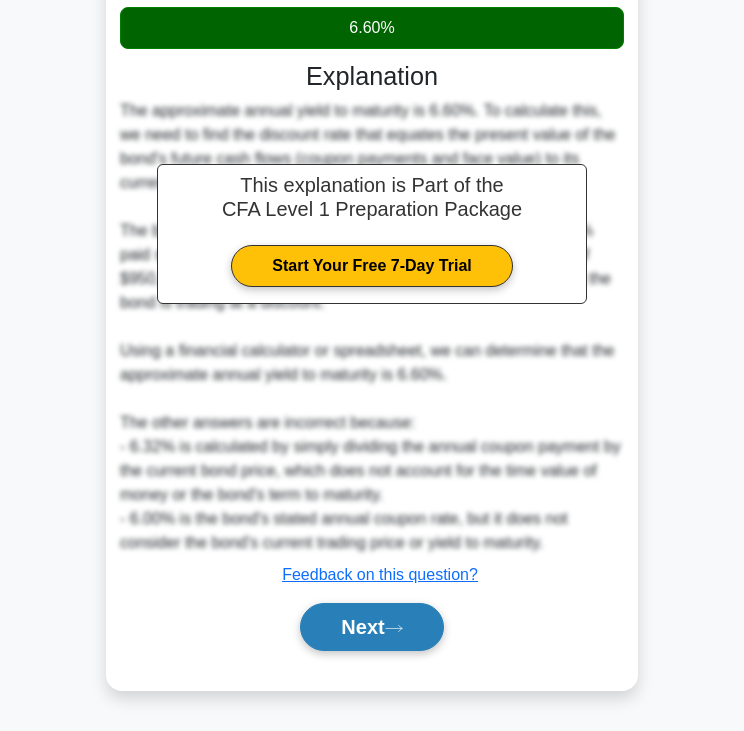 click on "Next" at bounding box center (371, 627) 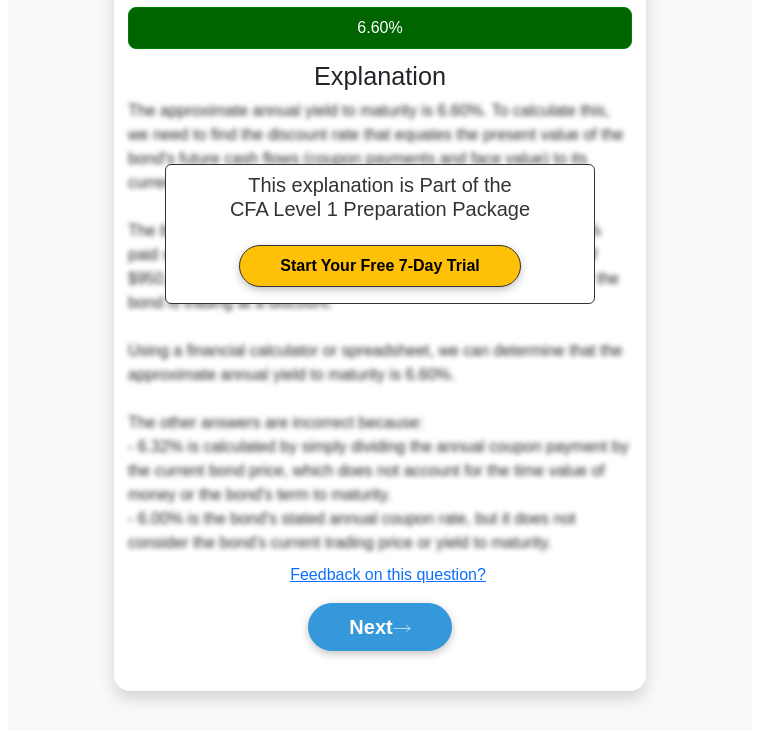 scroll, scrollTop: 0, scrollLeft: 0, axis: both 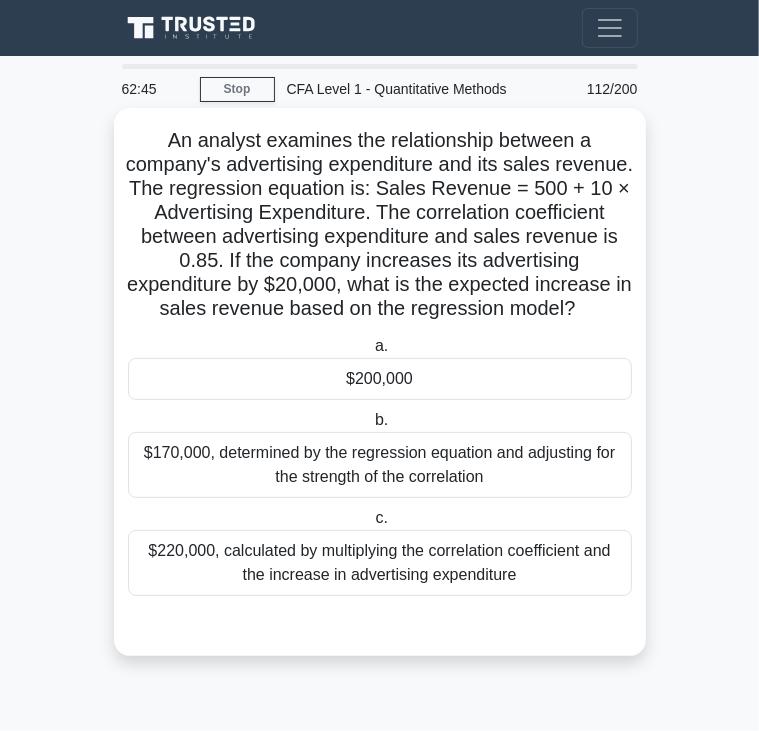 click on "An analyst examines the relationship between a company's advertising expenditure and its sales revenue. The regression equation is: Sales Revenue = 500 + 10 × Advertising Expenditure. The correlation coefficient between advertising expenditure and sales revenue is 0.85. If the company increases its advertising expenditure by $20,000, what is the expected increase in sales revenue based on the regression model?
.spinner_0XTQ{transform-origin:center;animation:spinner_y6GP .75s linear infinite}@keyframes spinner_y6GP{100%{transform:rotate(360deg)}}" at bounding box center (380, 225) 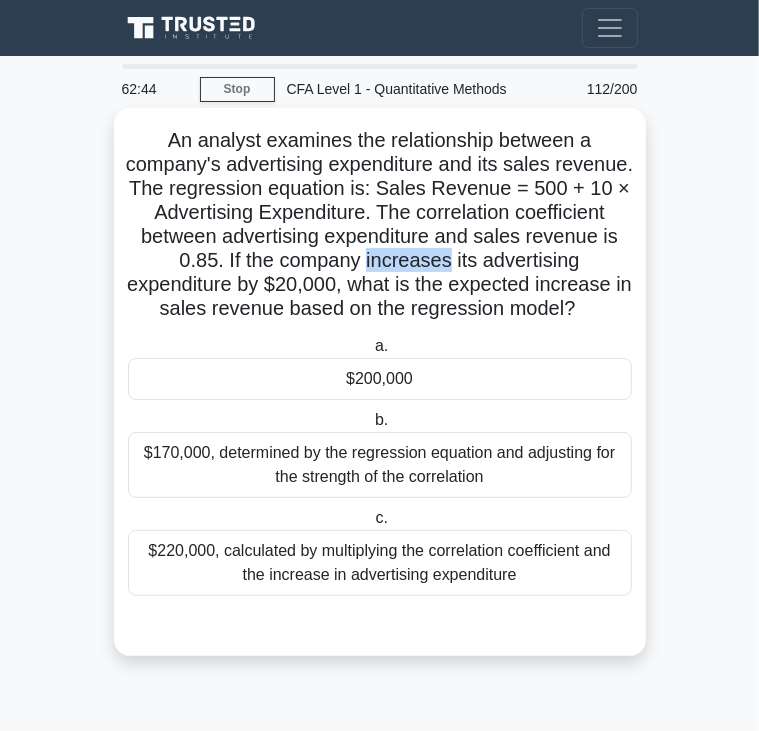 click on "An analyst examines the relationship between a company's advertising expenditure and its sales revenue. The regression equation is: Sales Revenue = 500 + 10 × Advertising Expenditure. The correlation coefficient between advertising expenditure and sales revenue is 0.85. If the company increases its advertising expenditure by $20,000, what is the expected increase in sales revenue based on the regression model?
.spinner_0XTQ{transform-origin:center;animation:spinner_y6GP .75s linear infinite}@keyframes spinner_y6GP{100%{transform:rotate(360deg)}}" at bounding box center [380, 225] 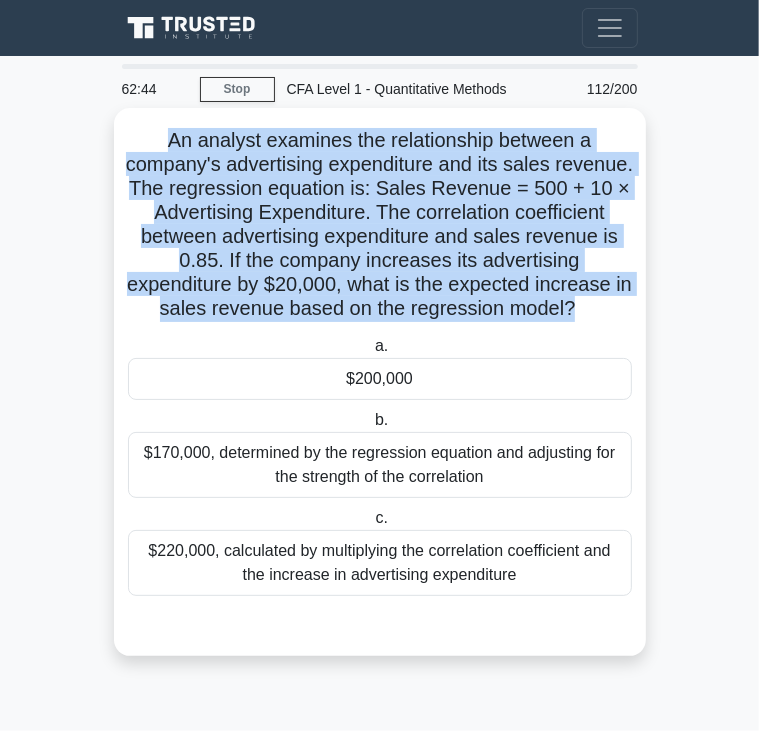 click on "An analyst examines the relationship between a company's advertising expenditure and its sales revenue. The regression equation is: Sales Revenue = 500 + 10 × Advertising Expenditure. The correlation coefficient between advertising expenditure and sales revenue is 0.85. If the company increases its advertising expenditure by $20,000, what is the expected increase in sales revenue based on the regression model?
.spinner_0XTQ{transform-origin:center;animation:spinner_y6GP .75s linear infinite}@keyframes spinner_y6GP{100%{transform:rotate(360deg)}}" at bounding box center [380, 225] 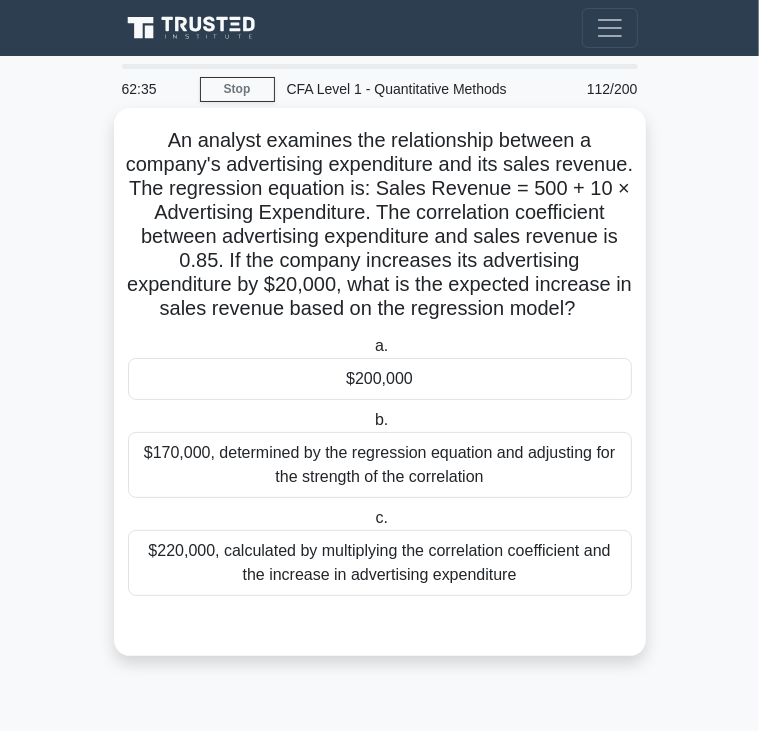 click on "$200,000" at bounding box center [380, 379] 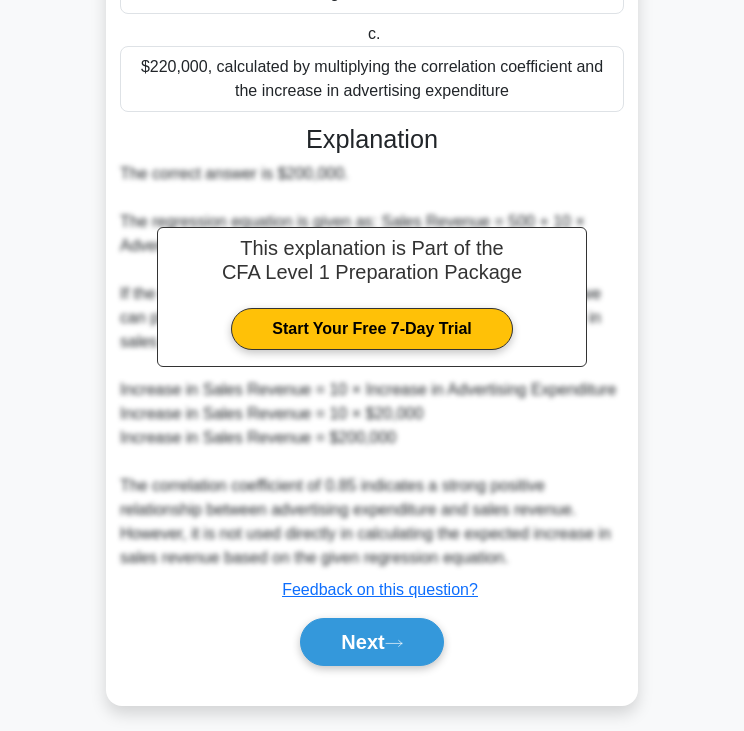 scroll, scrollTop: 499, scrollLeft: 0, axis: vertical 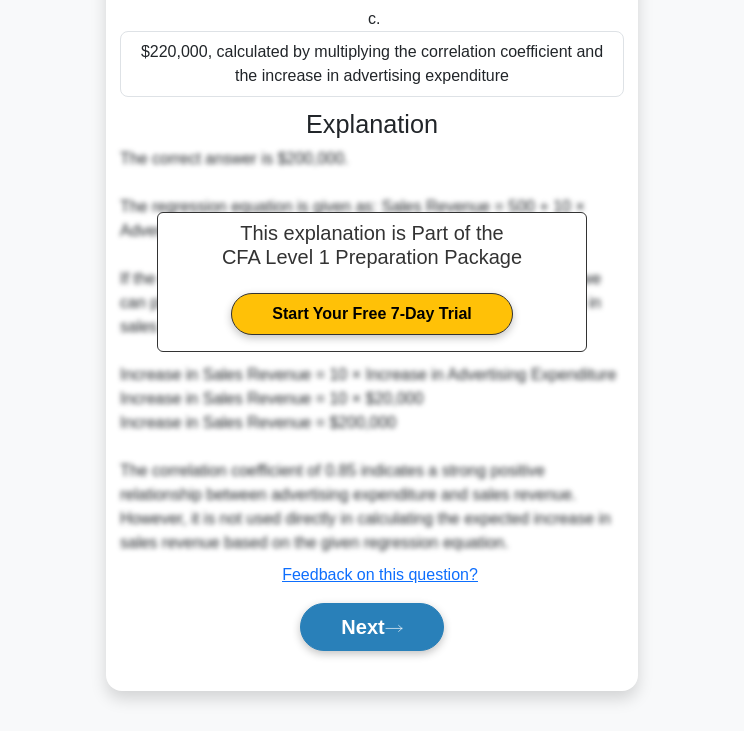 click on "Next" at bounding box center [371, 627] 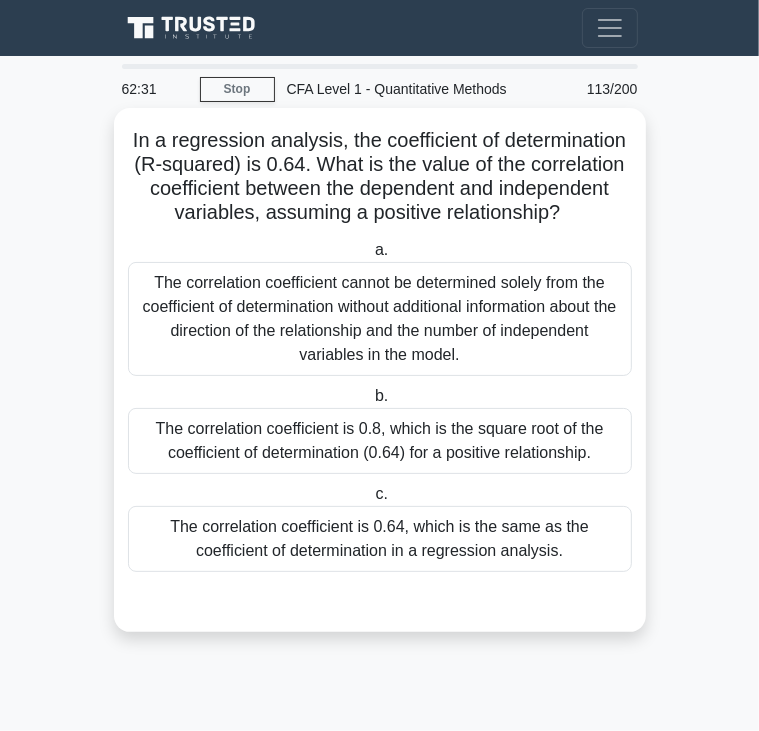 click on "In a regression analysis, the coefficient of determination (R-squared) is 0.64. What is the value of the correlation coefficient between the dependent and independent variables, assuming a positive relationship?
.spinner_0XTQ{transform-origin:center;animation:spinner_y6GP .75s linear infinite}@keyframes spinner_y6GP{100%{transform:rotate(360deg)}}" at bounding box center [380, 177] 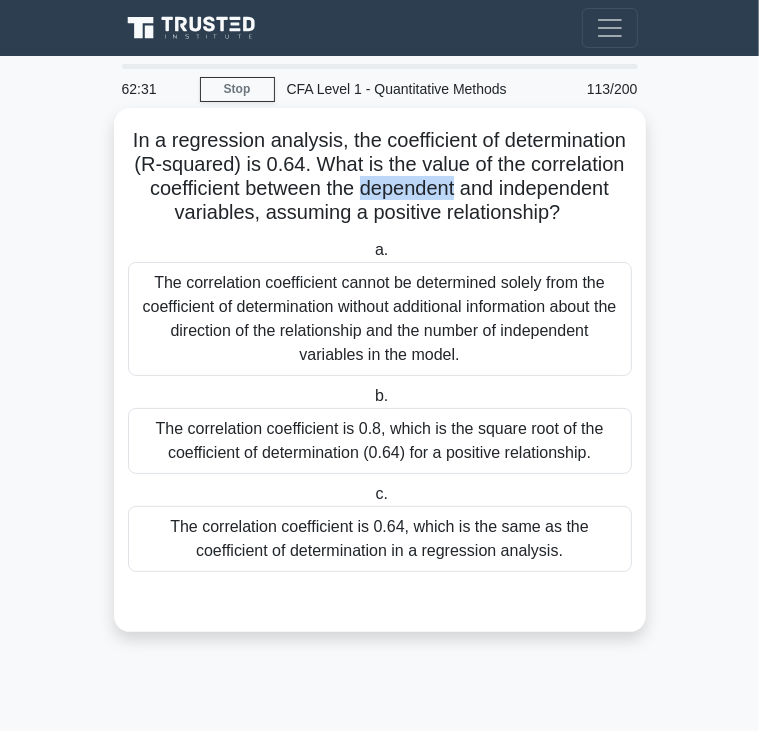 click on "In a regression analysis, the coefficient of determination (R-squared) is 0.64. What is the value of the correlation coefficient between the dependent and independent variables, assuming a positive relationship?
.spinner_0XTQ{transform-origin:center;animation:spinner_y6GP .75s linear infinite}@keyframes spinner_y6GP{100%{transform:rotate(360deg)}}" at bounding box center [380, 177] 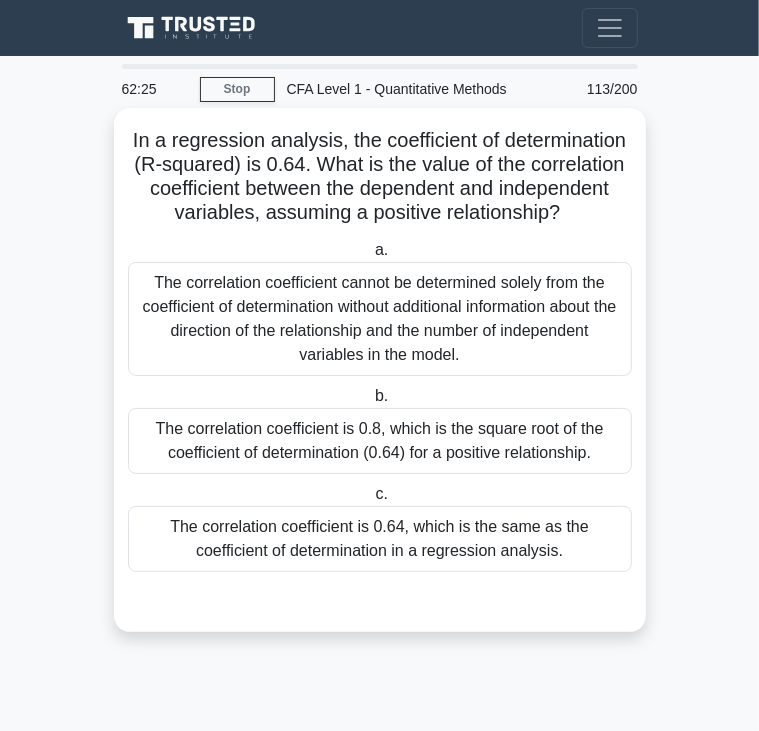 click on "The correlation coefficient is 0.64, which is the same as the coefficient of determination in a regression analysis." at bounding box center (380, 539) 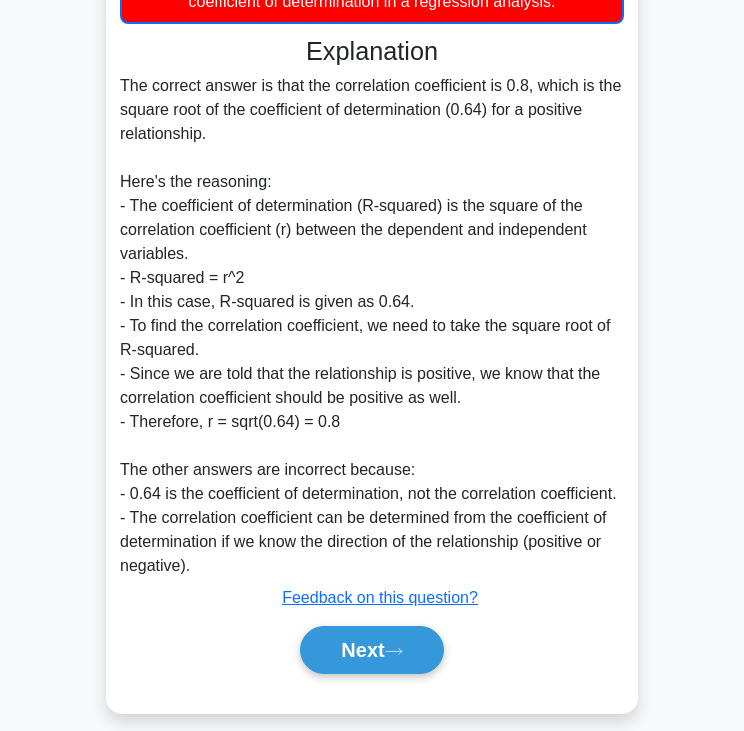 scroll, scrollTop: 572, scrollLeft: 0, axis: vertical 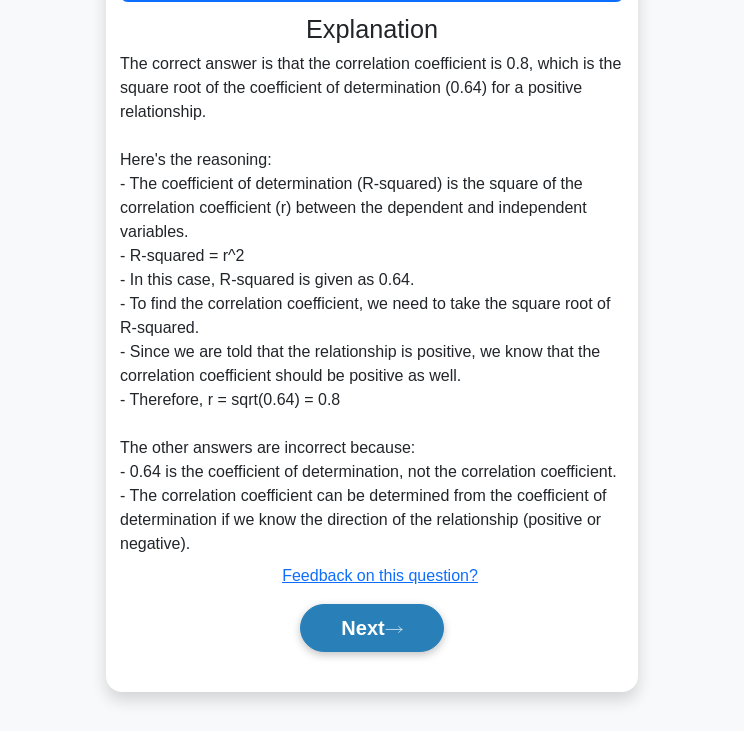 click 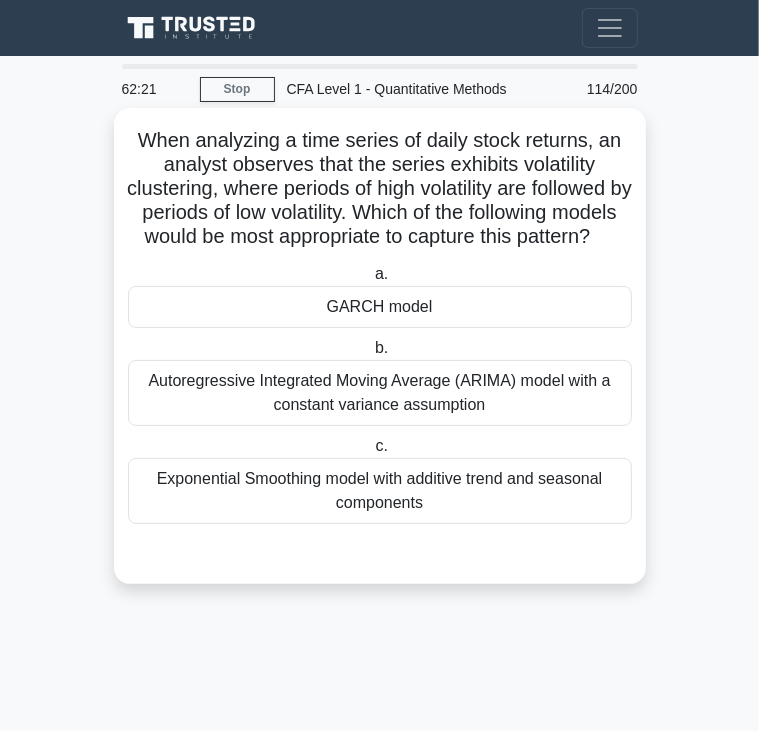 click on "When analyzing a time series of daily stock returns, an analyst observes that the series exhibits volatility clustering, where periods of high volatility are followed by periods of low volatility. Which of the following models would be most appropriate to capture this pattern?
.spinner_0XTQ{transform-origin:center;animation:spinner_y6GP .75s linear infinite}@keyframes spinner_y6GP{100%{transform:rotate(360deg)}}" at bounding box center (380, 189) 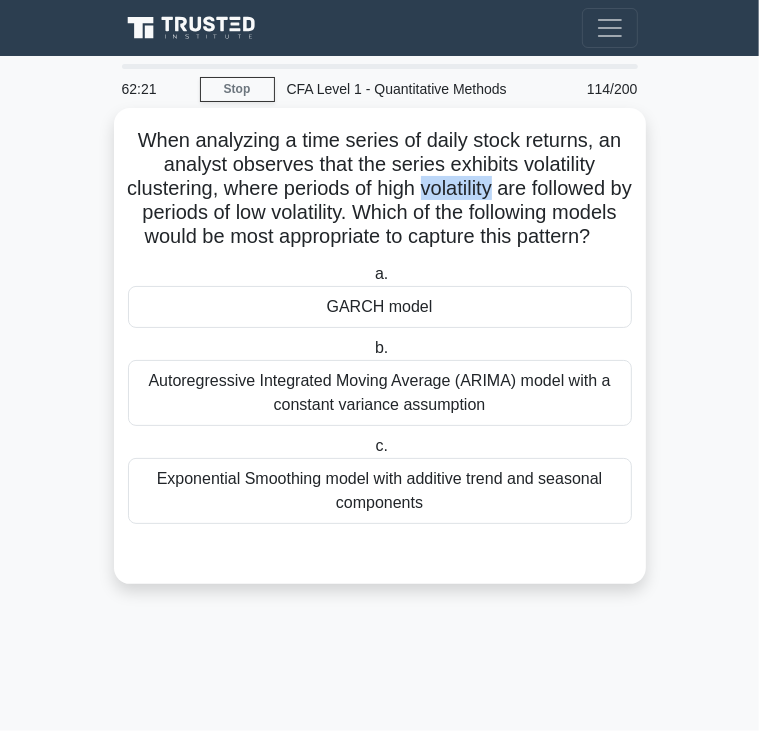 click on "When analyzing a time series of daily stock returns, an analyst observes that the series exhibits volatility clustering, where periods of high volatility are followed by periods of low volatility. Which of the following models would be most appropriate to capture this pattern?
.spinner_0XTQ{transform-origin:center;animation:spinner_y6GP .75s linear infinite}@keyframes spinner_y6GP{100%{transform:rotate(360deg)}}" at bounding box center [380, 189] 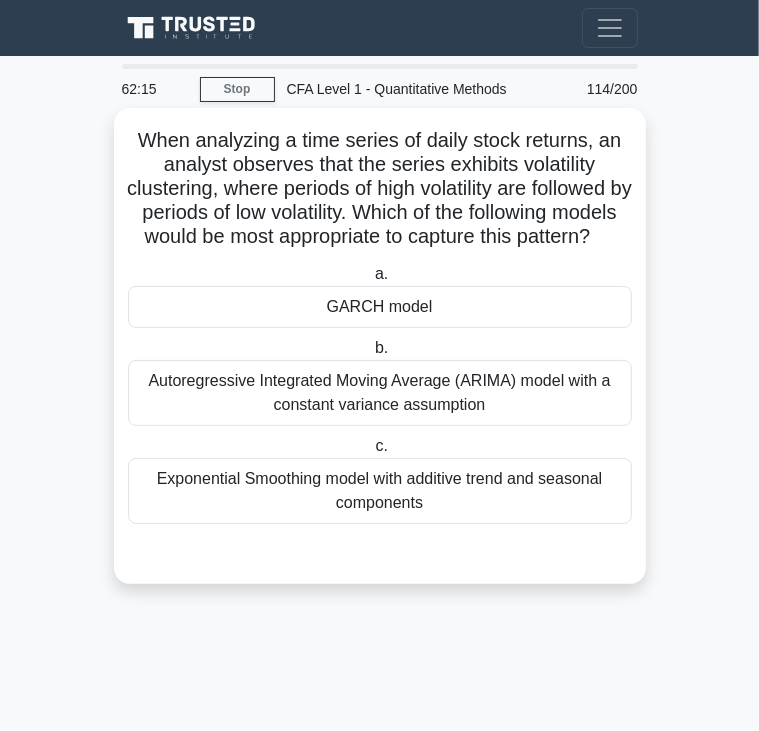 click on "GARCH model" at bounding box center (380, 307) 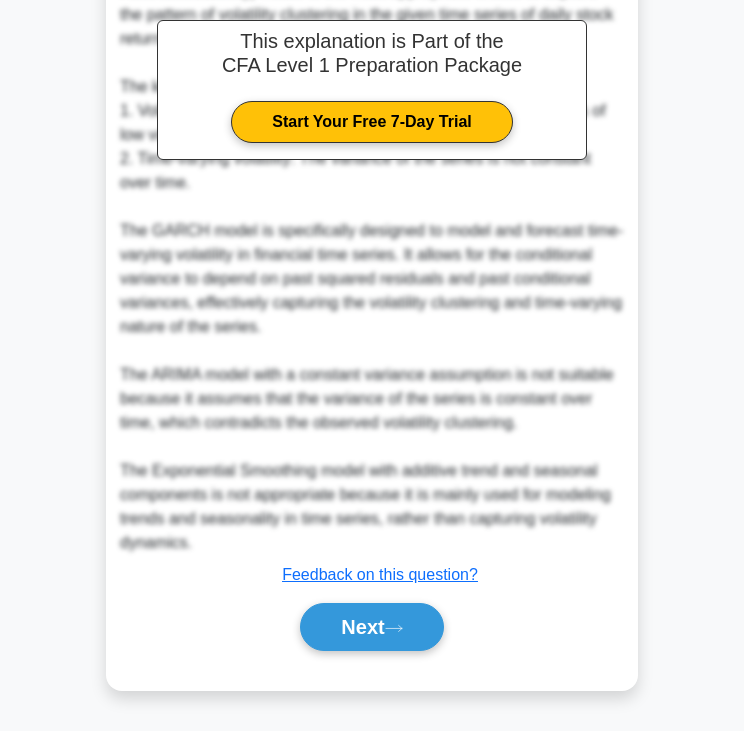 scroll, scrollTop: 628, scrollLeft: 0, axis: vertical 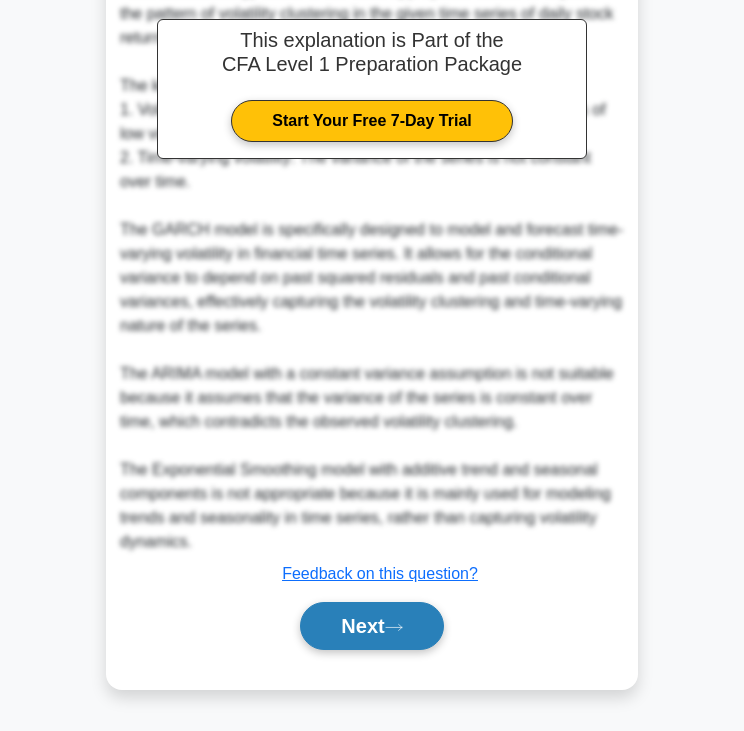 click on "Next" at bounding box center [371, 626] 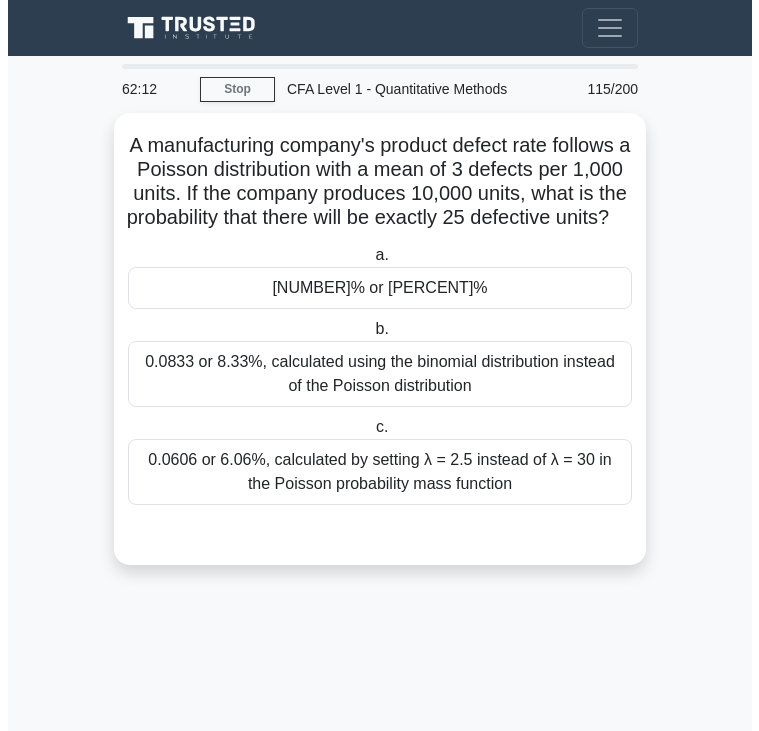 scroll, scrollTop: 0, scrollLeft: 0, axis: both 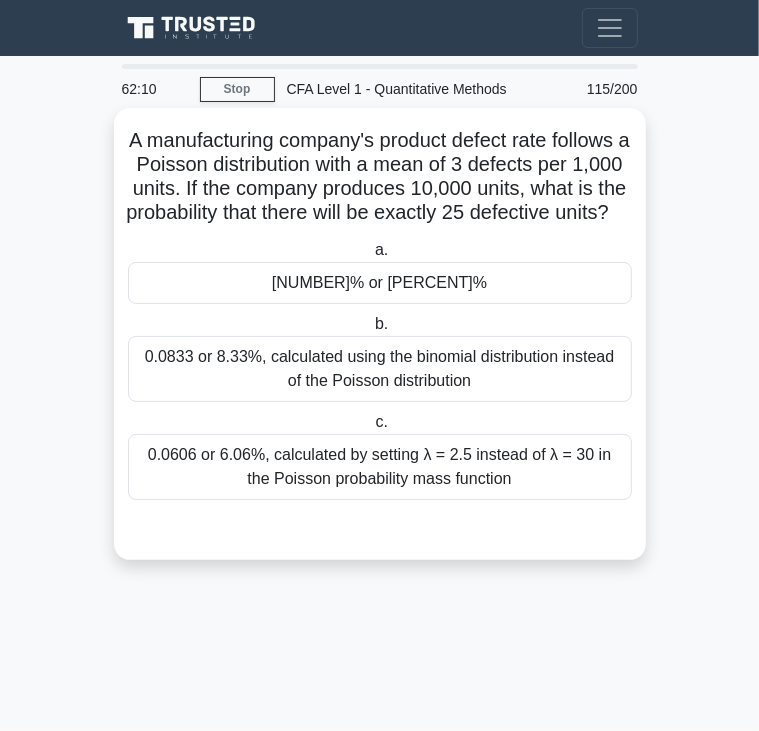 click on "A manufacturing company's product defect rate follows a Poisson distribution with a mean of 3 defects per 1,000 units. If the company produces 10,000 units, what is the probability that there will be exactly 25 defective units?
.spinner_0XTQ{transform-origin:center;animation:spinner_y6GP .75s linear infinite}@keyframes spinner_y6GP{100%{transform:rotate(360deg)}}" at bounding box center [380, 177] 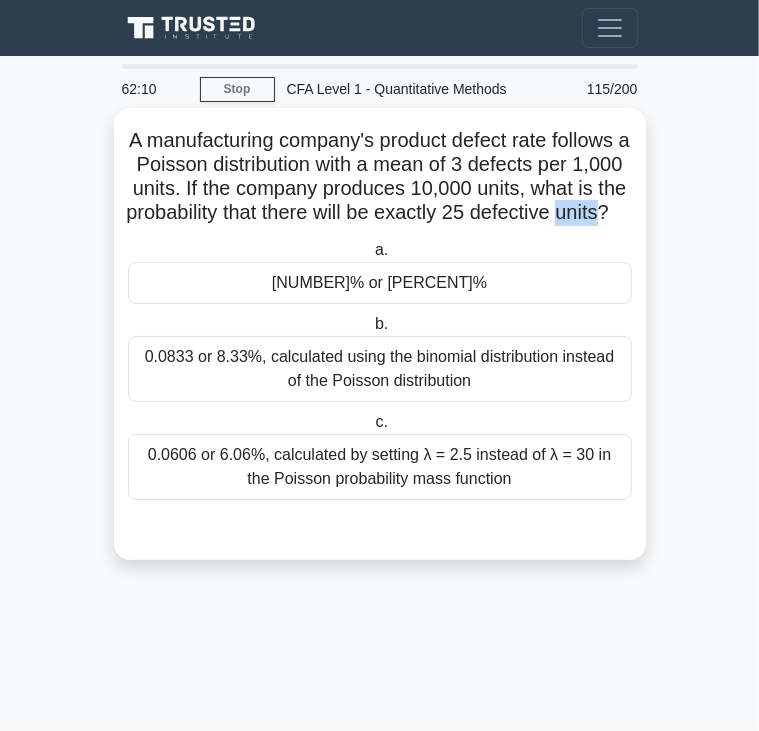 click on "A manufacturing company's product defect rate follows a Poisson distribution with a mean of 3 defects per 1,000 units. If the company produces 10,000 units, what is the probability that there will be exactly 25 defective units?
.spinner_0XTQ{transform-origin:center;animation:spinner_y6GP .75s linear infinite}@keyframes spinner_y6GP{100%{transform:rotate(360deg)}}" at bounding box center (380, 177) 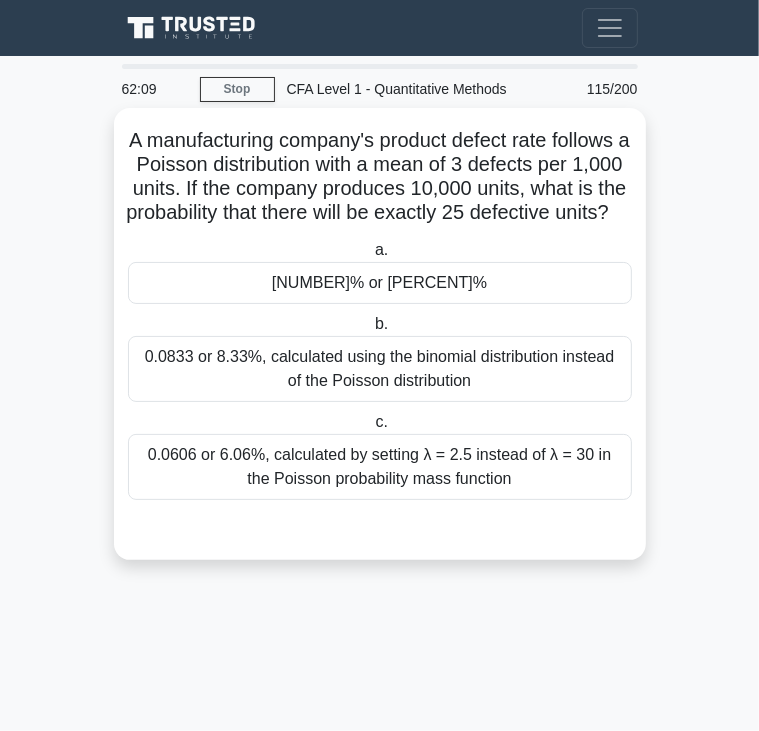 click on "A manufacturing company's product defect rate follows a Poisson distribution with a mean of 3 defects per 1,000 units. If the company produces 10,000 units, what is the probability that there will be exactly 25 defective units?
.spinner_0XTQ{transform-origin:center;animation:spinner_y6GP .75s linear infinite}@keyframes spinner_y6GP{100%{transform:rotate(360deg)}}" at bounding box center (380, 177) 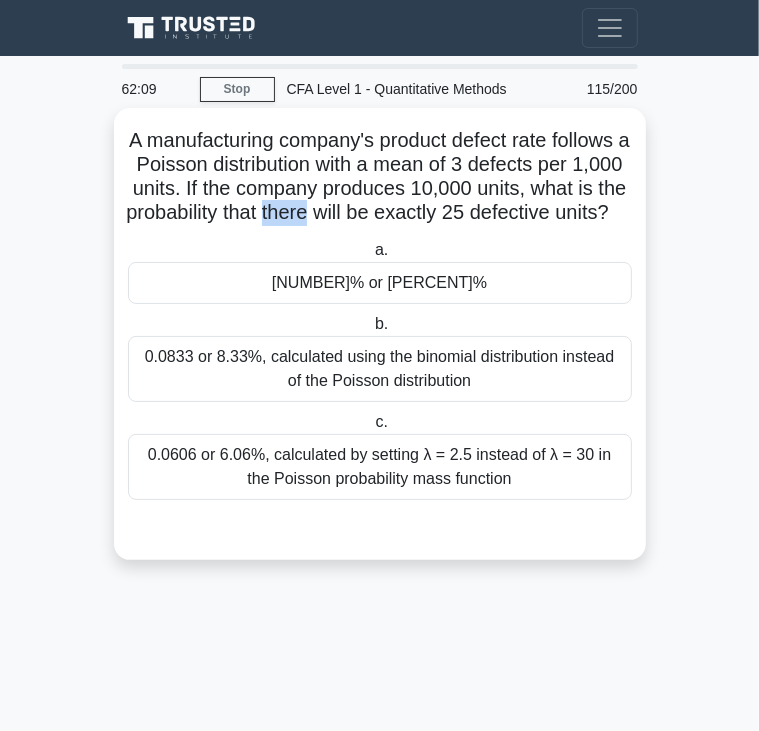 click on "A manufacturing company's product defect rate follows a Poisson distribution with a mean of 3 defects per 1,000 units. If the company produces 10,000 units, what is the probability that there will be exactly 25 defective units?
.spinner_0XTQ{transform-origin:center;animation:spinner_y6GP .75s linear infinite}@keyframes spinner_y6GP{100%{transform:rotate(360deg)}}" at bounding box center [380, 177] 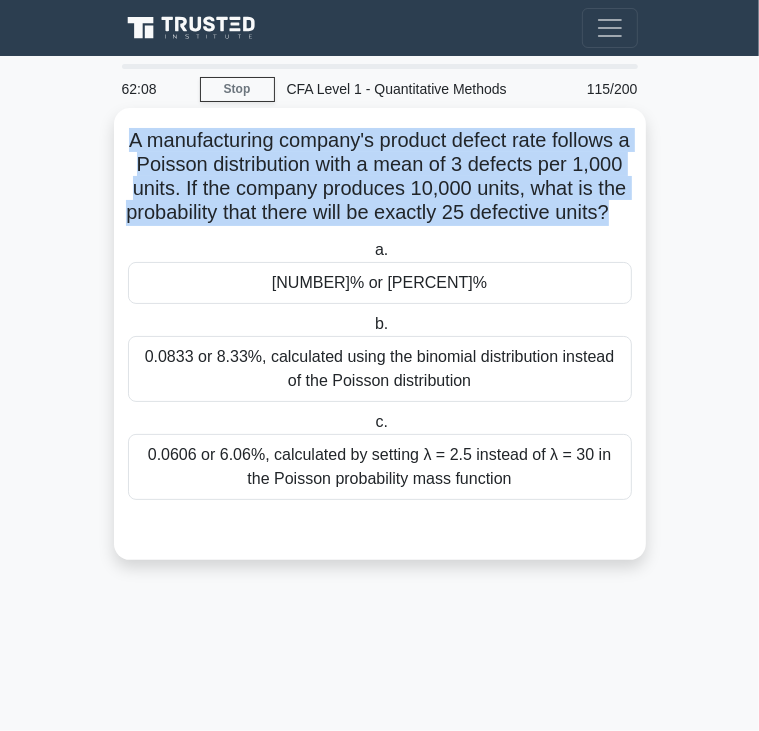 click on "A manufacturing company's product defect rate follows a Poisson distribution with a mean of 3 defects per 1,000 units. If the company produces 10,000 units, what is the probability that there will be exactly 25 defective units?
.spinner_0XTQ{transform-origin:center;animation:spinner_y6GP .75s linear infinite}@keyframes spinner_y6GP{100%{transform:rotate(360deg)}}" at bounding box center (380, 177) 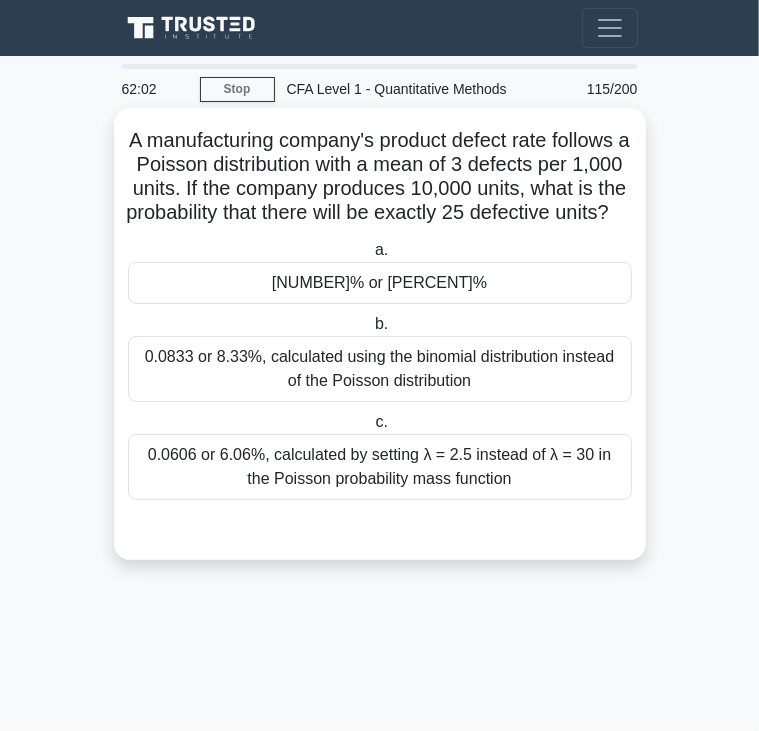 click on "0.0833 or 8.33%, calculated using the binomial distribution instead of the Poisson distribution" at bounding box center (380, 369) 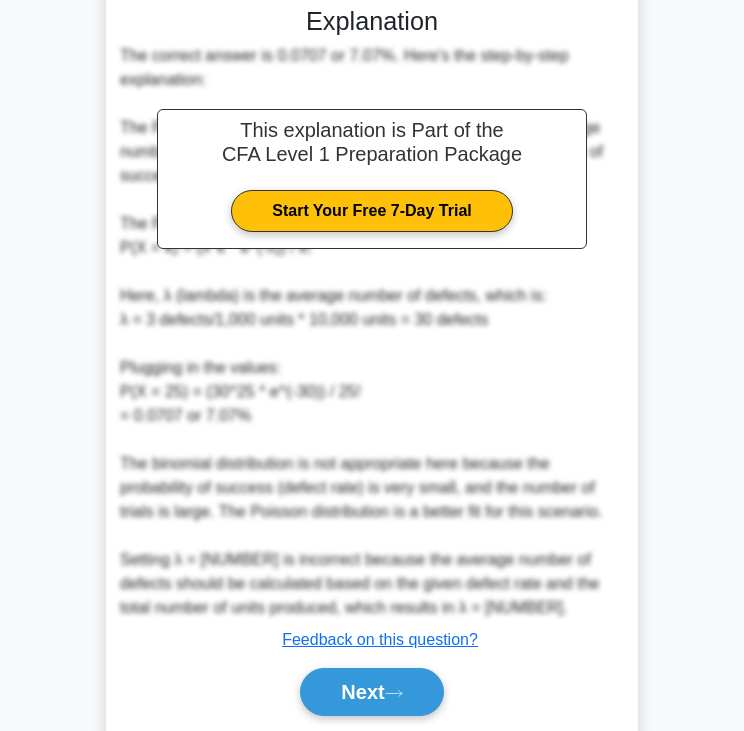 scroll, scrollTop: 508, scrollLeft: 0, axis: vertical 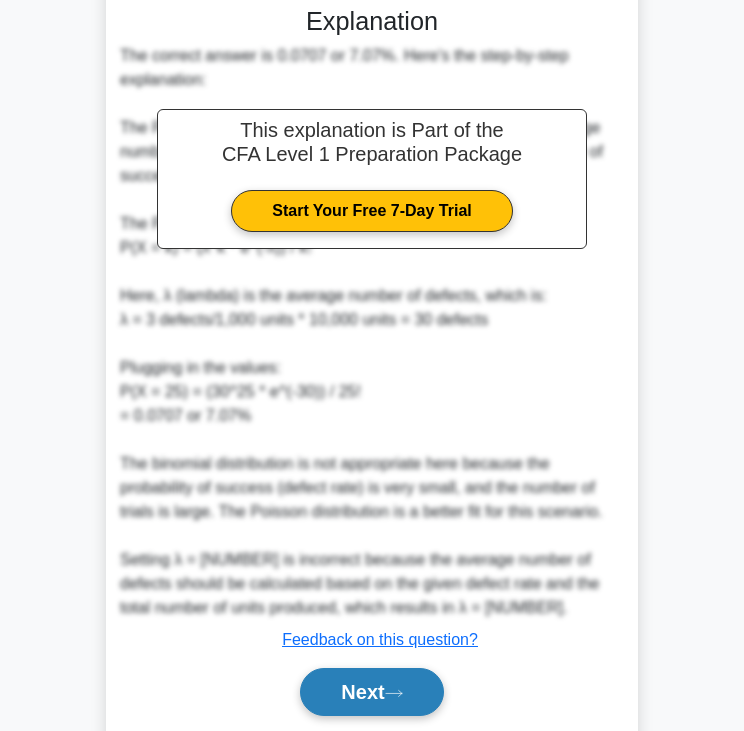 click on "Next" at bounding box center (371, 692) 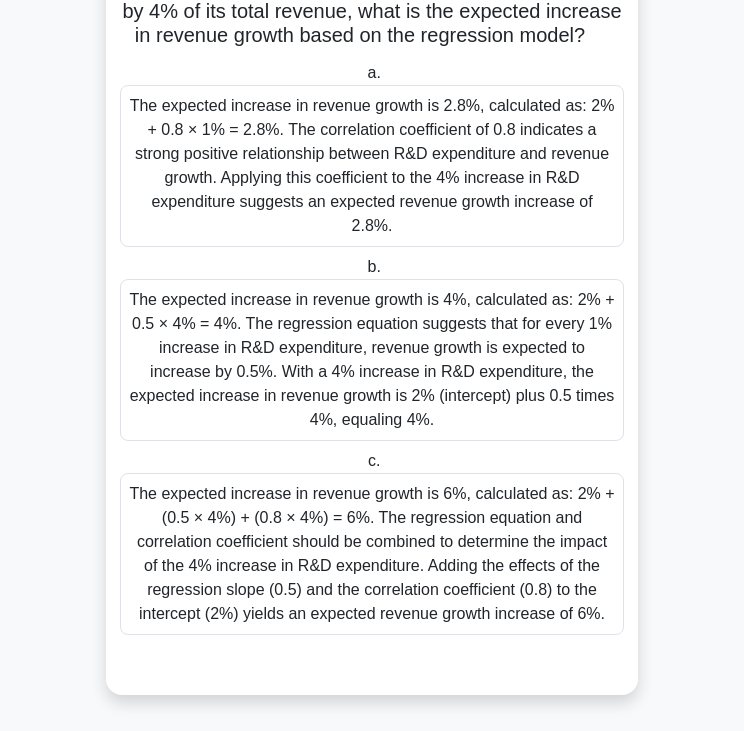 scroll, scrollTop: 349, scrollLeft: 0, axis: vertical 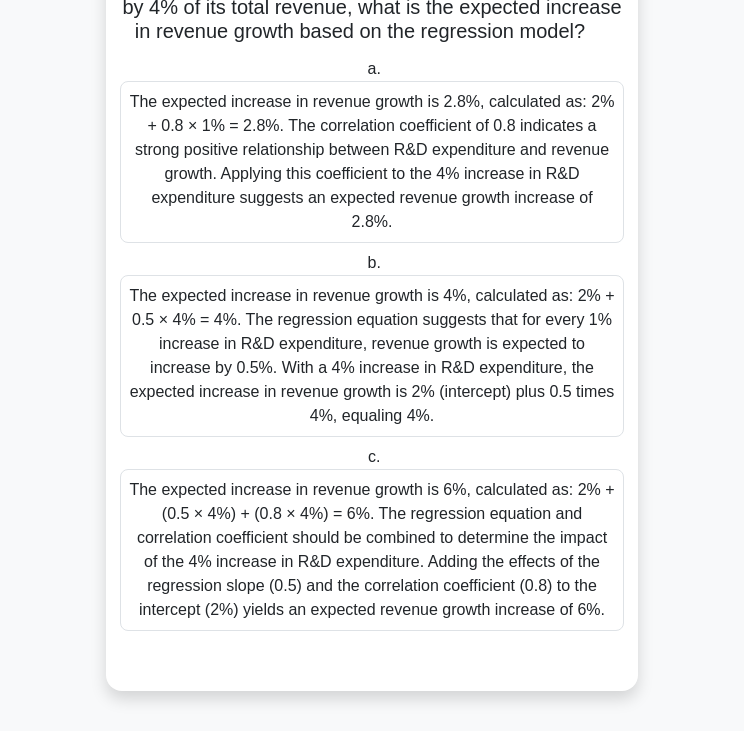 click on "The expected increase in revenue growth is 2.8%, calculated as: 2% + 0.8 × 1% = 2.8%. The correlation coefficient of 0.8 indicates a strong positive relationship between R&D expenditure and revenue growth. Applying this coefficient to the 4% increase in R&D expenditure suggests an expected revenue growth increase of 2.8%." at bounding box center (372, 162) 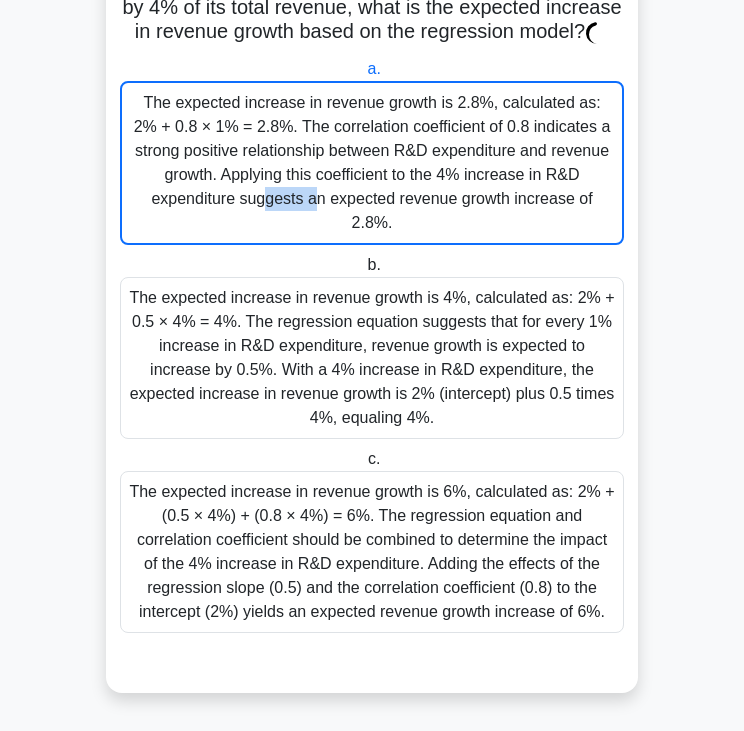 click on "The expected increase in revenue growth is 2.8%, calculated as: 2% + 0.8 × 1% = 2.8%. The correlation coefficient of 0.8 indicates a strong positive relationship between R&D expenditure and revenue growth. Applying this coefficient to the 4% increase in R&D expenditure suggests an expected revenue growth increase of 2.8%." at bounding box center (372, 163) 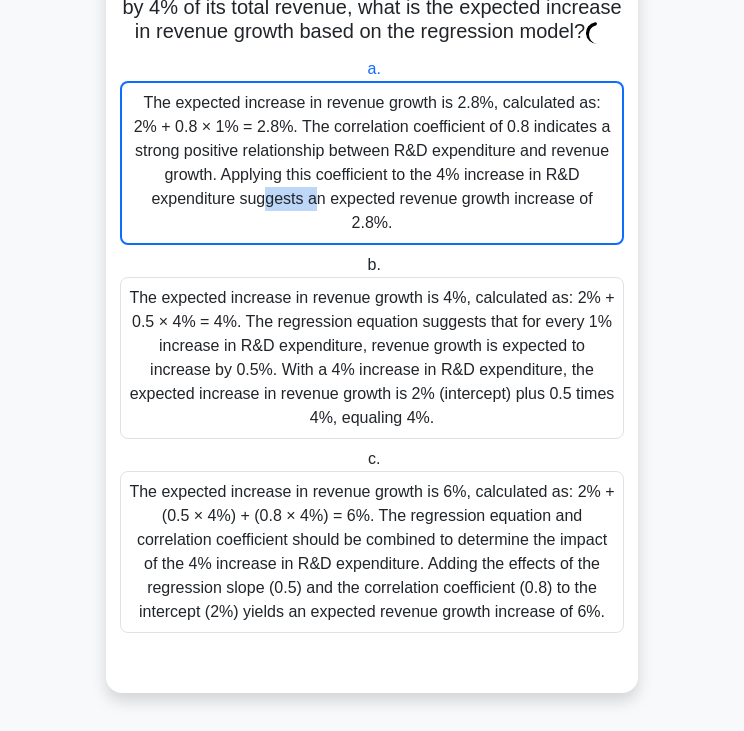 click on "a.
The expected increase in revenue growth is 2.8%, calculated as: 2% + 0.8 × 1% = 2.8%. The correlation coefficient of 0.8 indicates a strong positive relationship between R&D expenditure and revenue growth. Applying this coefficient to the 4% increase in R&D expenditure suggests an expected revenue growth increase of 2.8%." at bounding box center (363, 69) 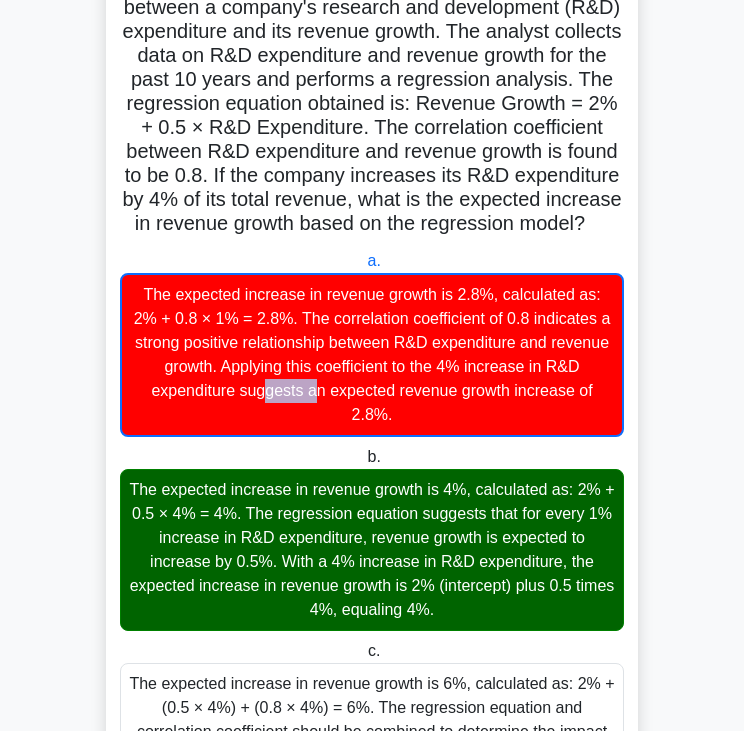 scroll, scrollTop: 161, scrollLeft: 0, axis: vertical 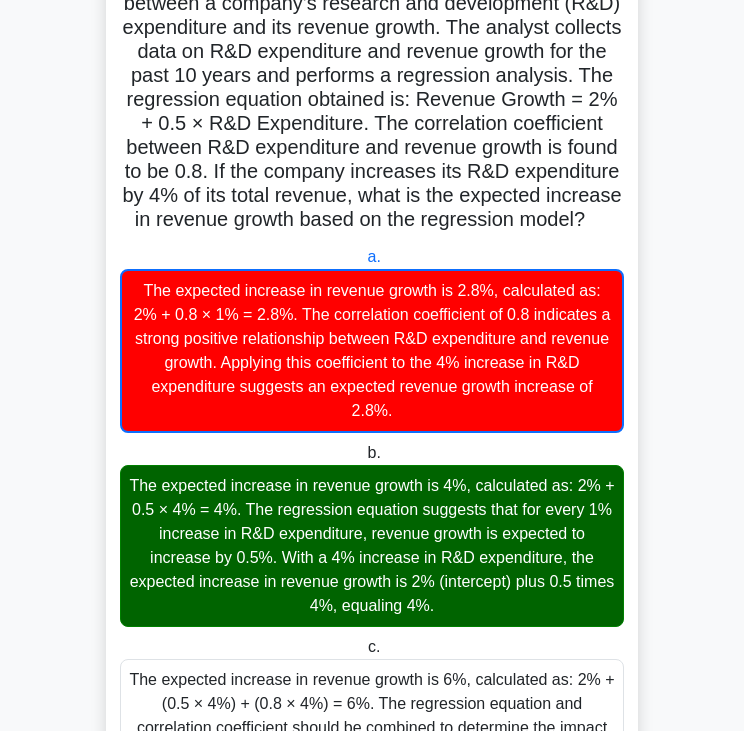 click on "An investment analyst is studying the relationship between a company's research and development (R&D) expenditure and its revenue growth. The analyst collects data on R&D expenditure and revenue growth for the past 10 years and performs a regression analysis. The regression equation obtained is: Revenue Growth = 2% + 0.5 × R&D Expenditure. The correlation coefficient between R&D expenditure and revenue growth is found to be 0.8. If the company increases its R&D expenditure by 4% of its total revenue, what is the expected increase in revenue growth based on the regression model?
.spinner_0XTQ{transform-origin:center;animation:spinner_y6GP .75s linear infinite}@keyframes spinner_y6GP{100%{transform:rotate(360deg)}}" at bounding box center (372, 100) 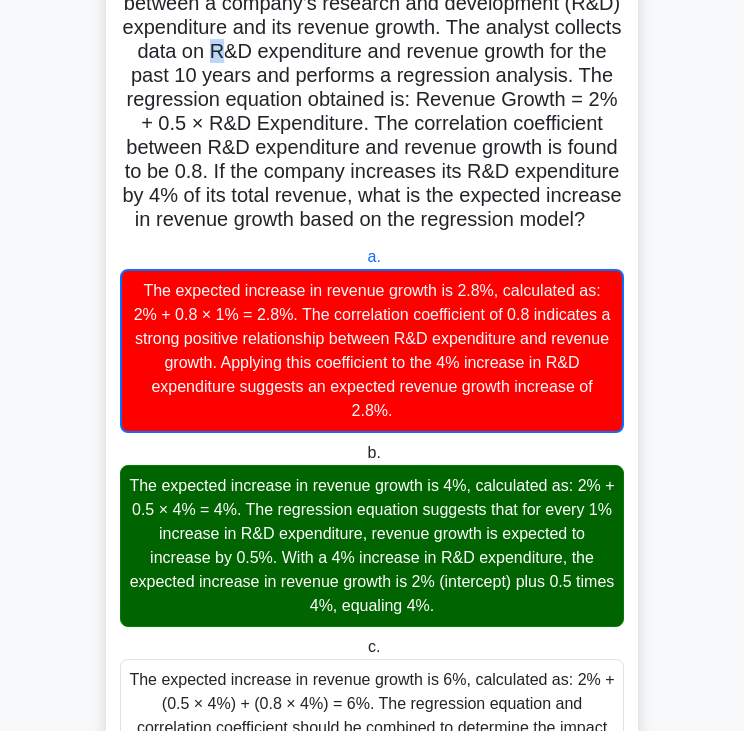 click on "An investment analyst is studying the relationship between a company's research and development (R&D) expenditure and its revenue growth. The analyst collects data on R&D expenditure and revenue growth for the past 10 years and performs a regression analysis. The regression equation obtained is: Revenue Growth = 2% + 0.5 × R&D Expenditure. The correlation coefficient between R&D expenditure and revenue growth is found to be 0.8. If the company increases its R&D expenditure by 4% of its total revenue, what is the expected increase in revenue growth based on the regression model?
.spinner_0XTQ{transform-origin:center;animation:spinner_y6GP .75s linear infinite}@keyframes spinner_y6GP{100%{transform:rotate(360deg)}}" at bounding box center (372, 100) 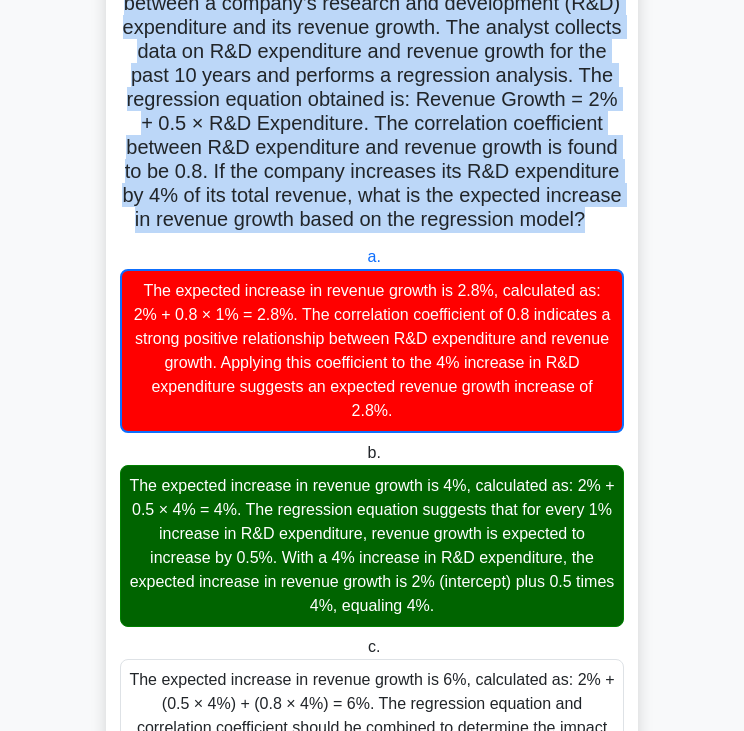 click on "An investment analyst is studying the relationship between a company's research and development (R&D) expenditure and its revenue growth. The analyst collects data on R&D expenditure and revenue growth for the past 10 years and performs a regression analysis. The regression equation obtained is: Revenue Growth = 2% + 0.5 × R&D Expenditure. The correlation coefficient between R&D expenditure and revenue growth is found to be 0.8. If the company increases its R&D expenditure by 4% of its total revenue, what is the expected increase in revenue growth based on the regression model?
.spinner_0XTQ{transform-origin:center;animation:spinner_y6GP .75s linear infinite}@keyframes spinner_y6GP{100%{transform:rotate(360deg)}}" at bounding box center (372, 100) 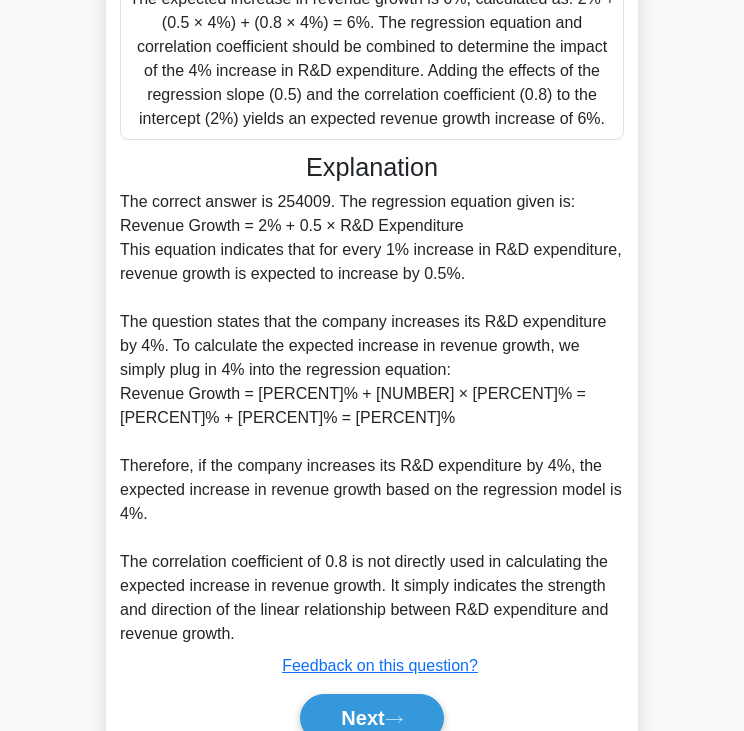 scroll, scrollTop: 932, scrollLeft: 0, axis: vertical 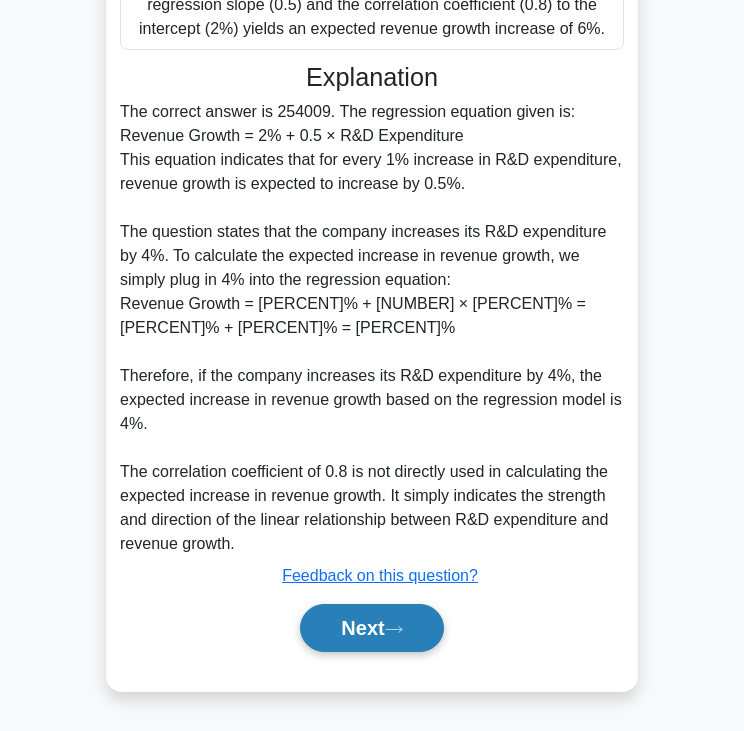 click on "Next" at bounding box center [371, 628] 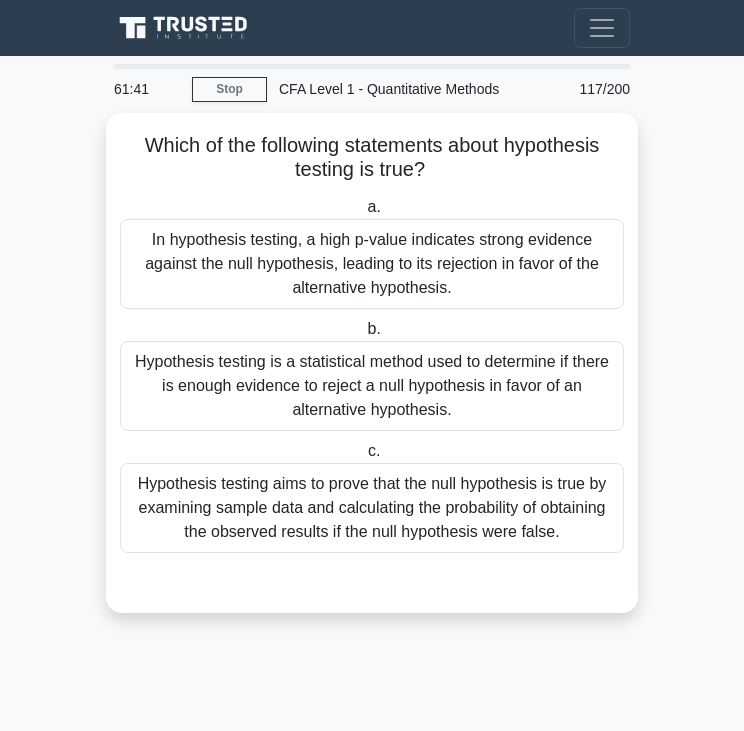 scroll, scrollTop: 0, scrollLeft: 0, axis: both 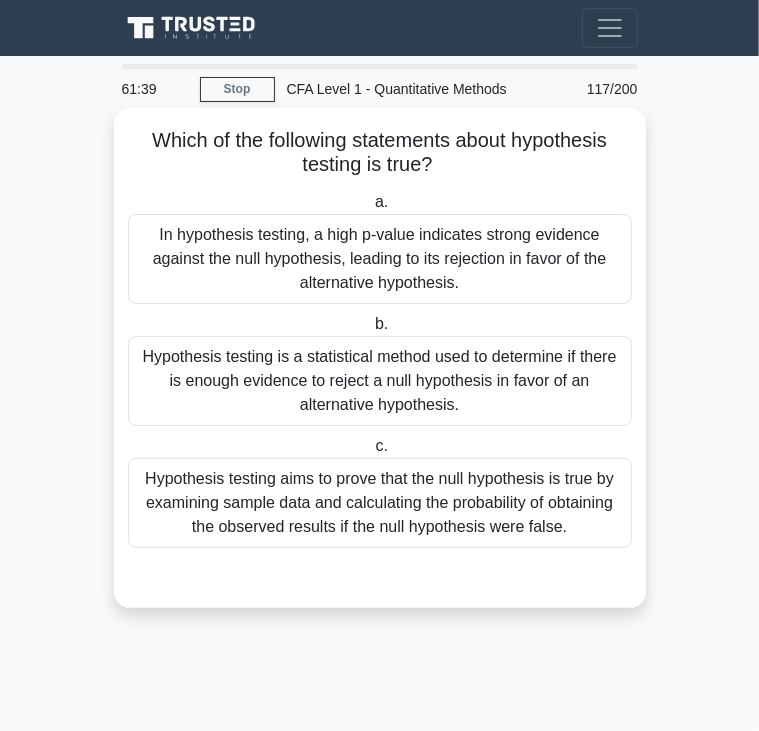 click on "Which of the following statements about hypothesis testing is true?
.spinner_0XTQ{transform-origin:center;animation:spinner_y6GP .75s linear infinite}@keyframes spinner_y6GP{100%{transform:rotate(360deg)}}" at bounding box center (380, 153) 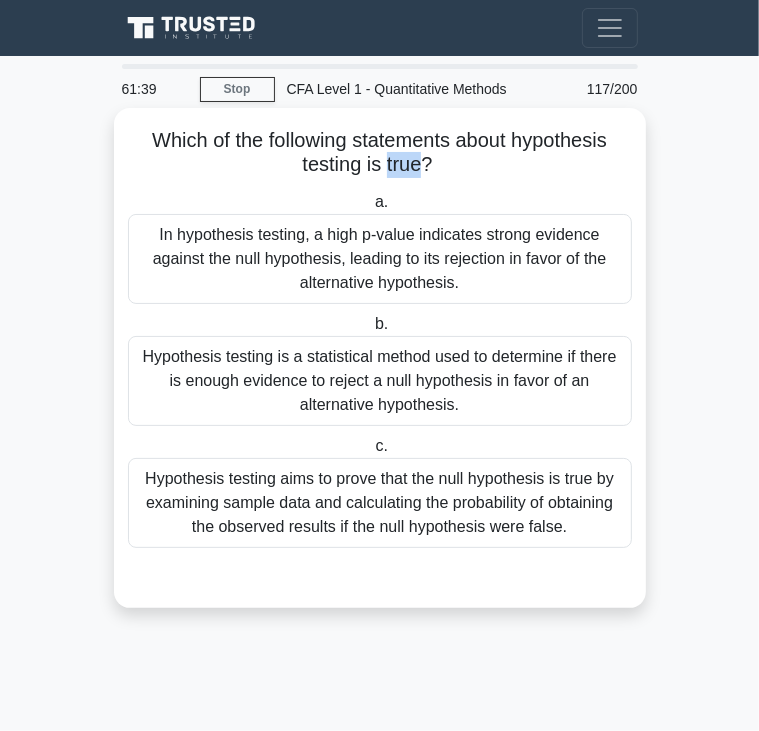 click on "Which of the following statements about hypothesis testing is true?
.spinner_0XTQ{transform-origin:center;animation:spinner_y6GP .75s linear infinite}@keyframes spinner_y6GP{100%{transform:rotate(360deg)}}" at bounding box center [380, 153] 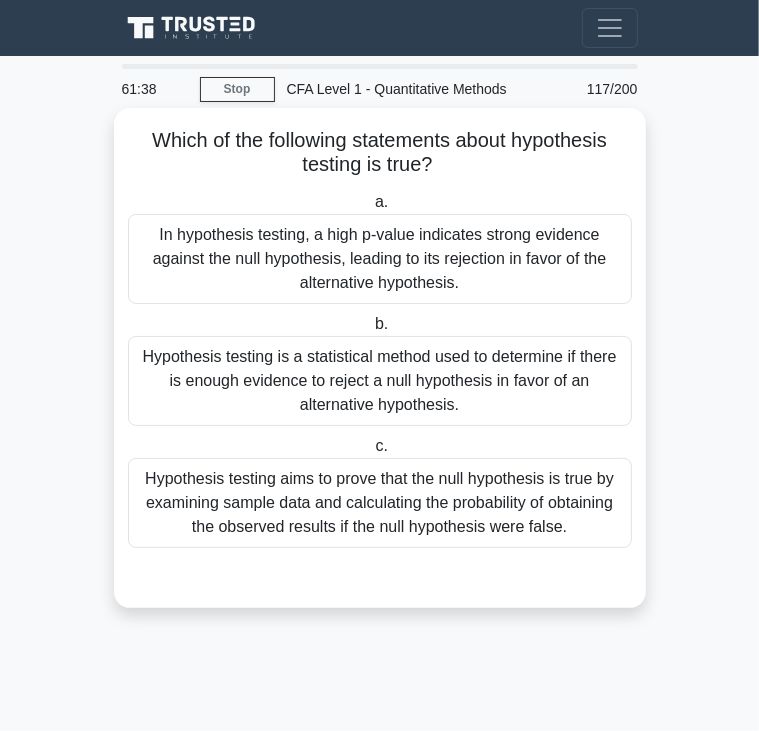 click on "Which of the following statements about hypothesis testing is true?
.spinner_0XTQ{transform-origin:center;animation:spinner_y6GP .75s linear infinite}@keyframes spinner_y6GP{100%{transform:rotate(360deg)}}" at bounding box center (380, 153) 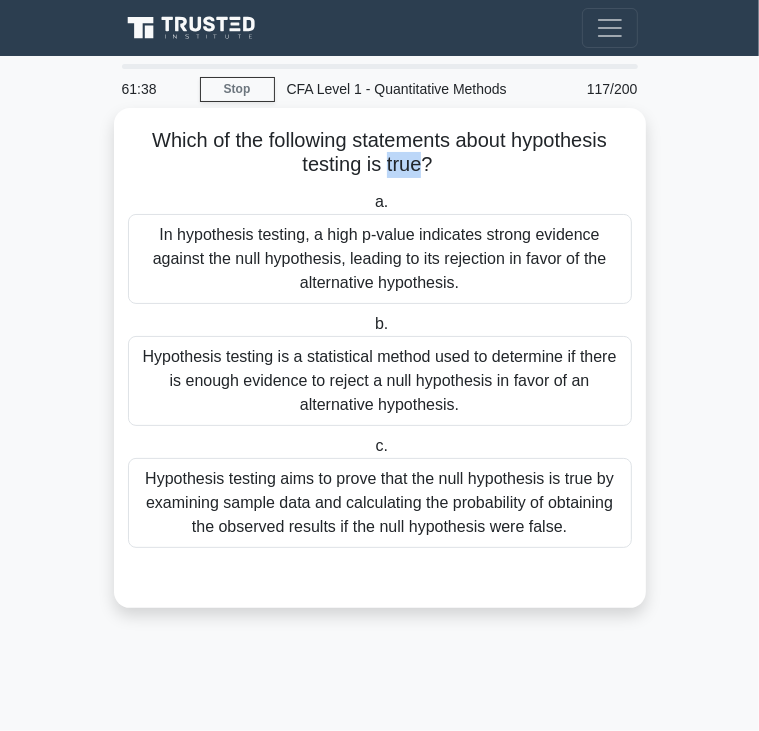 click on "Which of the following statements about hypothesis testing is true?
.spinner_0XTQ{transform-origin:center;animation:spinner_y6GP .75s linear infinite}@keyframes spinner_y6GP{100%{transform:rotate(360deg)}}" at bounding box center (380, 153) 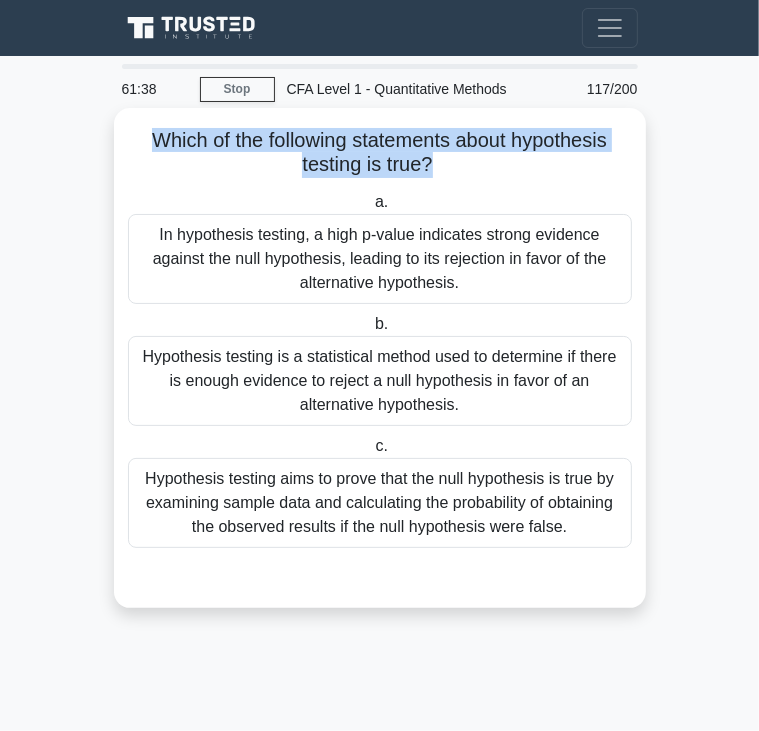 click on "Which of the following statements about hypothesis testing is true?
.spinner_0XTQ{transform-origin:center;animation:spinner_y6GP .75s linear infinite}@keyframes spinner_y6GP{100%{transform:rotate(360deg)}}" at bounding box center [380, 153] 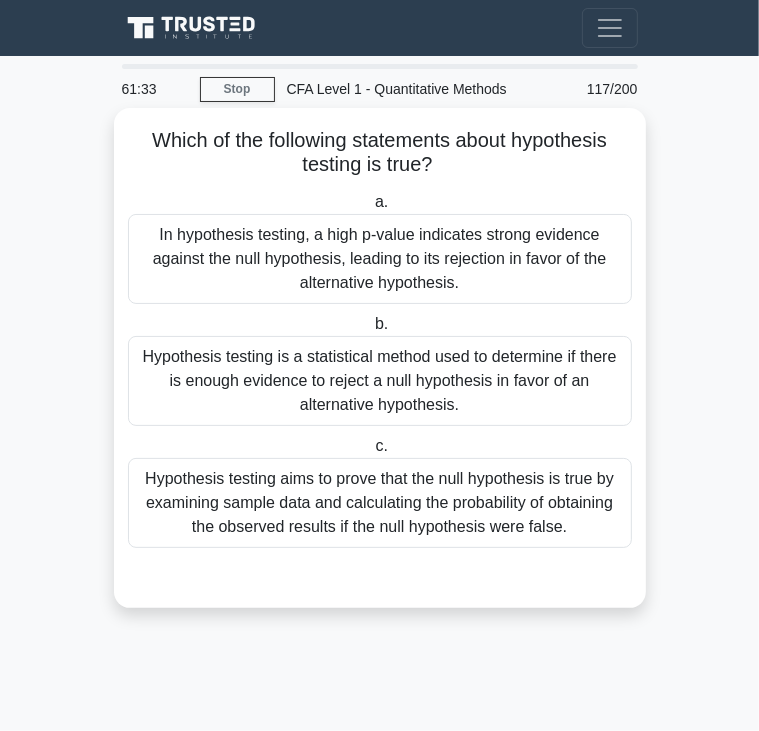 click on "In hypothesis testing, a high p-value indicates strong evidence against the null hypothesis, leading to its rejection in favor of the alternative hypothesis." at bounding box center (380, 259) 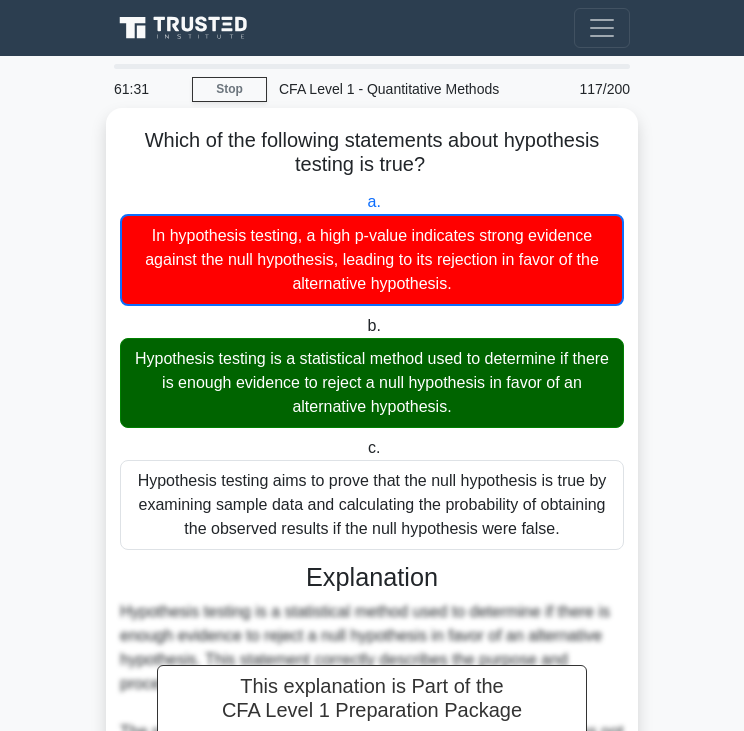 click on "Hypothesis testing is a statistical method used to determine if there is enough evidence to reject a null hypothesis in favor of an alternative hypothesis." at bounding box center (372, 383) 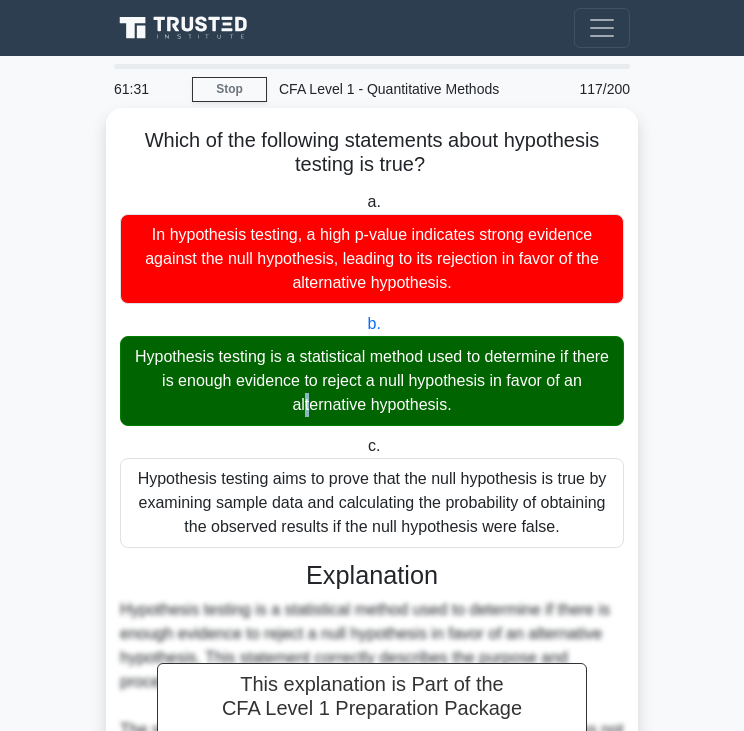 click on "Hypothesis testing is a statistical method used to determine if there is enough evidence to reject a null hypothesis in favor of an alternative hypothesis." at bounding box center (372, 381) 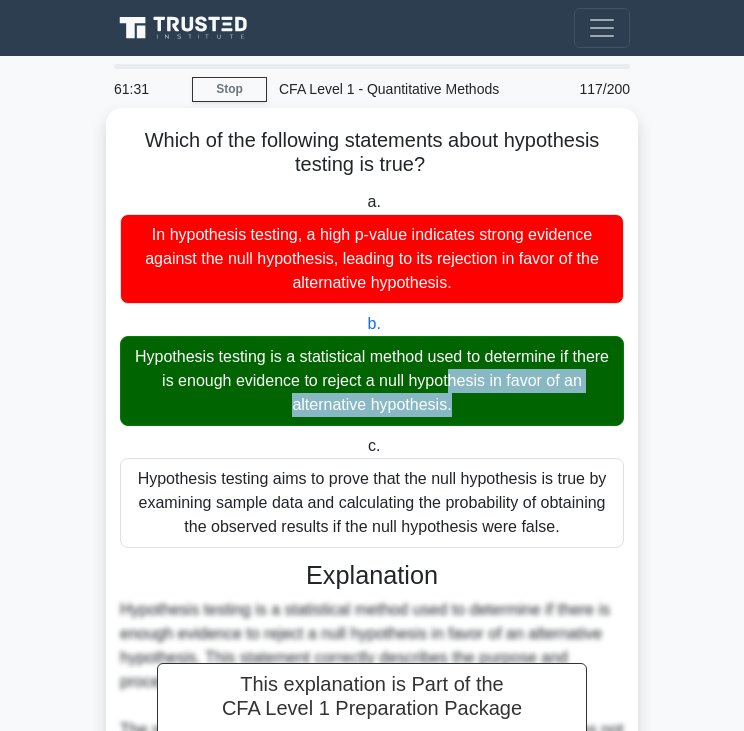click on "Hypothesis testing is a statistical method used to determine if there is enough evidence to reject a null hypothesis in favor of an alternative hypothesis." at bounding box center [372, 381] 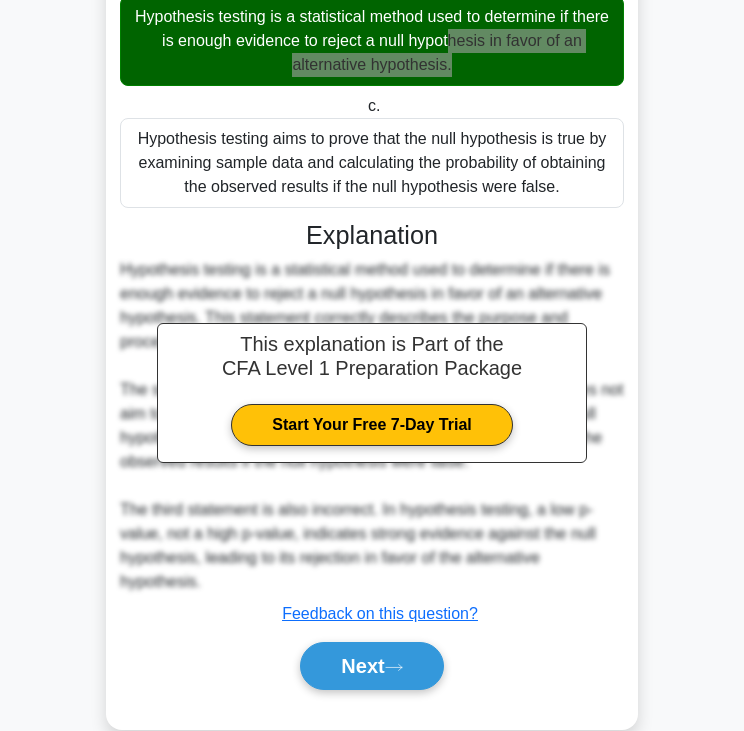 scroll, scrollTop: 343, scrollLeft: 0, axis: vertical 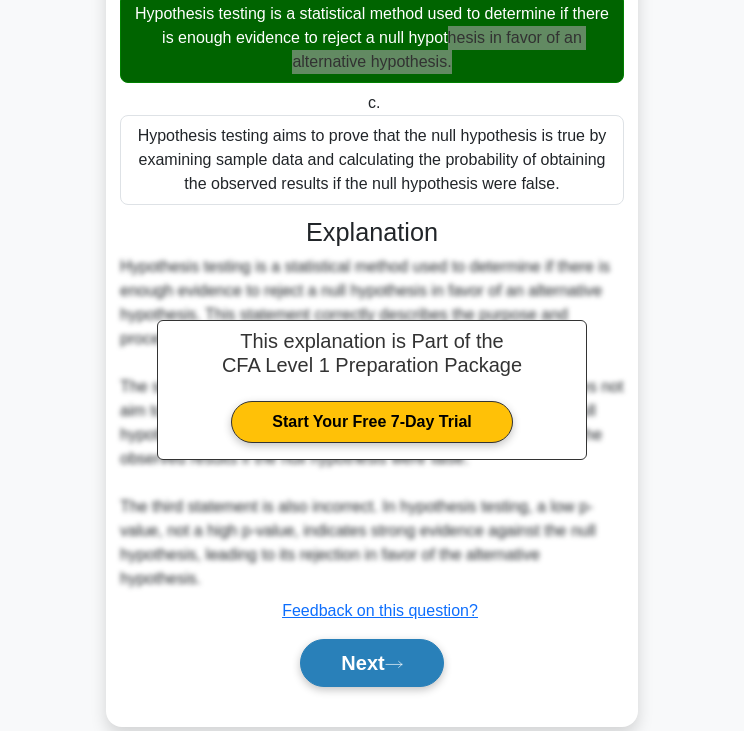 click on "Next" at bounding box center [371, 663] 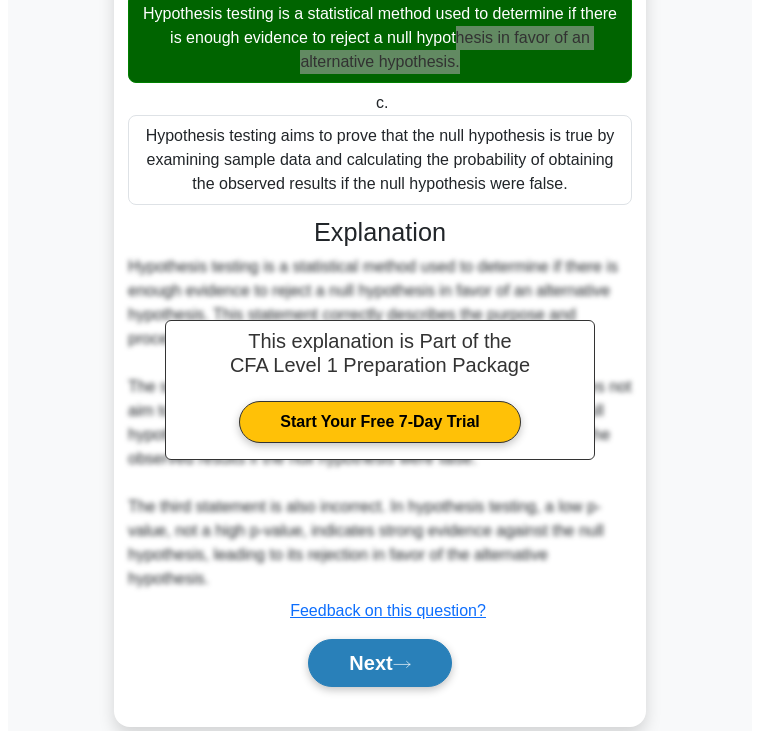 scroll, scrollTop: 0, scrollLeft: 0, axis: both 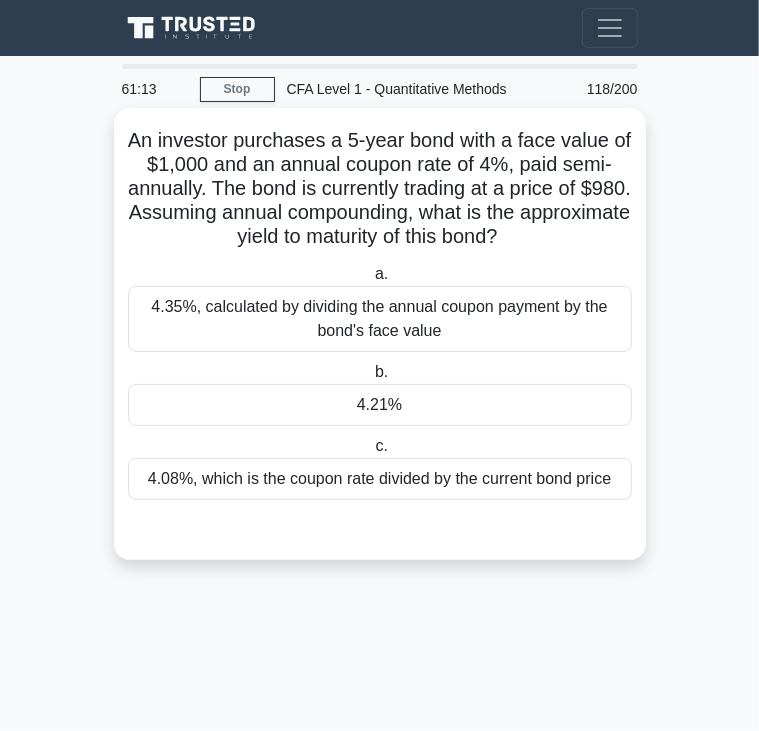 click on "An investor purchases a 5-year bond with a face value of $1,000 and an annual coupon rate of 4%, paid semi-annually. The bond is currently trading at a price of $980. Assuming annual compounding, what is the approximate yield to maturity of this bond?
.spinner_0XTQ{transform-origin:center;animation:spinner_y6GP .75s linear infinite}@keyframes spinner_y6GP{100%{transform:rotate(360deg)}}" at bounding box center [380, 189] 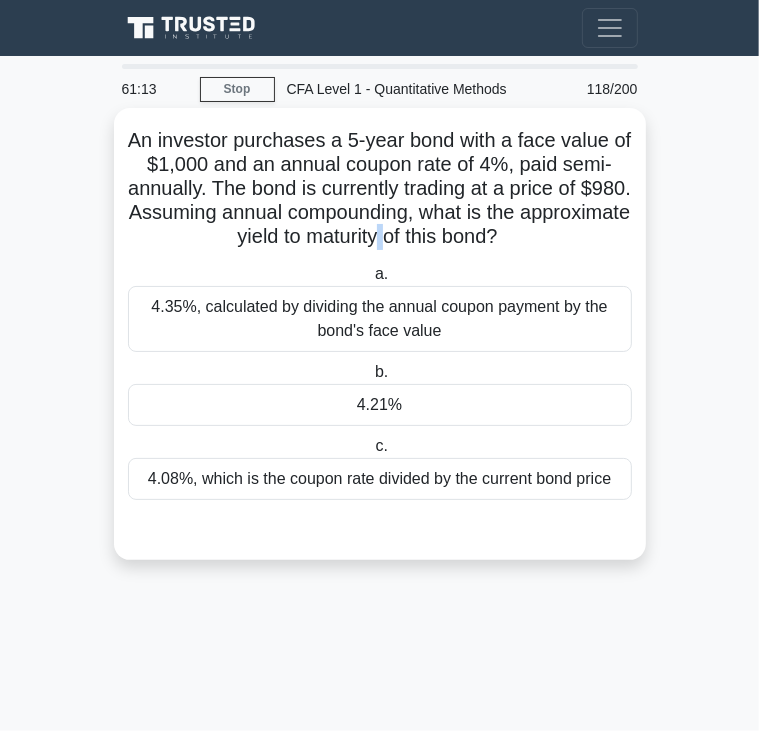 click on "An investor purchases a 5-year bond with a face value of $1,000 and an annual coupon rate of 4%, paid semi-annually. The bond is currently trading at a price of $980. Assuming annual compounding, what is the approximate yield to maturity of this bond?
.spinner_0XTQ{transform-origin:center;animation:spinner_y6GP .75s linear infinite}@keyframes spinner_y6GP{100%{transform:rotate(360deg)}}" at bounding box center [380, 189] 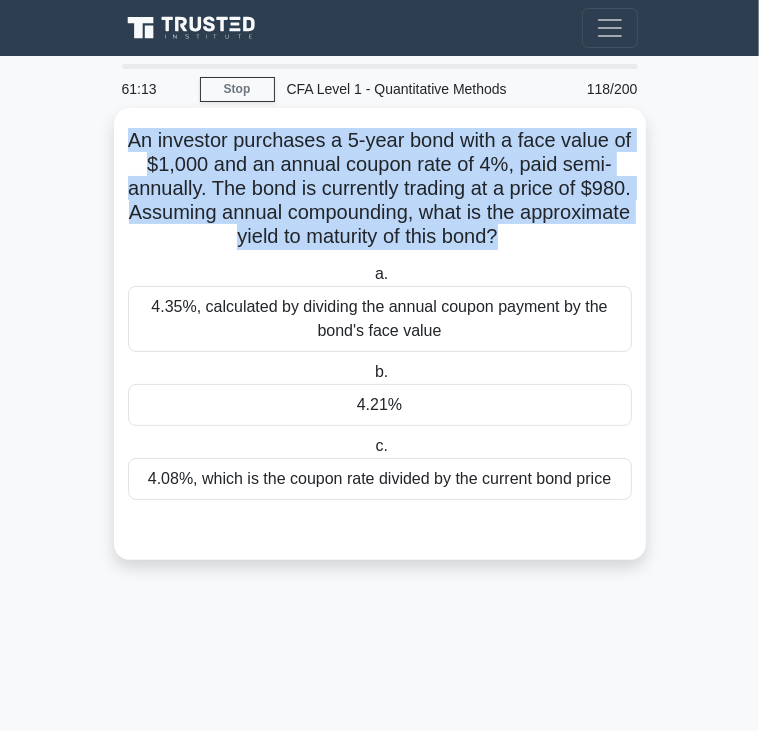 click on "An investor purchases a 5-year bond with a face value of $1,000 and an annual coupon rate of 4%, paid semi-annually. The bond is currently trading at a price of $980. Assuming annual compounding, what is the approximate yield to maturity of this bond?
.spinner_0XTQ{transform-origin:center;animation:spinner_y6GP .75s linear infinite}@keyframes spinner_y6GP{100%{transform:rotate(360deg)}}" at bounding box center (380, 189) 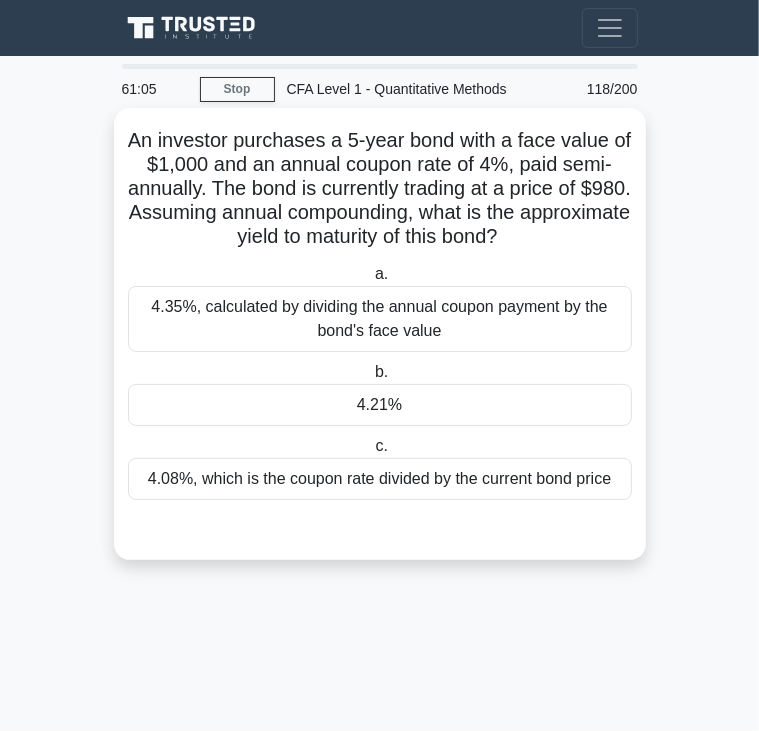 click on "4.21%" at bounding box center [380, 405] 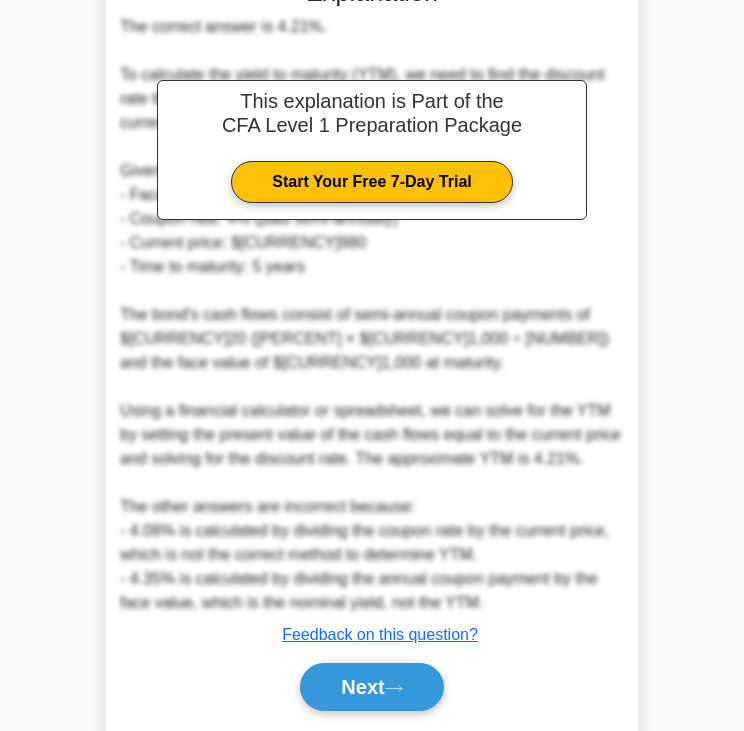 scroll, scrollTop: 571, scrollLeft: 0, axis: vertical 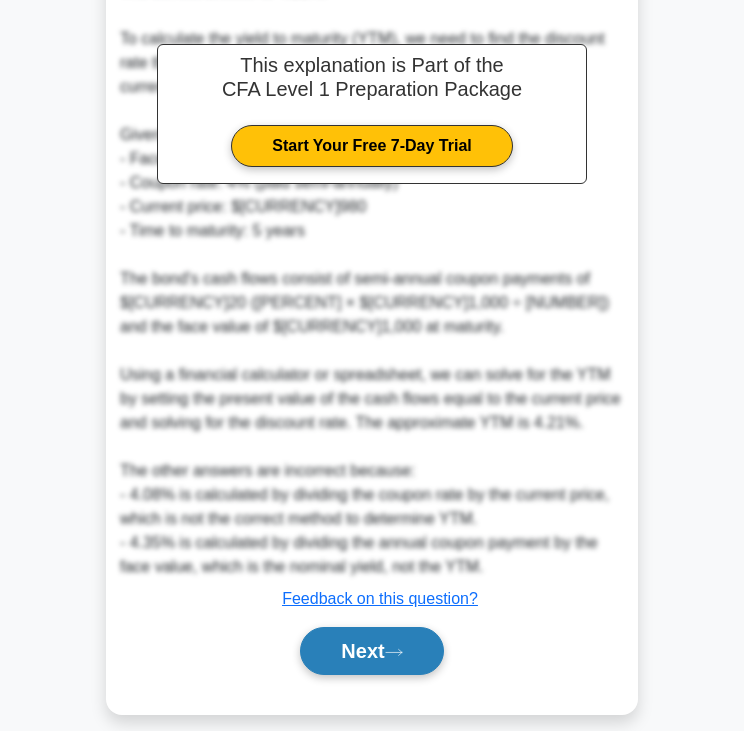 click on "Next" at bounding box center (371, 651) 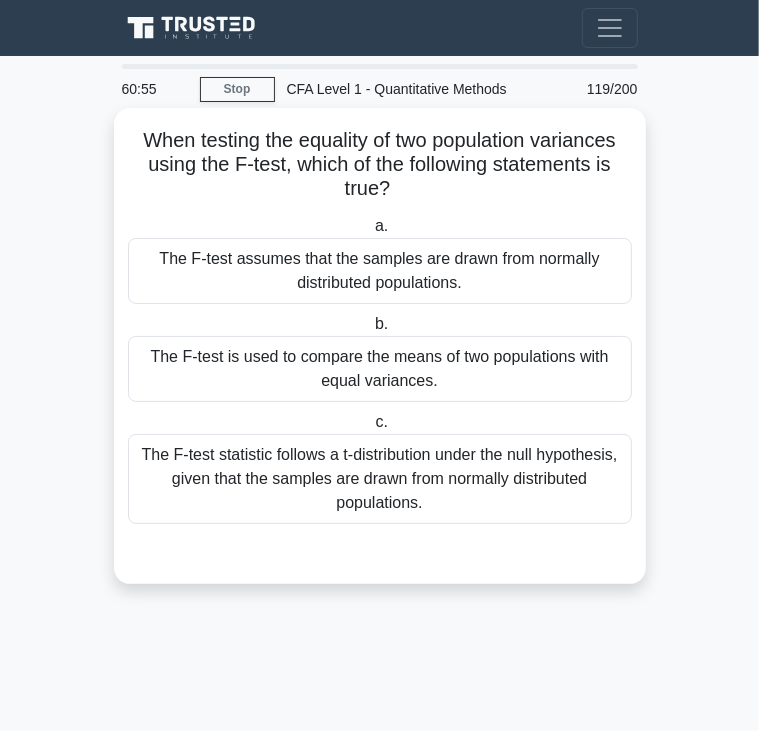 click on "When testing the equality of two population variances using the F-test, which of the following statements is true?
.spinner_0XTQ{transform-origin:center;animation:spinner_y6GP .75s linear infinite}@keyframes spinner_y6GP{100%{transform:rotate(360deg)}}" at bounding box center [380, 165] 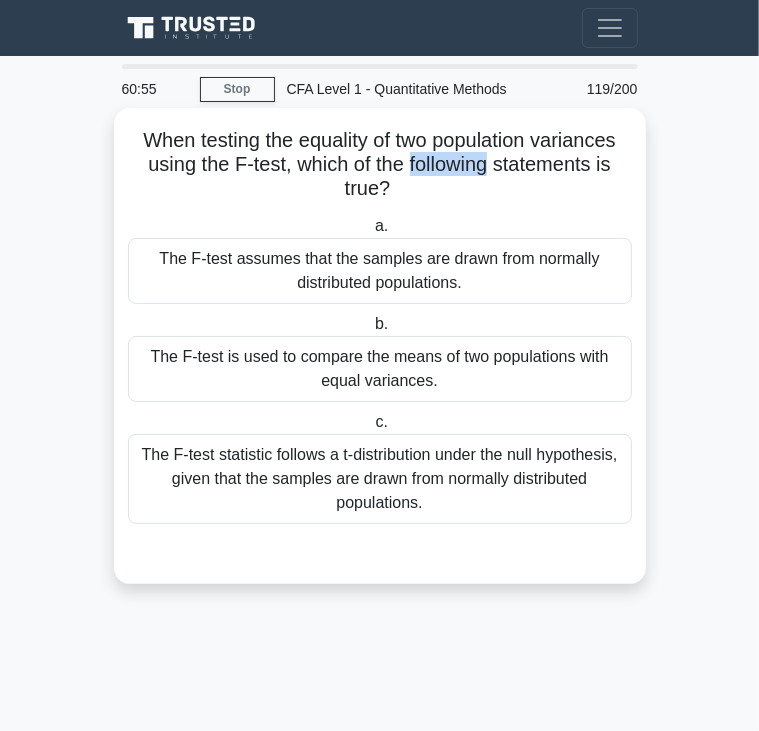 click on "When testing the equality of two population variances using the F-test, which of the following statements is true?
.spinner_0XTQ{transform-origin:center;animation:spinner_y6GP .75s linear infinite}@keyframes spinner_y6GP{100%{transform:rotate(360deg)}}" at bounding box center [380, 165] 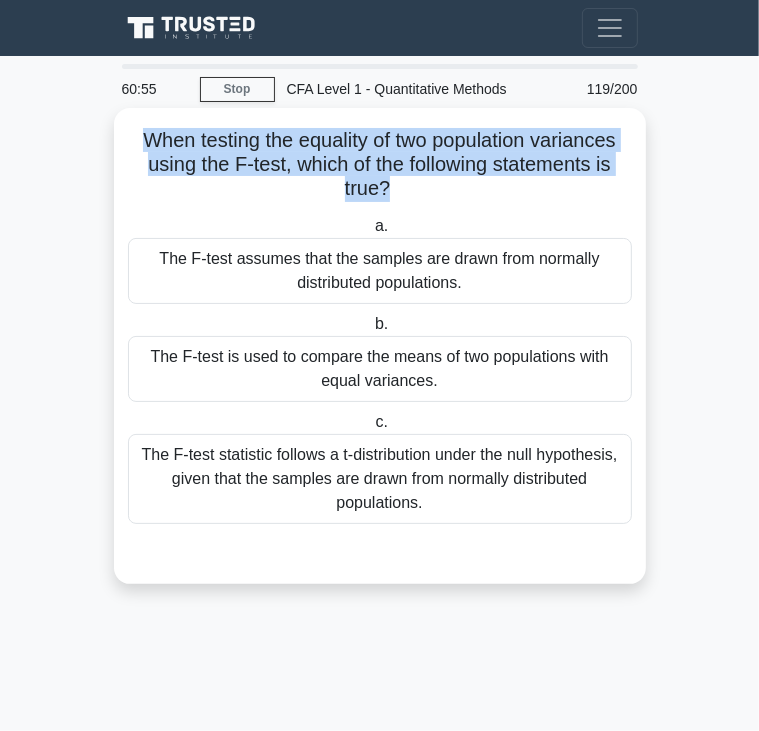 click on "When testing the equality of two population variances using the F-test, which of the following statements is true?
.spinner_0XTQ{transform-origin:center;animation:spinner_y6GP .75s linear infinite}@keyframes spinner_y6GP{100%{transform:rotate(360deg)}}" at bounding box center (380, 165) 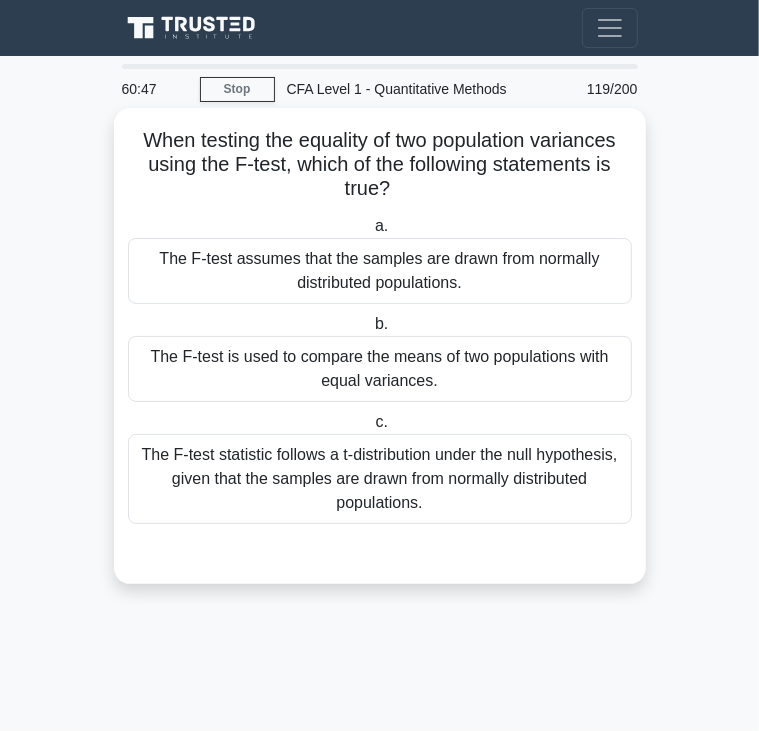 click on "The F-test is used to compare the means of two populations with equal variances." at bounding box center [380, 369] 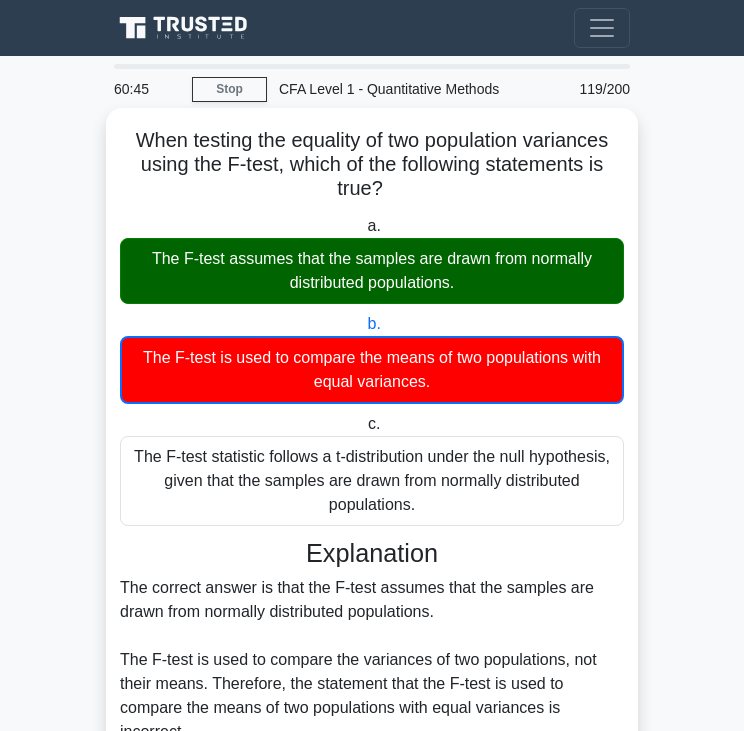 click on "The F-test assumes that the samples are drawn from normally distributed populations." at bounding box center [372, 271] 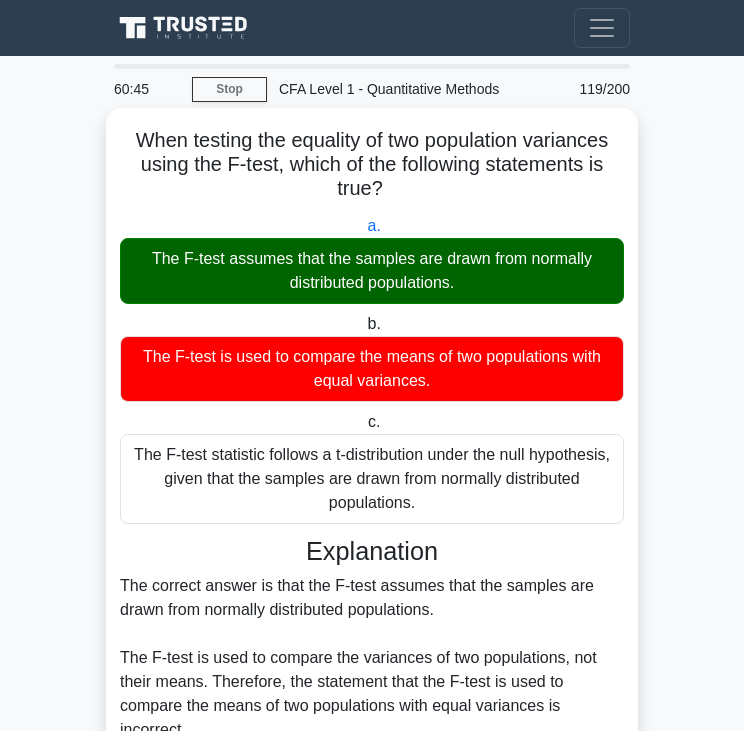 click on "The F-test assumes that the samples are drawn from normally distributed populations." at bounding box center (372, 271) 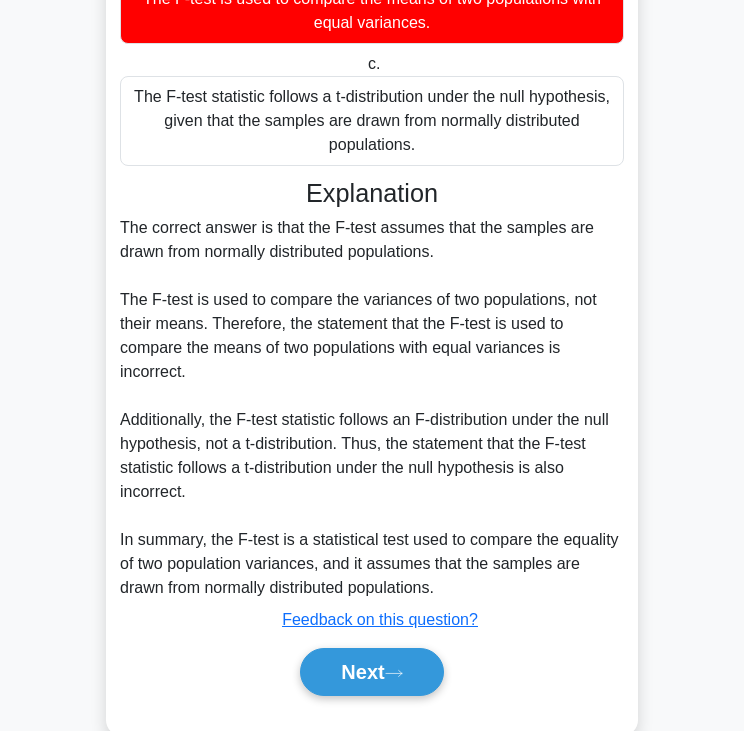 scroll, scrollTop: 403, scrollLeft: 0, axis: vertical 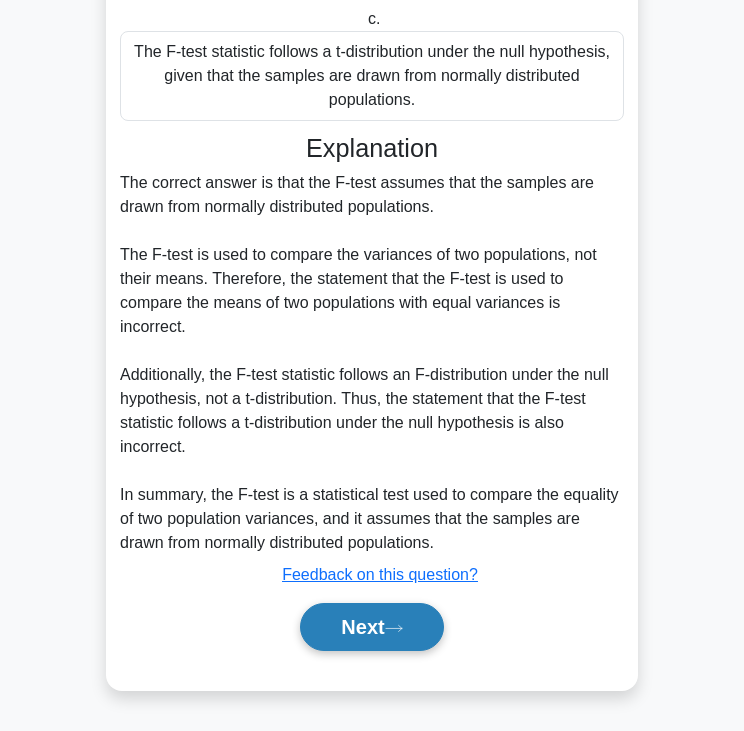 click on "Next" at bounding box center [371, 627] 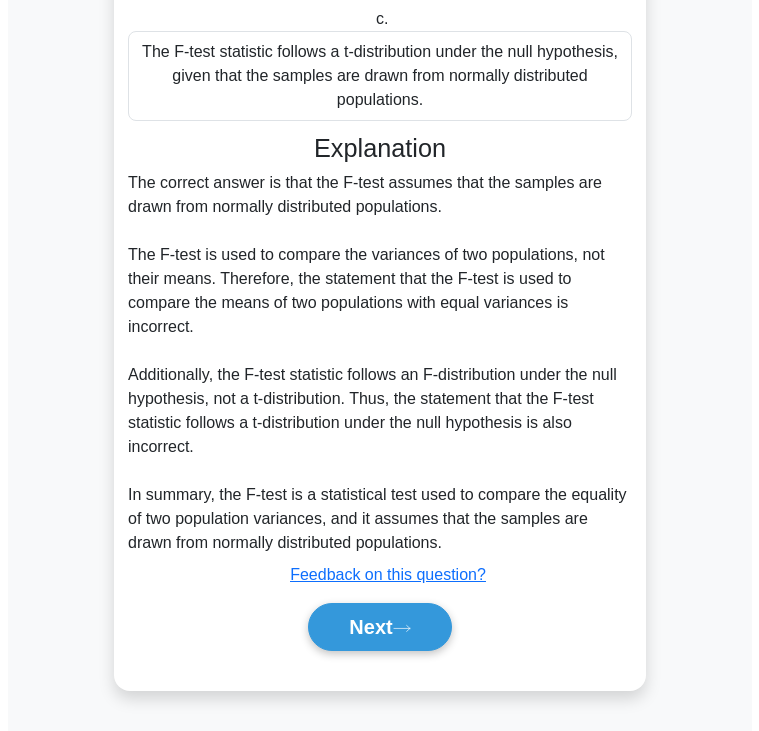scroll, scrollTop: 0, scrollLeft: 0, axis: both 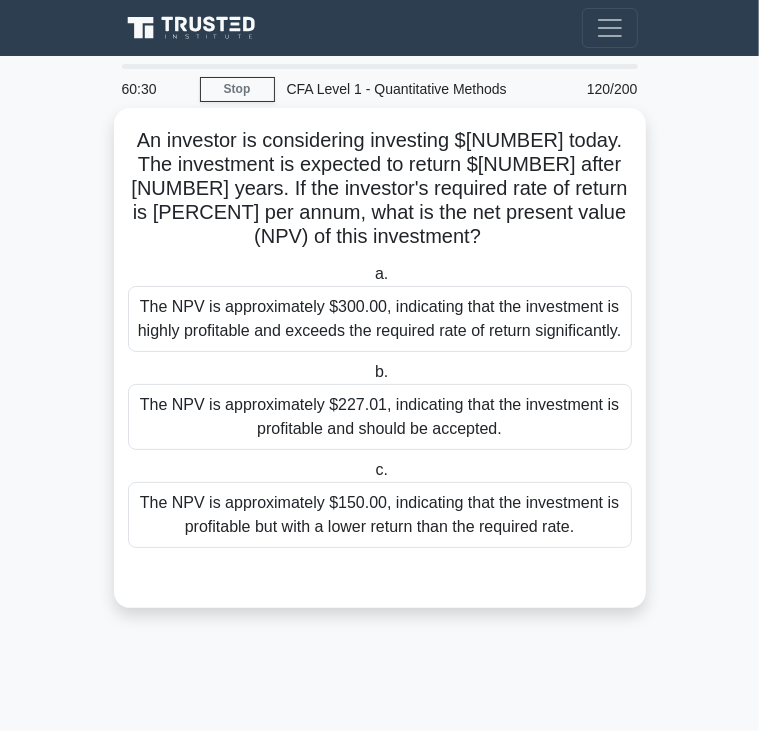 click on "An investor is considering investing $1,000 today. The investment is expected to return $1,500 after 3 years. If the investor's required rate of return is 10% per annum, what is the net present value (NPV) of this investment?
.spinner_0XTQ{transform-origin:center;animation:spinner_y6GP .75s linear infinite}@keyframes spinner_y6GP{100%{transform:rotate(360deg)}}" at bounding box center [380, 189] 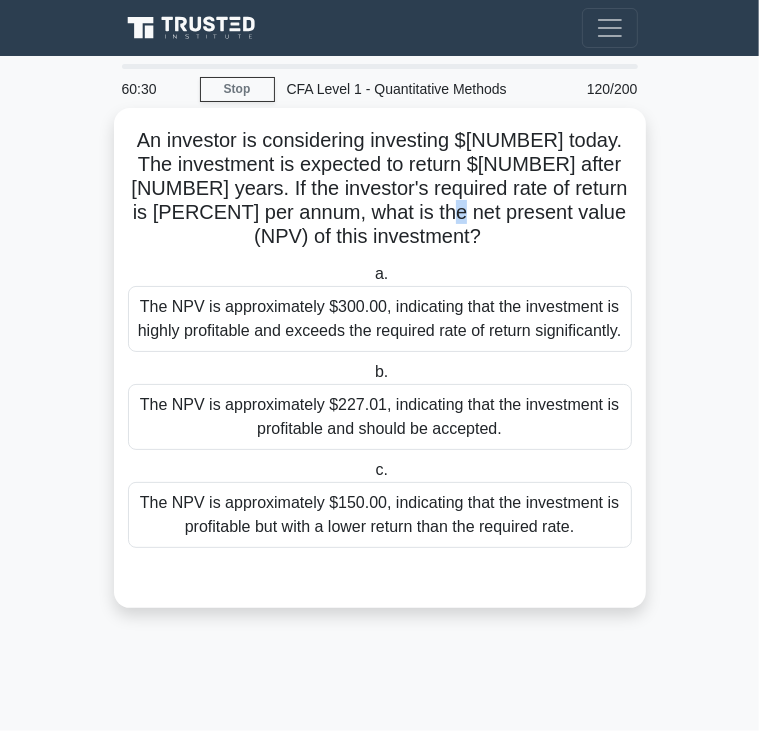 click on "An investor is considering investing $1,000 today. The investment is expected to return $1,500 after 3 years. If the investor's required rate of return is 10% per annum, what is the net present value (NPV) of this investment?
.spinner_0XTQ{transform-origin:center;animation:spinner_y6GP .75s linear infinite}@keyframes spinner_y6GP{100%{transform:rotate(360deg)}}" at bounding box center (380, 189) 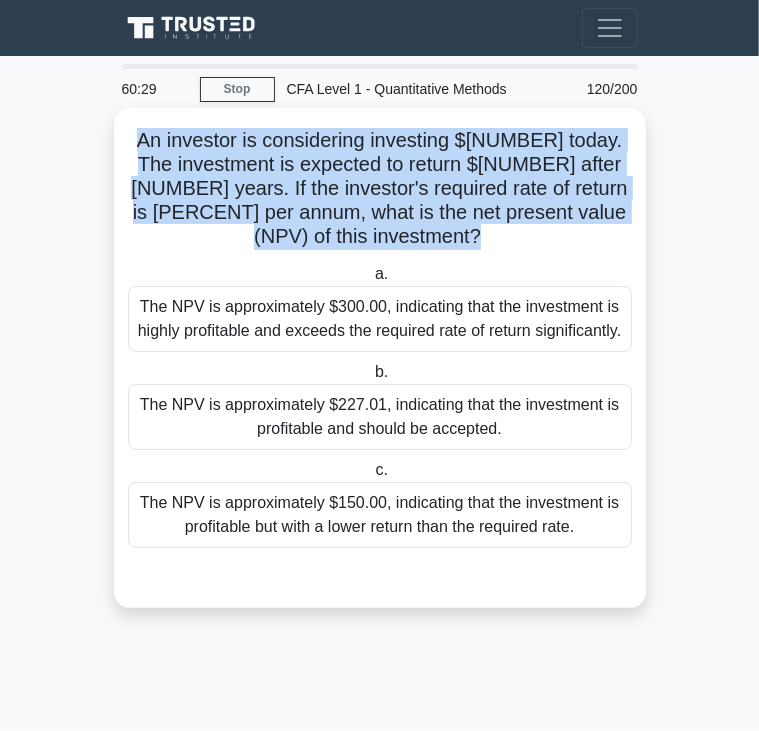 click on "An investor is considering investing $1,000 today. The investment is expected to return $1,500 after 3 years. If the investor's required rate of return is 10% per annum, what is the net present value (NPV) of this investment?
.spinner_0XTQ{transform-origin:center;animation:spinner_y6GP .75s linear infinite}@keyframes spinner_y6GP{100%{transform:rotate(360deg)}}" at bounding box center (380, 189) 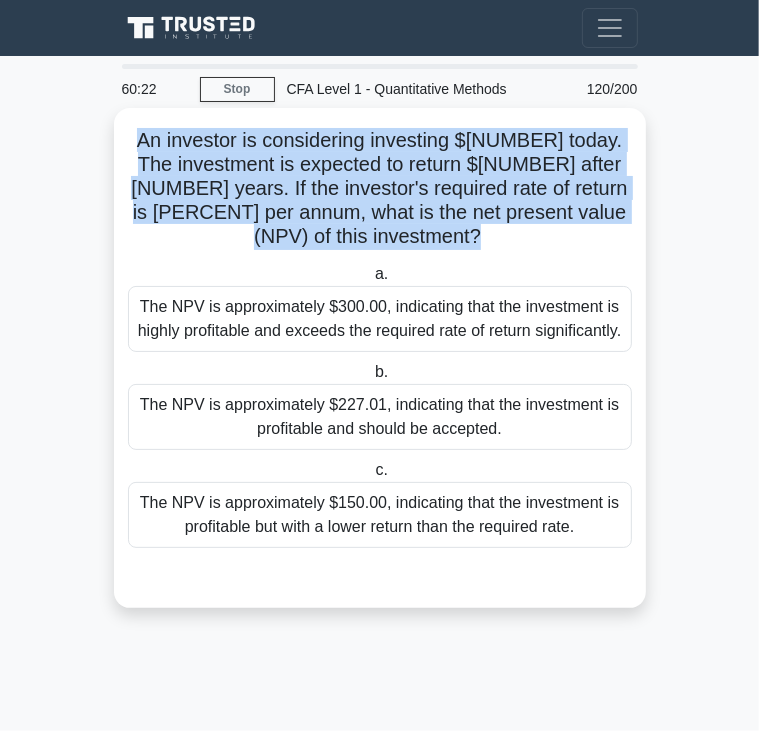 click on "An investor is considering investing $1,000 today. The investment is expected to return $1,500 after 3 years. If the investor's required rate of return is 10% per annum, what is the net present value (NPV) of this investment?
.spinner_0XTQ{transform-origin:center;animation:spinner_y6GP .75s linear infinite}@keyframes spinner_y6GP{100%{transform:rotate(360deg)}}" at bounding box center (380, 189) 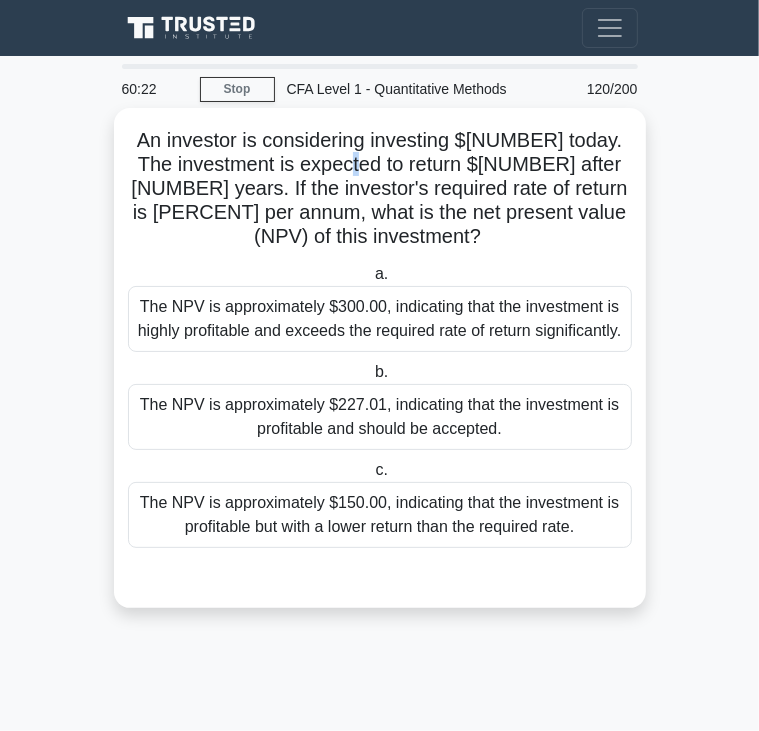 click on "An investor is considering investing $1,000 today. The investment is expected to return $1,500 after 3 years. If the investor's required rate of return is 10% per annum, what is the net present value (NPV) of this investment?
.spinner_0XTQ{transform-origin:center;animation:spinner_y6GP .75s linear infinite}@keyframes spinner_y6GP{100%{transform:rotate(360deg)}}" at bounding box center (380, 189) 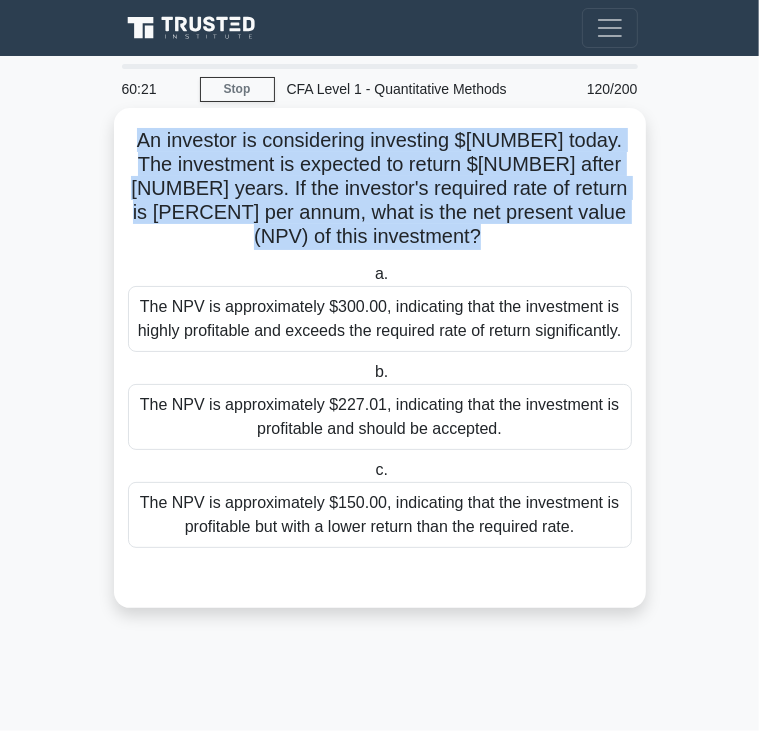 click on "An investor is considering investing $1,000 today. The investment is expected to return $1,500 after 3 years. If the investor's required rate of return is 10% per annum, what is the net present value (NPV) of this investment?
.spinner_0XTQ{transform-origin:center;animation:spinner_y6GP .75s linear infinite}@keyframes spinner_y6GP{100%{transform:rotate(360deg)}}" at bounding box center (380, 189) 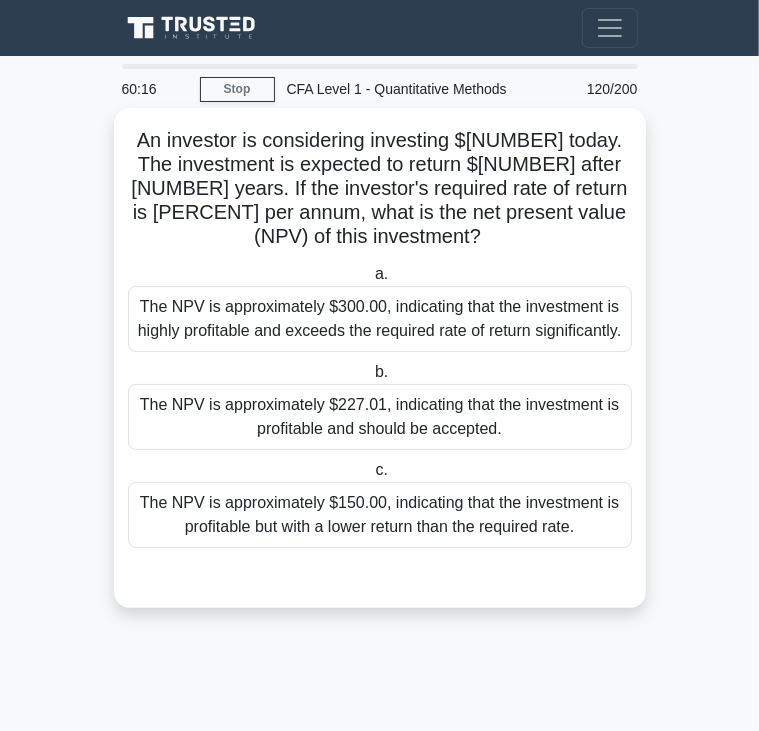 click on "The NPV is approximately $300.00, indicating that the investment is highly profitable and exceeds the required rate of return significantly." at bounding box center (380, 319) 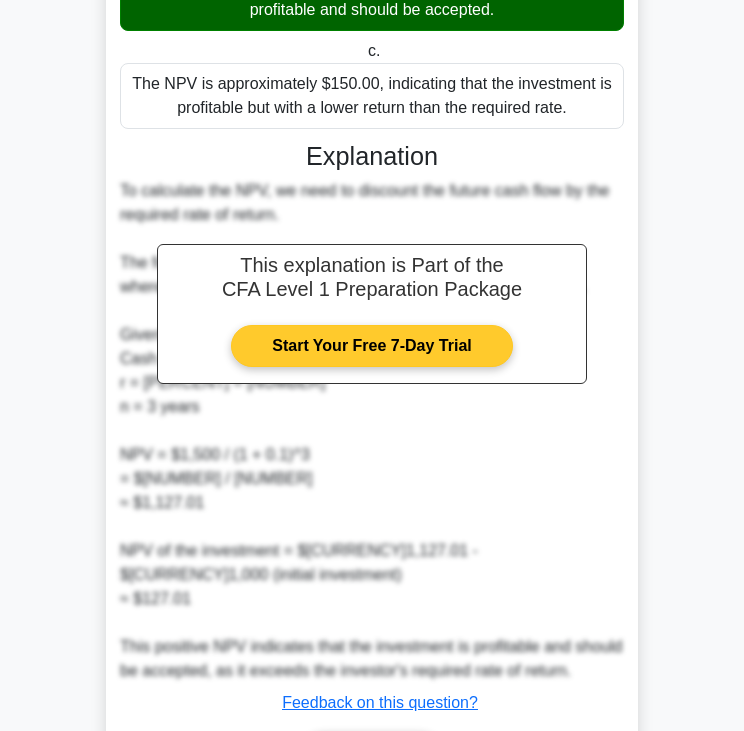 scroll, scrollTop: 548, scrollLeft: 0, axis: vertical 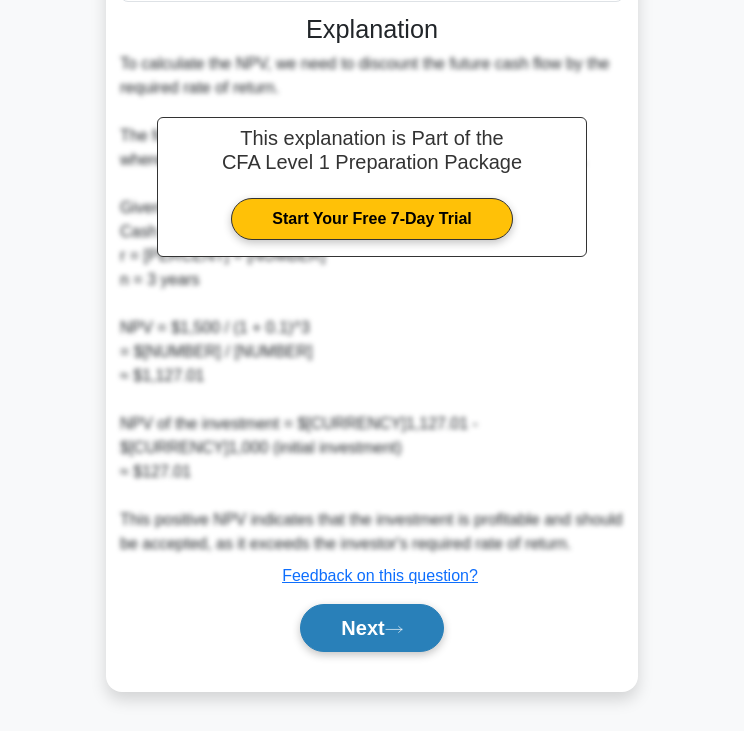 click on "Next" at bounding box center [371, 628] 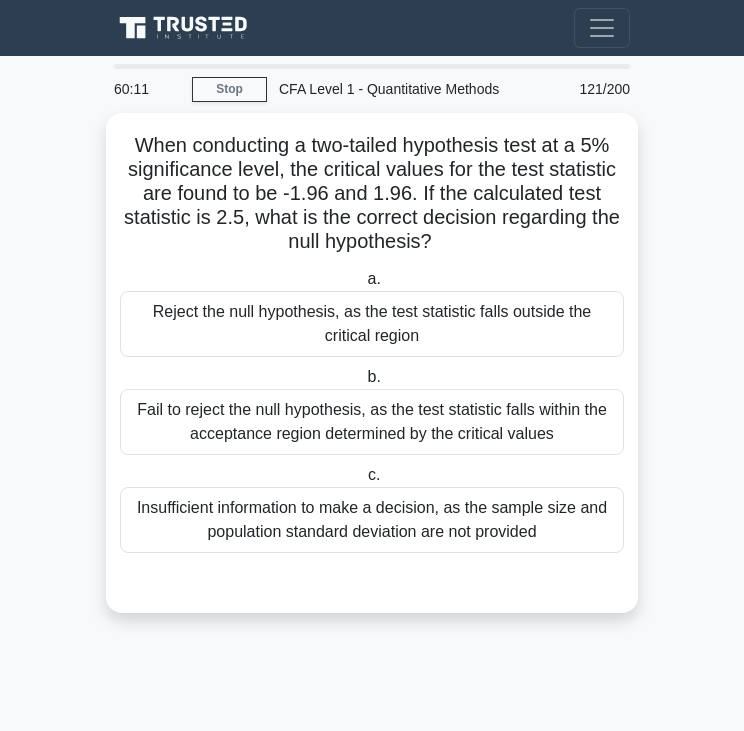 scroll, scrollTop: 0, scrollLeft: 0, axis: both 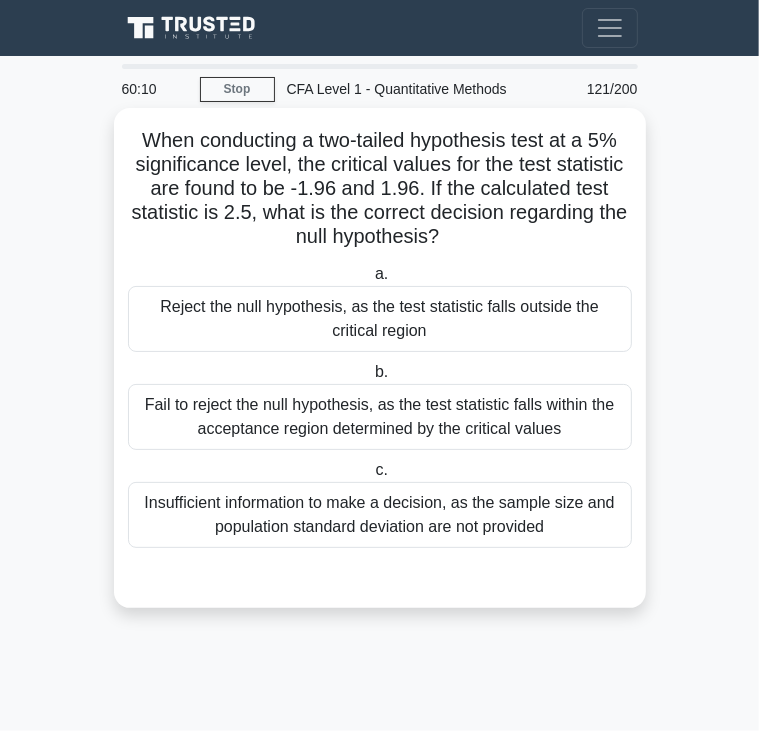 click on "When conducting a two-tailed hypothesis test at a 5% significance level, the critical values for the test statistic are found to be -1.96 and 1.96. If the calculated test statistic is 2.5, what is the correct decision regarding the null hypothesis?
.spinner_0XTQ{transform-origin:center;animation:spinner_y6GP .75s linear infinite}@keyframes spinner_y6GP{100%{transform:rotate(360deg)}}" at bounding box center (380, 189) 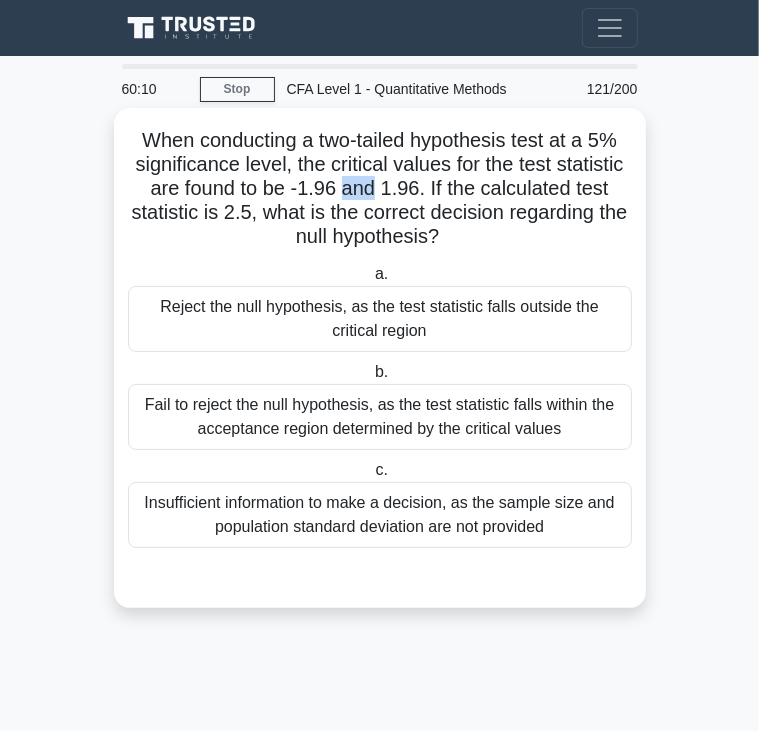 click on "When conducting a two-tailed hypothesis test at a 5% significance level, the critical values for the test statistic are found to be -1.96 and 1.96. If the calculated test statistic is 2.5, what is the correct decision regarding the null hypothesis?
.spinner_0XTQ{transform-origin:center;animation:spinner_y6GP .75s linear infinite}@keyframes spinner_y6GP{100%{transform:rotate(360deg)}}" at bounding box center (380, 189) 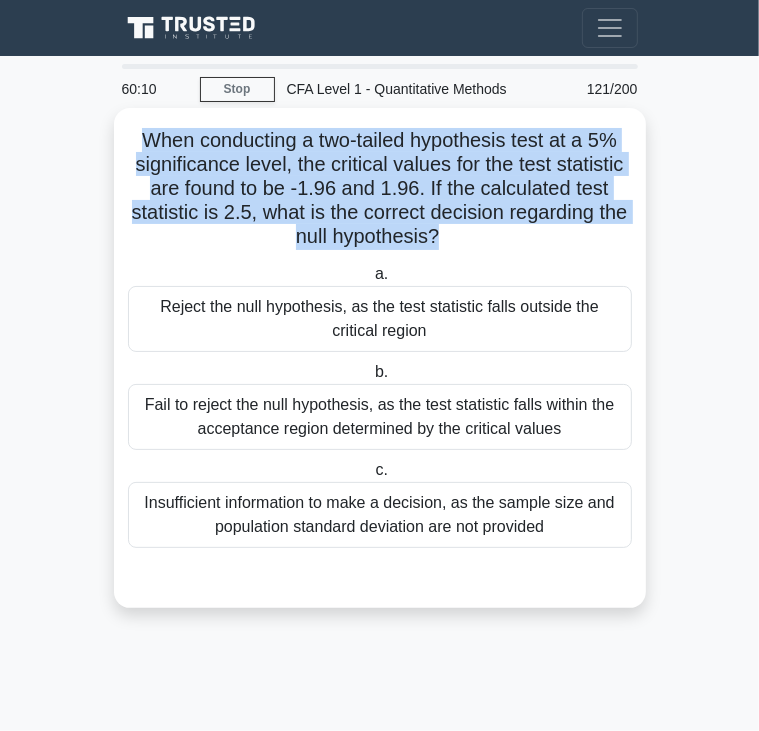 click on "When conducting a two-tailed hypothesis test at a 5% significance level, the critical values for the test statistic are found to be -1.96 and 1.96. If the calculated test statistic is 2.5, what is the correct decision regarding the null hypothesis?
.spinner_0XTQ{transform-origin:center;animation:spinner_y6GP .75s linear infinite}@keyframes spinner_y6GP{100%{transform:rotate(360deg)}}" at bounding box center [380, 189] 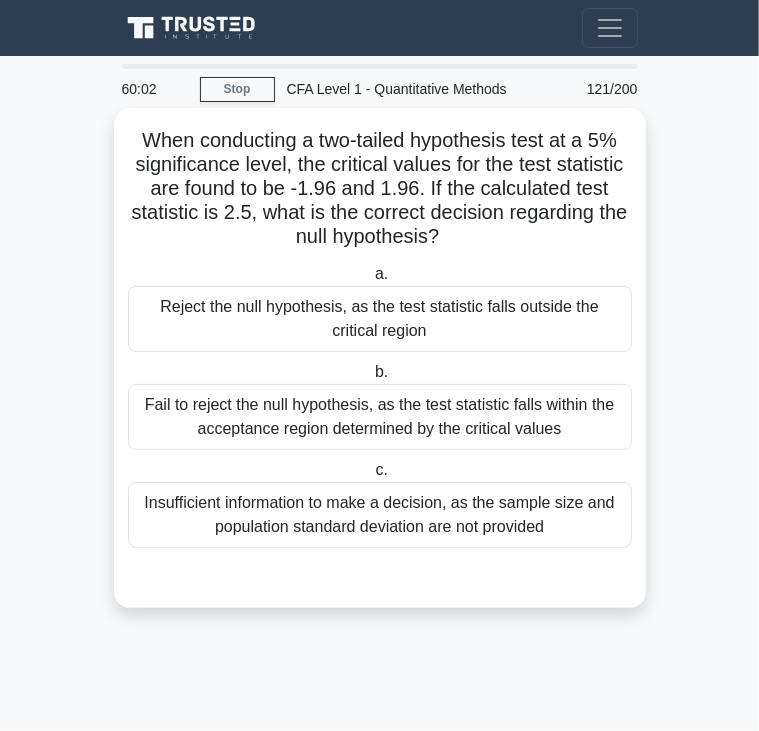 click on "Reject the null hypothesis, as the test statistic falls outside the critical region" at bounding box center [380, 319] 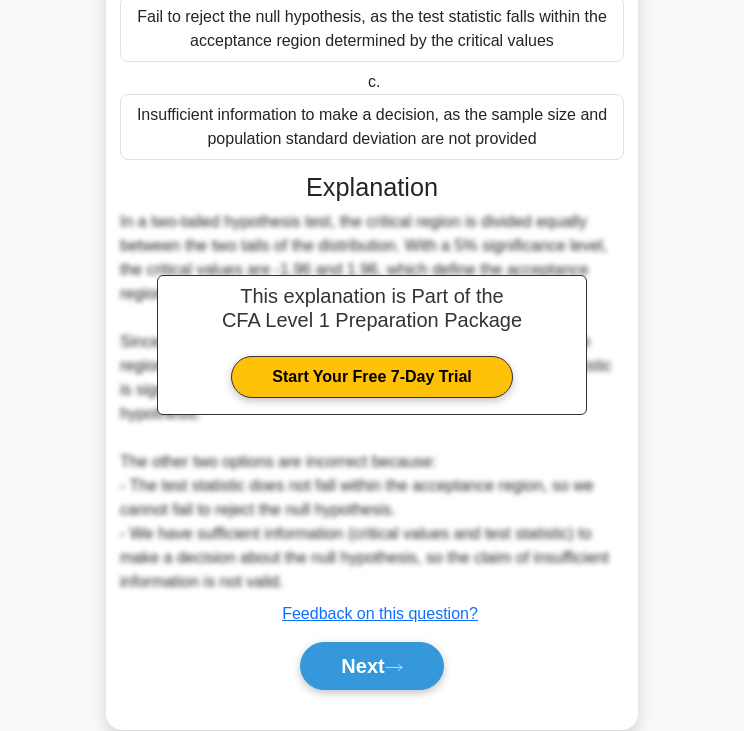 scroll, scrollTop: 427, scrollLeft: 0, axis: vertical 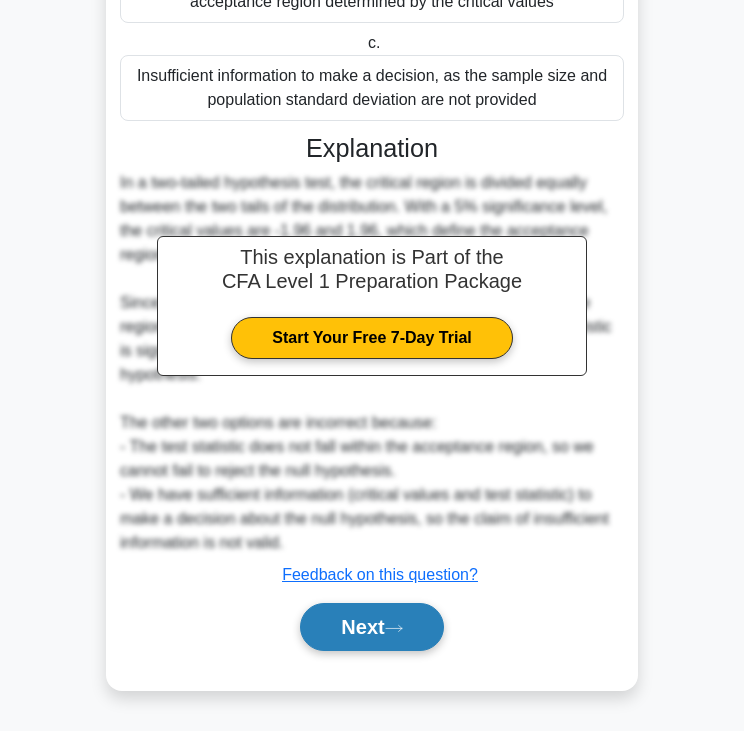 click on "Next" at bounding box center [371, 627] 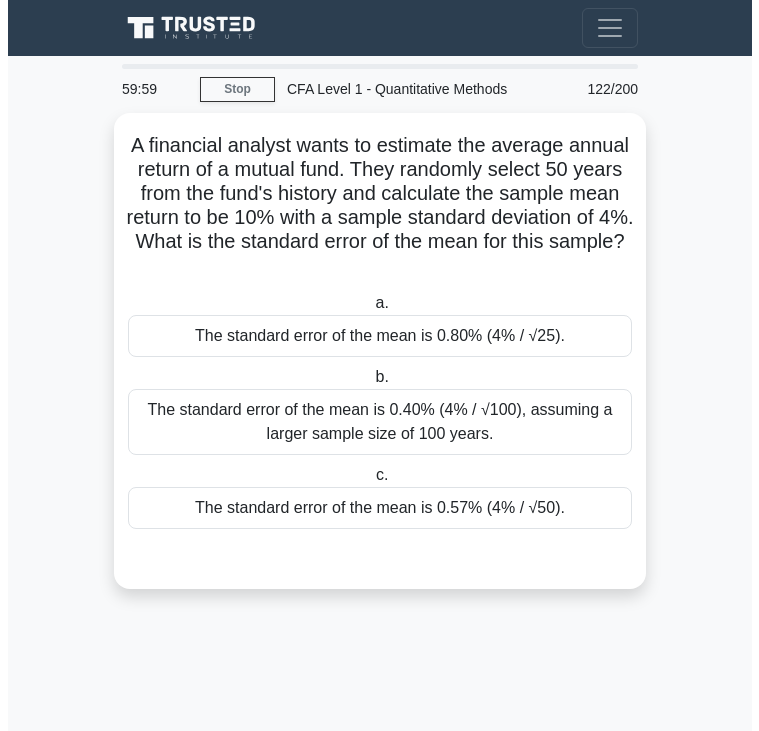 scroll, scrollTop: 0, scrollLeft: 0, axis: both 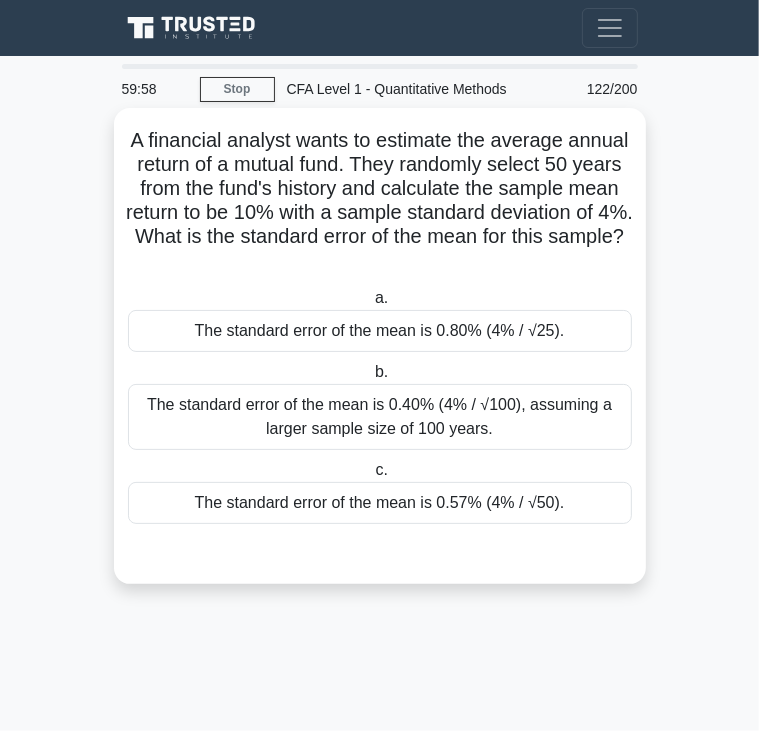 click on "A financial analyst wants to estimate the average annual return of a mutual fund. They randomly select 50 years from the fund's history and calculate the sample mean return to be 10% with a sample standard deviation of 4%. What is the standard error of the mean for this sample?
.spinner_0XTQ{transform-origin:center;animation:spinner_y6GP .75s linear infinite}@keyframes spinner_y6GP{100%{transform:rotate(360deg)}}" at bounding box center [380, 201] 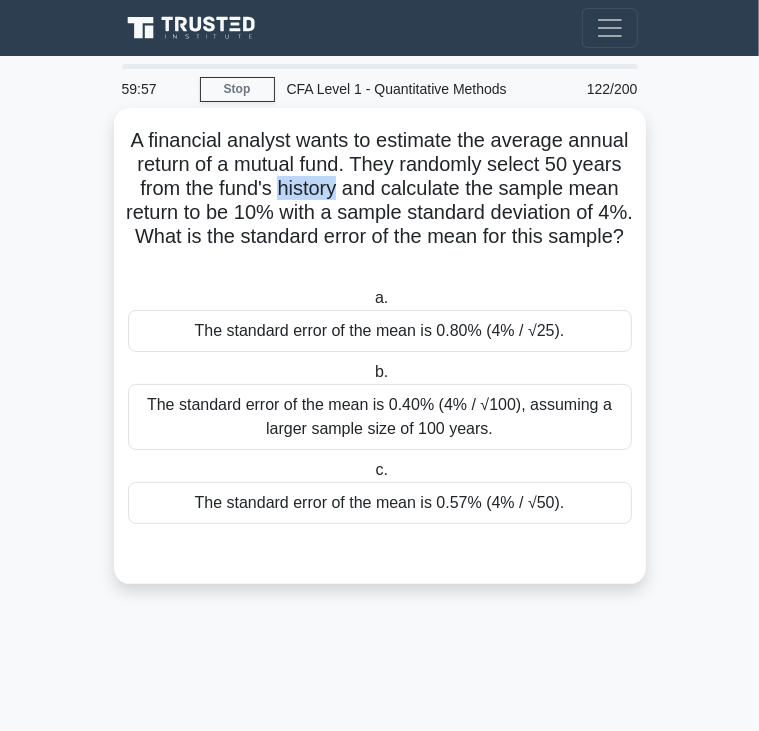 click on "A financial analyst wants to estimate the average annual return of a mutual fund. They randomly select 50 years from the fund's history and calculate the sample mean return to be 10% with a sample standard deviation of 4%. What is the standard error of the mean for this sample?
.spinner_0XTQ{transform-origin:center;animation:spinner_y6GP .75s linear infinite}@keyframes spinner_y6GP{100%{transform:rotate(360deg)}}" at bounding box center (380, 201) 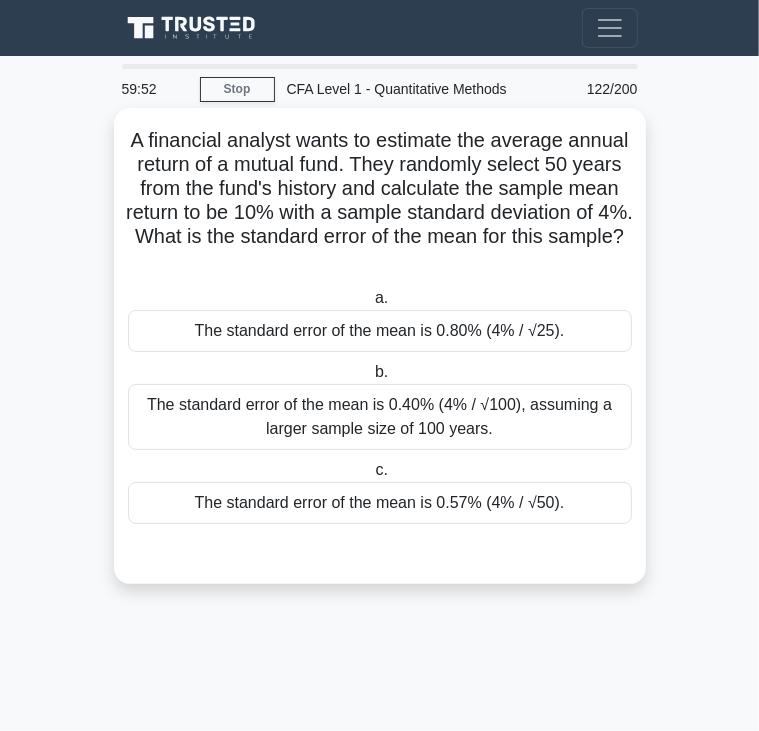 click on "The standard error of the mean is 0.80% (4% / √25)." at bounding box center [380, 331] 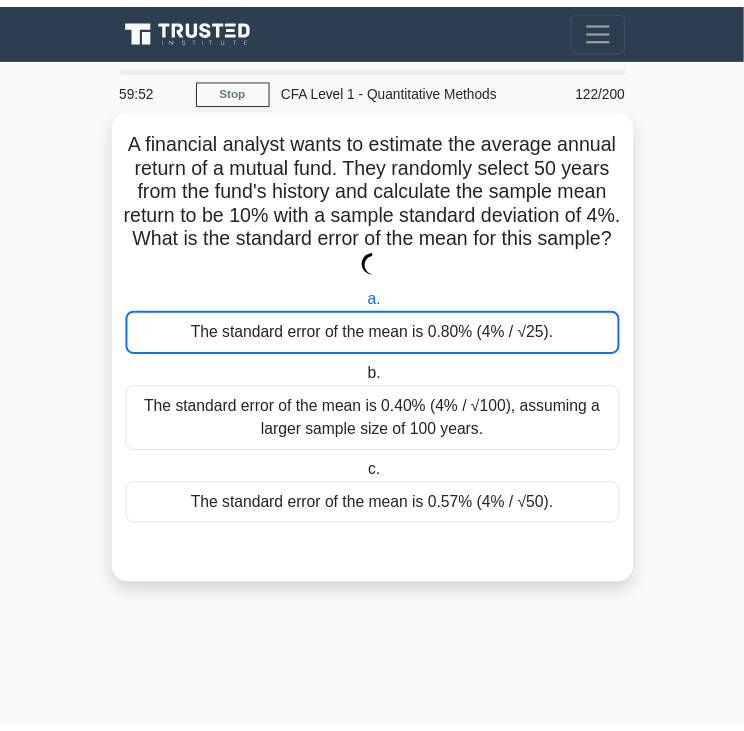 scroll, scrollTop: 332, scrollLeft: 0, axis: vertical 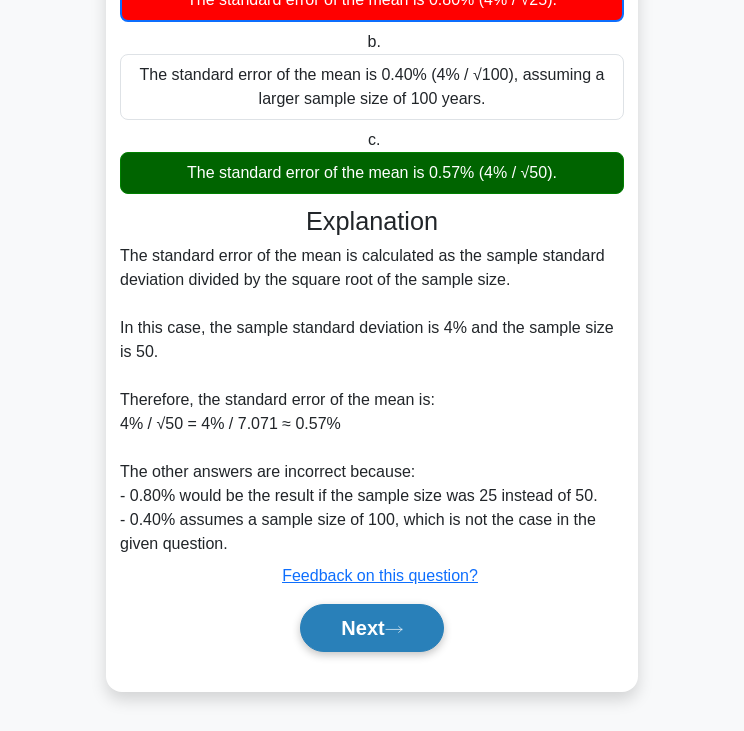 click on "Next" at bounding box center (371, 628) 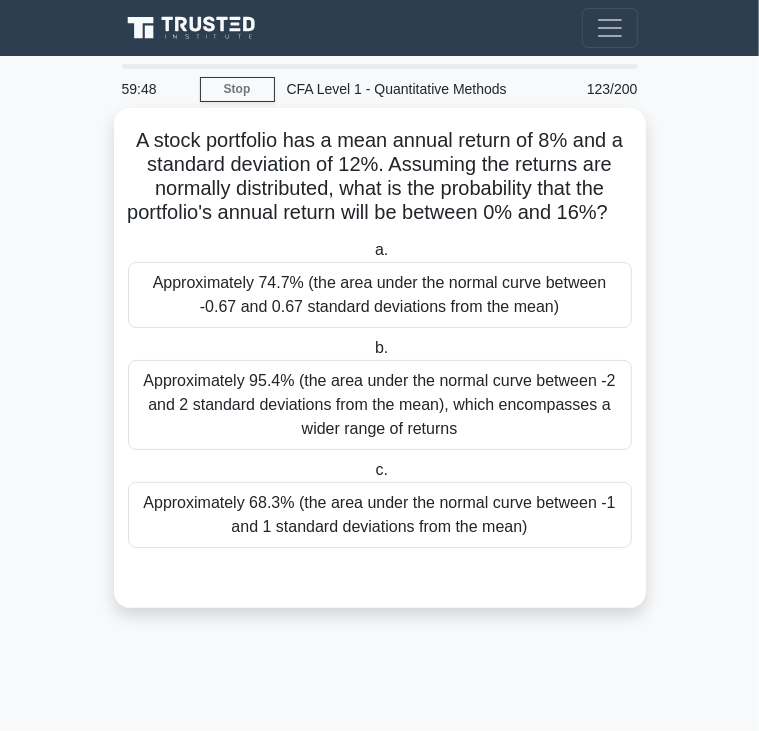 click on "A stock portfolio has a mean annual return of 8% and a standard deviation of 12%. Assuming the returns are normally distributed, what is the probability that the portfolio's annual return will be between 0% and 16%?
.spinner_0XTQ{transform-origin:center;animation:spinner_y6GP .75s linear infinite}@keyframes spinner_y6GP{100%{transform:rotate(360deg)}}" at bounding box center [380, 177] 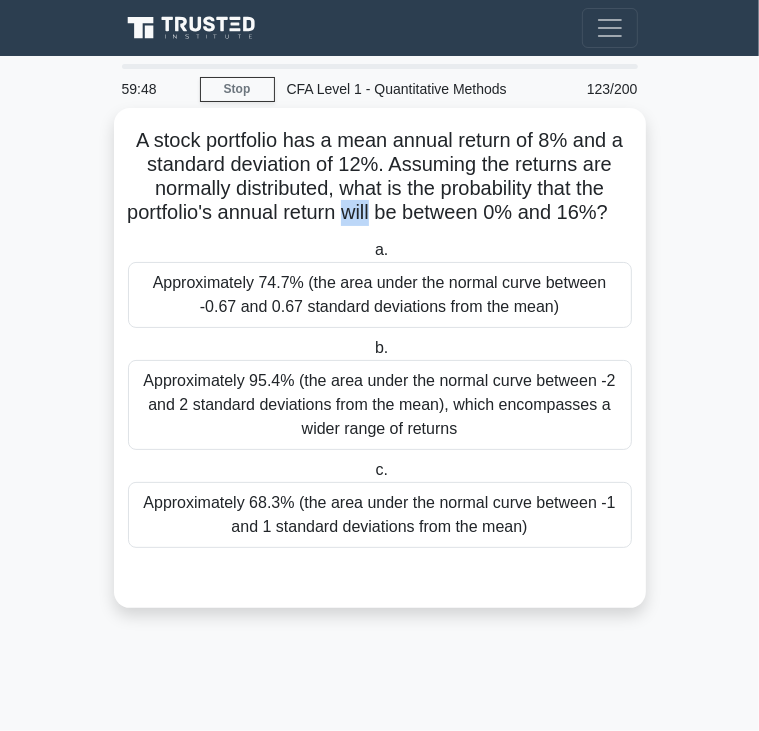 click on "A stock portfolio has a mean annual return of 8% and a standard deviation of 12%. Assuming the returns are normally distributed, what is the probability that the portfolio's annual return will be between 0% and 16%?
.spinner_0XTQ{transform-origin:center;animation:spinner_y6GP .75s linear infinite}@keyframes spinner_y6GP{100%{transform:rotate(360deg)}}" at bounding box center (380, 177) 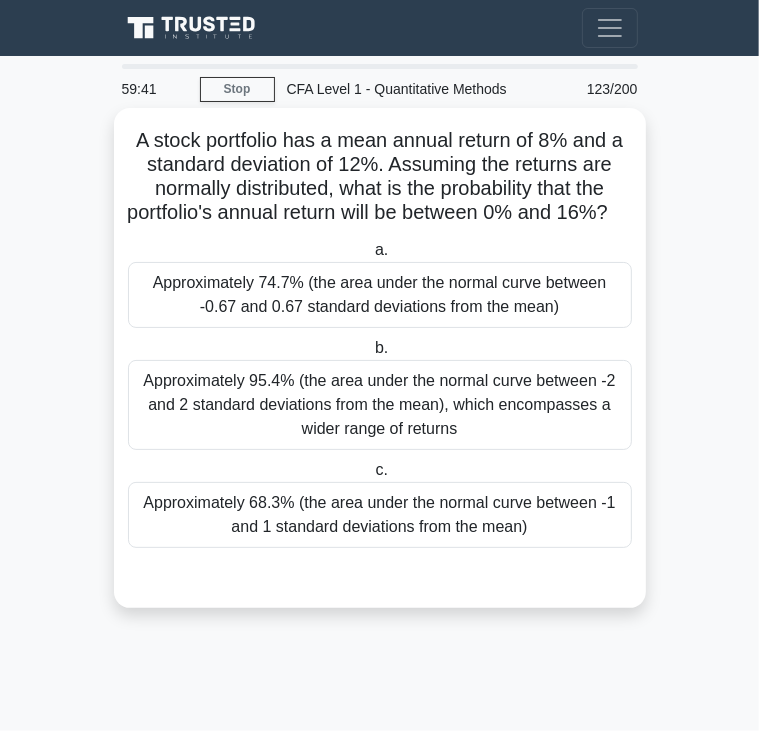 click on "b.
Approximately 95.4% (the area under the normal curve between -2 and 2 standard deviations from the mean), which encompasses a wider range of returns" at bounding box center [380, 393] 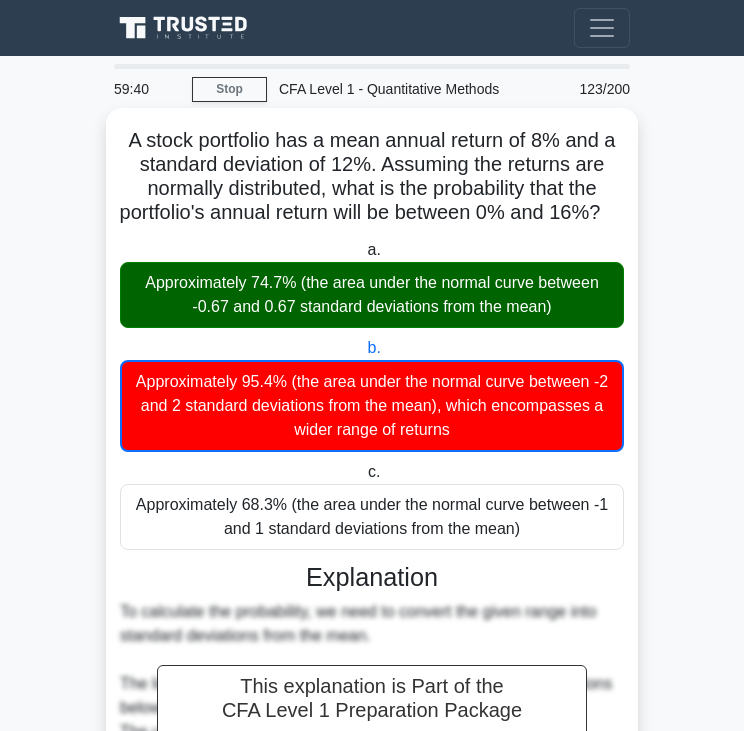 scroll, scrollTop: 380, scrollLeft: 0, axis: vertical 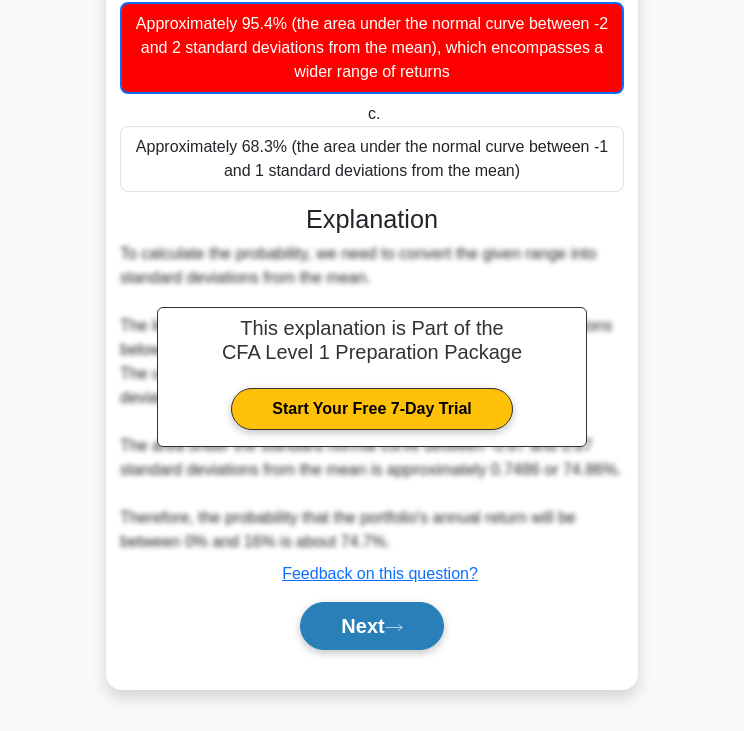 click on "Next" at bounding box center [371, 626] 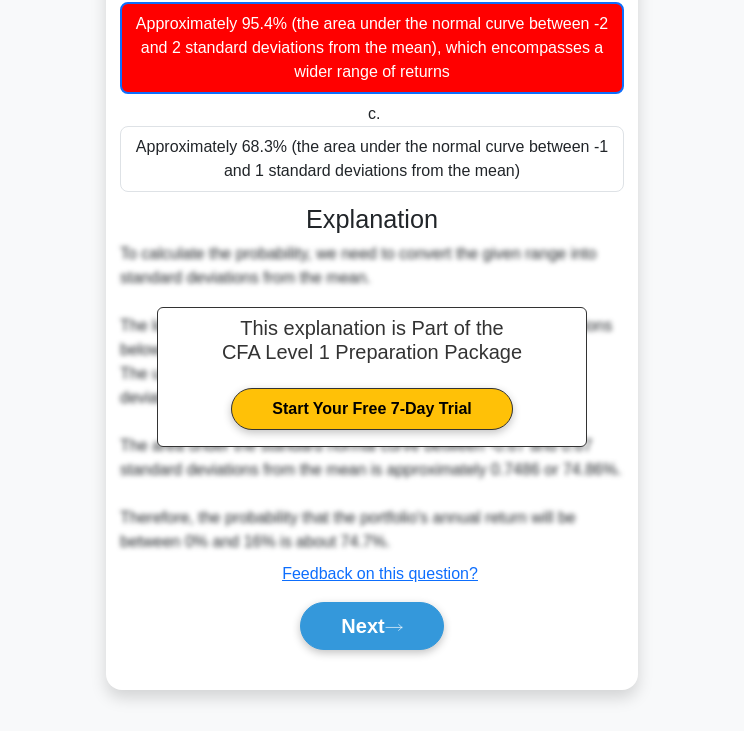 scroll, scrollTop: 61, scrollLeft: 0, axis: vertical 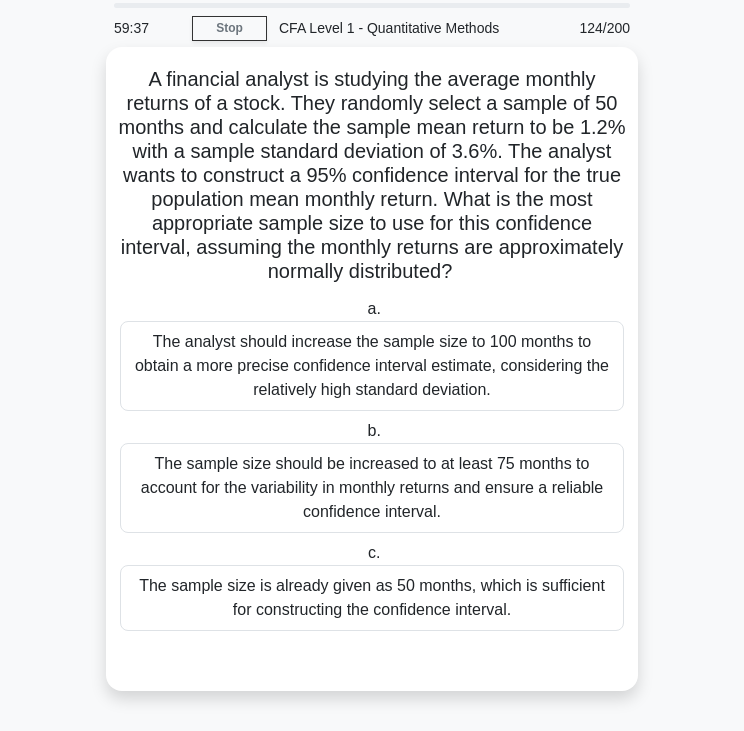 click on "A financial analyst is studying the average monthly returns of a stock. They randomly select a sample of 50 months and calculate the sample mean return to be 1.2% with a sample standard deviation of 3.6%. The analyst wants to construct a 95% confidence interval for the true population mean monthly return. What is the most appropriate sample size to use for this confidence interval, assuming the monthly returns are approximately normally distributed?
.spinner_0XTQ{transform-origin:center;animation:spinner_y6GP .75s linear infinite}@keyframes spinner_y6GP{100%{transform:rotate(360deg)}}" at bounding box center [372, 176] 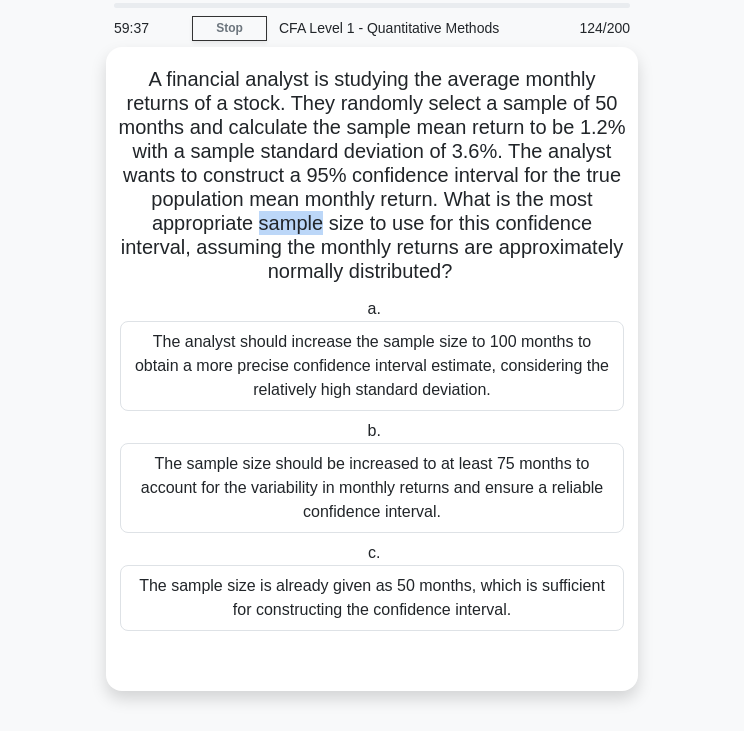 click on "A financial analyst is studying the average monthly returns of a stock. They randomly select a sample of 50 months and calculate the sample mean return to be 1.2% with a sample standard deviation of 3.6%. The analyst wants to construct a 95% confidence interval for the true population mean monthly return. What is the most appropriate sample size to use for this confidence interval, assuming the monthly returns are approximately normally distributed?
.spinner_0XTQ{transform-origin:center;animation:spinner_y6GP .75s linear infinite}@keyframes spinner_y6GP{100%{transform:rotate(360deg)}}" at bounding box center (372, 176) 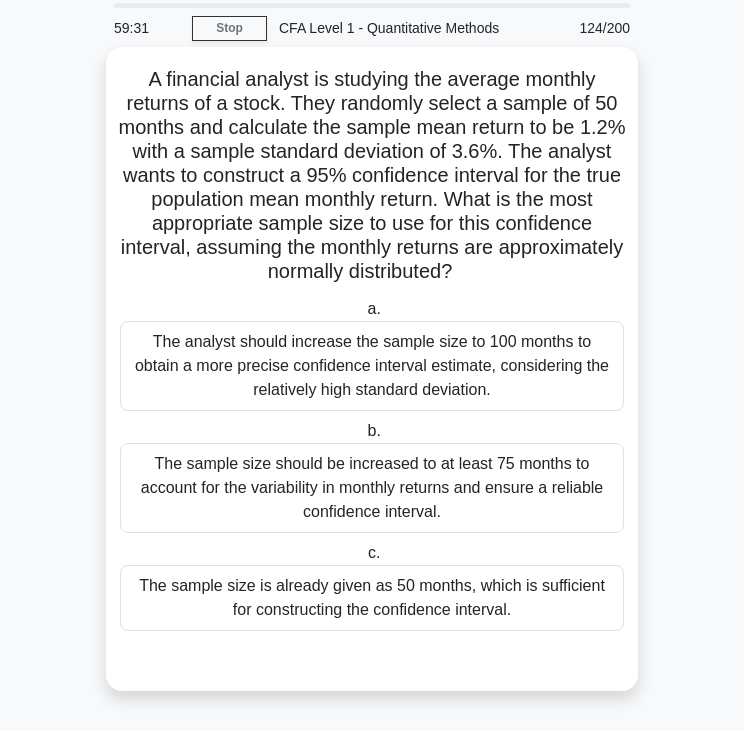click on "The sample size should be increased to at least 75 months to account for the variability in monthly returns and ensure a reliable confidence interval." at bounding box center (372, 488) 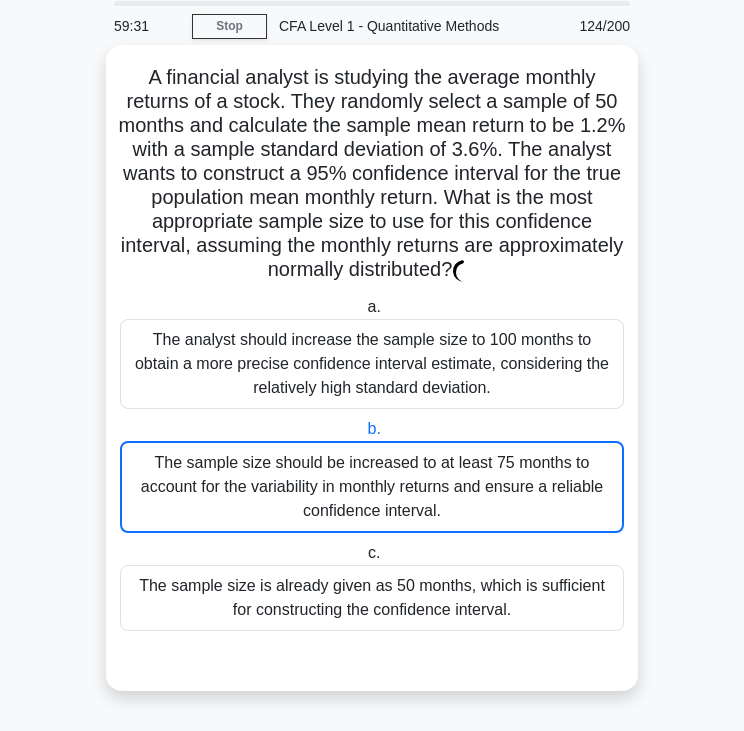 scroll, scrollTop: 524, scrollLeft: 0, axis: vertical 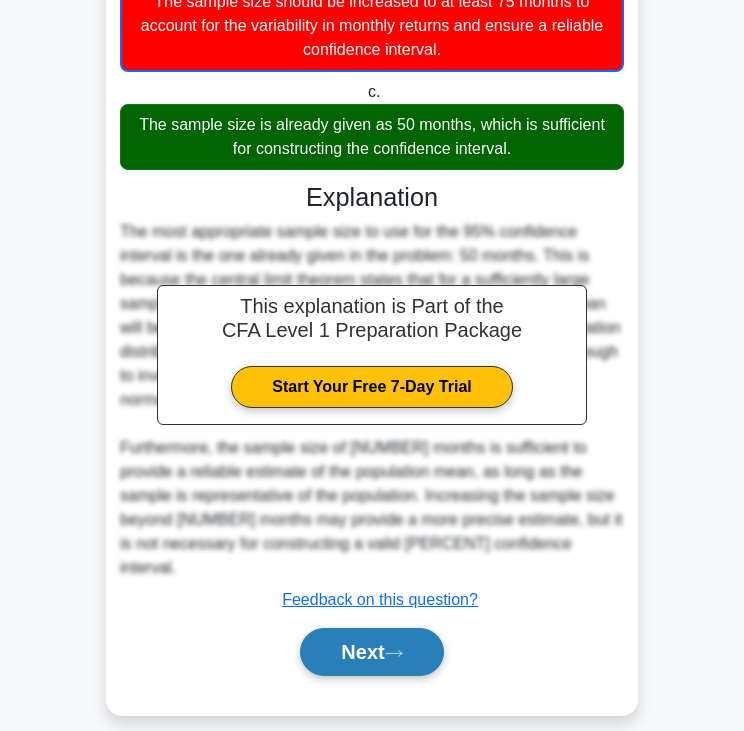 click on "Next" at bounding box center [371, 652] 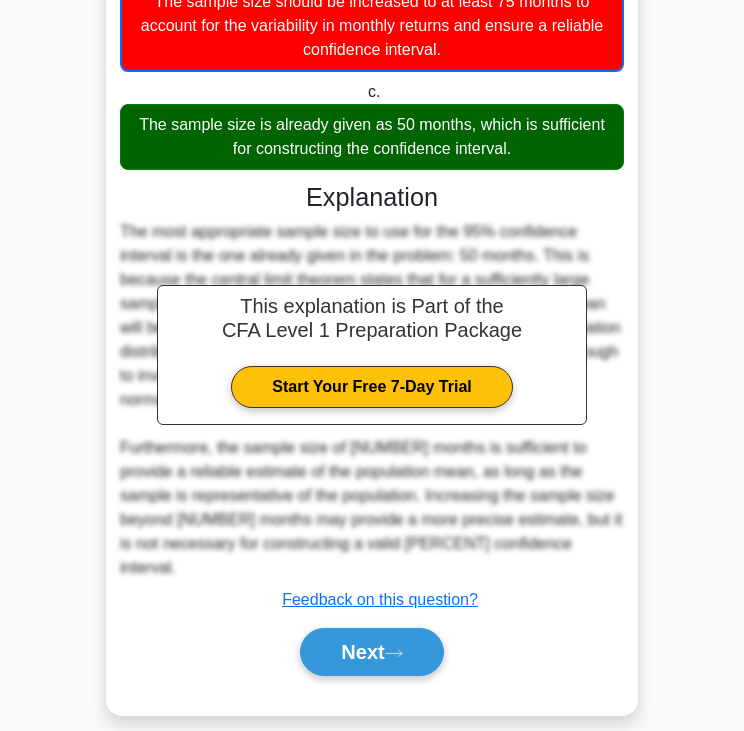 scroll, scrollTop: 0, scrollLeft: 0, axis: both 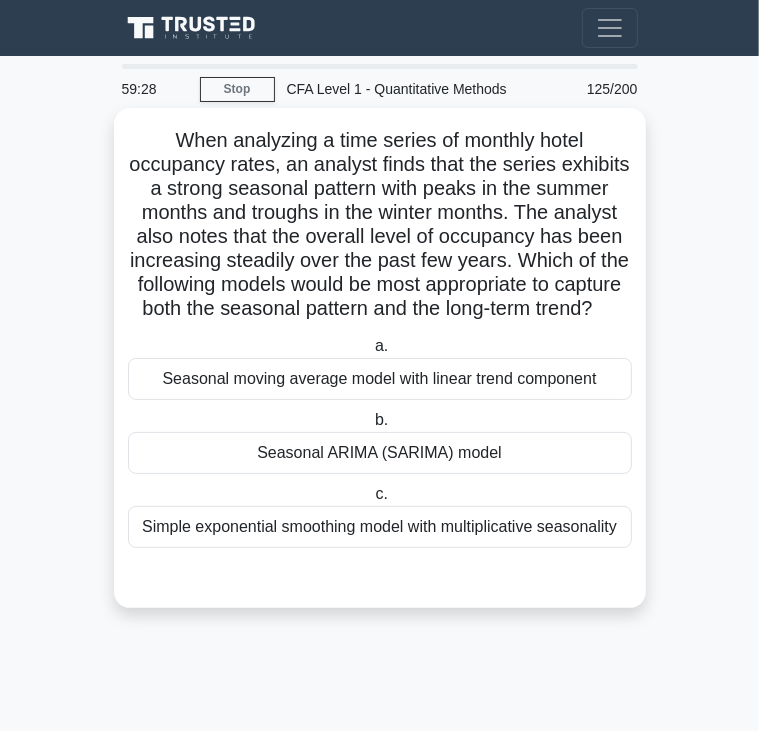 click on "When analyzing a time series of monthly hotel occupancy rates, an analyst finds that the series exhibits a strong seasonal pattern with peaks in the summer months and troughs in the winter months. The analyst also notes that the overall level of occupancy has been increasing steadily over the past few years. Which of the following models would be most appropriate to capture both the seasonal pattern and the long-term trend?
.spinner_0XTQ{transform-origin:center;animation:spinner_y6GP .75s linear infinite}@keyframes spinner_y6GP{100%{transform:rotate(360deg)}}" at bounding box center [380, 225] 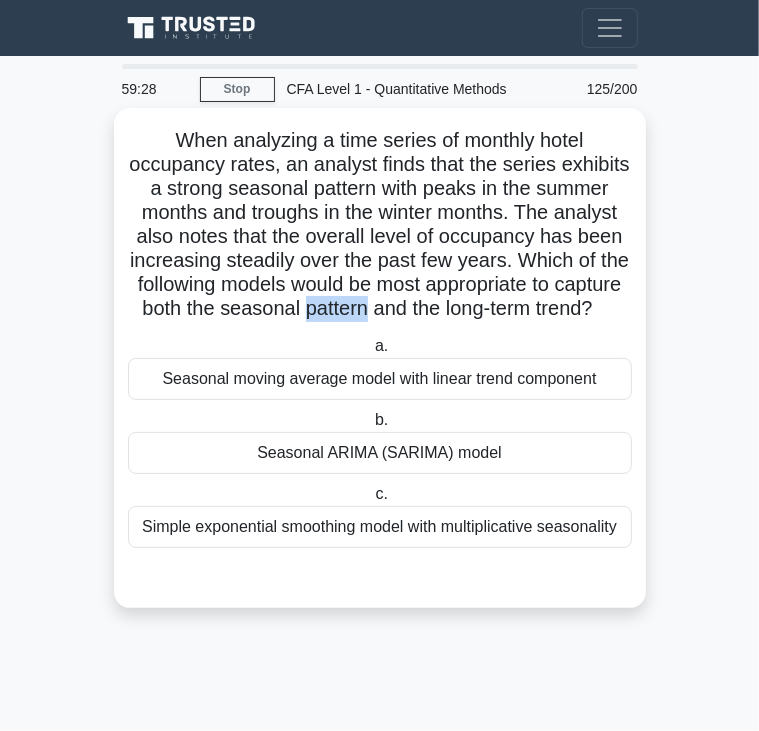 click on "When analyzing a time series of monthly hotel occupancy rates, an analyst finds that the series exhibits a strong seasonal pattern with peaks in the summer months and troughs in the winter months. The analyst also notes that the overall level of occupancy has been increasing steadily over the past few years. Which of the following models would be most appropriate to capture both the seasonal pattern and the long-term trend?
.spinner_0XTQ{transform-origin:center;animation:spinner_y6GP .75s linear infinite}@keyframes spinner_y6GP{100%{transform:rotate(360deg)}}" at bounding box center [380, 225] 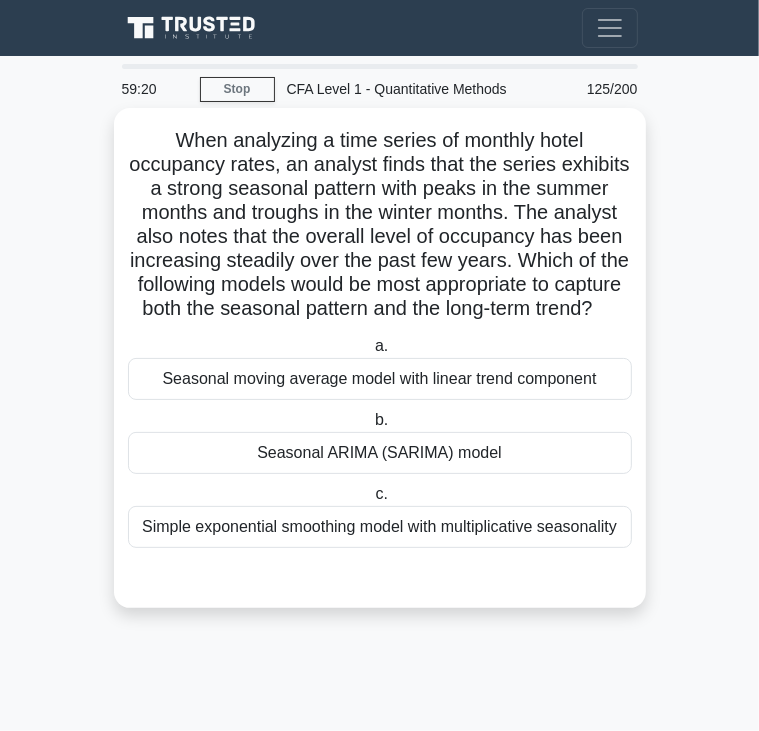 click on "Seasonal moving average model with linear trend component" at bounding box center [380, 379] 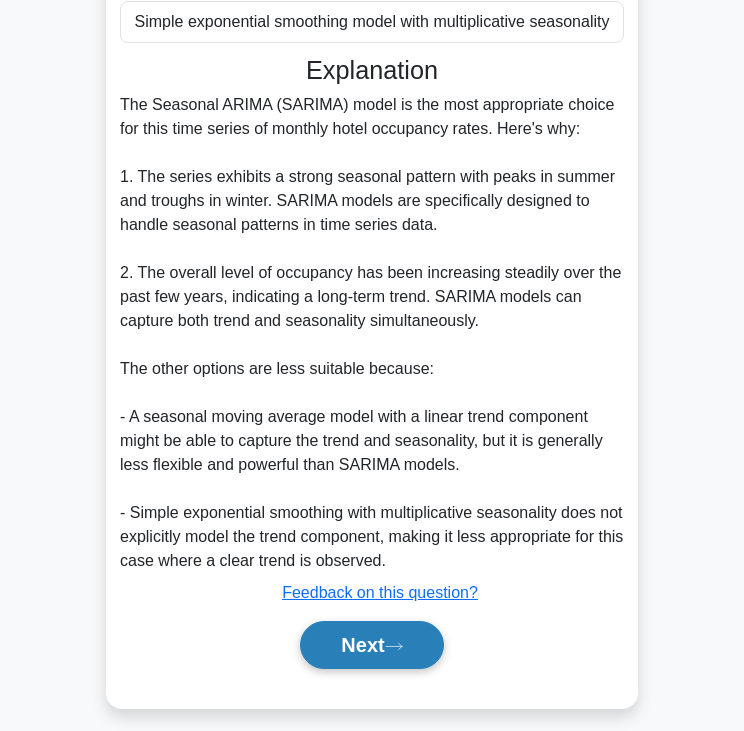scroll, scrollTop: 508, scrollLeft: 0, axis: vertical 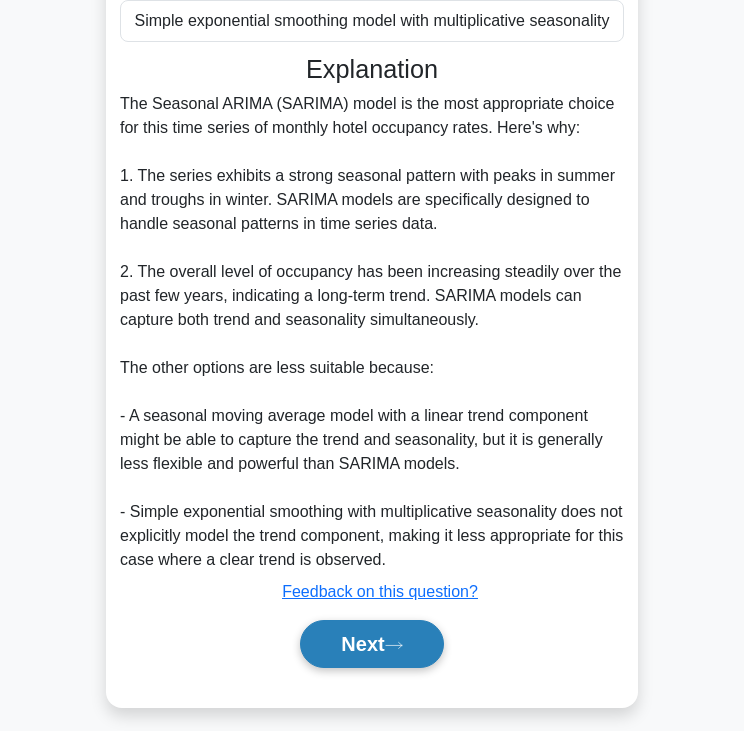 click on "Next" at bounding box center [371, 644] 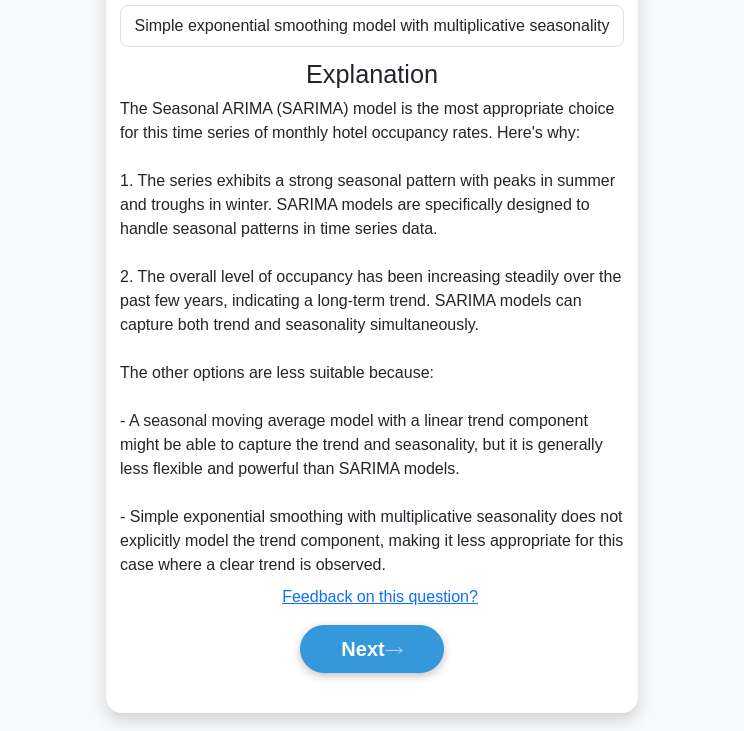 scroll, scrollTop: 0, scrollLeft: 0, axis: both 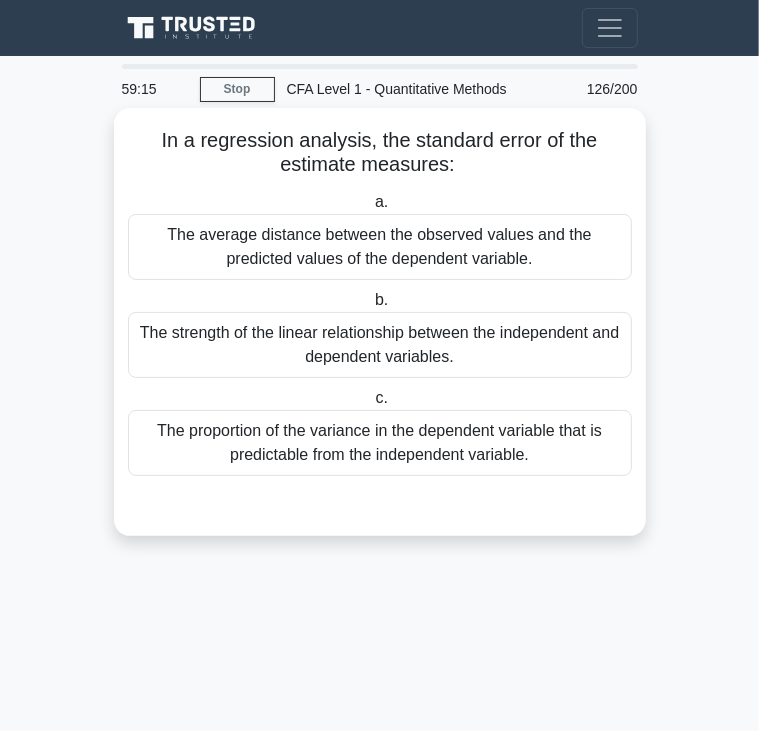 click on "In a regression analysis, the standard error of the estimate measures:
.spinner_0XTQ{transform-origin:center;animation:spinner_y6GP .75s linear infinite}@keyframes spinner_y6GP{100%{transform:rotate(360deg)}}" at bounding box center [380, 153] 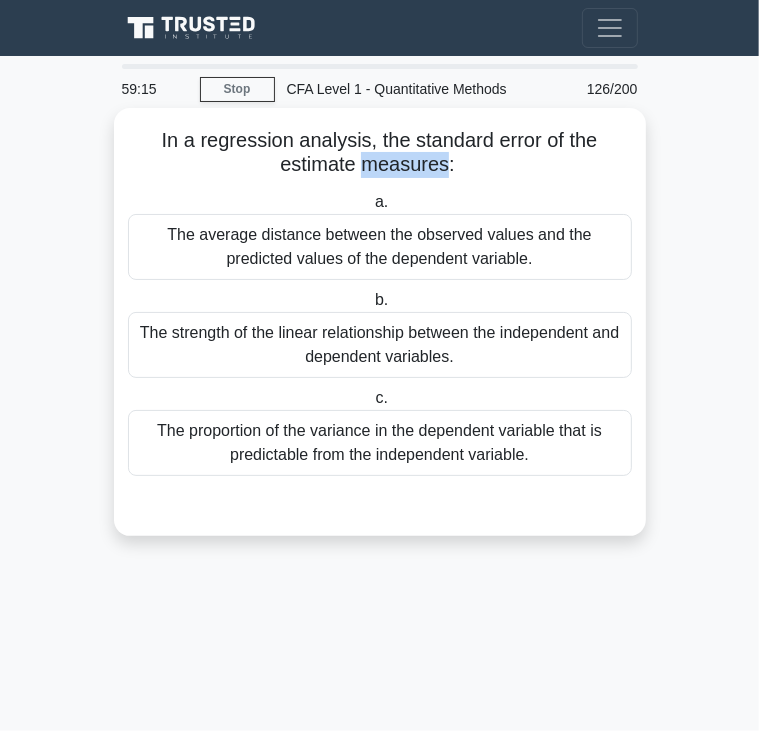 click on "In a regression analysis, the standard error of the estimate measures:
.spinner_0XTQ{transform-origin:center;animation:spinner_y6GP .75s linear infinite}@keyframes spinner_y6GP{100%{transform:rotate(360deg)}}" at bounding box center [380, 153] 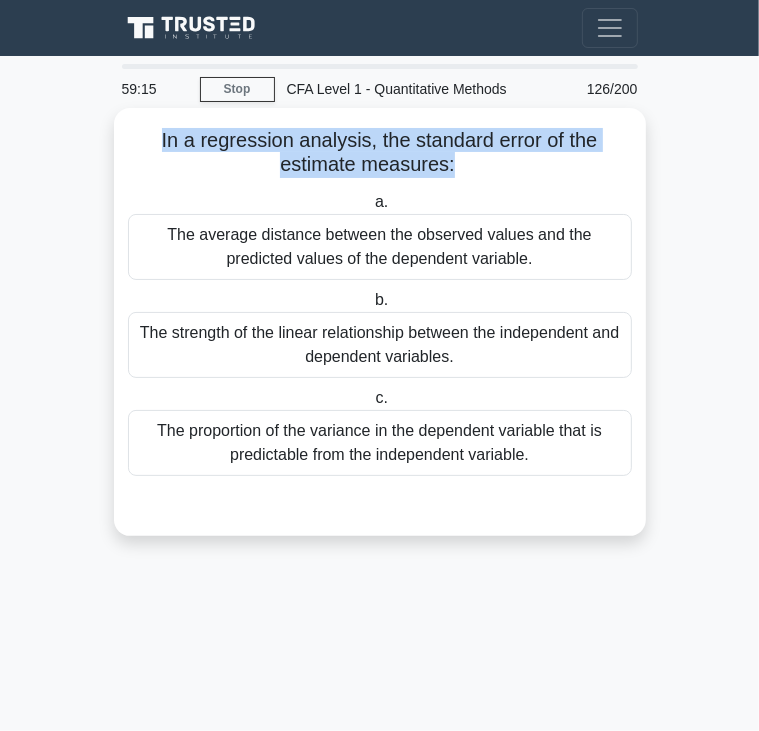 click on "In a regression analysis, the standard error of the estimate measures:
.spinner_0XTQ{transform-origin:center;animation:spinner_y6GP .75s linear infinite}@keyframes spinner_y6GP{100%{transform:rotate(360deg)}}" at bounding box center (380, 153) 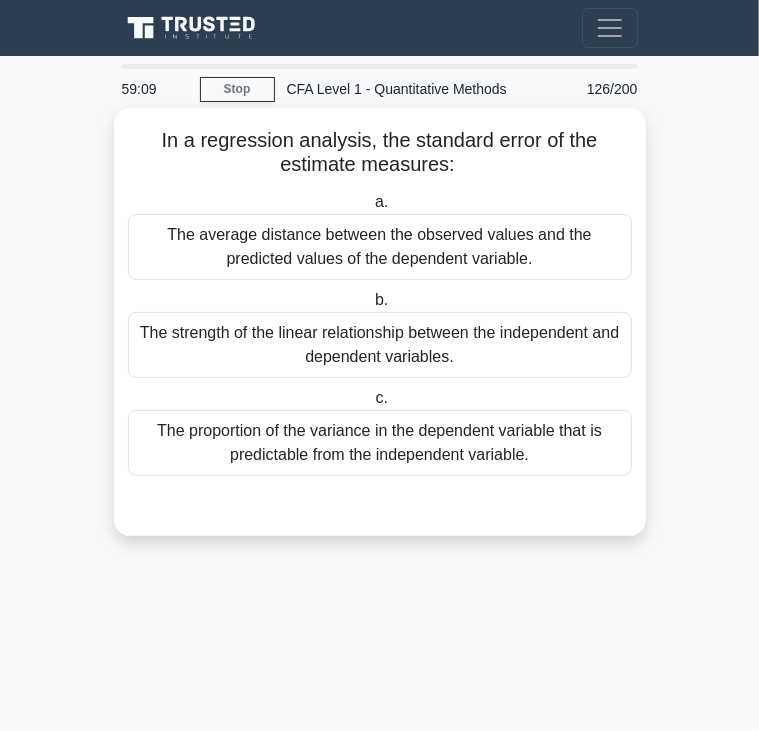 click on "The strength of the linear relationship between the independent and dependent variables." at bounding box center (380, 345) 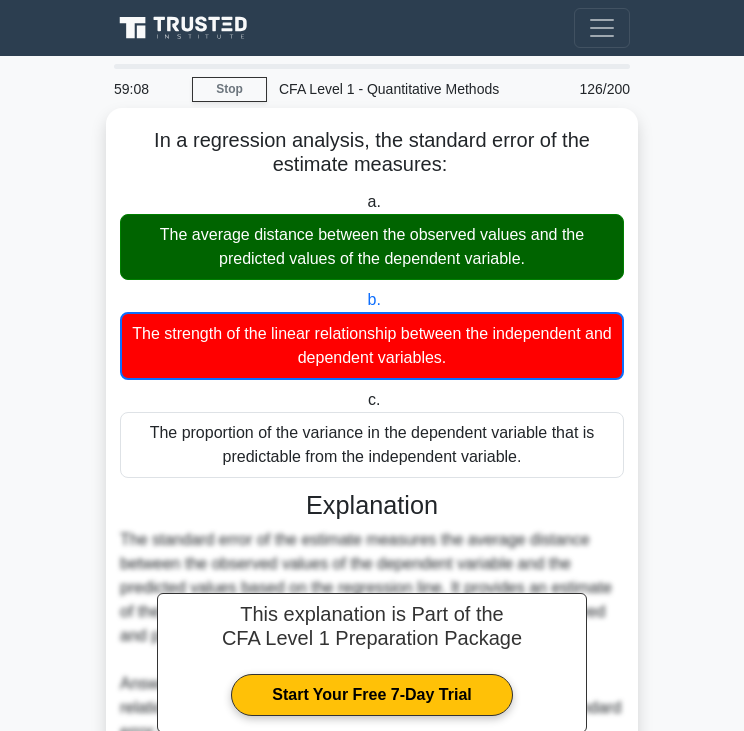 click on "The average distance between the observed values and the predicted values of the dependent variable." at bounding box center (372, 247) 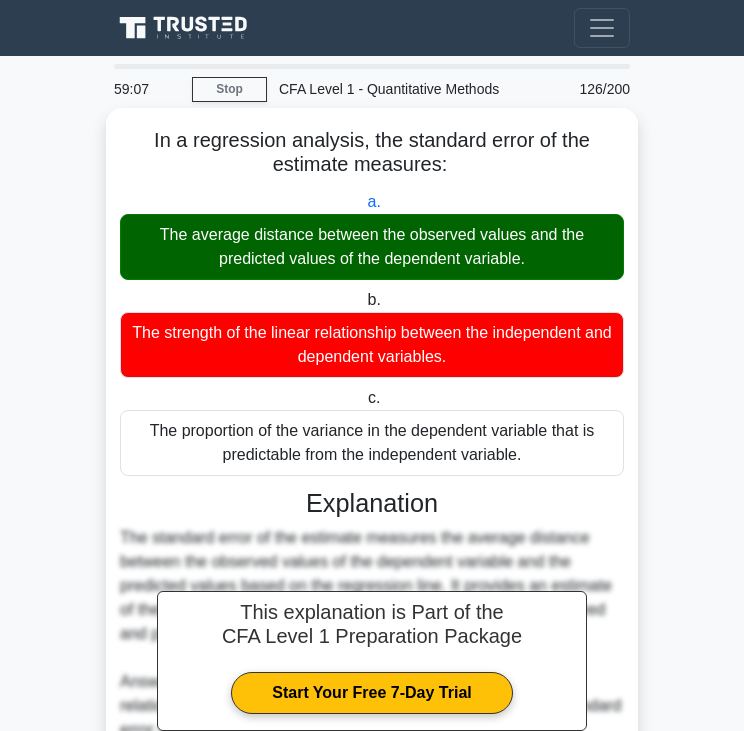 click on "The average distance between the observed values and the predicted values of the dependent variable." at bounding box center (372, 247) 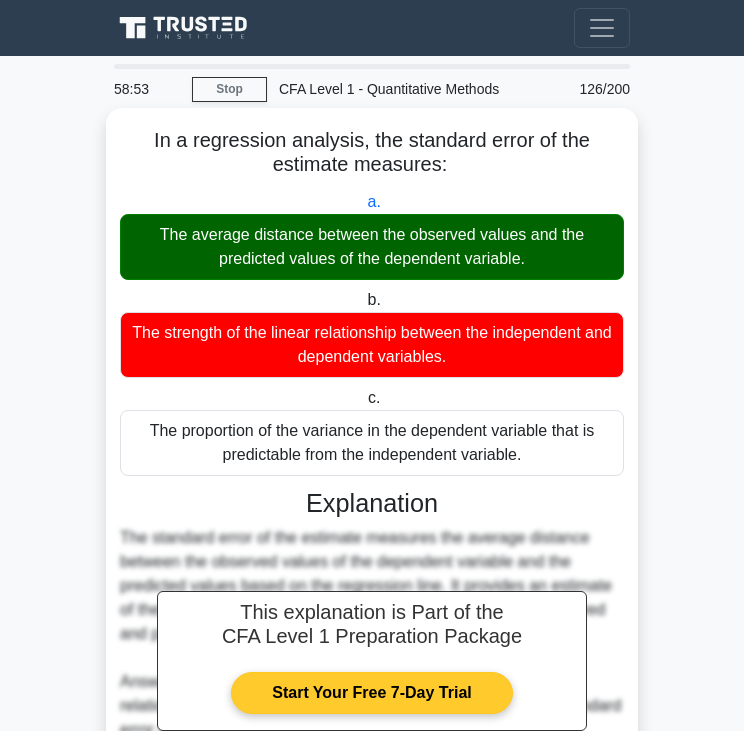 scroll, scrollTop: 307, scrollLeft: 0, axis: vertical 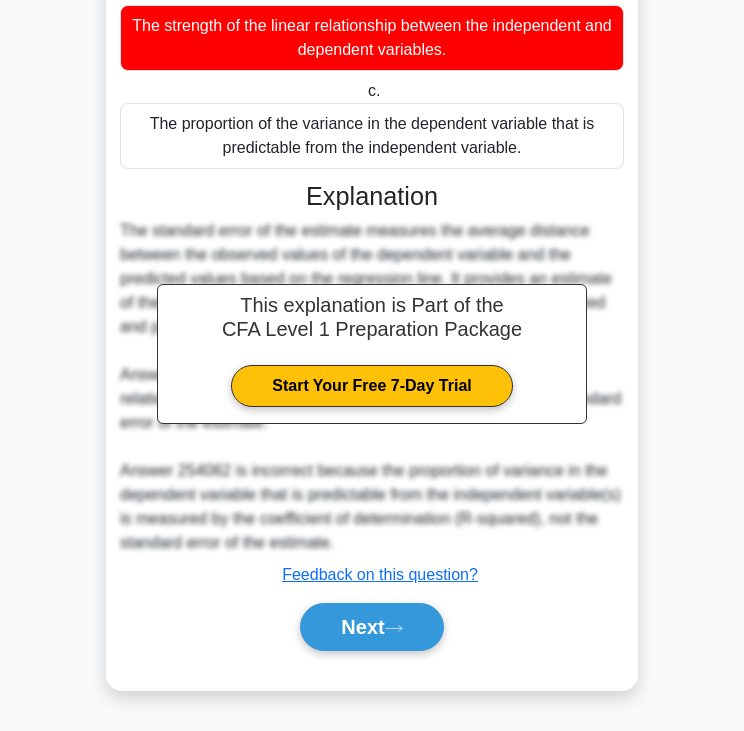 click on "Next" at bounding box center [372, 627] 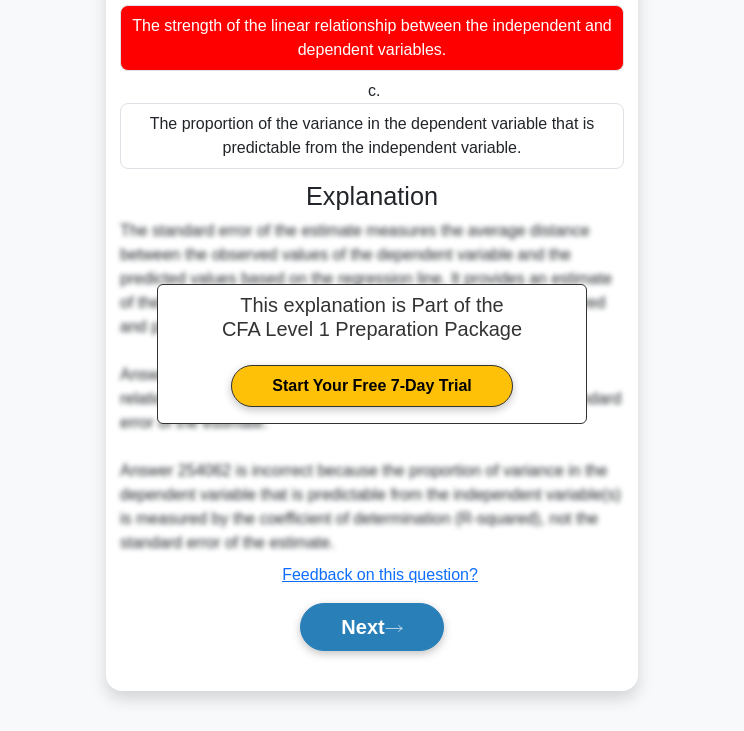 click 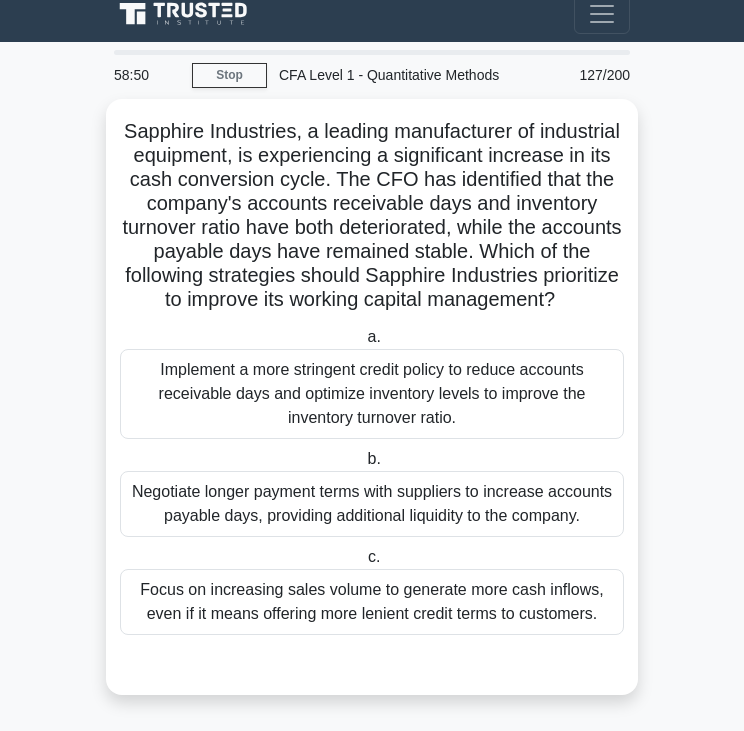 scroll, scrollTop: 37, scrollLeft: 0, axis: vertical 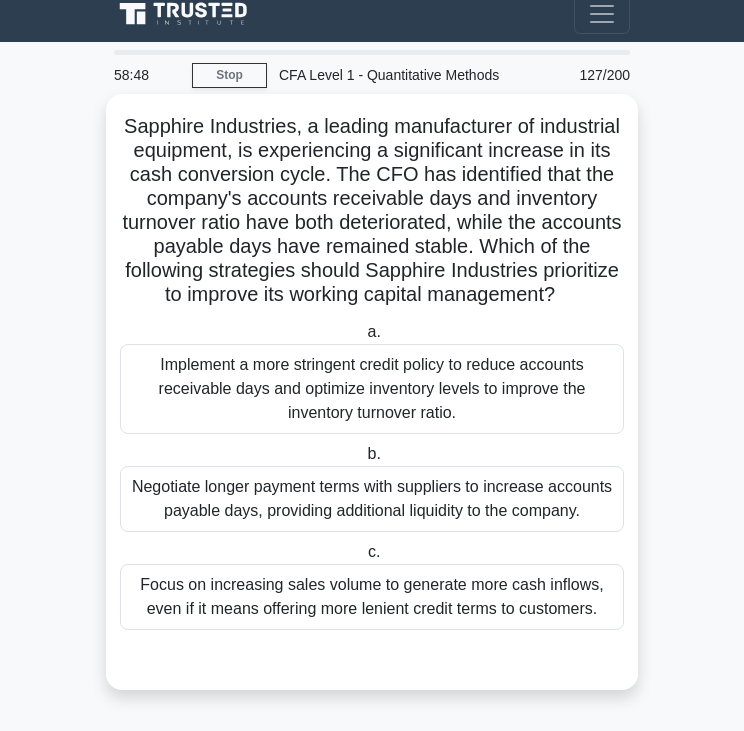 click on "Sapphire Industries, a leading manufacturer of industrial equipment, is experiencing a significant increase in its cash conversion cycle. The CFO has identified that the company's accounts receivable days and inventory turnover ratio have both deteriorated, while the accounts payable days have remained stable. Which of the following strategies should Sapphire Industries prioritize to improve its working capital management?
.spinner_0XTQ{transform-origin:center;animation:spinner_y6GP .75s linear infinite}@keyframes spinner_y6GP{100%{transform:rotate(360deg)}}" at bounding box center (372, 211) 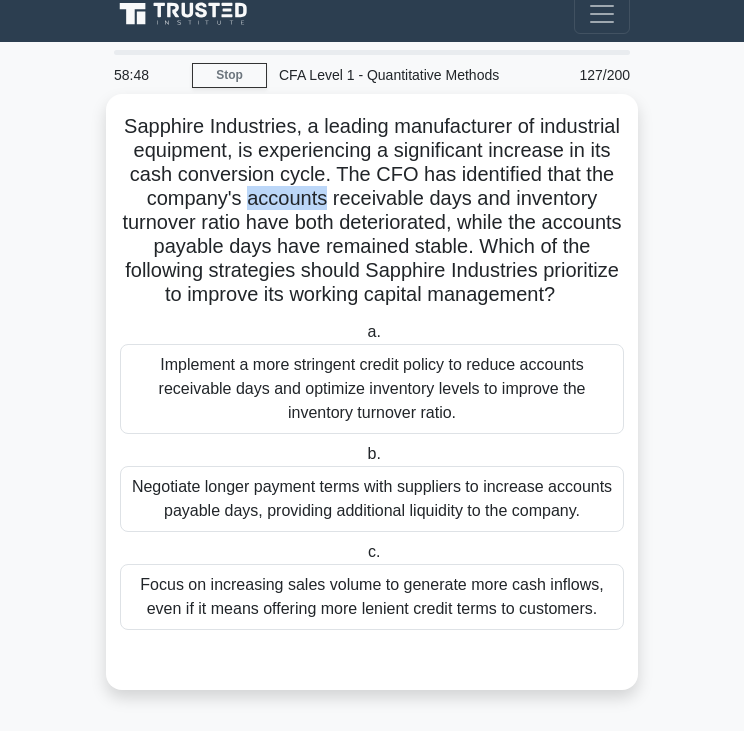 click on "Sapphire Industries, a leading manufacturer of industrial equipment, is experiencing a significant increase in its cash conversion cycle. The CFO has identified that the company's accounts receivable days and inventory turnover ratio have both deteriorated, while the accounts payable days have remained stable. Which of the following strategies should Sapphire Industries prioritize to improve its working capital management?
.spinner_0XTQ{transform-origin:center;animation:spinner_y6GP .75s linear infinite}@keyframes spinner_y6GP{100%{transform:rotate(360deg)}}" at bounding box center [372, 211] 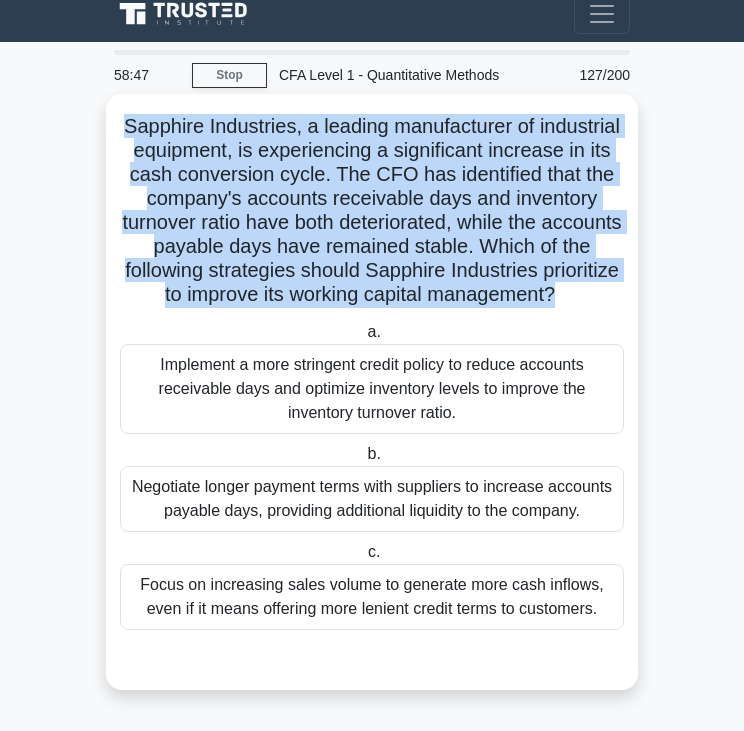 click on "Sapphire Industries, a leading manufacturer of industrial equipment, is experiencing a significant increase in its cash conversion cycle. The CFO has identified that the company's accounts receivable days and inventory turnover ratio have both deteriorated, while the accounts payable days have remained stable. Which of the following strategies should Sapphire Industries prioritize to improve its working capital management?
.spinner_0XTQ{transform-origin:center;animation:spinner_y6GP .75s linear infinite}@keyframes spinner_y6GP{100%{transform:rotate(360deg)}}" at bounding box center (372, 211) 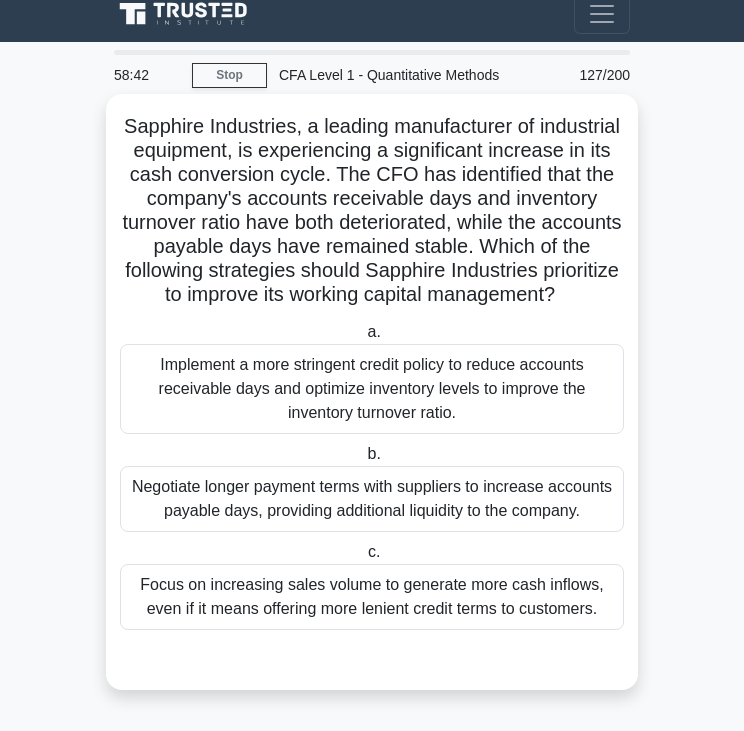 click on "Implement a more stringent credit policy to reduce accounts receivable days and optimize inventory levels to improve the inventory turnover ratio." at bounding box center [372, 389] 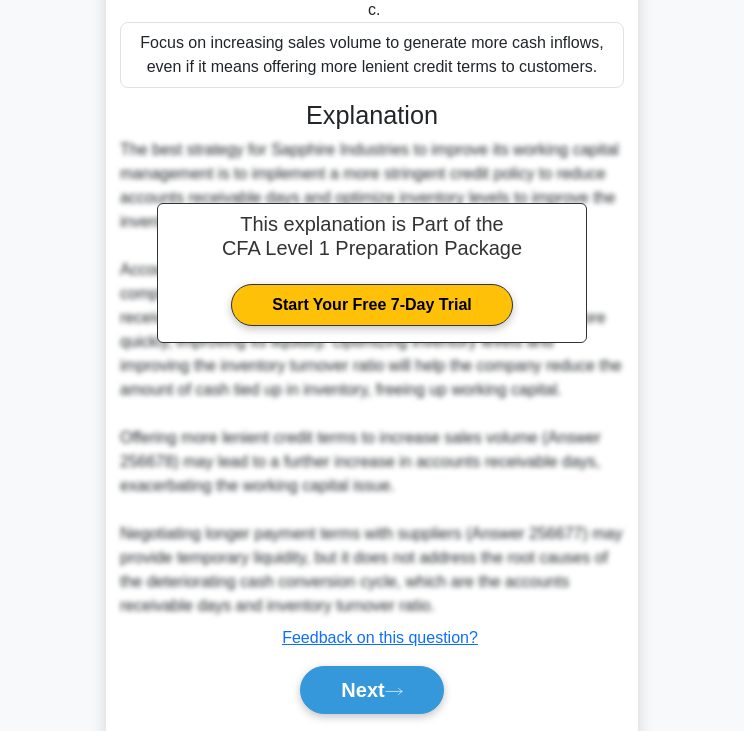 scroll, scrollTop: 643, scrollLeft: 0, axis: vertical 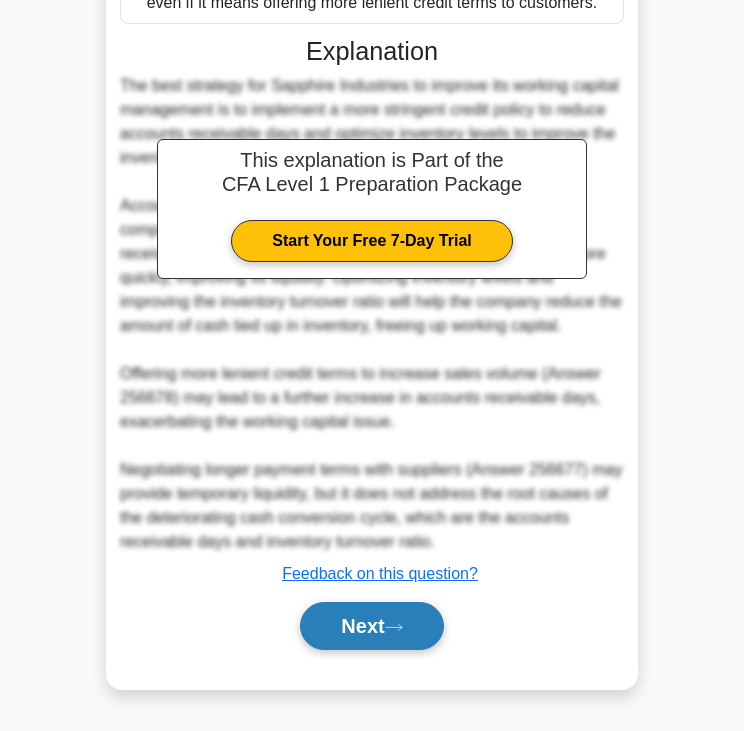 click on "Next" at bounding box center [371, 626] 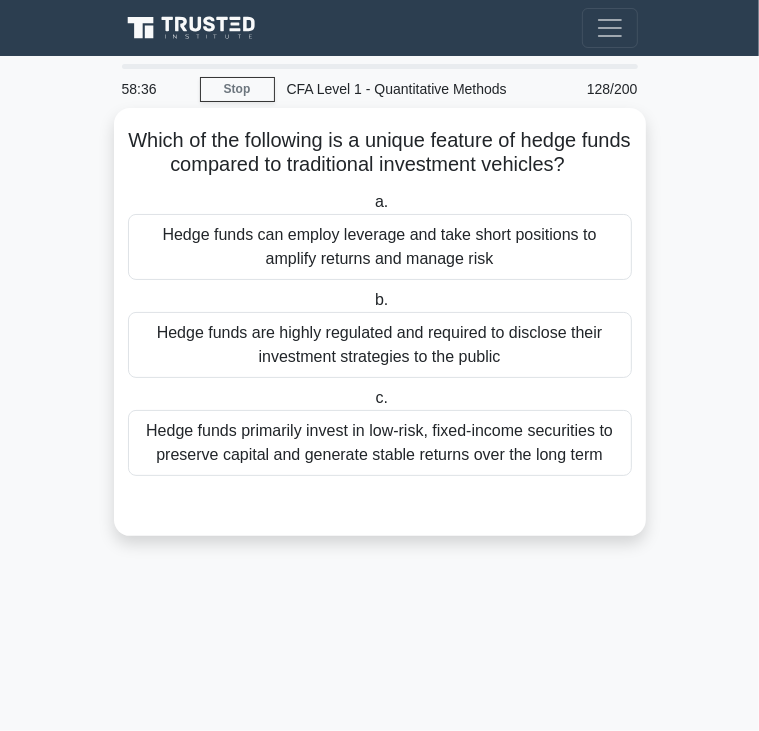 click on "Which of the following is a unique feature of hedge funds compared to traditional investment vehicles?
.spinner_0XTQ{transform-origin:center;animation:spinner_y6GP .75s linear infinite}@keyframes spinner_y6GP{100%{transform:rotate(360deg)}}" at bounding box center (380, 153) 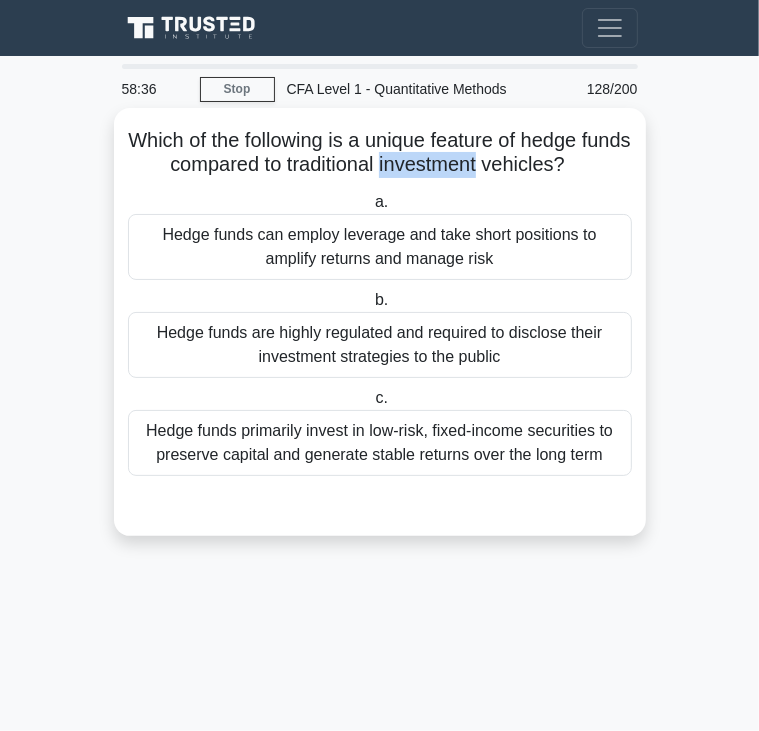 click on "Which of the following is a unique feature of hedge funds compared to traditional investment vehicles?
.spinner_0XTQ{transform-origin:center;animation:spinner_y6GP .75s linear infinite}@keyframes spinner_y6GP{100%{transform:rotate(360deg)}}" at bounding box center [380, 153] 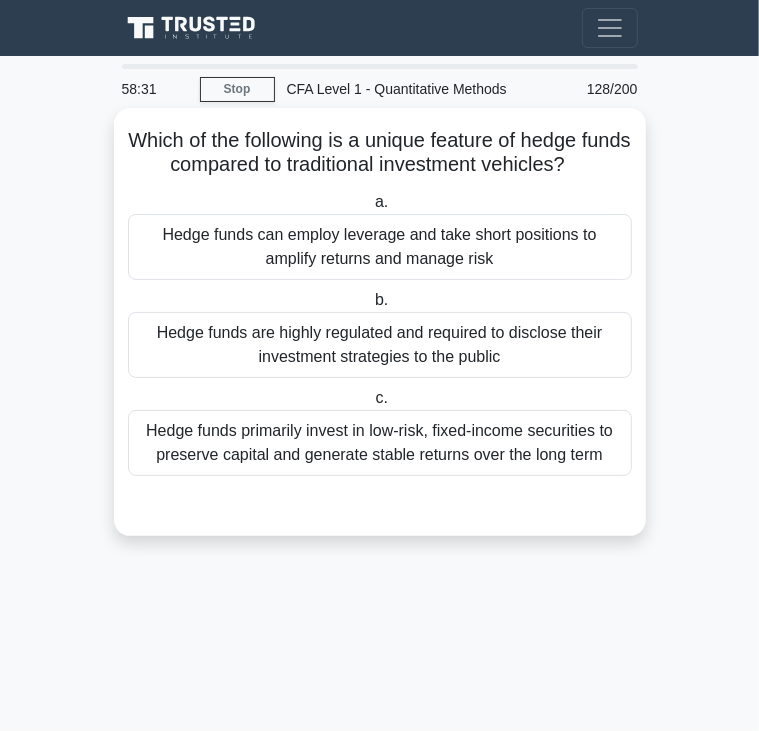 click on "Hedge funds can employ leverage and take short positions to amplify returns and manage risk" at bounding box center [380, 247] 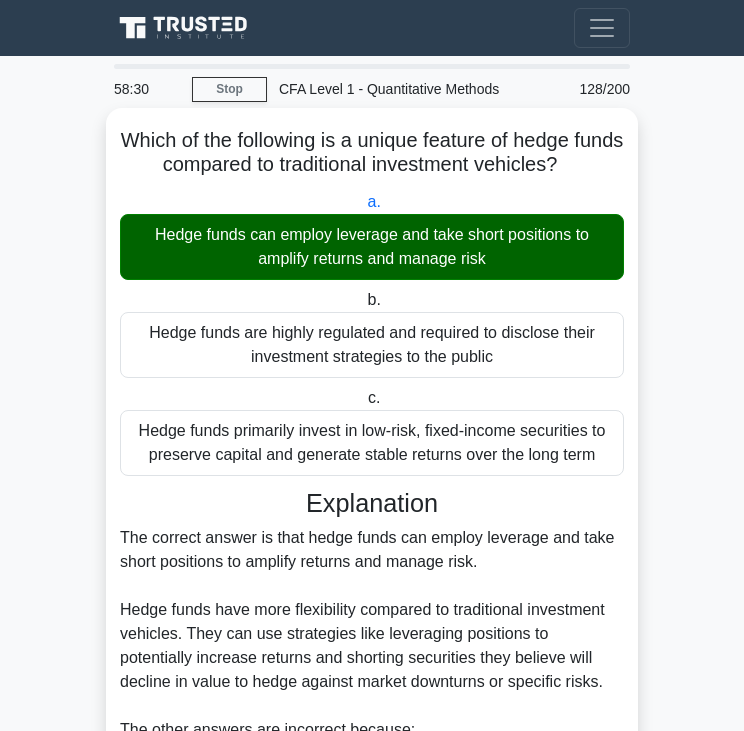 click on "Hedge funds can employ leverage and take short positions to amplify returns and manage risk" at bounding box center (372, 247) 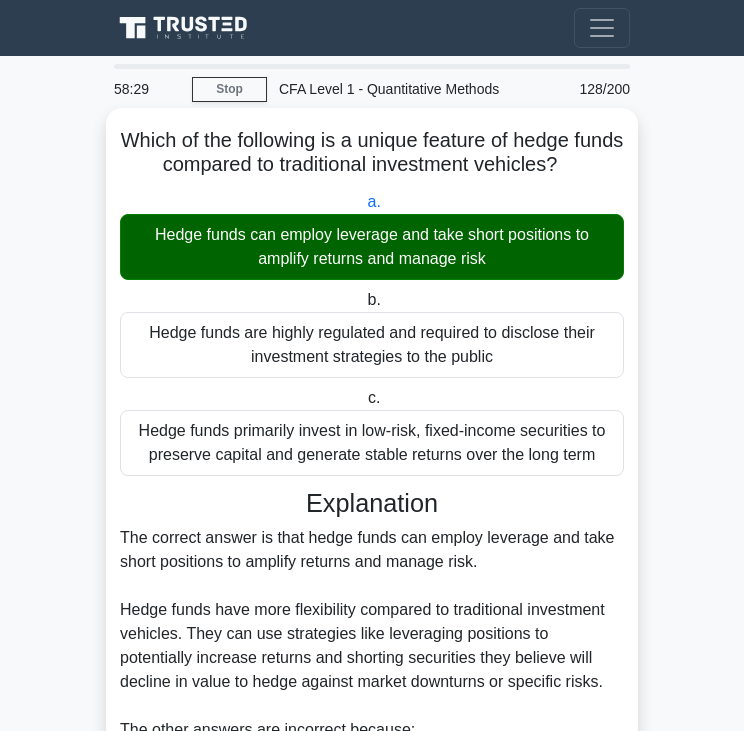 click on "Hedge funds can employ leverage and take short positions to amplify returns and manage risk" at bounding box center [372, 247] 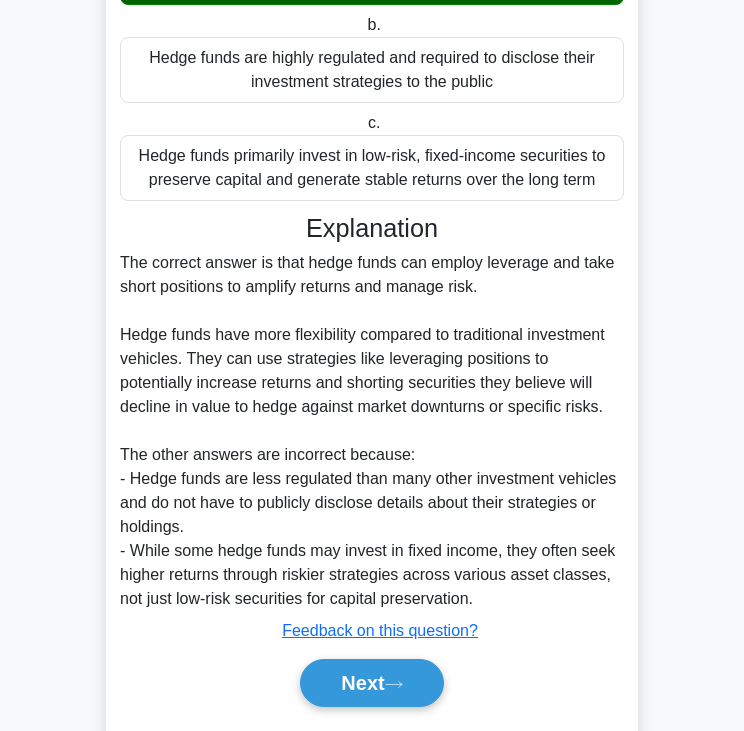 scroll, scrollTop: 331, scrollLeft: 0, axis: vertical 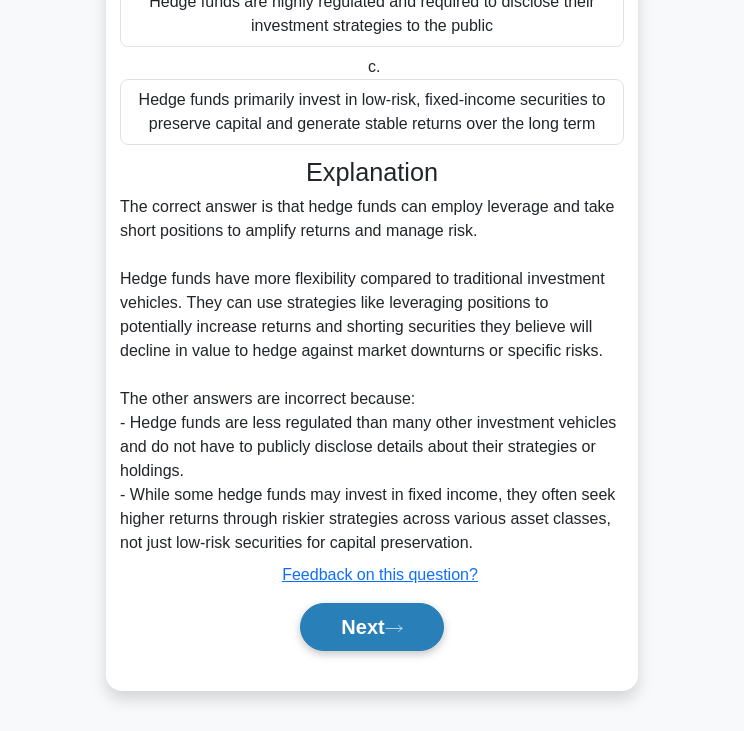 click on "Next" at bounding box center [371, 627] 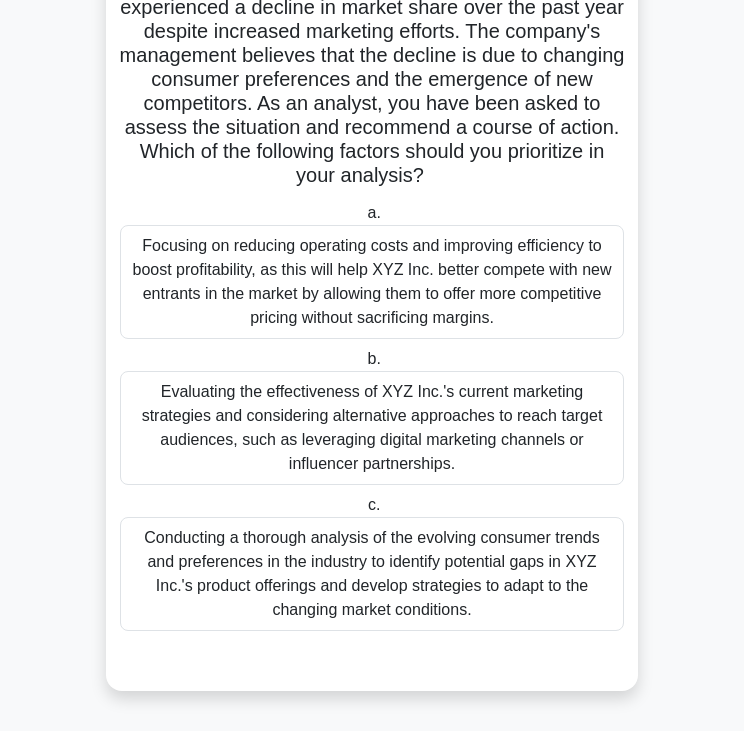 click on "XYZ Inc., a leading consumer goods company, has experienced a decline in market share over the past year despite increased marketing efforts. The company's management believes that the decline is due to changing consumer preferences and the emergence of new competitors. As an analyst, you have been asked to assess the situation and recommend a course of action. Which of the following factors should you prioritize in your analysis?
.spinner_0XTQ{transform-origin:center;animation:spinner_y6GP .75s linear infinite}@keyframes spinner_y6GP{100%{transform:rotate(360deg)}}" at bounding box center [372, 80] 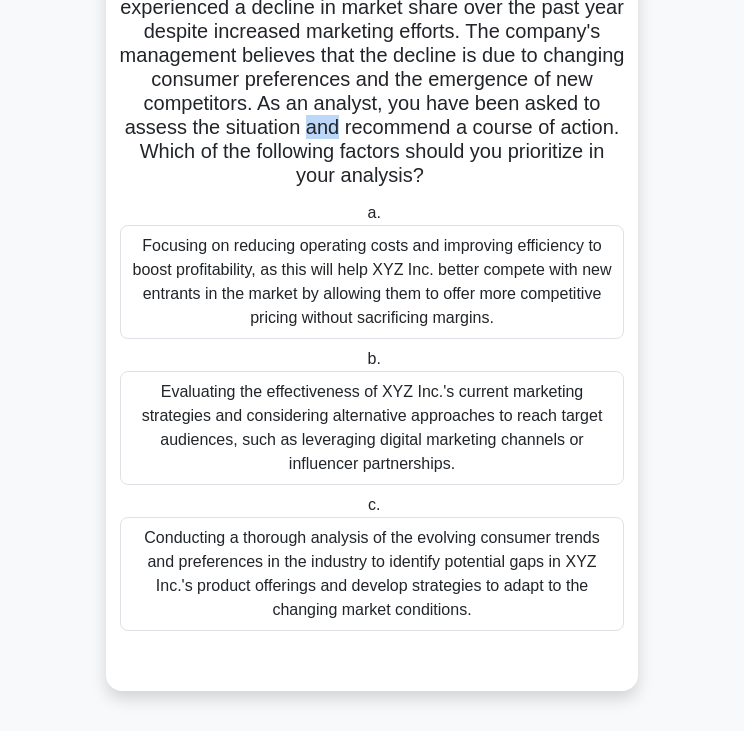 click on "XYZ Inc., a leading consumer goods company, has experienced a decline in market share over the past year despite increased marketing efforts. The company's management believes that the decline is due to changing consumer preferences and the emergence of new competitors. As an analyst, you have been asked to assess the situation and recommend a course of action. Which of the following factors should you prioritize in your analysis?
.spinner_0XTQ{transform-origin:center;animation:spinner_y6GP .75s linear infinite}@keyframes spinner_y6GP{100%{transform:rotate(360deg)}}" at bounding box center [372, 80] 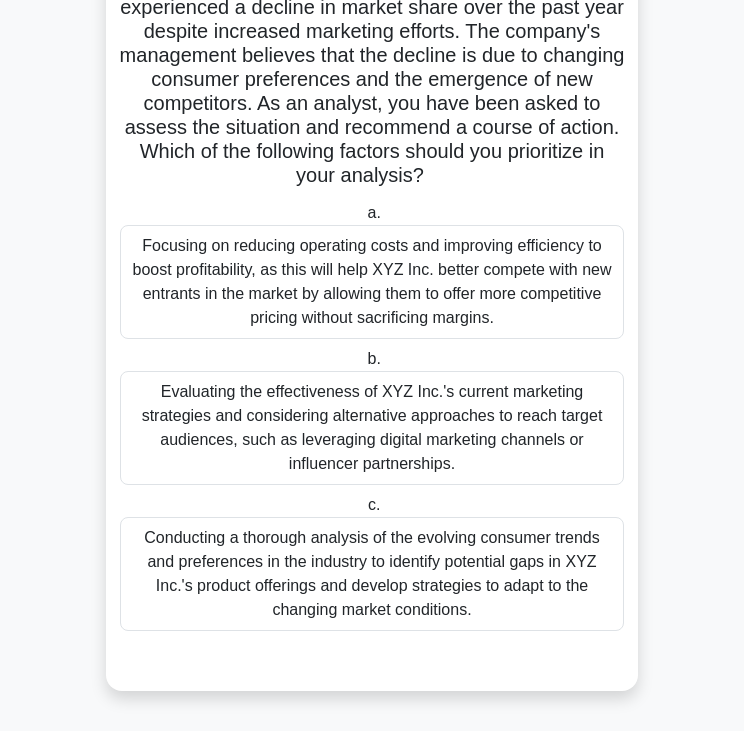 click on "Focusing on reducing operating costs and improving efficiency to boost profitability, as this will help XYZ Inc. better compete with new entrants in the market by allowing them to offer more competitive pricing without sacrificing margins." at bounding box center [372, 282] 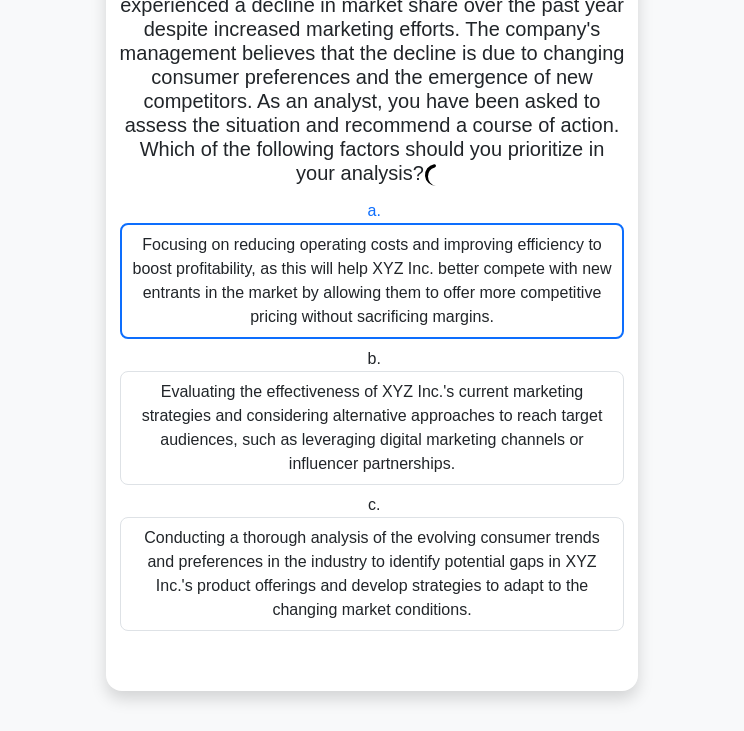 scroll, scrollTop: 764, scrollLeft: 0, axis: vertical 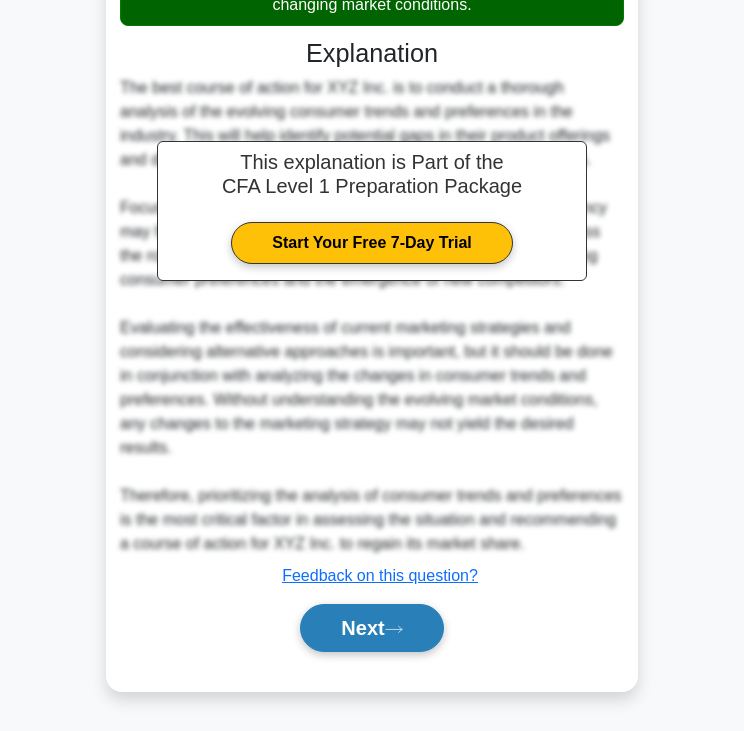 click on "Next" at bounding box center [371, 628] 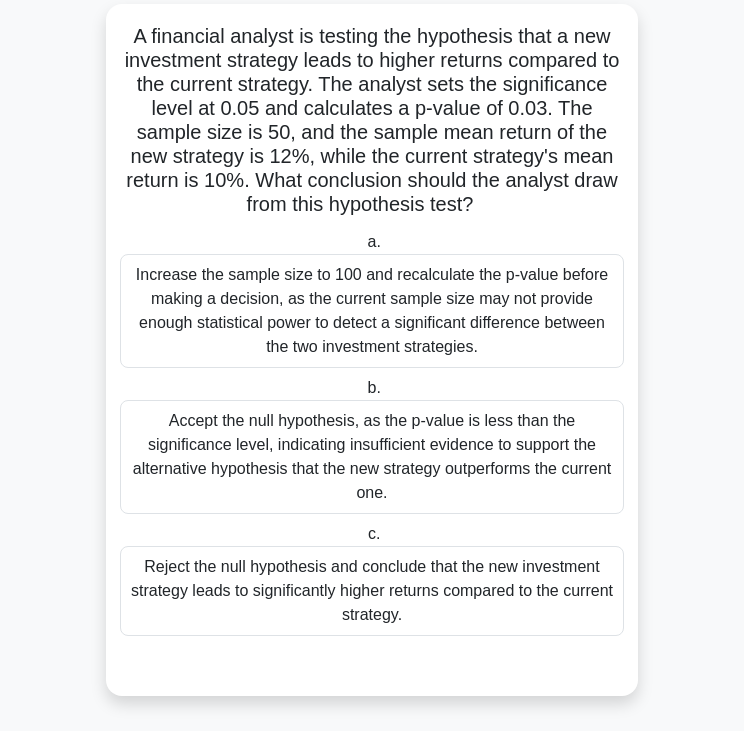 scroll, scrollTop: 0, scrollLeft: 0, axis: both 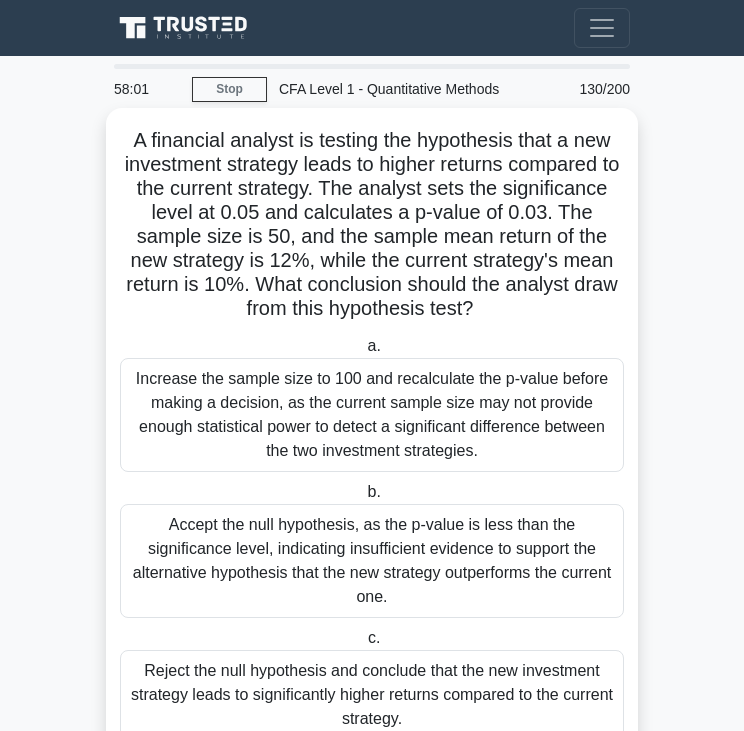 click on "A financial analyst is testing the hypothesis that a new investment strategy leads to higher returns compared to the current strategy. The analyst sets the significance level at 0.05 and calculates a p-value of 0.03. The sample size is 50, and the sample mean return of the new strategy is 12%, while the current strategy's mean return is 10%. What conclusion should the analyst draw from this hypothesis test?
.spinner_0XTQ{transform-origin:center;animation:spinner_y6GP .75s linear infinite}@keyframes spinner_y6GP{100%{transform:rotate(360deg)}}" at bounding box center (372, 225) 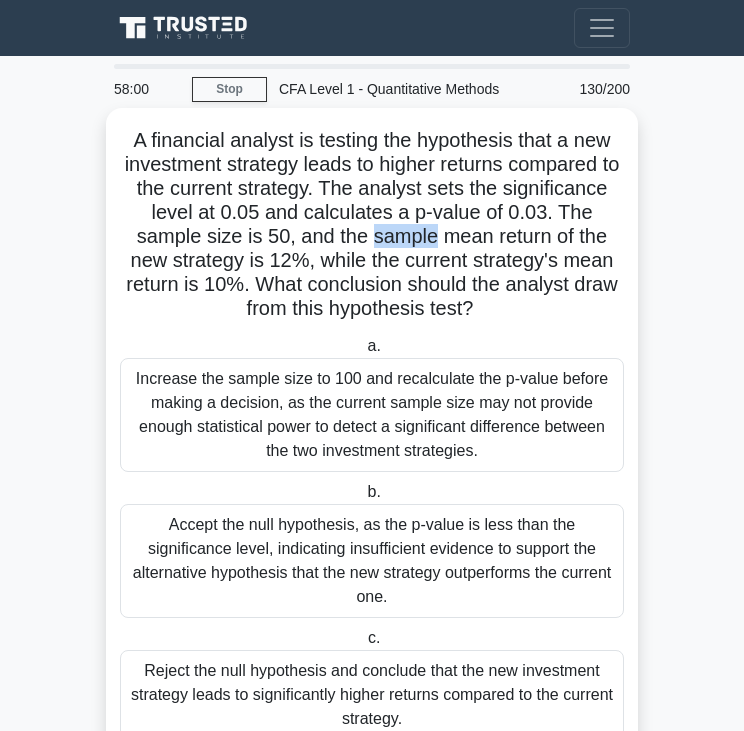 click on "A financial analyst is testing the hypothesis that a new investment strategy leads to higher returns compared to the current strategy. The analyst sets the significance level at 0.05 and calculates a p-value of 0.03. The sample size is 50, and the sample mean return of the new strategy is 12%, while the current strategy's mean return is 10%. What conclusion should the analyst draw from this hypothesis test?
.spinner_0XTQ{transform-origin:center;animation:spinner_y6GP .75s linear infinite}@keyframes spinner_y6GP{100%{transform:rotate(360deg)}}" at bounding box center [372, 225] 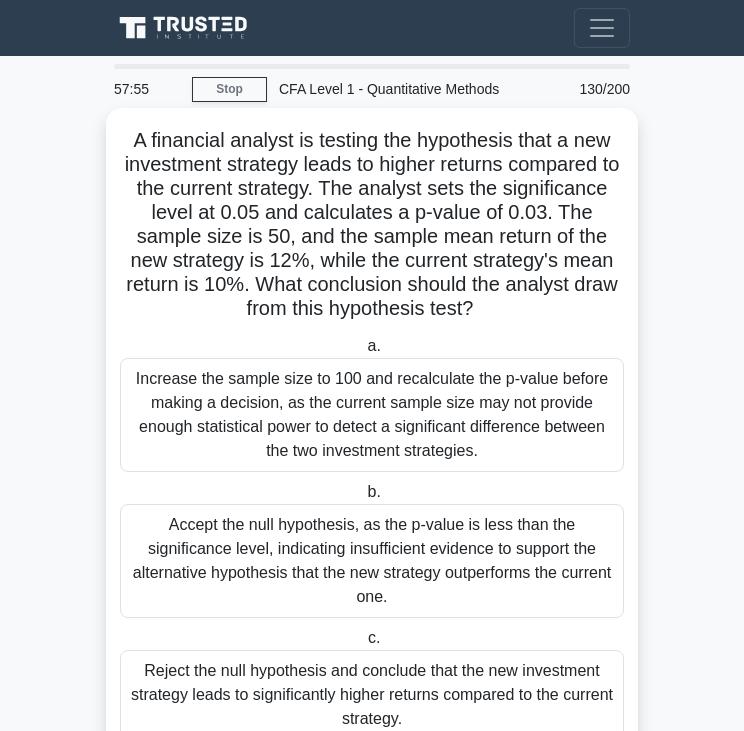 click on "Accept the null hypothesis, as the p-value is less than the significance level, indicating insufficient evidence to support the alternative hypothesis that the new strategy outperforms the current one." at bounding box center [372, 561] 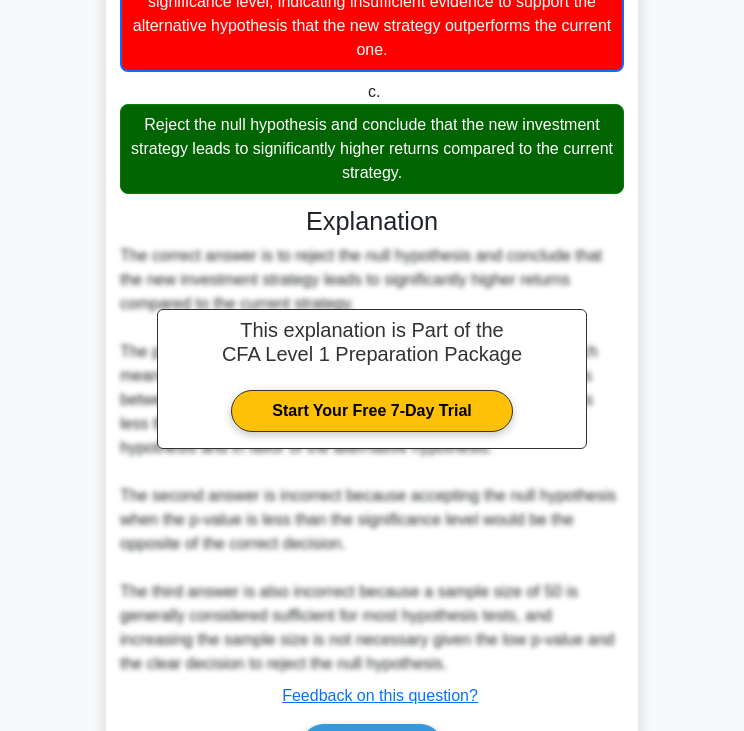 scroll, scrollTop: 668, scrollLeft: 0, axis: vertical 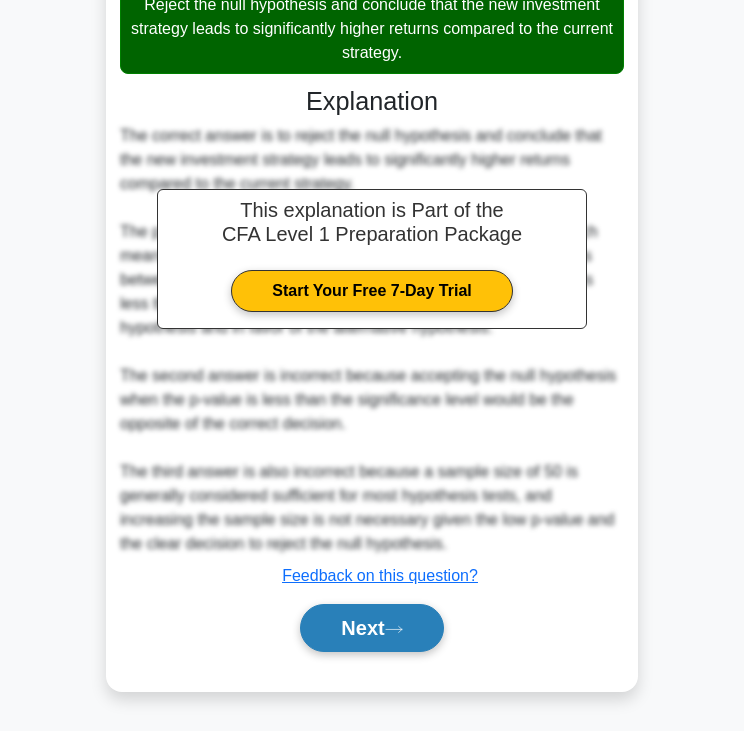 click on "Next" at bounding box center (371, 628) 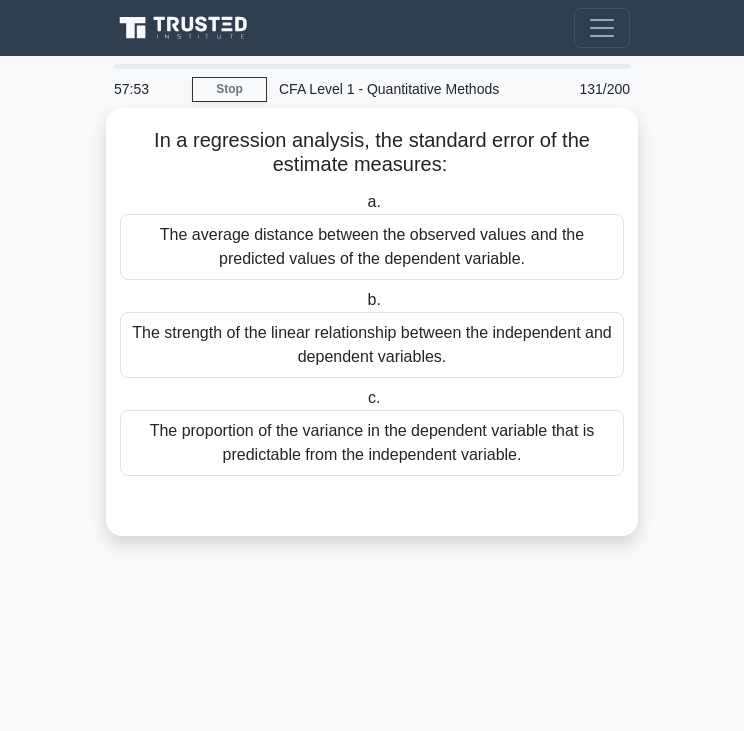 scroll, scrollTop: 0, scrollLeft: 0, axis: both 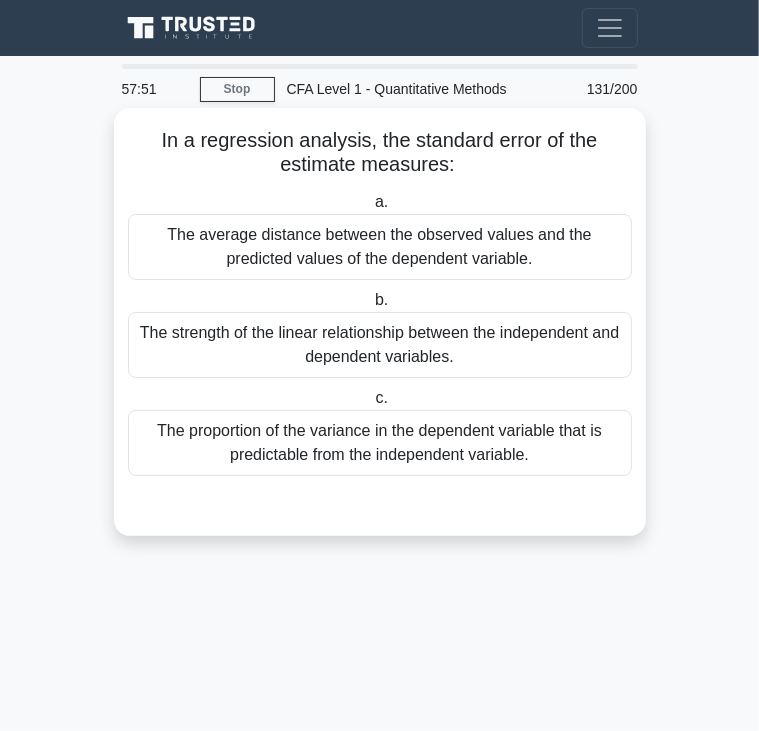 click on "In a regression analysis, the standard error of the estimate measures:
.spinner_0XTQ{transform-origin:center;animation:spinner_y6GP .75s linear infinite}@keyframes spinner_y6GP{100%{transform:rotate(360deg)}}" at bounding box center (380, 153) 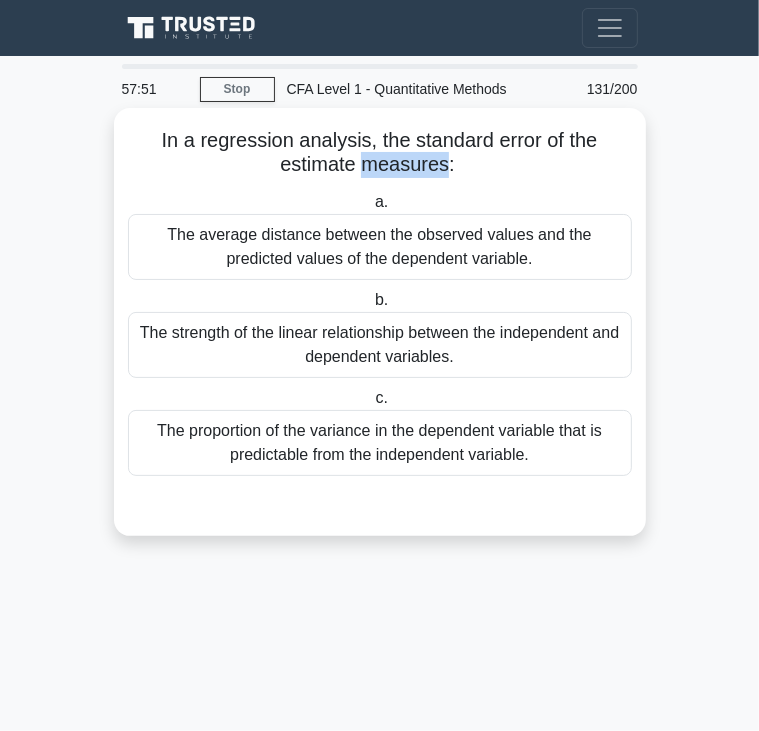 click on "In a regression analysis, the standard error of the estimate measures:
.spinner_0XTQ{transform-origin:center;animation:spinner_y6GP .75s linear infinite}@keyframes spinner_y6GP{100%{transform:rotate(360deg)}}" at bounding box center [380, 153] 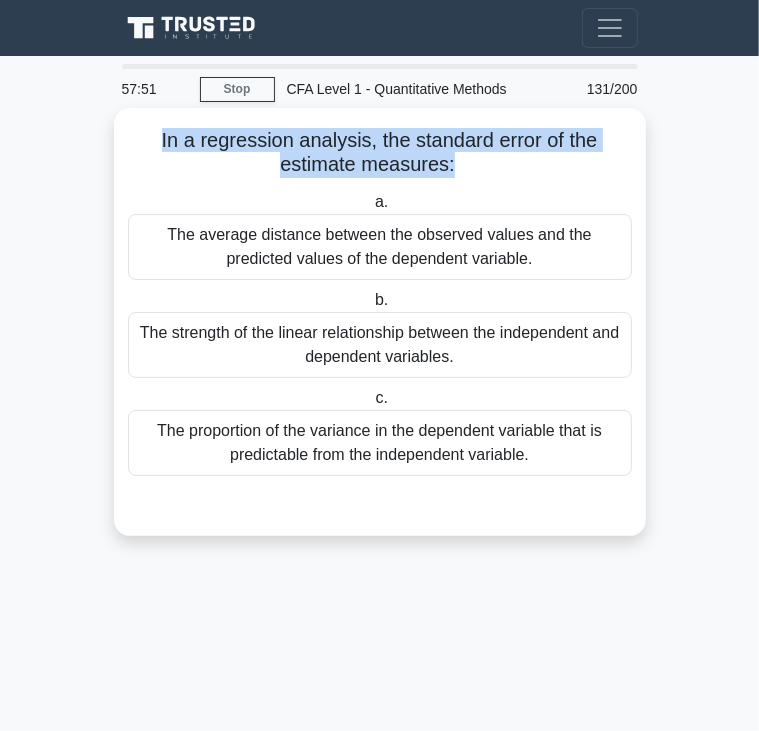 click on "In a regression analysis, the standard error of the estimate measures:
.spinner_0XTQ{transform-origin:center;animation:spinner_y6GP .75s linear infinite}@keyframes spinner_y6GP{100%{transform:rotate(360deg)}}" at bounding box center [380, 153] 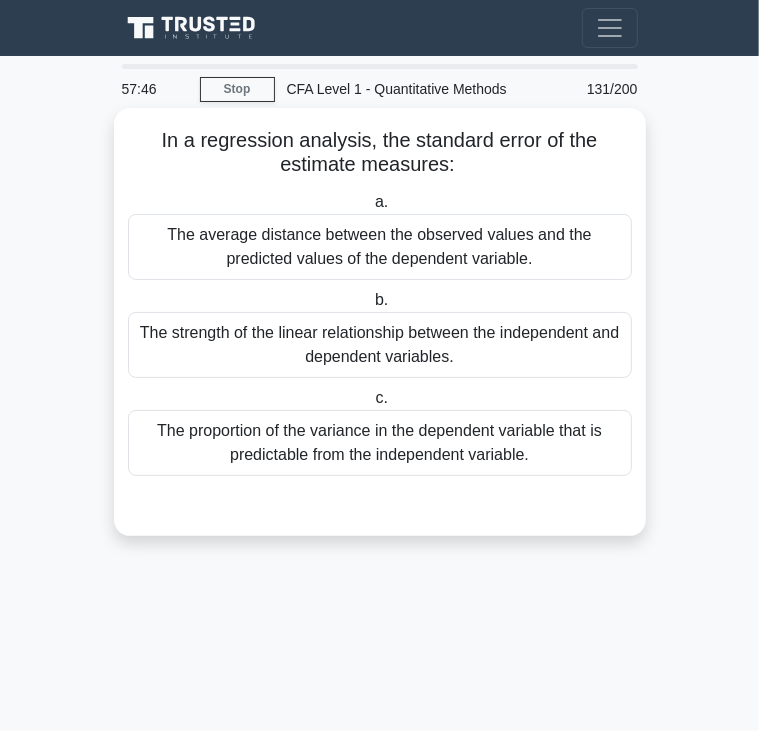 click on "The strength of the linear relationship between the independent and dependent variables." at bounding box center (380, 345) 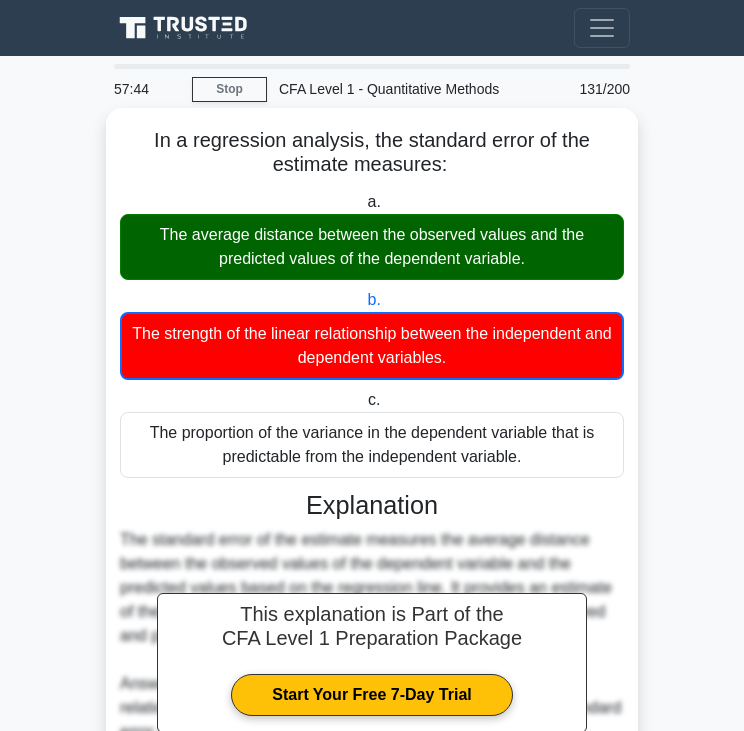 click on "The average distance between the observed values and the predicted values of the dependent variable." at bounding box center (372, 247) 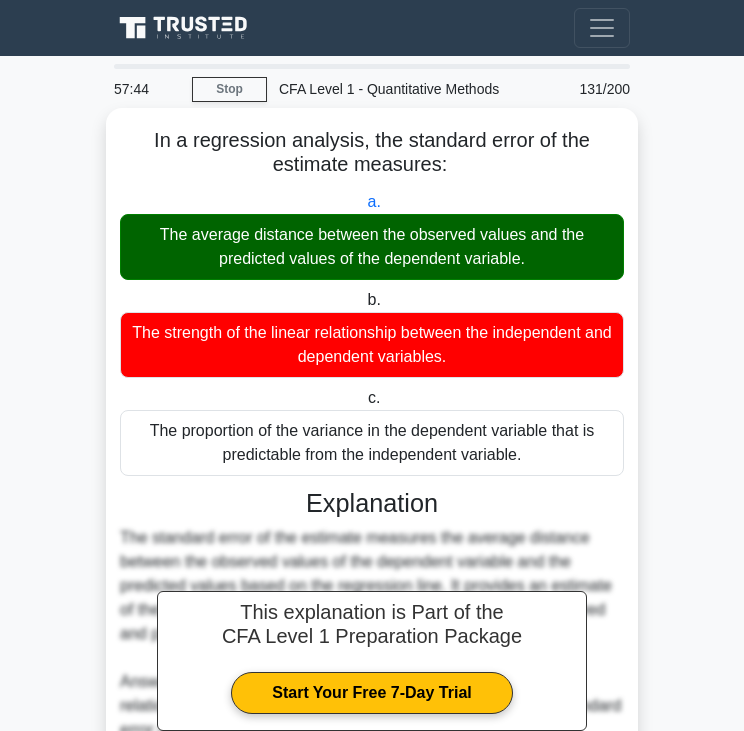 click on "The average distance between the observed values and the predicted values of the dependent variable." at bounding box center (372, 247) 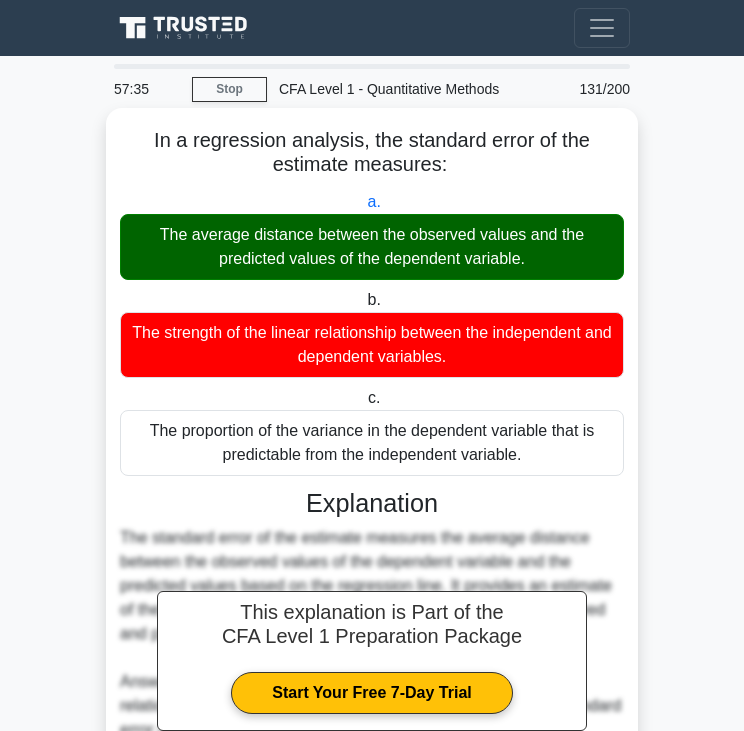 scroll, scrollTop: 307, scrollLeft: 0, axis: vertical 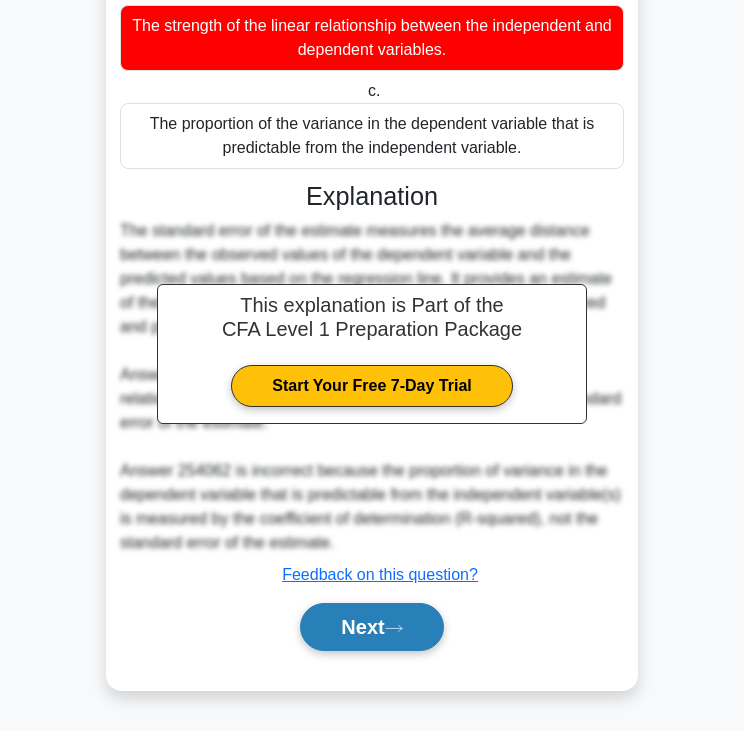 click on "Next" at bounding box center [371, 627] 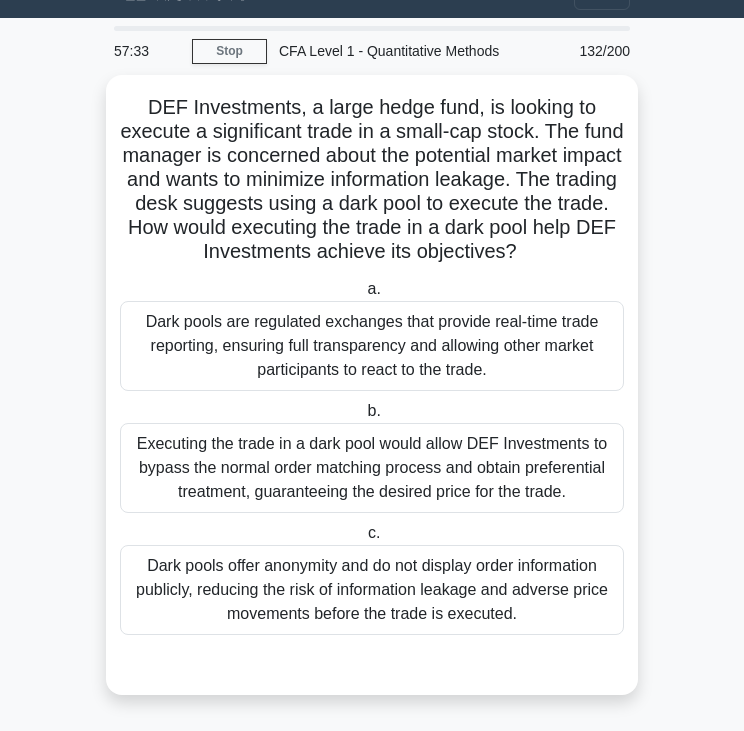 scroll, scrollTop: 37, scrollLeft: 0, axis: vertical 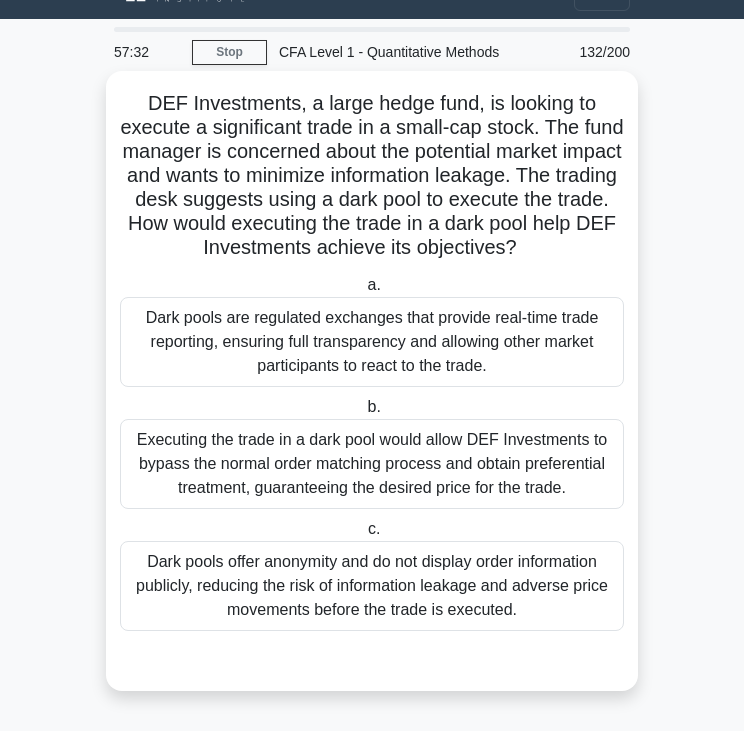 click on "DEF Investments, a large hedge fund, is looking to execute a significant trade in a small-cap stock. The fund manager is concerned about the potential market impact and wants to minimize information leakage. The trading desk suggests using a dark pool to execute the trade. How would executing the trade in a dark pool help DEF Investments achieve its objectives?
.spinner_0XTQ{transform-origin:center;animation:spinner_y6GP .75s linear infinite}@keyframes spinner_y6GP{100%{transform:rotate(360deg)}}" at bounding box center [372, 176] 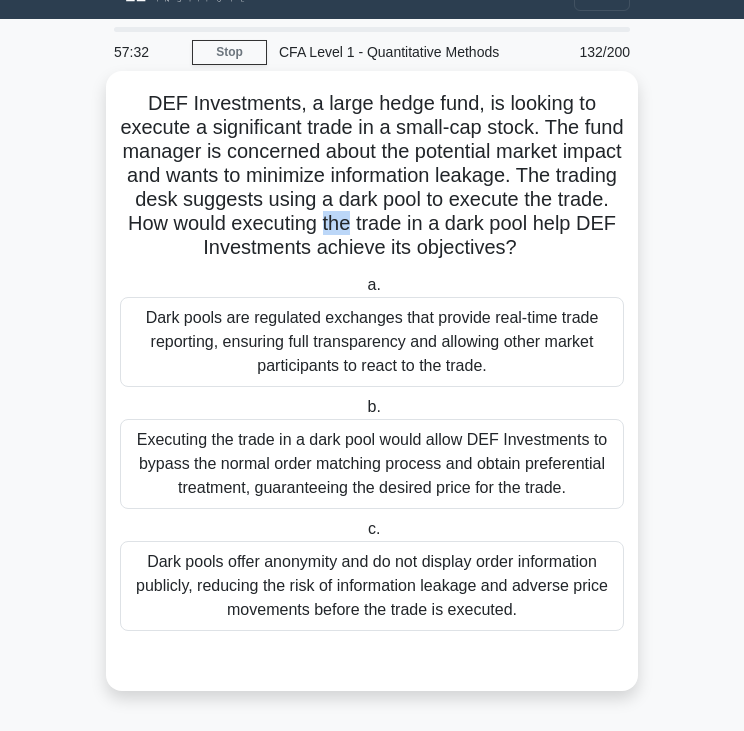 click on "DEF Investments, a large hedge fund, is looking to execute a significant trade in a small-cap stock. The fund manager is concerned about the potential market impact and wants to minimize information leakage. The trading desk suggests using a dark pool to execute the trade. How would executing the trade in a dark pool help DEF Investments achieve its objectives?
.spinner_0XTQ{transform-origin:center;animation:spinner_y6GP .75s linear infinite}@keyframes spinner_y6GP{100%{transform:rotate(360deg)}}" at bounding box center [372, 176] 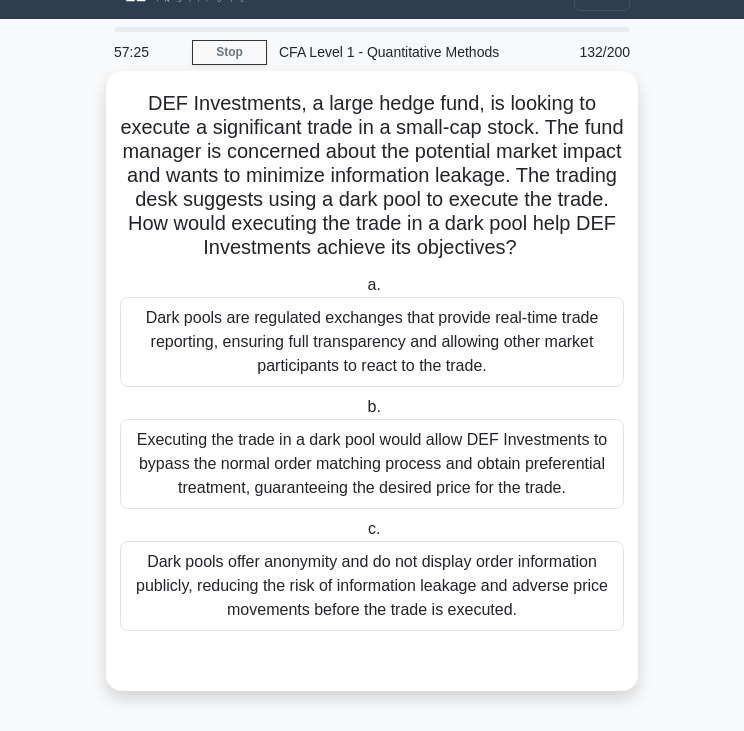click on "Executing the trade in a dark pool would allow DEF Investments to bypass the normal order matching process and obtain preferential treatment, guaranteeing the desired price for the trade." at bounding box center [372, 464] 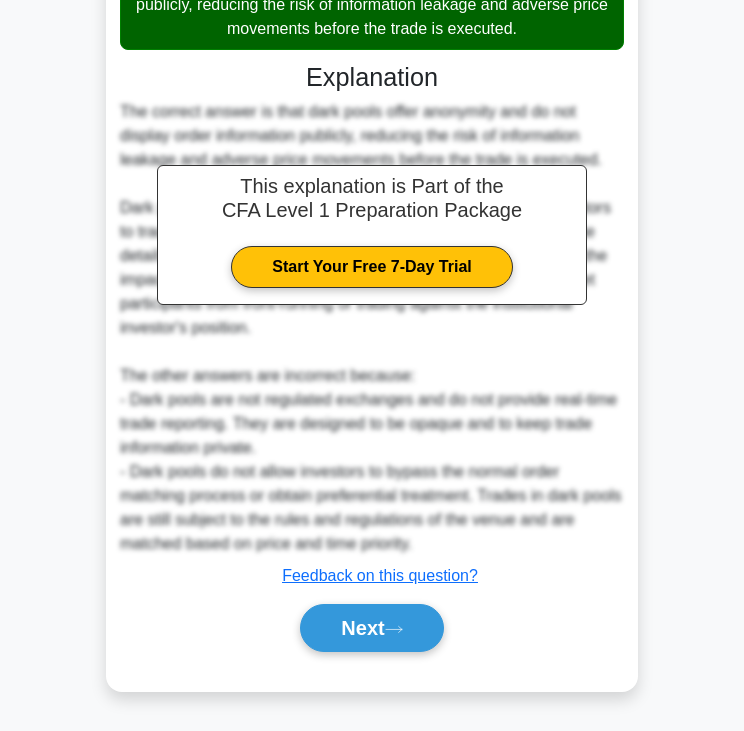 scroll, scrollTop: 620, scrollLeft: 0, axis: vertical 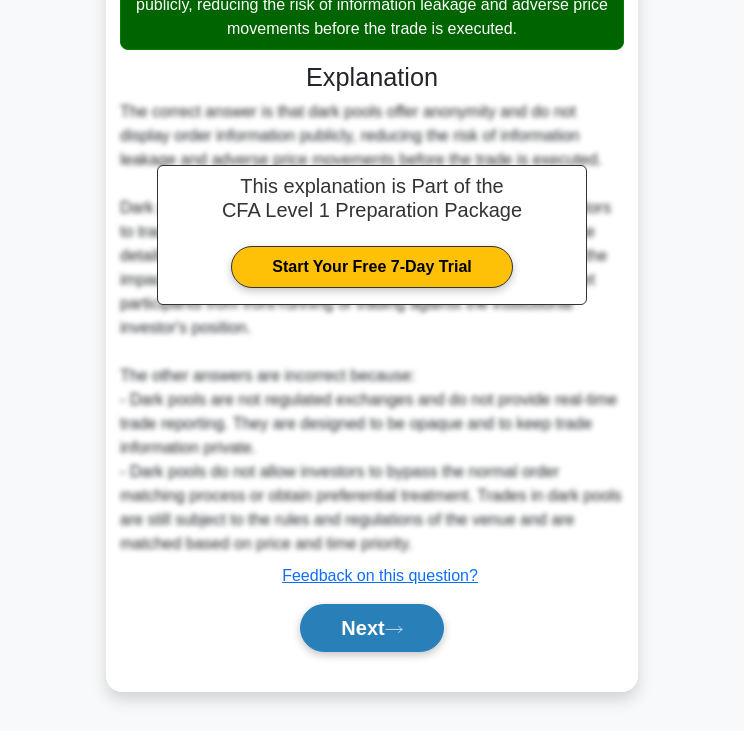 click on "Next" at bounding box center (371, 628) 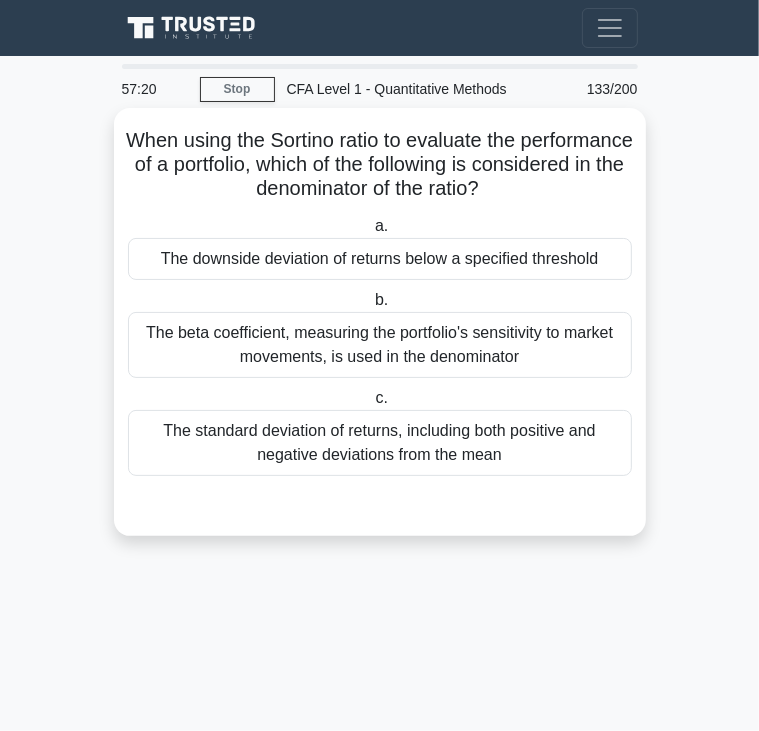click on "When using the Sortino ratio to evaluate the performance of a portfolio, which of the following is considered in the denominator of the ratio?
.spinner_0XTQ{transform-origin:center;animation:spinner_y6GP .75s linear infinite}@keyframes spinner_y6GP{100%{transform:rotate(360deg)}}" at bounding box center (380, 165) 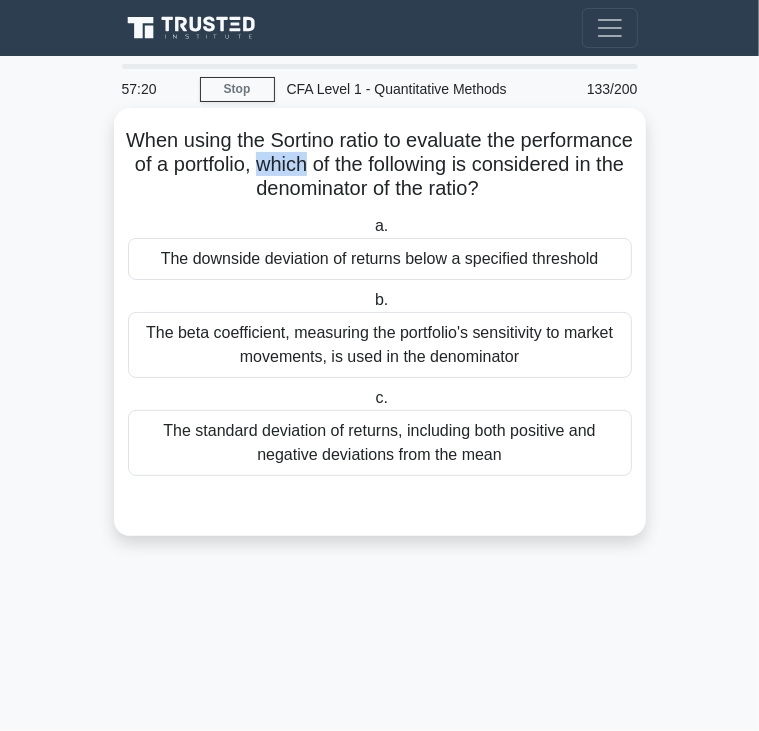 click on "When using the Sortino ratio to evaluate the performance of a portfolio, which of the following is considered in the denominator of the ratio?
.spinner_0XTQ{transform-origin:center;animation:spinner_y6GP .75s linear infinite}@keyframes spinner_y6GP{100%{transform:rotate(360deg)}}" at bounding box center (380, 165) 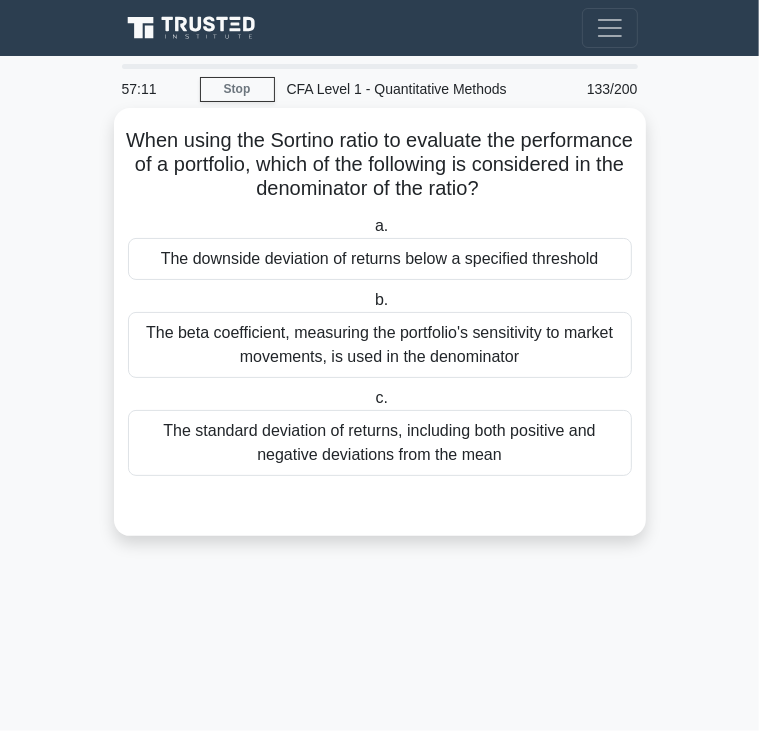 click on "The downside deviation of returns below a specified threshold" at bounding box center [380, 259] 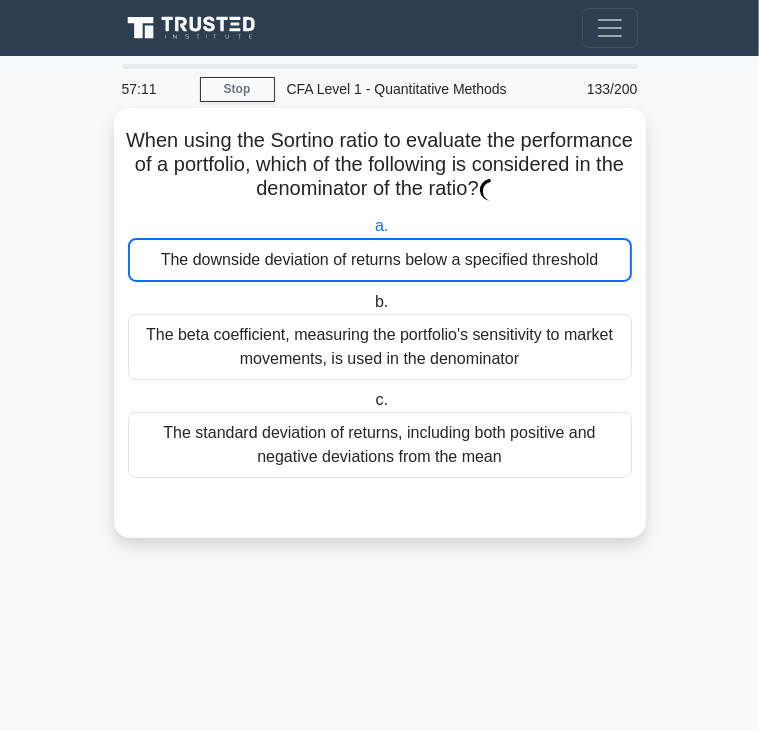 click on "The downside deviation of returns below a specified threshold" at bounding box center (380, 260) 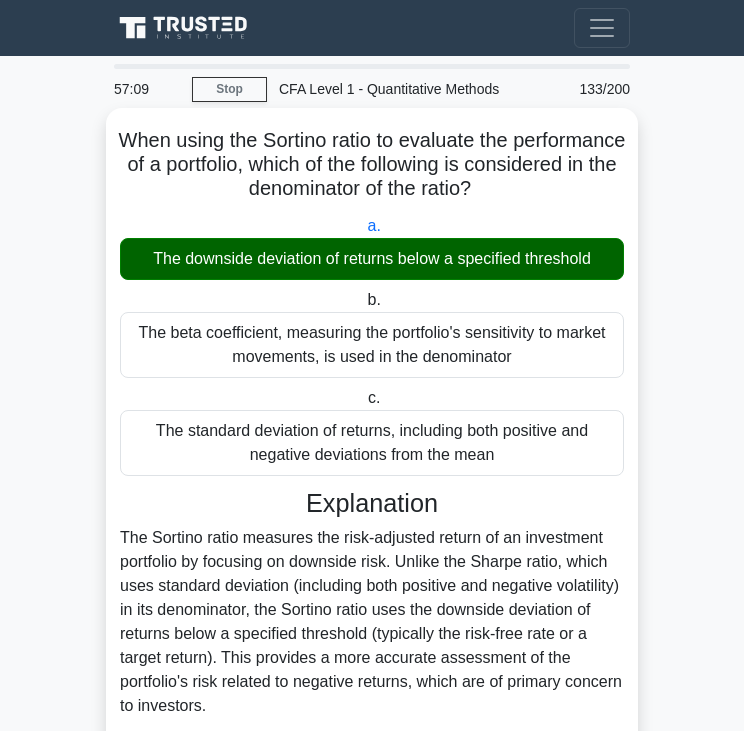 drag, startPoint x: 556, startPoint y: 247, endPoint x: 457, endPoint y: 263, distance: 100.28459 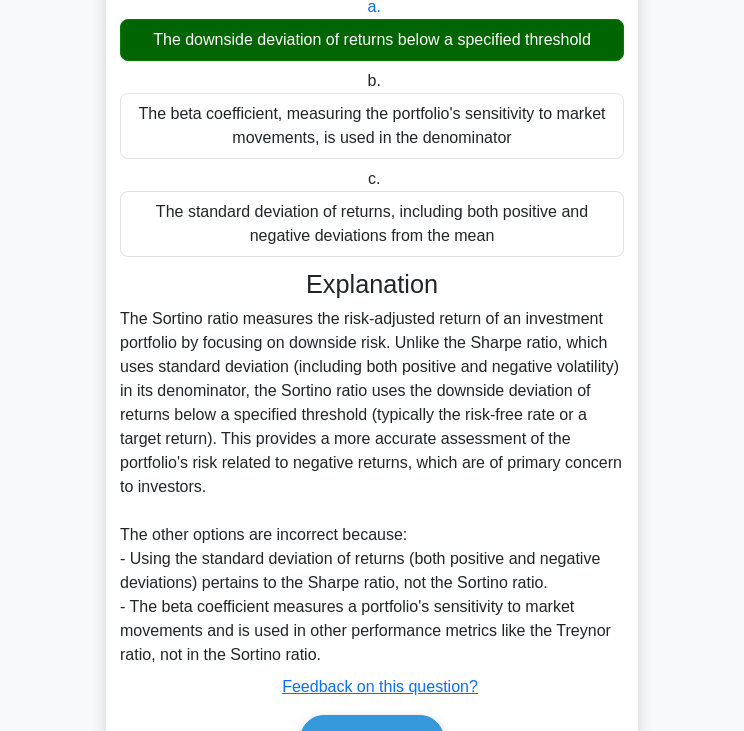 scroll, scrollTop: 331, scrollLeft: 0, axis: vertical 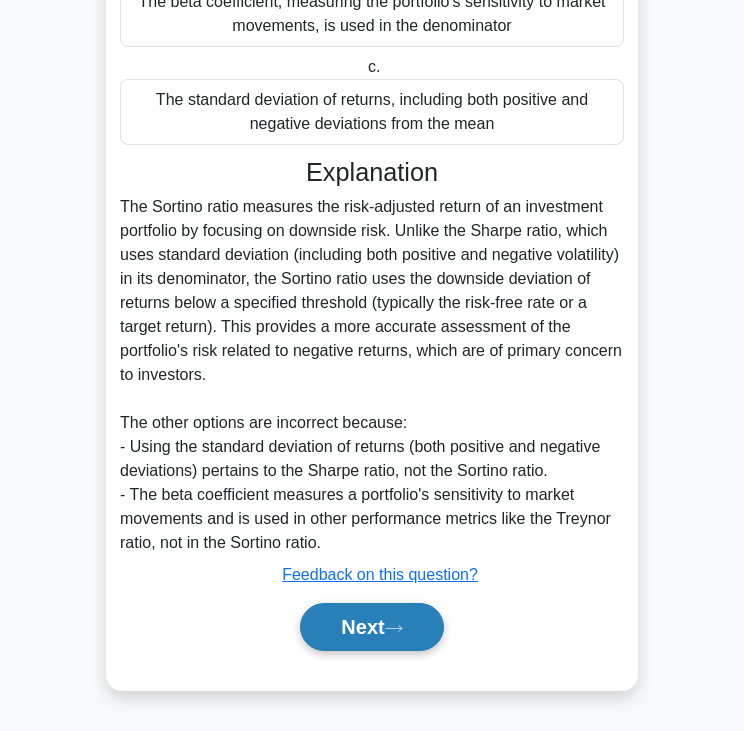click on "Next" at bounding box center (371, 627) 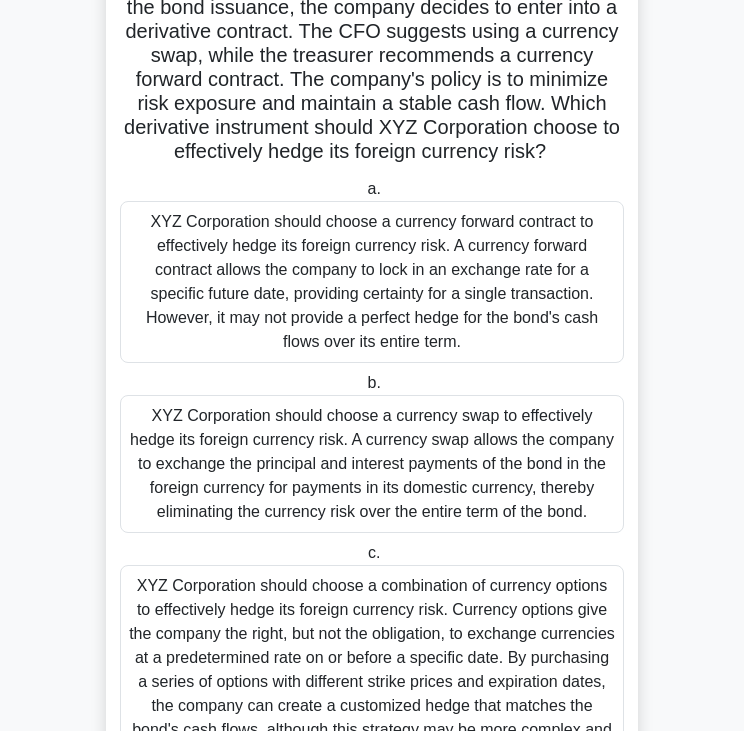 scroll, scrollTop: 194, scrollLeft: 0, axis: vertical 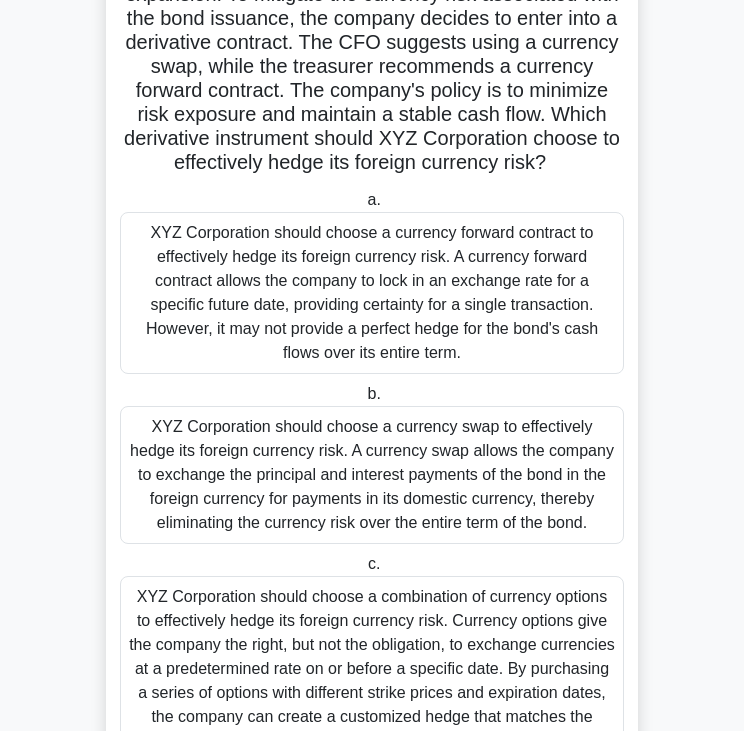 click on "XYZ Corporation, a multinational company, plans to issue a bond in a foreign currency to finance its overseas expansion. To mitigate the currency risk associated with the bond issuance, the company decides to enter into a derivative contract. The CFO suggests using a currency swap, while the treasurer recommends a currency forward contract. The company's policy is to minimize risk exposure and maintain a stable cash flow. Which derivative instrument should XYZ Corporation choose to effectively hedge its foreign currency risk?
.spinner_0XTQ{transform-origin:center;animation:spinner_y6GP .75s linear infinite}@keyframes spinner_y6GP{100%{transform:rotate(360deg)}}" at bounding box center (372, 55) 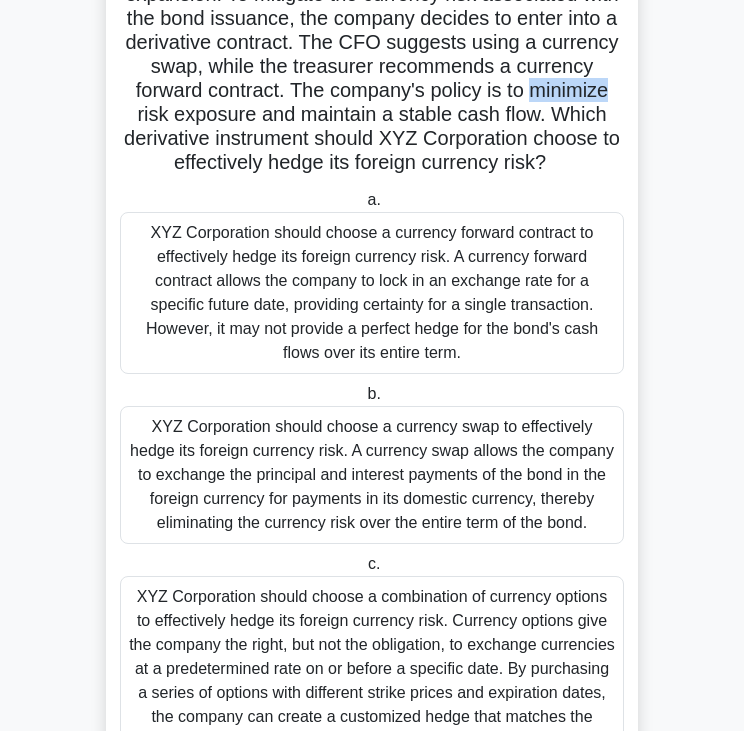 click on "XYZ Corporation, a multinational company, plans to issue a bond in a foreign currency to finance its overseas expansion. To mitigate the currency risk associated with the bond issuance, the company decides to enter into a derivative contract. The CFO suggests using a currency swap, while the treasurer recommends a currency forward contract. The company's policy is to minimize risk exposure and maintain a stable cash flow. Which derivative instrument should XYZ Corporation choose to effectively hedge its foreign currency risk?
.spinner_0XTQ{transform-origin:center;animation:spinner_y6GP .75s linear infinite}@keyframes spinner_y6GP{100%{transform:rotate(360deg)}}" at bounding box center [372, 55] 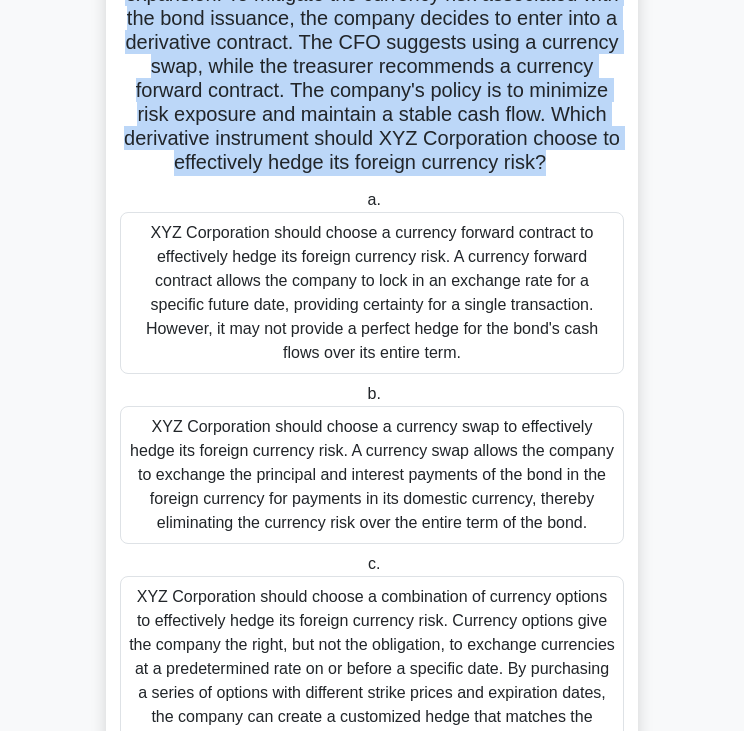 click on "XYZ Corporation, a multinational company, plans to issue a bond in a foreign currency to finance its overseas expansion. To mitigate the currency risk associated with the bond issuance, the company decides to enter into a derivative contract. The CFO suggests using a currency swap, while the treasurer recommends a currency forward contract. The company's policy is to minimize risk exposure and maintain a stable cash flow. Which derivative instrument should XYZ Corporation choose to effectively hedge its foreign currency risk?
.spinner_0XTQ{transform-origin:center;animation:spinner_y6GP .75s linear infinite}@keyframes spinner_y6GP{100%{transform:rotate(360deg)}}" at bounding box center [372, 55] 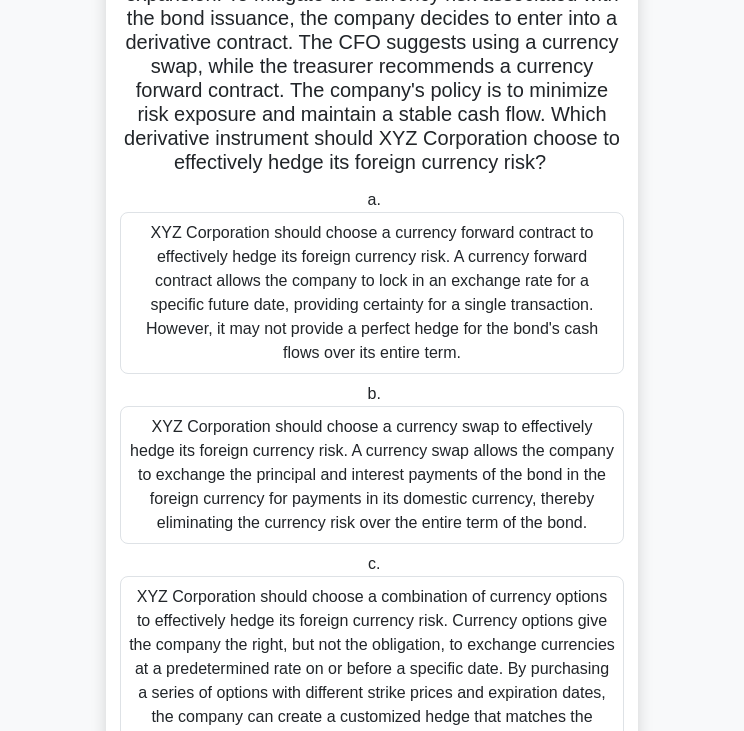 click on "XYZ Corporation should choose a currency swap to effectively hedge its foreign currency risk. A currency swap allows the company to exchange the principal and interest payments of the bond in the foreign currency for payments in its domestic currency, thereby eliminating the currency risk over the entire term of the bond." at bounding box center [372, 475] 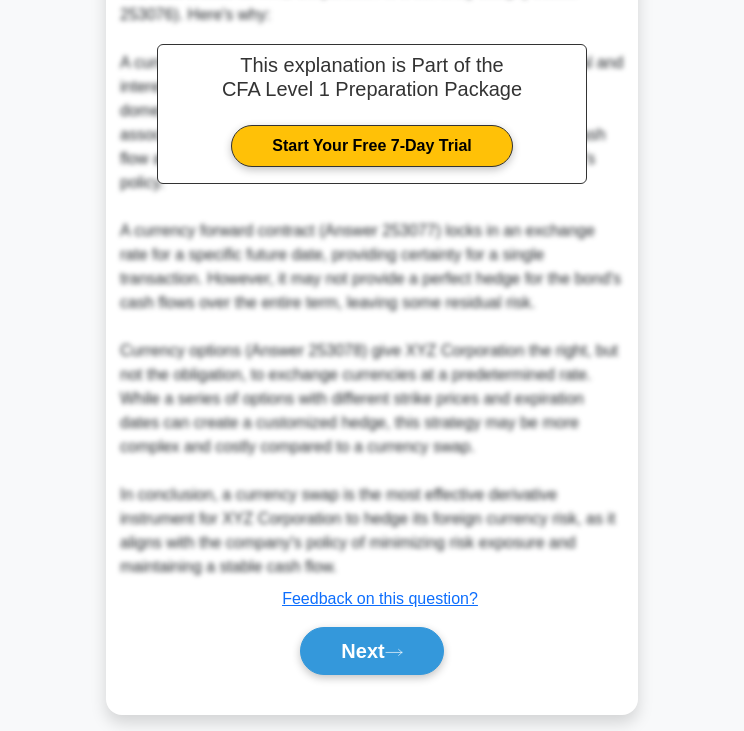 scroll, scrollTop: 1053, scrollLeft: 0, axis: vertical 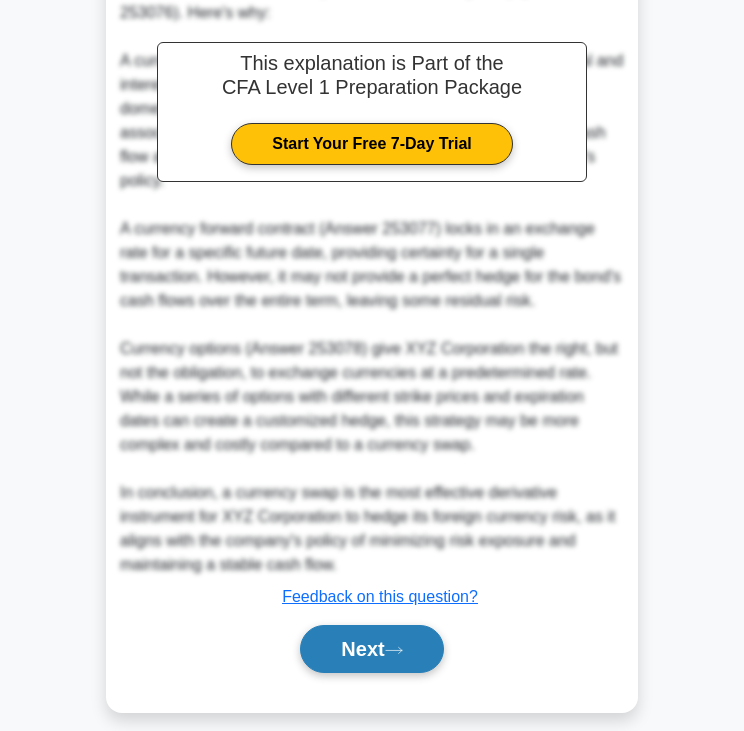 click on "Next" at bounding box center (371, 649) 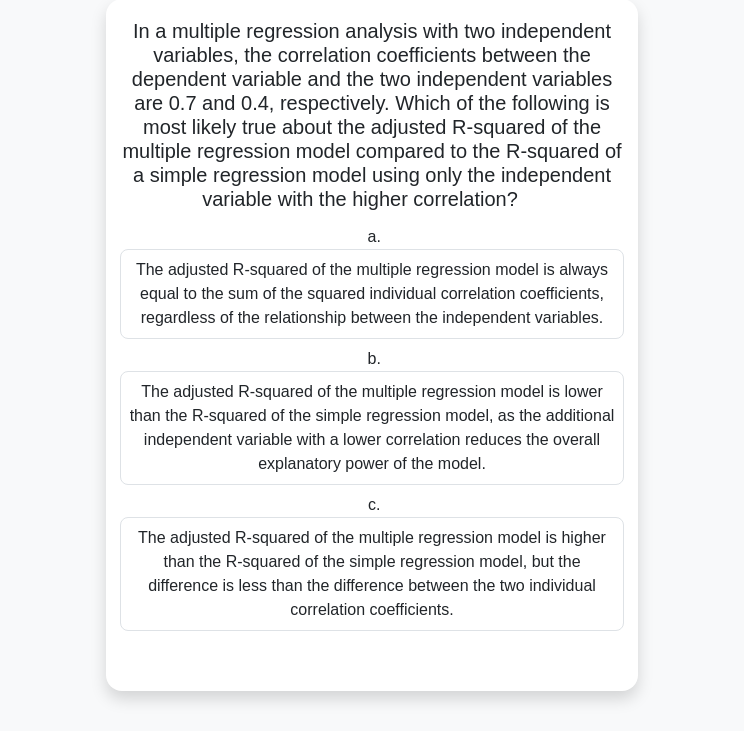 scroll, scrollTop: 0, scrollLeft: 0, axis: both 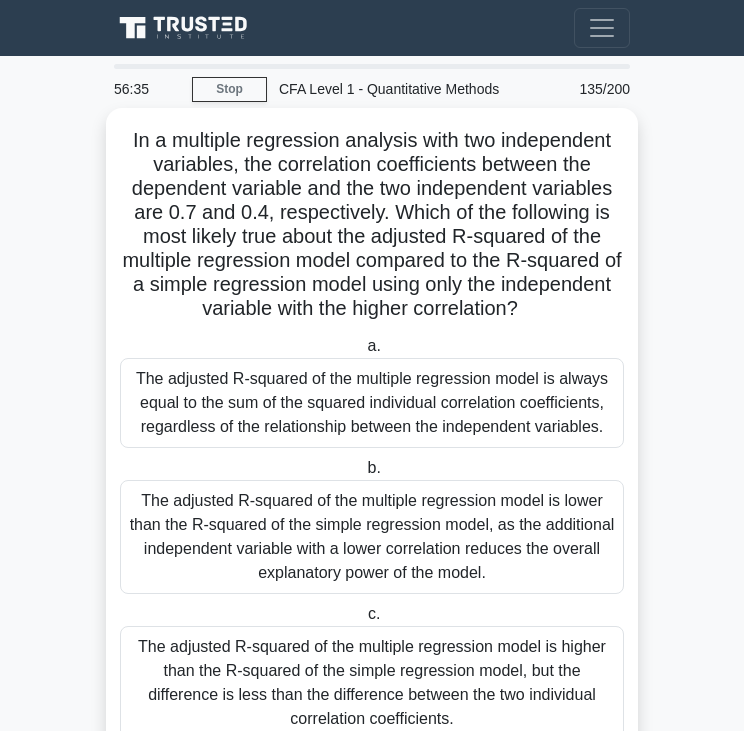 click on "In a multiple regression analysis with two independent variables, the correlation coefficients between the dependent variable and the two independent variables are 0.7 and 0.4, respectively. Which of the following is most likely true about the adjusted R-squared of the multiple regression model compared to the R-squared of a simple regression model using only the independent variable with the higher correlation?
.spinner_0XTQ{transform-origin:center;animation:spinner_y6GP .75s linear infinite}@keyframes spinner_y6GP{100%{transform:rotate(360deg)}}" at bounding box center (372, 225) 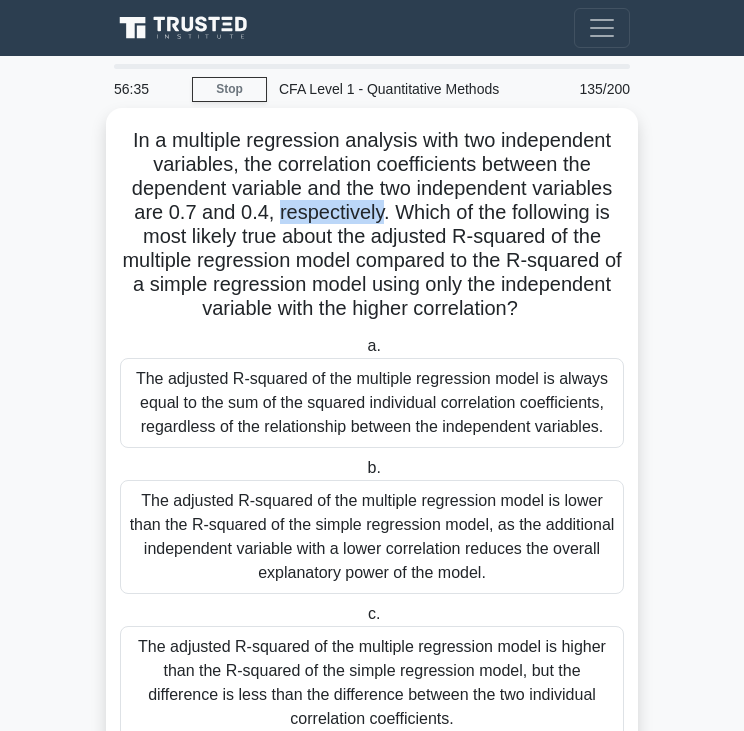 click on "In a multiple regression analysis with two independent variables, the correlation coefficients between the dependent variable and the two independent variables are 0.7 and 0.4, respectively. Which of the following is most likely true about the adjusted R-squared of the multiple regression model compared to the R-squared of a simple regression model using only the independent variable with the higher correlation?
.spinner_0XTQ{transform-origin:center;animation:spinner_y6GP .75s linear infinite}@keyframes spinner_y6GP{100%{transform:rotate(360deg)}}" at bounding box center [372, 225] 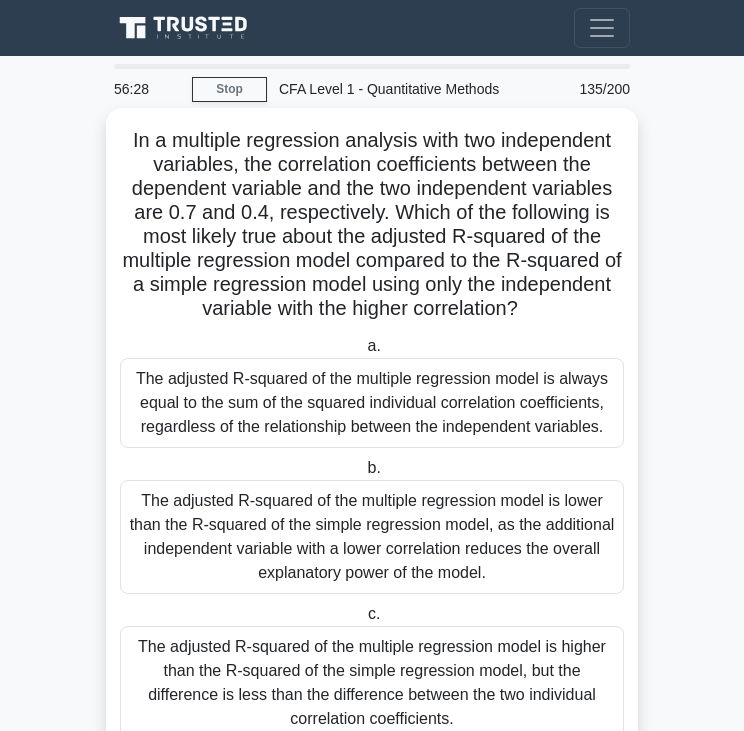click on "The adjusted R-squared of the multiple regression model is always equal to the sum of the squared individual correlation coefficients, regardless of the relationship between the independent variables." at bounding box center (372, 403) 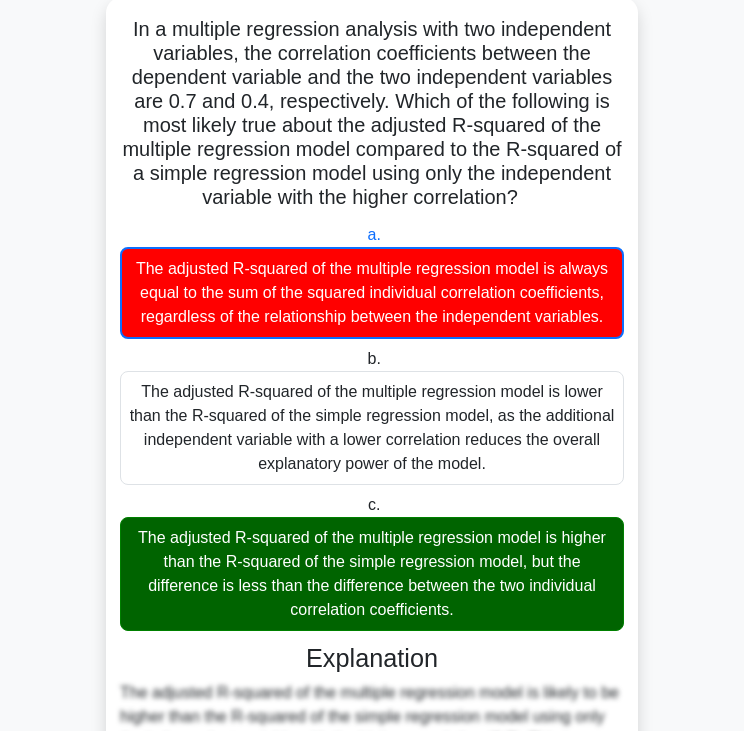 scroll, scrollTop: 764, scrollLeft: 0, axis: vertical 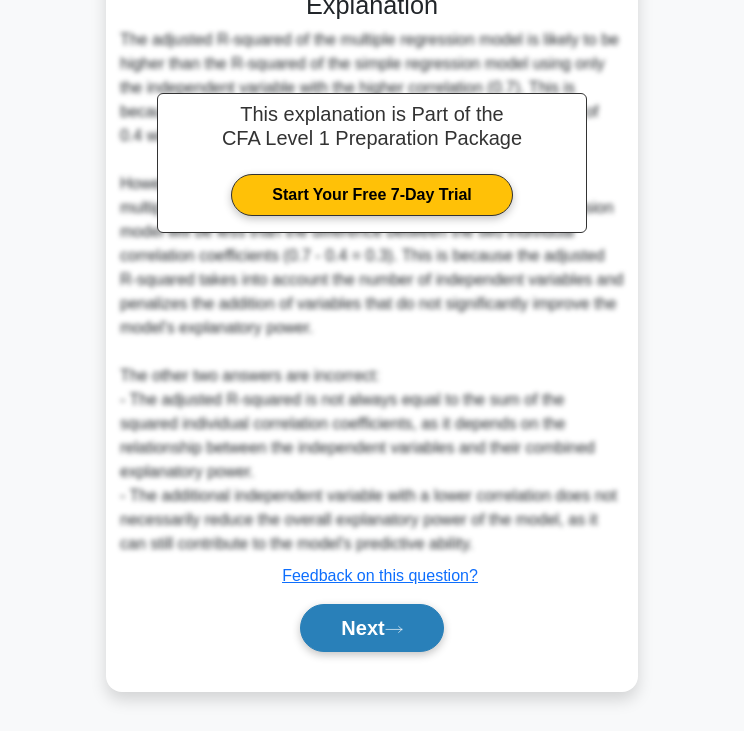 click on "Next" at bounding box center (371, 628) 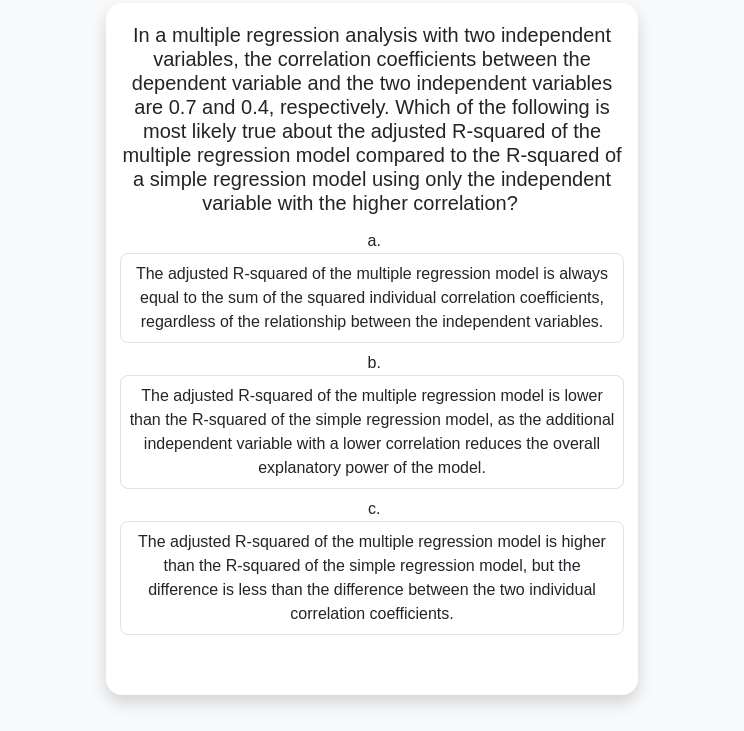 scroll, scrollTop: 109, scrollLeft: 0, axis: vertical 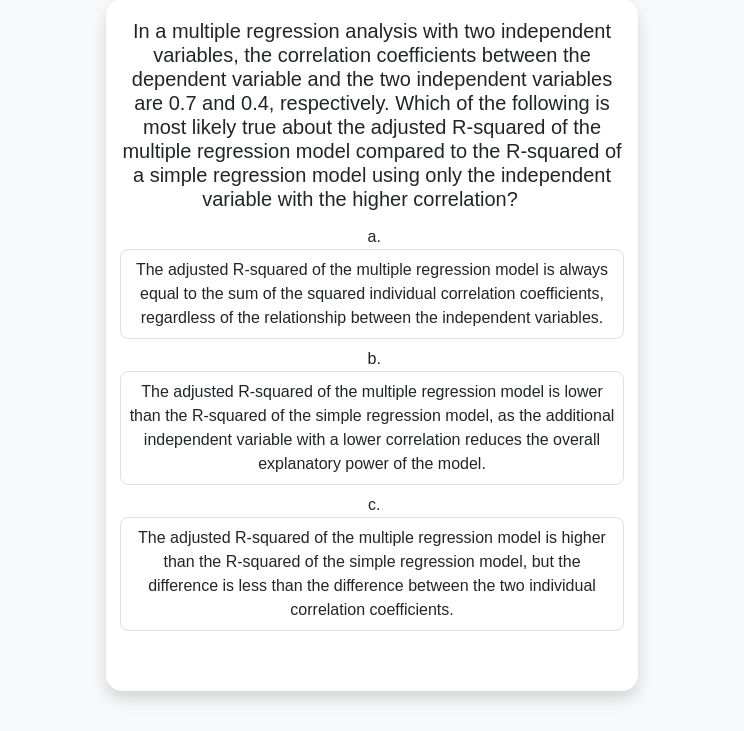 click on "In a multiple regression analysis with two independent variables, the correlation coefficients between the dependent variable and the two independent variables are 0.7 and 0.4, respectively. Which of the following is most likely true about the adjusted R-squared of the multiple regression model compared to the R-squared of a simple regression model using only the independent variable with the higher correlation?
.spinner_0XTQ{transform-origin:center;animation:spinner_y6GP .75s linear infinite}@keyframes spinner_y6GP{100%{transform:rotate(360deg)}}" at bounding box center (372, 116) 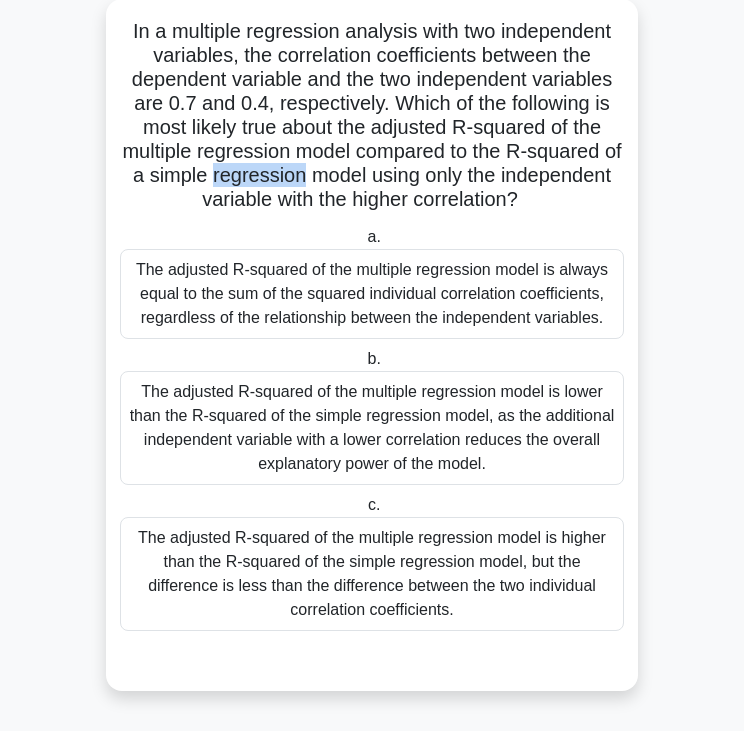 click on "In a multiple regression analysis with two independent variables, the correlation coefficients between the dependent variable and the two independent variables are 0.7 and 0.4, respectively. Which of the following is most likely true about the adjusted R-squared of the multiple regression model compared to the R-squared of a simple regression model using only the independent variable with the higher correlation?
.spinner_0XTQ{transform-origin:center;animation:spinner_y6GP .75s linear infinite}@keyframes spinner_y6GP{100%{transform:rotate(360deg)}}" at bounding box center [372, 116] 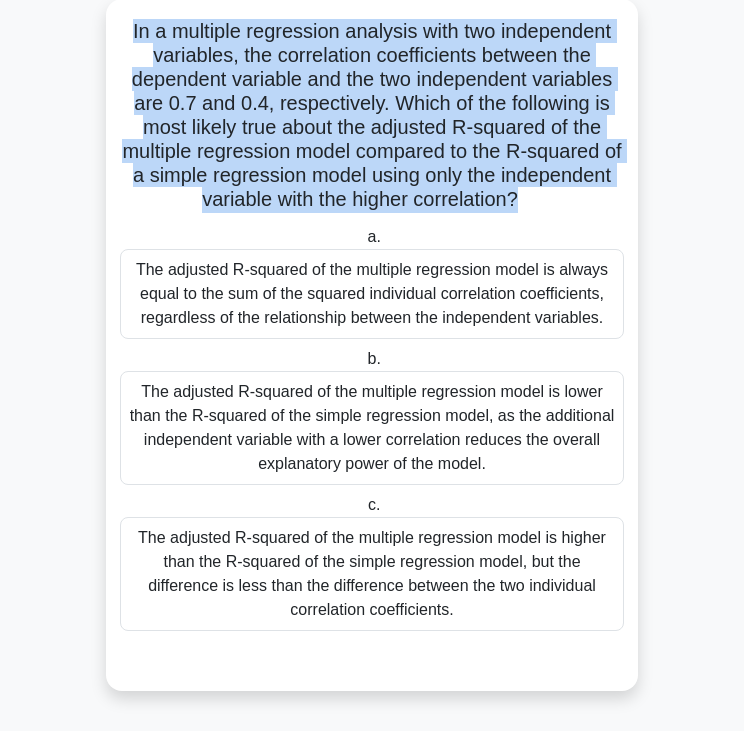 click on "In a multiple regression analysis with two independent variables, the correlation coefficients between the dependent variable and the two independent variables are 0.7 and 0.4, respectively. Which of the following is most likely true about the adjusted R-squared of the multiple regression model compared to the R-squared of a simple regression model using only the independent variable with the higher correlation?
.spinner_0XTQ{transform-origin:center;animation:spinner_y6GP .75s linear infinite}@keyframes spinner_y6GP{100%{transform:rotate(360deg)}}" at bounding box center (372, 116) 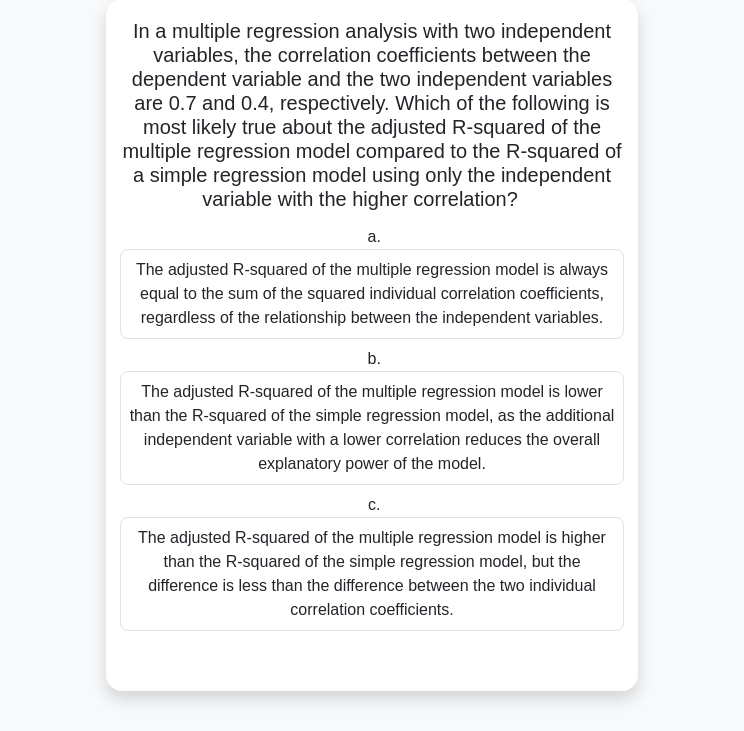 click on "The adjusted R-squared of the multiple regression model is always equal to the sum of the squared individual correlation coefficients, regardless of the relationship between the independent variables." at bounding box center (372, 294) 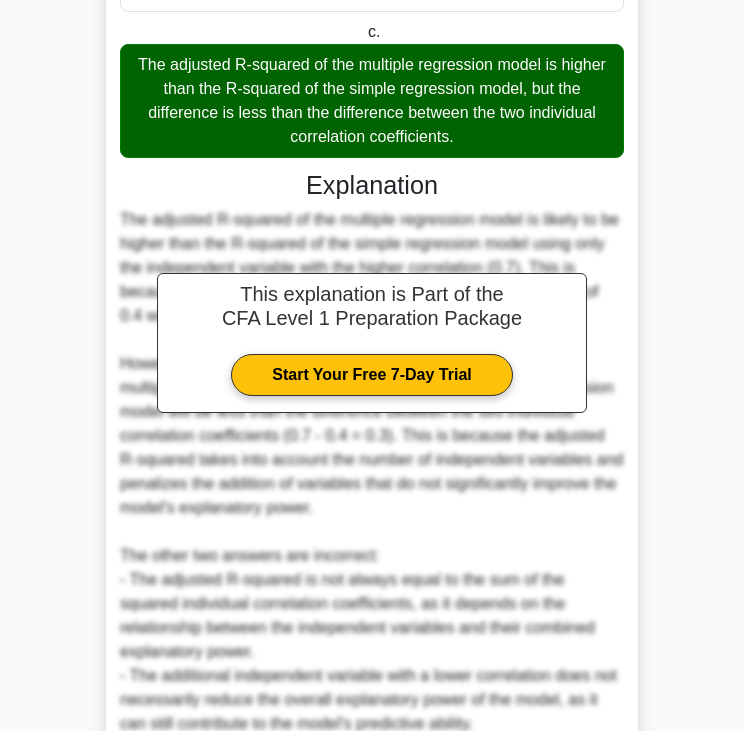 scroll, scrollTop: 764, scrollLeft: 0, axis: vertical 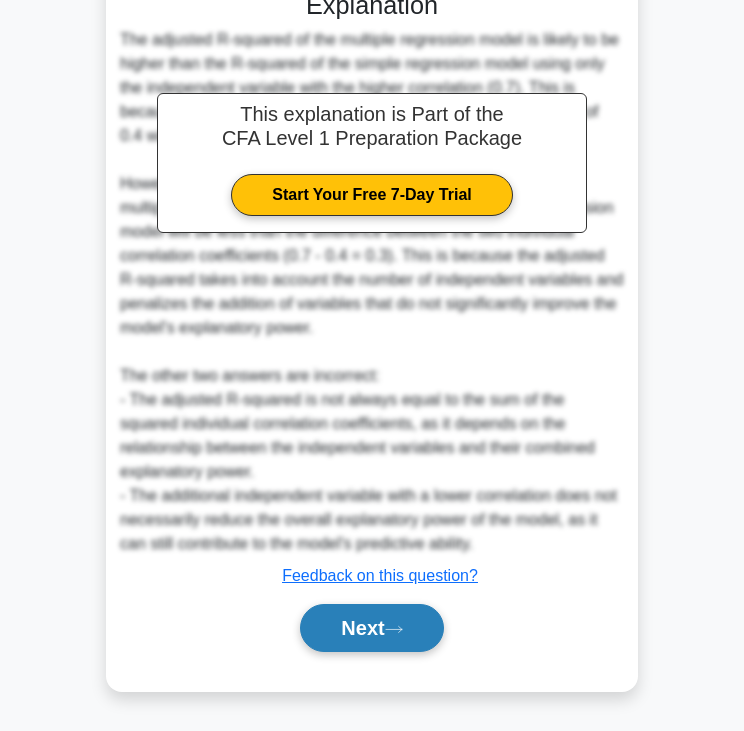 click on "Next" at bounding box center [371, 628] 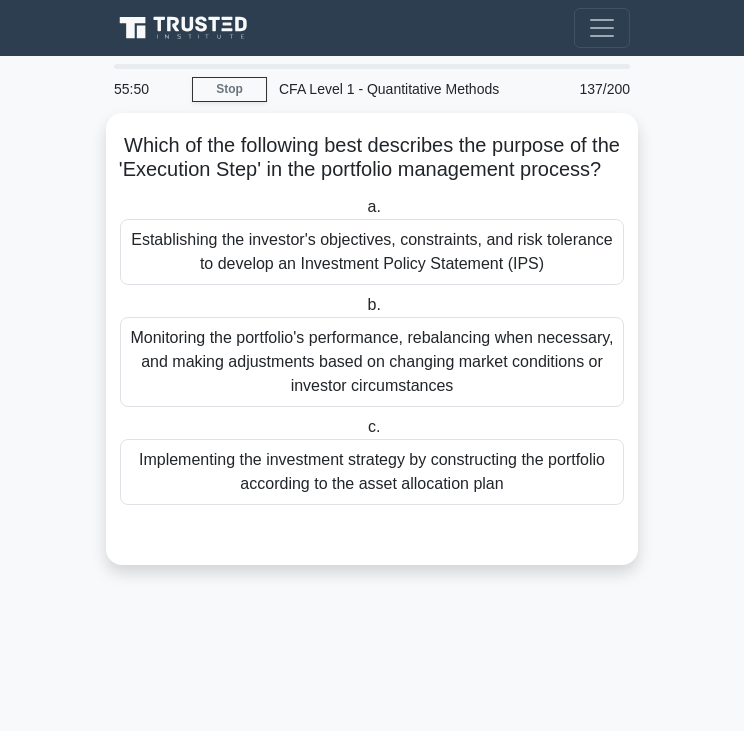 scroll, scrollTop: 0, scrollLeft: 0, axis: both 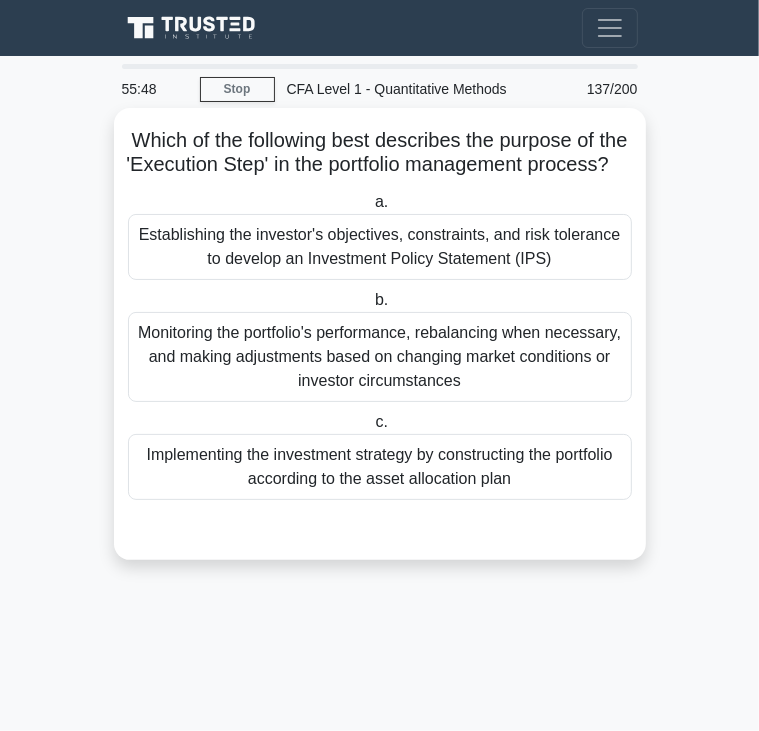 click on "Which of the following best describes the purpose of the 'Execution Step' in the portfolio management process?
.spinner_0XTQ{transform-origin:center;animation:spinner_y6GP .75s linear infinite}@keyframes spinner_y6GP{100%{transform:rotate(360deg)}}" at bounding box center (380, 153) 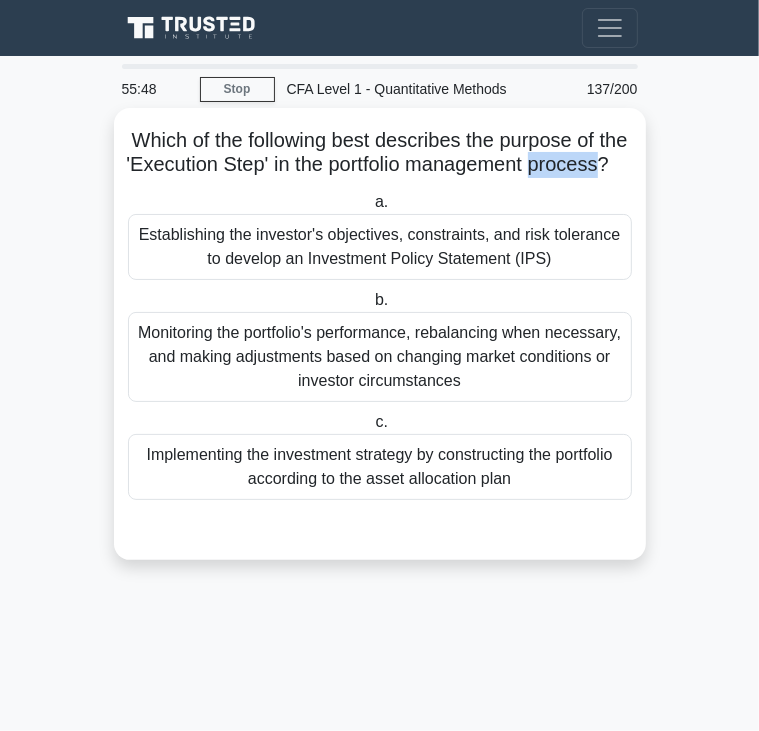 click on "Which of the following best describes the purpose of the 'Execution Step' in the portfolio management process?
.spinner_0XTQ{transform-origin:center;animation:spinner_y6GP .75s linear infinite}@keyframes spinner_y6GP{100%{transform:rotate(360deg)}}" at bounding box center (380, 153) 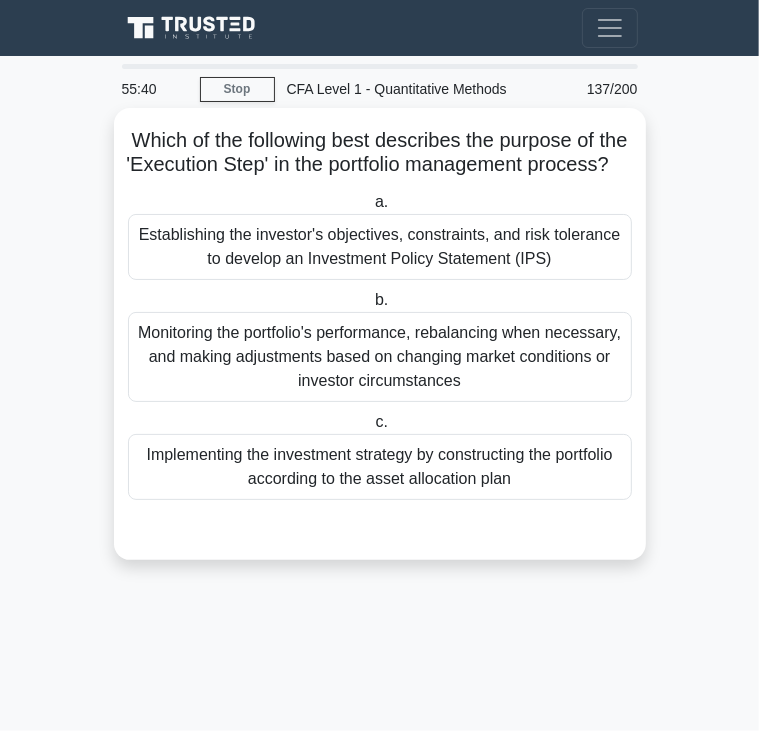 click on "Establishing the investor's objectives, constraints, and risk tolerance to develop an Investment Policy Statement (IPS)" at bounding box center (380, 247) 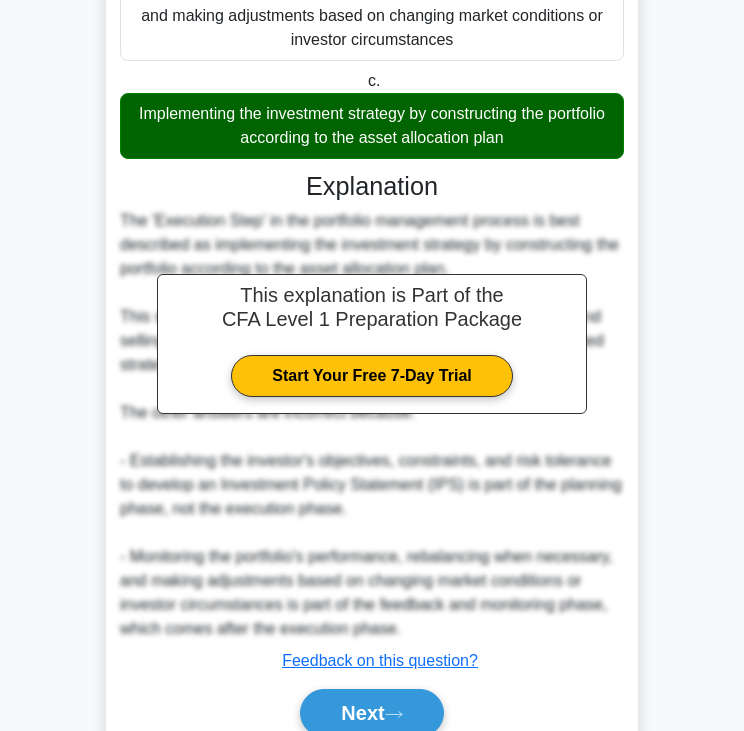 scroll, scrollTop: 452, scrollLeft: 0, axis: vertical 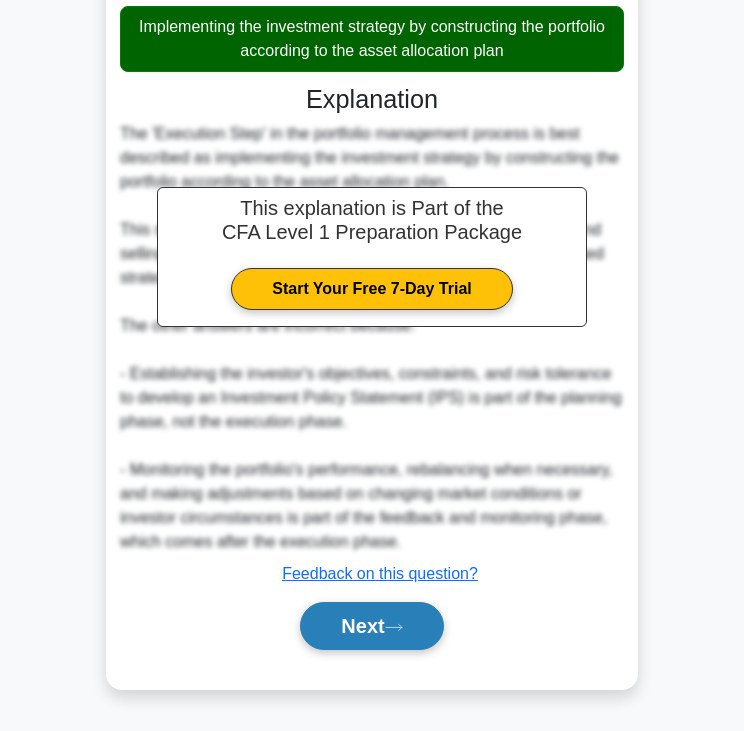 click 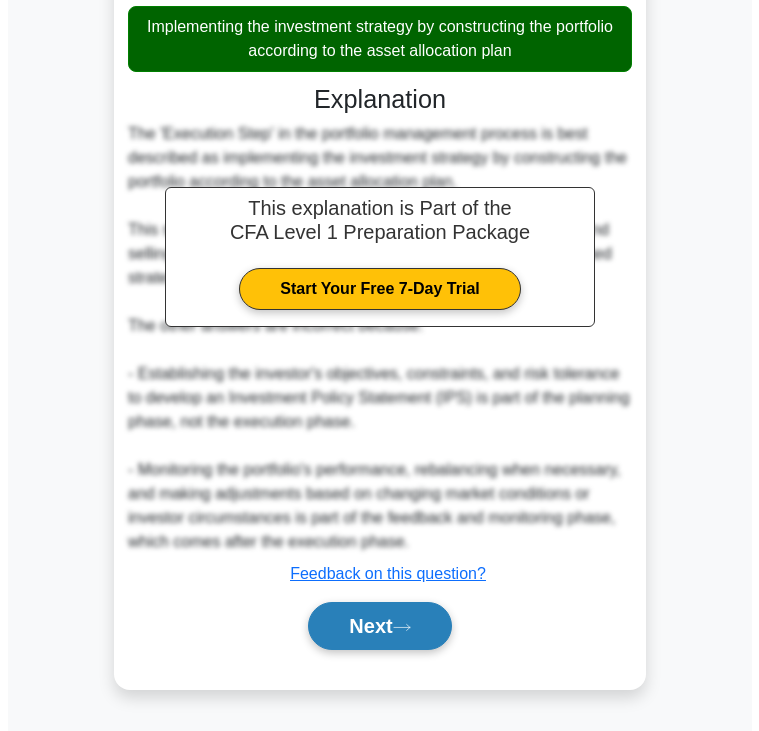 scroll, scrollTop: 0, scrollLeft: 0, axis: both 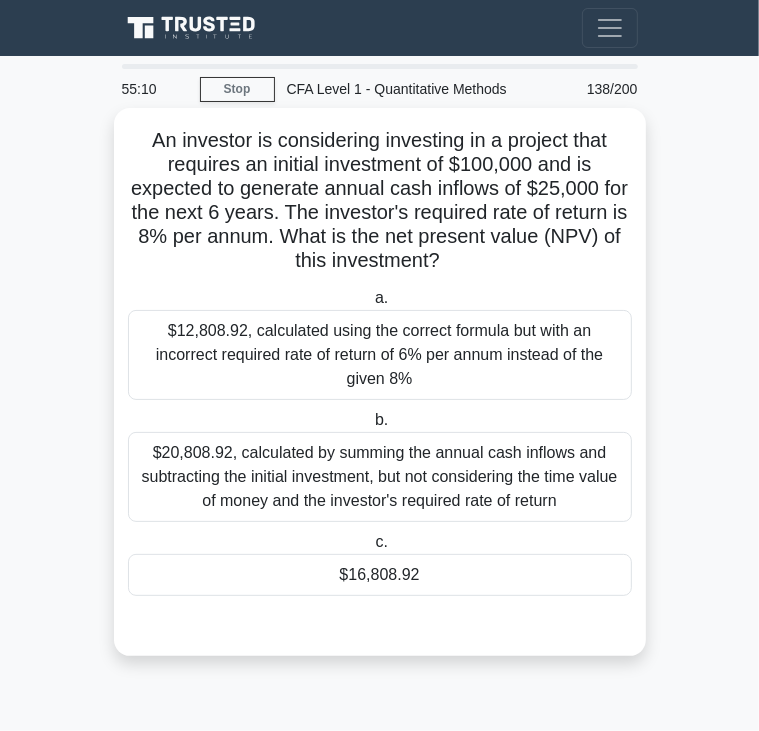 click on "An investor is considering investing in a project that requires an initial investment of $100,000 and is expected to generate annual cash inflows of $25,000 for the next 6 years. The investor's required rate of return is 8% per annum. What is the net present value (NPV) of this investment?
.spinner_0XTQ{transform-origin:center;animation:spinner_y6GP .75s linear infinite}@keyframes spinner_y6GP{100%{transform:rotate(360deg)}}" at bounding box center [380, 201] 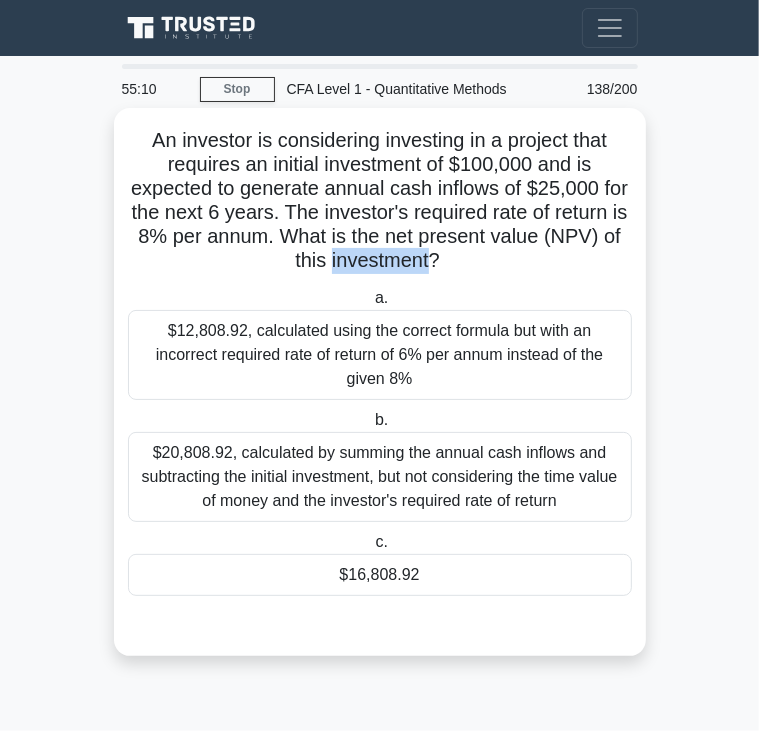 click on "An investor is considering investing in a project that requires an initial investment of $100,000 and is expected to generate annual cash inflows of $25,000 for the next 6 years. The investor's required rate of return is 8% per annum. What is the net present value (NPV) of this investment?
.spinner_0XTQ{transform-origin:center;animation:spinner_y6GP .75s linear infinite}@keyframes spinner_y6GP{100%{transform:rotate(360deg)}}" at bounding box center [380, 201] 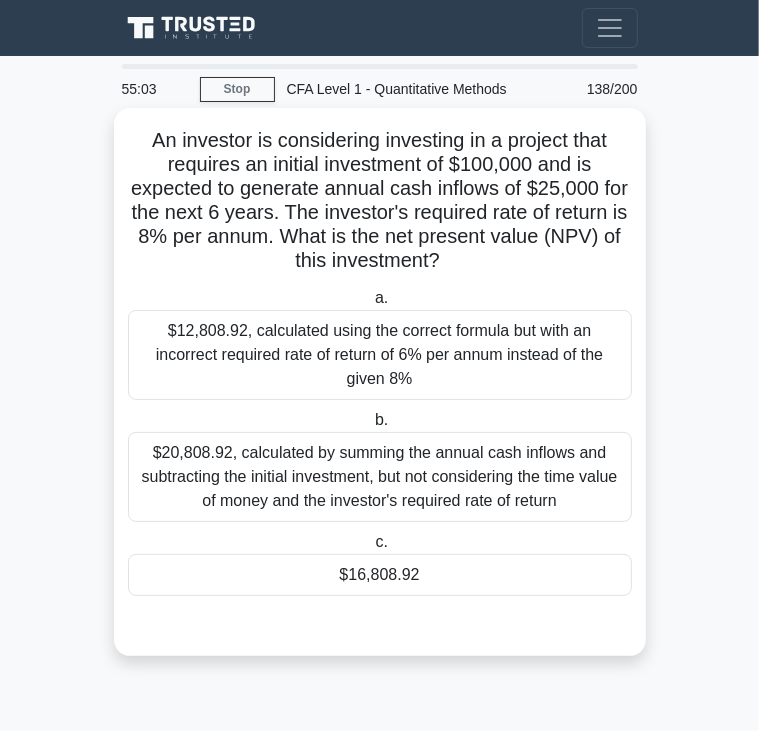 click on "$20,808.92, calculated by summing the annual cash inflows and subtracting the initial investment, but not considering the time value of money and the investor's required rate of return" at bounding box center (380, 477) 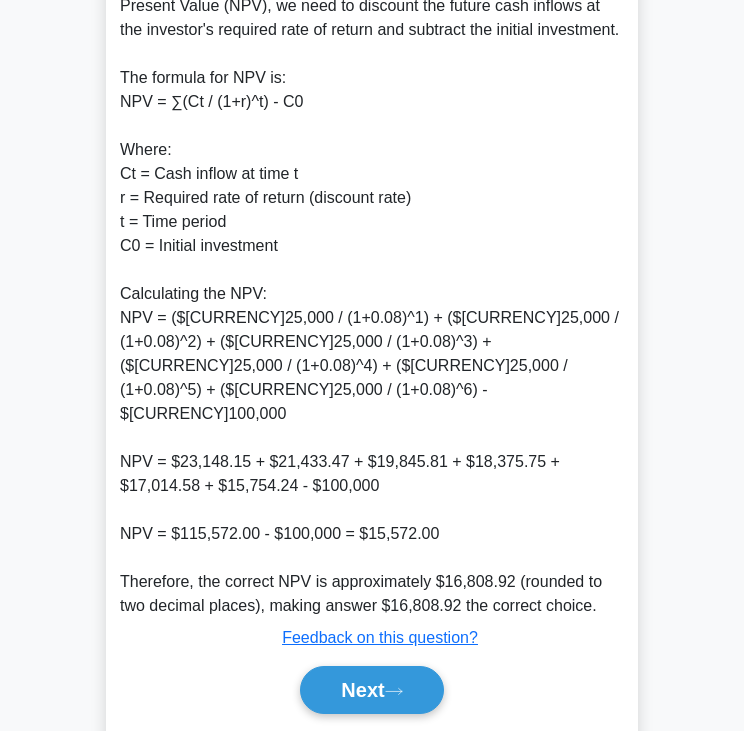 scroll, scrollTop: 687, scrollLeft: 0, axis: vertical 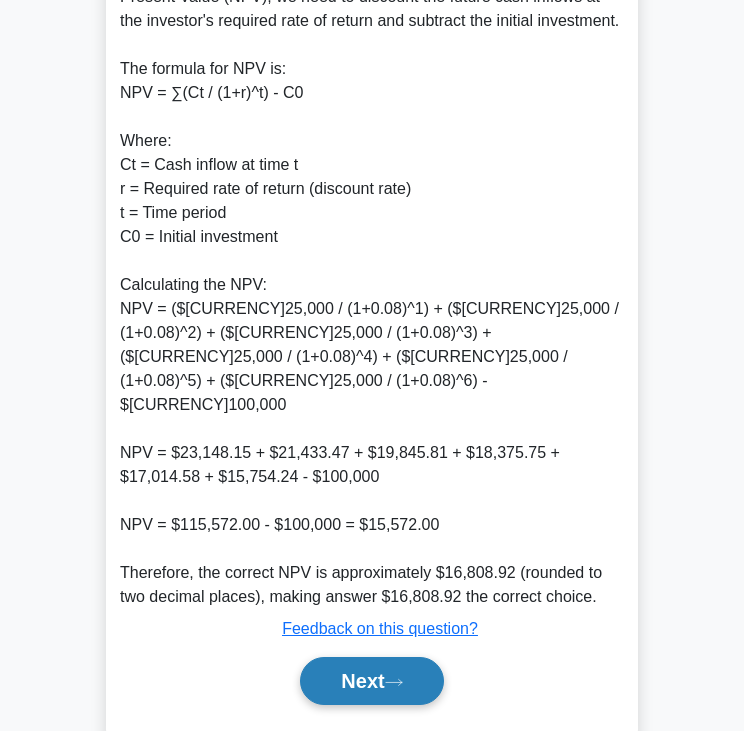 click on "Next" at bounding box center [371, 681] 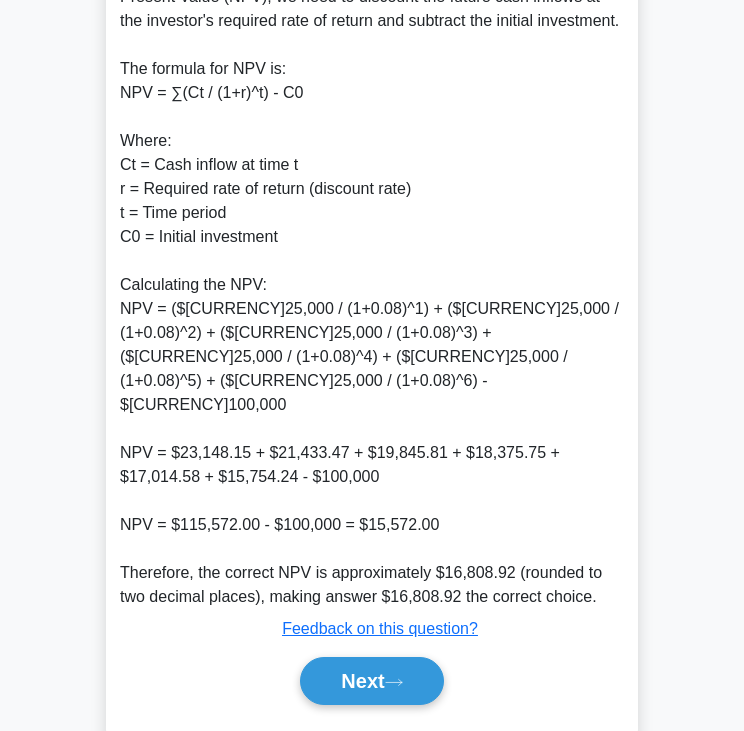 scroll, scrollTop: 0, scrollLeft: 0, axis: both 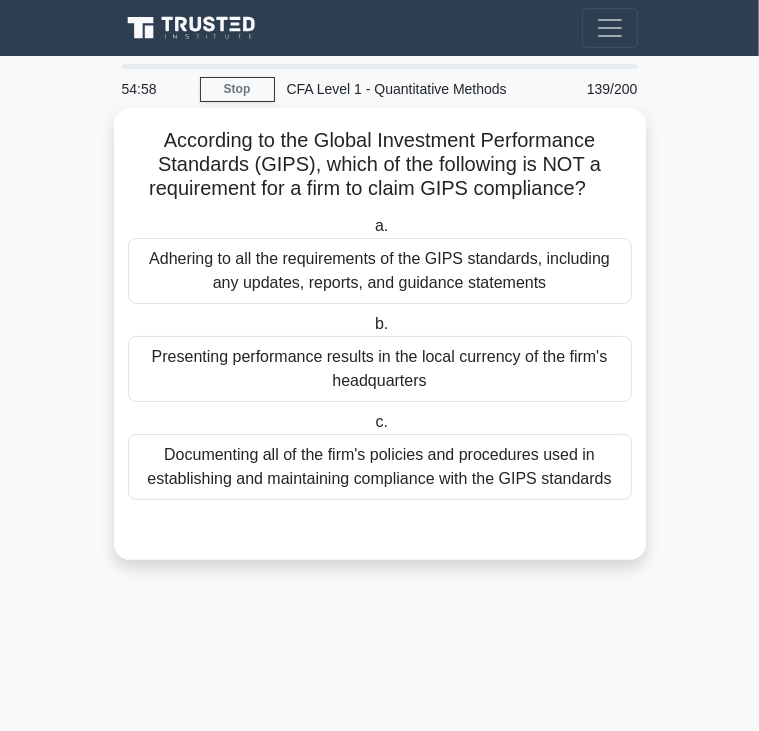 click on "According to the Global Investment Performance Standards (GIPS), which of the following is NOT a requirement for a firm to claim GIPS compliance?
.spinner_0XTQ{transform-origin:center;animation:spinner_y6GP .75s linear infinite}@keyframes spinner_y6GP{100%{transform:rotate(360deg)}}" at bounding box center (380, 165) 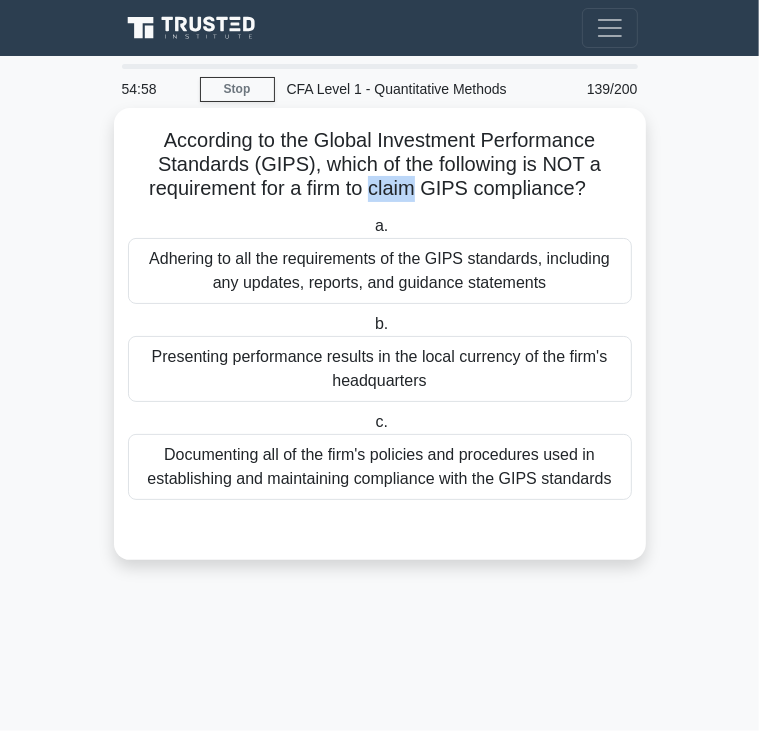 click on "According to the Global Investment Performance Standards (GIPS), which of the following is NOT a requirement for a firm to claim GIPS compliance?
.spinner_0XTQ{transform-origin:center;animation:spinner_y6GP .75s linear infinite}@keyframes spinner_y6GP{100%{transform:rotate(360deg)}}" at bounding box center [380, 165] 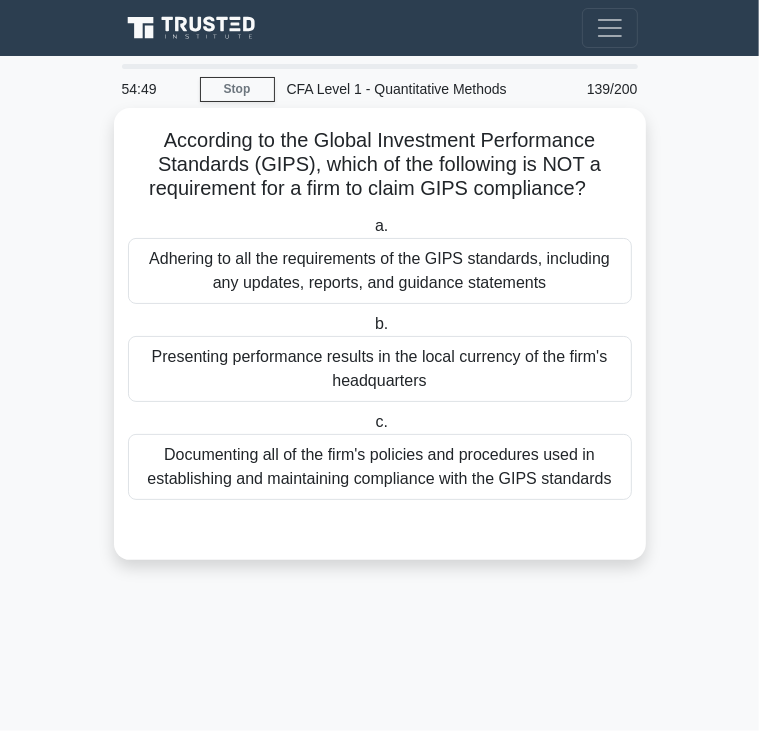 click on "Presenting performance results in the local currency of the firm's headquarters" at bounding box center (380, 369) 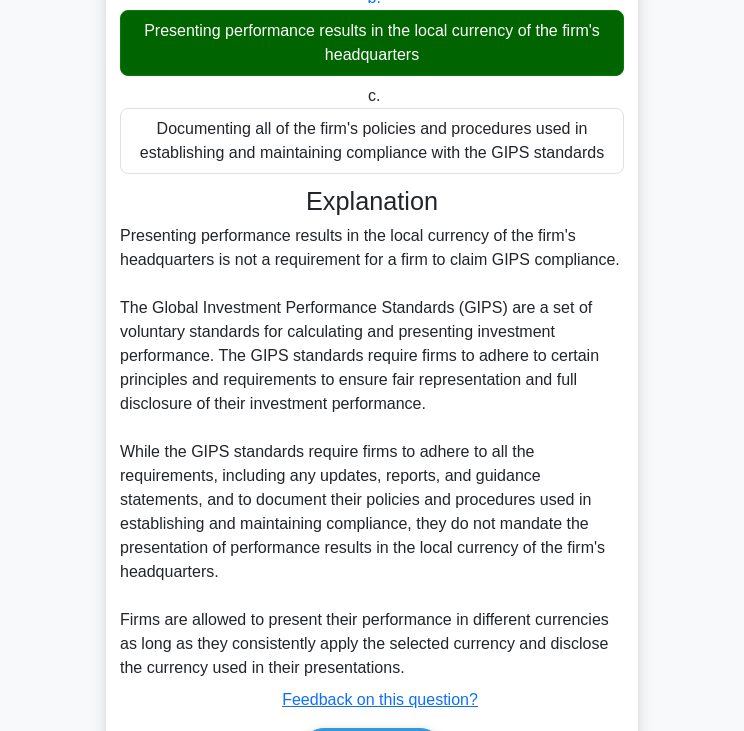 scroll, scrollTop: 451, scrollLeft: 0, axis: vertical 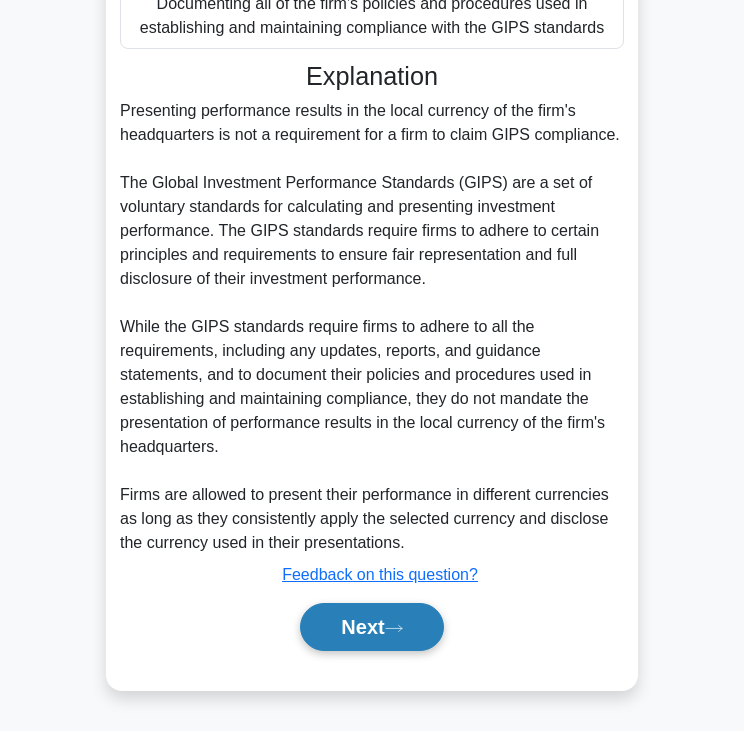 click 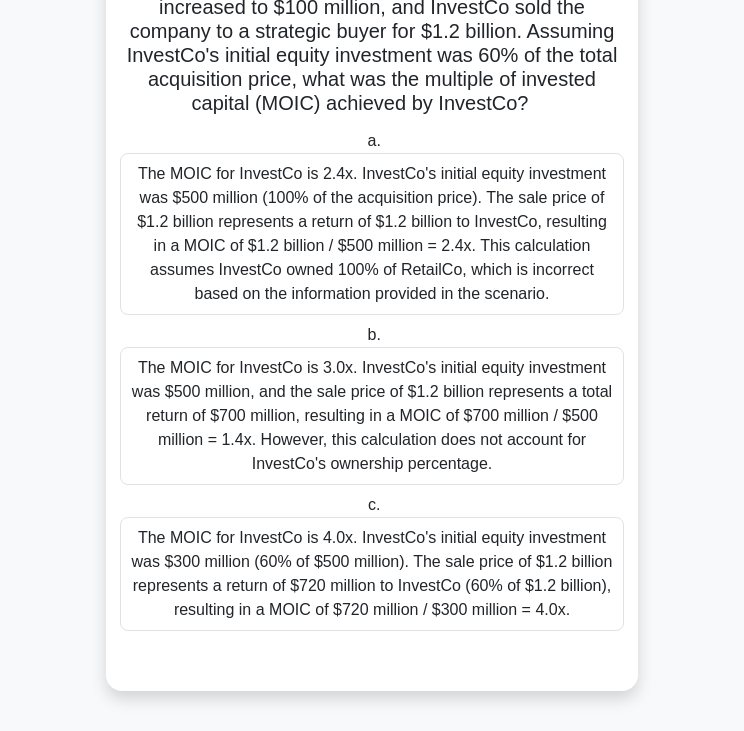 click on "Private equity firm InvestCo acquired a majority stake in RetailCo, a struggling retail chain, for $500 million. RetailCo's EBITDA at the time of acquisition was $50 million. InvestCo implemented a turnaround strategy, focusing on cost reduction, store optimization, and e-commerce expansion. After 5 years, RetailCo's EBITDA increased to $100 million, and InvestCo sold the company to a strategic buyer for $1.2 billion. Assuming InvestCo's initial equity investment was 60% of the total acquisition price, what was the multiple of invested capital (MOIC) achieved by InvestCo?
.spinner_0XTQ{transform-origin:center;animation:spinner_y6GP .75s linear infinite}@keyframes spinner_y6GP{100%{transform:rotate(360deg)}}" at bounding box center (372, -16) 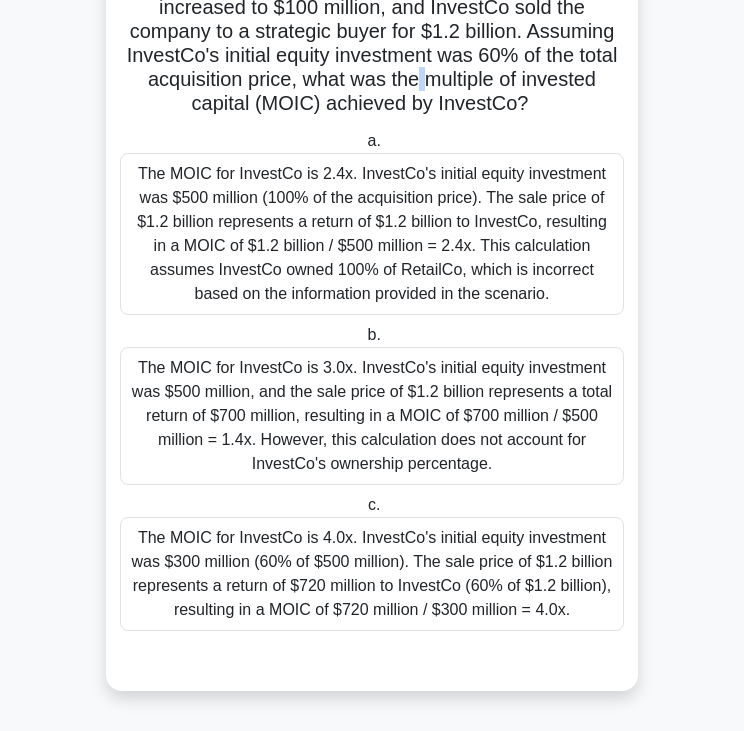 click on "Private equity firm InvestCo acquired a majority stake in RetailCo, a struggling retail chain, for $500 million. RetailCo's EBITDA at the time of acquisition was $50 million. InvestCo implemented a turnaround strategy, focusing on cost reduction, store optimization, and e-commerce expansion. After 5 years, RetailCo's EBITDA increased to $100 million, and InvestCo sold the company to a strategic buyer for $1.2 billion. Assuming InvestCo's initial equity investment was 60% of the total acquisition price, what was the multiple of invested capital (MOIC) achieved by InvestCo?
.spinner_0XTQ{transform-origin:center;animation:spinner_y6GP .75s linear infinite}@keyframes spinner_y6GP{100%{transform:rotate(360deg)}}" at bounding box center (372, -16) 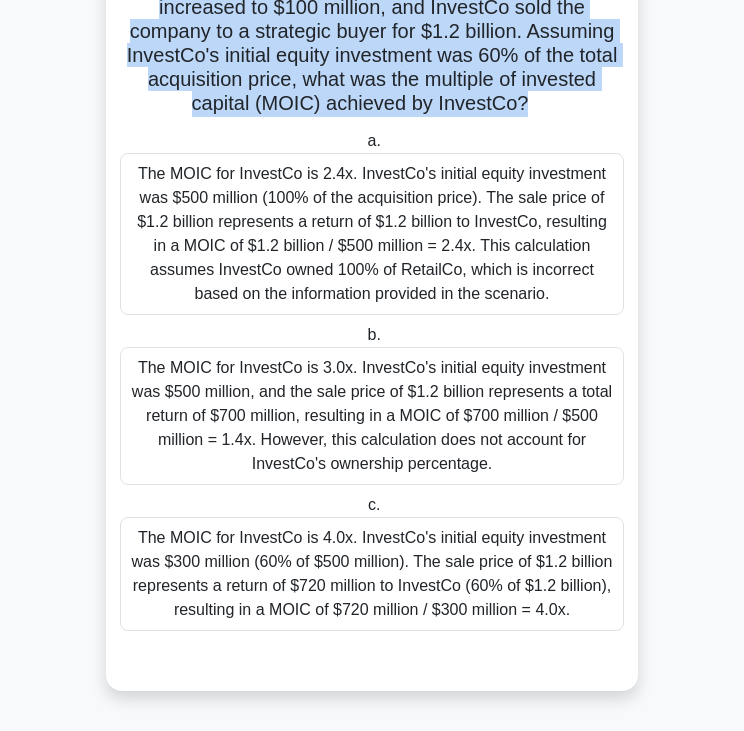 click on "Private equity firm InvestCo acquired a majority stake in RetailCo, a struggling retail chain, for $500 million. RetailCo's EBITDA at the time of acquisition was $50 million. InvestCo implemented a turnaround strategy, focusing on cost reduction, store optimization, and e-commerce expansion. After 5 years, RetailCo's EBITDA increased to $100 million, and InvestCo sold the company to a strategic buyer for $1.2 billion. Assuming InvestCo's initial equity investment was 60% of the total acquisition price, what was the multiple of invested capital (MOIC) achieved by InvestCo?
.spinner_0XTQ{transform-origin:center;animation:spinner_y6GP .75s linear infinite}@keyframes spinner_y6GP{100%{transform:rotate(360deg)}}" at bounding box center [372, -16] 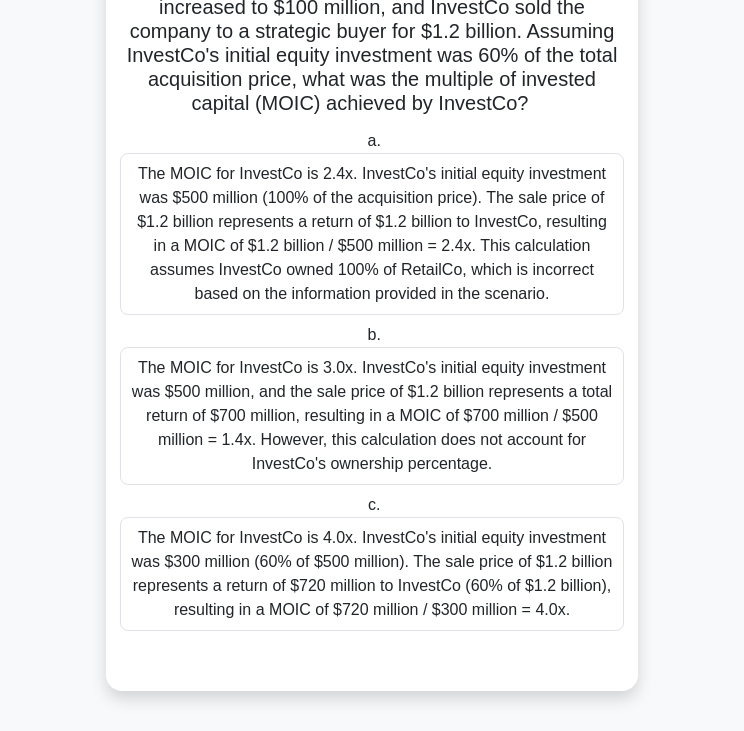 click on "The MOIC for InvestCo is 2.4x. InvestCo's initial equity investment was $500 million (100% of the acquisition price). The sale price of $1.2 billion represents a return of $1.2 billion to InvestCo, resulting in a MOIC of $1.2 billion / $500 million = 2.4x. This calculation assumes InvestCo owned 100% of RetailCo, which is incorrect based on the information provided in the scenario." at bounding box center [372, 234] 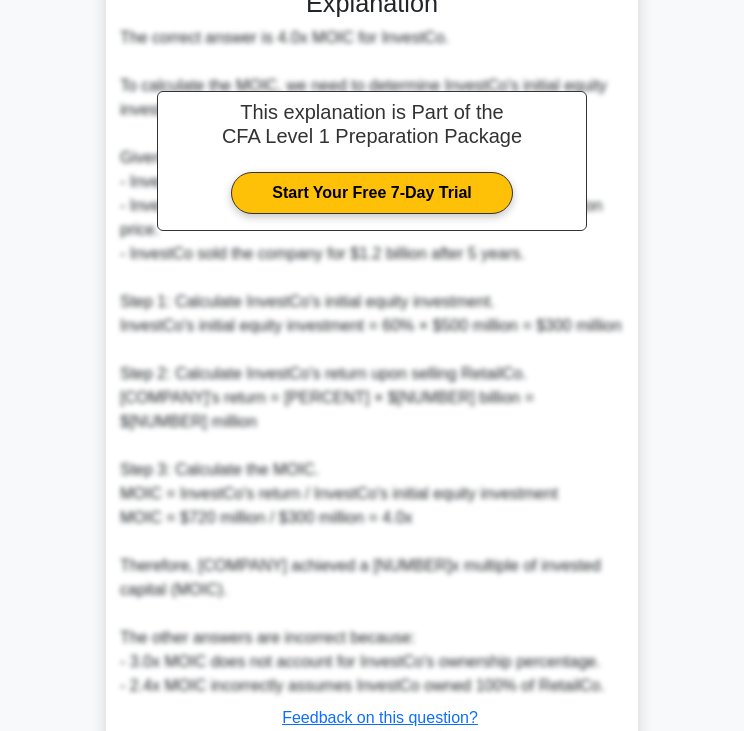 scroll, scrollTop: 1052, scrollLeft: 0, axis: vertical 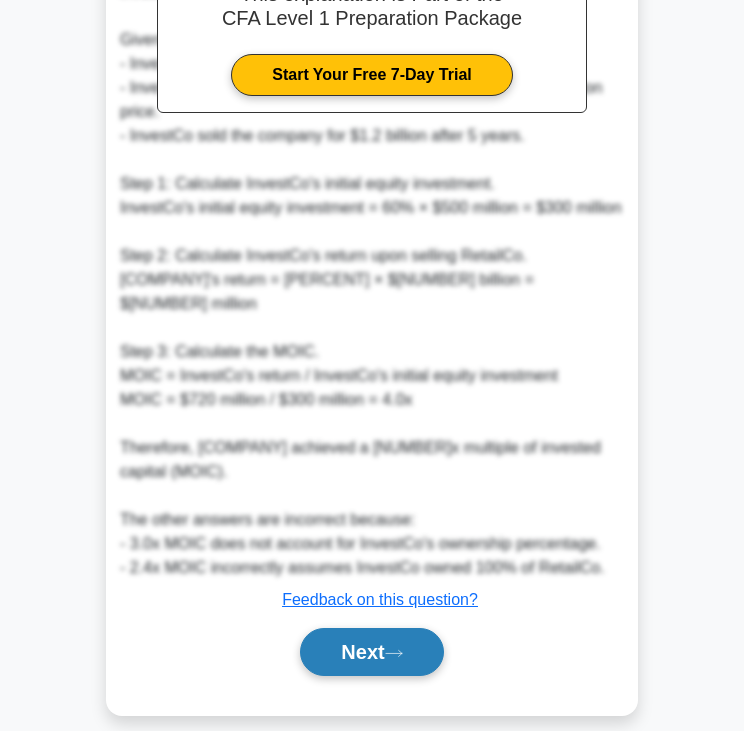 click on "Next" at bounding box center (371, 652) 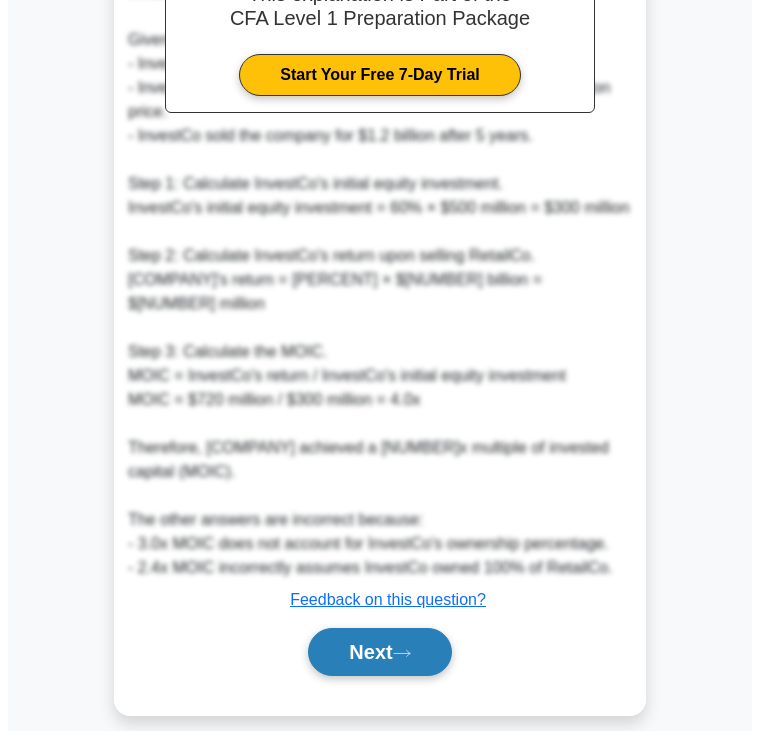 scroll, scrollTop: 0, scrollLeft: 0, axis: both 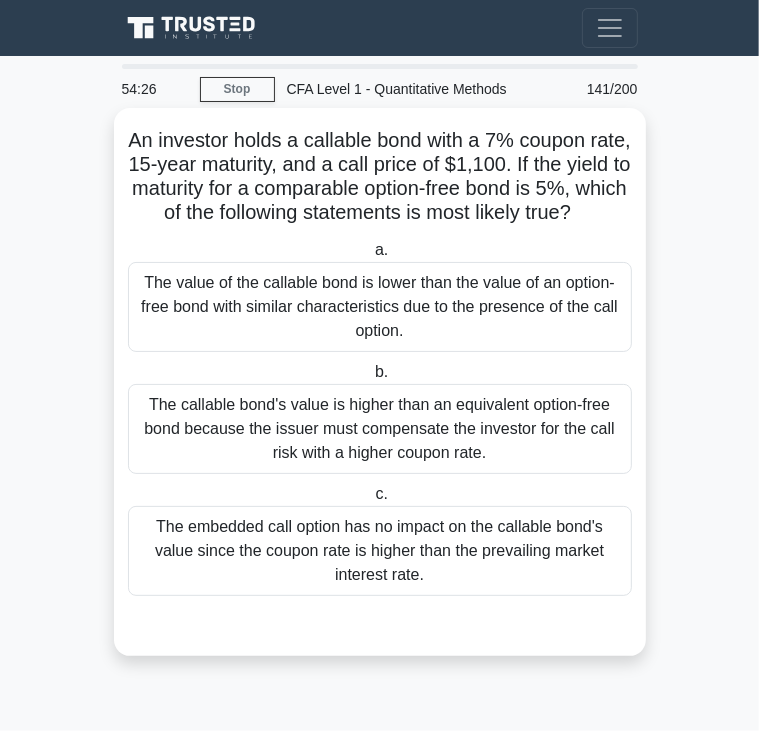 click on "An investor holds a callable bond with a 7% coupon rate, 15-year maturity, and a call price of $1,100. If the yield to maturity for a comparable option-free bond is 5%, which of the following statements is most likely true?
.spinner_0XTQ{transform-origin:center;animation:spinner_y6GP .75s linear infinite}@keyframes spinner_y6GP{100%{transform:rotate(360deg)}}" at bounding box center (380, 177) 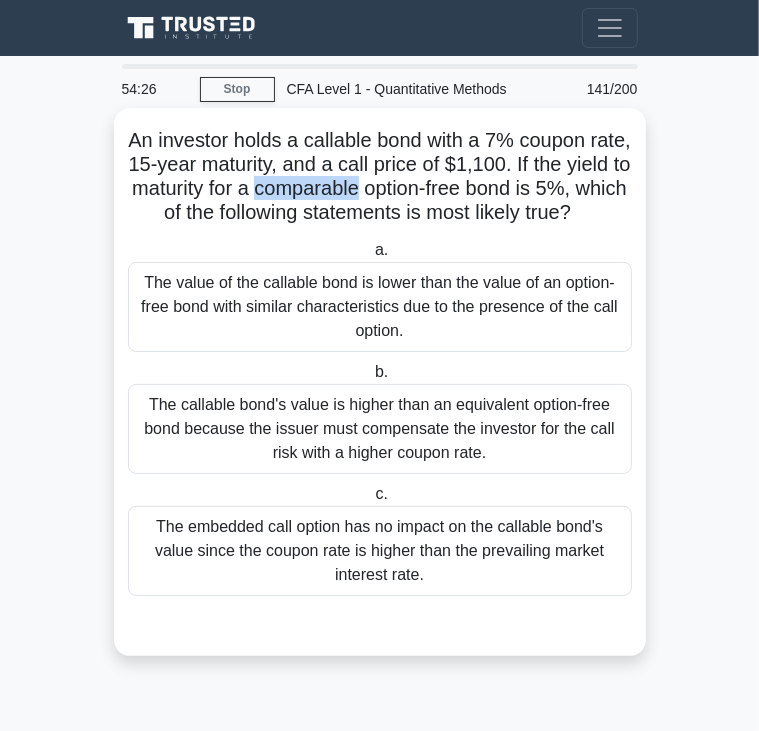 click on "An investor holds a callable bond with a 7% coupon rate, 15-year maturity, and a call price of $1,100. If the yield to maturity for a comparable option-free bond is 5%, which of the following statements is most likely true?
.spinner_0XTQ{transform-origin:center;animation:spinner_y6GP .75s linear infinite}@keyframes spinner_y6GP{100%{transform:rotate(360deg)}}" at bounding box center (380, 177) 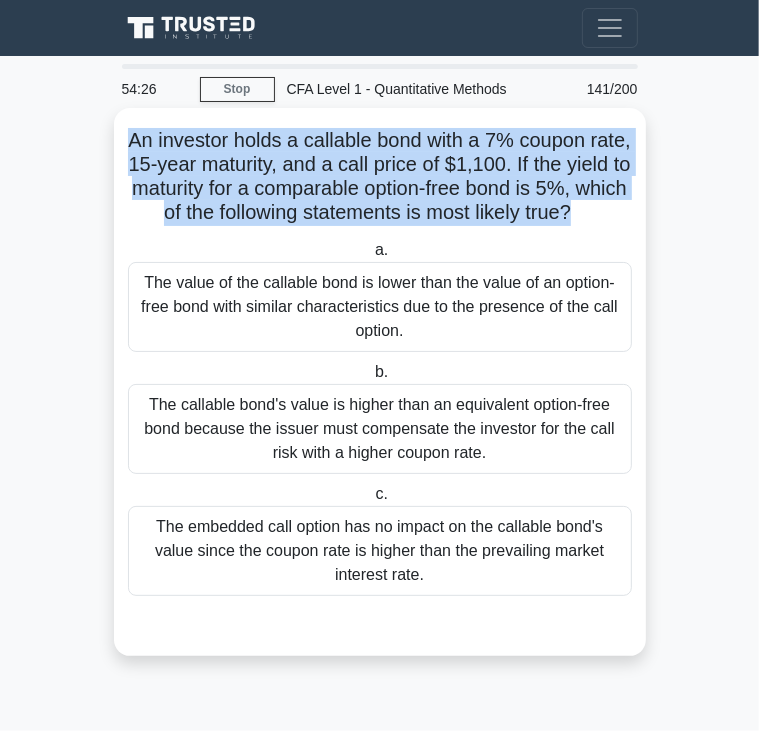 click on "An investor holds a callable bond with a 7% coupon rate, 15-year maturity, and a call price of $1,100. If the yield to maturity for a comparable option-free bond is 5%, which of the following statements is most likely true?
.spinner_0XTQ{transform-origin:center;animation:spinner_y6GP .75s linear infinite}@keyframes spinner_y6GP{100%{transform:rotate(360deg)}}" at bounding box center (380, 177) 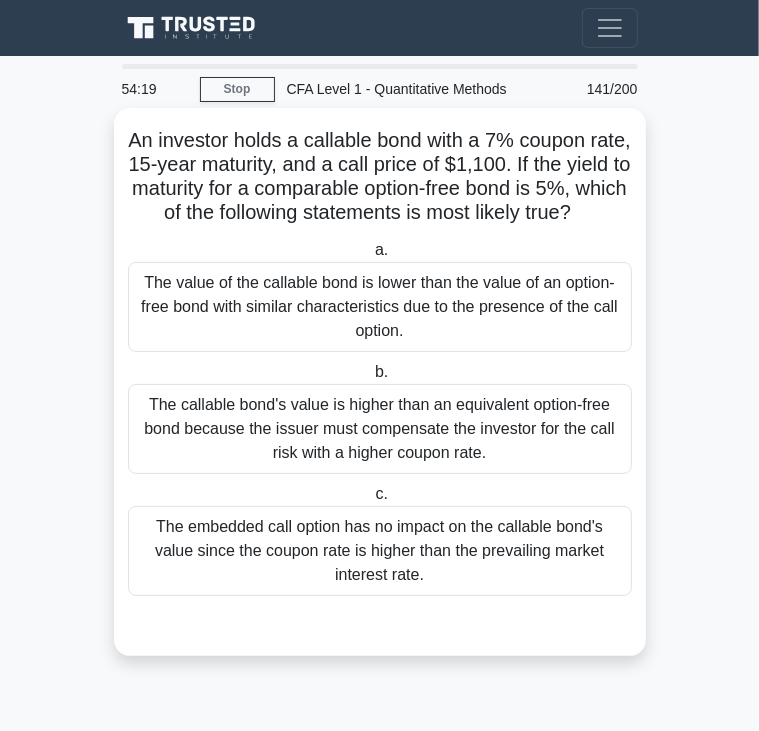 click on "The value of the callable bond is lower than the value of an option-free bond with similar characteristics due to the presence of the call option." at bounding box center [380, 307] 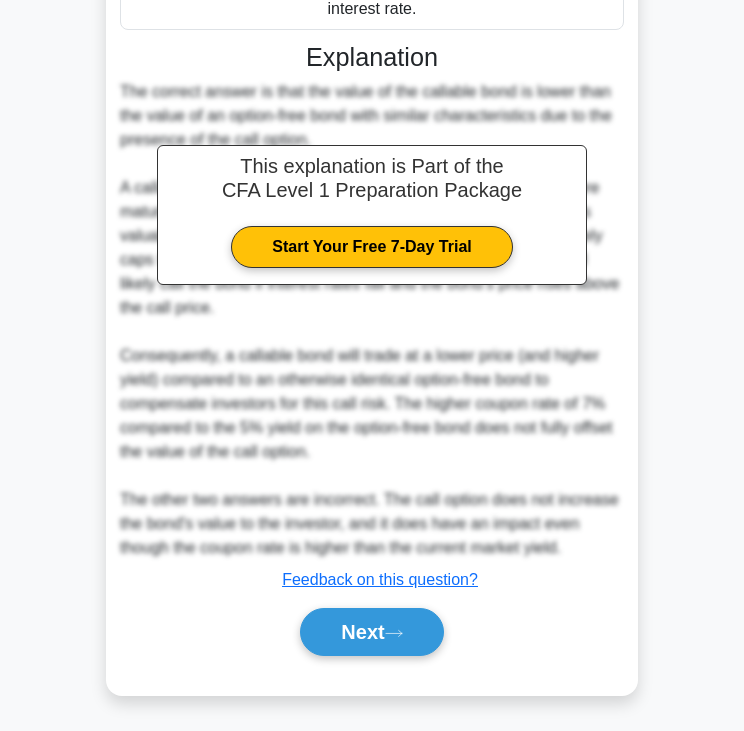 scroll, scrollTop: 576, scrollLeft: 0, axis: vertical 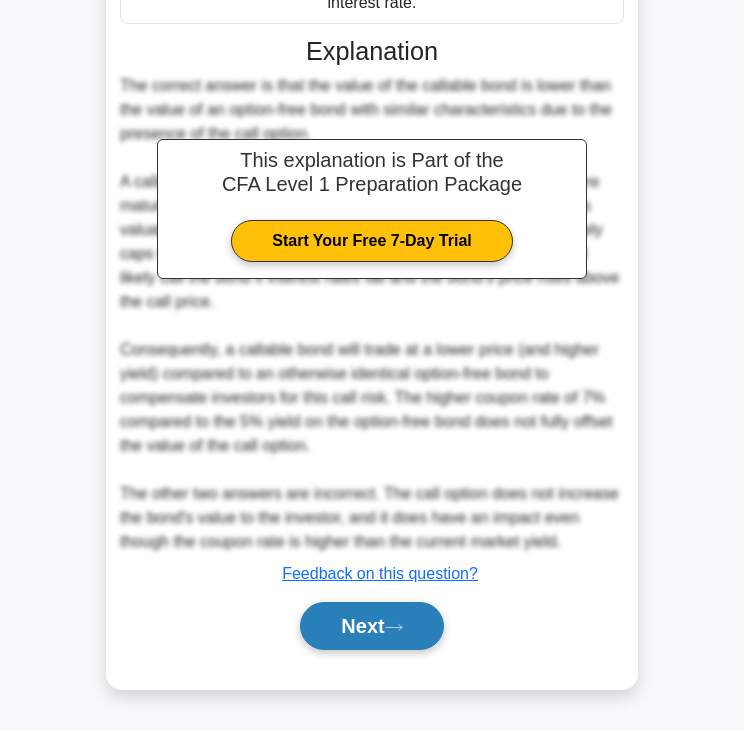click 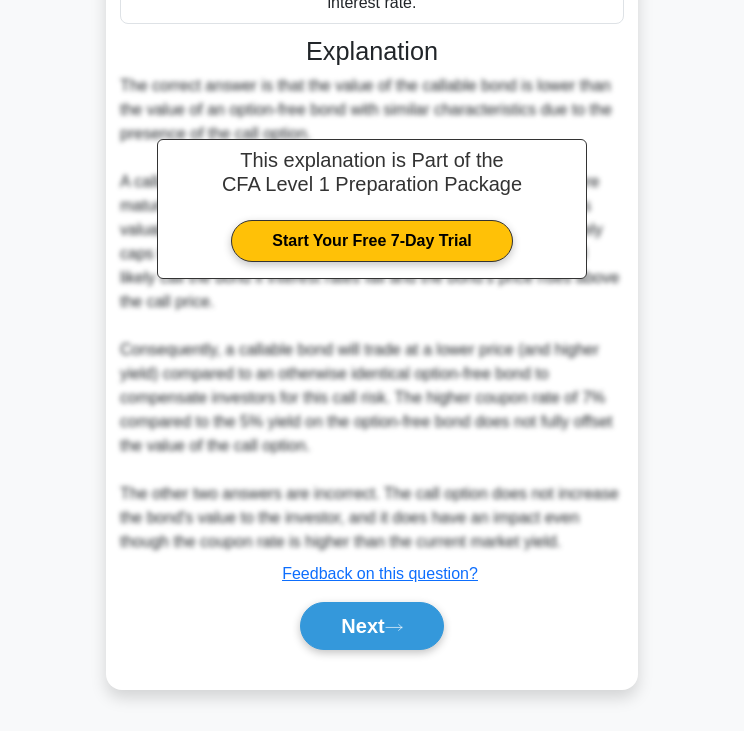 scroll, scrollTop: 0, scrollLeft: 0, axis: both 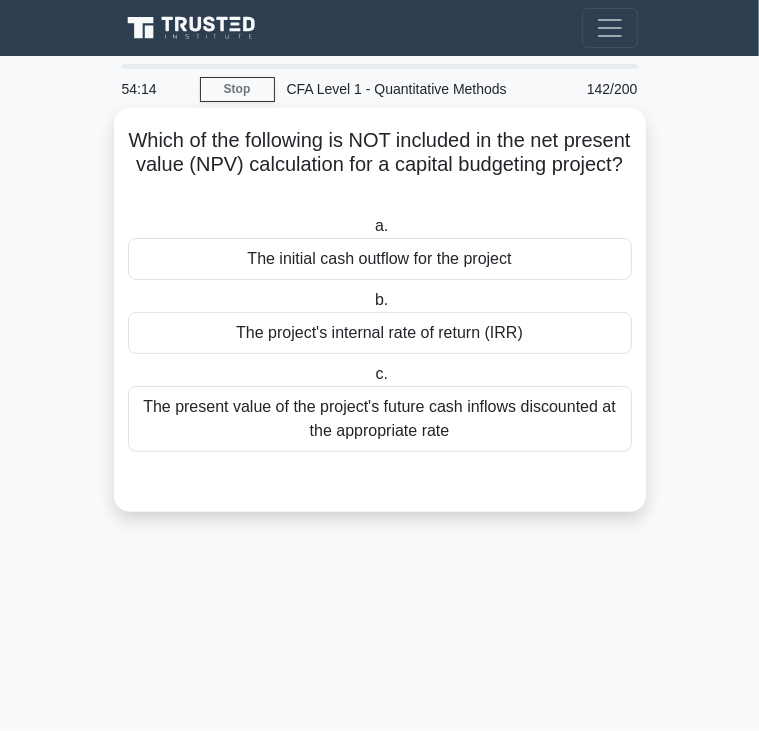 click on "Which of the following is NOT included in the net present value (NPV) calculation for a capital budgeting project?
.spinner_0XTQ{transform-origin:center;animation:spinner_y6GP .75s linear infinite}@keyframes spinner_y6GP{100%{transform:rotate(360deg)}}" at bounding box center (380, 165) 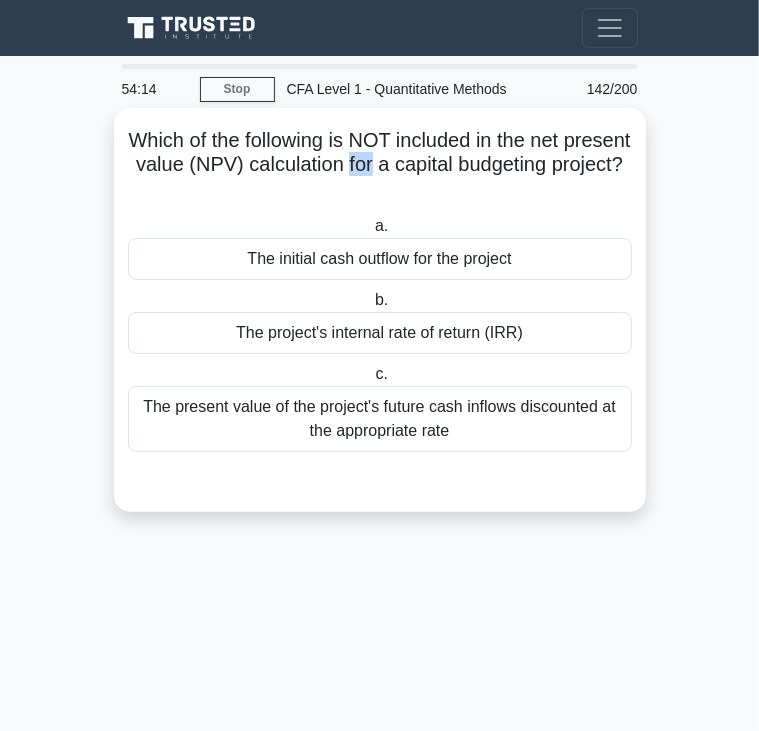 click on "Which of the following is NOT included in the net present value (NPV) calculation for a capital budgeting project?
.spinner_0XTQ{transform-origin:center;animation:spinner_y6GP .75s linear infinite}@keyframes spinner_y6GP{100%{transform:rotate(360deg)}}" at bounding box center (380, 165) 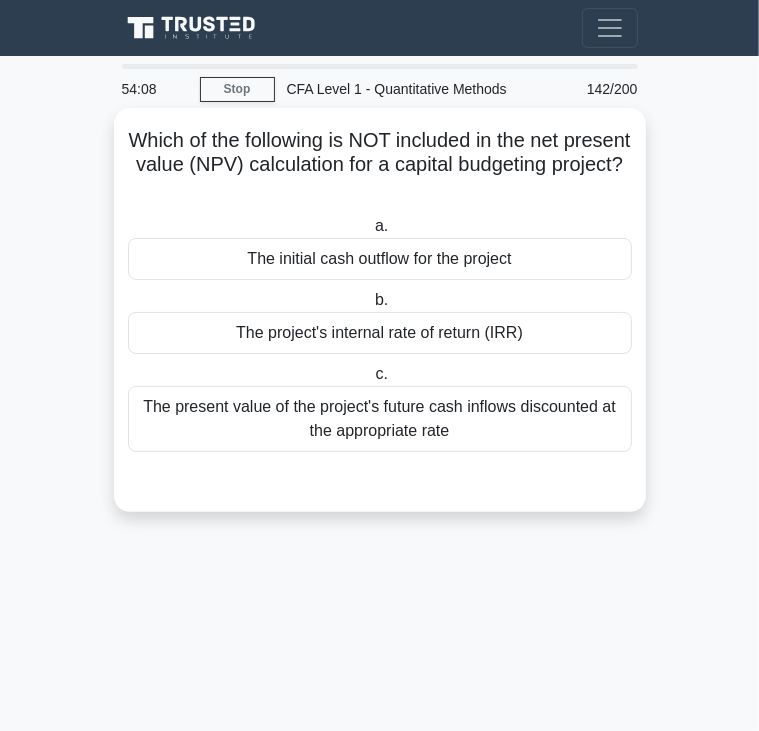 click on "The initial cash outflow for the project" at bounding box center (380, 259) 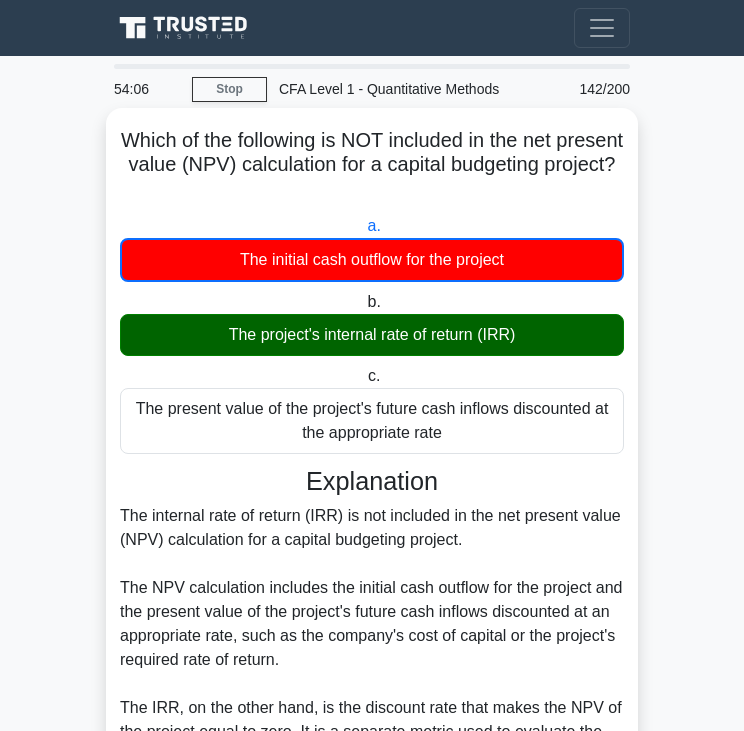 click on "The project's internal rate of return (IRR)" at bounding box center [372, 335] 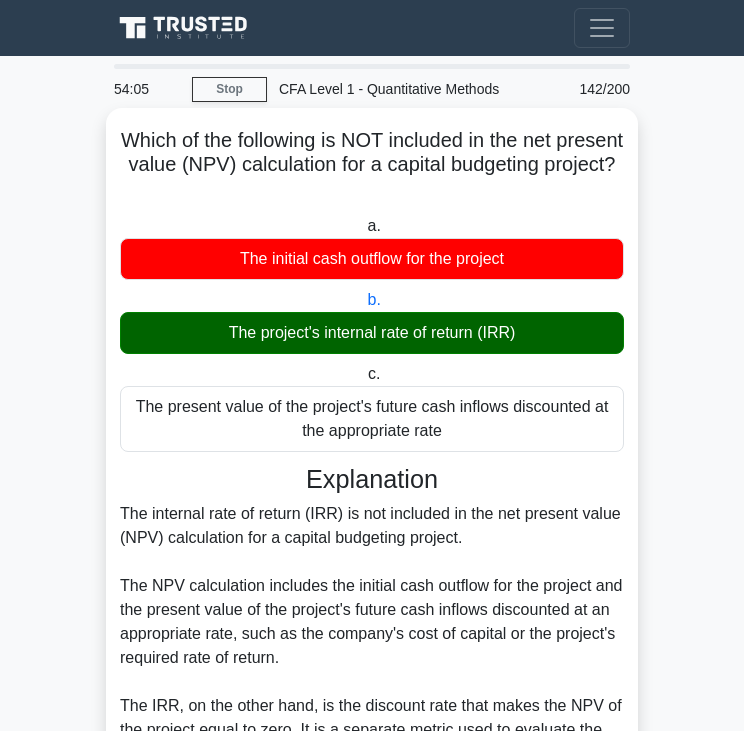 click on "The project's internal rate of return (IRR)" at bounding box center (372, 333) 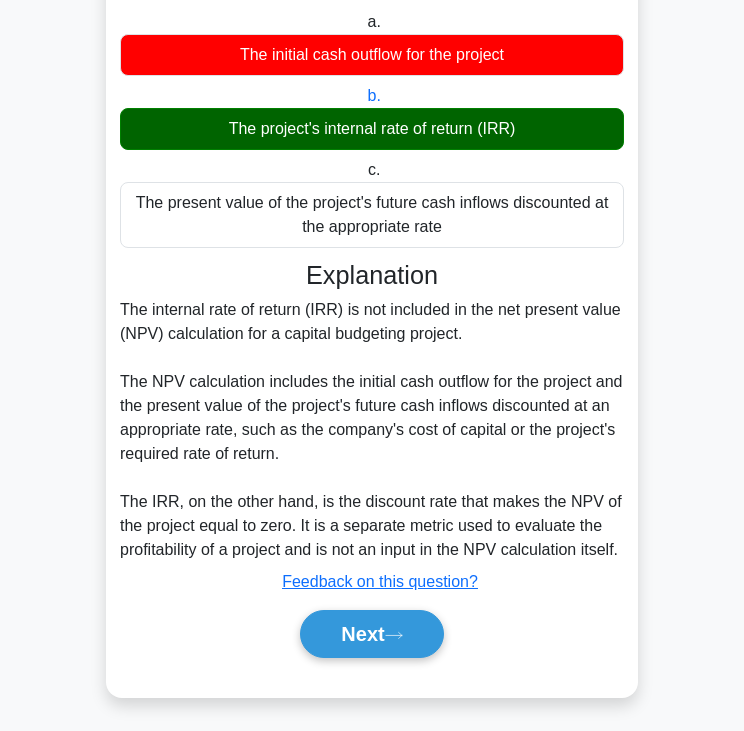 scroll, scrollTop: 235, scrollLeft: 0, axis: vertical 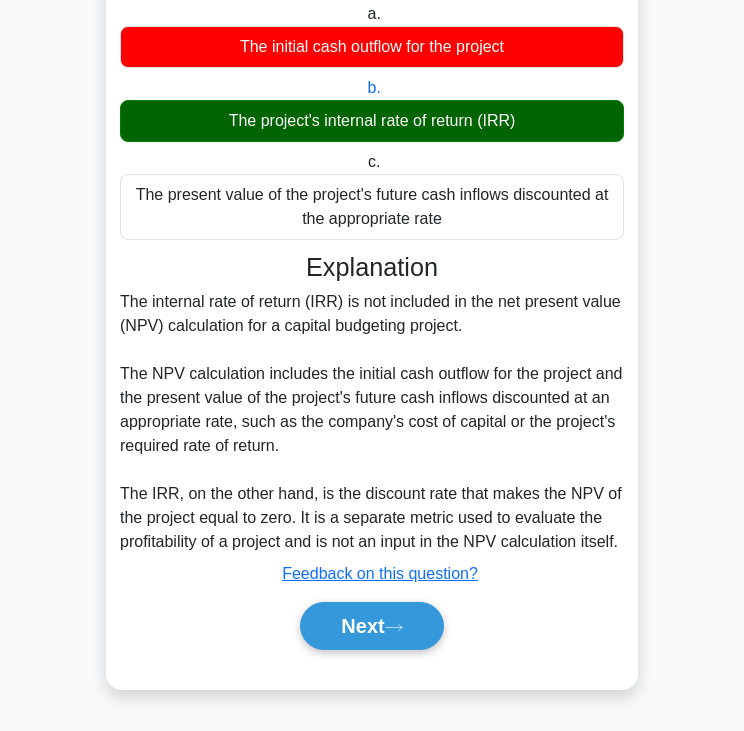 click on "Next" at bounding box center [372, 626] 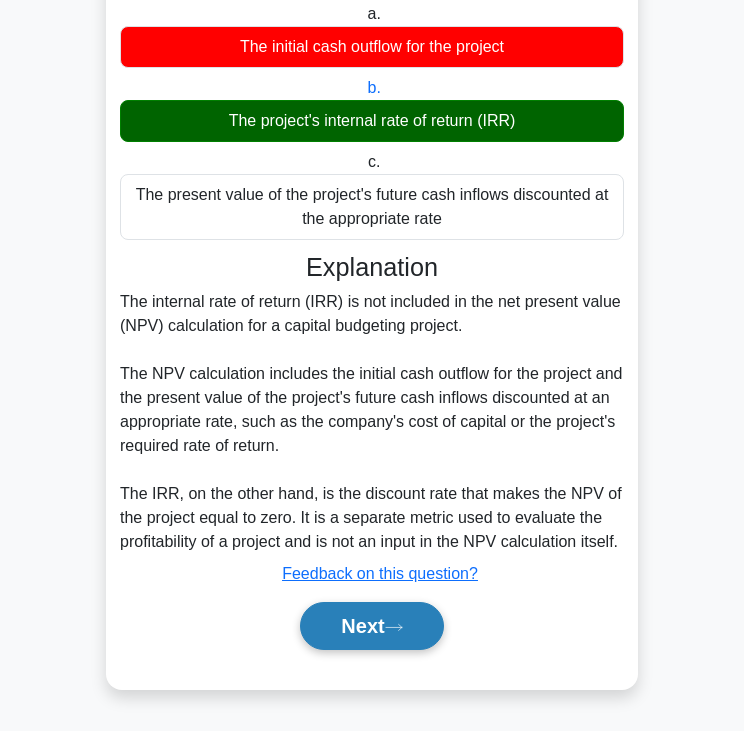 click on "Next" at bounding box center [371, 626] 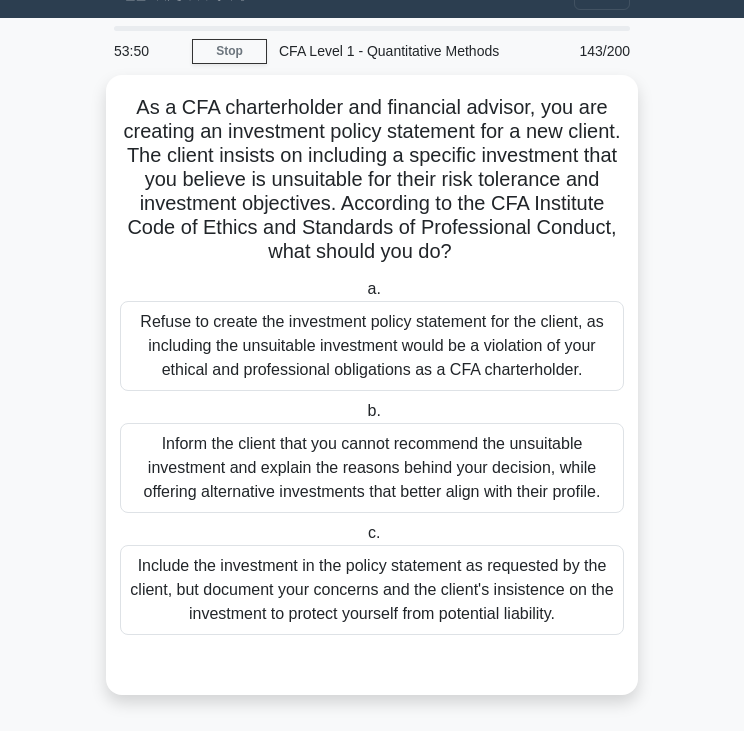scroll, scrollTop: 37, scrollLeft: 0, axis: vertical 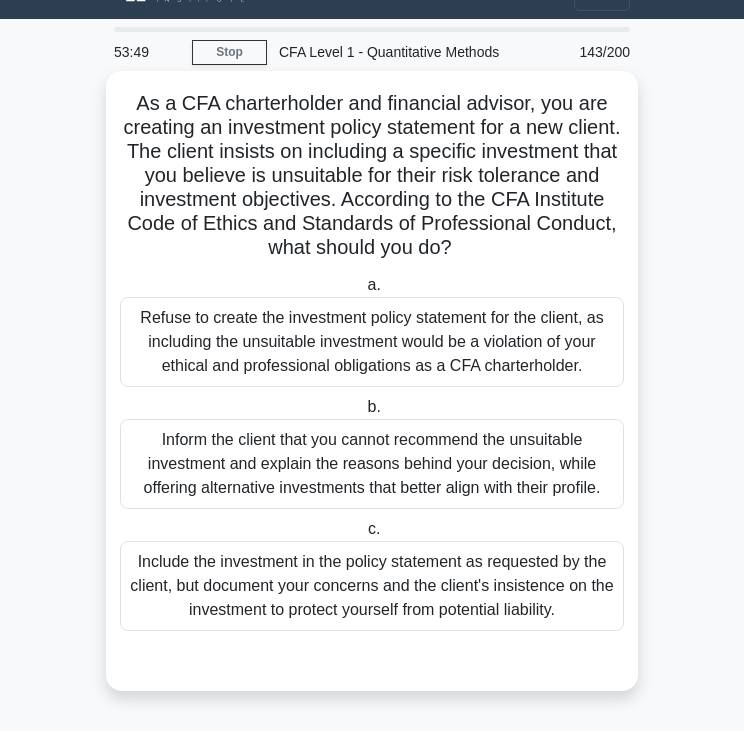 click on "As a CFA charterholder and financial advisor, you are creating an investment policy statement for a new client. The client insists on including a specific investment that you believe is unsuitable for their risk tolerance and investment objectives. According to the CFA Institute Code of Ethics and Standards of Professional Conduct, what should you do?
.spinner_0XTQ{transform-origin:center;animation:spinner_y6GP .75s linear infinite}@keyframes spinner_y6GP{100%{transform:rotate(360deg)}}" at bounding box center (372, 176) 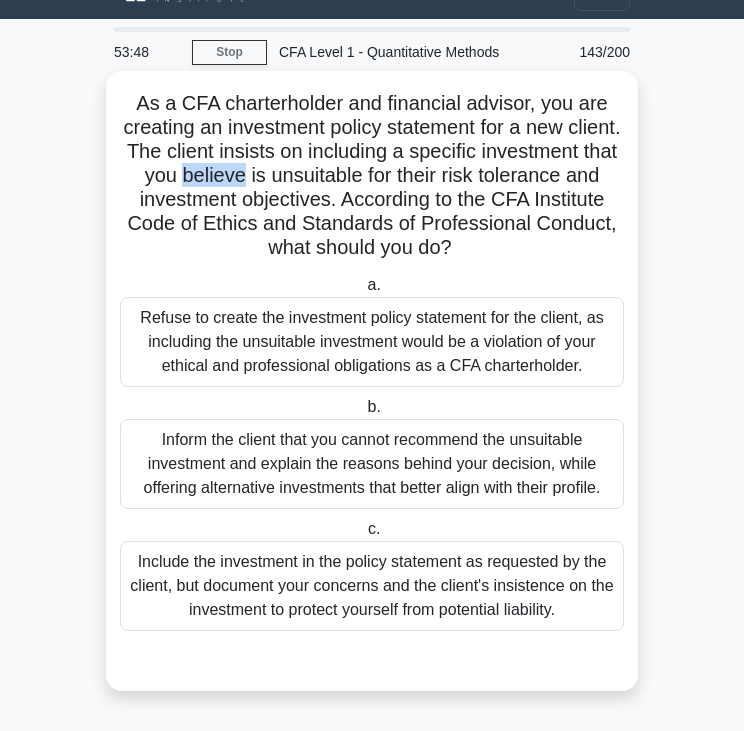 click on "As a CFA charterholder and financial advisor, you are creating an investment policy statement for a new client. The client insists on including a specific investment that you believe is unsuitable for their risk tolerance and investment objectives. According to the CFA Institute Code of Ethics and Standards of Professional Conduct, what should you do?
.spinner_0XTQ{transform-origin:center;animation:spinner_y6GP .75s linear infinite}@keyframes spinner_y6GP{100%{transform:rotate(360deg)}}" at bounding box center [372, 176] 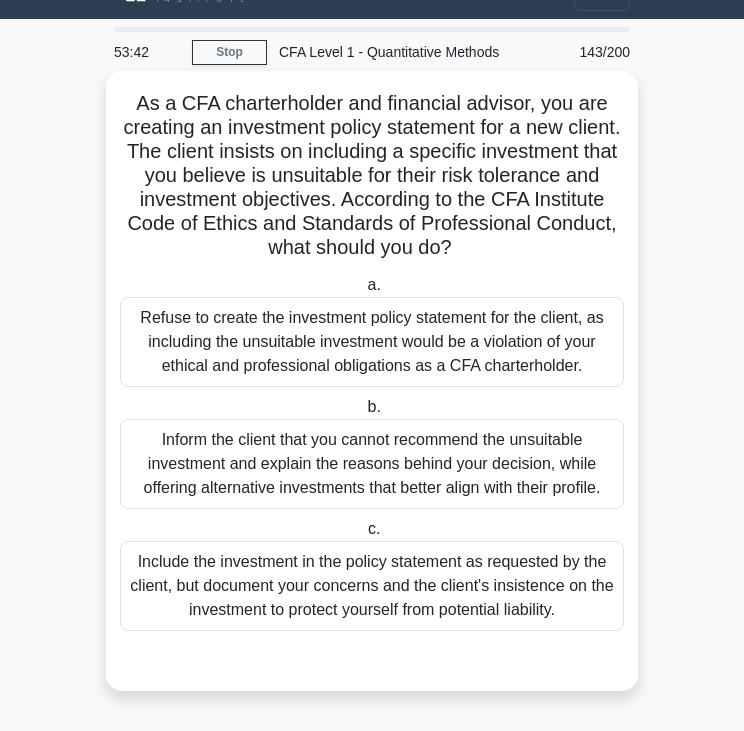 click on "Inform the client that you cannot recommend the unsuitable investment and explain the reasons behind your decision, while offering alternative investments that better align with their profile." at bounding box center [372, 464] 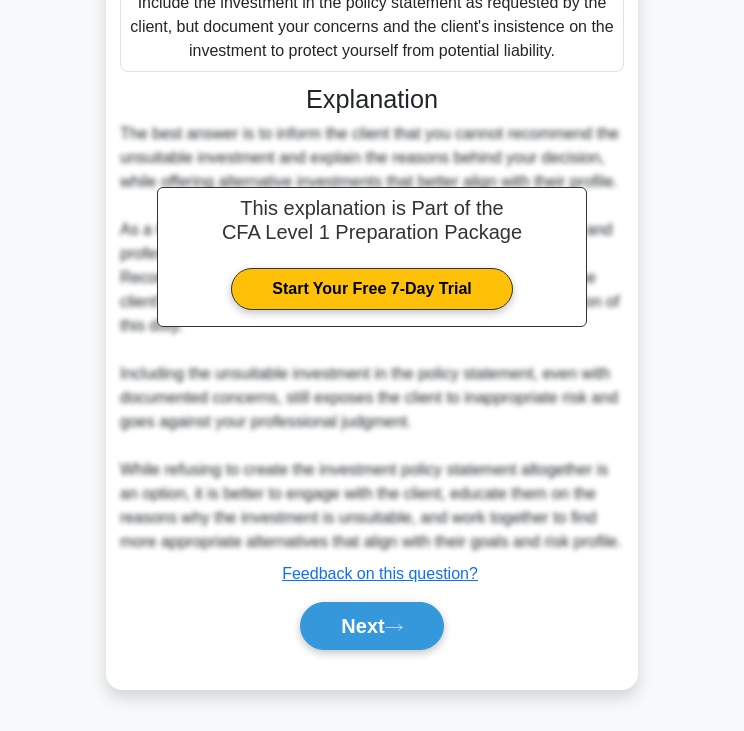 scroll, scrollTop: 643, scrollLeft: 0, axis: vertical 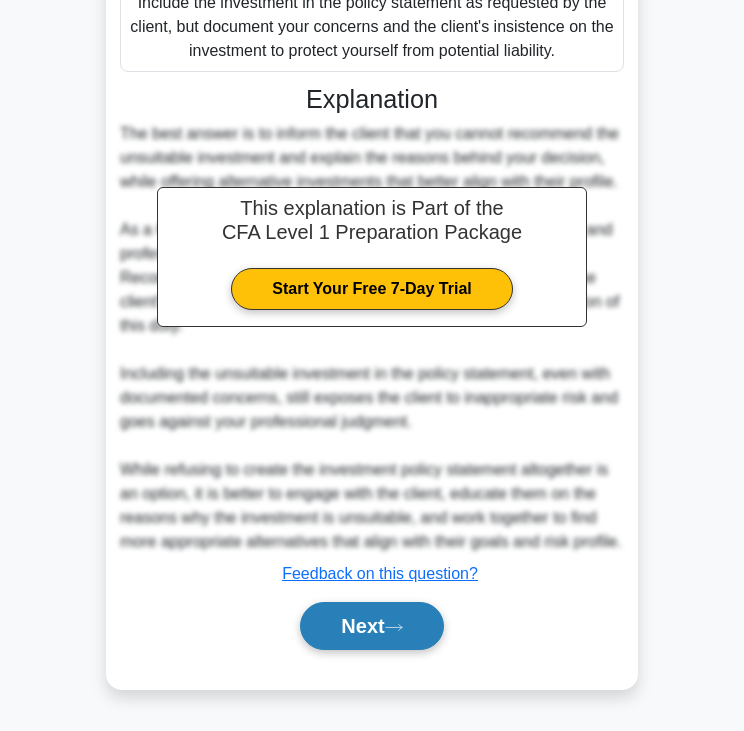 click on "Next" at bounding box center (371, 626) 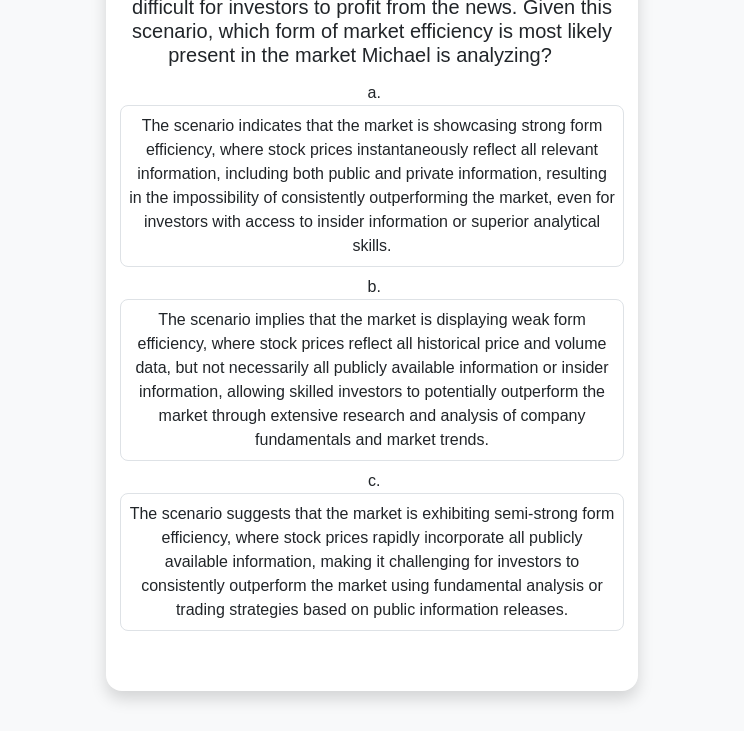 click on "Michael, a portfolio manager, has been analyzing the performance of a stock market index over the past year. He notices that the index has been consistently outperforming most actively managed funds, despite the funds having access to advanced research and analysis. Furthermore, he observes that even when new information is released about a company, the stock price quickly adjusts to reflect this information, making it difficult for investors to profit from the news. Given this scenario, which form of market efficiency is most likely present in the market Michael is analyzing?
.spinner_0XTQ{transform-origin:center;animation:spinner_y6GP .75s linear infinite}@keyframes spinner_y6GP{100%{transform:rotate(360deg)}}" at bounding box center (372, -64) 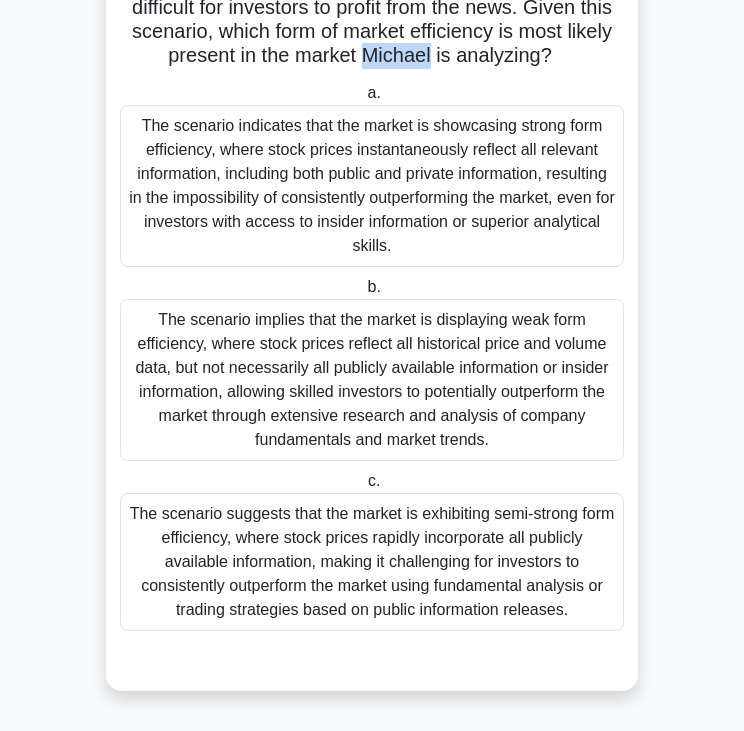 click on "Michael, a portfolio manager, has been analyzing the performance of a stock market index over the past year. He notices that the index has been consistently outperforming most actively managed funds, despite the funds having access to advanced research and analysis. Furthermore, he observes that even when new information is released about a company, the stock price quickly adjusts to reflect this information, making it difficult for investors to profit from the news. Given this scenario, which form of market efficiency is most likely present in the market Michael is analyzing?
.spinner_0XTQ{transform-origin:center;animation:spinner_y6GP .75s linear infinite}@keyframes spinner_y6GP{100%{transform:rotate(360deg)}}" at bounding box center [372, -64] 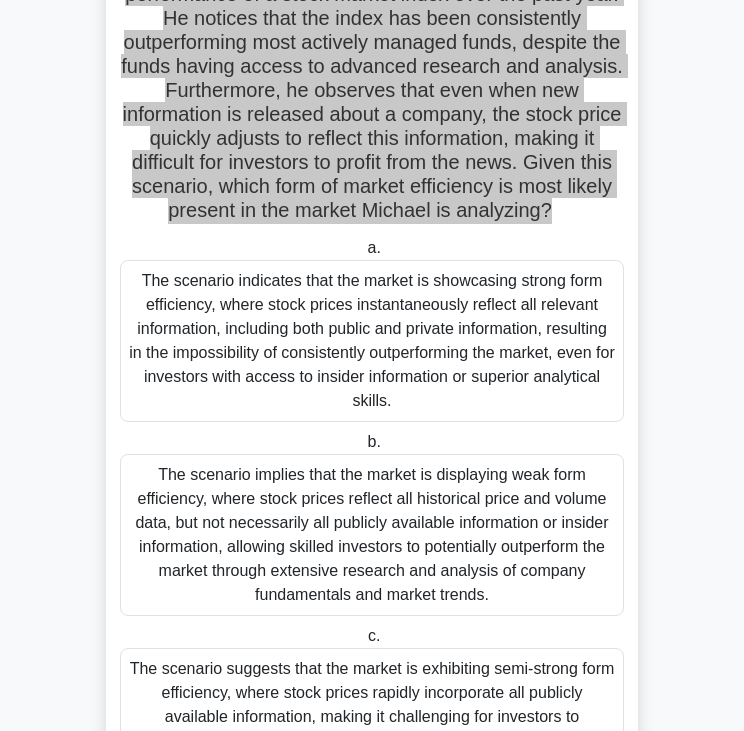scroll, scrollTop: 325, scrollLeft: 0, axis: vertical 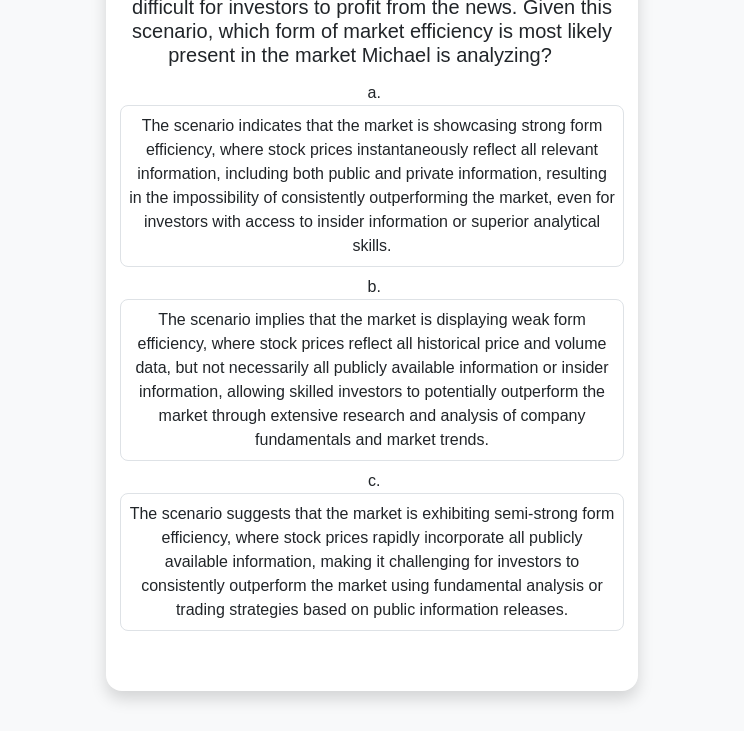 click on "The scenario implies that the market is displaying weak form efficiency, where stock prices reflect all historical price and volume data, but not necessarily all publicly available information or insider information, allowing skilled investors to potentially outperform the market through extensive research and analysis of company fundamentals and market trends." at bounding box center [372, 380] 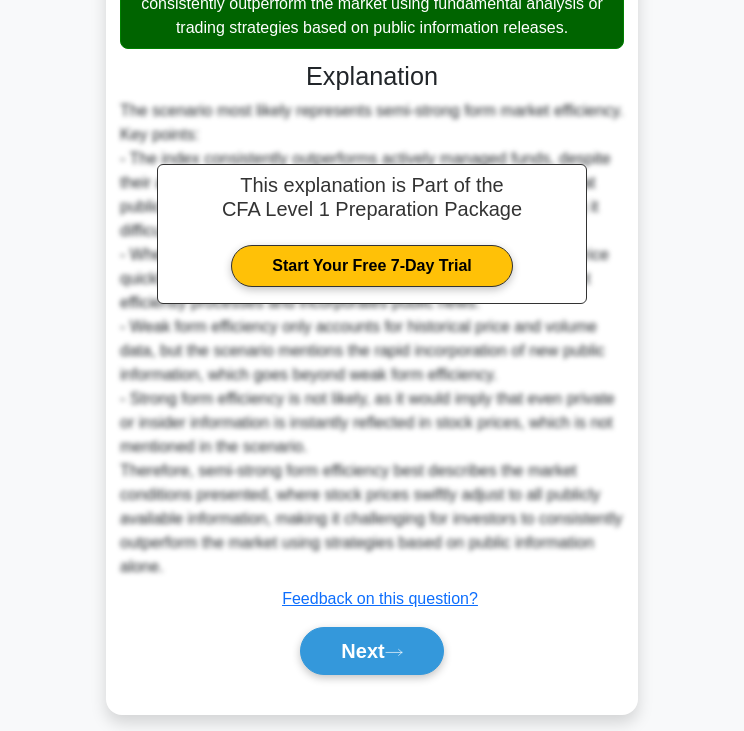 scroll, scrollTop: 932, scrollLeft: 0, axis: vertical 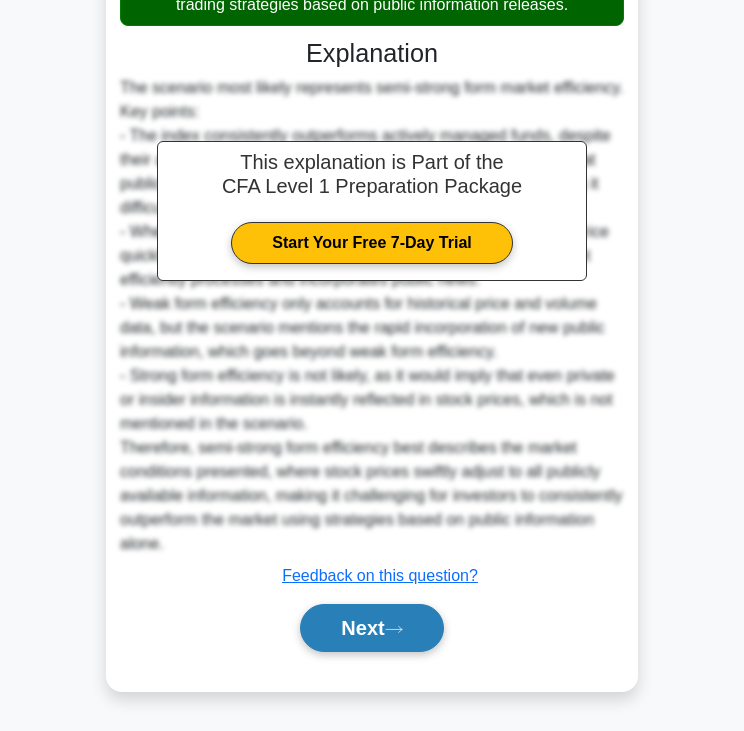 click on "Next" at bounding box center [371, 628] 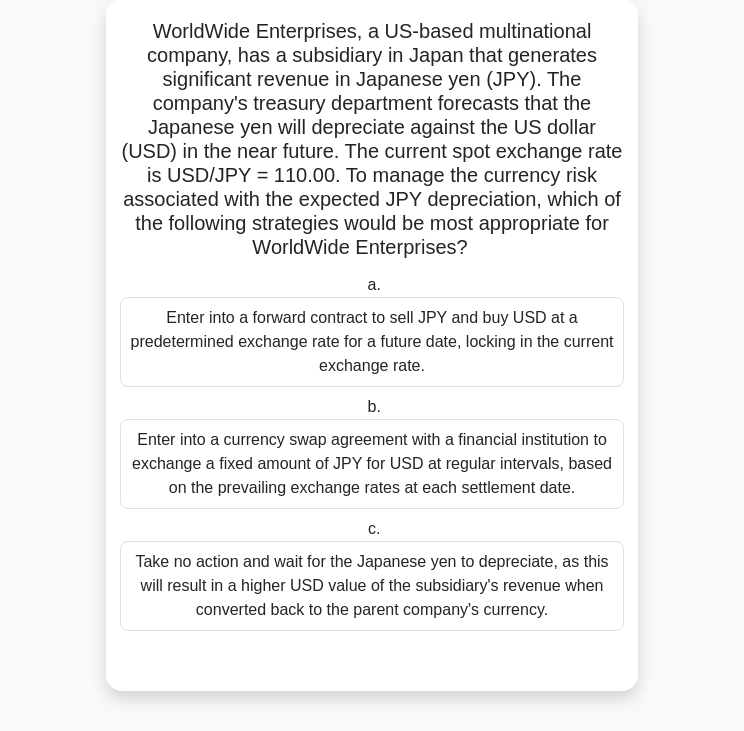 click on "WorldWide Enterprises, a US-based multinational company, has a subsidiary in Japan that generates significant revenue in Japanese yen (JPY). The company's treasury department forecasts that the Japanese yen will depreciate against the US dollar (USD) in the near future. The current spot exchange rate is USD/JPY = 110.00. To manage the currency risk associated with the expected JPY depreciation, which of the following strategies would be most appropriate for WorldWide Enterprises?
.spinner_0XTQ{transform-origin:center;animation:spinner_y6GP .75s linear infinite}@keyframes spinner_y6GP{100%{transform:rotate(360deg)}}" at bounding box center (372, 140) 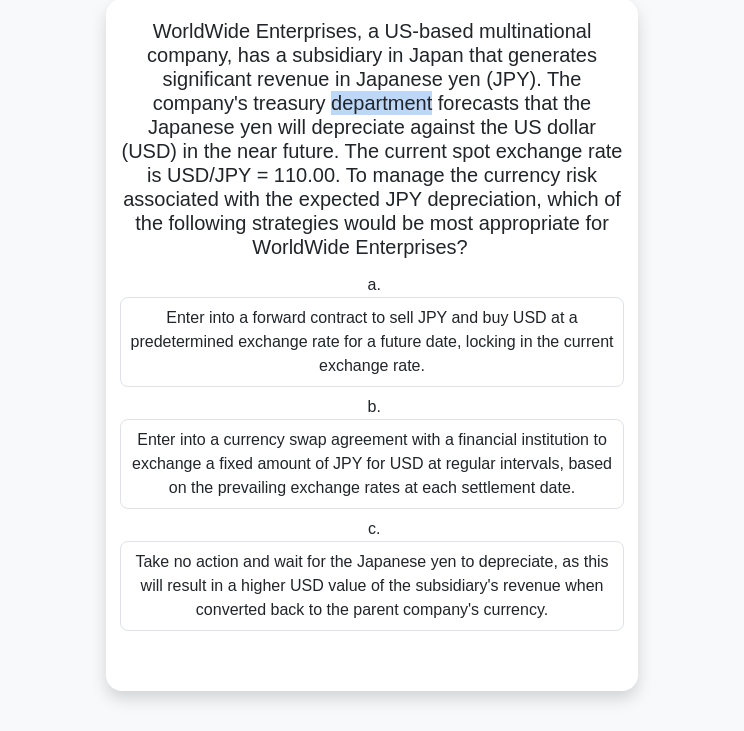 click on "WorldWide Enterprises, a US-based multinational company, has a subsidiary in Japan that generates significant revenue in Japanese yen (JPY). The company's treasury department forecasts that the Japanese yen will depreciate against the US dollar (USD) in the near future. The current spot exchange rate is USD/JPY = 110.00. To manage the currency risk associated with the expected JPY depreciation, which of the following strategies would be most appropriate for WorldWide Enterprises?
.spinner_0XTQ{transform-origin:center;animation:spinner_y6GP .75s linear infinite}@keyframes spinner_y6GP{100%{transform:rotate(360deg)}}" at bounding box center [372, 140] 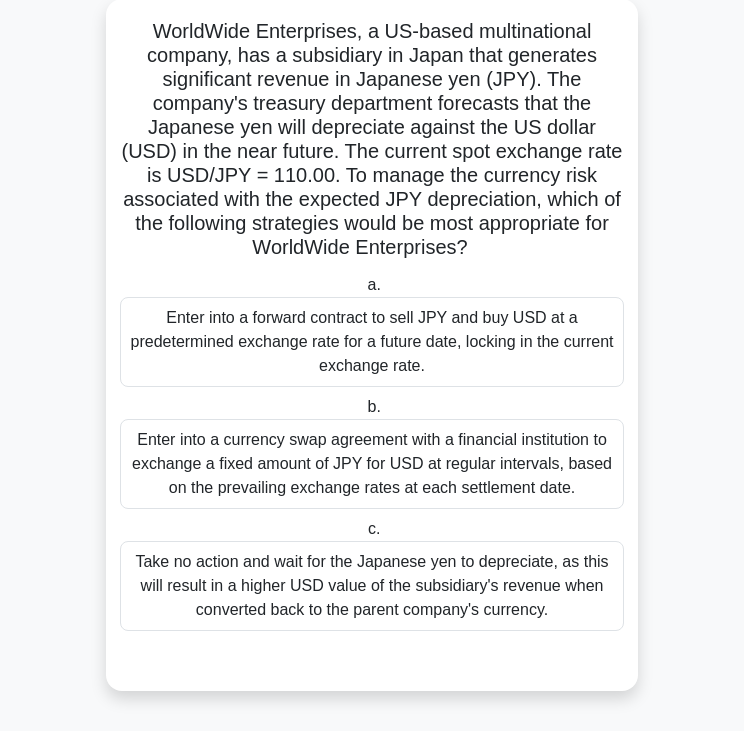 click on "Enter into a forward contract to sell JPY and buy USD at a predetermined exchange rate for a future date, locking in the current exchange rate." at bounding box center (372, 342) 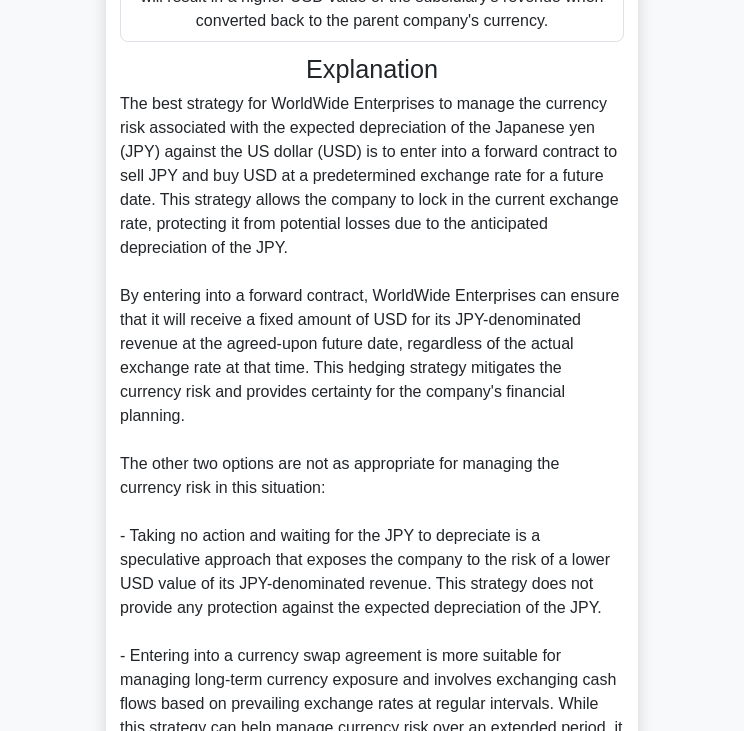 scroll, scrollTop: 931, scrollLeft: 0, axis: vertical 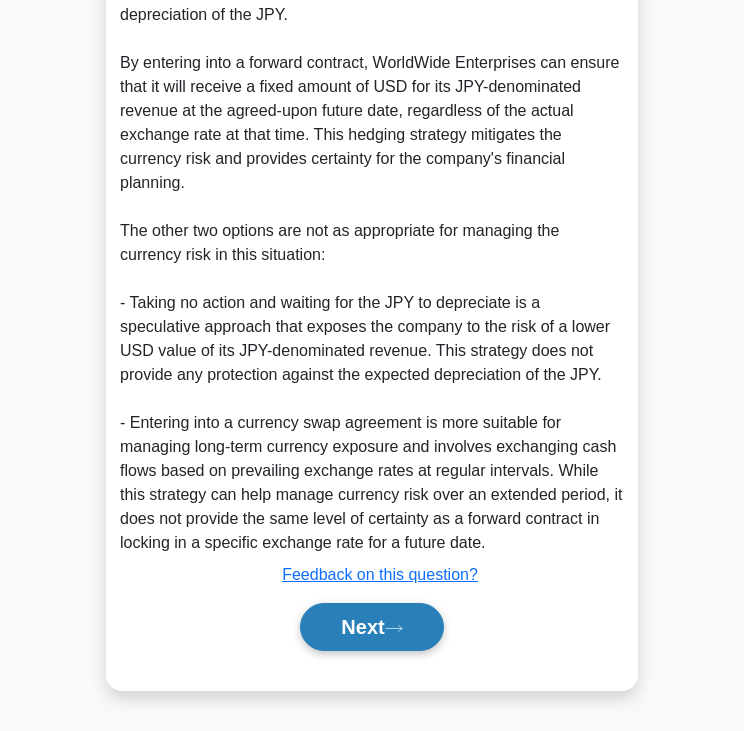 click on "Next" at bounding box center (371, 627) 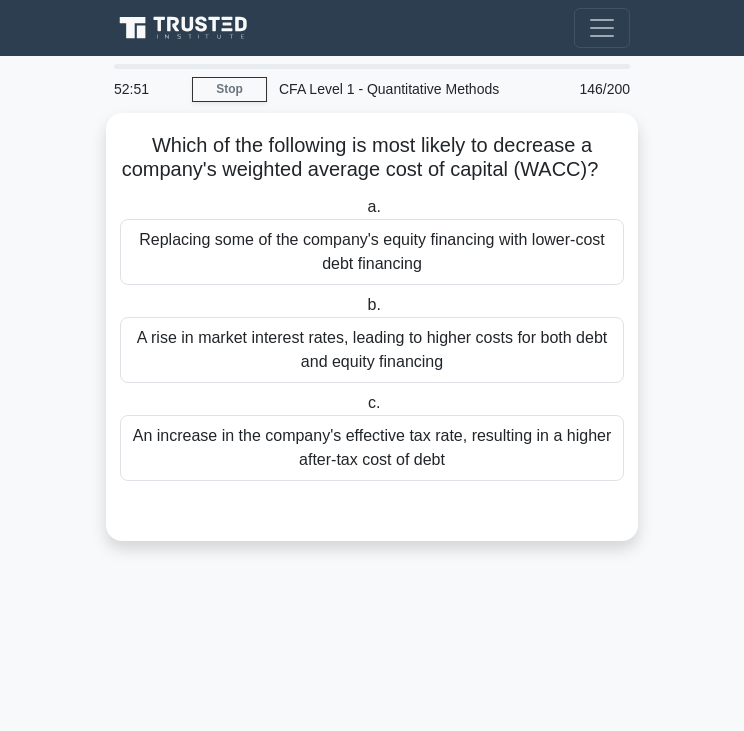 scroll, scrollTop: 0, scrollLeft: 0, axis: both 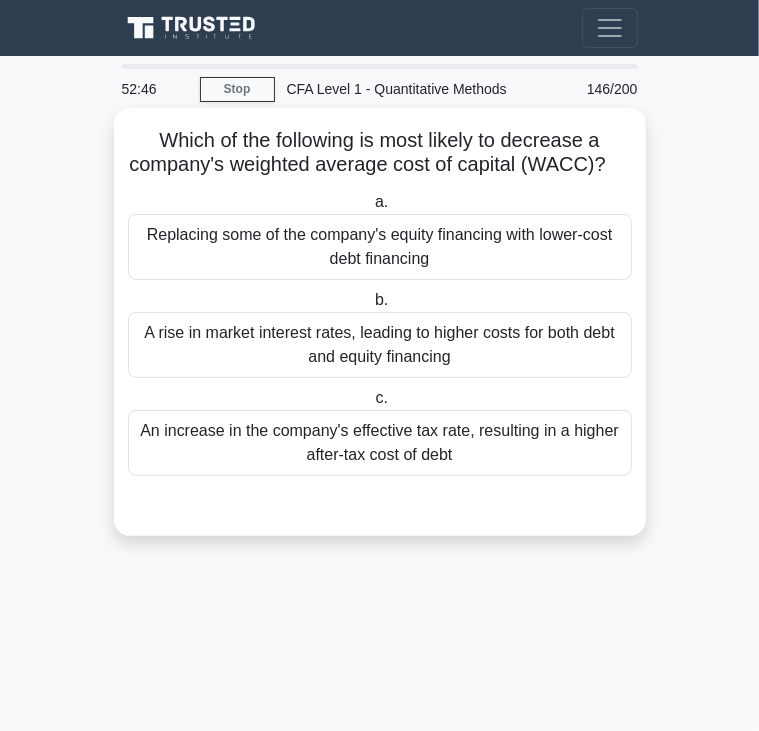 click on "Which of the following is most likely to decrease a company's weighted average cost of capital (WACC)?
.spinner_0XTQ{transform-origin:center;animation:spinner_y6GP .75s linear infinite}@keyframes spinner_y6GP{100%{transform:rotate(360deg)}}" at bounding box center (380, 153) 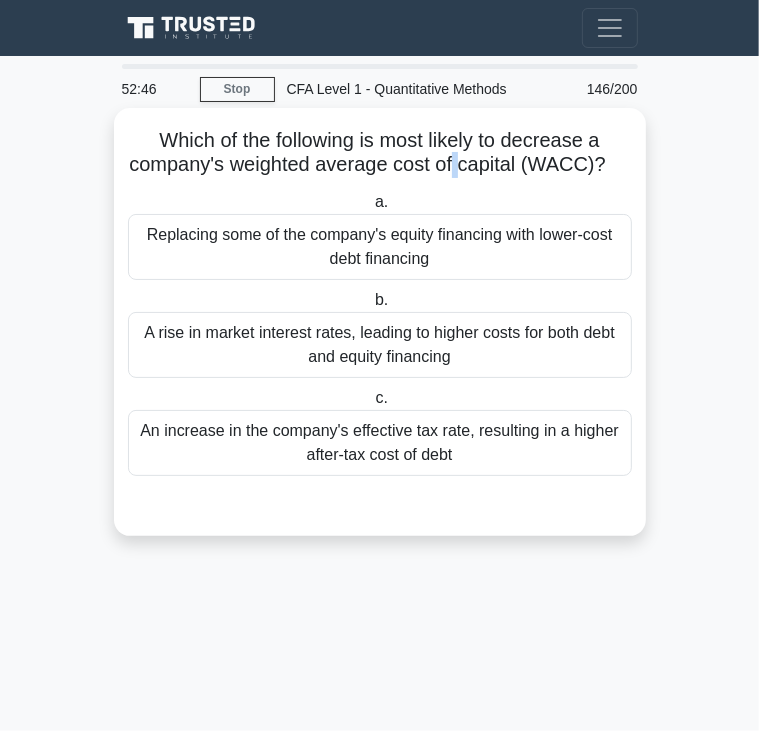 click on "Which of the following is most likely to decrease a company's weighted average cost of capital (WACC)?
.spinner_0XTQ{transform-origin:center;animation:spinner_y6GP .75s linear infinite}@keyframes spinner_y6GP{100%{transform:rotate(360deg)}}" at bounding box center [380, 153] 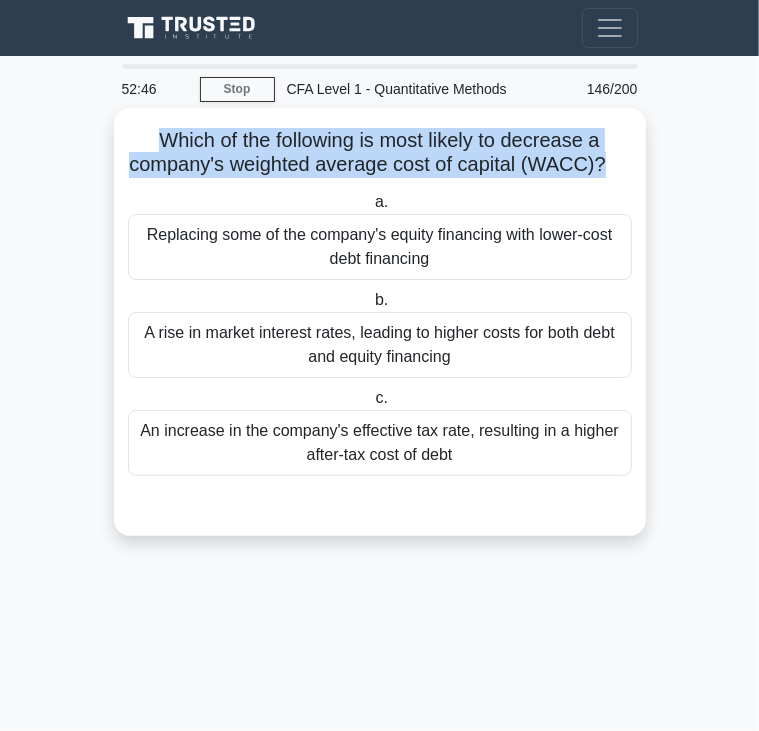 click on "Which of the following is most likely to decrease a company's weighted average cost of capital (WACC)?
.spinner_0XTQ{transform-origin:center;animation:spinner_y6GP .75s linear infinite}@keyframes spinner_y6GP{100%{transform:rotate(360deg)}}" at bounding box center (380, 153) 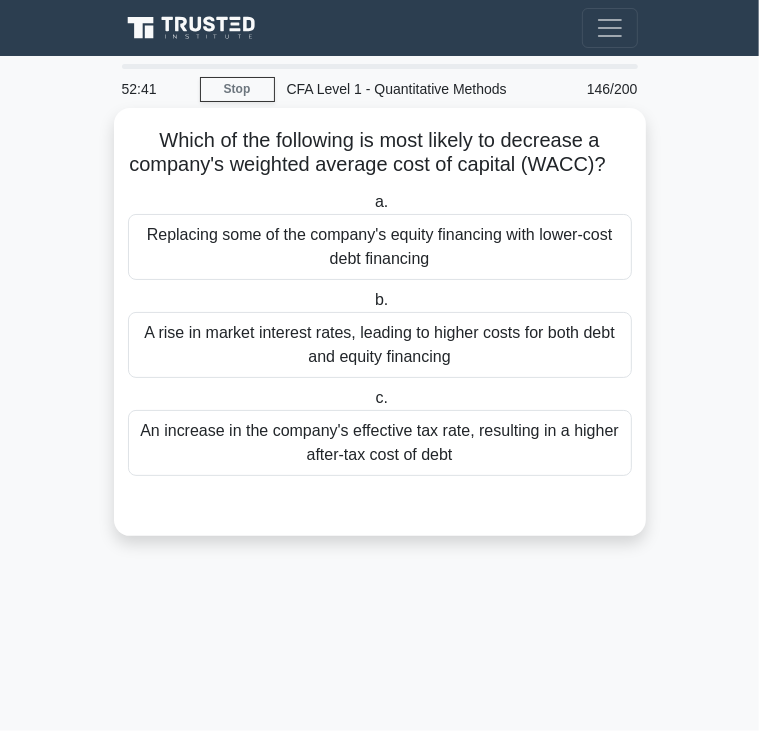 click on "Replacing some of the company's equity financing with lower-cost debt financing" at bounding box center [380, 247] 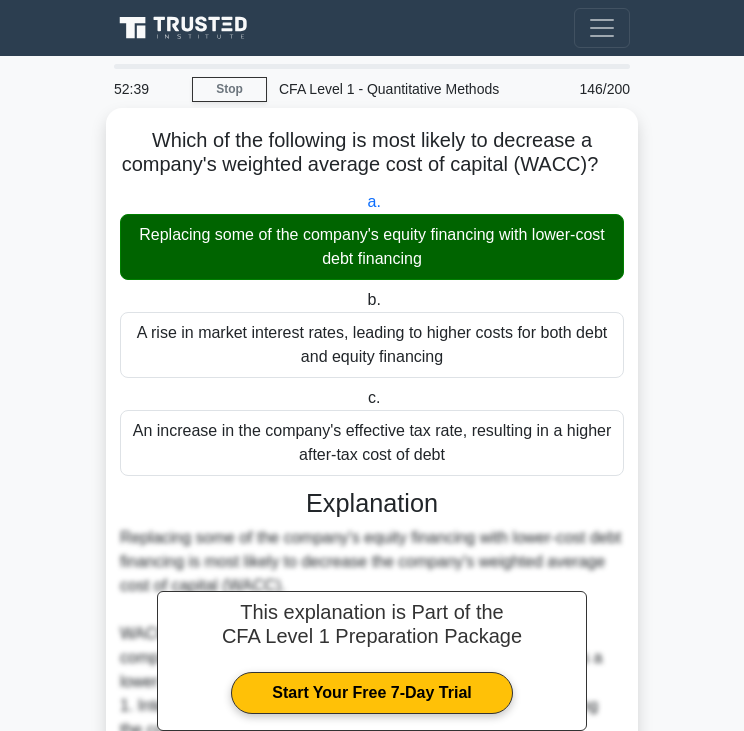click on "Replacing some of the company's equity financing with lower-cost debt financing" at bounding box center [372, 247] 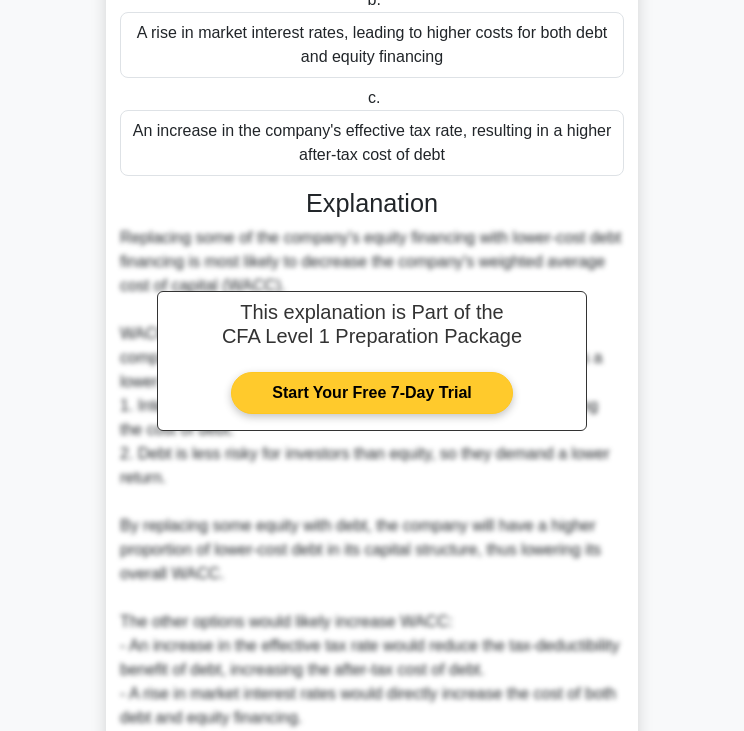 scroll, scrollTop: 499, scrollLeft: 0, axis: vertical 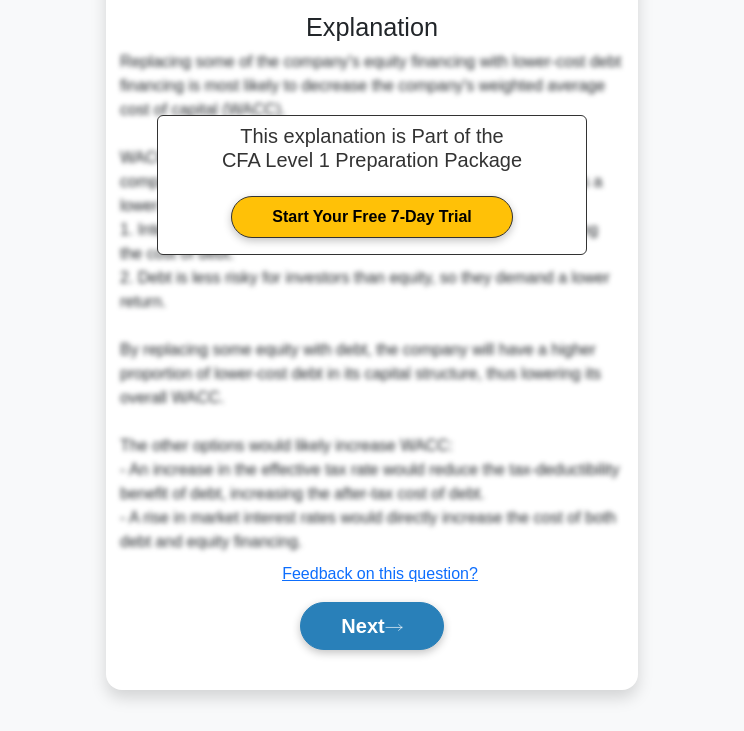 click on "Next" at bounding box center (371, 626) 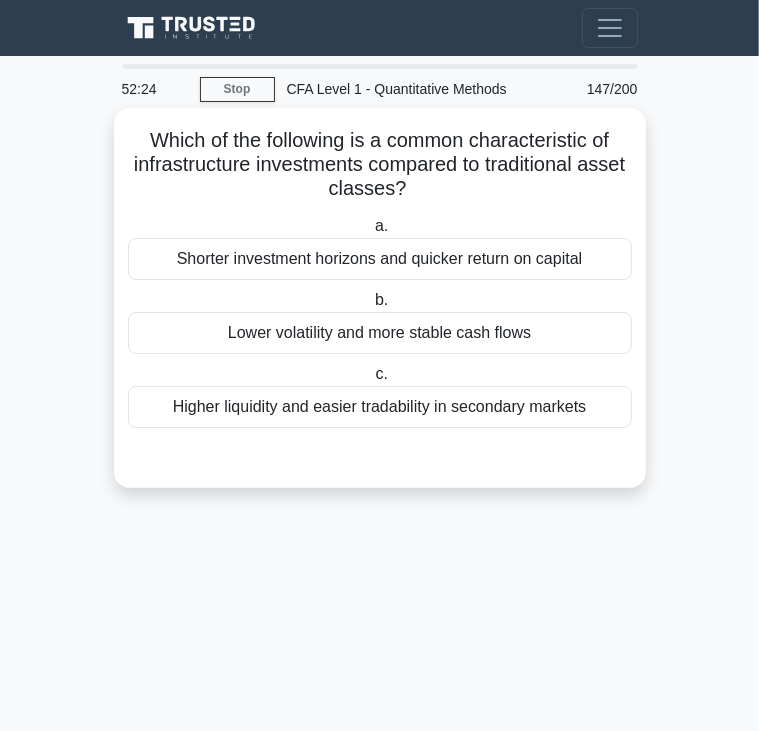 click on "Which of the following is a common characteristic of infrastructure investments compared to traditional asset classes?
.spinner_0XTQ{transform-origin:center;animation:spinner_y6GP .75s linear infinite}@keyframes spinner_y6GP{100%{transform:rotate(360deg)}}" at bounding box center [380, 165] 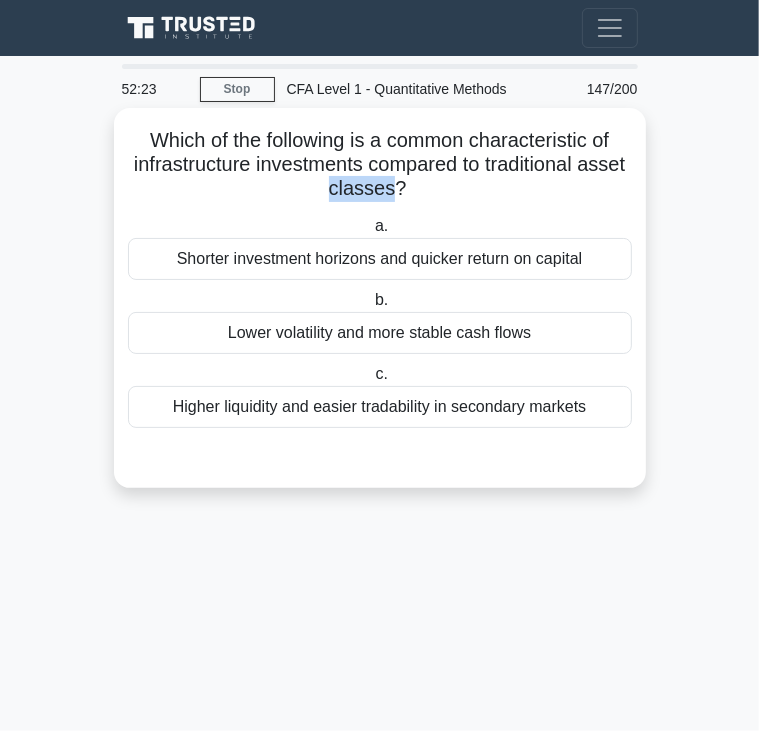 click on "Which of the following is a common characteristic of infrastructure investments compared to traditional asset classes?
.spinner_0XTQ{transform-origin:center;animation:spinner_y6GP .75s linear infinite}@keyframes spinner_y6GP{100%{transform:rotate(360deg)}}" at bounding box center (380, 165) 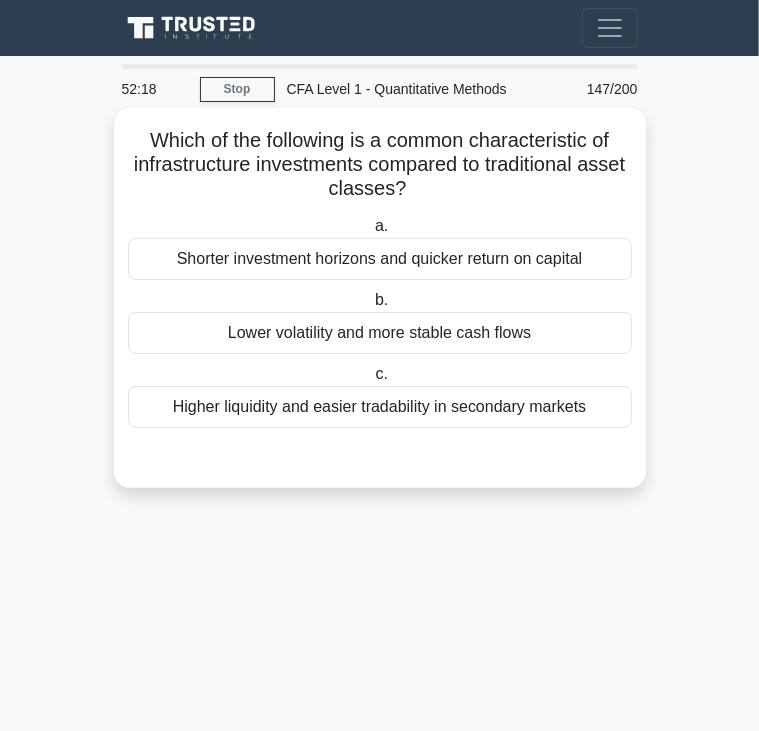 click on "Lower volatility and more stable cash flows" at bounding box center [380, 333] 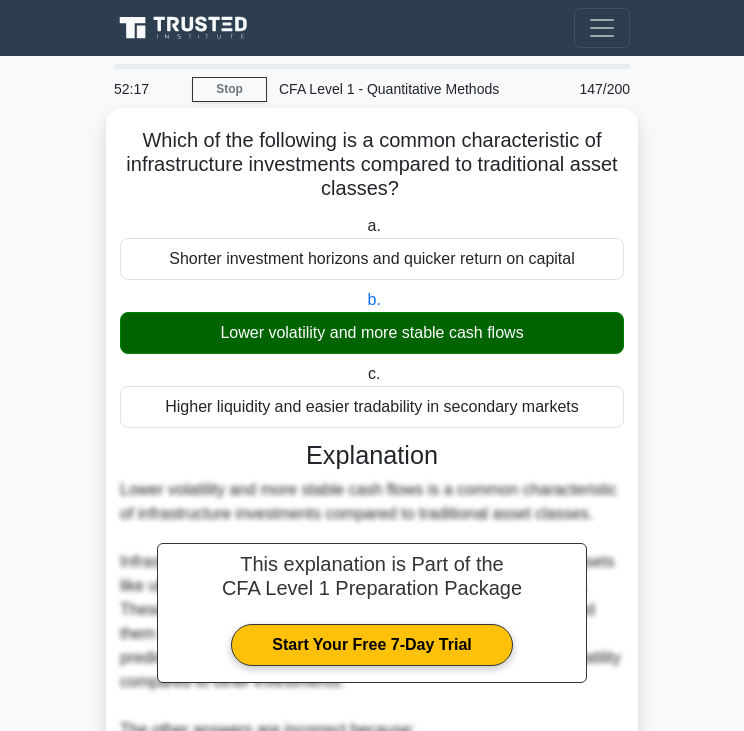 click on "Lower volatility and more stable cash flows" at bounding box center (372, 333) 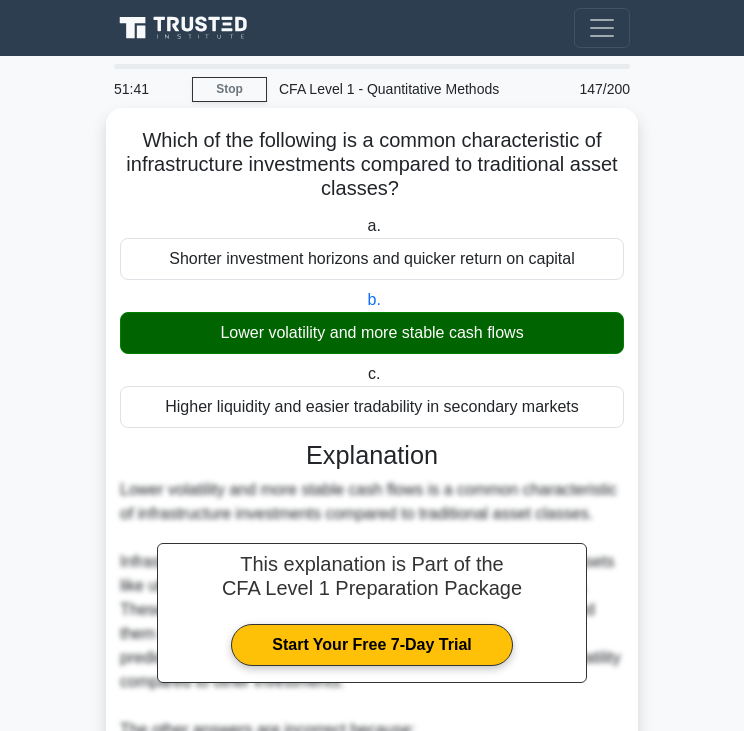 scroll, scrollTop: 307, scrollLeft: 0, axis: vertical 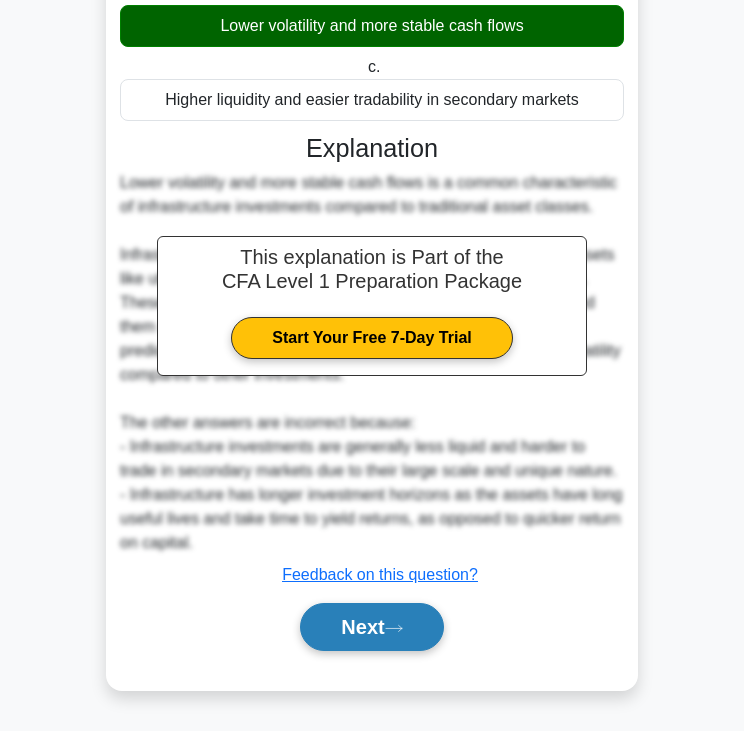 click on "Next" at bounding box center [371, 627] 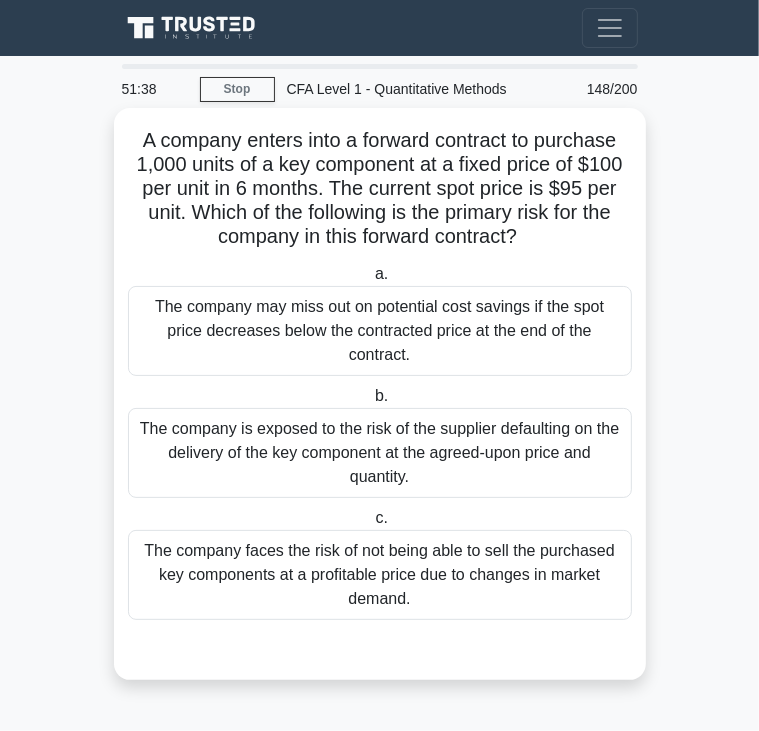 click on "A company enters into a forward contract to purchase 1,000 units of a key component at a fixed price of $100 per unit in 6 months. The current spot price is $95 per unit. Which of the following is the primary risk for the company in this forward contract?
.spinner_0XTQ{transform-origin:center;animation:spinner_y6GP .75s linear infinite}@keyframes spinner_y6GP{100%{transform:rotate(360deg)}}" at bounding box center [380, 189] 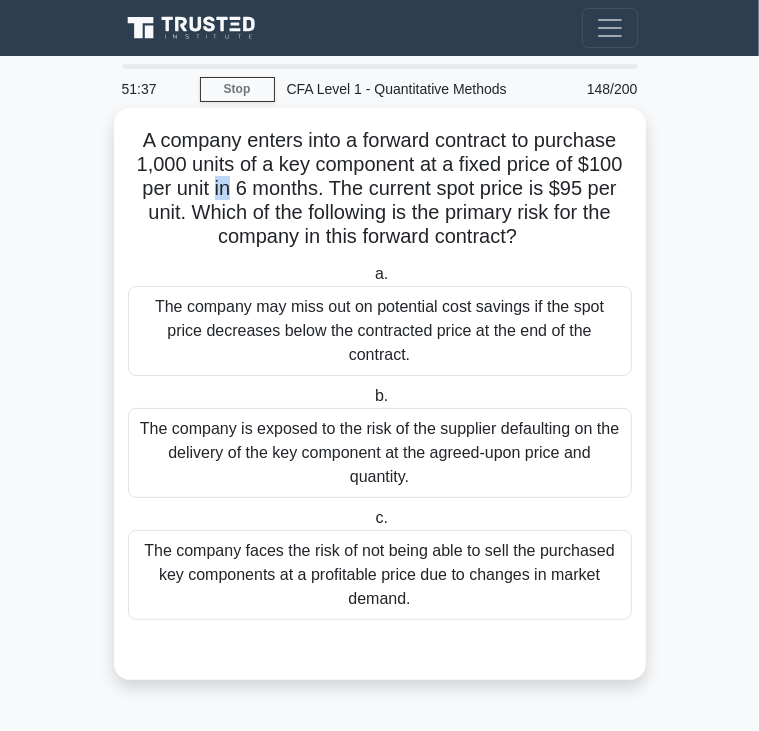 click on "A company enters into a forward contract to purchase 1,000 units of a key component at a fixed price of $100 per unit in 6 months. The current spot price is $95 per unit. Which of the following is the primary risk for the company in this forward contract?
.spinner_0XTQ{transform-origin:center;animation:spinner_y6GP .75s linear infinite}@keyframes spinner_y6GP{100%{transform:rotate(360deg)}}" at bounding box center (380, 189) 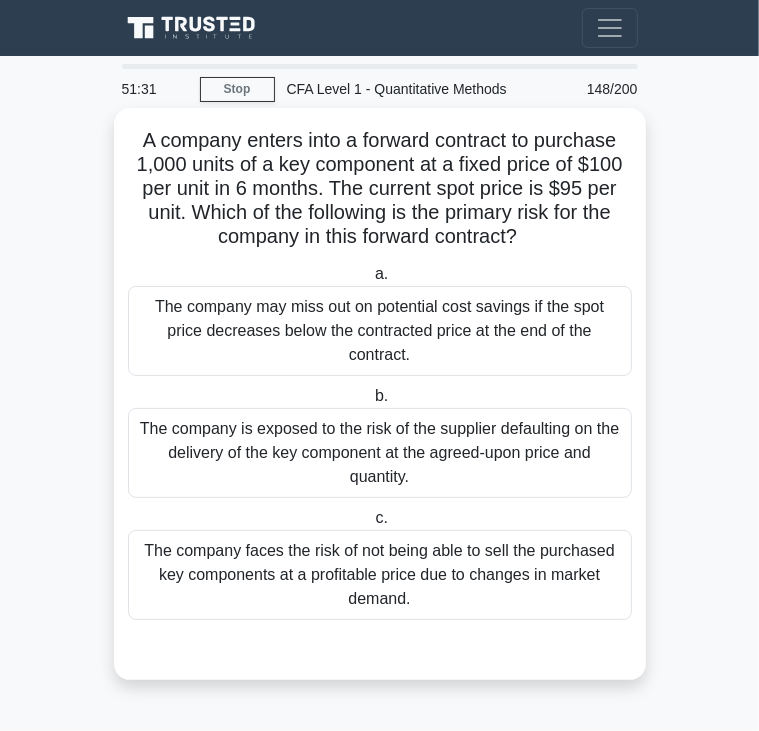 click on "b.
The company is exposed to the risk of the supplier defaulting on the delivery of the key component at the agreed-upon price and quantity." at bounding box center (380, 441) 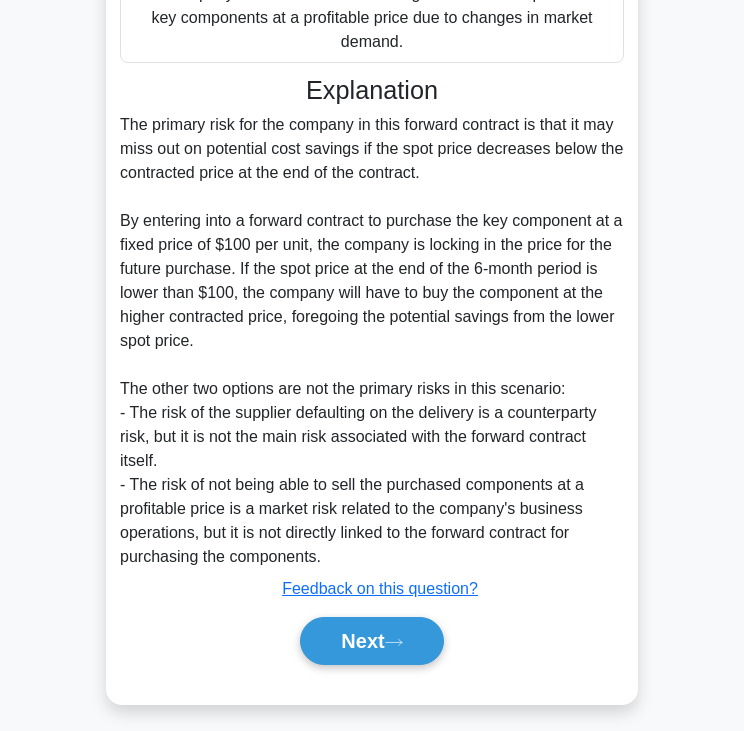 scroll, scrollTop: 572, scrollLeft: 0, axis: vertical 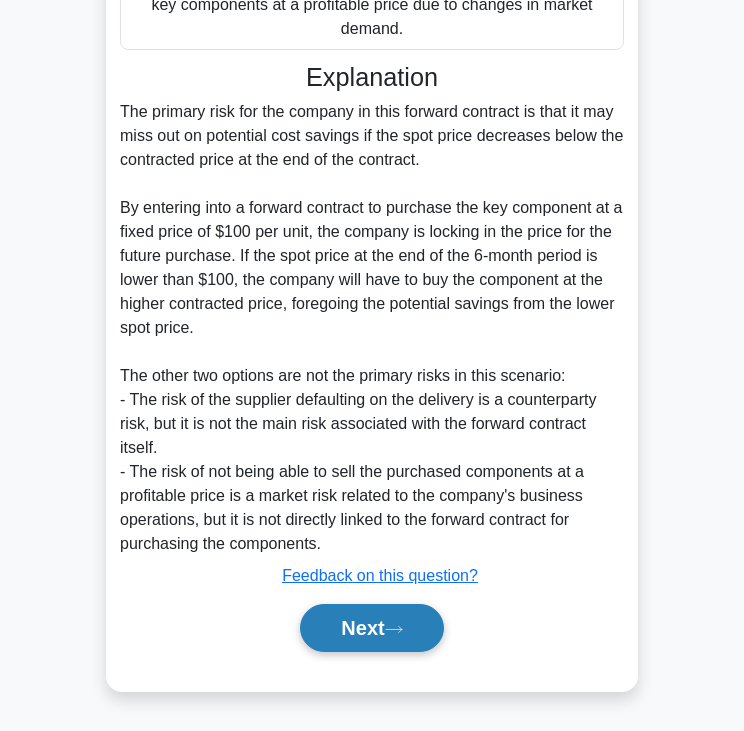 click on "Next" at bounding box center (371, 628) 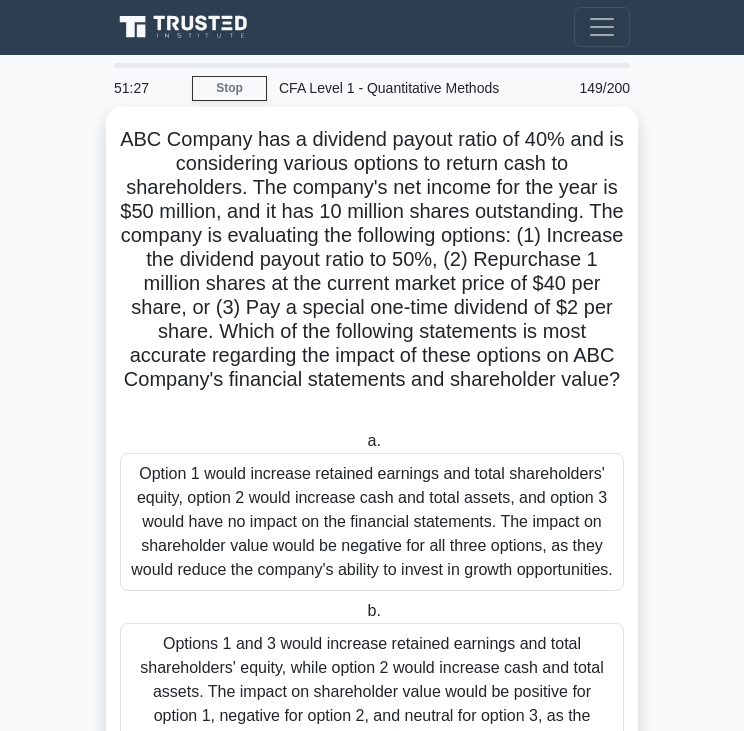 scroll, scrollTop: 0, scrollLeft: 0, axis: both 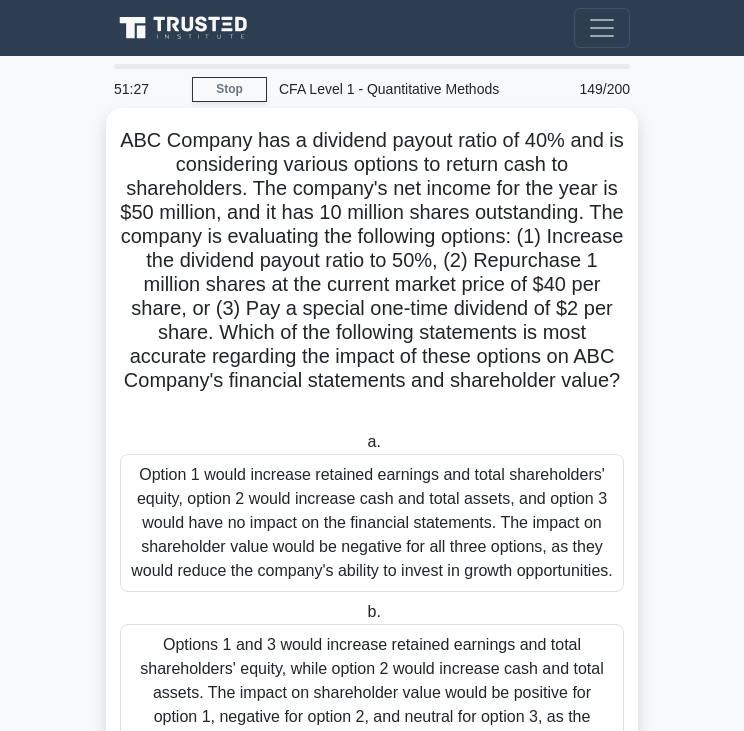 click on "ABC Company has a dividend payout ratio of 40% and is considering various options to return cash to shareholders. The company's net income for the year is $50 million, and it has 10 million shares outstanding. The company is evaluating the following options: (1) Increase the dividend payout ratio to 50%, (2) Repurchase 1 million shares at the current market price of $40 per share, or (3) Pay a special one-time dividend of $2 per share. Which of the following statements is most accurate regarding the impact of these options on ABC Company's financial statements and shareholder value?
.spinner_0XTQ{transform-origin:center;animation:spinner_y6GP .75s linear infinite}@keyframes spinner_y6GP{100%{transform:rotate(360deg)}}" at bounding box center [372, 273] 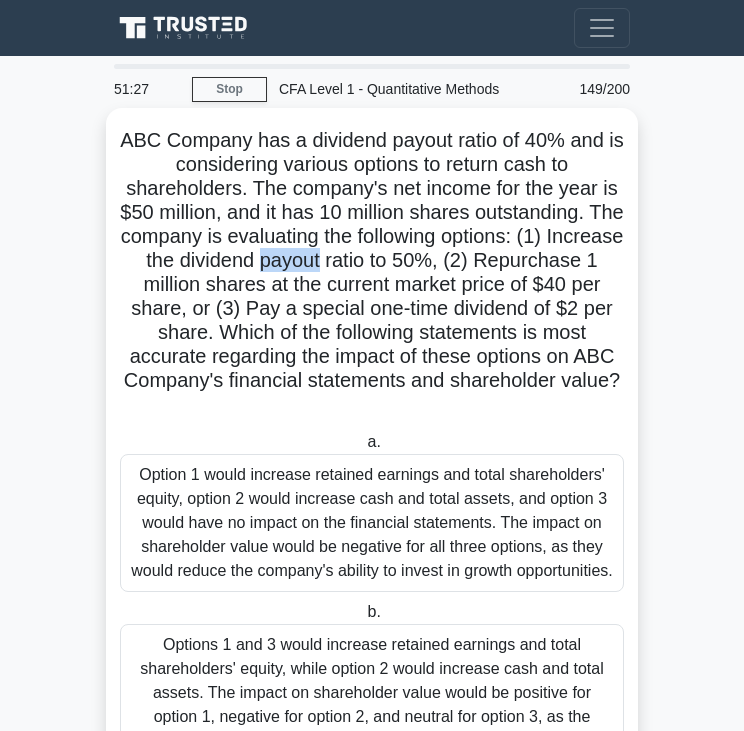 click on "ABC Company has a dividend payout ratio of 40% and is considering various options to return cash to shareholders. The company's net income for the year is $50 million, and it has 10 million shares outstanding. The company is evaluating the following options: (1) Increase the dividend payout ratio to 50%, (2) Repurchase 1 million shares at the current market price of $40 per share, or (3) Pay a special one-time dividend of $2 per share. Which of the following statements is most accurate regarding the impact of these options on ABC Company's financial statements and shareholder value?
.spinner_0XTQ{transform-origin:center;animation:spinner_y6GP .75s linear infinite}@keyframes spinner_y6GP{100%{transform:rotate(360deg)}}" at bounding box center [372, 273] 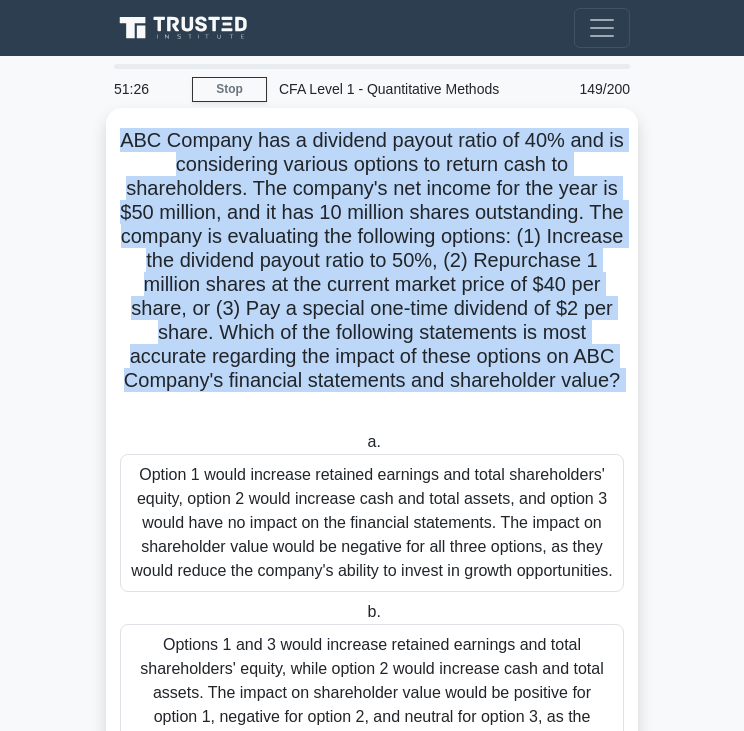click on "ABC Company has a dividend payout ratio of 40% and is considering various options to return cash to shareholders. The company's net income for the year is $50 million, and it has 10 million shares outstanding. The company is evaluating the following options: (1) Increase the dividend payout ratio to 50%, (2) Repurchase 1 million shares at the current market price of $40 per share, or (3) Pay a special one-time dividend of $2 per share. Which of the following statements is most accurate regarding the impact of these options on ABC Company's financial statements and shareholder value?
.spinner_0XTQ{transform-origin:center;animation:spinner_y6GP .75s linear infinite}@keyframes spinner_y6GP{100%{transform:rotate(360deg)}}" at bounding box center [372, 273] 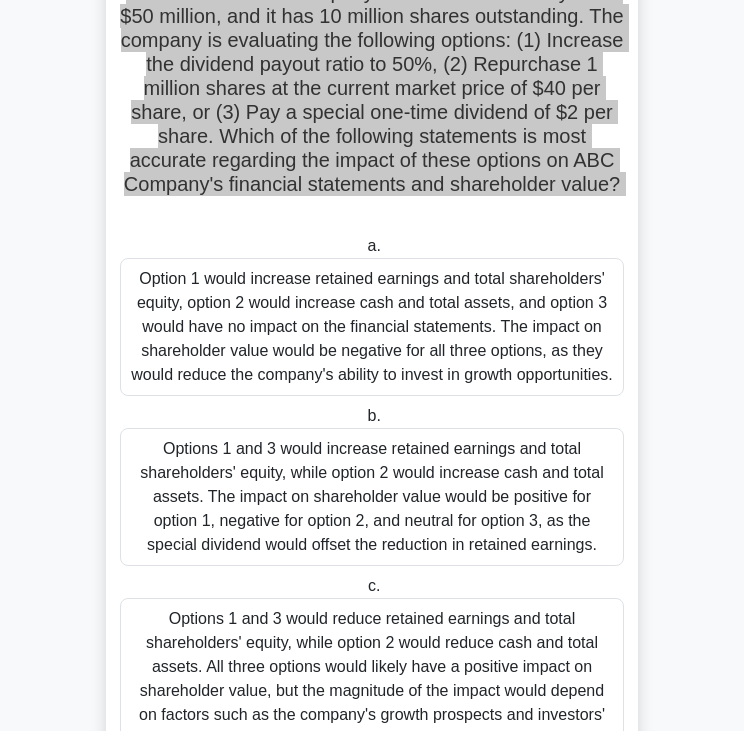 scroll, scrollTop: 212, scrollLeft: 0, axis: vertical 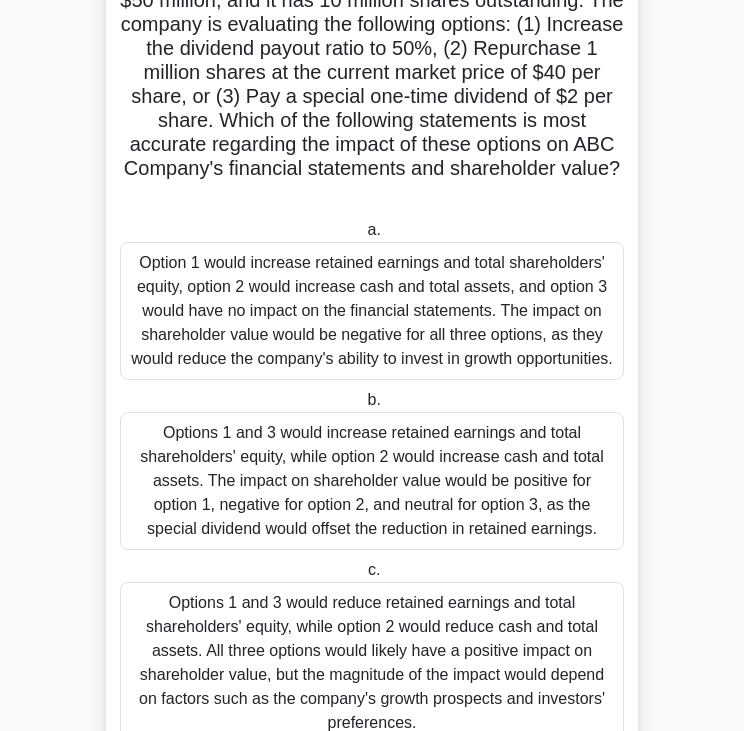 click on "Options 1 and 3 would increase retained earnings and total shareholders' equity, while option 2 would increase cash and total assets. The impact on shareholder value would be positive for option 1, negative for option 2, and neutral for option 3, as the special dividend would offset the reduction in retained earnings." at bounding box center [372, 481] 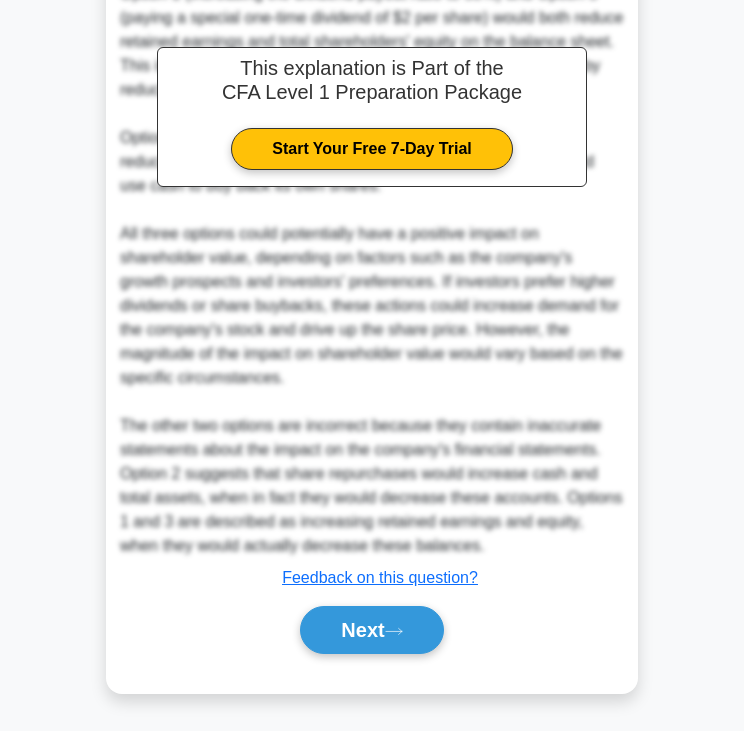 scroll, scrollTop: 1052, scrollLeft: 0, axis: vertical 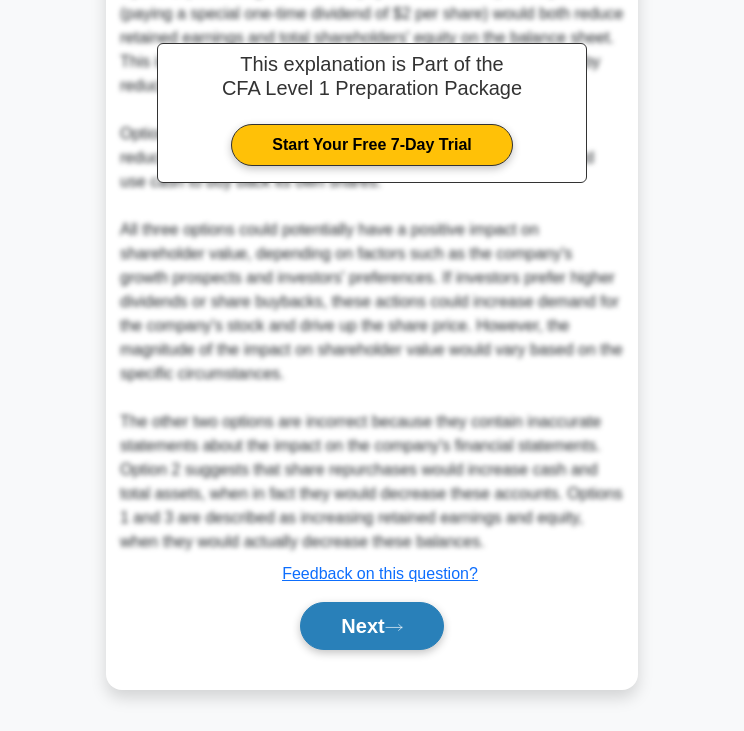 click on "Next" at bounding box center [371, 626] 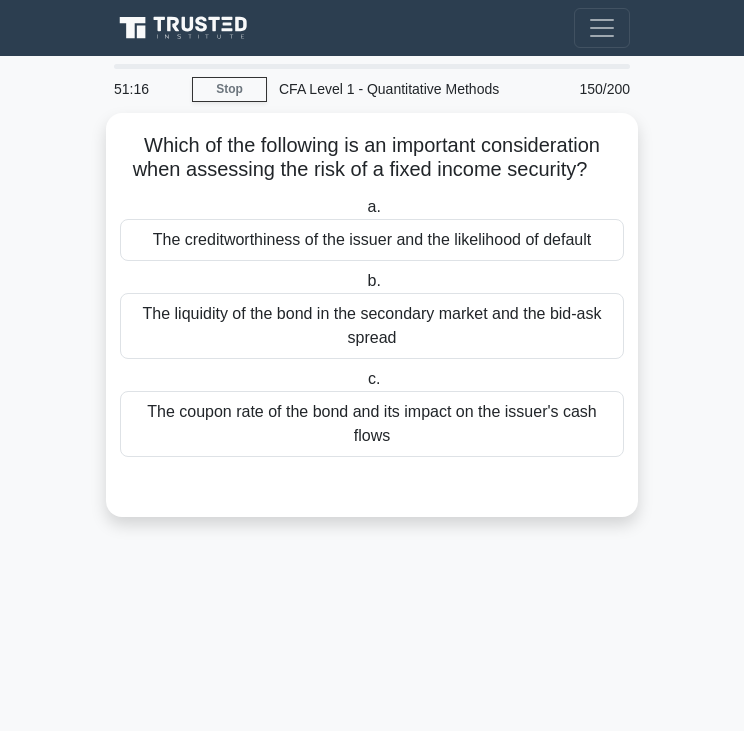 scroll, scrollTop: 0, scrollLeft: 0, axis: both 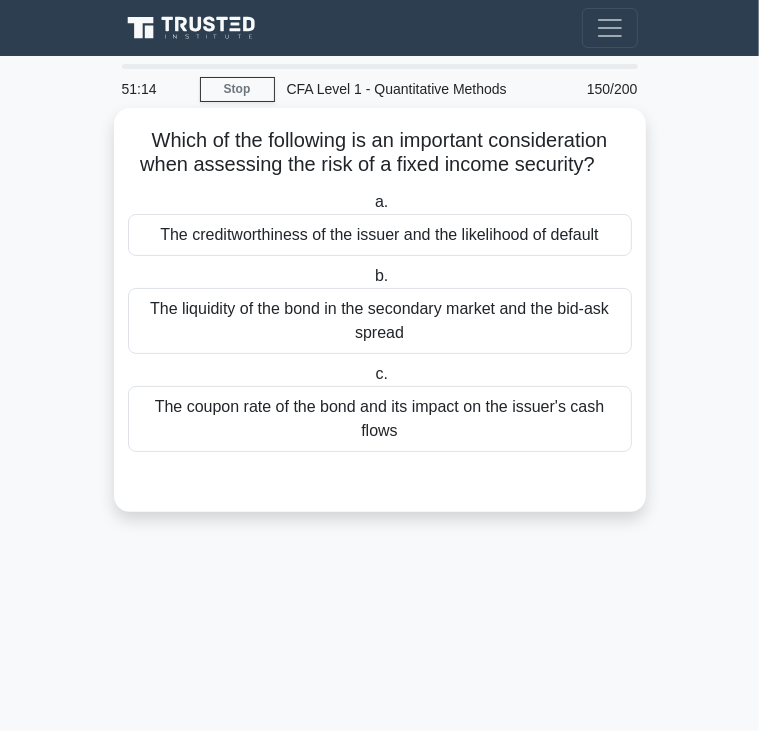 click on "Which of the following is an important consideration when assessing the risk of a fixed income security?
.spinner_0XTQ{transform-origin:center;animation:spinner_y6GP .75s linear infinite}@keyframes spinner_y6GP{100%{transform:rotate(360deg)}}" at bounding box center [380, 153] 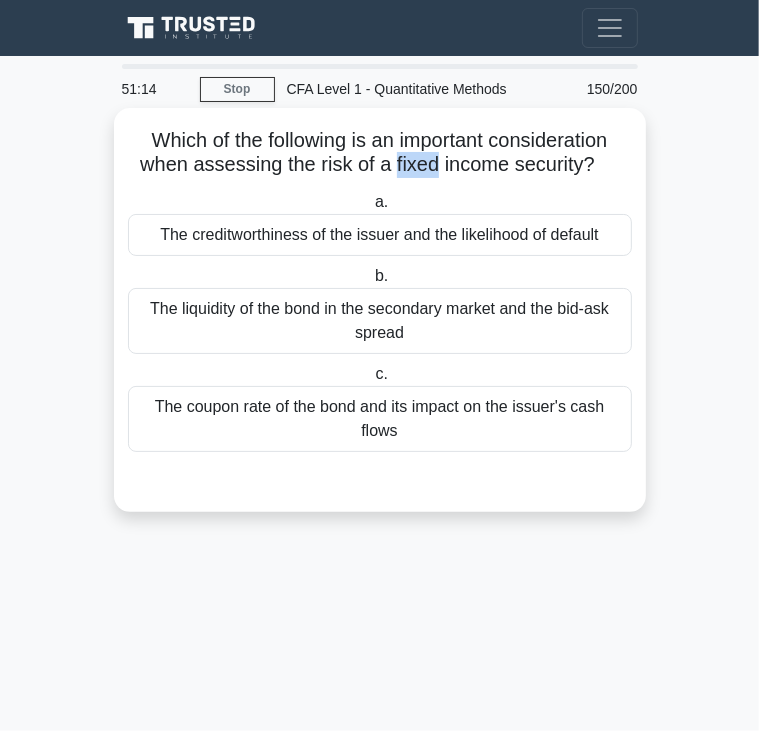 click on "Which of the following is an important consideration when assessing the risk of a fixed income security?
.spinner_0XTQ{transform-origin:center;animation:spinner_y6GP .75s linear infinite}@keyframes spinner_y6GP{100%{transform:rotate(360deg)}}" at bounding box center [380, 153] 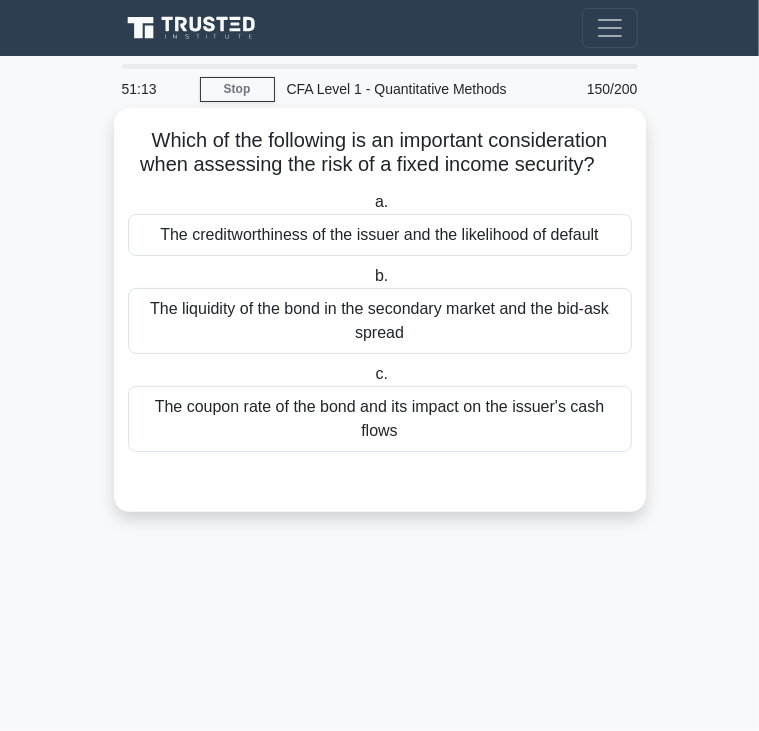 drag, startPoint x: 420, startPoint y: 163, endPoint x: 558, endPoint y: 168, distance: 138.09055 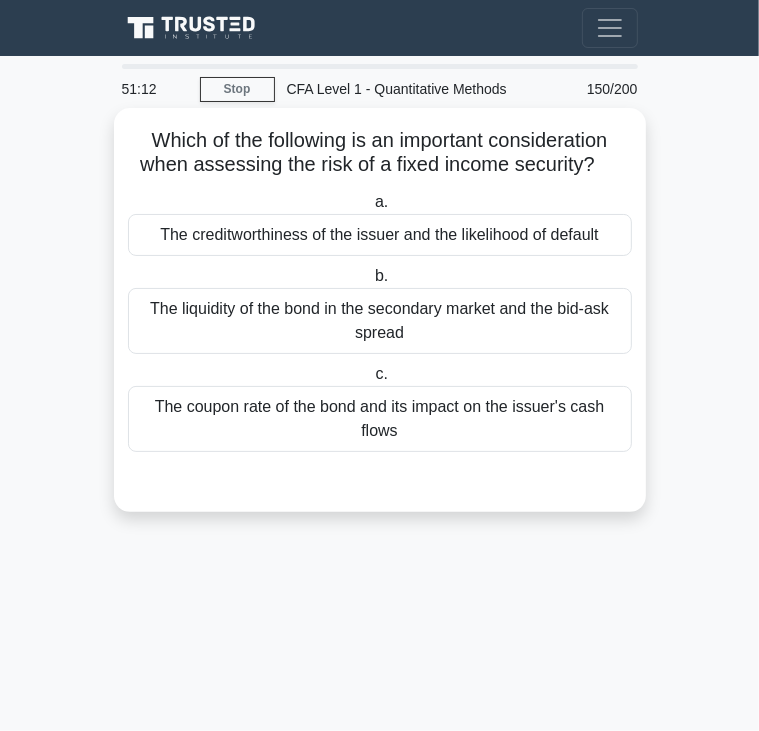 click on "The creditworthiness of the issuer and the likelihood of default" at bounding box center [380, 235] 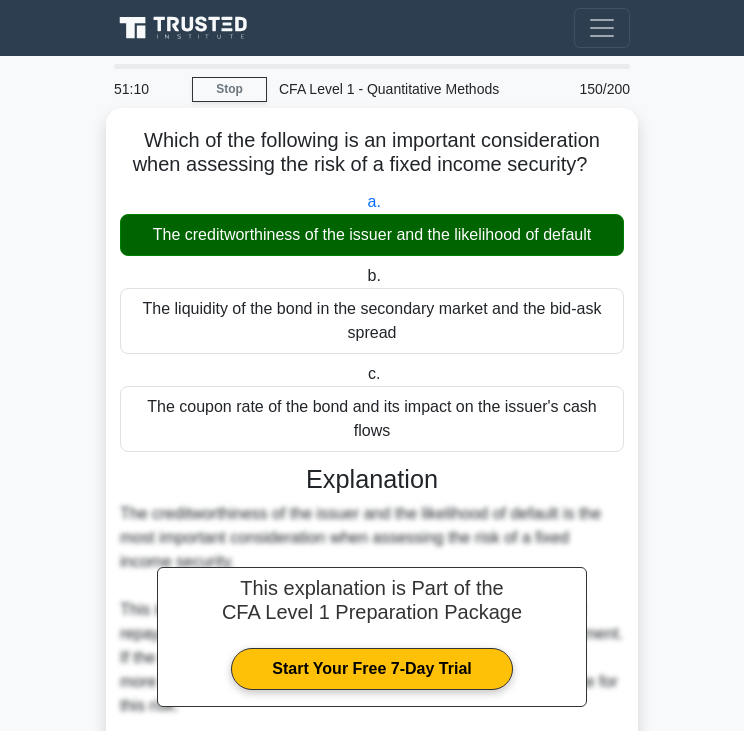 click on "Which of the following is an important consideration when assessing the risk of a fixed income security?
.spinner_0XTQ{transform-origin:center;animation:spinner_y6GP .75s linear infinite}@keyframes spinner_y6GP{100%{transform:rotate(360deg)}}" at bounding box center [372, 153] 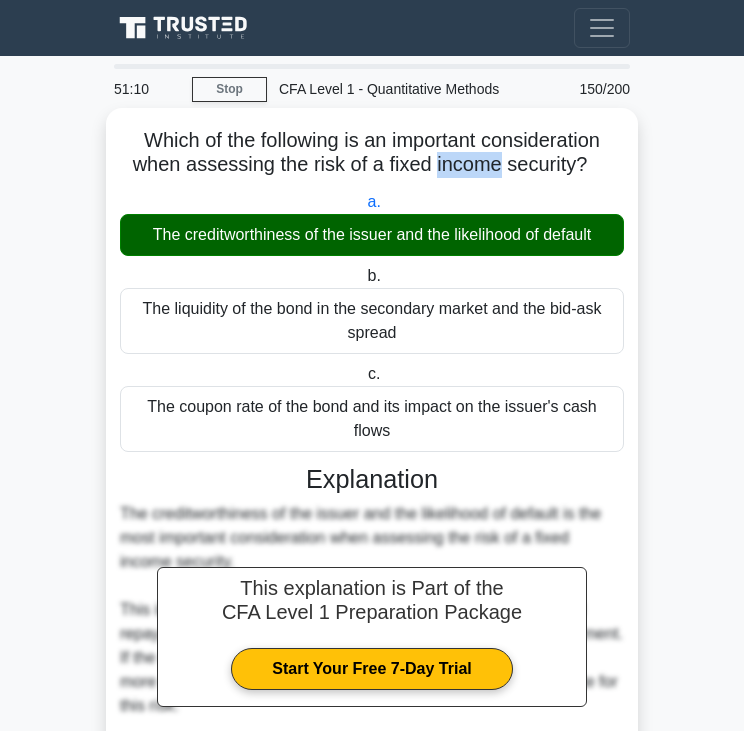 click on "Which of the following is an important consideration when assessing the risk of a fixed income security?
.spinner_0XTQ{transform-origin:center;animation:spinner_y6GP .75s linear infinite}@keyframes spinner_y6GP{100%{transform:rotate(360deg)}}" at bounding box center (372, 153) 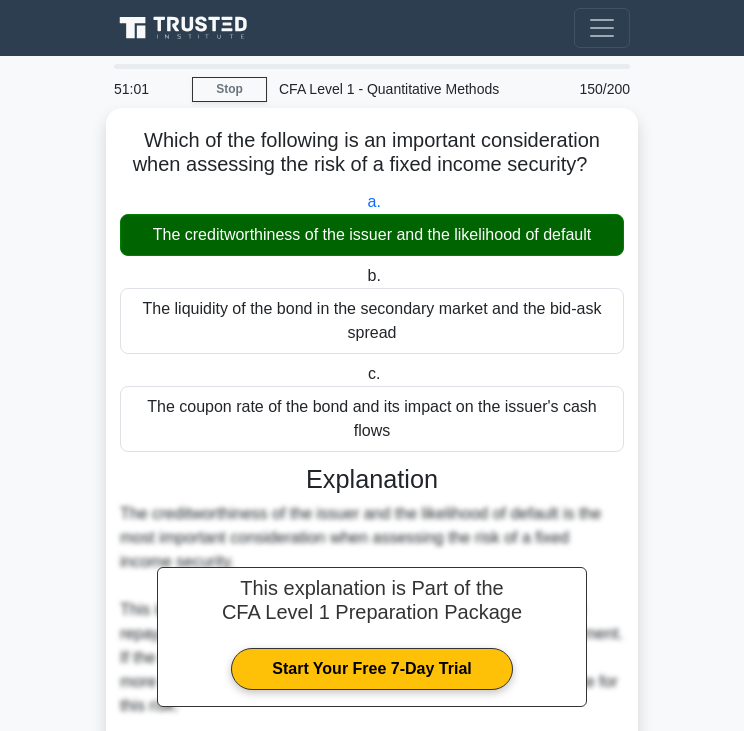 click on "The creditworthiness of the issuer and the likelihood of default" at bounding box center [372, 235] 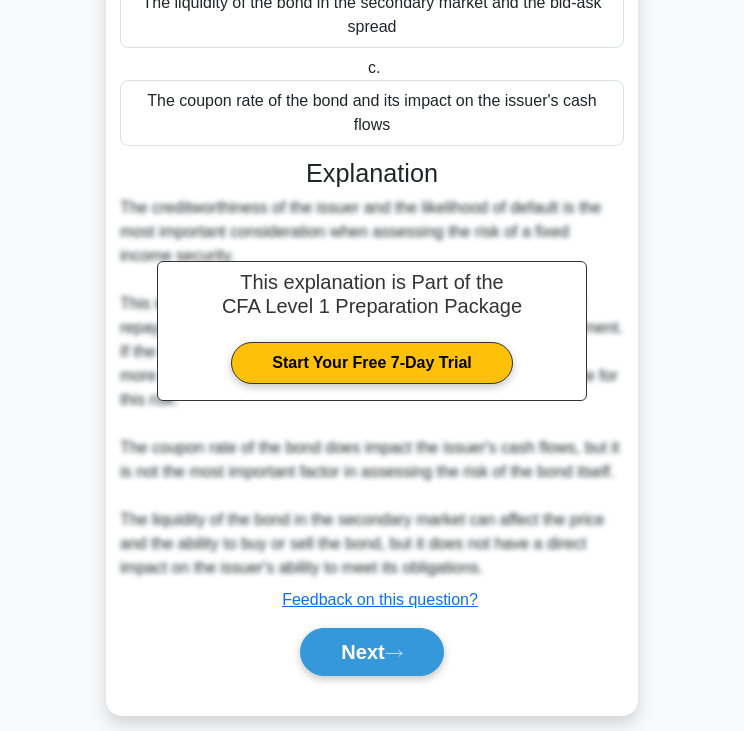scroll, scrollTop: 307, scrollLeft: 0, axis: vertical 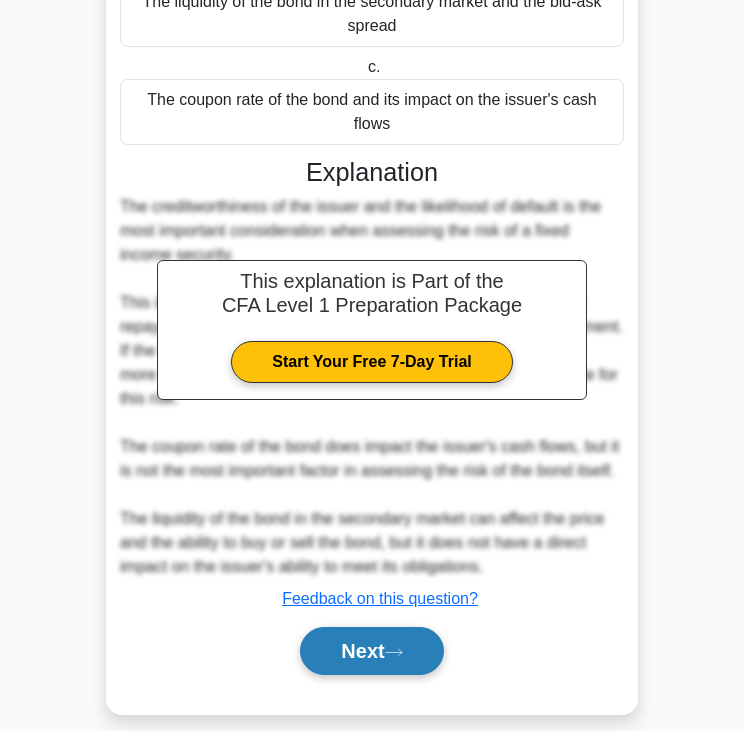 click on "Next" at bounding box center (371, 651) 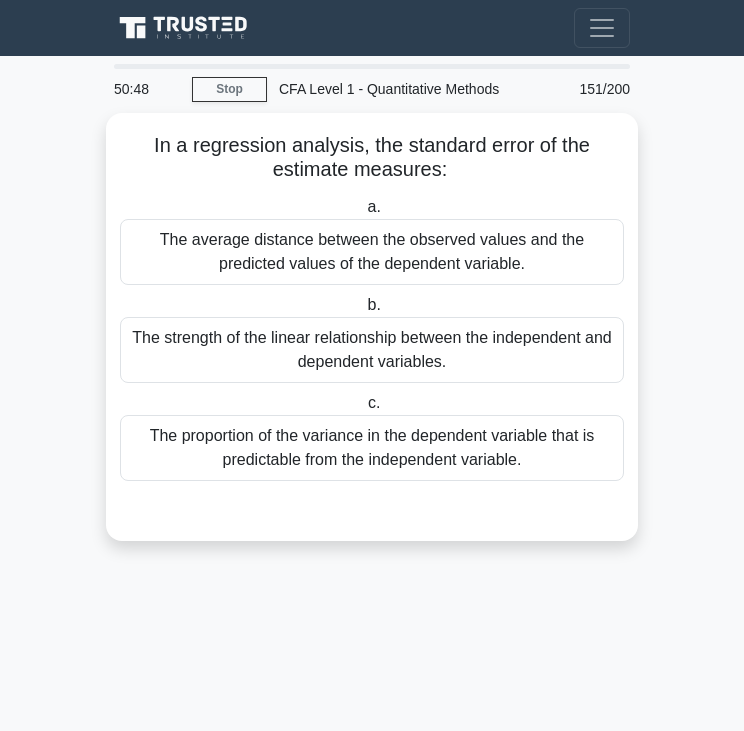 scroll, scrollTop: 0, scrollLeft: 0, axis: both 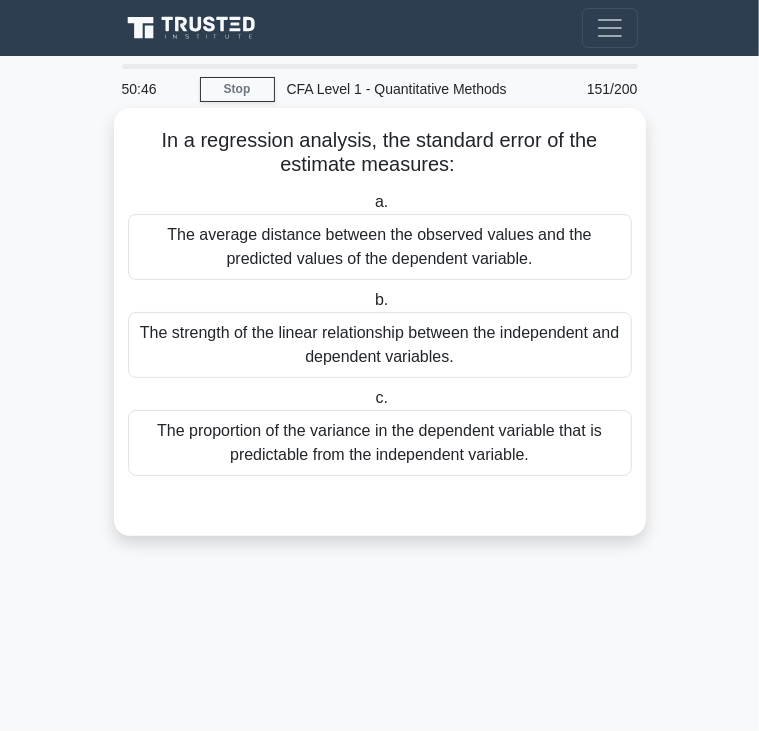 click on "In a regression analysis, the standard error of the estimate measures:
.spinner_0XTQ{transform-origin:center;animation:spinner_y6GP .75s linear infinite}@keyframes spinner_y6GP{100%{transform:rotate(360deg)}}" at bounding box center [380, 153] 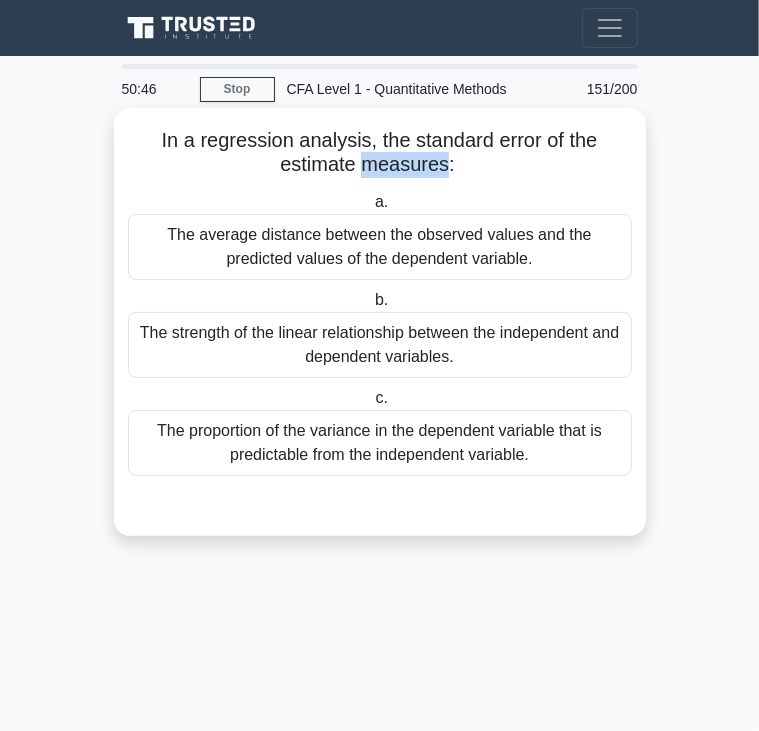 click on "In a regression analysis, the standard error of the estimate measures:
.spinner_0XTQ{transform-origin:center;animation:spinner_y6GP .75s linear infinite}@keyframes spinner_y6GP{100%{transform:rotate(360deg)}}" at bounding box center [380, 153] 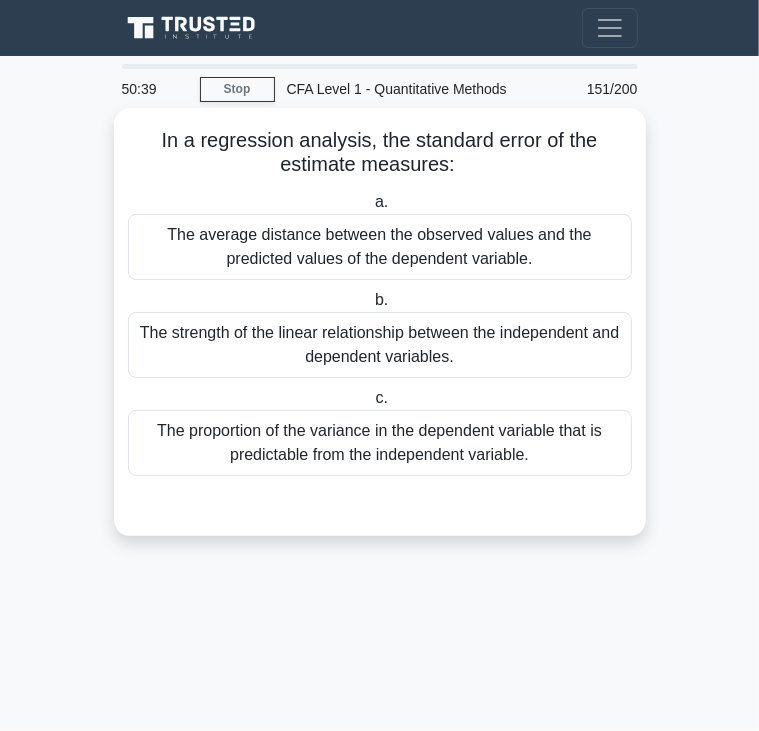 click on "The average distance between the observed values and the predicted values of the dependent variable." at bounding box center [380, 247] 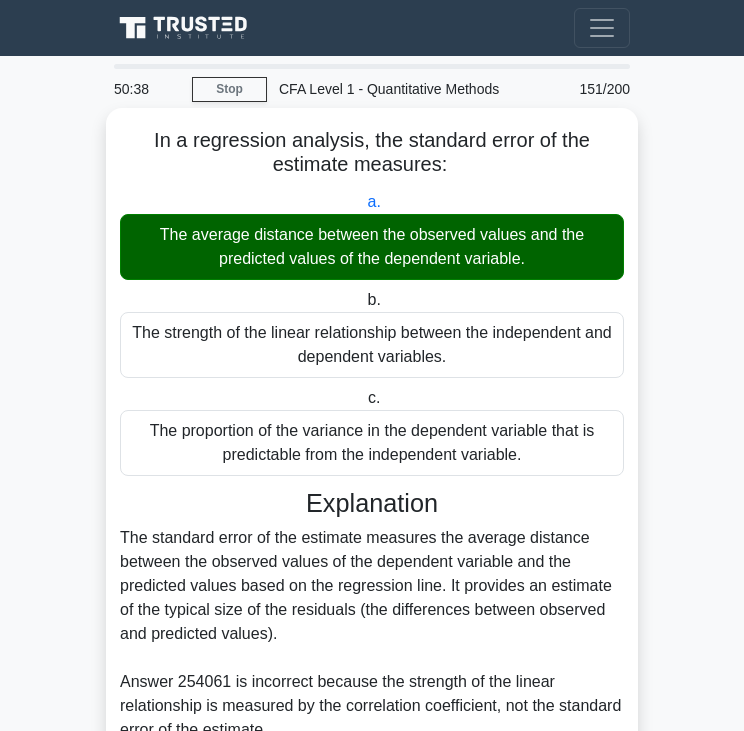 click on "The average distance between the observed values and the predicted values of the dependent variable." at bounding box center (372, 247) 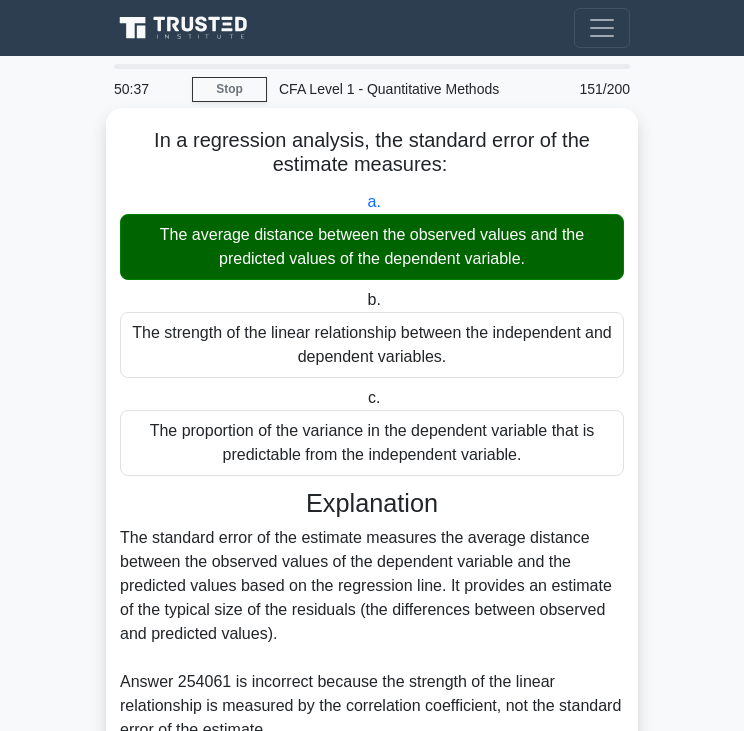 click on "The average distance between the observed values and the predicted values of the dependent variable." at bounding box center [372, 247] 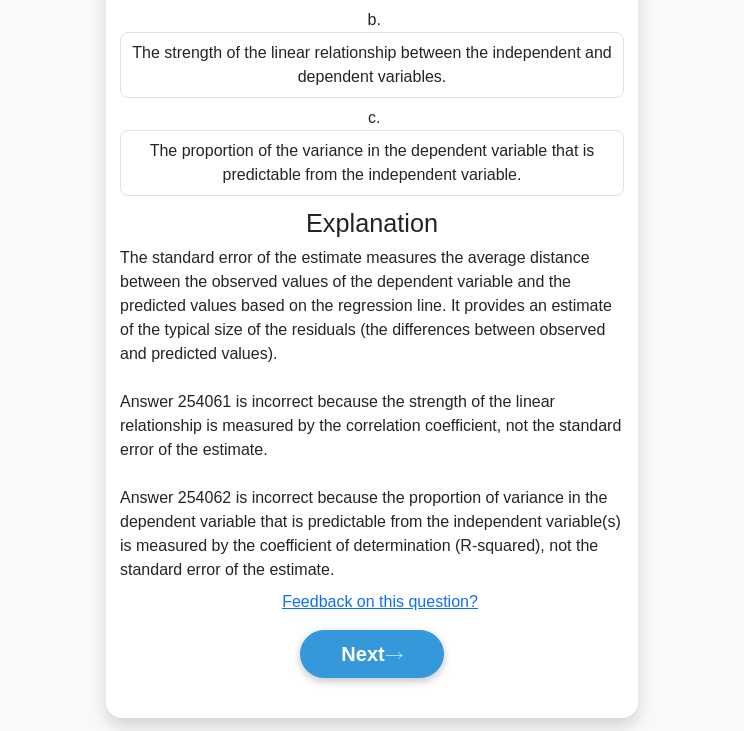 scroll, scrollTop: 307, scrollLeft: 0, axis: vertical 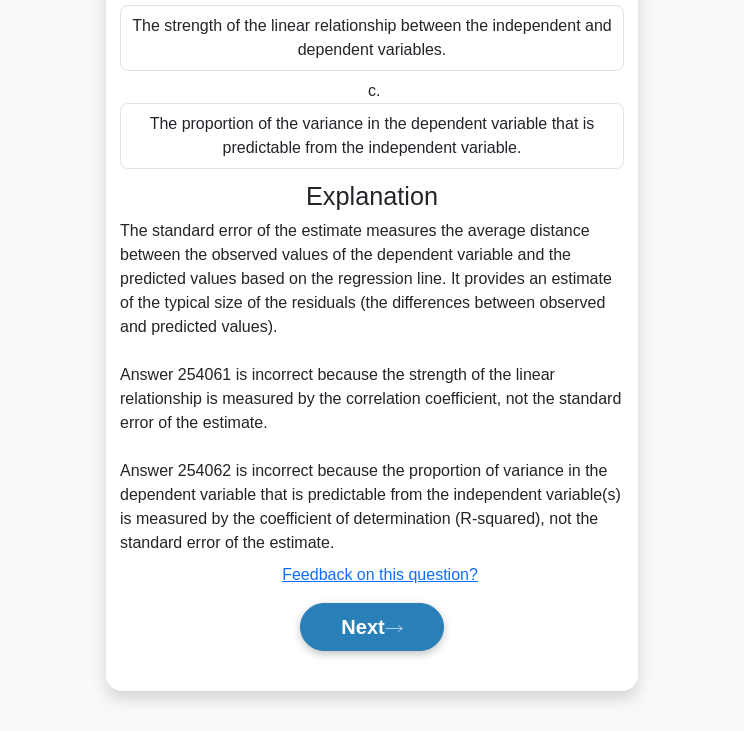 click on "Next" at bounding box center [371, 627] 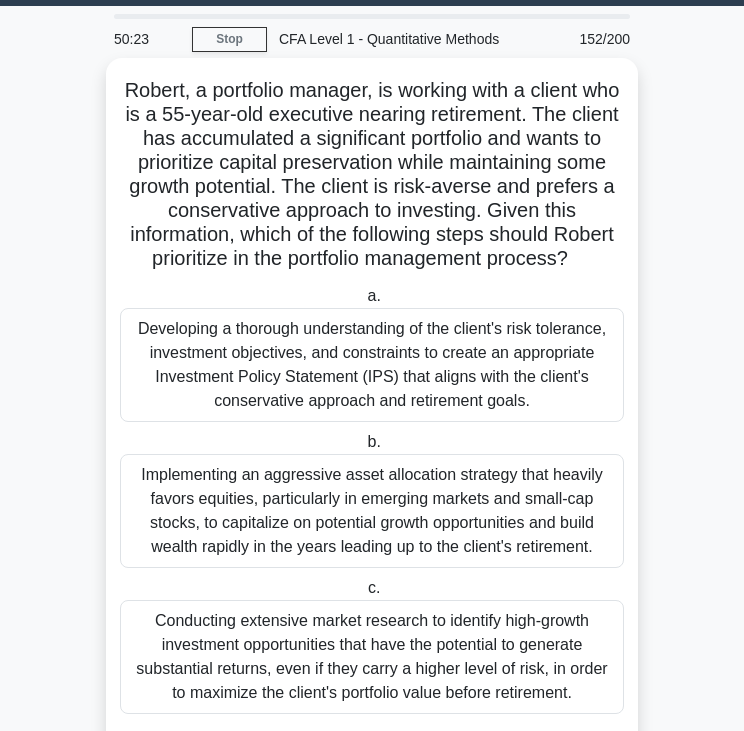 scroll, scrollTop: 45, scrollLeft: 0, axis: vertical 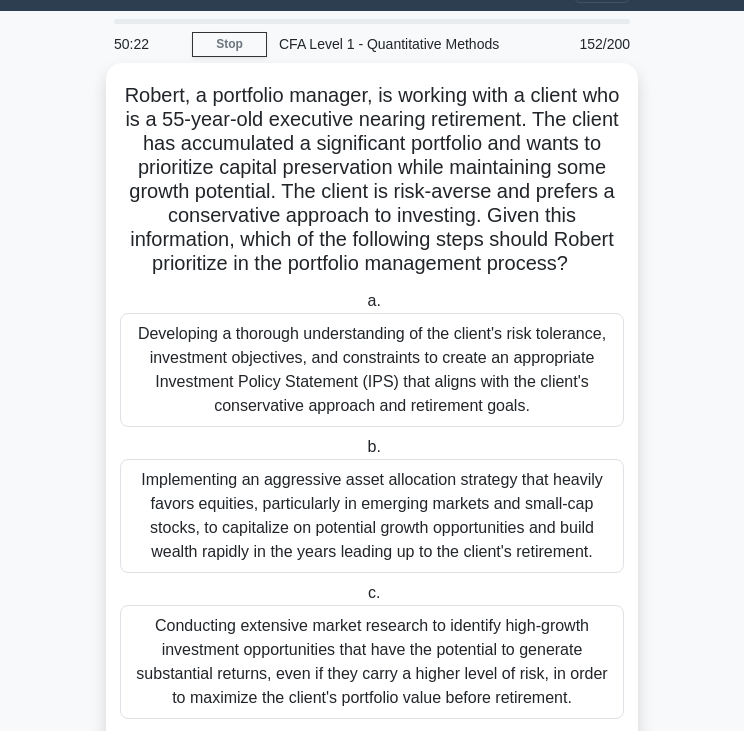 click on "Robert, a portfolio manager, is working with a client who is a 55-year-old executive nearing retirement. The client has accumulated a significant portfolio and wants to prioritize capital preservation while maintaining some growth potential. The client is risk-averse and prefers a conservative approach to investing. Given this information, which of the following steps should Robert prioritize in the portfolio management process?
.spinner_0XTQ{transform-origin:center;animation:spinner_y6GP .75s linear infinite}@keyframes spinner_y6GP{100%{transform:rotate(360deg)}}" at bounding box center (372, 180) 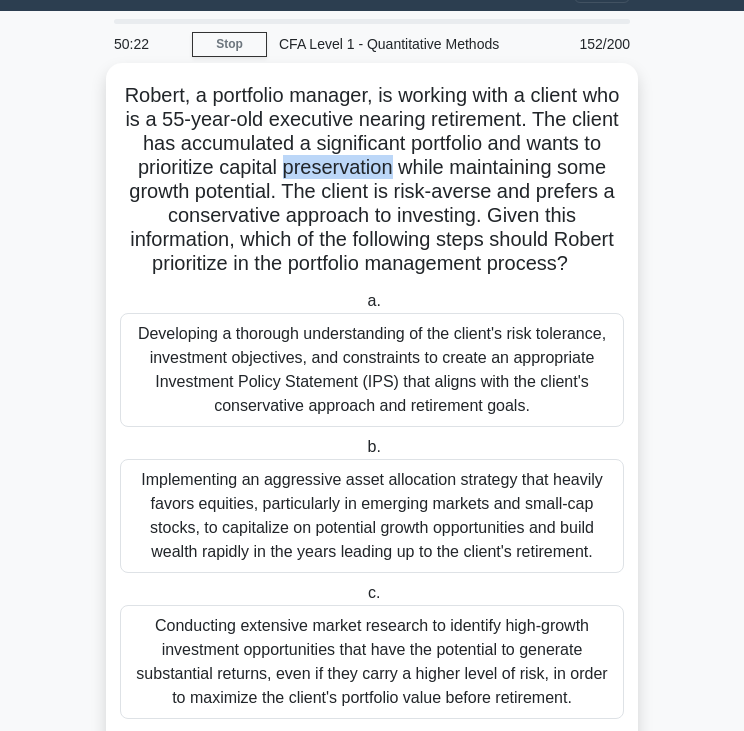 click on "Robert, a portfolio manager, is working with a client who is a 55-year-old executive nearing retirement. The client has accumulated a significant portfolio and wants to prioritize capital preservation while maintaining some growth potential. The client is risk-averse and prefers a conservative approach to investing. Given this information, which of the following steps should Robert prioritize in the portfolio management process?
.spinner_0XTQ{transform-origin:center;animation:spinner_y6GP .75s linear infinite}@keyframes spinner_y6GP{100%{transform:rotate(360deg)}}" at bounding box center (372, 180) 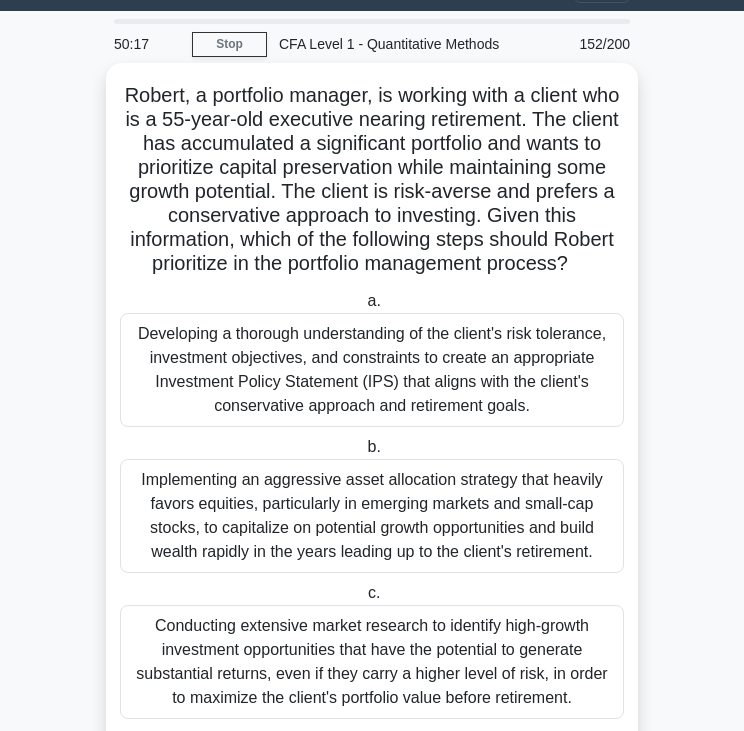 click on "Implementing an aggressive asset allocation strategy that heavily favors equities, particularly in emerging markets and small-cap stocks, to capitalize on potential growth opportunities and build wealth rapidly in the years leading up to the client's retirement." at bounding box center [372, 516] 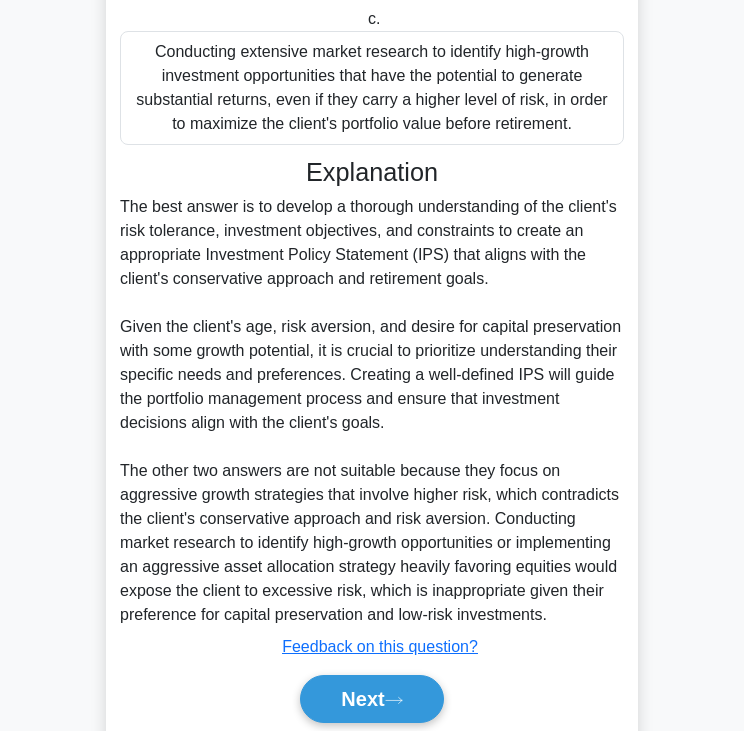 scroll, scrollTop: 692, scrollLeft: 0, axis: vertical 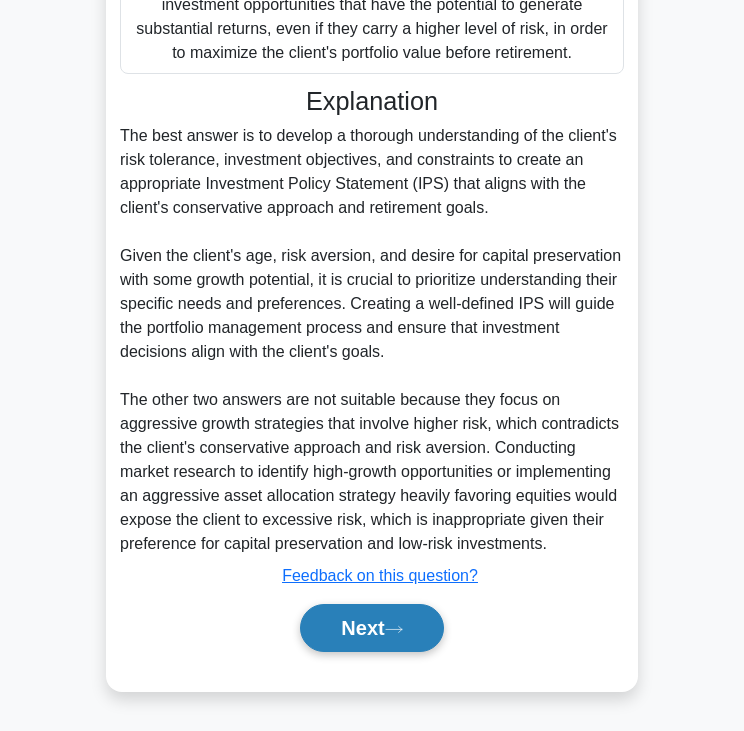 click on "Next" at bounding box center (371, 628) 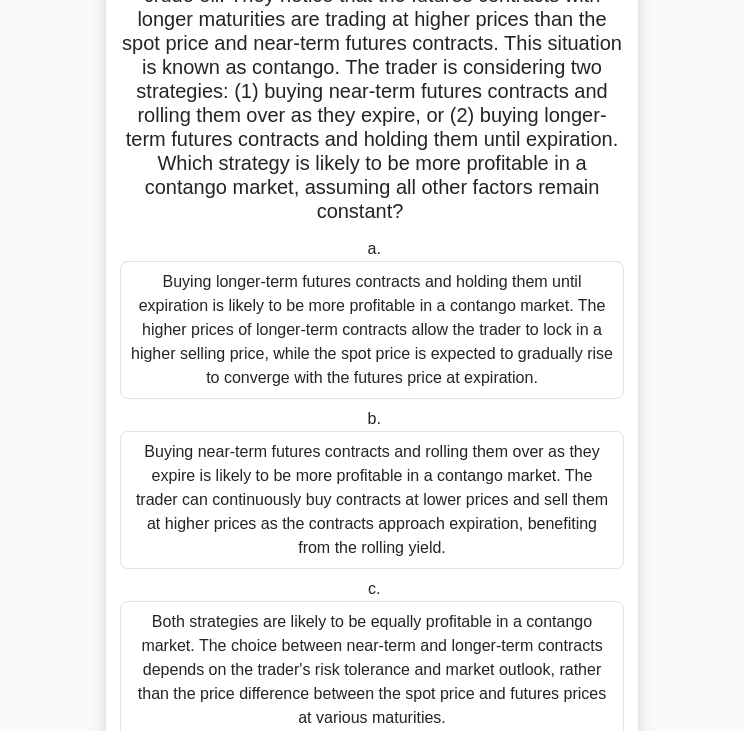 scroll, scrollTop: 168, scrollLeft: 0, axis: vertical 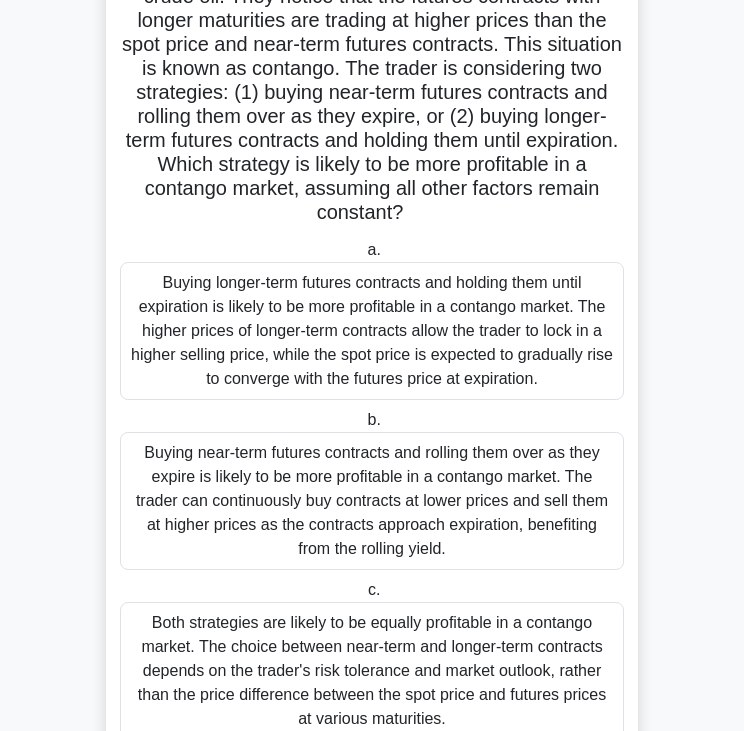 click on "A commodity trader is analyzing the futures market for crude oil. They notice that the futures contracts with longer maturities are trading at higher prices than the spot price and near-term futures contracts. This situation is known as contango. The trader is considering two strategies: (1) buying near-term futures contracts and rolling them over as they expire, or (2) buying longer-term futures contracts and holding them until expiration. Which strategy is likely to be more profitable in a contango market, assuming all other factors remain constant?
.spinner_0XTQ{transform-origin:center;animation:spinner_y6GP .75s linear infinite}@keyframes spinner_y6GP{100%{transform:rotate(360deg)}}" at bounding box center (372, 93) 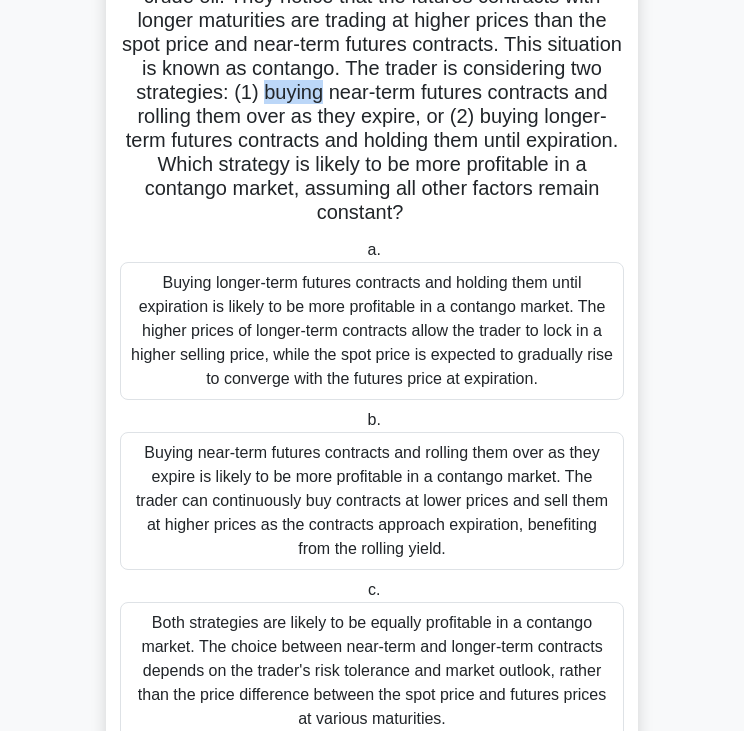 click on "A commodity trader is analyzing the futures market for crude oil. They notice that the futures contracts with longer maturities are trading at higher prices than the spot price and near-term futures contracts. This situation is known as contango. The trader is considering two strategies: (1) buying near-term futures contracts and rolling them over as they expire, or (2) buying longer-term futures contracts and holding them until expiration. Which strategy is likely to be more profitable in a contango market, assuming all other factors remain constant?
.spinner_0XTQ{transform-origin:center;animation:spinner_y6GP .75s linear infinite}@keyframes spinner_y6GP{100%{transform:rotate(360deg)}}" at bounding box center [372, 93] 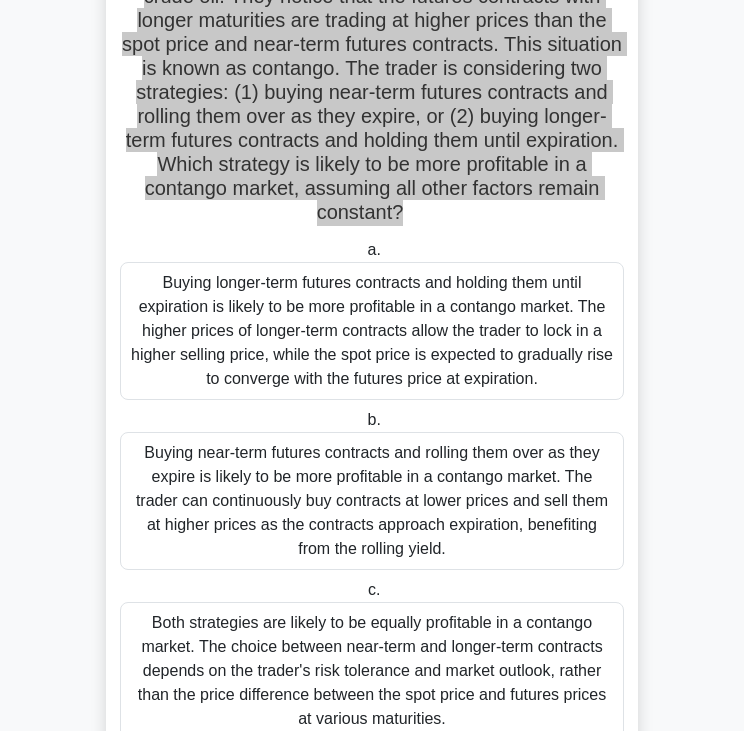 scroll, scrollTop: 277, scrollLeft: 0, axis: vertical 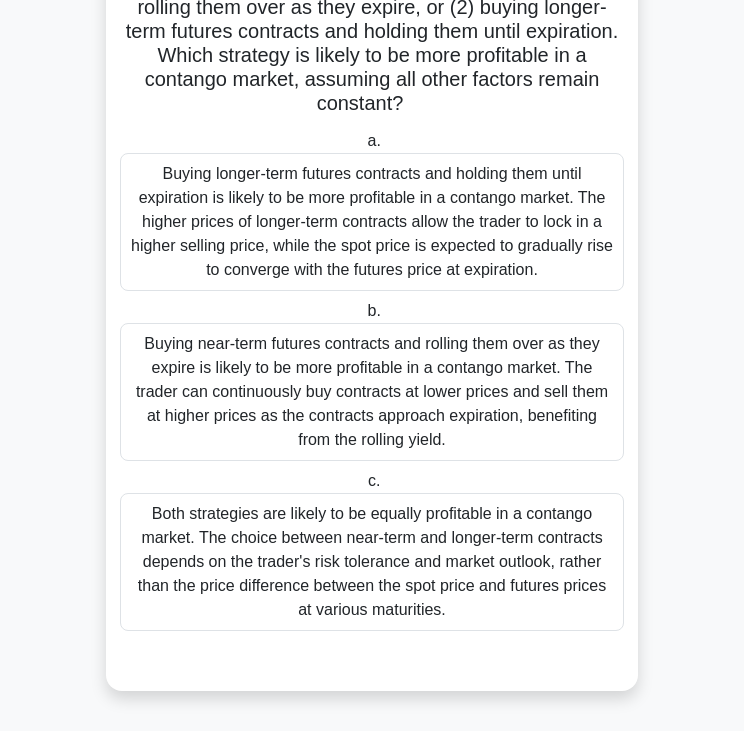 click on "Both strategies are likely to be equally profitable in a contango market. The choice between near-term and longer-term contracts depends on the trader's risk tolerance and market outlook, rather than the price difference between the spot price and futures prices at various maturities." at bounding box center (372, 562) 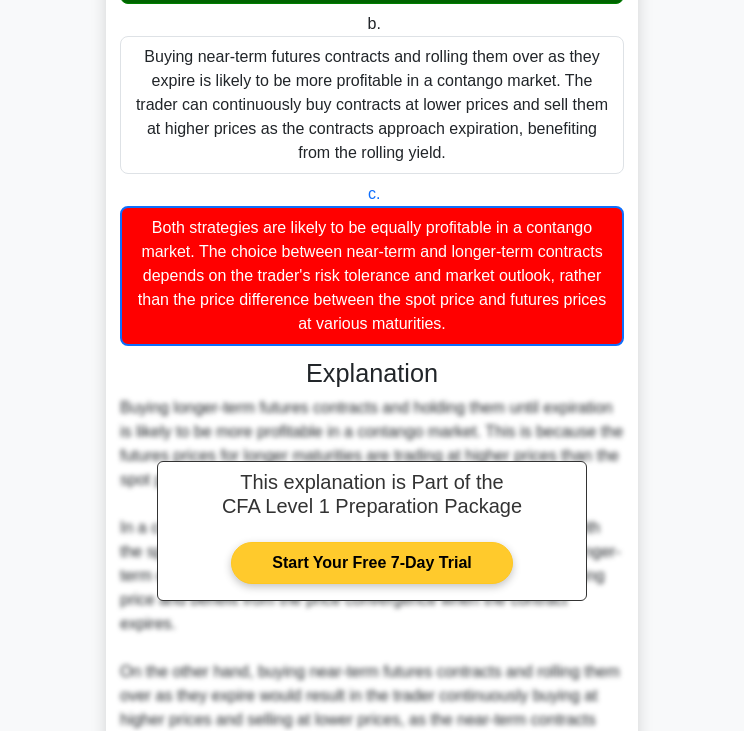 scroll, scrollTop: 956, scrollLeft: 0, axis: vertical 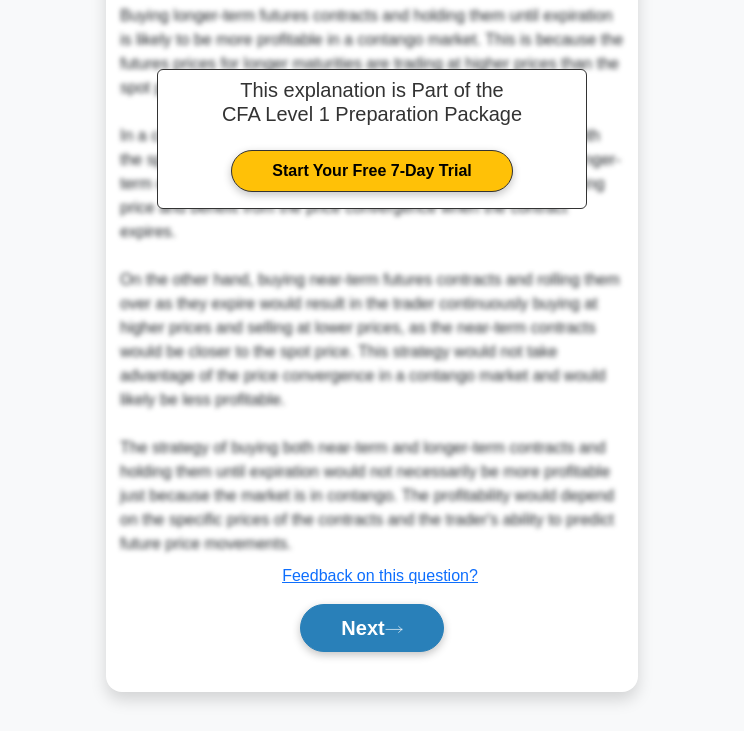 click on "Next" at bounding box center (371, 628) 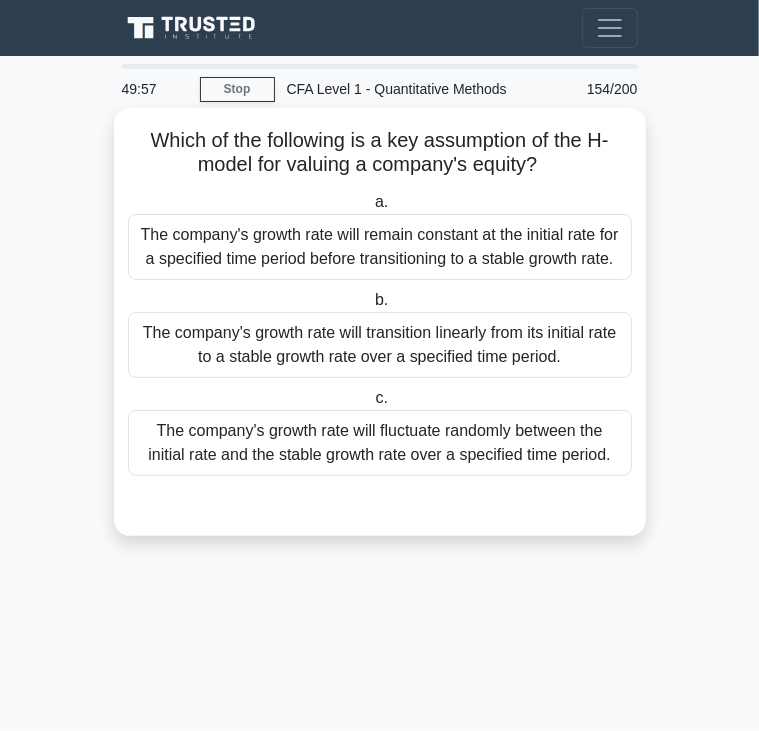 click on "Which of the following is a key assumption of the H-model for valuing a company's equity?
.spinner_0XTQ{transform-origin:center;animation:spinner_y6GP .75s linear infinite}@keyframes spinner_y6GP{100%{transform:rotate(360deg)}}" at bounding box center [380, 153] 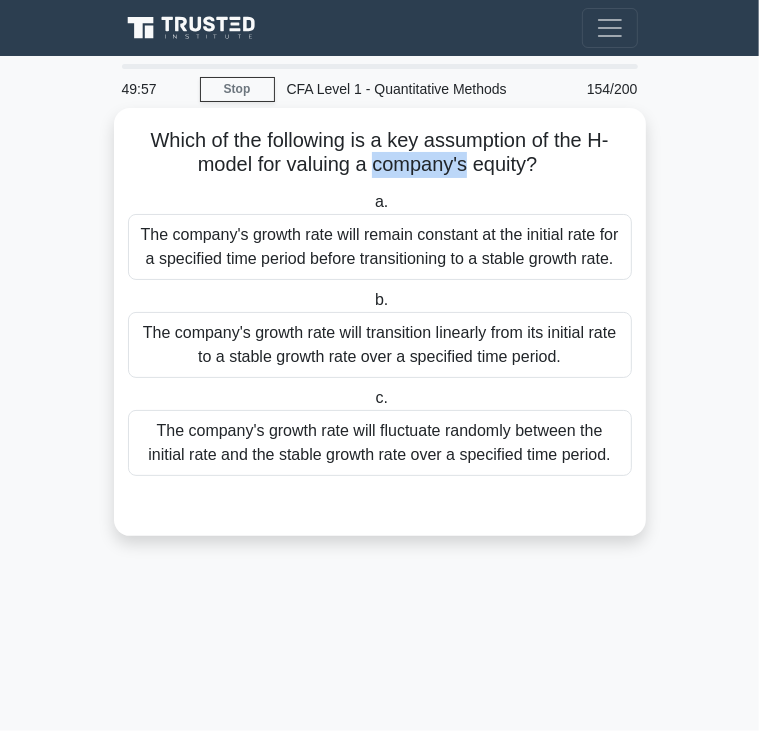 click on "Which of the following is a key assumption of the H-model for valuing a company's equity?
.spinner_0XTQ{transform-origin:center;animation:spinner_y6GP .75s linear infinite}@keyframes spinner_y6GP{100%{transform:rotate(360deg)}}" at bounding box center (380, 153) 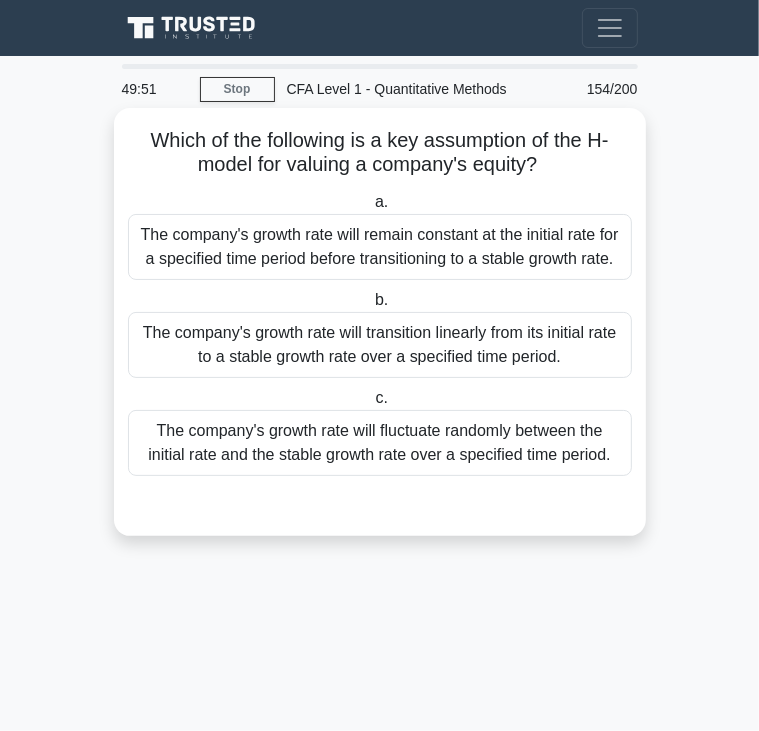 click on "The company's growth rate will remain constant at the initial rate for a specified time period before transitioning to a stable growth rate." at bounding box center [380, 247] 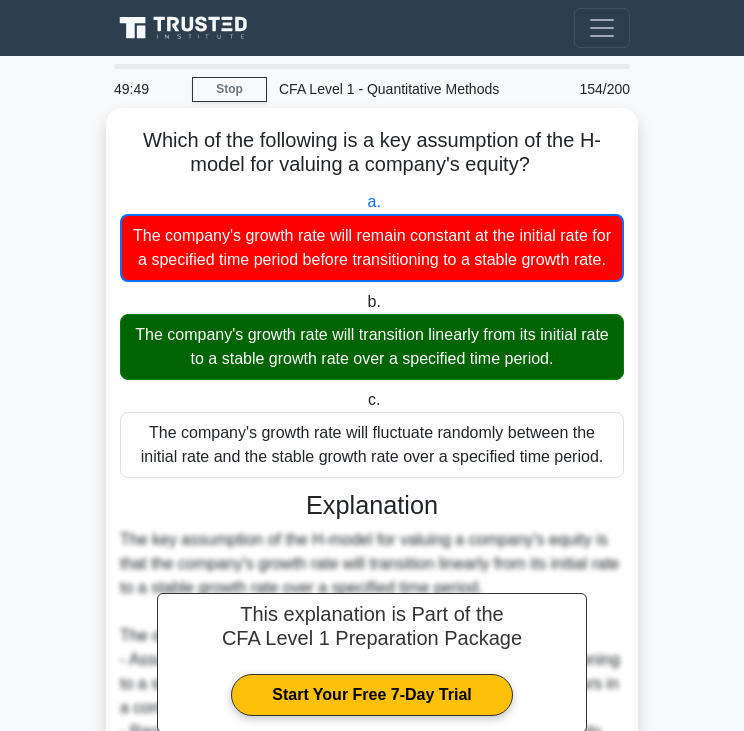 click on "The company's growth rate will transition linearly from its initial rate to a stable growth rate over a specified time period." at bounding box center (372, 347) 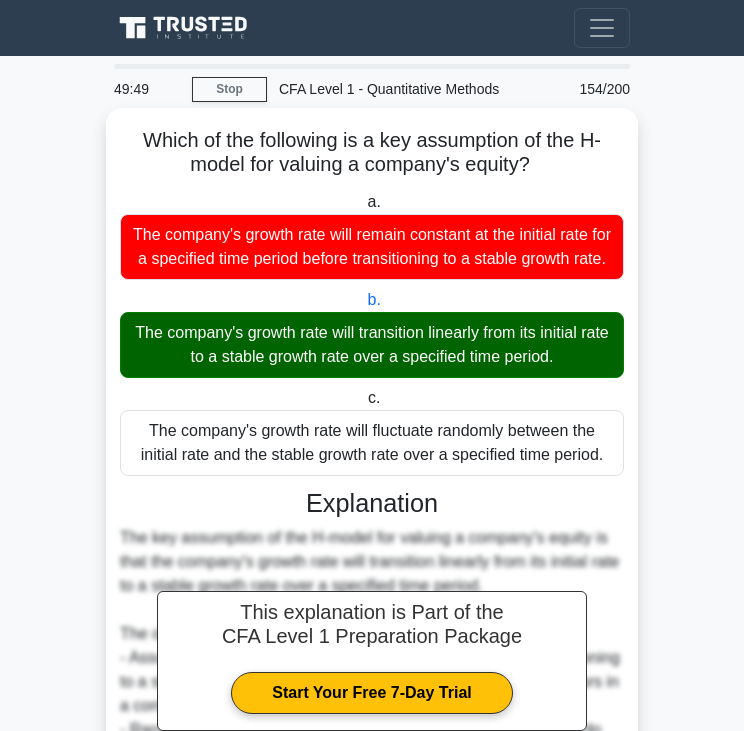 click on "The company's growth rate will transition linearly from its initial rate to a stable growth rate over a specified time period." at bounding box center [372, 345] 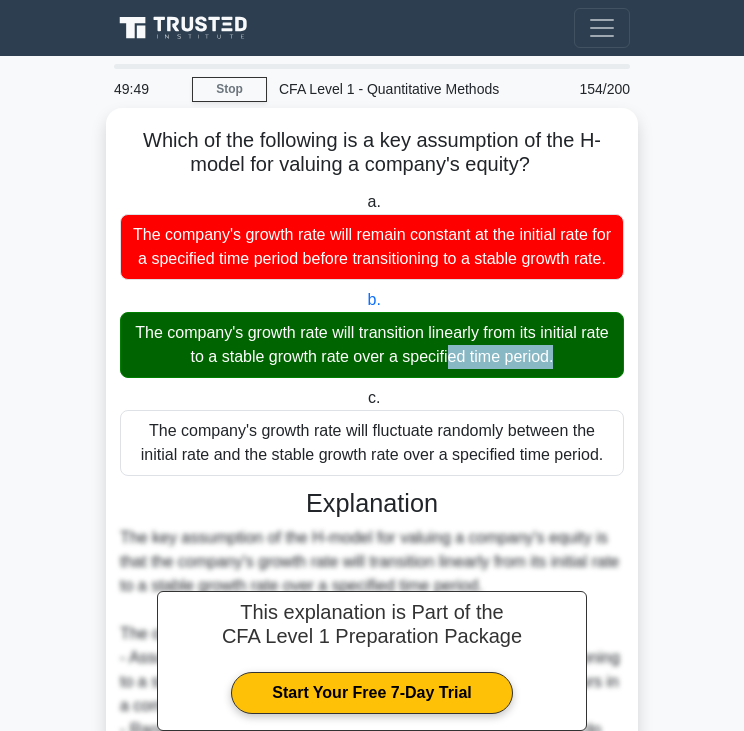 click on "The company's growth rate will transition linearly from its initial rate to a stable growth rate over a specified time period." at bounding box center (372, 345) 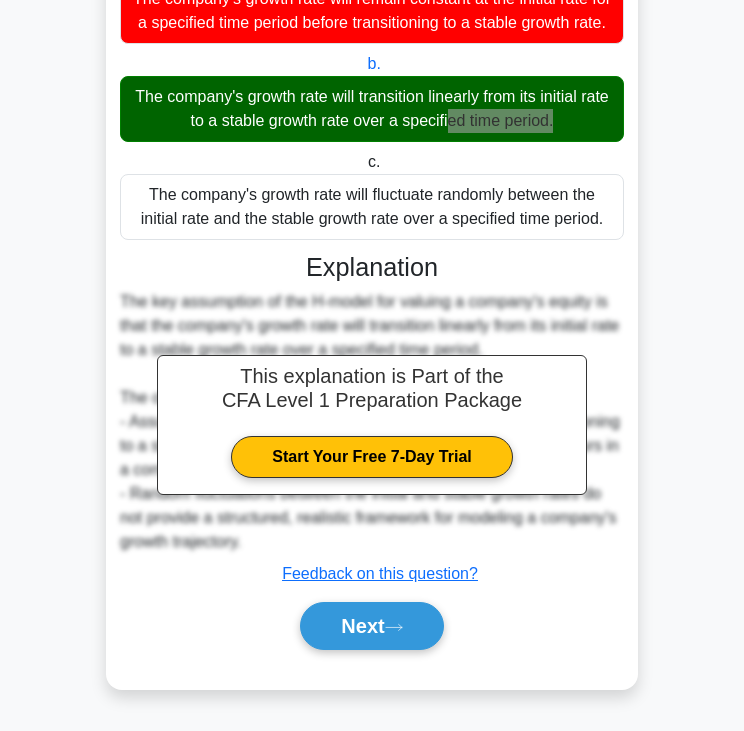 scroll, scrollTop: 259, scrollLeft: 0, axis: vertical 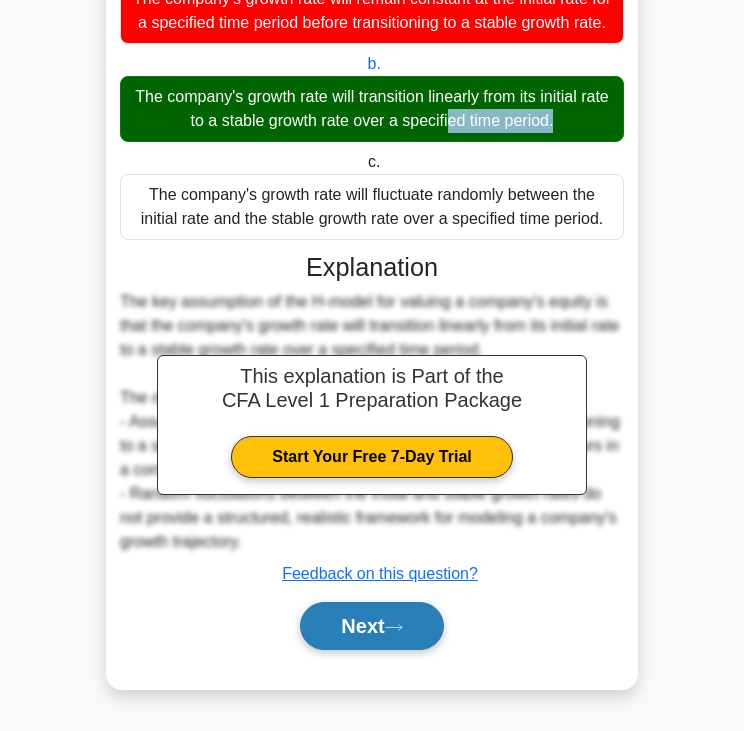 click on "Next" at bounding box center [371, 626] 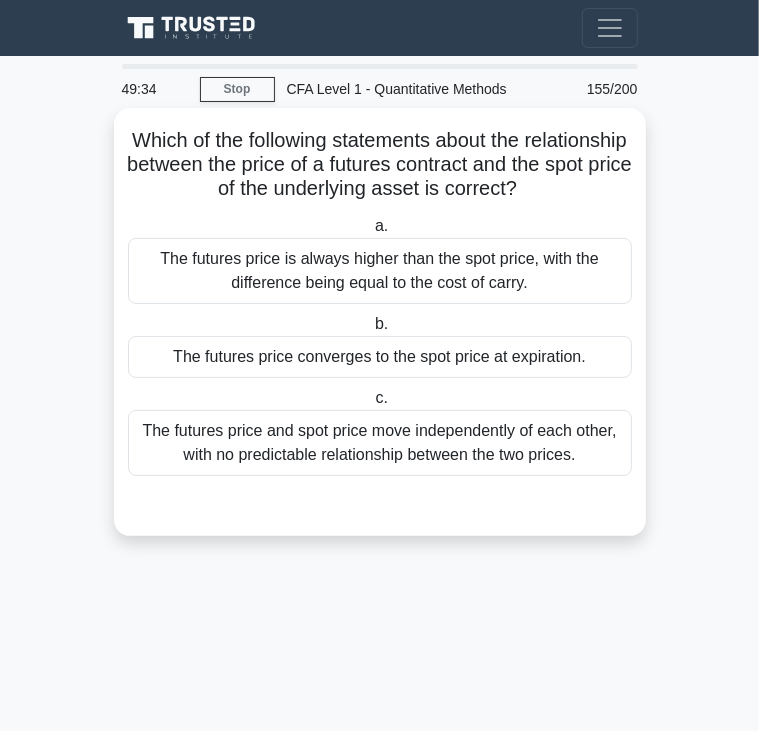 click on "Which of the following statements about the relationship between the price of a futures contract and the spot price of the underlying asset is correct?
.spinner_0XTQ{transform-origin:center;animation:spinner_y6GP .75s linear infinite}@keyframes spinner_y6GP{100%{transform:rotate(360deg)}}" at bounding box center (380, 165) 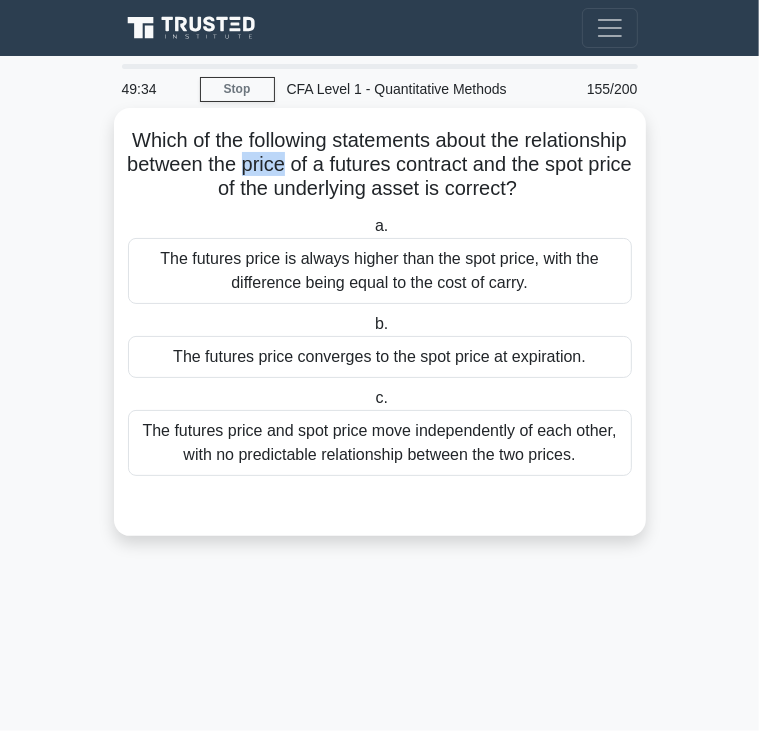 click on "Which of the following statements about the relationship between the price of a futures contract and the spot price of the underlying asset is correct?
.spinner_0XTQ{transform-origin:center;animation:spinner_y6GP .75s linear infinite}@keyframes spinner_y6GP{100%{transform:rotate(360deg)}}" at bounding box center (380, 165) 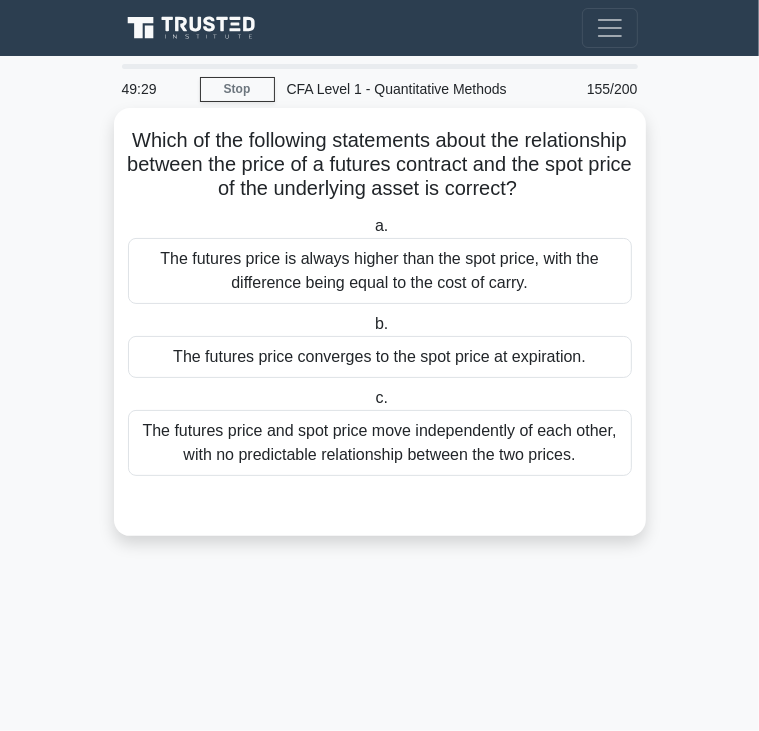 click on "The futures price converges to the spot price at expiration." at bounding box center [380, 357] 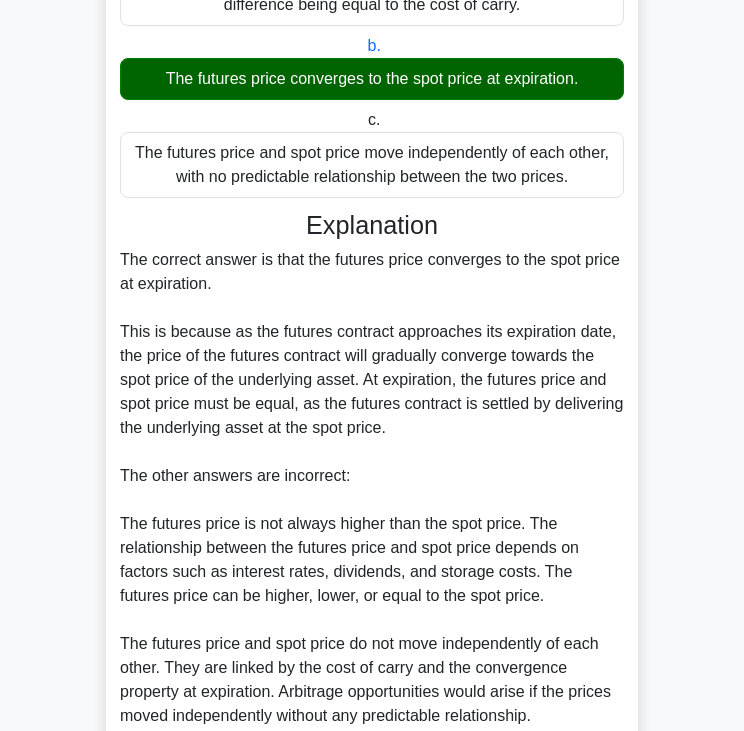 scroll, scrollTop: 451, scrollLeft: 0, axis: vertical 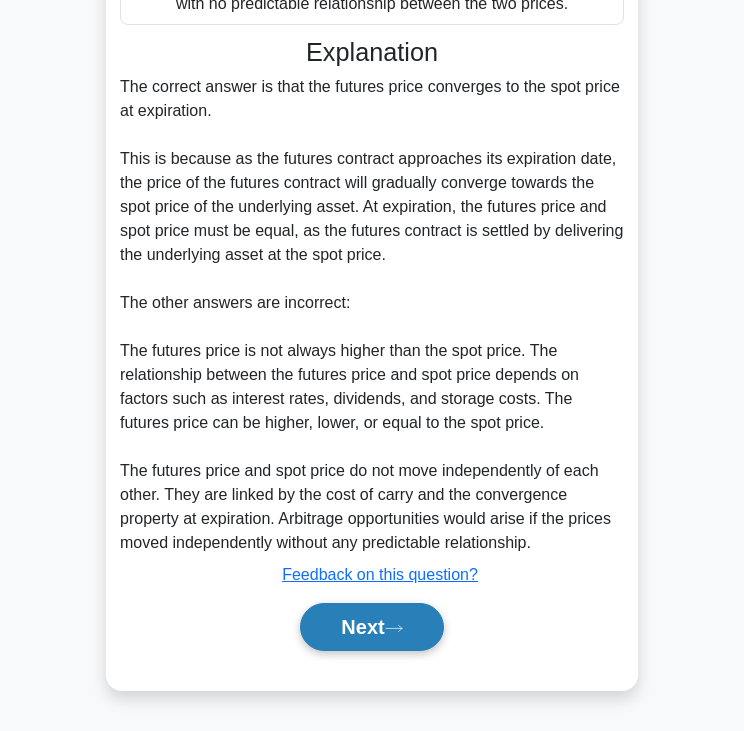 click on "Next" at bounding box center (371, 627) 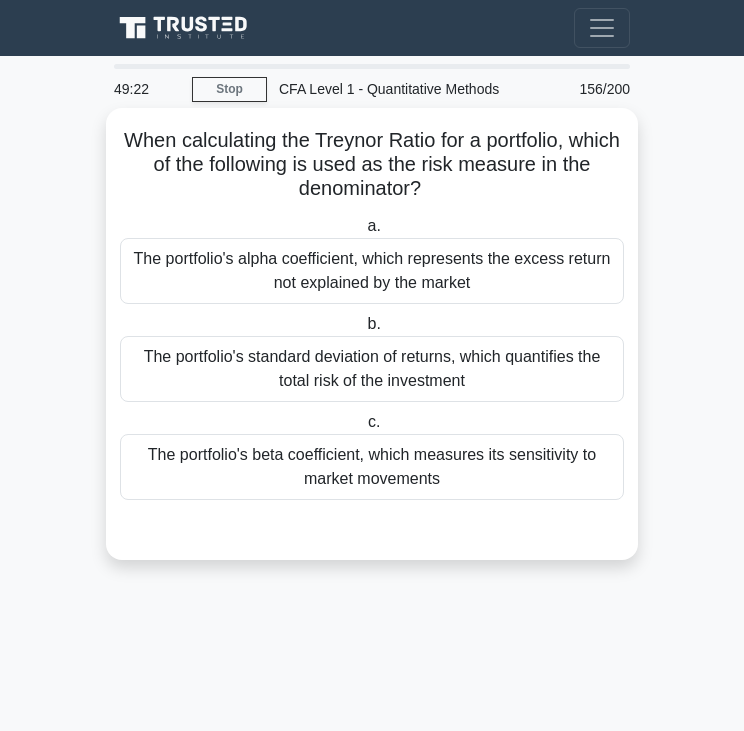 scroll, scrollTop: 0, scrollLeft: 0, axis: both 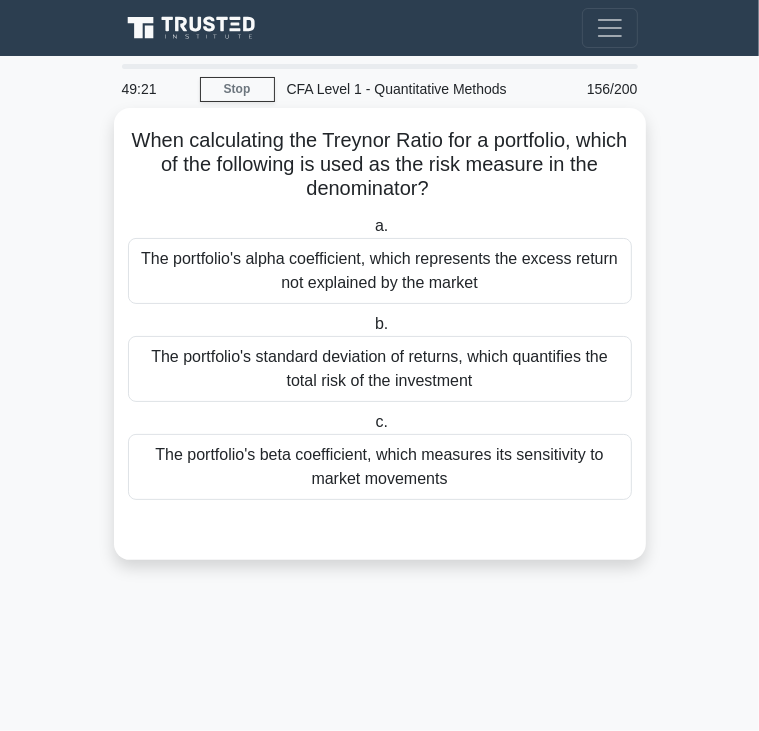 click on "When calculating the Treynor Ratio for a portfolio, which of the following is used as the risk measure in the denominator?
.spinner_0XTQ{transform-origin:center;animation:spinner_y6GP .75s linear infinite}@keyframes spinner_y6GP{100%{transform:rotate(360deg)}}" at bounding box center [380, 165] 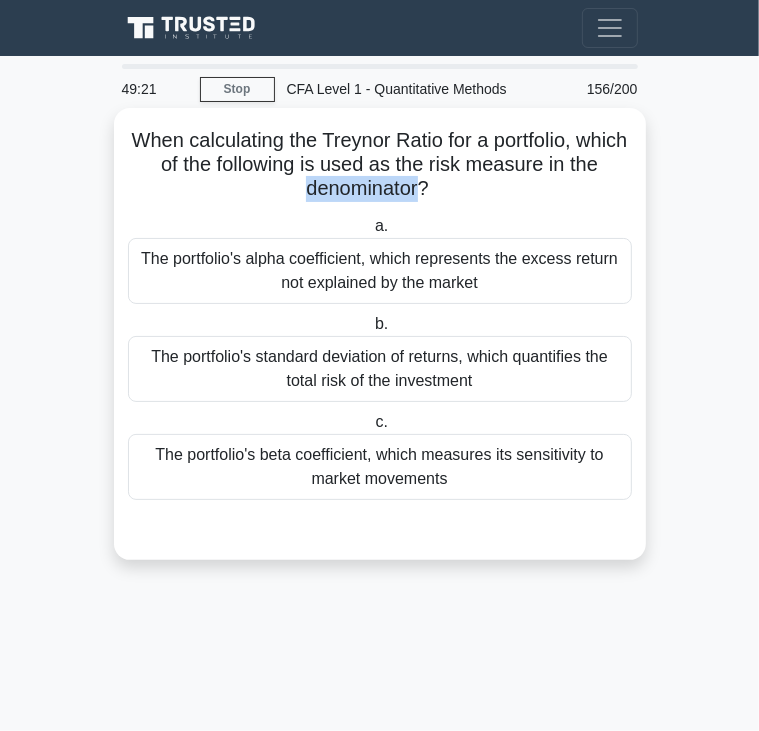 click on "When calculating the Treynor Ratio for a portfolio, which of the following is used as the risk measure in the denominator?
.spinner_0XTQ{transform-origin:center;animation:spinner_y6GP .75s linear infinite}@keyframes spinner_y6GP{100%{transform:rotate(360deg)}}" at bounding box center (380, 165) 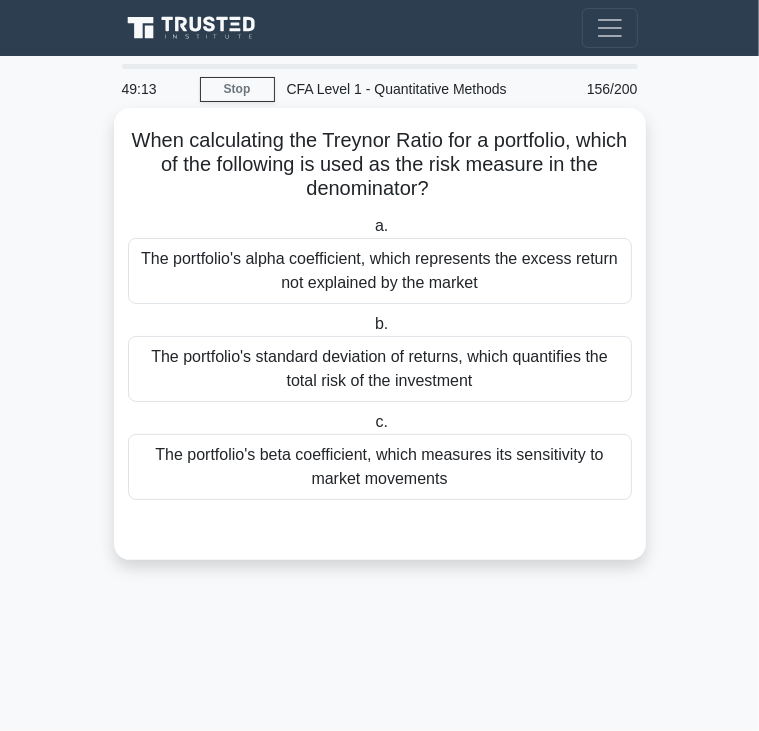 click on "The portfolio's alpha coefficient, which represents the excess return not explained by the market" at bounding box center (380, 271) 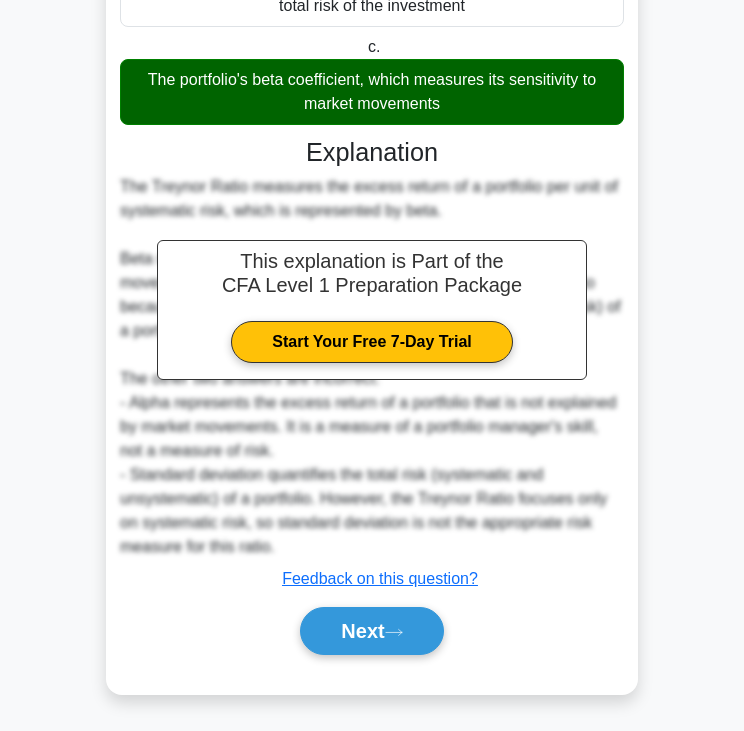 scroll, scrollTop: 380, scrollLeft: 0, axis: vertical 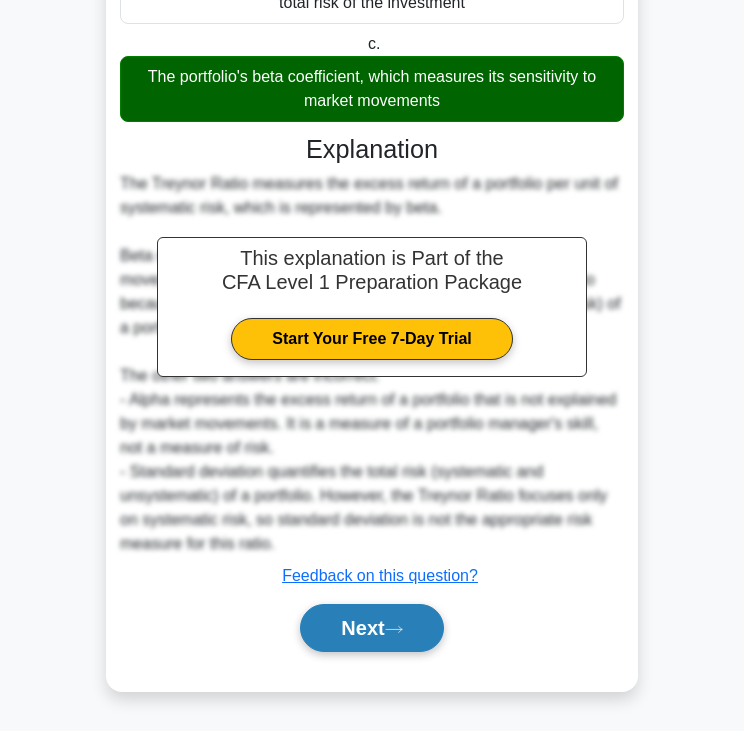 click on "Next" at bounding box center [371, 628] 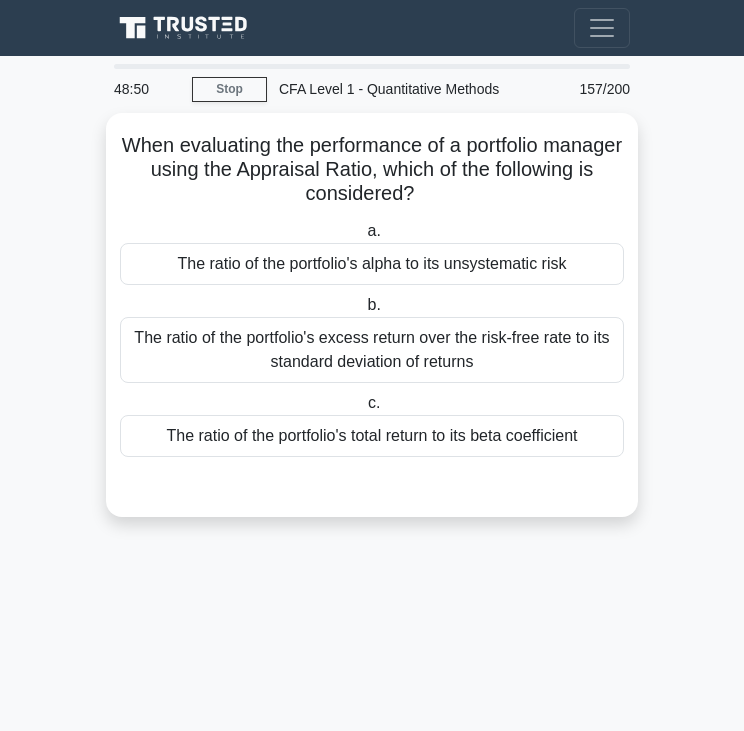 scroll, scrollTop: 0, scrollLeft: 0, axis: both 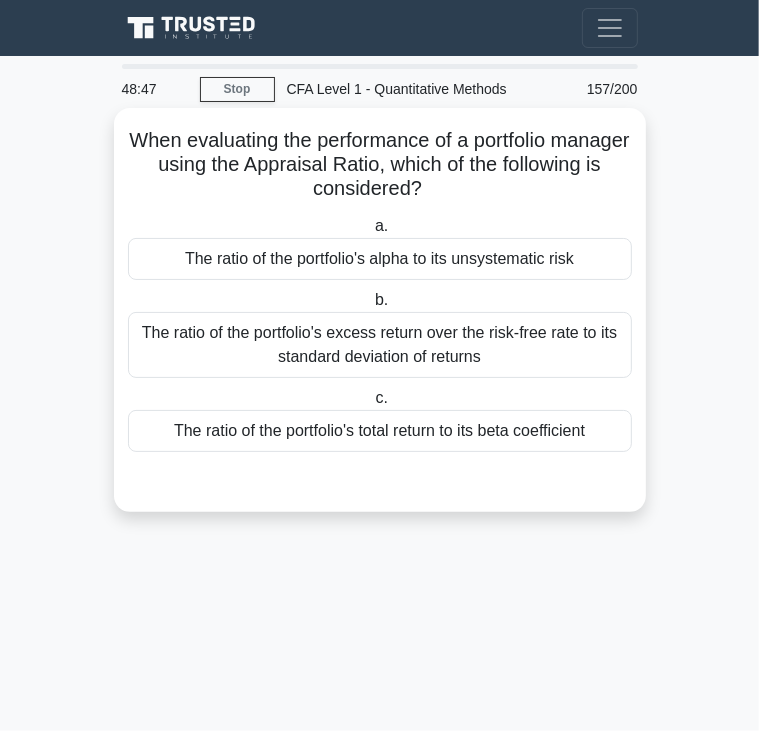 click on "When evaluating the performance of a portfolio manager using the Appraisal Ratio, which of the following is considered?
.spinner_0XTQ{transform-origin:center;animation:spinner_y6GP .75s linear infinite}@keyframes spinner_y6GP{100%{transform:rotate(360deg)}}" at bounding box center [380, 165] 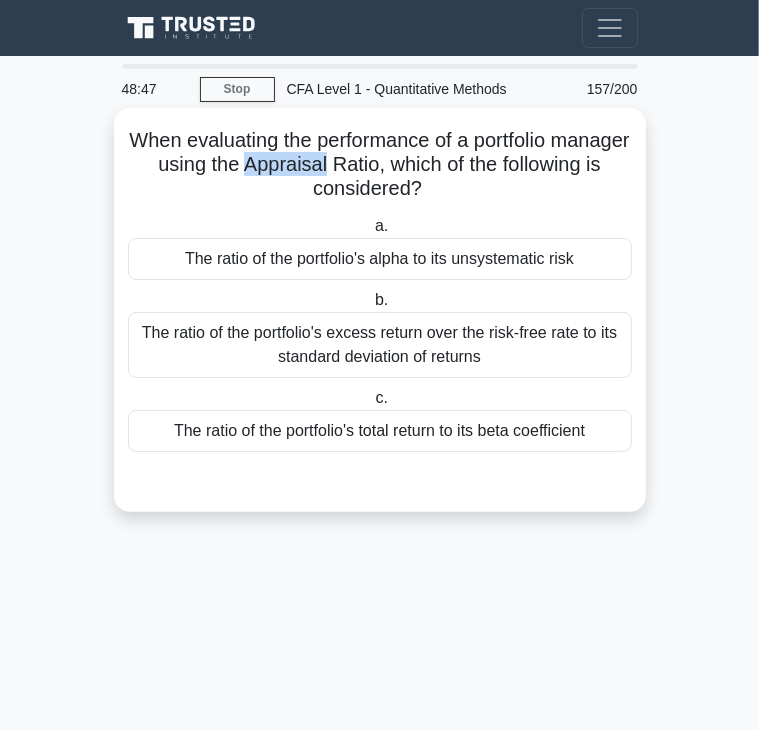click on "When evaluating the performance of a portfolio manager using the Appraisal Ratio, which of the following is considered?
.spinner_0XTQ{transform-origin:center;animation:spinner_y6GP .75s linear infinite}@keyframes spinner_y6GP{100%{transform:rotate(360deg)}}" at bounding box center [380, 165] 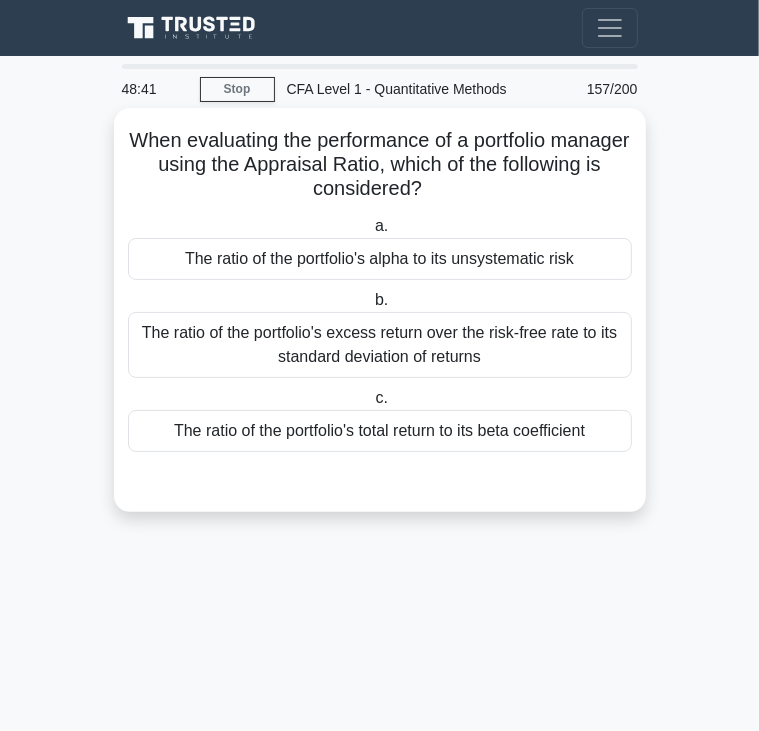 click on "The ratio of the portfolio's excess return over the risk-free rate to its standard deviation of returns" at bounding box center (380, 345) 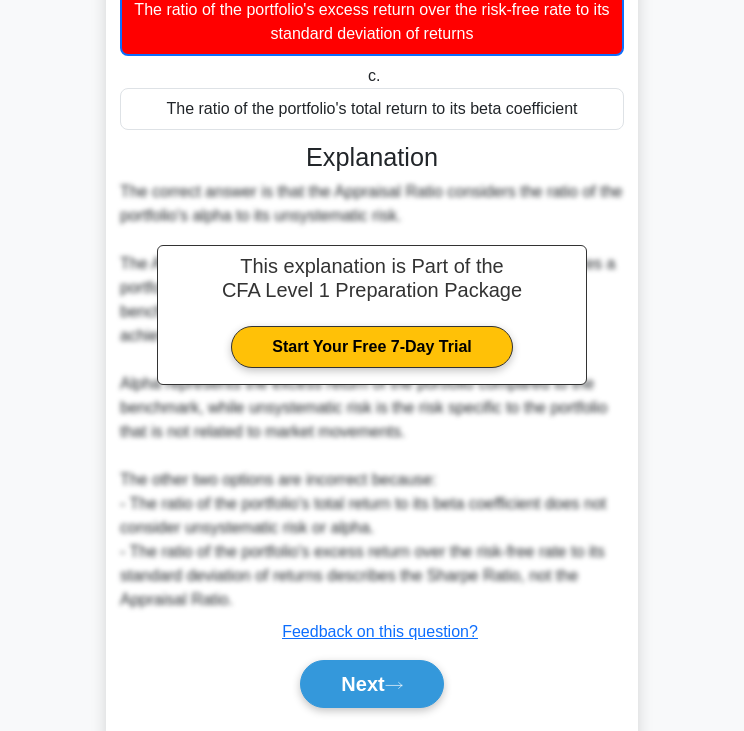 scroll, scrollTop: 380, scrollLeft: 0, axis: vertical 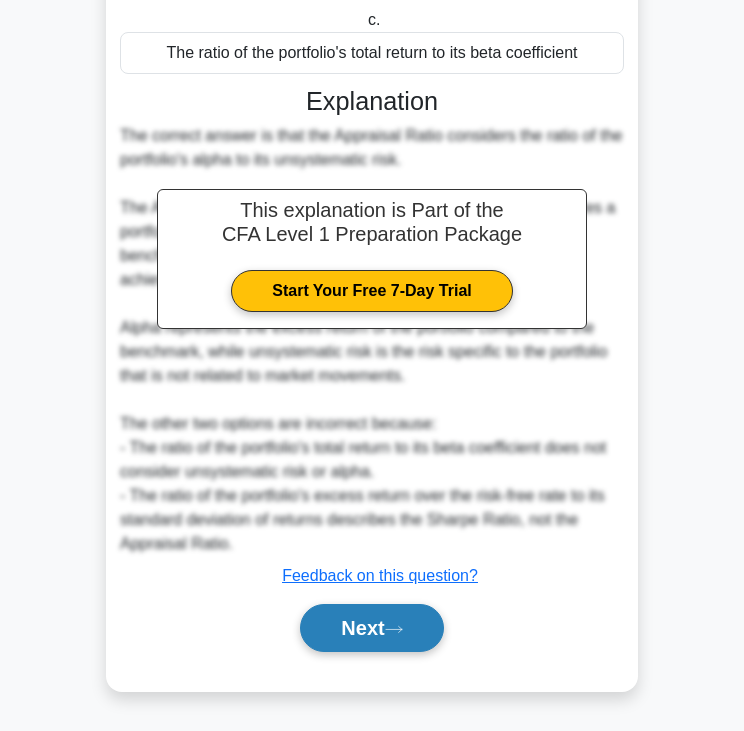 click 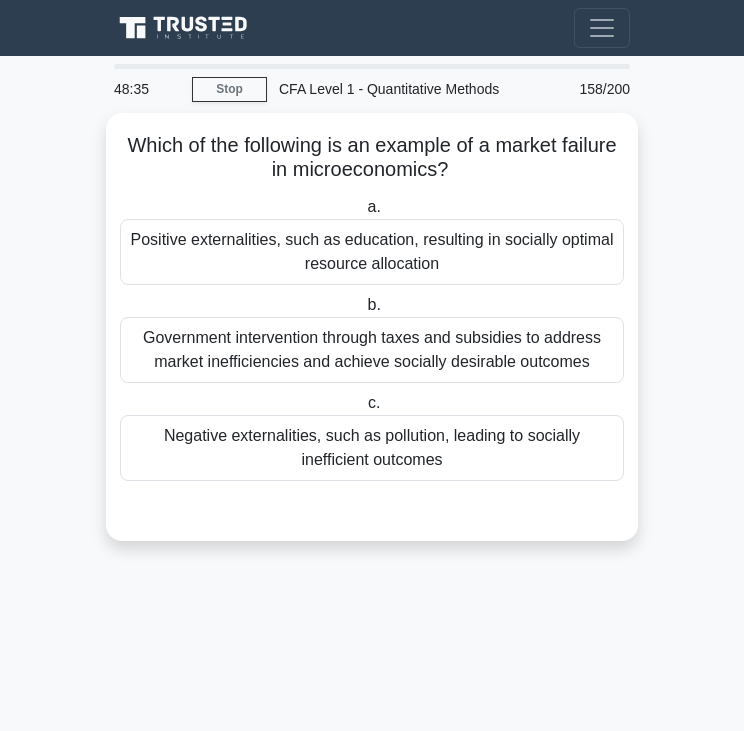 scroll, scrollTop: 0, scrollLeft: 0, axis: both 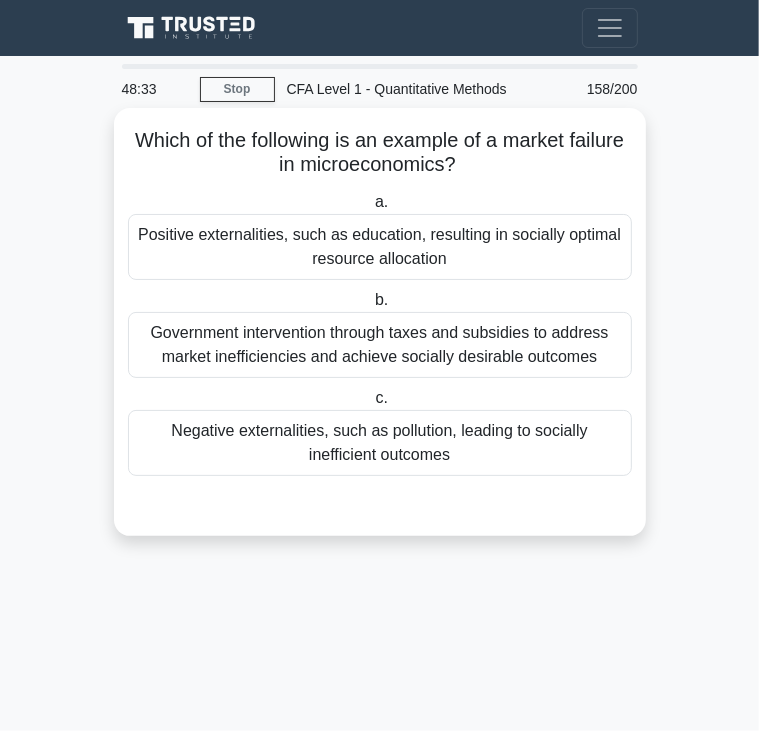 click on "Which of the following is an example of a market failure in microeconomics?
.spinner_0XTQ{transform-origin:center;animation:spinner_y6GP .75s linear infinite}@keyframes spinner_y6GP{100%{transform:rotate(360deg)}}" at bounding box center (380, 153) 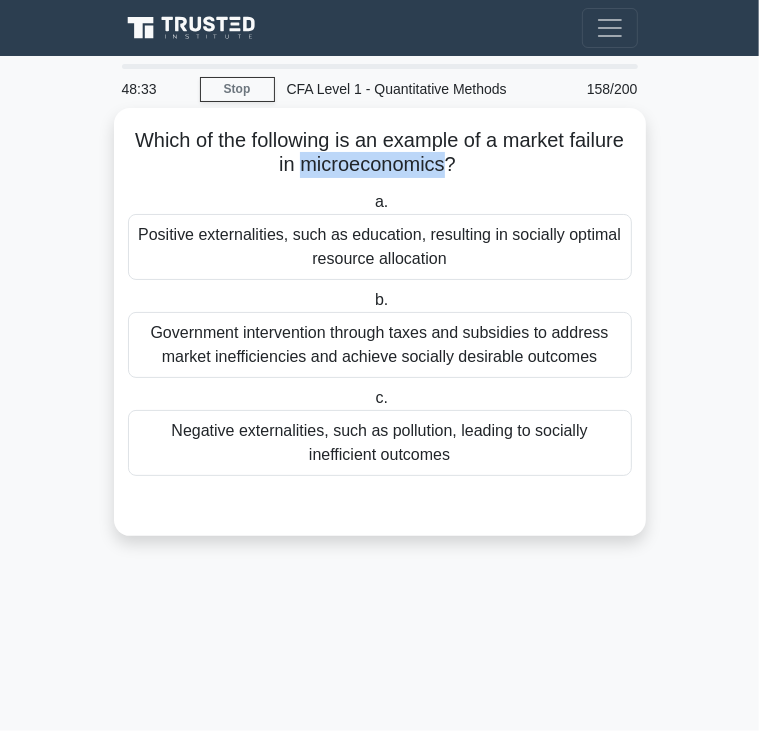 click on "Which of the following is an example of a market failure in microeconomics?
.spinner_0XTQ{transform-origin:center;animation:spinner_y6GP .75s linear infinite}@keyframes spinner_y6GP{100%{transform:rotate(360deg)}}" at bounding box center [380, 153] 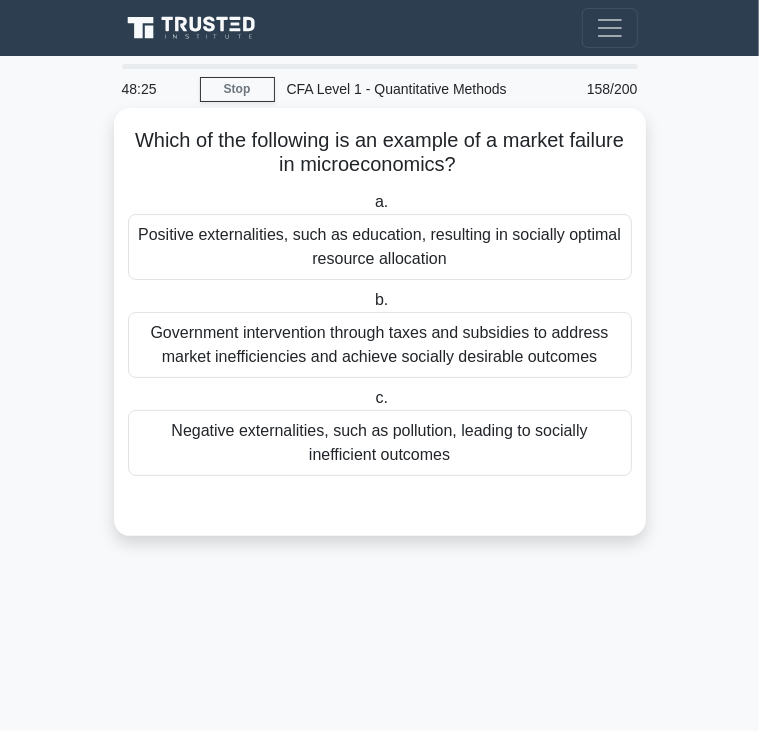 click on "Positive externalities, such as education, resulting in socially optimal resource allocation" at bounding box center [380, 247] 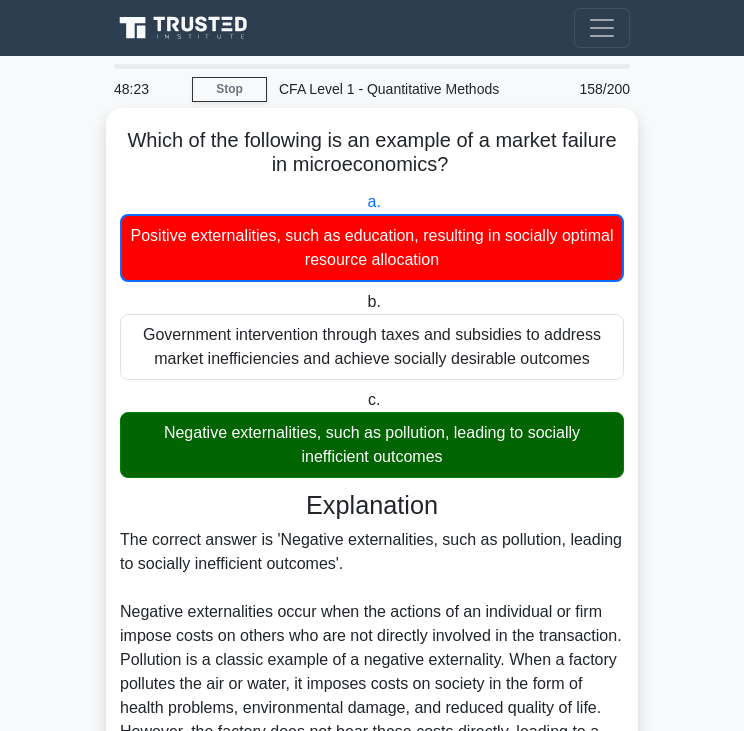 click on "Negative externalities, such as pollution, leading to socially inefficient outcomes" at bounding box center [372, 445] 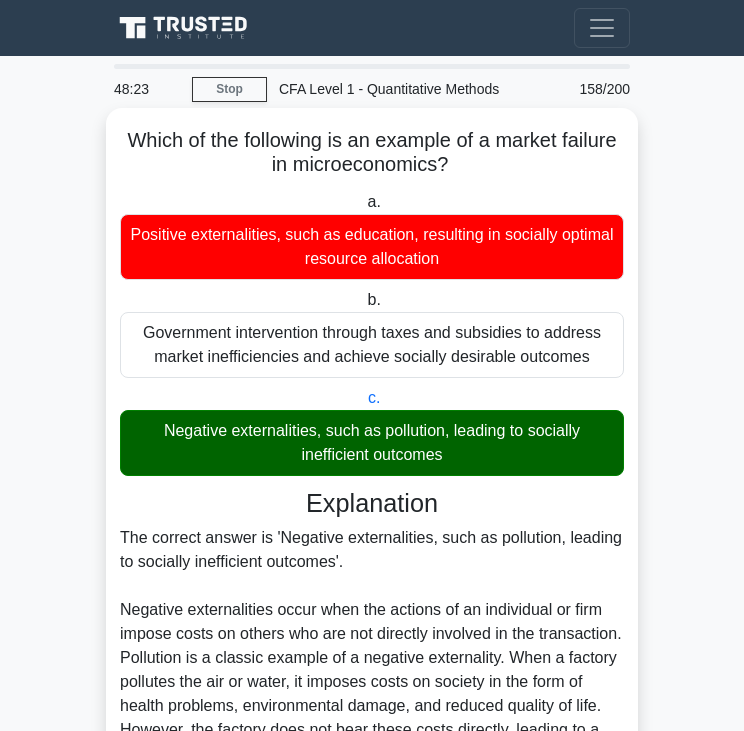 click on "Negative externalities, such as pollution, leading to socially inefficient outcomes" at bounding box center (372, 443) 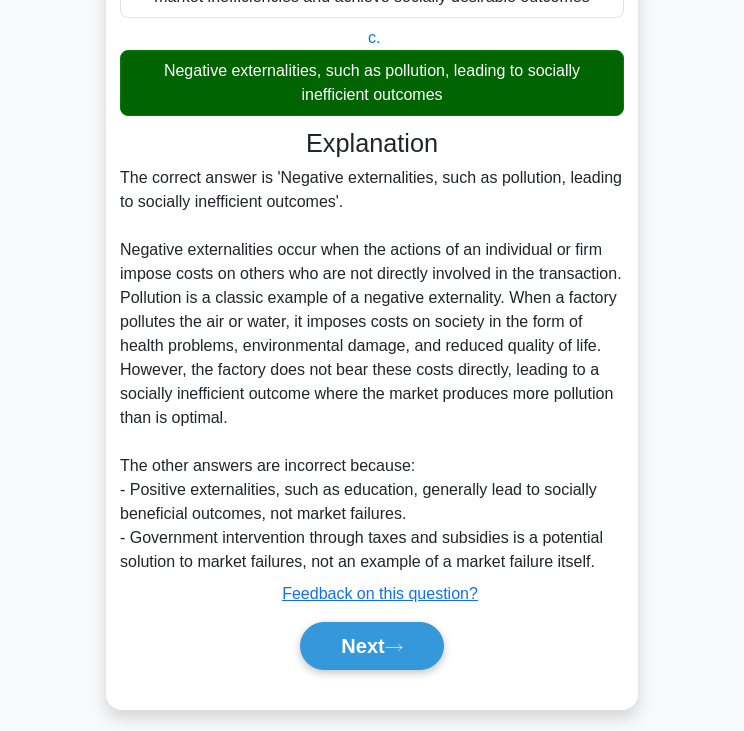 scroll, scrollTop: 379, scrollLeft: 0, axis: vertical 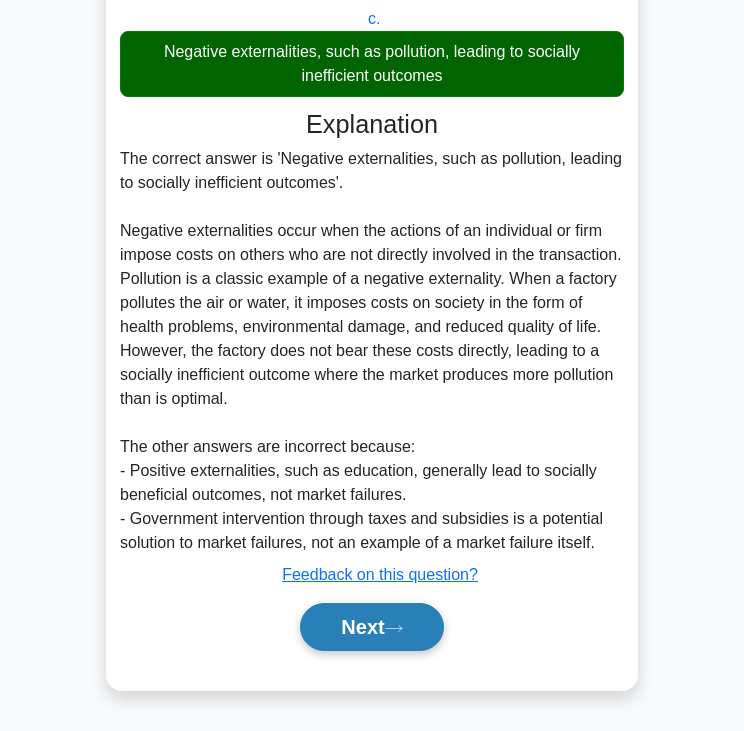 click on "Next" at bounding box center [371, 627] 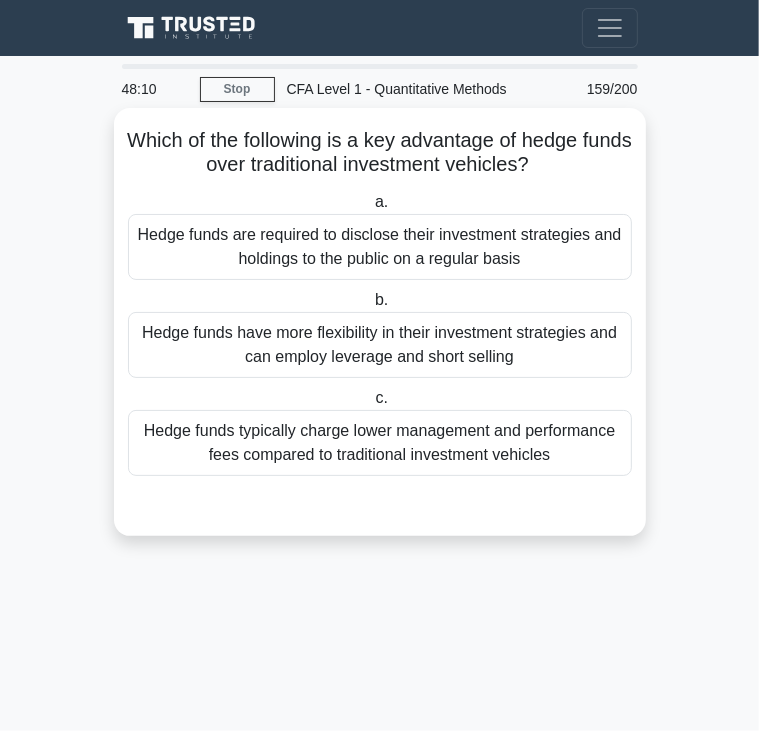 click on "Which of the following is a key advantage of hedge funds over traditional investment vehicles?
.spinner_0XTQ{transform-origin:center;animation:spinner_y6GP .75s linear infinite}@keyframes spinner_y6GP{100%{transform:rotate(360deg)}}" at bounding box center (380, 153) 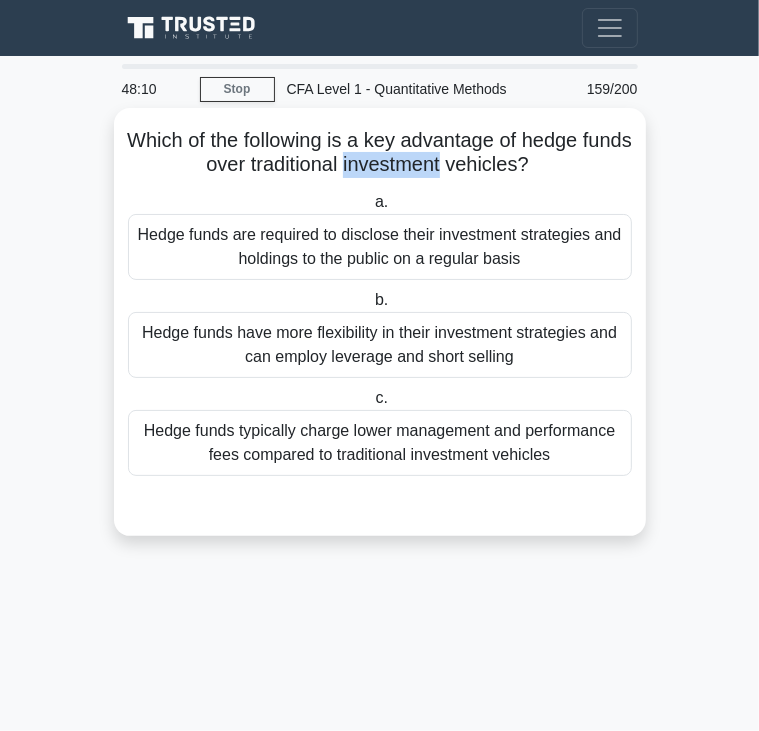 click on "Which of the following is a key advantage of hedge funds over traditional investment vehicles?
.spinner_0XTQ{transform-origin:center;animation:spinner_y6GP .75s linear infinite}@keyframes spinner_y6GP{100%{transform:rotate(360deg)}}" at bounding box center (380, 153) 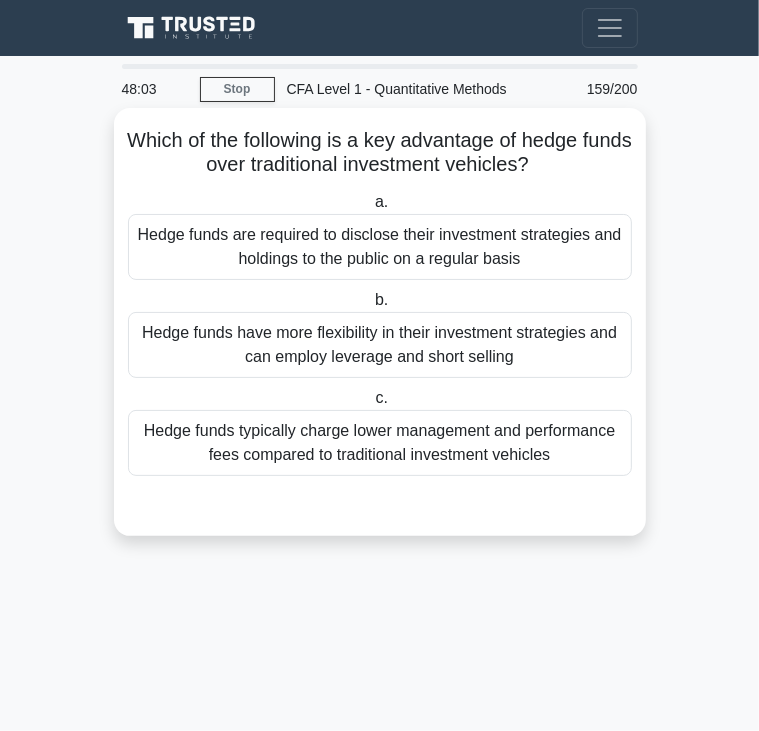 click on "Hedge funds have more flexibility in their investment strategies and can employ leverage and short selling" at bounding box center (380, 345) 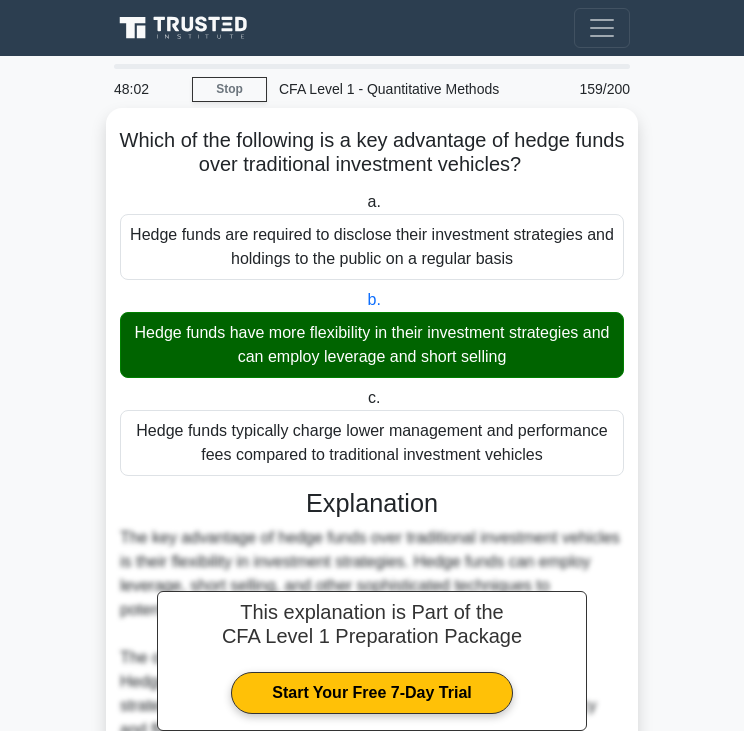 click on "Hedge funds have more flexibility in their investment strategies and can employ leverage and short selling" at bounding box center [372, 345] 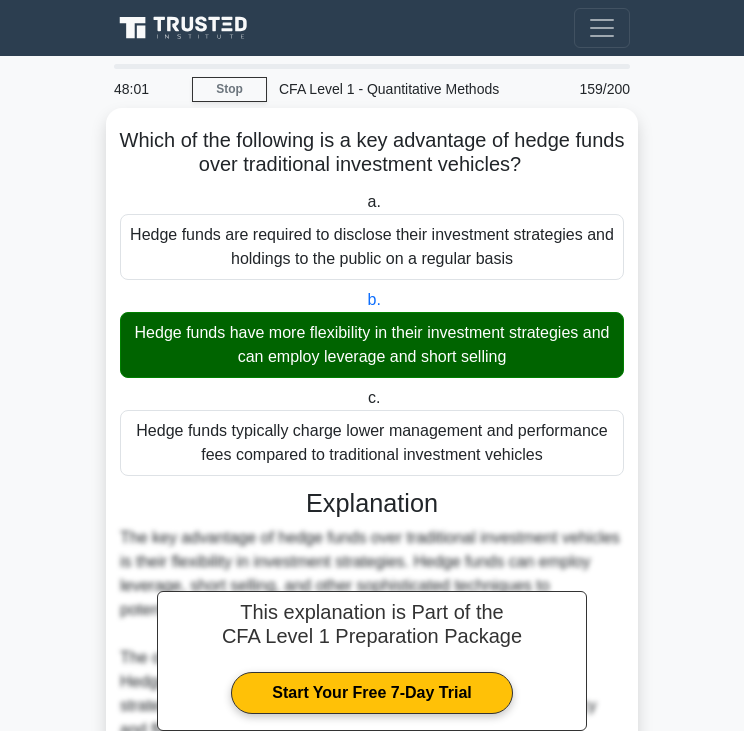 click on "Hedge funds have more flexibility in their investment strategies and can employ leverage and short selling" at bounding box center [372, 345] 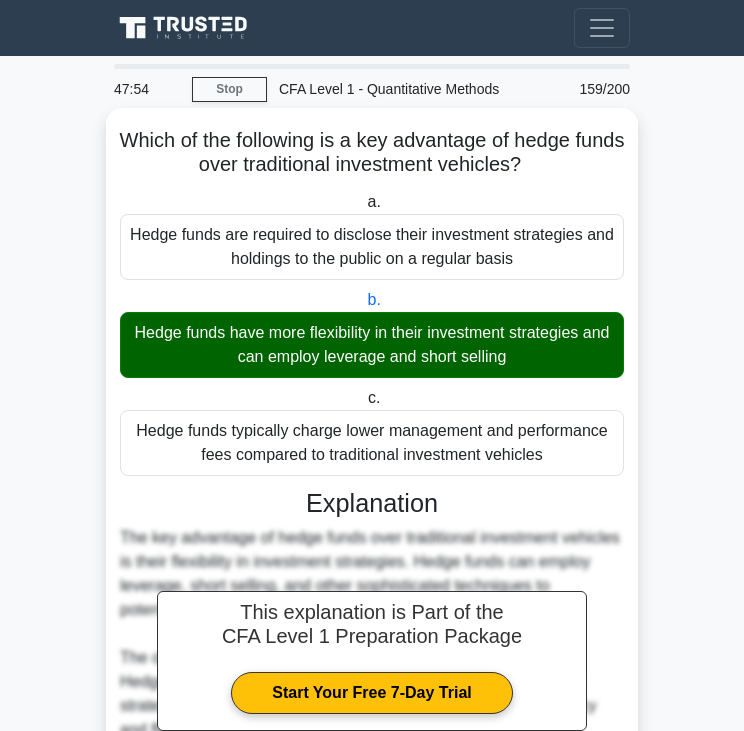 scroll, scrollTop: 235, scrollLeft: 0, axis: vertical 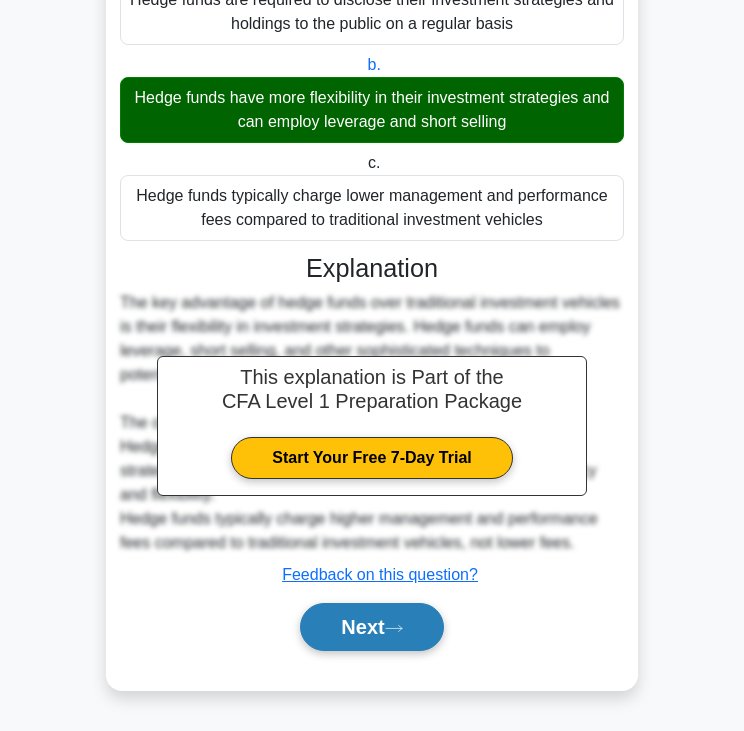 click on "Next" at bounding box center [371, 627] 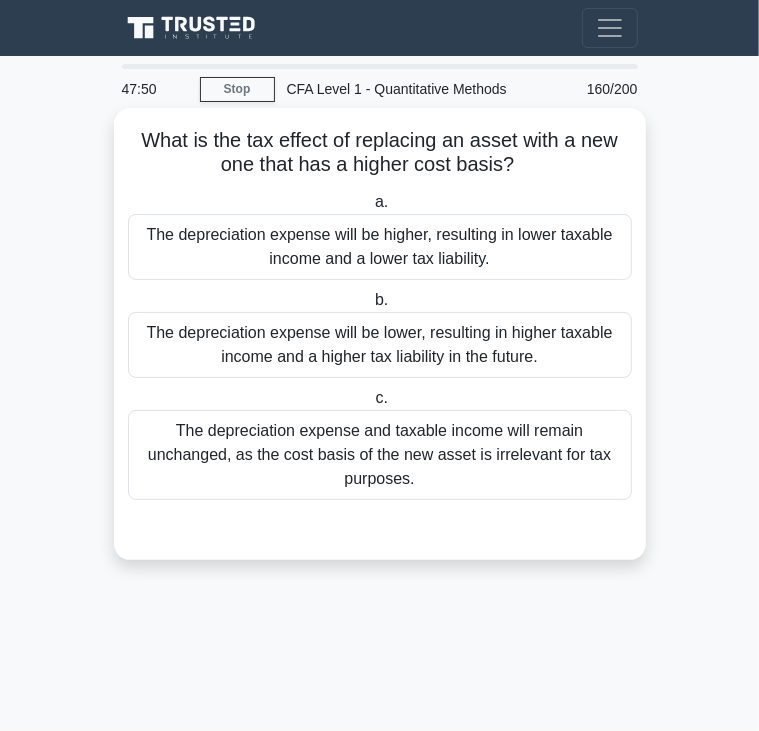click on "What is the tax effect of replacing an asset with a new one that has a higher cost basis?
.spinner_0XTQ{transform-origin:center;animation:spinner_y6GP .75s linear infinite}@keyframes spinner_y6GP{100%{transform:rotate(360deg)}}" at bounding box center [380, 153] 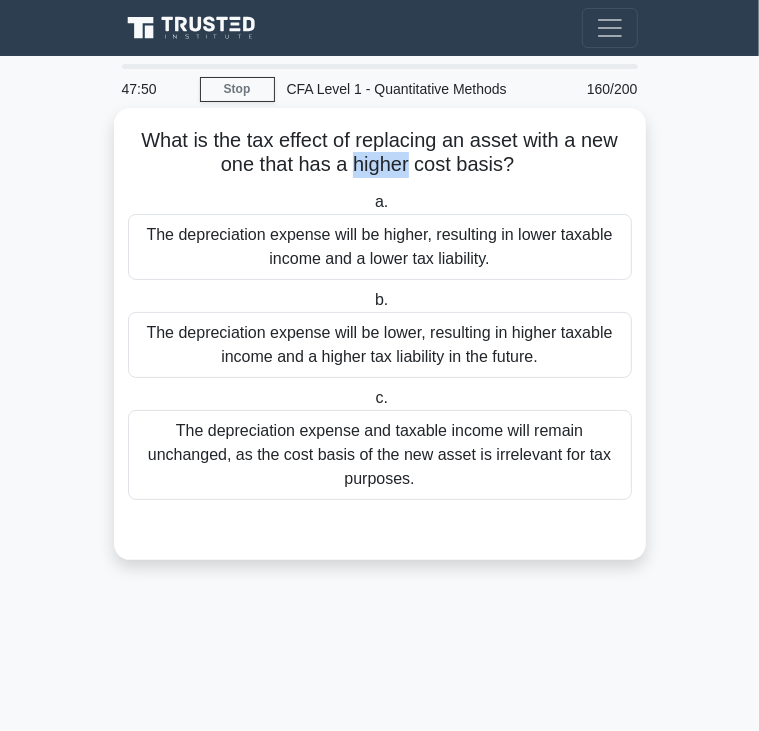 click on "What is the tax effect of replacing an asset with a new one that has a higher cost basis?
.spinner_0XTQ{transform-origin:center;animation:spinner_y6GP .75s linear infinite}@keyframes spinner_y6GP{100%{transform:rotate(360deg)}}" at bounding box center [380, 153] 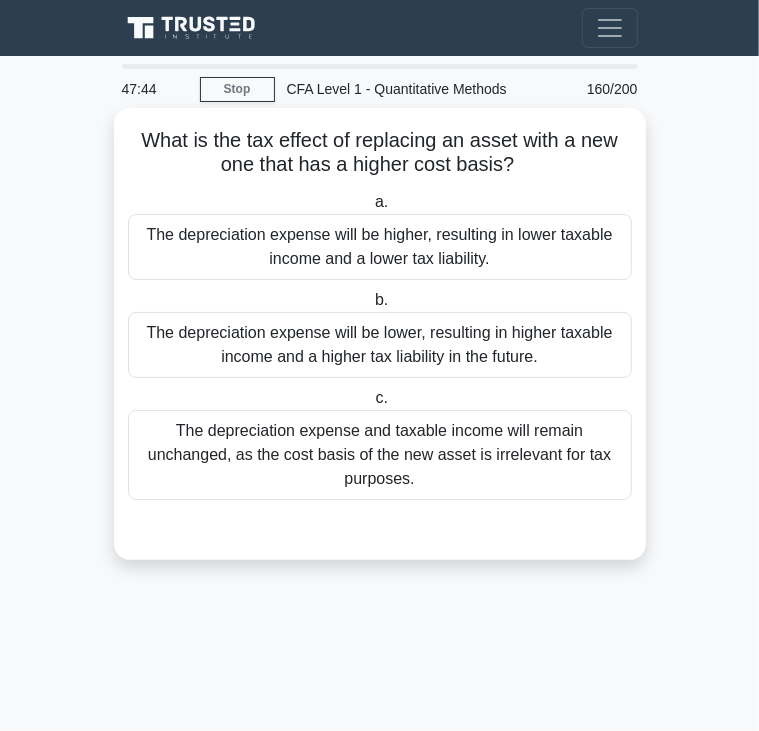 click on "The depreciation expense and taxable income will remain unchanged, as the cost basis of the new asset is irrelevant for tax purposes." at bounding box center (380, 455) 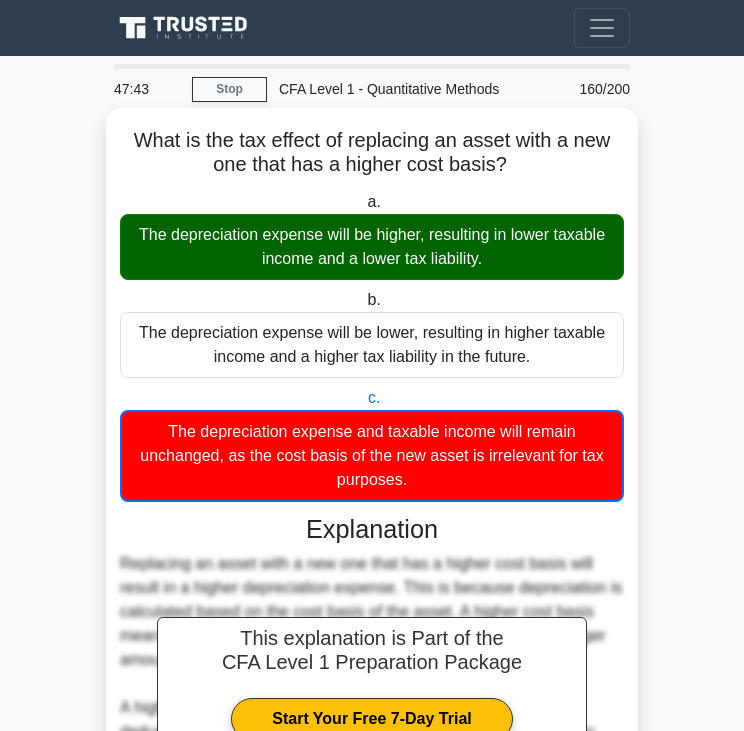 scroll, scrollTop: 380, scrollLeft: 0, axis: vertical 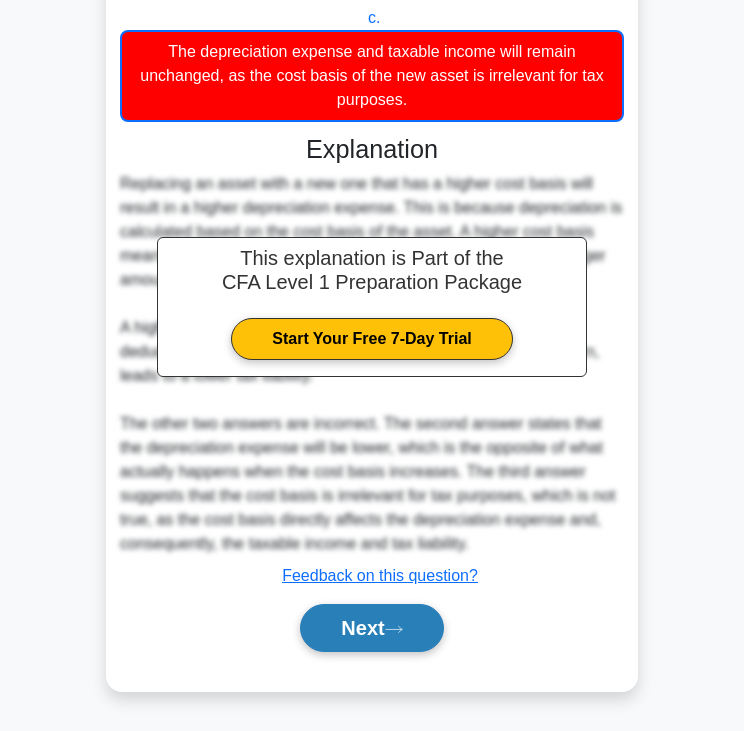 click 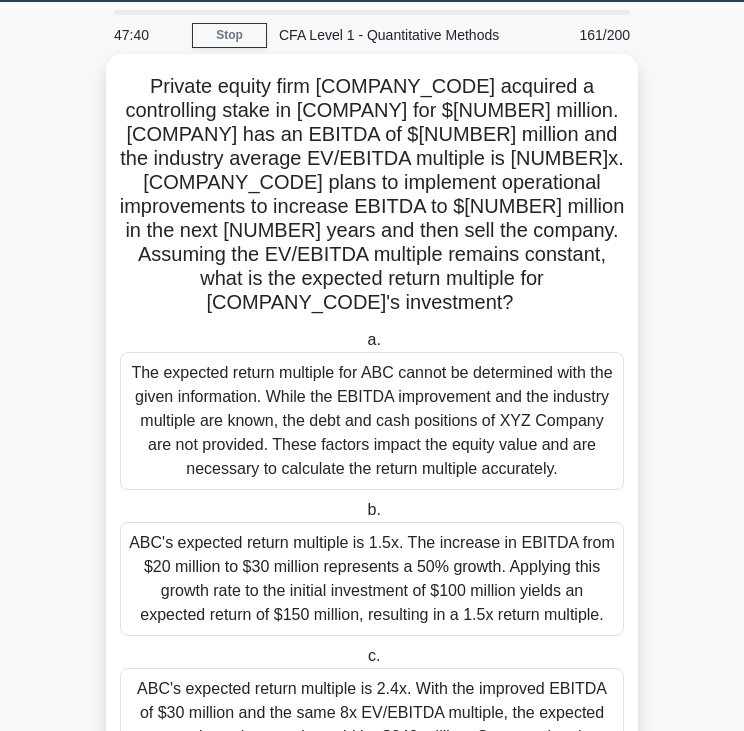 scroll, scrollTop: 53, scrollLeft: 0, axis: vertical 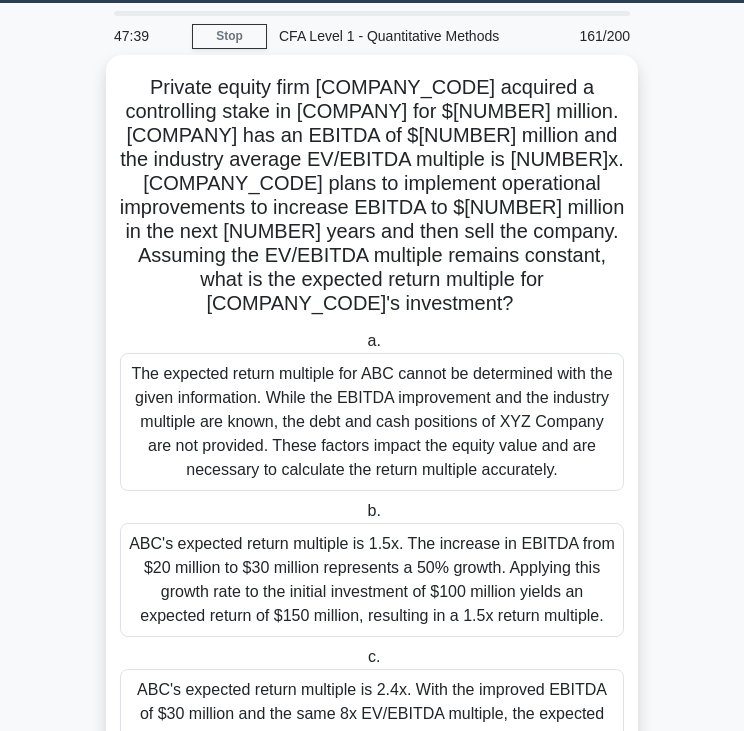 click on "Private equity firm ABC acquired a controlling stake in XYZ Company for $100 million. XYZ Company has an EBITDA of $20 million and the industry average EV/EBITDA multiple is 8x. ABC plans to implement operational improvements to increase EBITDA to $30 million in the next 3 years and then sell the company. Assuming the EV/EBITDA multiple remains constant, what is the expected return multiple for ABC's investment?
.spinner_0XTQ{transform-origin:center;animation:spinner_y6GP .75s linear infinite}@keyframes spinner_y6GP{100%{transform:rotate(360deg)}}" at bounding box center [372, 196] 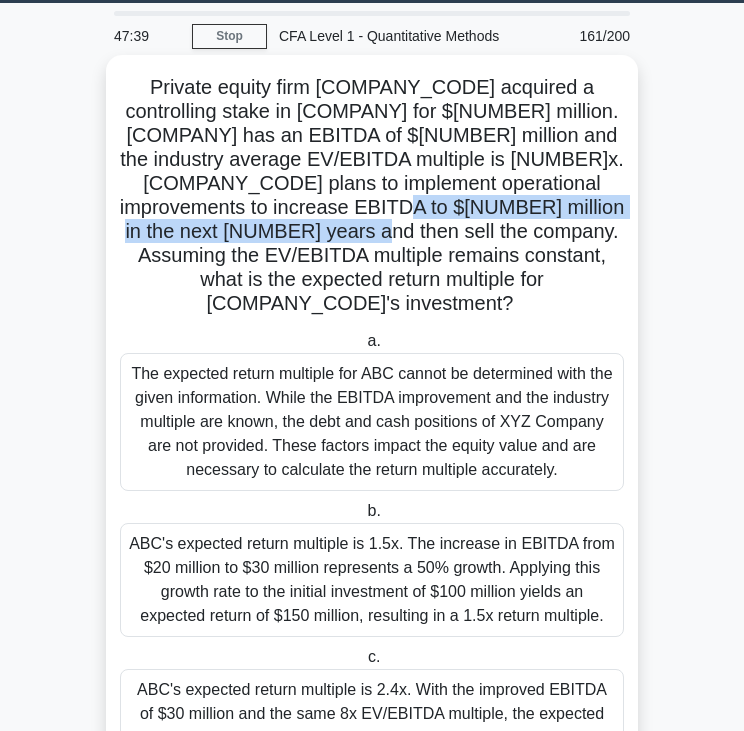 click on "Private equity firm ABC acquired a controlling stake in XYZ Company for $100 million. XYZ Company has an EBITDA of $20 million and the industry average EV/EBITDA multiple is 8x. ABC plans to implement operational improvements to increase EBITDA to $30 million in the next 3 years and then sell the company. Assuming the EV/EBITDA multiple remains constant, what is the expected return multiple for ABC's investment?
.spinner_0XTQ{transform-origin:center;animation:spinner_y6GP .75s linear infinite}@keyframes spinner_y6GP{100%{transform:rotate(360deg)}}" at bounding box center [372, 196] 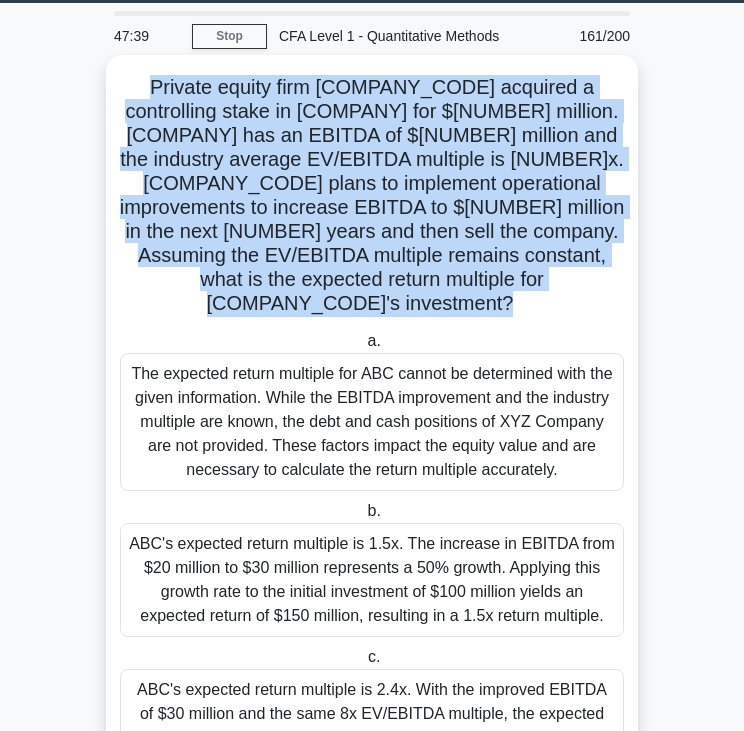 click on "Private equity firm ABC acquired a controlling stake in XYZ Company for $100 million. XYZ Company has an EBITDA of $20 million and the industry average EV/EBITDA multiple is 8x. ABC plans to implement operational improvements to increase EBITDA to $30 million in the next 3 years and then sell the company. Assuming the EV/EBITDA multiple remains constant, what is the expected return multiple for ABC's investment?
.spinner_0XTQ{transform-origin:center;animation:spinner_y6GP .75s linear infinite}@keyframes spinner_y6GP{100%{transform:rotate(360deg)}}" at bounding box center [372, 196] 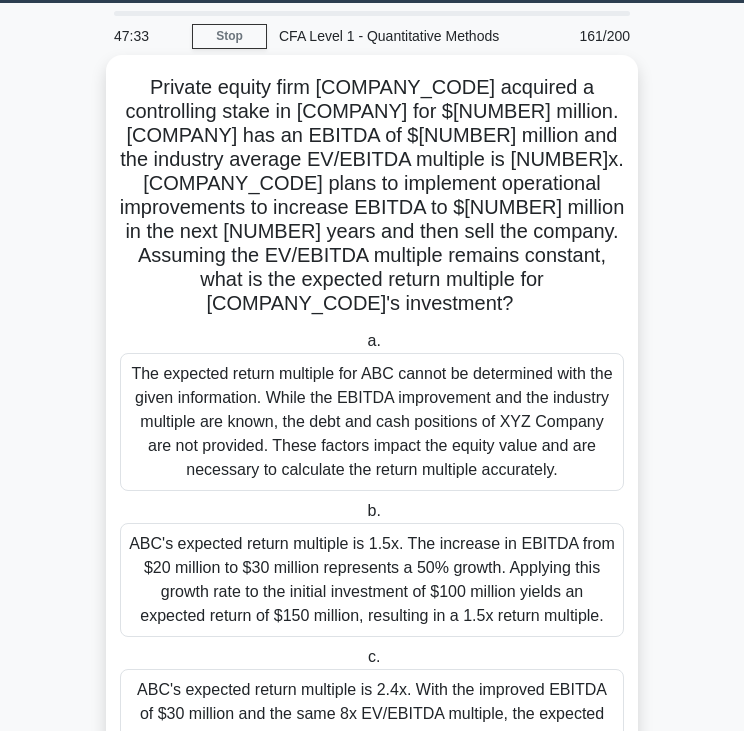 click on "ABC's expected return multiple is 1.5x. The increase in EBITDA from $20 million to $30 million represents a 50% growth. Applying this growth rate to the initial investment of $100 million yields an expected return of $150 million, resulting in a 1.5x return multiple." at bounding box center (372, 580) 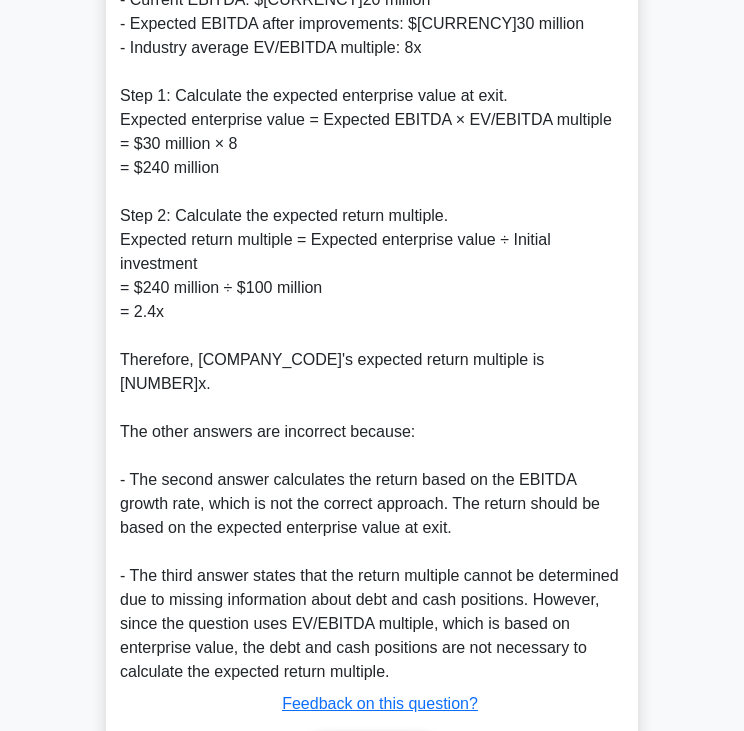 scroll, scrollTop: 1129, scrollLeft: 0, axis: vertical 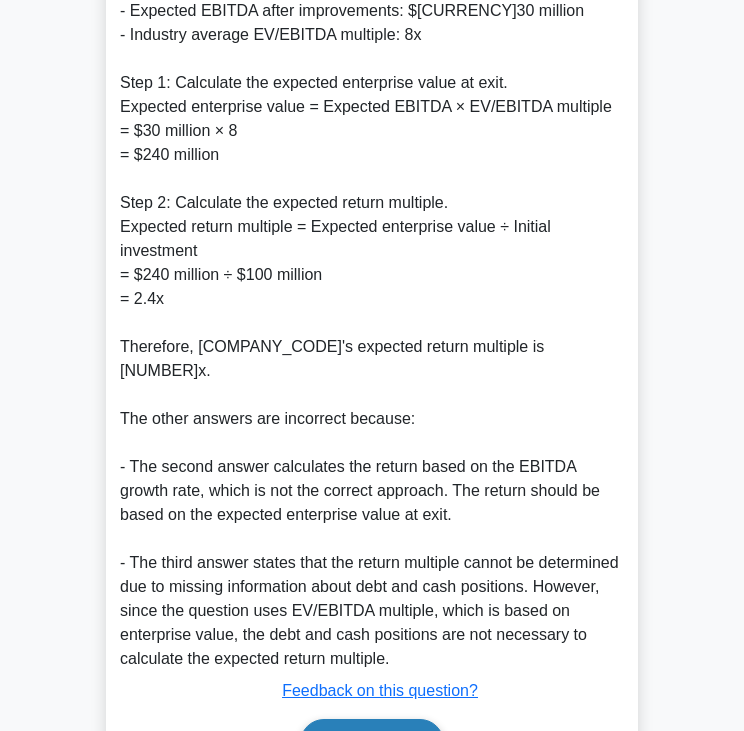click on "Next" at bounding box center [371, 743] 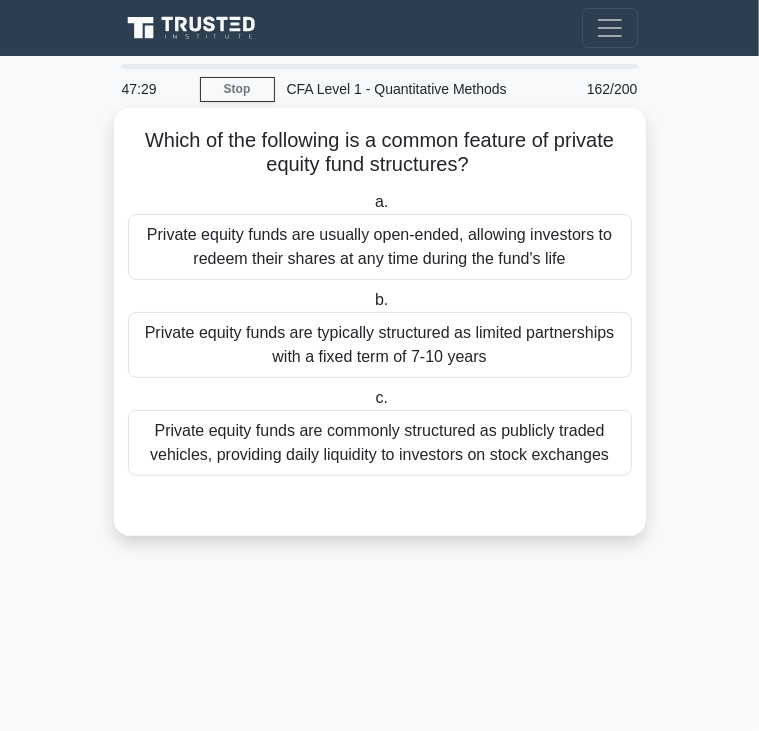 click on "Which of the following is a common feature of private equity fund structures?
.spinner_0XTQ{transform-origin:center;animation:spinner_y6GP .75s linear infinite}@keyframes spinner_y6GP{100%{transform:rotate(360deg)}}" at bounding box center (380, 153) 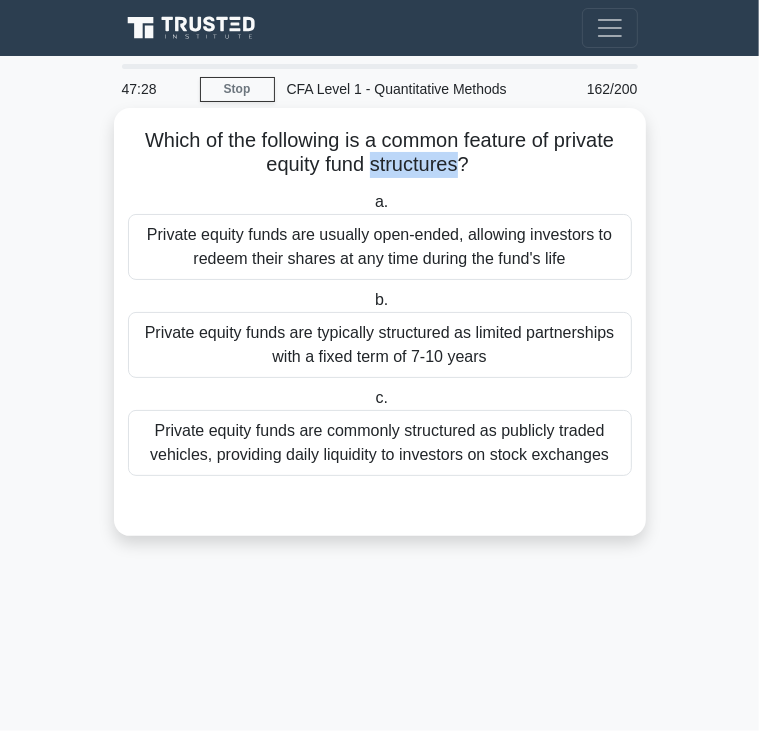 click on "Which of the following is a common feature of private equity fund structures?
.spinner_0XTQ{transform-origin:center;animation:spinner_y6GP .75s linear infinite}@keyframes spinner_y6GP{100%{transform:rotate(360deg)}}" at bounding box center [380, 153] 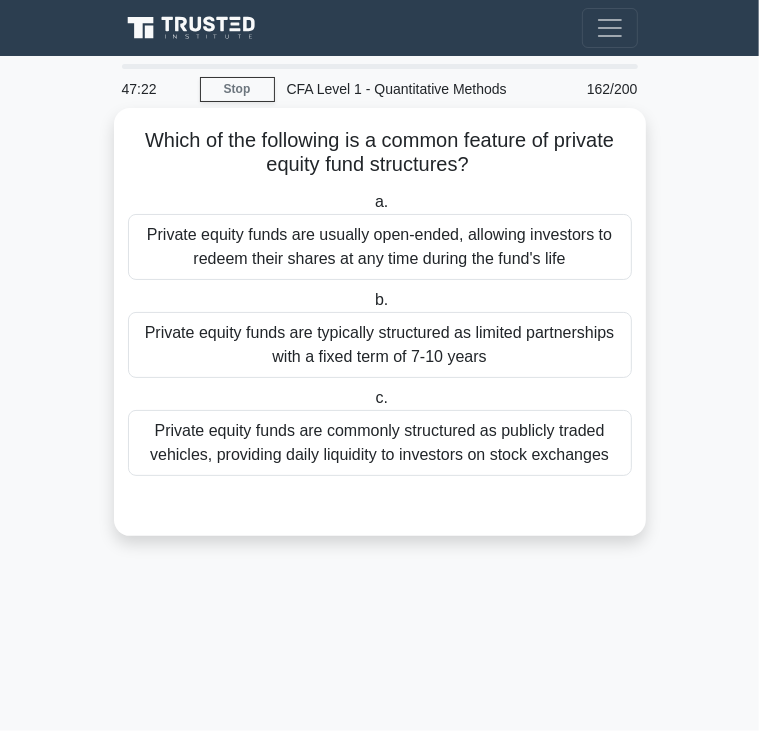 click on "Private equity funds are usually open-ended, allowing investors to redeem their shares at any time during the fund's life" at bounding box center [380, 247] 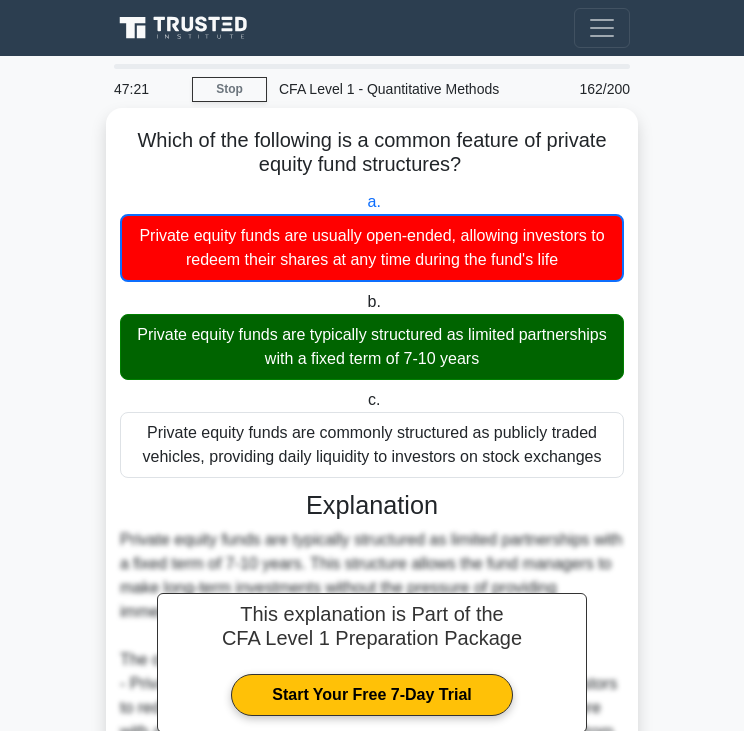 click on "Private equity funds are typically structured as limited partnerships with a fixed term of 7-10 years" at bounding box center (372, 347) 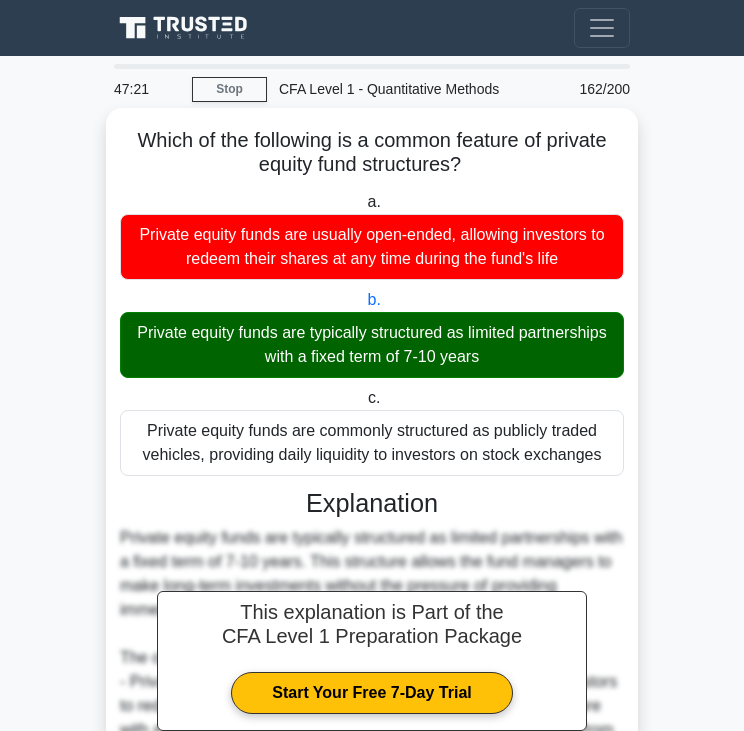 click on "Private equity funds are typically structured as limited partnerships with a fixed term of 7-10 years" at bounding box center [372, 345] 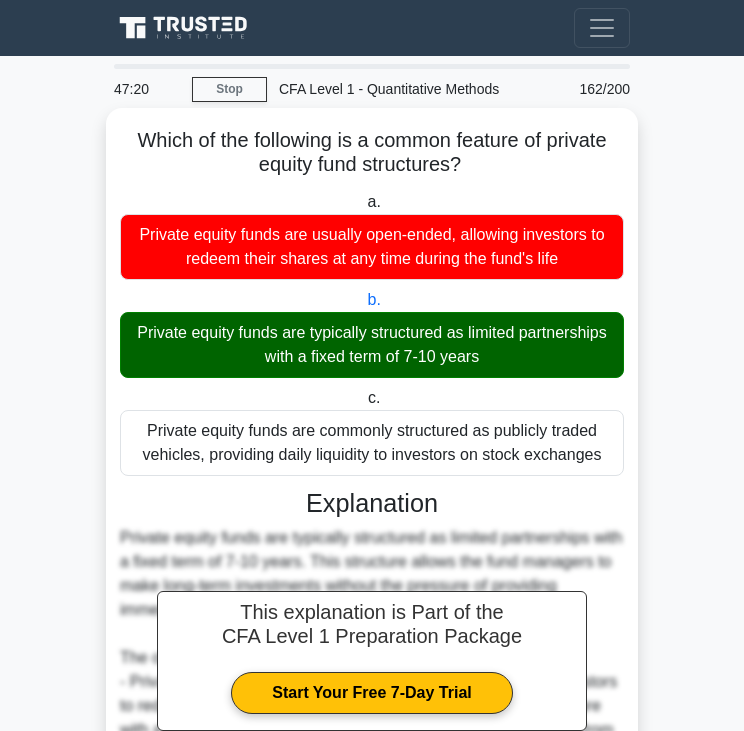 click on "Private equity funds are typically structured as limited partnerships with a fixed term of 7-10 years" at bounding box center [372, 345] 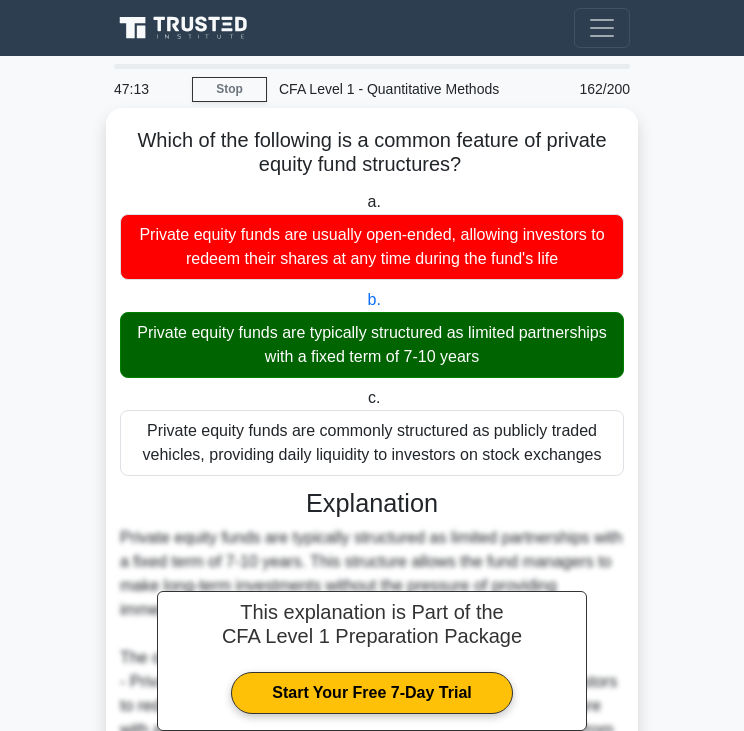 scroll, scrollTop: 283, scrollLeft: 0, axis: vertical 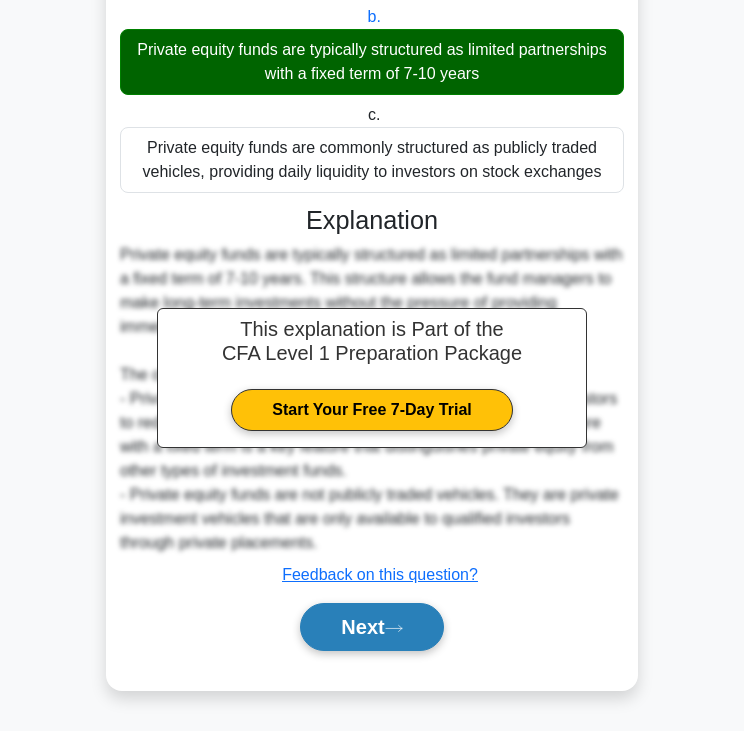click on "Next" at bounding box center (371, 627) 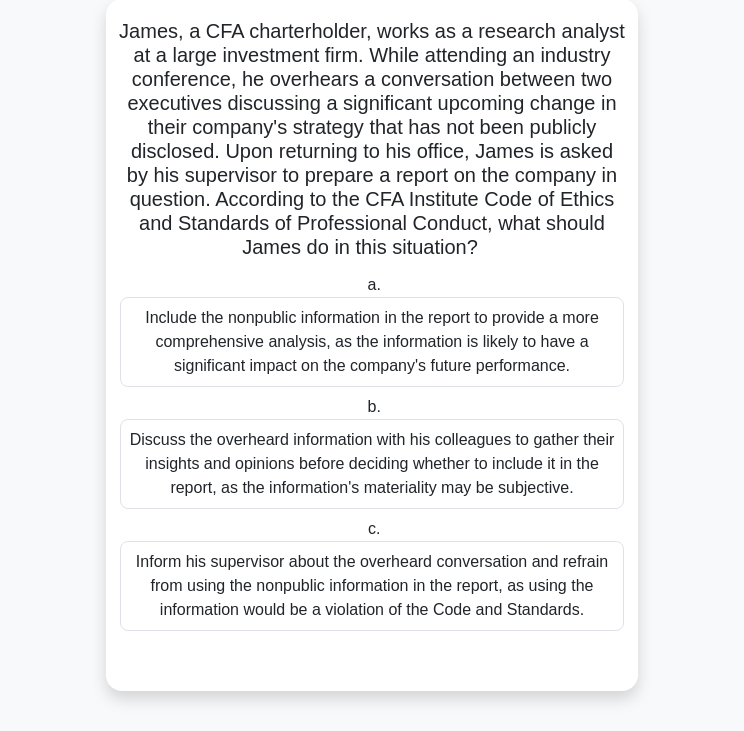 click on "James, a CFA charterholder, works as a research analyst at a large investment firm. While attending an industry conference, he overhears a conversation between two executives discussing a significant upcoming change in their company's strategy that has not been publicly disclosed. Upon returning to his office, James is asked by his supervisor to prepare a report on the company in question. According to the CFA Institute Code of Ethics and Standards of Professional Conduct, what should James do in this situation?
.spinner_0XTQ{transform-origin:center;animation:spinner_y6GP .75s linear infinite}@keyframes spinner_y6GP{100%{transform:rotate(360deg)}}" at bounding box center (372, 140) 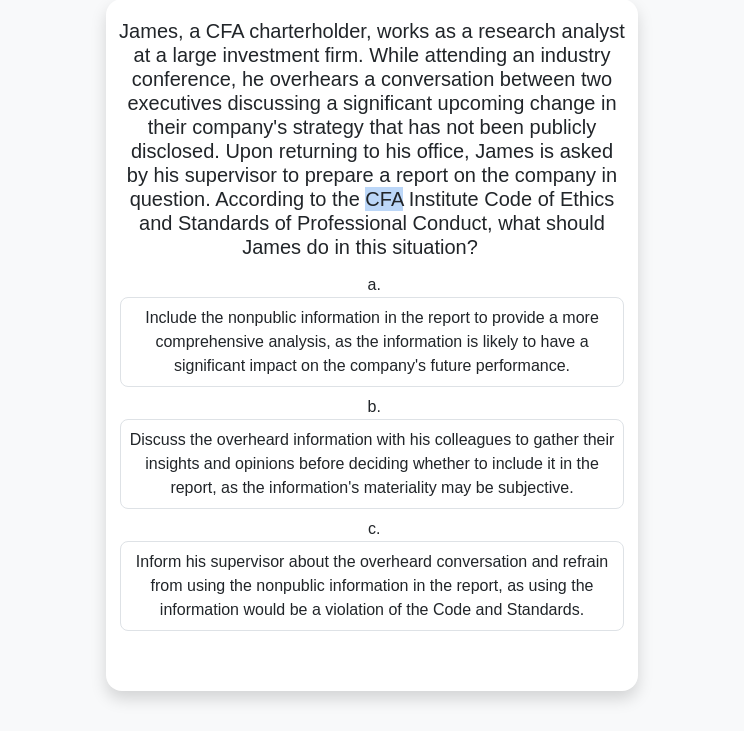 click on "James, a CFA charterholder, works as a research analyst at a large investment firm. While attending an industry conference, he overhears a conversation between two executives discussing a significant upcoming change in their company's strategy that has not been publicly disclosed. Upon returning to his office, James is asked by his supervisor to prepare a report on the company in question. According to the CFA Institute Code of Ethics and Standards of Professional Conduct, what should James do in this situation?
.spinner_0XTQ{transform-origin:center;animation:spinner_y6GP .75s linear infinite}@keyframes spinner_y6GP{100%{transform:rotate(360deg)}}" at bounding box center [372, 140] 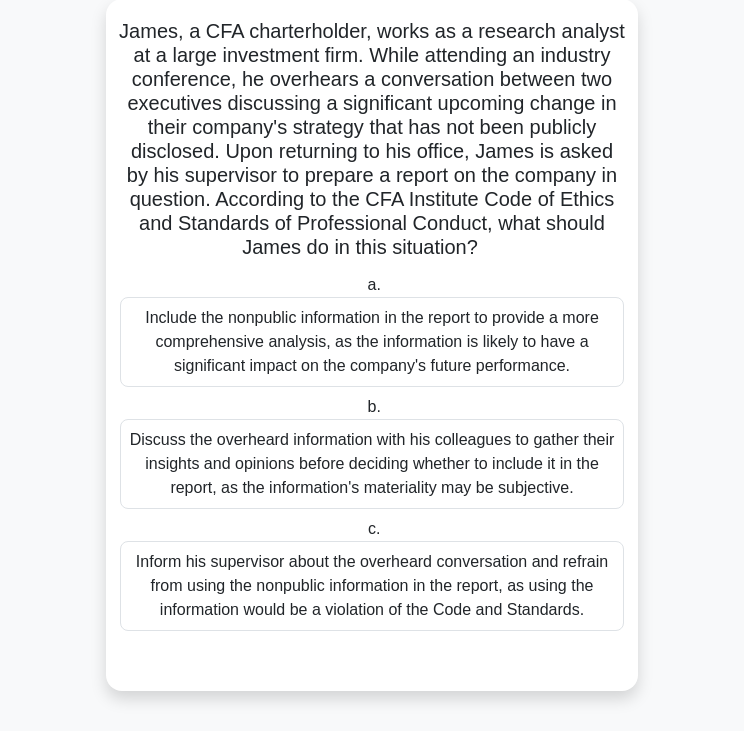 click on "a.
Include the nonpublic information in the report to provide a more comprehensive analysis, as the information is likely to have a significant impact on the company's future performance.
b.
c." at bounding box center [372, 452] 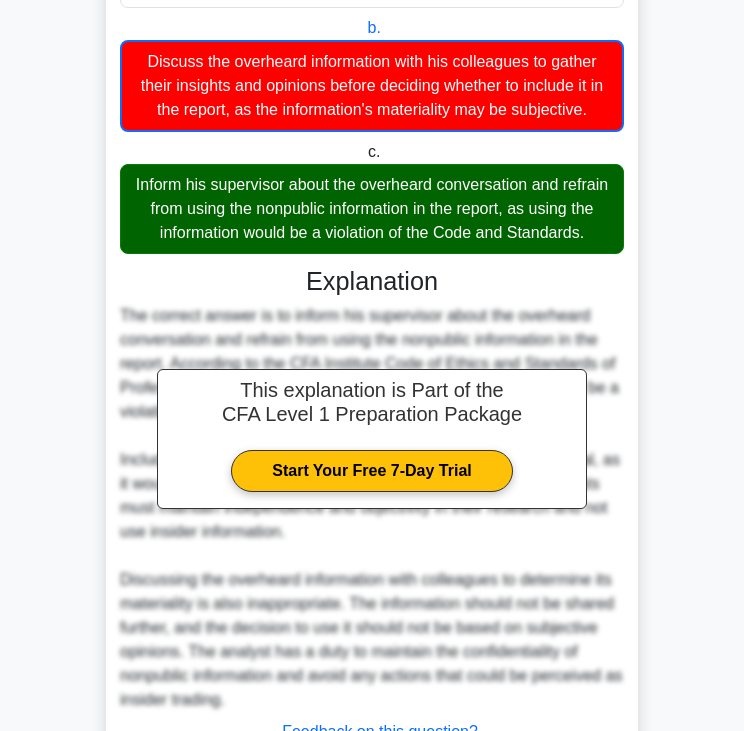 scroll, scrollTop: 668, scrollLeft: 0, axis: vertical 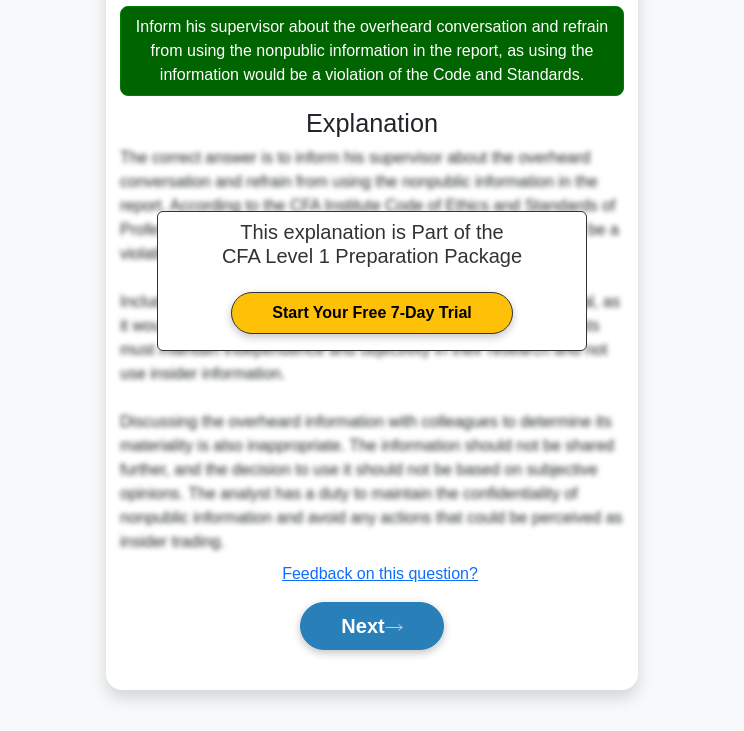 click on "Next" at bounding box center [371, 626] 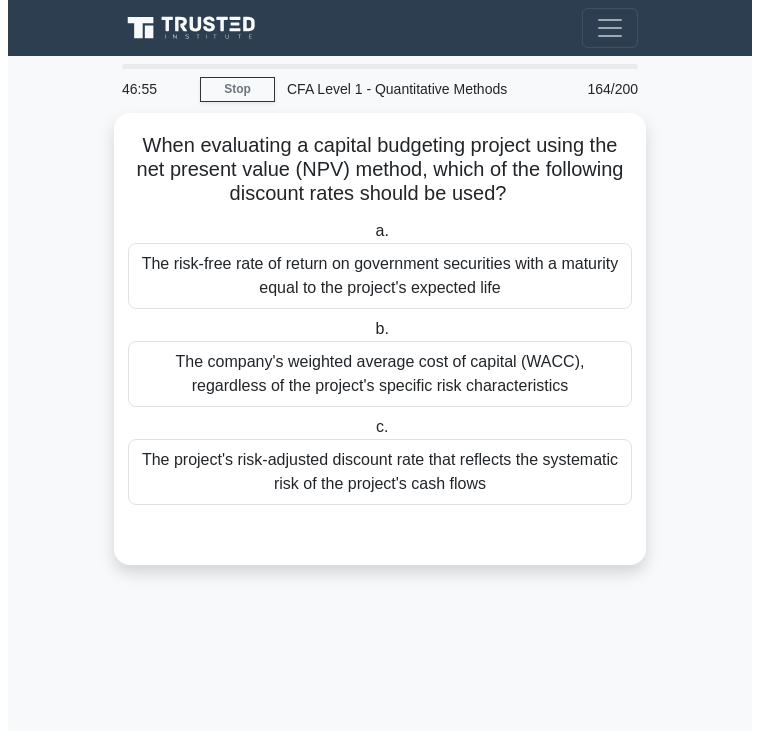 scroll, scrollTop: 0, scrollLeft: 0, axis: both 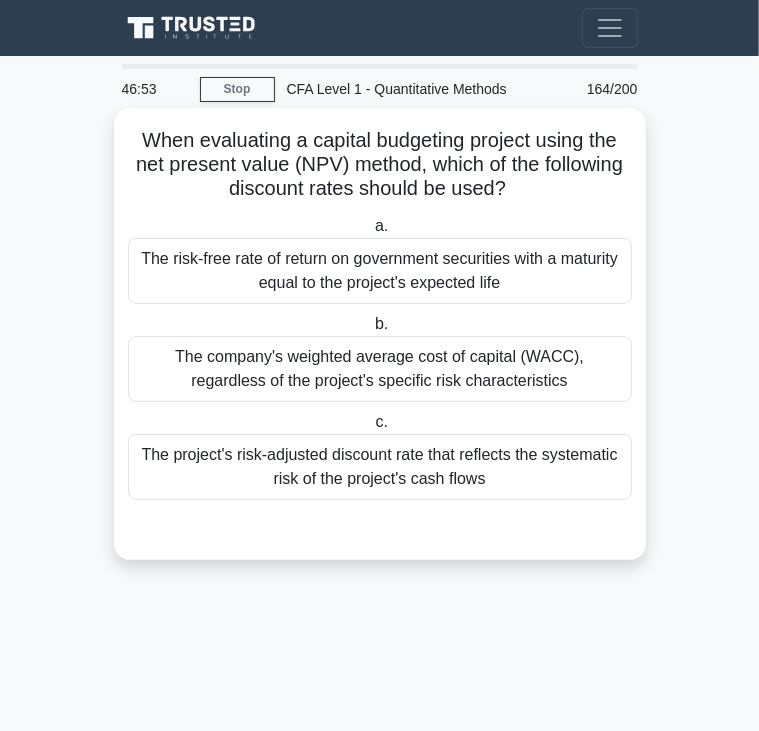 click on "When evaluating a capital budgeting project using the net present value (NPV) method, which of the following discount rates should be used?
.spinner_0XTQ{transform-origin:center;animation:spinner_y6GP .75s linear infinite}@keyframes spinner_y6GP{100%{transform:rotate(360deg)}}" at bounding box center (380, 165) 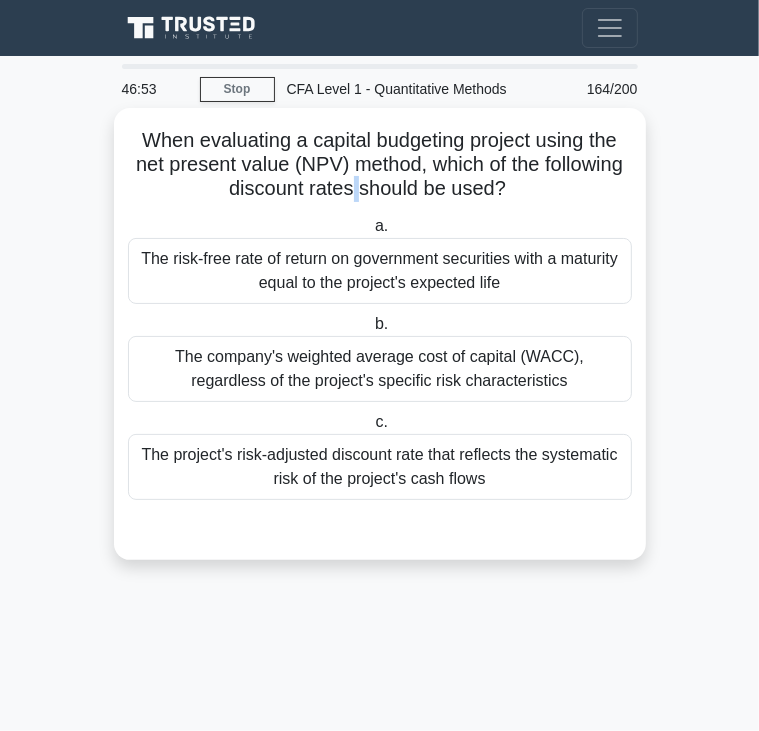 click on "When evaluating a capital budgeting project using the net present value (NPV) method, which of the following discount rates should be used?
.spinner_0XTQ{transform-origin:center;animation:spinner_y6GP .75s linear infinite}@keyframes spinner_y6GP{100%{transform:rotate(360deg)}}" at bounding box center (380, 165) 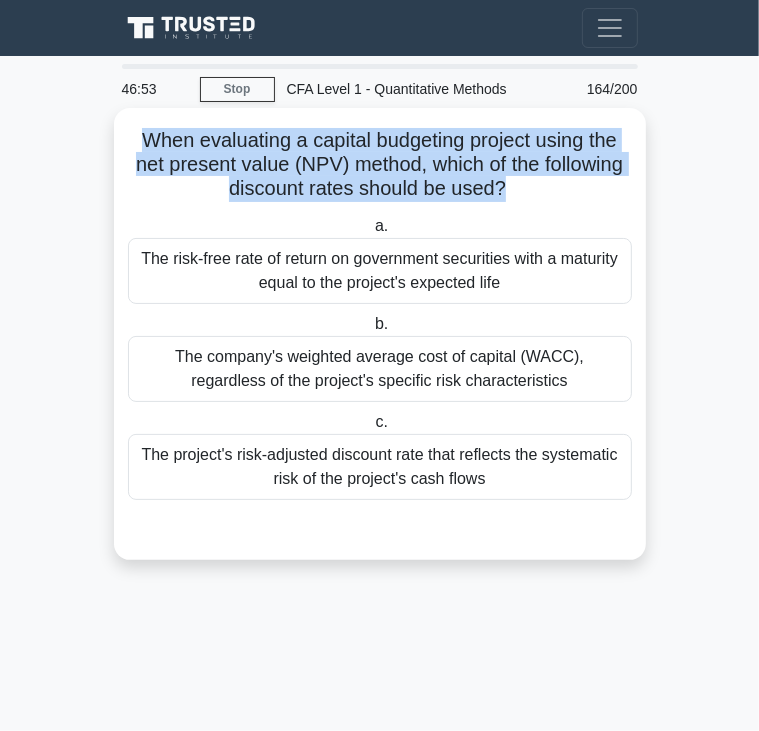 click on "When evaluating a capital budgeting project using the net present value (NPV) method, which of the following discount rates should be used?
.spinner_0XTQ{transform-origin:center;animation:spinner_y6GP .75s linear infinite}@keyframes spinner_y6GP{100%{transform:rotate(360deg)}}" at bounding box center (380, 165) 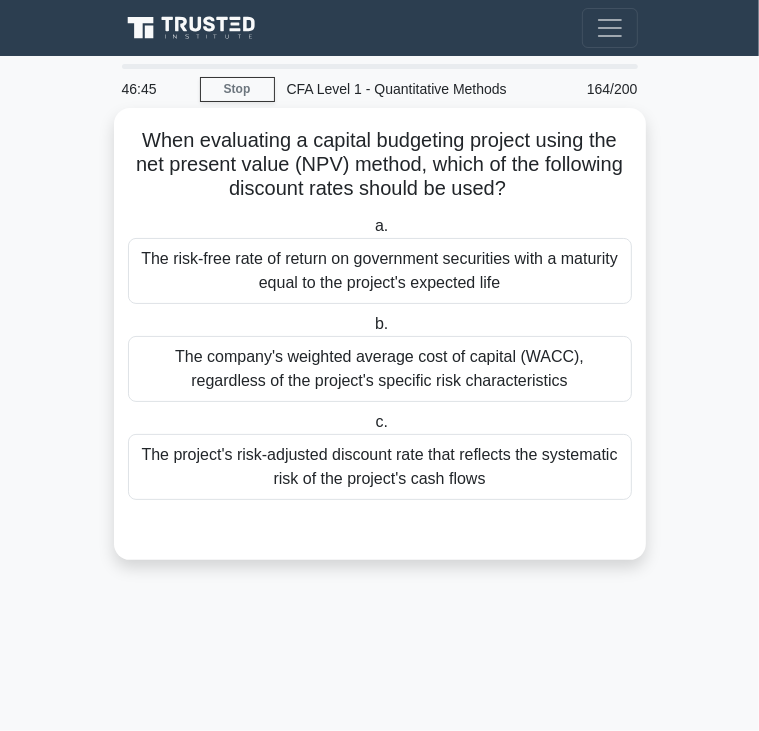 click on "The risk-free rate of return on government securities with a maturity equal to the project's expected life" at bounding box center [380, 271] 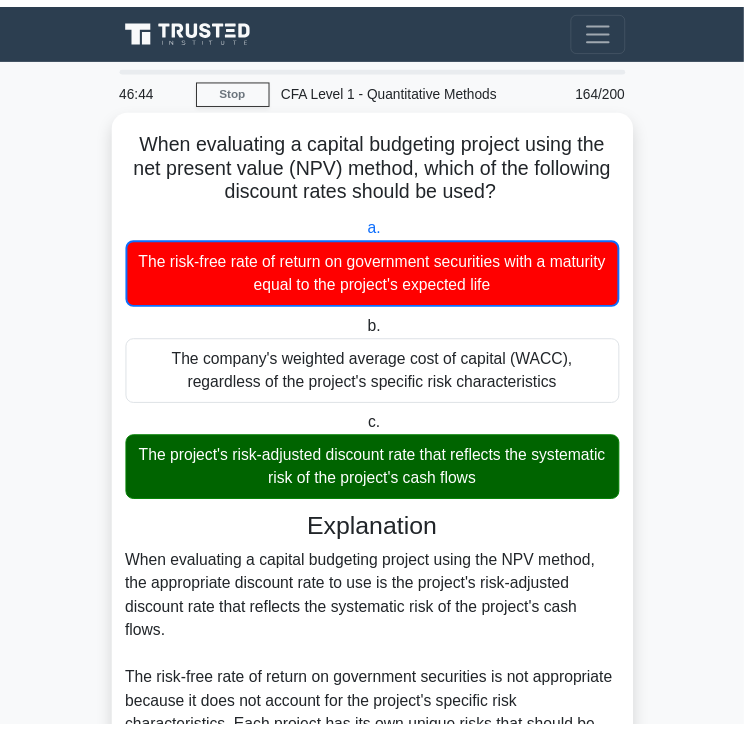scroll, scrollTop: 428, scrollLeft: 0, axis: vertical 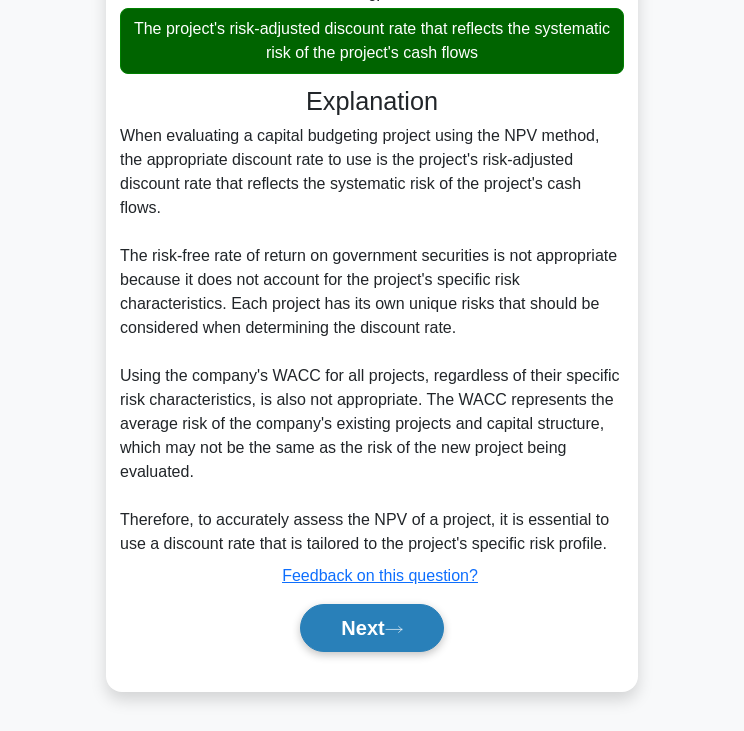 click on "Next" at bounding box center (371, 628) 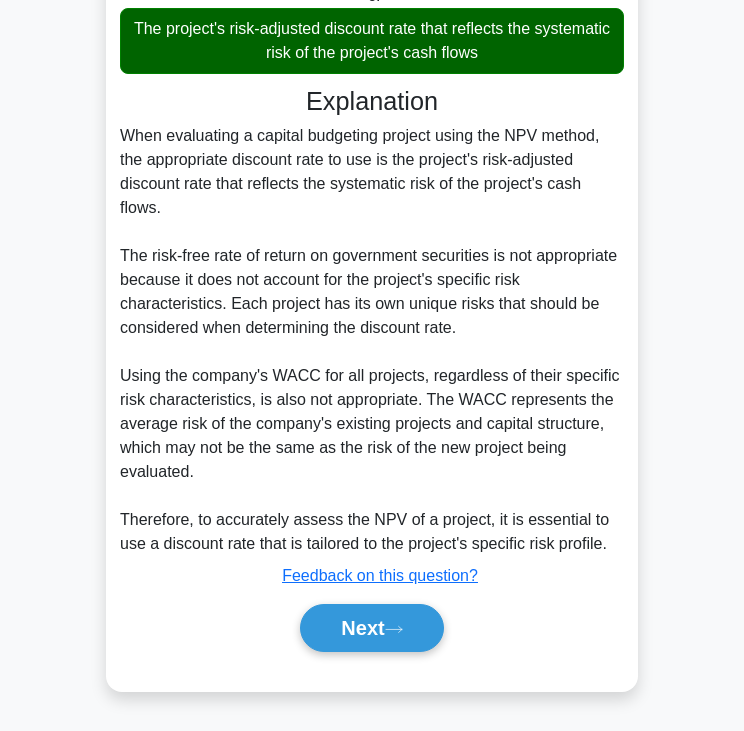 scroll, scrollTop: 0, scrollLeft: 0, axis: both 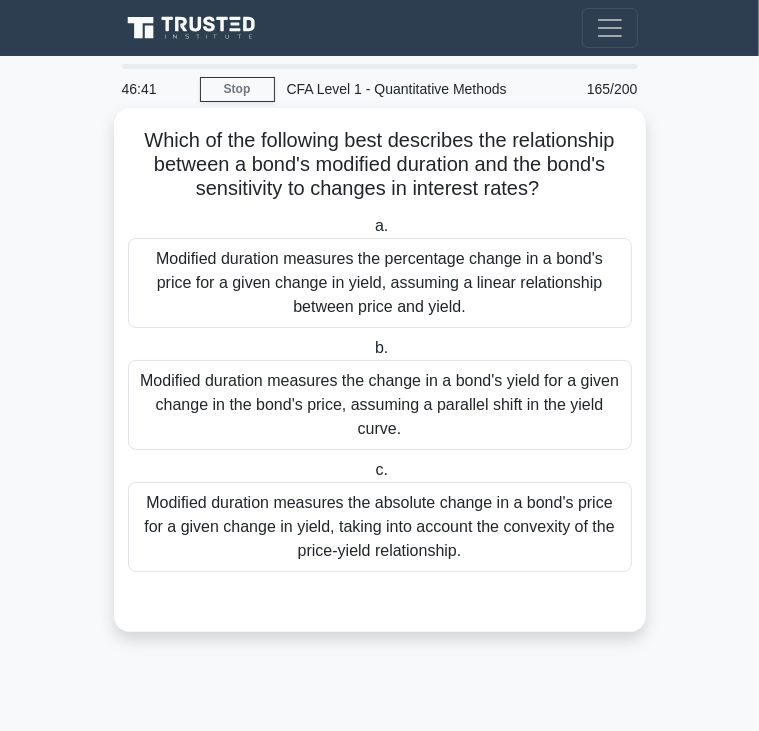 click on "Which of the following best describes the relationship between a bond's modified duration and the bond's sensitivity to changes in interest rates?
.spinner_0XTQ{transform-origin:center;animation:spinner_y6GP .75s linear infinite}@keyframes spinner_y6GP{100%{transform:rotate(360deg)}}" at bounding box center (380, 165) 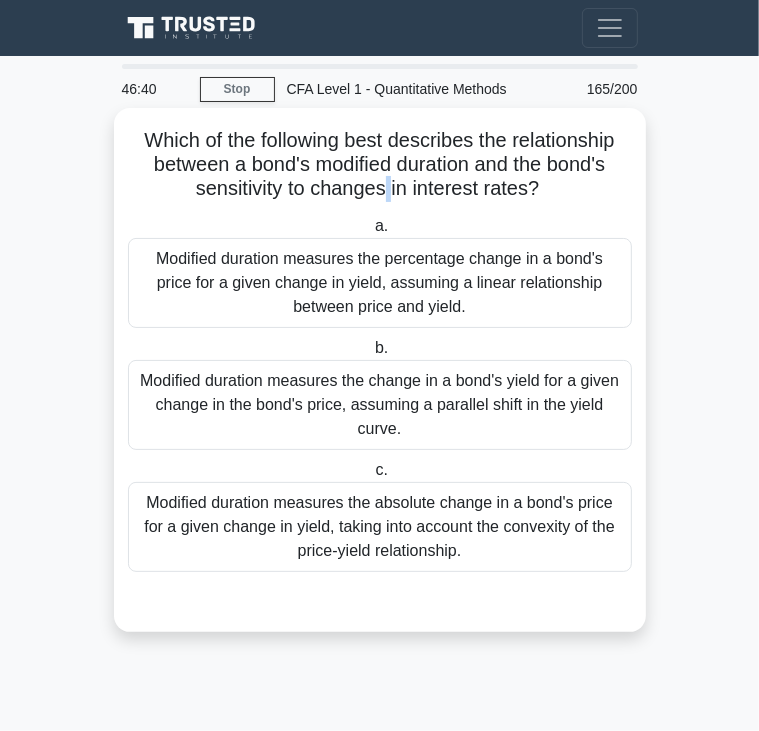 click on "Which of the following best describes the relationship between a bond's modified duration and the bond's sensitivity to changes in interest rates?
.spinner_0XTQ{transform-origin:center;animation:spinner_y6GP .75s linear infinite}@keyframes spinner_y6GP{100%{transform:rotate(360deg)}}" at bounding box center (380, 165) 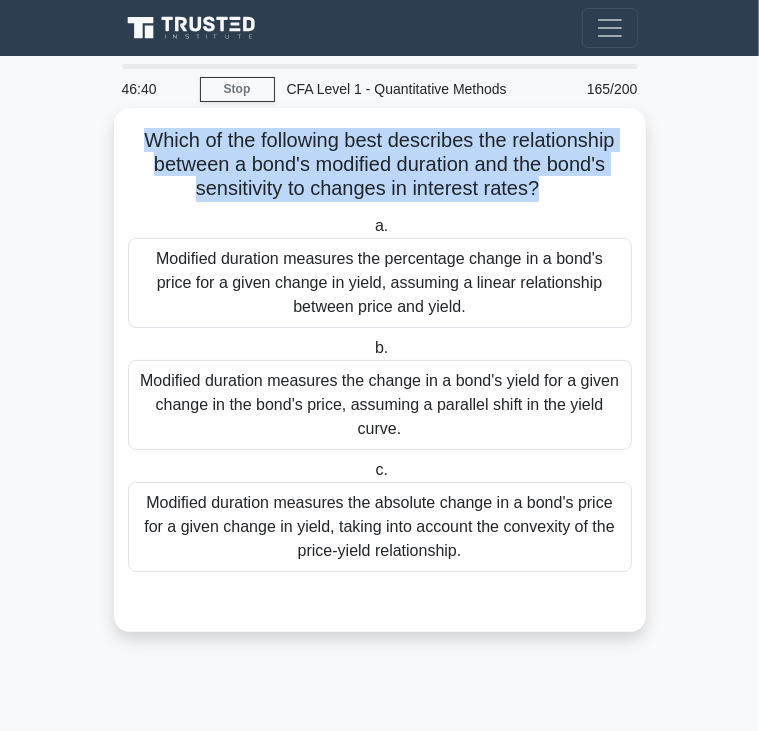 click on "Which of the following best describes the relationship between a bond's modified duration and the bond's sensitivity to changes in interest rates?
.spinner_0XTQ{transform-origin:center;animation:spinner_y6GP .75s linear infinite}@keyframes spinner_y6GP{100%{transform:rotate(360deg)}}" at bounding box center (380, 165) 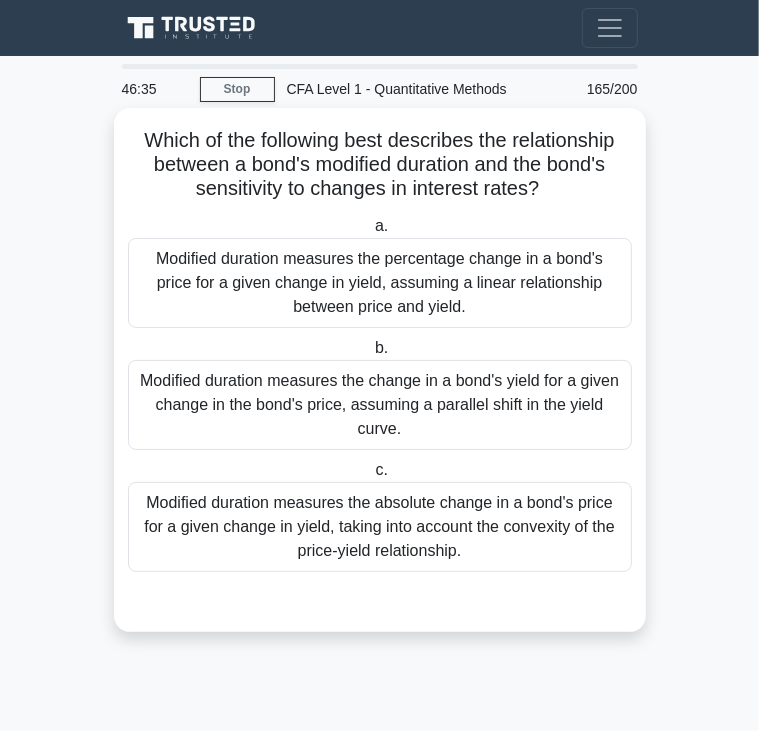 click on "Modified duration measures the change in a bond's yield for a given change in the bond's price, assuming a parallel shift in the yield curve." at bounding box center (380, 405) 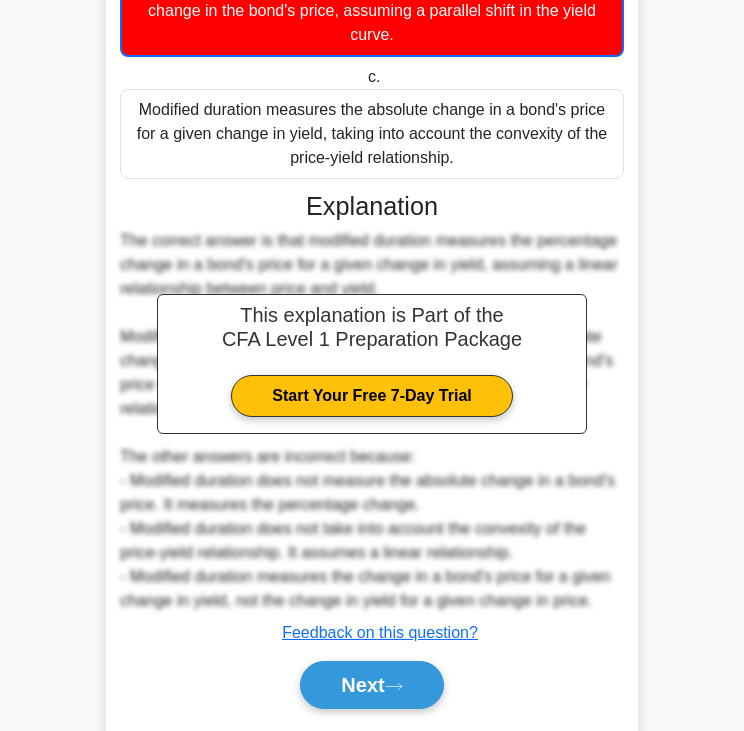 scroll, scrollTop: 452, scrollLeft: 0, axis: vertical 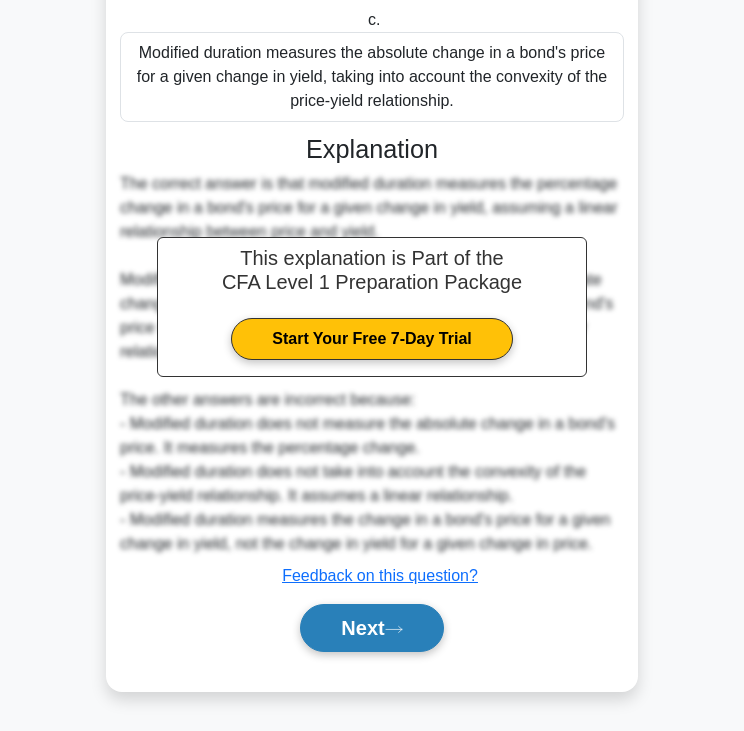 click on "Next" at bounding box center [371, 628] 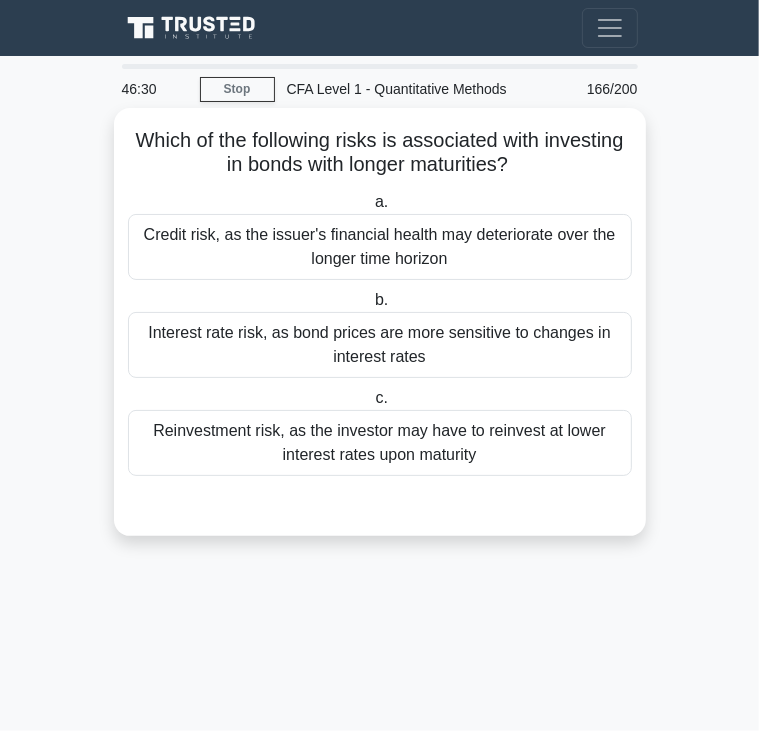 click on "Which of the following risks is associated with investing in bonds with longer maturities?
.spinner_0XTQ{transform-origin:center;animation:spinner_y6GP .75s linear infinite}@keyframes spinner_y6GP{100%{transform:rotate(360deg)}}" at bounding box center (380, 153) 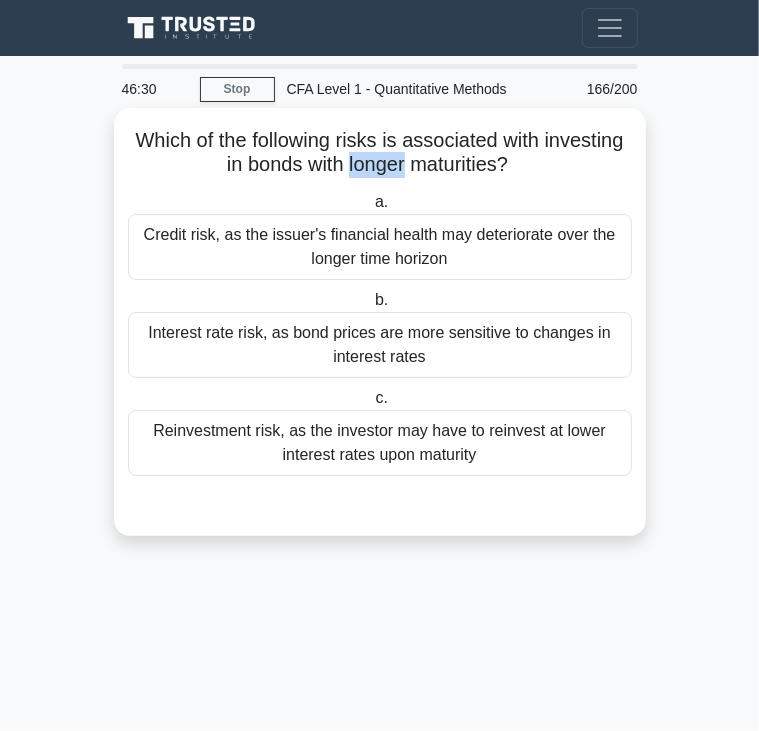 click on "Which of the following risks is associated with investing in bonds with longer maturities?
.spinner_0XTQ{transform-origin:center;animation:spinner_y6GP .75s linear infinite}@keyframes spinner_y6GP{100%{transform:rotate(360deg)}}" at bounding box center [380, 153] 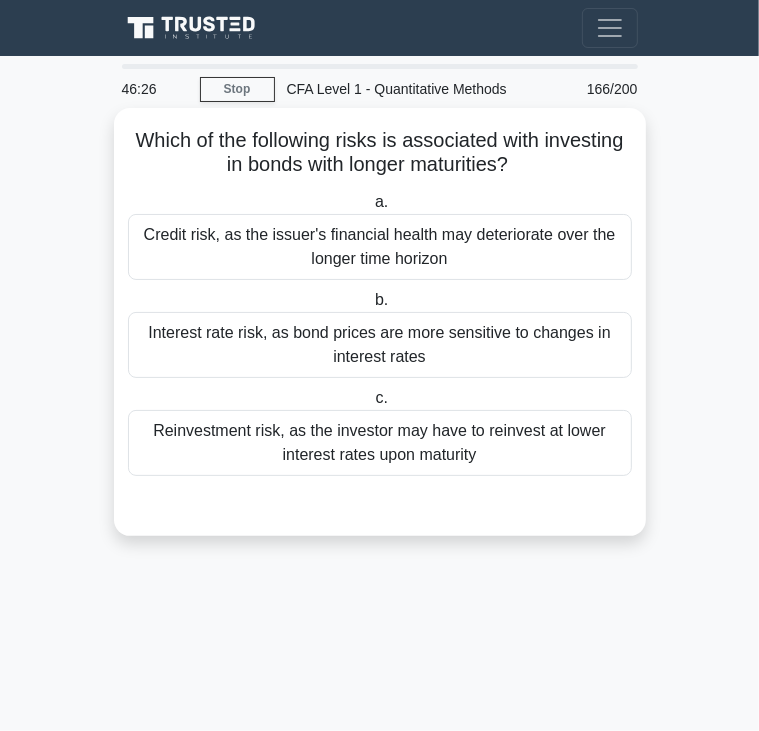 click on "Interest rate risk, as bond prices are more sensitive to changes in interest rates" at bounding box center [380, 345] 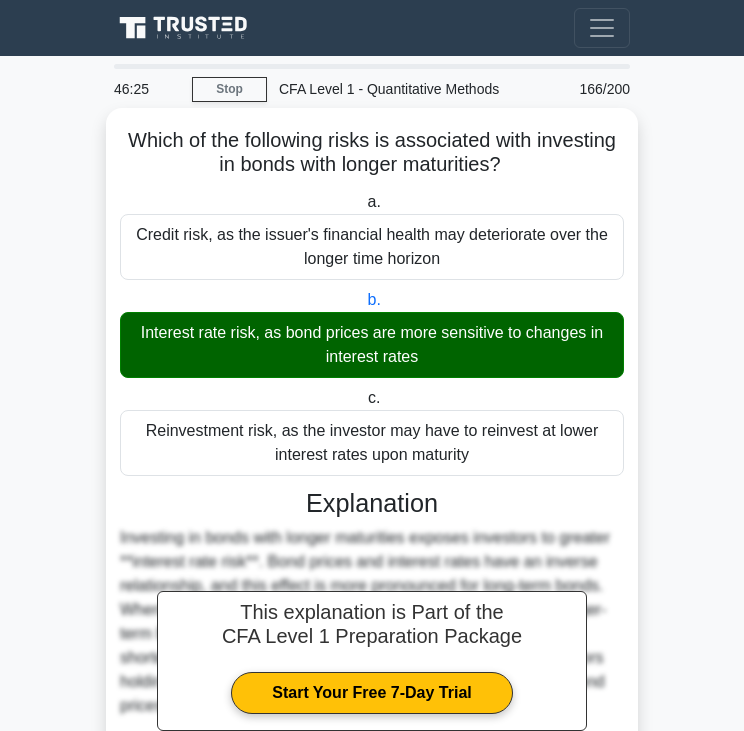 click on "Interest rate risk, as bond prices are more sensitive to changes in interest rates" at bounding box center [372, 345] 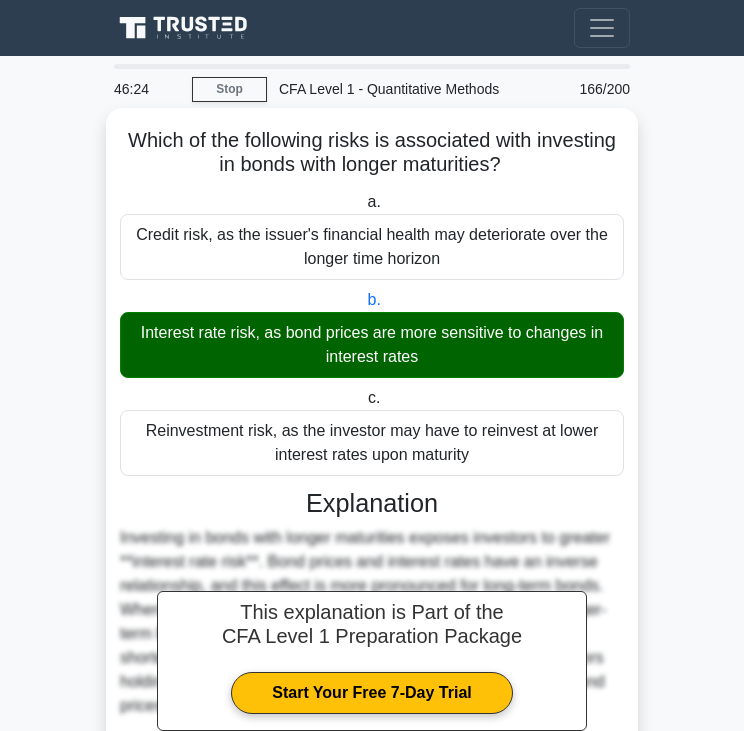 click on "Interest rate risk, as bond prices are more sensitive to changes in interest rates" at bounding box center (372, 345) 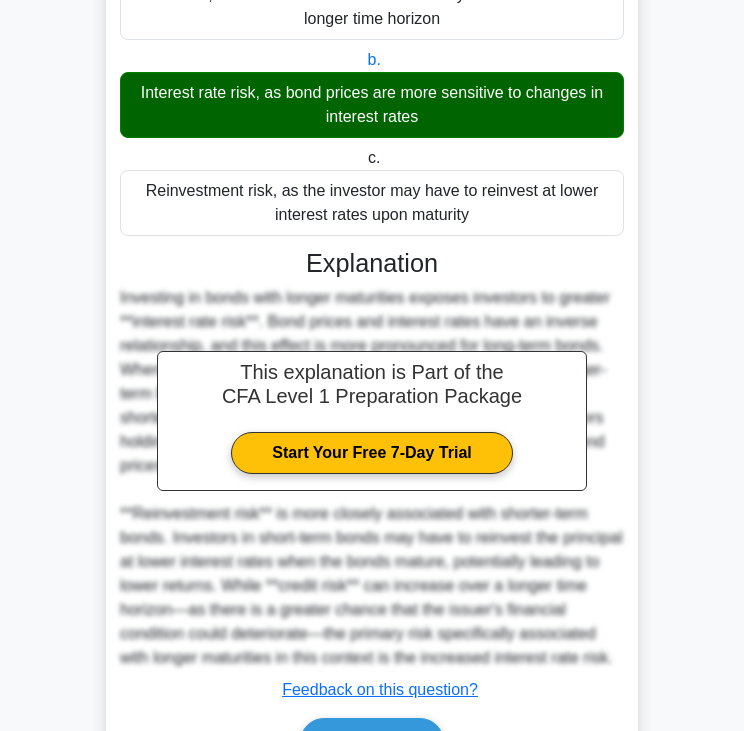 scroll, scrollTop: 355, scrollLeft: 0, axis: vertical 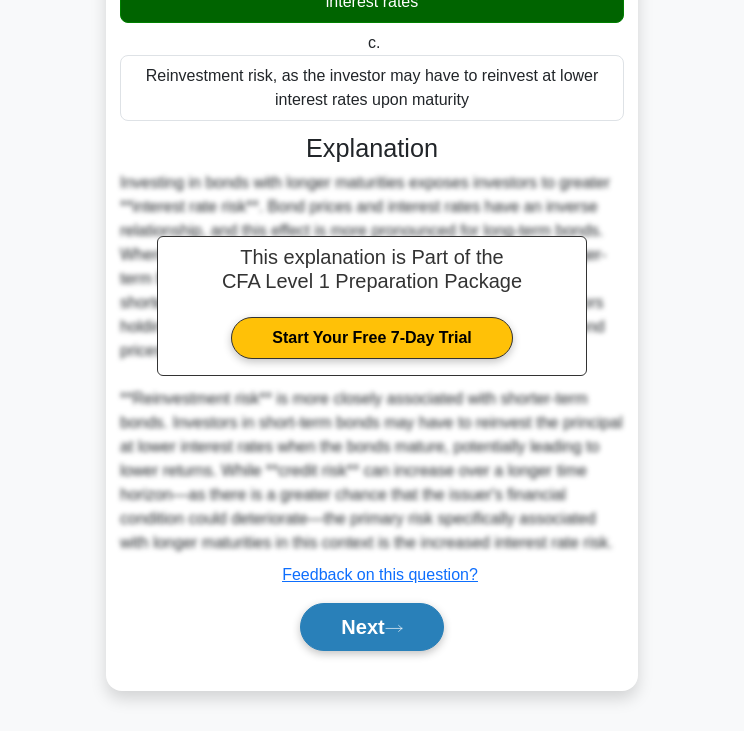 click on "Next" at bounding box center [371, 627] 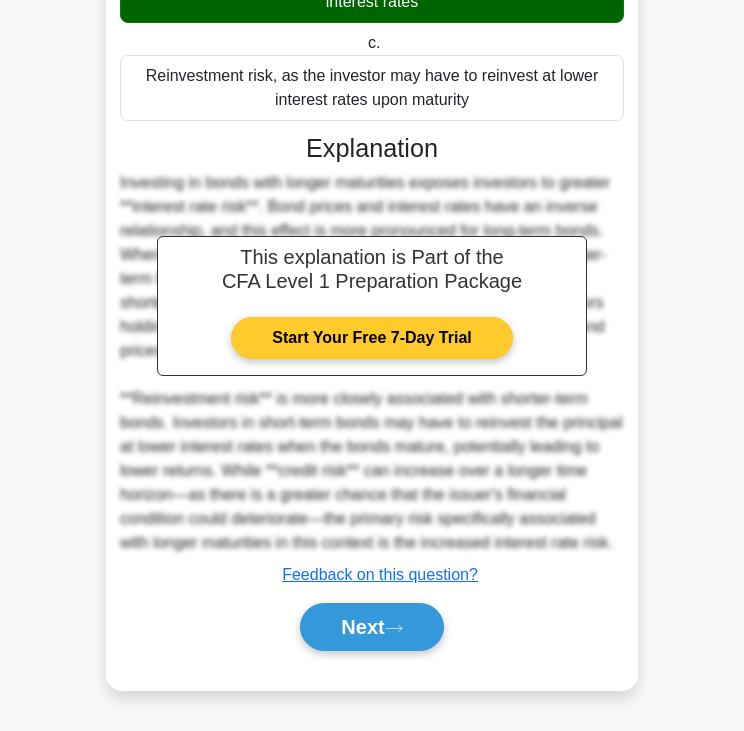 scroll, scrollTop: 0, scrollLeft: 0, axis: both 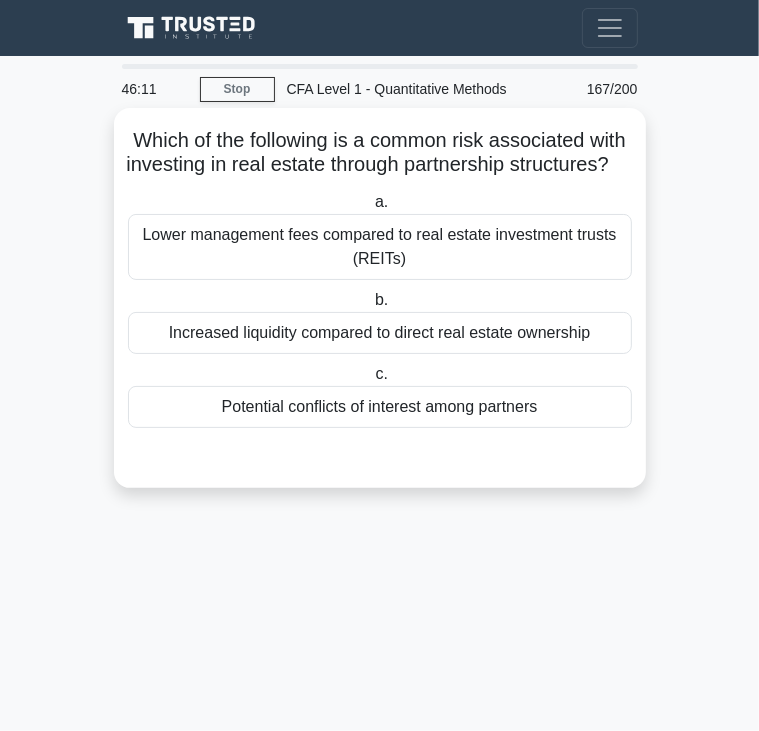 click on "Which of the following is a common risk associated with investing in real estate through partnership structures?
.spinner_0XTQ{transform-origin:center;animation:spinner_y6GP .75s linear infinite}@keyframes spinner_y6GP{100%{transform:rotate(360deg)}}" at bounding box center [380, 153] 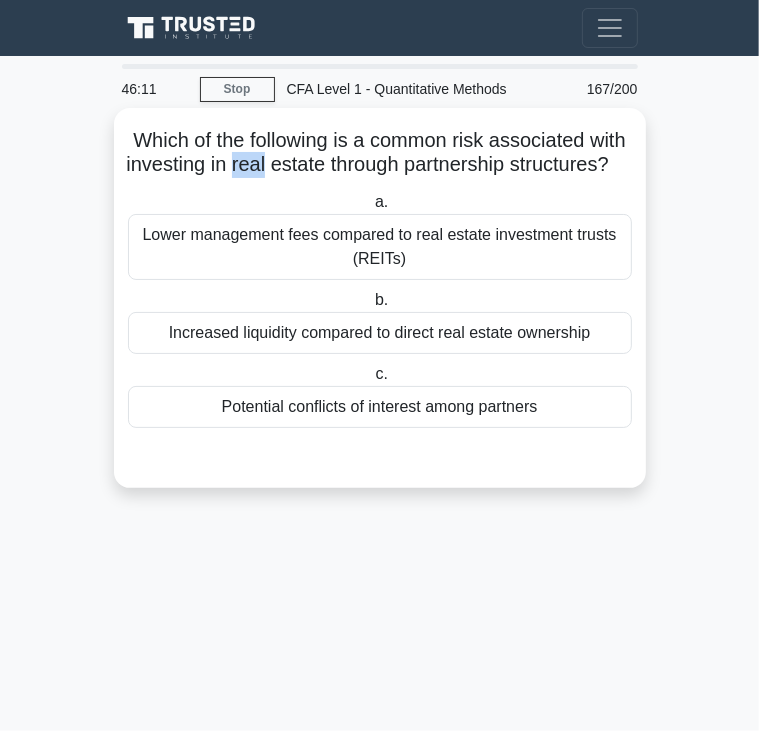 click on "Which of the following is a common risk associated with investing in real estate through partnership structures?
.spinner_0XTQ{transform-origin:center;animation:spinner_y6GP .75s linear infinite}@keyframes spinner_y6GP{100%{transform:rotate(360deg)}}" at bounding box center [380, 153] 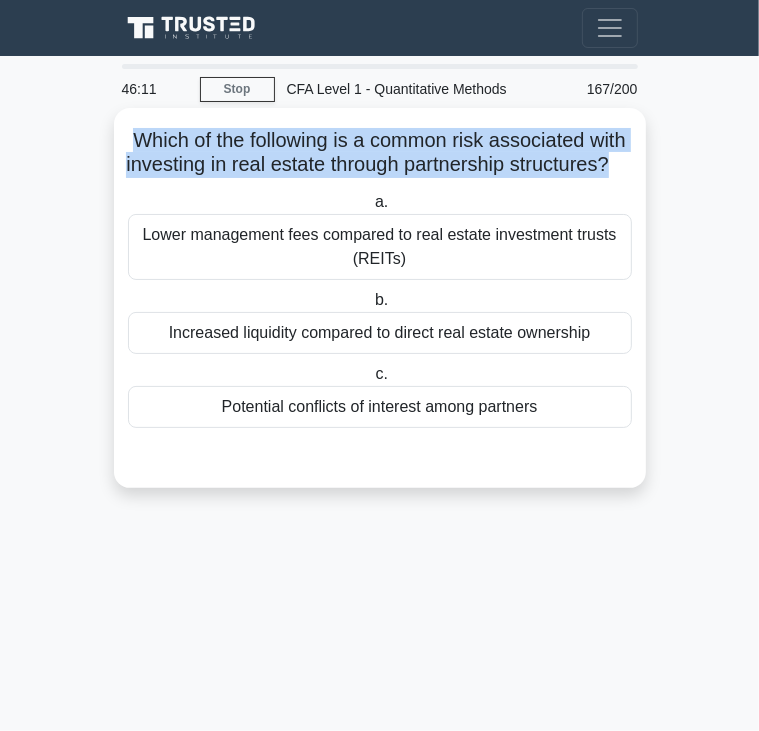 click on "Which of the following is a common risk associated with investing in real estate through partnership structures?
.spinner_0XTQ{transform-origin:center;animation:spinner_y6GP .75s linear infinite}@keyframes spinner_y6GP{100%{transform:rotate(360deg)}}" at bounding box center (380, 153) 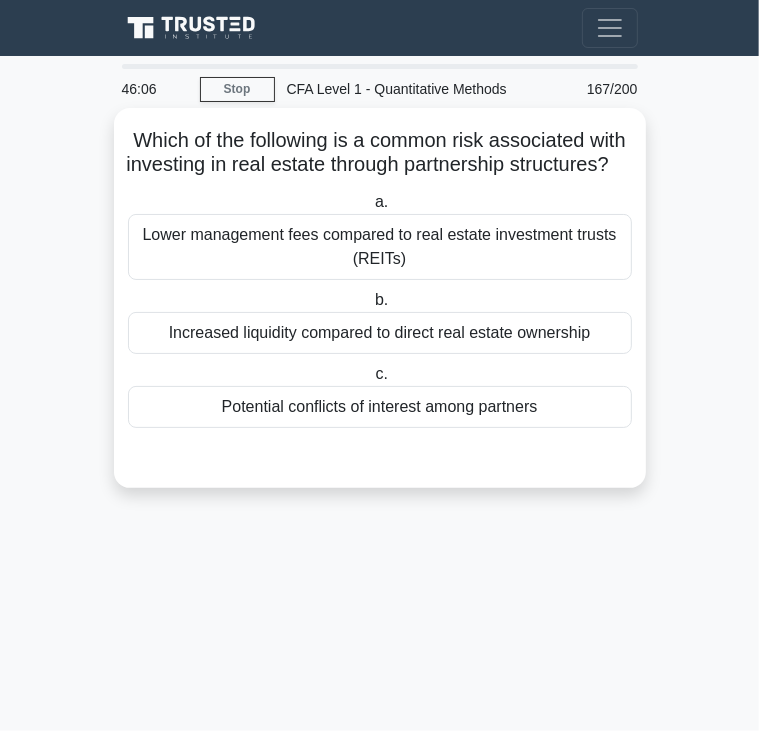 click on "Increased liquidity compared to direct real estate ownership" at bounding box center (380, 333) 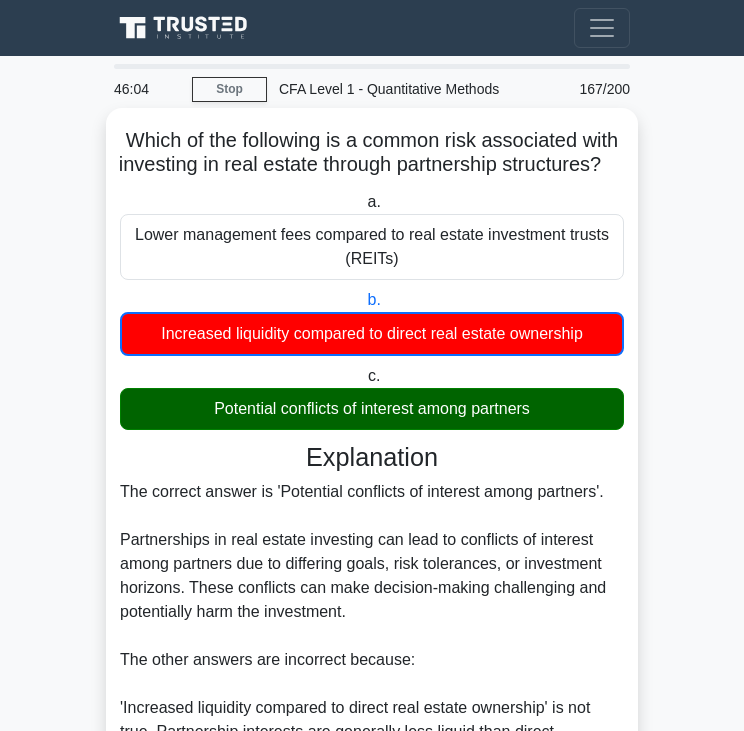 click on "Potential conflicts of interest among partners" at bounding box center (372, 409) 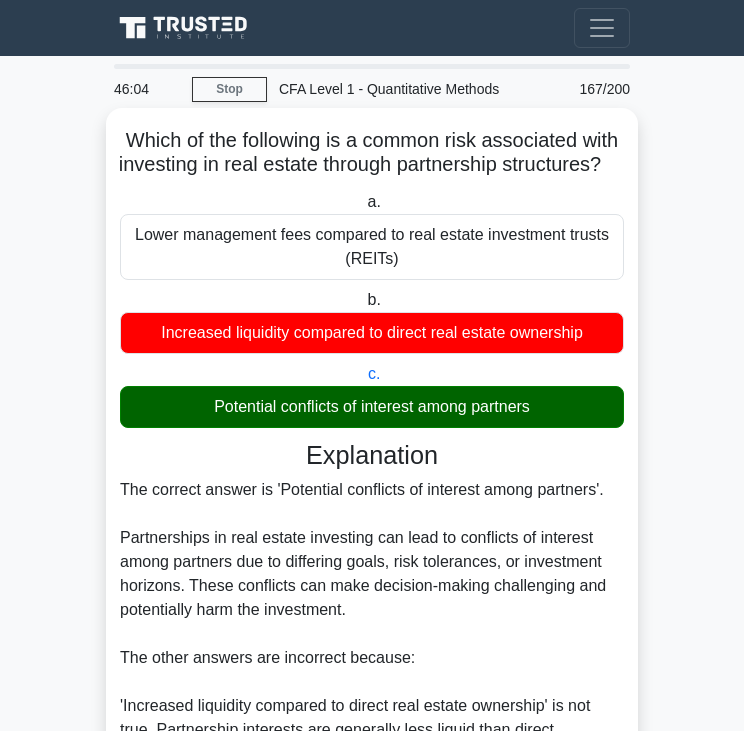 click on "Potential conflicts of interest among partners" at bounding box center (372, 407) 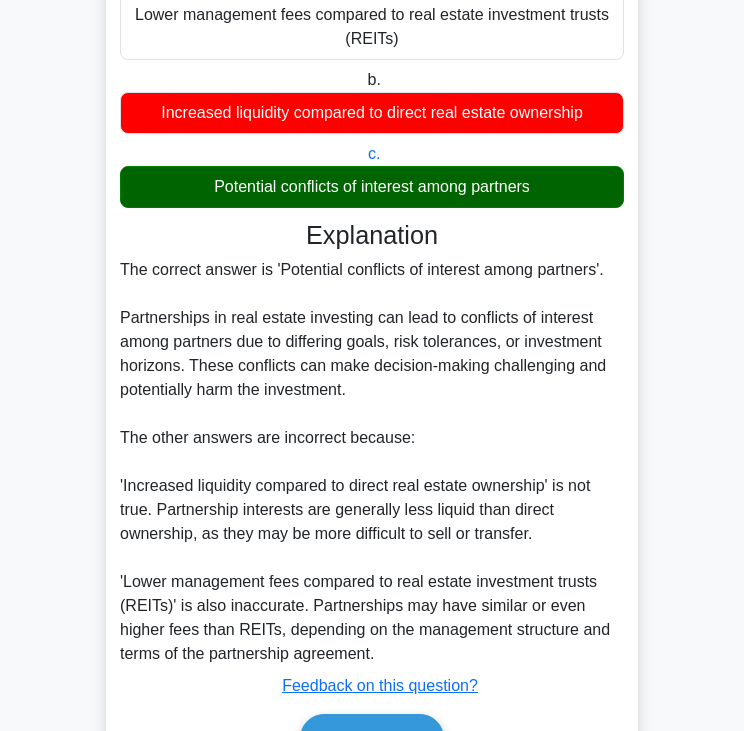 scroll, scrollTop: 355, scrollLeft: 0, axis: vertical 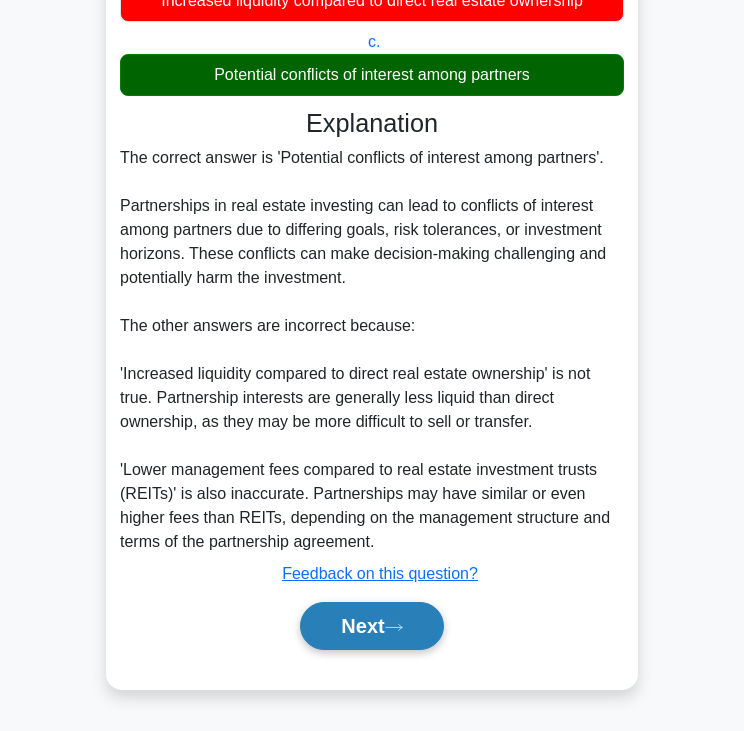 click on "Next" at bounding box center [371, 626] 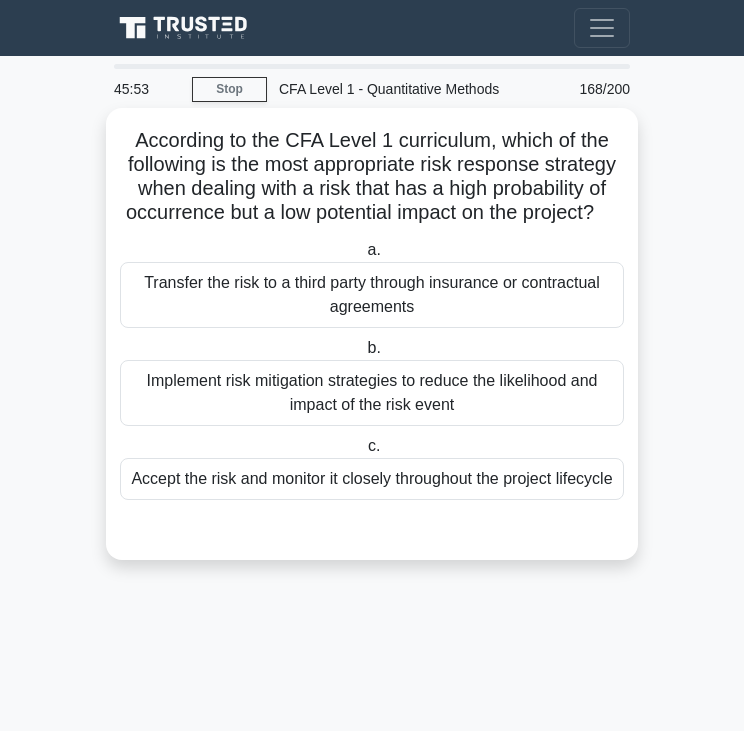 scroll, scrollTop: 0, scrollLeft: 0, axis: both 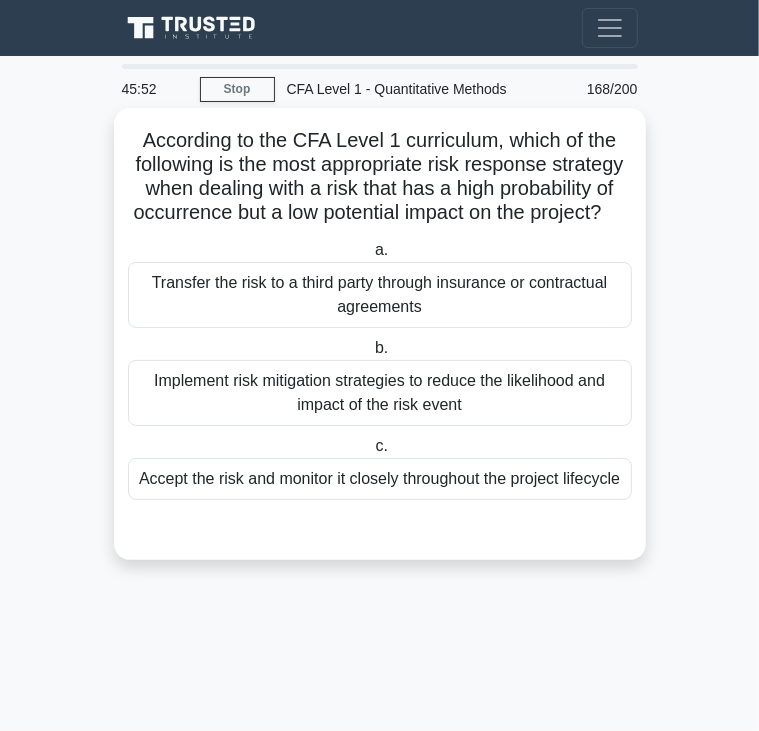 click on "According to the CFA Level 1 curriculum, which of the following is the most appropriate risk response strategy when dealing with a risk that has a high probability of occurrence but a low potential impact on the project?
.spinner_0XTQ{transform-origin:center;animation:spinner_y6GP .75s linear infinite}@keyframes spinner_y6GP{100%{transform:rotate(360deg)}}" at bounding box center (380, 177) 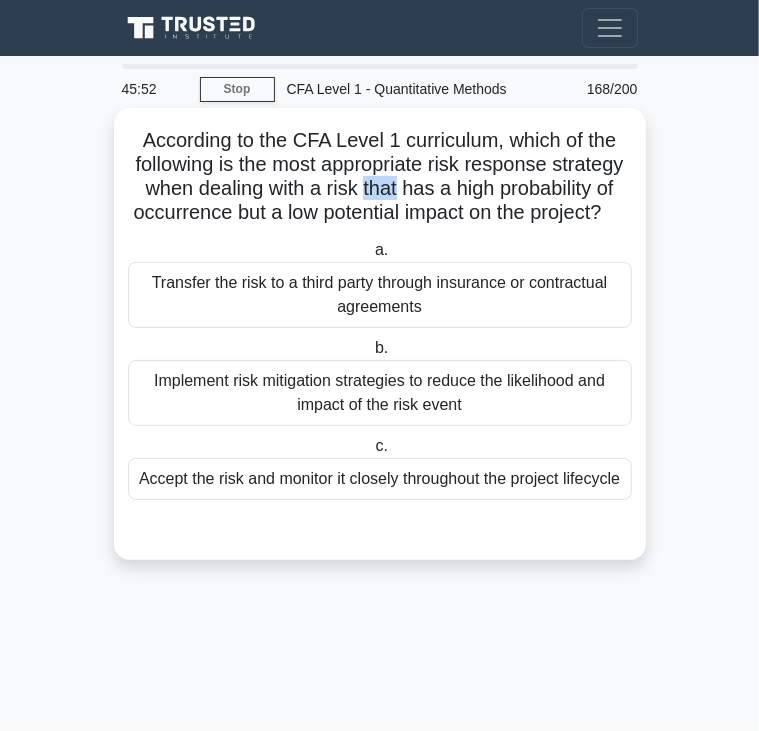 click on "According to the CFA Level 1 curriculum, which of the following is the most appropriate risk response strategy when dealing with a risk that has a high probability of occurrence but a low potential impact on the project?
.spinner_0XTQ{transform-origin:center;animation:spinner_y6GP .75s linear infinite}@keyframes spinner_y6GP{100%{transform:rotate(360deg)}}" at bounding box center [380, 177] 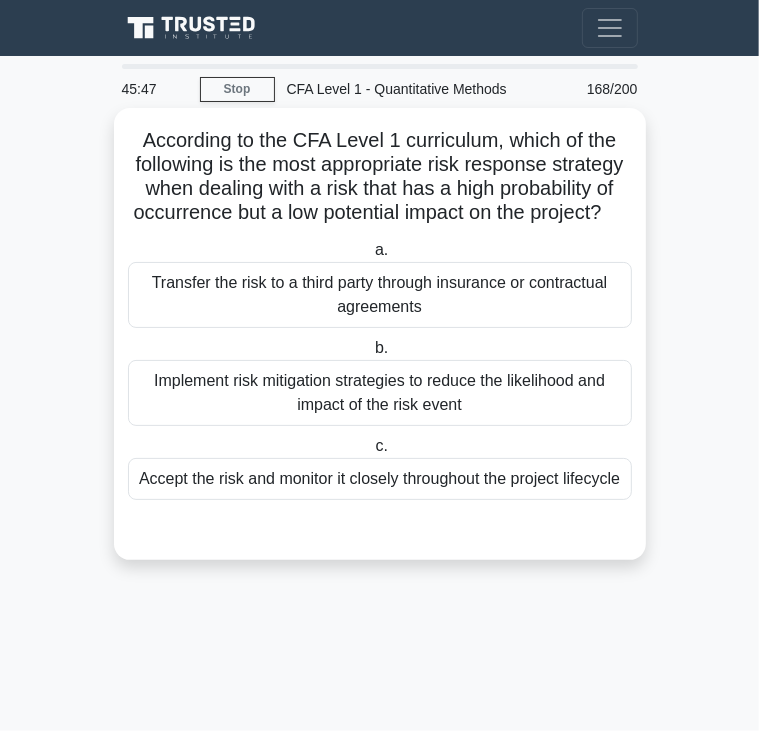 click on "Transfer the risk to a third party through insurance or contractual agreements" at bounding box center [380, 295] 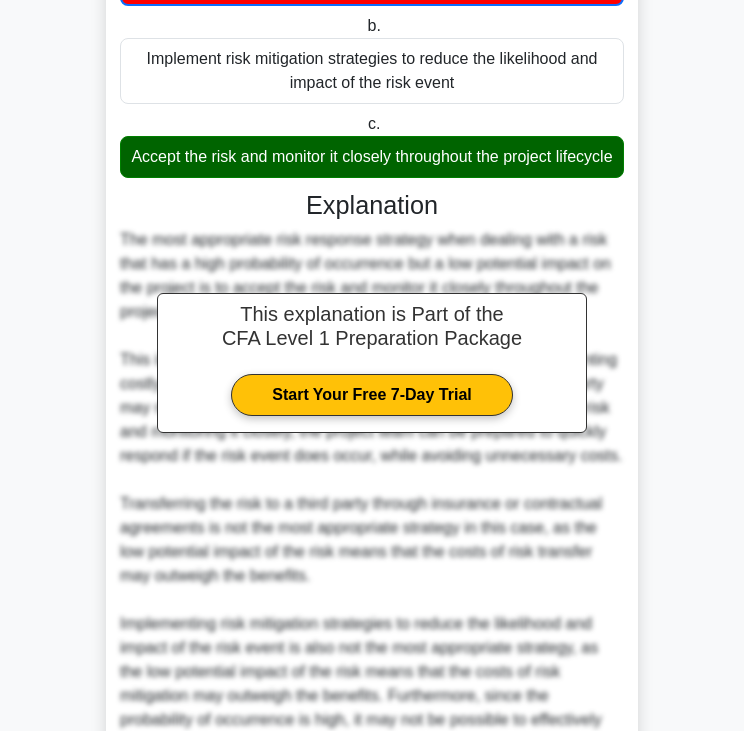 scroll, scrollTop: 572, scrollLeft: 0, axis: vertical 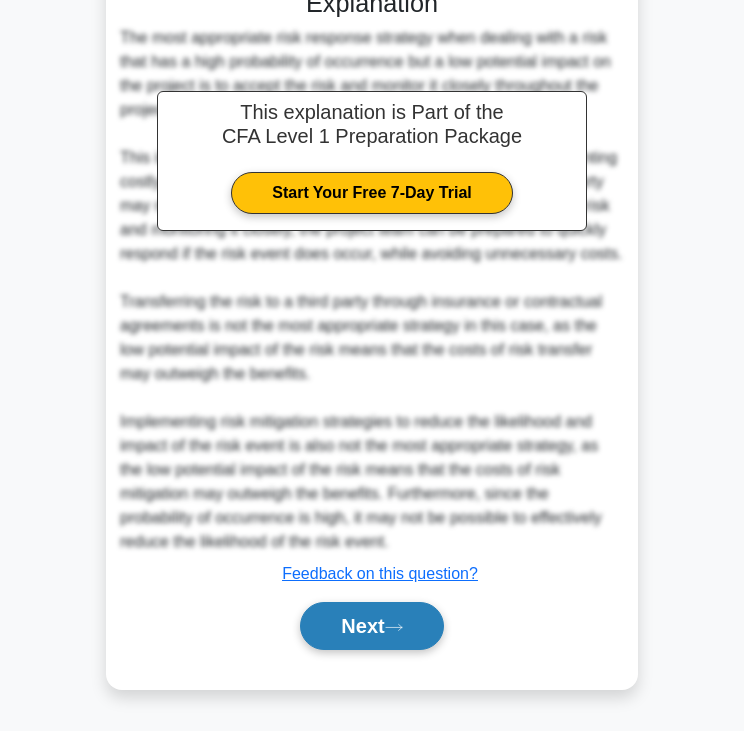 click on "Next" at bounding box center (371, 626) 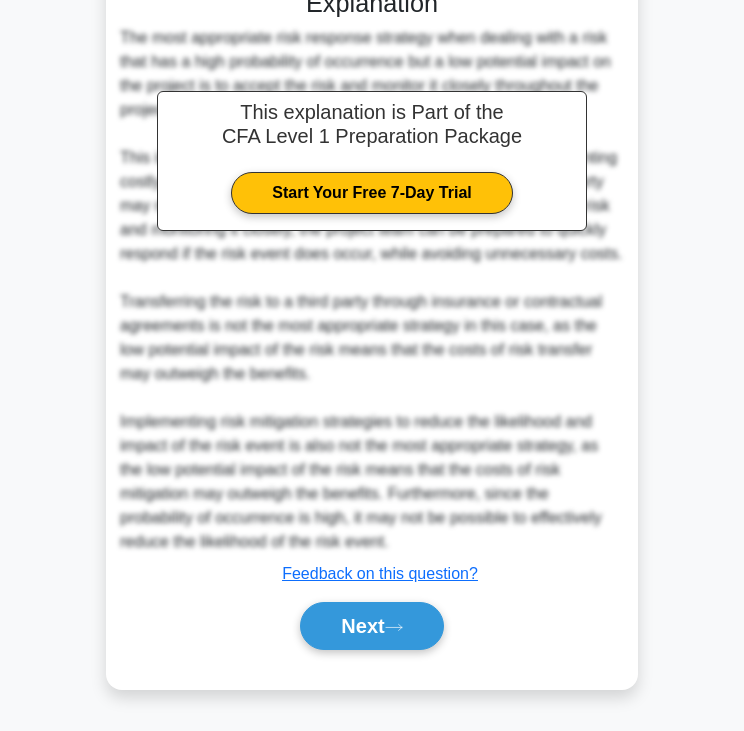 scroll, scrollTop: 0, scrollLeft: 0, axis: both 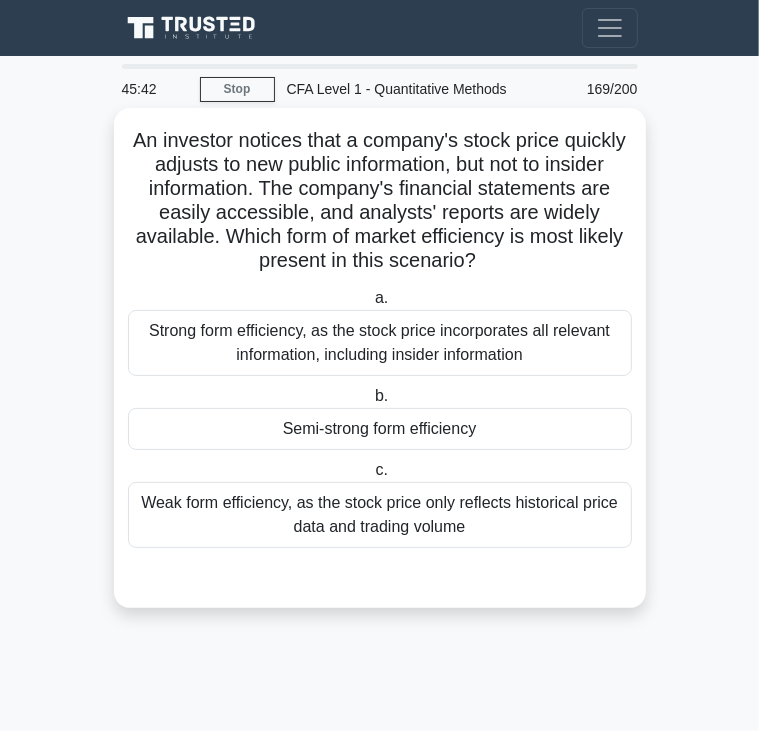 click on "An investor notices that a company's stock price quickly adjusts to new public information, but not to insider information. The company's financial statements are easily accessible, and analysts' reports are widely available. Which form of market efficiency is most likely present in this scenario?
.spinner_0XTQ{transform-origin:center;animation:spinner_y6GP .75s linear infinite}@keyframes spinner_y6GP{100%{transform:rotate(360deg)}}" at bounding box center [380, 201] 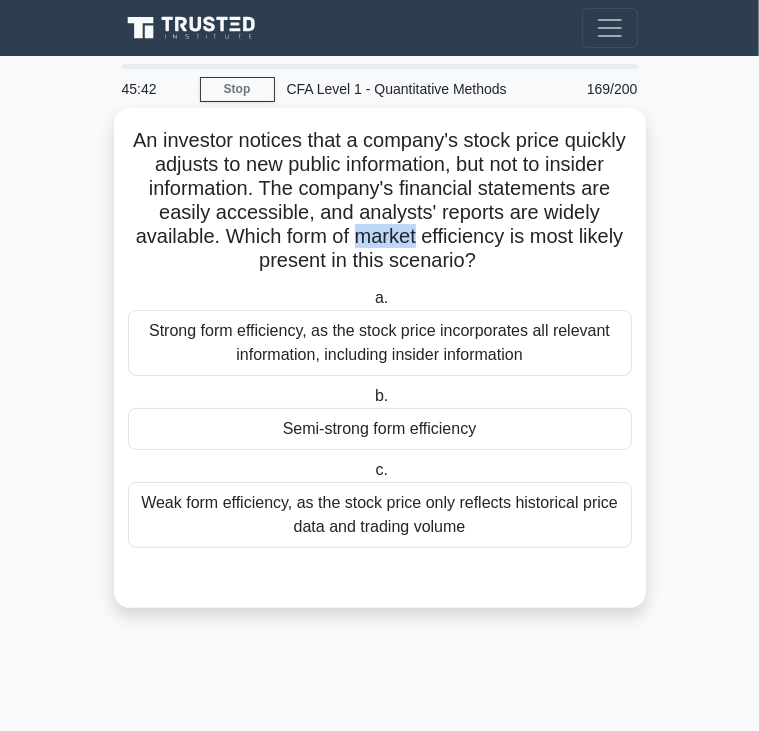 click on "An investor notices that a company's stock price quickly adjusts to new public information, but not to insider information. The company's financial statements are easily accessible, and analysts' reports are widely available. Which form of market efficiency is most likely present in this scenario?
.spinner_0XTQ{transform-origin:center;animation:spinner_y6GP .75s linear infinite}@keyframes spinner_y6GP{100%{transform:rotate(360deg)}}" at bounding box center (380, 201) 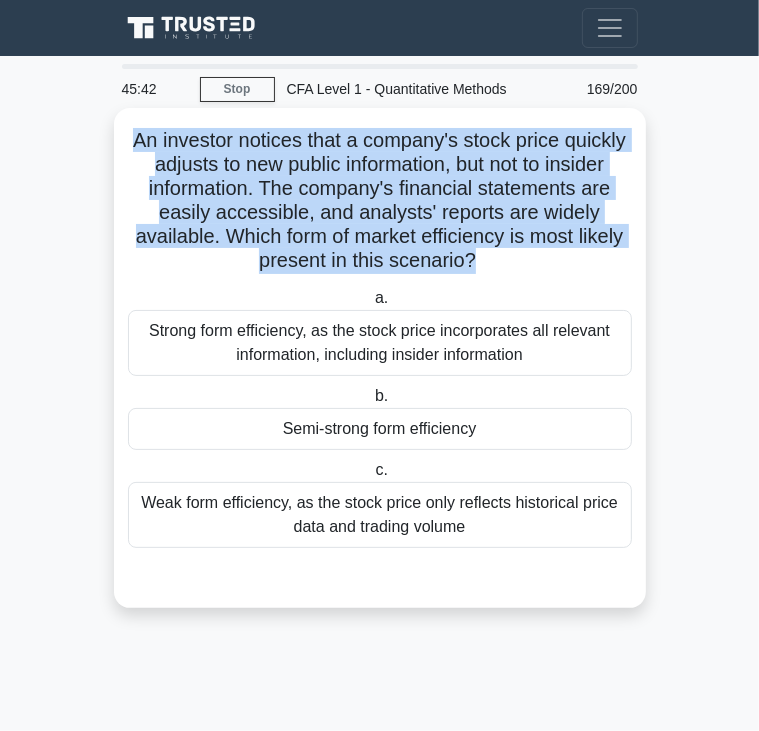 click on "An investor notices that a company's stock price quickly adjusts to new public information, but not to insider information. The company's financial statements are easily accessible, and analysts' reports are widely available. Which form of market efficiency is most likely present in this scenario?
.spinner_0XTQ{transform-origin:center;animation:spinner_y6GP .75s linear infinite}@keyframes spinner_y6GP{100%{transform:rotate(360deg)}}" at bounding box center [380, 201] 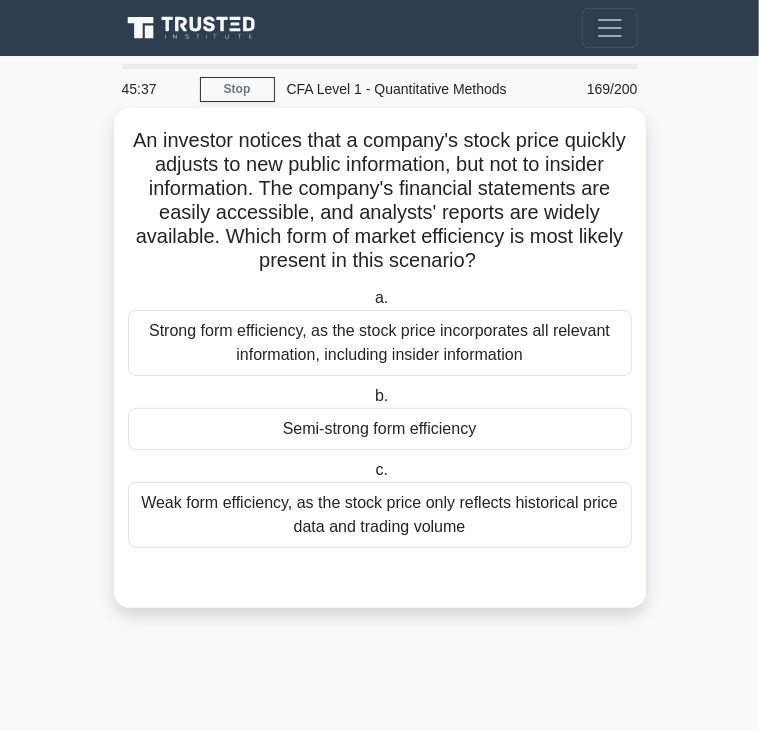 click on "Semi-strong form efficiency" at bounding box center [380, 429] 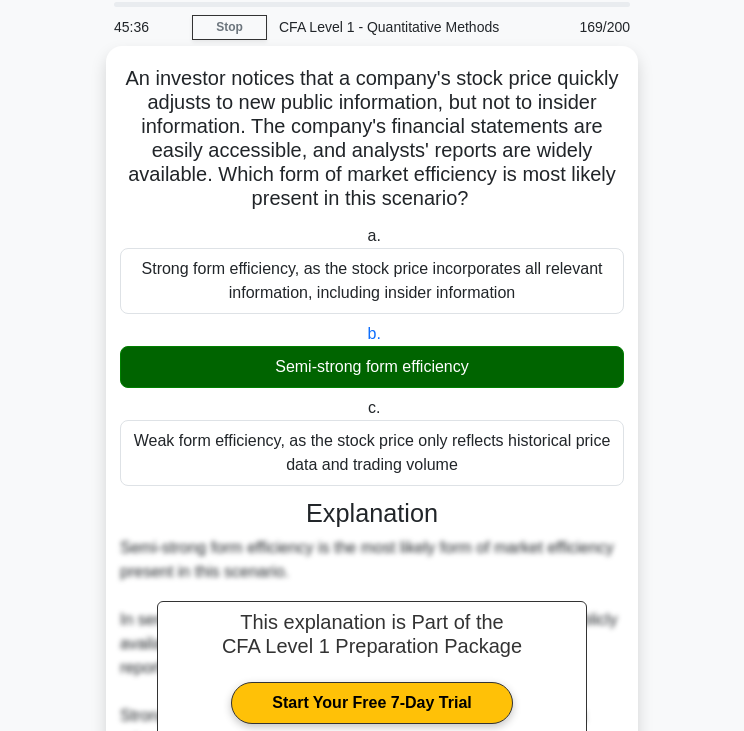 scroll, scrollTop: 355, scrollLeft: 0, axis: vertical 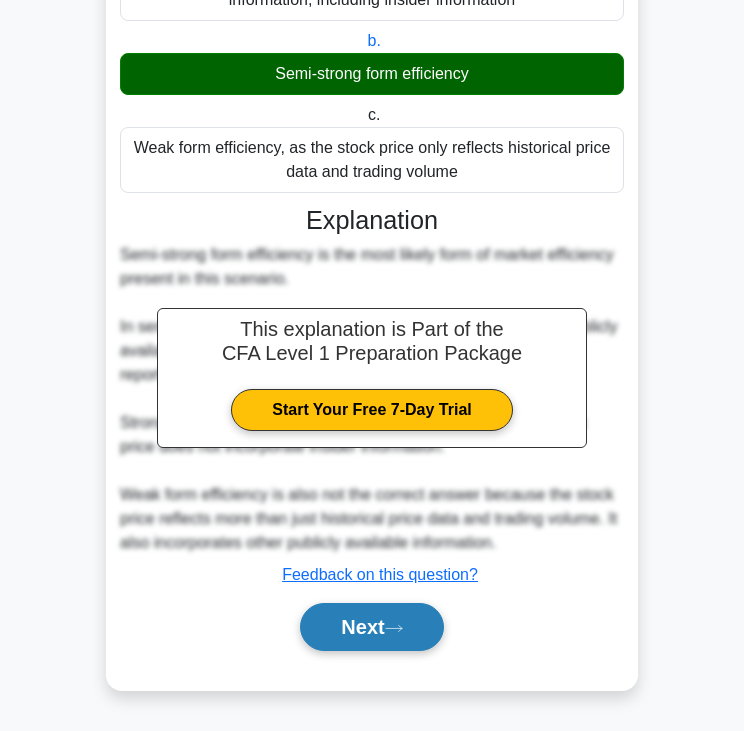 click on "Next" at bounding box center [371, 627] 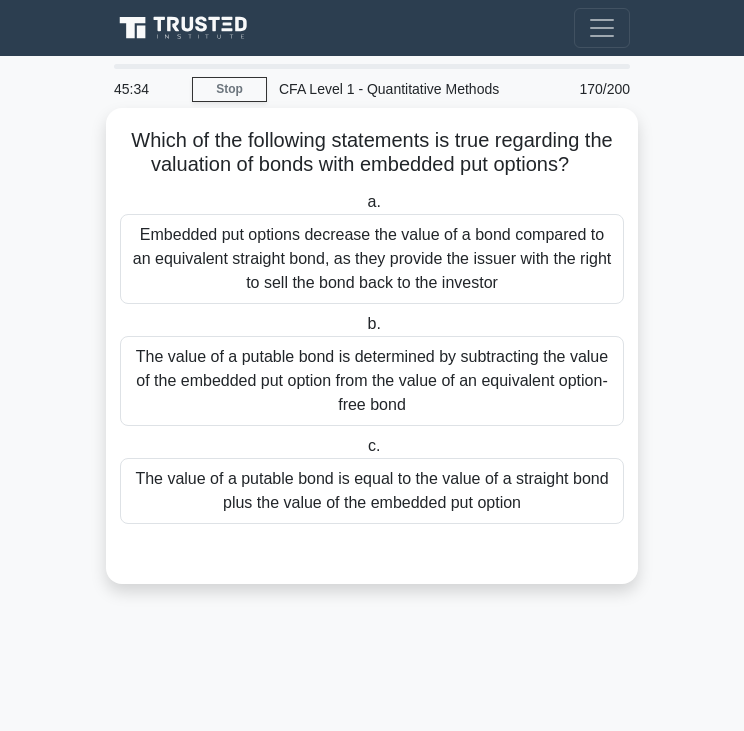 scroll, scrollTop: 0, scrollLeft: 0, axis: both 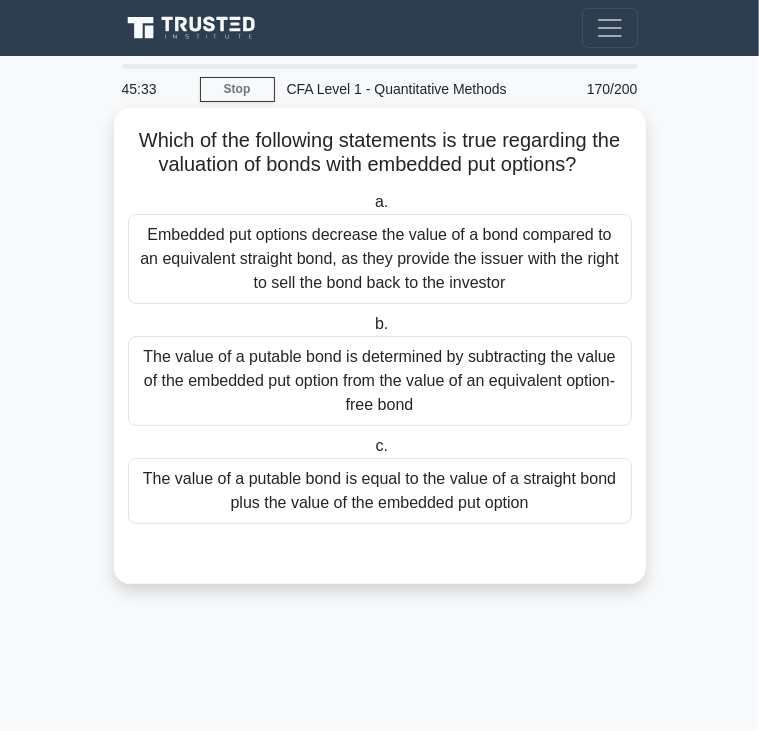 click on "Embedded put options decrease the value of a bond compared to an equivalent straight bond, as they provide the issuer with the right to sell the bond back to the investor" at bounding box center (380, 259) 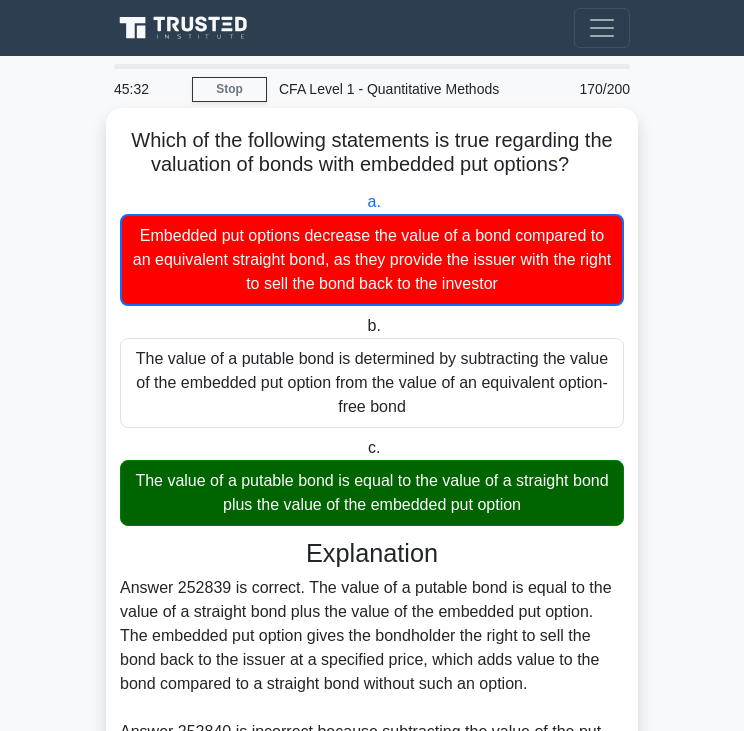 click on "Which of the following statements is true regarding the valuation of bonds with embedded put options?
.spinner_0XTQ{transform-origin:center;animation:spinner_y6GP .75s linear infinite}@keyframes spinner_y6GP{100%{transform:rotate(360deg)}}" at bounding box center [372, 153] 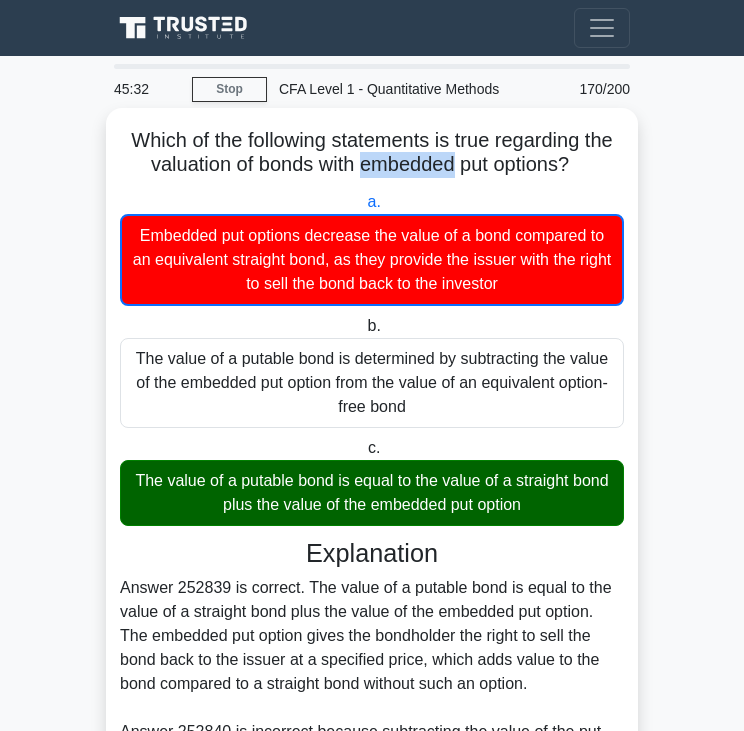 click on "Which of the following statements is true regarding the valuation of bonds with embedded put options?
.spinner_0XTQ{transform-origin:center;animation:spinner_y6GP .75s linear infinite}@keyframes spinner_y6GP{100%{transform:rotate(360deg)}}" at bounding box center (372, 153) 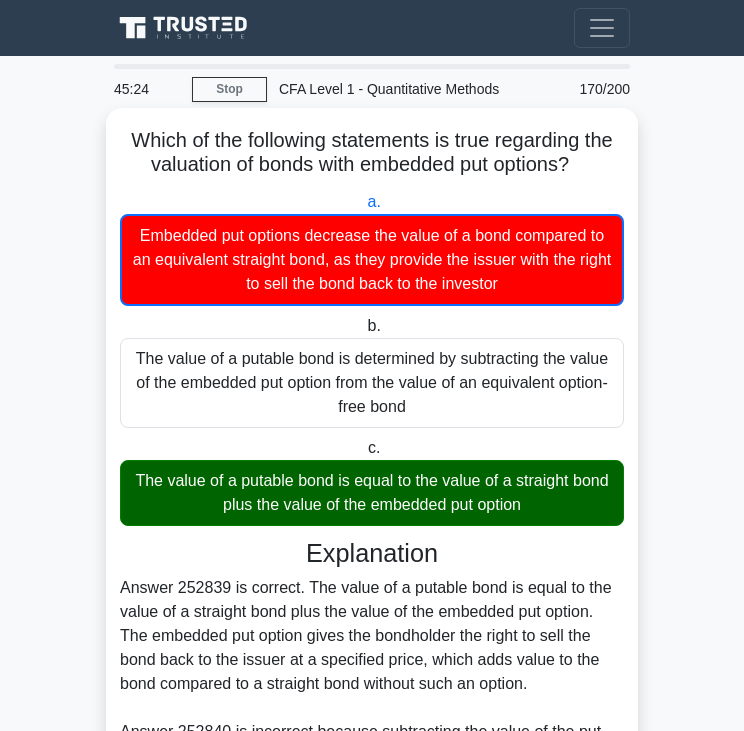click on "The value of a putable bond is equal to the value of a straight bond plus the value of the embedded put option" at bounding box center (372, 493) 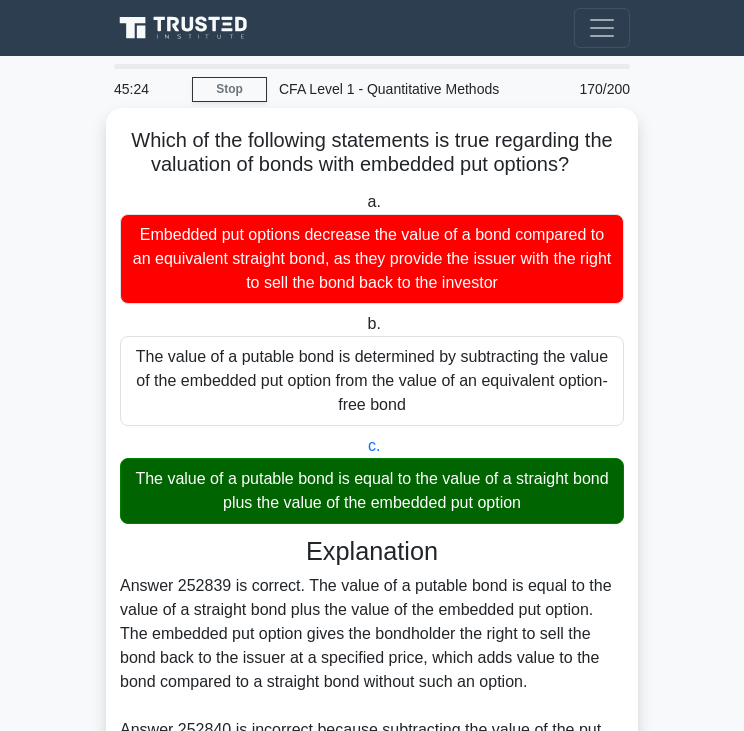 click on "The value of a putable bond is equal to the value of a straight bond plus the value of the embedded put option" at bounding box center (372, 491) 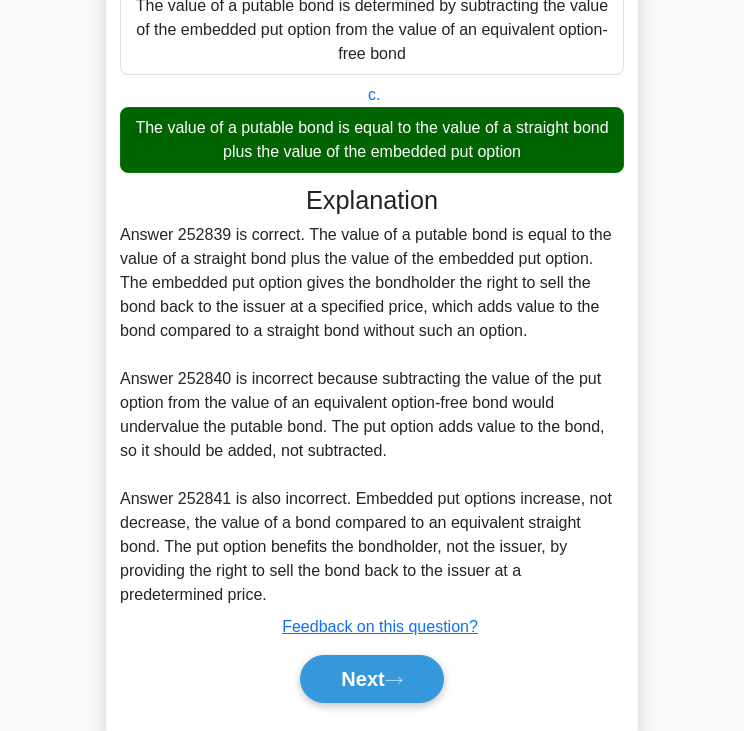 scroll, scrollTop: 352, scrollLeft: 0, axis: vertical 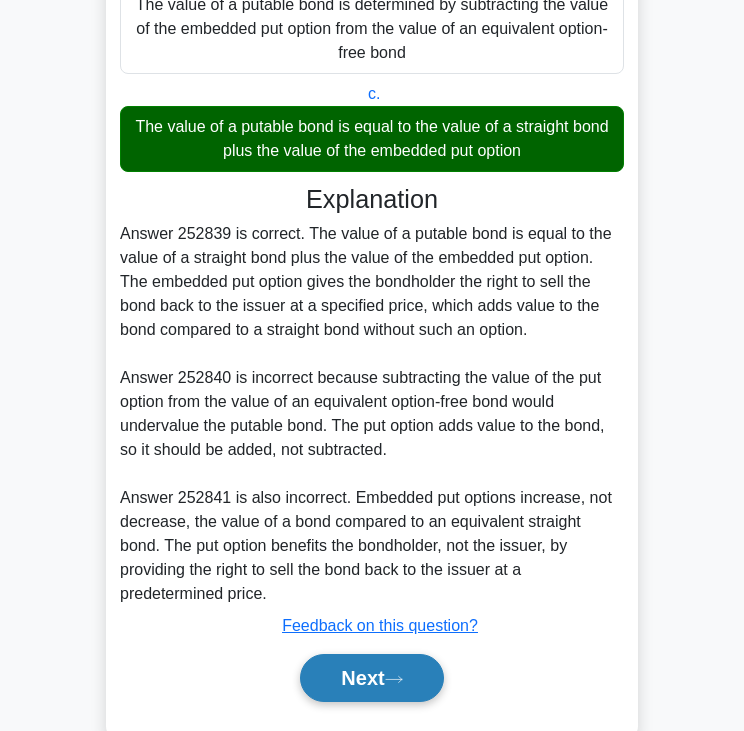 click on "Next" at bounding box center [371, 678] 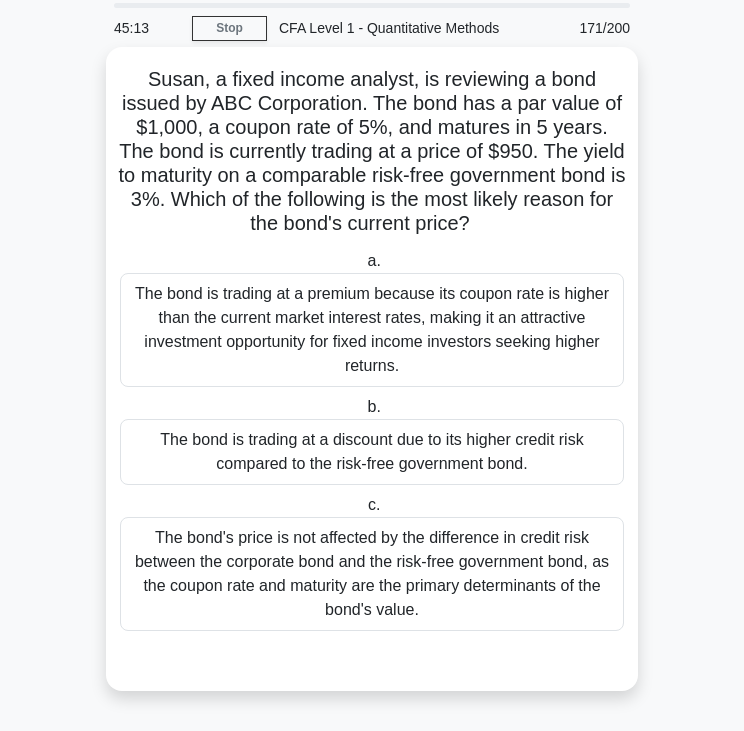 click on "Susan, a fixed income analyst, is reviewing a bond issued by ABC Corporation. The bond has a par value of $1,000, a coupon rate of 5%, and matures in 5 years. The bond is currently trading at a price of $950. The yield to maturity on a comparable risk-free government bond is 3%. Which of the following is the most likely reason for the bond's current price?
.spinner_0XTQ{transform-origin:center;animation:spinner_y6GP .75s linear infinite}@keyframes spinner_y6GP{100%{transform:rotate(360deg)}}" at bounding box center [372, 152] 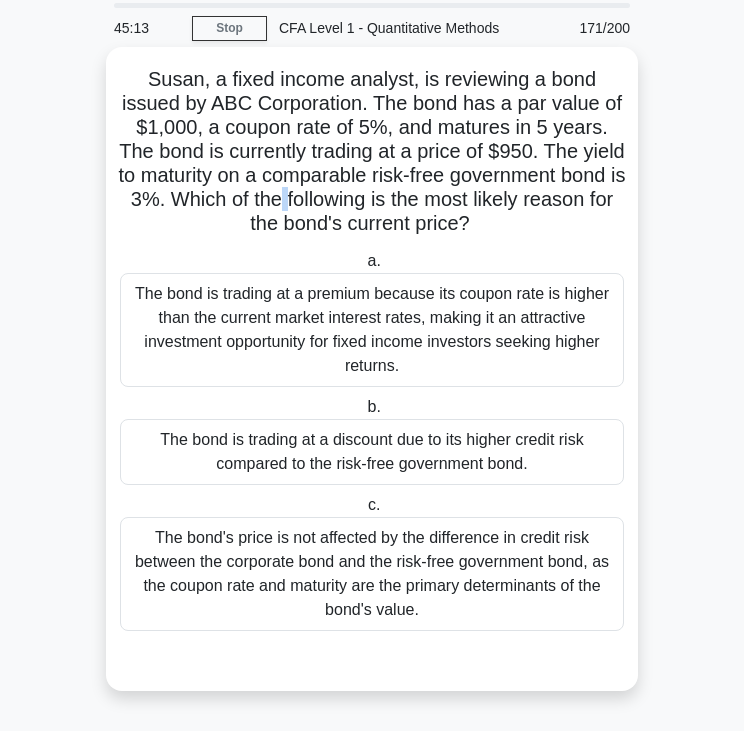 click on "Susan, a fixed income analyst, is reviewing a bond issued by ABC Corporation. The bond has a par value of $1,000, a coupon rate of 5%, and matures in 5 years. The bond is currently trading at a price of $950. The yield to maturity on a comparable risk-free government bond is 3%. Which of the following is the most likely reason for the bond's current price?
.spinner_0XTQ{transform-origin:center;animation:spinner_y6GP .75s linear infinite}@keyframes spinner_y6GP{100%{transform:rotate(360deg)}}" at bounding box center [372, 152] 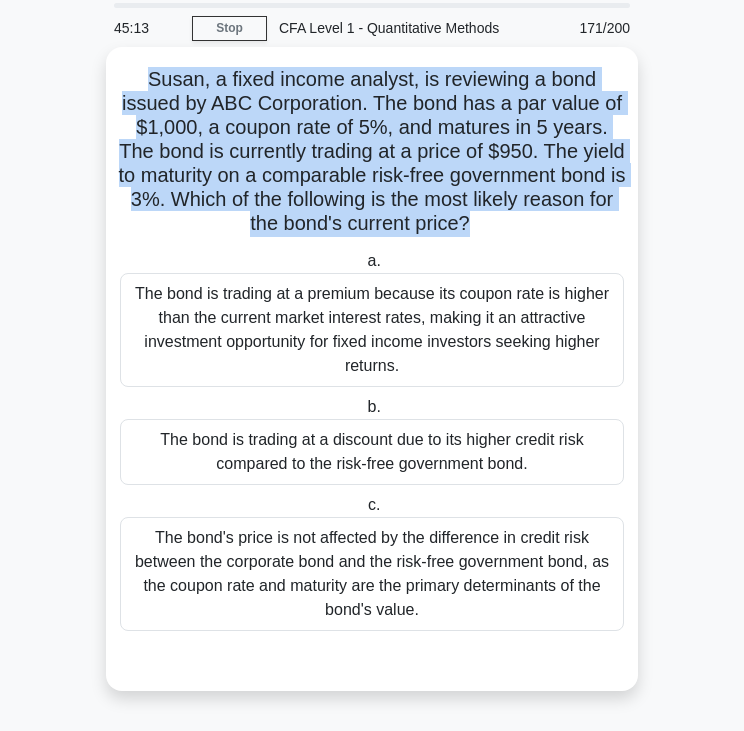 click on "Susan, a fixed income analyst, is reviewing a bond issued by ABC Corporation. The bond has a par value of $1,000, a coupon rate of 5%, and matures in 5 years. The bond is currently trading at a price of $950. The yield to maturity on a comparable risk-free government bond is 3%. Which of the following is the most likely reason for the bond's current price?
.spinner_0XTQ{transform-origin:center;animation:spinner_y6GP .75s linear infinite}@keyframes spinner_y6GP{100%{transform:rotate(360deg)}}" at bounding box center (372, 152) 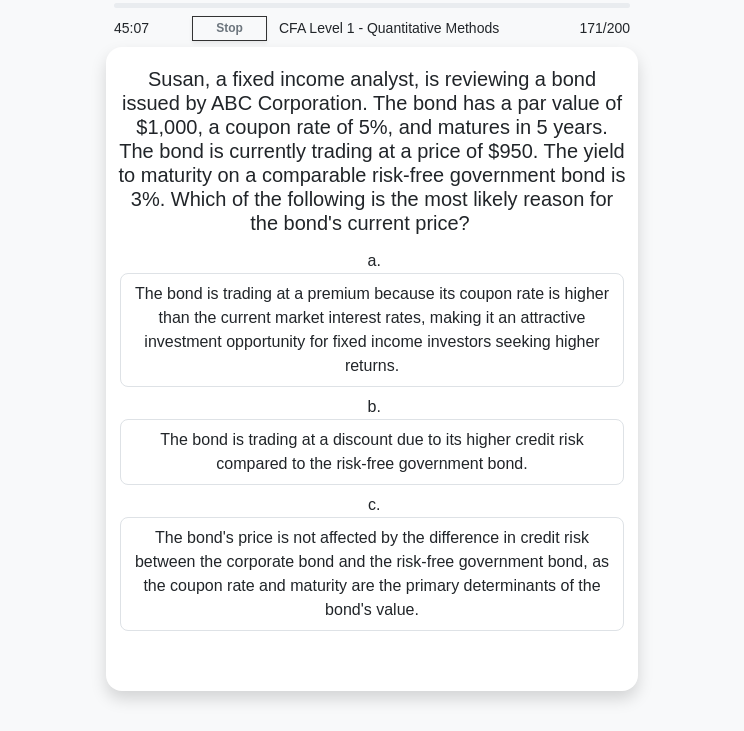 click on "The bond's price is not affected by the difference in credit risk between the corporate bond and the risk-free government bond, as the coupon rate and maturity are the primary determinants of the bond's value." at bounding box center (372, 574) 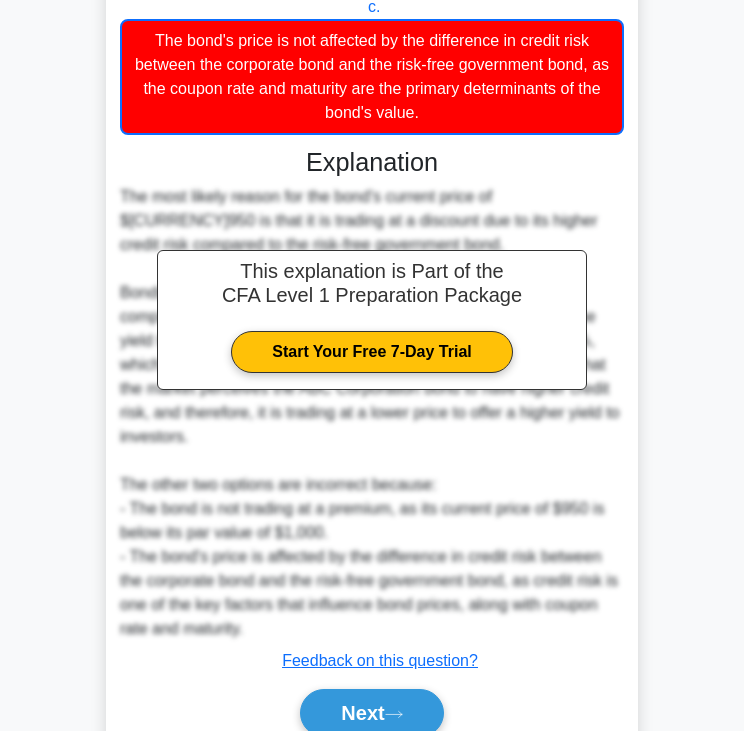 scroll, scrollTop: 644, scrollLeft: 0, axis: vertical 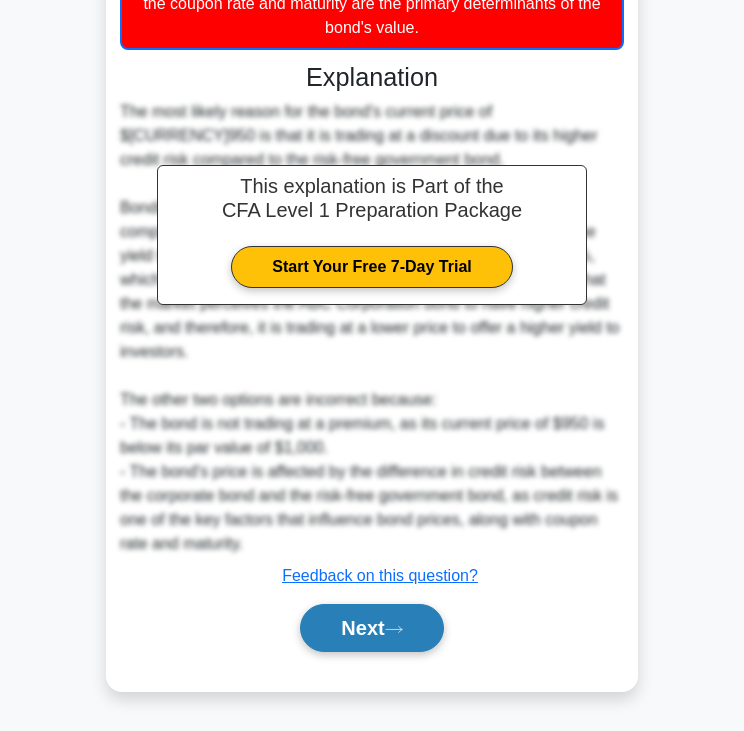 click 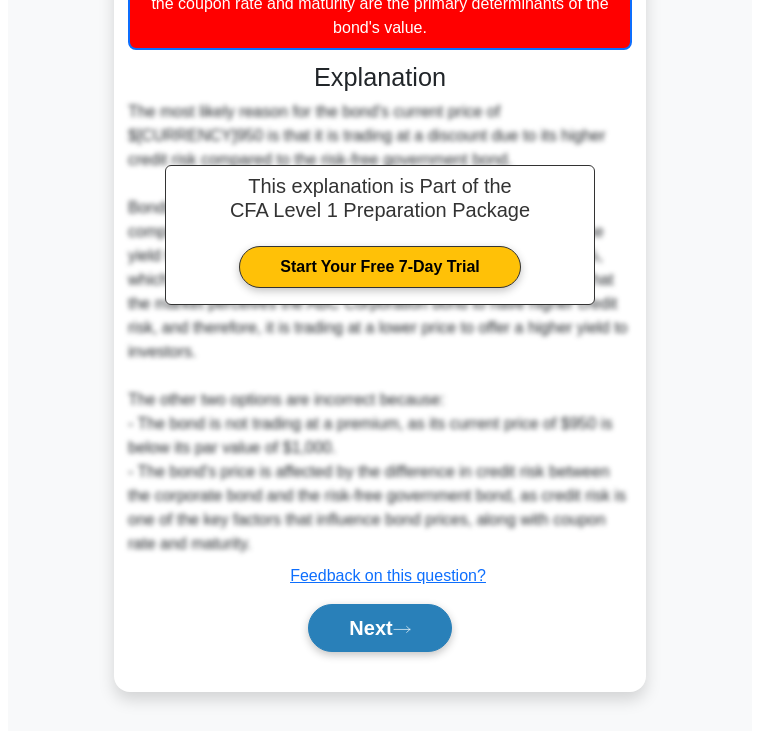 scroll, scrollTop: 0, scrollLeft: 0, axis: both 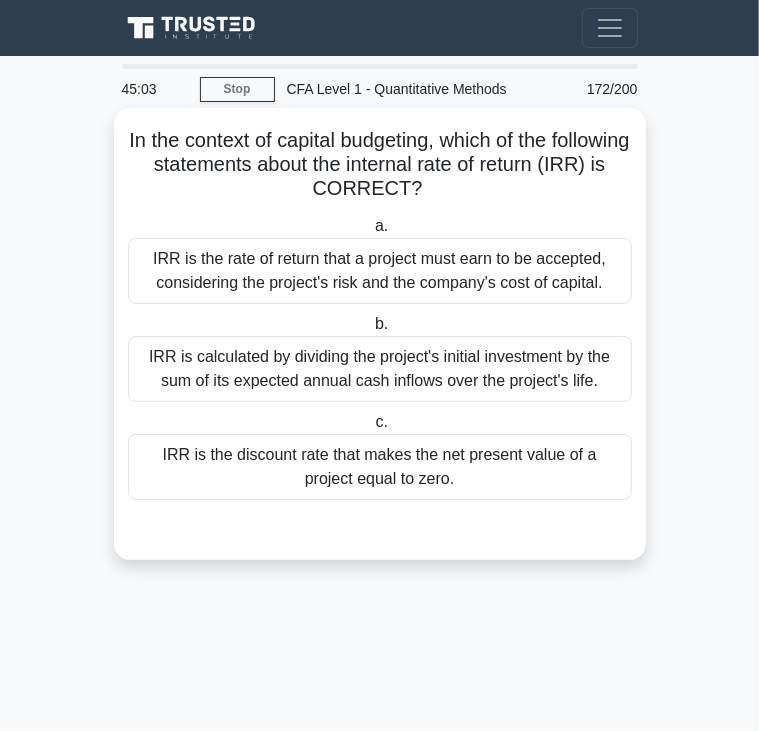 click on "In the context of capital budgeting, which of the following statements about the internal rate of return (IRR) is CORRECT?
.spinner_0XTQ{transform-origin:center;animation:spinner_y6GP .75s linear infinite}@keyframes spinner_y6GP{100%{transform:rotate(360deg)}}" at bounding box center [380, 165] 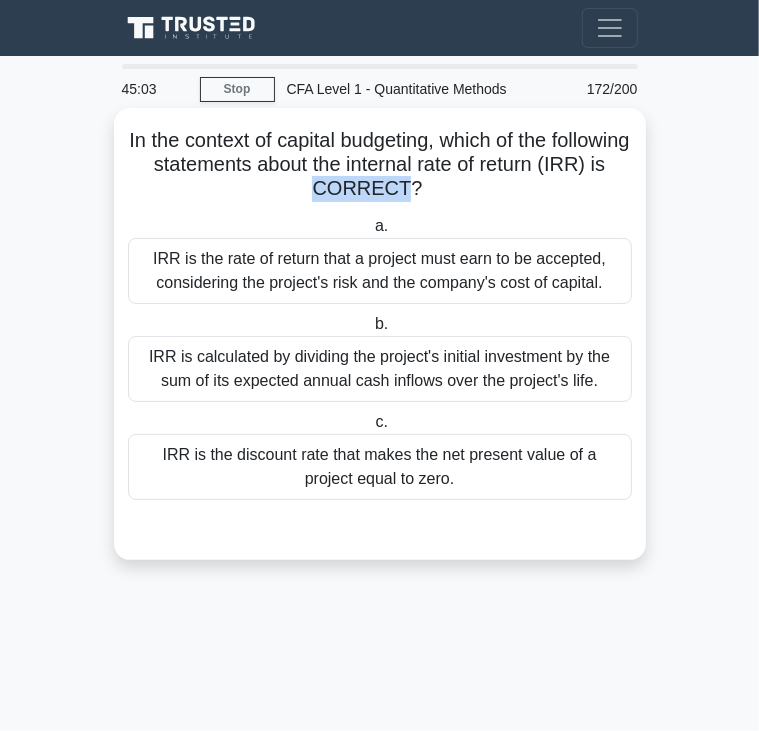 click on "In the context of capital budgeting, which of the following statements about the internal rate of return (IRR) is CORRECT?
.spinner_0XTQ{transform-origin:center;animation:spinner_y6GP .75s linear infinite}@keyframes spinner_y6GP{100%{transform:rotate(360deg)}}" at bounding box center (380, 165) 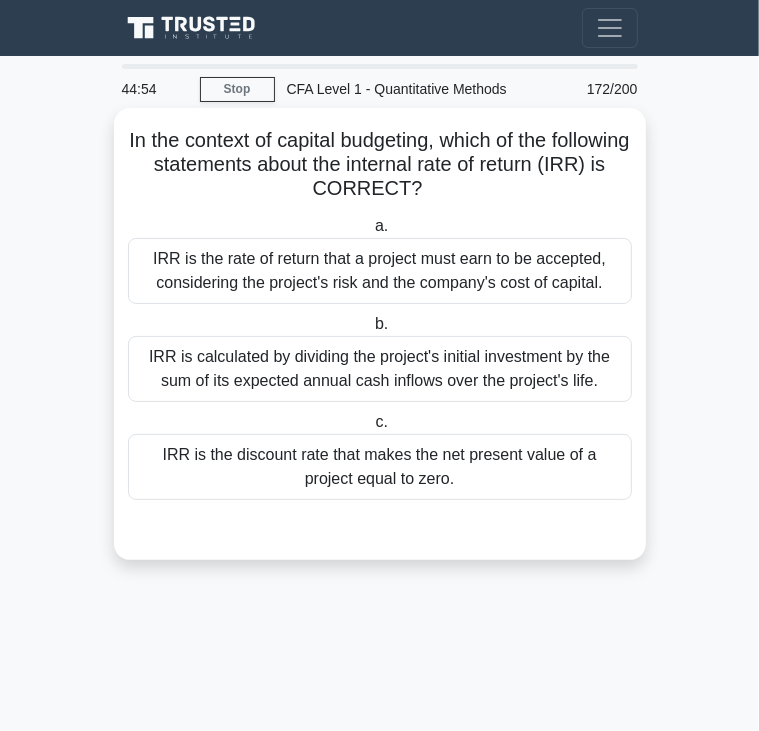 click on "IRR is the discount rate that makes the net present value of a project equal to zero." at bounding box center (380, 467) 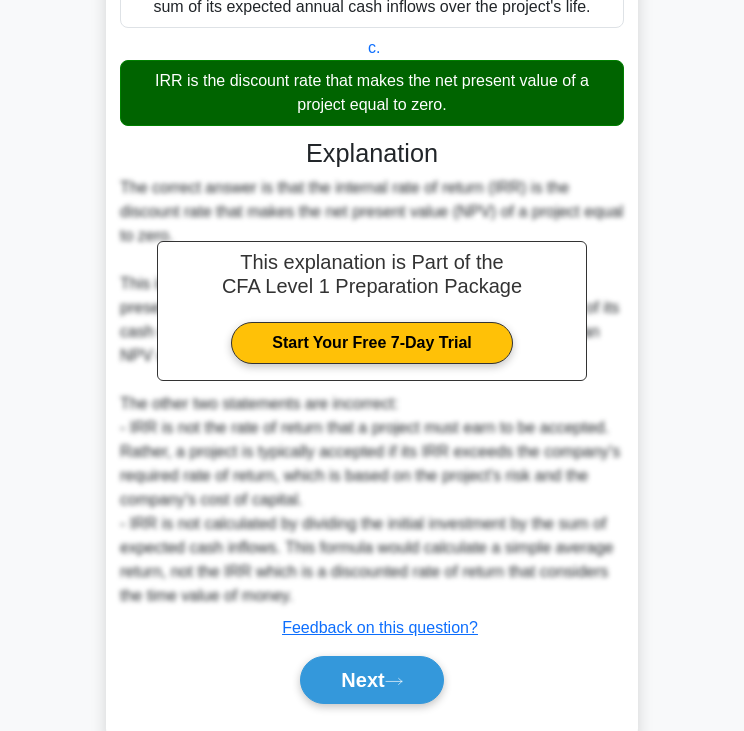 scroll, scrollTop: 427, scrollLeft: 0, axis: vertical 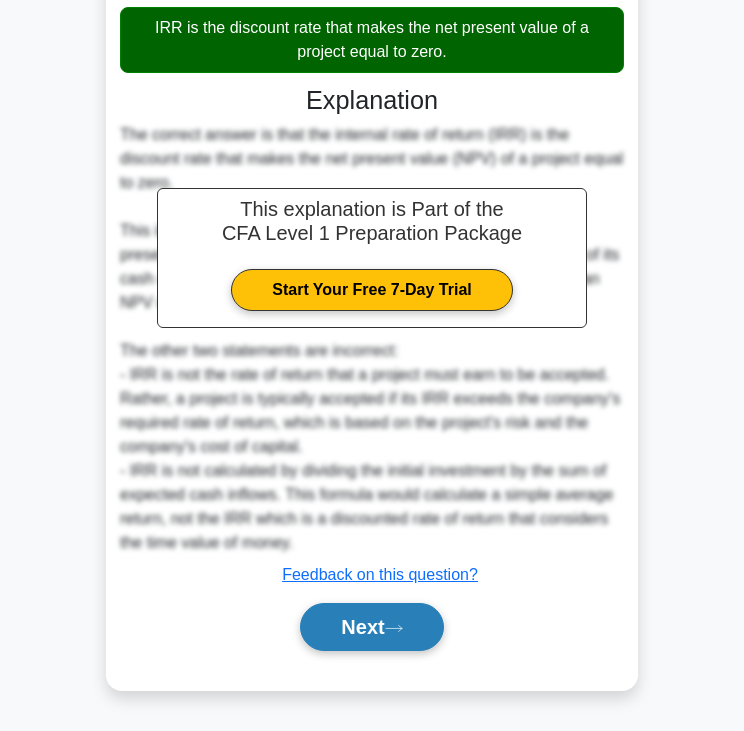 click on "Next" at bounding box center [371, 627] 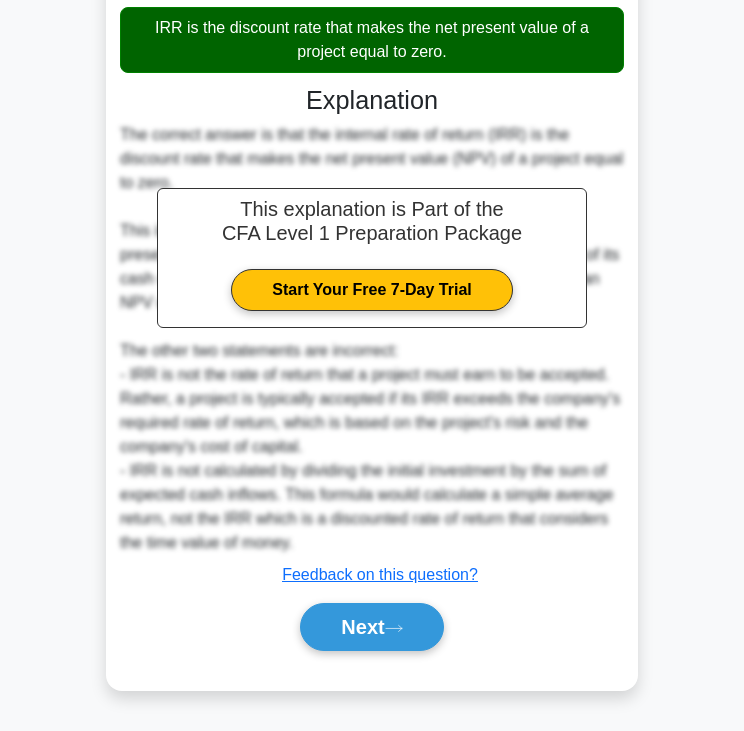 scroll, scrollTop: 133, scrollLeft: 0, axis: vertical 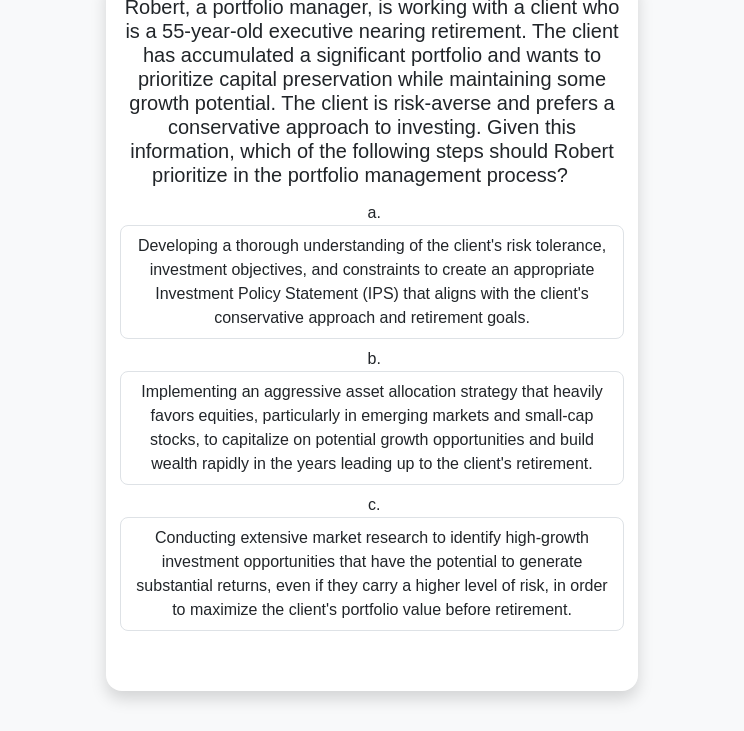 click on "Robert, a portfolio manager, is working with a client who is a 55-year-old executive nearing retirement. The client has accumulated a significant portfolio and wants to prioritize capital preservation while maintaining some growth potential. The client is risk-averse and prefers a conservative approach to investing. Given this information, which of the following steps should Robert prioritize in the portfolio management process?
.spinner_0XTQ{transform-origin:center;animation:spinner_y6GP .75s linear infinite}@keyframes spinner_y6GP{100%{transform:rotate(360deg)}}" at bounding box center [372, 92] 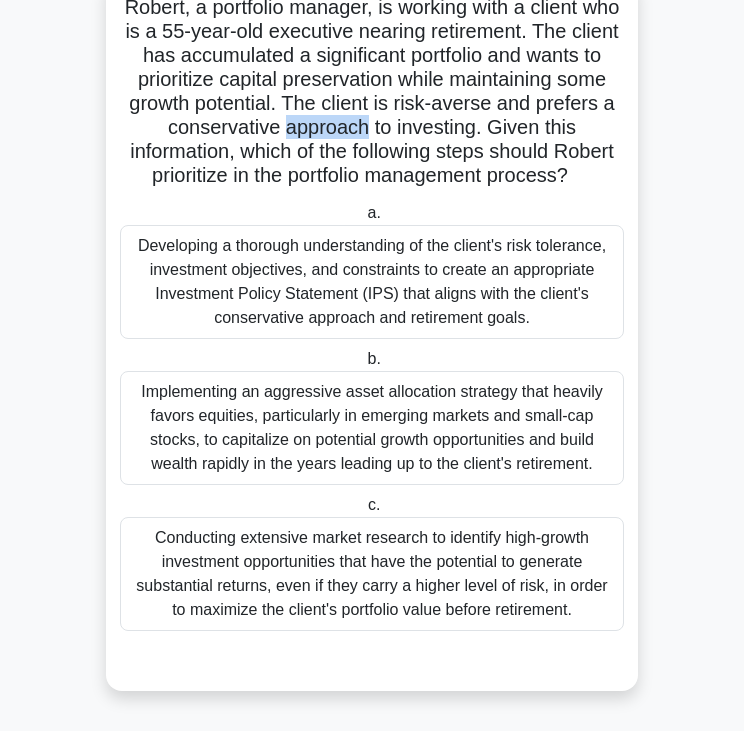 click on "Robert, a portfolio manager, is working with a client who is a 55-year-old executive nearing retirement. The client has accumulated a significant portfolio and wants to prioritize capital preservation while maintaining some growth potential. The client is risk-averse and prefers a conservative approach to investing. Given this information, which of the following steps should Robert prioritize in the portfolio management process?
.spinner_0XTQ{transform-origin:center;animation:spinner_y6GP .75s linear infinite}@keyframes spinner_y6GP{100%{transform:rotate(360deg)}}" at bounding box center (372, 92) 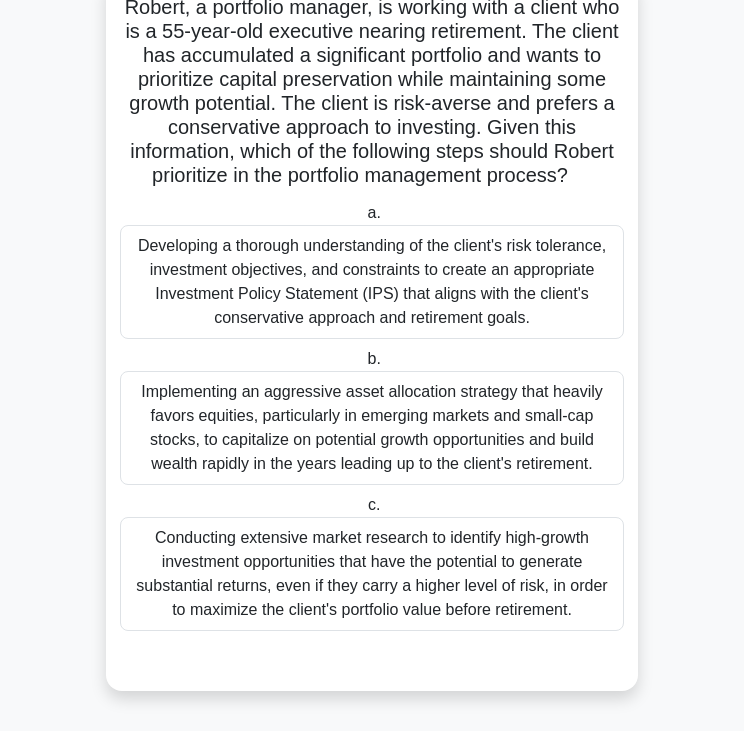click on "b.
Implementing an aggressive asset allocation strategy that heavily favors equities, particularly in emerging markets and small-cap stocks, to capitalize on potential growth opportunities and build wealth rapidly in the years leading up to the client's retirement." at bounding box center (372, 416) 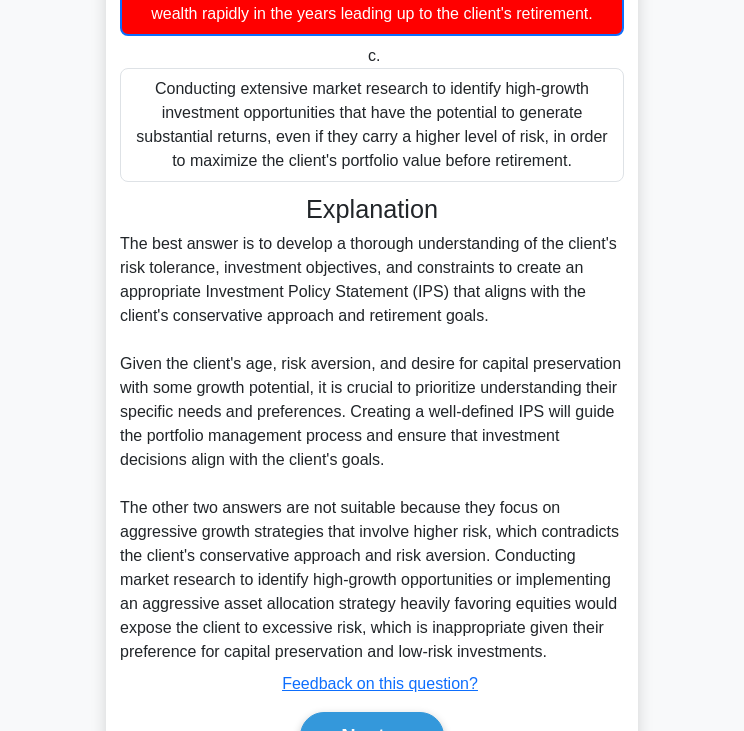 scroll, scrollTop: 692, scrollLeft: 0, axis: vertical 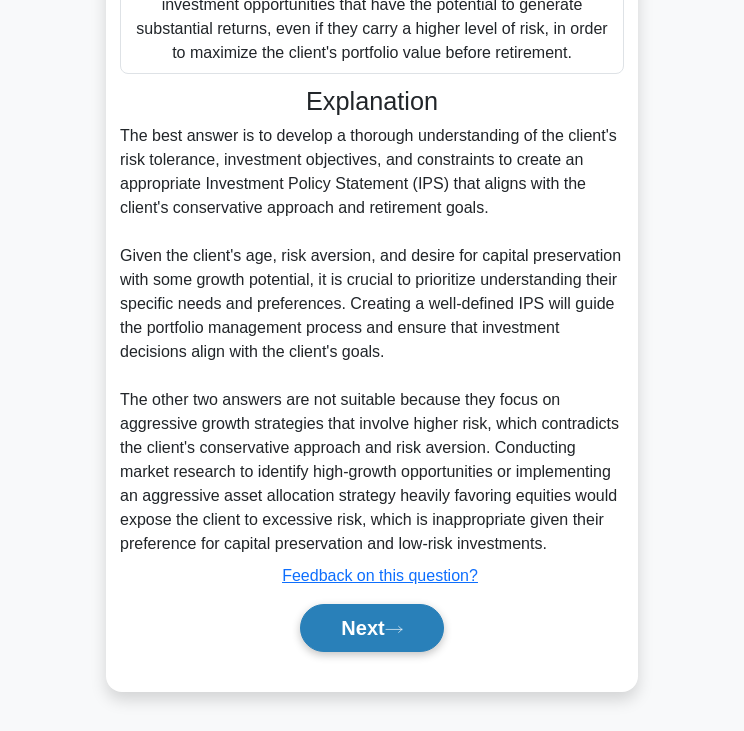 click on "Next" at bounding box center (371, 628) 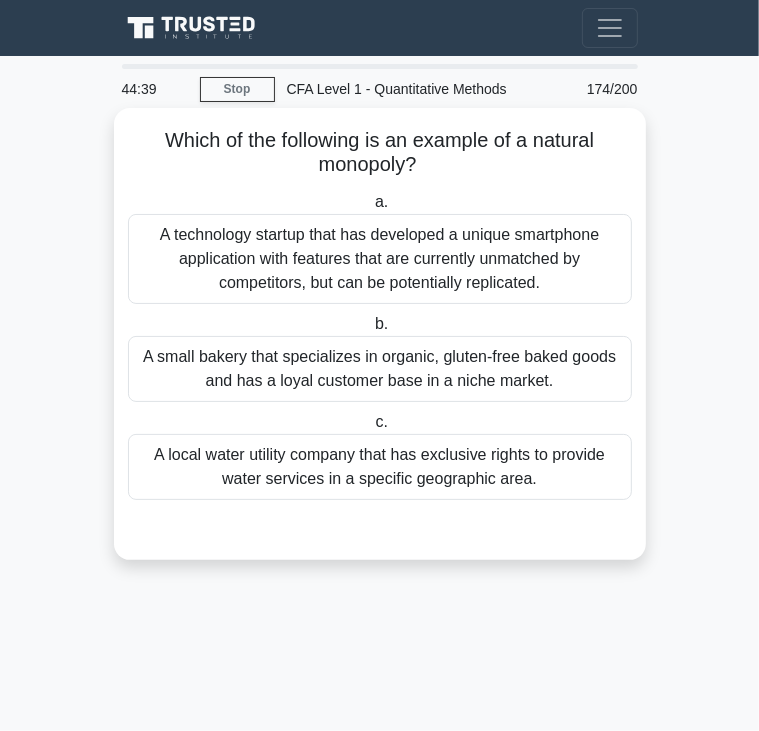 click on "Which of the following is an example of a natural monopoly?
.spinner_0XTQ{transform-origin:center;animation:spinner_y6GP .75s linear infinite}@keyframes spinner_y6GP{100%{transform:rotate(360deg)}}" at bounding box center (380, 153) 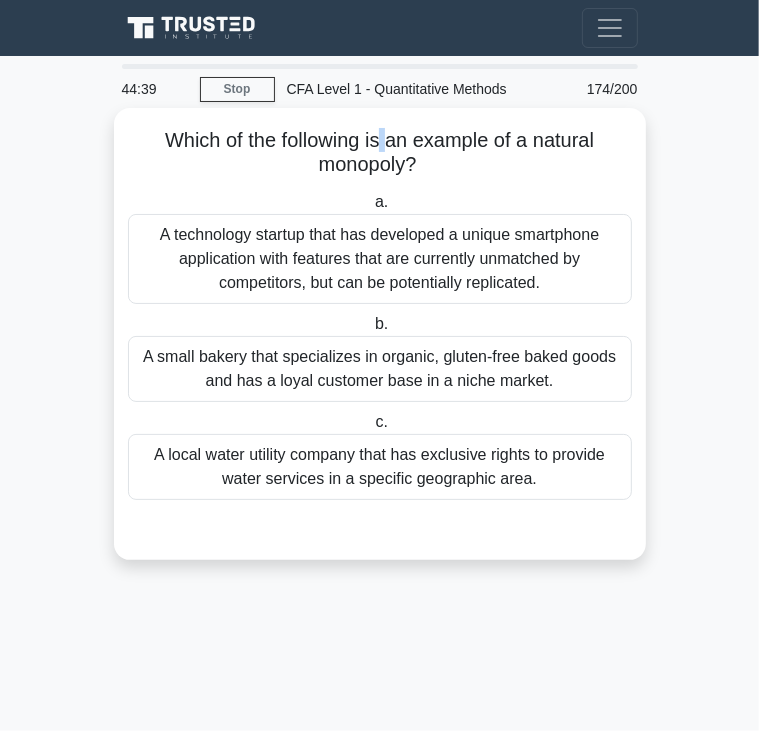 click on "Which of the following is an example of a natural monopoly?
.spinner_0XTQ{transform-origin:center;animation:spinner_y6GP .75s linear infinite}@keyframes spinner_y6GP{100%{transform:rotate(360deg)}}" at bounding box center [380, 153] 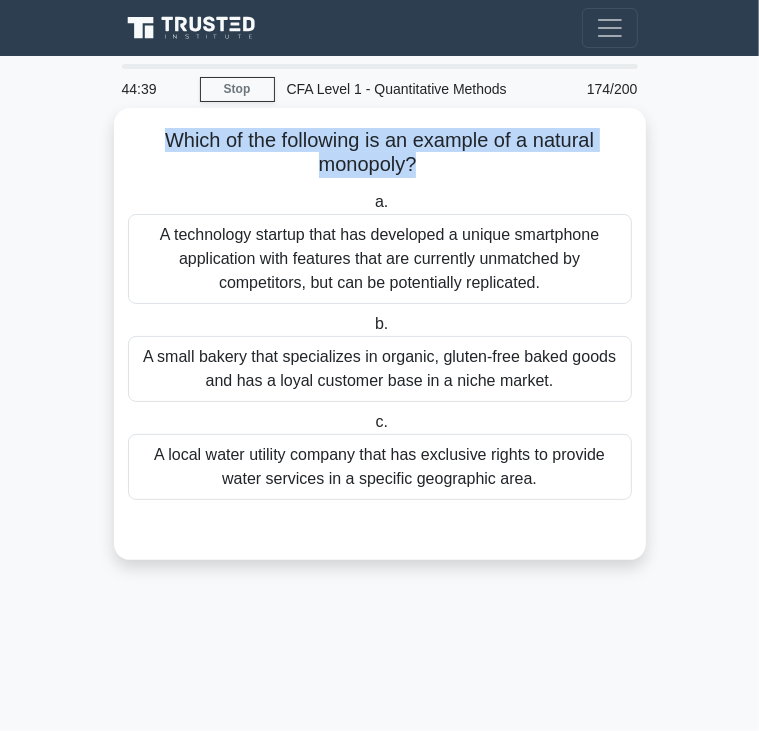 click on "Which of the following is an example of a natural monopoly?
.spinner_0XTQ{transform-origin:center;animation:spinner_y6GP .75s linear infinite}@keyframes spinner_y6GP{100%{transform:rotate(360deg)}}" at bounding box center (380, 153) 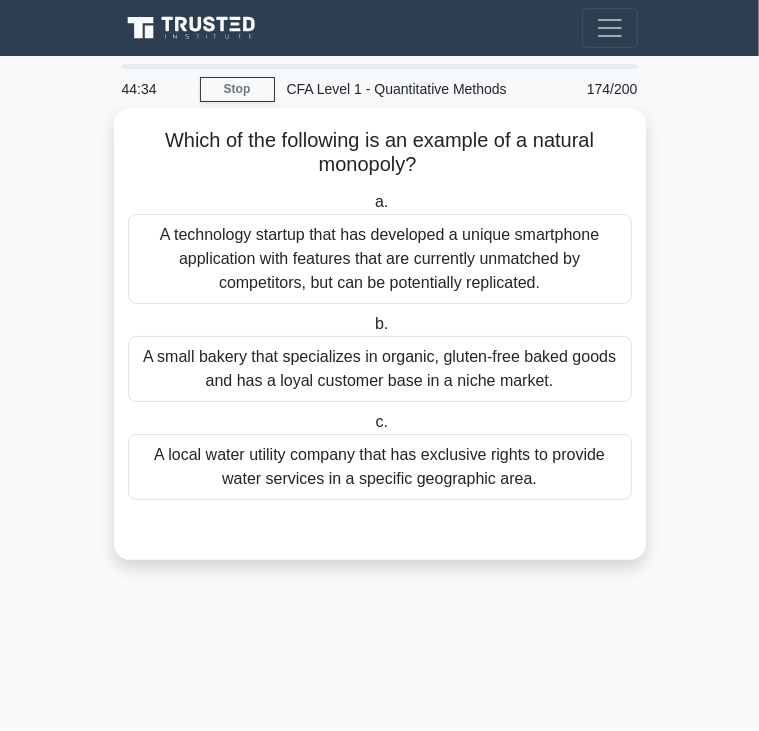 click on "A technology startup that has developed a unique smartphone application with features that are currently unmatched by competitors, but can be potentially replicated." at bounding box center (380, 259) 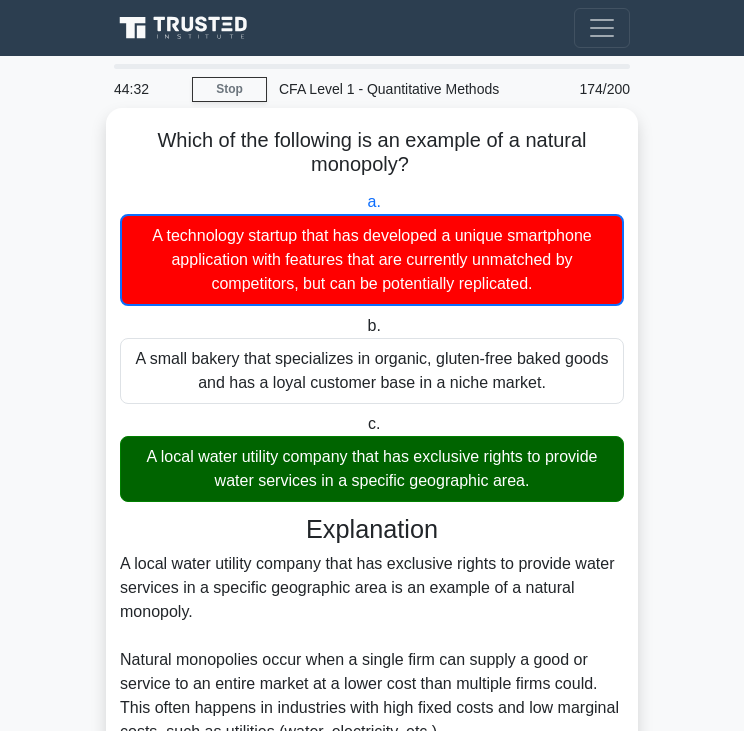 click on "A local water utility company that has exclusive rights to provide water services in a specific geographic area." at bounding box center (372, 469) 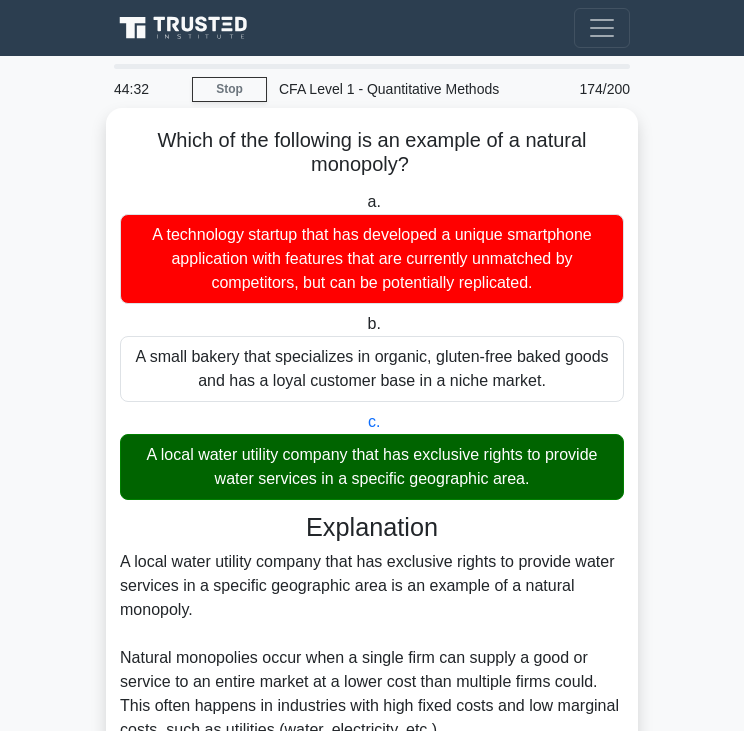 click on "A local water utility company that has exclusive rights to provide water services in a specific geographic area." at bounding box center (372, 467) 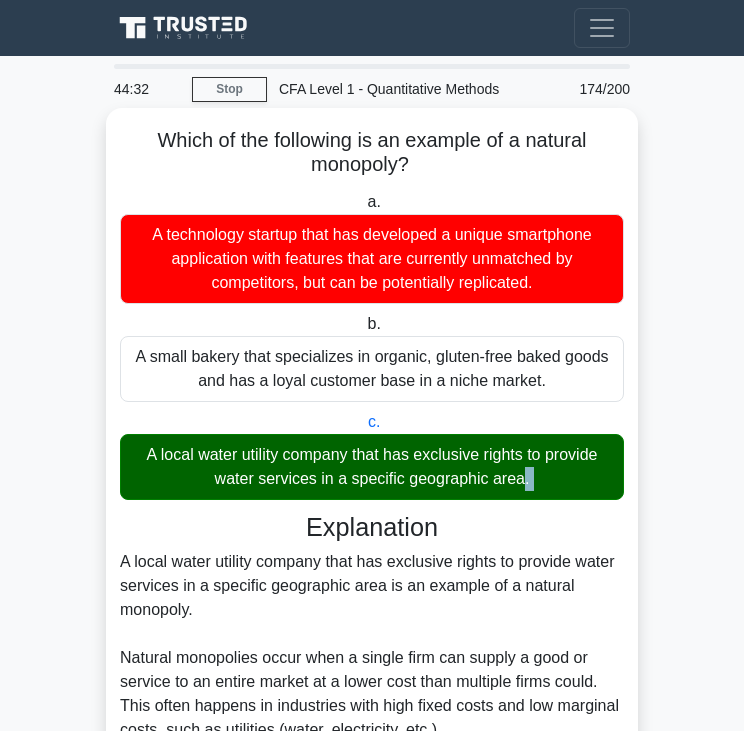 click on "A local water utility company that has exclusive rights to provide water services in a specific geographic area." at bounding box center (372, 467) 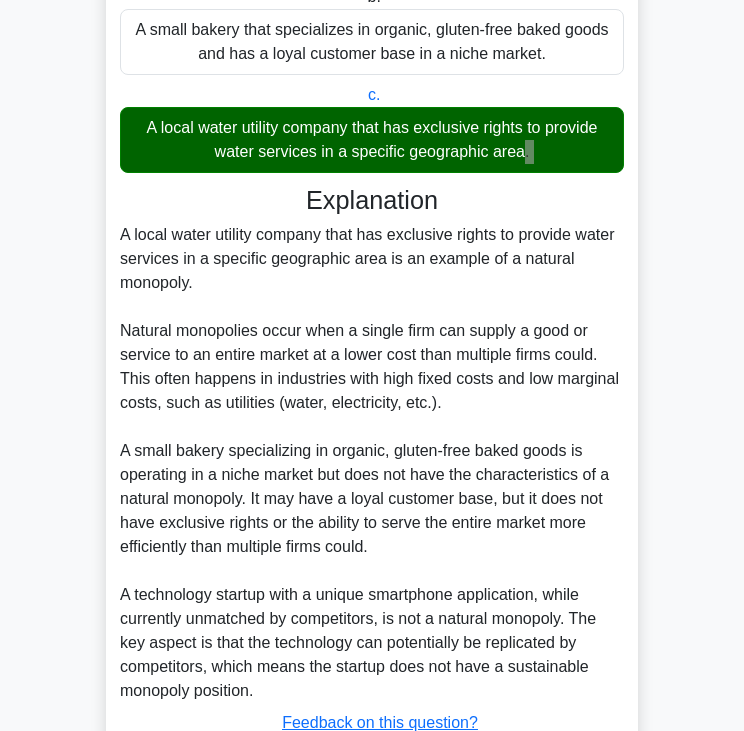 scroll, scrollTop: 475, scrollLeft: 0, axis: vertical 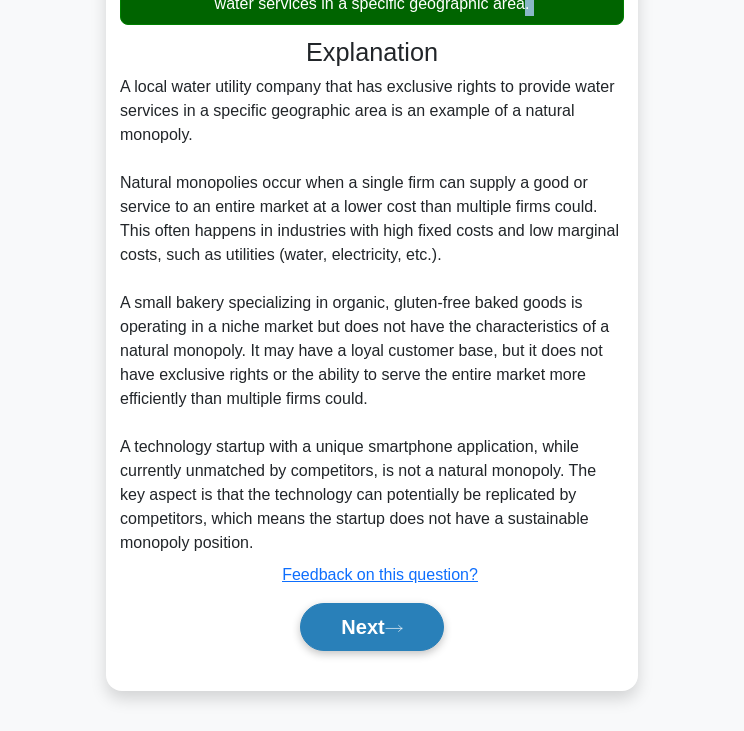 click on "Next" at bounding box center (371, 627) 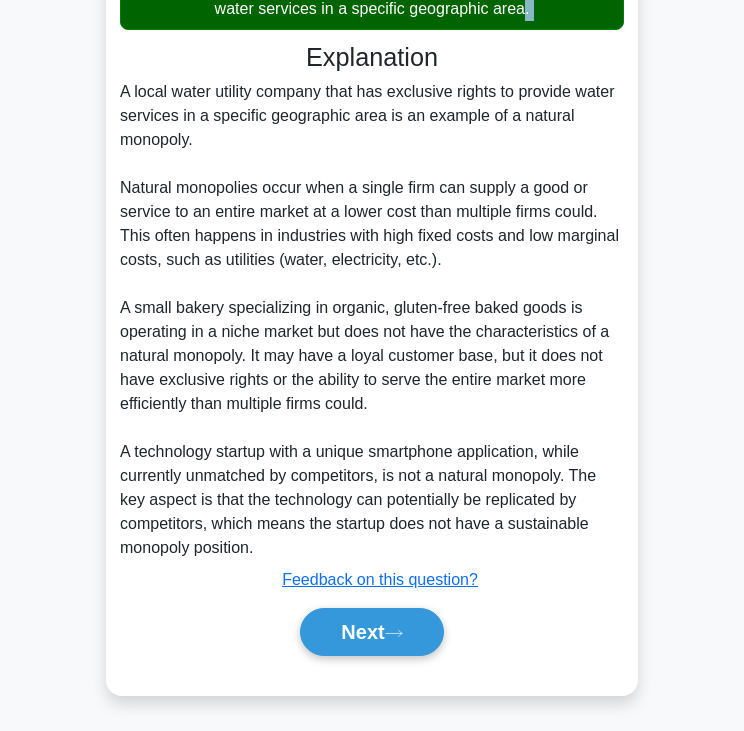 scroll, scrollTop: 0, scrollLeft: 0, axis: both 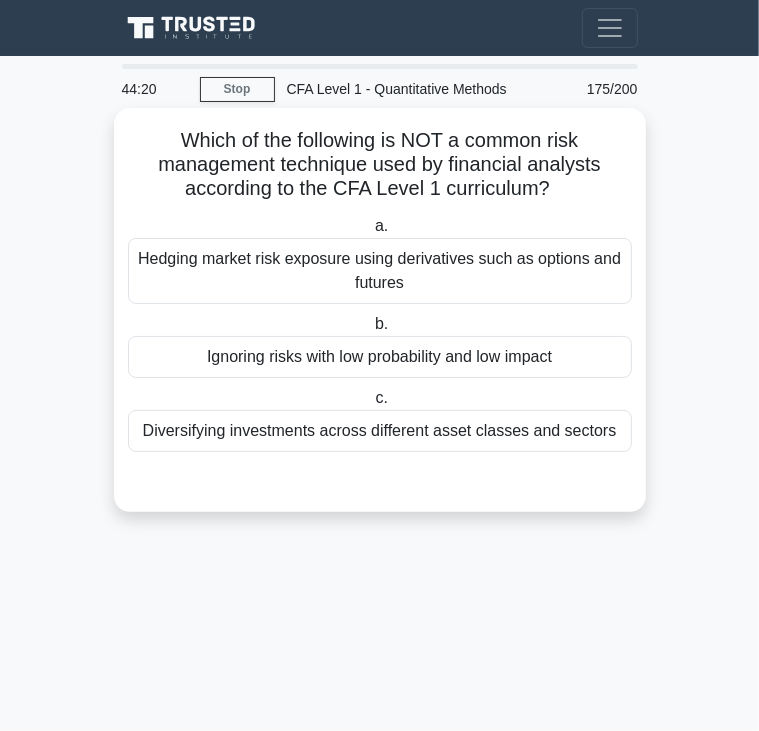 click on "Which of the following is NOT a common risk management technique used by financial analysts according to the CFA Level 1 curriculum?
.spinner_0XTQ{transform-origin:center;animation:spinner_y6GP .75s linear infinite}@keyframes spinner_y6GP{100%{transform:rotate(360deg)}}" at bounding box center [380, 165] 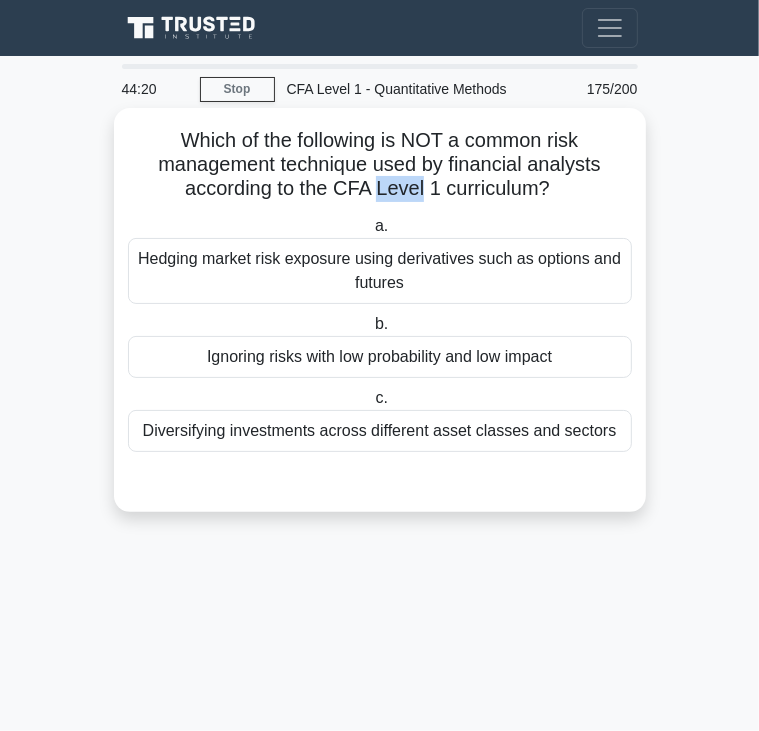 click on "Which of the following is NOT a common risk management technique used by financial analysts according to the CFA Level 1 curriculum?
.spinner_0XTQ{transform-origin:center;animation:spinner_y6GP .75s linear infinite}@keyframes spinner_y6GP{100%{transform:rotate(360deg)}}" at bounding box center (380, 165) 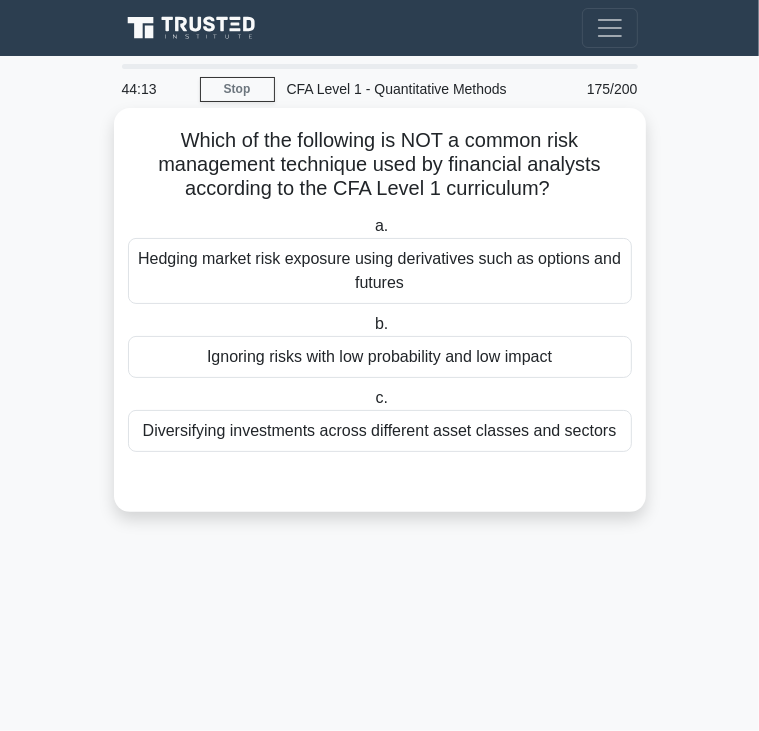 click on "Ignoring risks with low probability and low impact" at bounding box center [380, 357] 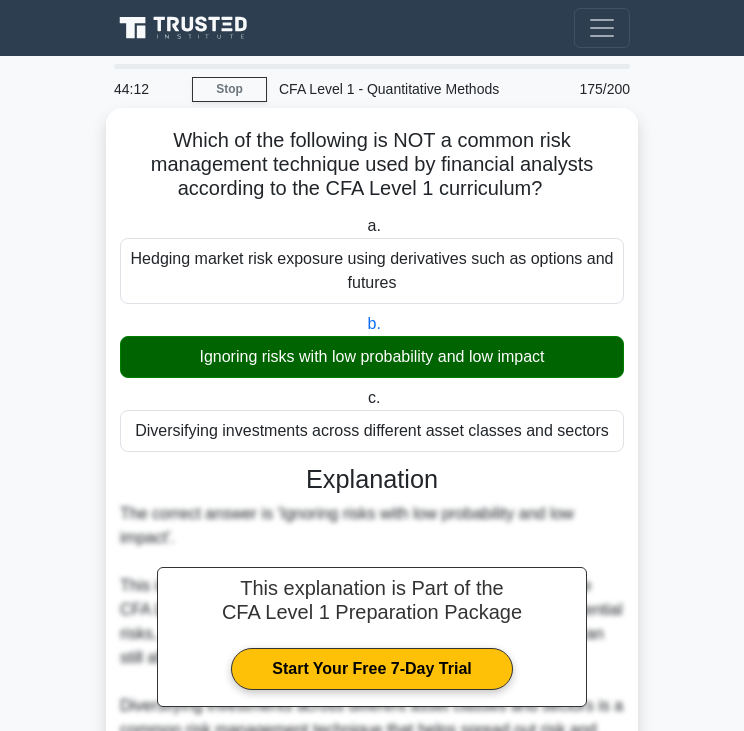 click on "Ignoring risks with low probability and low impact" at bounding box center (372, 357) 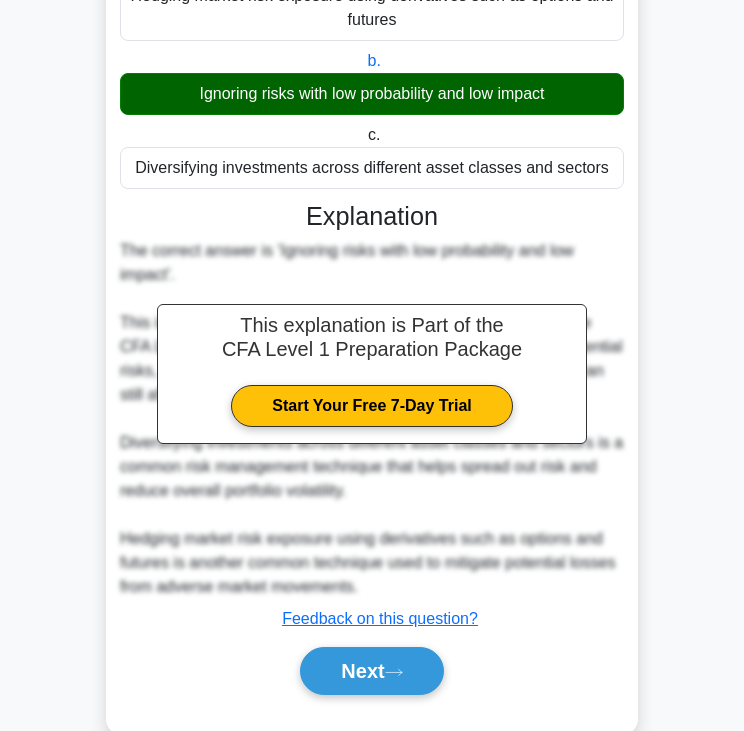 scroll, scrollTop: 264, scrollLeft: 0, axis: vertical 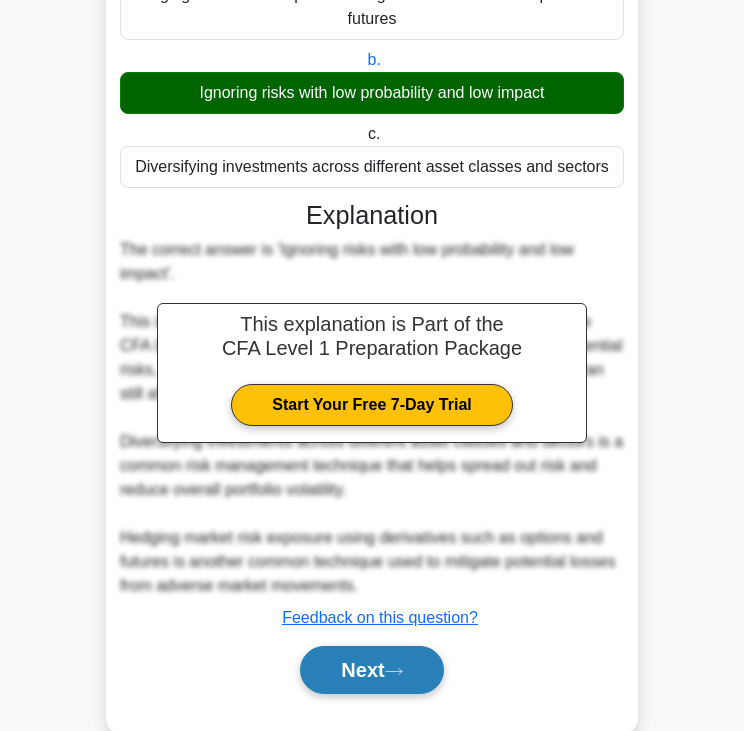 click on "Next" at bounding box center (371, 670) 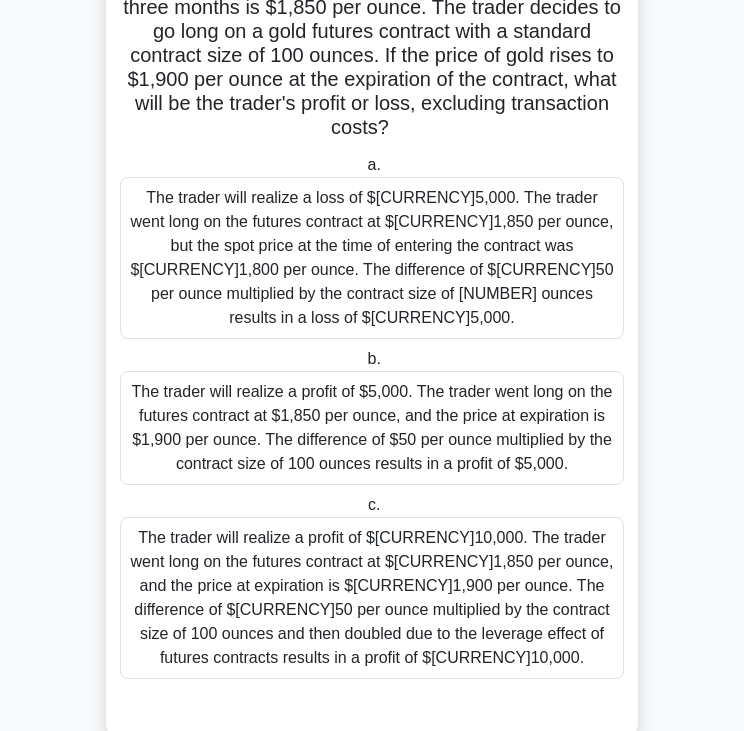 click on "A futures trader believes that the price of gold will rise in the next few months. The current spot price of gold is $1,800 per ounce, and the futures price for delivery in three months is $1,850 per ounce. The trader decides to go long on a gold futures contract with a standard contract size of 100 ounces. If the price of gold rises to $1,900 per ounce at the expiration of the contract, what will be the trader's profit or loss, excluding transaction costs?
.spinner_0XTQ{transform-origin:center;animation:spinner_y6GP .75s linear infinite}@keyframes spinner_y6GP{100%{transform:rotate(360deg)}}" at bounding box center (372, 32) 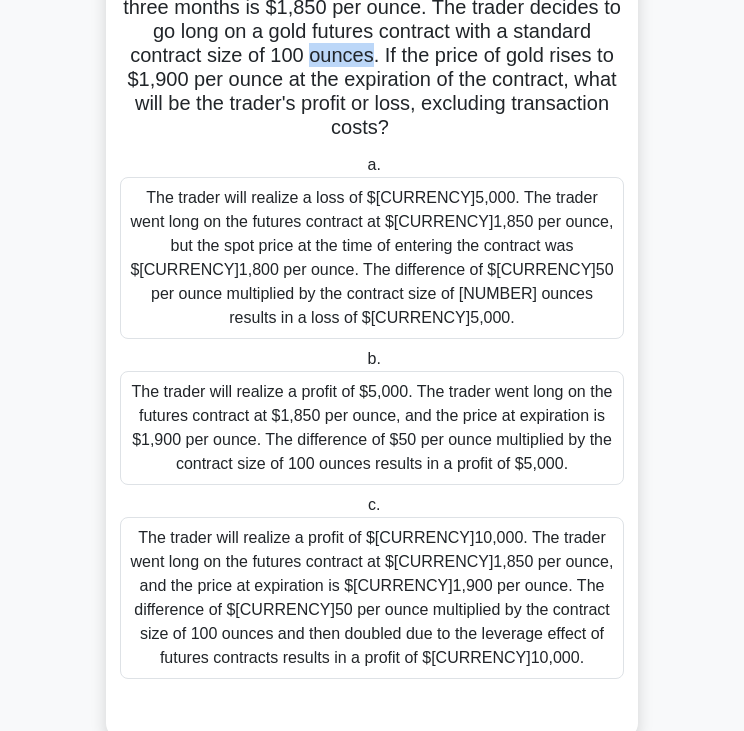 click on "A futures trader believes that the price of gold will rise in the next few months. The current spot price of gold is $1,800 per ounce, and the futures price for delivery in three months is $1,850 per ounce. The trader decides to go long on a gold futures contract with a standard contract size of 100 ounces. If the price of gold rises to $1,900 per ounce at the expiration of the contract, what will be the trader's profit or loss, excluding transaction costs?
.spinner_0XTQ{transform-origin:center;animation:spinner_y6GP .75s linear infinite}@keyframes spinner_y6GP{100%{transform:rotate(360deg)}}" at bounding box center [372, 32] 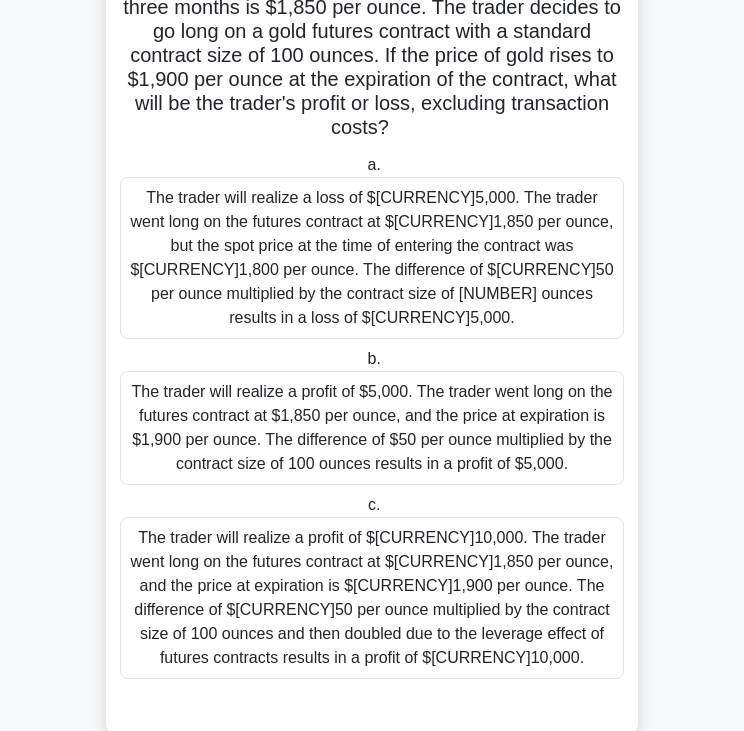 click on "The trader will realize a profit of $10,000. The trader went long on the futures contract at $1,850 per ounce, and the price at expiration is $1,900 per ounce. The difference of $50 per ounce multiplied by the contract size of 100 ounces and then doubled due to the leverage effect of futures contracts results in a profit of $10,000." at bounding box center (372, 598) 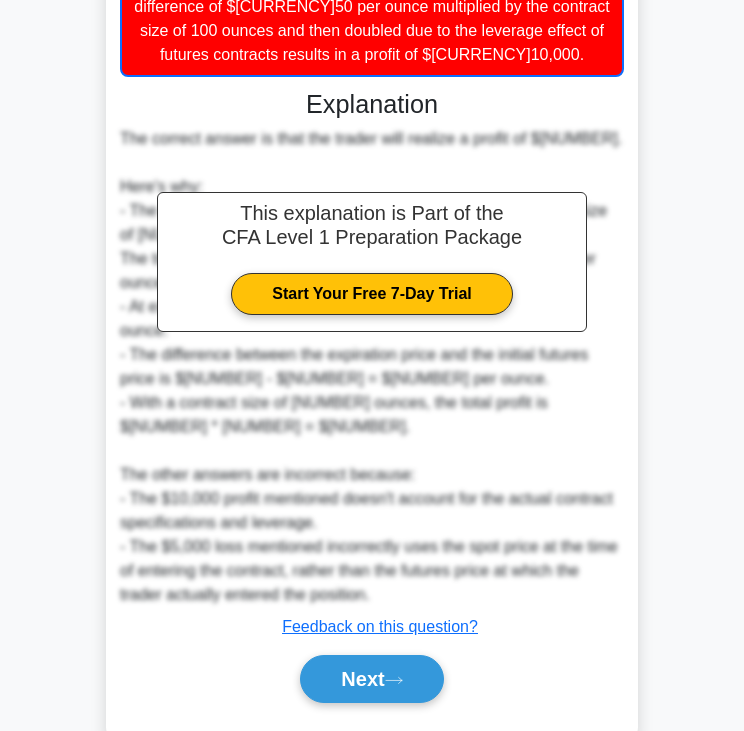 scroll, scrollTop: 836, scrollLeft: 0, axis: vertical 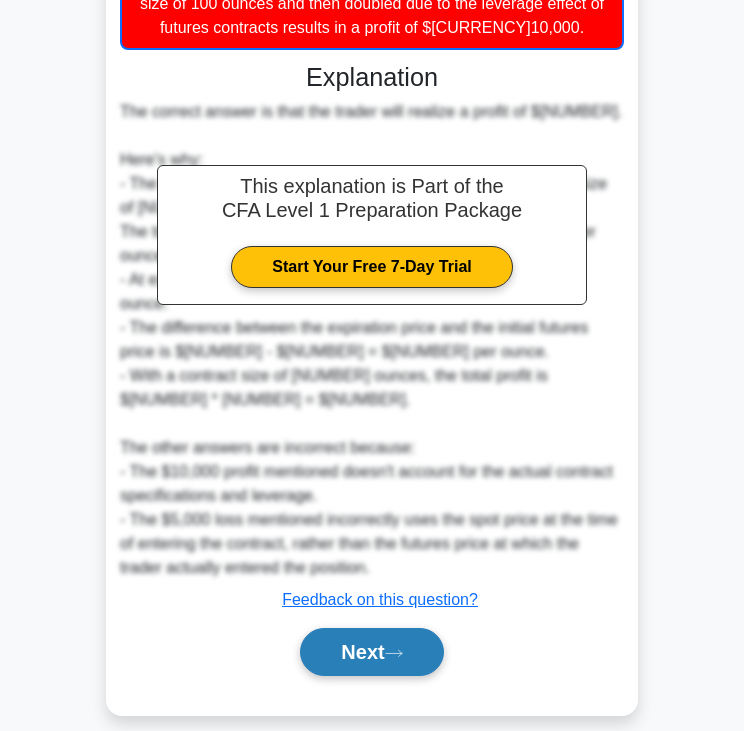 click on "Next" at bounding box center [371, 652] 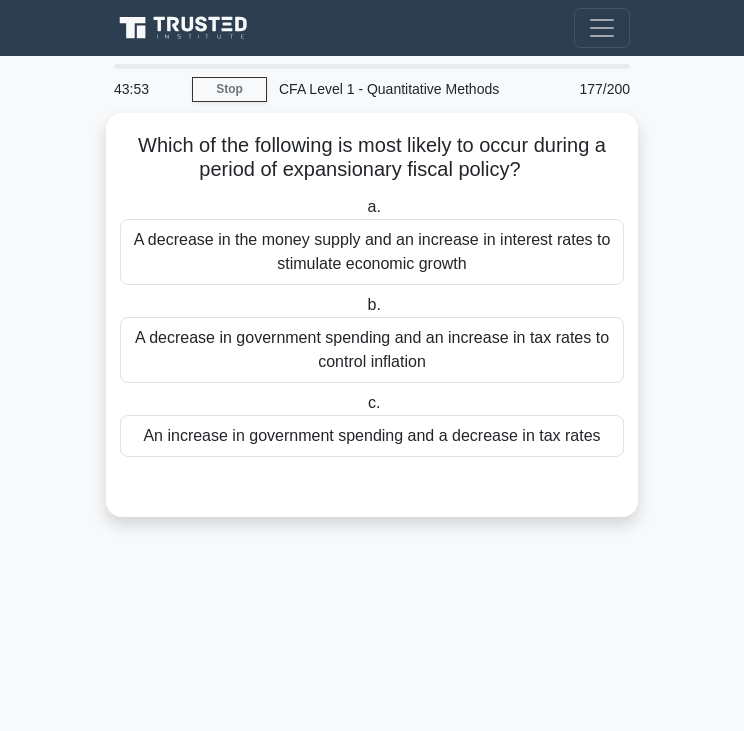 scroll, scrollTop: 0, scrollLeft: 0, axis: both 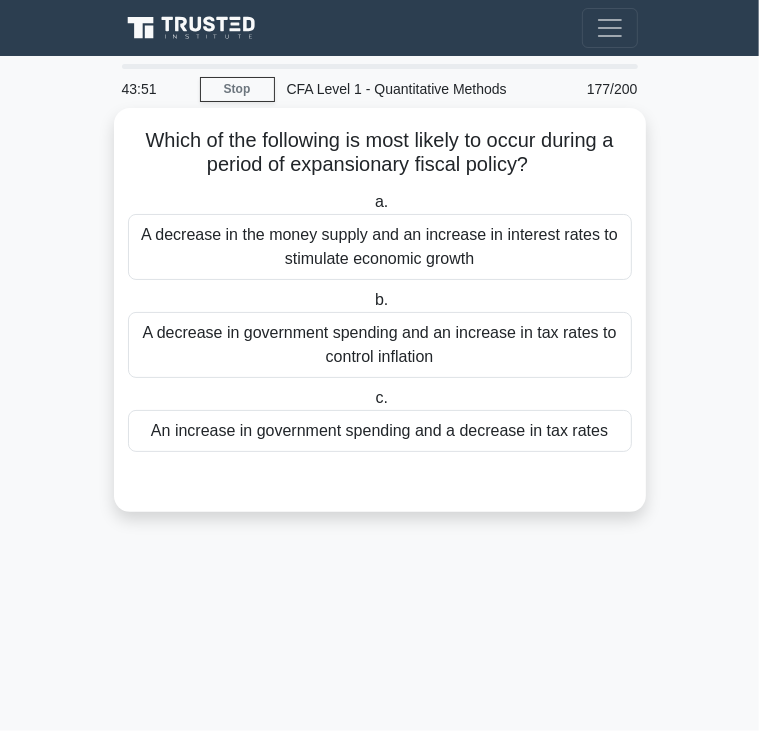 click on "Which of the following is most likely to occur during a period of expansionary fiscal policy?
.spinner_0XTQ{transform-origin:center;animation:spinner_y6GP .75s linear infinite}@keyframes spinner_y6GP{100%{transform:rotate(360deg)}}" at bounding box center (380, 153) 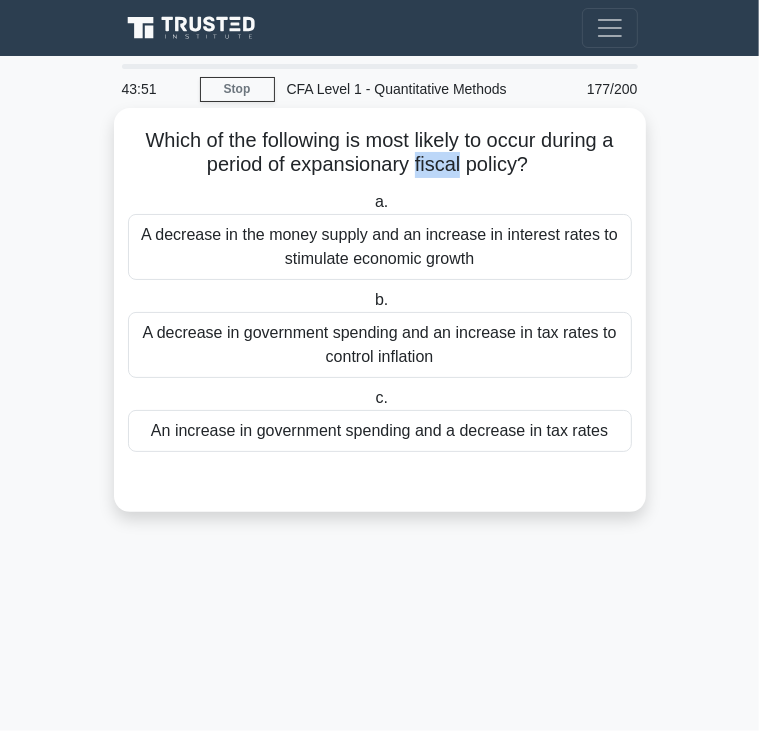 click on "Which of the following is most likely to occur during a period of expansionary fiscal policy?
.spinner_0XTQ{transform-origin:center;animation:spinner_y6GP .75s linear infinite}@keyframes spinner_y6GP{100%{transform:rotate(360deg)}}" at bounding box center (380, 153) 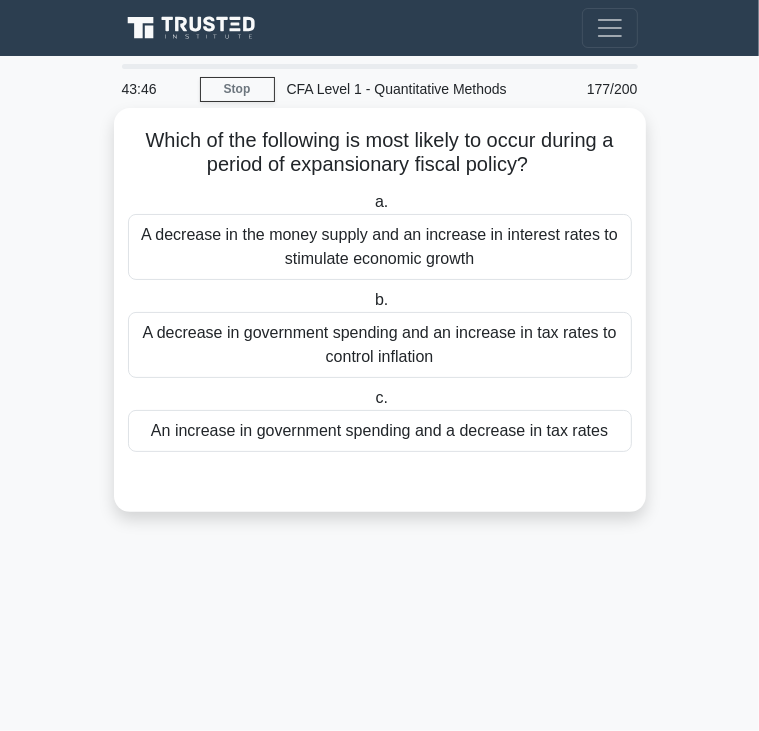 click on "A decrease in government spending and an increase in tax rates to control inflation" at bounding box center [380, 345] 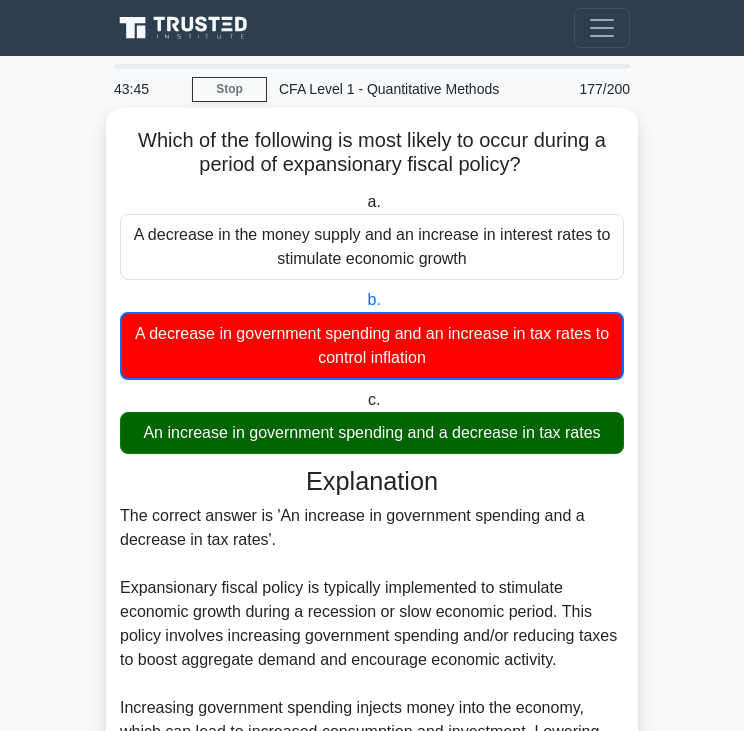 click on "An increase in government spending and a decrease in tax rates" at bounding box center (372, 433) 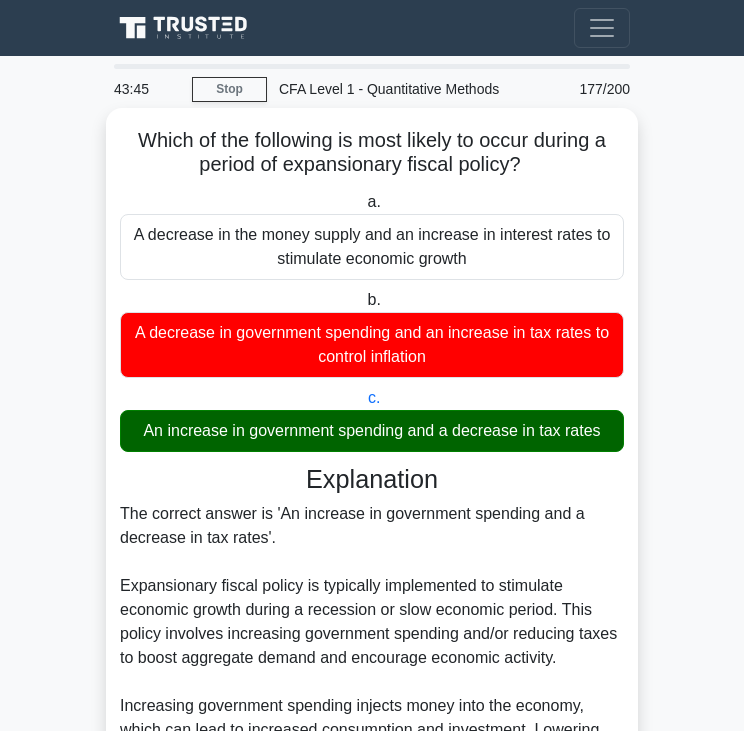 click on "An increase in government spending and a decrease in tax rates" at bounding box center [372, 431] 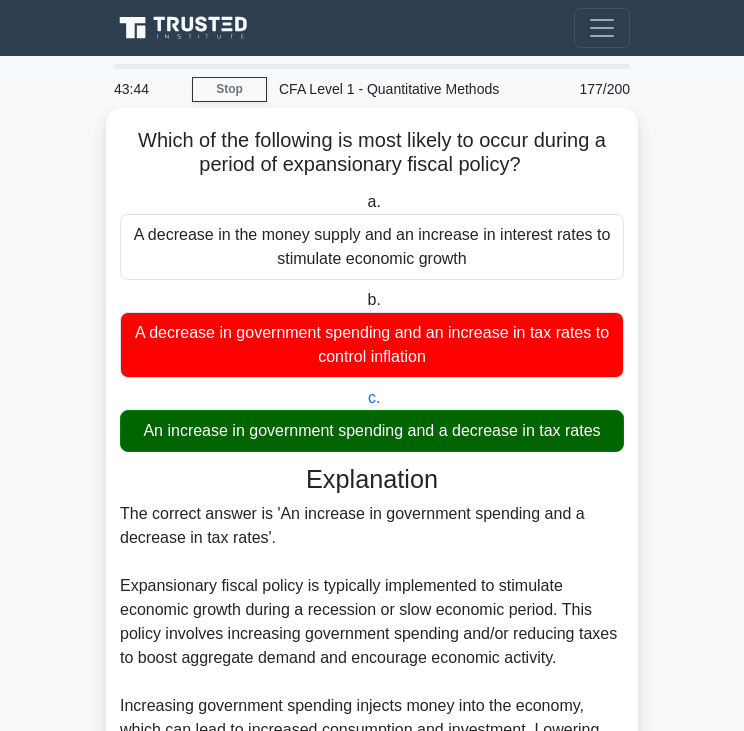 click on "An increase in government spending and a decrease in tax rates" at bounding box center (372, 431) 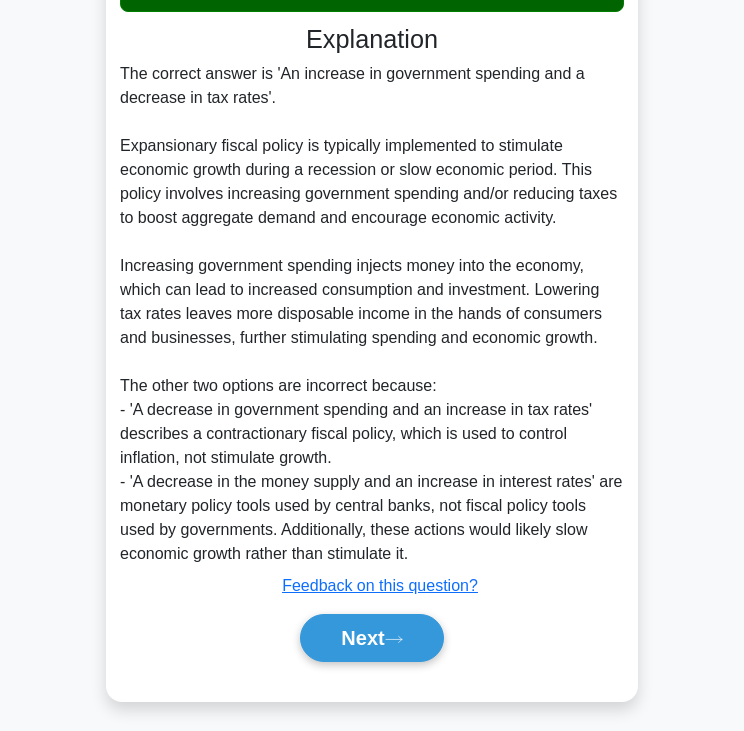 scroll, scrollTop: 451, scrollLeft: 0, axis: vertical 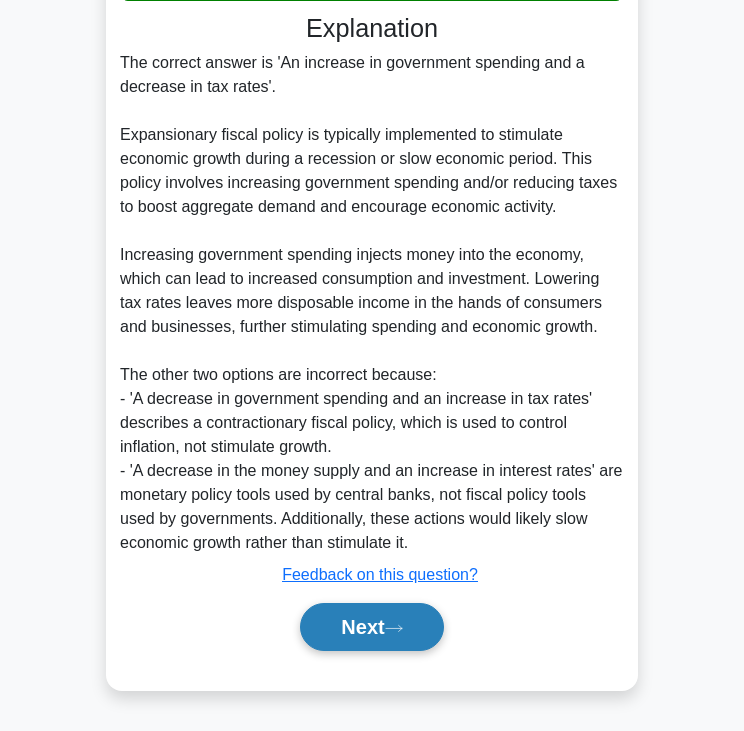 click on "Next" at bounding box center (371, 627) 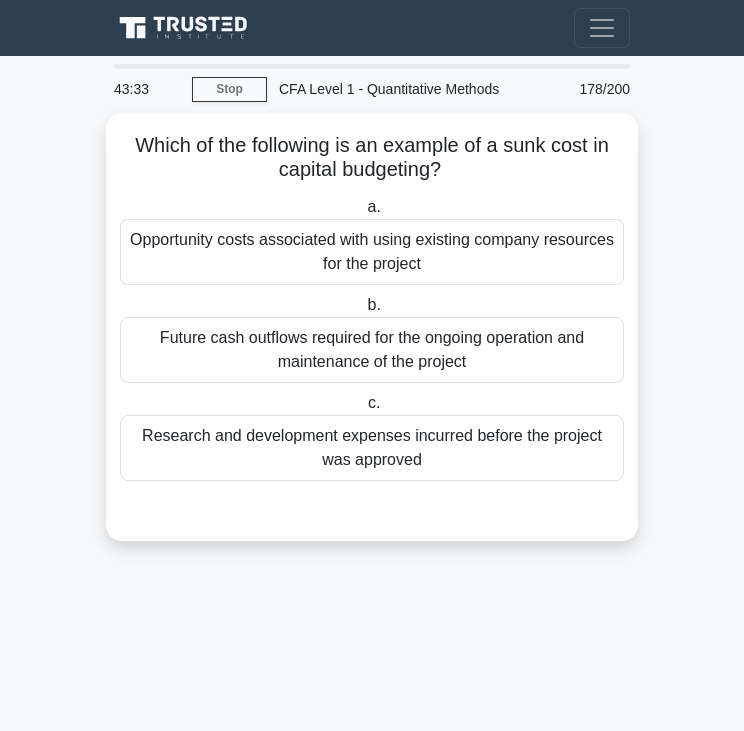 scroll, scrollTop: 0, scrollLeft: 0, axis: both 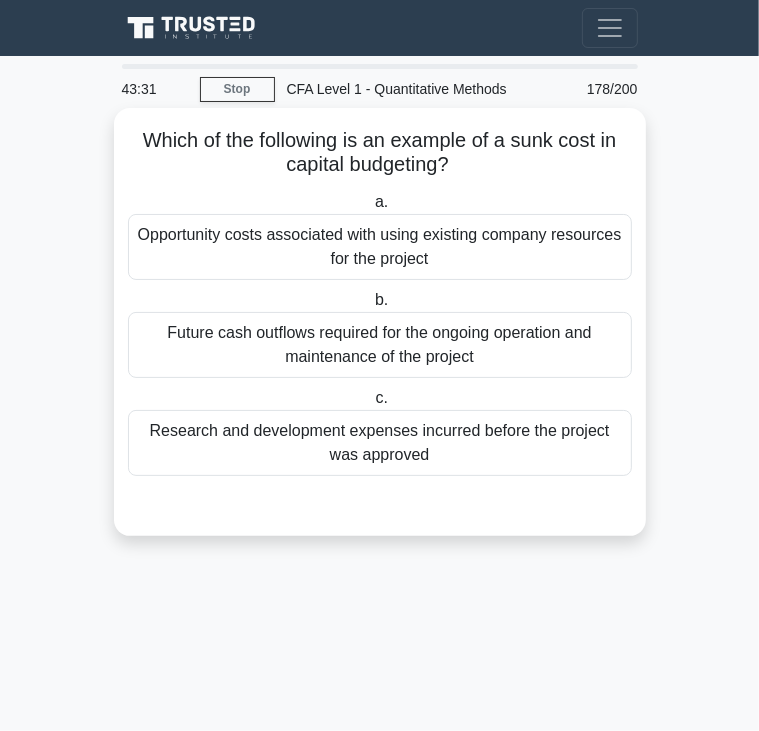 click on "Which of the following is an example of a sunk cost in capital budgeting?
.spinner_0XTQ{transform-origin:center;animation:spinner_y6GP .75s linear infinite}@keyframes spinner_y6GP{100%{transform:rotate(360deg)}}" at bounding box center [380, 153] 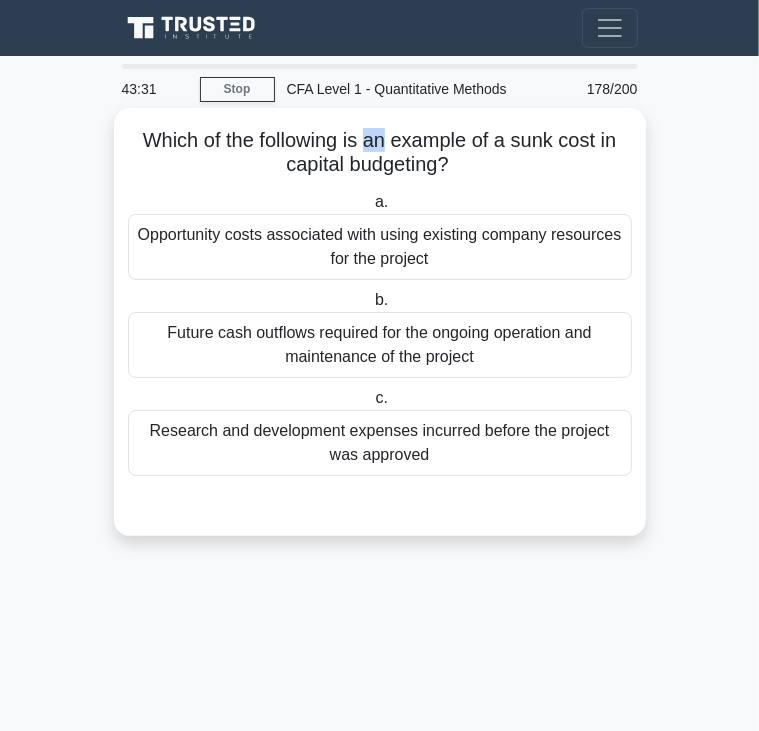 click on "Which of the following is an example of a sunk cost in capital budgeting?
.spinner_0XTQ{transform-origin:center;animation:spinner_y6GP .75s linear infinite}@keyframes spinner_y6GP{100%{transform:rotate(360deg)}}" at bounding box center [380, 153] 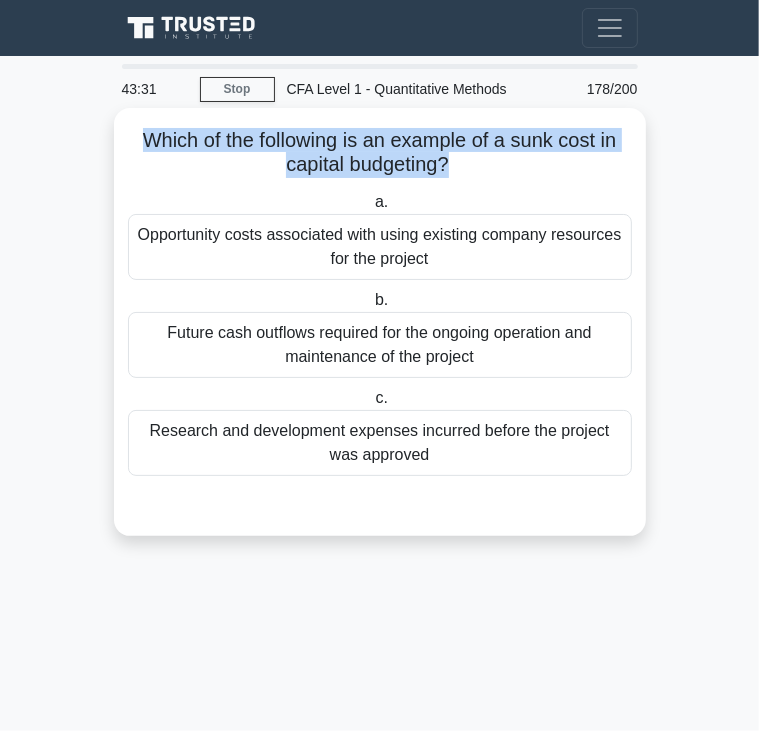 click on "Which of the following is an example of a sunk cost in capital budgeting?
.spinner_0XTQ{transform-origin:center;animation:spinner_y6GP .75s linear infinite}@keyframes spinner_y6GP{100%{transform:rotate(360deg)}}" at bounding box center (380, 153) 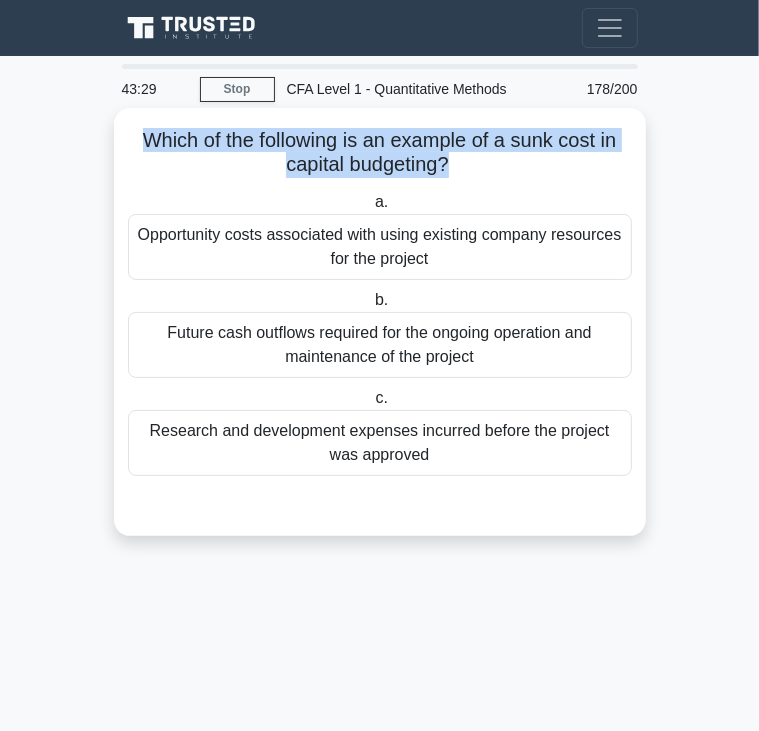 click on "Which of the following is an example of a sunk cost in capital budgeting?
.spinner_0XTQ{transform-origin:center;animation:spinner_y6GP .75s linear infinite}@keyframes spinner_y6GP{100%{transform:rotate(360deg)}}" at bounding box center [380, 153] 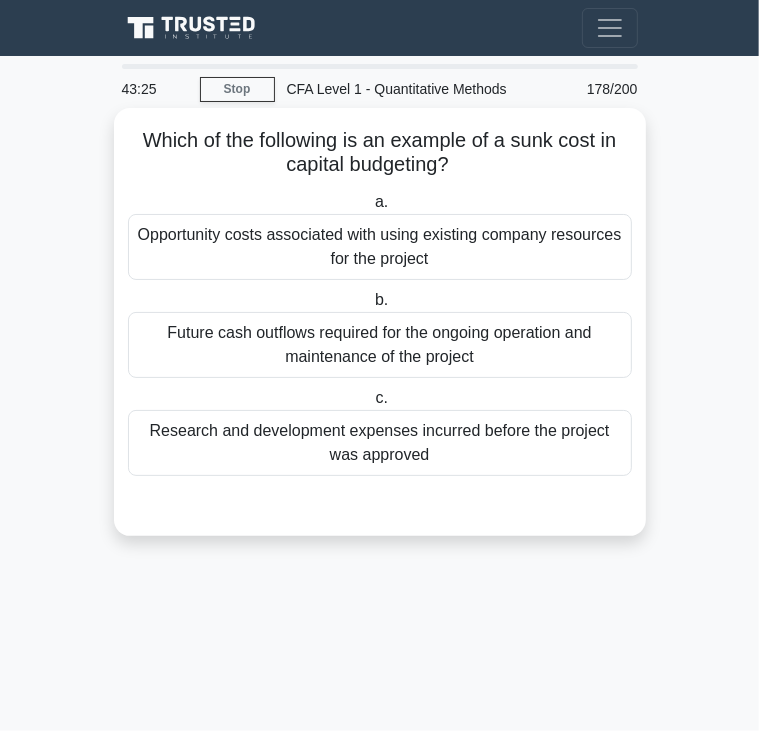 click on "Opportunity costs associated with using existing company resources for the project" at bounding box center [380, 247] 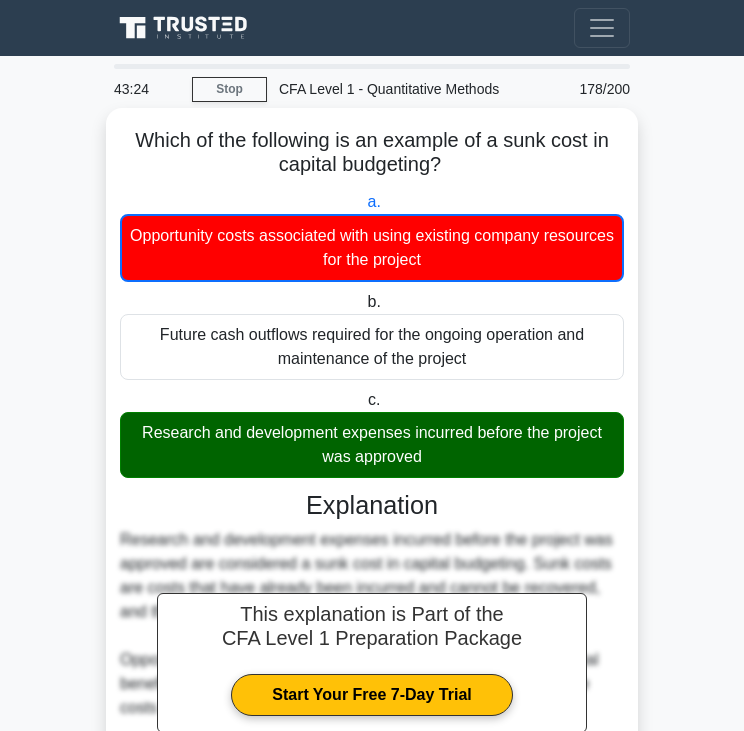 click on "Research and development expenses incurred before the project was approved" at bounding box center [372, 445] 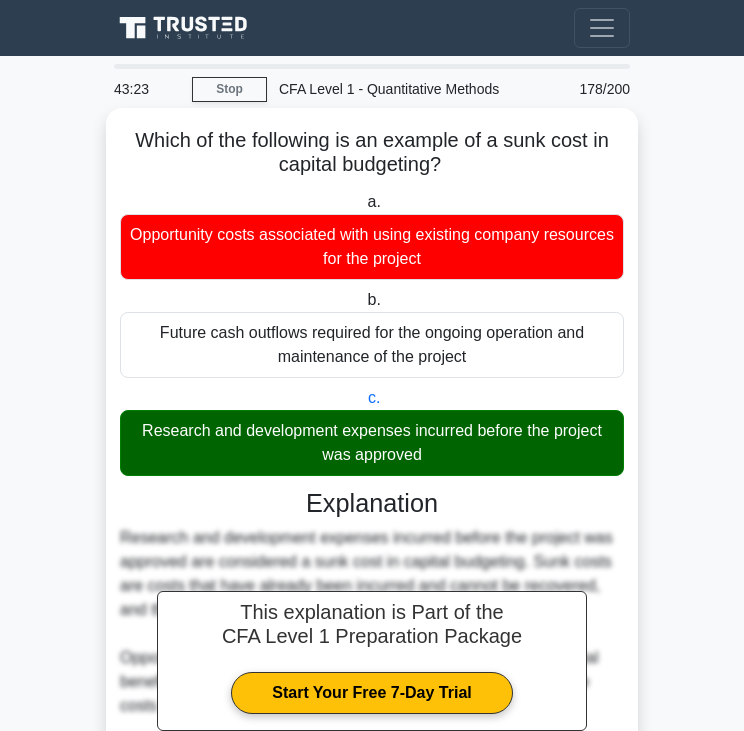click on "Research and development expenses incurred before the project was approved" at bounding box center [372, 443] 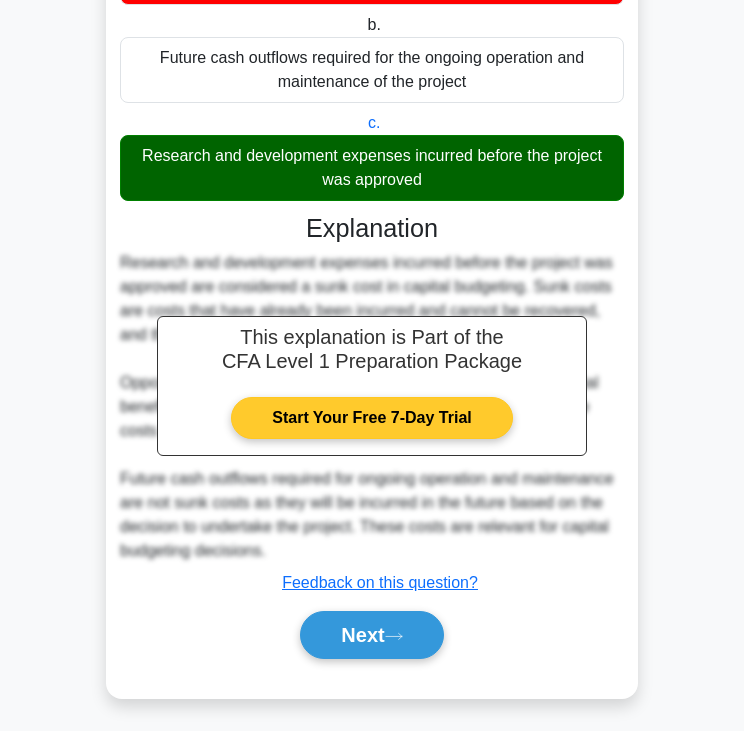 scroll, scrollTop: 276, scrollLeft: 0, axis: vertical 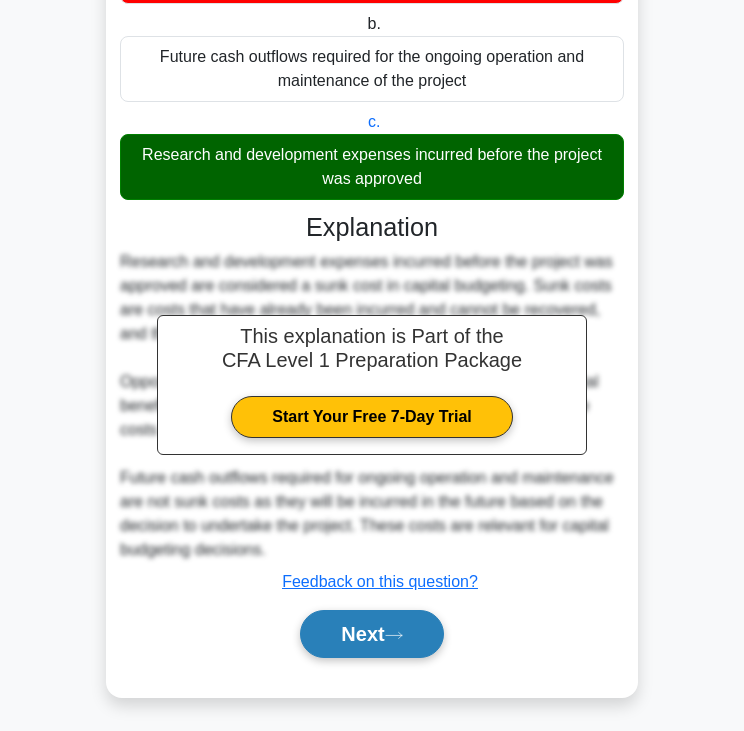 click on "Next" at bounding box center [371, 634] 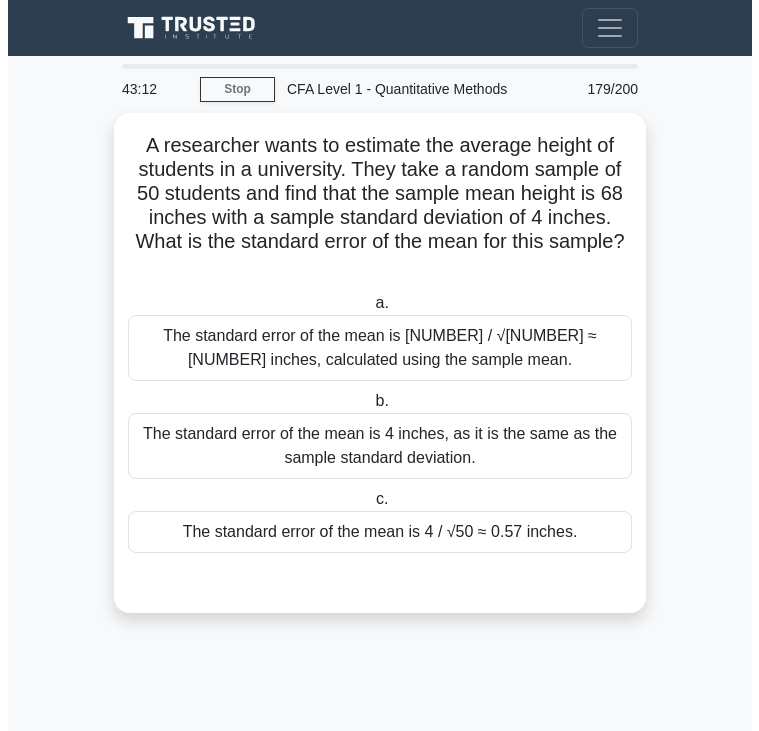 scroll, scrollTop: 0, scrollLeft: 0, axis: both 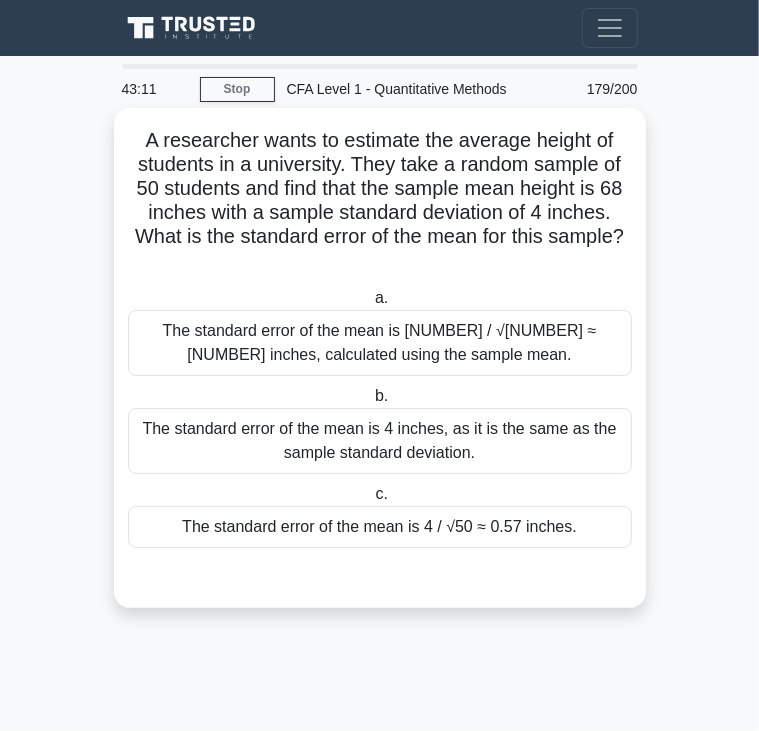 click on "A researcher wants to estimate the average height of students in a university. They take a random sample of 50 students and find that the sample mean height is 68 inches with a sample standard deviation of 4 inches. What is the standard error of the mean for this sample?
.spinner_0XTQ{transform-origin:center;animation:spinner_y6GP .75s linear infinite}@keyframes spinner_y6GP{100%{transform:rotate(360deg)}}" at bounding box center [380, 201] 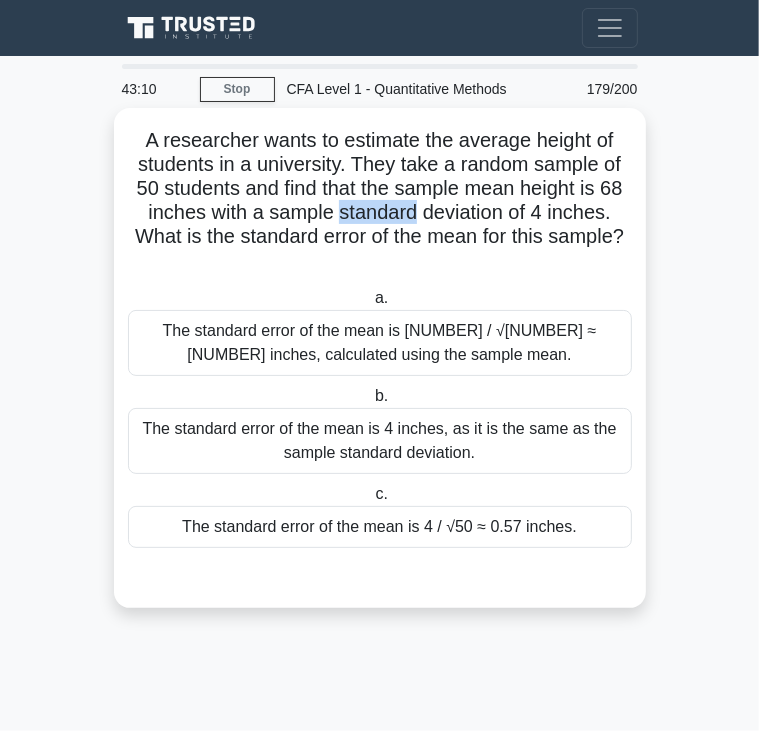 click on "A researcher wants to estimate the average height of students in a university. They take a random sample of 50 students and find that the sample mean height is 68 inches with a sample standard deviation of 4 inches. What is the standard error of the mean for this sample?
.spinner_0XTQ{transform-origin:center;animation:spinner_y6GP .75s linear infinite}@keyframes spinner_y6GP{100%{transform:rotate(360deg)}}" at bounding box center [380, 201] 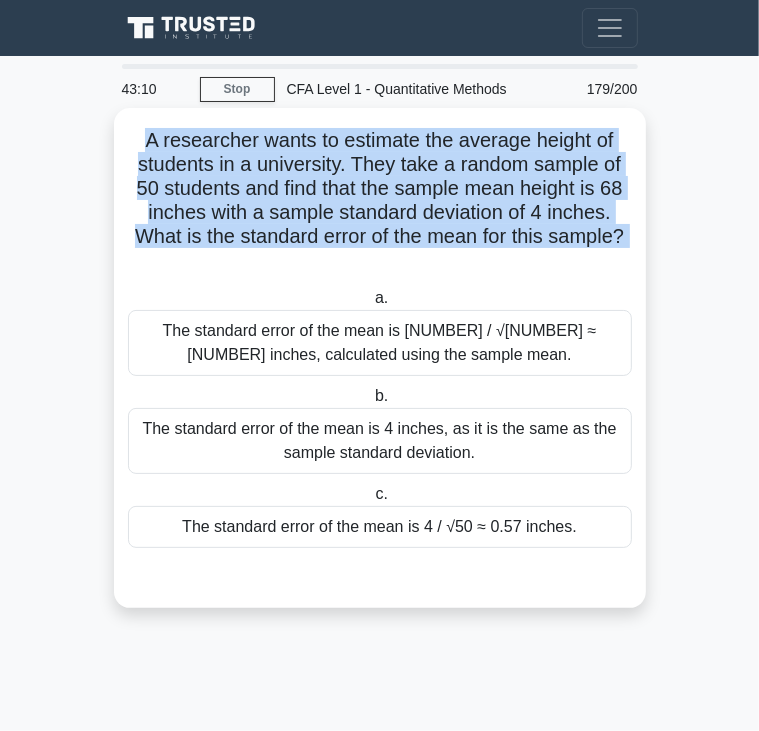 click on "A researcher wants to estimate the average height of students in a university. They take a random sample of 50 students and find that the sample mean height is 68 inches with a sample standard deviation of 4 inches. What is the standard error of the mean for this sample?
.spinner_0XTQ{transform-origin:center;animation:spinner_y6GP .75s linear infinite}@keyframes spinner_y6GP{100%{transform:rotate(360deg)}}" at bounding box center (380, 201) 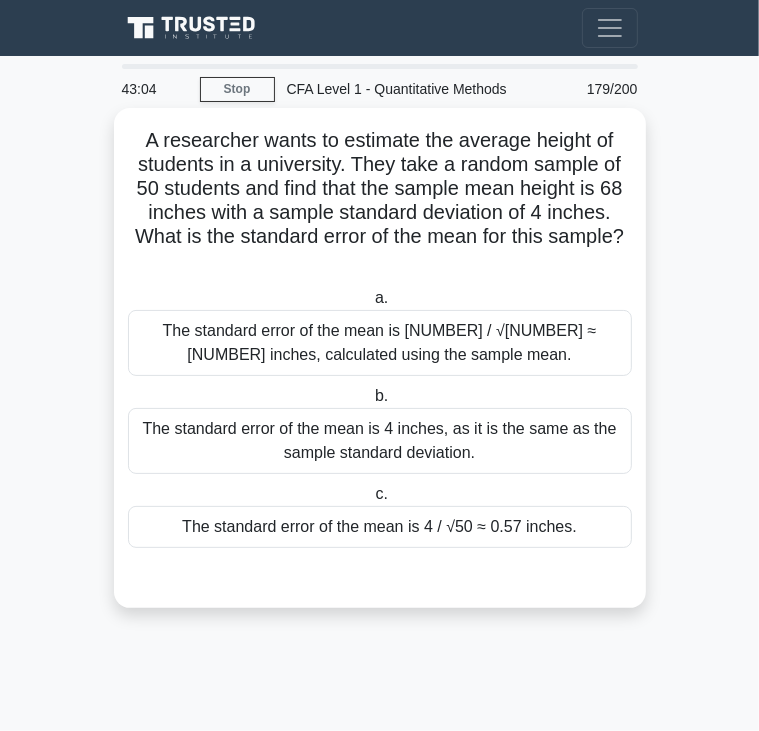 click on "The standard error of the mean is 68 / √50 ≈ 9.62 inches, calculated using the sample mean." at bounding box center [380, 343] 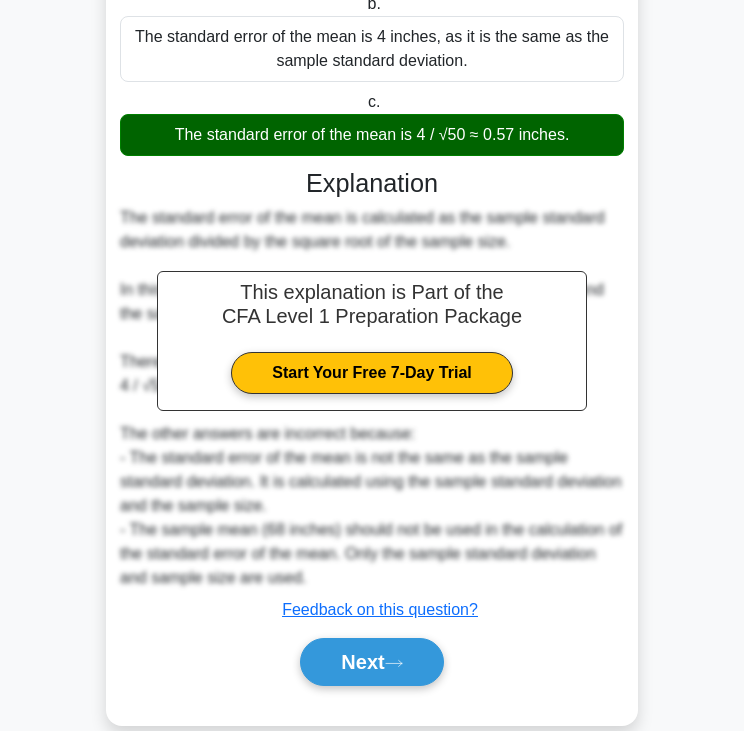 scroll, scrollTop: 428, scrollLeft: 0, axis: vertical 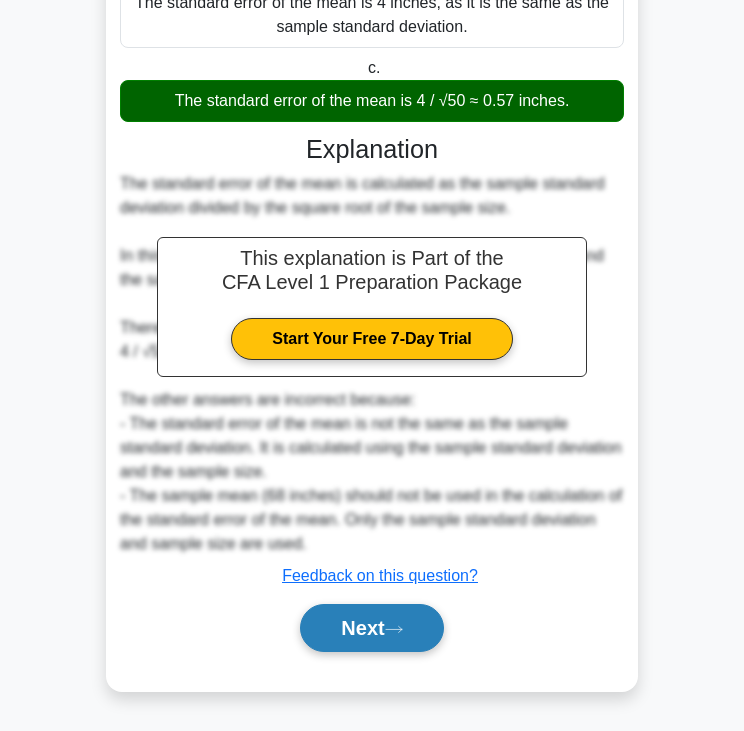 click on "Next" at bounding box center (371, 628) 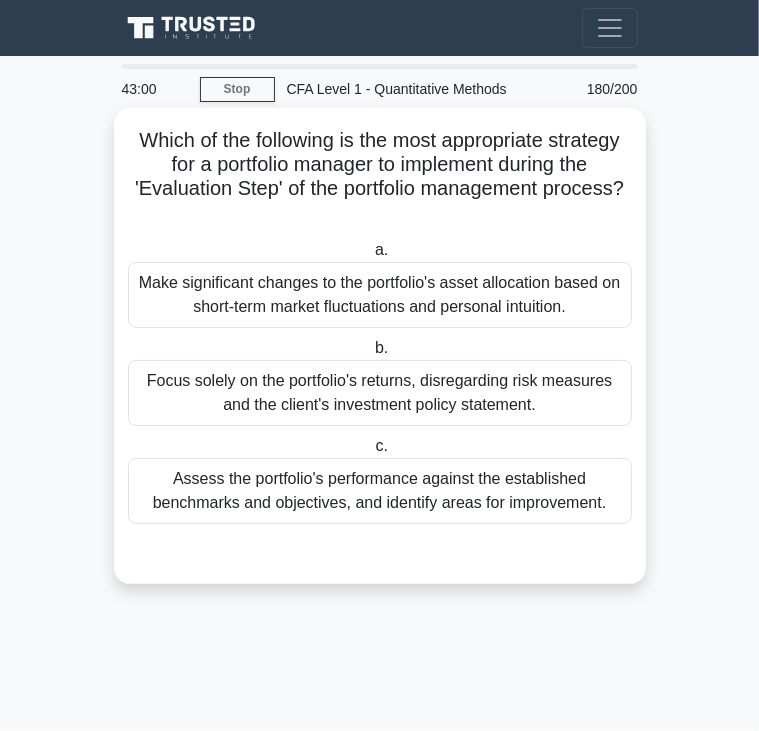 click on "Which of the following is the most appropriate strategy for a portfolio manager to implement during the 'Evaluation Step' of the portfolio management process?
.spinner_0XTQ{transform-origin:center;animation:spinner_y6GP .75s linear infinite}@keyframes spinner_y6GP{100%{transform:rotate(360deg)}}" at bounding box center (380, 177) 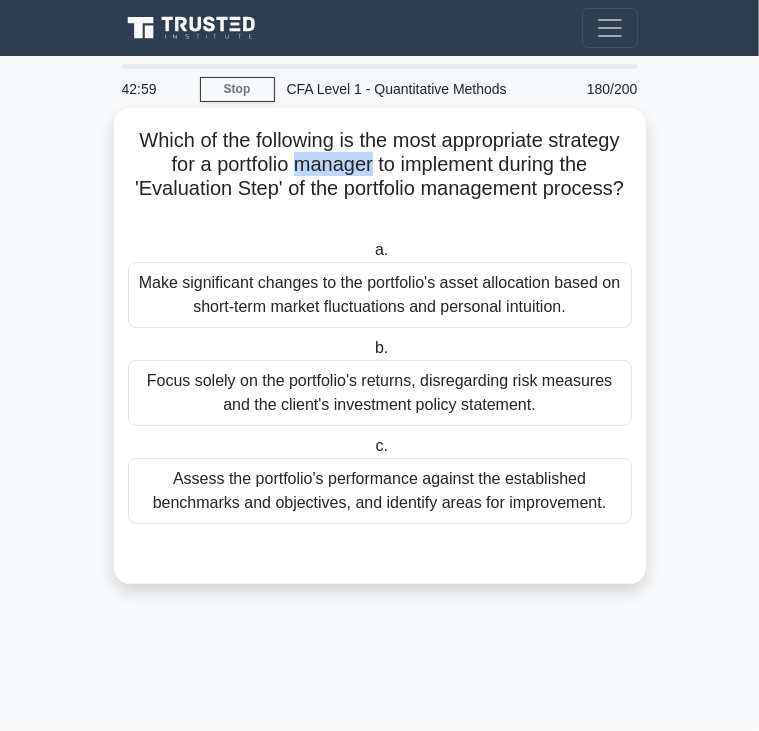 click on "Which of the following is the most appropriate strategy for a portfolio manager to implement during the 'Evaluation Step' of the portfolio management process?
.spinner_0XTQ{transform-origin:center;animation:spinner_y6GP .75s linear infinite}@keyframes spinner_y6GP{100%{transform:rotate(360deg)}}" at bounding box center [380, 177] 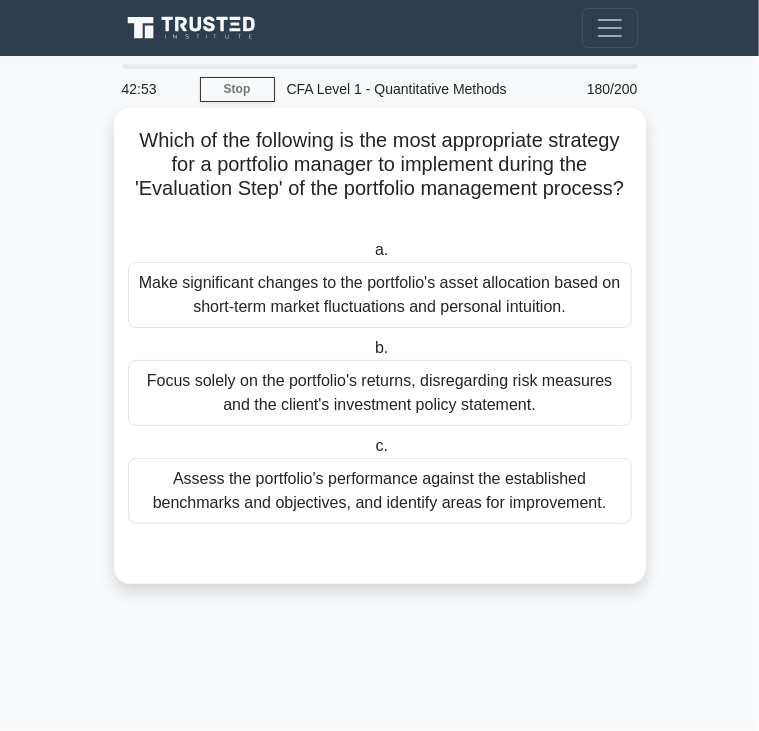 click on "Make significant changes to the portfolio's asset allocation based on short-term market fluctuations and personal intuition." at bounding box center (380, 295) 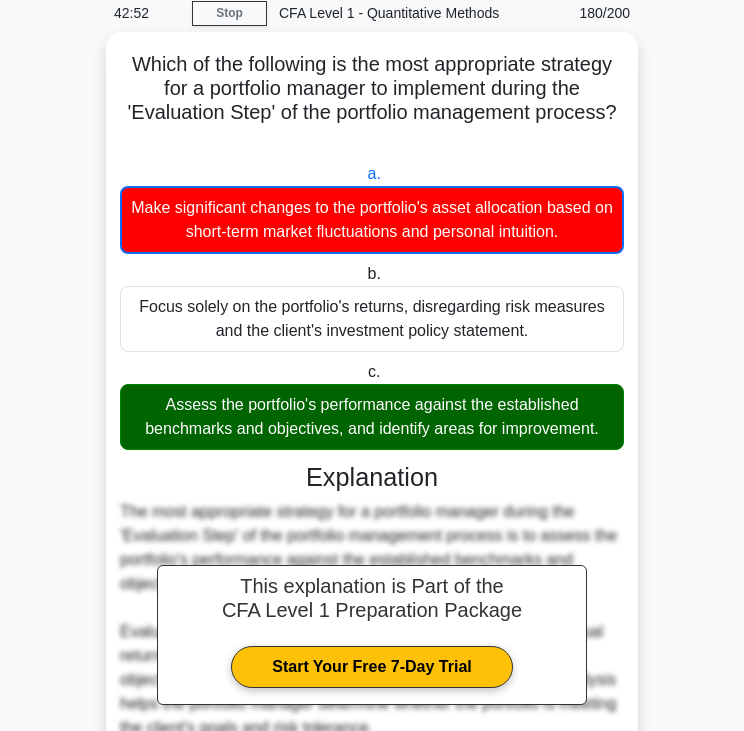 scroll, scrollTop: 78, scrollLeft: 0, axis: vertical 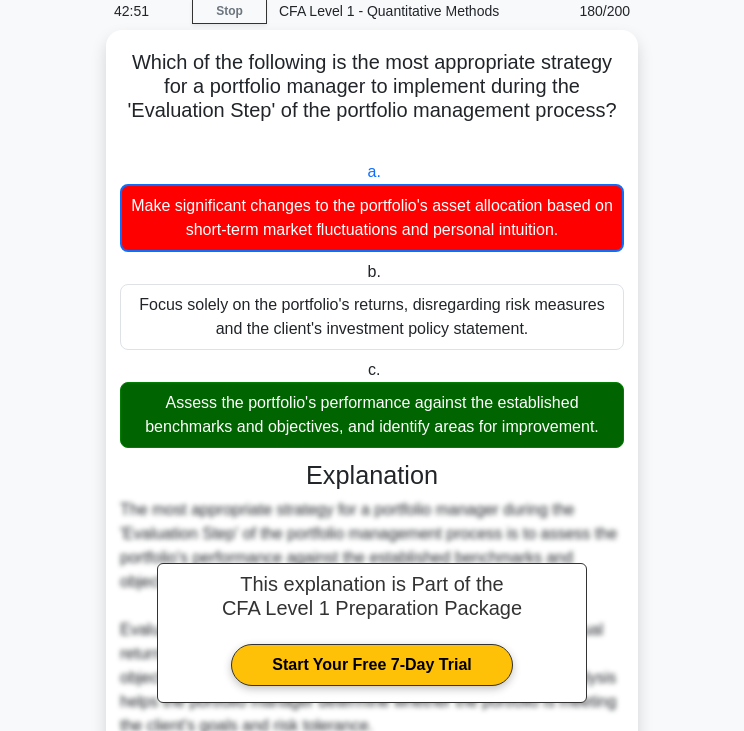 click on "Assess the portfolio's performance against the established benchmarks and objectives, and identify areas for improvement." at bounding box center [372, 415] 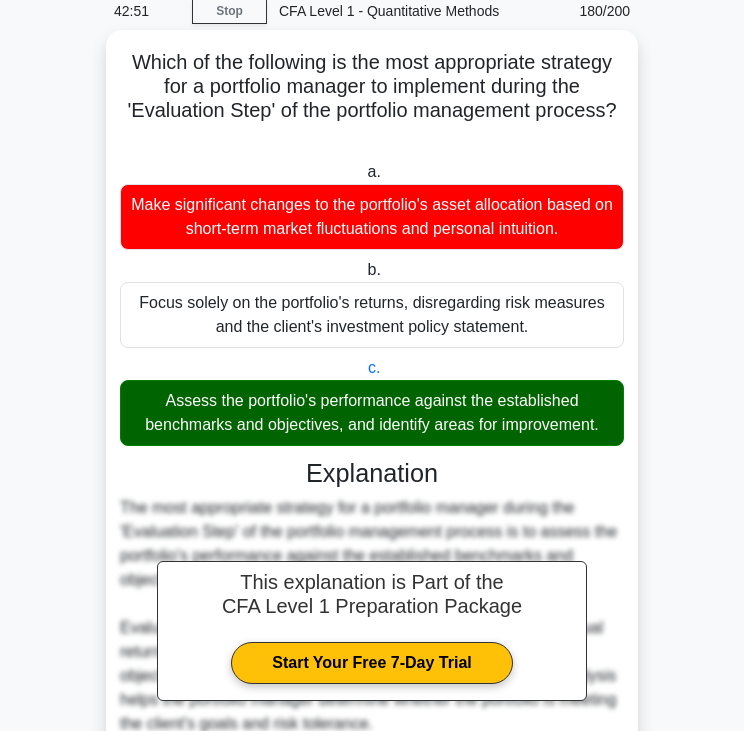 click on "Assess the portfolio's performance against the established benchmarks and objectives, and identify areas for improvement." at bounding box center (372, 413) 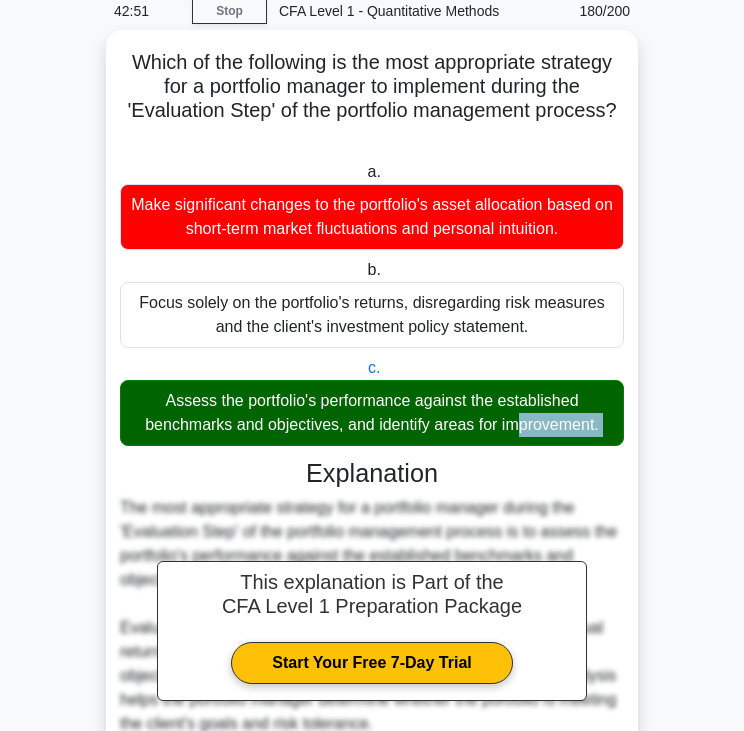 click on "Assess the portfolio's performance against the established benchmarks and objectives, and identify areas for improvement." at bounding box center [372, 413] 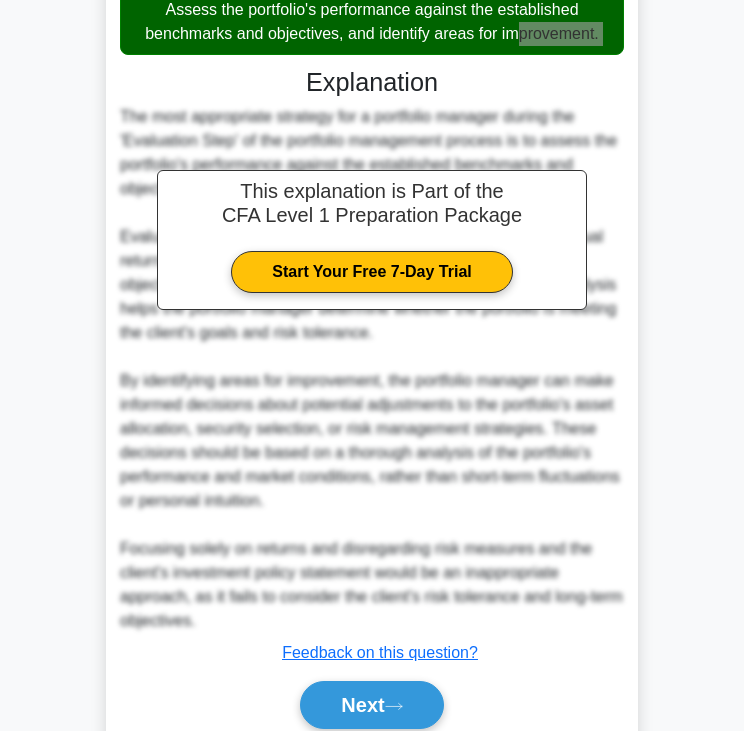 scroll, scrollTop: 483, scrollLeft: 0, axis: vertical 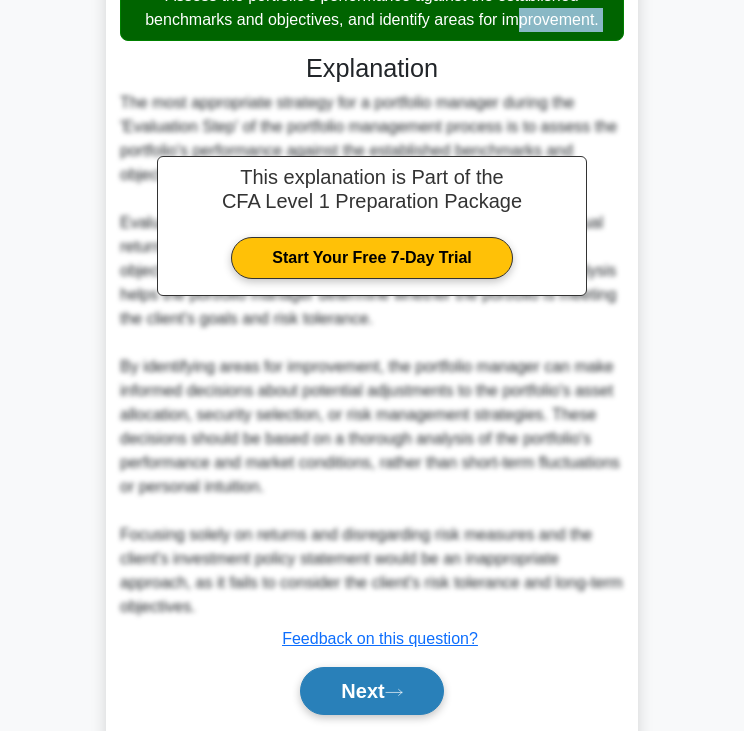 click on "Next" at bounding box center [371, 691] 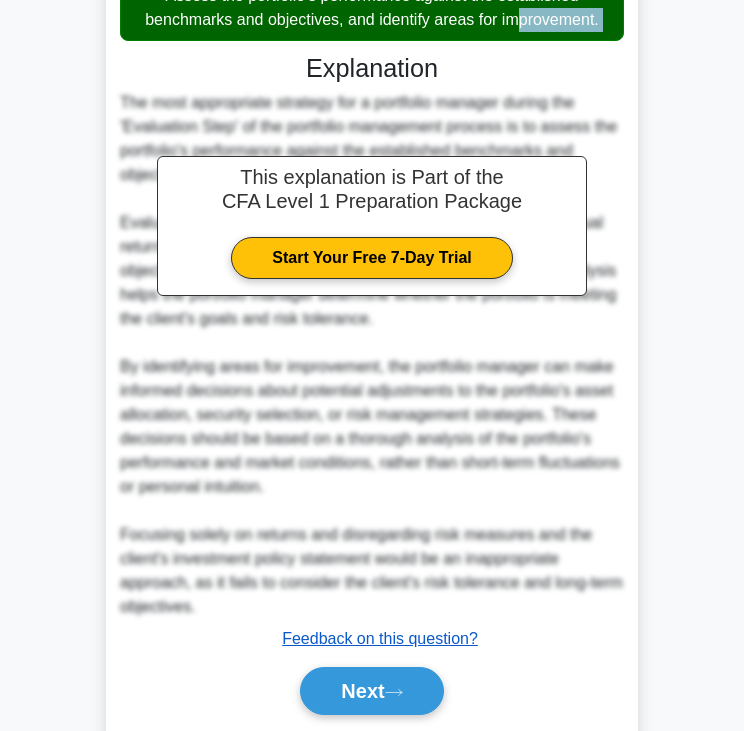scroll, scrollTop: 0, scrollLeft: 0, axis: both 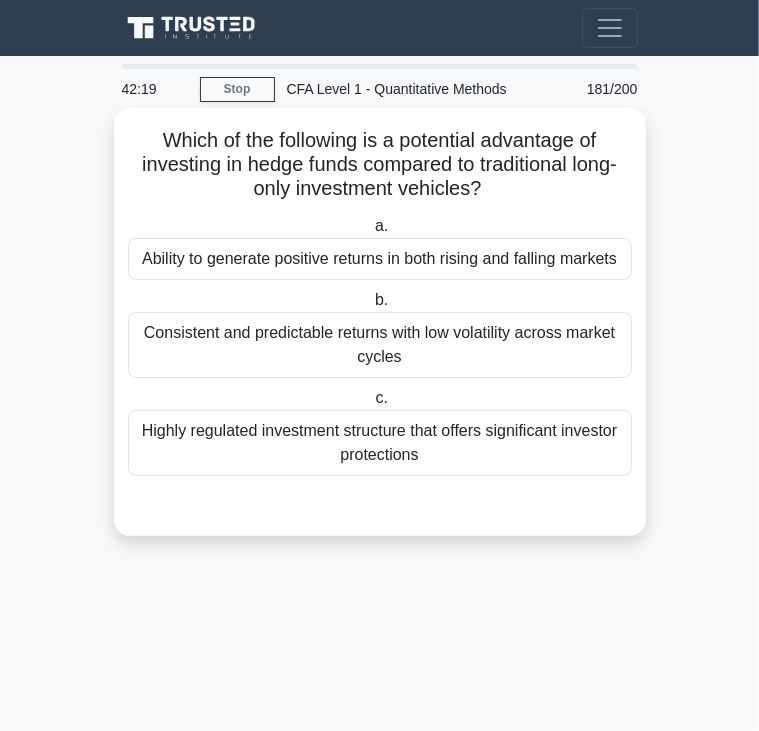 click on "Which of the following is a potential advantage of investing in hedge funds compared to traditional long-only investment vehicles?
.spinner_0XTQ{transform-origin:center;animation:spinner_y6GP .75s linear infinite}@keyframes spinner_y6GP{100%{transform:rotate(360deg)}}" at bounding box center (380, 165) 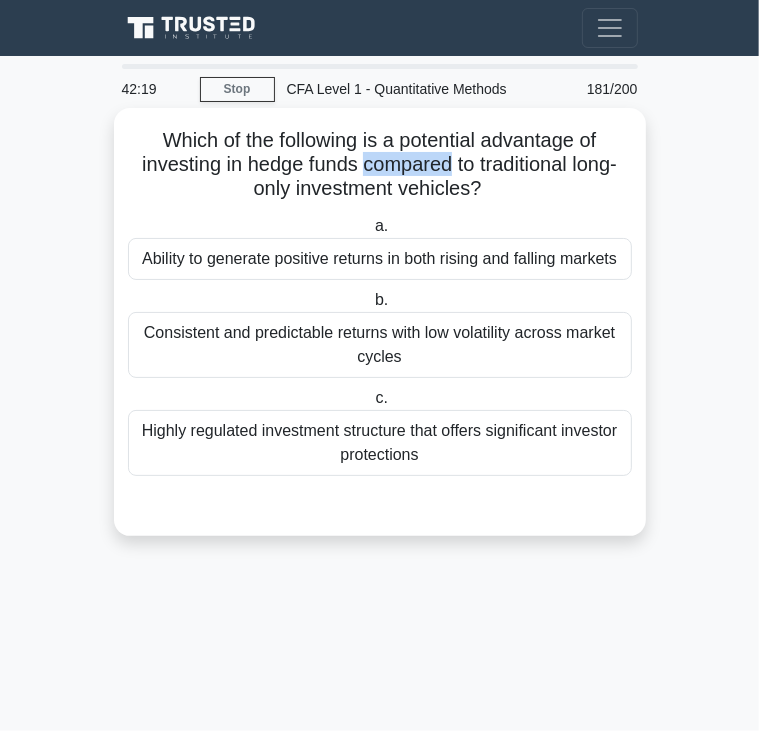 click on "Which of the following is a potential advantage of investing in hedge funds compared to traditional long-only investment vehicles?
.spinner_0XTQ{transform-origin:center;animation:spinner_y6GP .75s linear infinite}@keyframes spinner_y6GP{100%{transform:rotate(360deg)}}" at bounding box center (380, 165) 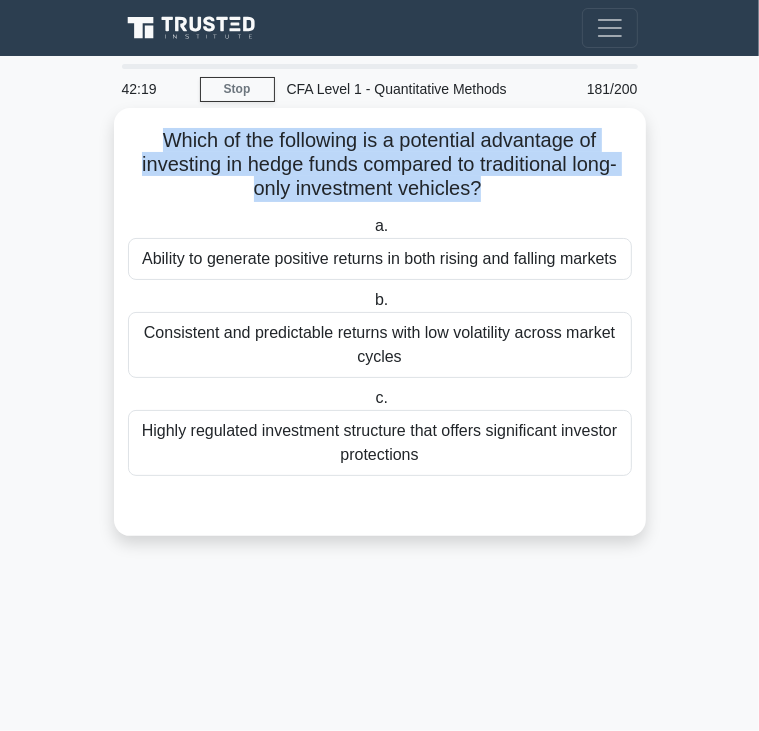 click on "Which of the following is a potential advantage of investing in hedge funds compared to traditional long-only investment vehicles?
.spinner_0XTQ{transform-origin:center;animation:spinner_y6GP .75s linear infinite}@keyframes spinner_y6GP{100%{transform:rotate(360deg)}}" at bounding box center [380, 165] 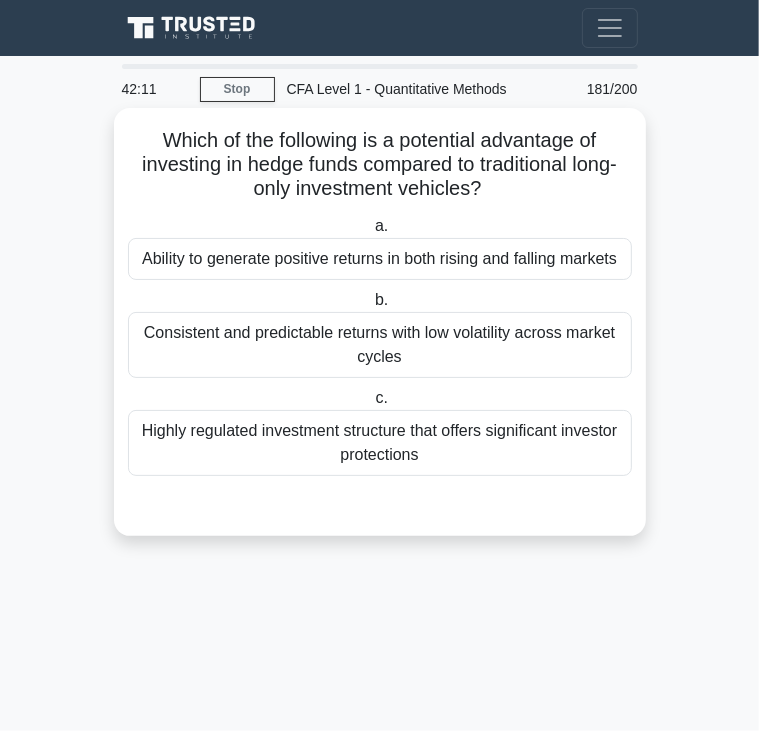 click on "Ability to generate positive returns in both rising and falling markets" at bounding box center [380, 259] 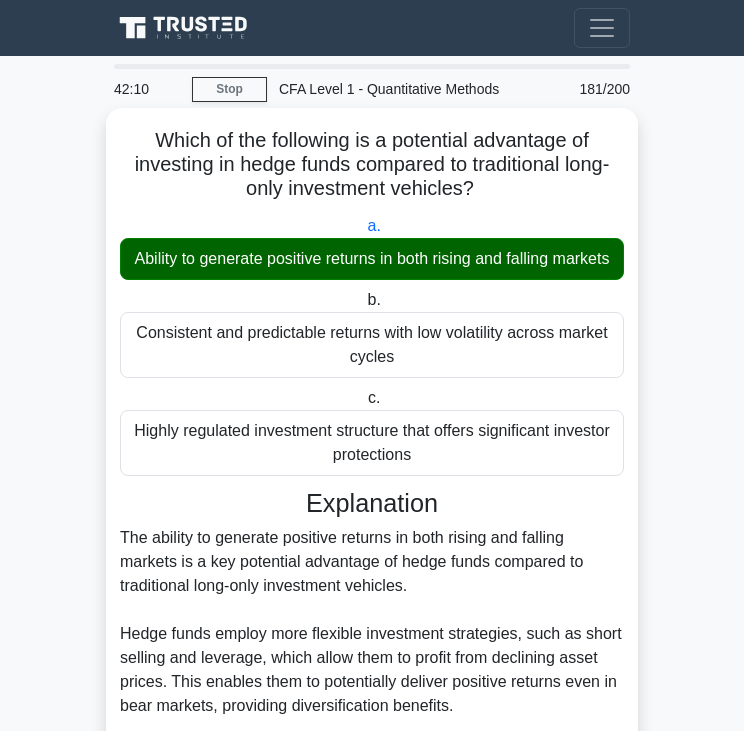 click on "Ability to generate positive returns in both rising and falling markets" at bounding box center [372, 259] 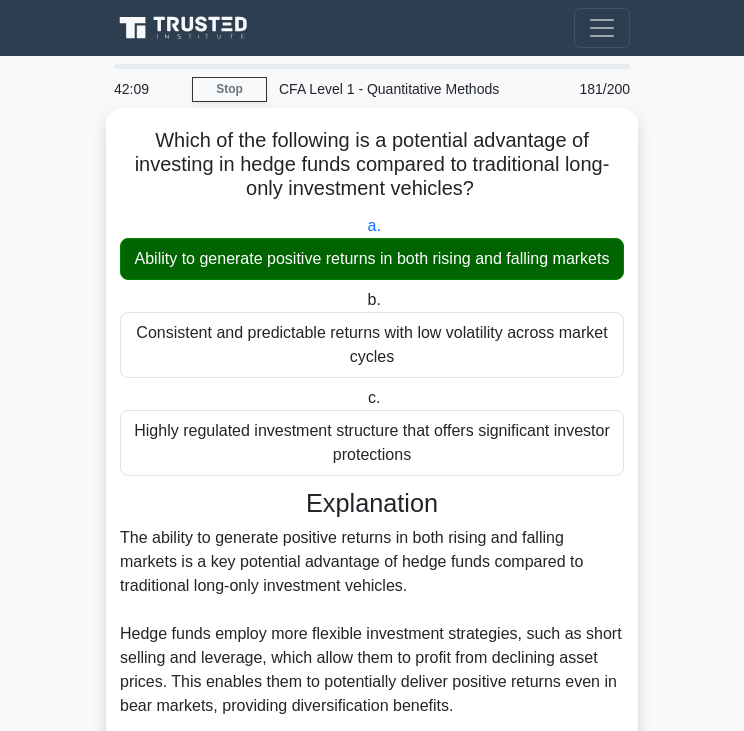 click on "Ability to generate positive returns in both rising and falling markets" at bounding box center (372, 259) 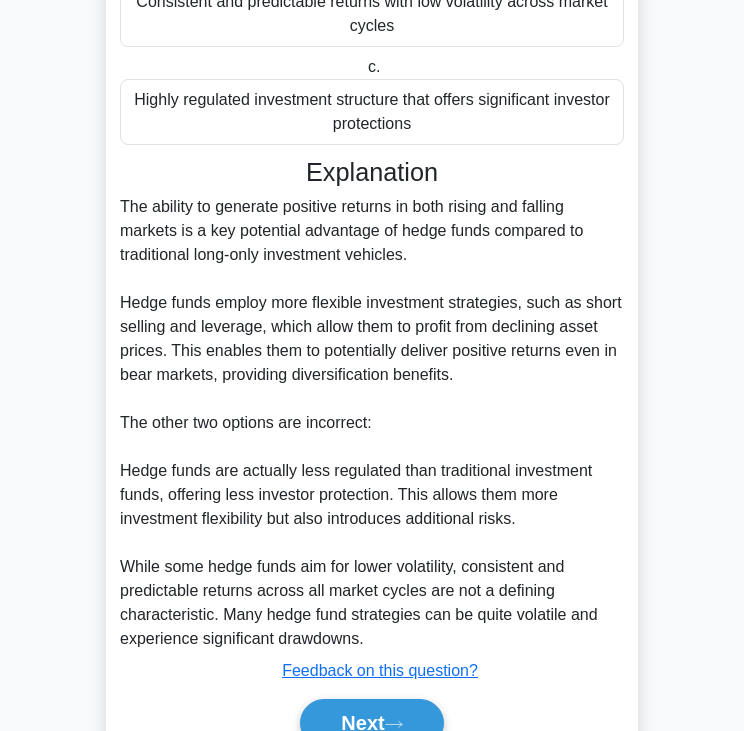 scroll, scrollTop: 451, scrollLeft: 0, axis: vertical 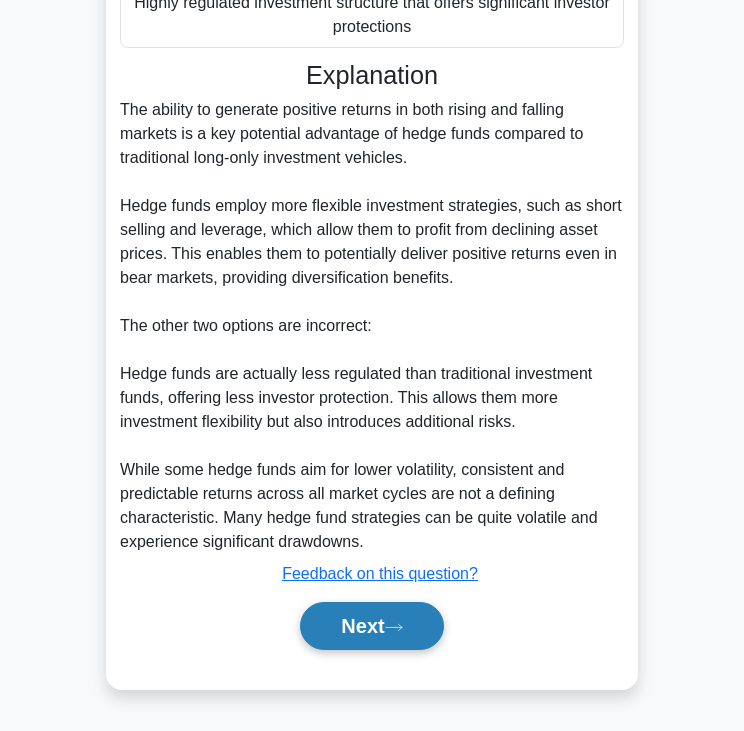 click on "Next" at bounding box center [371, 626] 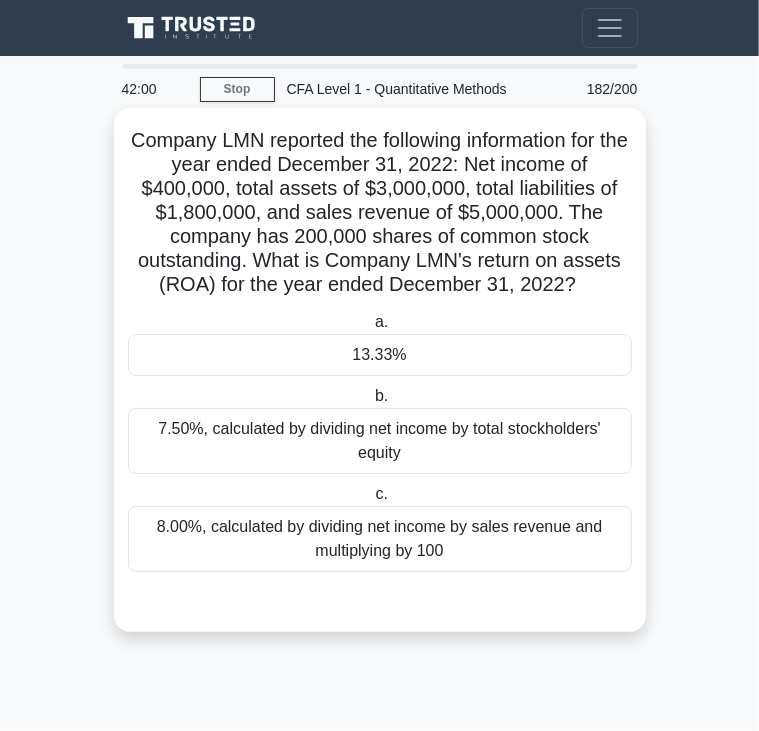 click on "Company LMN reported the following information for the year ended December 31, 2022: Net income of $400,000, total assets of $3,000,000, total liabilities of $1,800,000, and sales revenue of $5,000,000. The company has 200,000 shares of common stock outstanding. What is Company LMN's return on assets (ROA) for the year ended December 31, 2022?
.spinner_0XTQ{transform-origin:center;animation:spinner_y6GP .75s linear infinite}@keyframes spinner_y6GP{100%{transform:rotate(360deg)}}" at bounding box center (380, 213) 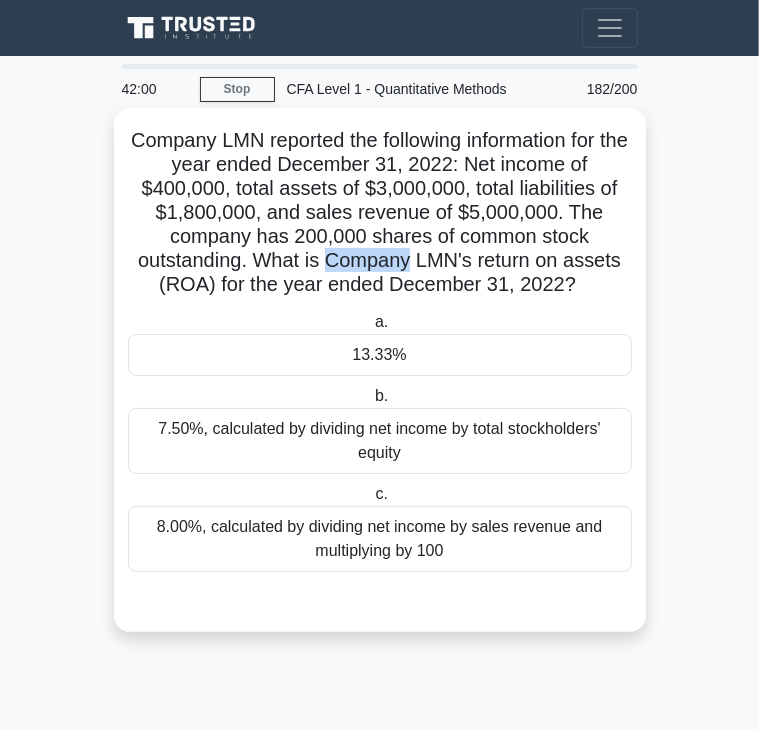click on "Company LMN reported the following information for the year ended December 31, 2022: Net income of $400,000, total assets of $3,000,000, total liabilities of $1,800,000, and sales revenue of $5,000,000. The company has 200,000 shares of common stock outstanding. What is Company LMN's return on assets (ROA) for the year ended December 31, 2022?
.spinner_0XTQ{transform-origin:center;animation:spinner_y6GP .75s linear infinite}@keyframes spinner_y6GP{100%{transform:rotate(360deg)}}" at bounding box center (380, 213) 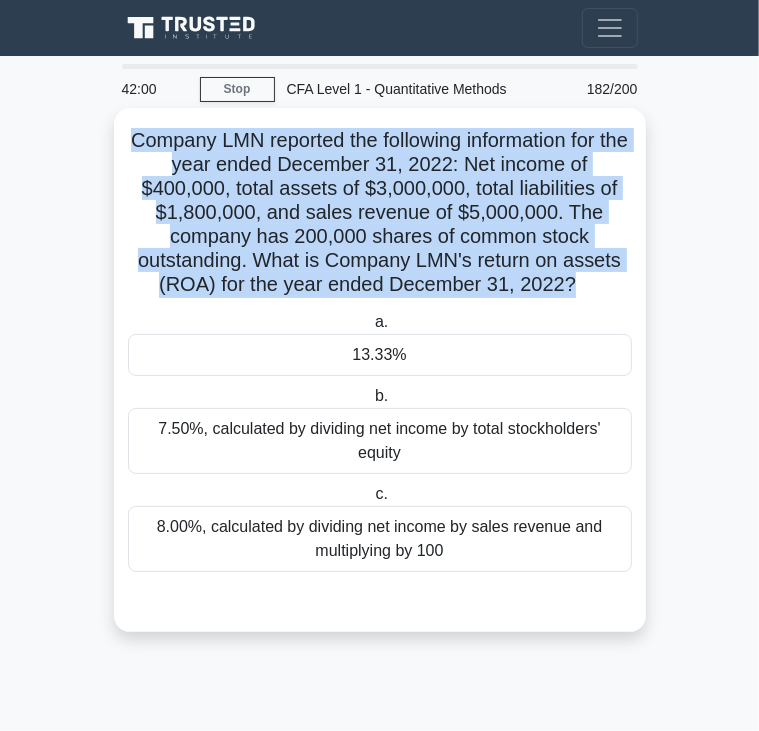 click on "Company LMN reported the following information for the year ended December 31, 2022: Net income of $400,000, total assets of $3,000,000, total liabilities of $1,800,000, and sales revenue of $5,000,000. The company has 200,000 shares of common stock outstanding. What is Company LMN's return on assets (ROA) for the year ended December 31, 2022?
.spinner_0XTQ{transform-origin:center;animation:spinner_y6GP .75s linear infinite}@keyframes spinner_y6GP{100%{transform:rotate(360deg)}}" at bounding box center (380, 213) 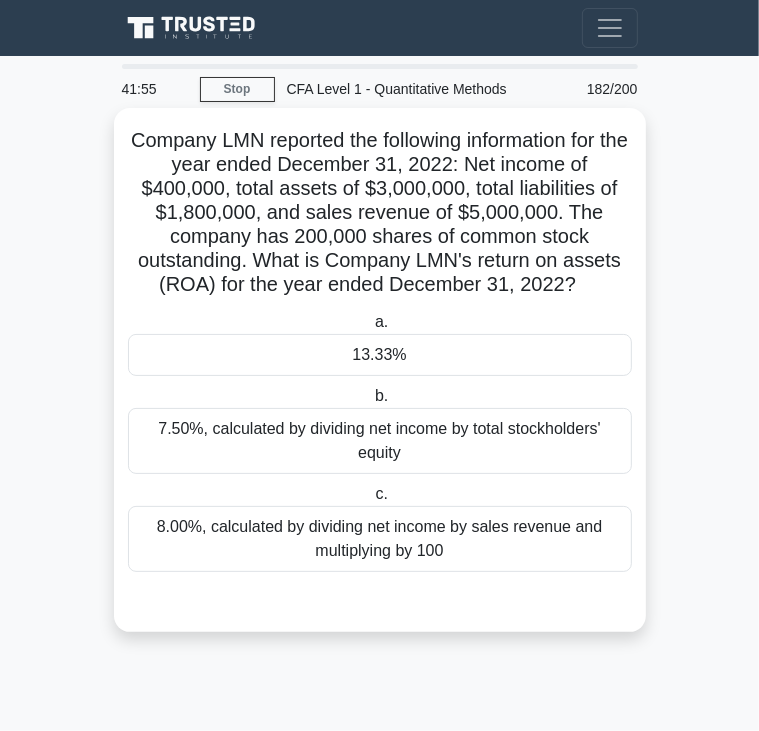 click on "7.50%, calculated by dividing net income by total stockholders' equity" at bounding box center (380, 441) 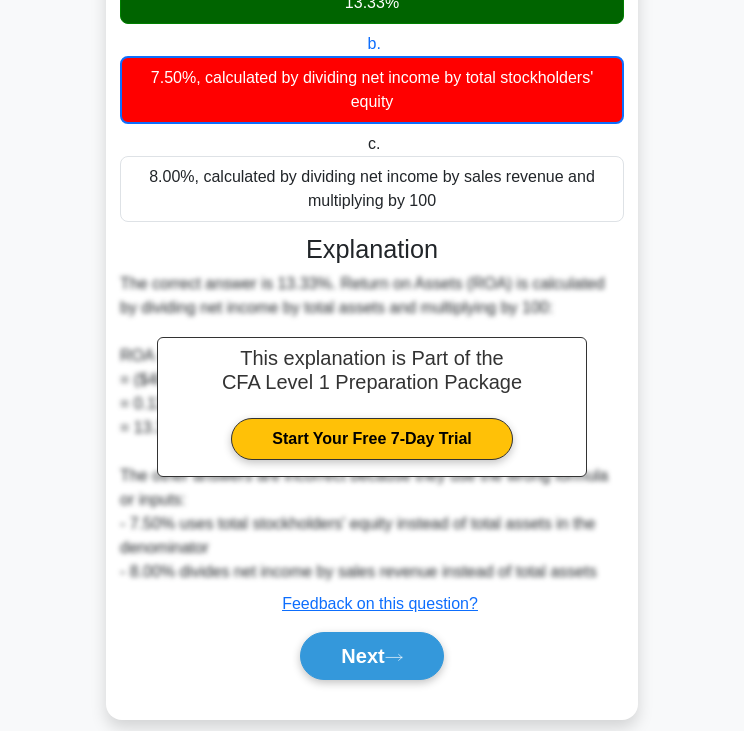 scroll, scrollTop: 380, scrollLeft: 0, axis: vertical 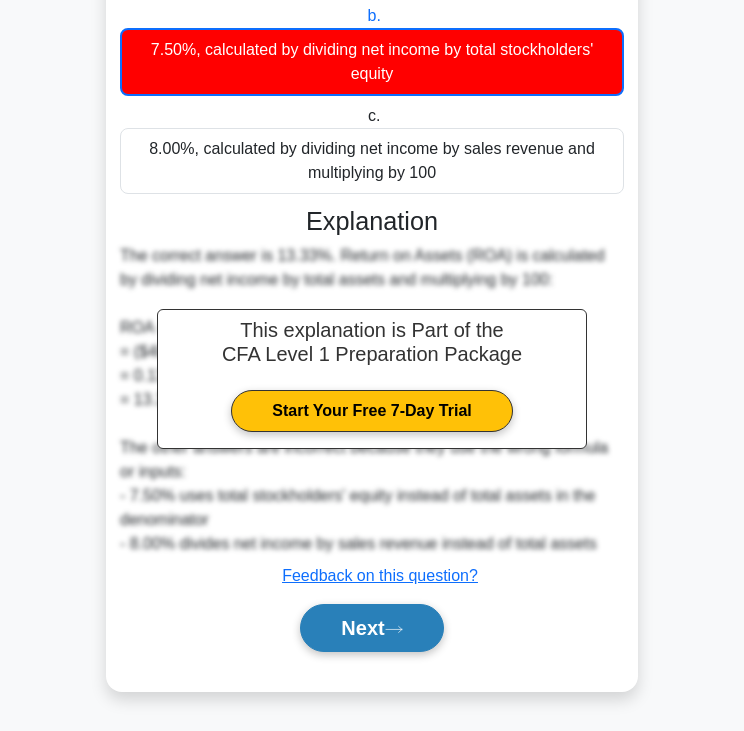 click on "Next" at bounding box center (371, 628) 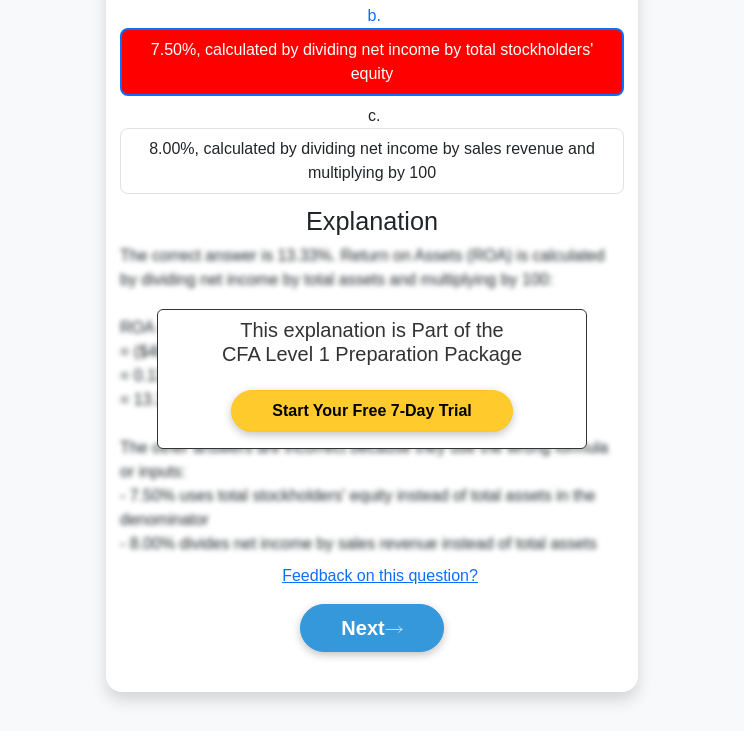 scroll, scrollTop: 0, scrollLeft: 0, axis: both 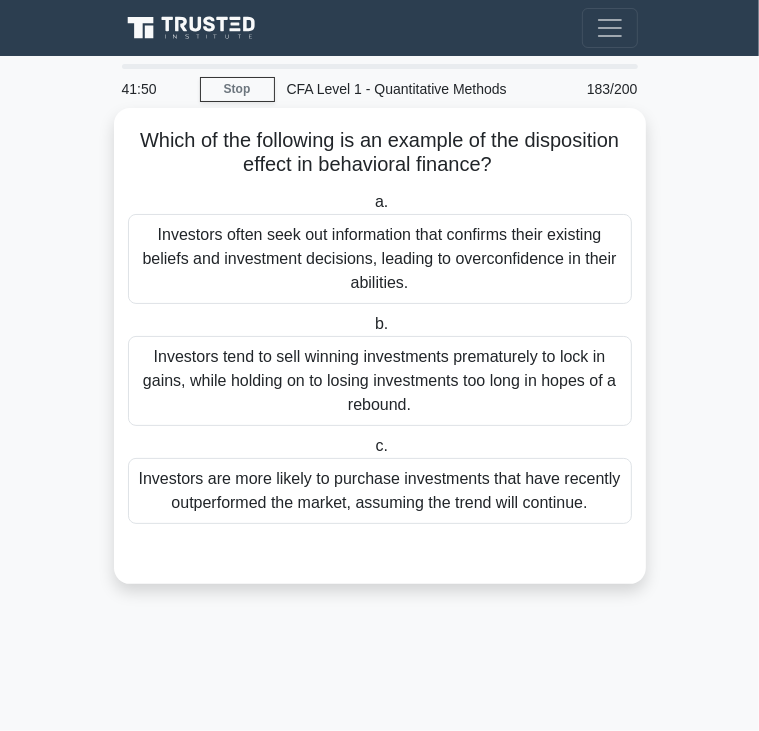 click on "Which of the following is an example of the disposition effect in behavioral finance?
.spinner_0XTQ{transform-origin:center;animation:spinner_y6GP .75s linear infinite}@keyframes spinner_y6GP{100%{transform:rotate(360deg)}}" at bounding box center (380, 153) 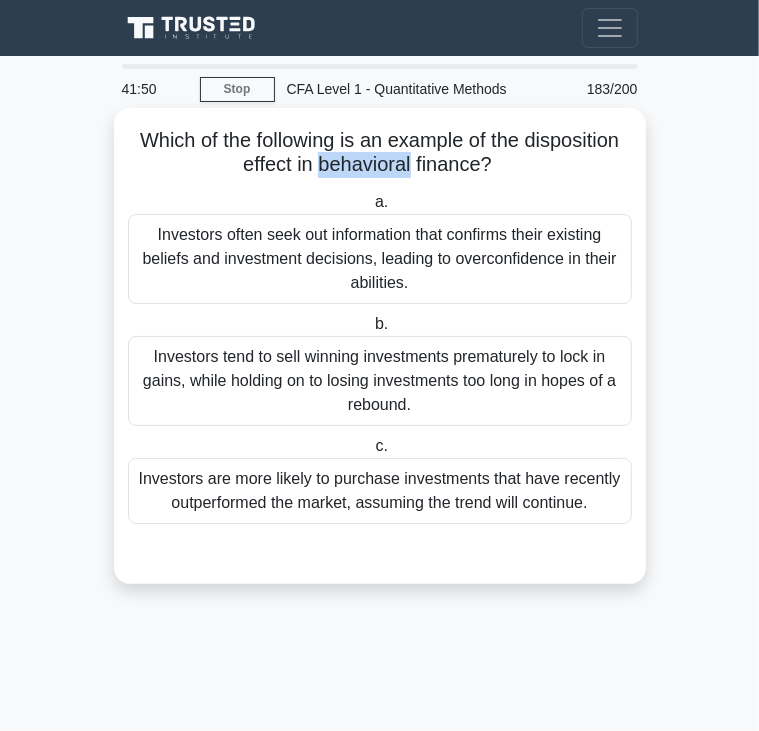 click on "Which of the following is an example of the disposition effect in behavioral finance?
.spinner_0XTQ{transform-origin:center;animation:spinner_y6GP .75s linear infinite}@keyframes spinner_y6GP{100%{transform:rotate(360deg)}}" at bounding box center (380, 153) 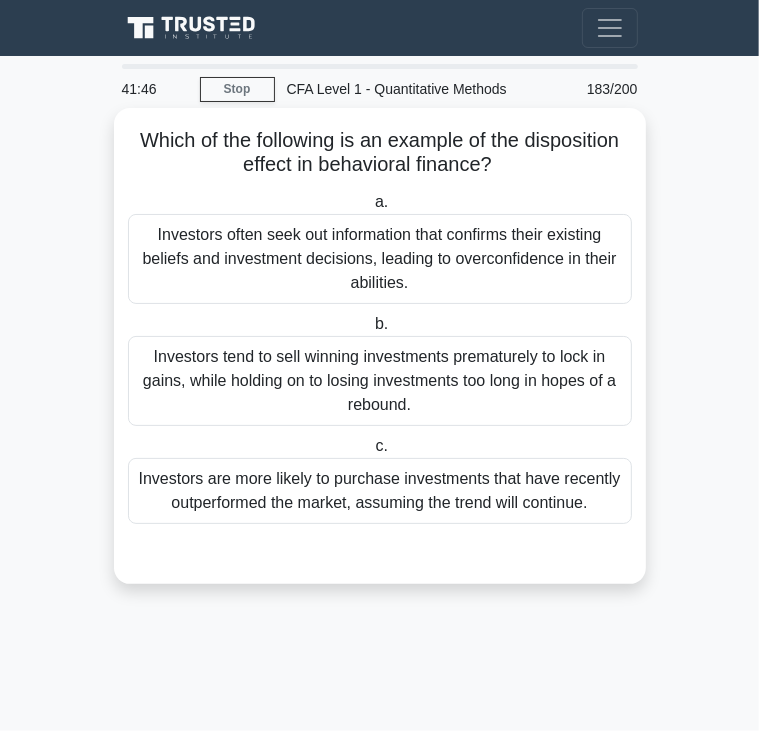 click on "Investors often seek out information that confirms their existing beliefs and investment decisions, leading to overconfidence in their abilities." at bounding box center [380, 259] 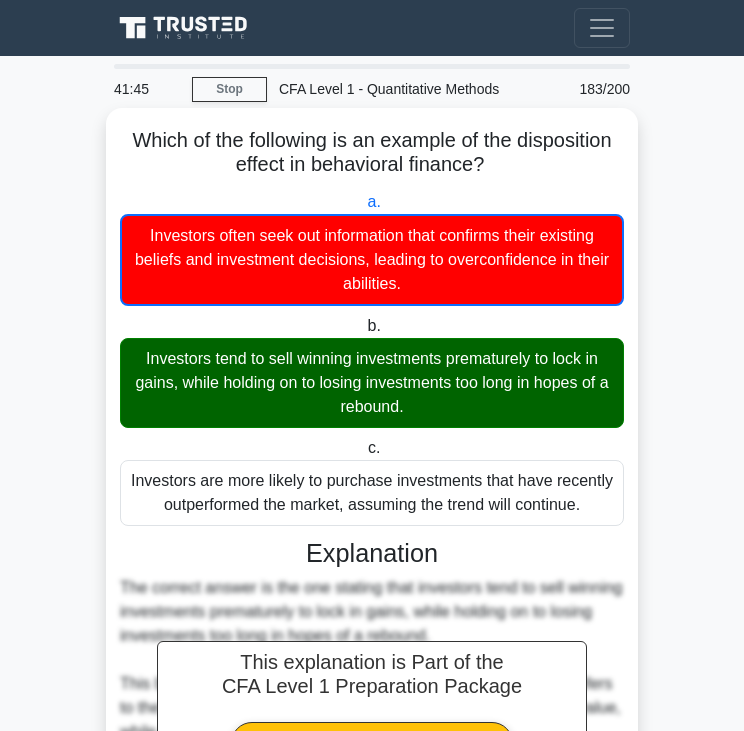 scroll, scrollTop: 80, scrollLeft: 0, axis: vertical 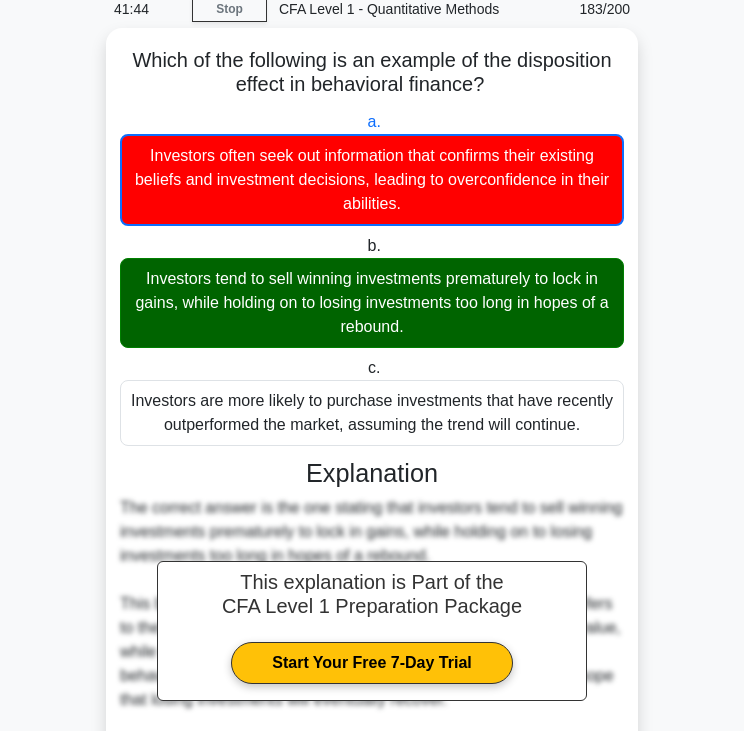 click on "Investors tend to sell winning investments prematurely to lock in gains, while holding on to losing investments too long in hopes of a rebound." at bounding box center (372, 303) 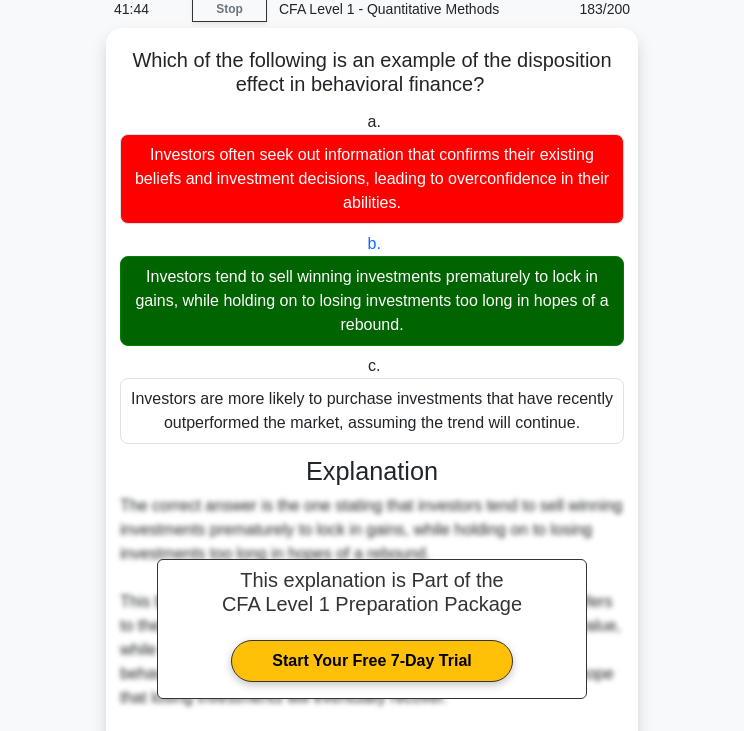 click on "Investors tend to sell winning investments prematurely to lock in gains, while holding on to losing investments too long in hopes of a rebound." at bounding box center (372, 301) 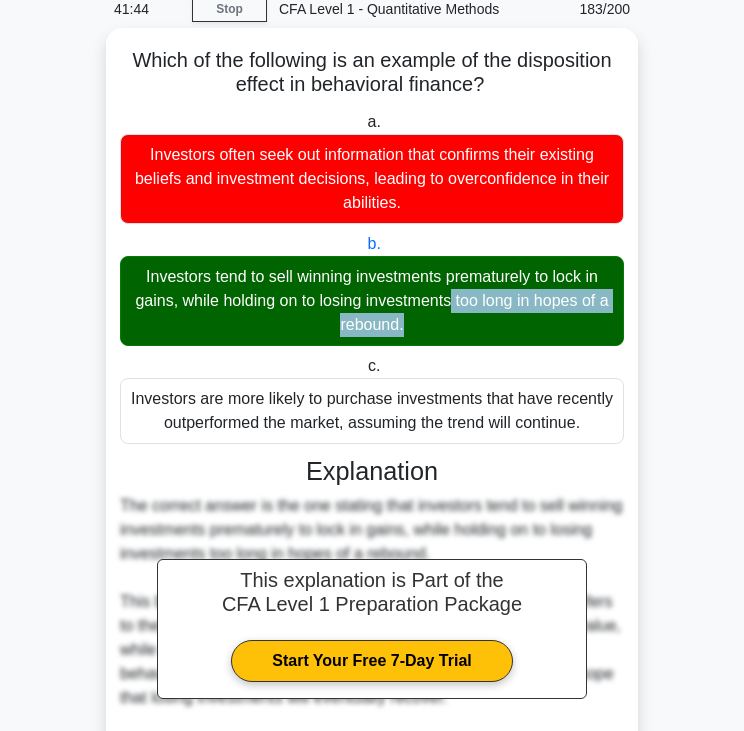 click on "Investors tend to sell winning investments prematurely to lock in gains, while holding on to losing investments too long in hopes of a rebound." at bounding box center [372, 301] 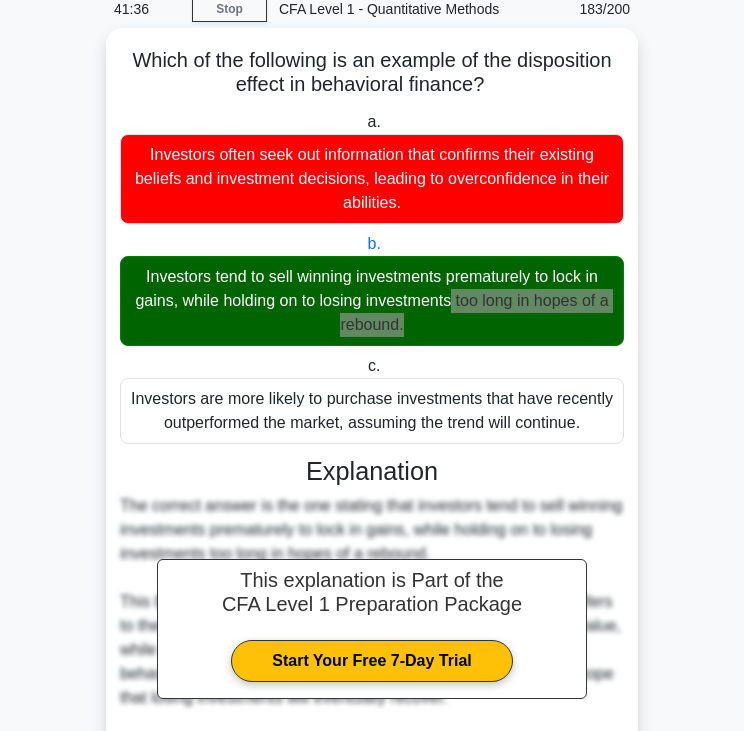 scroll, scrollTop: 451, scrollLeft: 0, axis: vertical 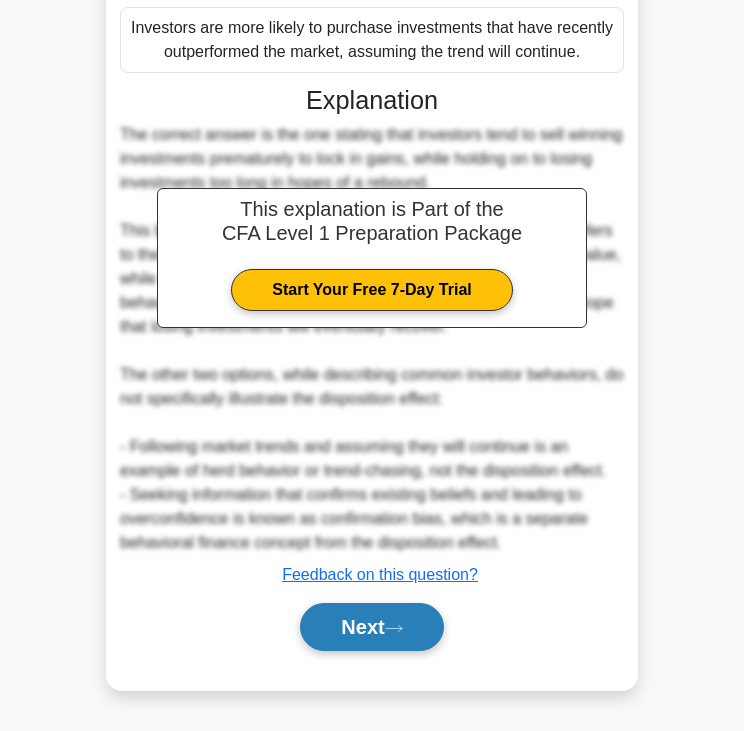 click on "Next" at bounding box center [371, 627] 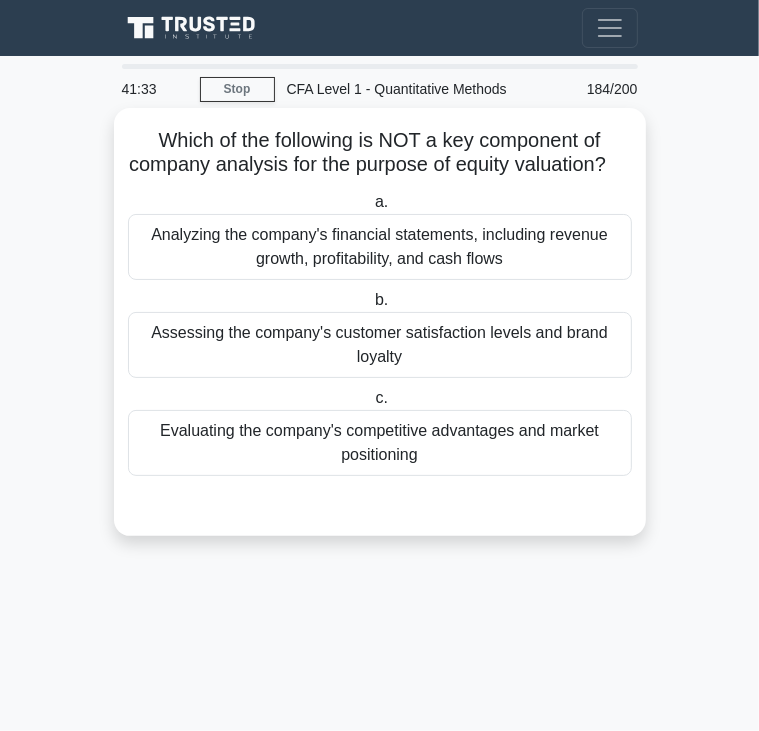 click on "Which of the following is NOT a key component of company analysis for the purpose of equity valuation?
.spinner_0XTQ{transform-origin:center;animation:spinner_y6GP .75s linear infinite}@keyframes spinner_y6GP{100%{transform:rotate(360deg)}}" at bounding box center [380, 153] 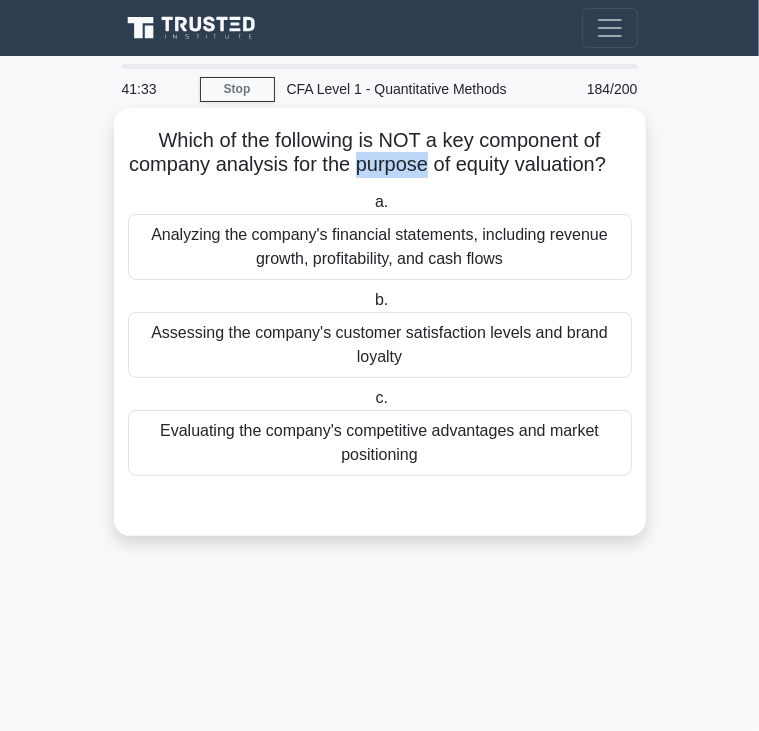 click on "Which of the following is NOT a key component of company analysis for the purpose of equity valuation?
.spinner_0XTQ{transform-origin:center;animation:spinner_y6GP .75s linear infinite}@keyframes spinner_y6GP{100%{transform:rotate(360deg)}}" at bounding box center (380, 153) 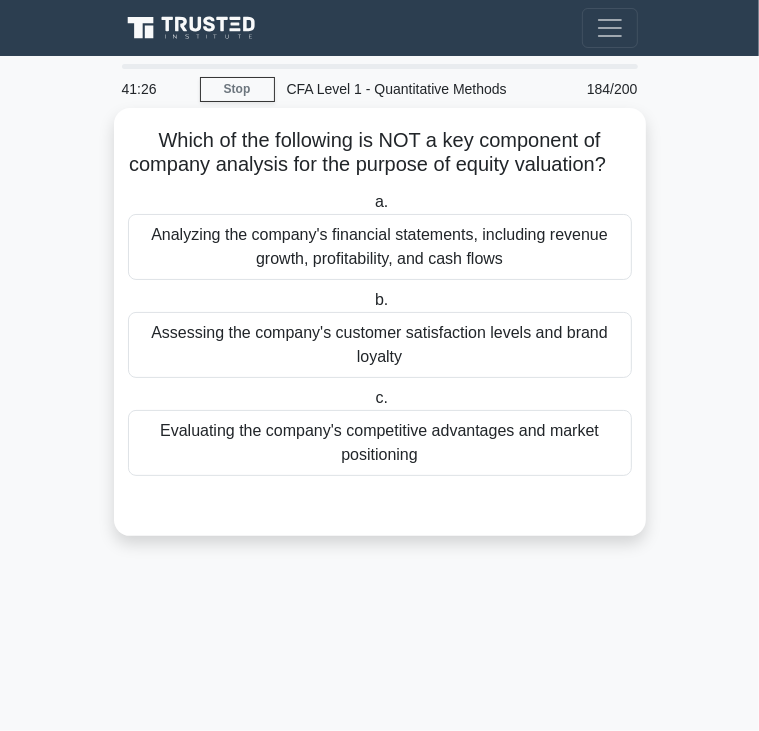 click on "Analyzing the company's financial statements, including revenue growth, profitability, and cash flows" at bounding box center [380, 247] 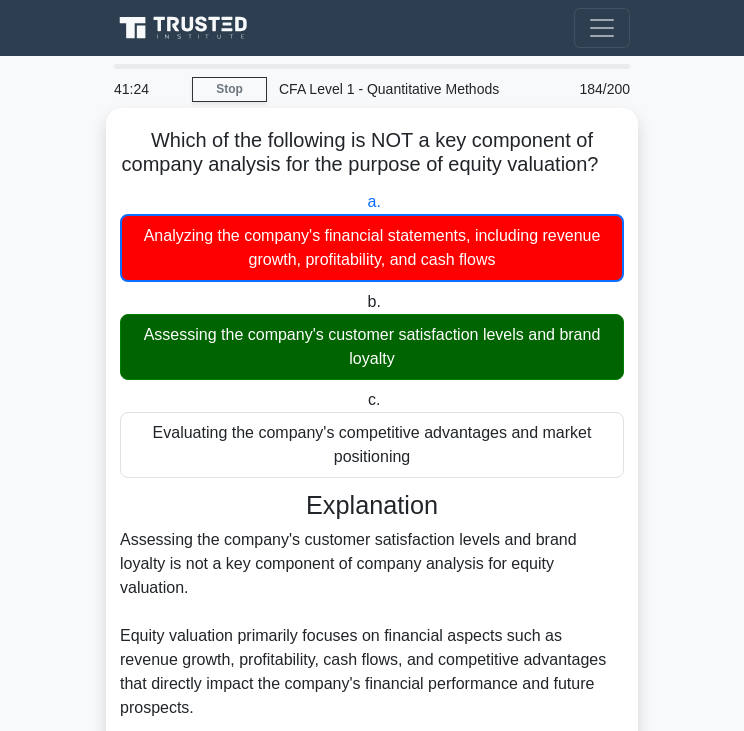 click on "Assessing the company's customer satisfaction levels and brand loyalty" at bounding box center [372, 347] 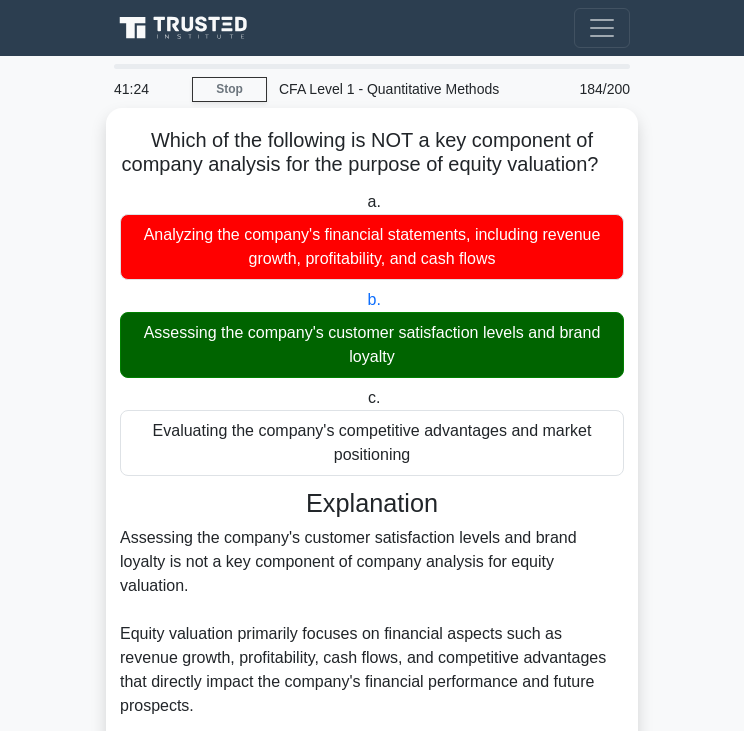 click on "Assessing the company's customer satisfaction levels and brand loyalty" at bounding box center [372, 345] 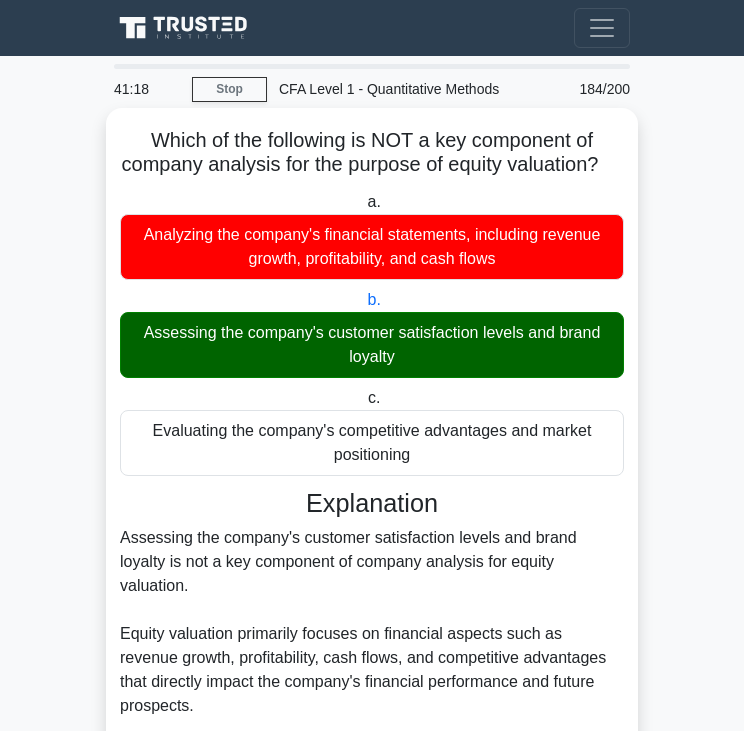 scroll, scrollTop: 403, scrollLeft: 0, axis: vertical 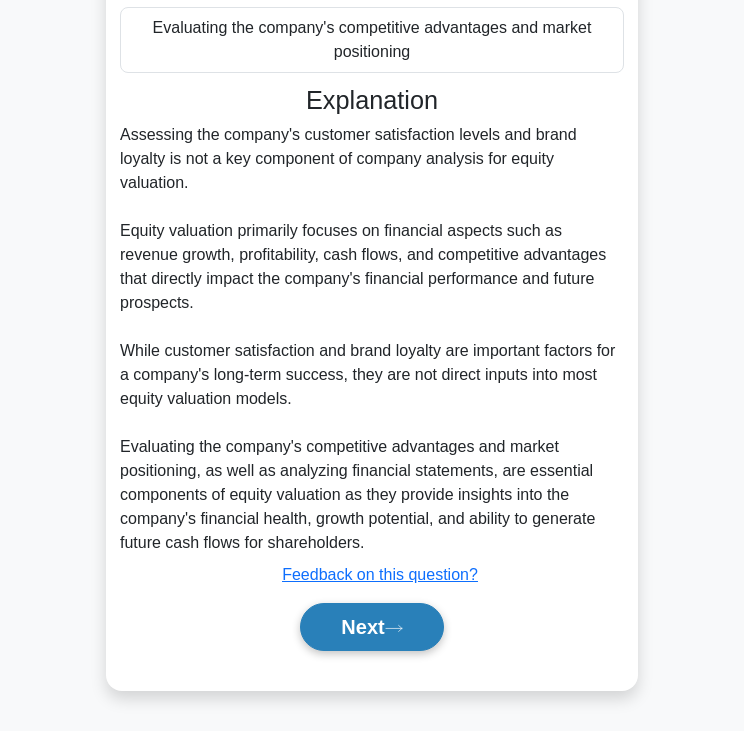 click on "Next" at bounding box center (371, 627) 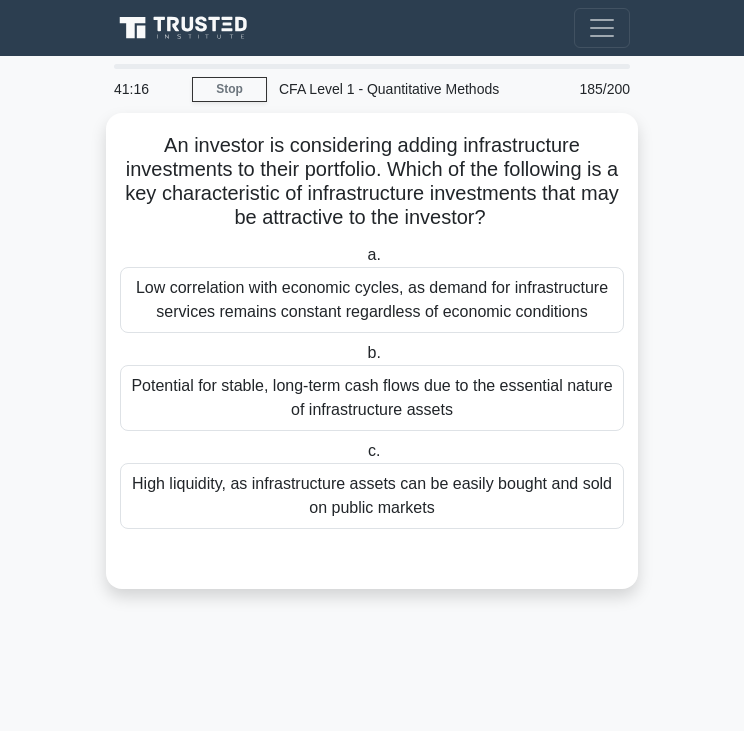 scroll, scrollTop: 0, scrollLeft: 0, axis: both 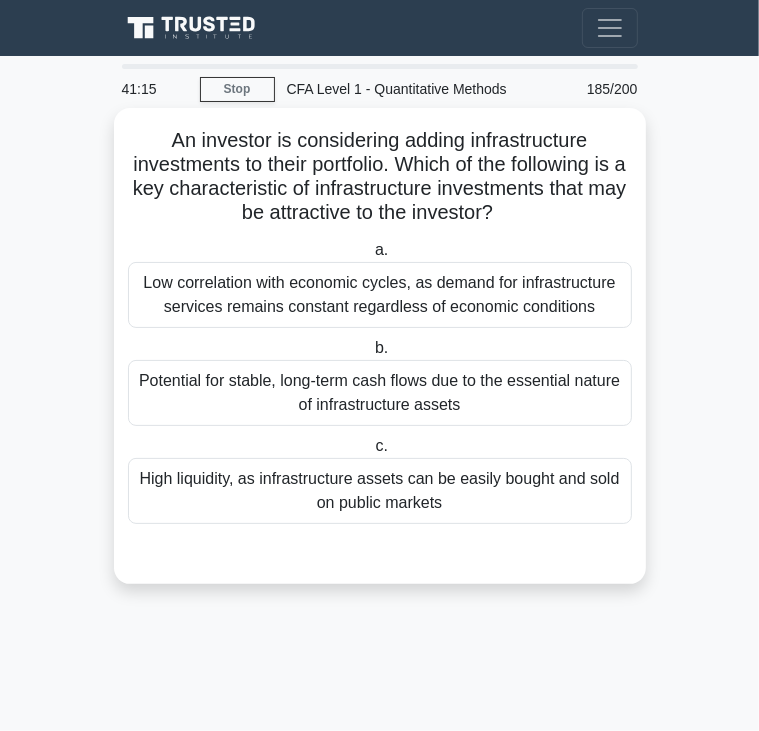 click on "An investor is considering adding infrastructure investments to their portfolio. Which of the following is a key characteristic of infrastructure investments that may be attractive to the investor?
.spinner_0XTQ{transform-origin:center;animation:spinner_y6GP .75s linear infinite}@keyframes spinner_y6GP{100%{transform:rotate(360deg)}}" at bounding box center [380, 177] 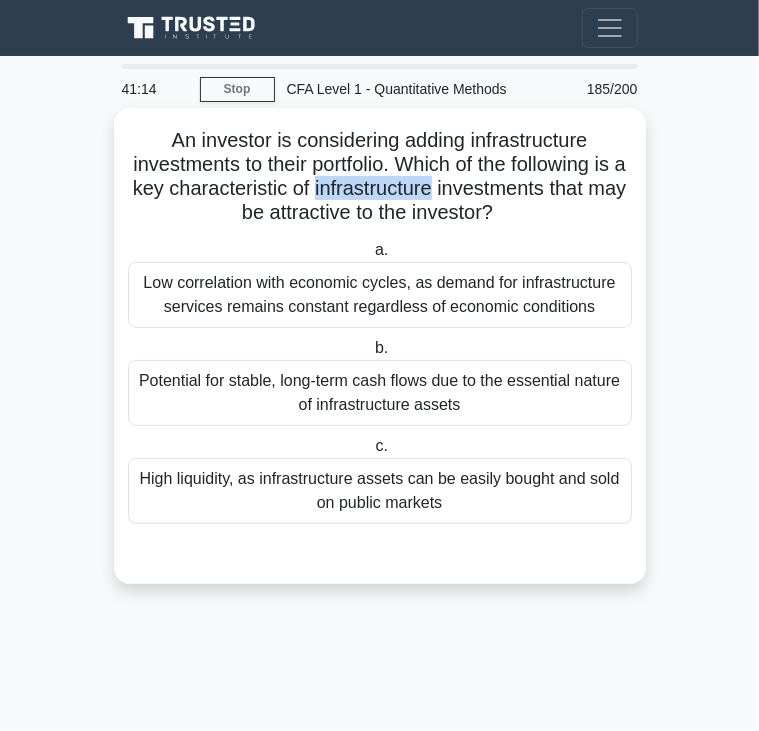 click on "An investor is considering adding infrastructure investments to their portfolio. Which of the following is a key characteristic of infrastructure investments that may be attractive to the investor?
.spinner_0XTQ{transform-origin:center;animation:spinner_y6GP .75s linear infinite}@keyframes spinner_y6GP{100%{transform:rotate(360deg)}}" at bounding box center (380, 177) 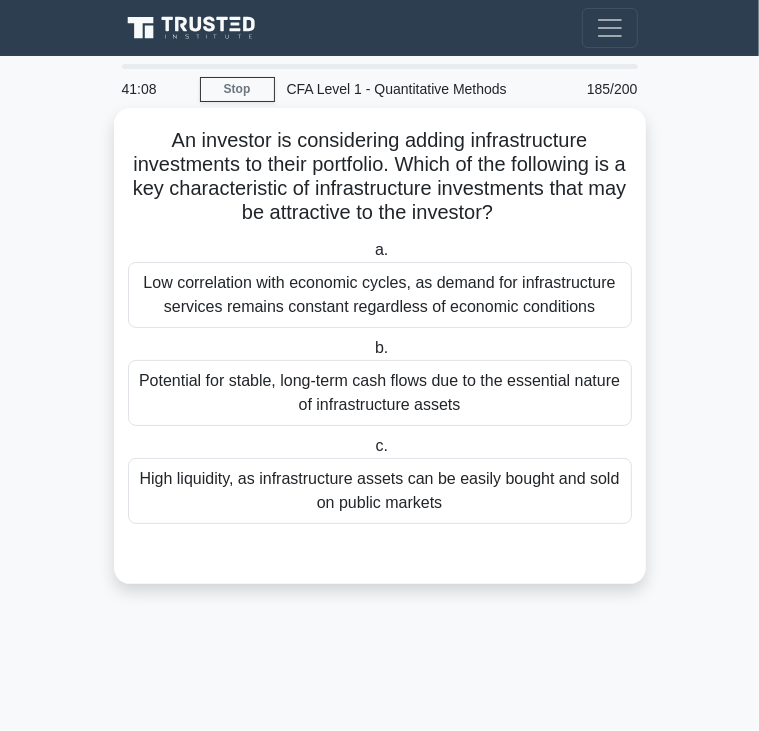 click on "Low correlation with economic cycles, as demand for infrastructure services remains constant regardless of economic conditions" at bounding box center (380, 295) 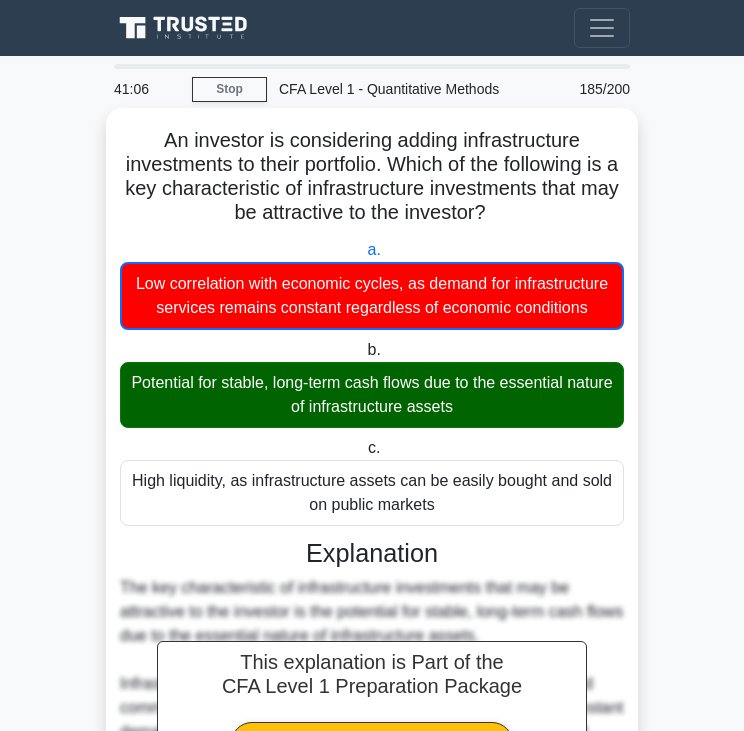 click on "Potential for stable, long-term cash flows due to the essential nature of infrastructure assets" at bounding box center (372, 395) 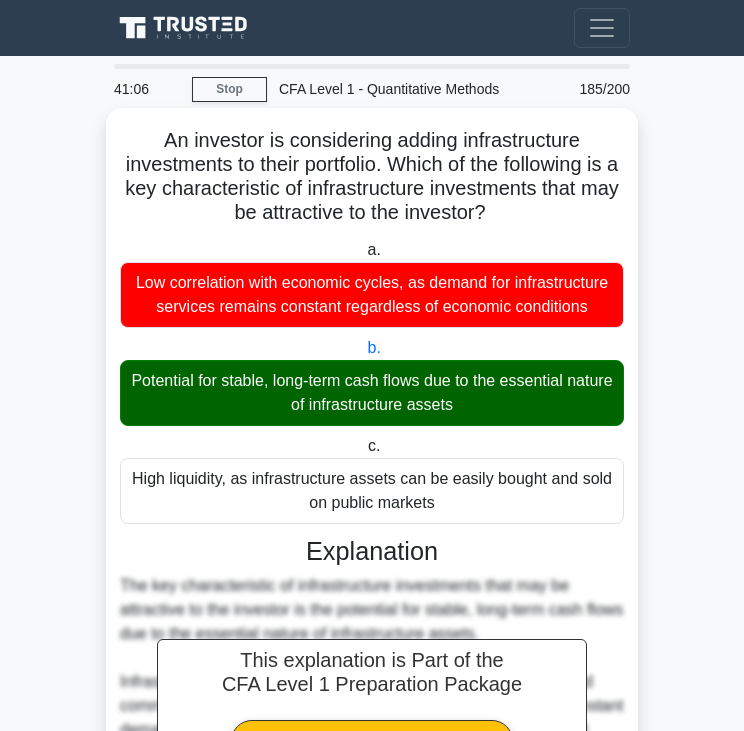 click on "Potential for stable, long-term cash flows due to the essential nature of infrastructure assets" at bounding box center (372, 393) 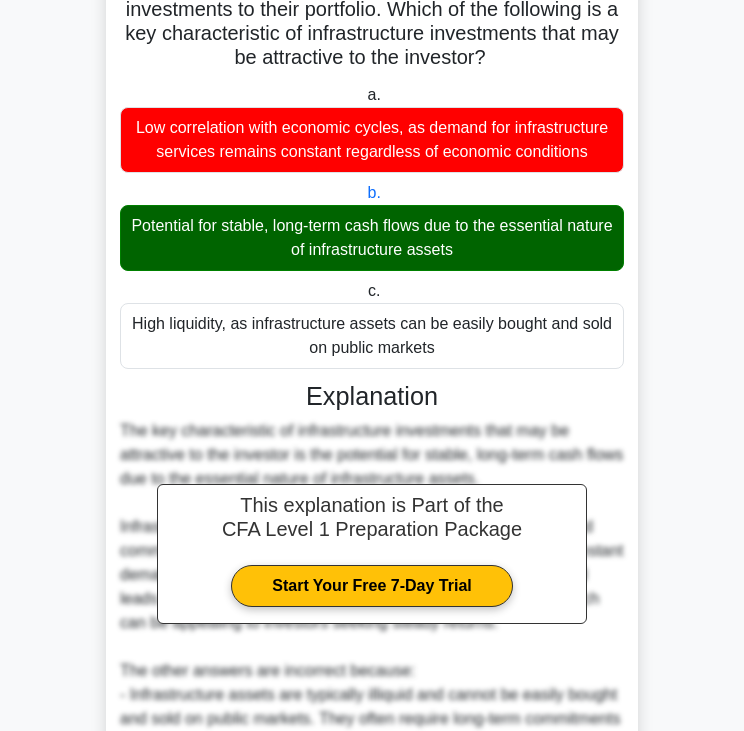 scroll, scrollTop: 427, scrollLeft: 0, axis: vertical 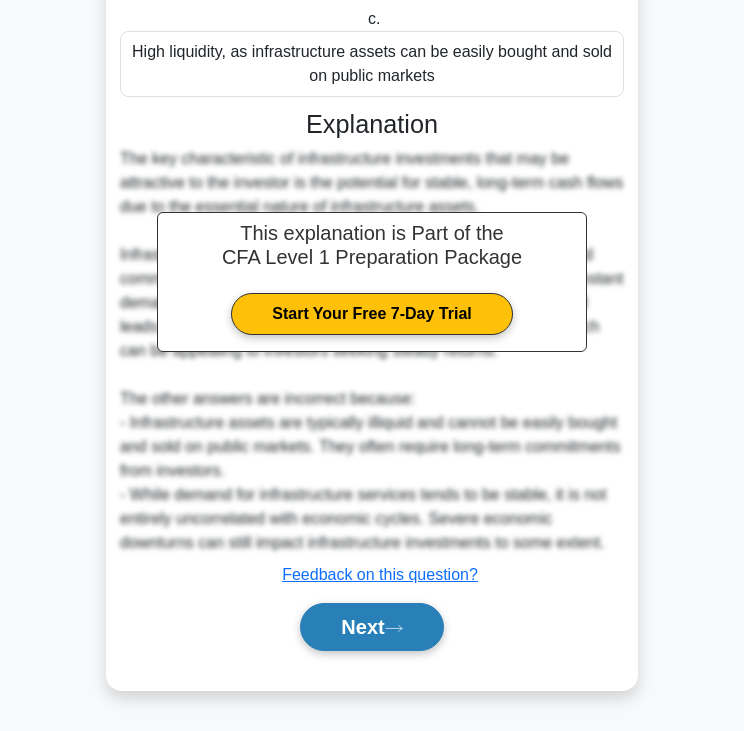 click on "Next" at bounding box center [371, 627] 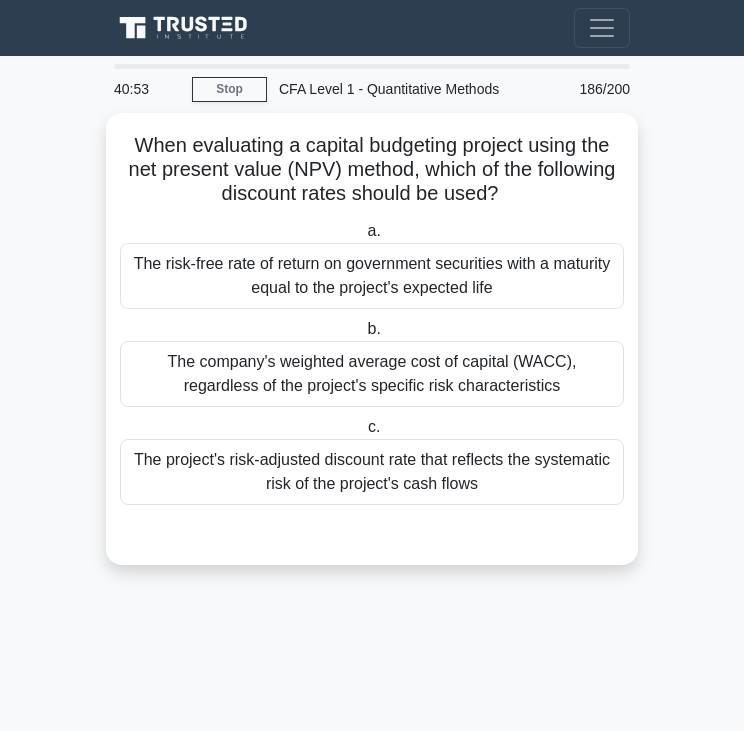 scroll, scrollTop: 0, scrollLeft: 0, axis: both 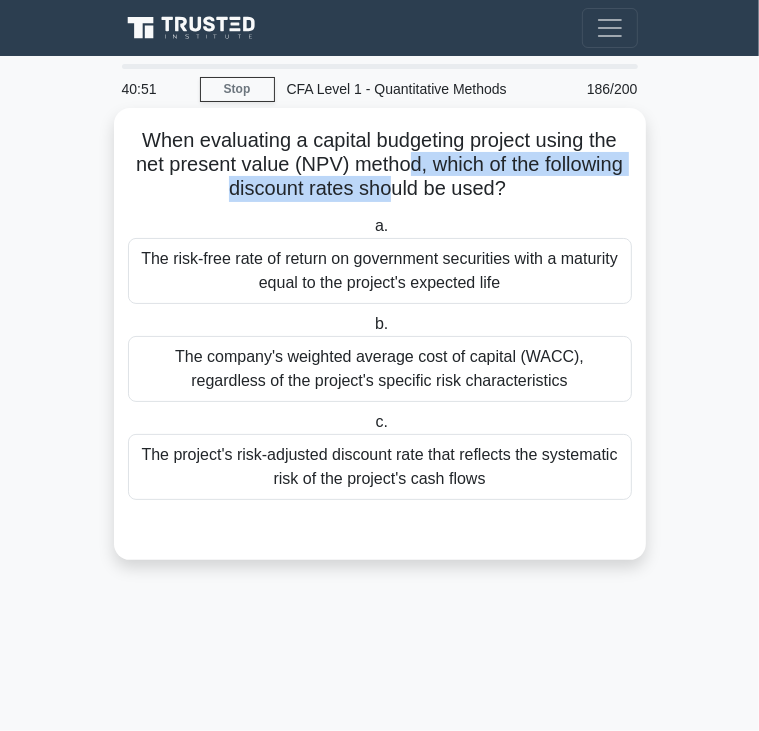 drag, startPoint x: 396, startPoint y: 201, endPoint x: 405, endPoint y: 167, distance: 35.17101 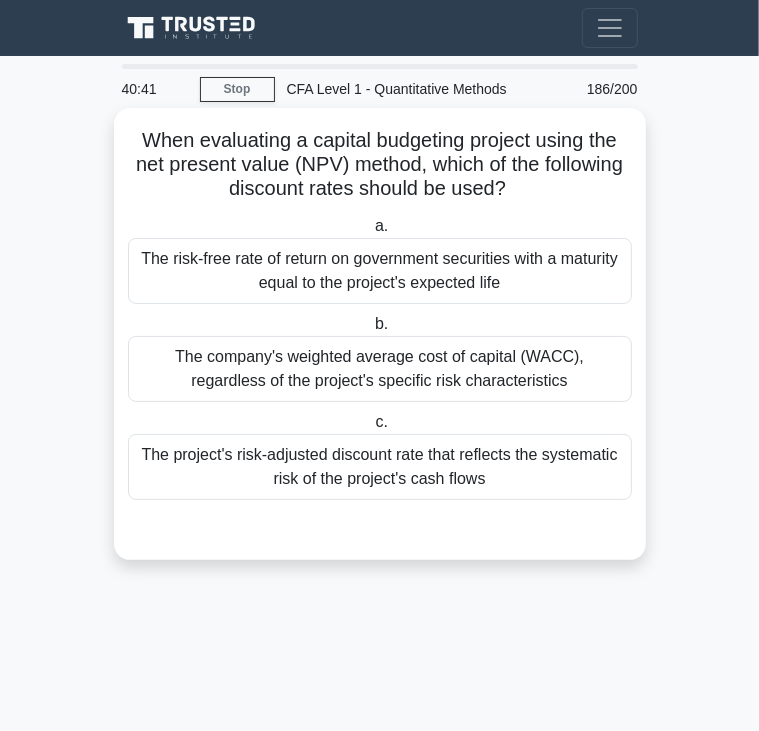 click on "The company's weighted average cost of capital (WACC), regardless of the project's specific risk characteristics" at bounding box center (380, 369) 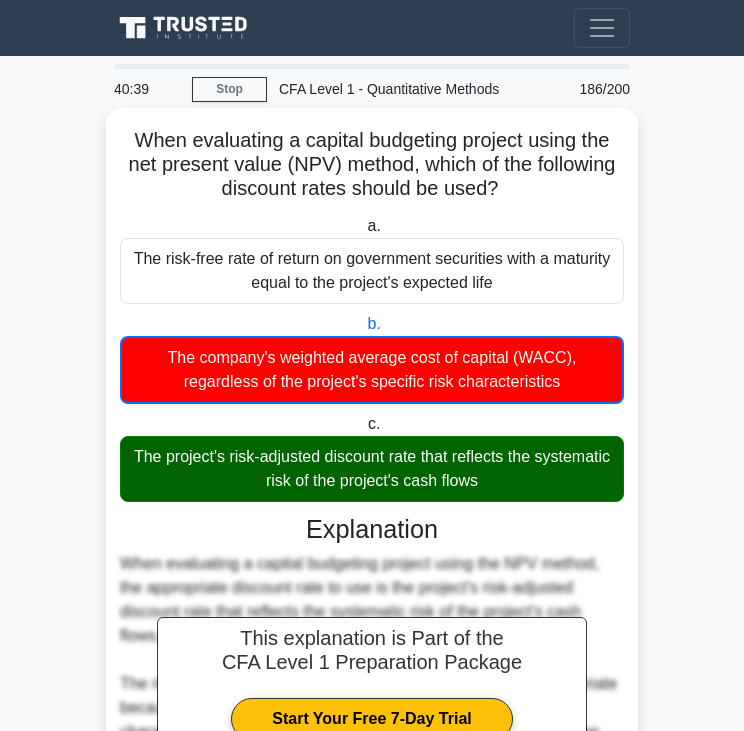 click on "The project's risk-adjusted discount rate that reflects the systematic risk of the project's cash flows" at bounding box center (372, 469) 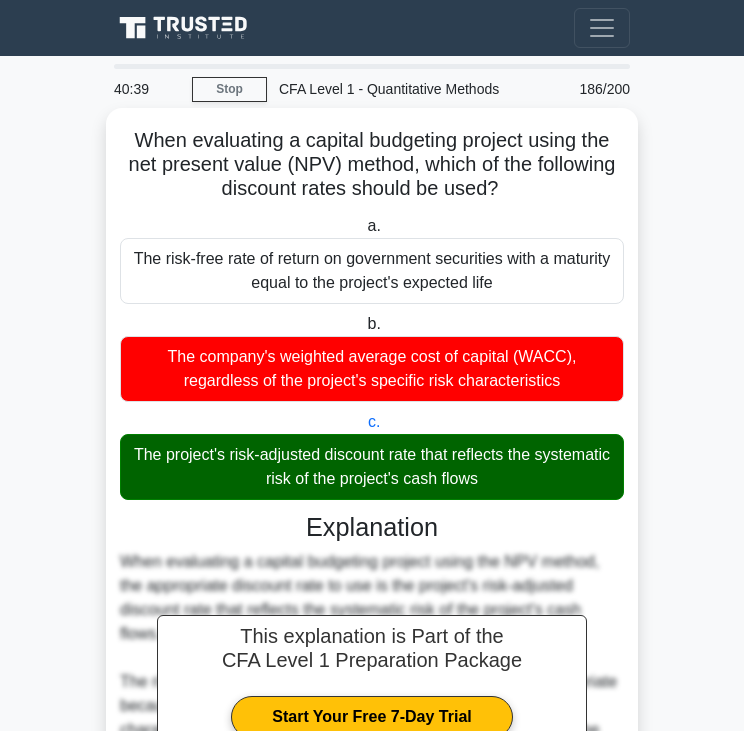 click on "The project's risk-adjusted discount rate that reflects the systematic risk of the project's cash flows" at bounding box center (372, 467) 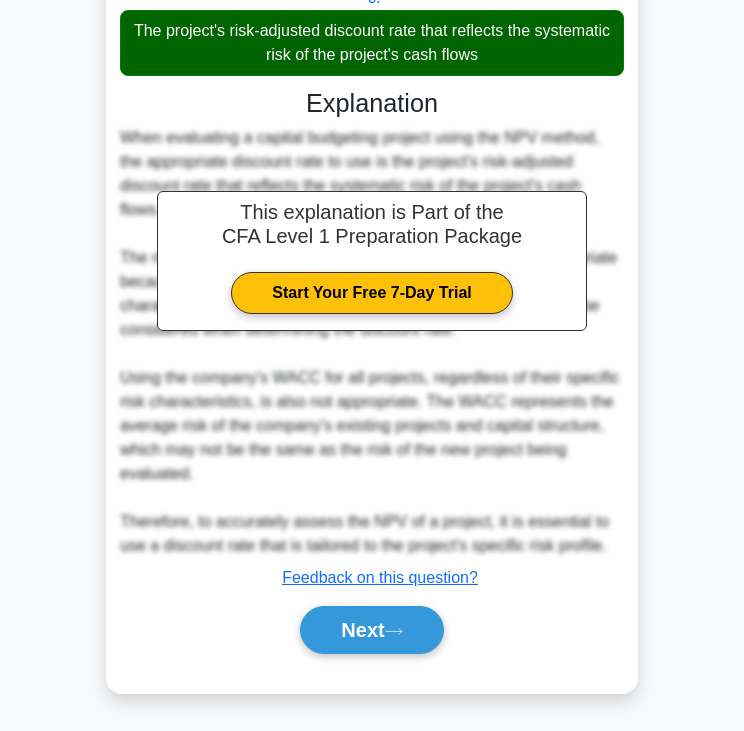 scroll, scrollTop: 427, scrollLeft: 0, axis: vertical 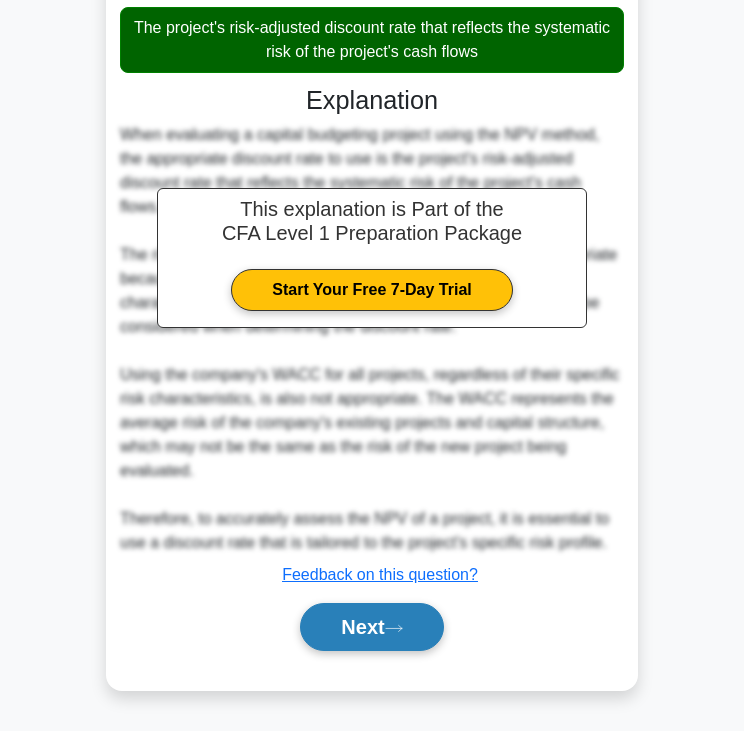 click on "Next" at bounding box center [371, 627] 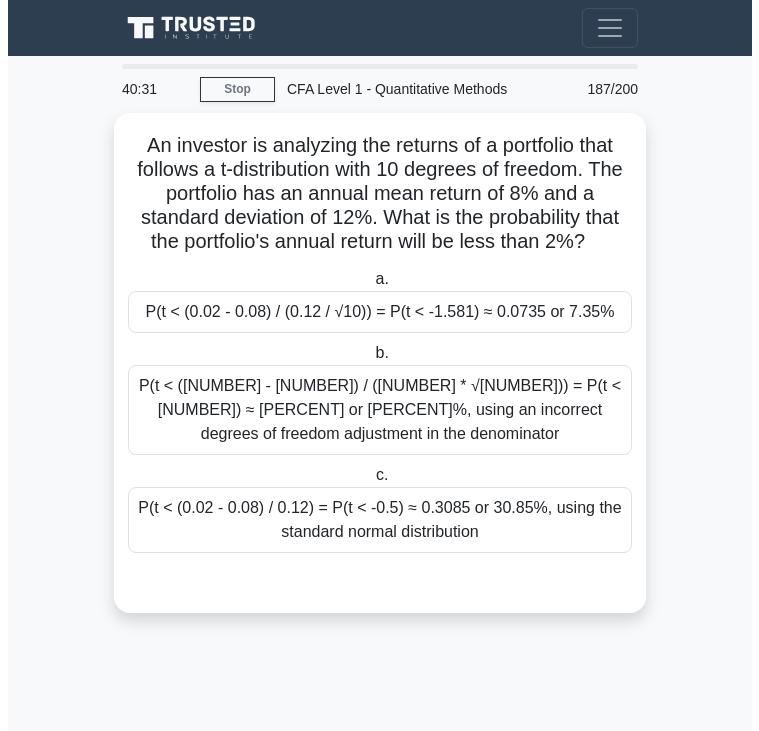 scroll, scrollTop: 0, scrollLeft: 0, axis: both 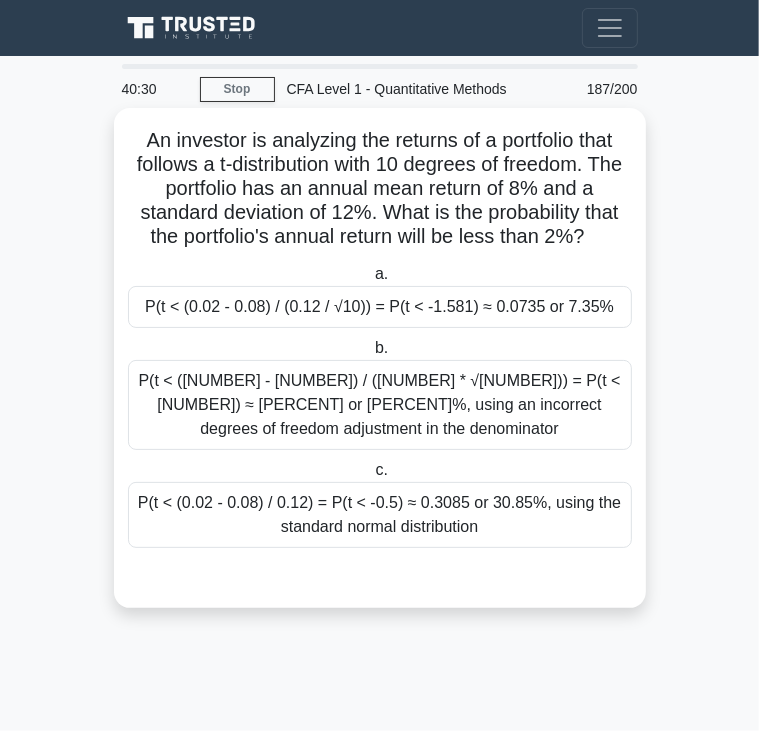 click on "An investor is analyzing the returns of a portfolio that follows a t-distribution with 10 degrees of freedom. The portfolio has an annual mean return of 8% and a standard deviation of 12%. What is the probability that the portfolio's annual return will be less than 2%?
.spinner_0XTQ{transform-origin:center;animation:spinner_y6GP .75s linear infinite}@keyframes spinner_y6GP{100%{transform:rotate(360deg)}}" at bounding box center [380, 189] 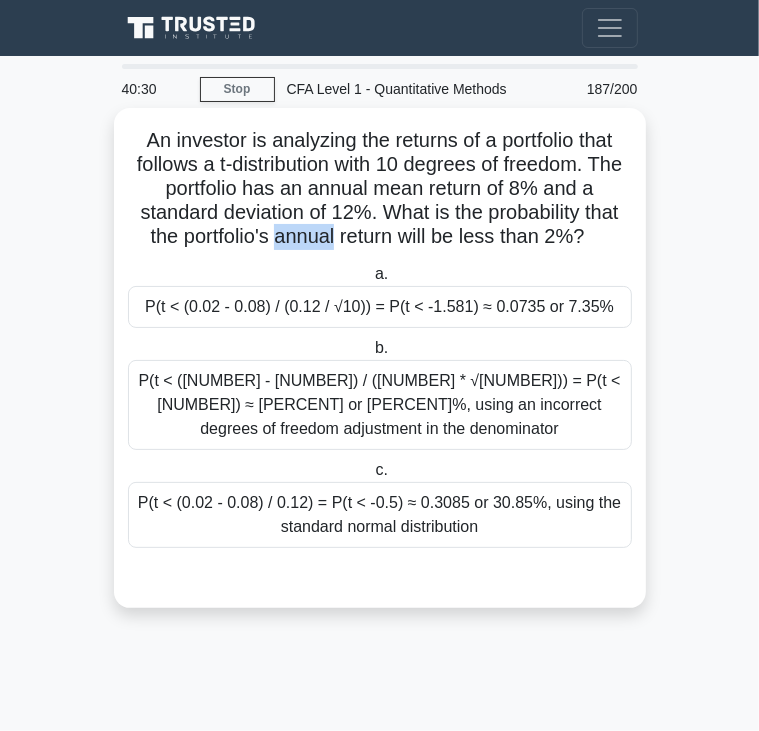 click on "An investor is analyzing the returns of a portfolio that follows a t-distribution with 10 degrees of freedom. The portfolio has an annual mean return of 8% and a standard deviation of 12%. What is the probability that the portfolio's annual return will be less than 2%?
.spinner_0XTQ{transform-origin:center;animation:spinner_y6GP .75s linear infinite}@keyframes spinner_y6GP{100%{transform:rotate(360deg)}}" at bounding box center (380, 189) 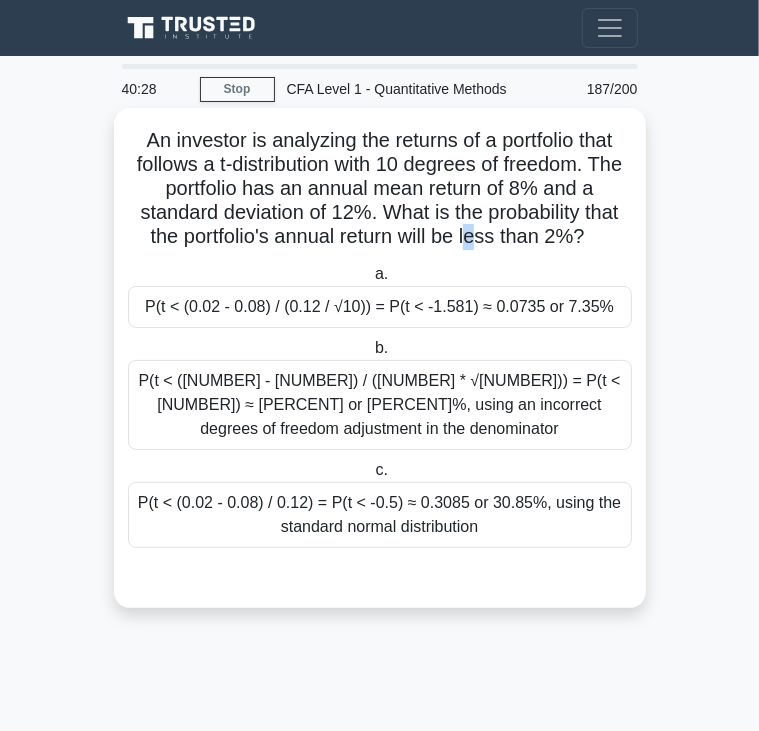 drag, startPoint x: 324, startPoint y: 249, endPoint x: 477, endPoint y: 242, distance: 153.16005 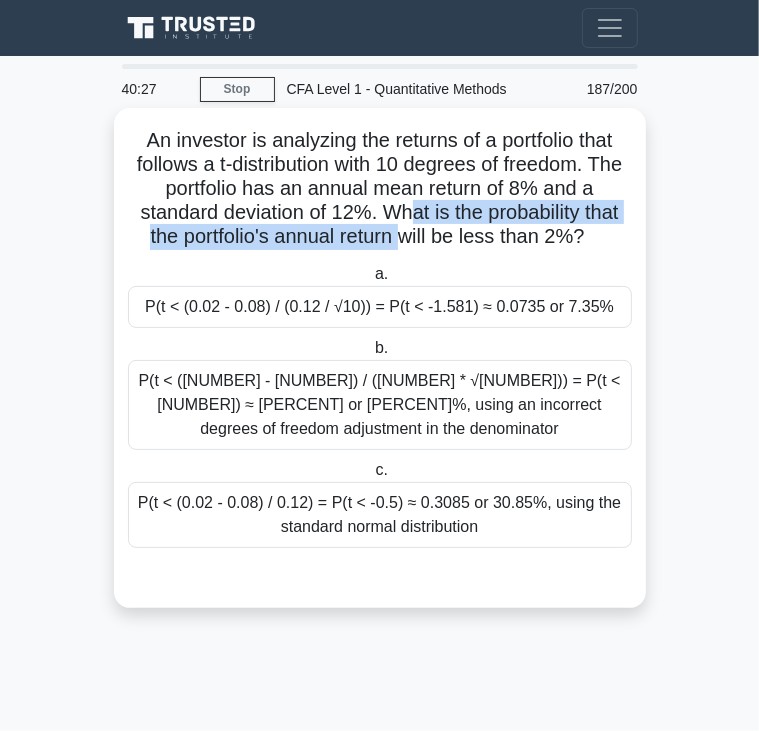 drag, startPoint x: 477, startPoint y: 242, endPoint x: 407, endPoint y: 225, distance: 72.03471 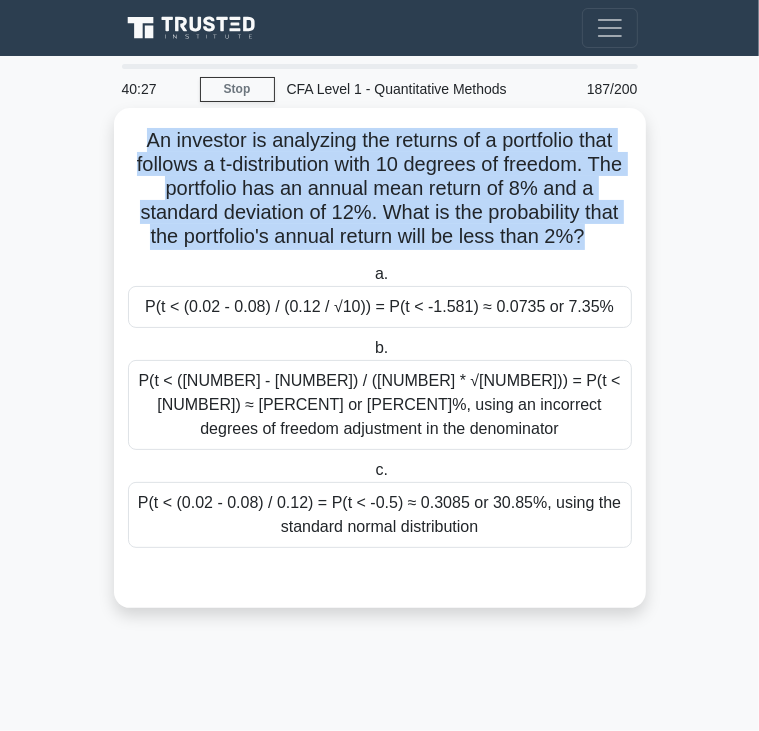 click on "An investor is analyzing the returns of a portfolio that follows a t-distribution with 10 degrees of freedom. The portfolio has an annual mean return of 8% and a standard deviation of 12%. What is the probability that the portfolio's annual return will be less than 2%?
.spinner_0XTQ{transform-origin:center;animation:spinner_y6GP .75s linear infinite}@keyframes spinner_y6GP{100%{transform:rotate(360deg)}}" at bounding box center [380, 189] 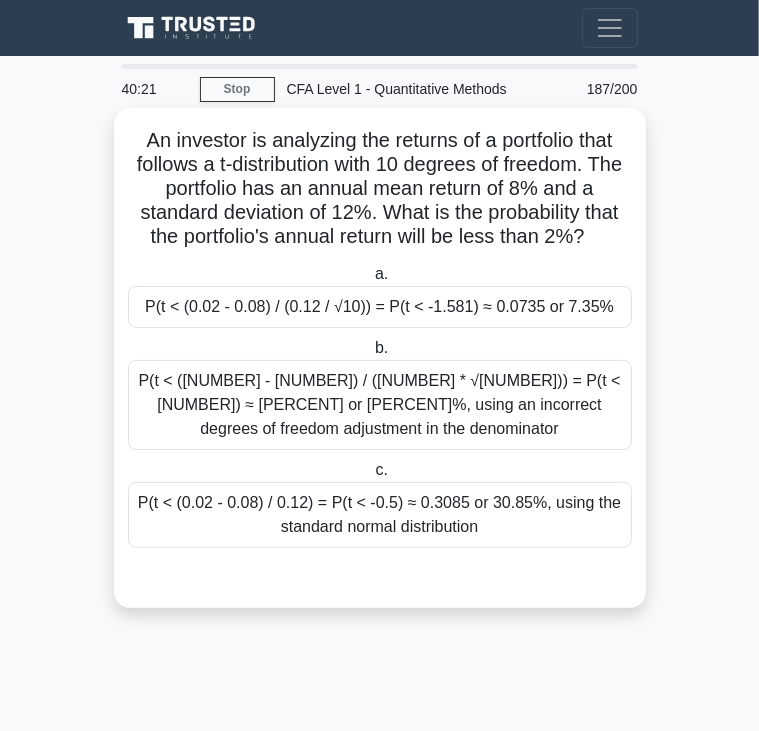 click on "P(t < (0.02 - 0.08) / (0.12 * √10)) = P(t < -1.897) ≈ 0.0455 or 4.55%, using an incorrect degrees of freedom adjustment in the denominator" at bounding box center [380, 405] 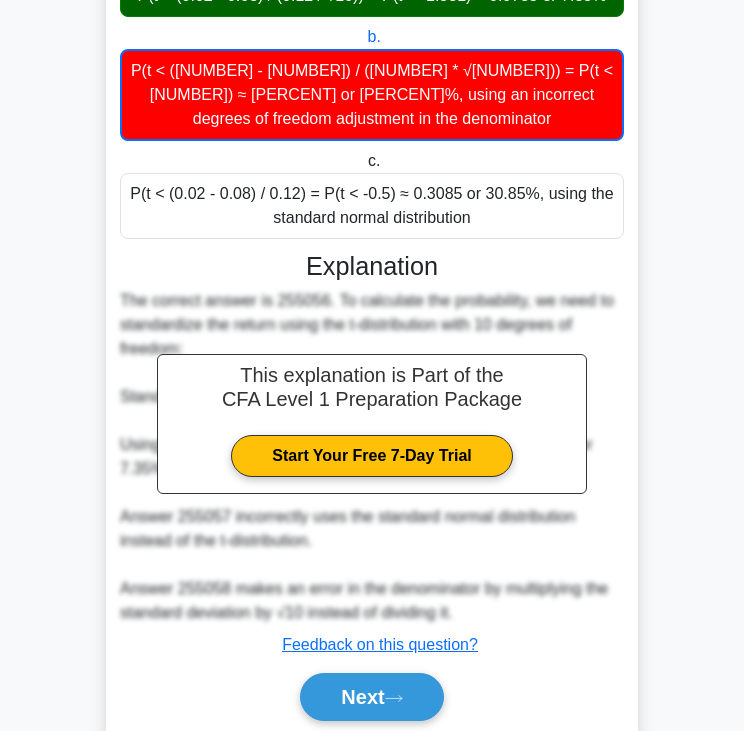 scroll, scrollTop: 380, scrollLeft: 0, axis: vertical 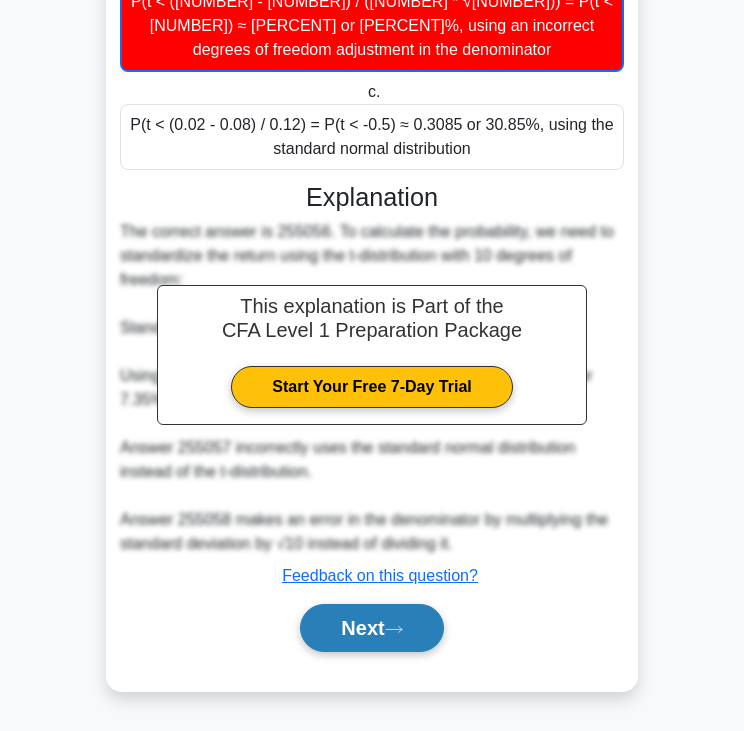 click on "Next" at bounding box center (371, 628) 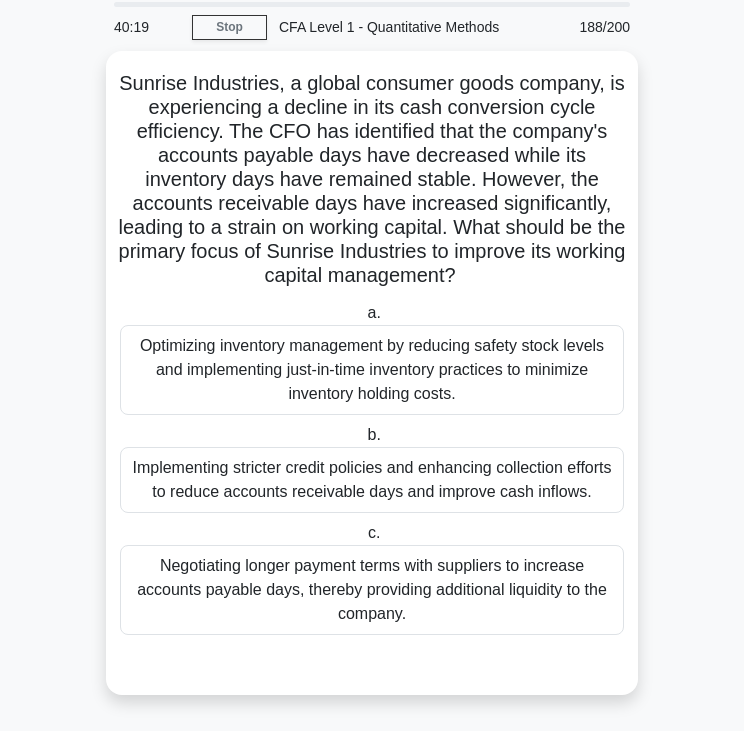scroll, scrollTop: 61, scrollLeft: 0, axis: vertical 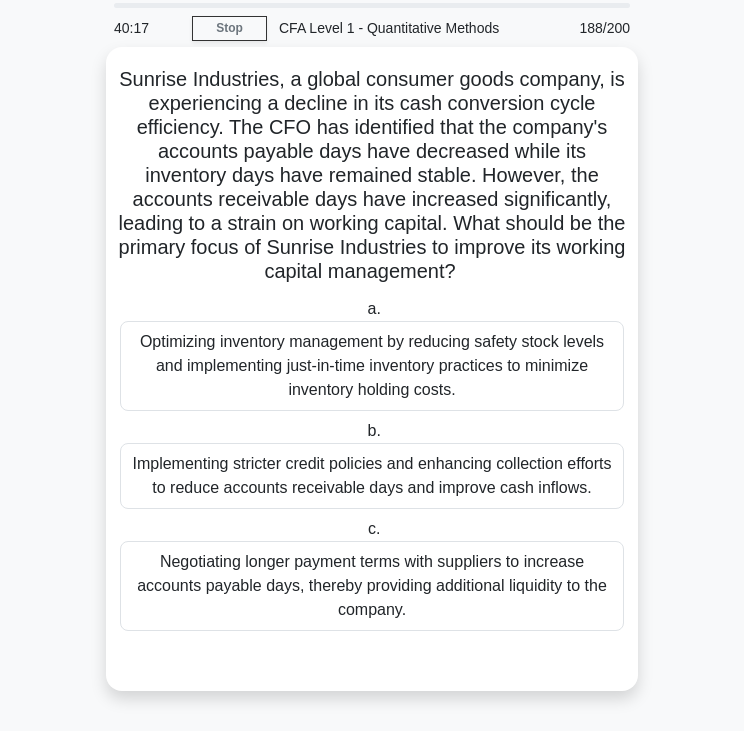 click on "Sunrise Industries, a global consumer goods company, is experiencing a decline in its cash conversion cycle efficiency. The CFO has identified that the company's accounts payable days have decreased while its inventory days have remained stable. However, the accounts receivable days have increased significantly, leading to a strain on working capital. What should be the primary focus of Sunrise Industries to improve its working capital management?
.spinner_0XTQ{transform-origin:center;animation:spinner_y6GP .75s linear infinite}@keyframes spinner_y6GP{100%{transform:rotate(360deg)}}" at bounding box center [372, 176] 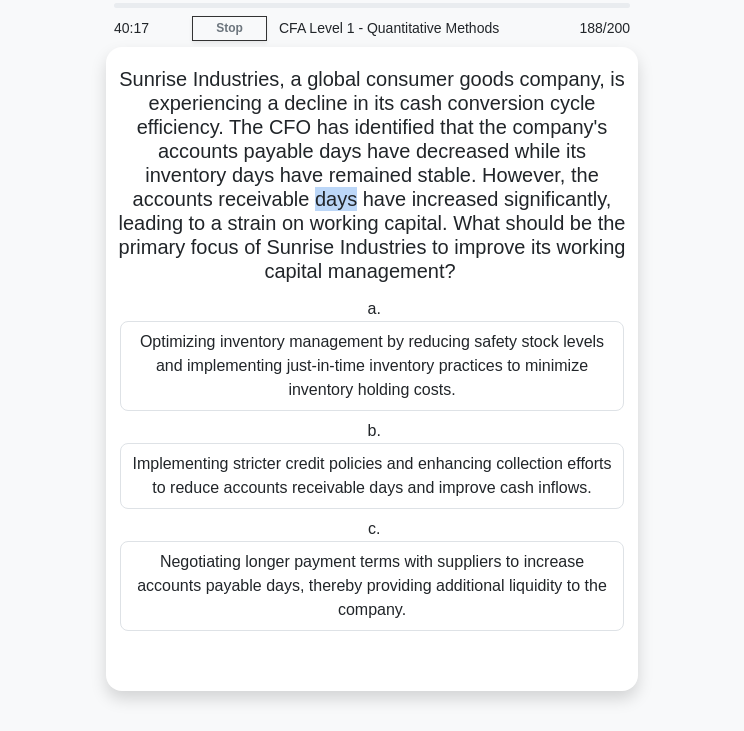 click on "Sunrise Industries, a global consumer goods company, is experiencing a decline in its cash conversion cycle efficiency. The CFO has identified that the company's accounts payable days have decreased while its inventory days have remained stable. However, the accounts receivable days have increased significantly, leading to a strain on working capital. What should be the primary focus of Sunrise Industries to improve its working capital management?
.spinner_0XTQ{transform-origin:center;animation:spinner_y6GP .75s linear infinite}@keyframes spinner_y6GP{100%{transform:rotate(360deg)}}" at bounding box center [372, 176] 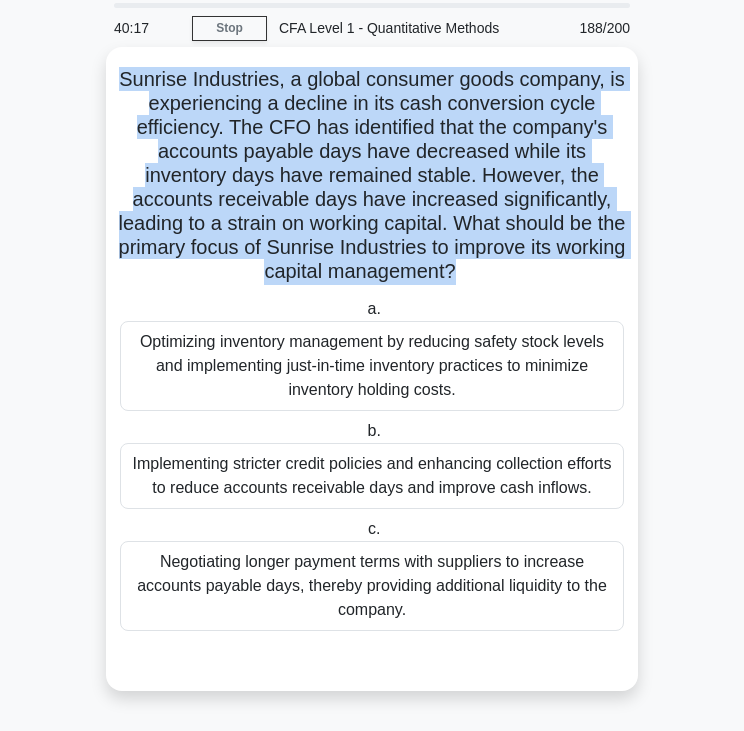 click on "Sunrise Industries, a global consumer goods company, is experiencing a decline in its cash conversion cycle efficiency. The CFO has identified that the company's accounts payable days have decreased while its inventory days have remained stable. However, the accounts receivable days have increased significantly, leading to a strain on working capital. What should be the primary focus of Sunrise Industries to improve its working capital management?
.spinner_0XTQ{transform-origin:center;animation:spinner_y6GP .75s linear infinite}@keyframes spinner_y6GP{100%{transform:rotate(360deg)}}" at bounding box center (372, 176) 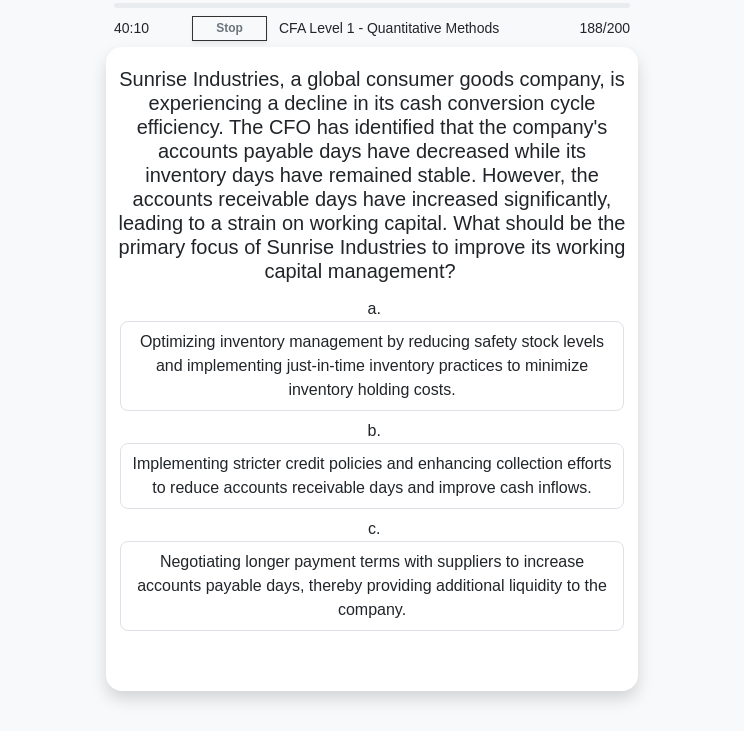 click on "Negotiating longer payment terms with suppliers to increase accounts payable days, thereby providing additional liquidity to the company." at bounding box center [372, 586] 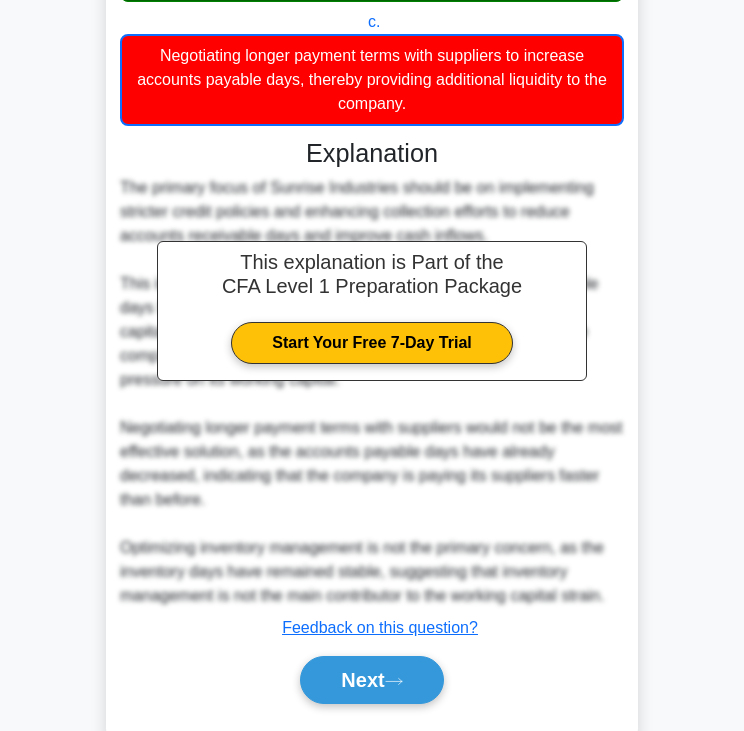 scroll, scrollTop: 596, scrollLeft: 0, axis: vertical 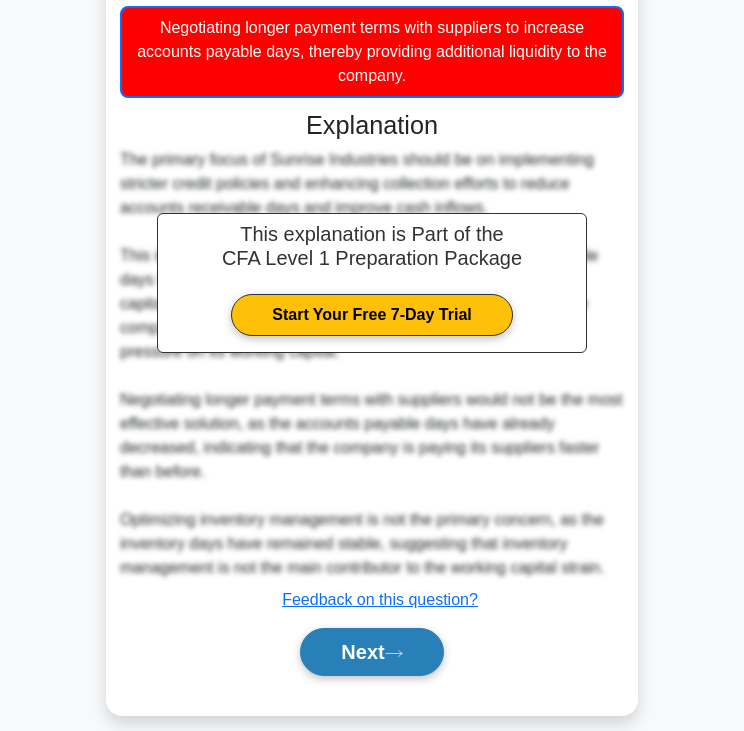 click on "Next" at bounding box center [371, 652] 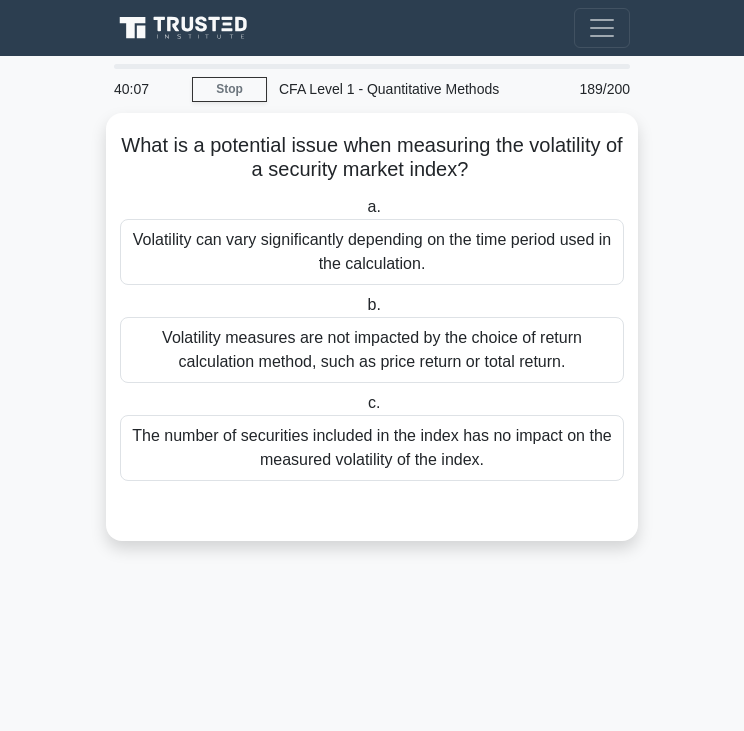 scroll, scrollTop: 0, scrollLeft: 0, axis: both 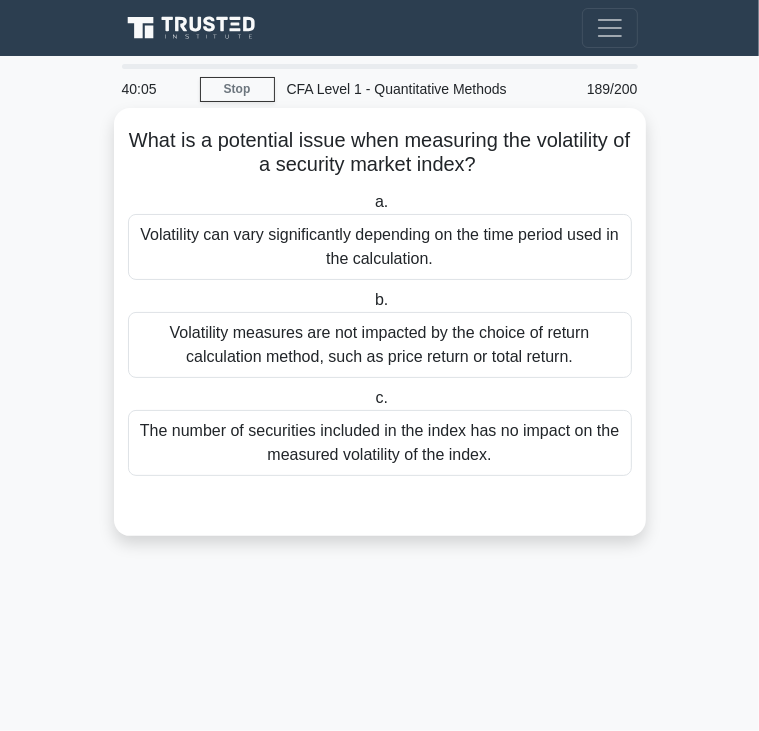 click on "What is a potential issue when measuring the volatility of a security market index?
.spinner_0XTQ{transform-origin:center;animation:spinner_y6GP .75s linear infinite}@keyframes spinner_y6GP{100%{transform:rotate(360deg)}}" at bounding box center (380, 153) 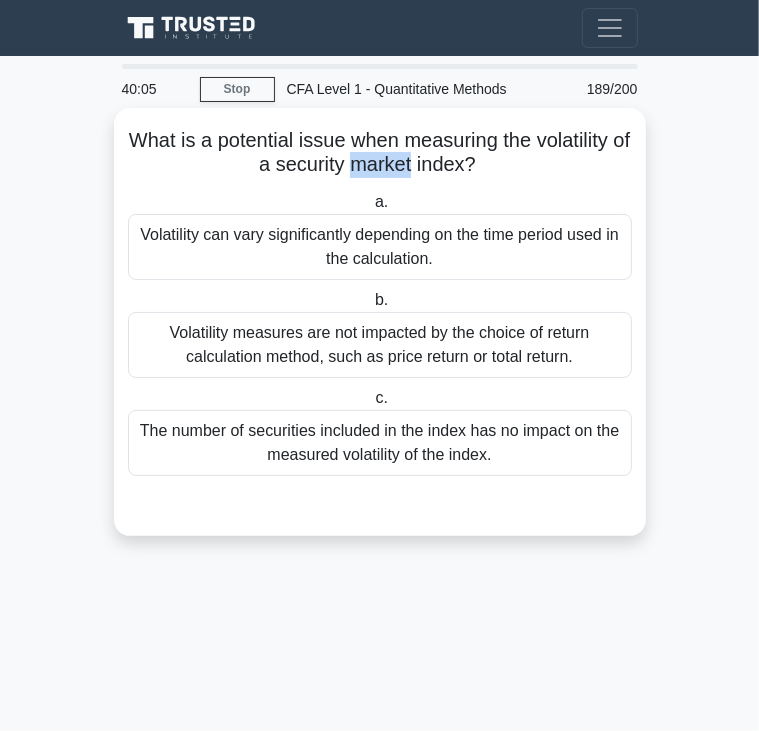 click on "What is a potential issue when measuring the volatility of a security market index?
.spinner_0XTQ{transform-origin:center;animation:spinner_y6GP .75s linear infinite}@keyframes spinner_y6GP{100%{transform:rotate(360deg)}}" at bounding box center (380, 153) 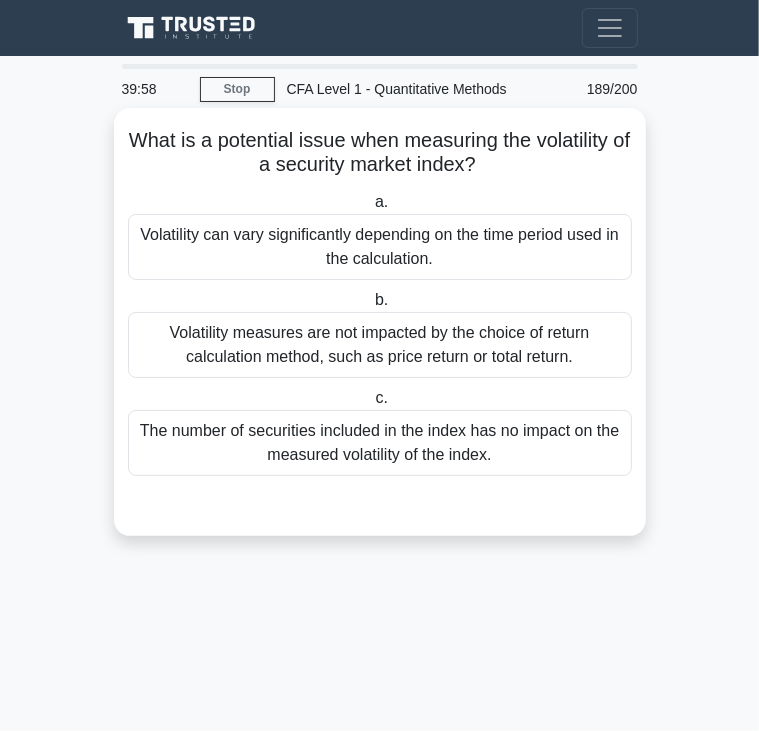 click on "c.
The number of securities included in the index has no impact on the measured volatility of the index." at bounding box center (380, 431) 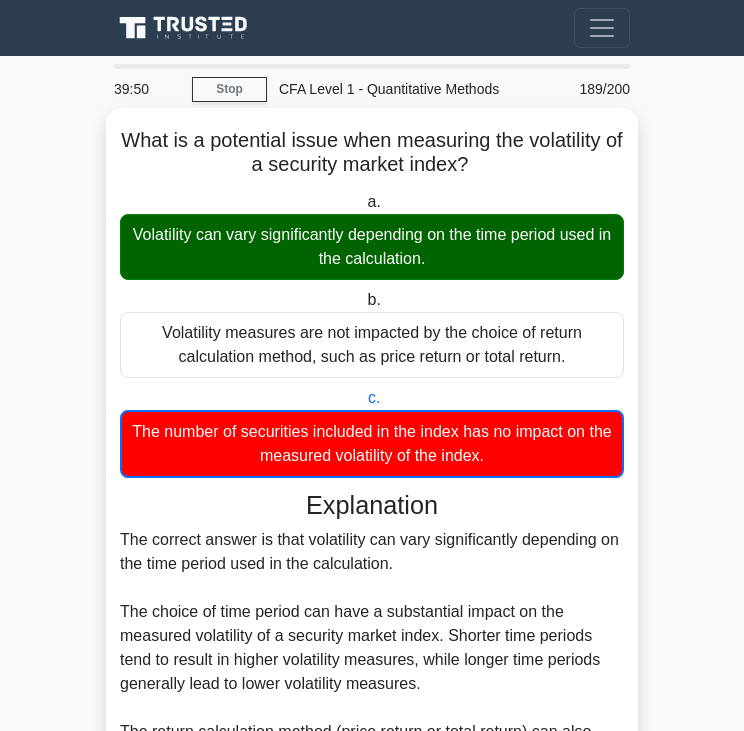 click on "What is a potential issue when measuring the volatility of a security market index?
.spinner_0XTQ{transform-origin:center;animation:spinner_y6GP .75s linear infinite}@keyframes spinner_y6GP{100%{transform:rotate(360deg)}}" at bounding box center [372, 153] 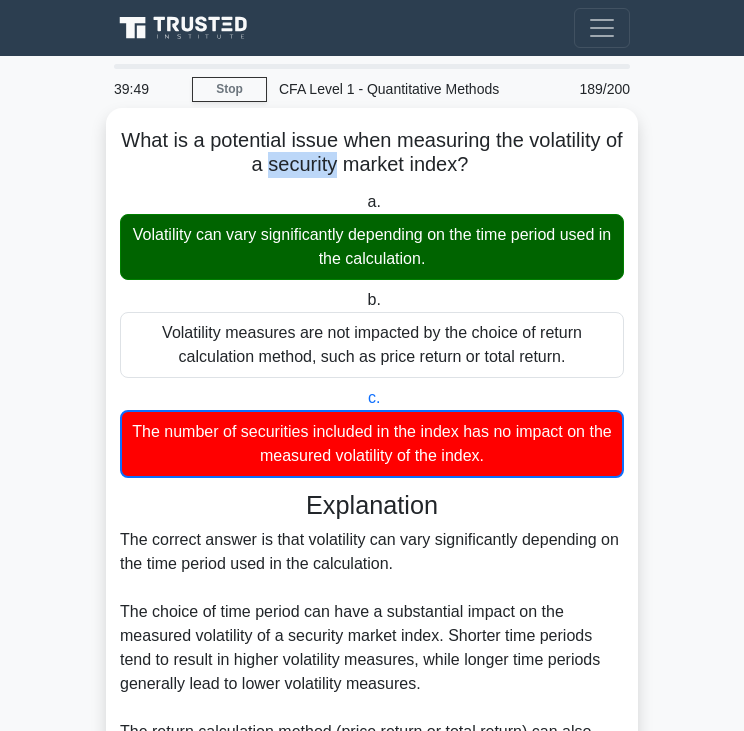 click on "What is a potential issue when measuring the volatility of a security market index?
.spinner_0XTQ{transform-origin:center;animation:spinner_y6GP .75s linear infinite}@keyframes spinner_y6GP{100%{transform:rotate(360deg)}}" at bounding box center [372, 153] 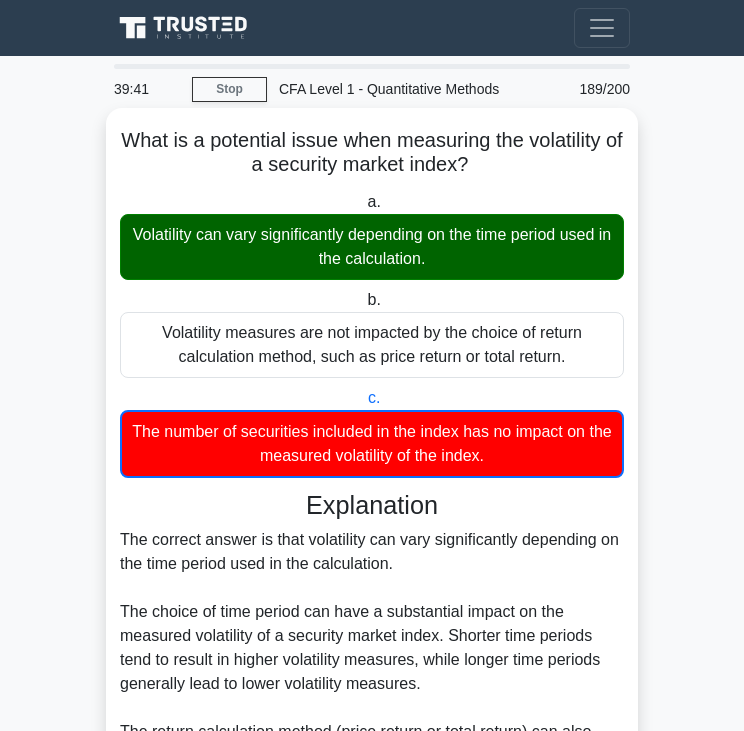 click on "Volatility can vary significantly depending on the time period used in the calculation." at bounding box center (372, 247) 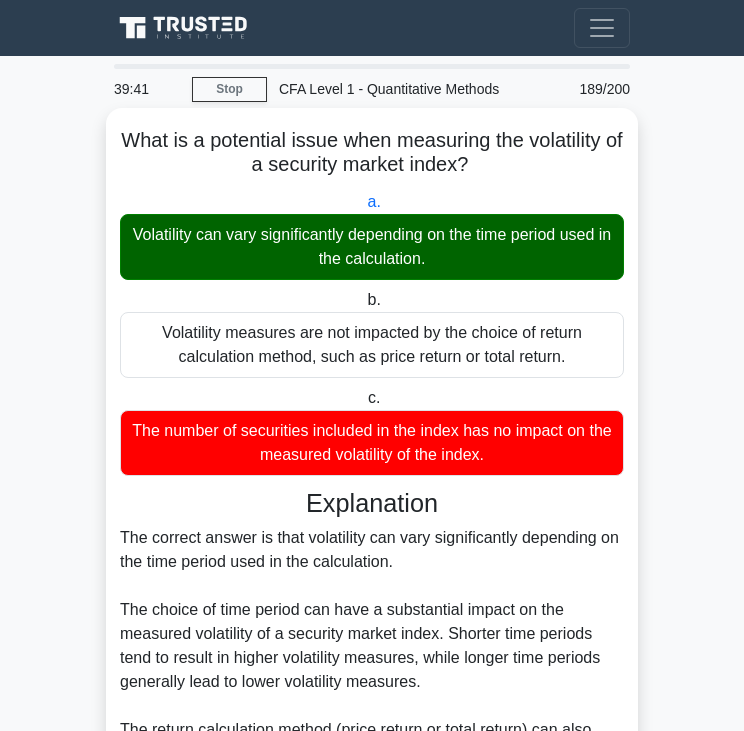 click on "Volatility can vary significantly depending on the time period used in the calculation." at bounding box center (372, 247) 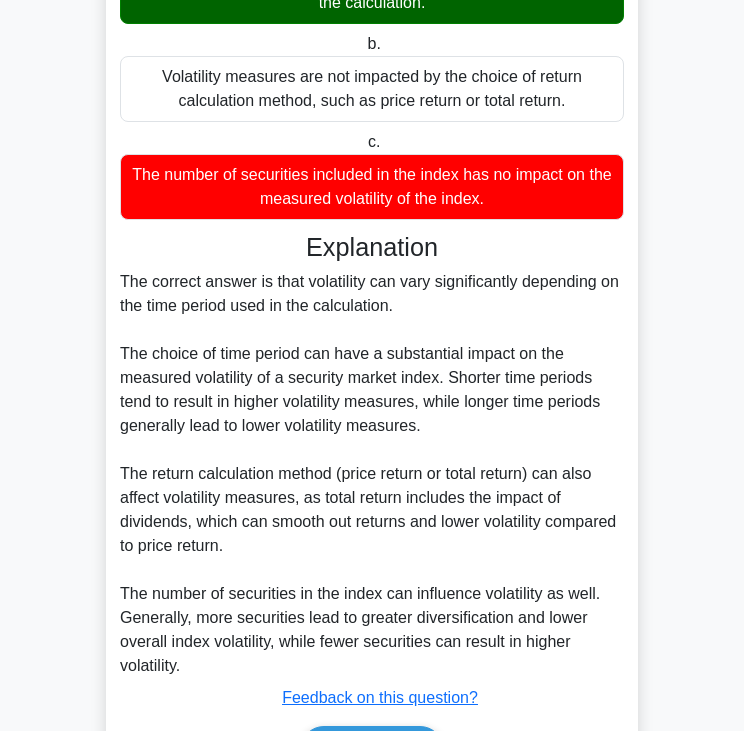 scroll, scrollTop: 379, scrollLeft: 0, axis: vertical 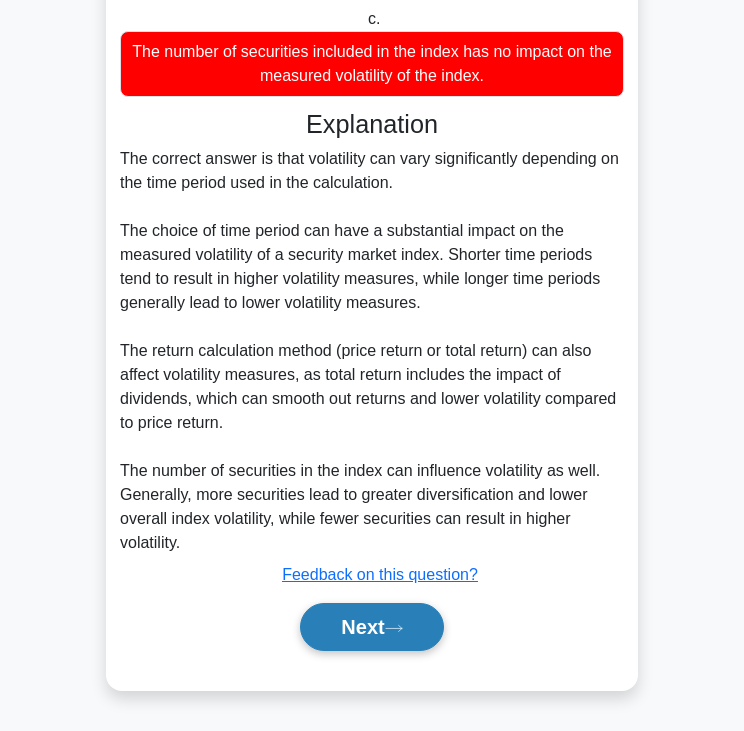 click on "Next" at bounding box center [371, 627] 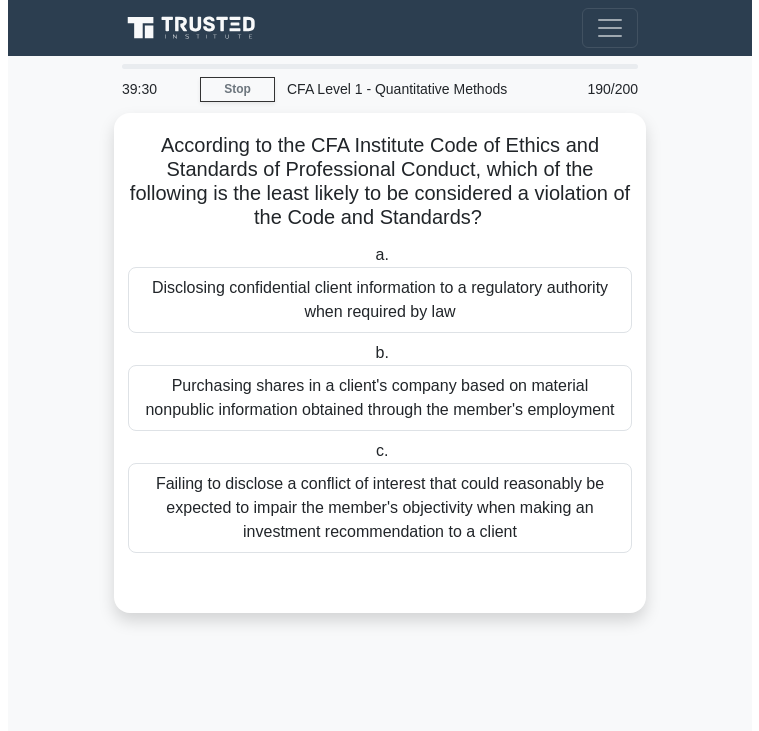 scroll, scrollTop: 0, scrollLeft: 0, axis: both 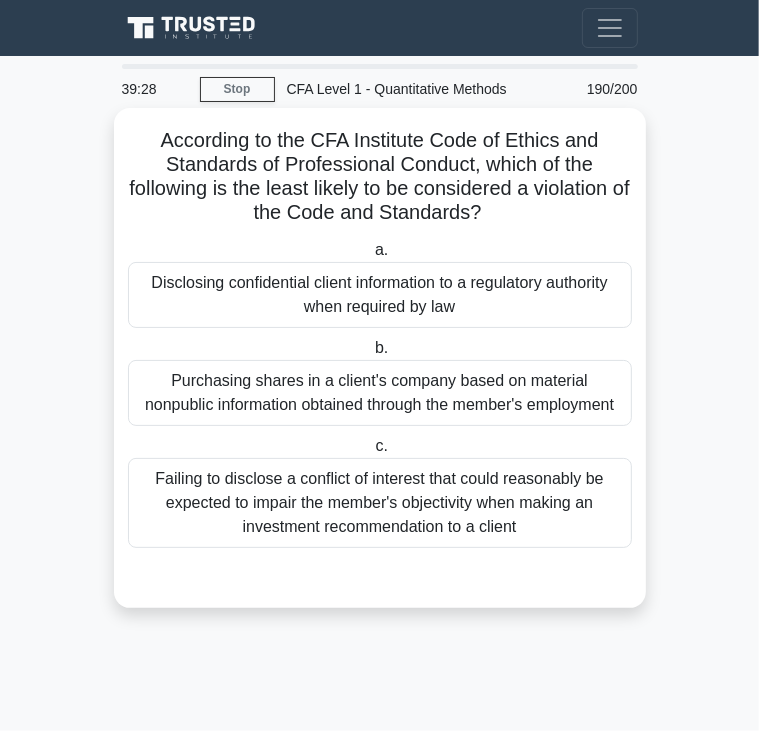 click on "According to the CFA Institute Code of Ethics and Standards of Professional Conduct, which of the following is the least likely to be considered a violation of the Code and Standards?
.spinner_0XTQ{transform-origin:center;animation:spinner_y6GP .75s linear infinite}@keyframes spinner_y6GP{100%{transform:rotate(360deg)}}" at bounding box center (380, 177) 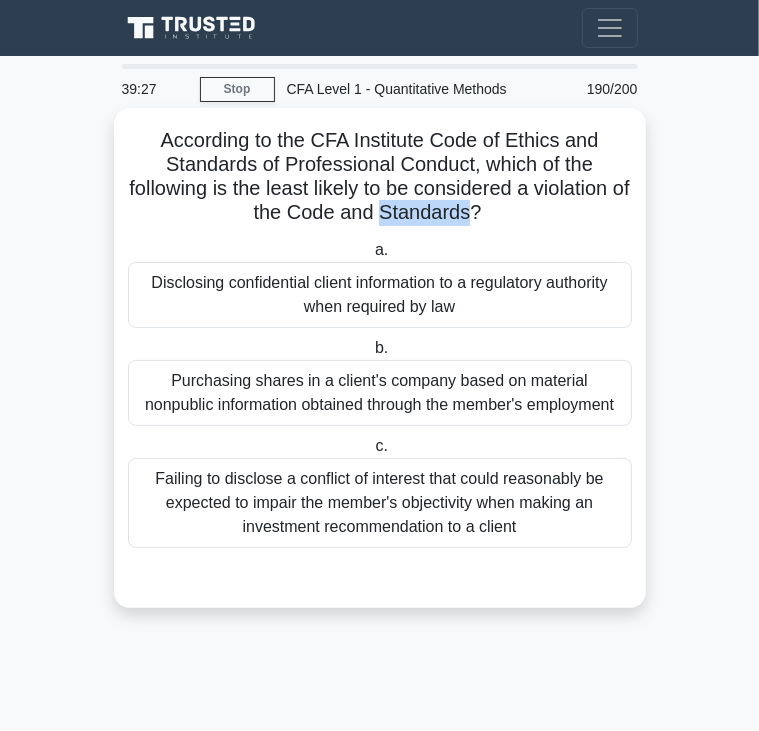 click on "According to the CFA Institute Code of Ethics and Standards of Professional Conduct, which of the following is the least likely to be considered a violation of the Code and Standards?
.spinner_0XTQ{transform-origin:center;animation:spinner_y6GP .75s linear infinite}@keyframes spinner_y6GP{100%{transform:rotate(360deg)}}" at bounding box center (380, 177) 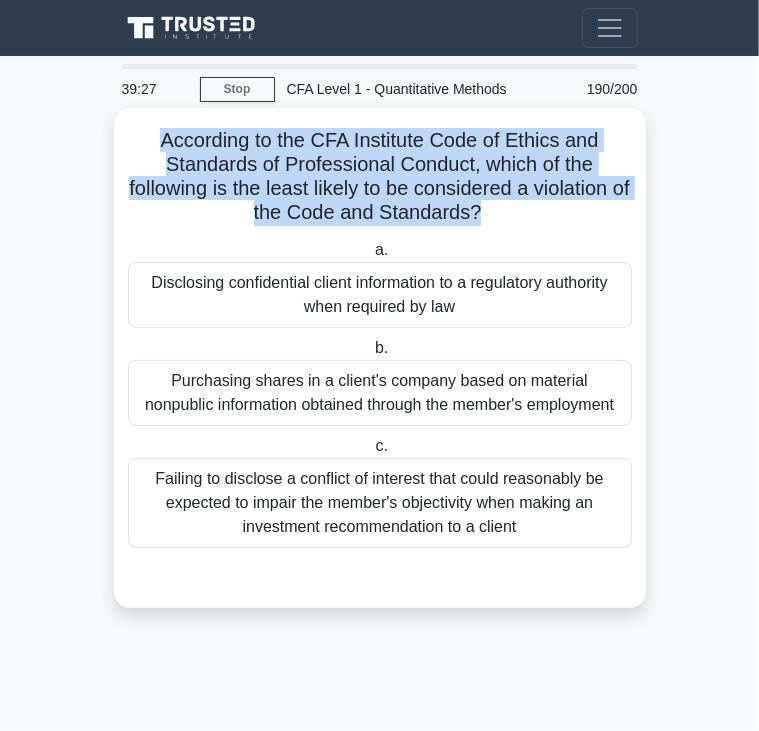 click on "According to the CFA Institute Code of Ethics and Standards of Professional Conduct, which of the following is the least likely to be considered a violation of the Code and Standards?
.spinner_0XTQ{transform-origin:center;animation:spinner_y6GP .75s linear infinite}@keyframes spinner_y6GP{100%{transform:rotate(360deg)}}" at bounding box center [380, 177] 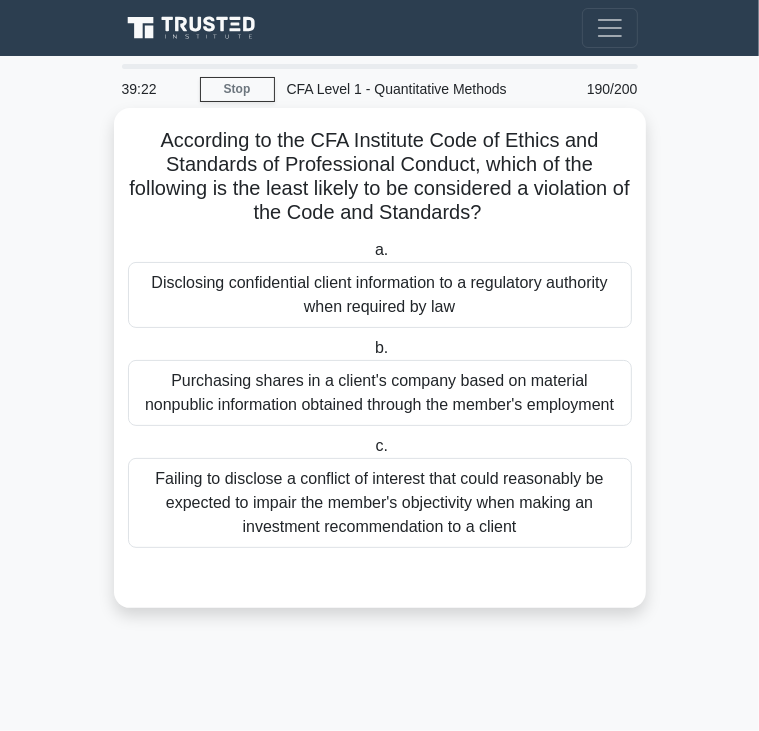 click on "Purchasing shares in a client's company based on material nonpublic information obtained through the member's employment" at bounding box center [380, 393] 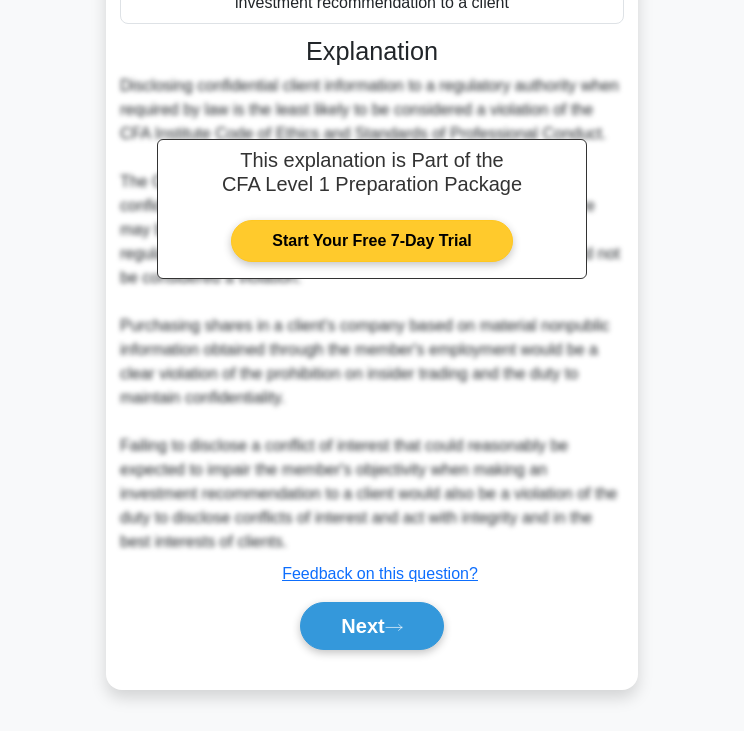 scroll, scrollTop: 548, scrollLeft: 0, axis: vertical 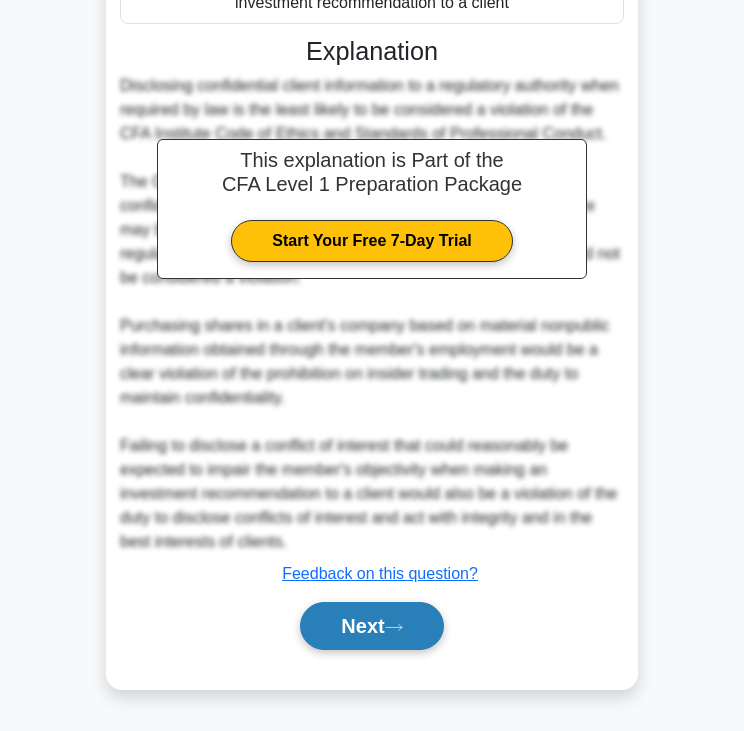 click on "Next" at bounding box center (371, 626) 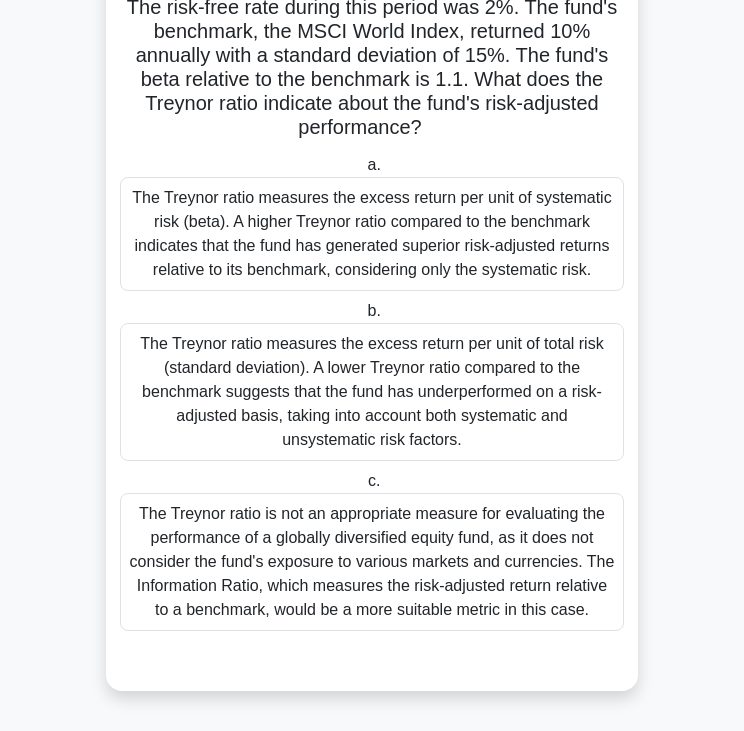 click on "You are evaluating the performance of a global equity mutual fund that has invested in various markets worldwide. The fund has an annualized return of 12% over the past 3 years, with a standard deviation of 18%. The risk-free rate during this period was 2%. The fund's benchmark, the MSCI World Index, returned 10% annually with a standard deviation of 15%. The fund's beta relative to the benchmark is 1.1. What does the Treynor ratio indicate about the fund's risk-adjusted performance?
.spinner_0XTQ{transform-origin:center;animation:spinner_y6GP .75s linear infinite}@keyframes spinner_y6GP{100%{transform:rotate(360deg)}}" at bounding box center (372, 20) 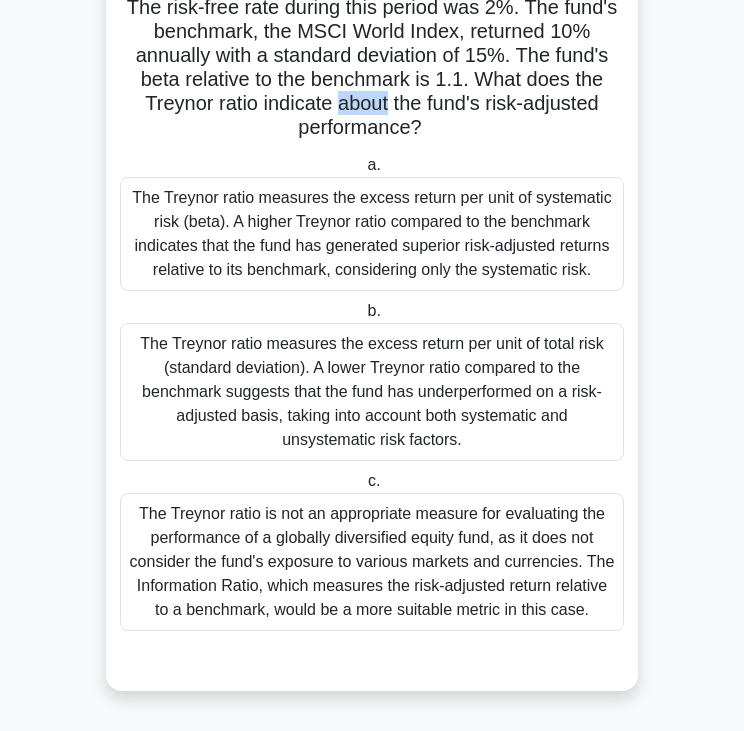click on "You are evaluating the performance of a global equity mutual fund that has invested in various markets worldwide. The fund has an annualized return of 12% over the past 3 years, with a standard deviation of 18%. The risk-free rate during this period was 2%. The fund's benchmark, the MSCI World Index, returned 10% annually with a standard deviation of 15%. The fund's beta relative to the benchmark is 1.1. What does the Treynor ratio indicate about the fund's risk-adjusted performance?
.spinner_0XTQ{transform-origin:center;animation:spinner_y6GP .75s linear infinite}@keyframes spinner_y6GP{100%{transform:rotate(360deg)}}" at bounding box center [372, 20] 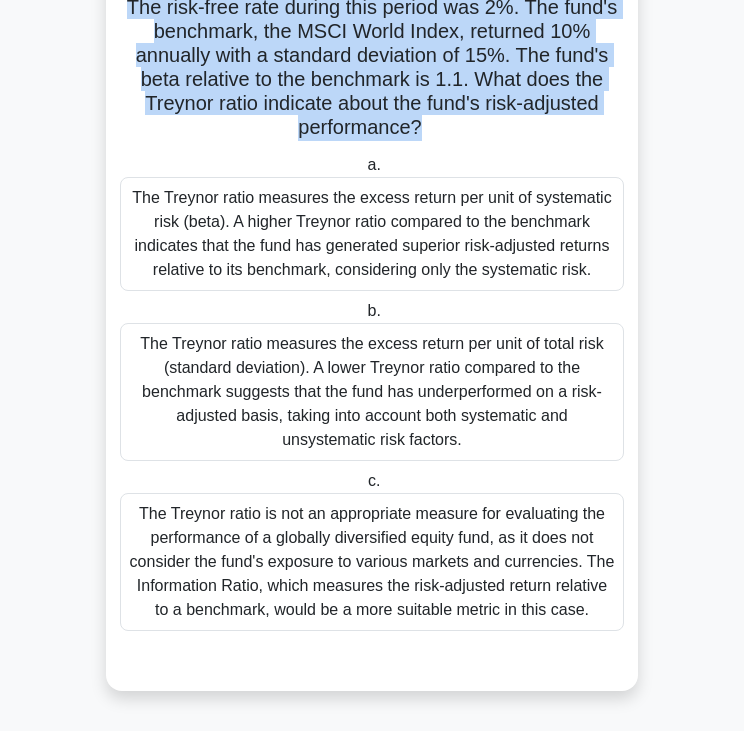 click on "You are evaluating the performance of a global equity mutual fund that has invested in various markets worldwide. The fund has an annualized return of 12% over the past 3 years, with a standard deviation of 18%. The risk-free rate during this period was 2%. The fund's benchmark, the MSCI World Index, returned 10% annually with a standard deviation of 15%. The fund's beta relative to the benchmark is 1.1. What does the Treynor ratio indicate about the fund's risk-adjusted performance?
.spinner_0XTQ{transform-origin:center;animation:spinner_y6GP .75s linear infinite}@keyframes spinner_y6GP{100%{transform:rotate(360deg)}}" at bounding box center [372, 20] 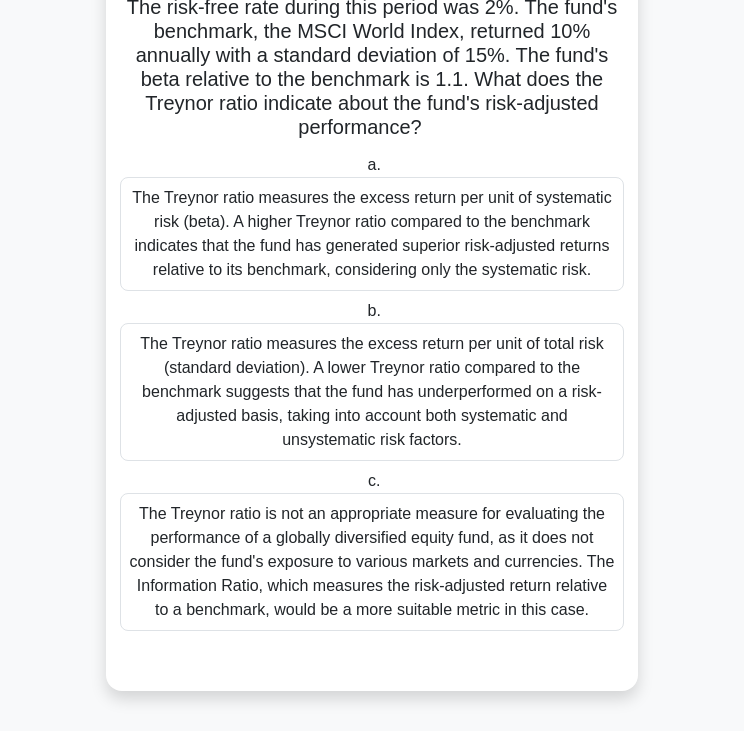 drag, startPoint x: 494, startPoint y: 538, endPoint x: 494, endPoint y: 508, distance: 30 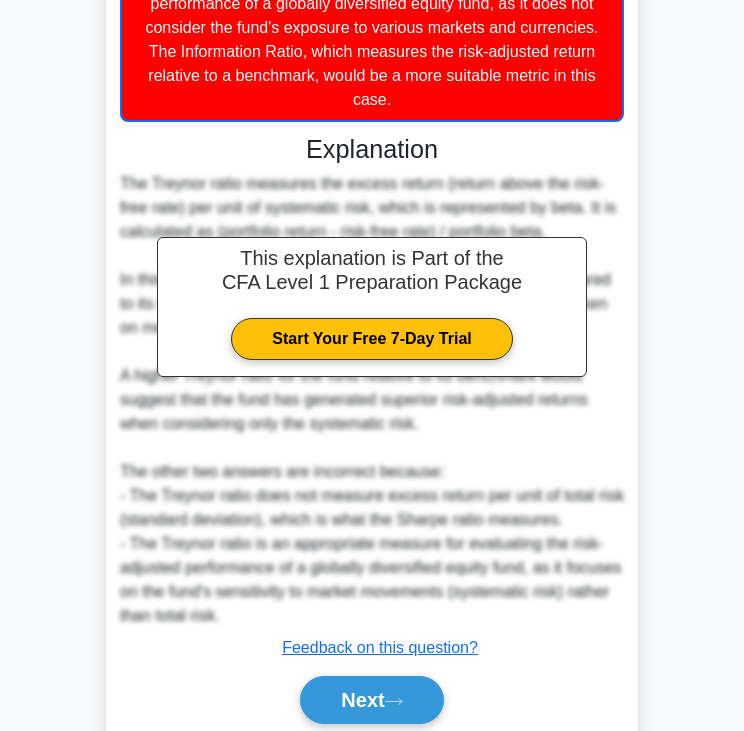 scroll, scrollTop: 860, scrollLeft: 0, axis: vertical 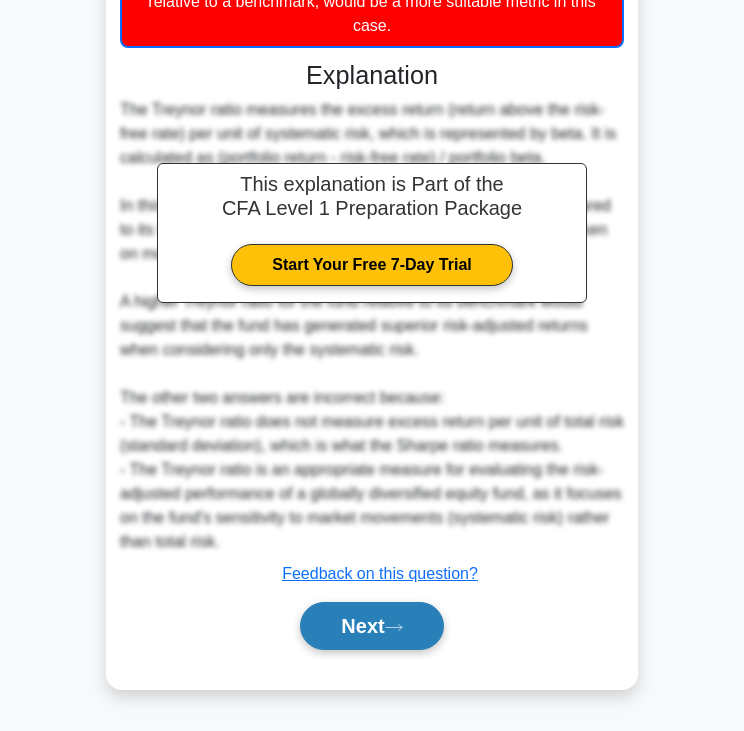 click on "Next" at bounding box center [371, 626] 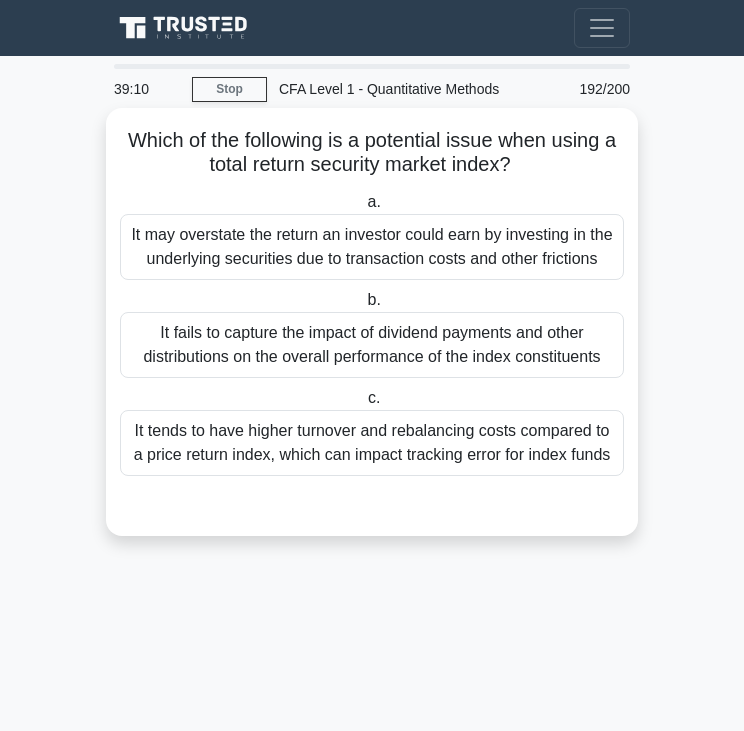scroll, scrollTop: 0, scrollLeft: 0, axis: both 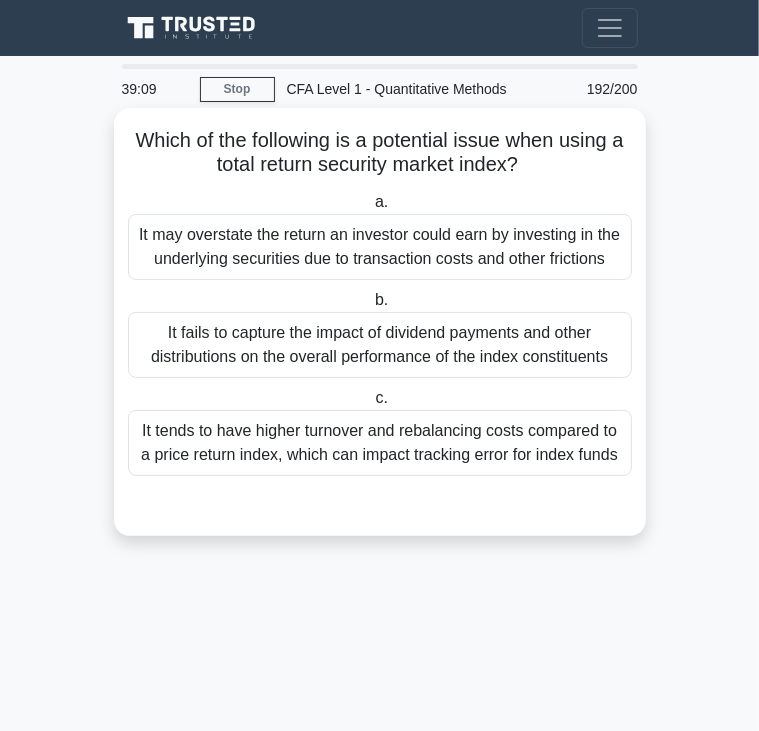 click on "Which of the following is a potential issue when using a total return security market index?
.spinner_0XTQ{transform-origin:center;animation:spinner_y6GP .75s linear infinite}@keyframes spinner_y6GP{100%{transform:rotate(360deg)}}" at bounding box center (380, 153) 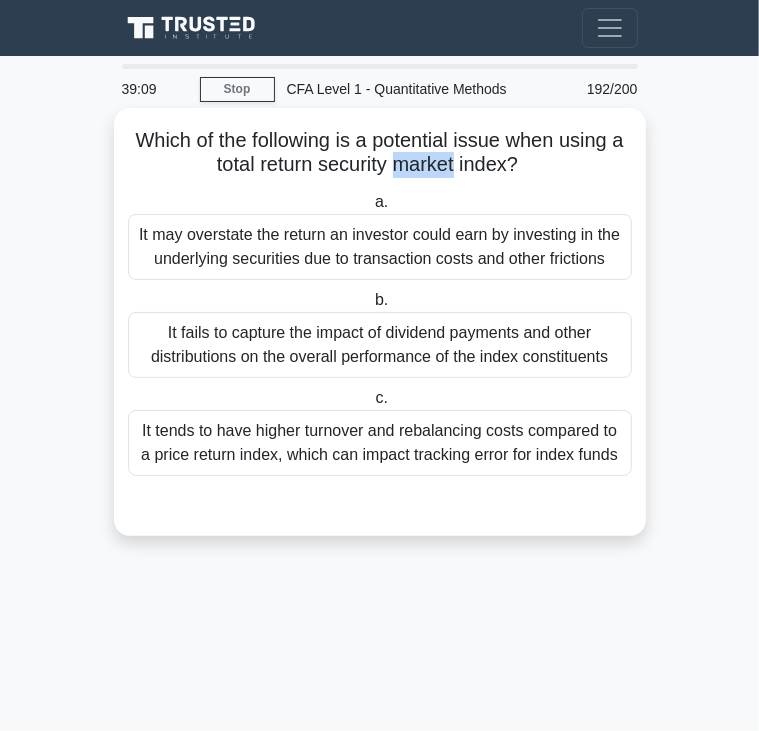 click on "Which of the following is a potential issue when using a total return security market index?
.spinner_0XTQ{transform-origin:center;animation:spinner_y6GP .75s linear infinite}@keyframes spinner_y6GP{100%{transform:rotate(360deg)}}" at bounding box center [380, 153] 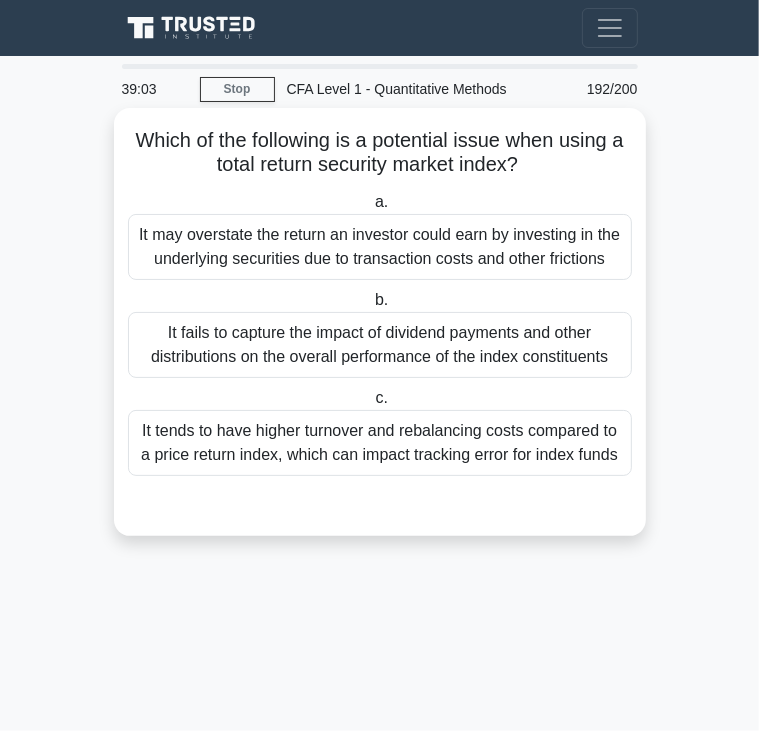 click on "It may overstate the return an investor could earn by investing in the underlying securities due to transaction costs and other frictions" at bounding box center (380, 247) 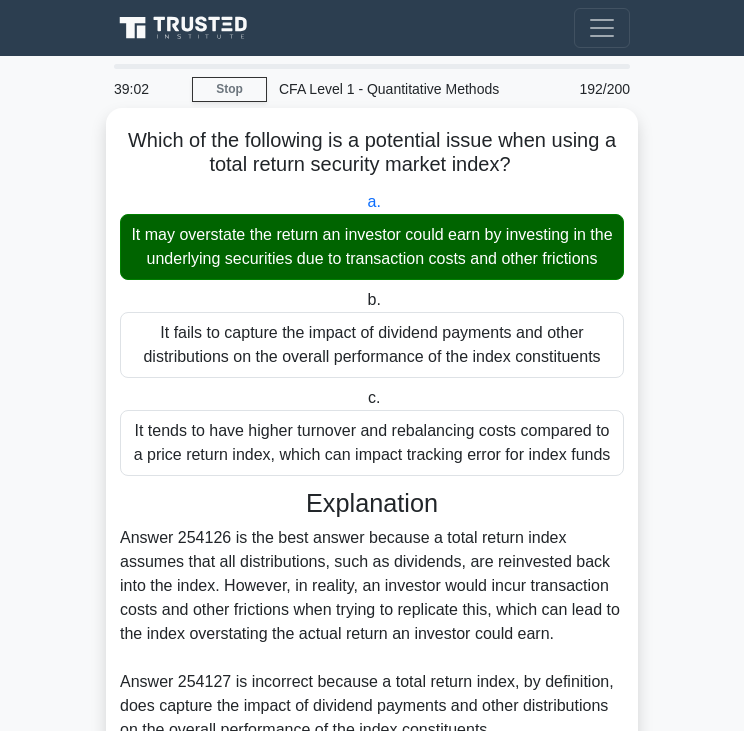click on "It may overstate the return an investor could earn by investing in the underlying securities due to transaction costs and other frictions" at bounding box center (372, 247) 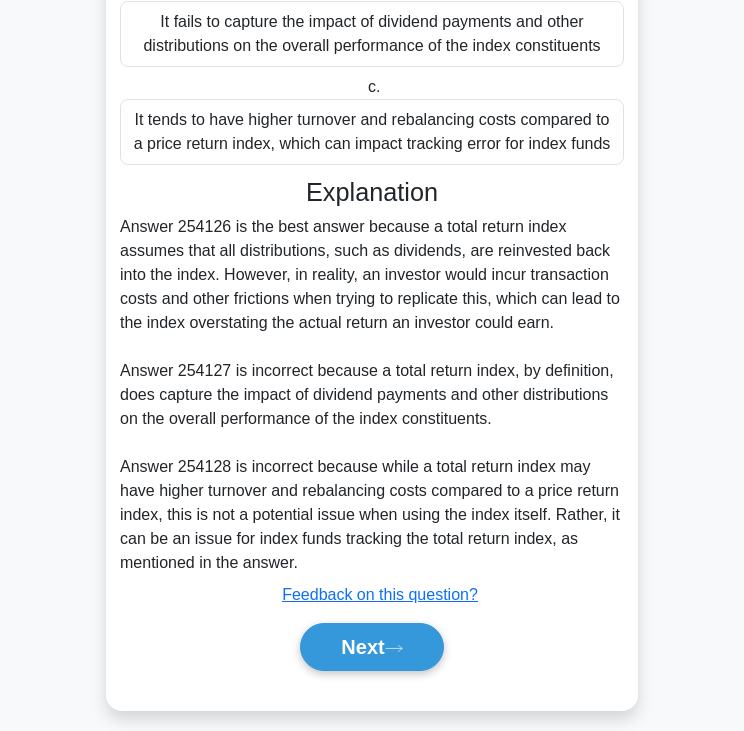 scroll, scrollTop: 312, scrollLeft: 0, axis: vertical 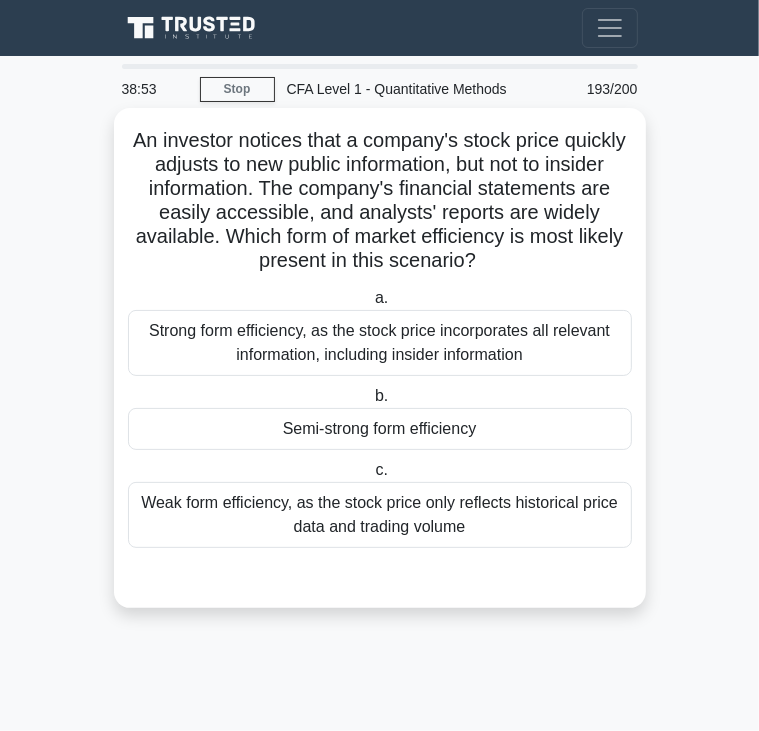 drag, startPoint x: 363, startPoint y: 294, endPoint x: 380, endPoint y: 231, distance: 65.25335 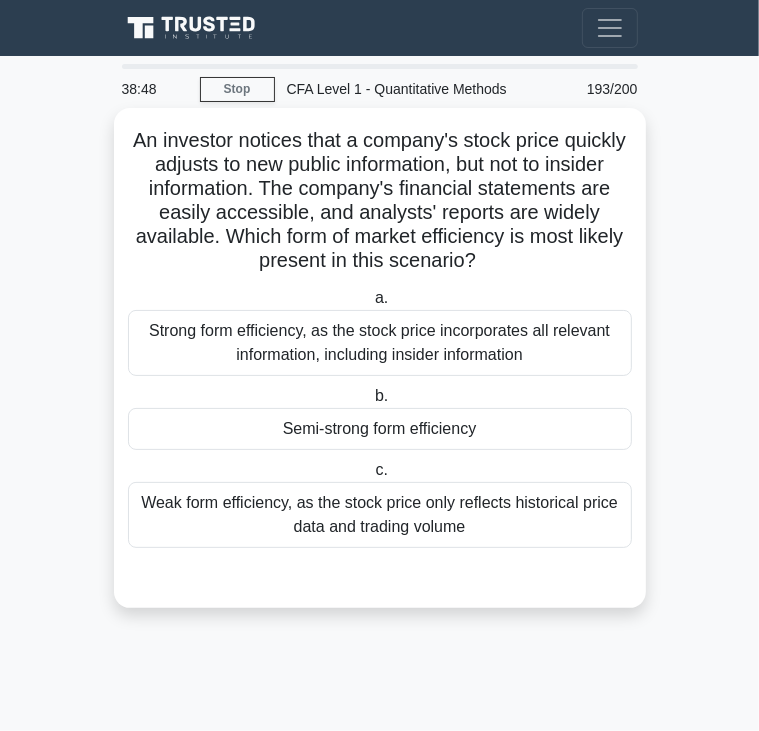 click on "a.
Strong form efficiency, as the stock price incorporates all relevant information, including insider information
b.
Semi-strong form efficiency
c." at bounding box center [380, 417] 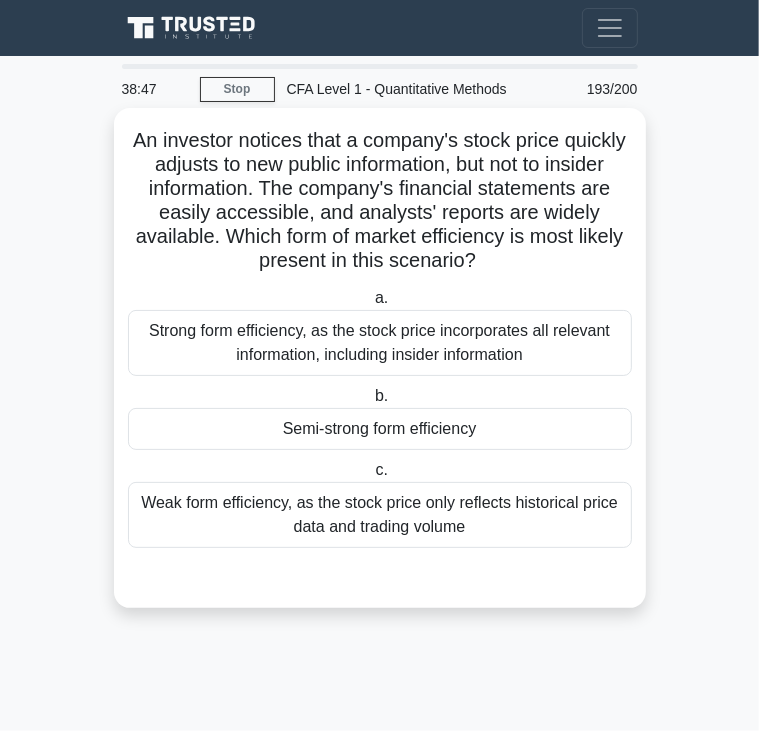 click on "Semi-strong form efficiency" at bounding box center [380, 429] 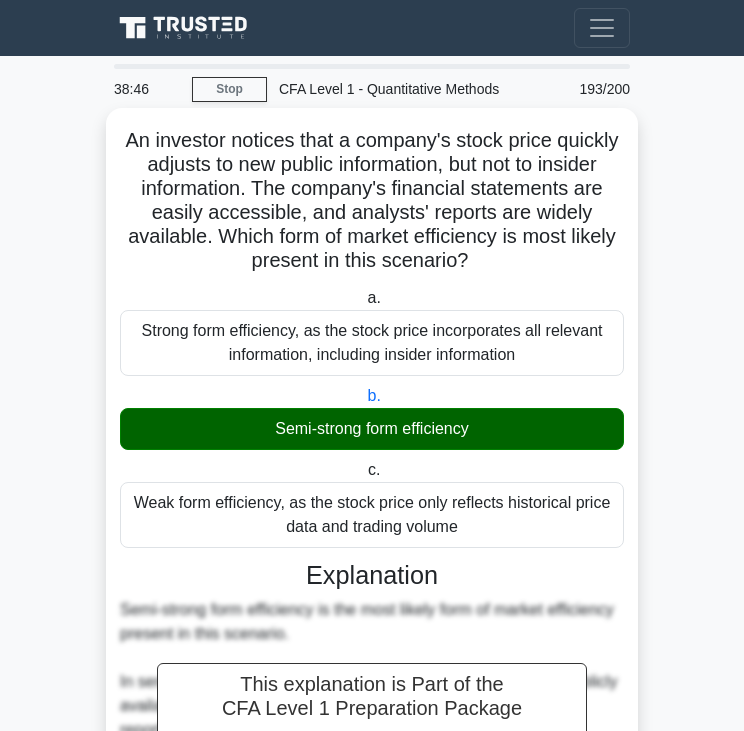 click on "Semi-strong form efficiency" at bounding box center [372, 429] 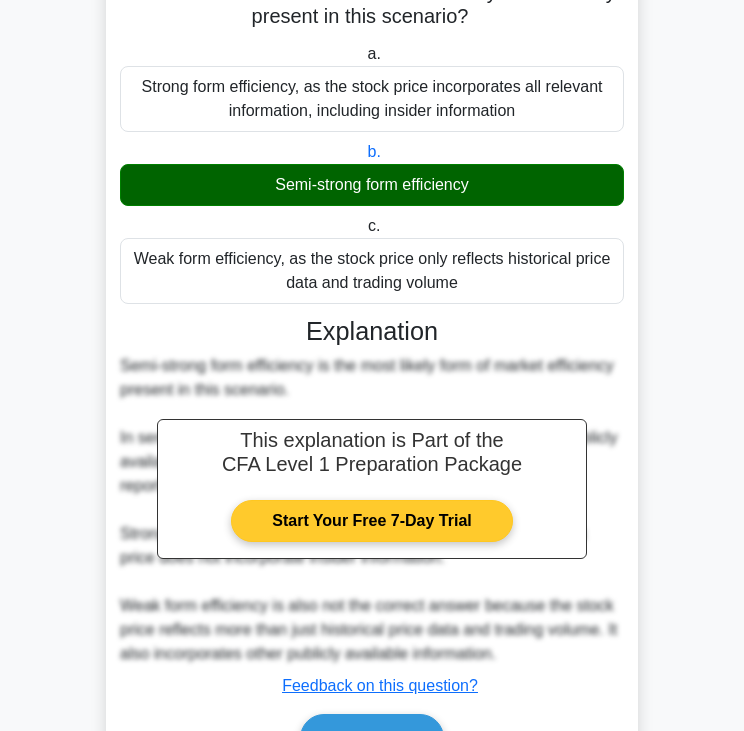 scroll, scrollTop: 328, scrollLeft: 0, axis: vertical 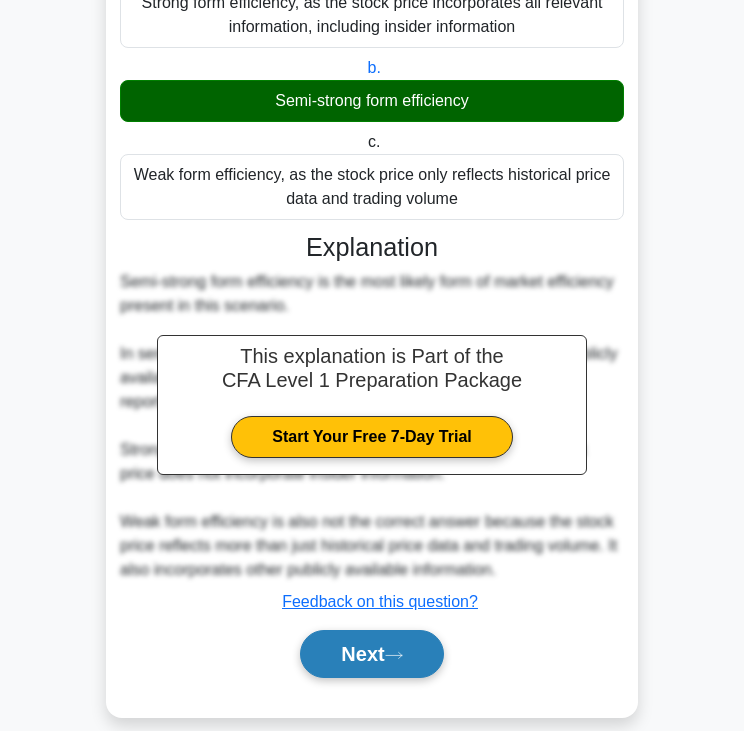 click on "Next" at bounding box center [371, 654] 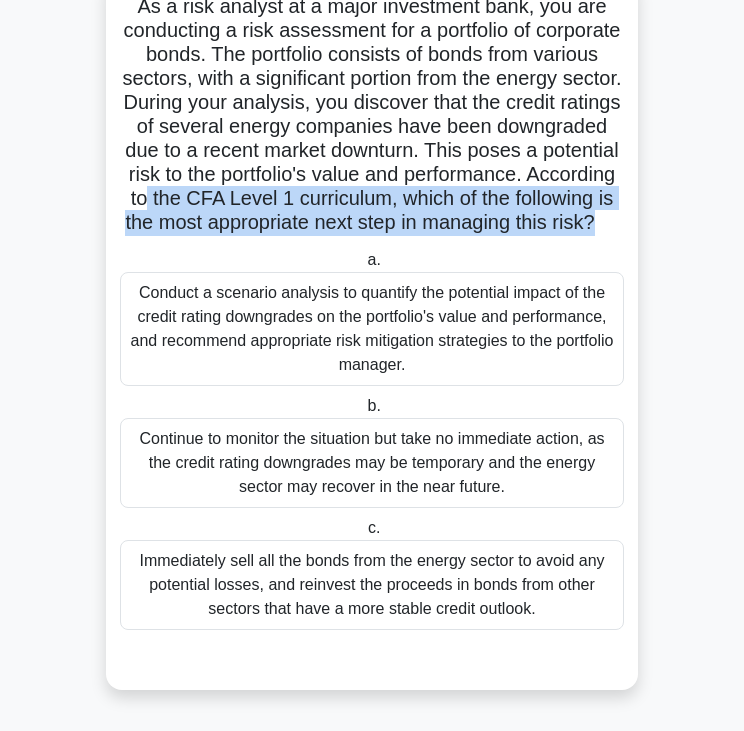 drag, startPoint x: 360, startPoint y: 243, endPoint x: 365, endPoint y: 169, distance: 74.168724 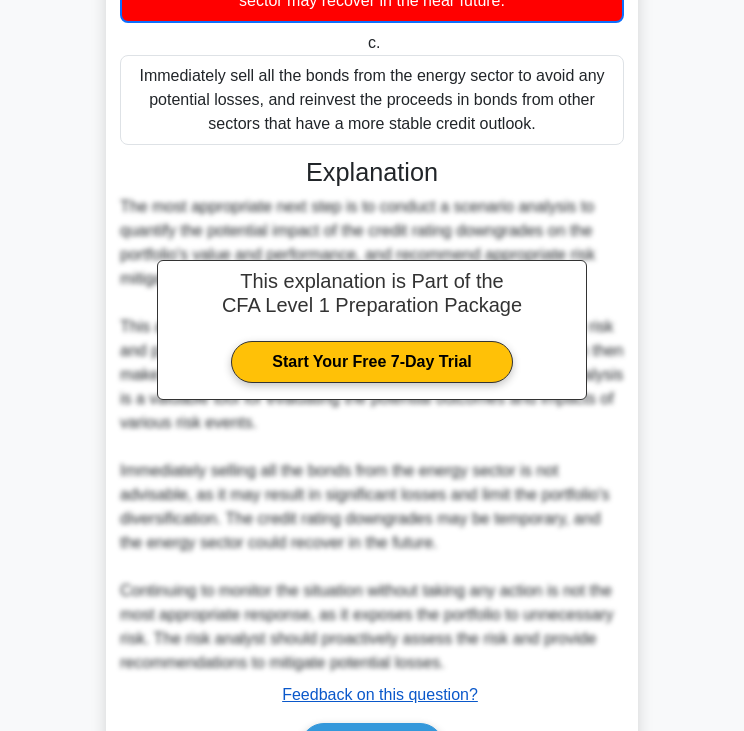scroll, scrollTop: 764, scrollLeft: 0, axis: vertical 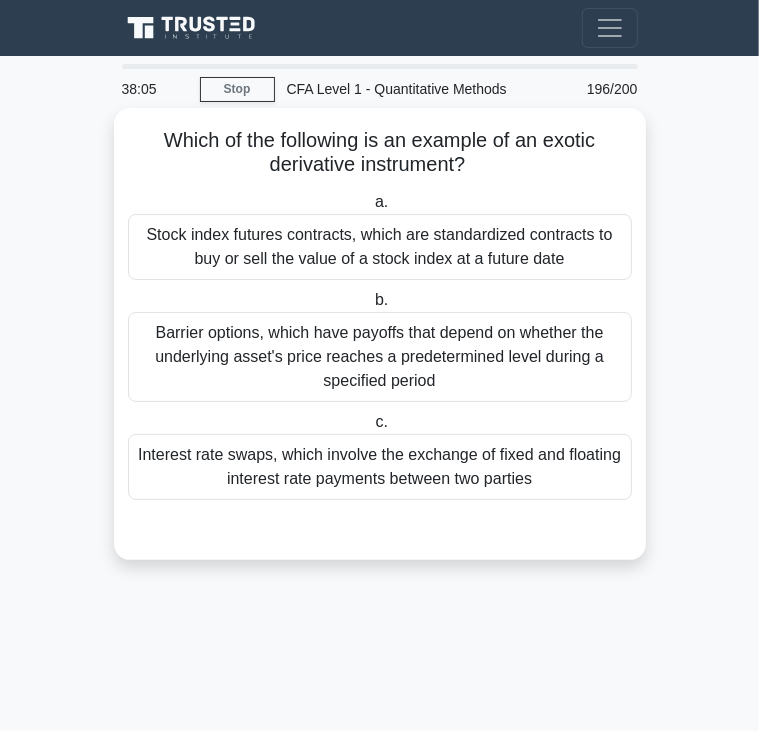 click on "Stock index futures contracts, which are standardized contracts to buy or sell the value of a stock index at a future date" at bounding box center [380, 247] 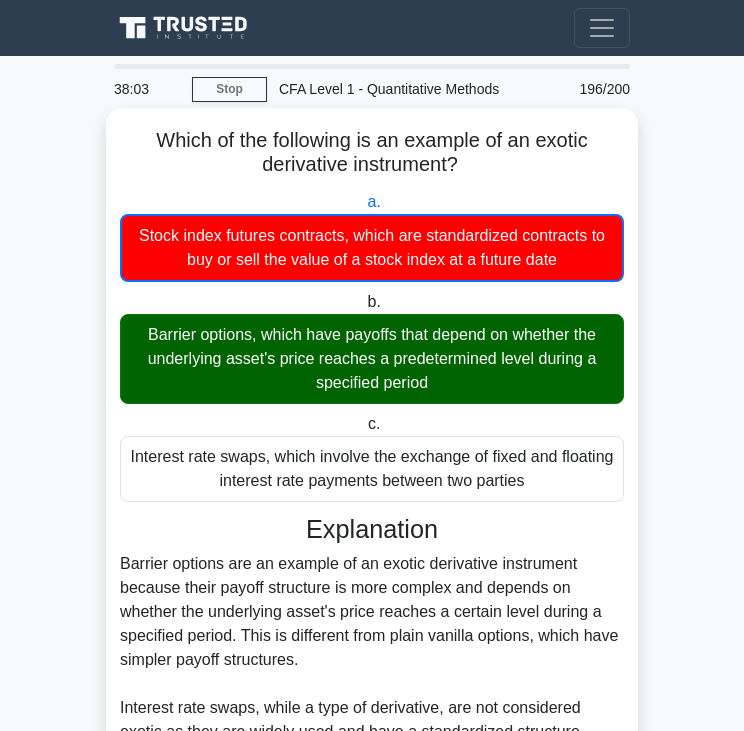 click on "Barrier options, which have payoffs that depend on whether the underlying asset's price reaches a predetermined level during a specified period" at bounding box center [372, 359] 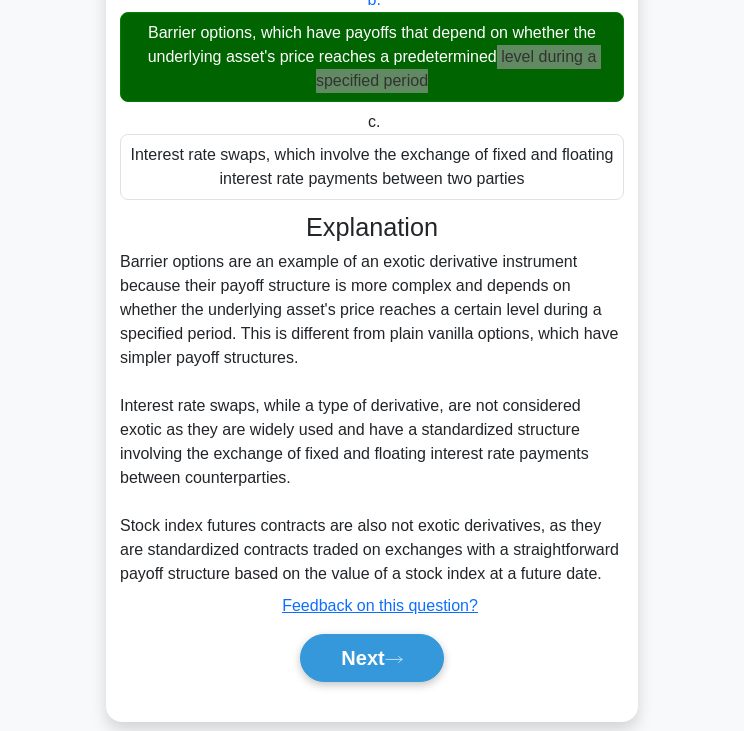 scroll, scrollTop: 307, scrollLeft: 0, axis: vertical 